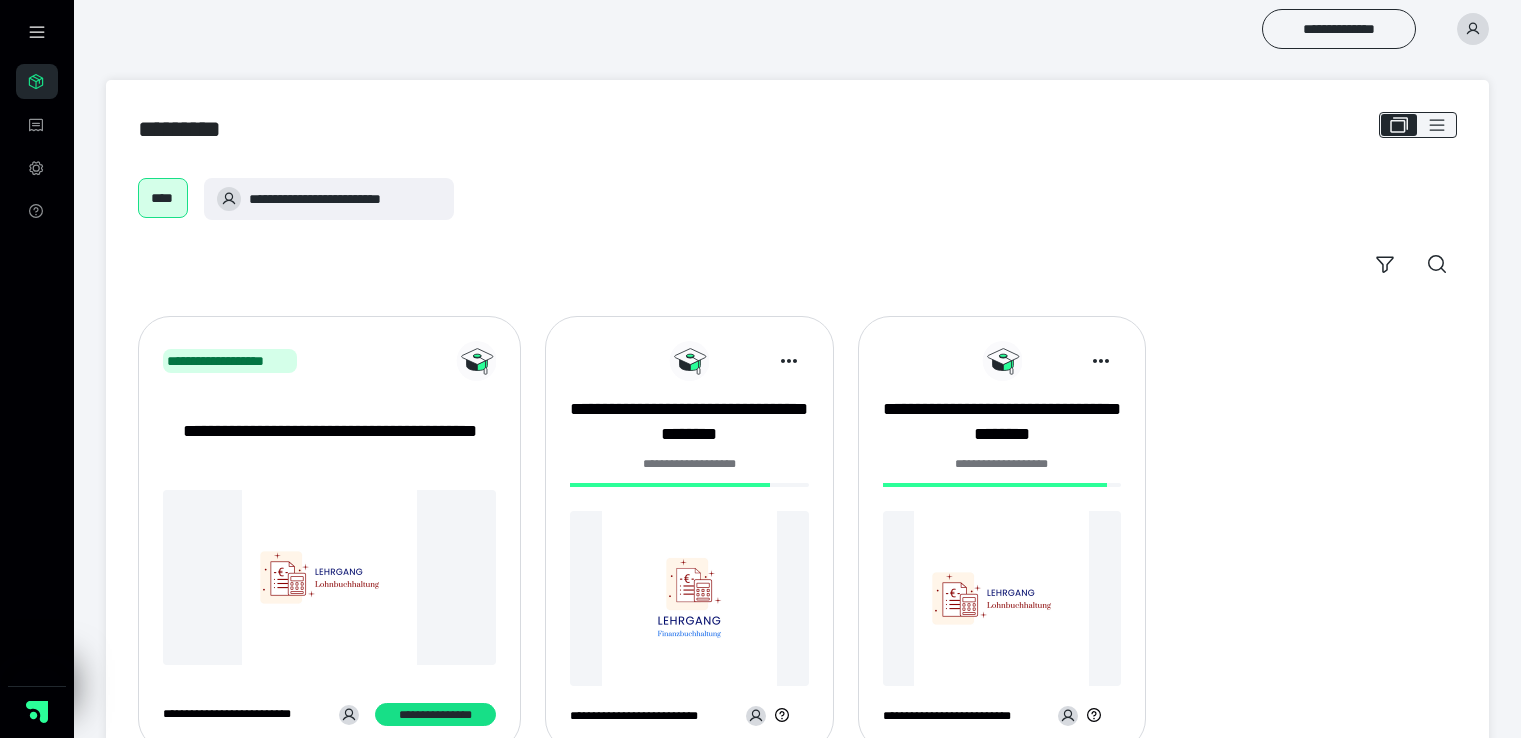 scroll, scrollTop: 0, scrollLeft: 0, axis: both 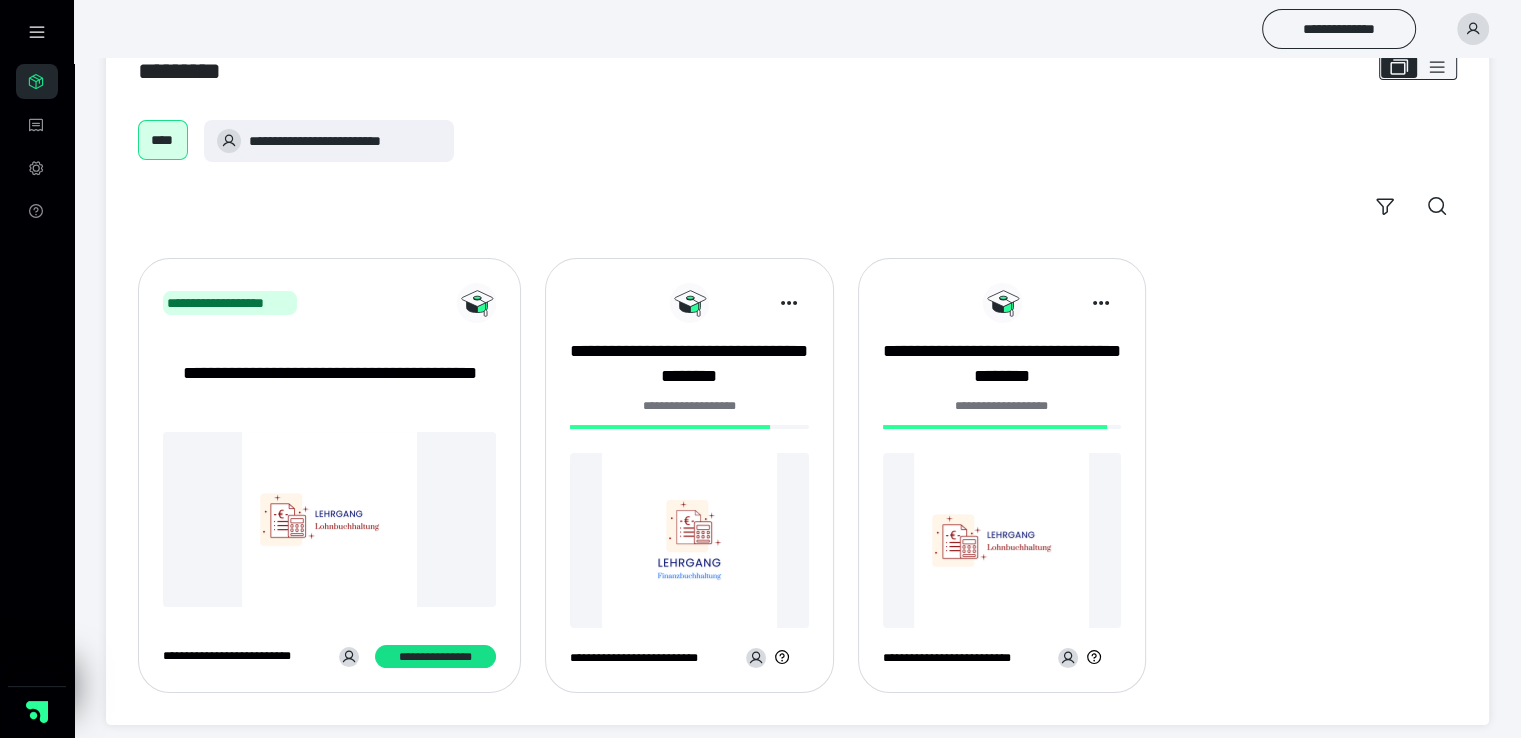 click on "**********" at bounding box center (689, 406) 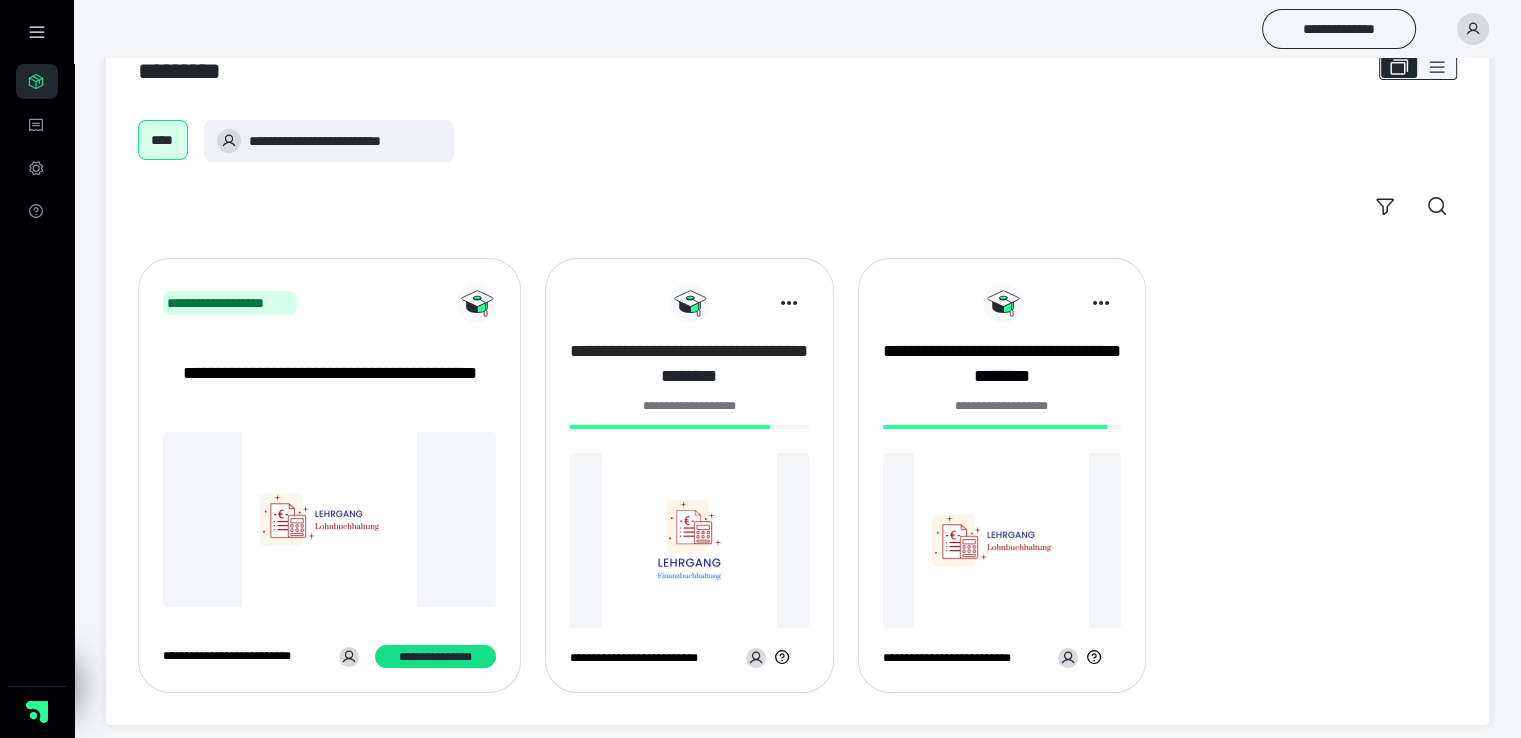 click on "**********" at bounding box center (689, 364) 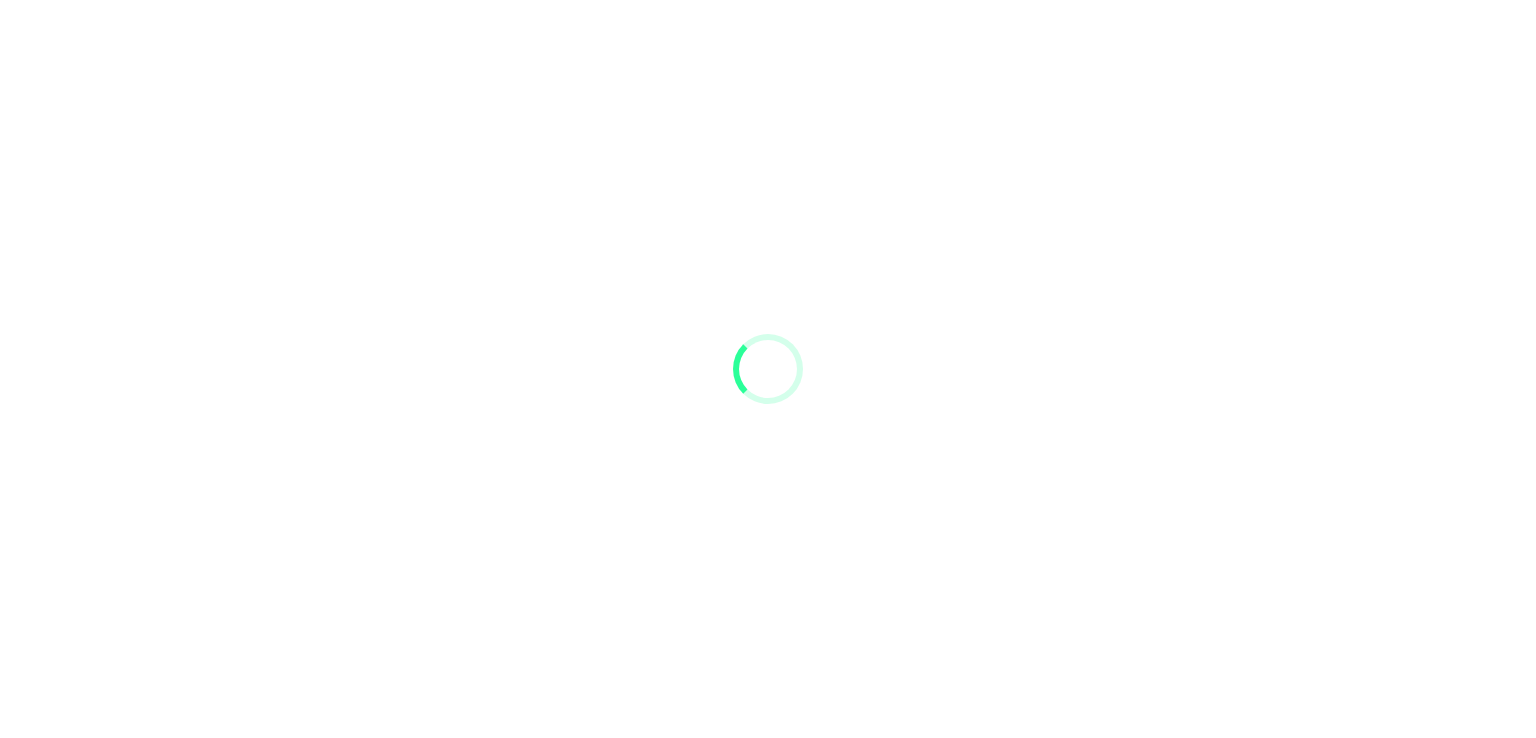 scroll, scrollTop: 0, scrollLeft: 0, axis: both 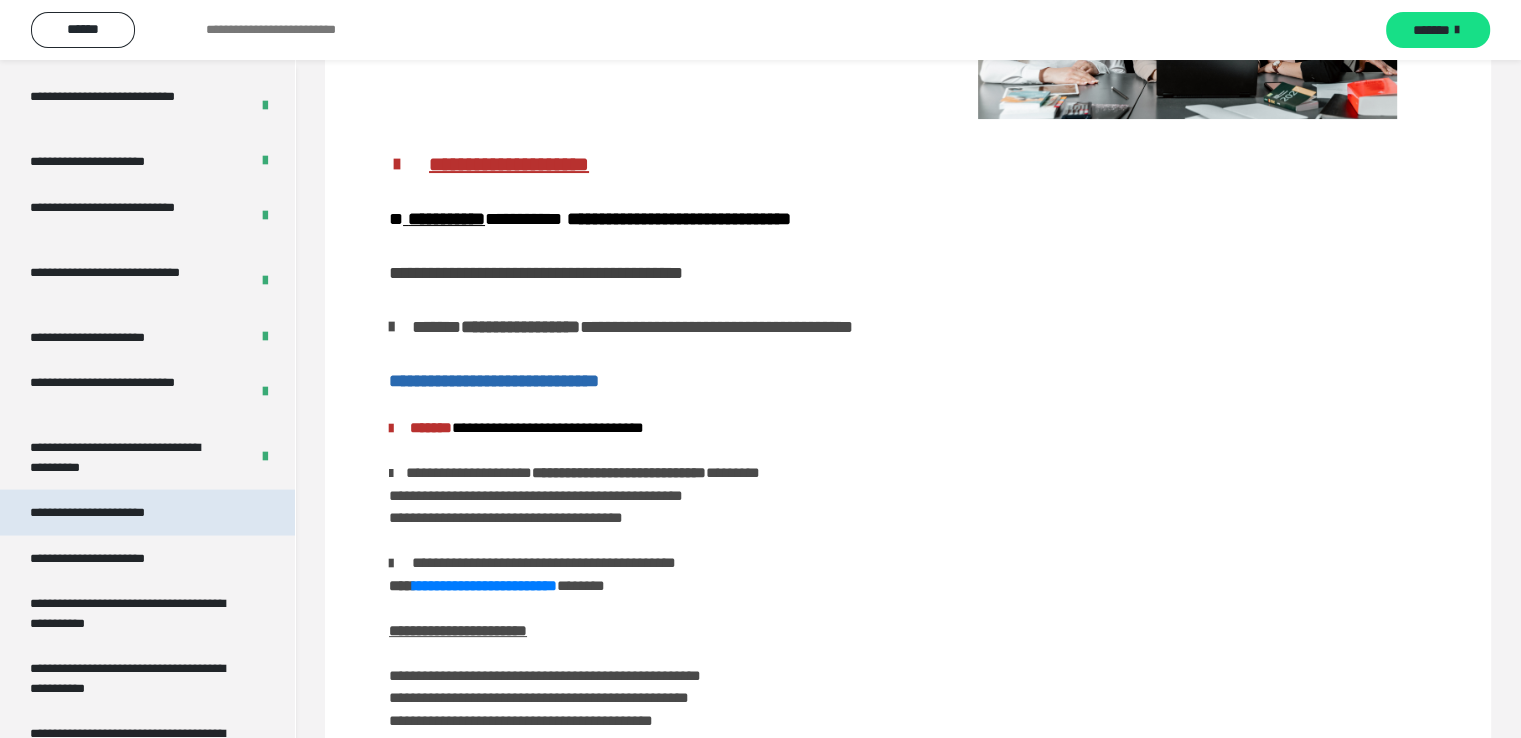 drag, startPoint x: 206, startPoint y: 526, endPoint x: 123, endPoint y: 521, distance: 83.15047 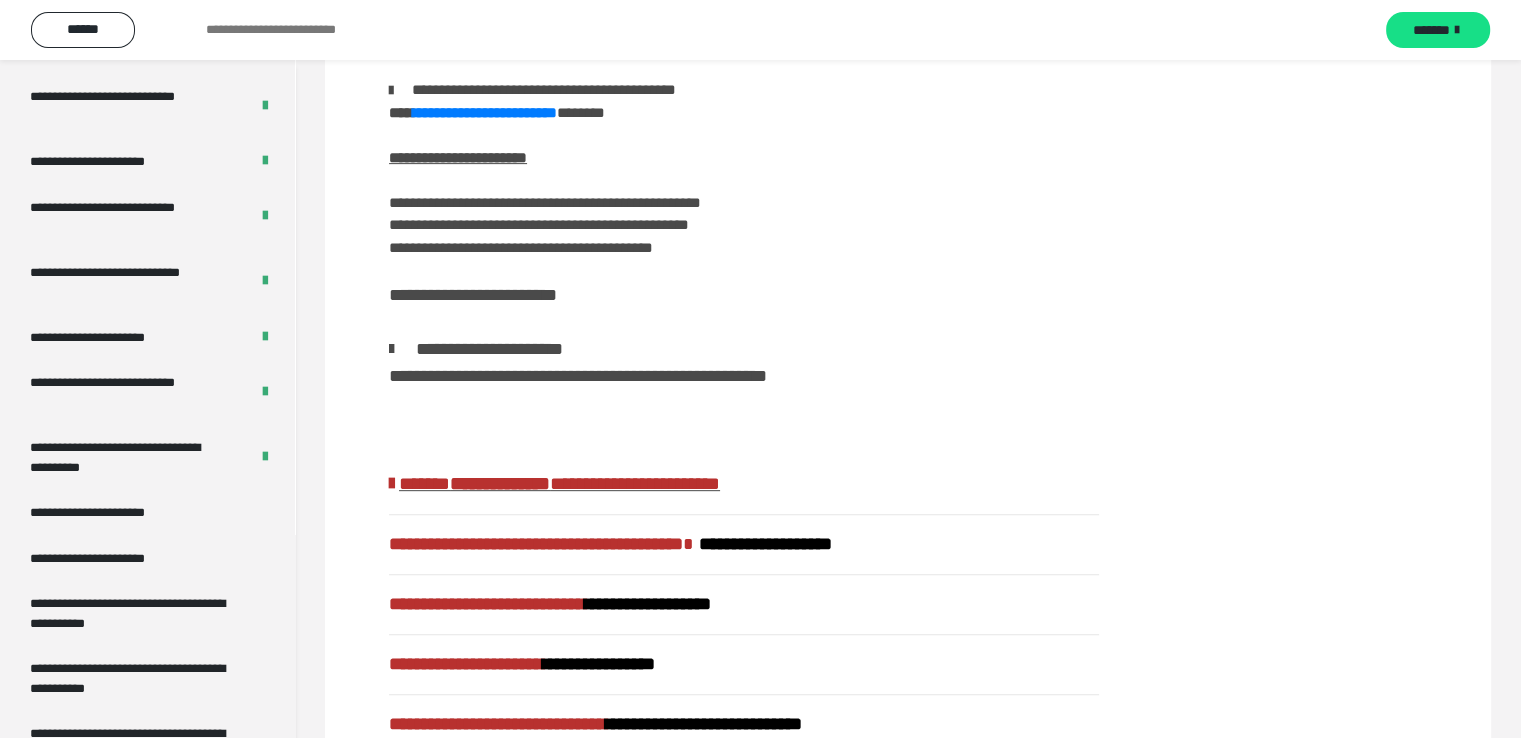 scroll, scrollTop: 756, scrollLeft: 0, axis: vertical 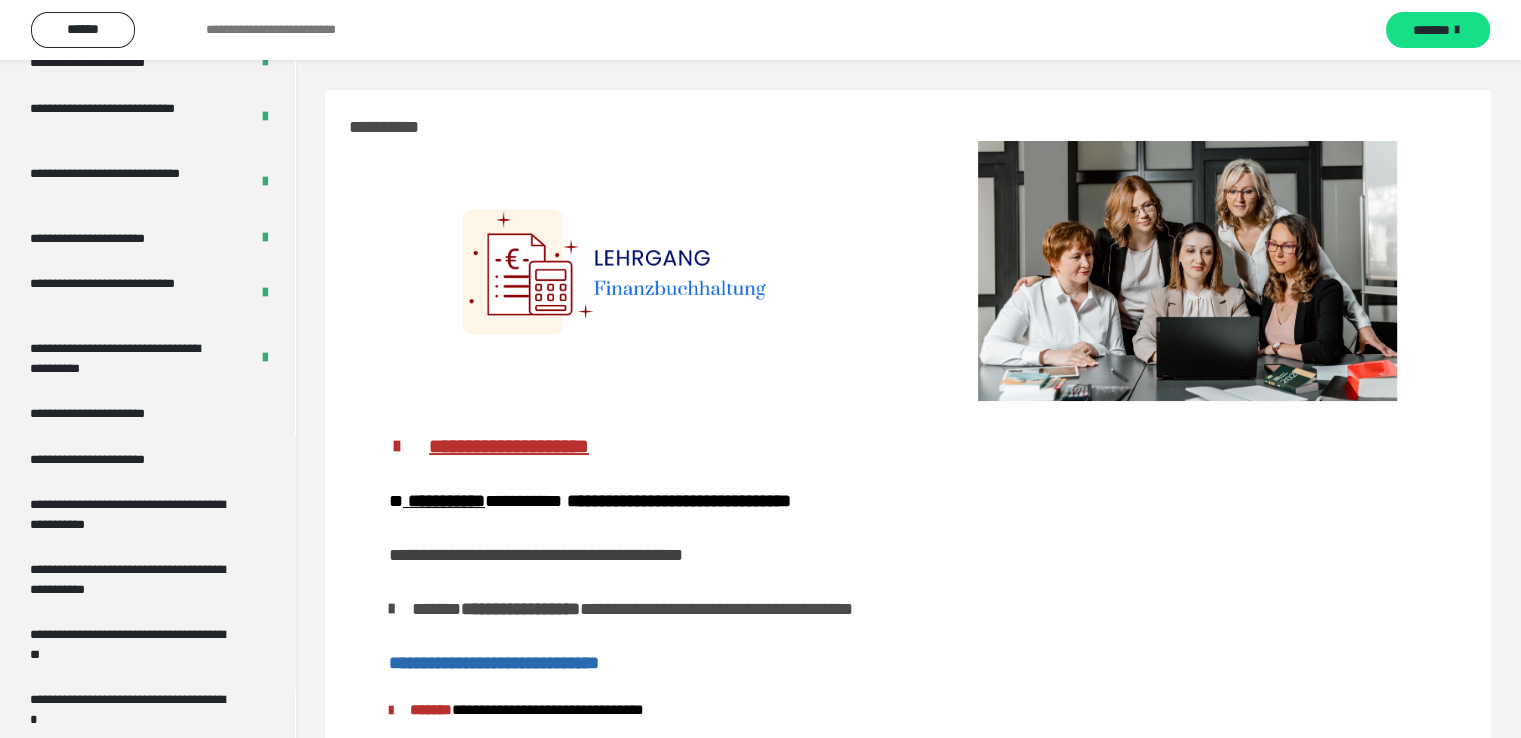 click on "**********" at bounding box center [908, 1222] 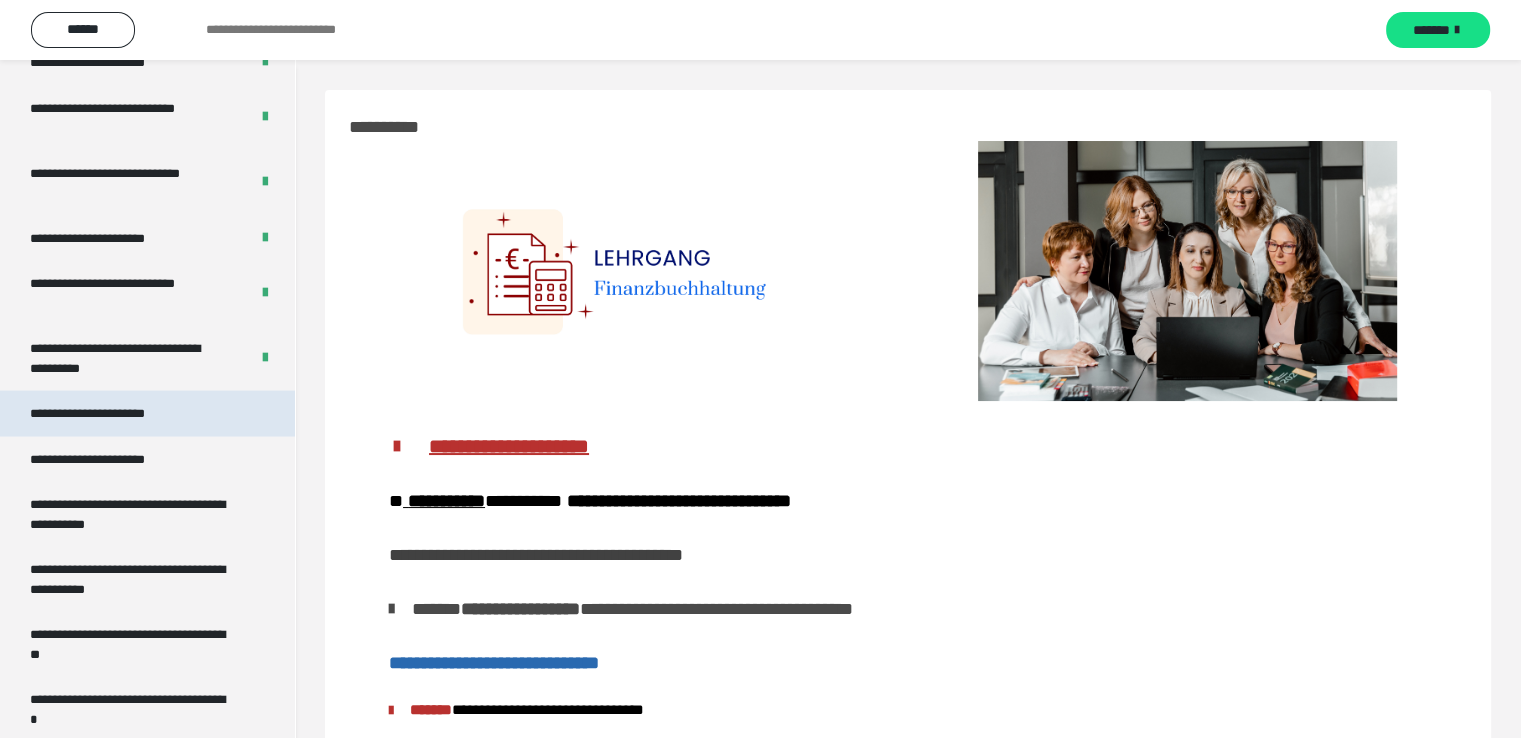 scroll, scrollTop: 3949, scrollLeft: 0, axis: vertical 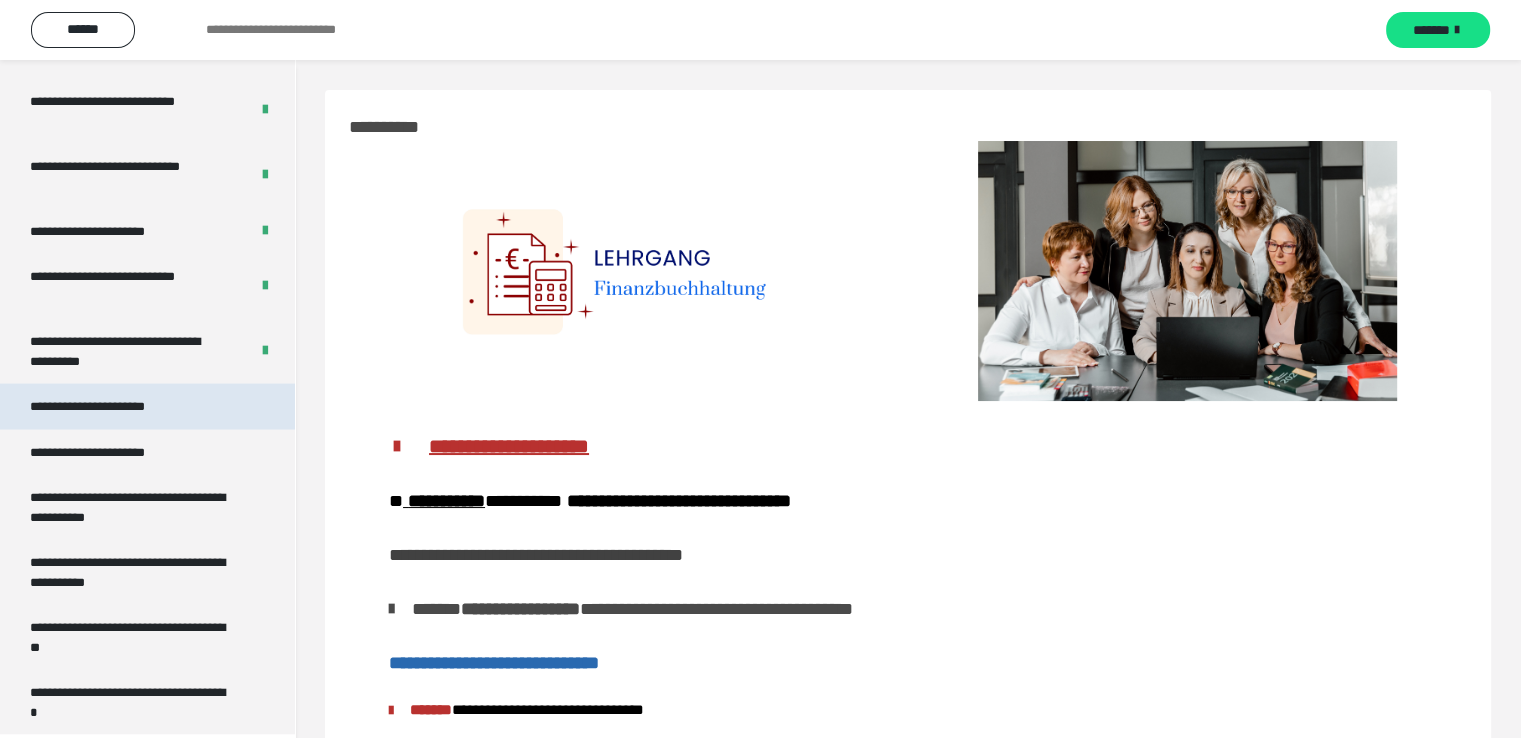 click on "**********" at bounding box center [110, 407] 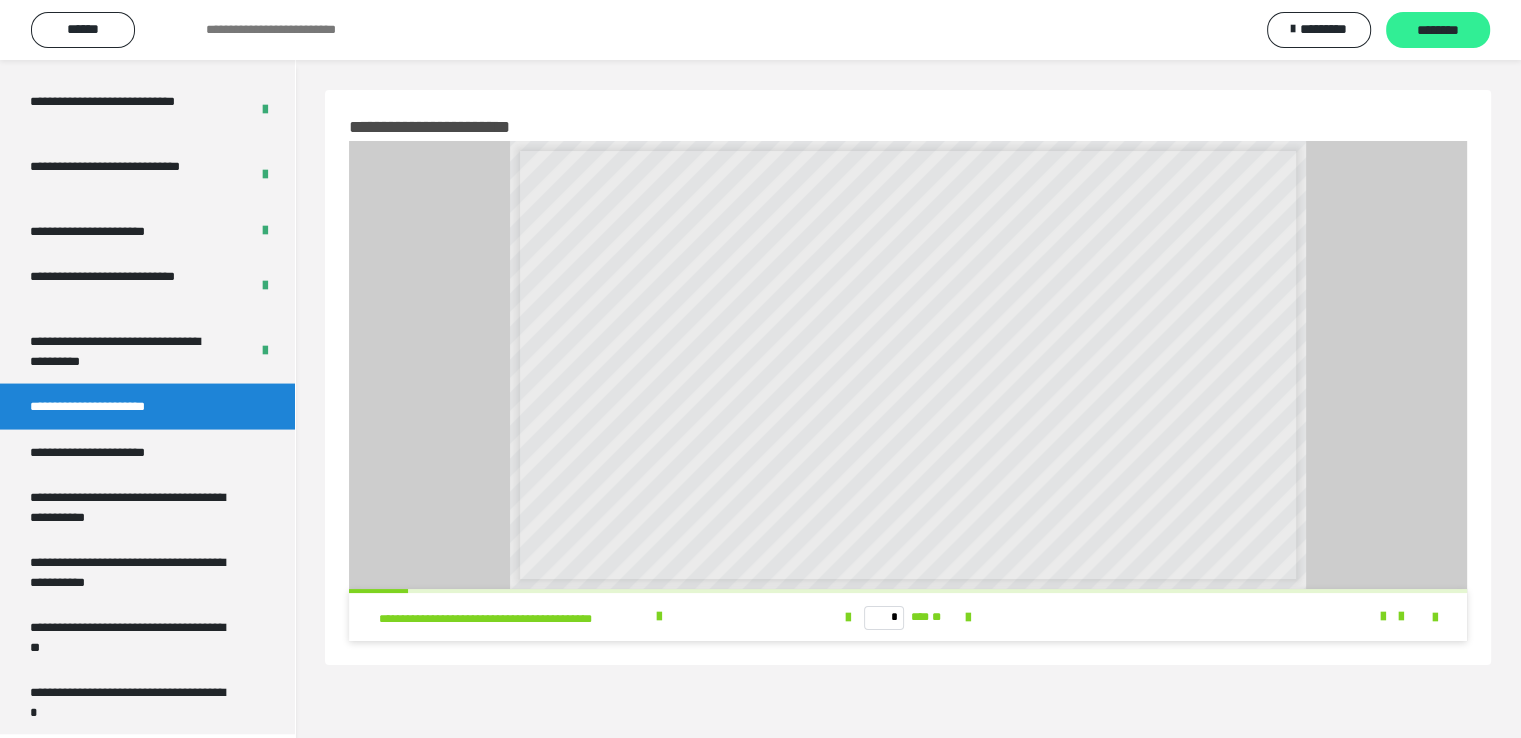click on "********" at bounding box center (1438, 31) 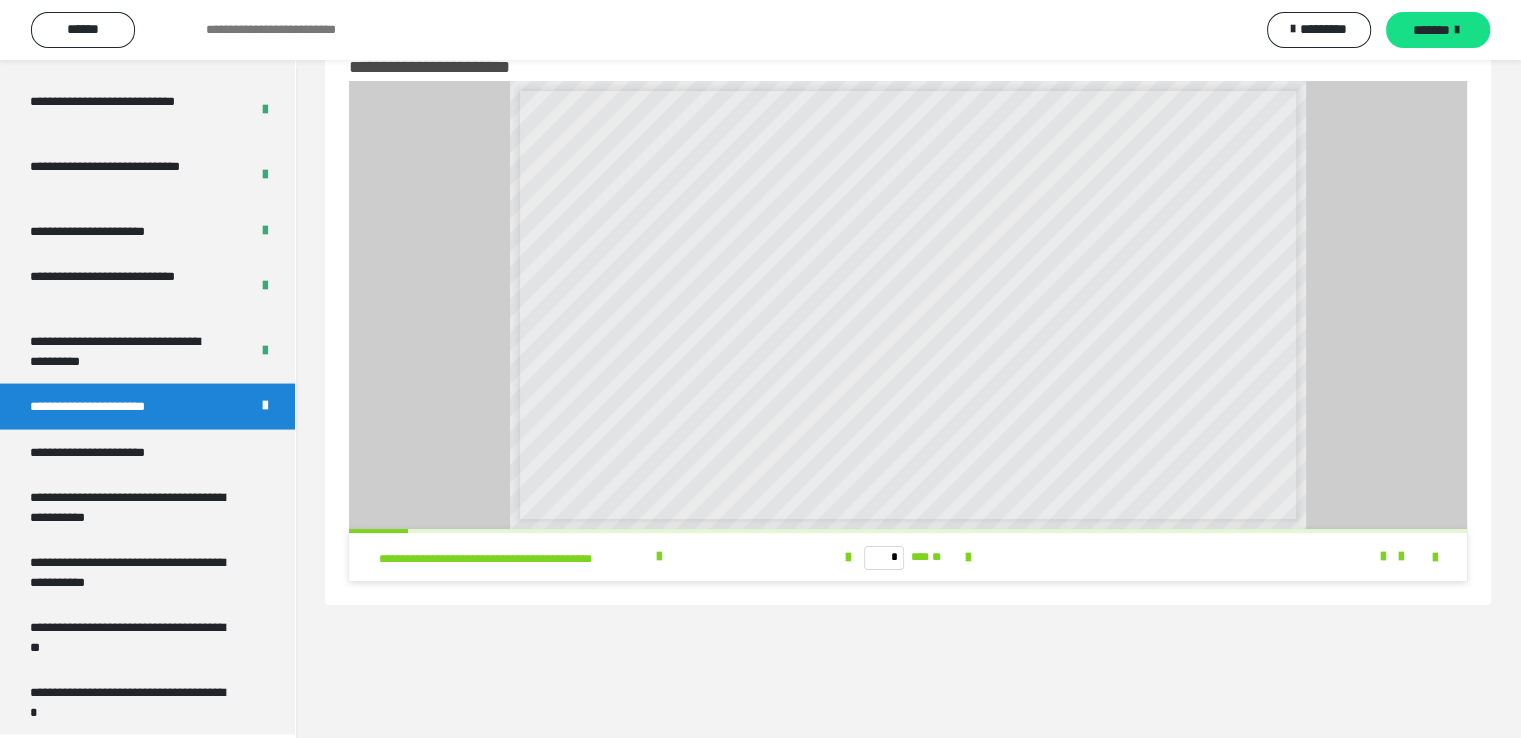 scroll, scrollTop: 59, scrollLeft: 0, axis: vertical 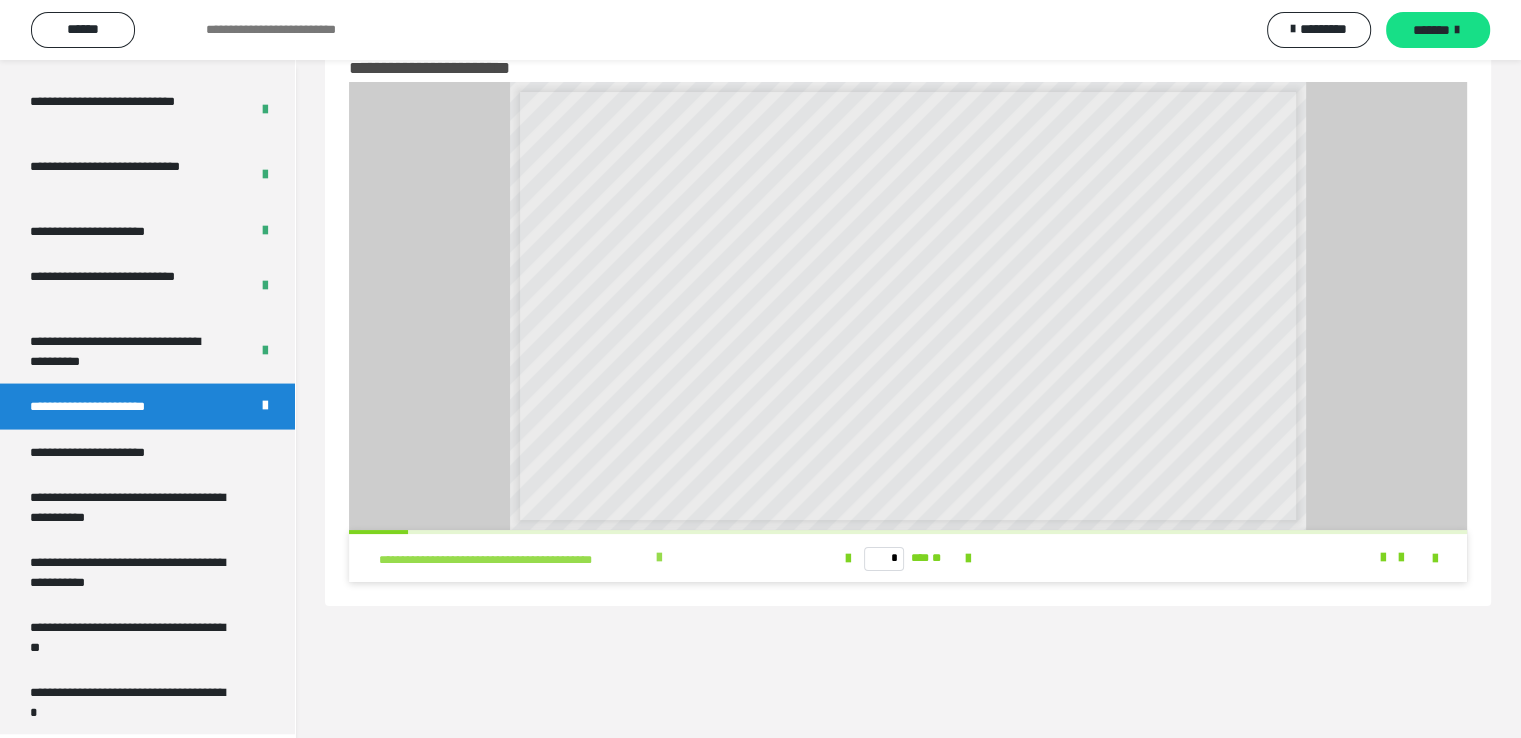 click on "**********" at bounding box center (514, 560) 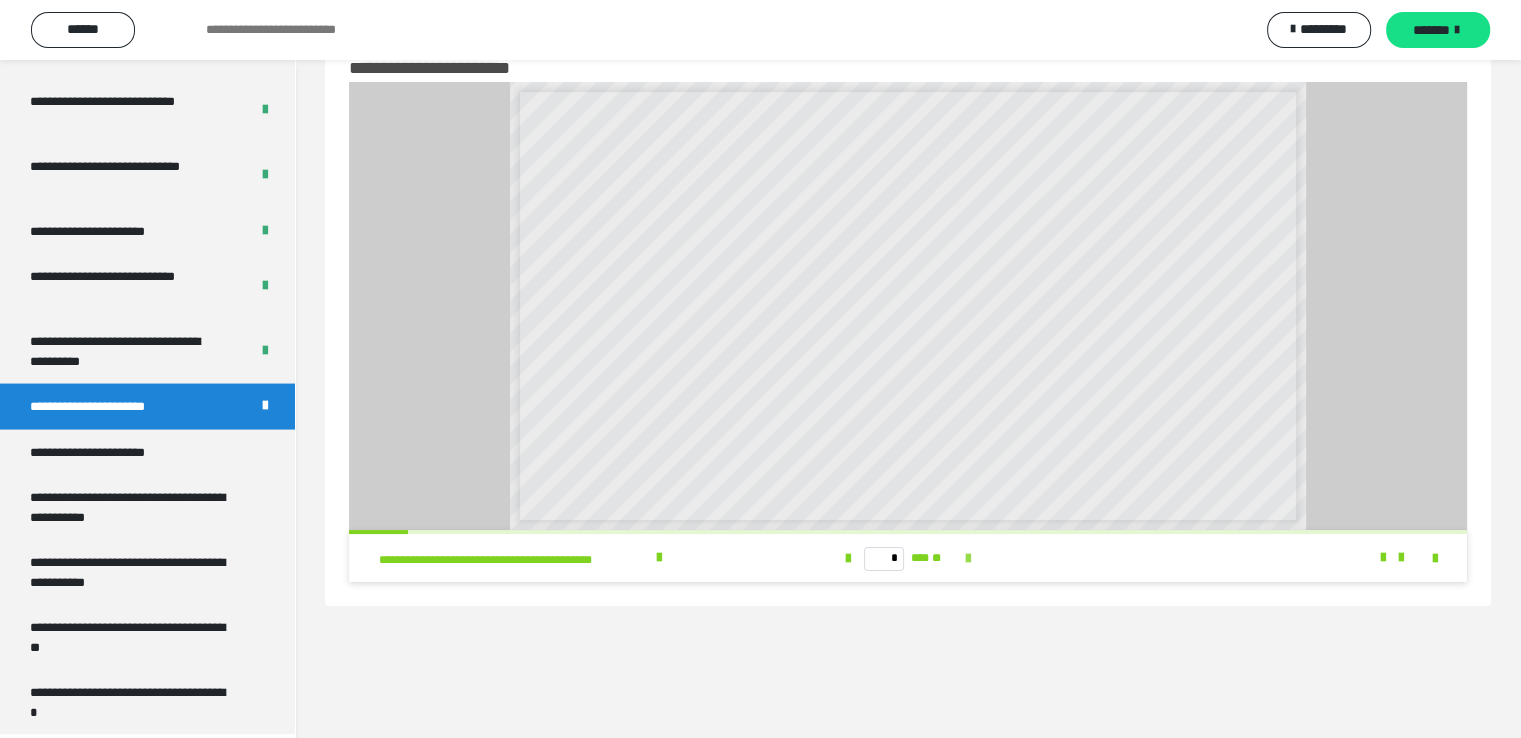 click at bounding box center (968, 559) 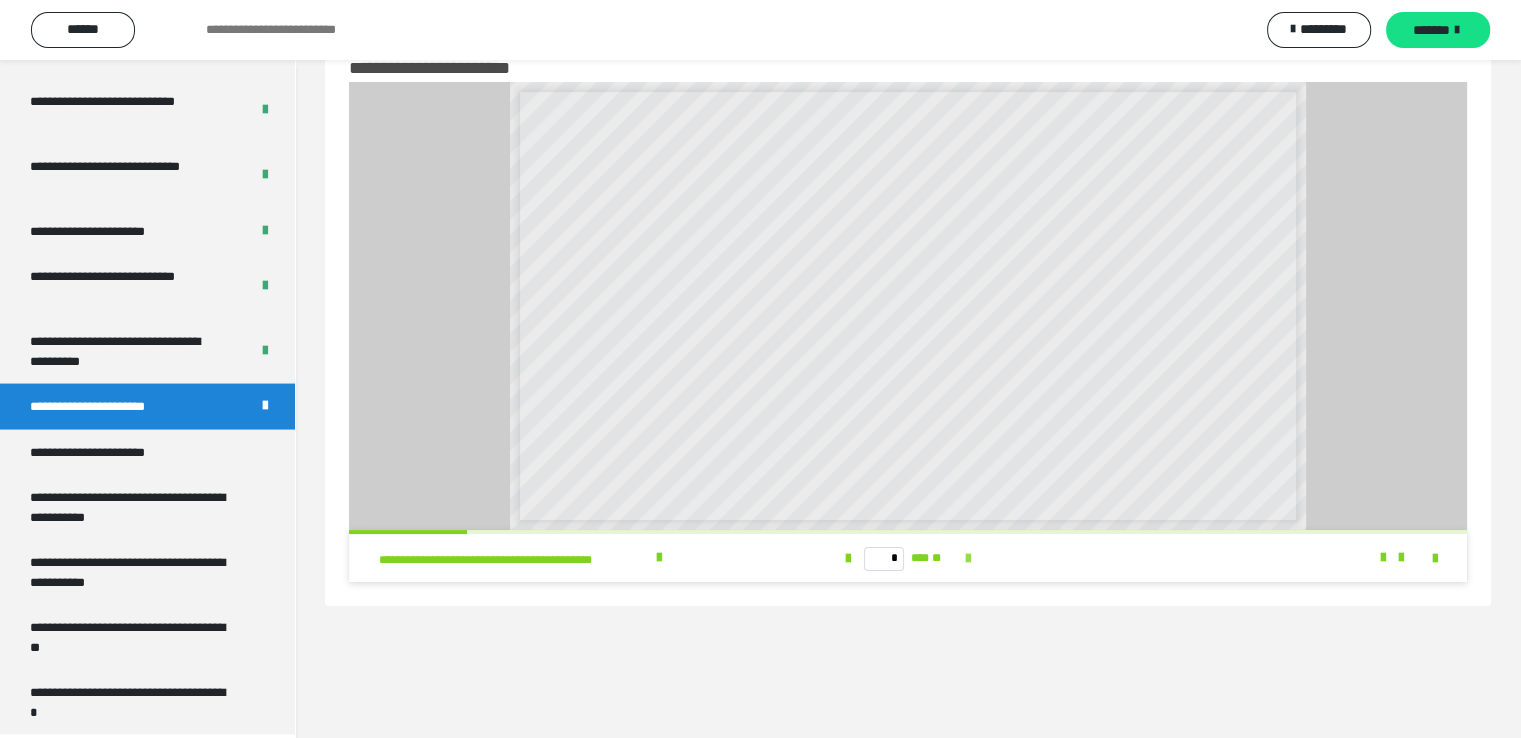 click at bounding box center [968, 559] 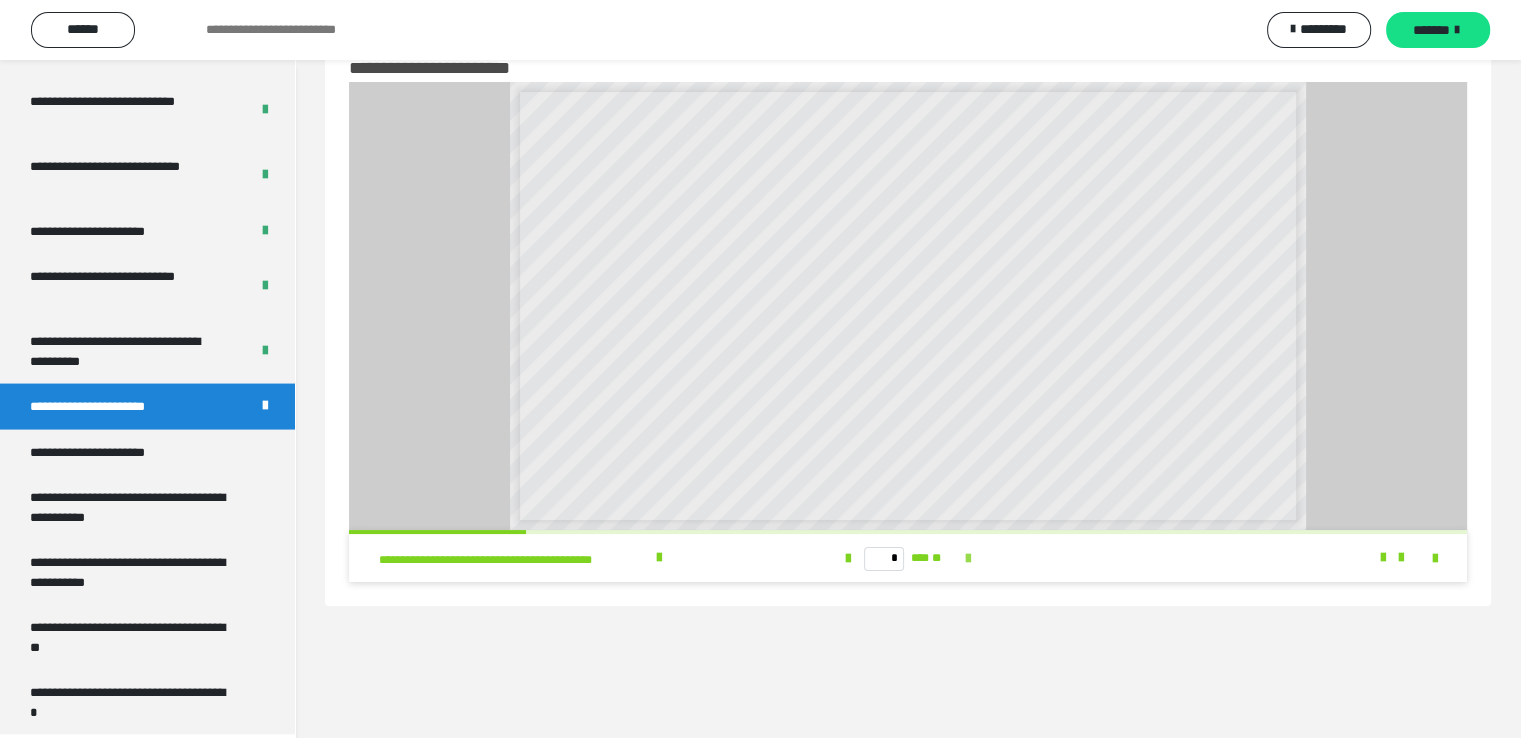 click at bounding box center [968, 559] 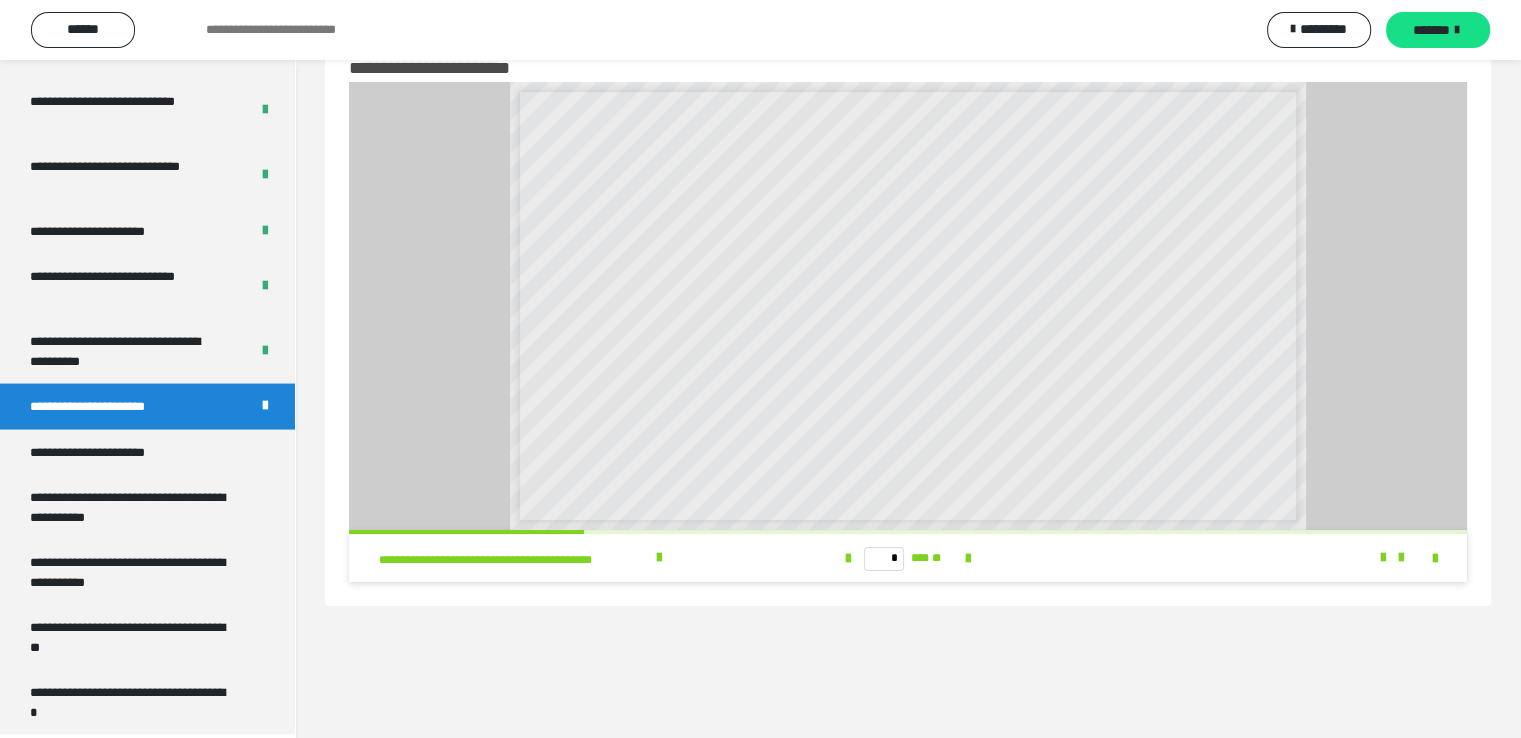 scroll, scrollTop: 59, scrollLeft: 0, axis: vertical 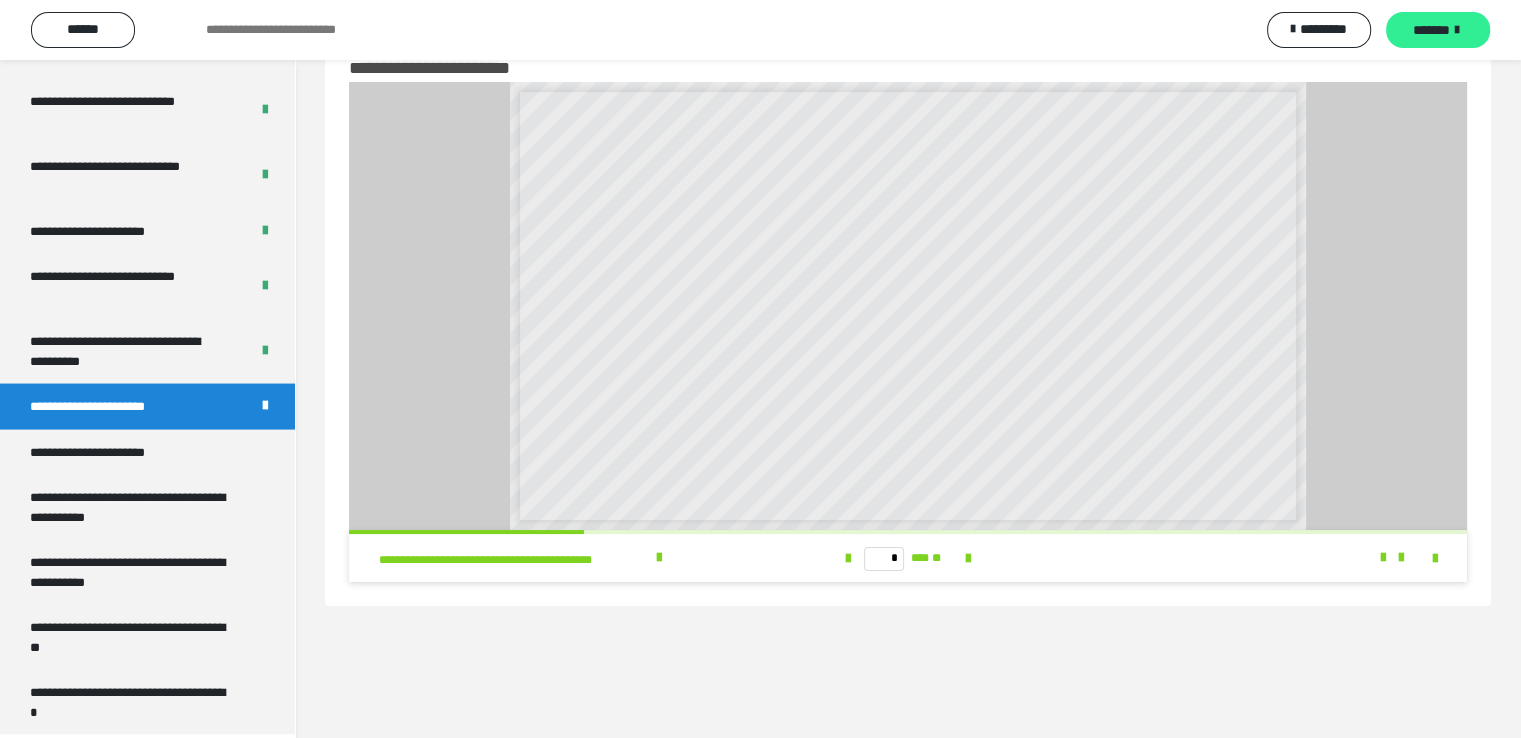 click on "*******" at bounding box center (1438, 30) 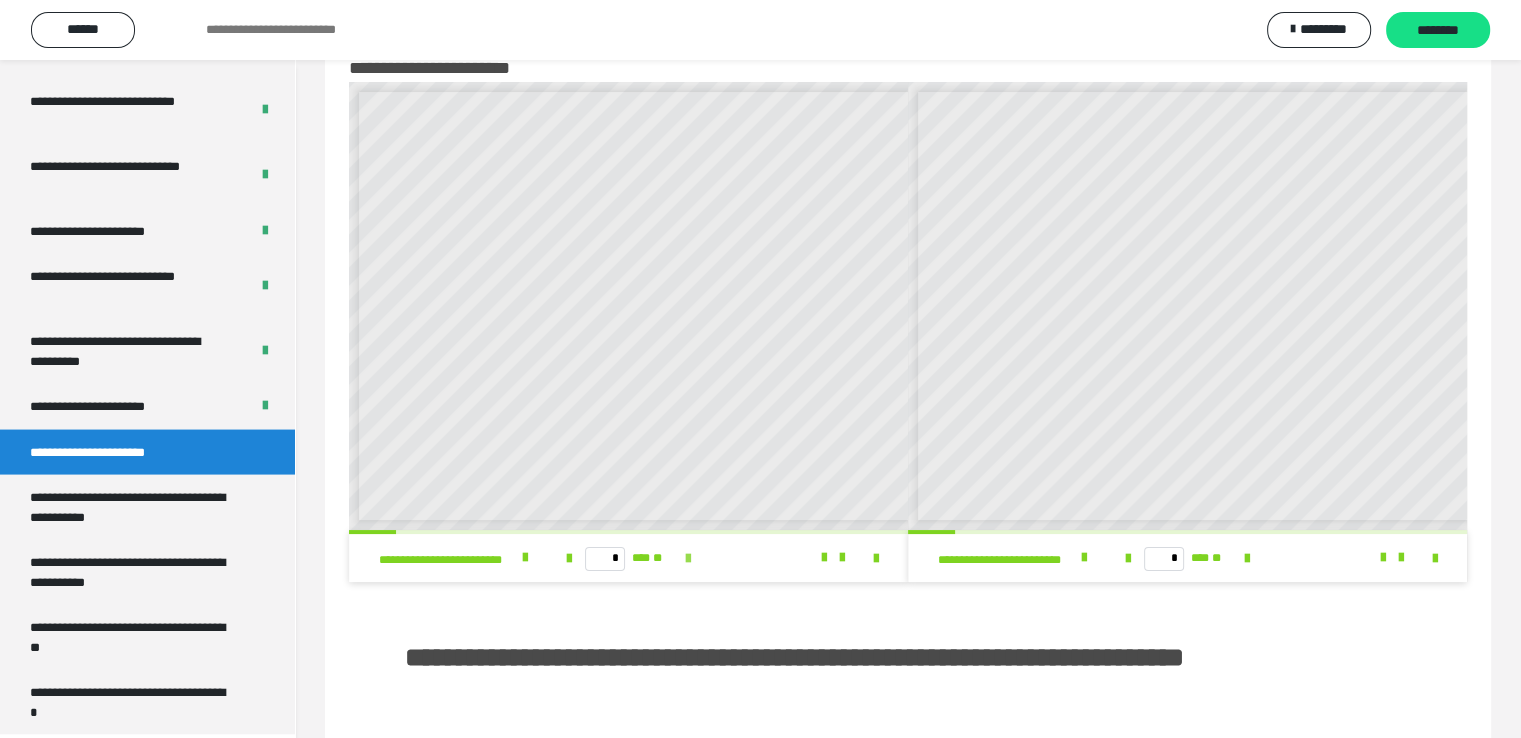 click at bounding box center (688, 559) 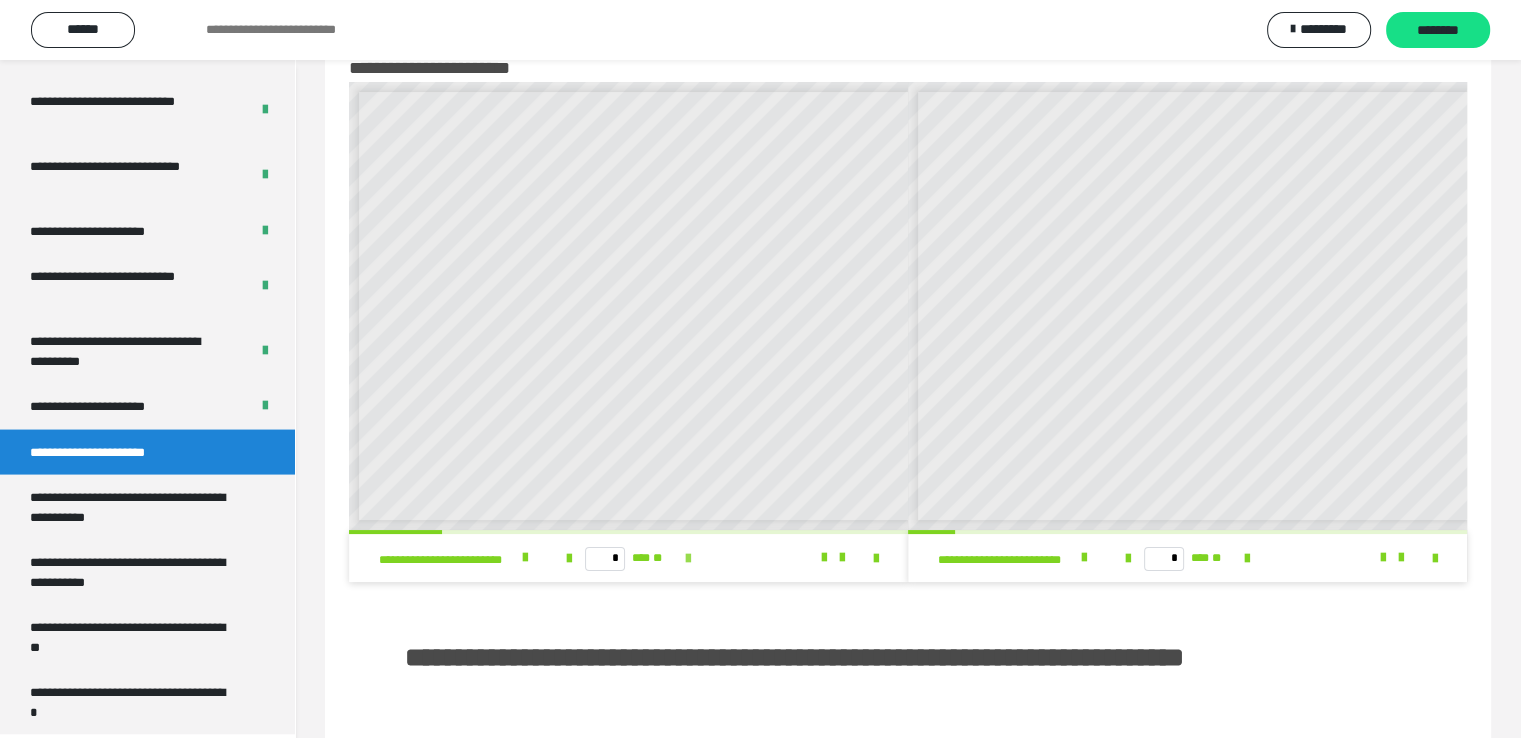 click at bounding box center [688, 559] 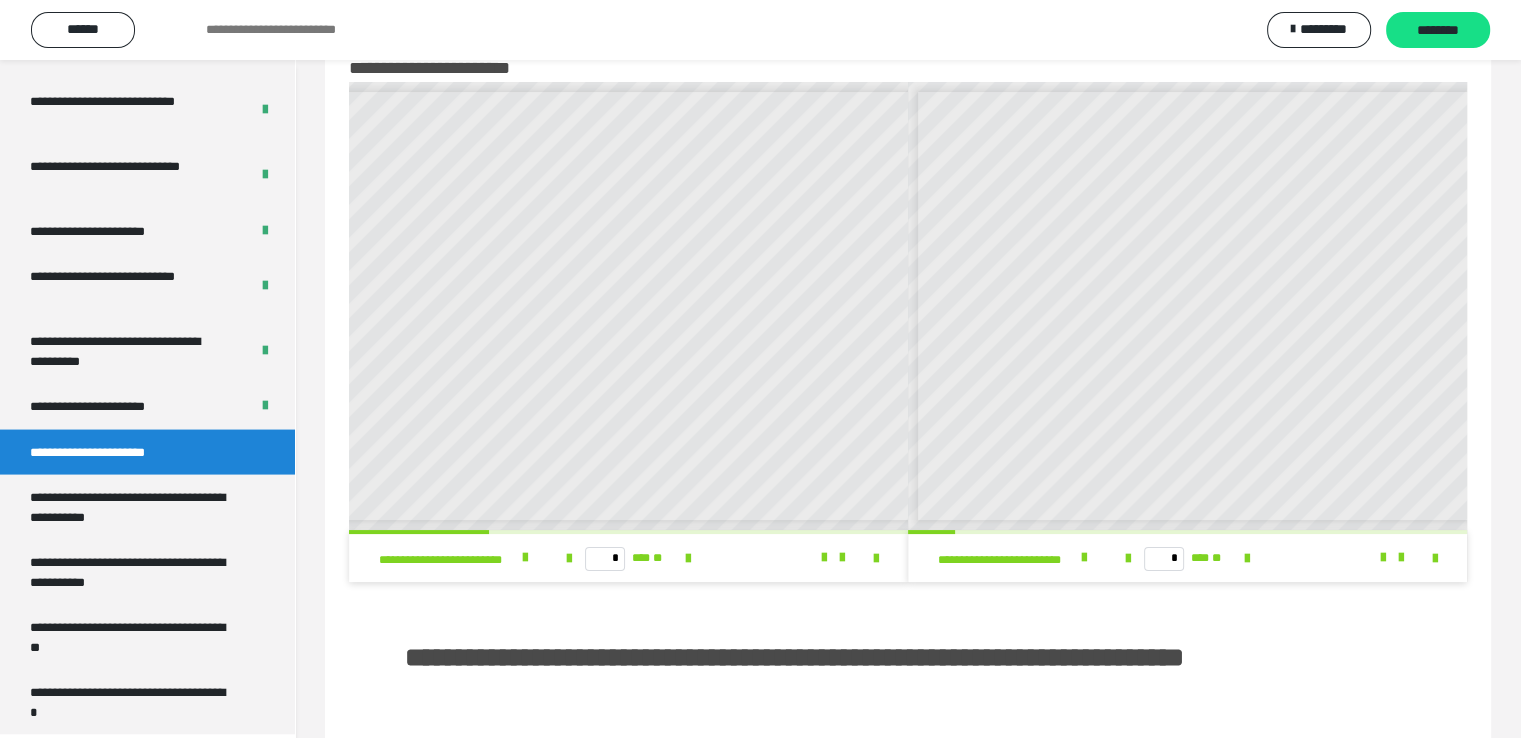 scroll, scrollTop: 0, scrollLeft: 172, axis: horizontal 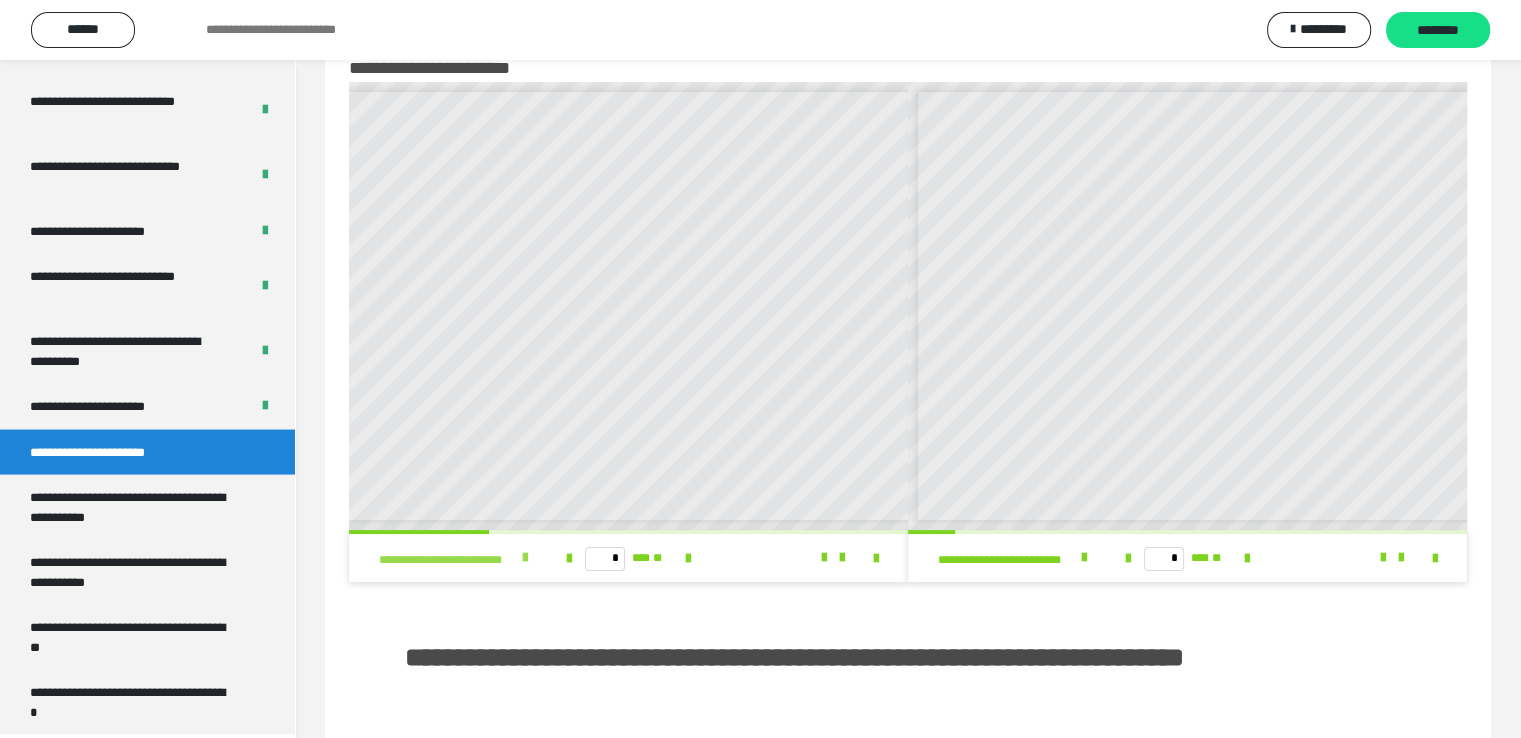 click at bounding box center [525, 558] 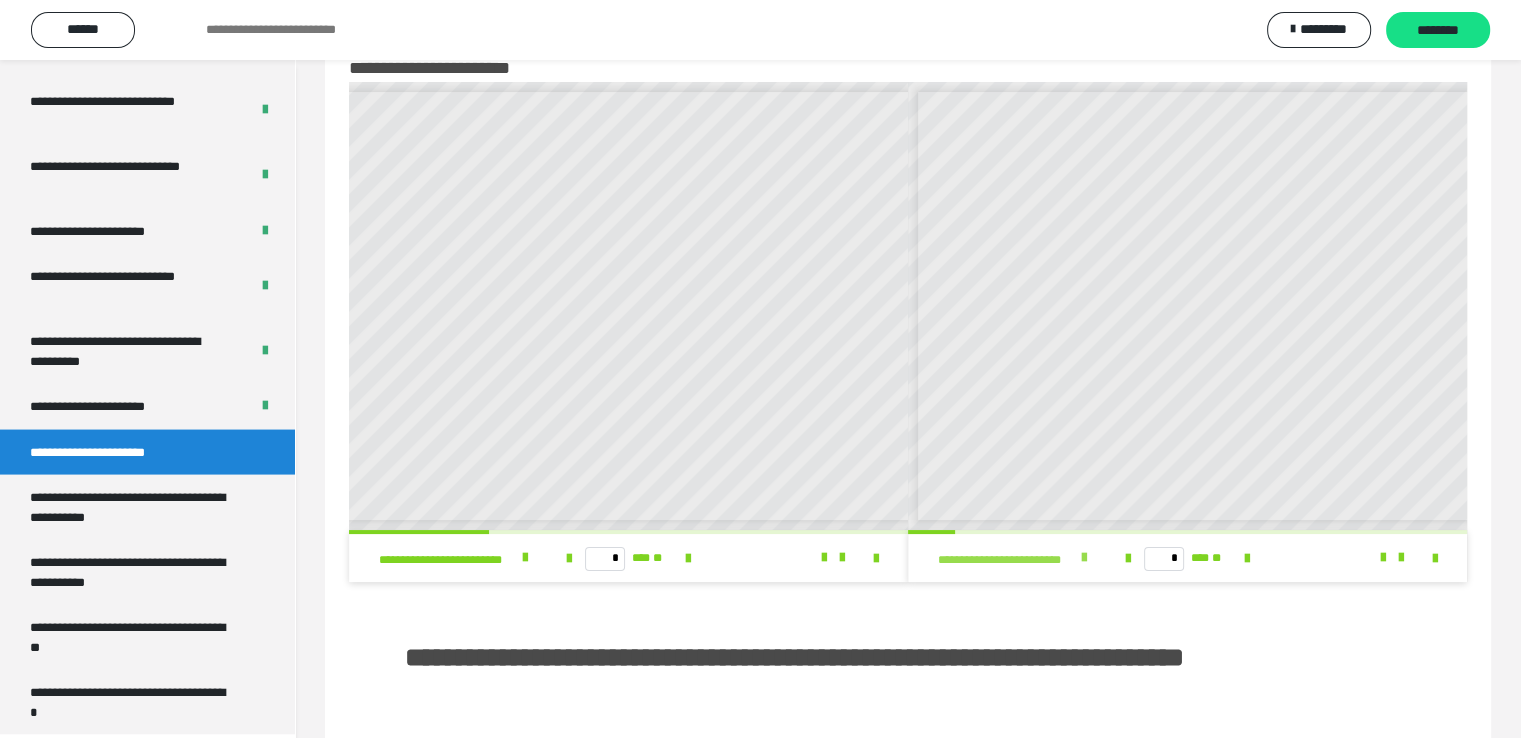 click at bounding box center (1084, 558) 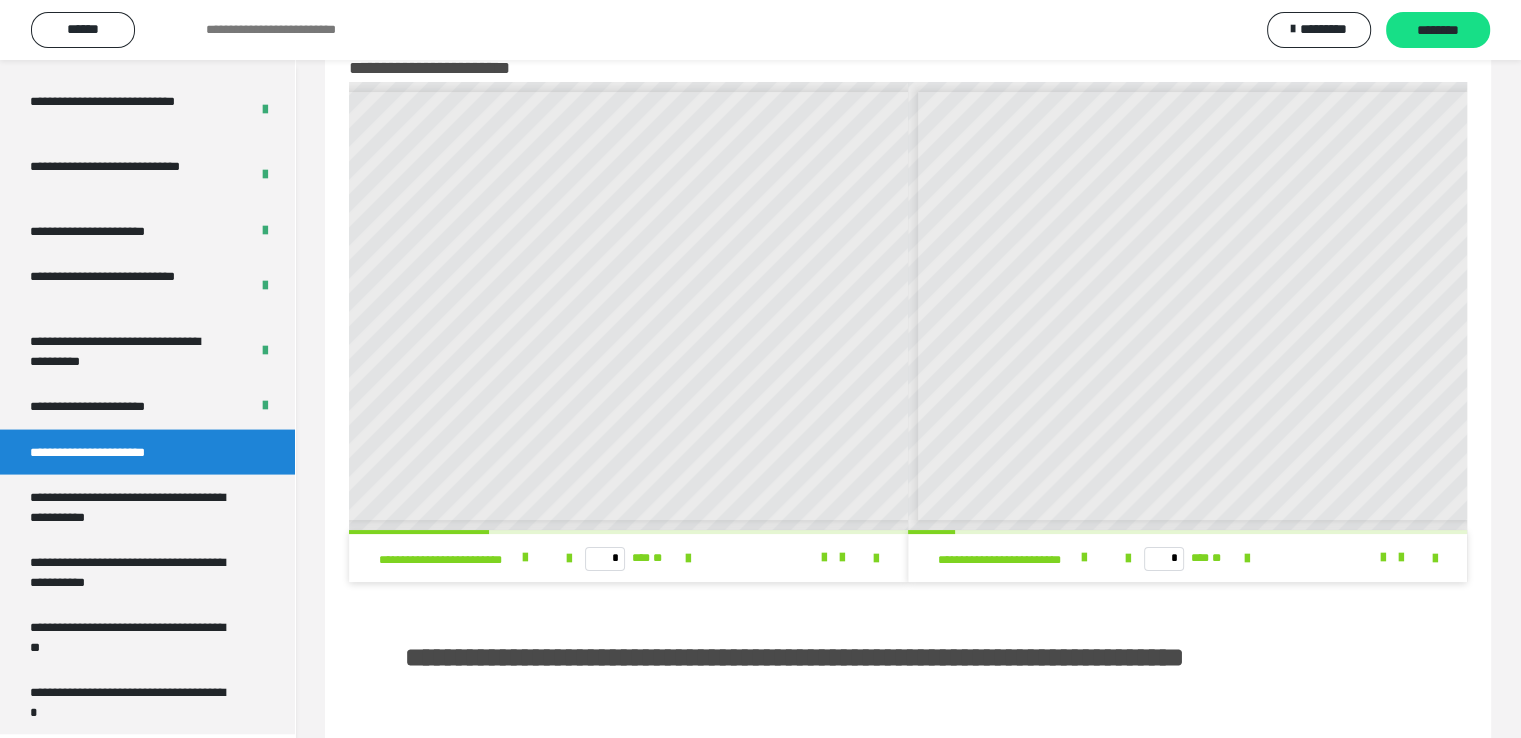 scroll, scrollTop: 8, scrollLeft: 0, axis: vertical 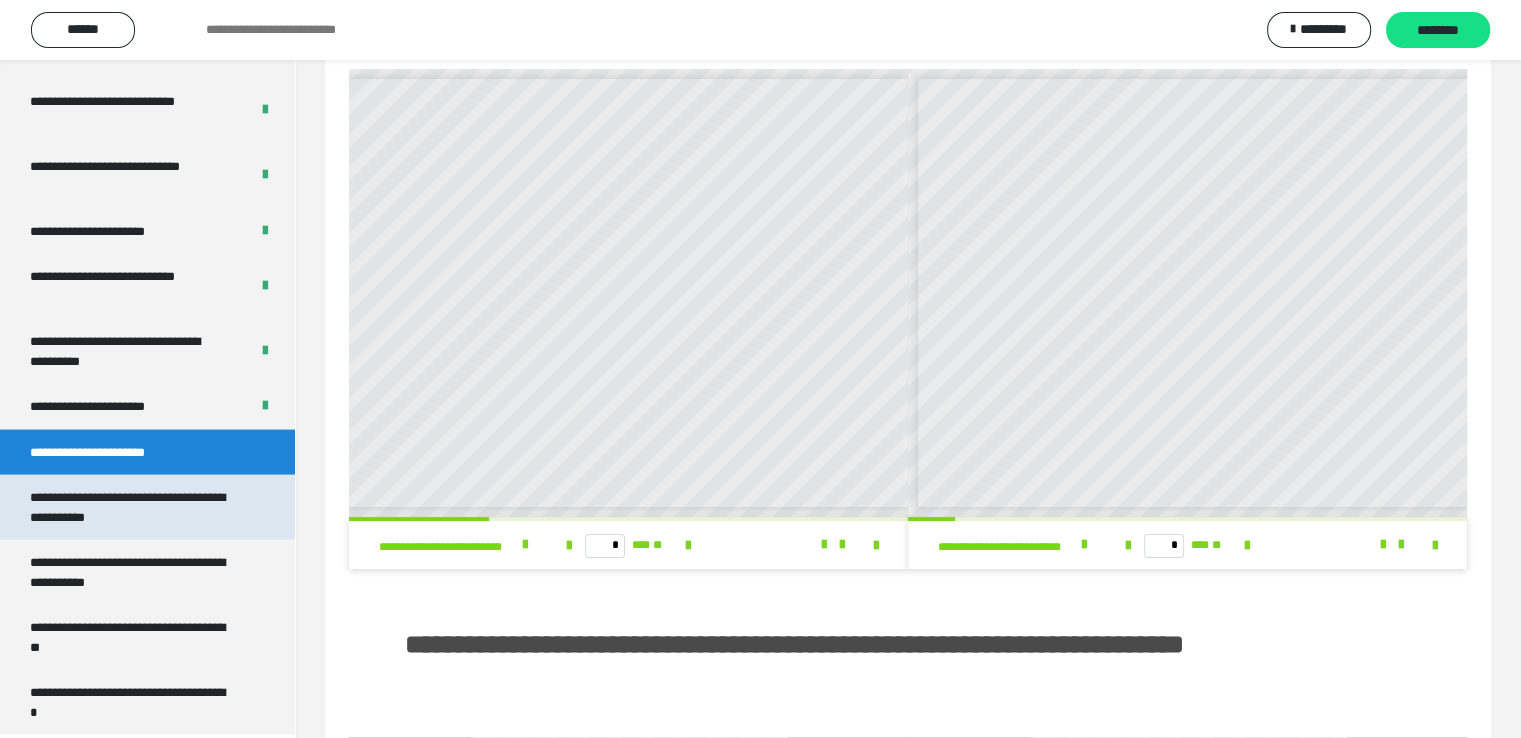 click on "**********" at bounding box center (132, 507) 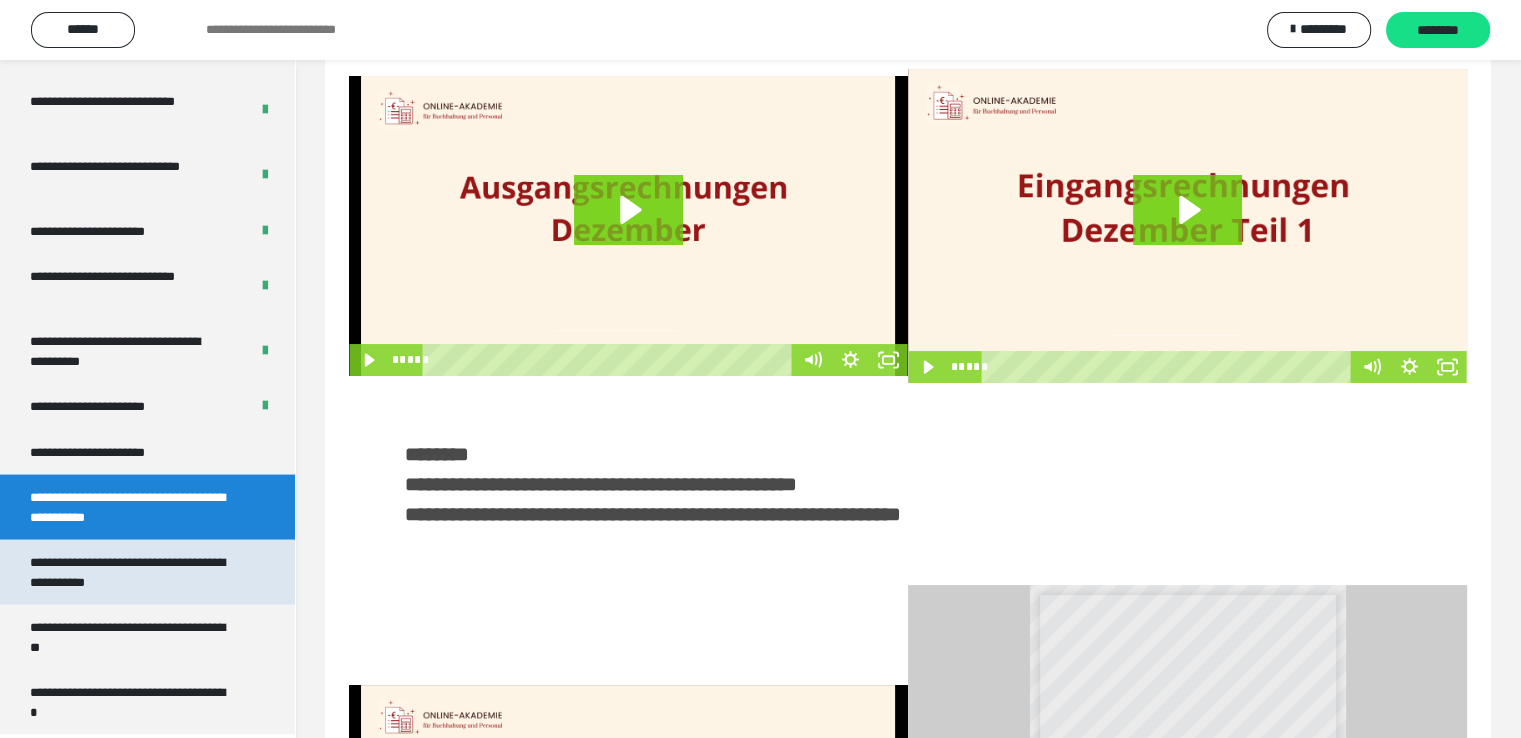 click on "**********" at bounding box center [132, 572] 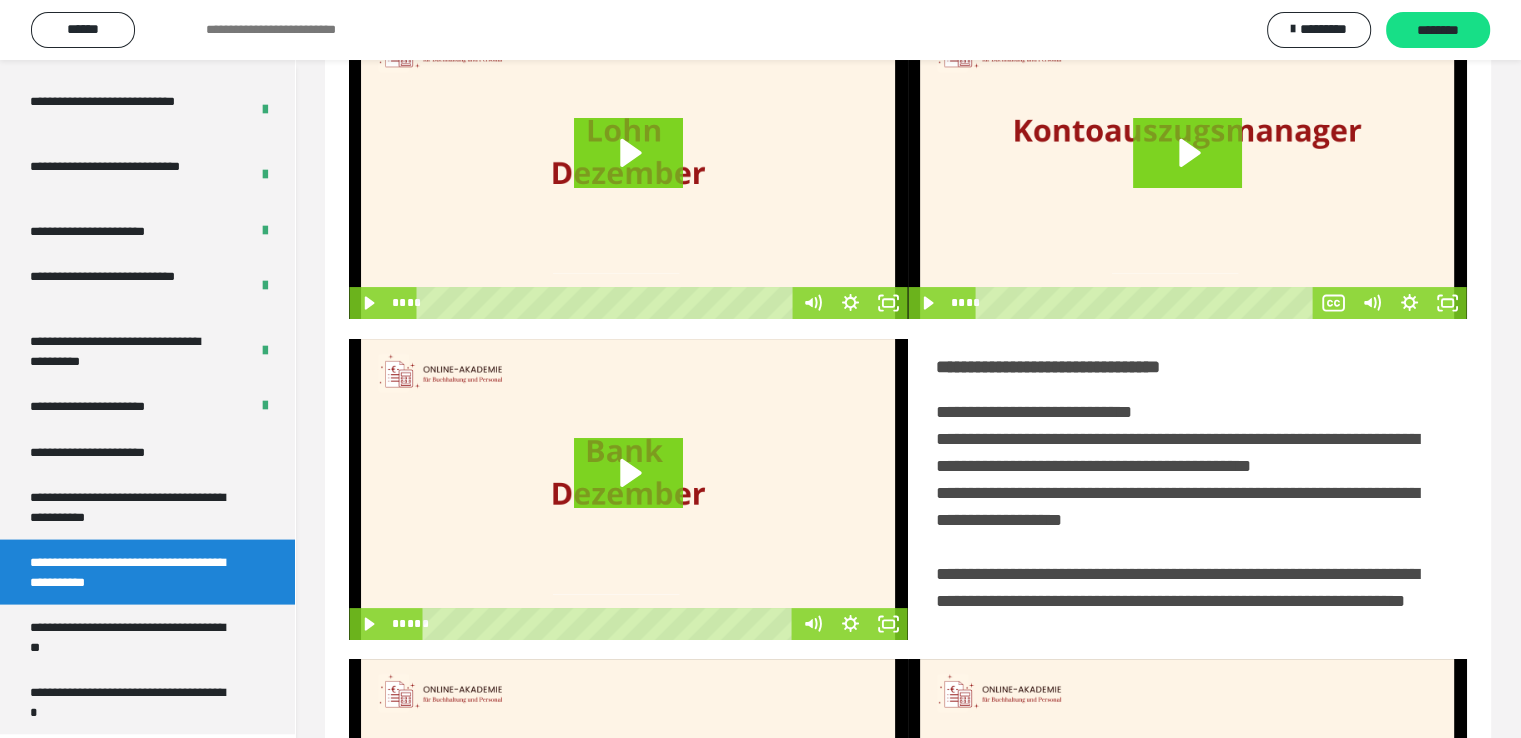 scroll, scrollTop: 121, scrollLeft: 0, axis: vertical 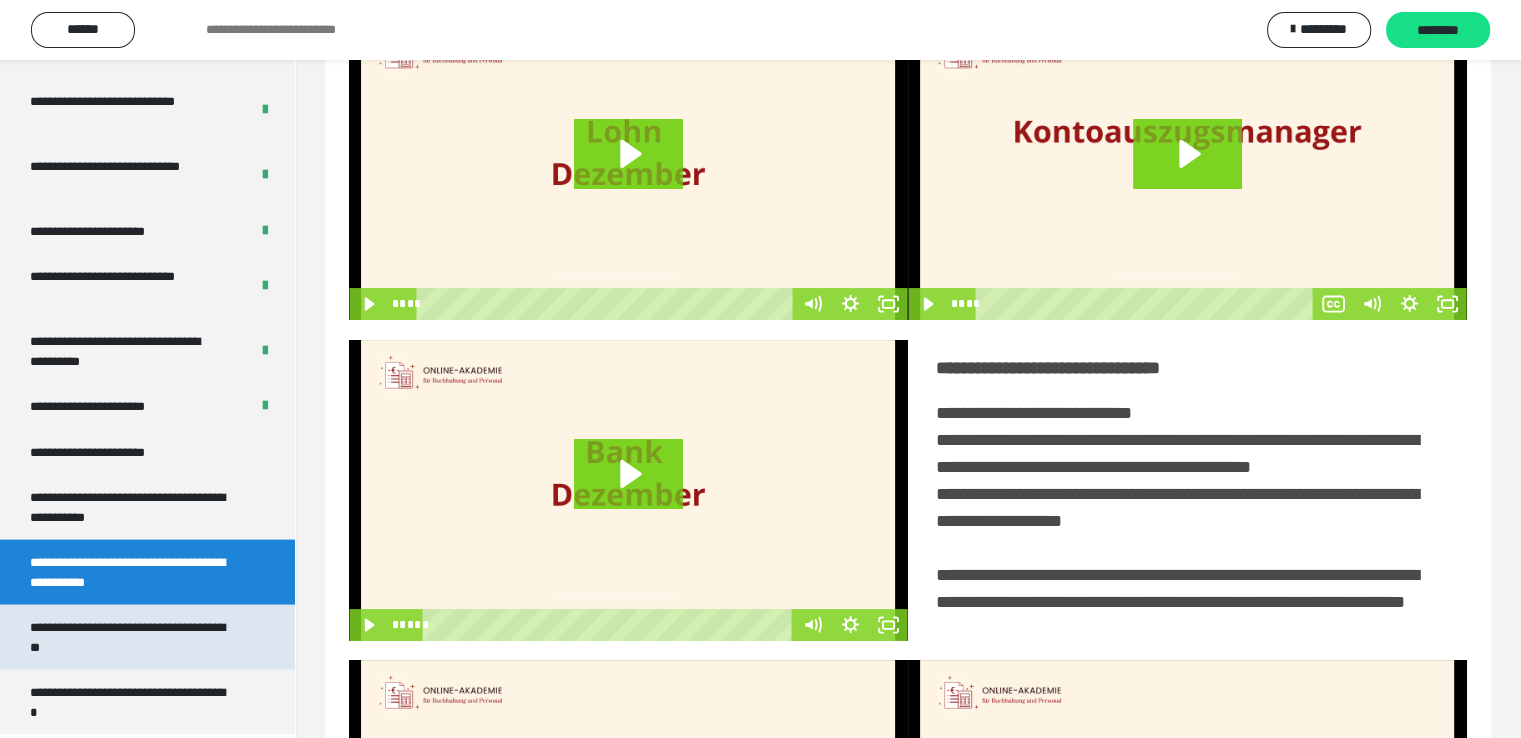 click on "**********" at bounding box center (132, 637) 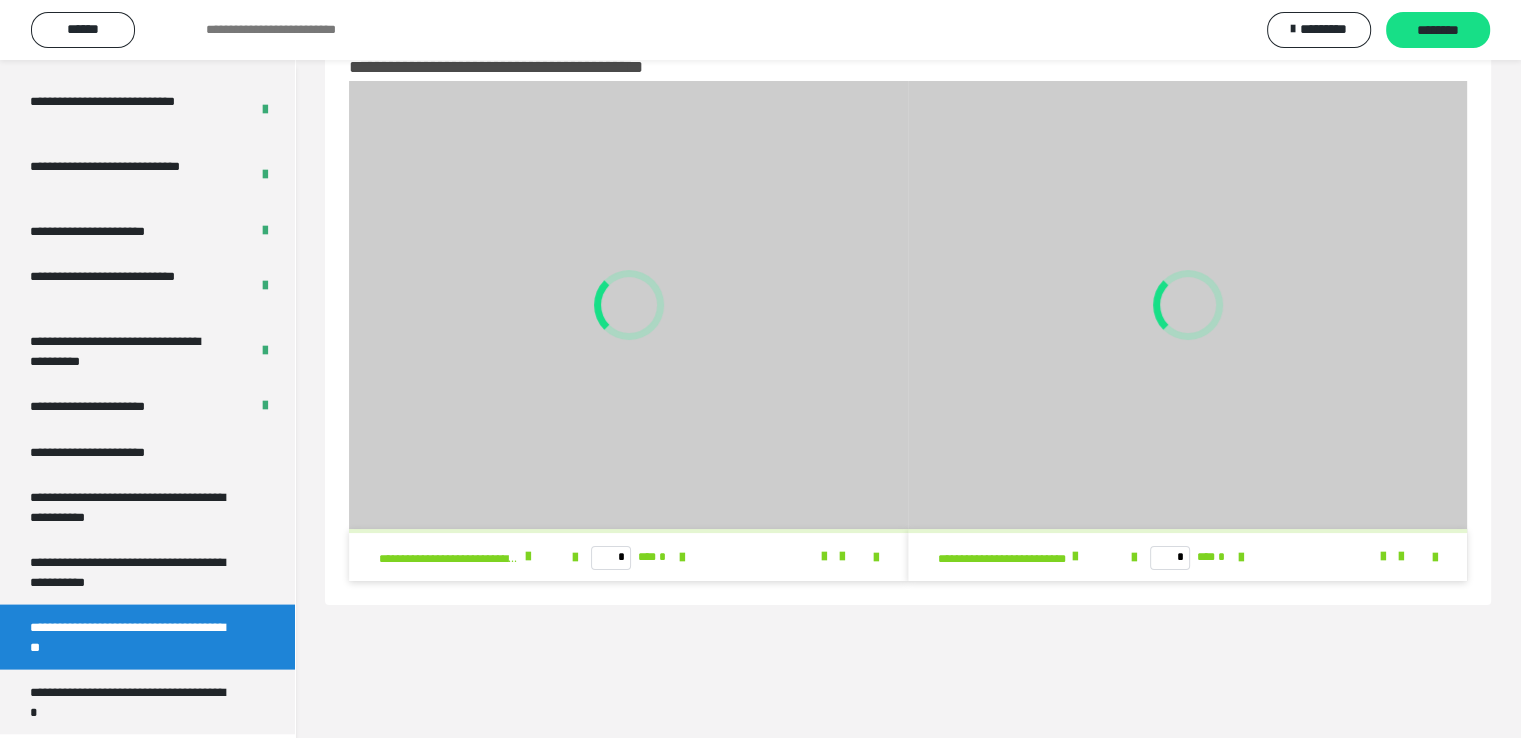 scroll, scrollTop: 60, scrollLeft: 0, axis: vertical 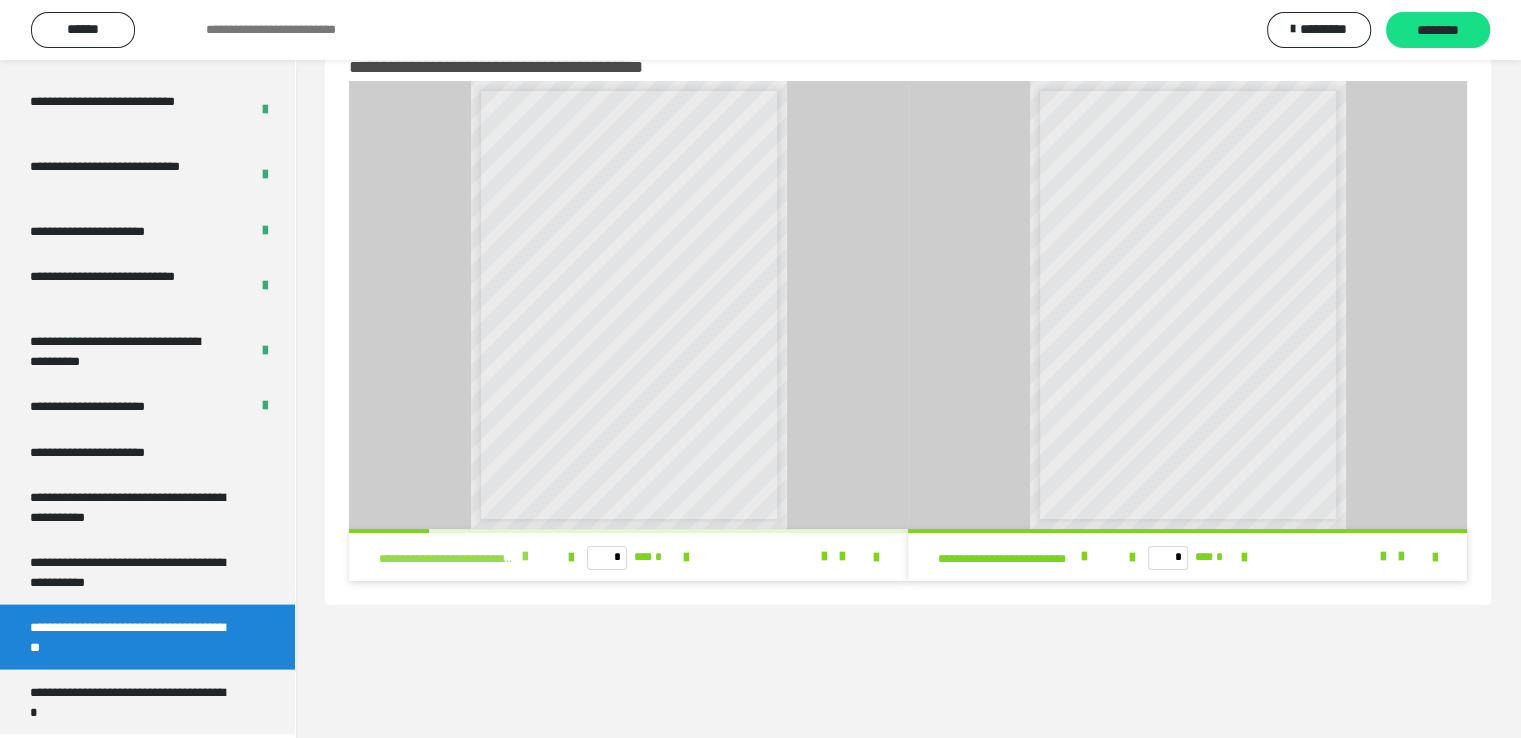 click at bounding box center [525, 557] 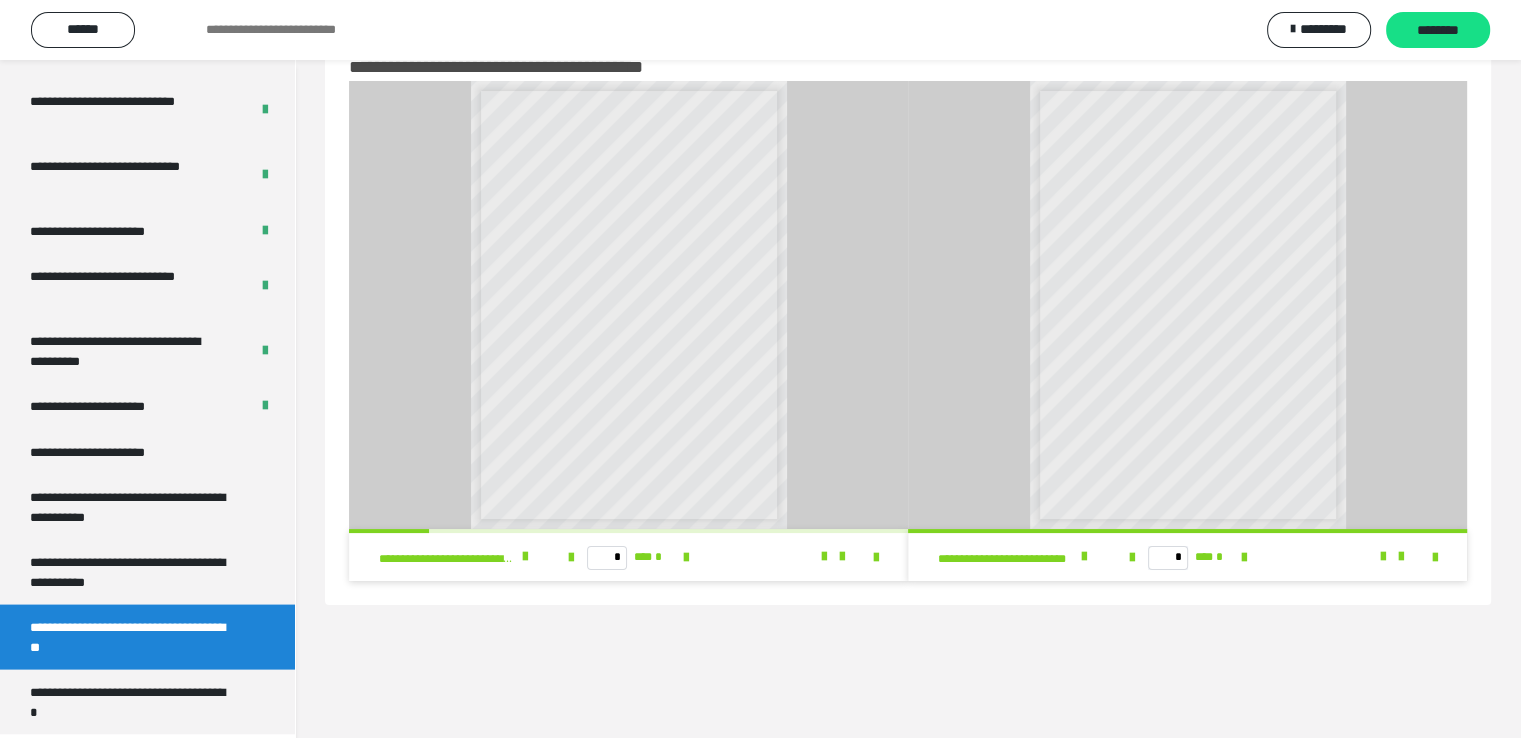 click on "**********" at bounding box center [1038, 557] 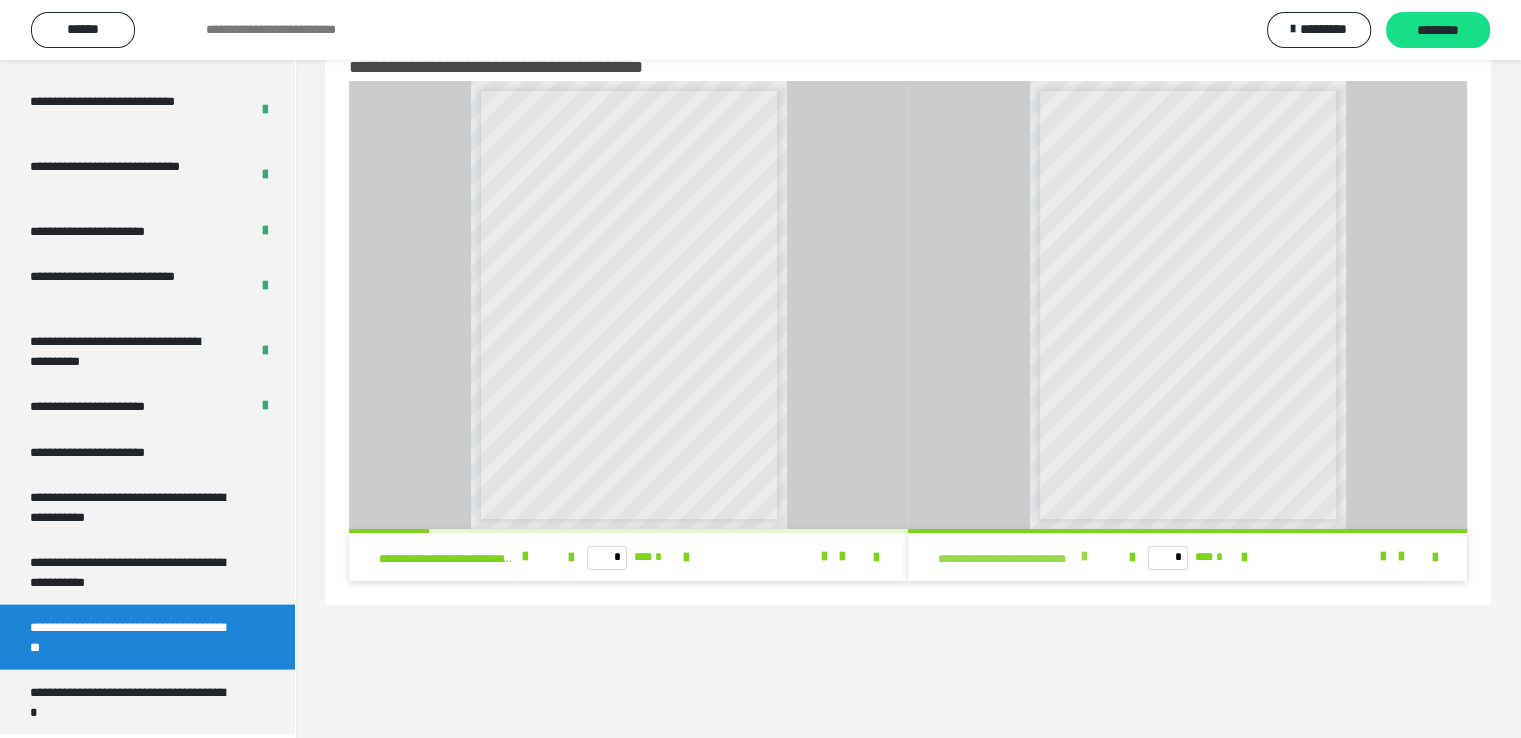 click at bounding box center [1084, 557] 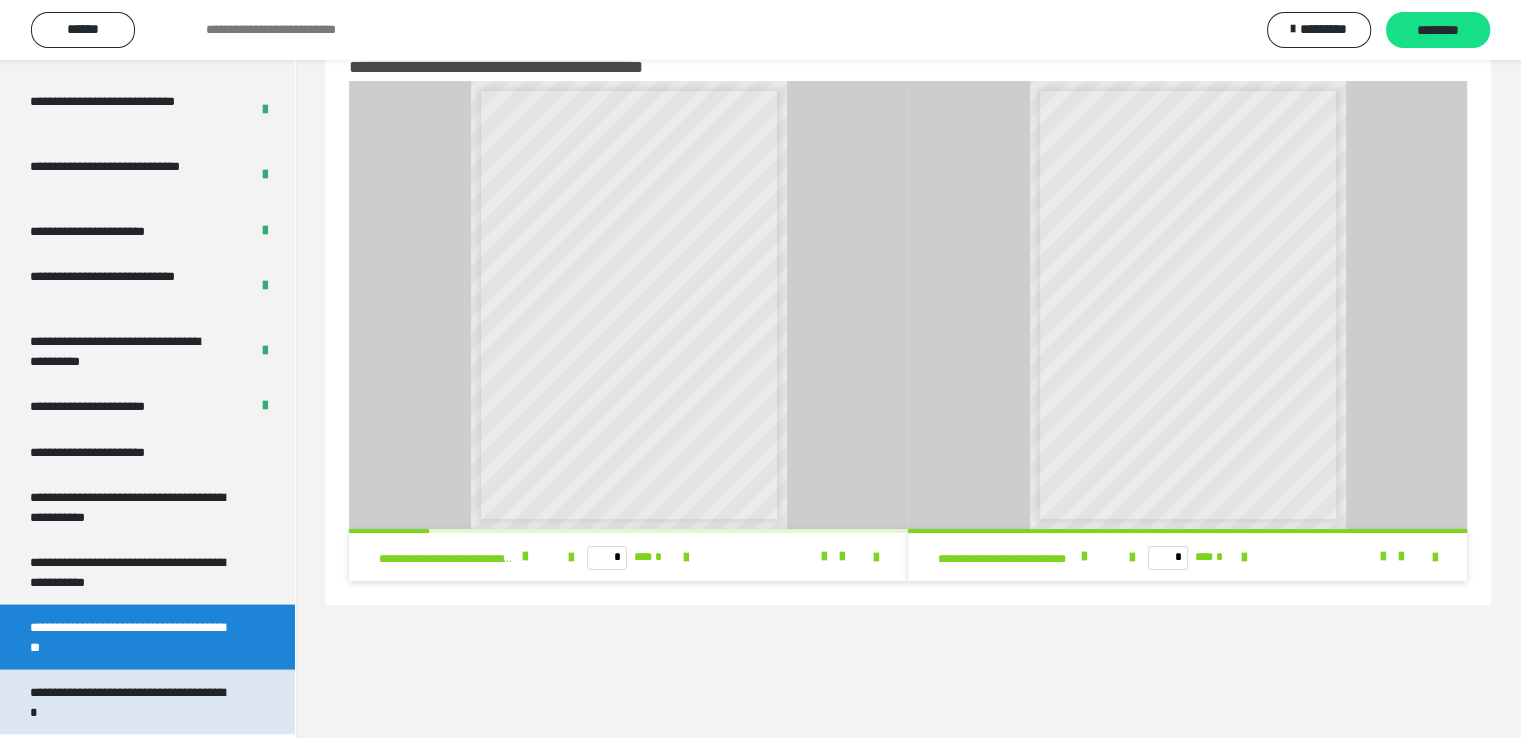 click on "**********" at bounding box center [132, 702] 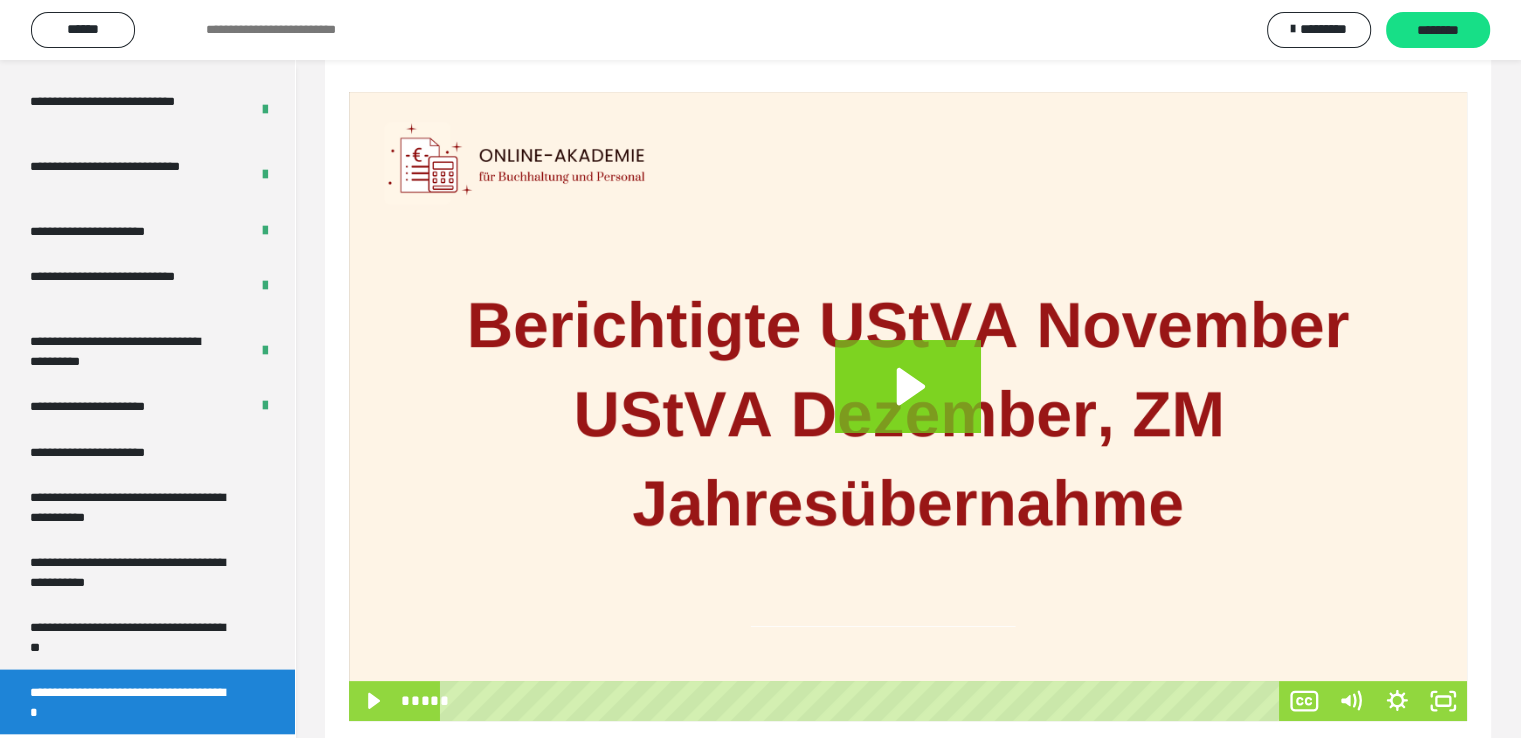 scroll, scrollTop: 271, scrollLeft: 0, axis: vertical 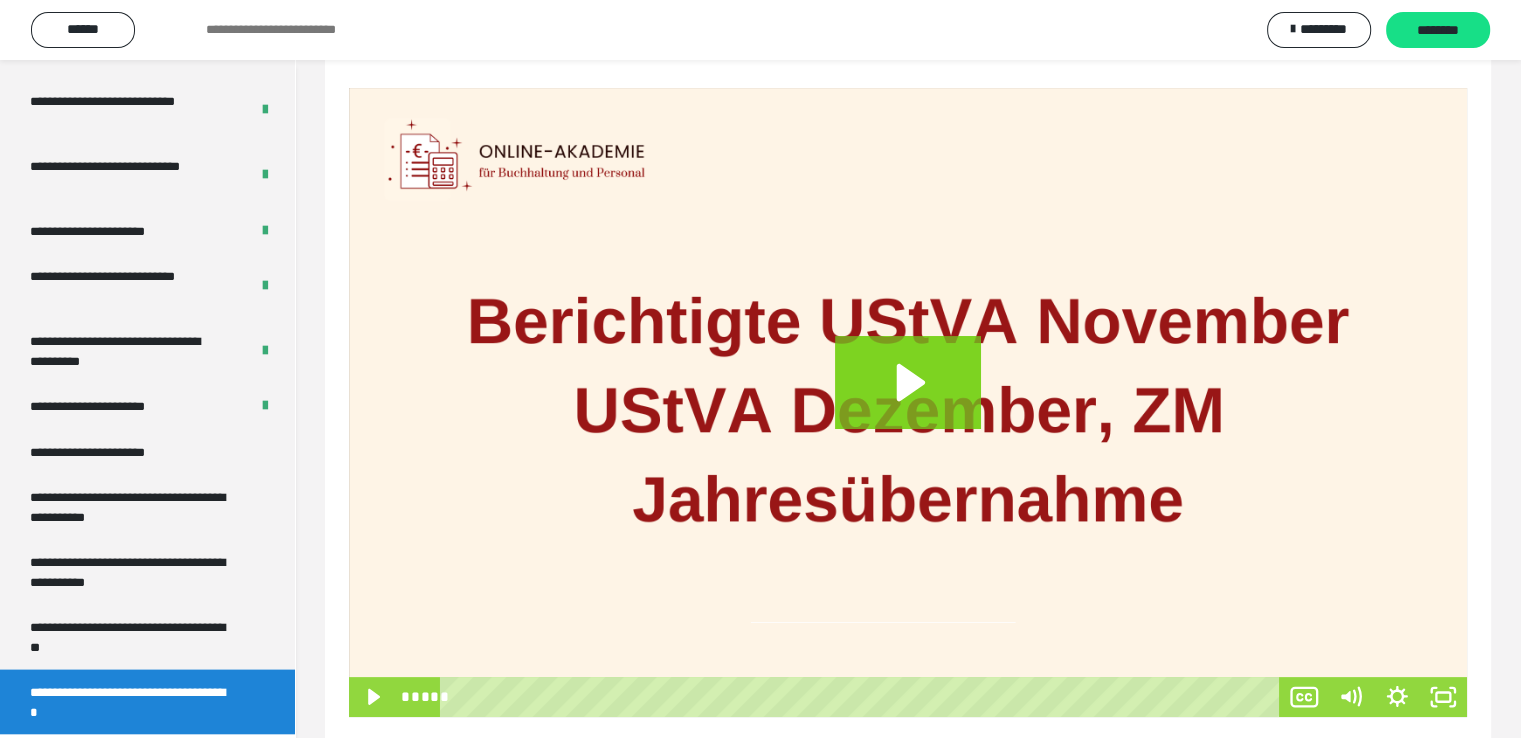 click at bounding box center (908, 402) 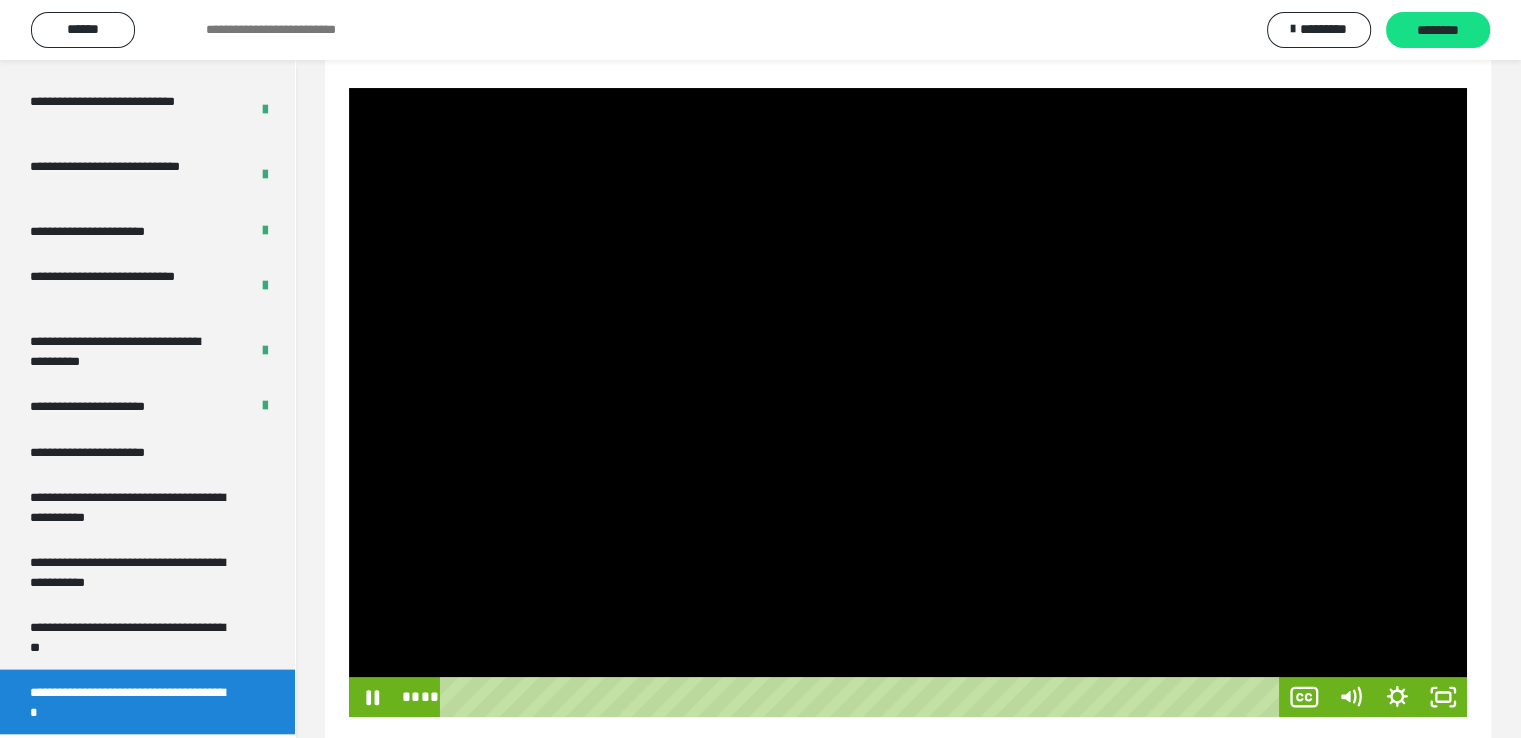 click at bounding box center (908, 402) 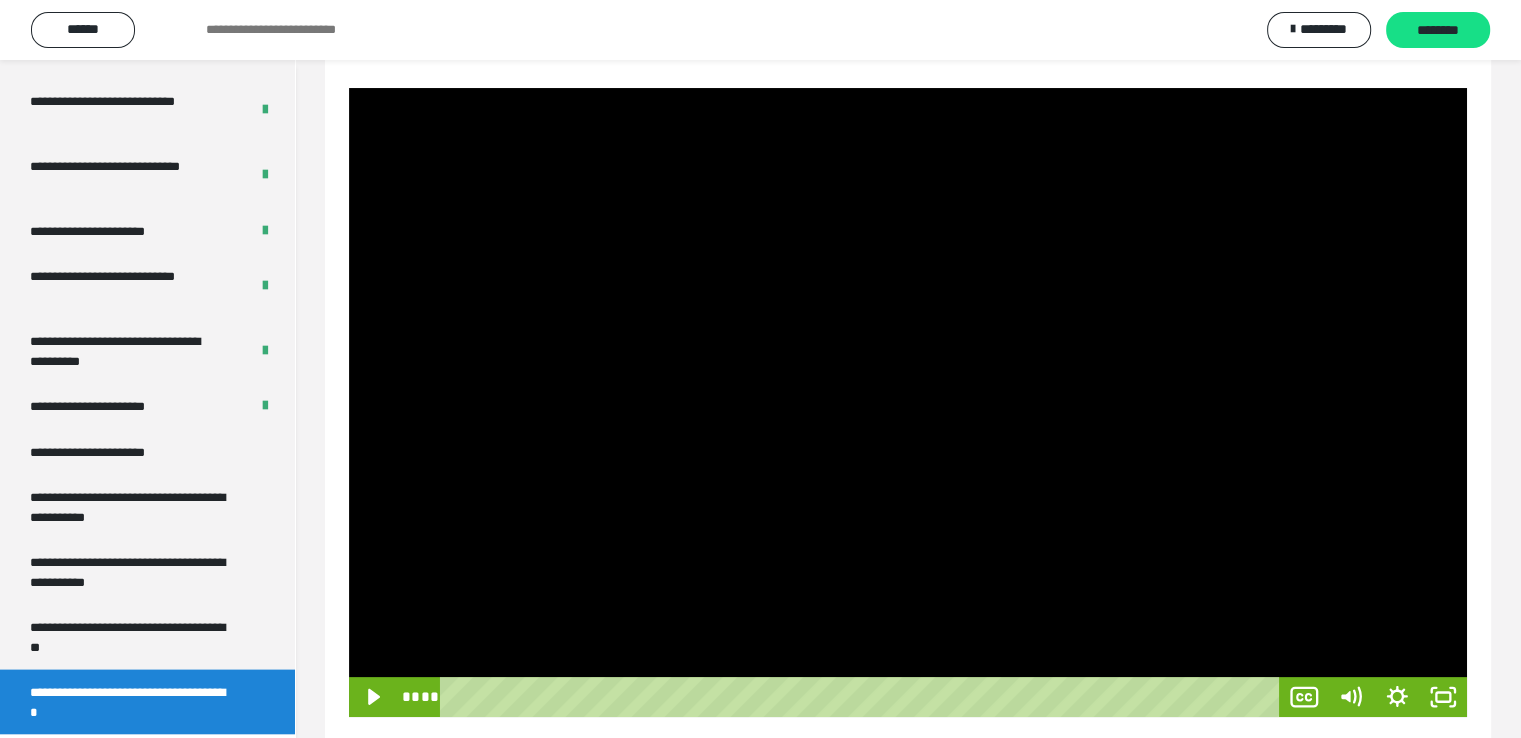 click at bounding box center [908, 402] 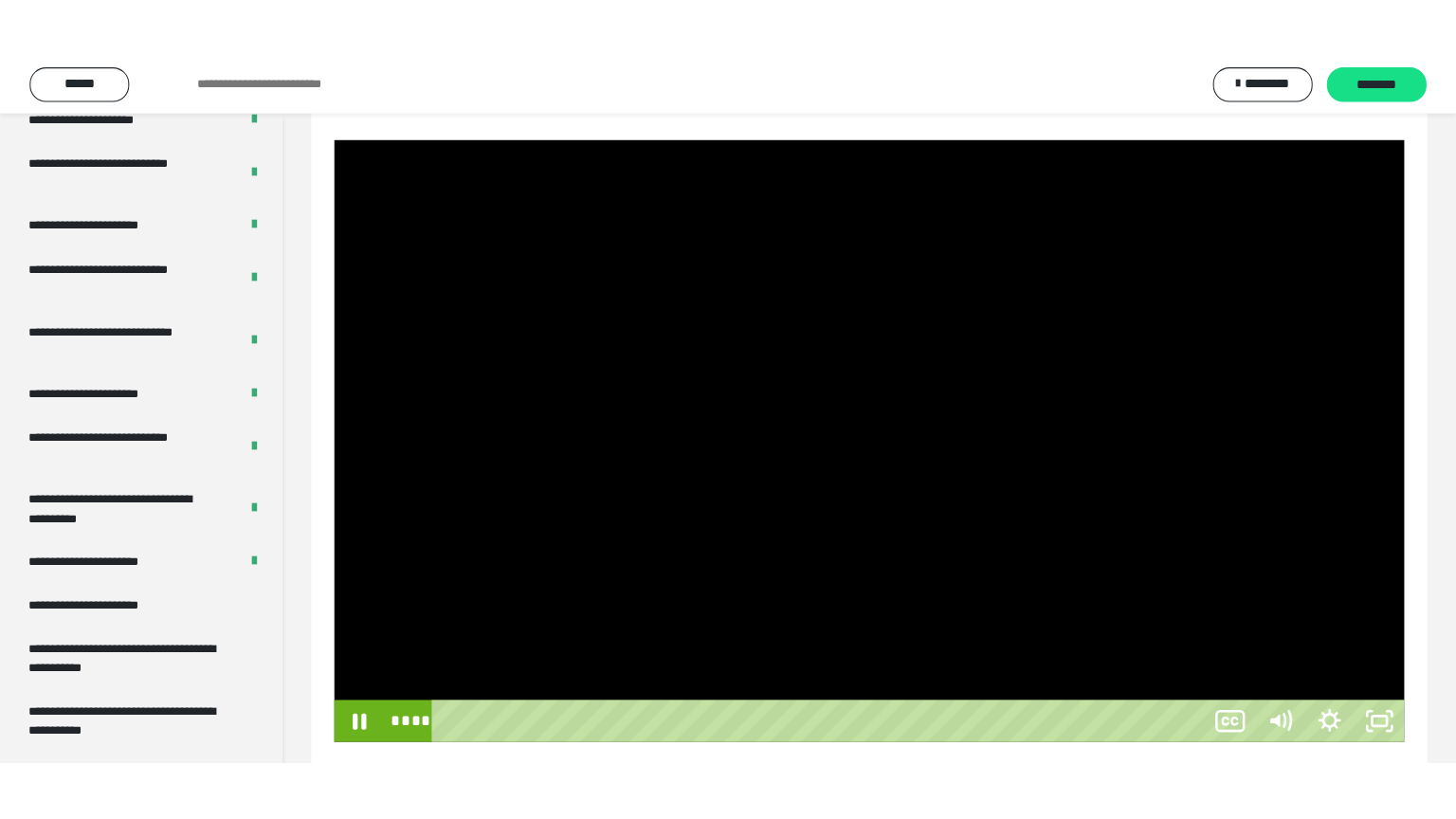 scroll, scrollTop: 178, scrollLeft: 0, axis: vertical 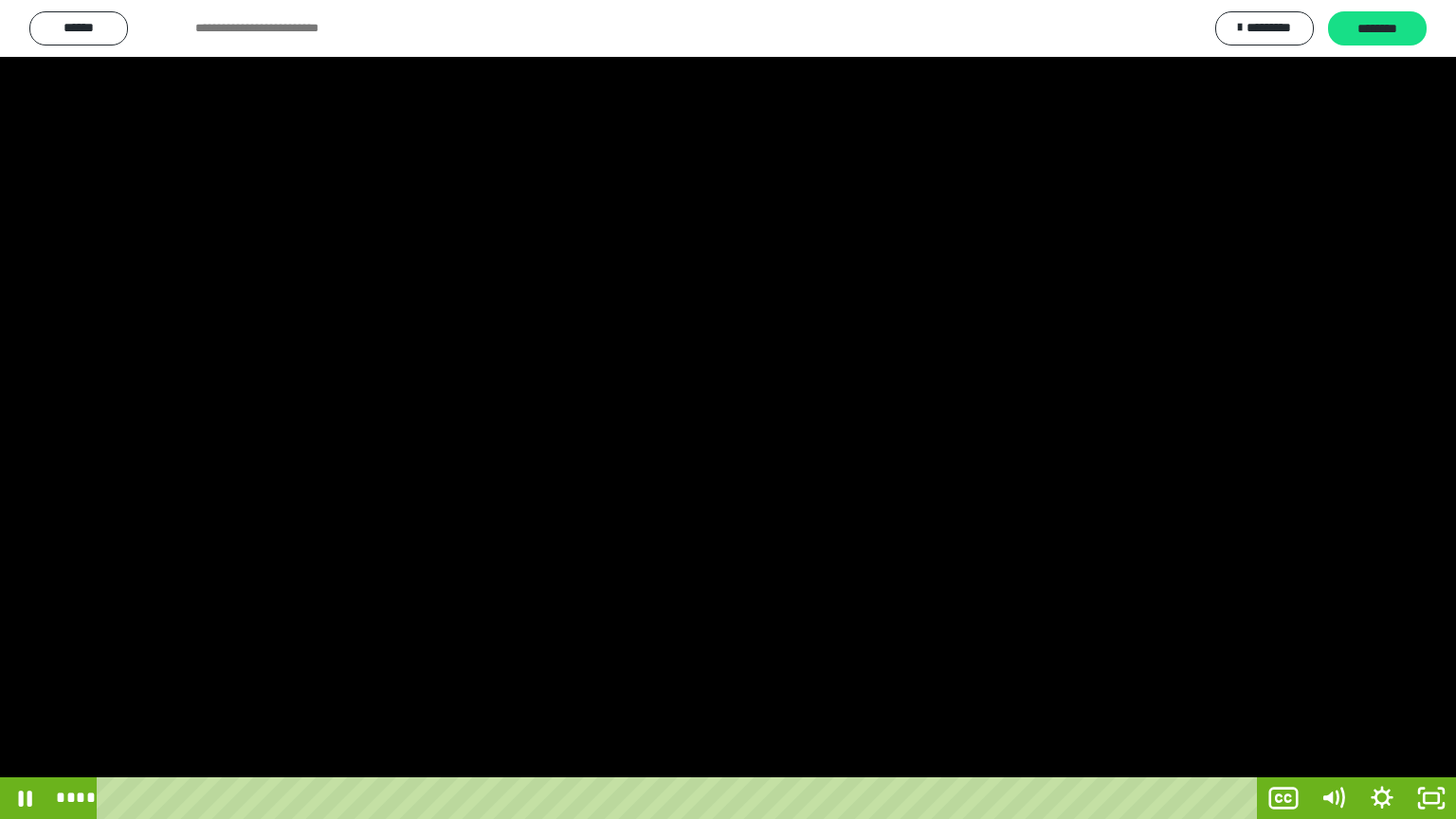 click at bounding box center (728, 410) 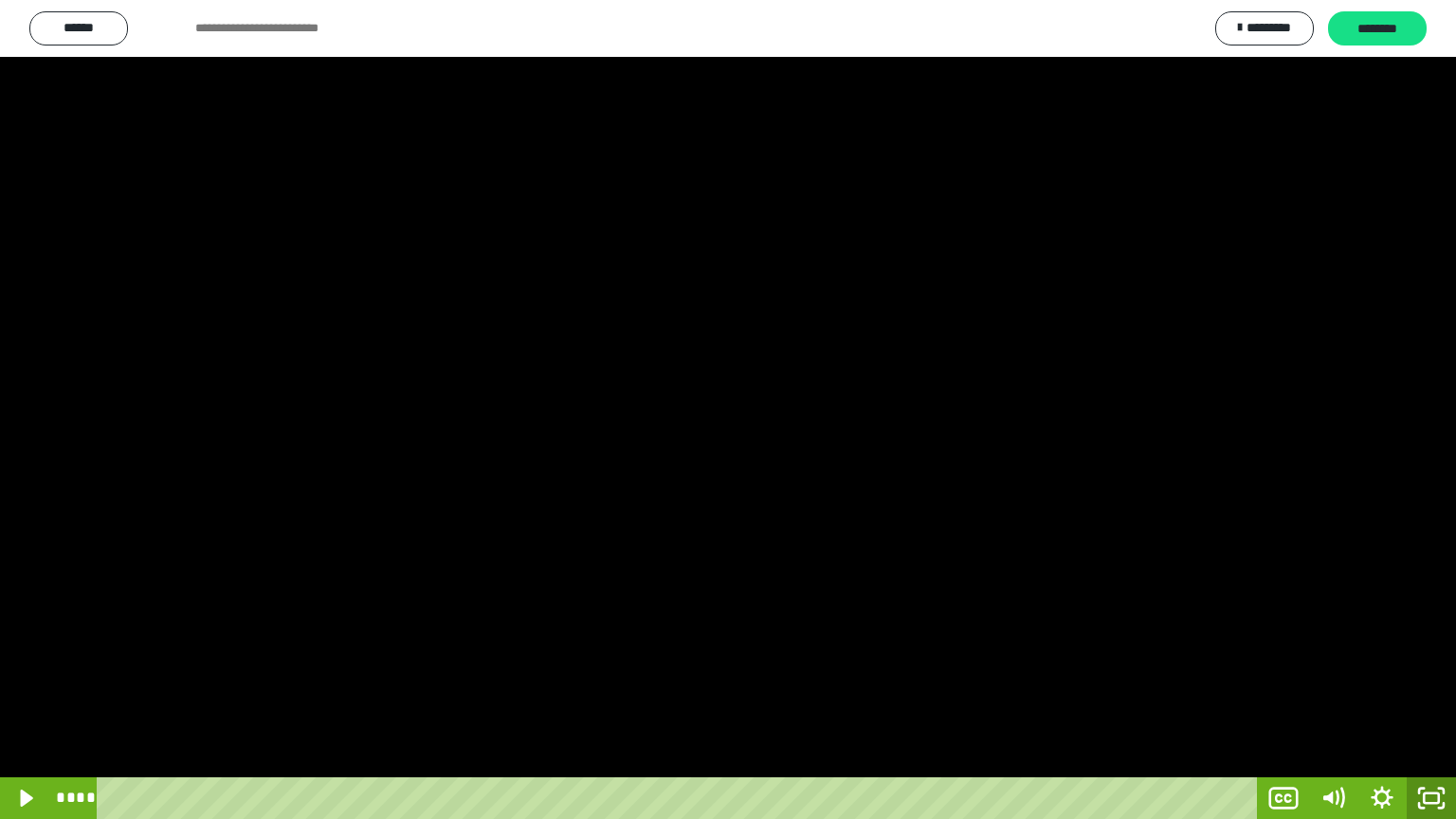 click 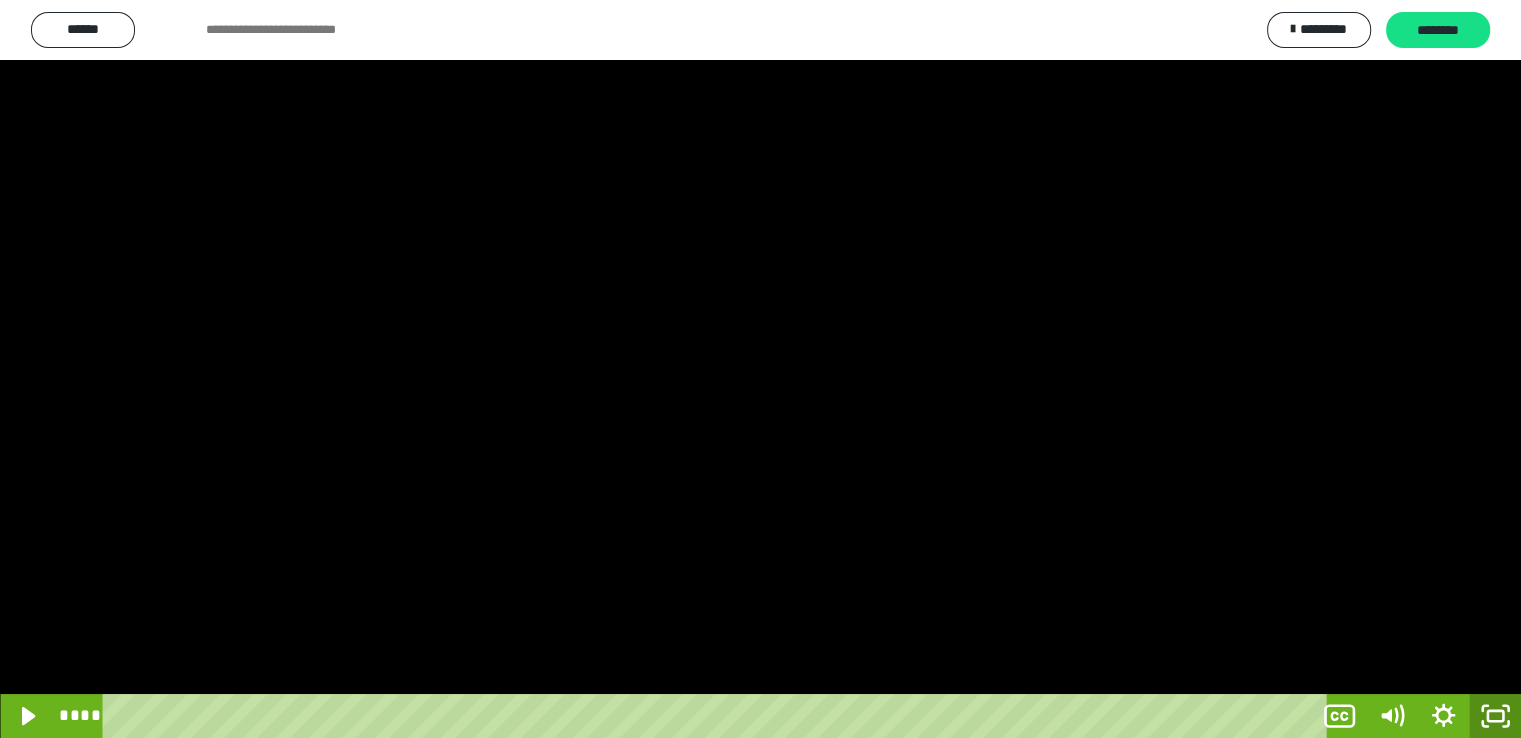 scroll, scrollTop: 3949, scrollLeft: 0, axis: vertical 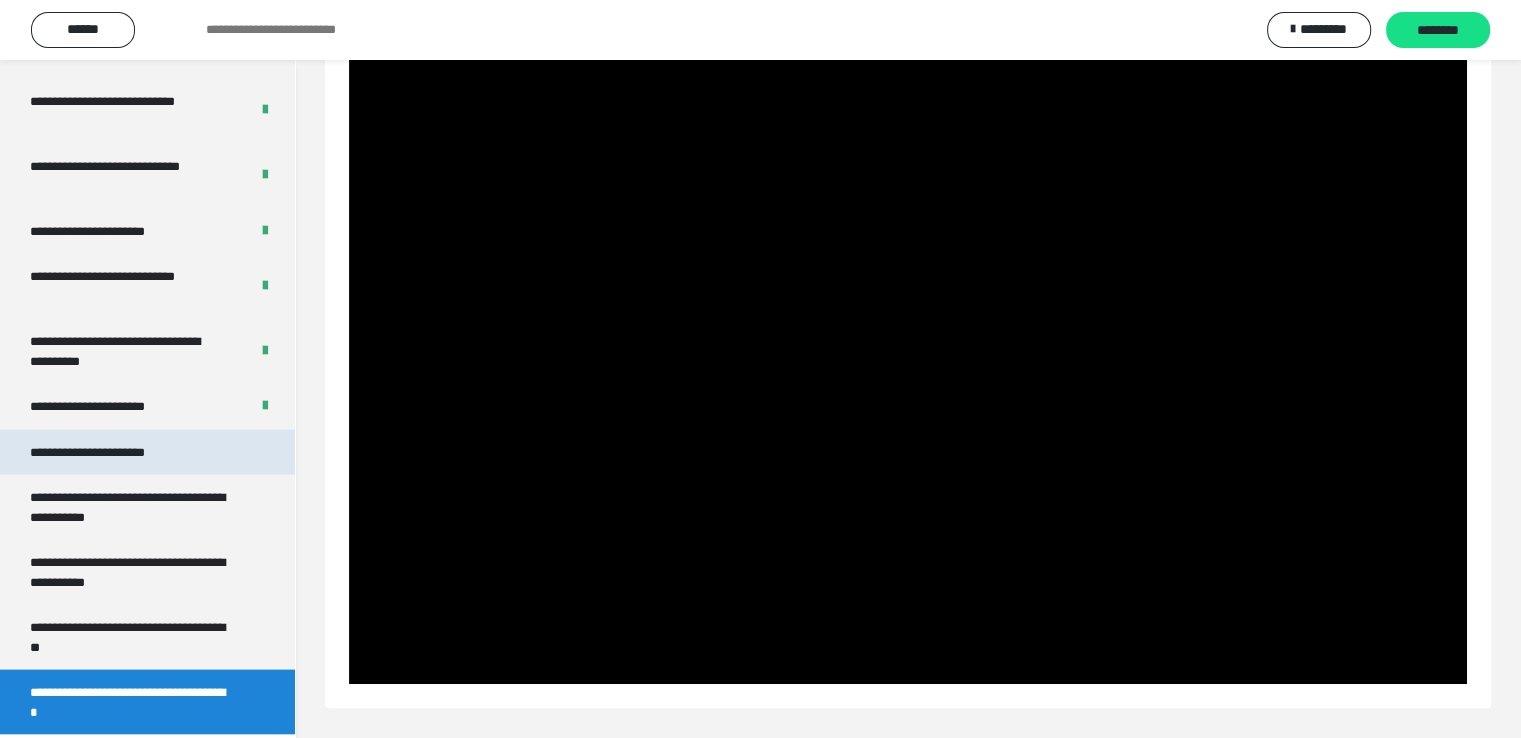 click on "**********" at bounding box center [111, 453] 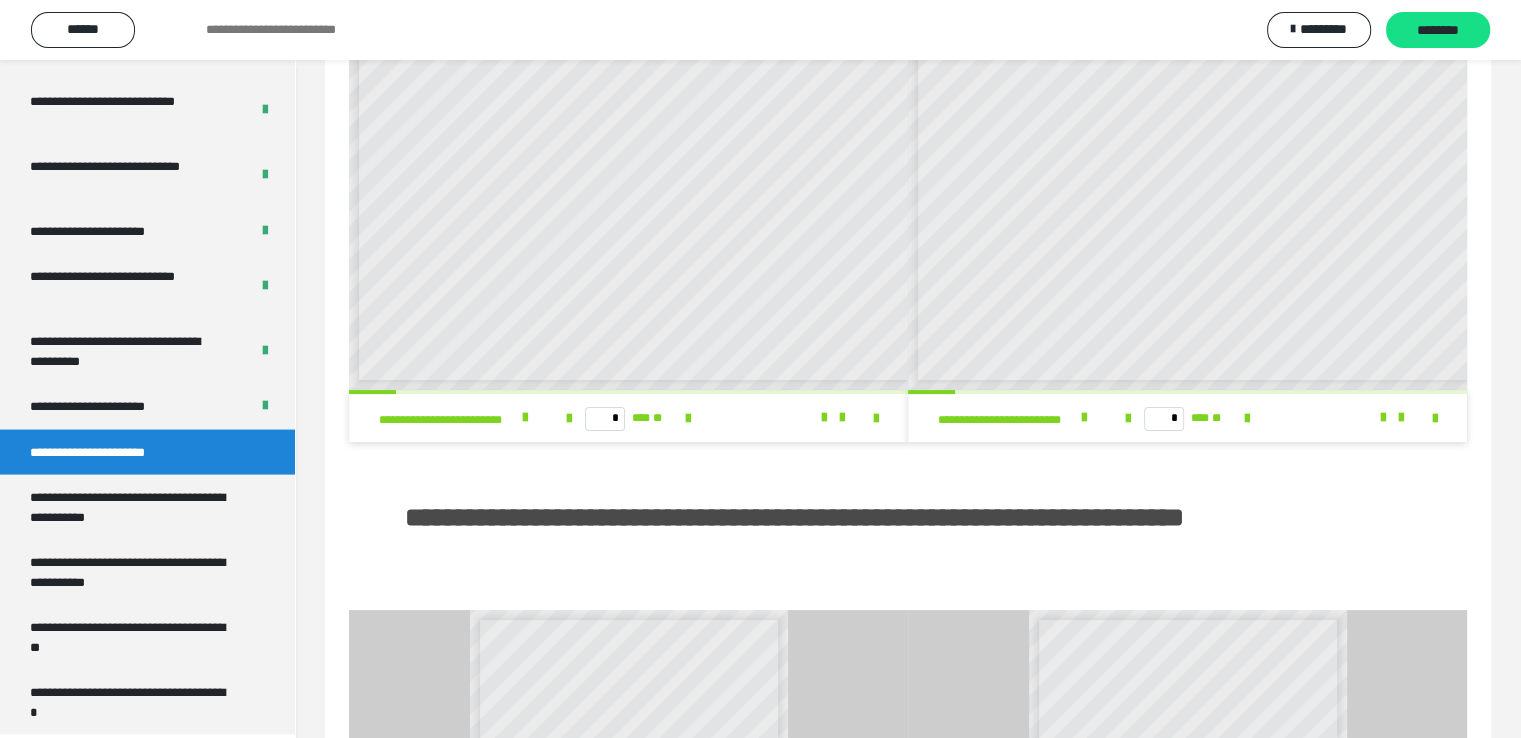 scroll, scrollTop: 198, scrollLeft: 0, axis: vertical 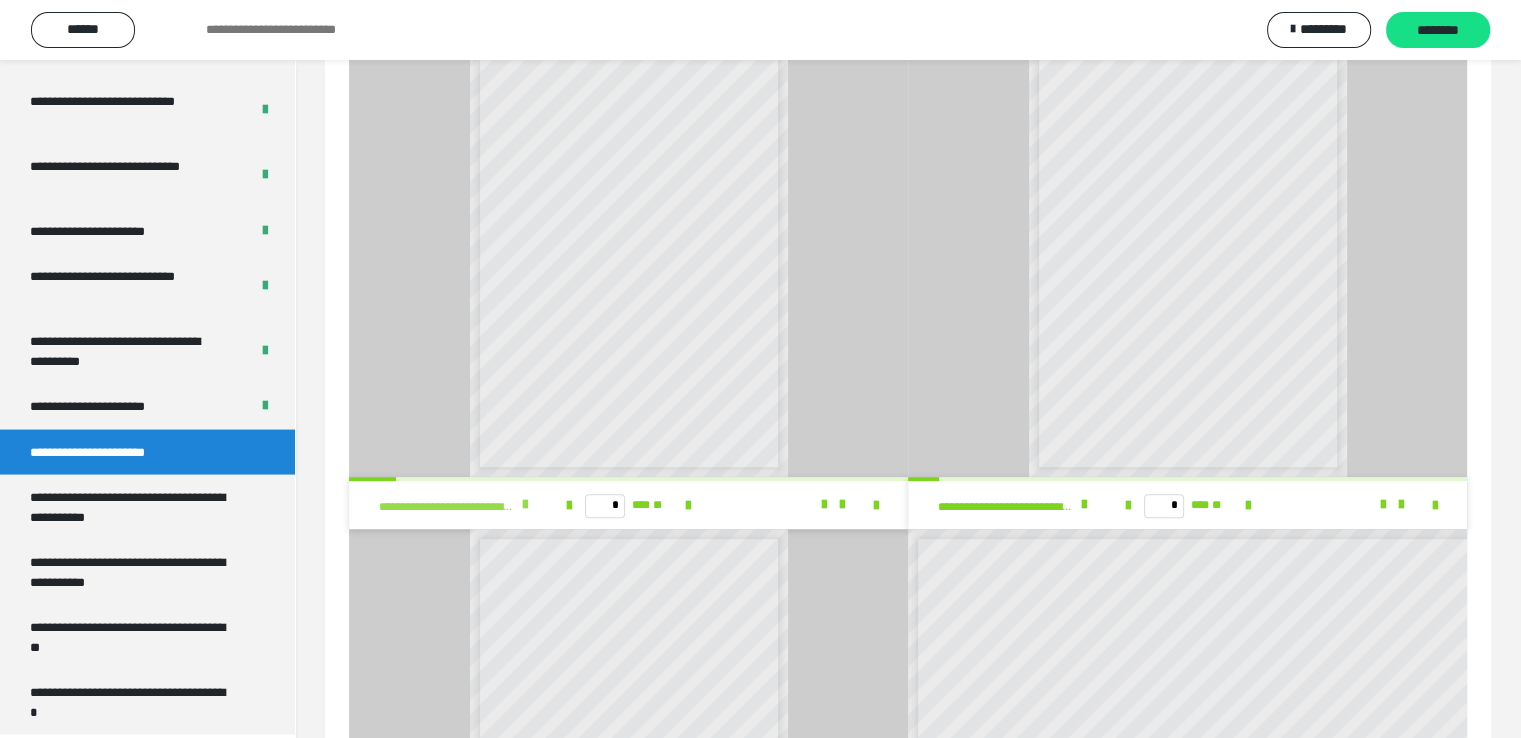 click at bounding box center (525, 505) 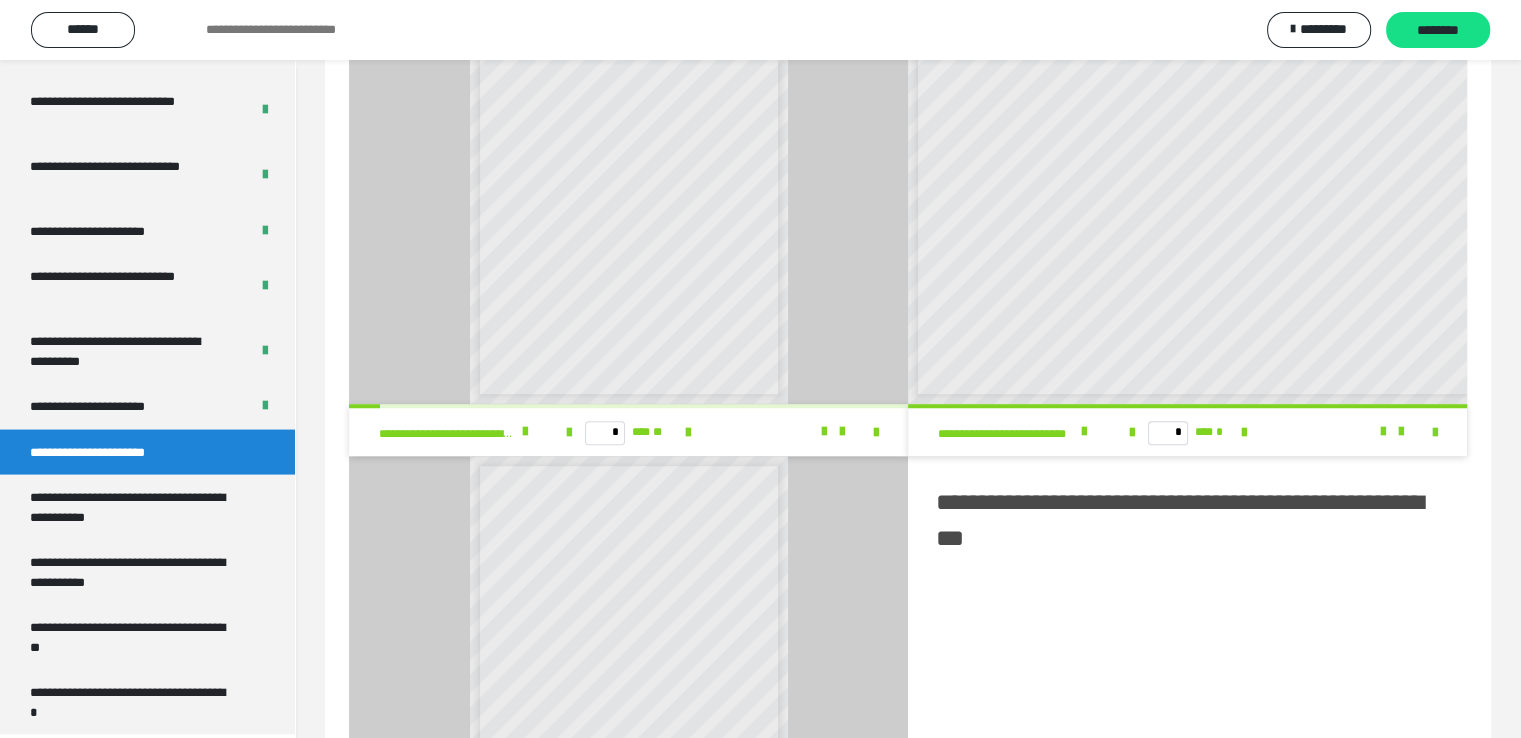 scroll, scrollTop: 1346, scrollLeft: 0, axis: vertical 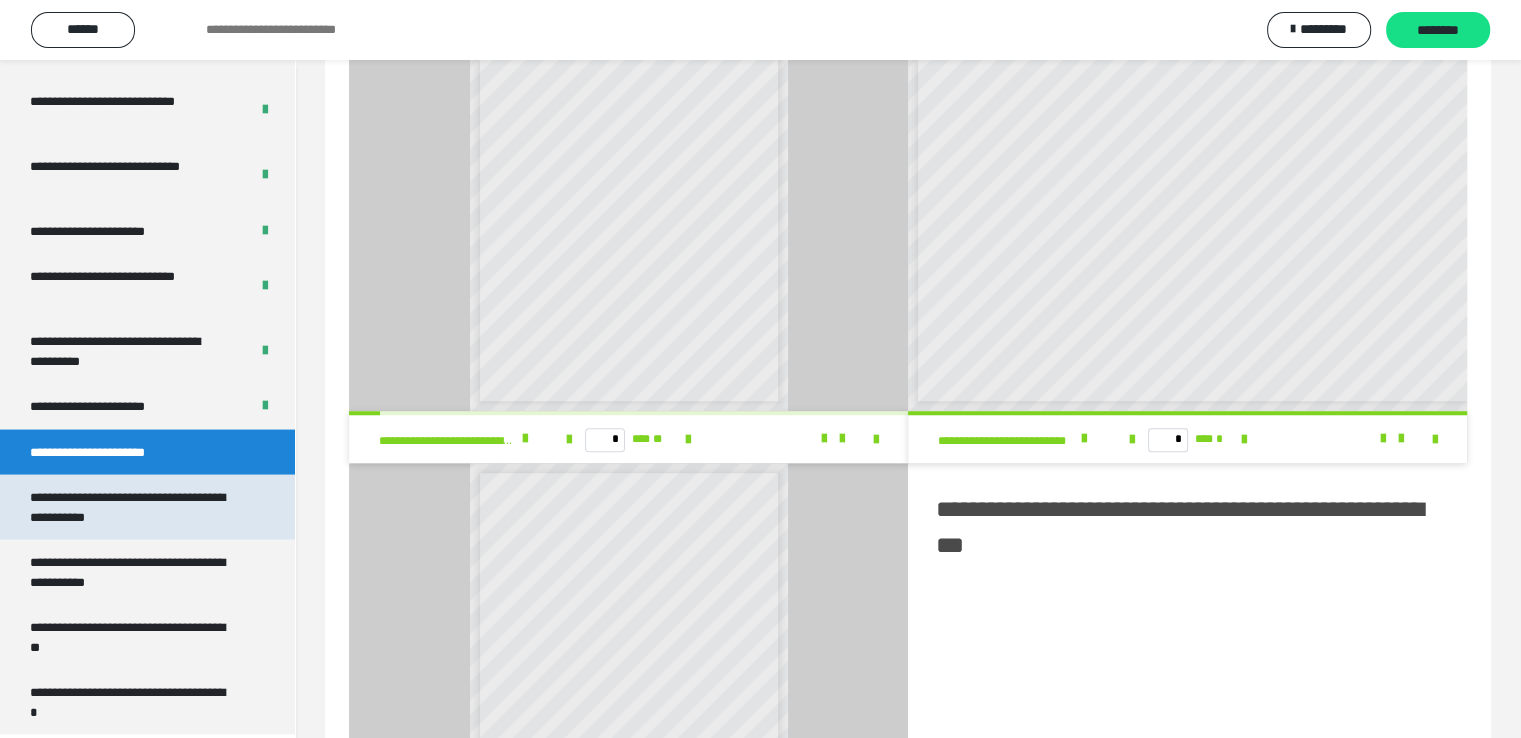click on "**********" at bounding box center [132, 507] 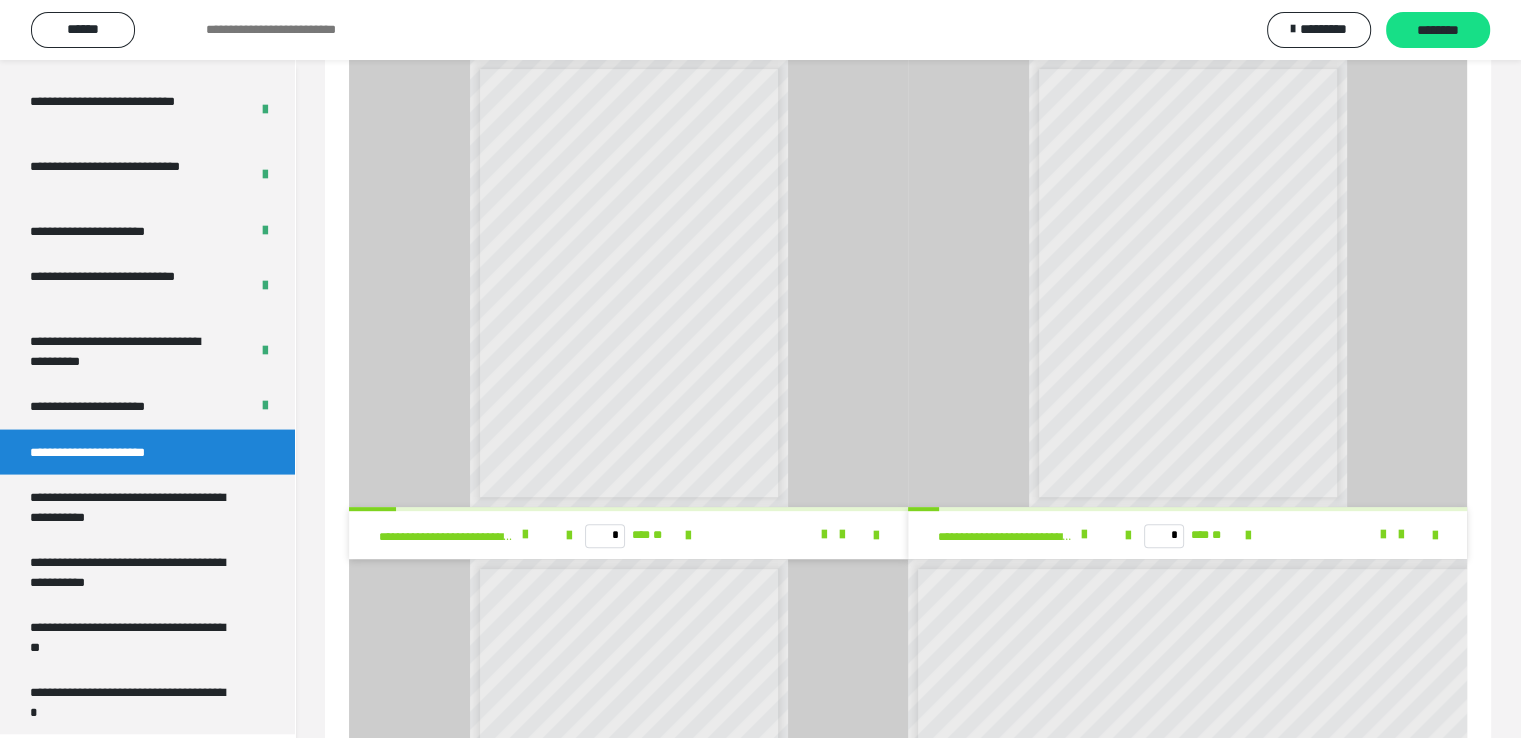 scroll, scrollTop: 747, scrollLeft: 0, axis: vertical 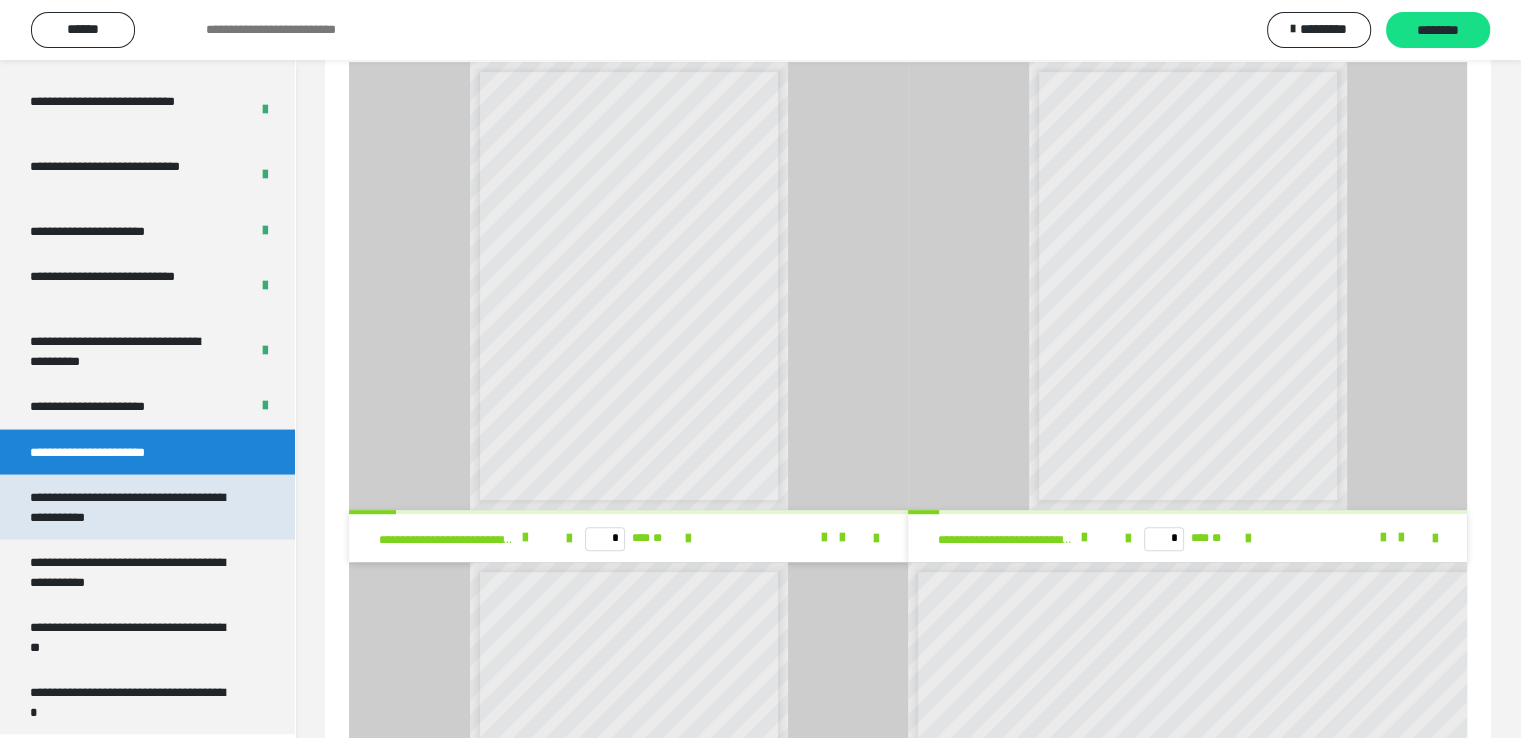 click on "**********" at bounding box center [132, 507] 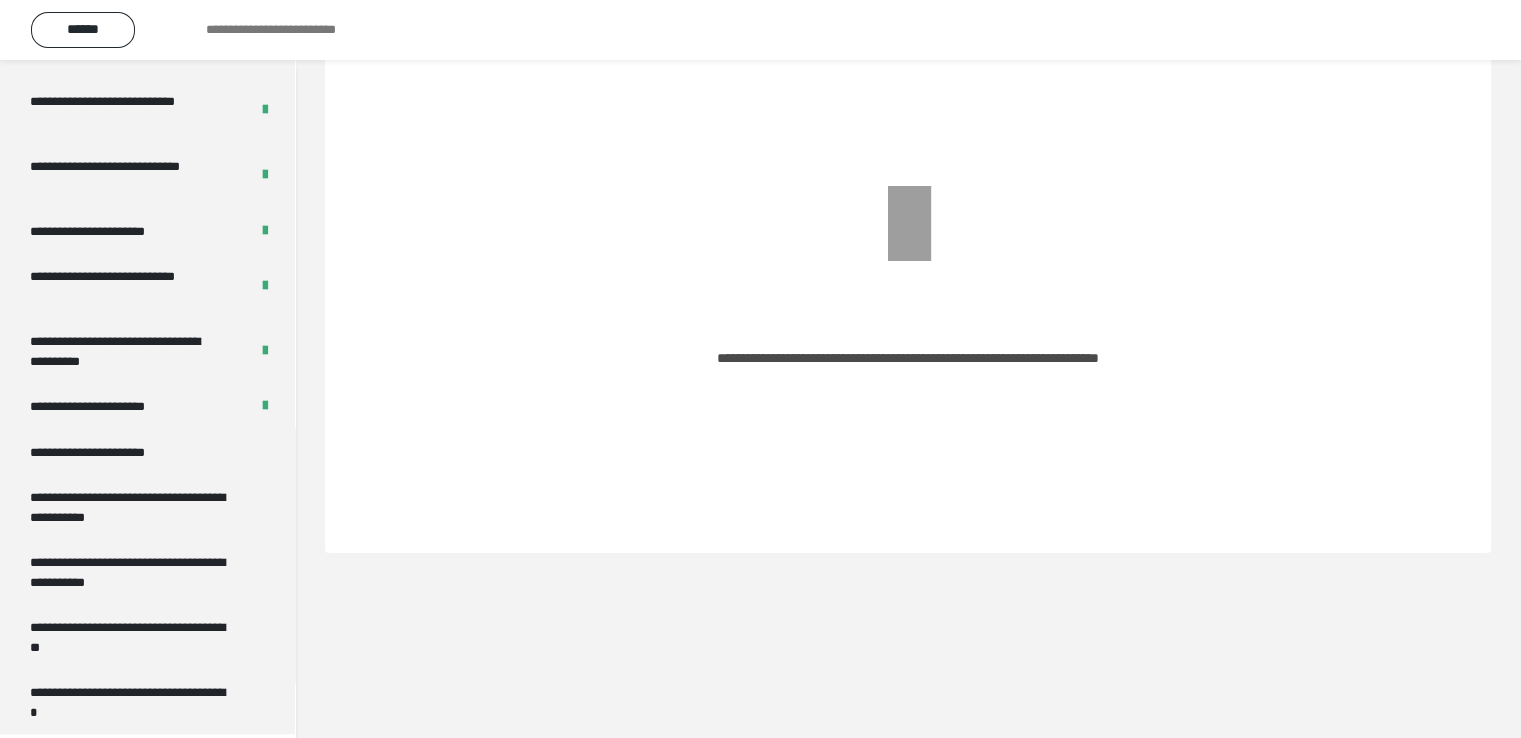 scroll, scrollTop: 60, scrollLeft: 0, axis: vertical 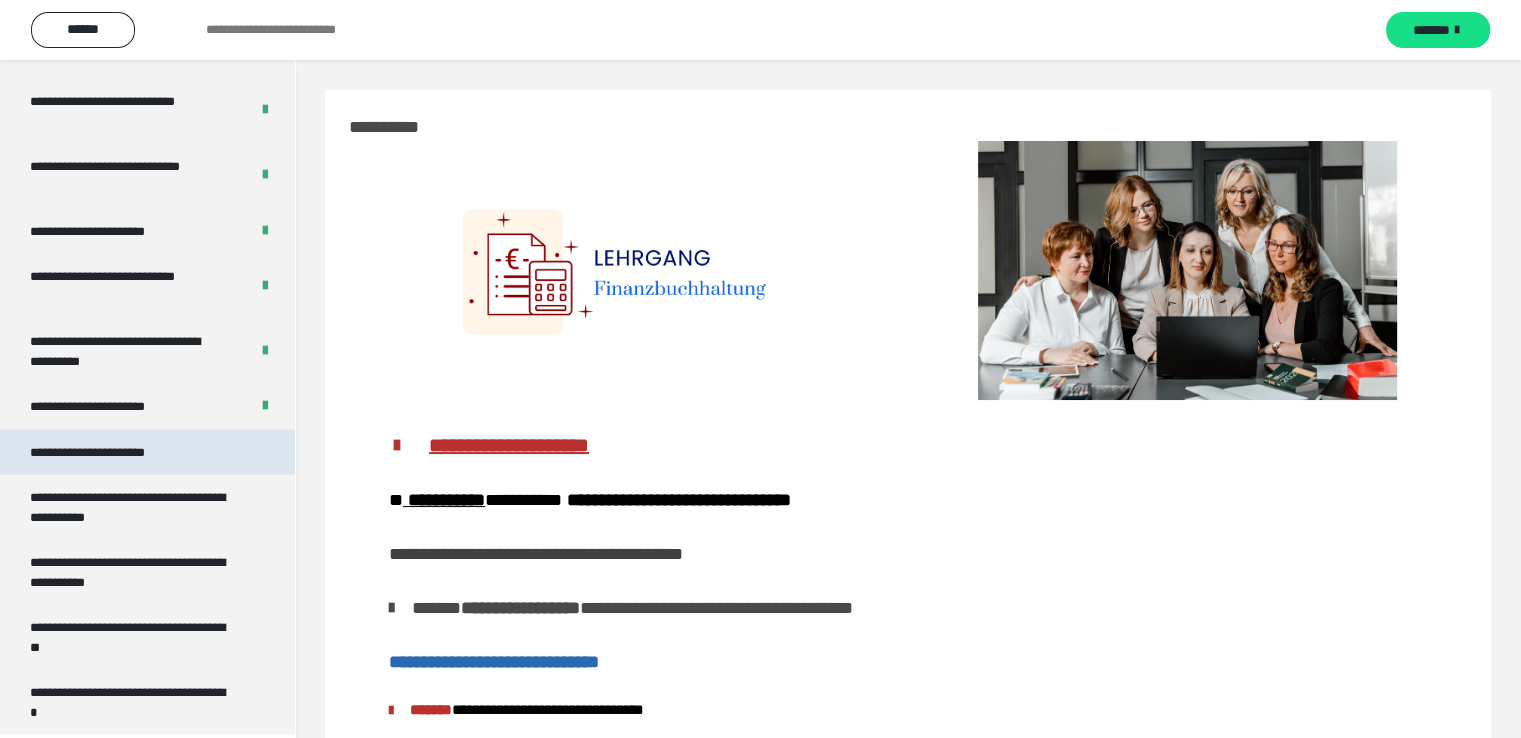 click on "**********" at bounding box center (111, 453) 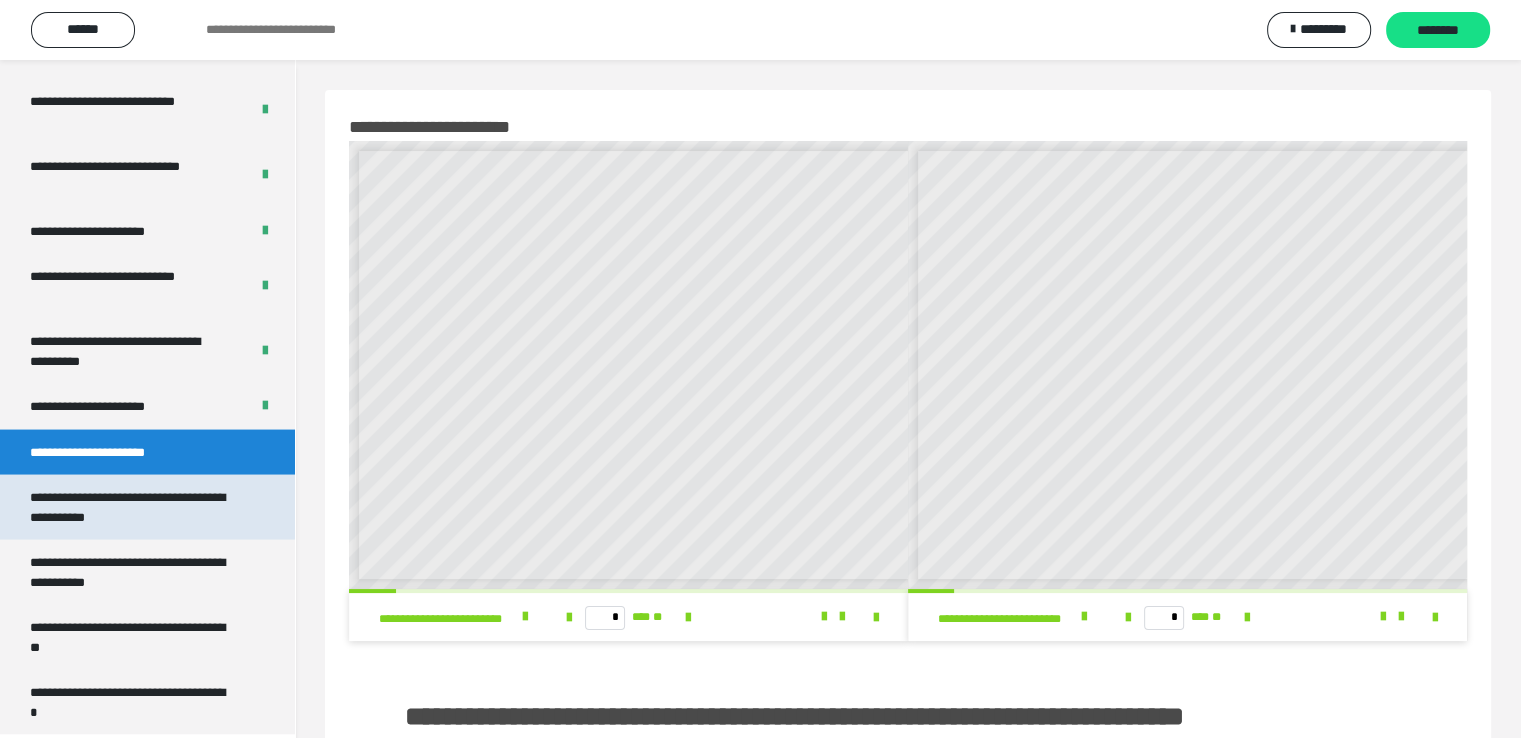 click on "**********" at bounding box center [132, 507] 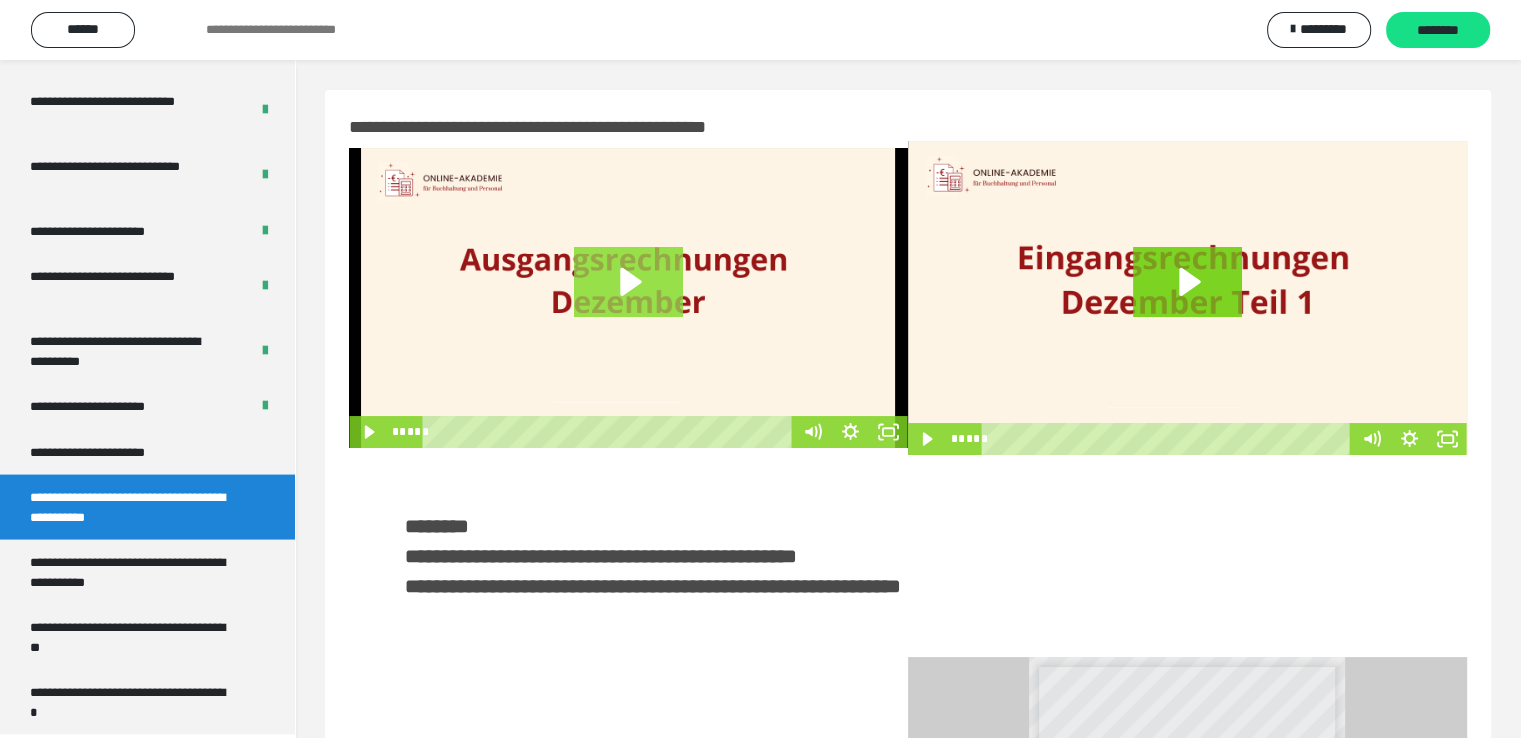 click 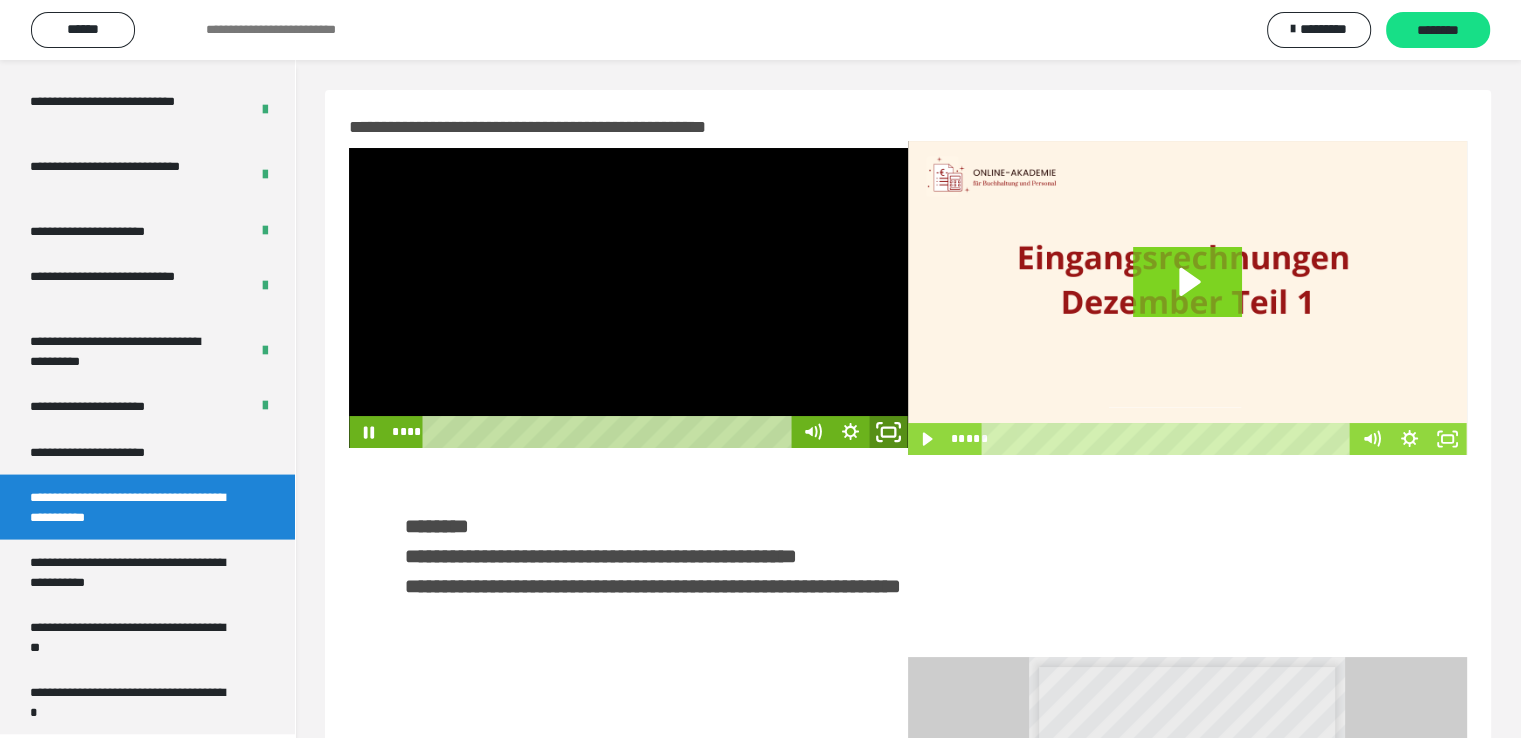 click 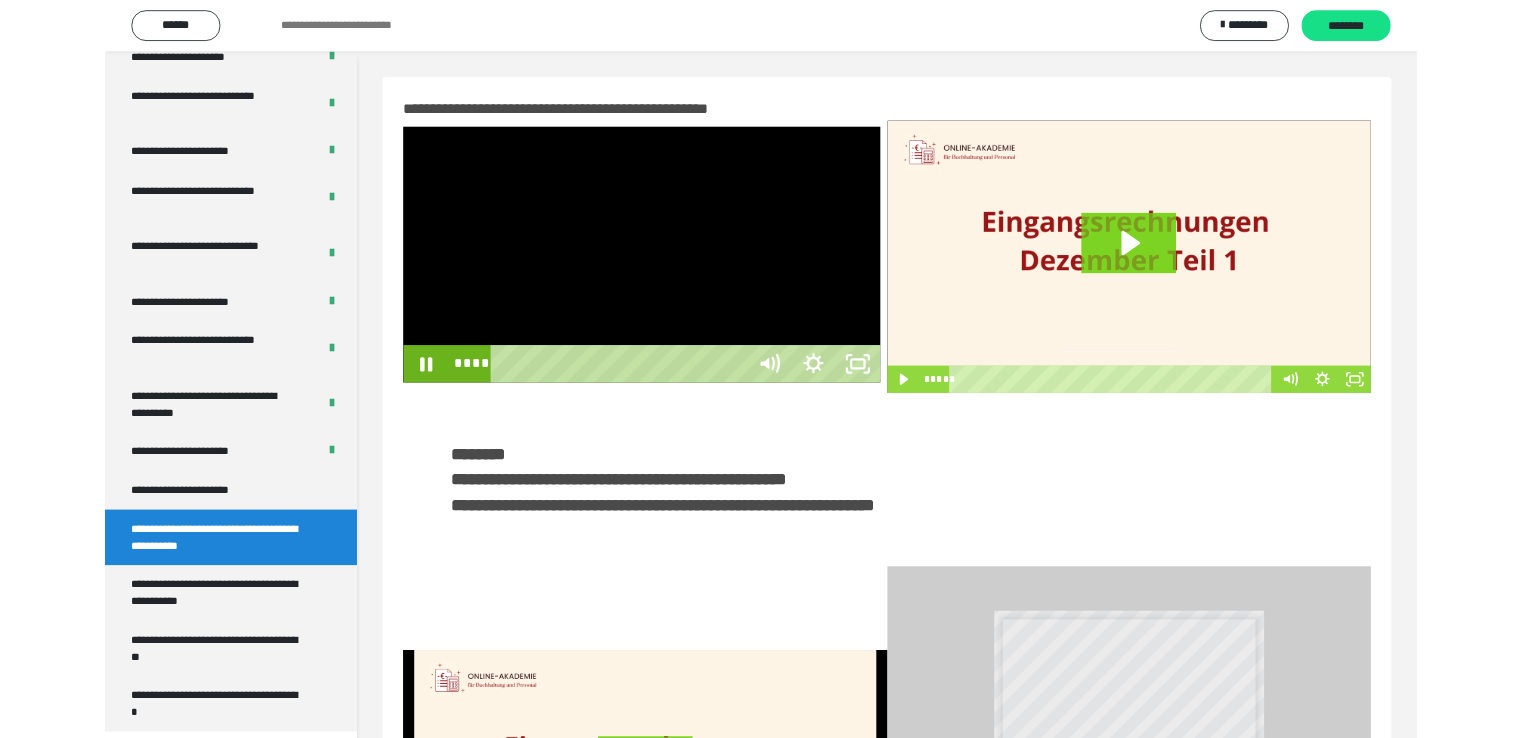scroll, scrollTop: 3823, scrollLeft: 0, axis: vertical 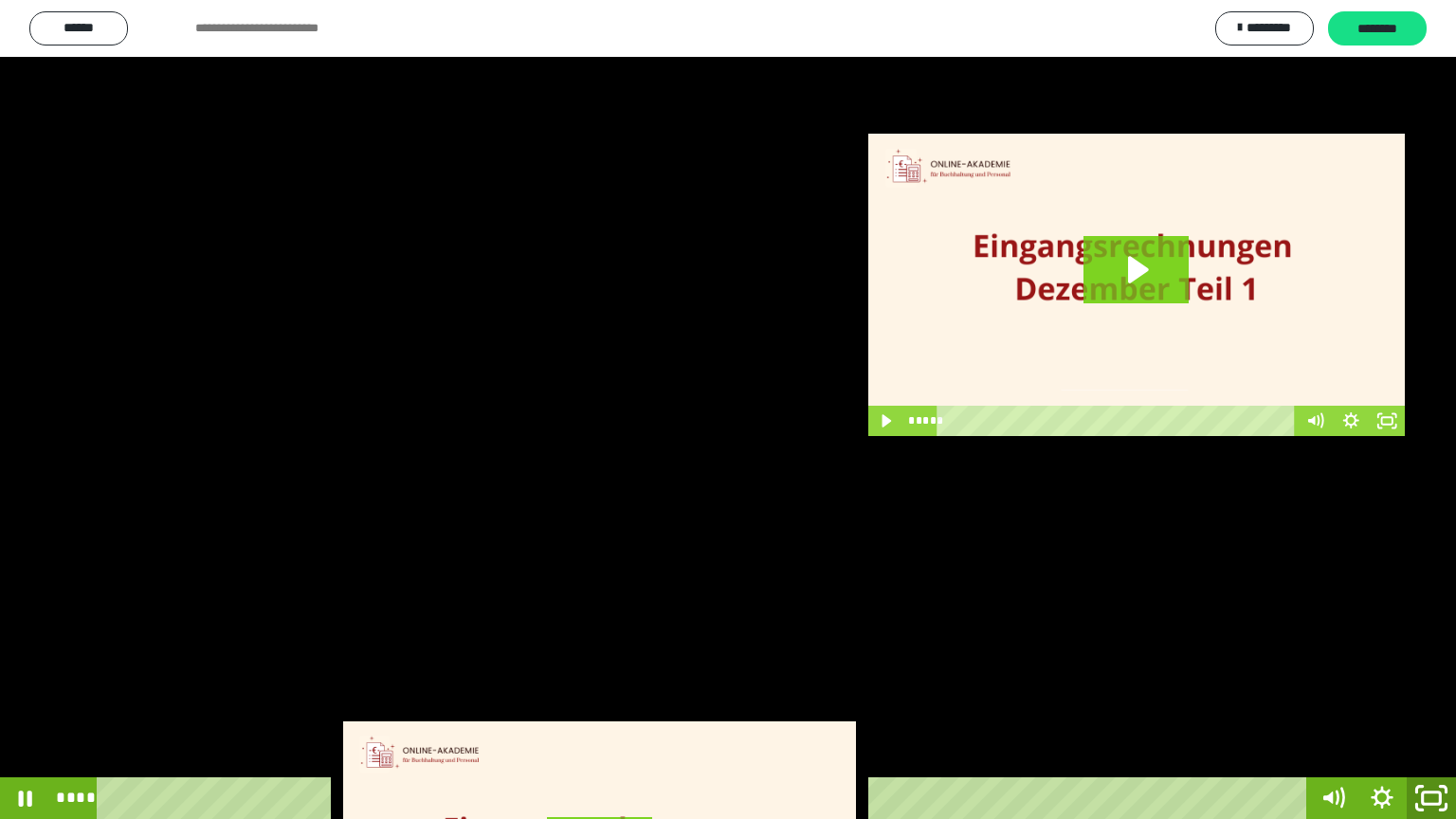 click 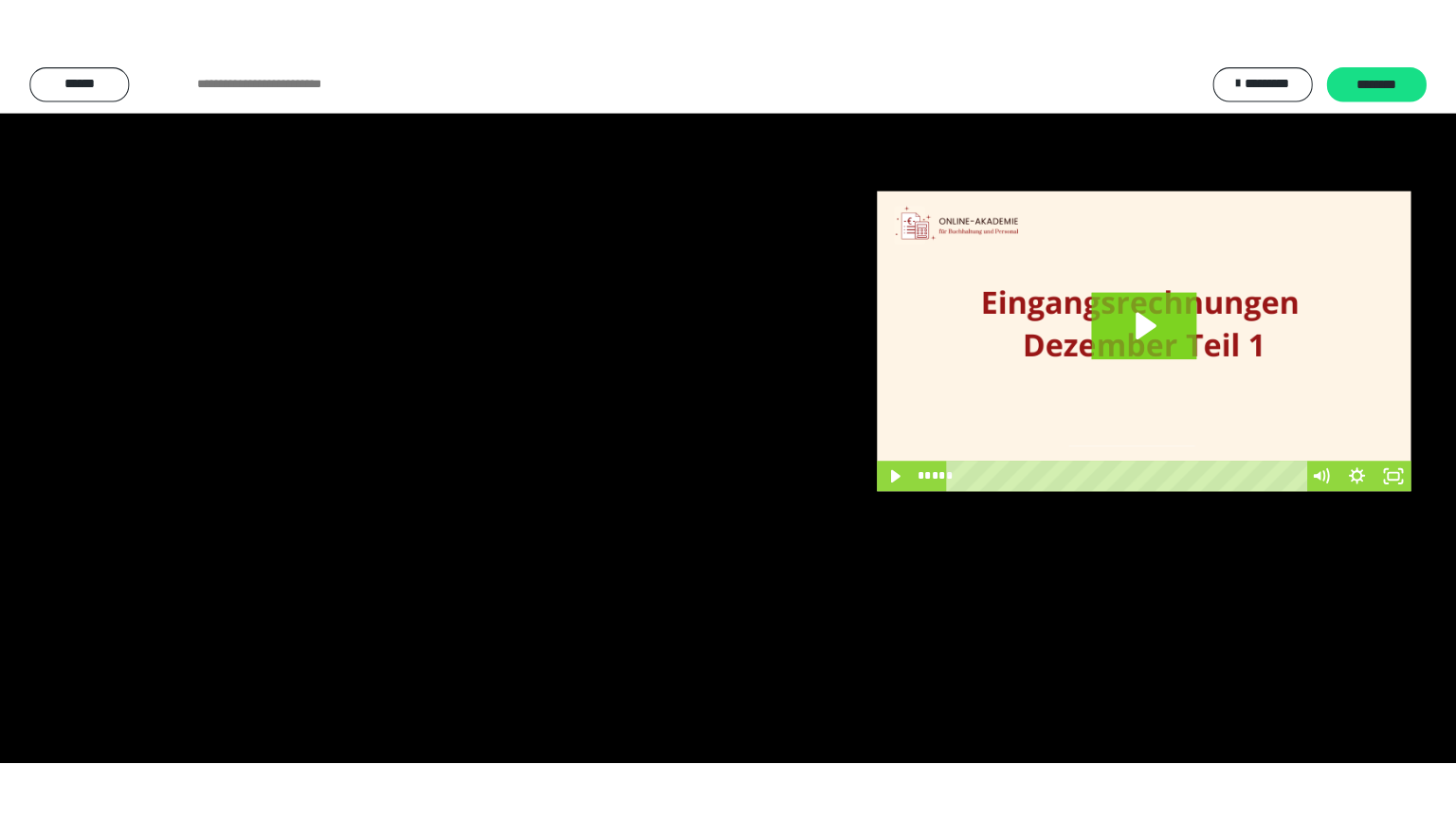 scroll, scrollTop: 3743, scrollLeft: 0, axis: vertical 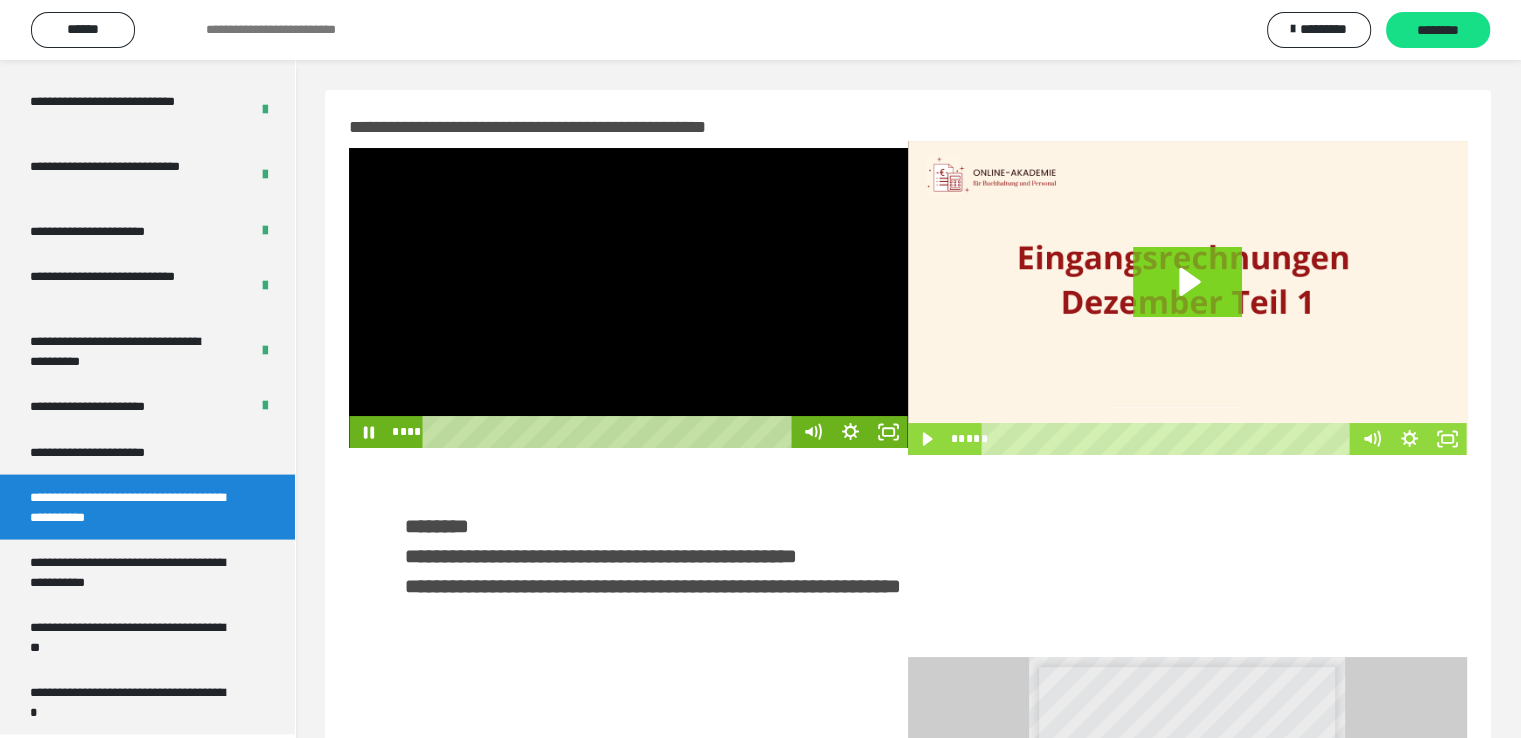click at bounding box center [628, 298] 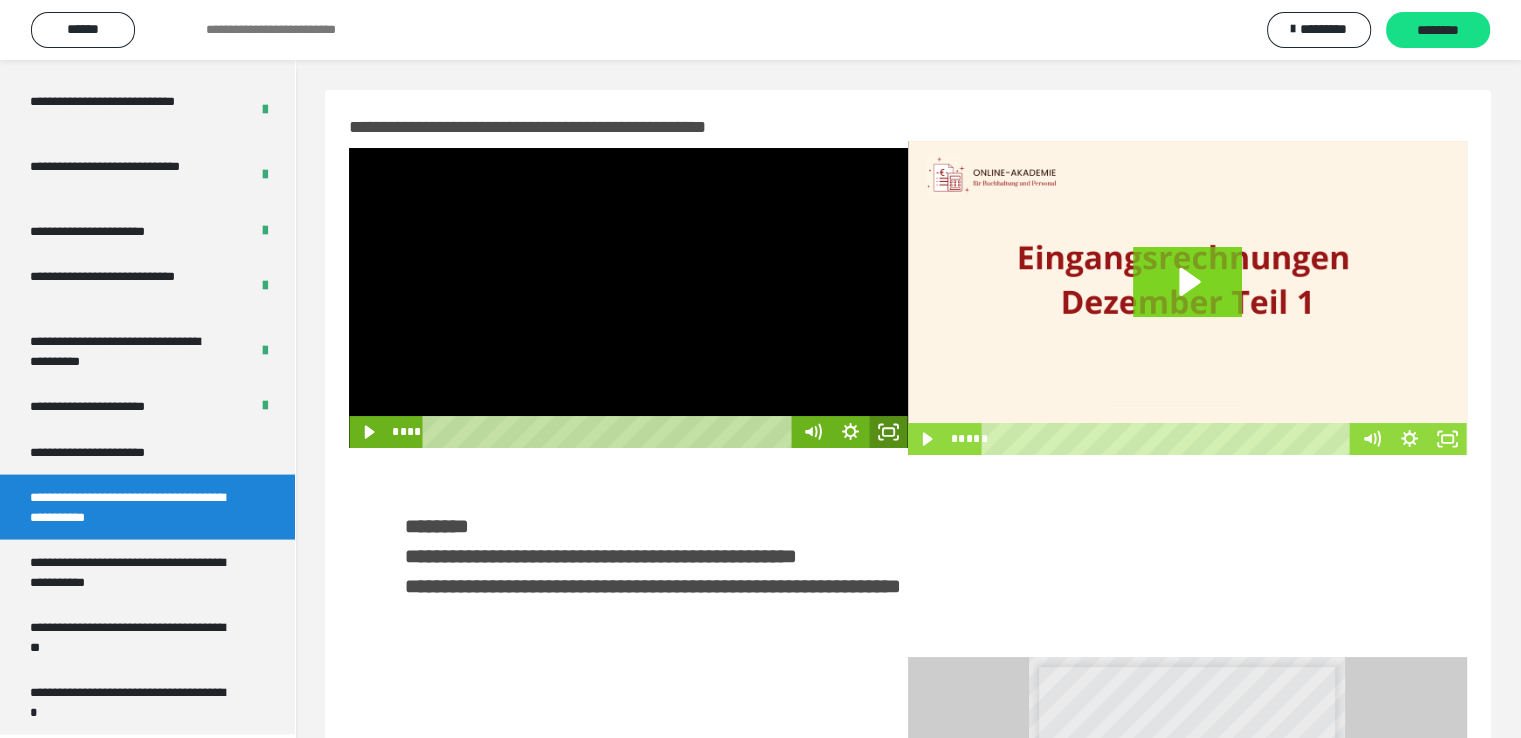 click 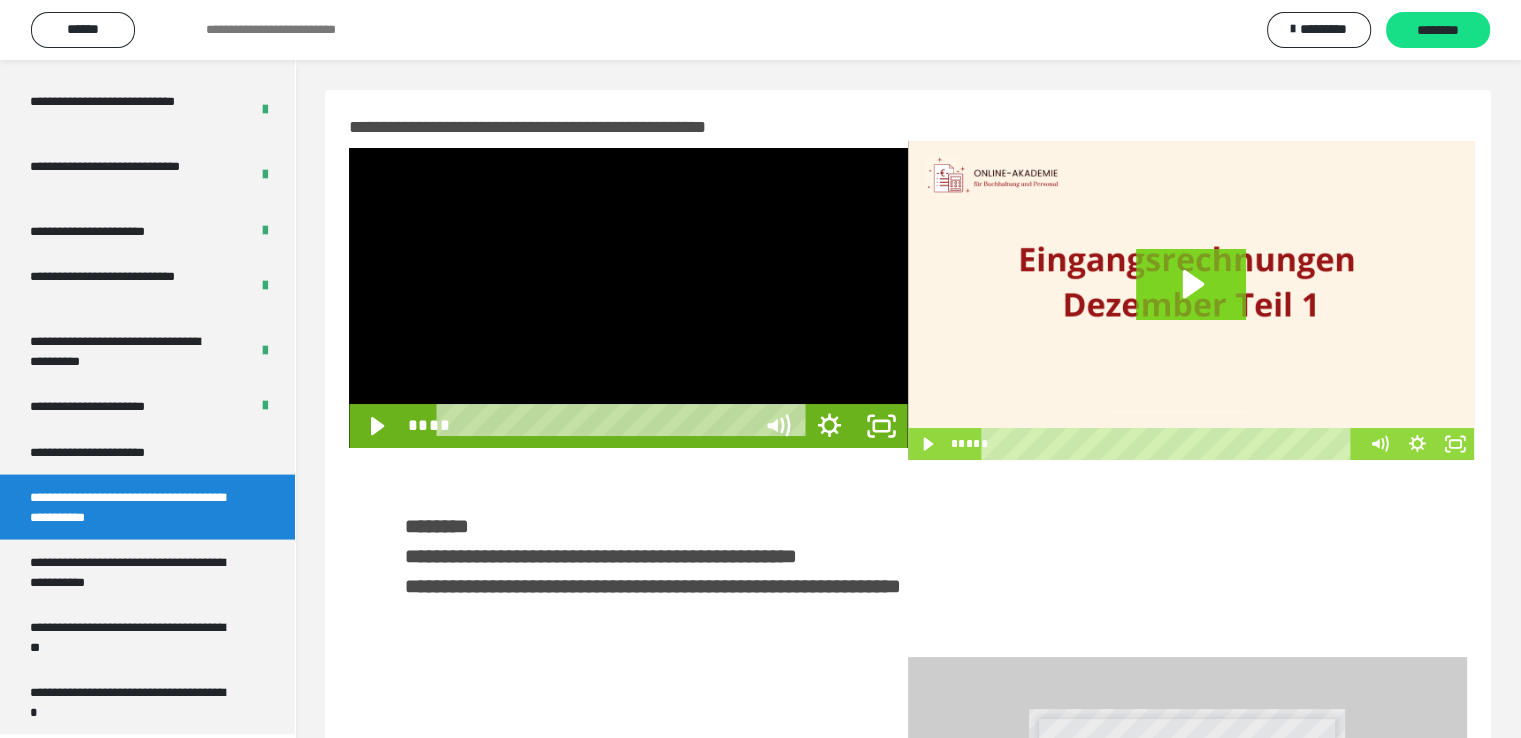 scroll, scrollTop: 3823, scrollLeft: 0, axis: vertical 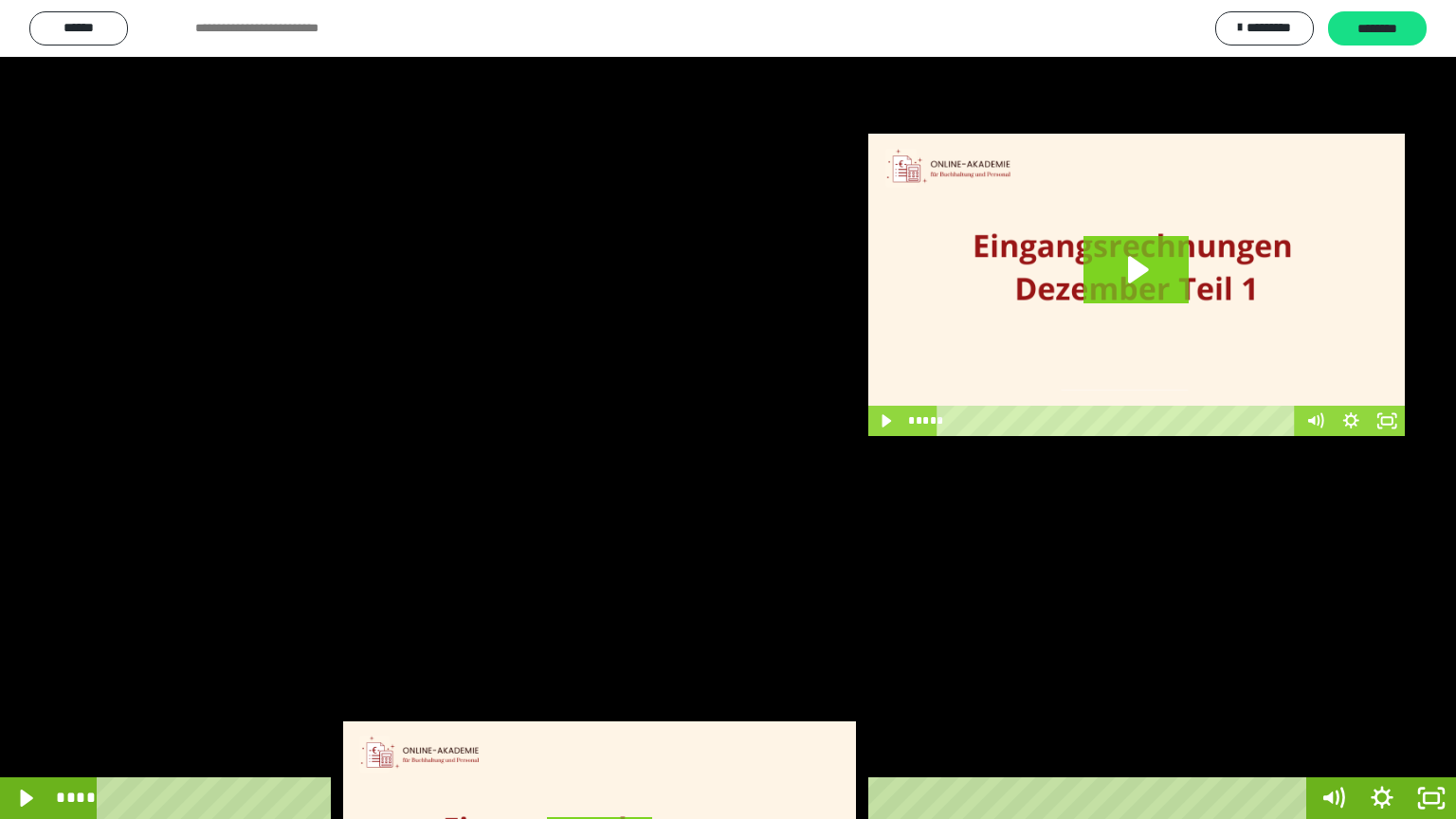 click at bounding box center (728, 410) 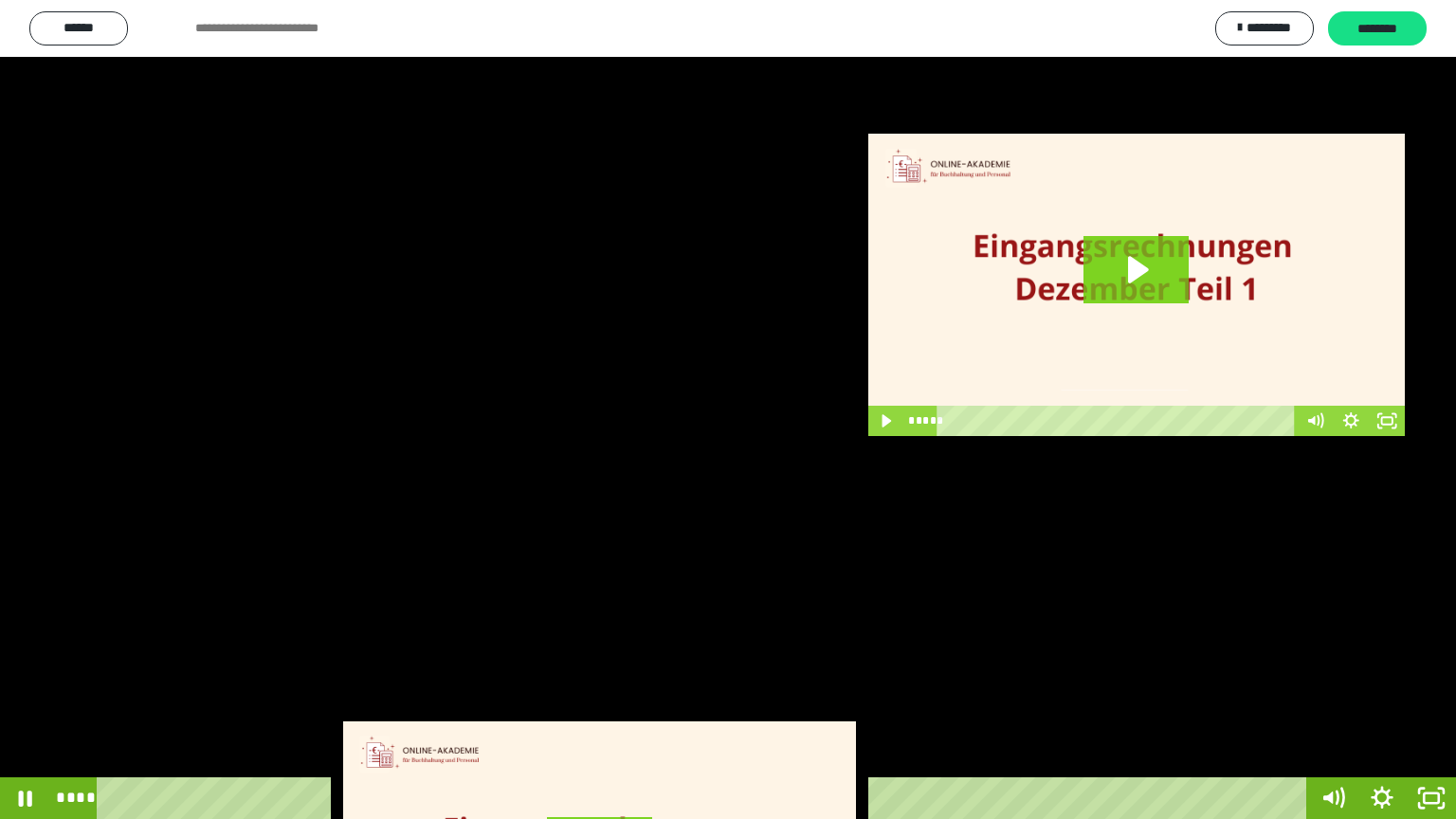 click at bounding box center (728, 410) 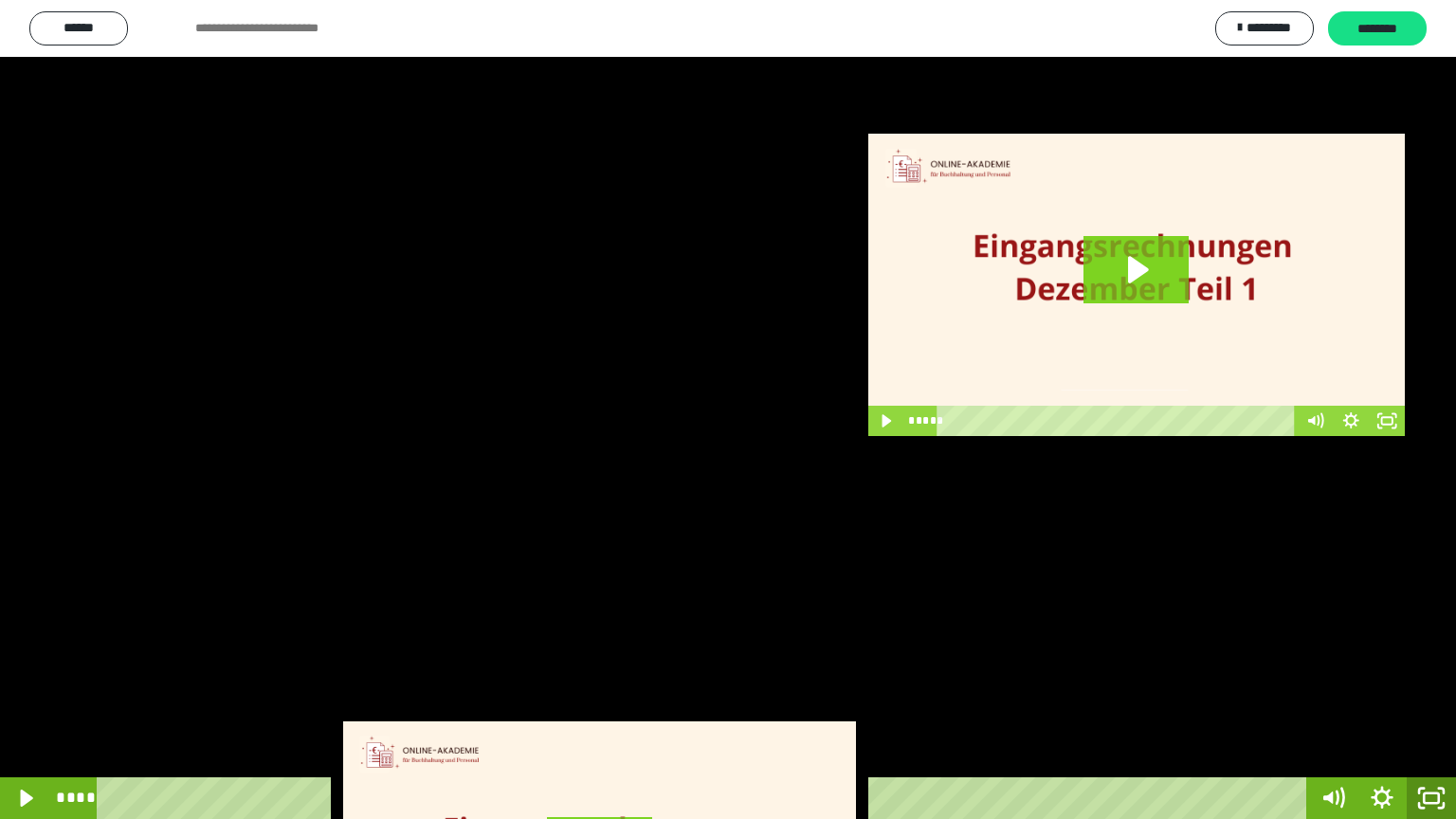 click 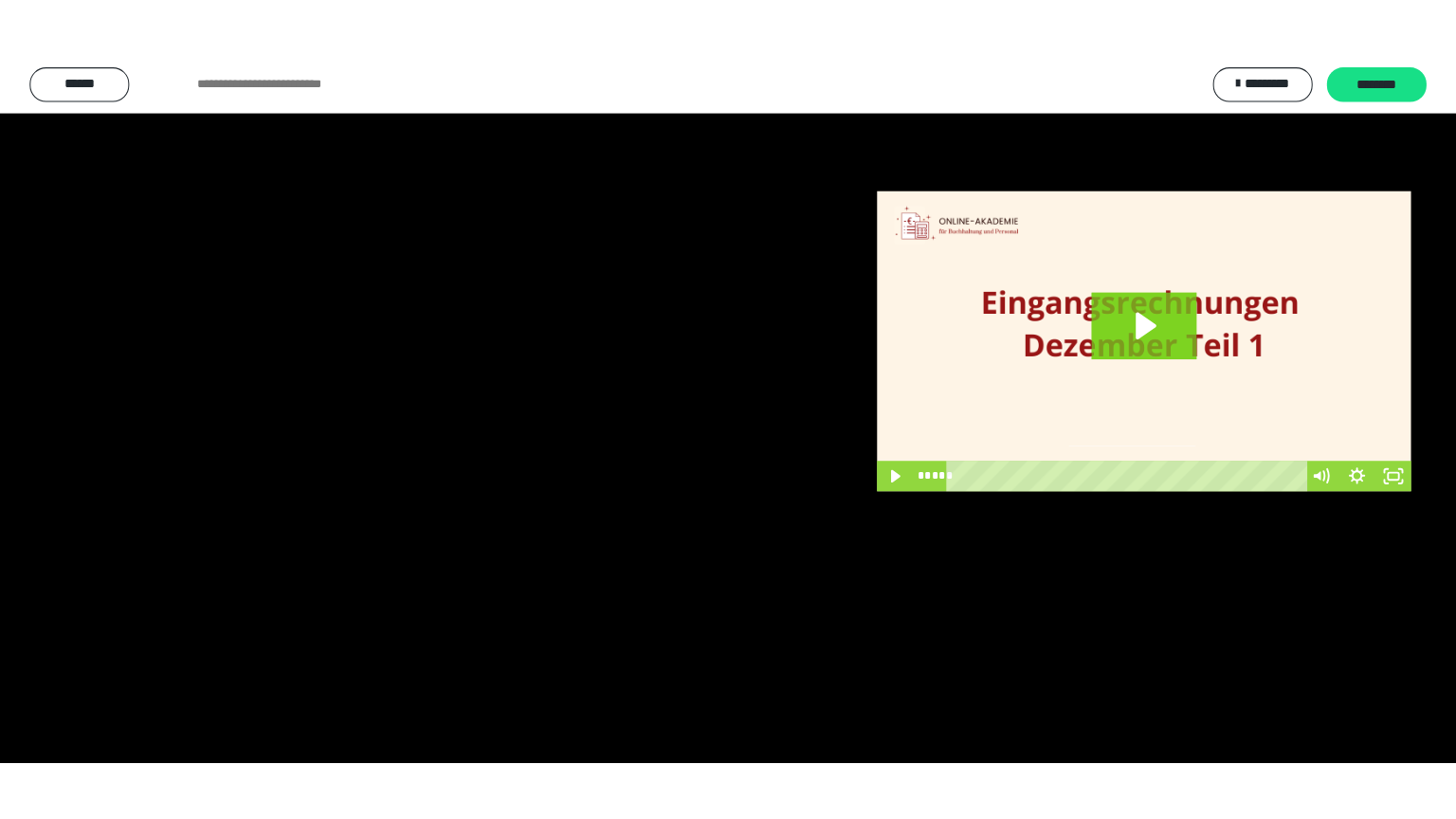 scroll, scrollTop: 3743, scrollLeft: 0, axis: vertical 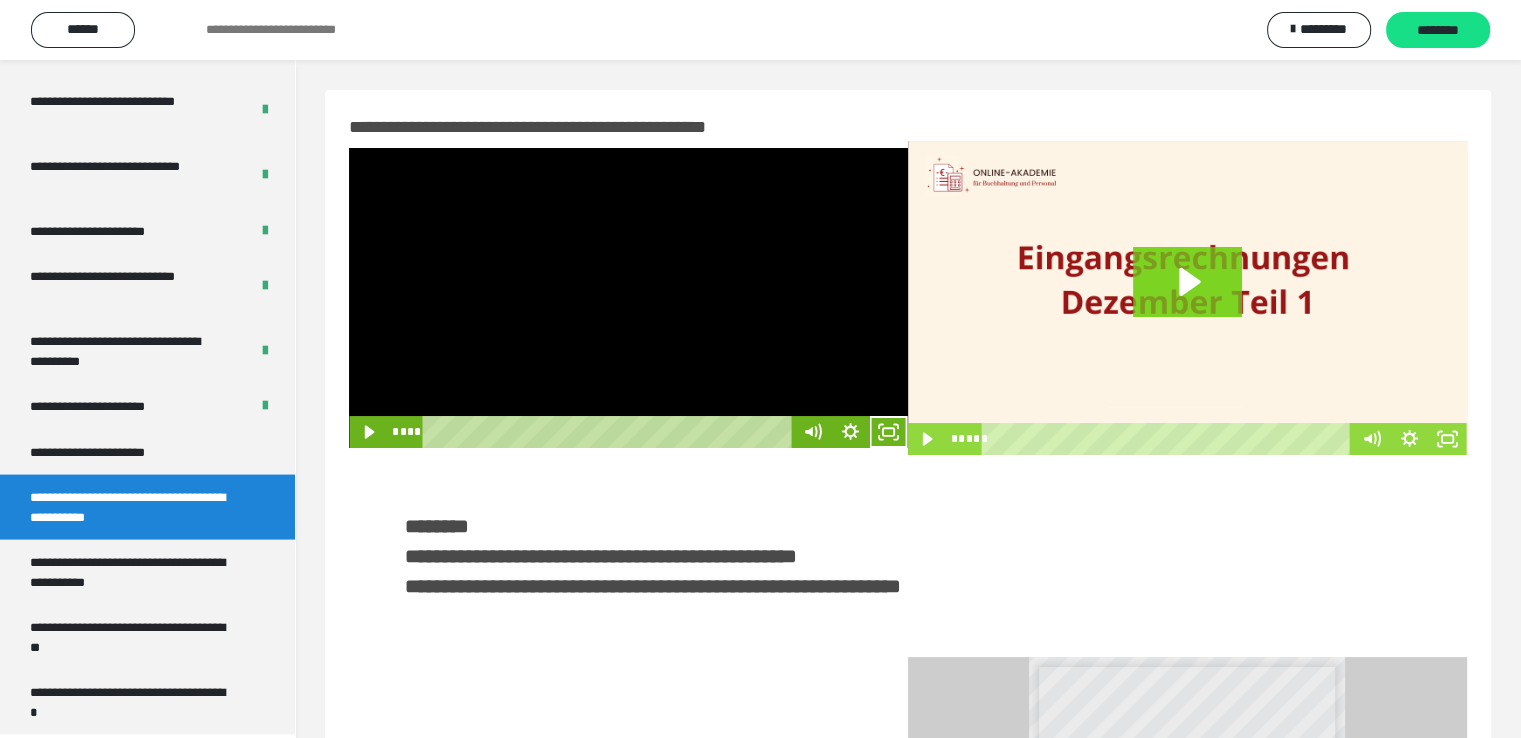 click at bounding box center [628, 298] 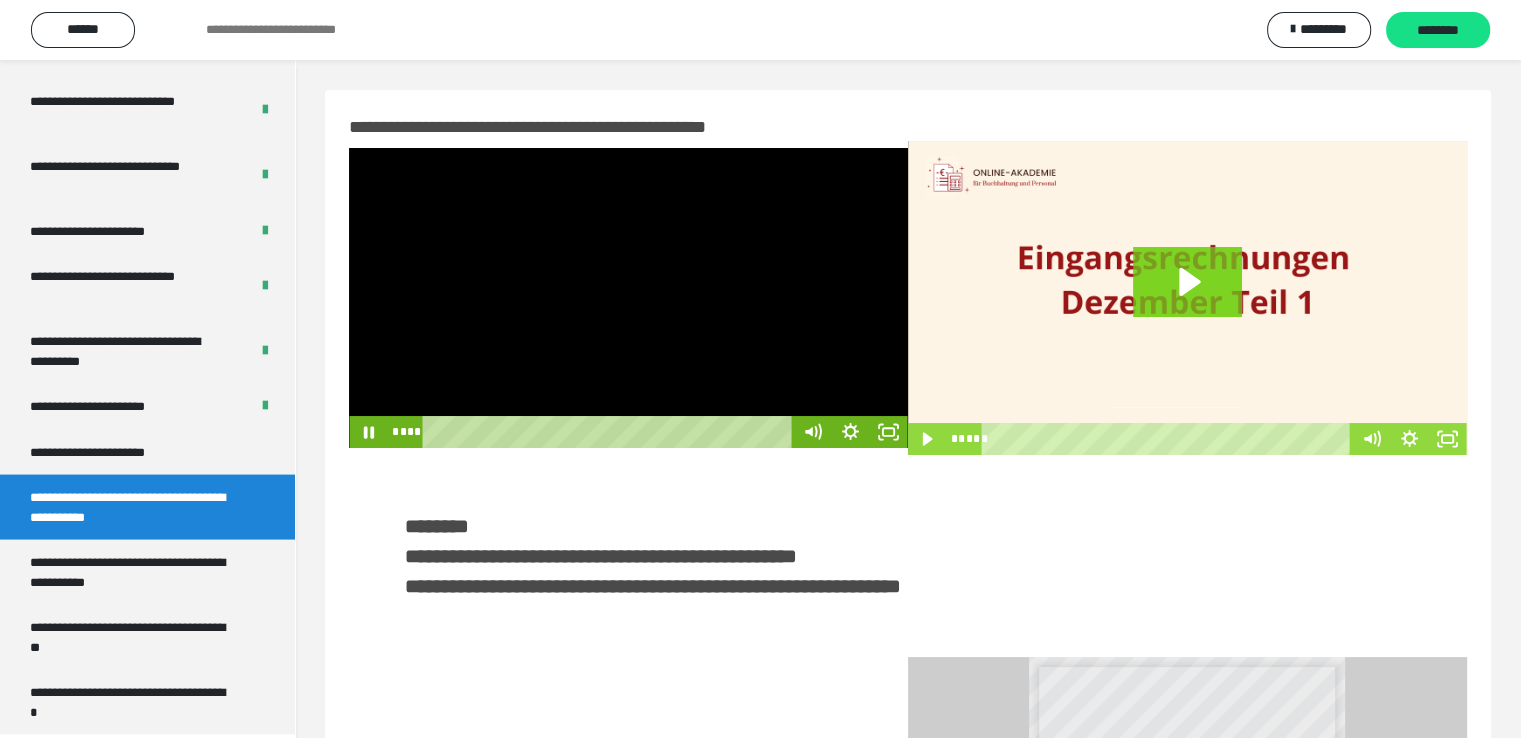 click at bounding box center (628, 298) 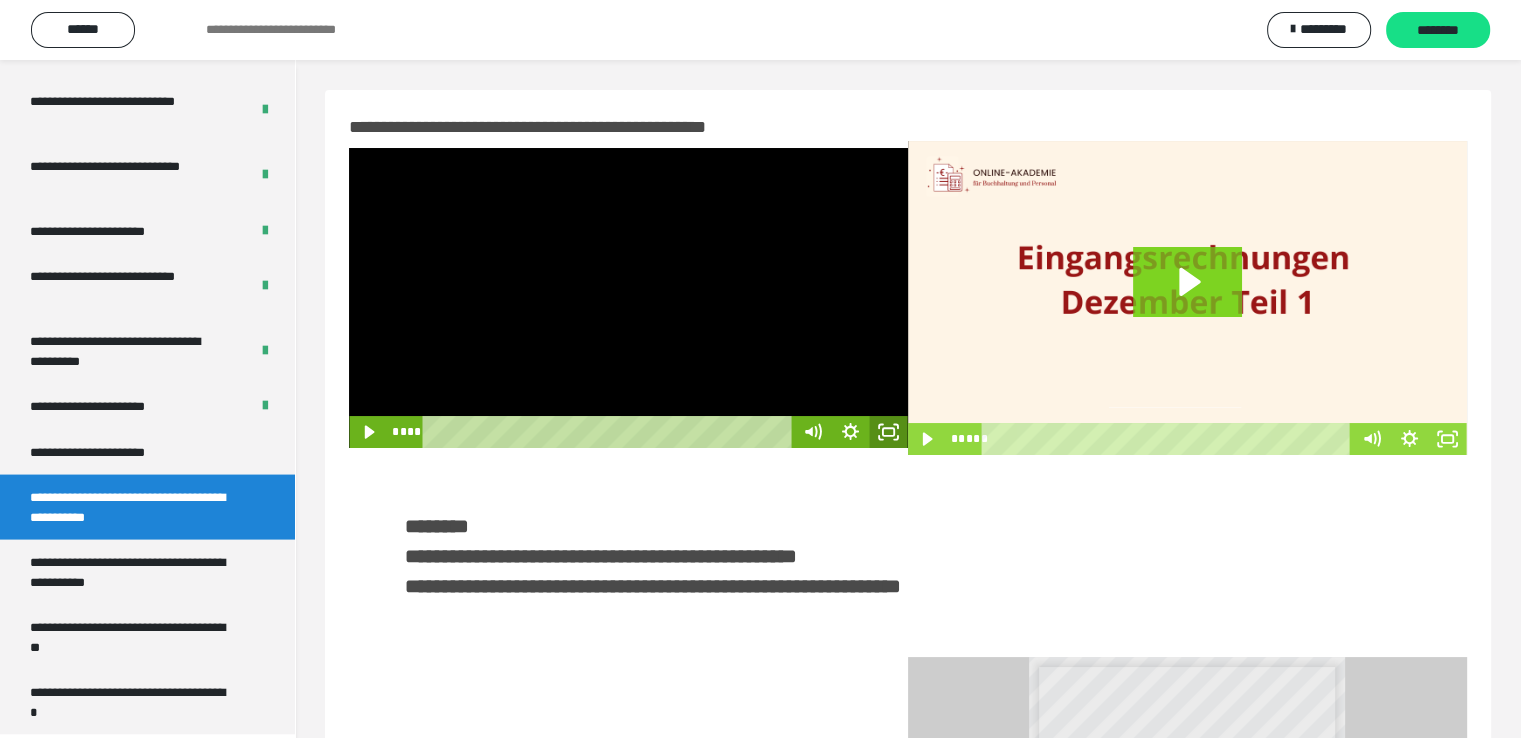 click 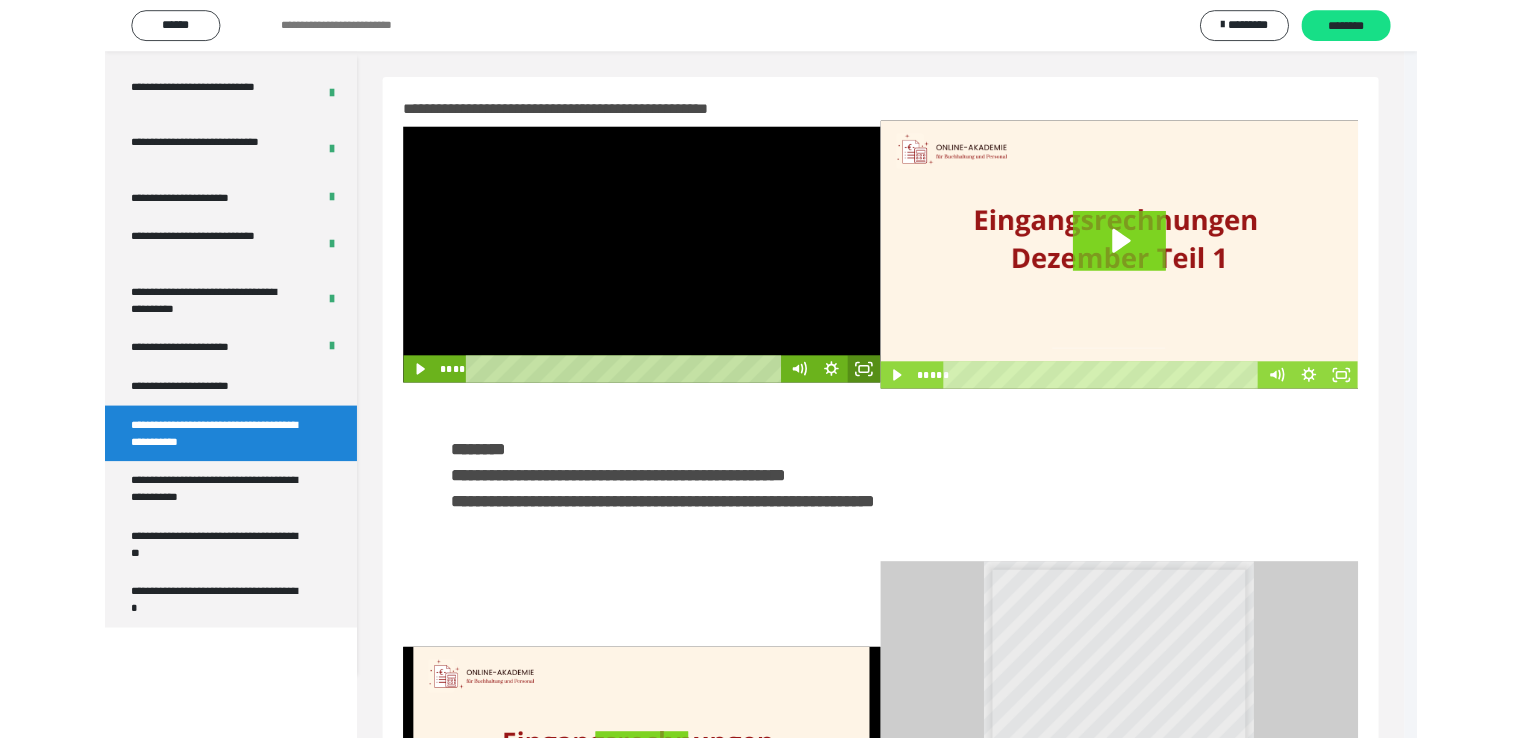 scroll, scrollTop: 3823, scrollLeft: 0, axis: vertical 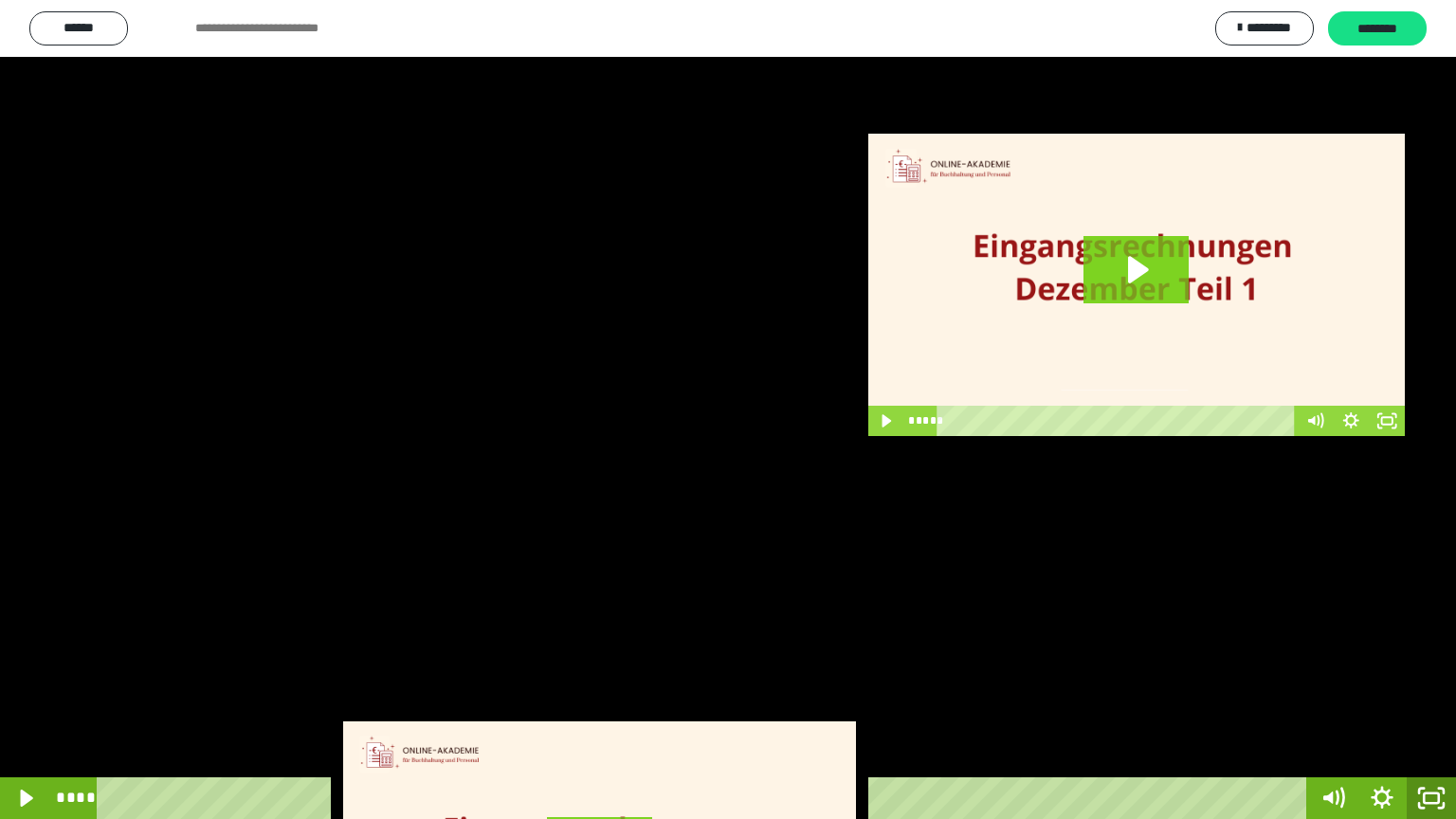 click 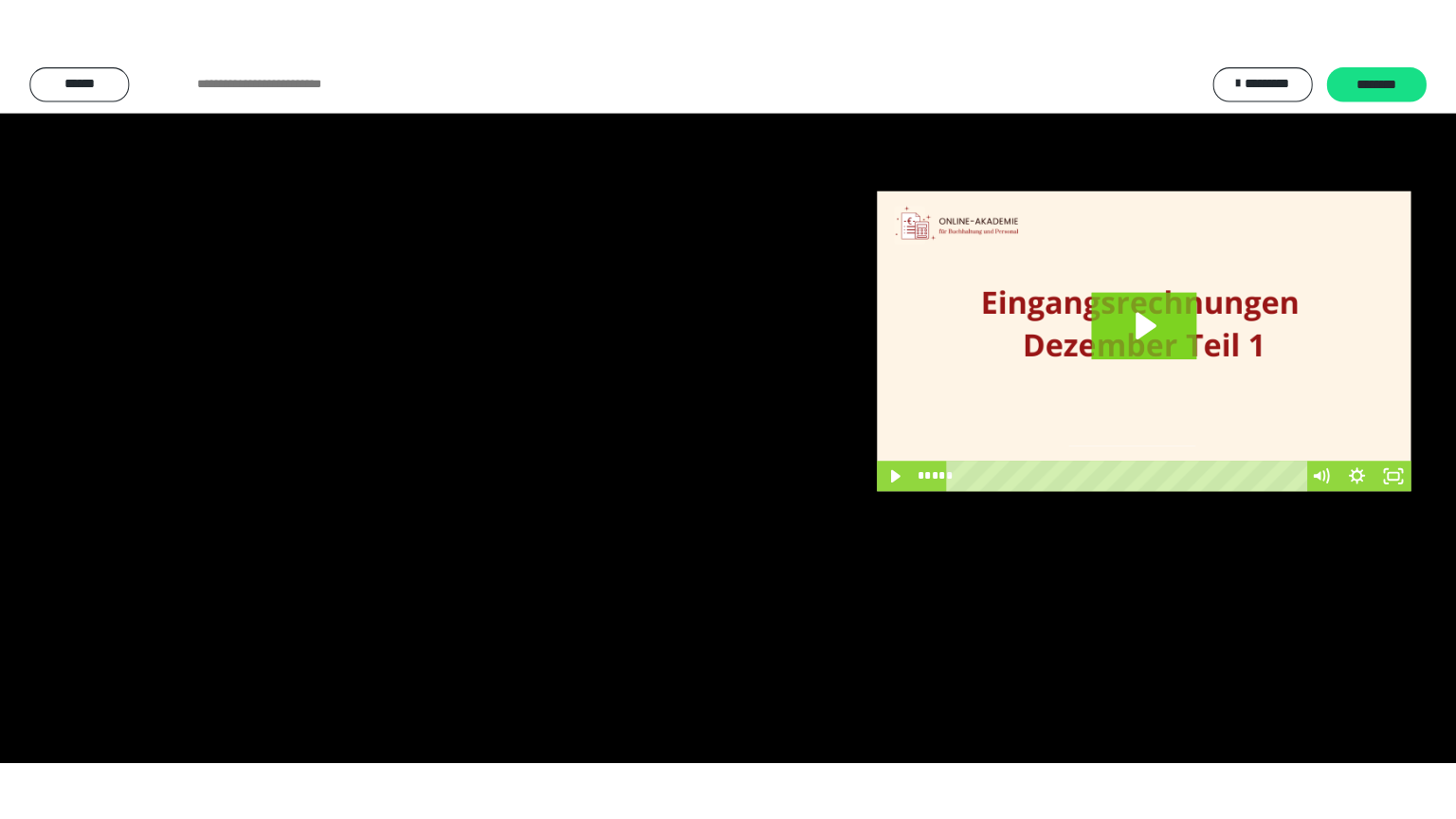 scroll, scrollTop: 3743, scrollLeft: 0, axis: vertical 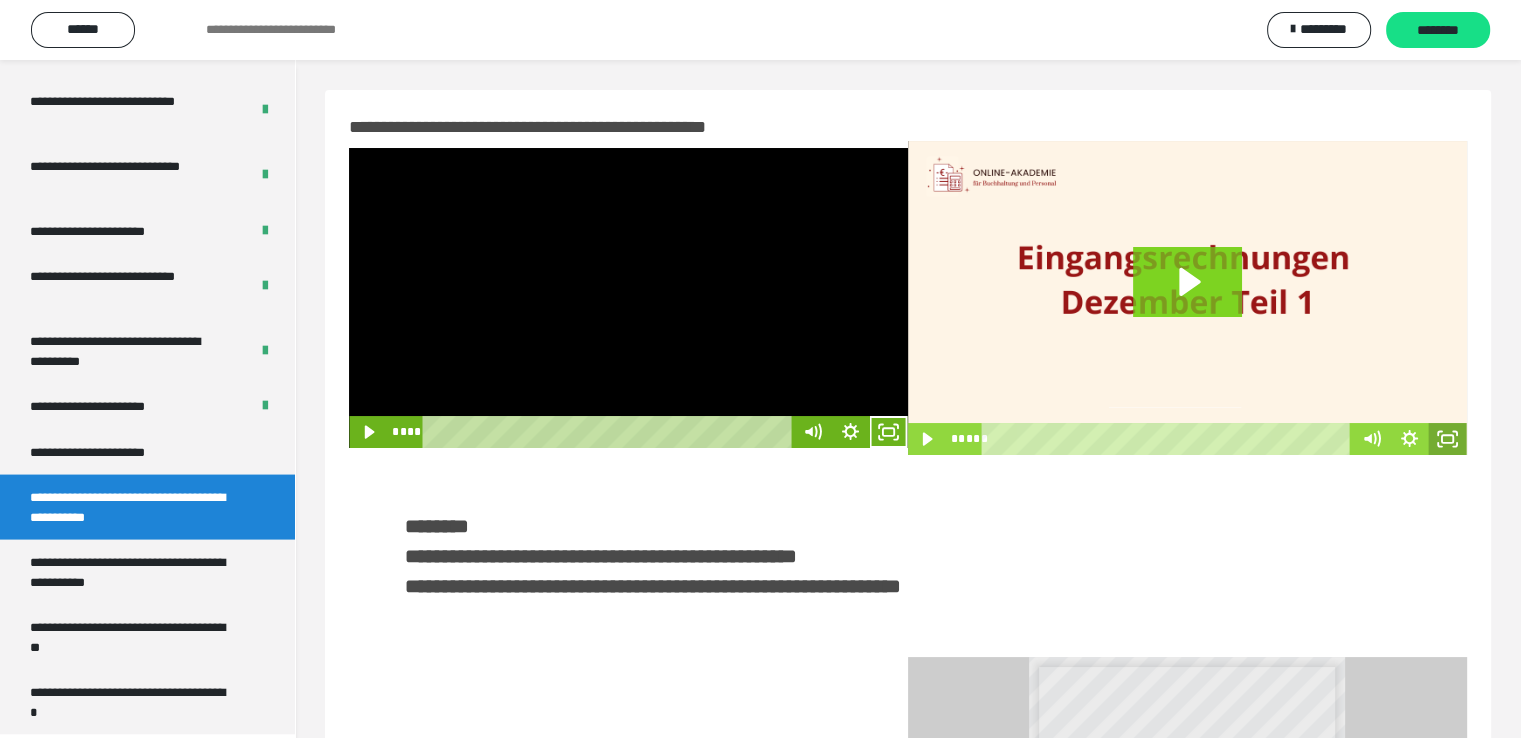 click 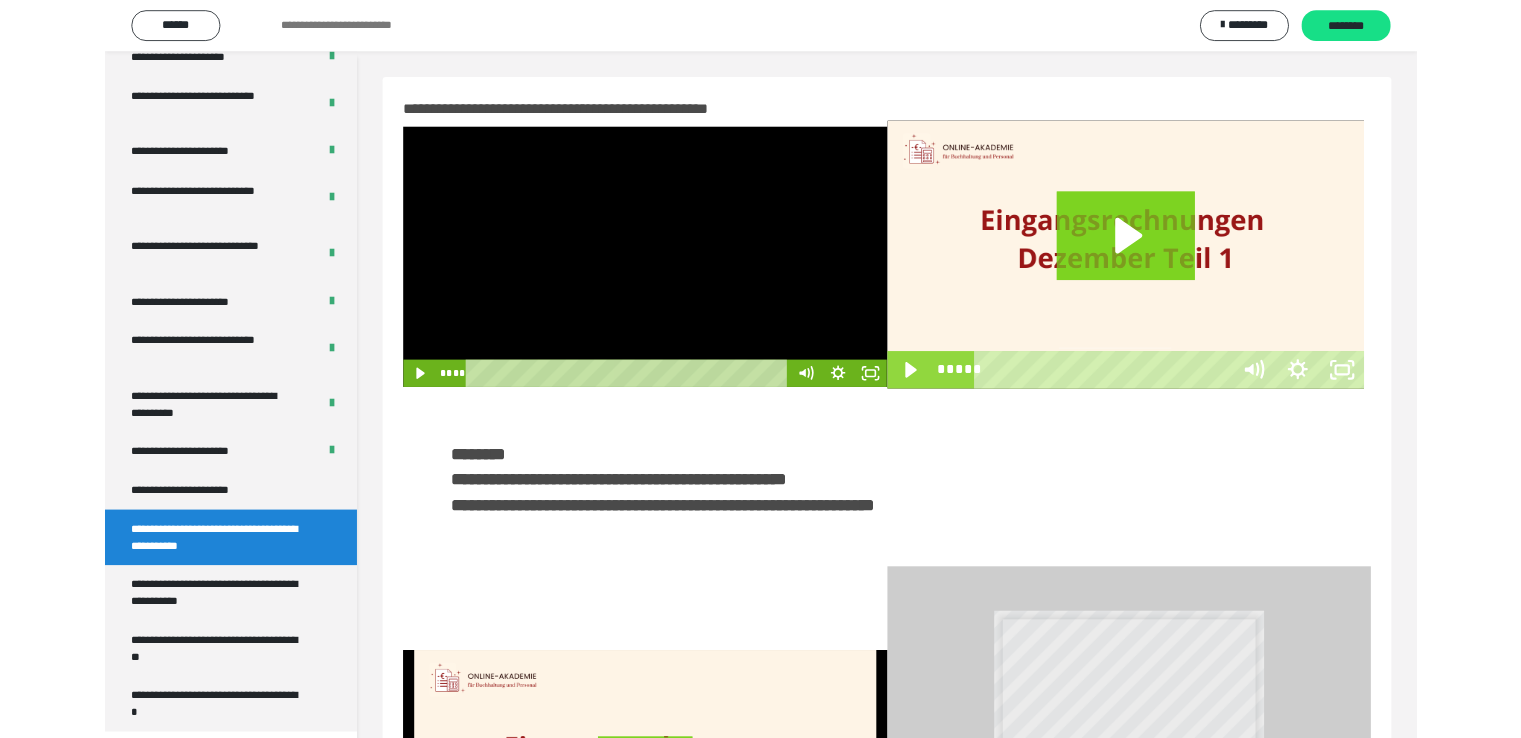 scroll, scrollTop: 3823, scrollLeft: 0, axis: vertical 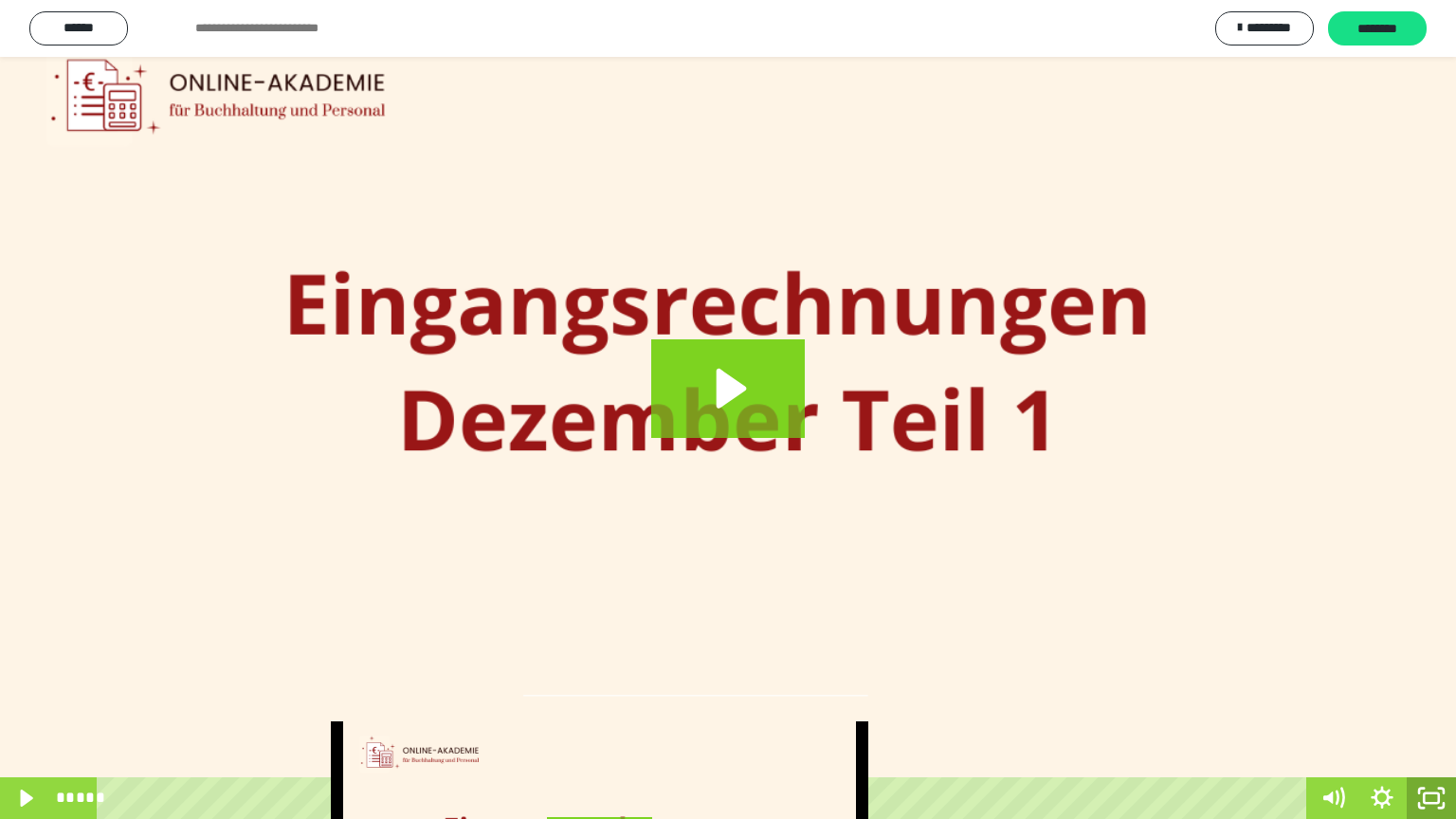 click 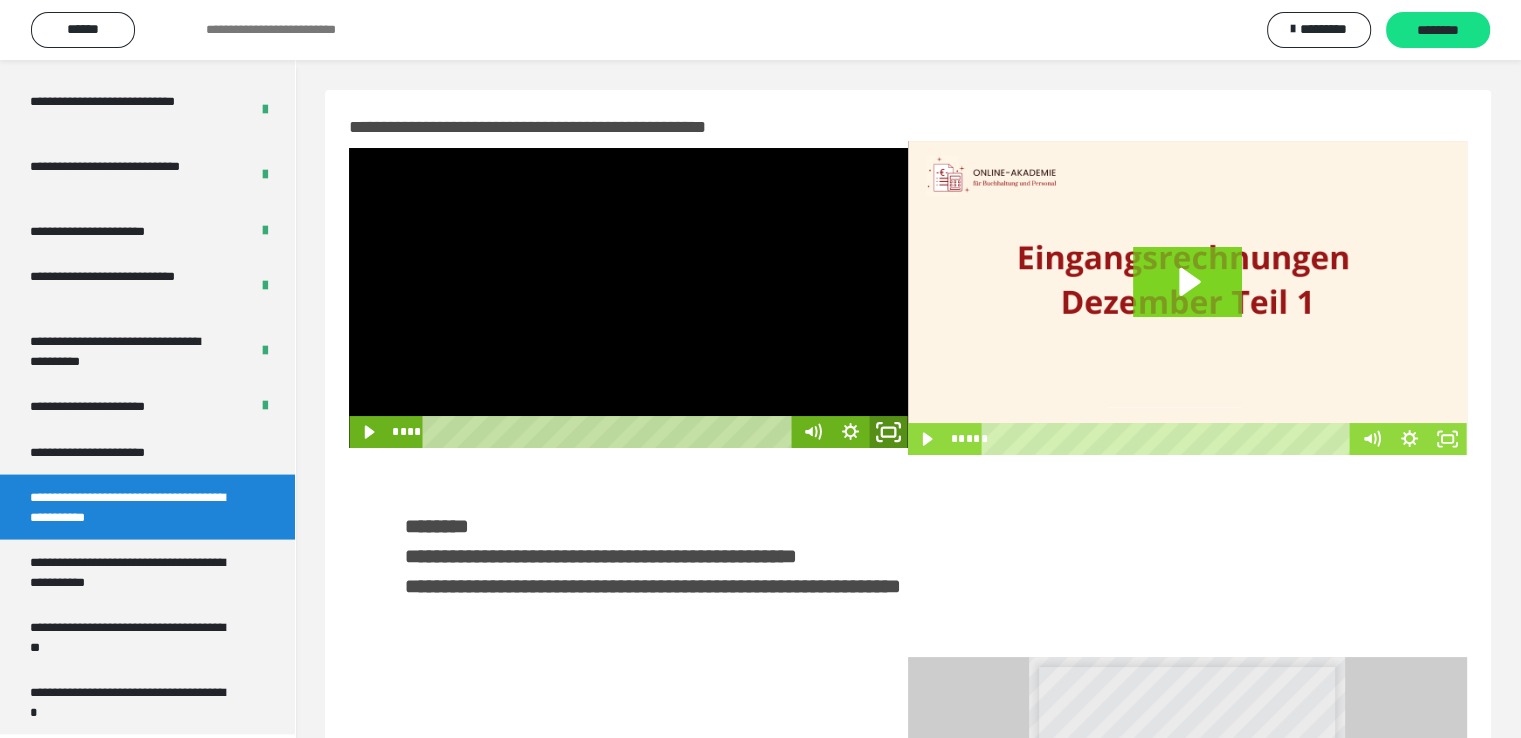 click 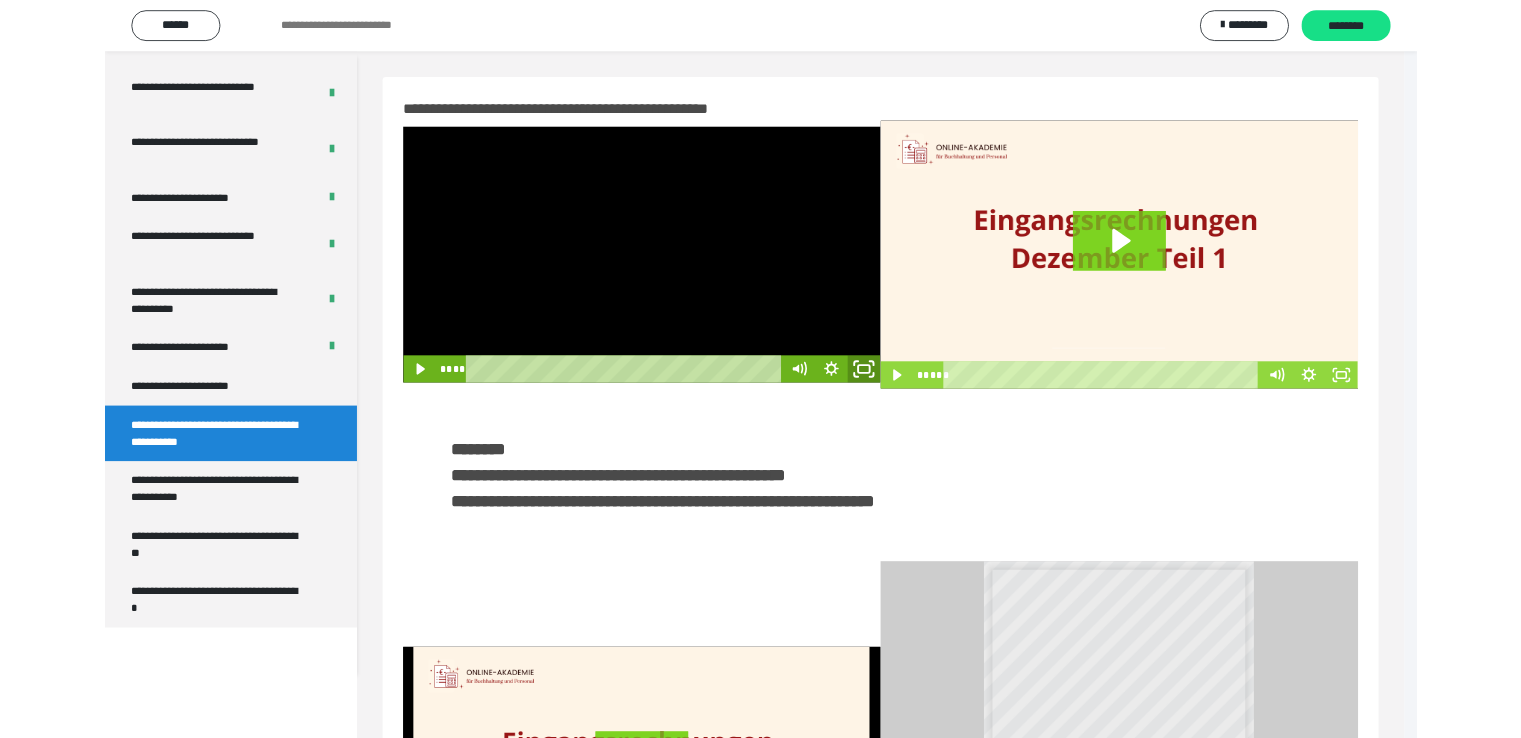 scroll, scrollTop: 3823, scrollLeft: 0, axis: vertical 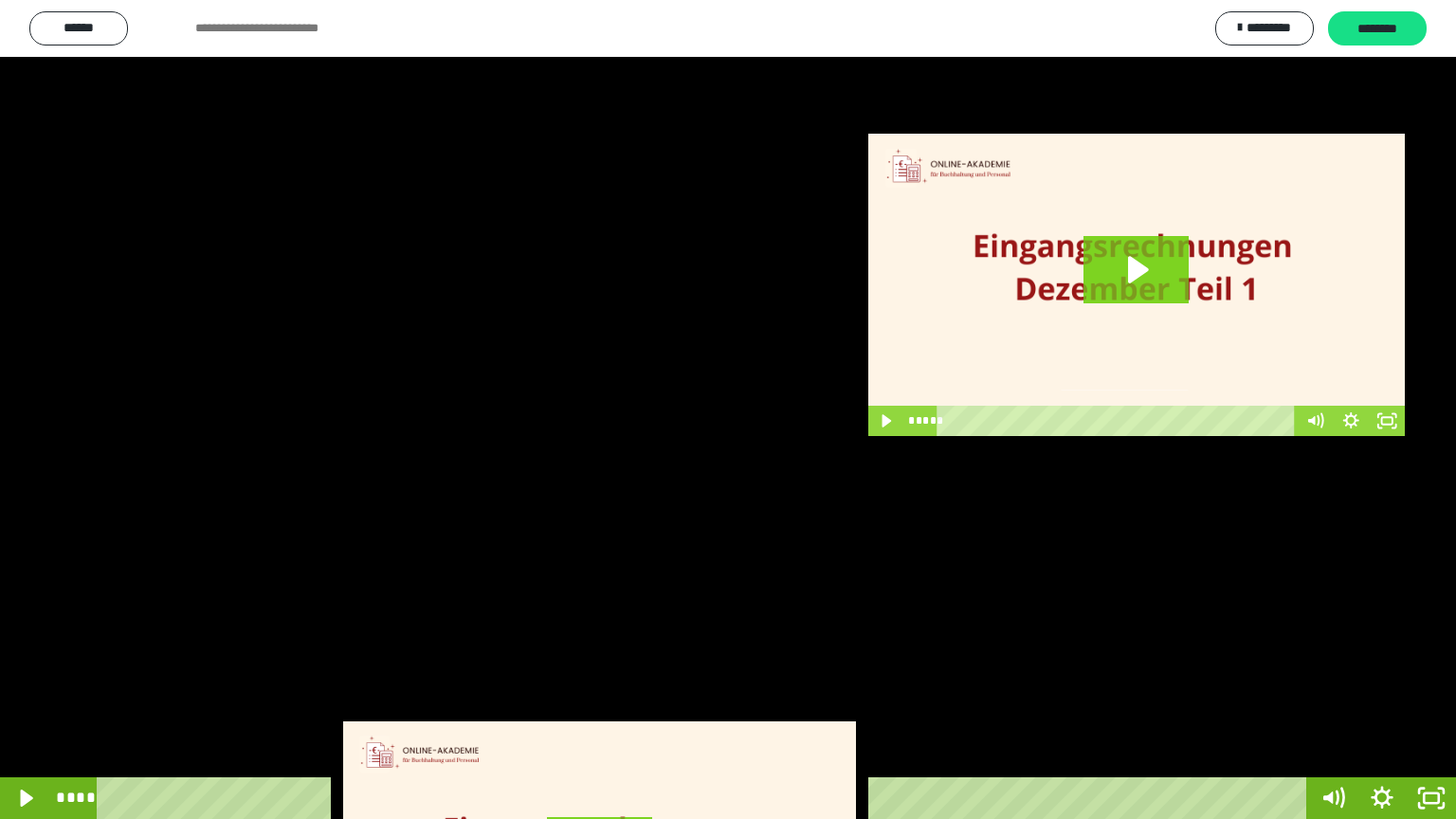 click at bounding box center [728, 410] 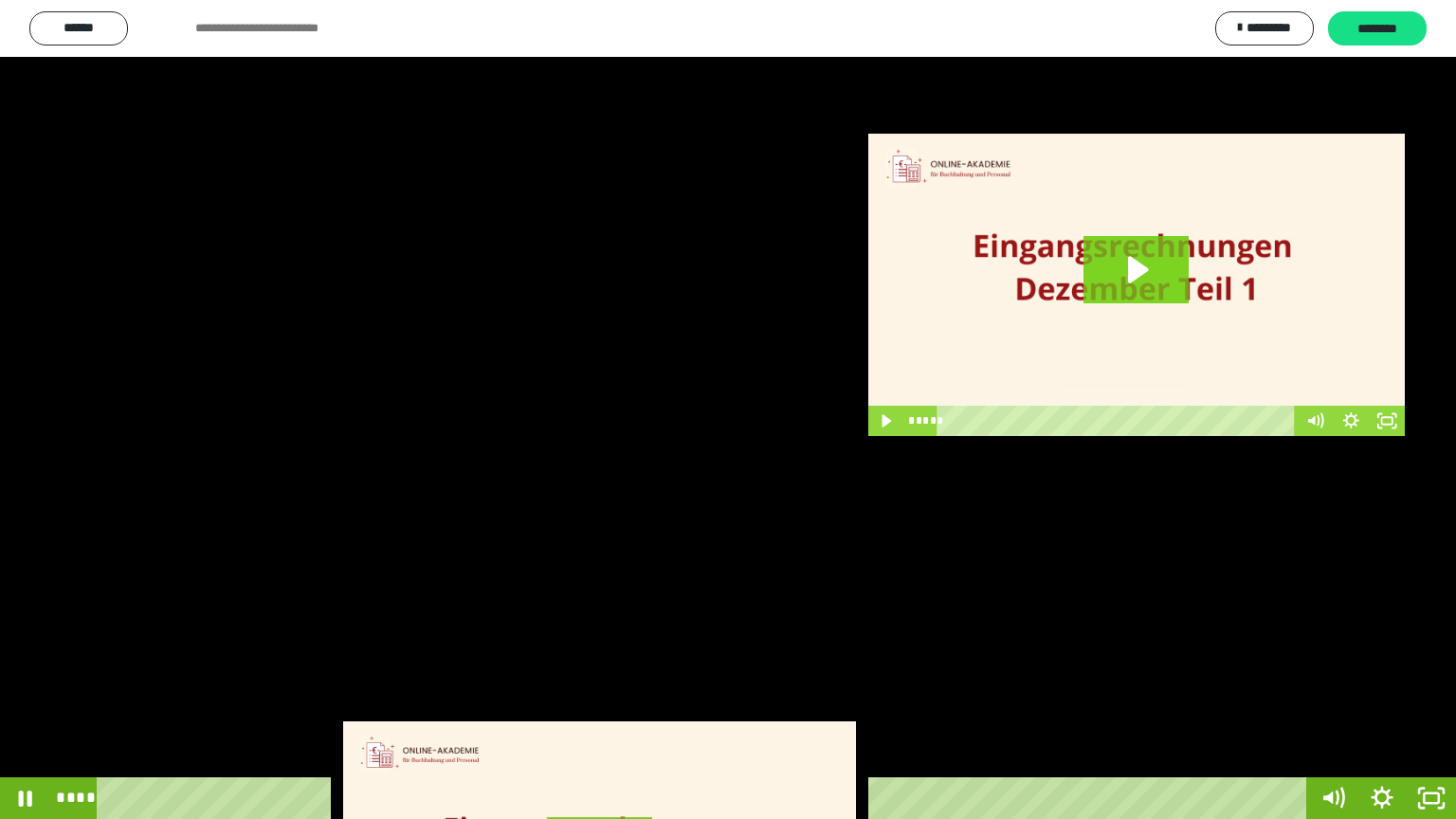 click at bounding box center (728, 410) 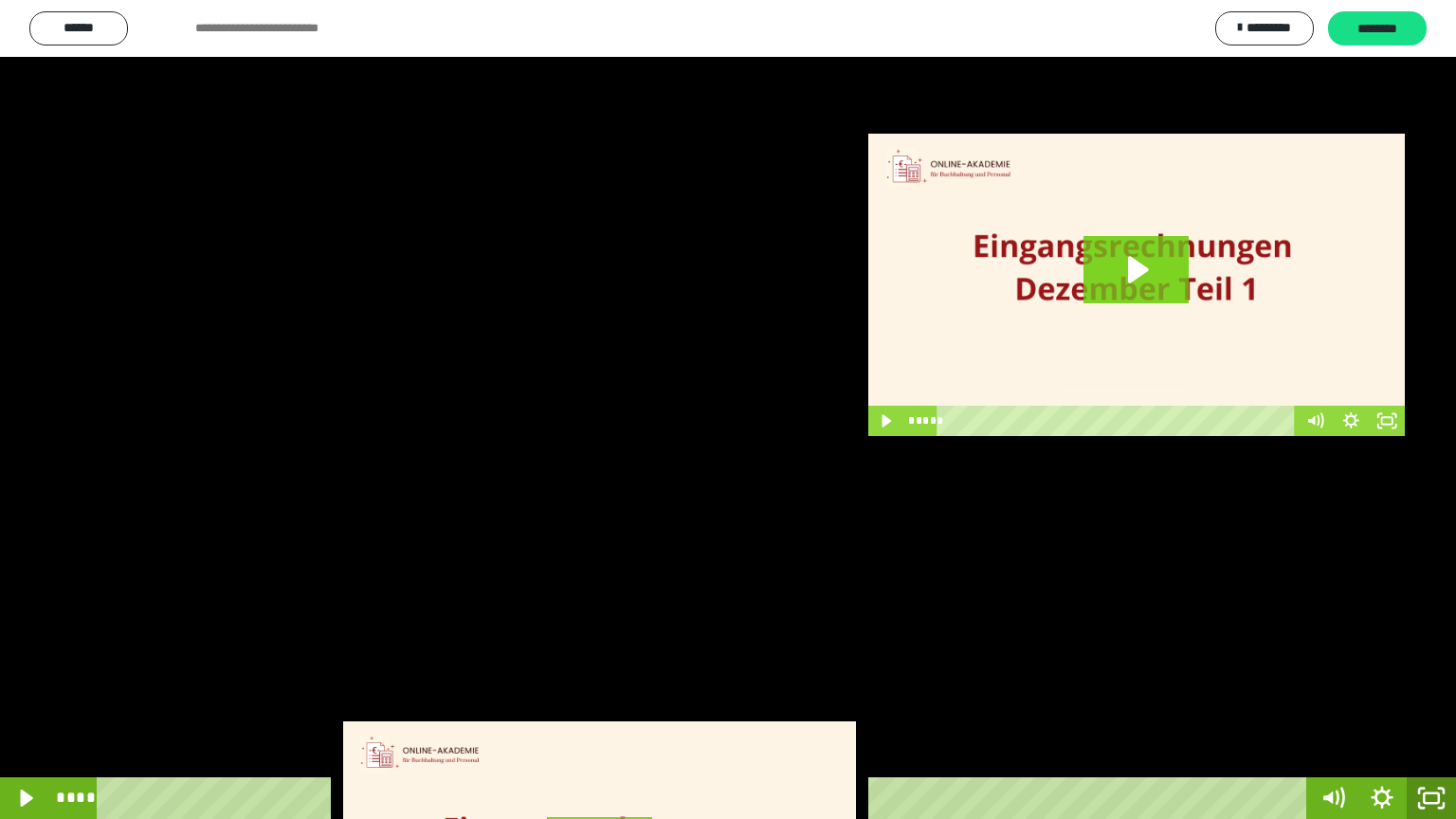 click 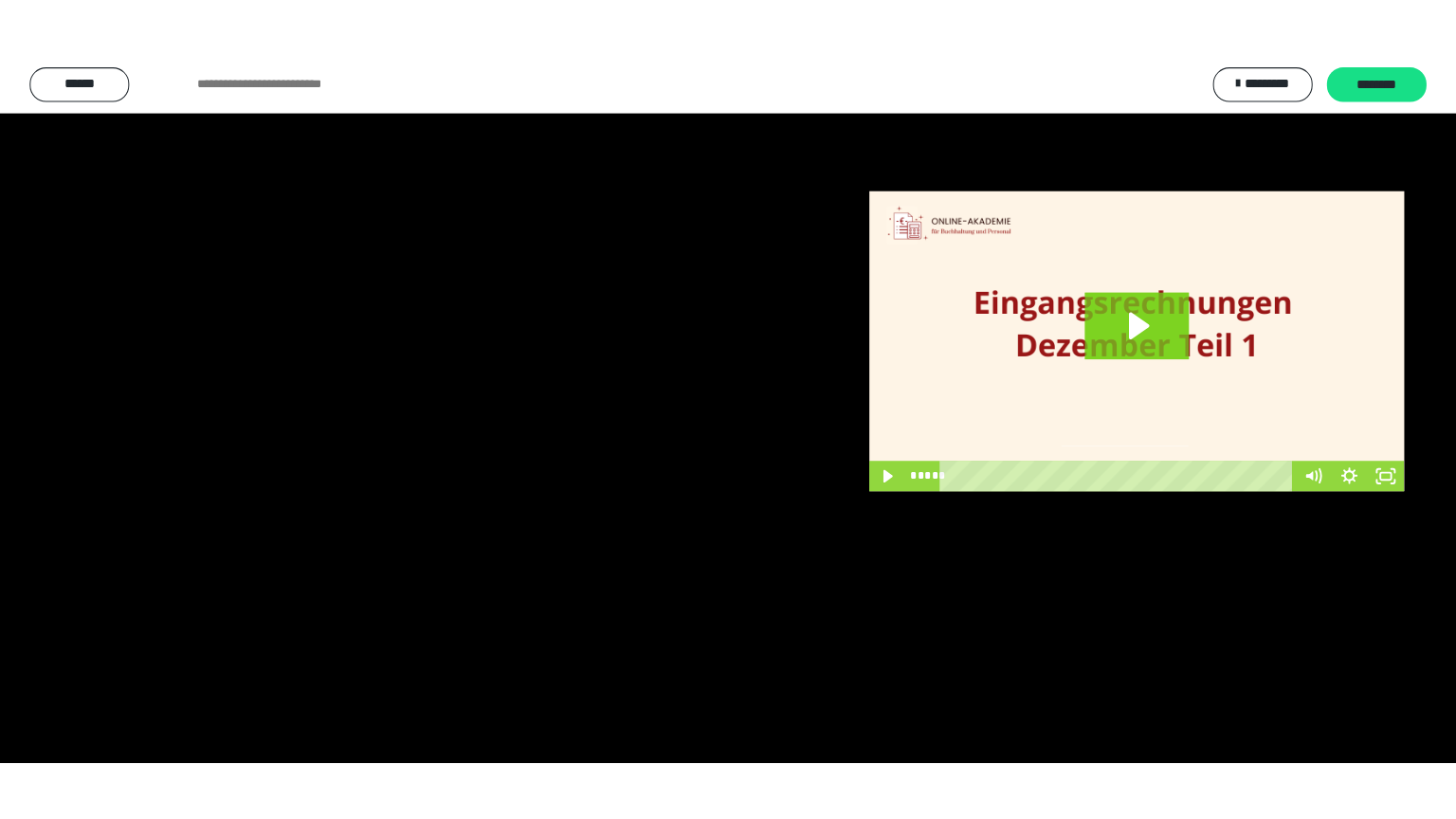 scroll, scrollTop: 3743, scrollLeft: 0, axis: vertical 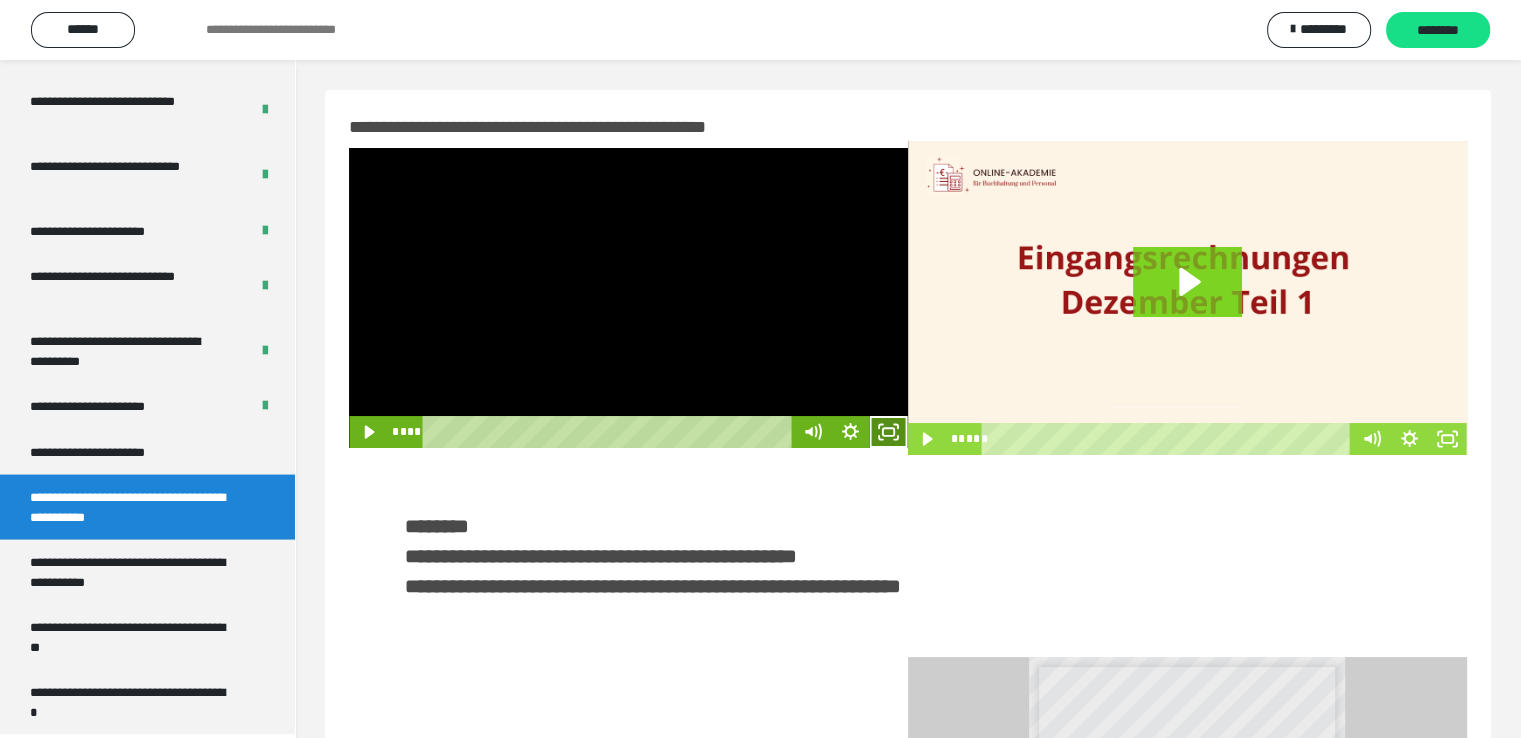 click 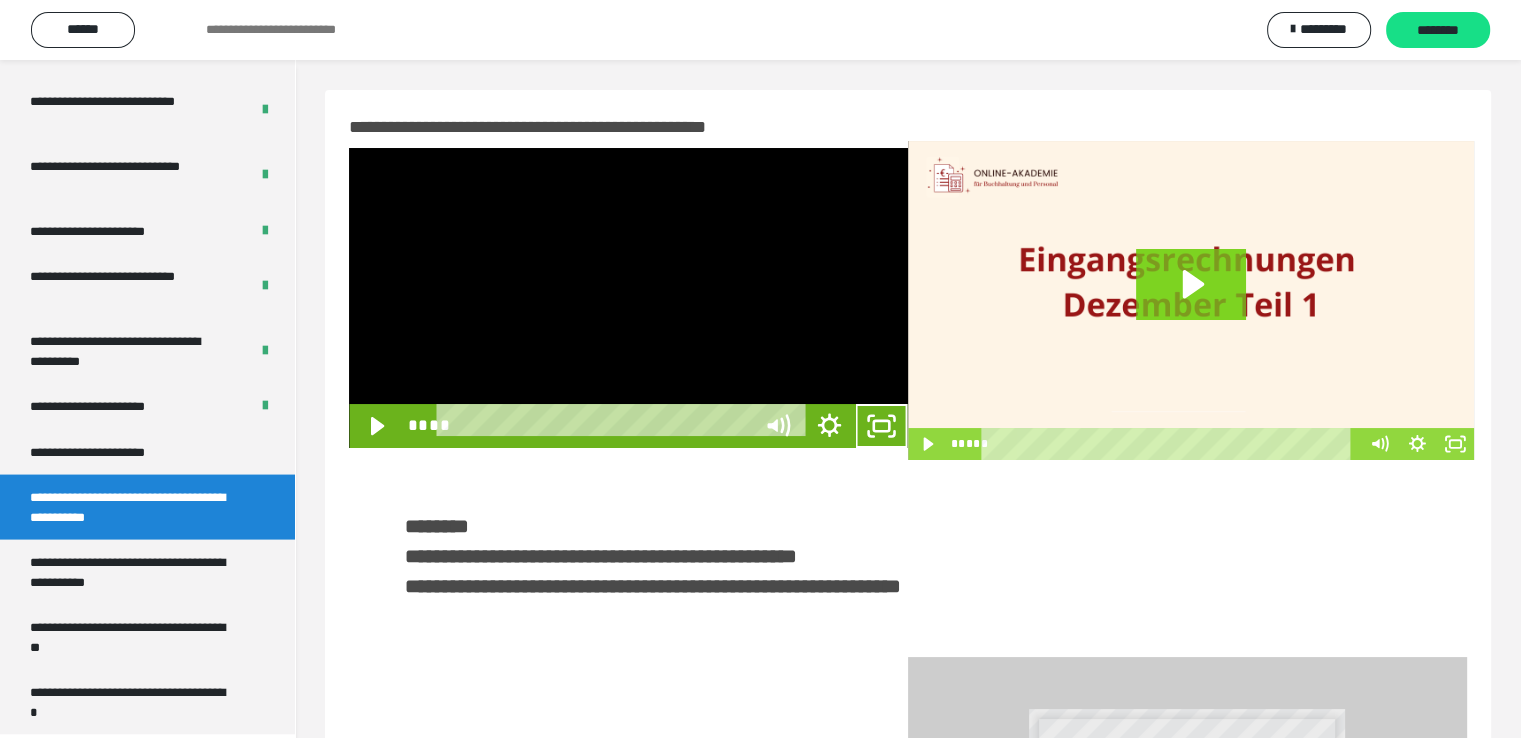 scroll, scrollTop: 3823, scrollLeft: 0, axis: vertical 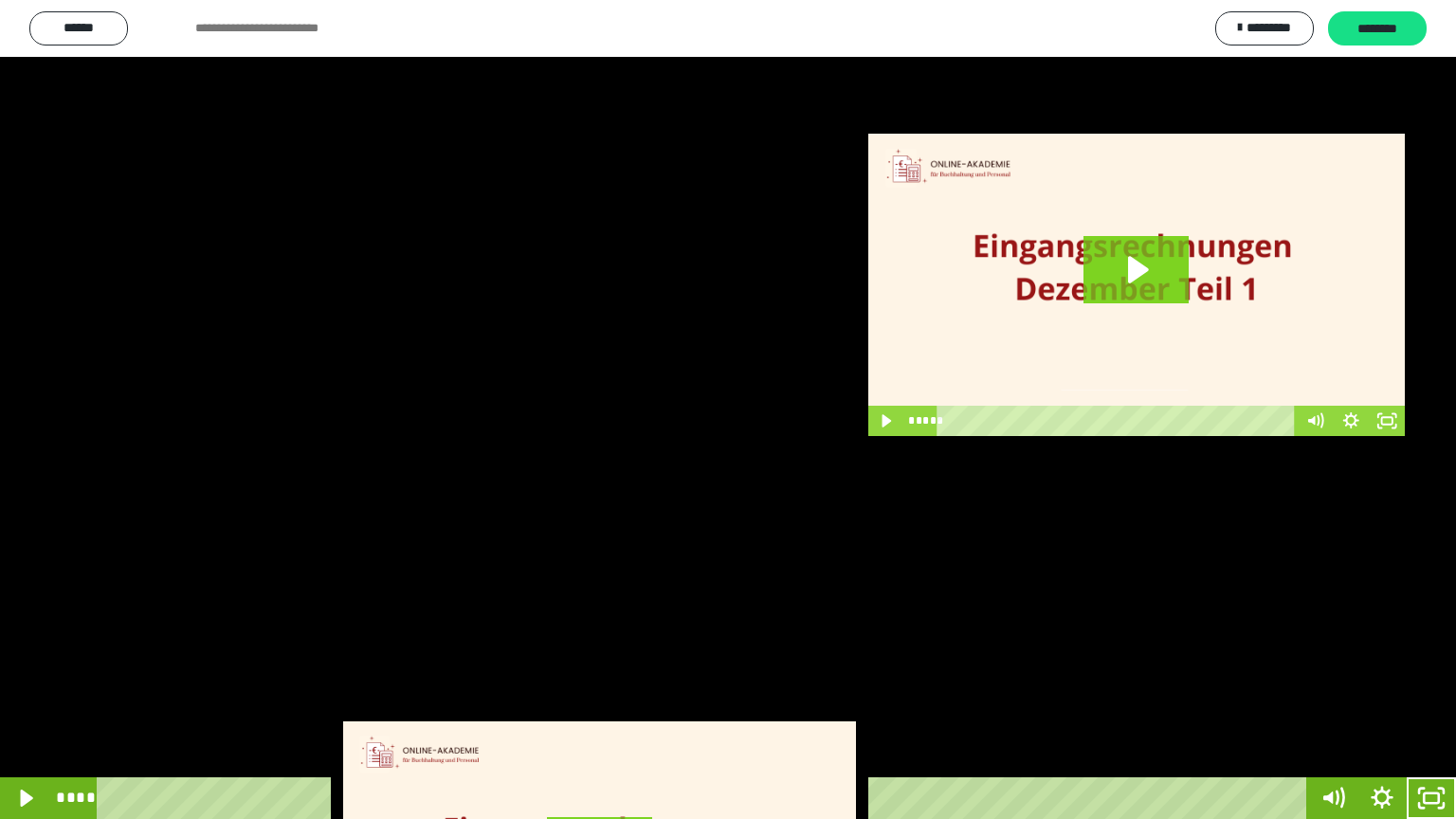 click at bounding box center [728, 410] 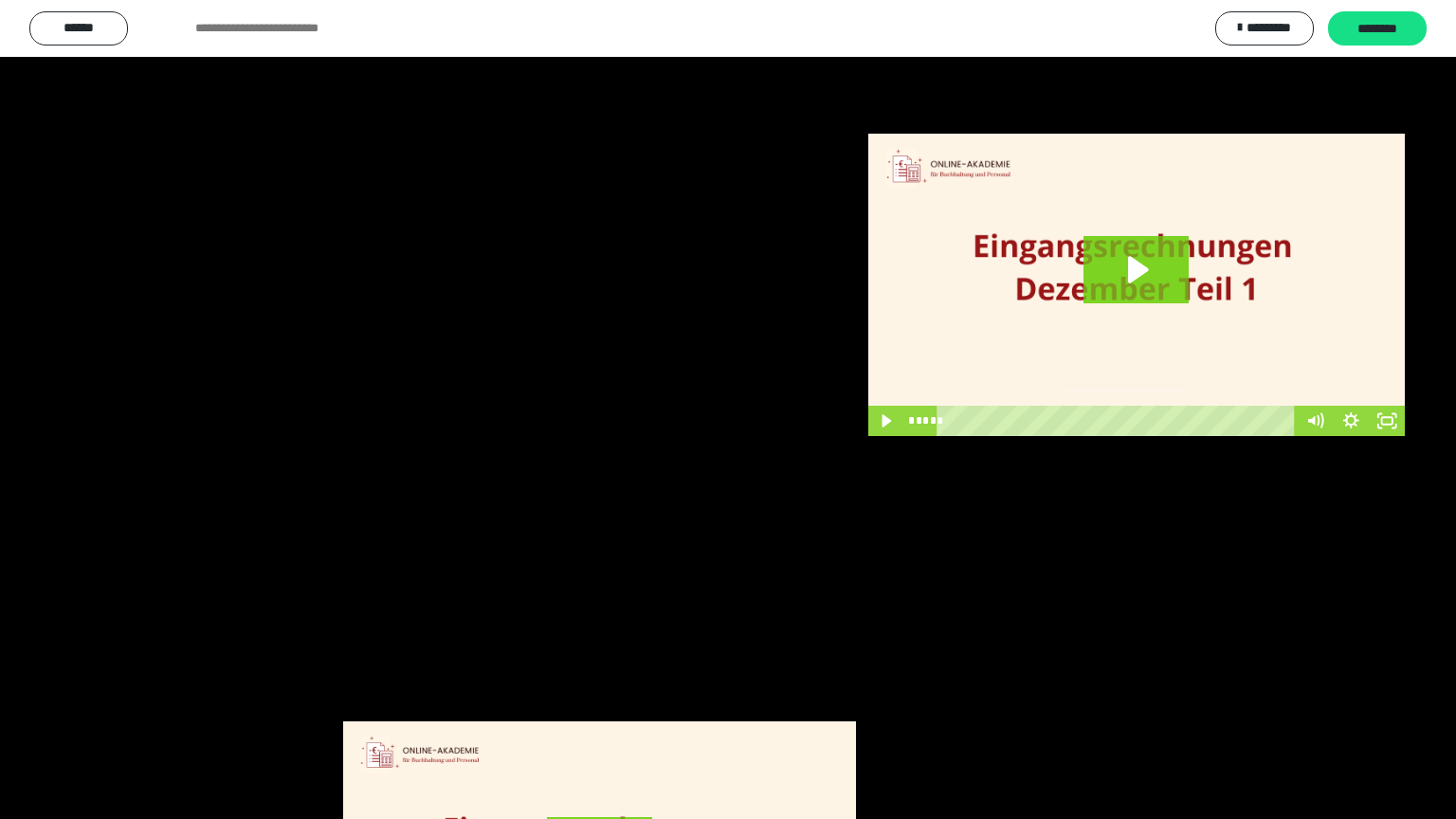 click at bounding box center [728, 410] 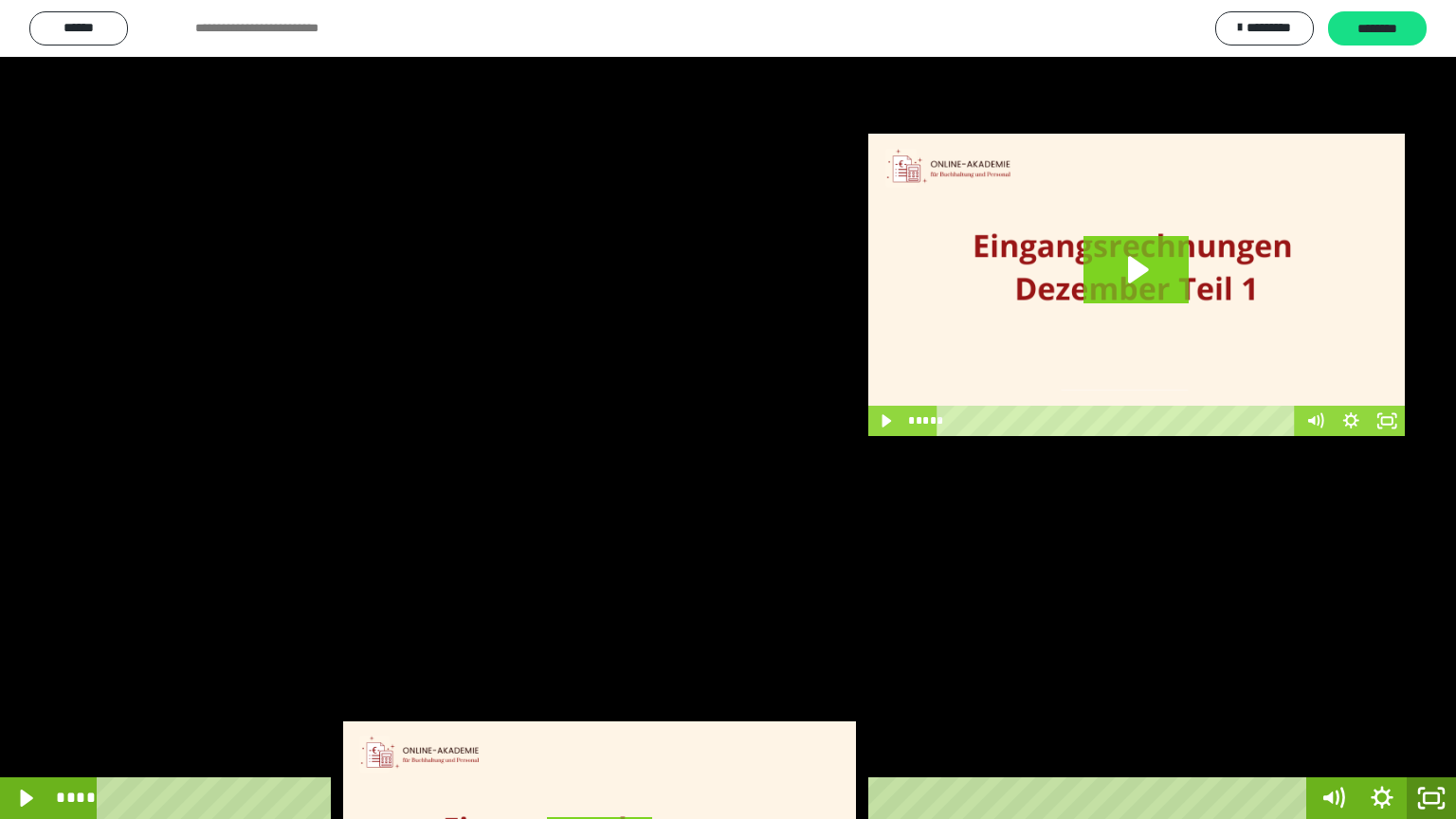 click 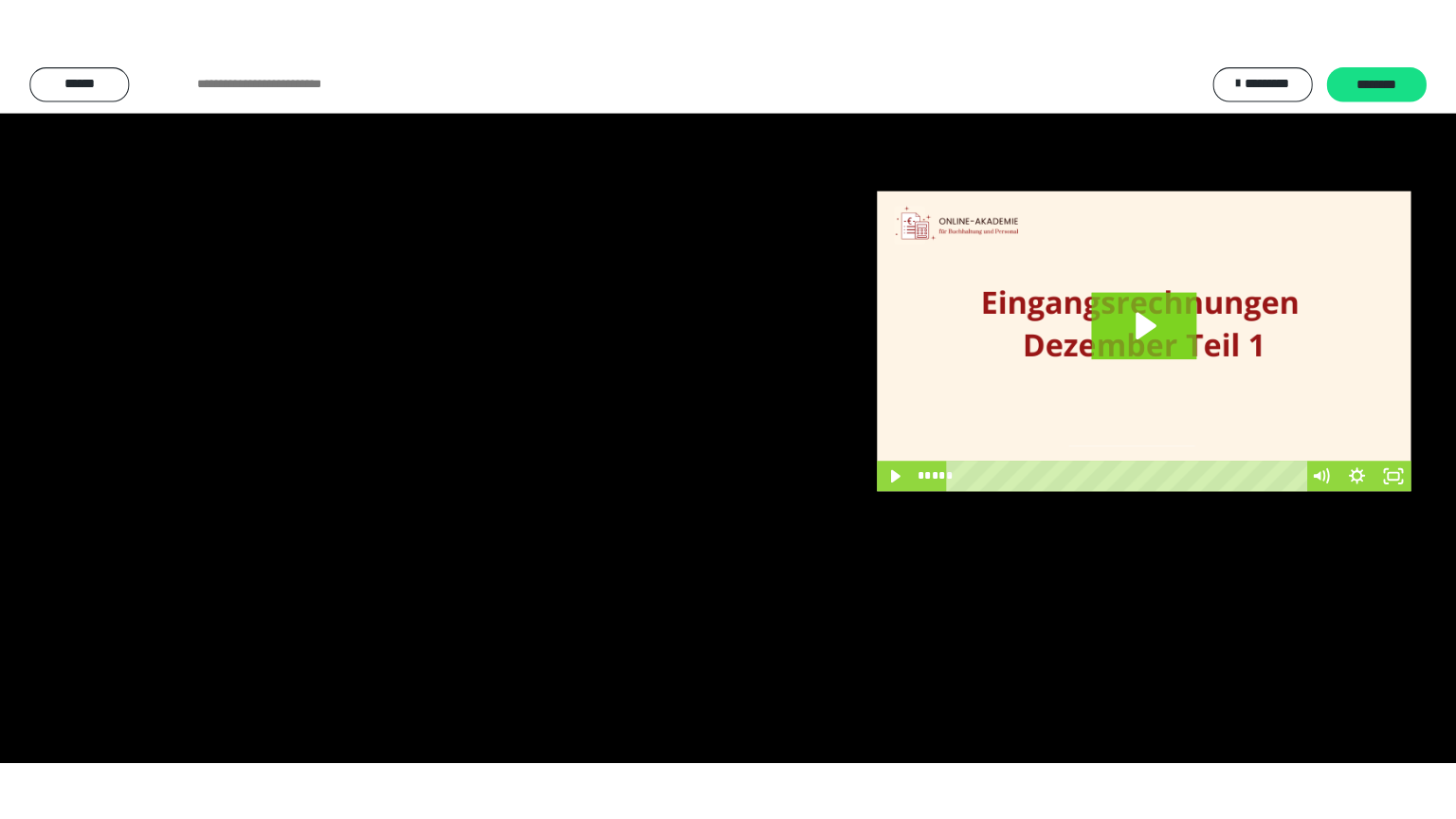 scroll, scrollTop: 3743, scrollLeft: 0, axis: vertical 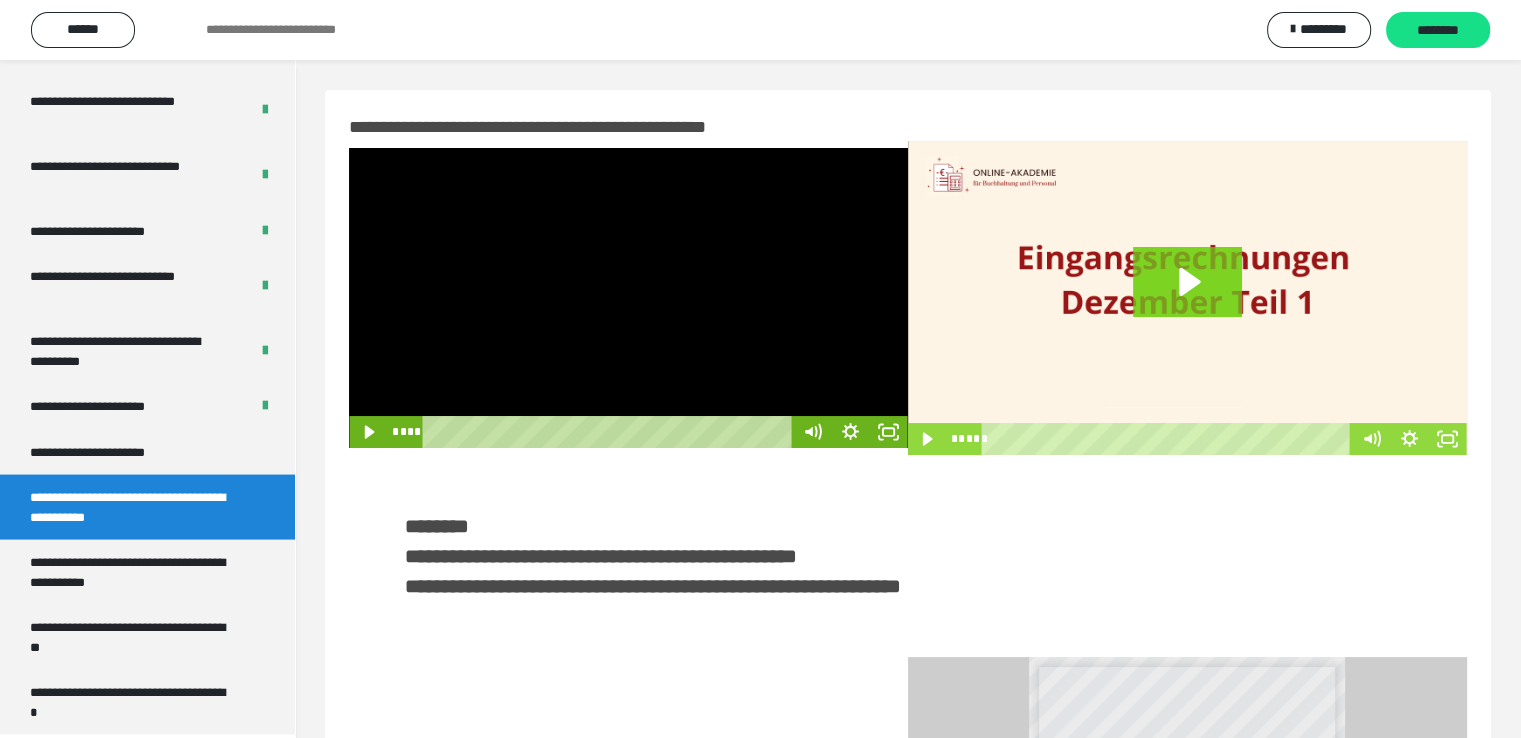 click at bounding box center (628, 298) 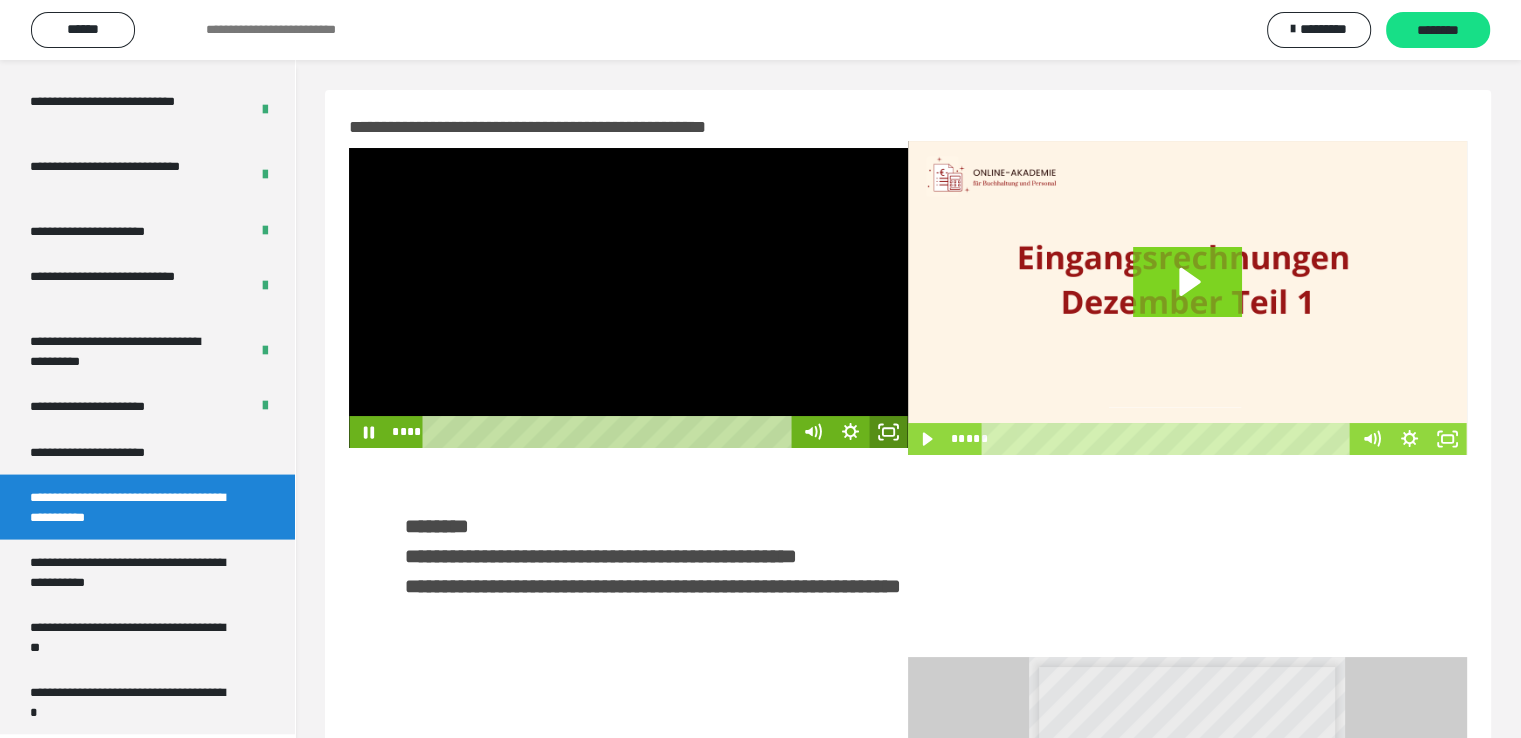 click 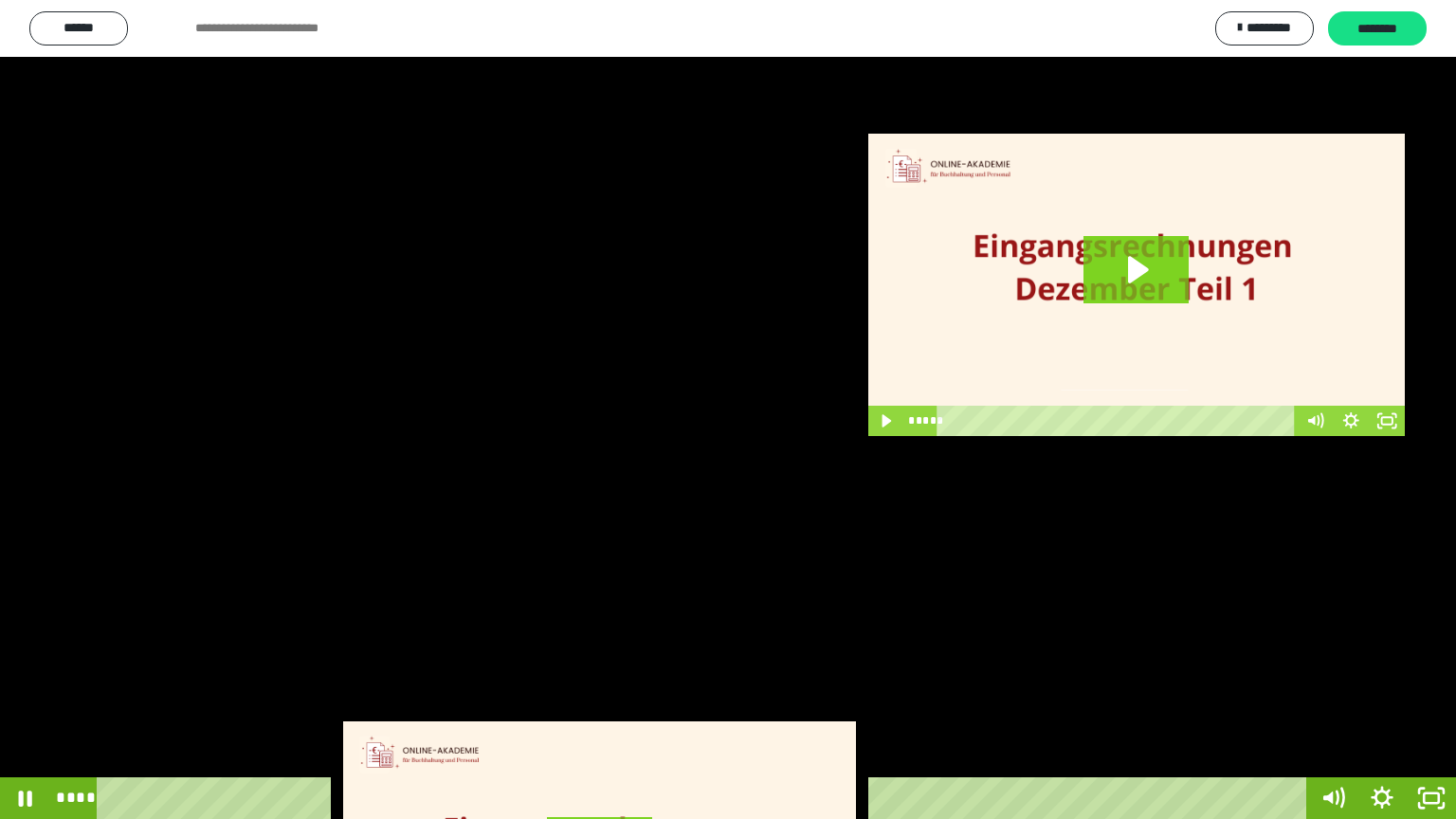 click at bounding box center (728, 410) 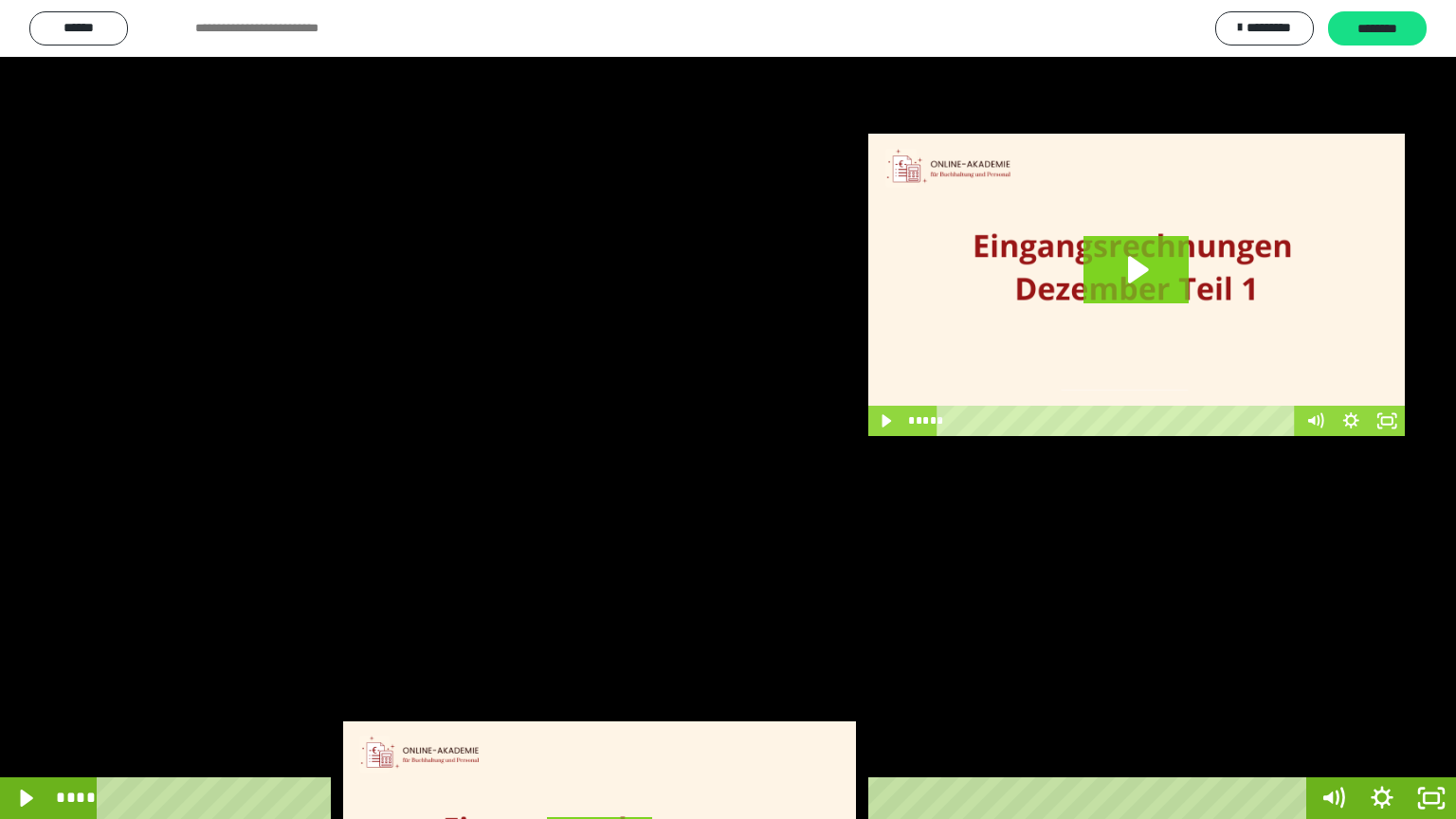 click at bounding box center (728, 410) 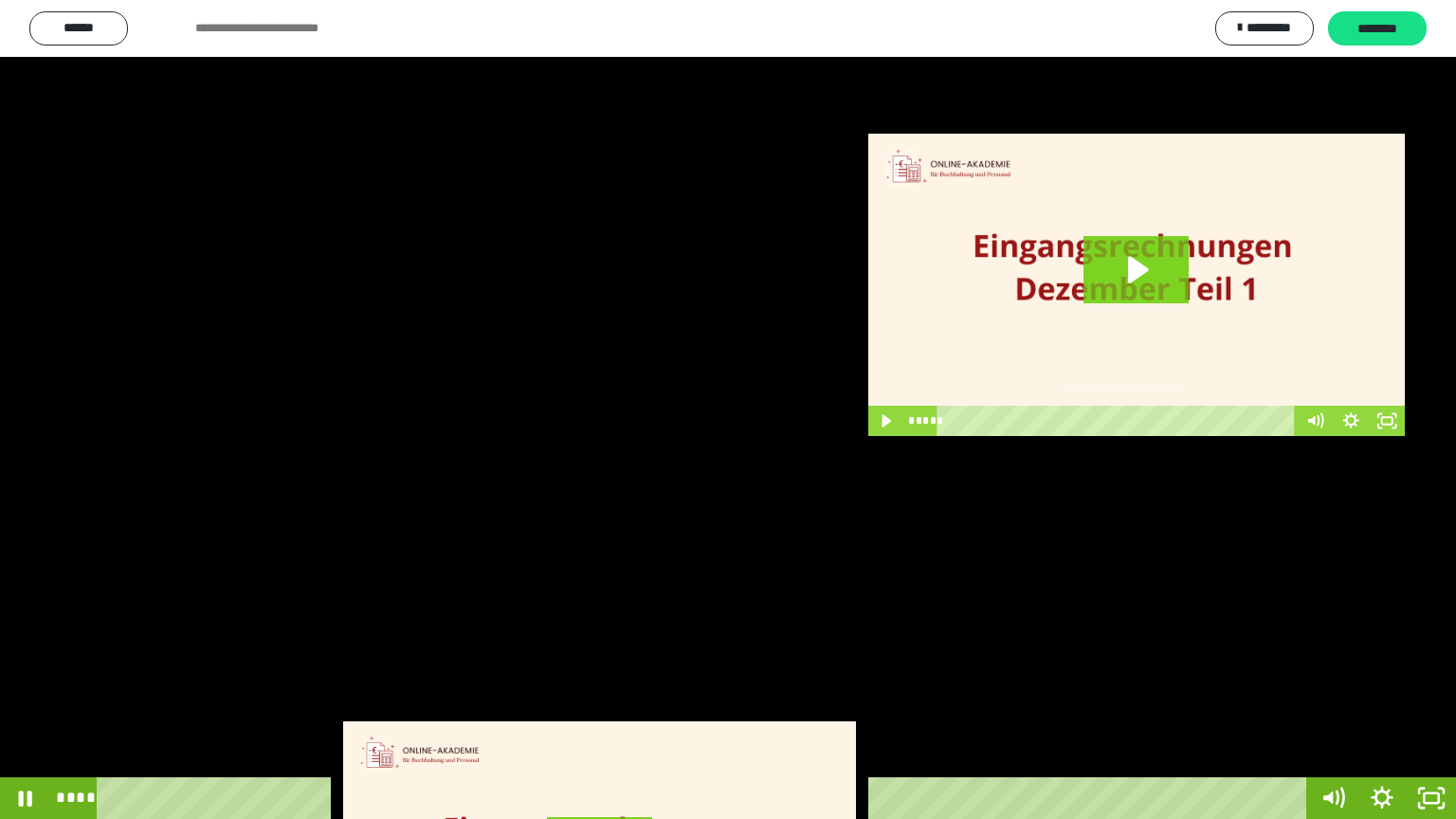 click at bounding box center [728, 410] 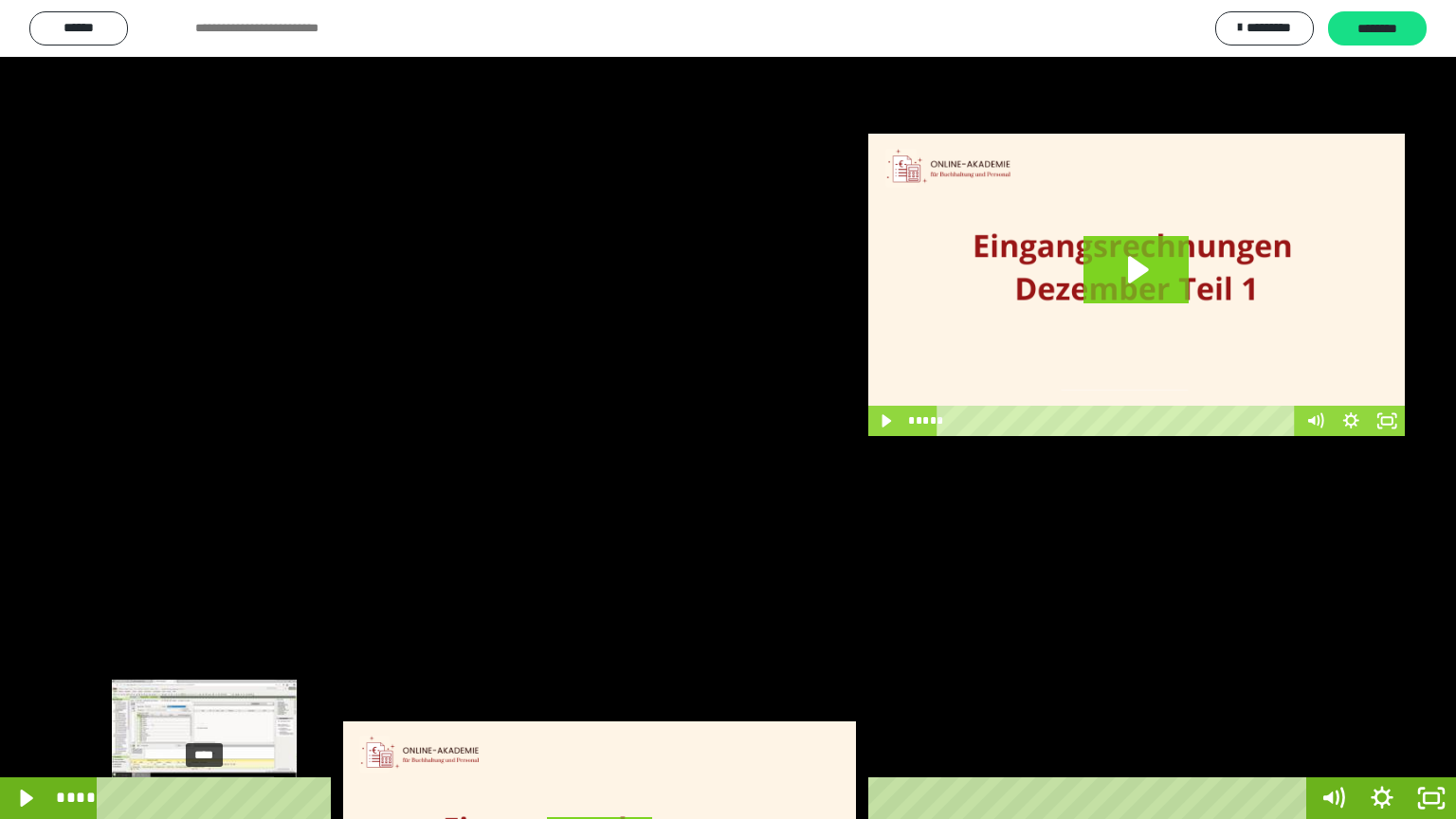 click on "****" at bounding box center [705, 798] 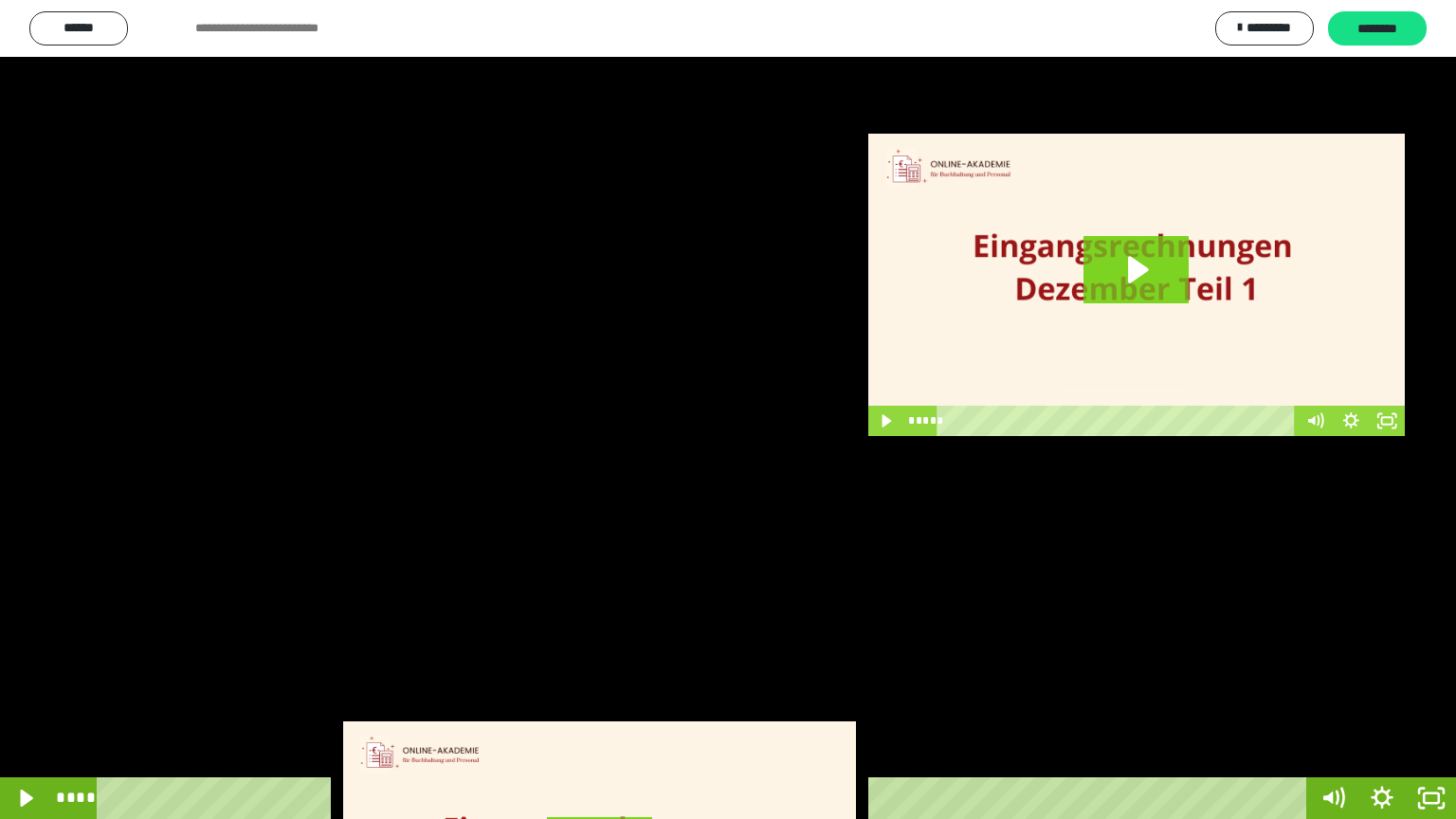 click at bounding box center [728, 410] 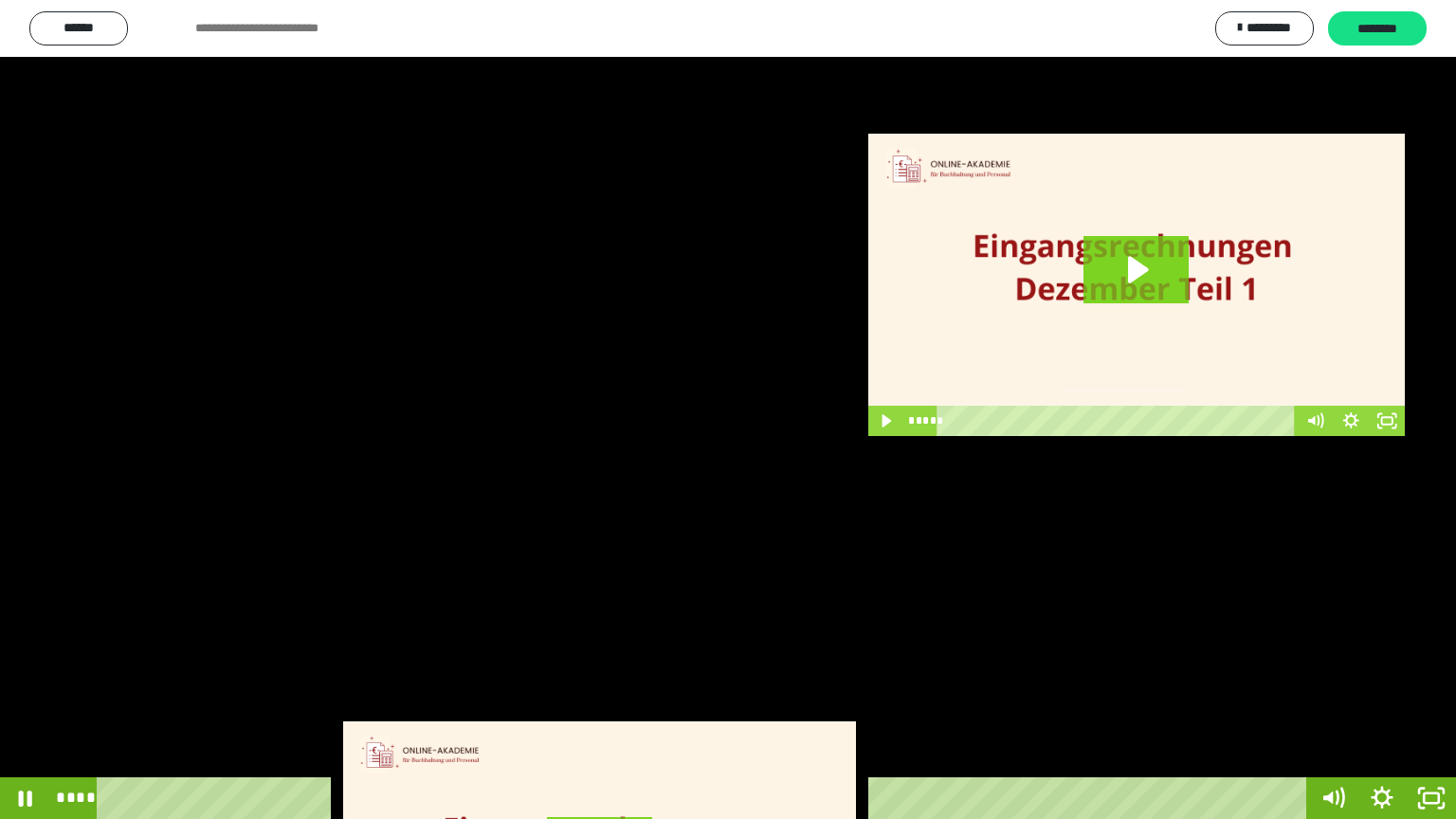 click at bounding box center (728, 410) 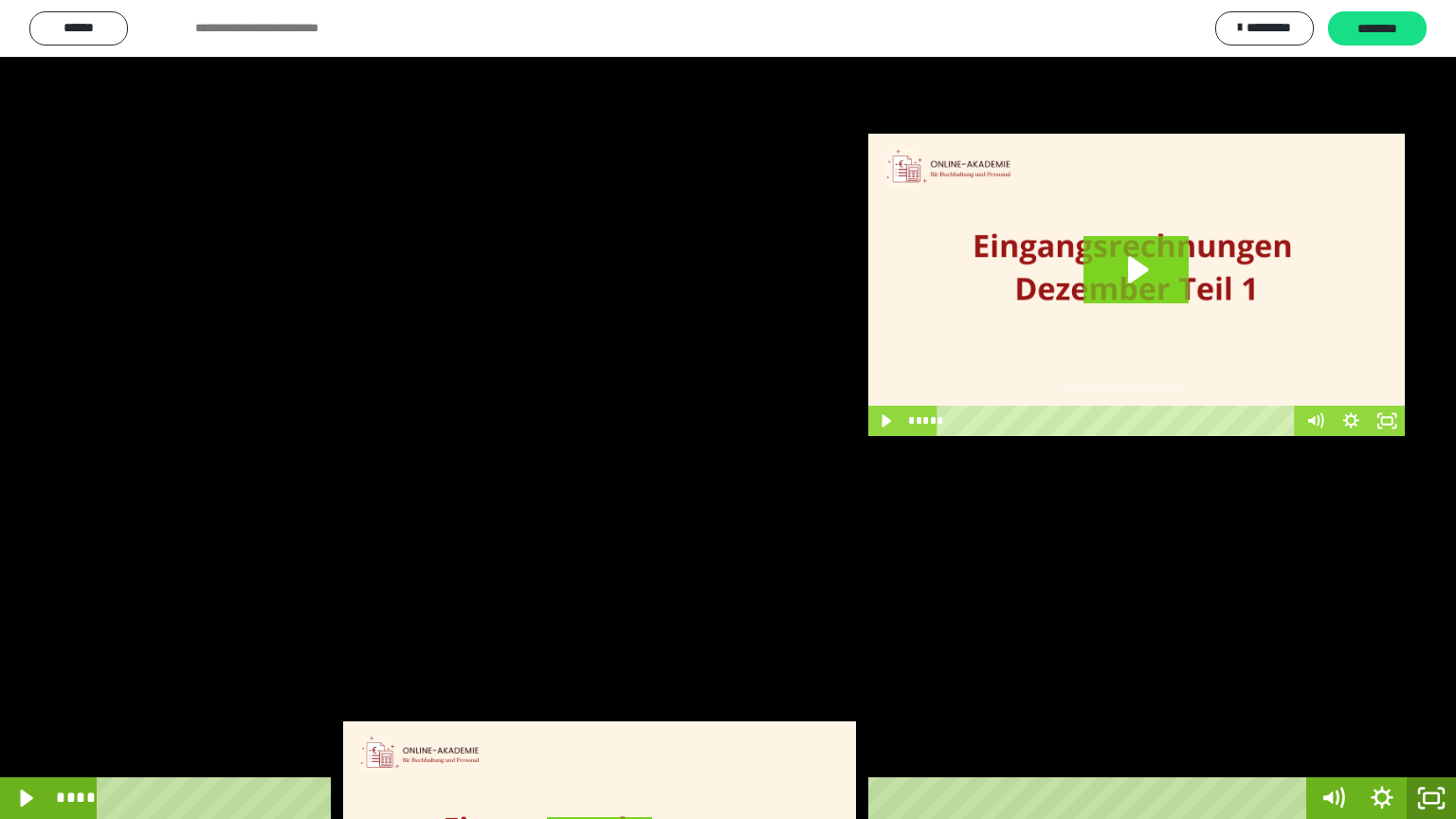 click 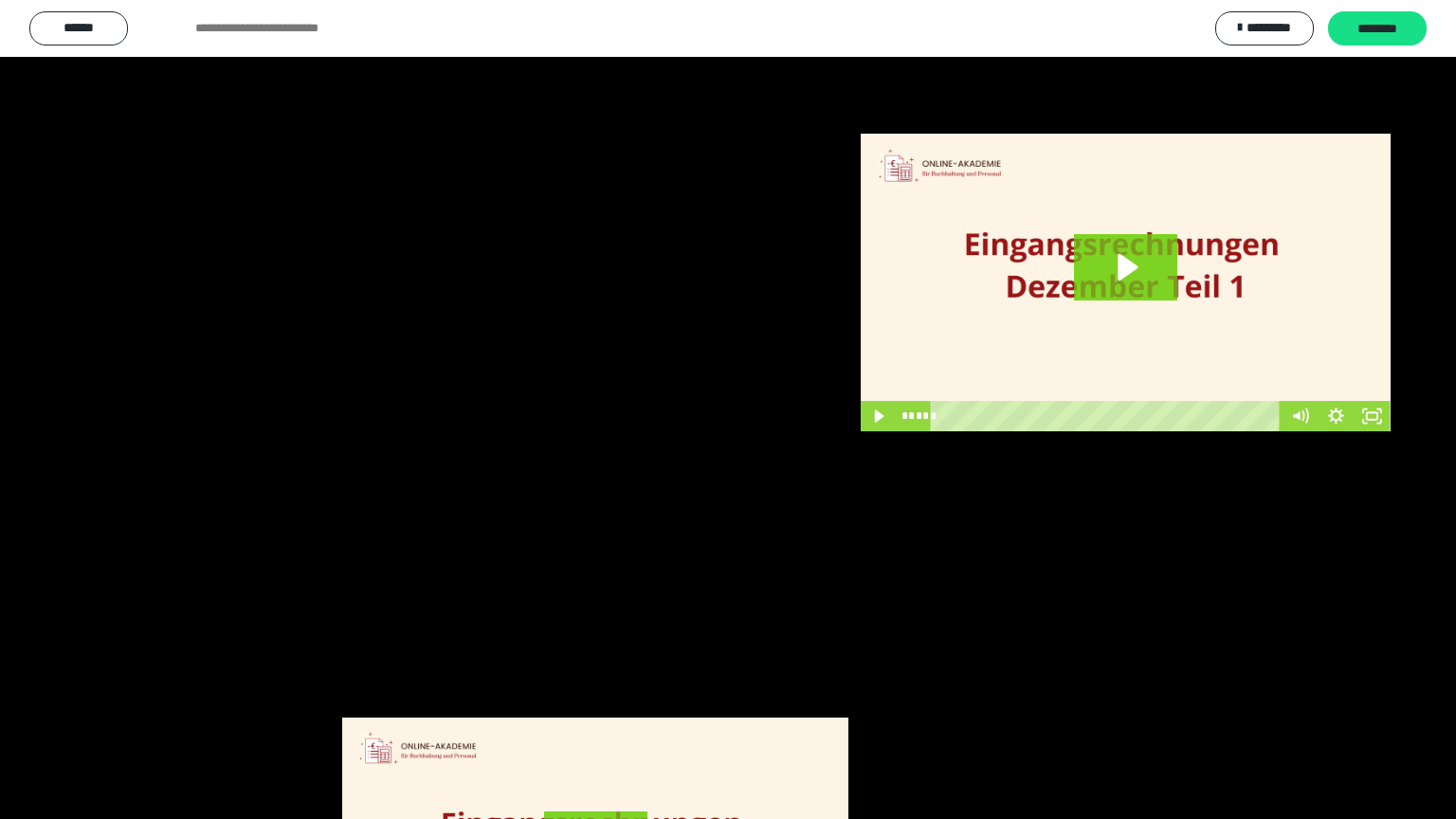 scroll, scrollTop: 3743, scrollLeft: 0, axis: vertical 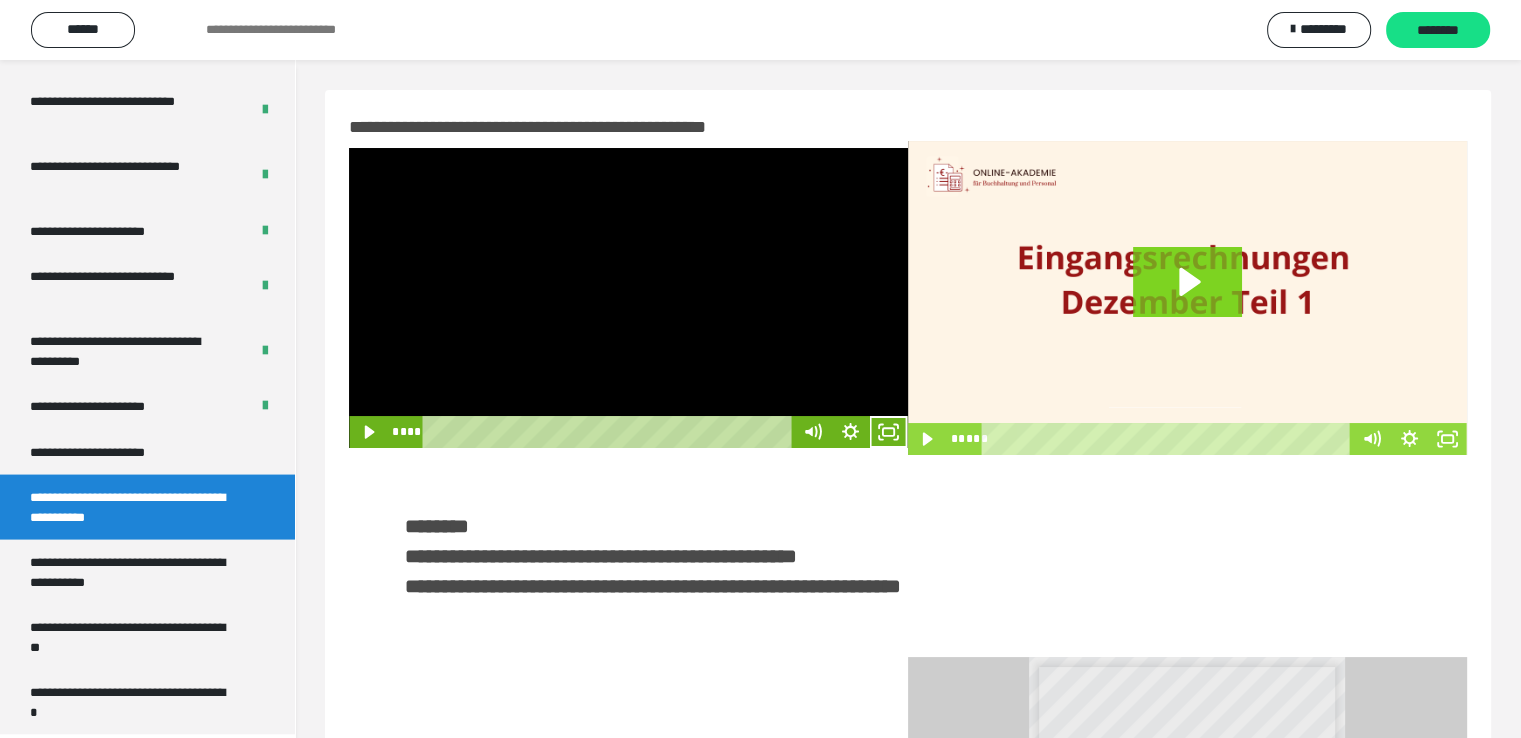 click at bounding box center (628, 298) 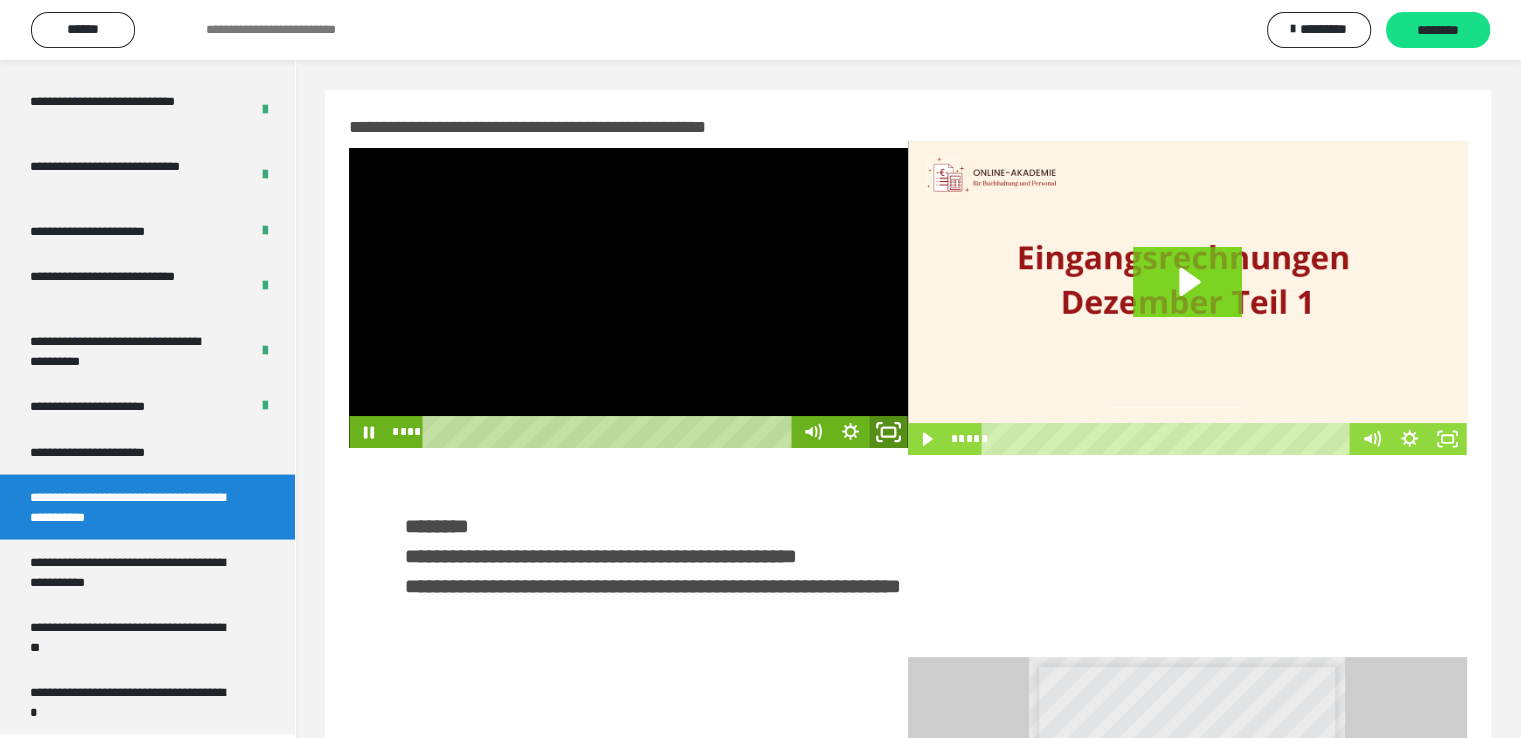 click 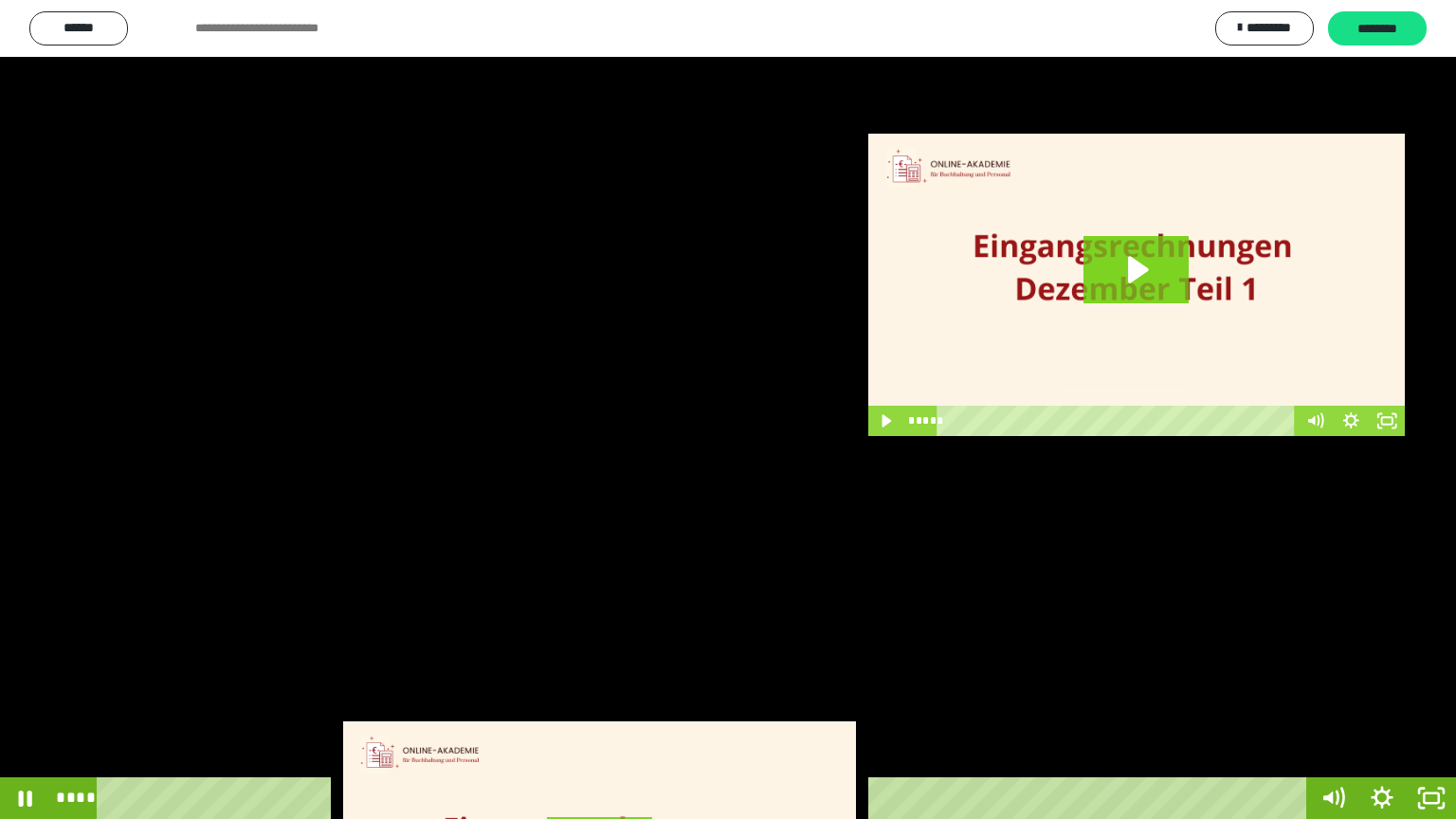 click at bounding box center [728, 410] 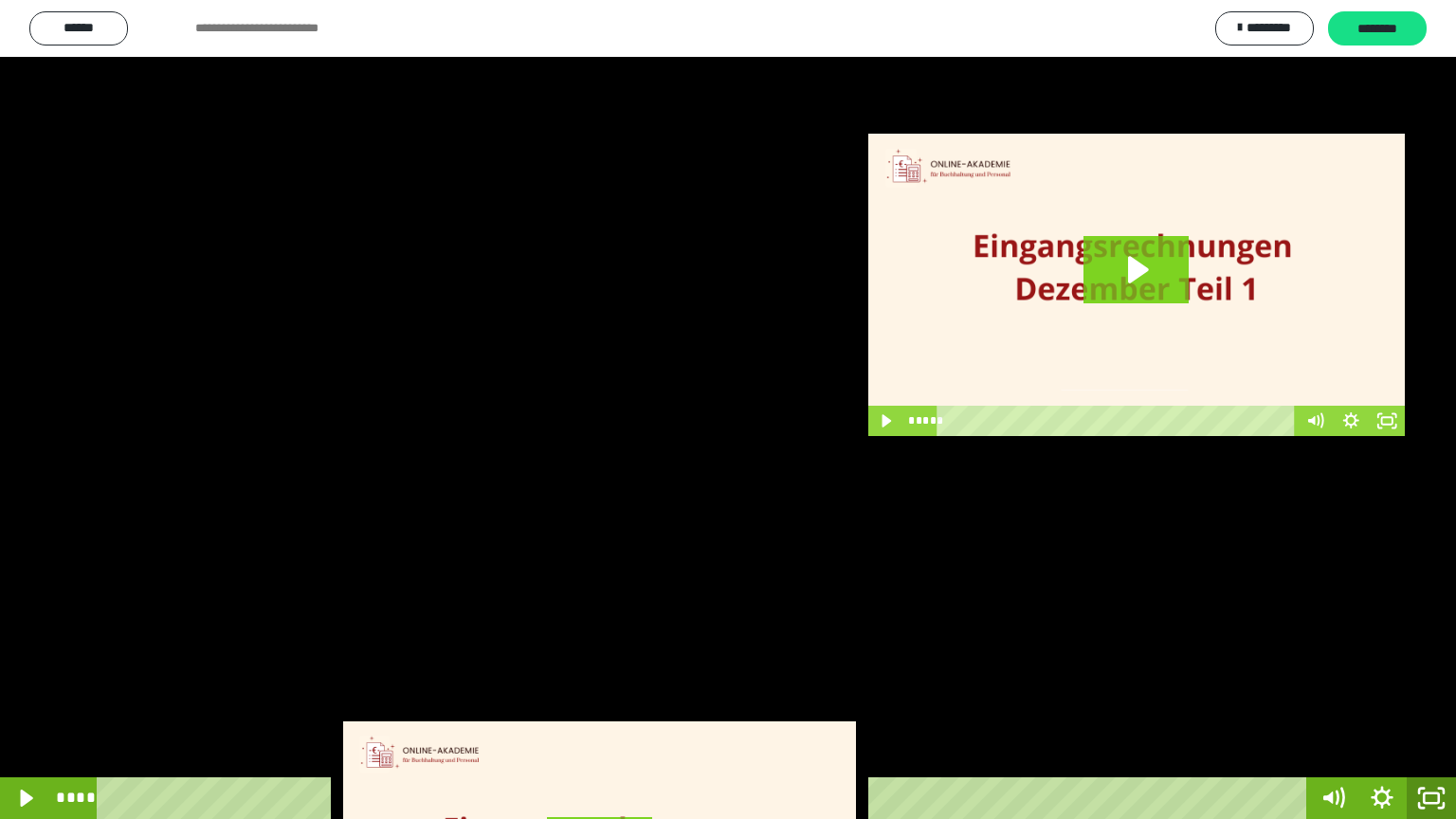 click 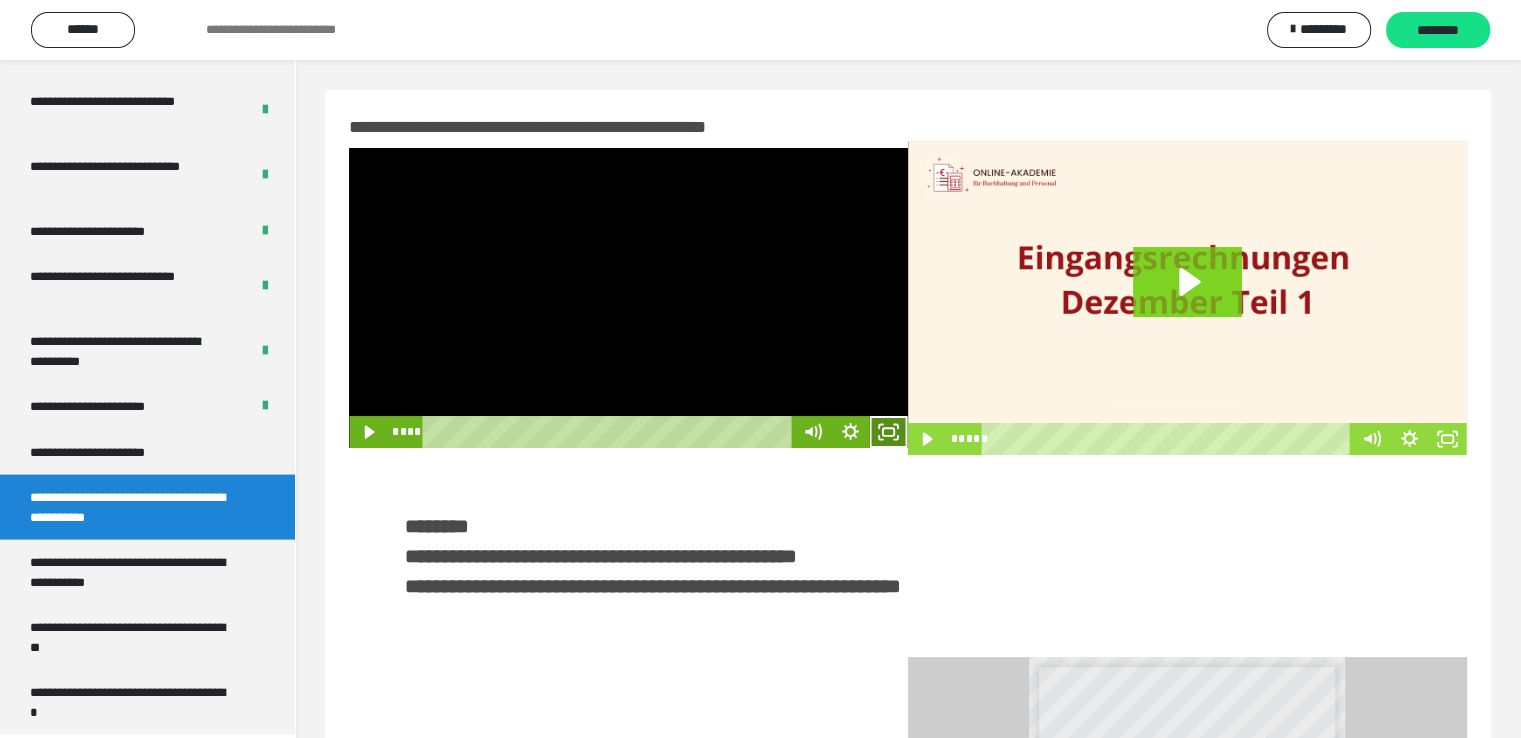 click 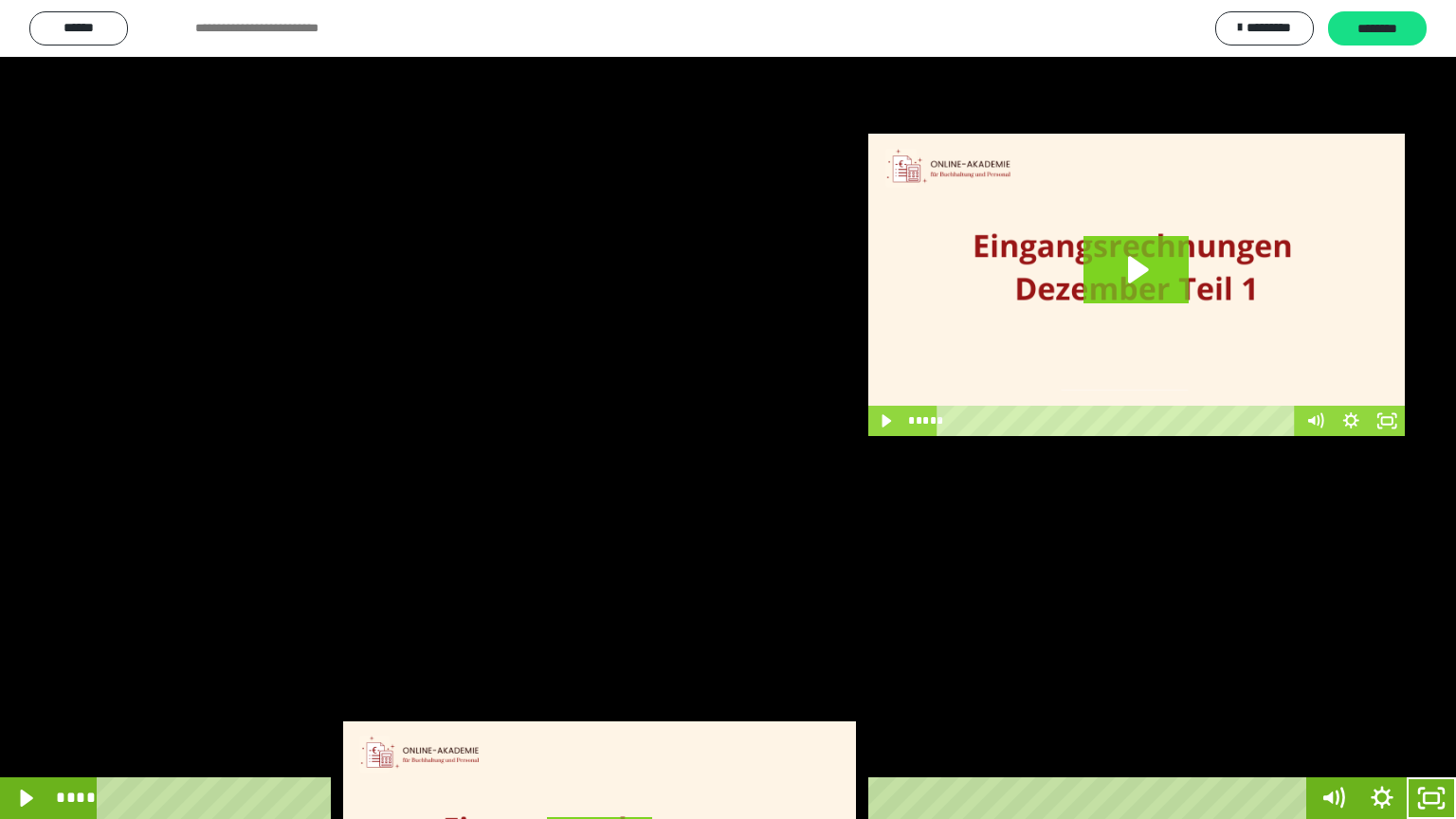 click at bounding box center (728, 410) 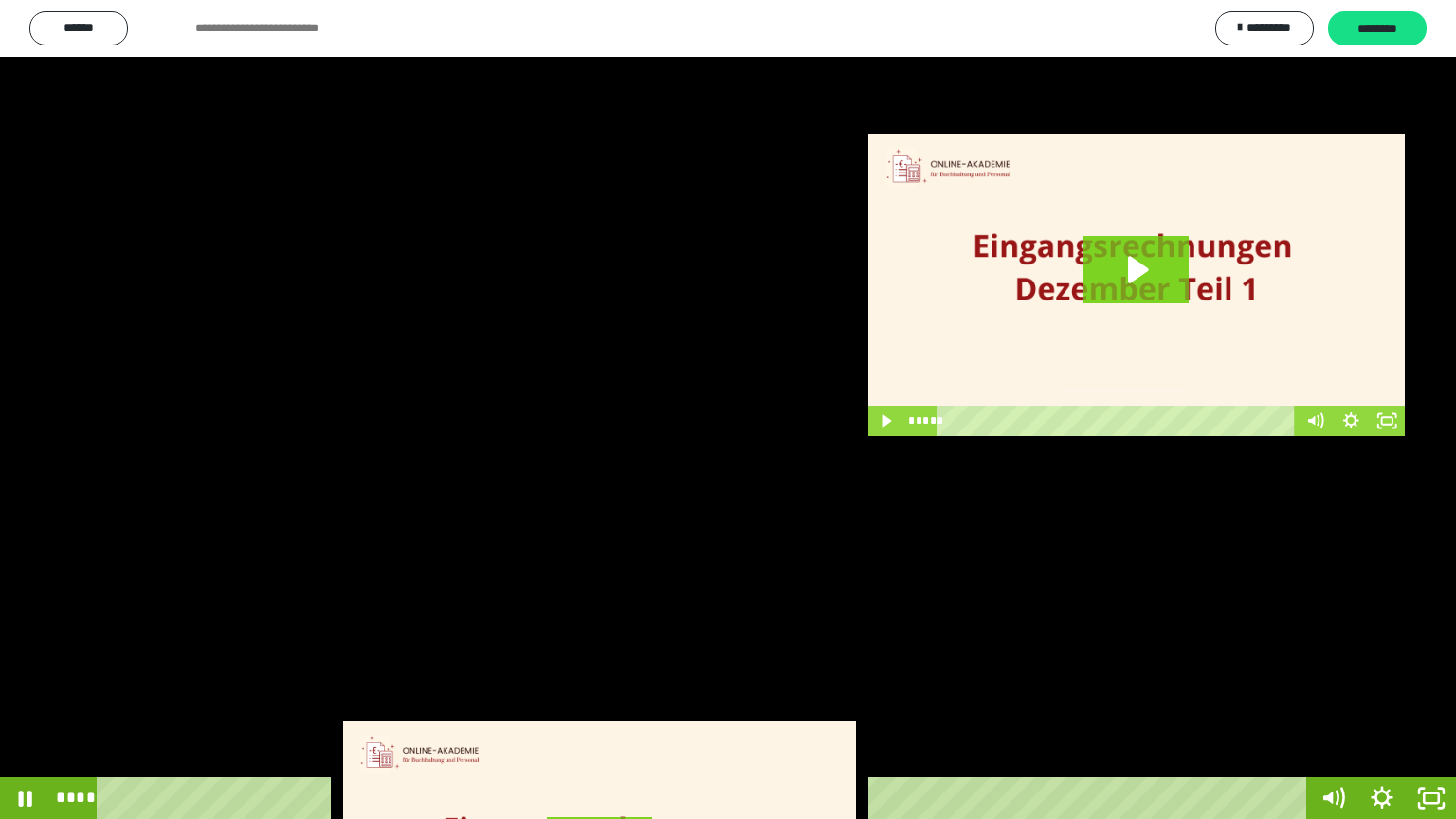 click at bounding box center (728, 410) 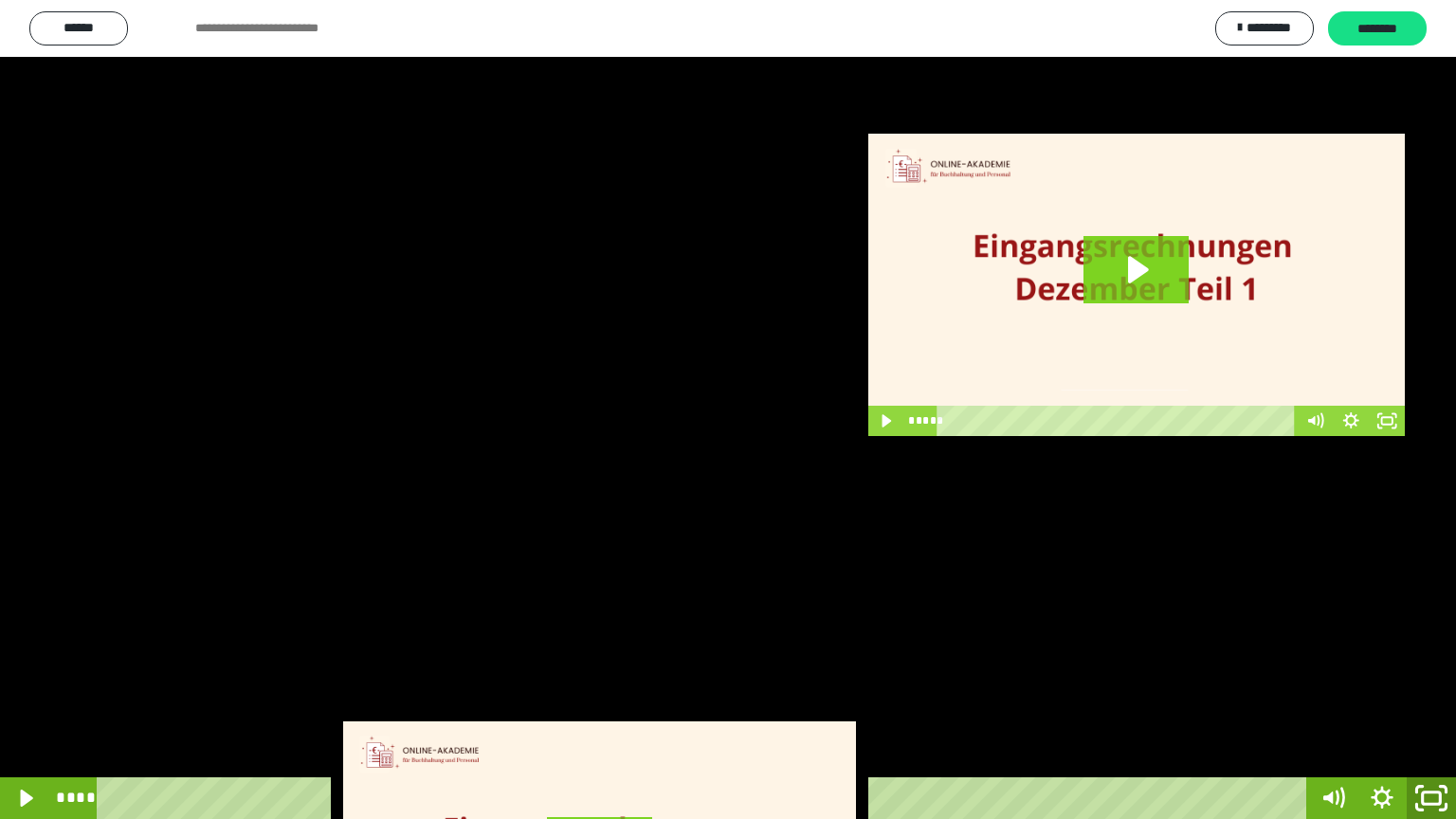 click 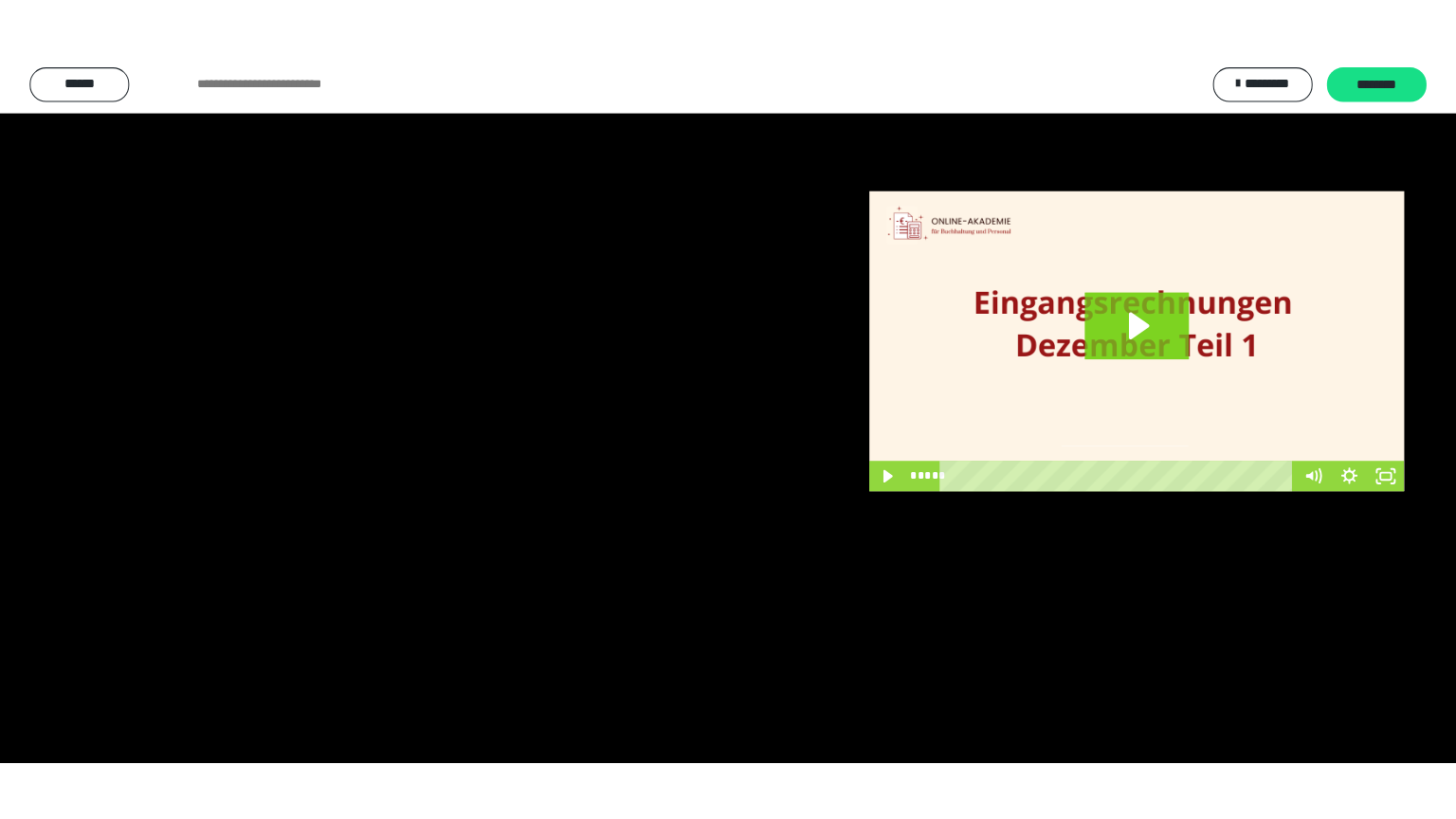 scroll, scrollTop: 3743, scrollLeft: 0, axis: vertical 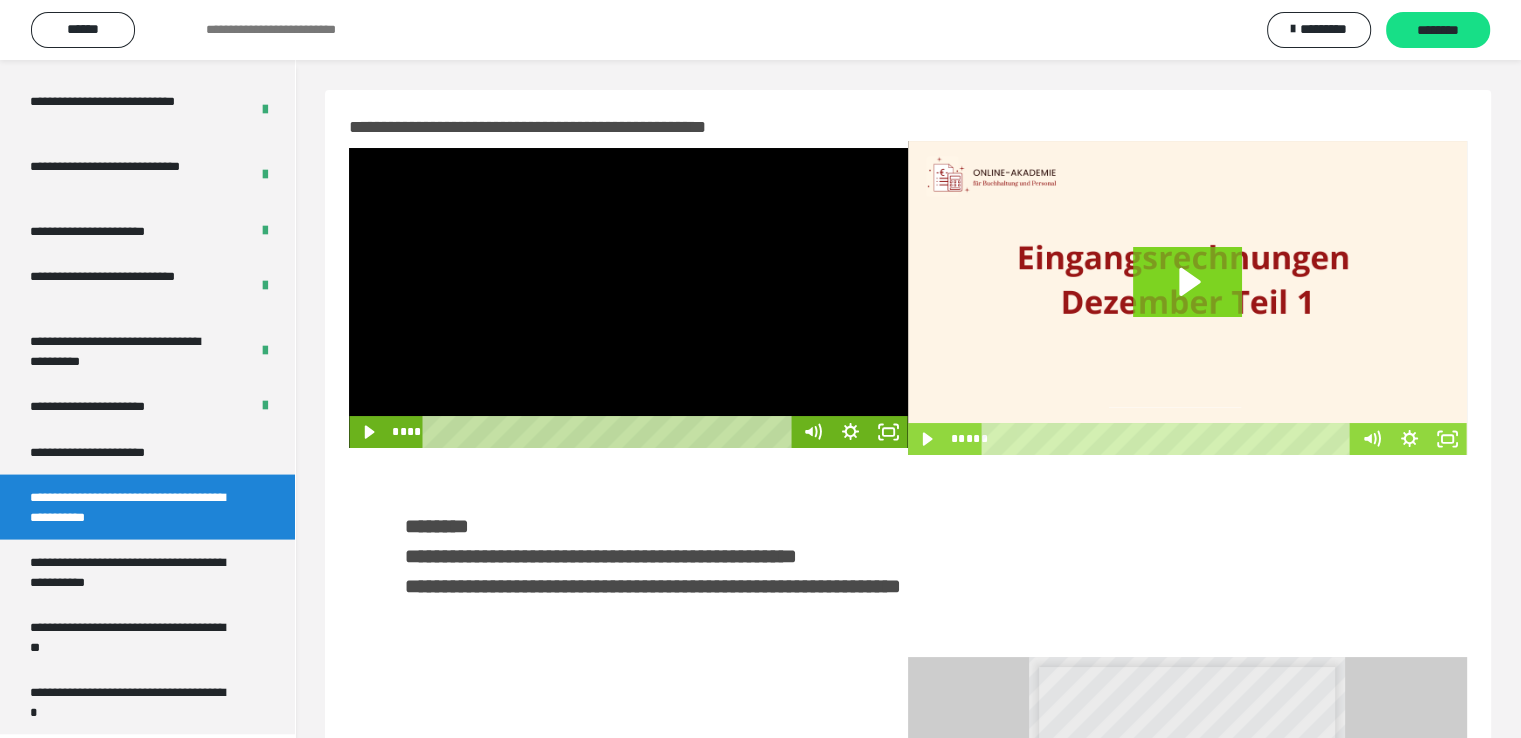 click at bounding box center [628, 298] 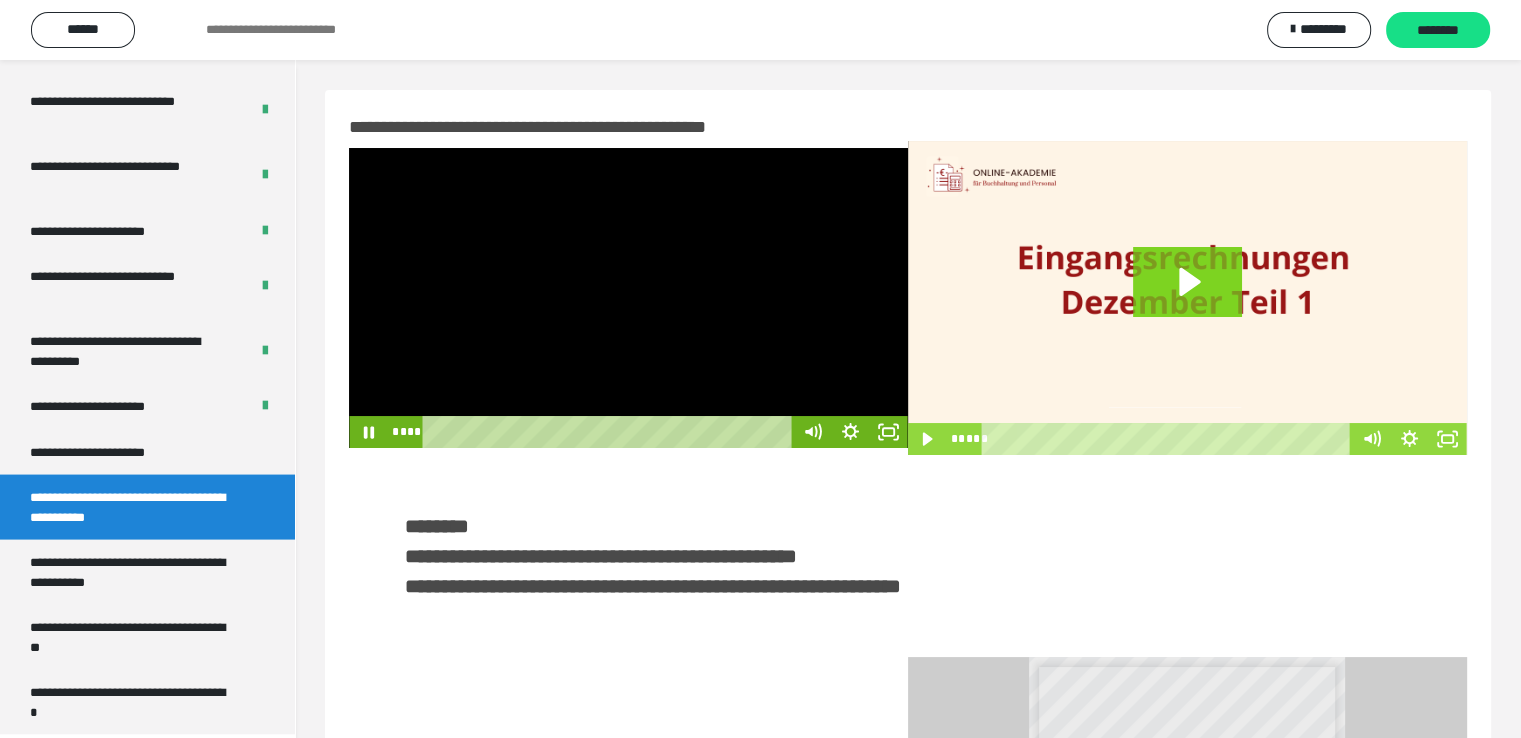click at bounding box center [628, 298] 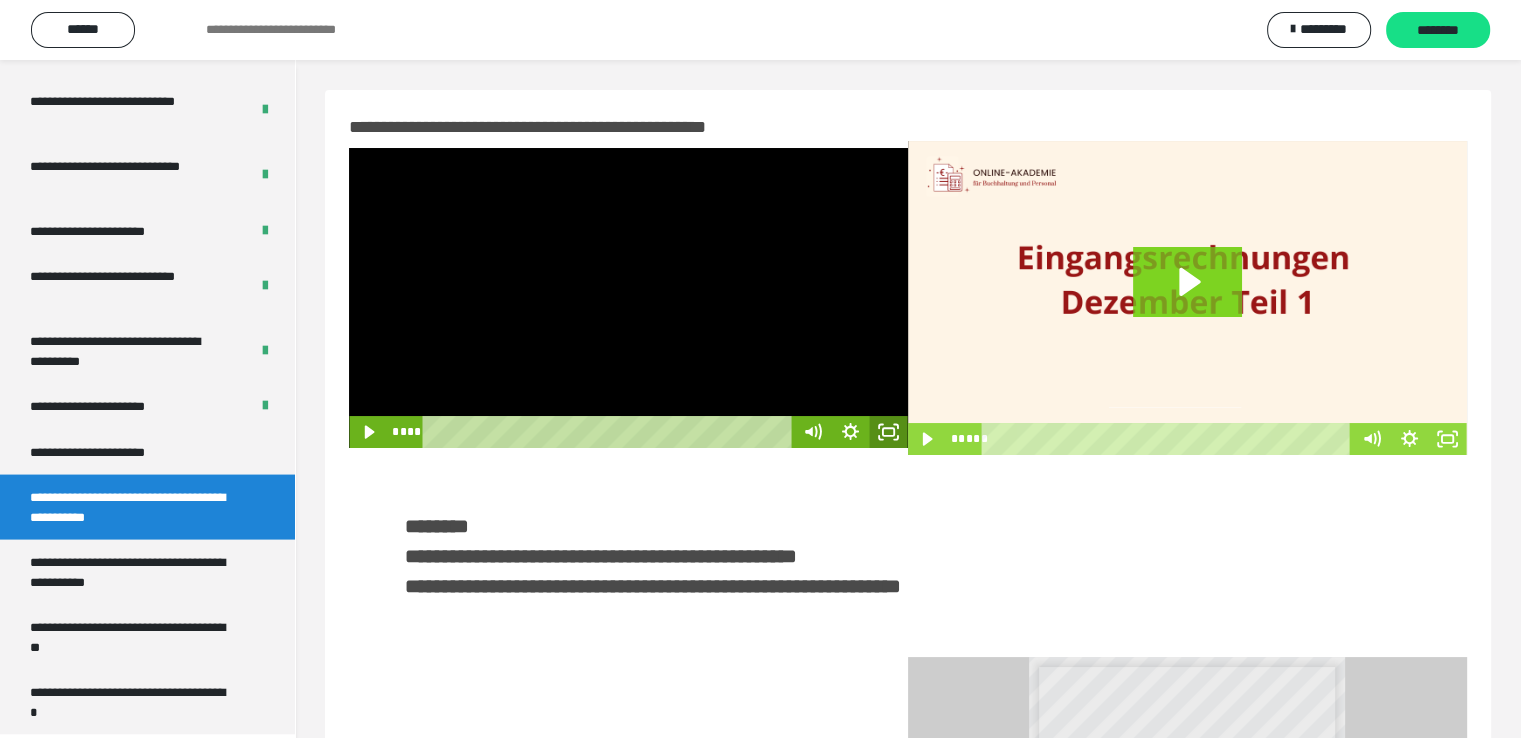 click 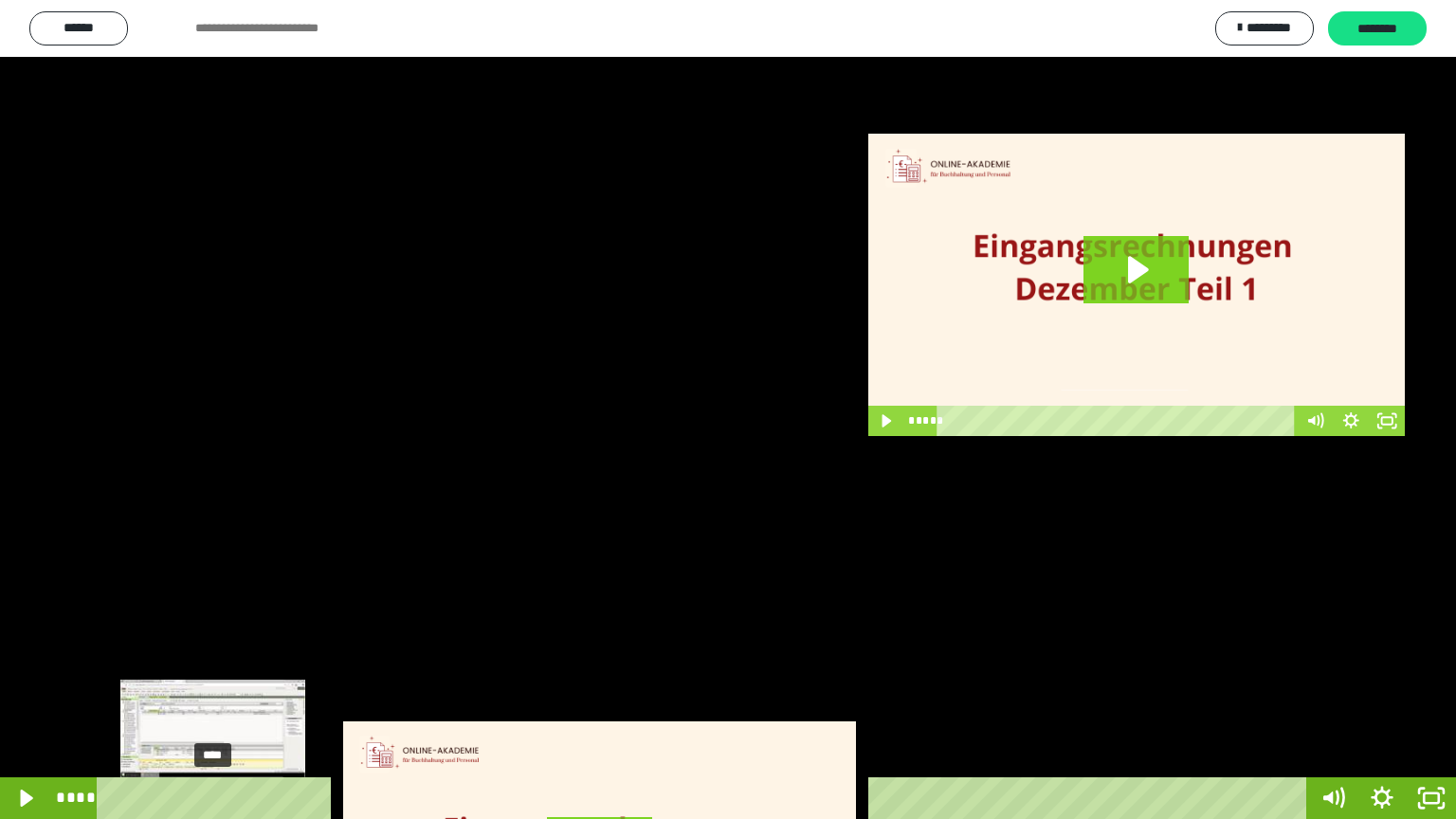 click on "****" at bounding box center [705, 798] 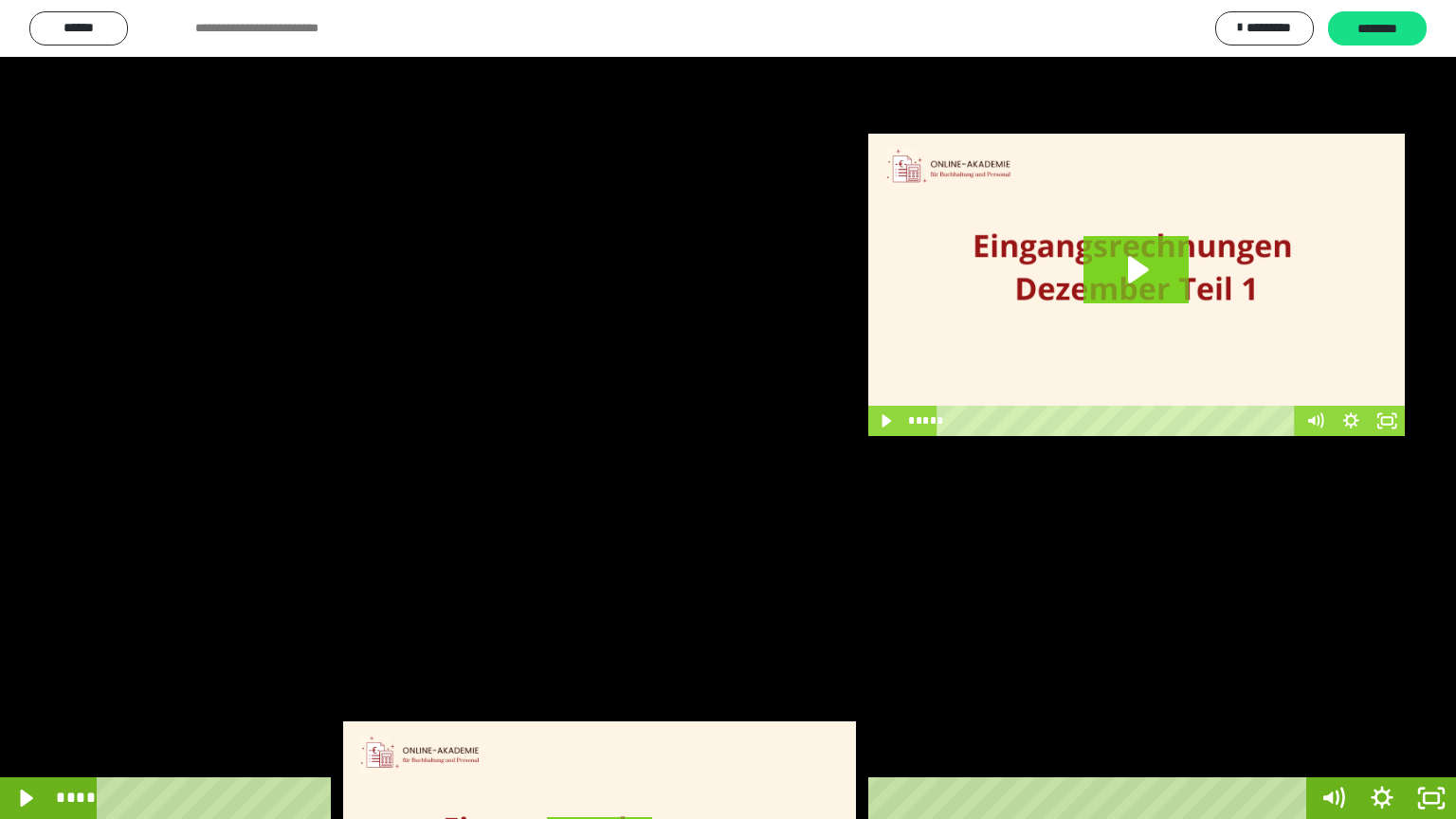 click at bounding box center (728, 410) 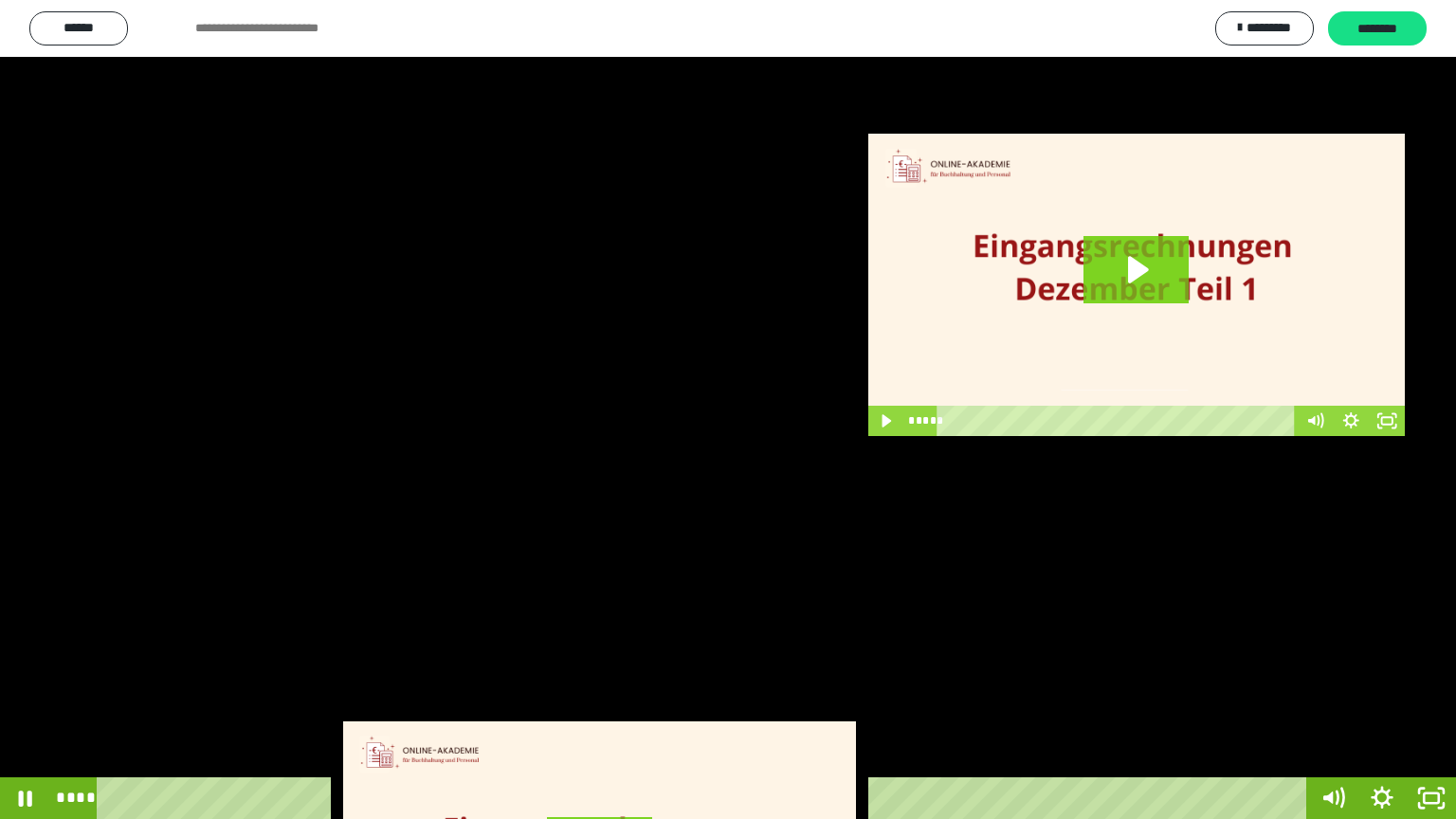 click at bounding box center (728, 410) 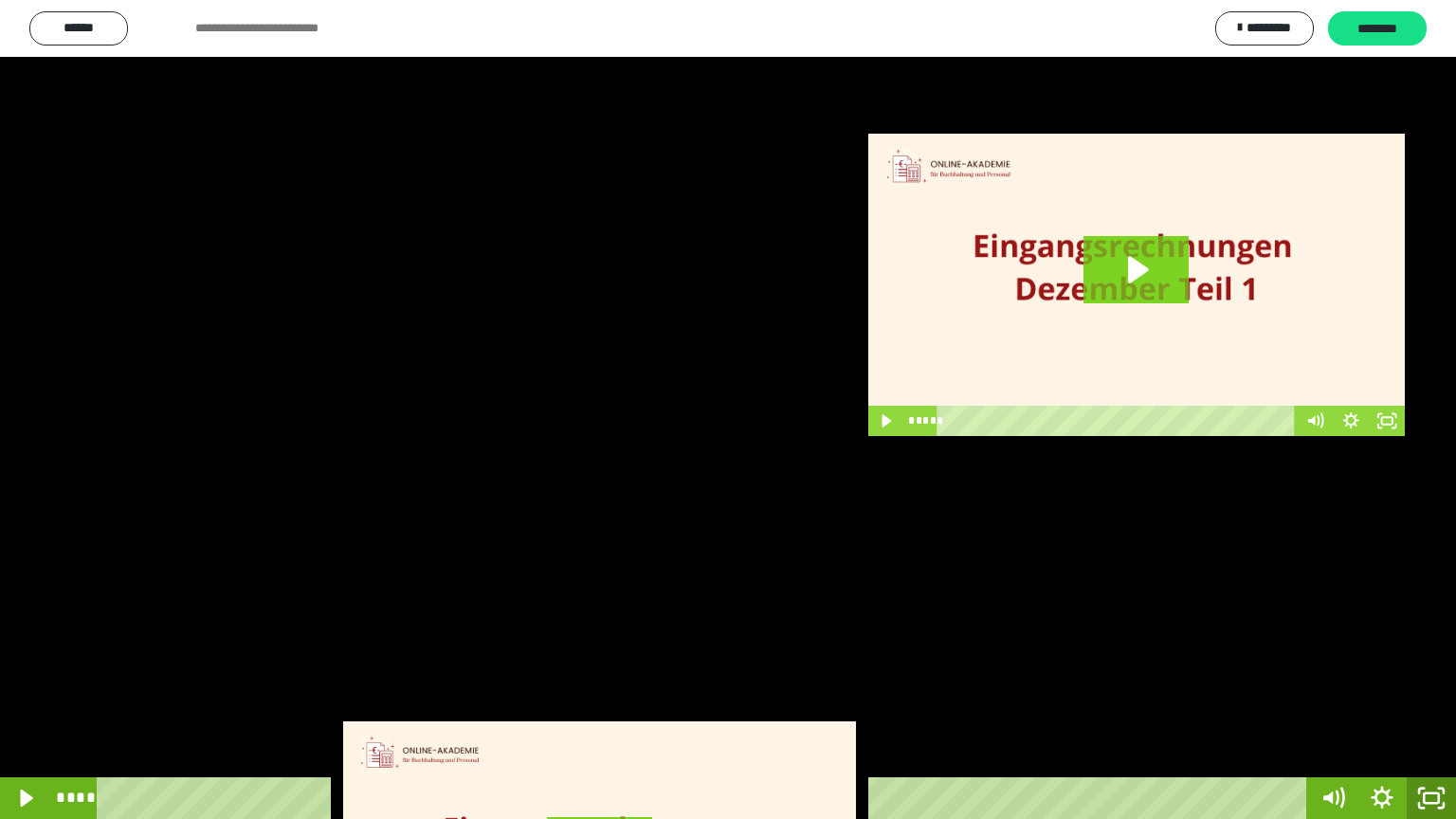 click 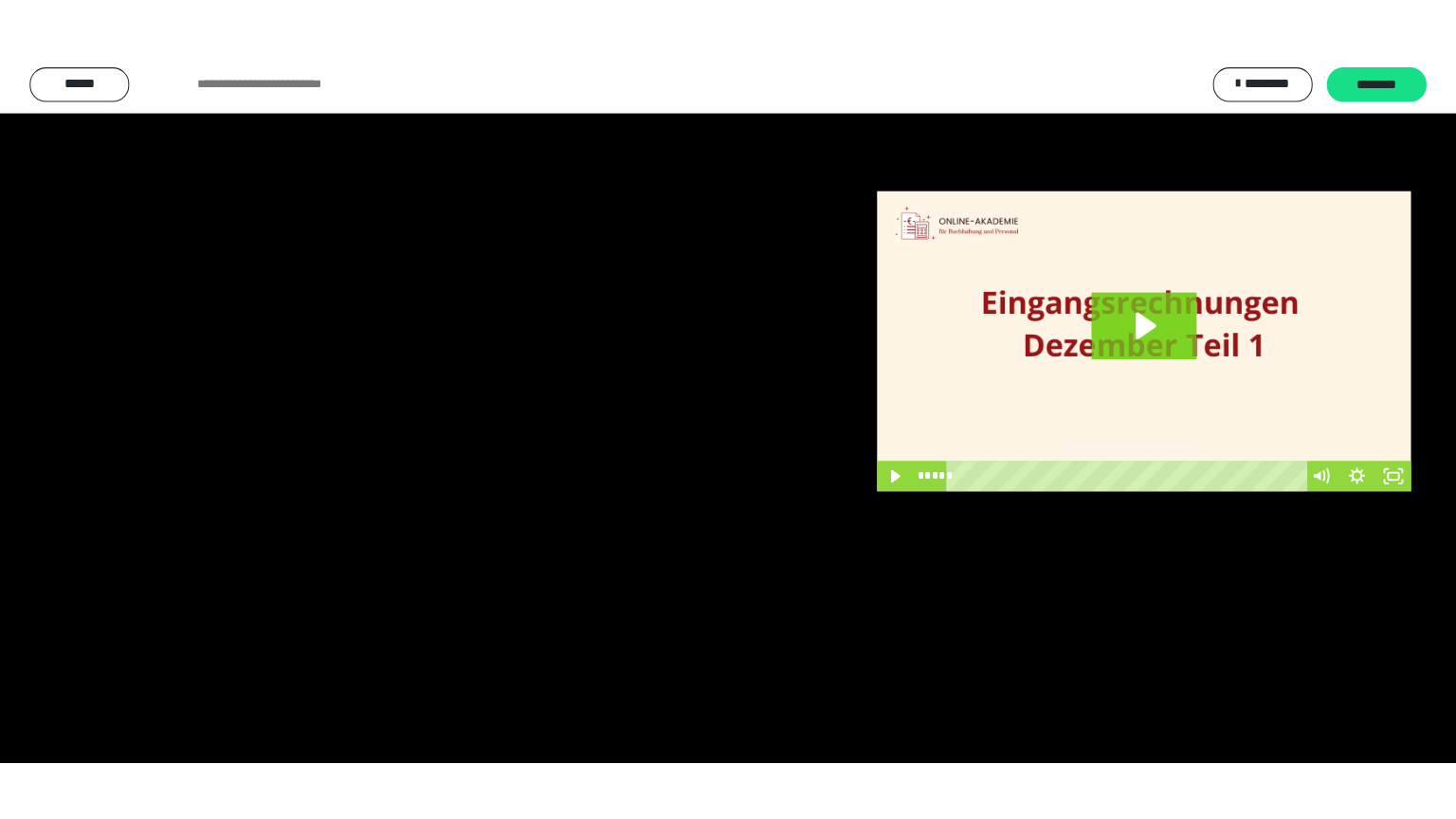 scroll, scrollTop: 3743, scrollLeft: 0, axis: vertical 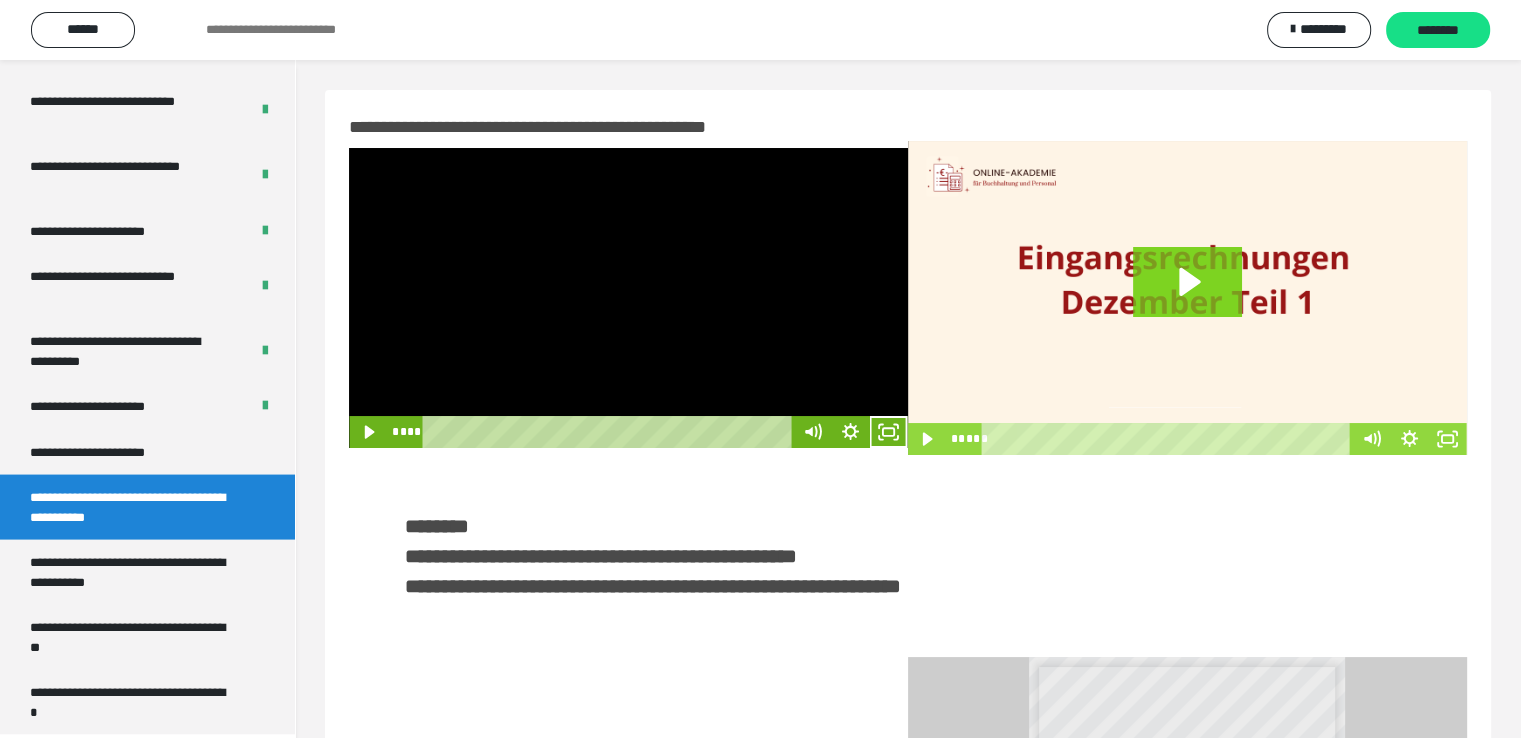 click at bounding box center [628, 298] 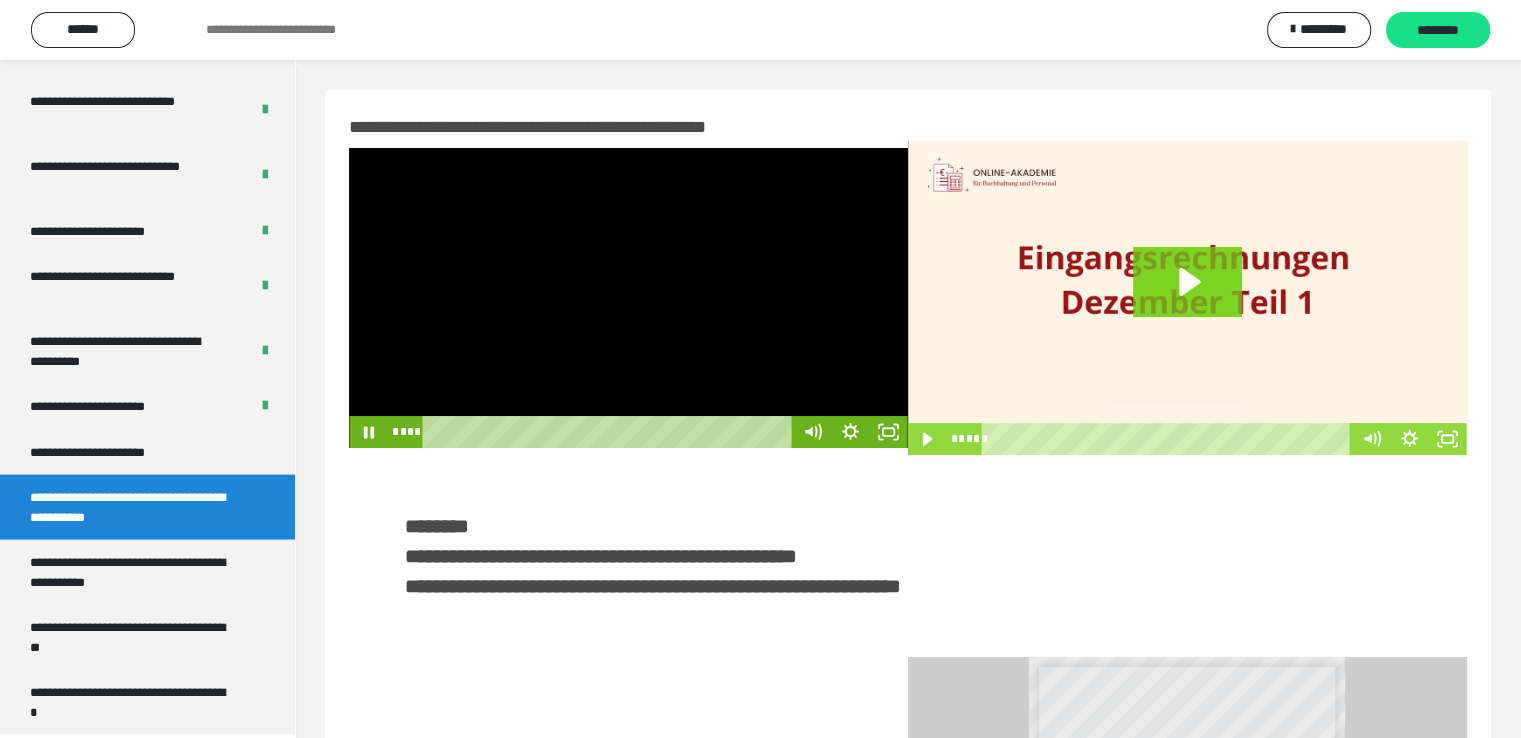 click at bounding box center [628, 298] 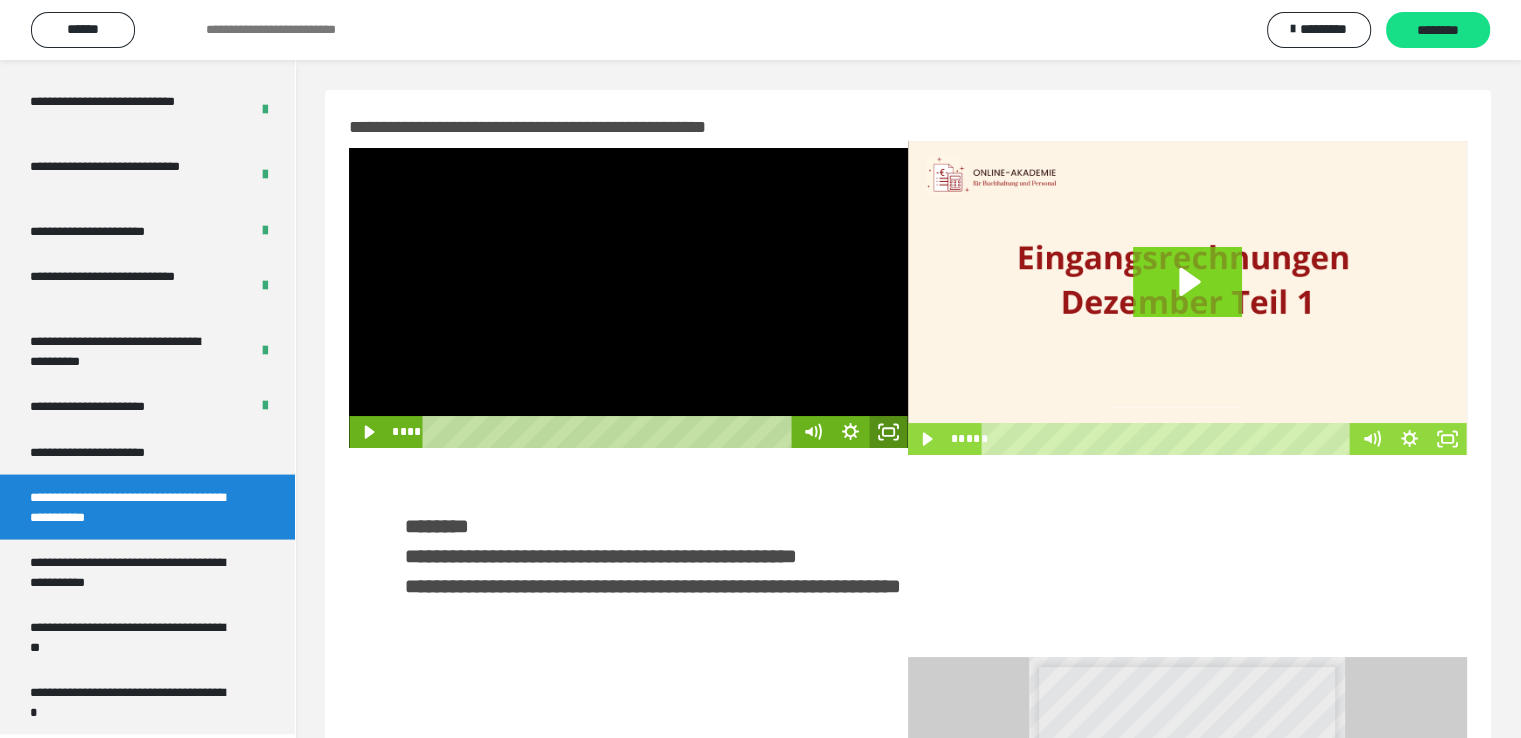 click 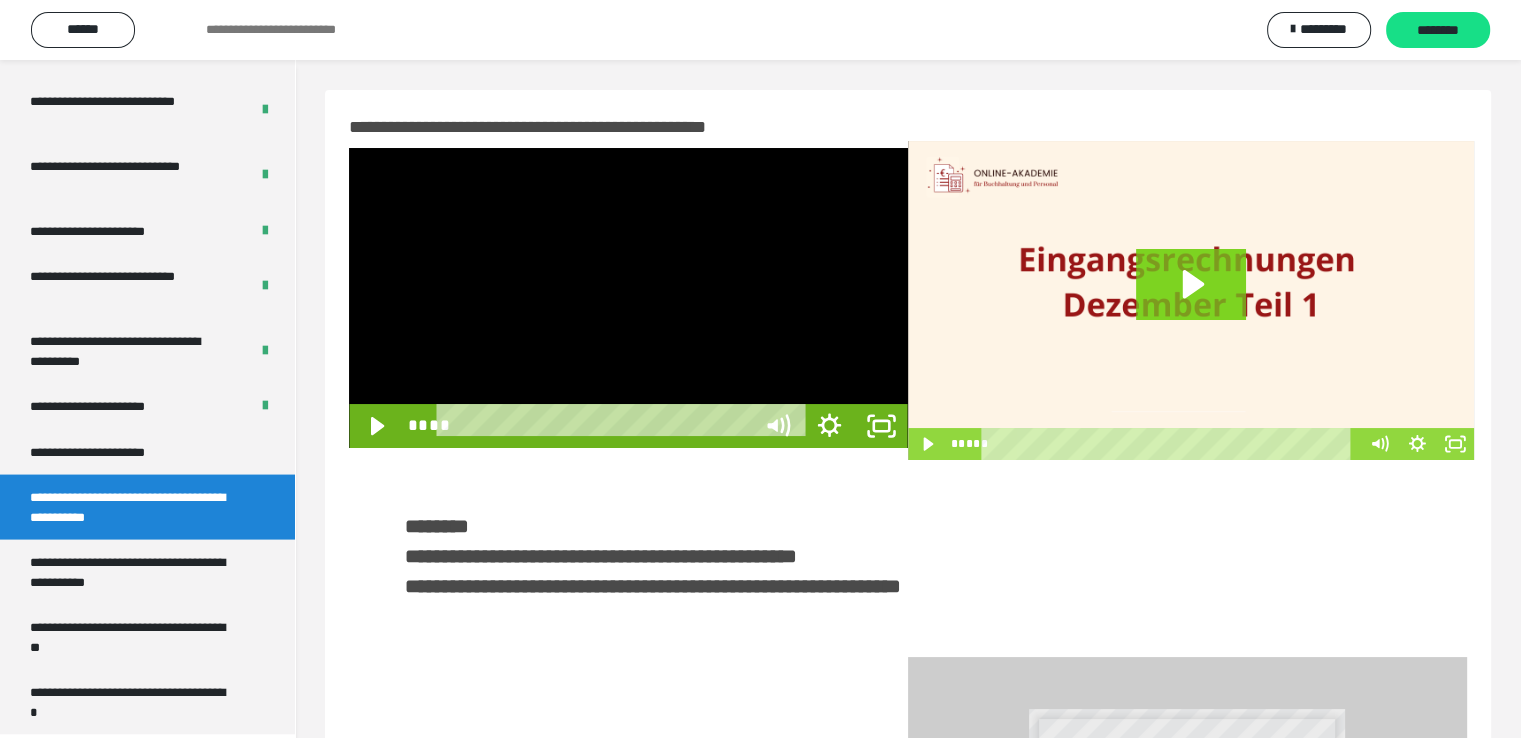 scroll, scrollTop: 3823, scrollLeft: 0, axis: vertical 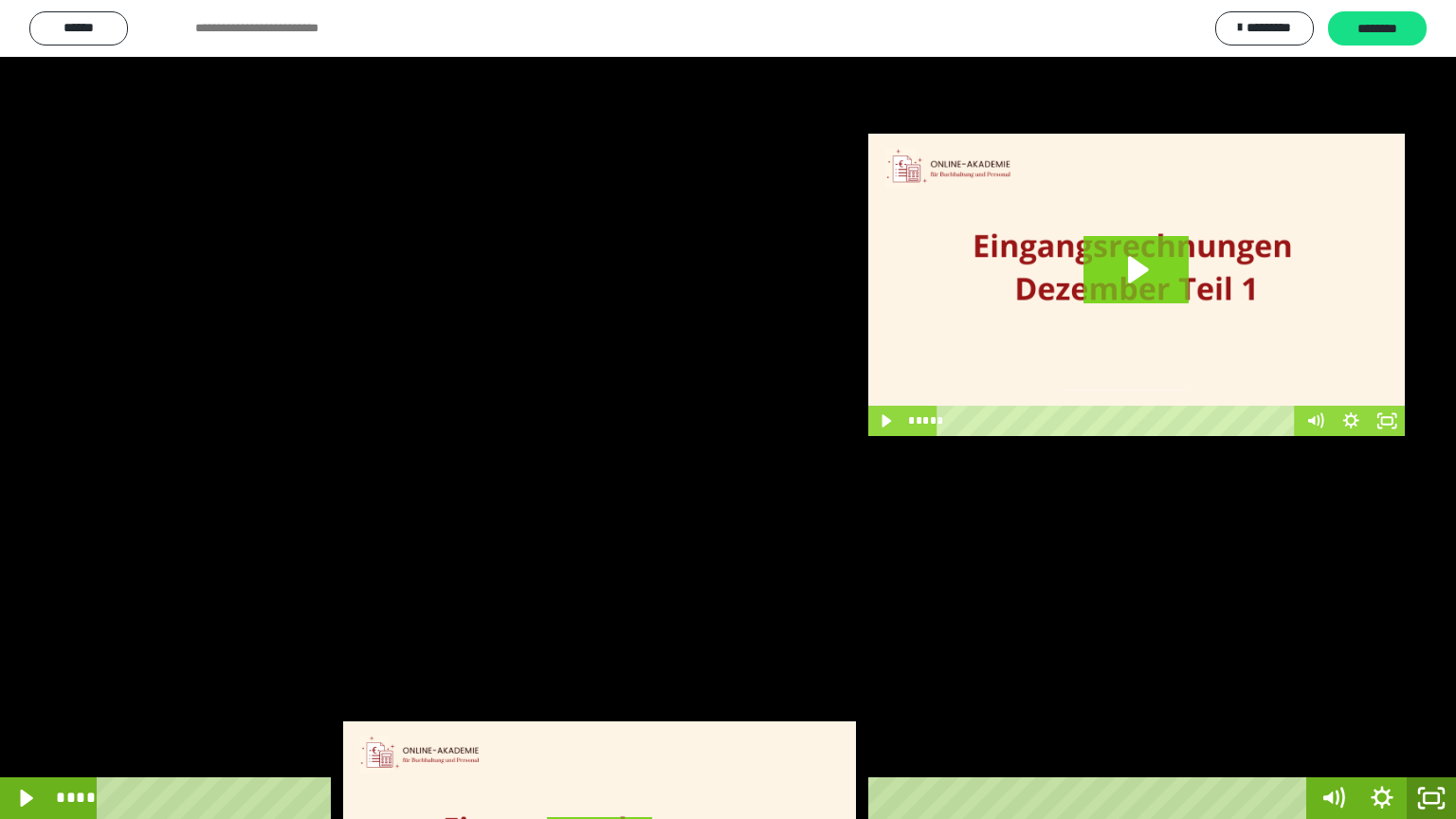 click 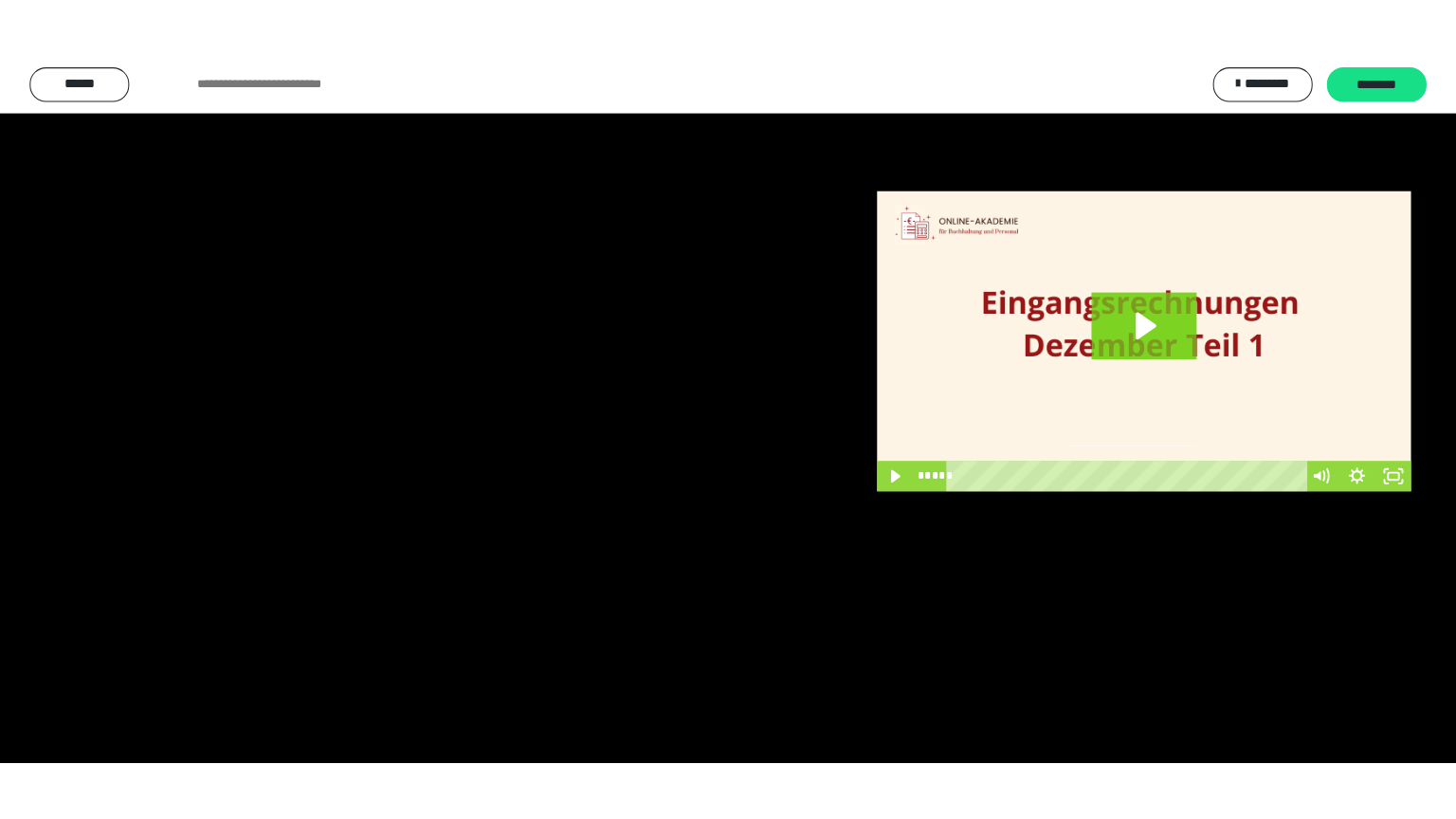scroll, scrollTop: 3743, scrollLeft: 0, axis: vertical 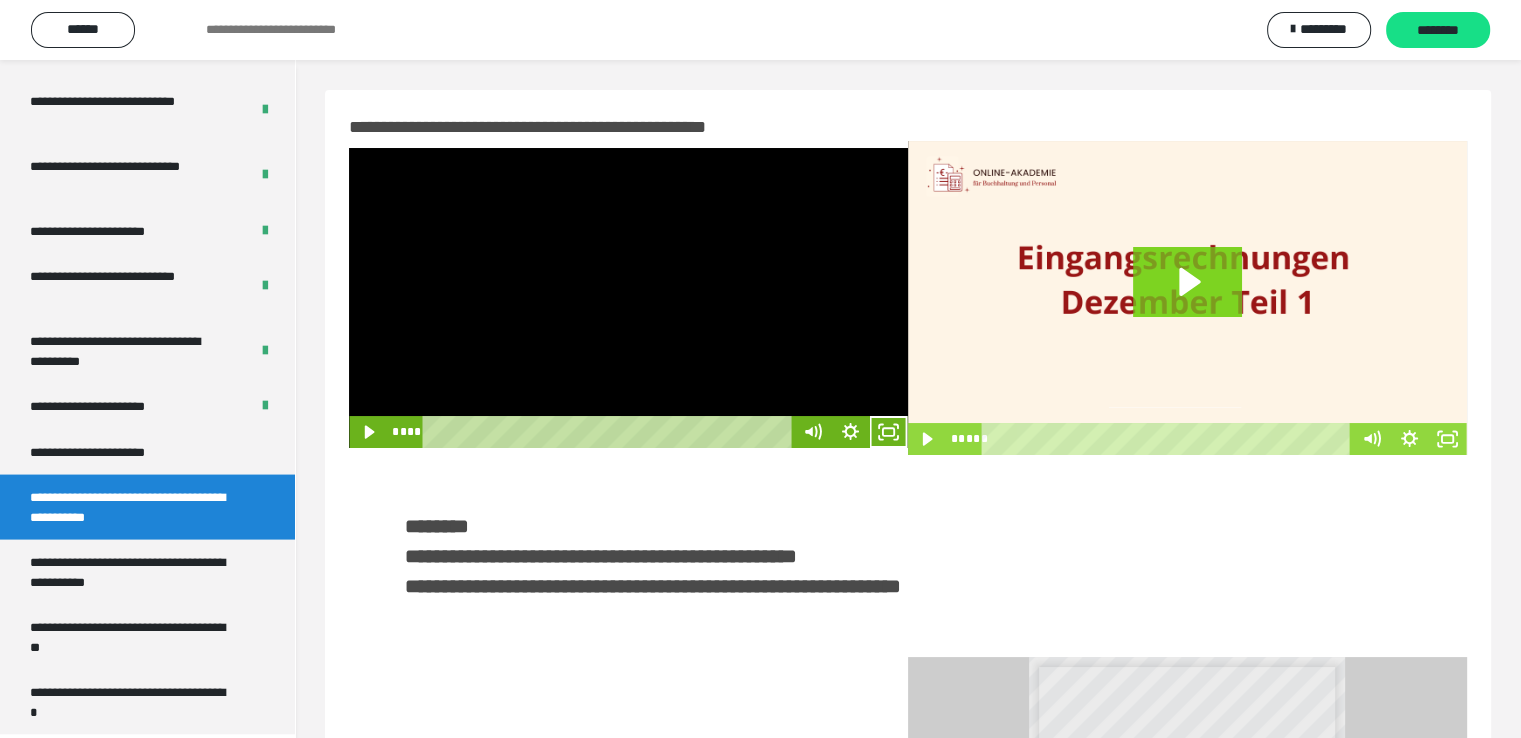click at bounding box center (628, 298) 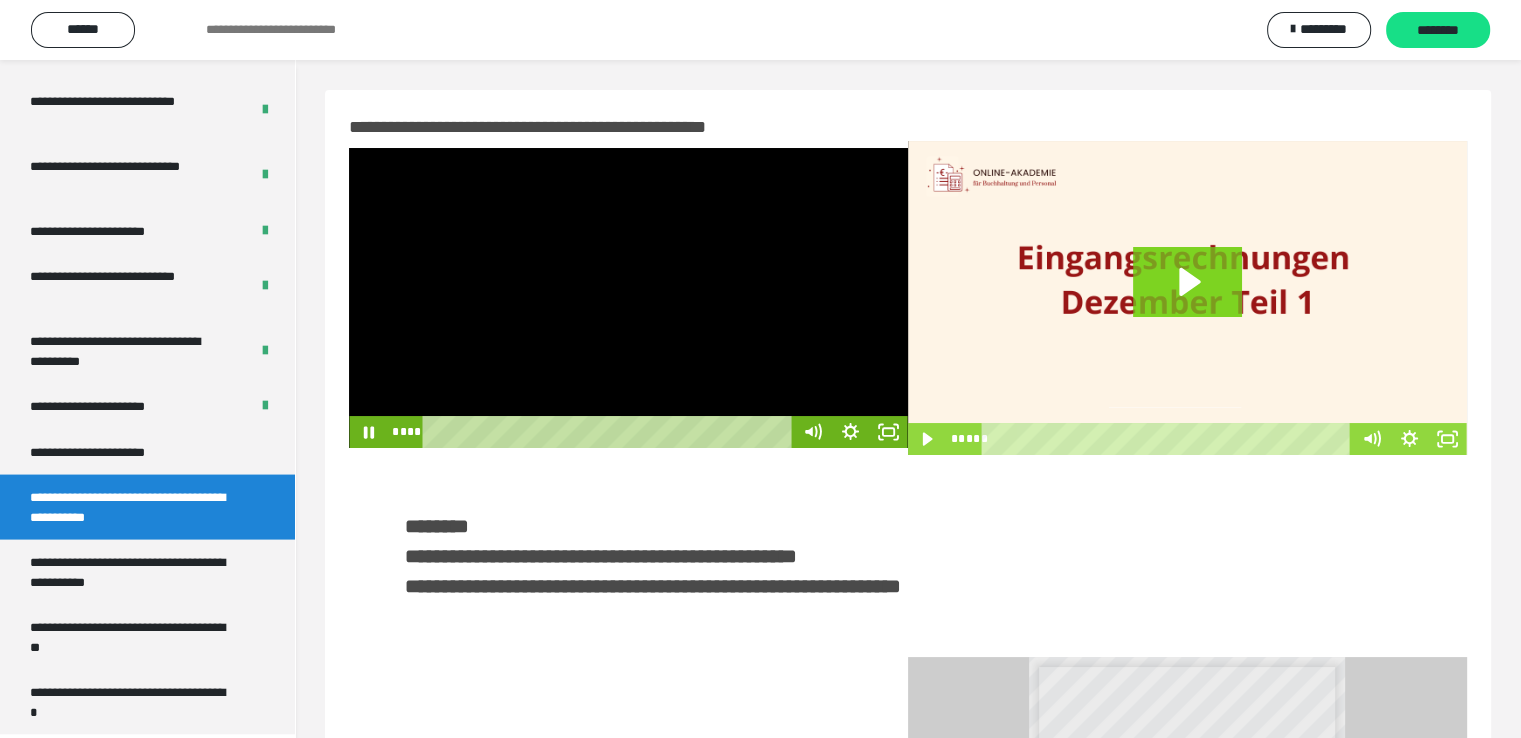 click at bounding box center (628, 298) 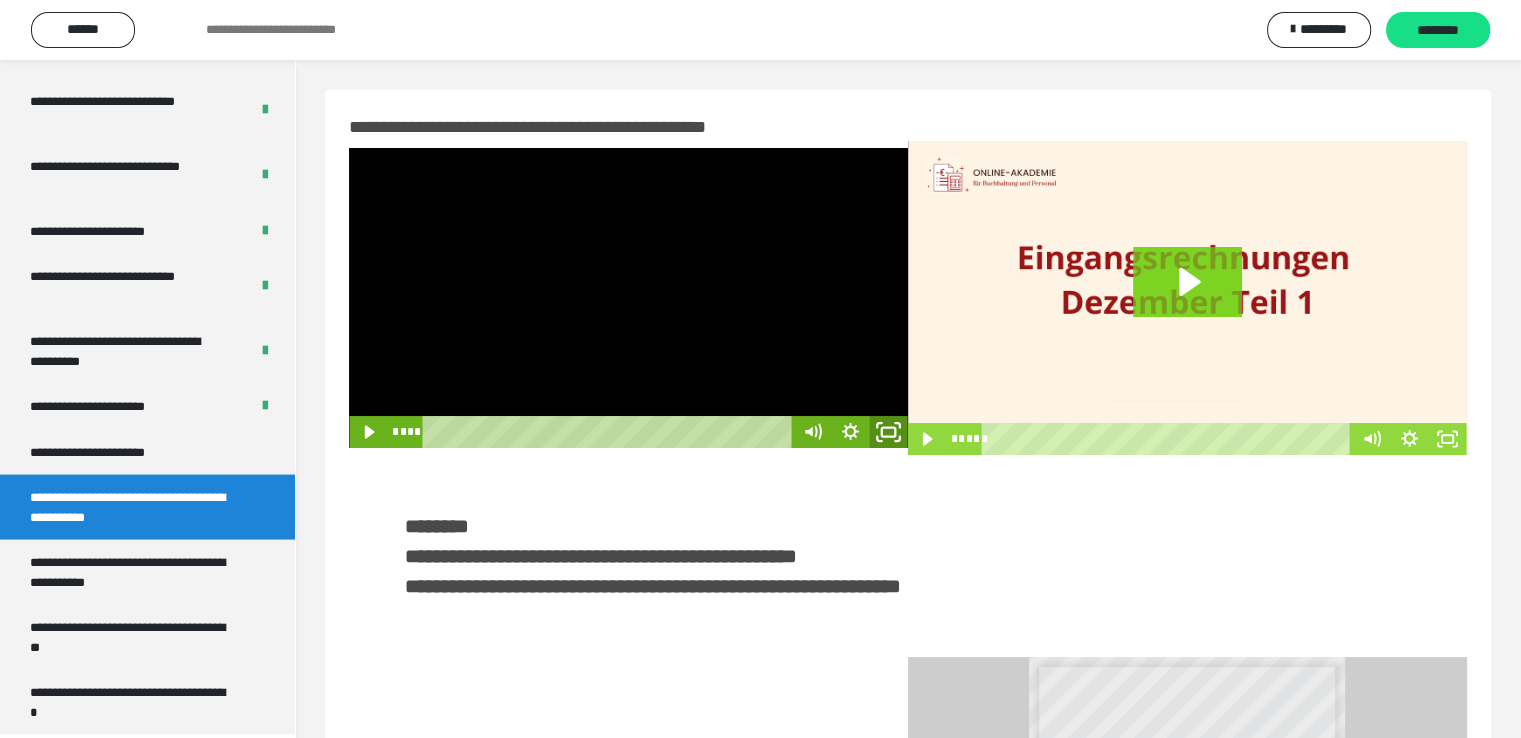 click 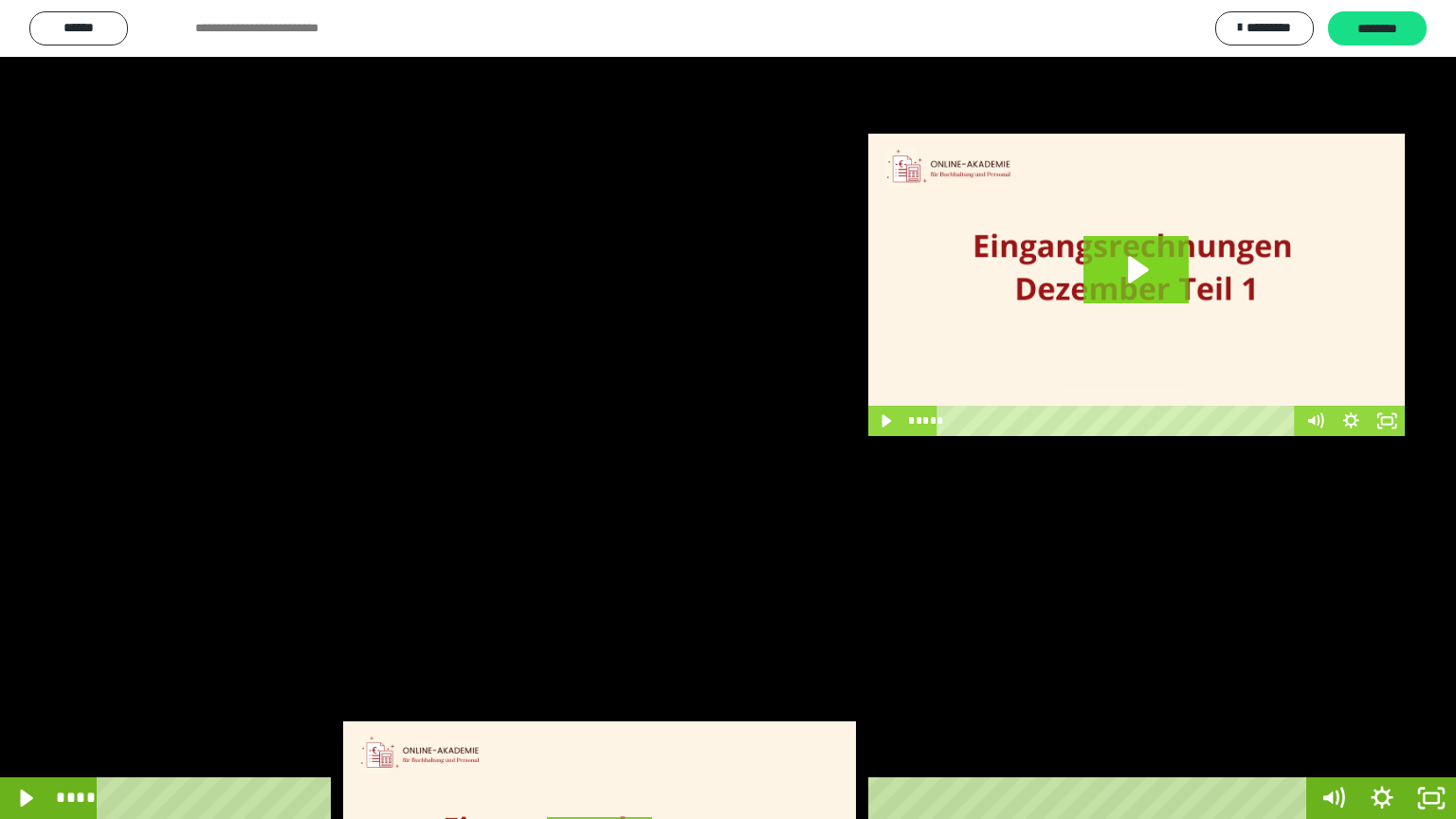 click at bounding box center (728, 410) 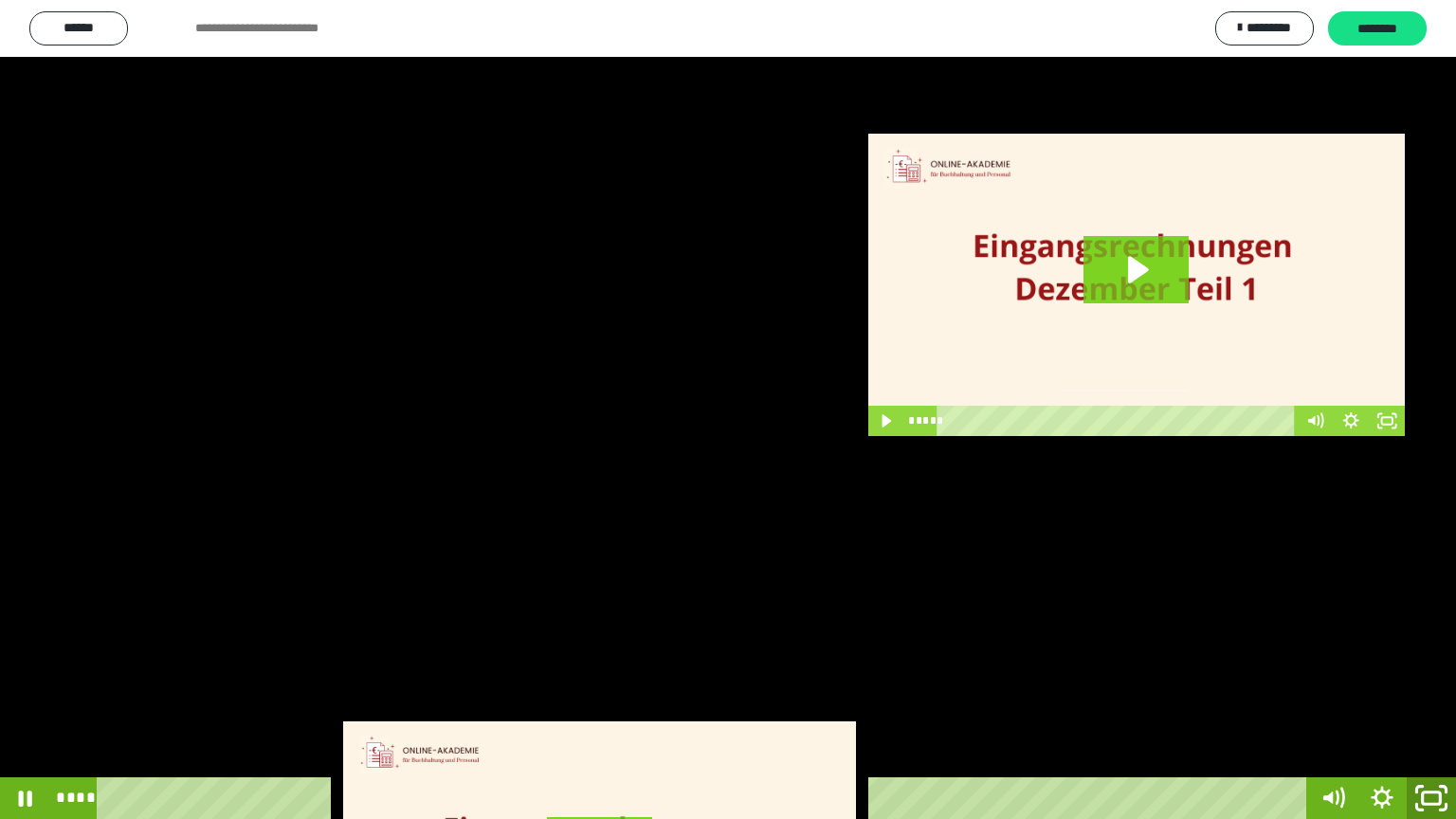 click 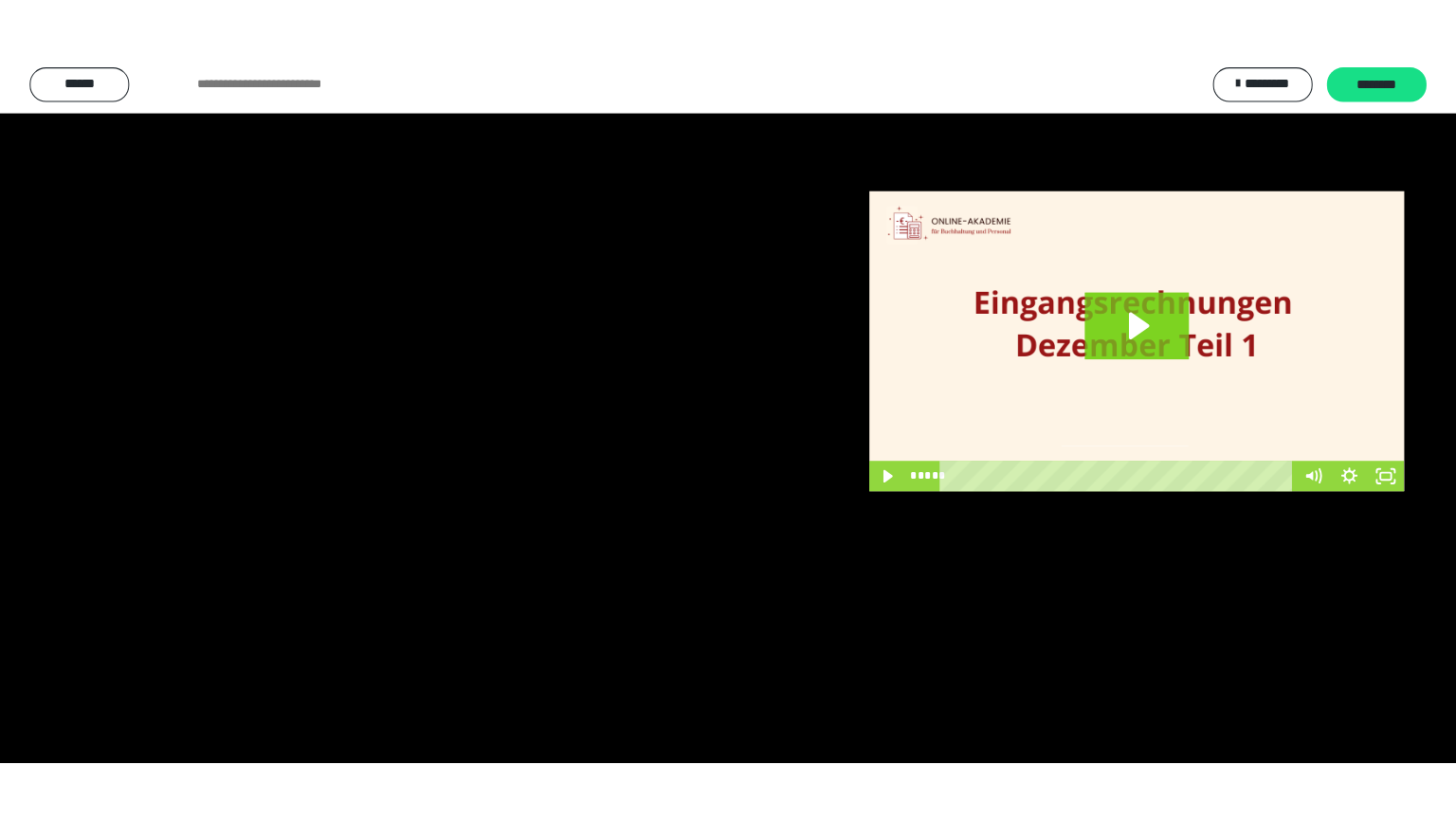 scroll, scrollTop: 3743, scrollLeft: 0, axis: vertical 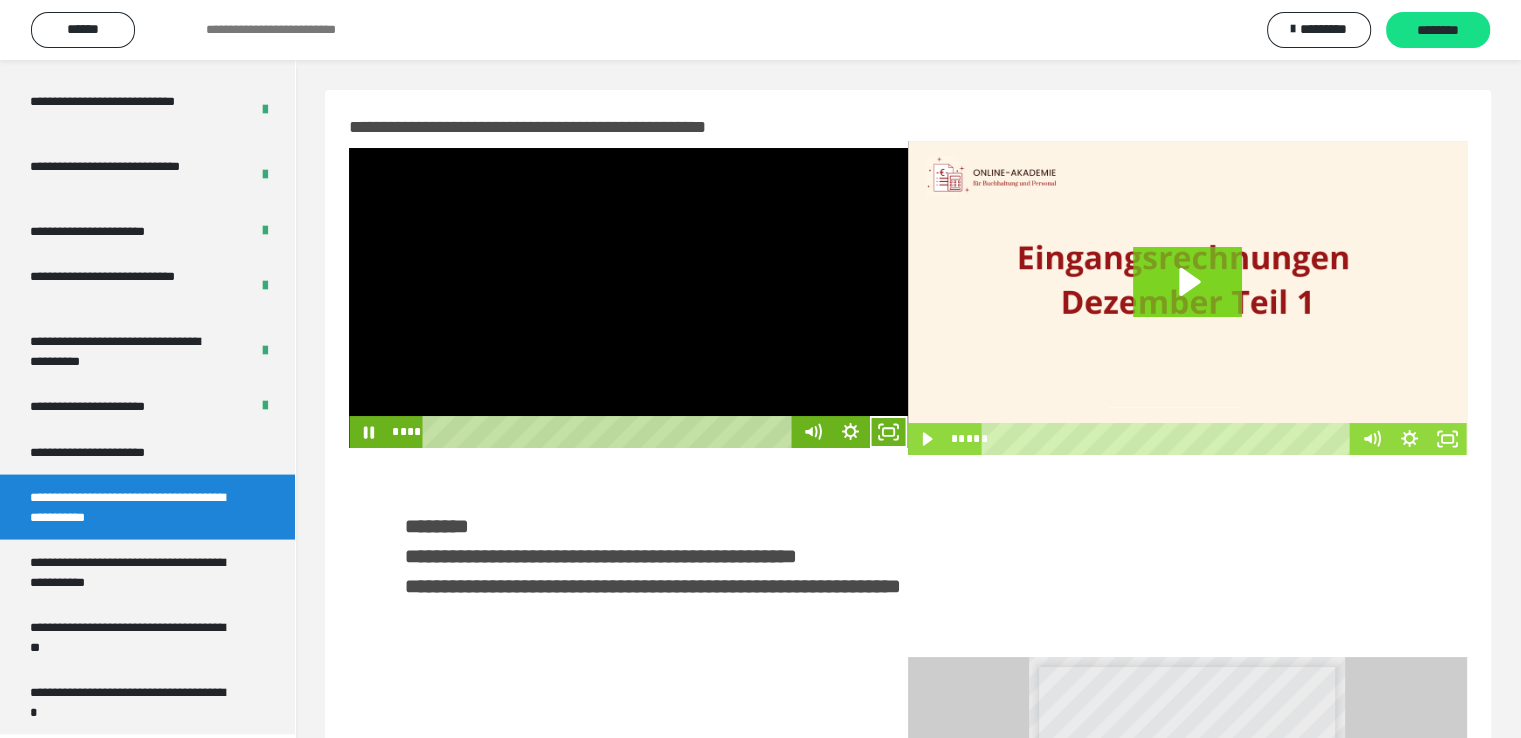 click at bounding box center [628, 298] 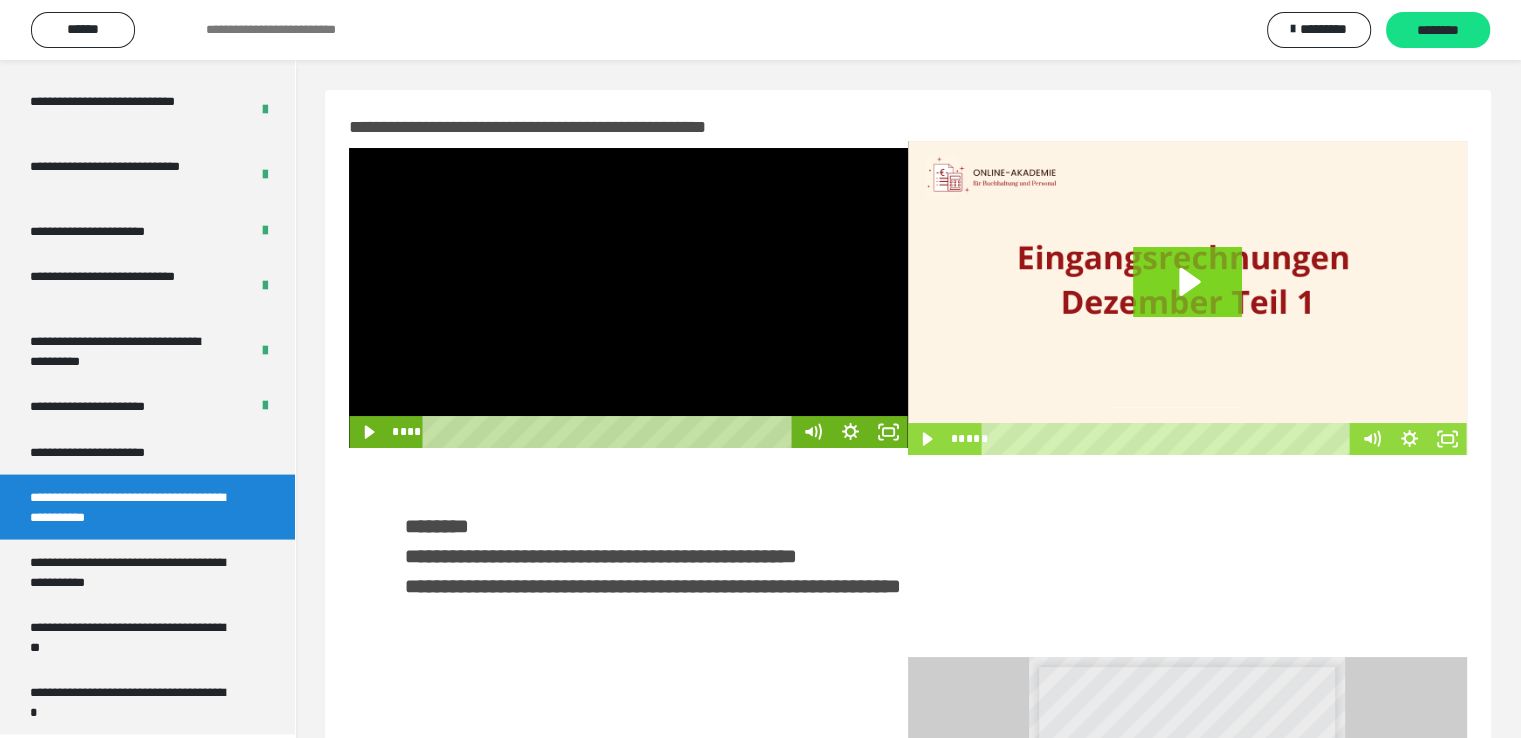 click at bounding box center [628, 298] 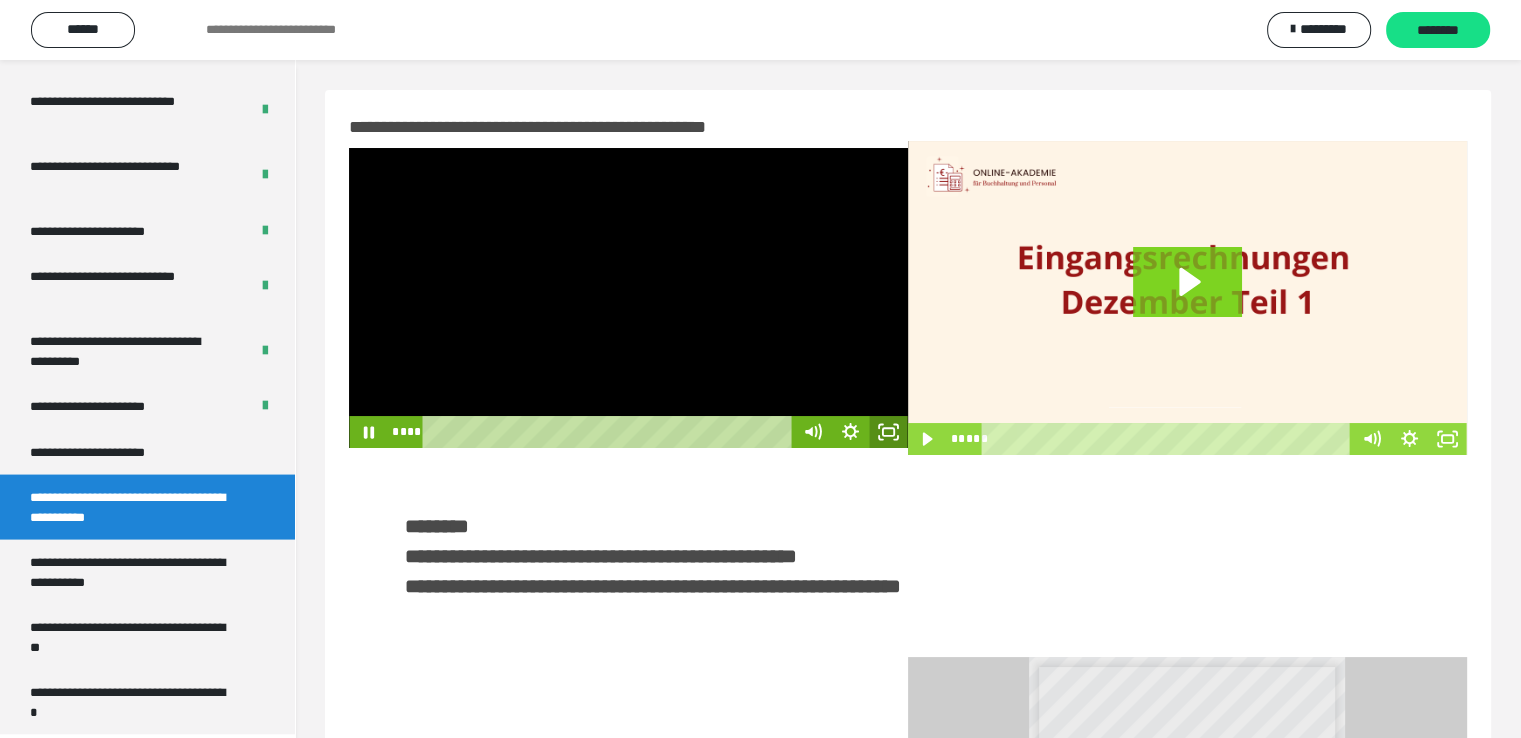 click 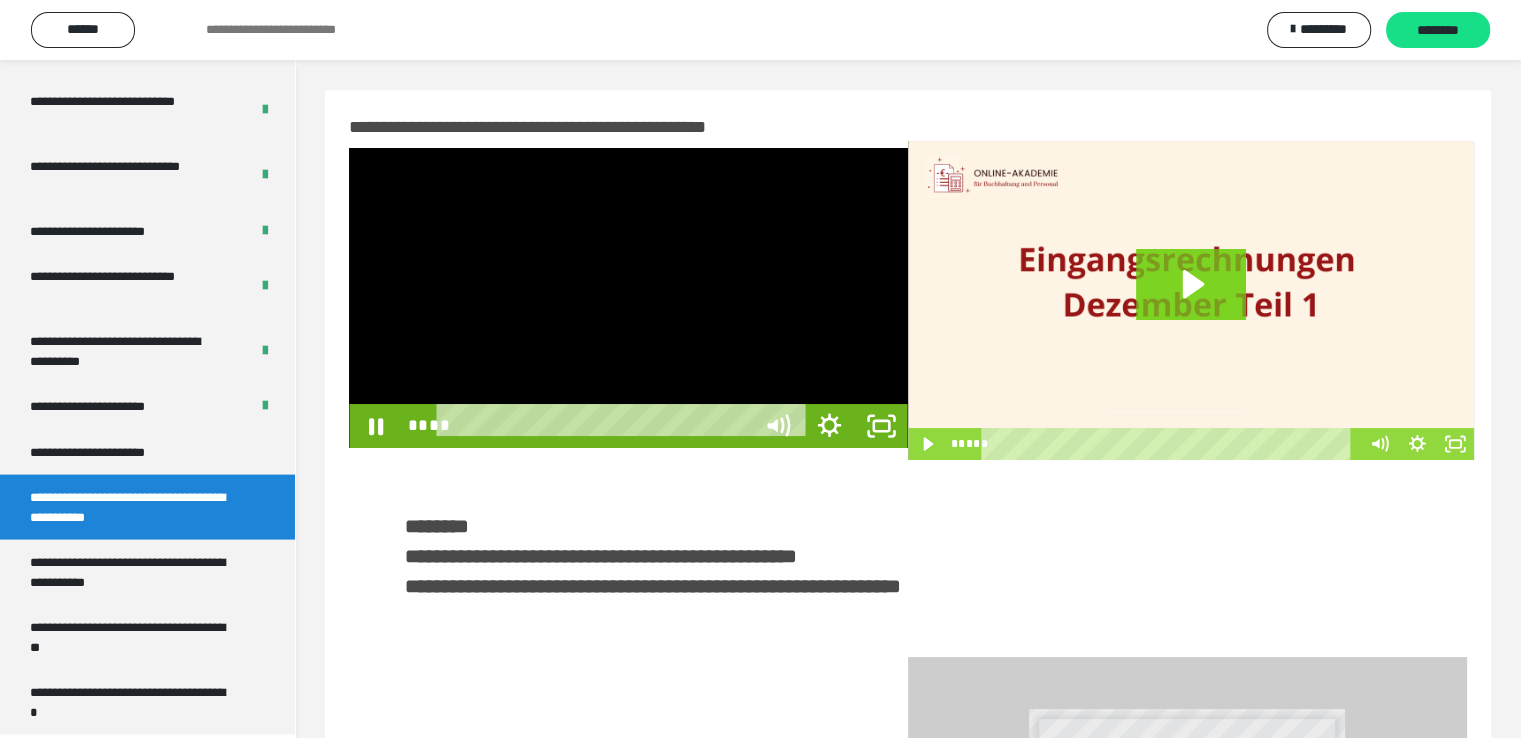 scroll, scrollTop: 3823, scrollLeft: 0, axis: vertical 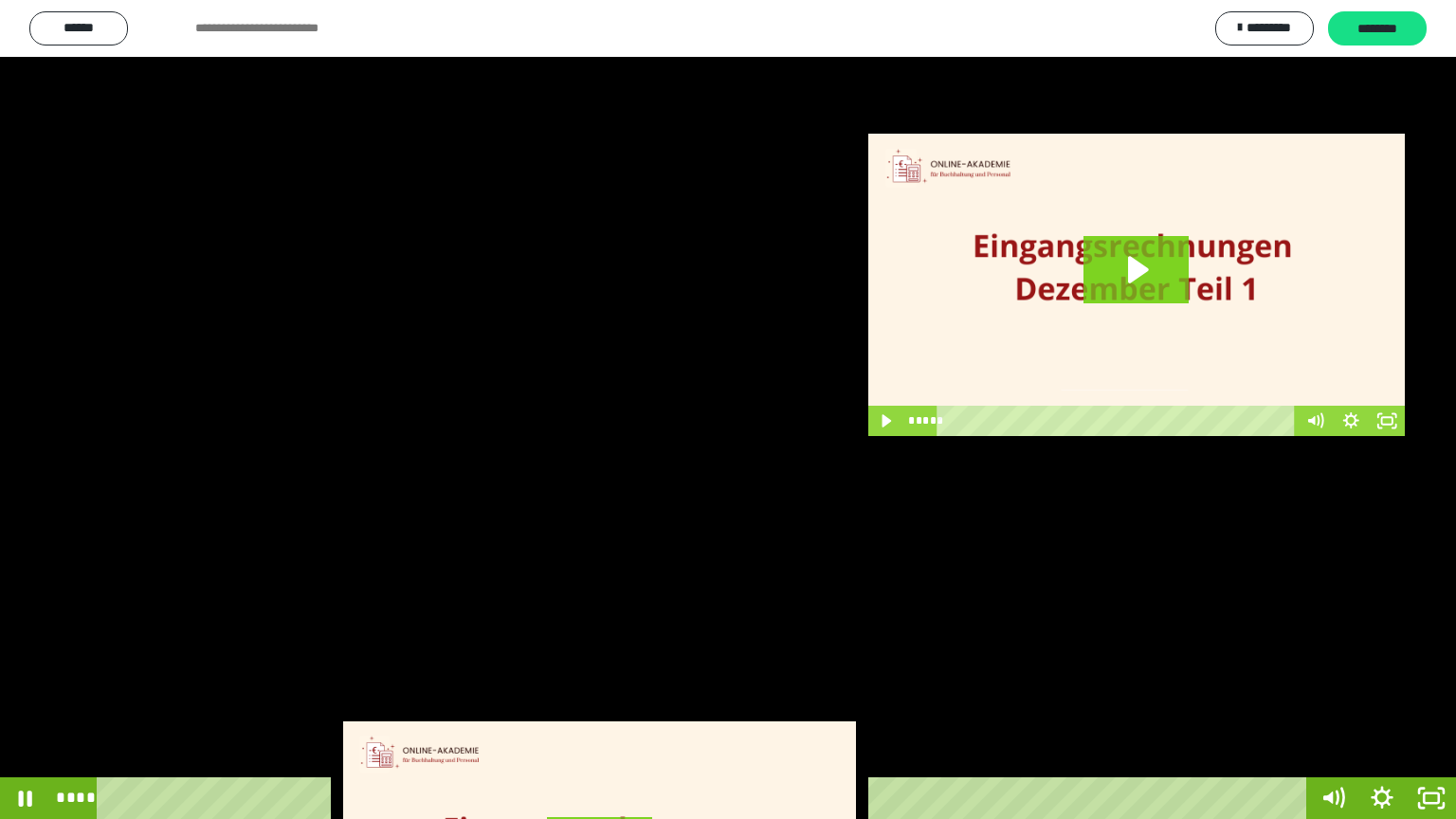 click at bounding box center [728, 410] 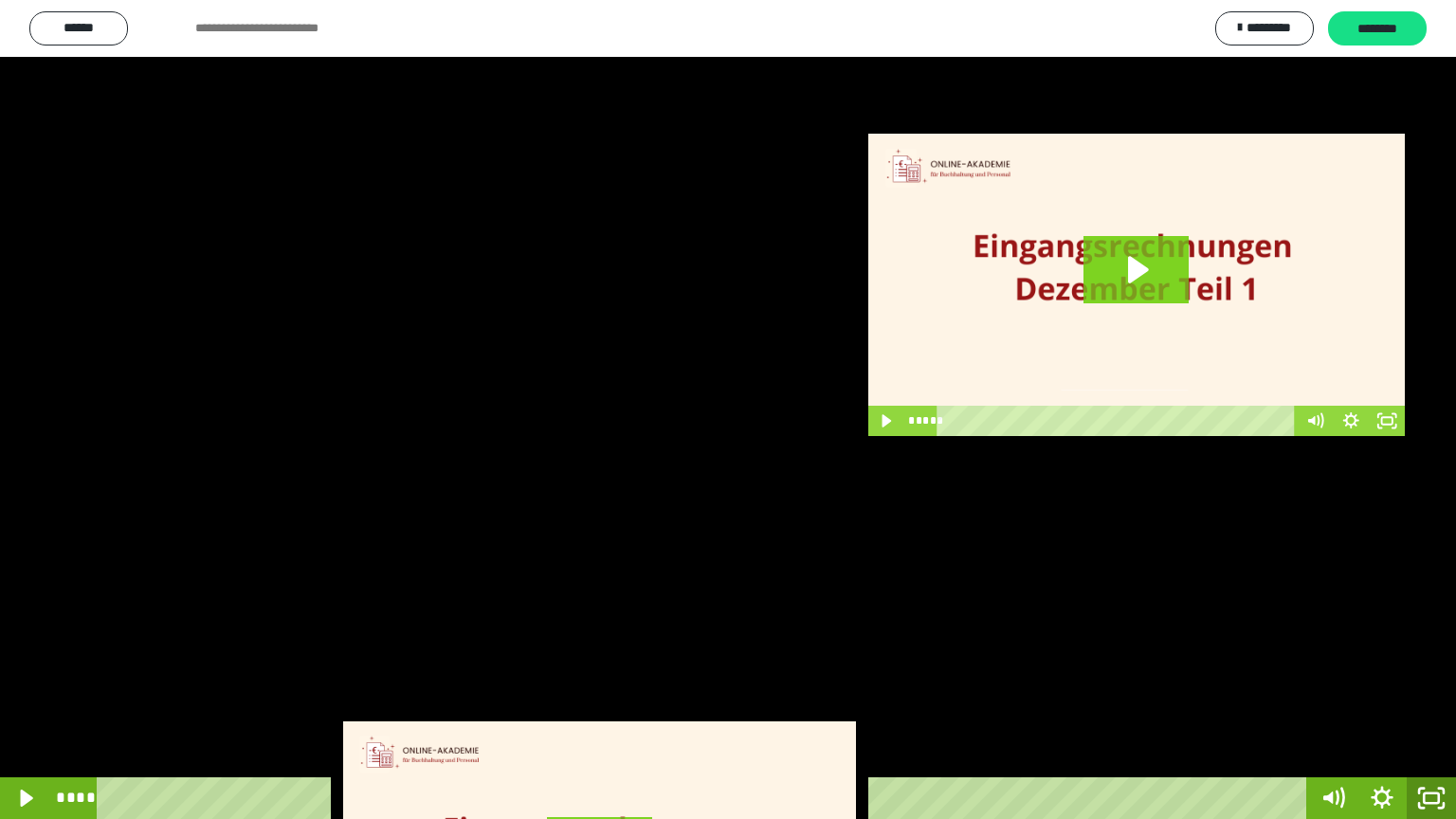 click 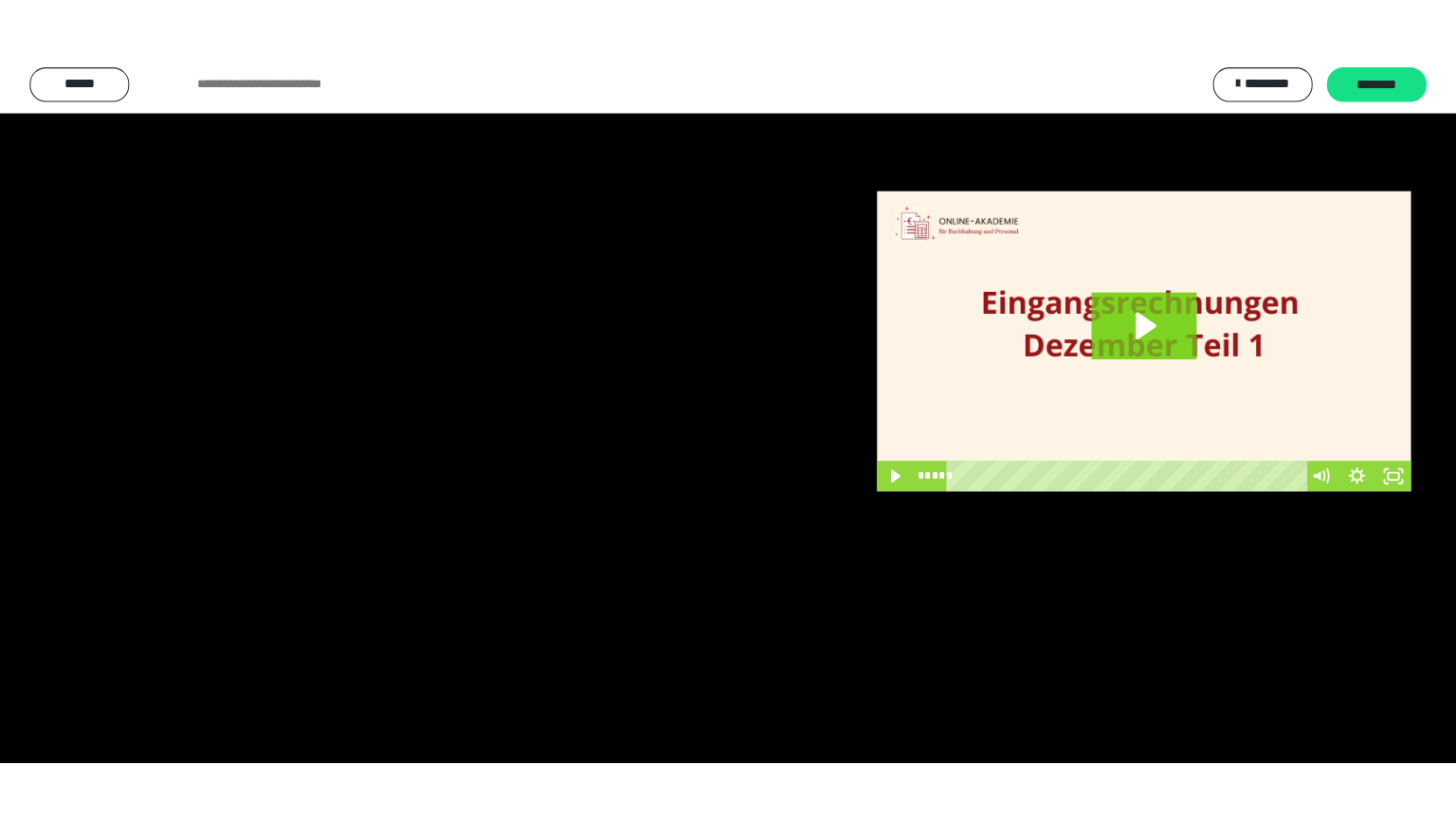 scroll, scrollTop: 3743, scrollLeft: 0, axis: vertical 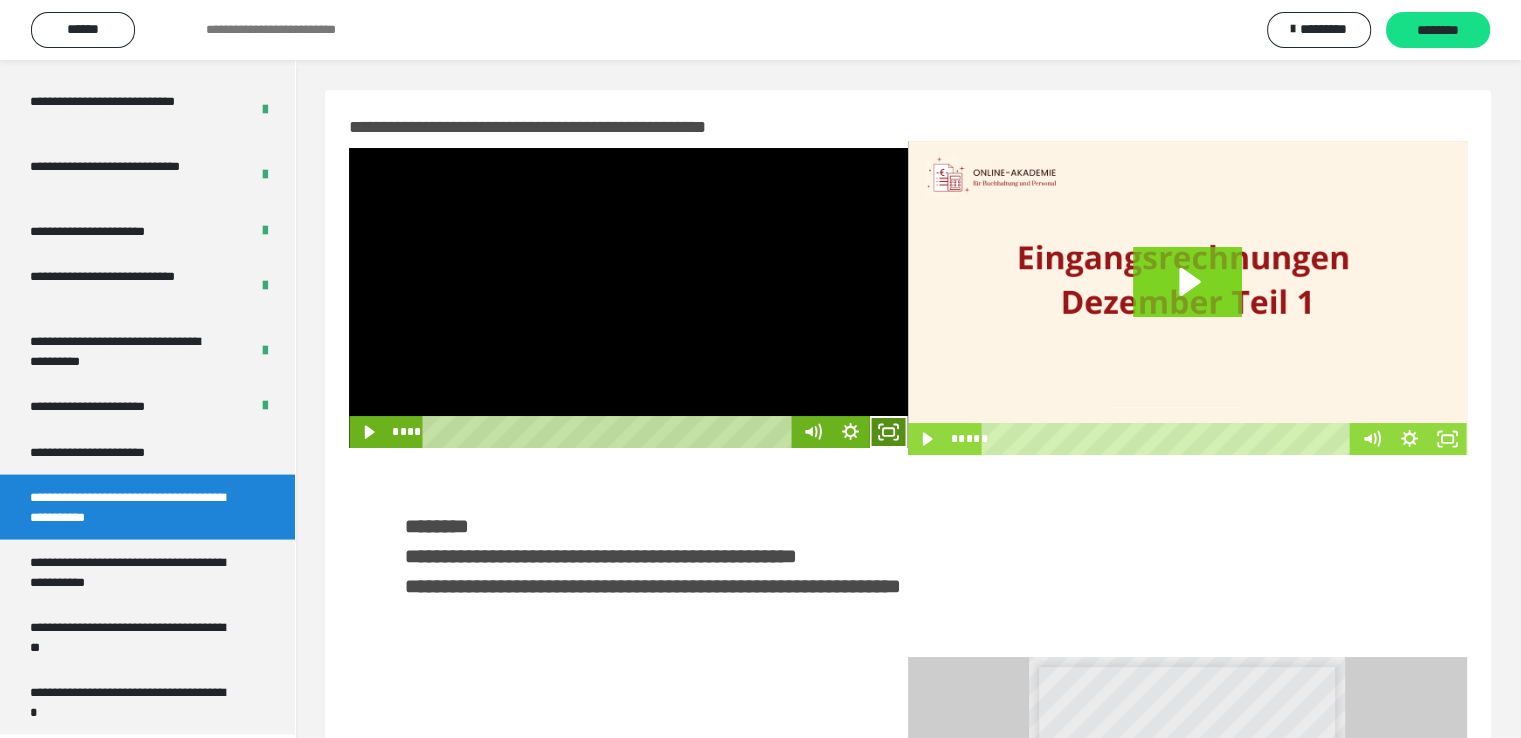 click at bounding box center (889, 432) 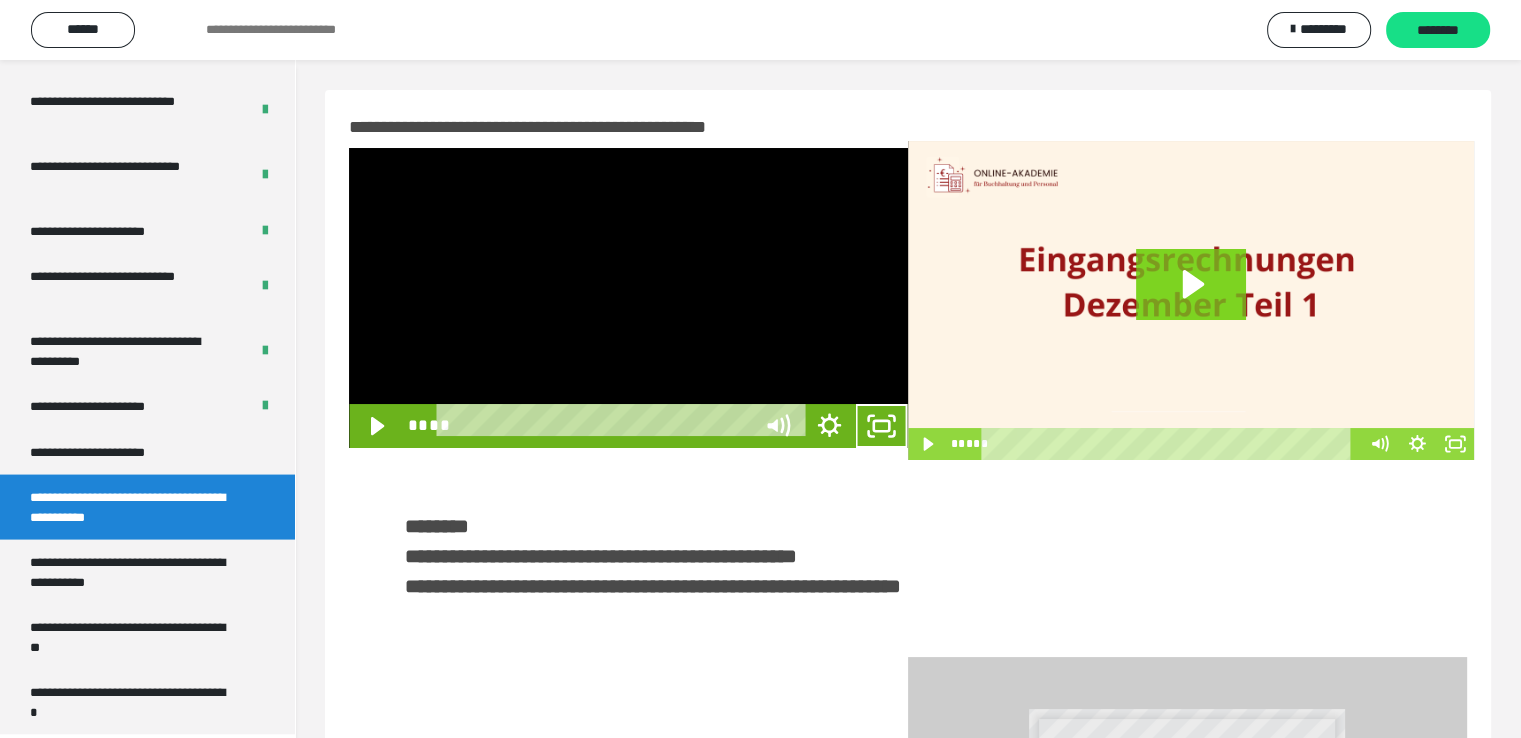 scroll, scrollTop: 3823, scrollLeft: 0, axis: vertical 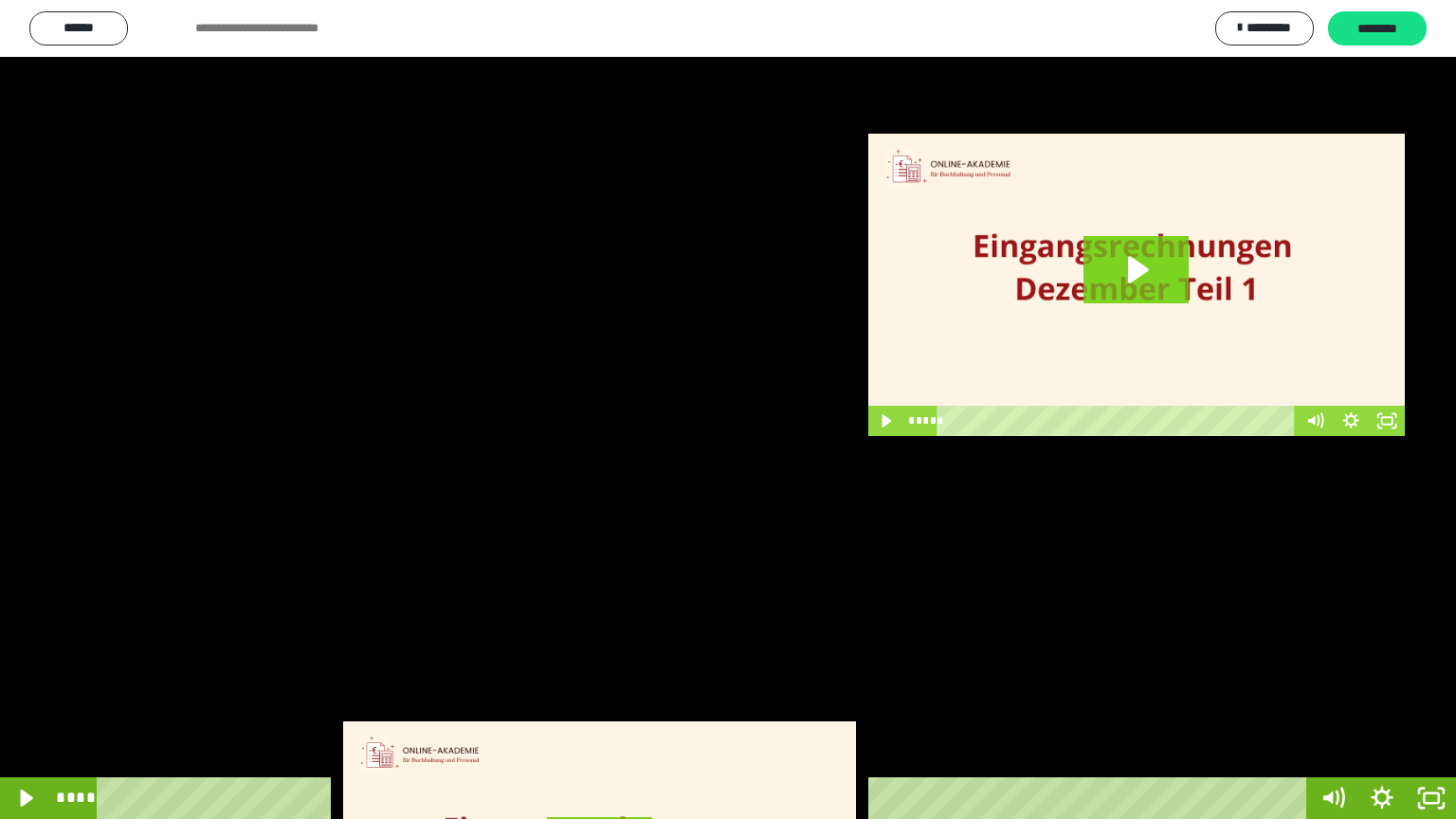 click at bounding box center [728, 410] 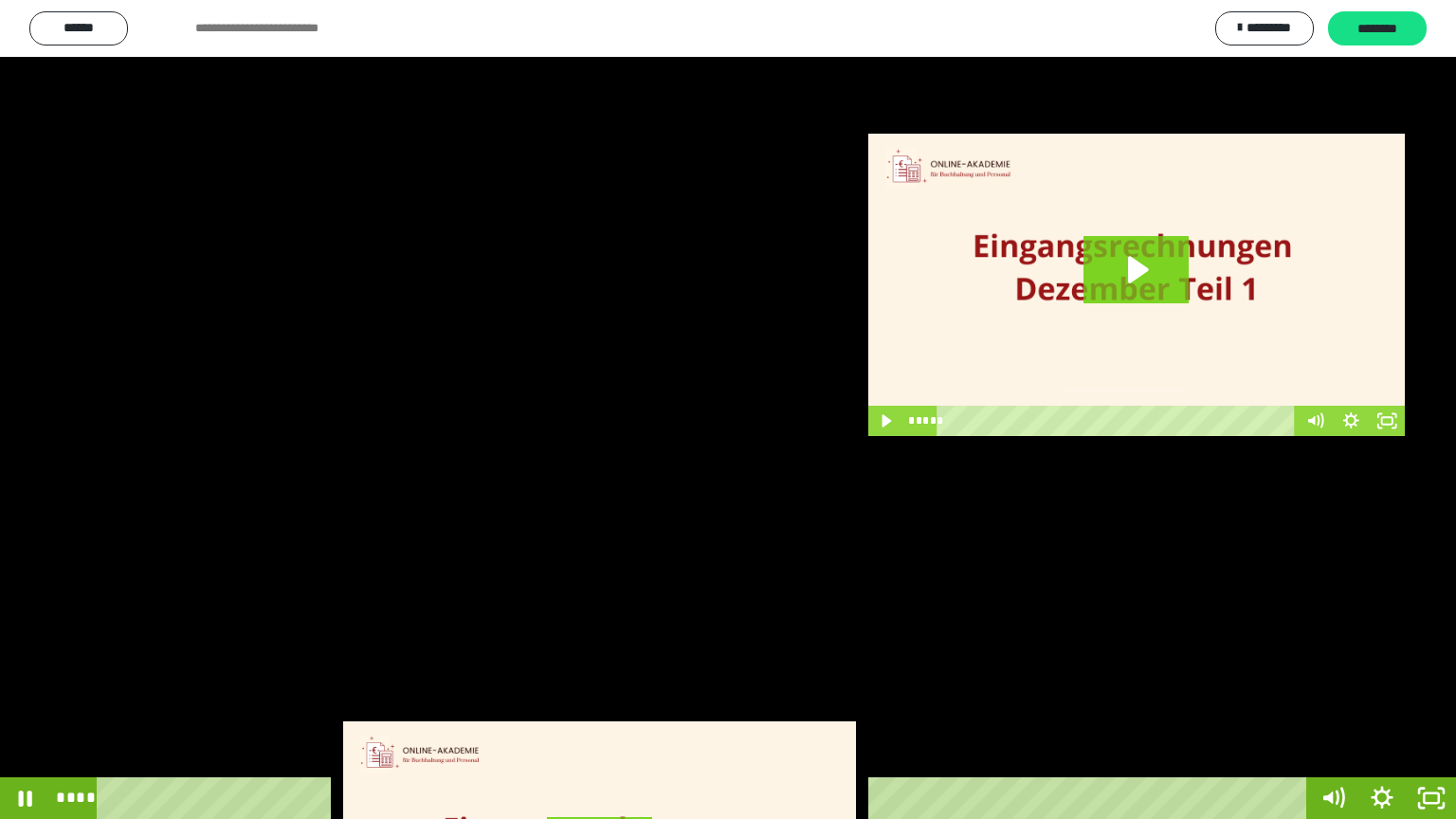 click at bounding box center [728, 410] 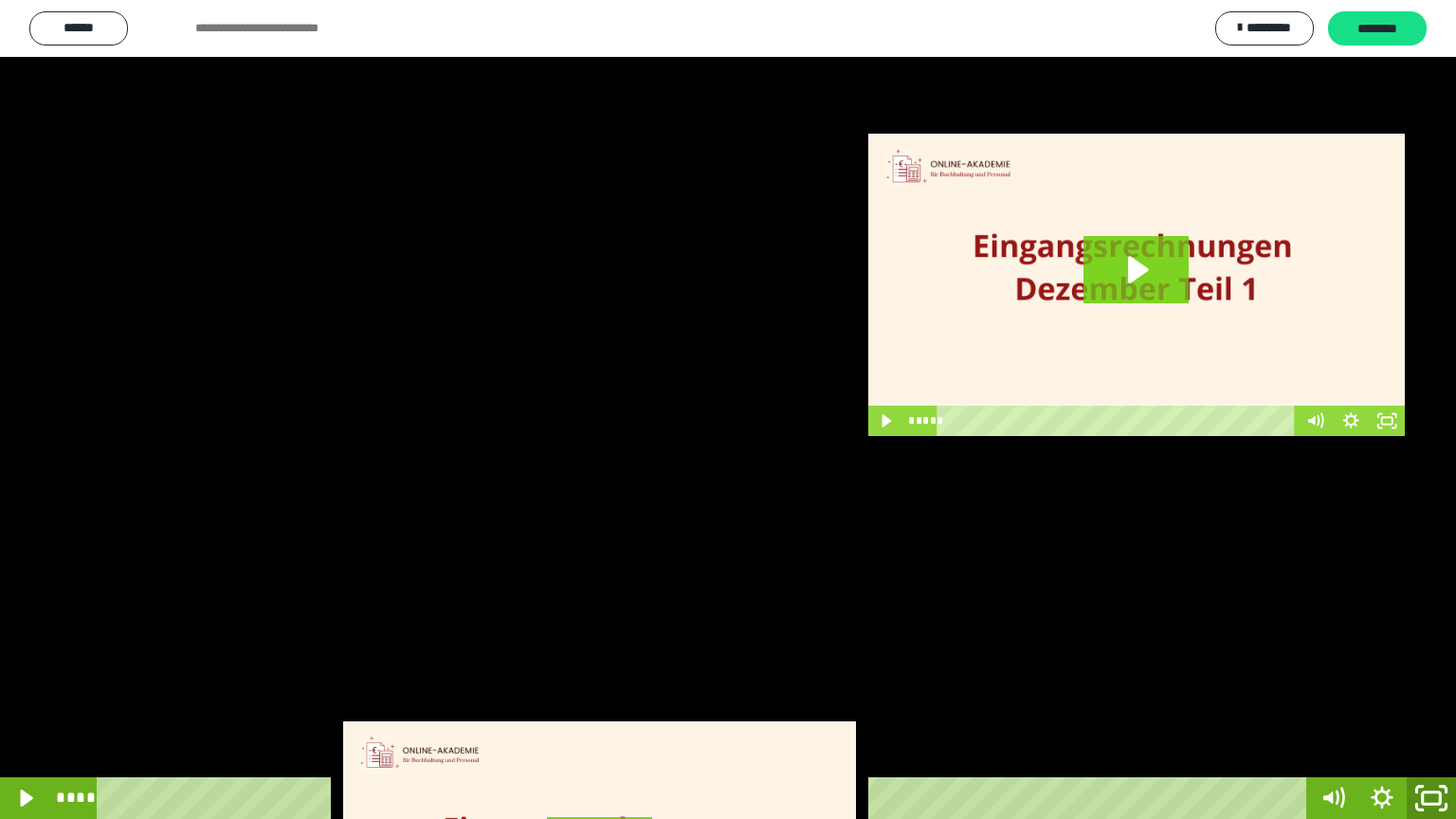 click 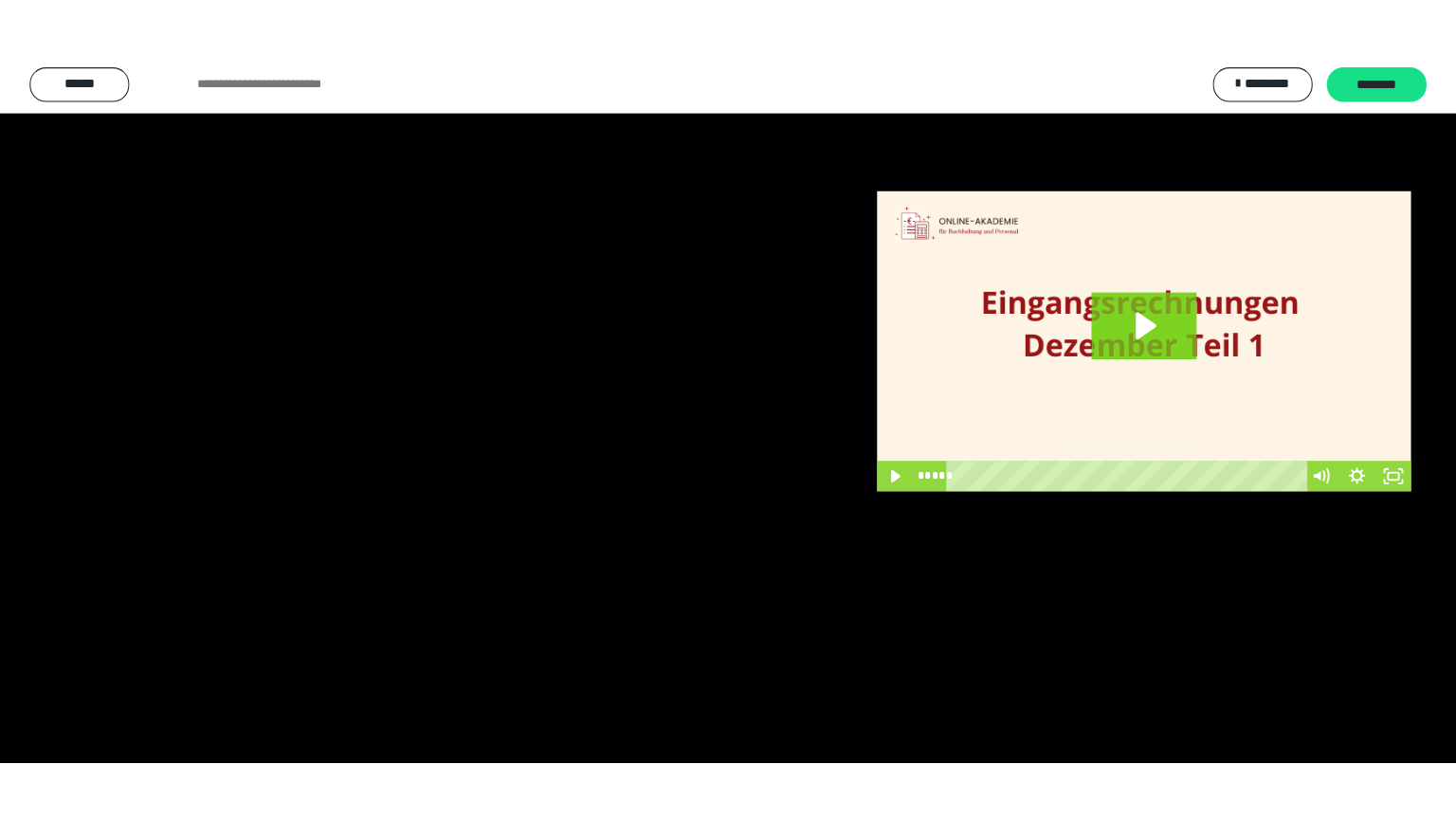 scroll, scrollTop: 3743, scrollLeft: 0, axis: vertical 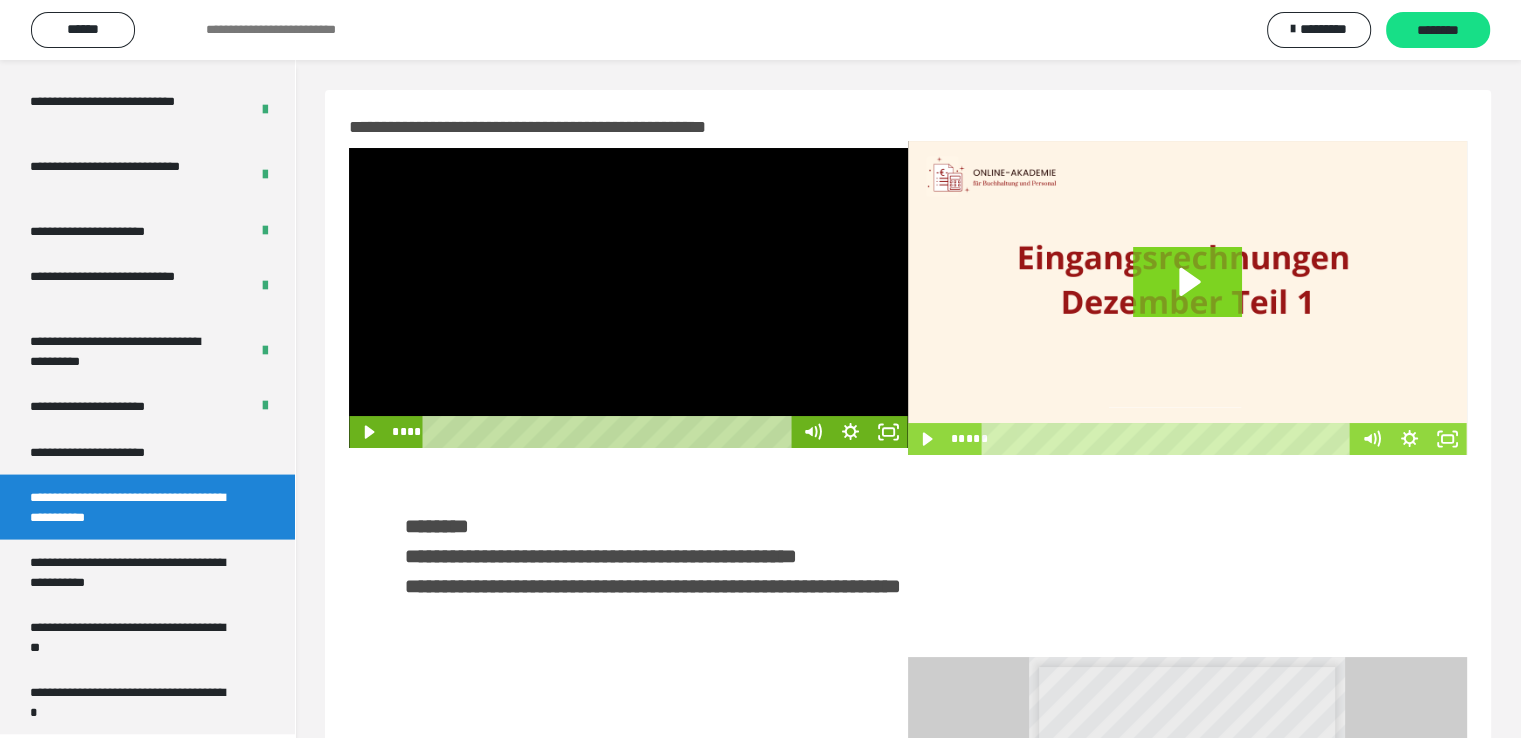 click at bounding box center (628, 298) 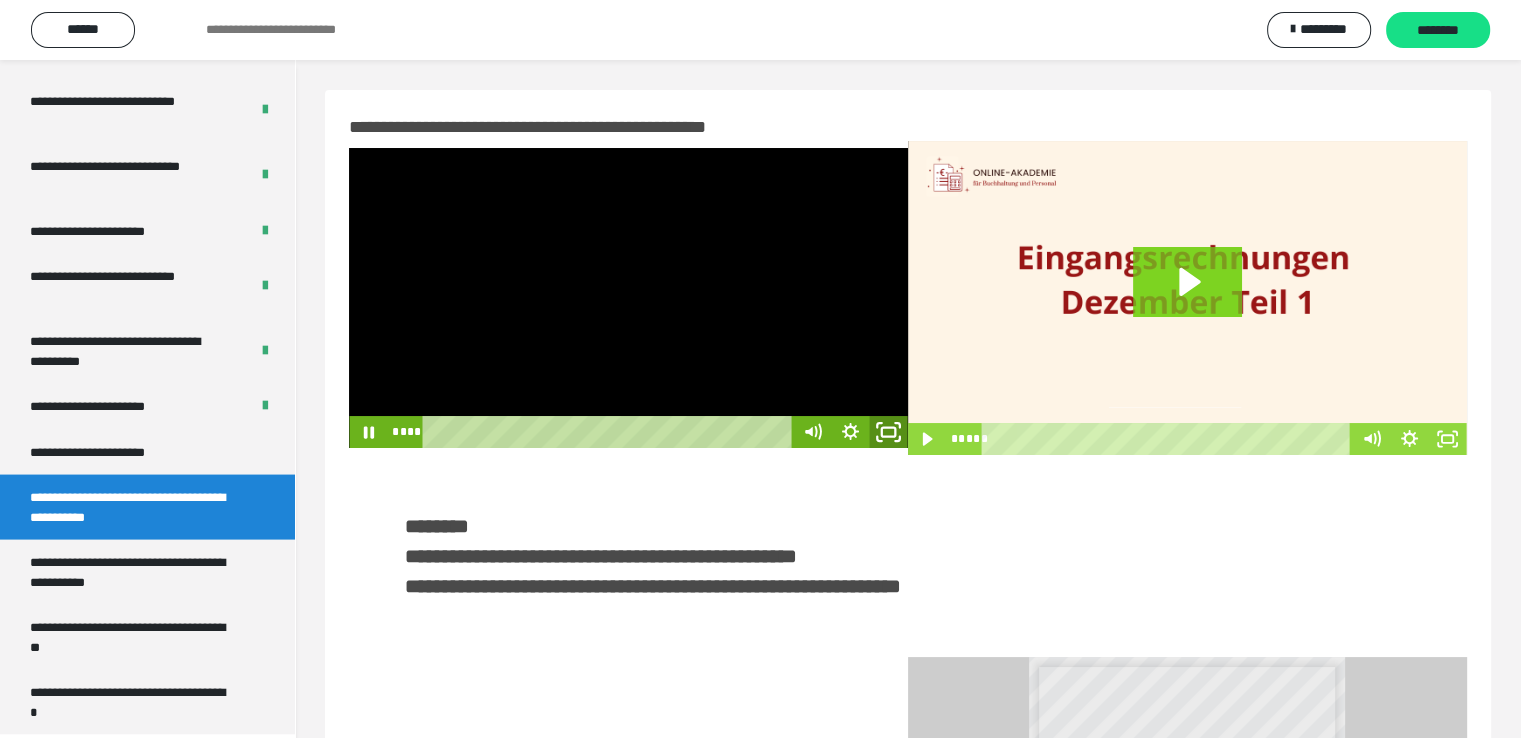 click 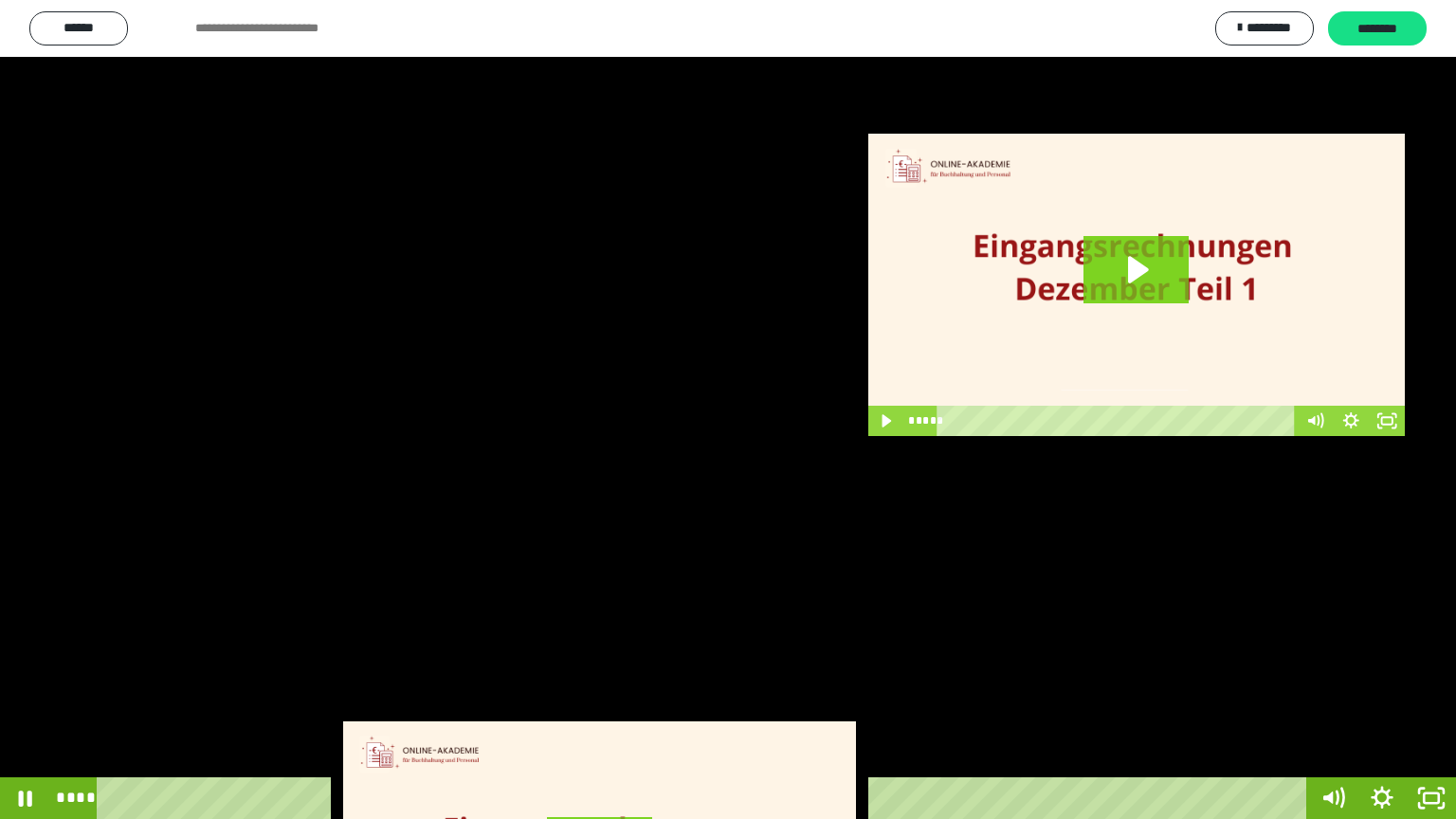 click at bounding box center (728, 410) 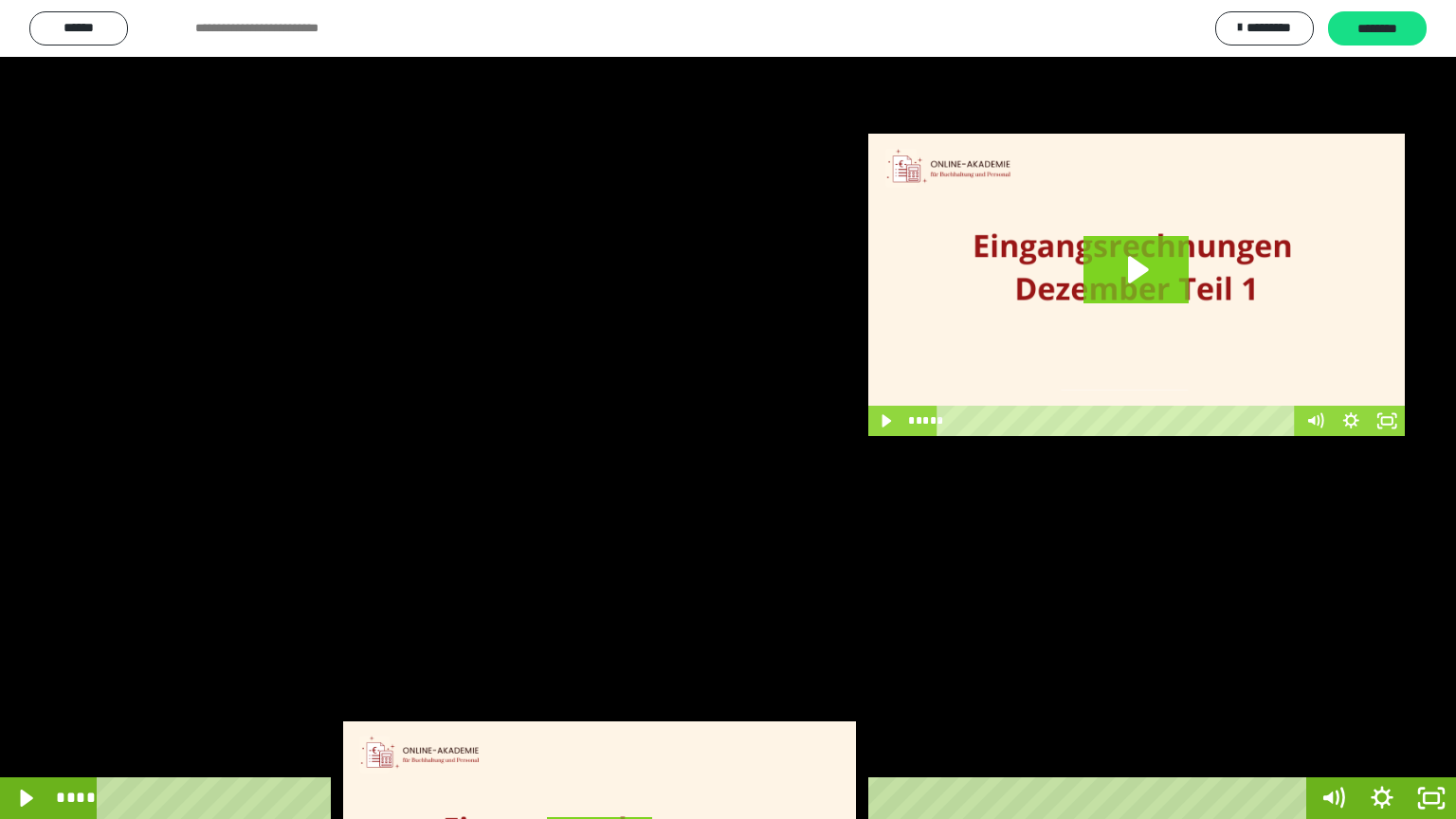 click at bounding box center (728, 410) 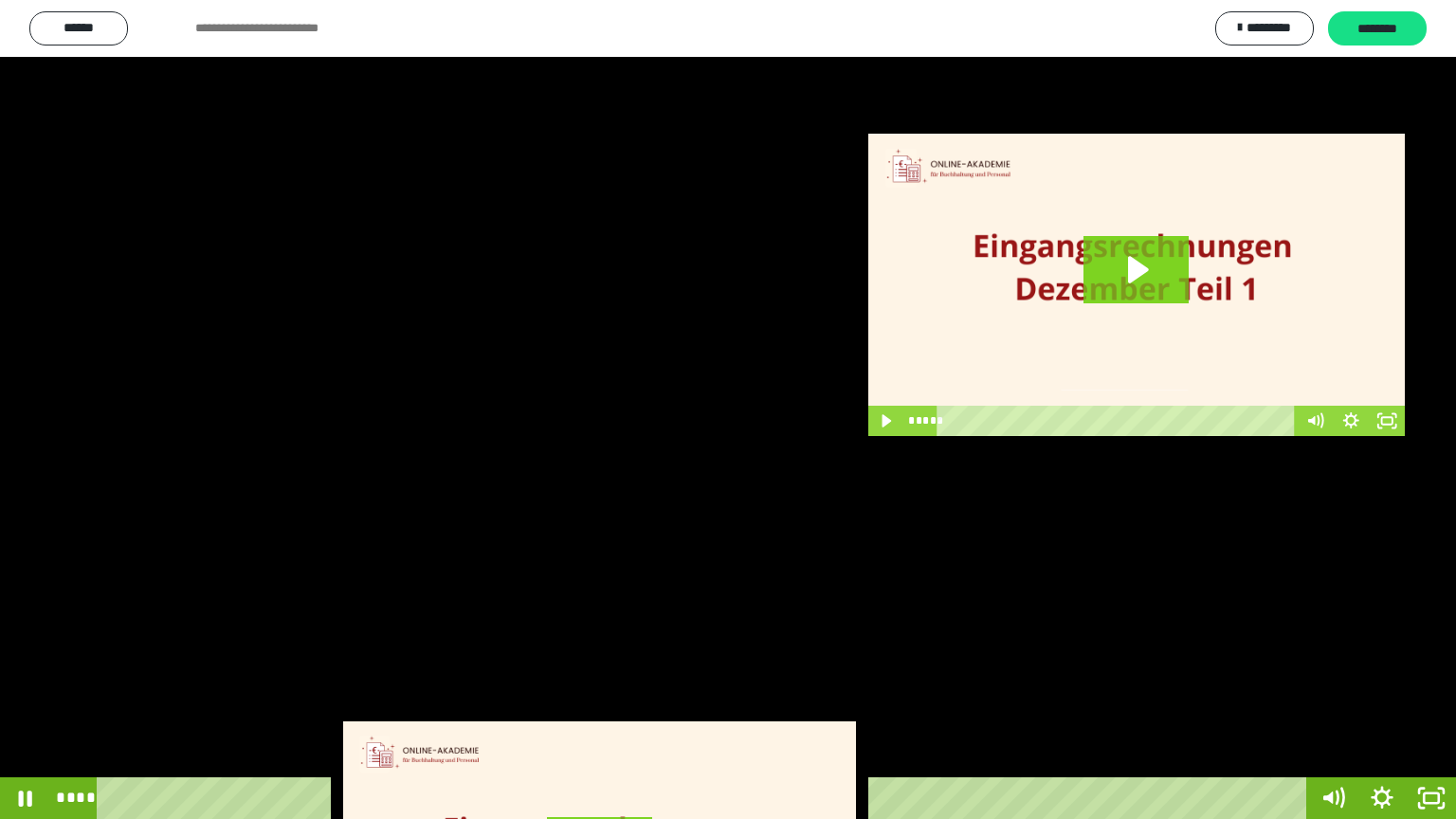 click at bounding box center (728, 410) 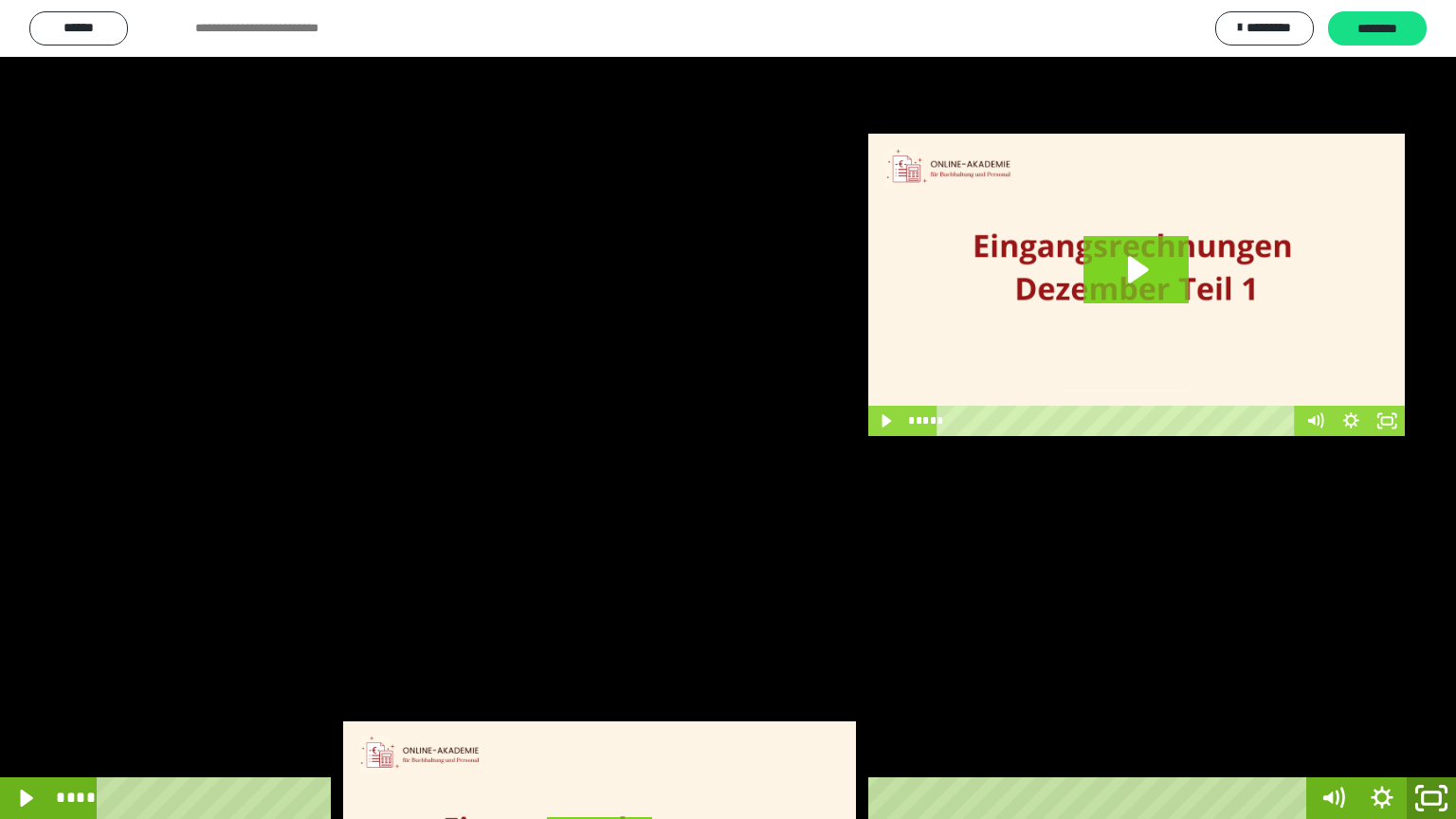 click 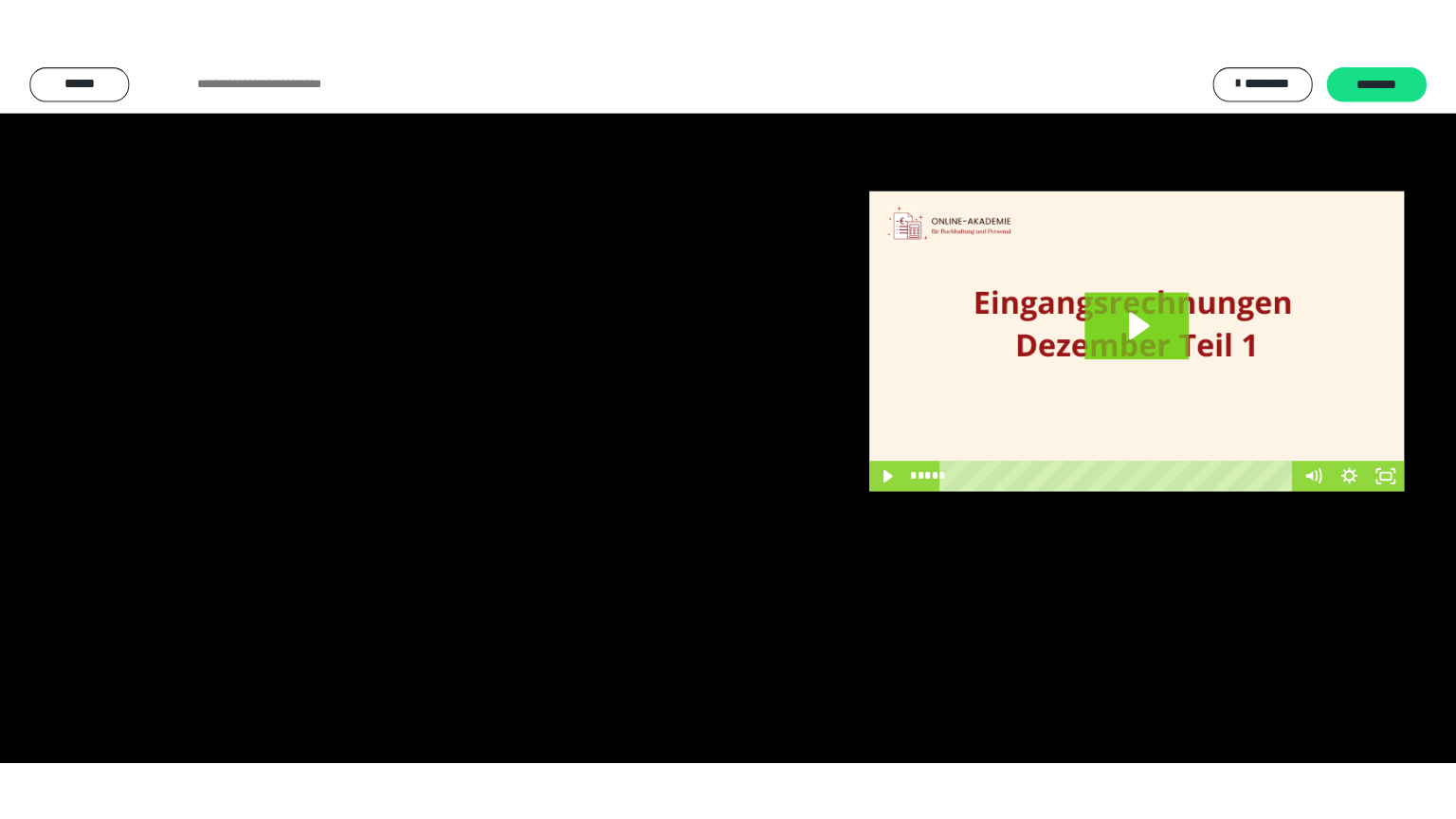 scroll, scrollTop: 3743, scrollLeft: 0, axis: vertical 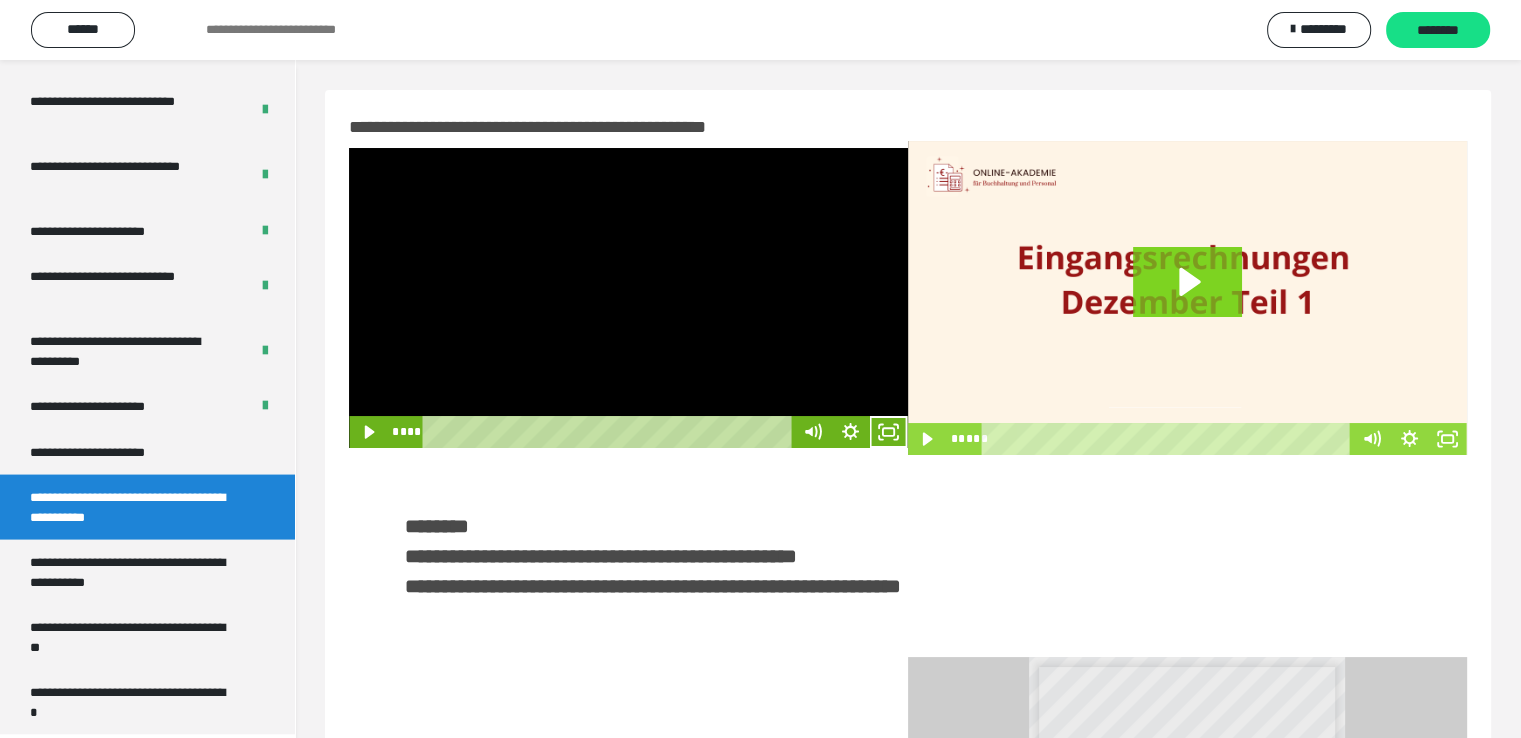 click at bounding box center (628, 298) 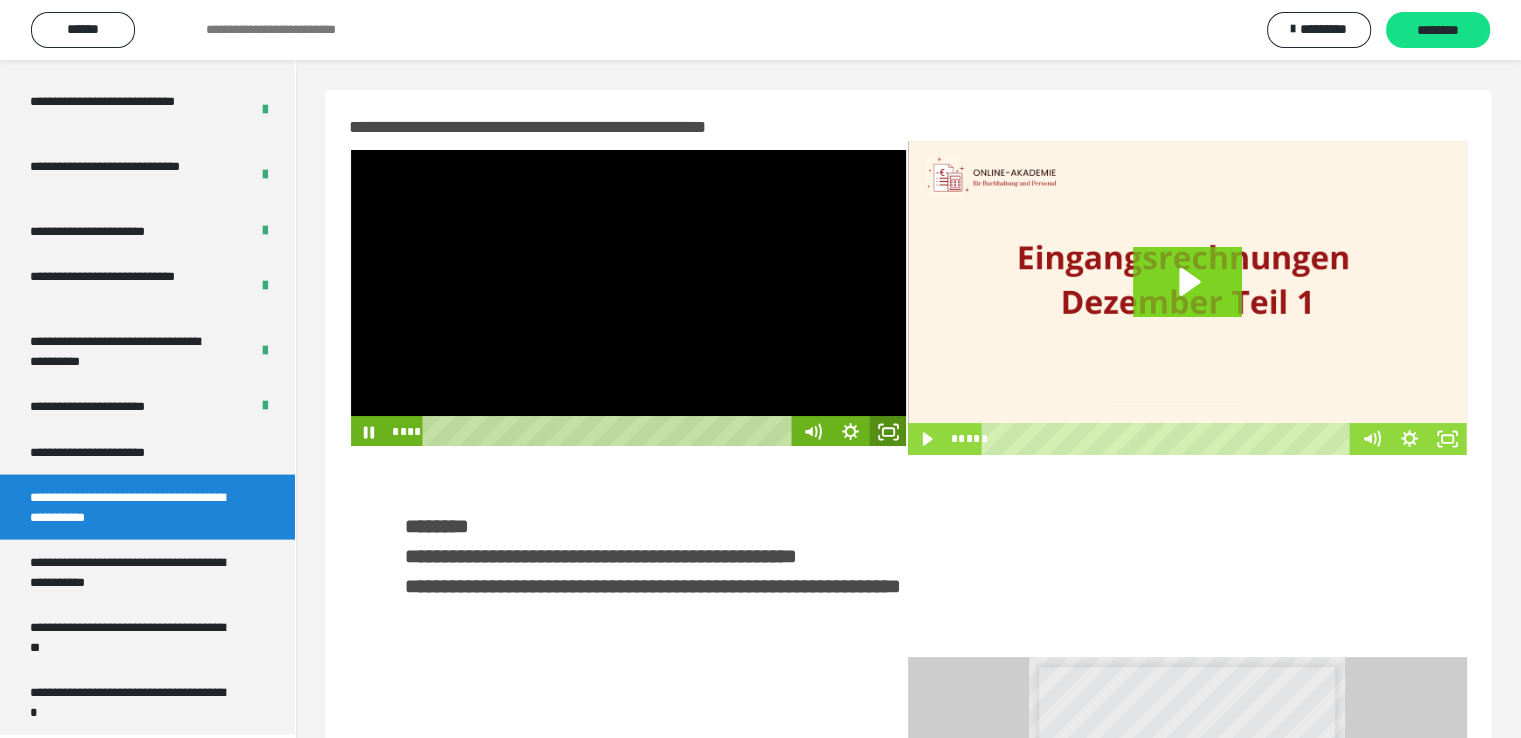 click 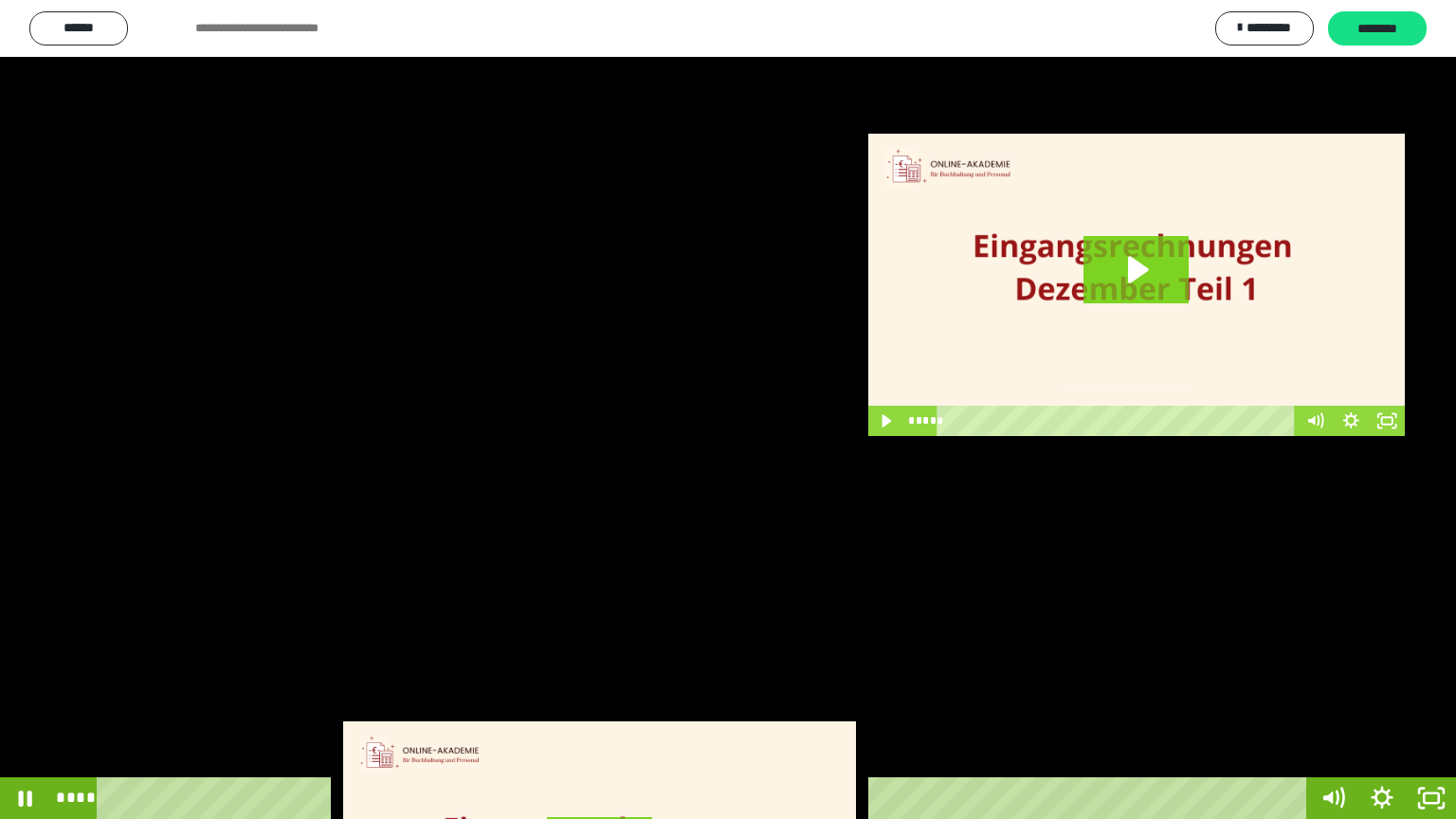 click at bounding box center [728, 410] 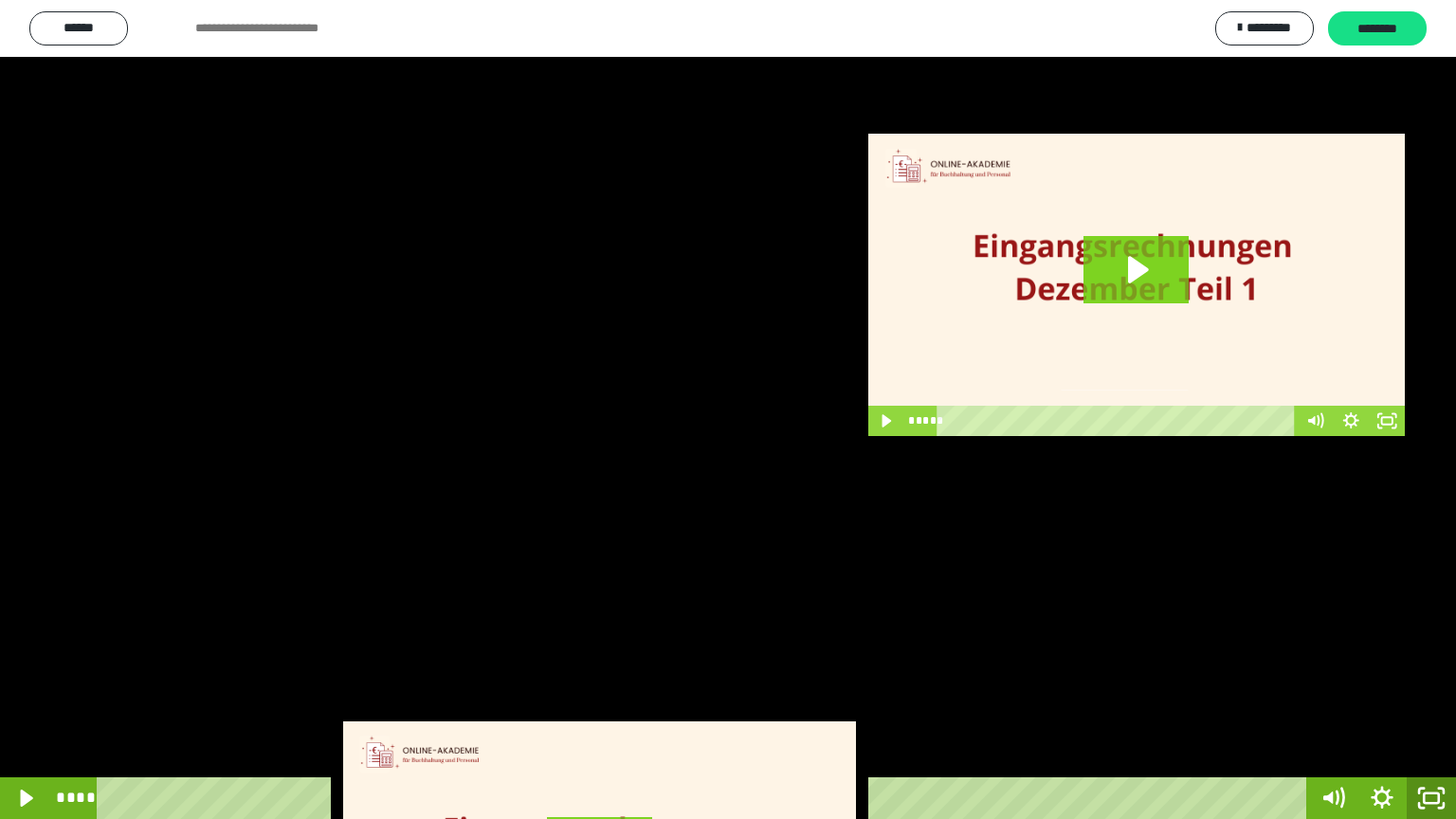 click 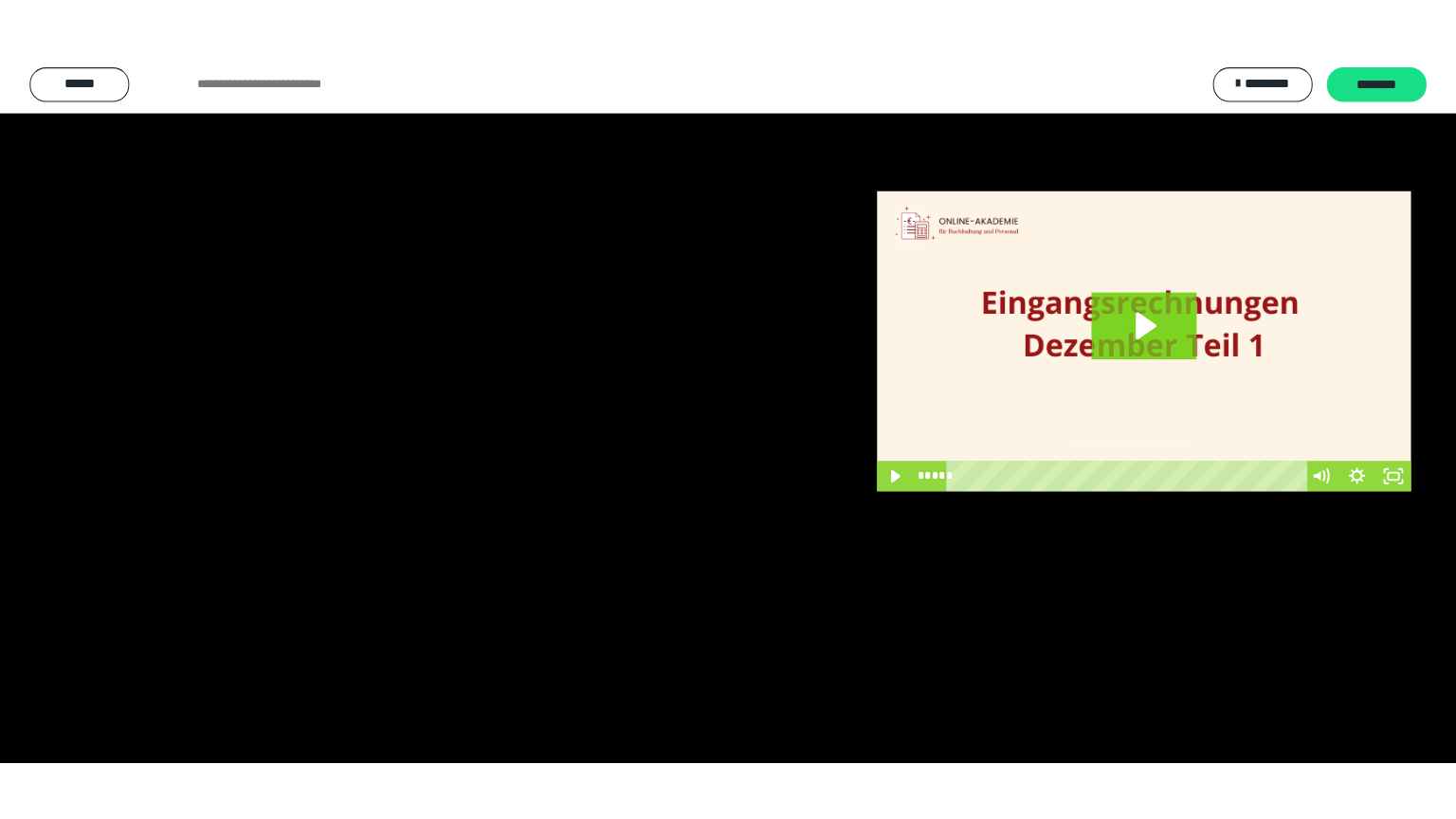 scroll, scrollTop: 3743, scrollLeft: 0, axis: vertical 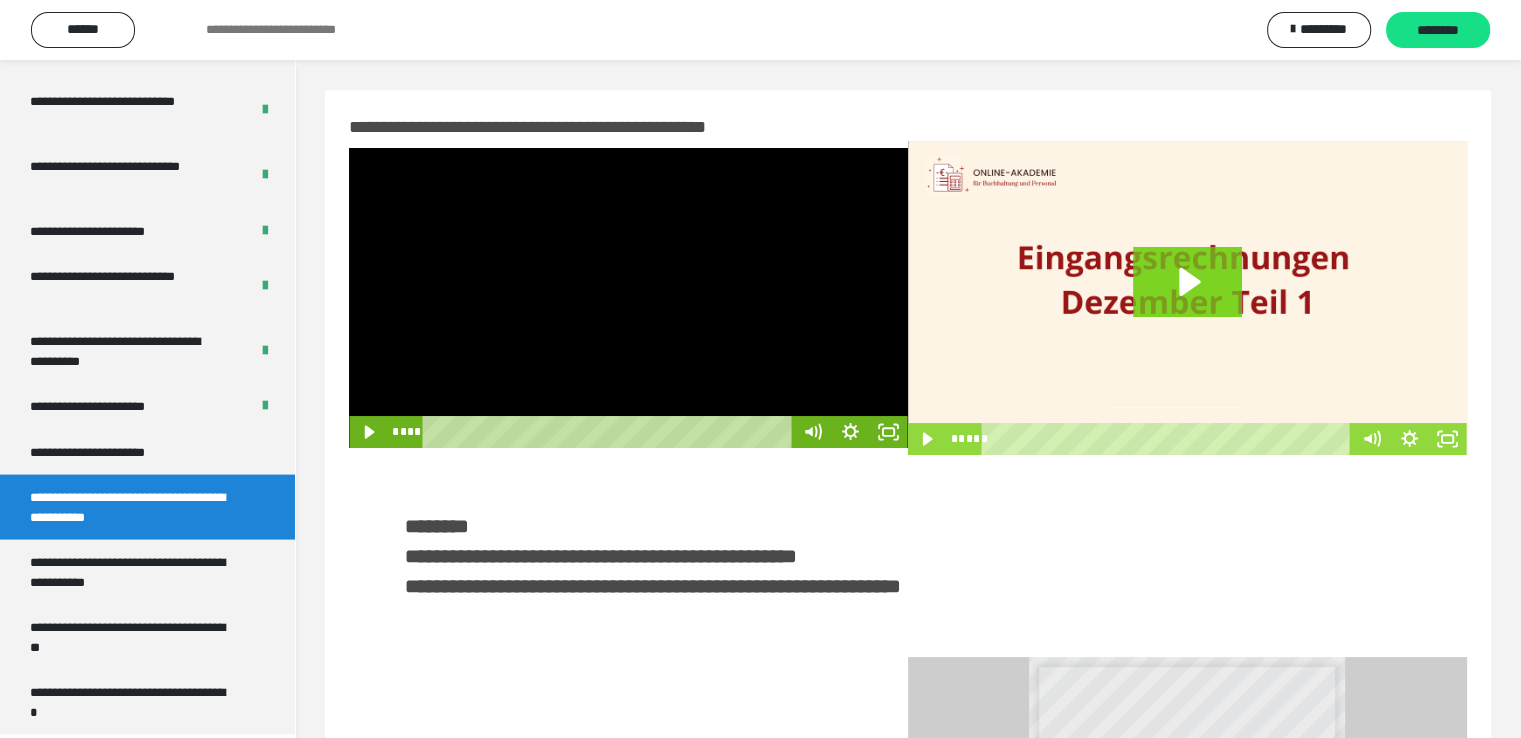 click at bounding box center (628, 298) 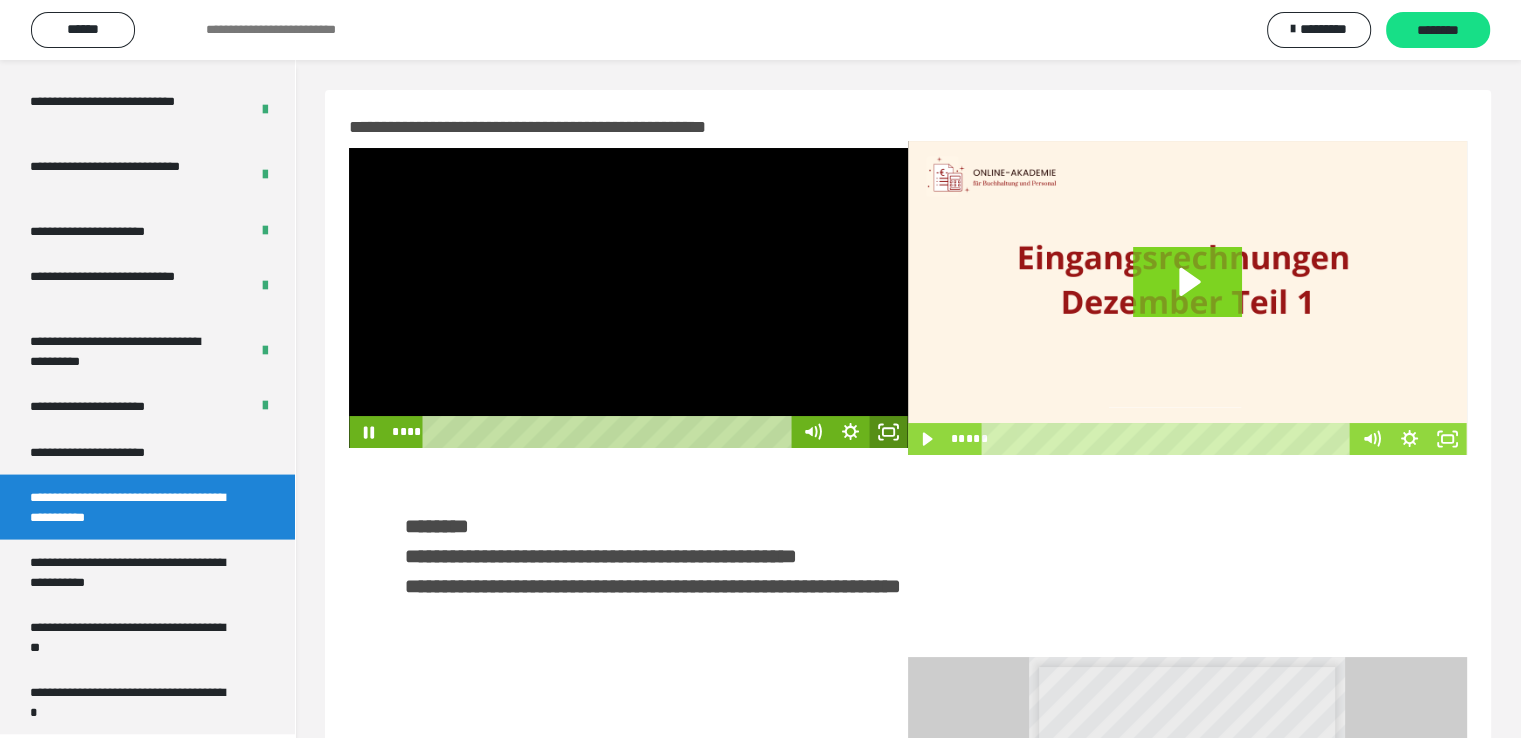 click 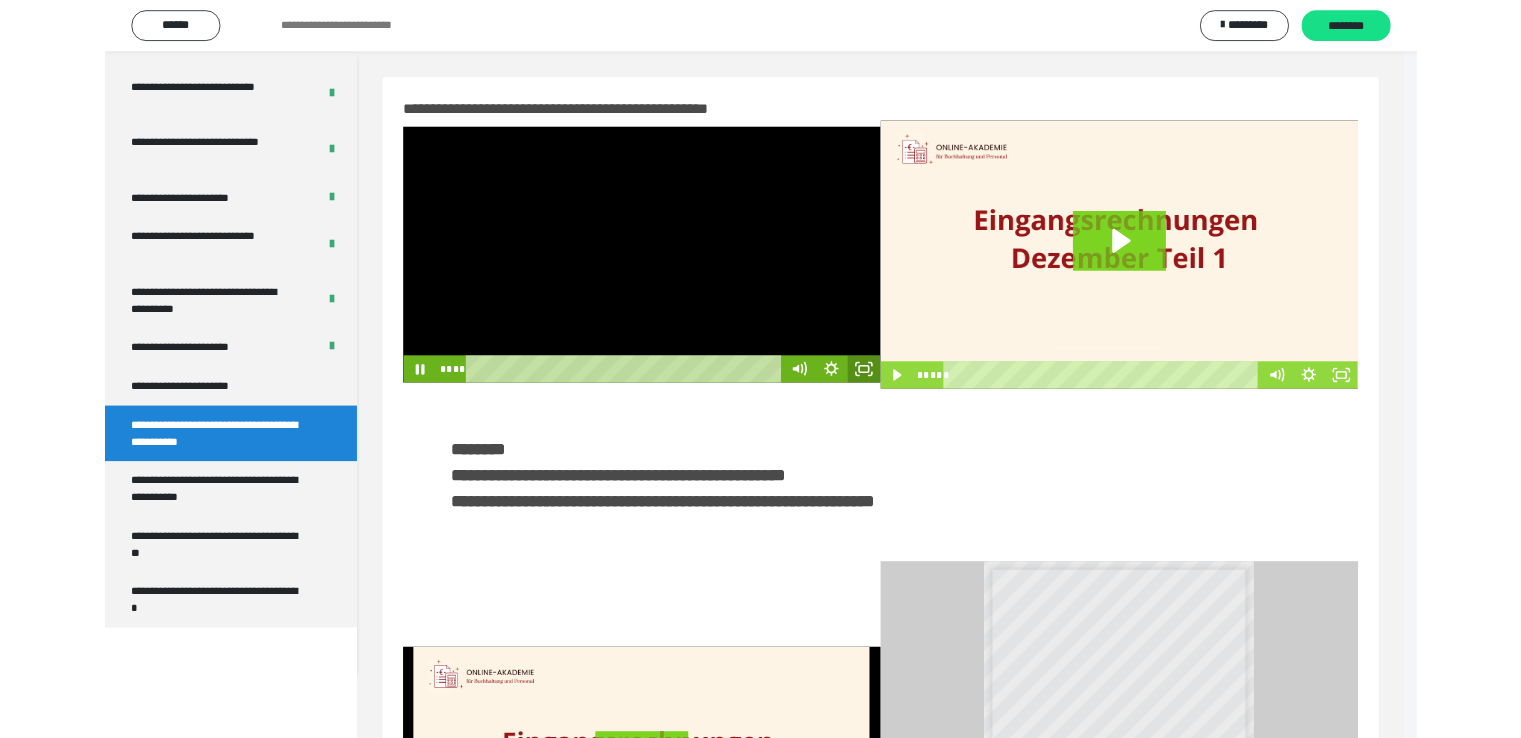 scroll, scrollTop: 3823, scrollLeft: 0, axis: vertical 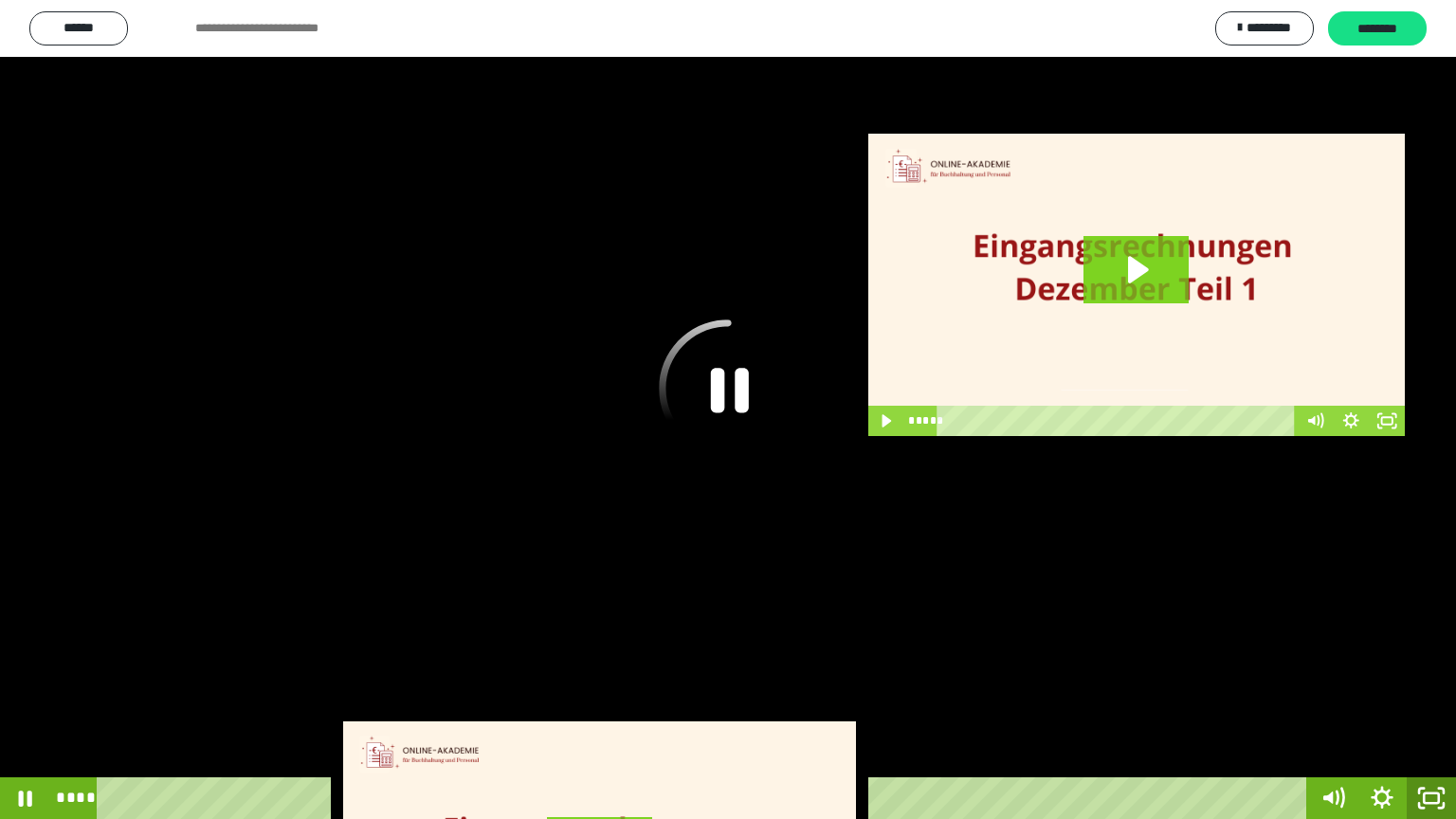drag, startPoint x: 1445, startPoint y: 792, endPoint x: 1455, endPoint y: 792, distance: 10 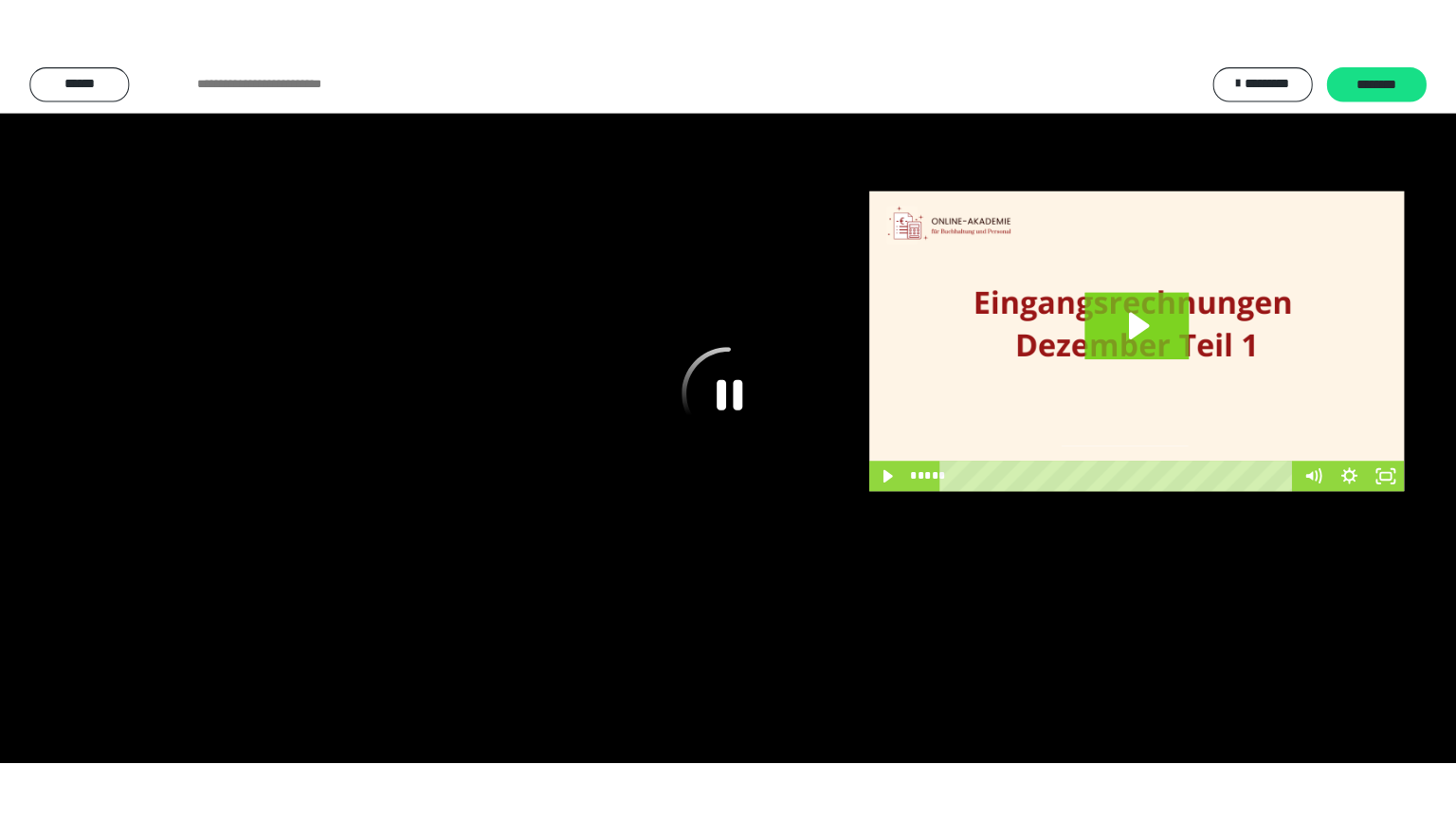 scroll, scrollTop: 3743, scrollLeft: 0, axis: vertical 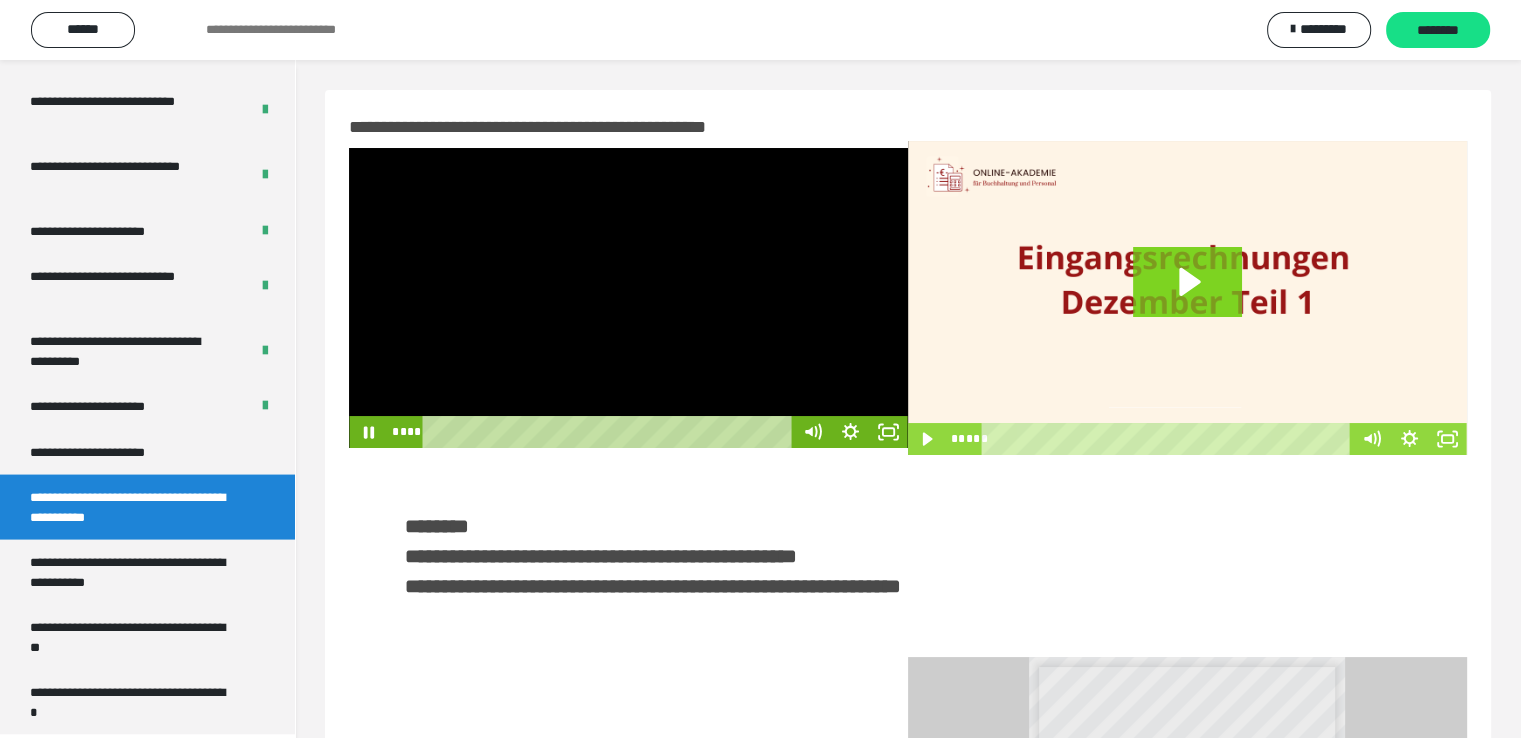 click at bounding box center [628, 298] 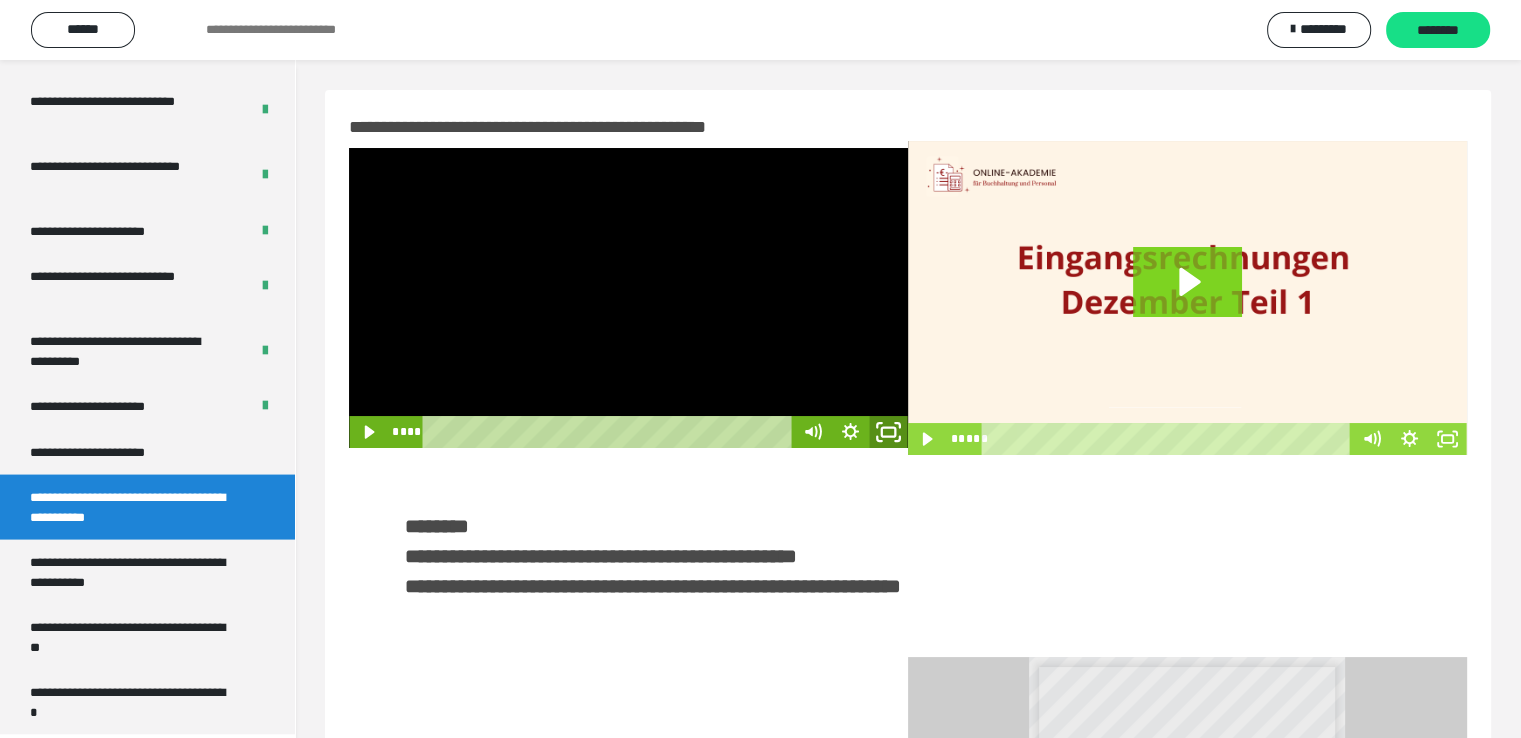 click 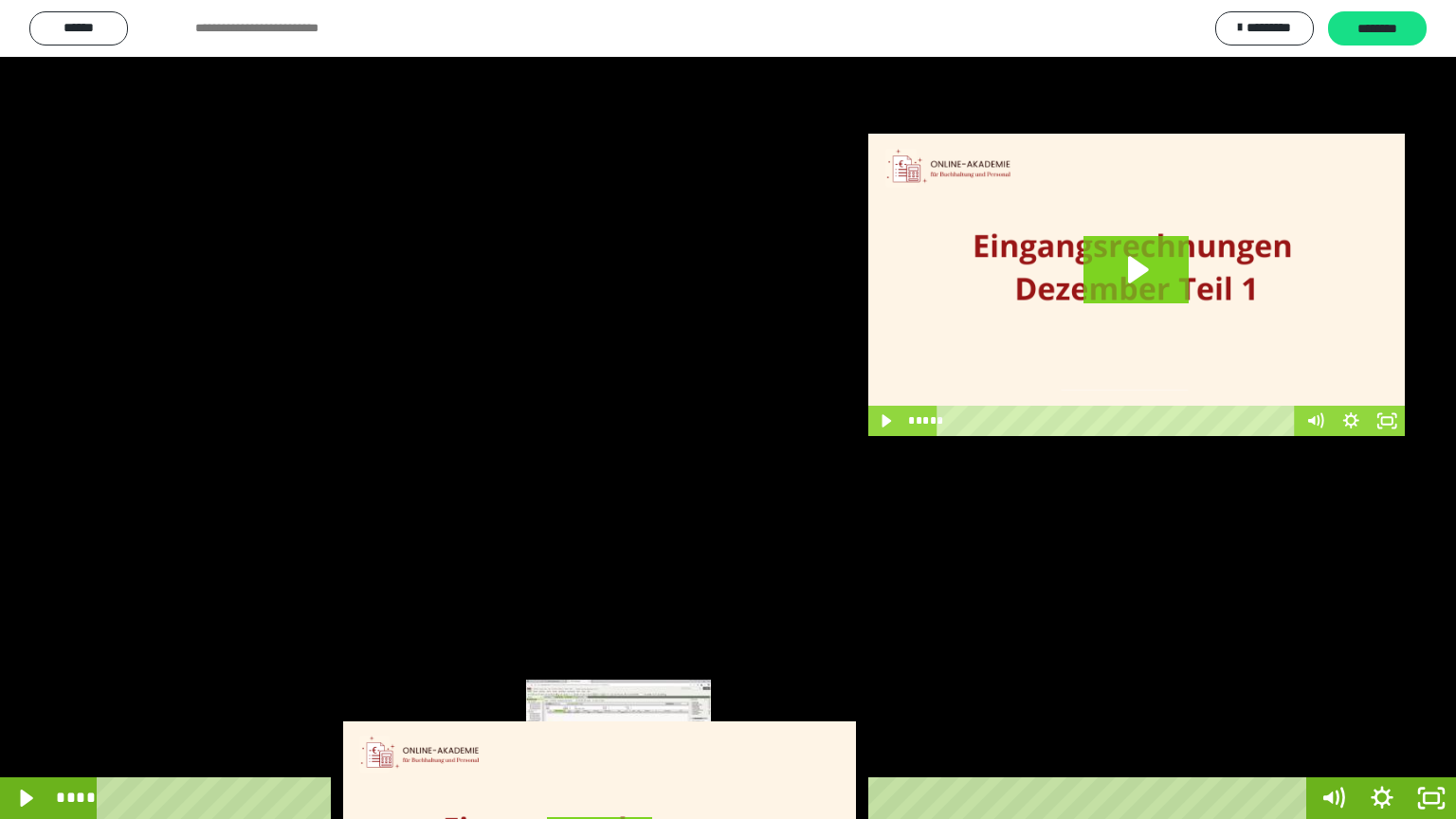 click on "****" at bounding box center (705, 798) 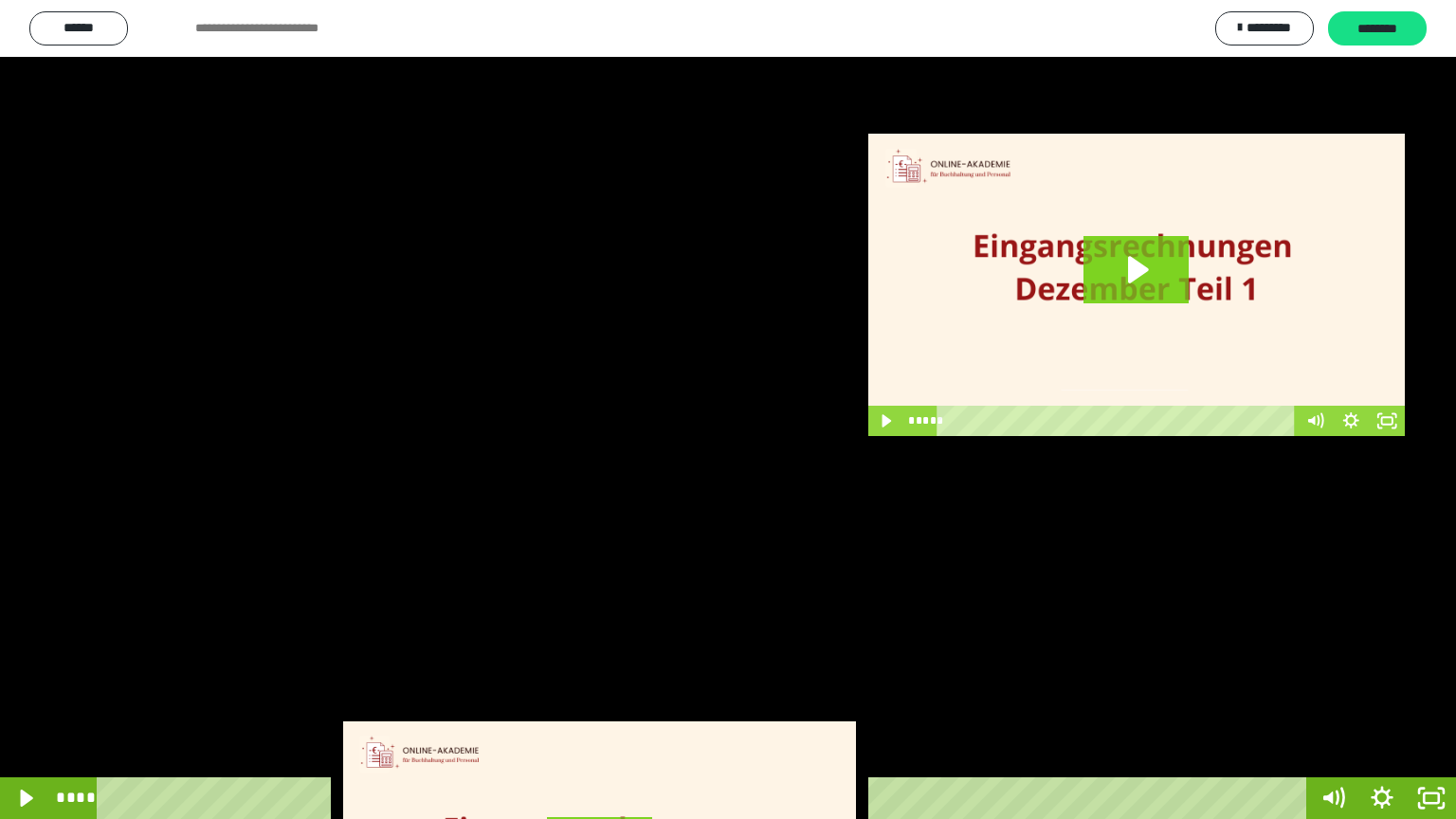 click at bounding box center (728, 410) 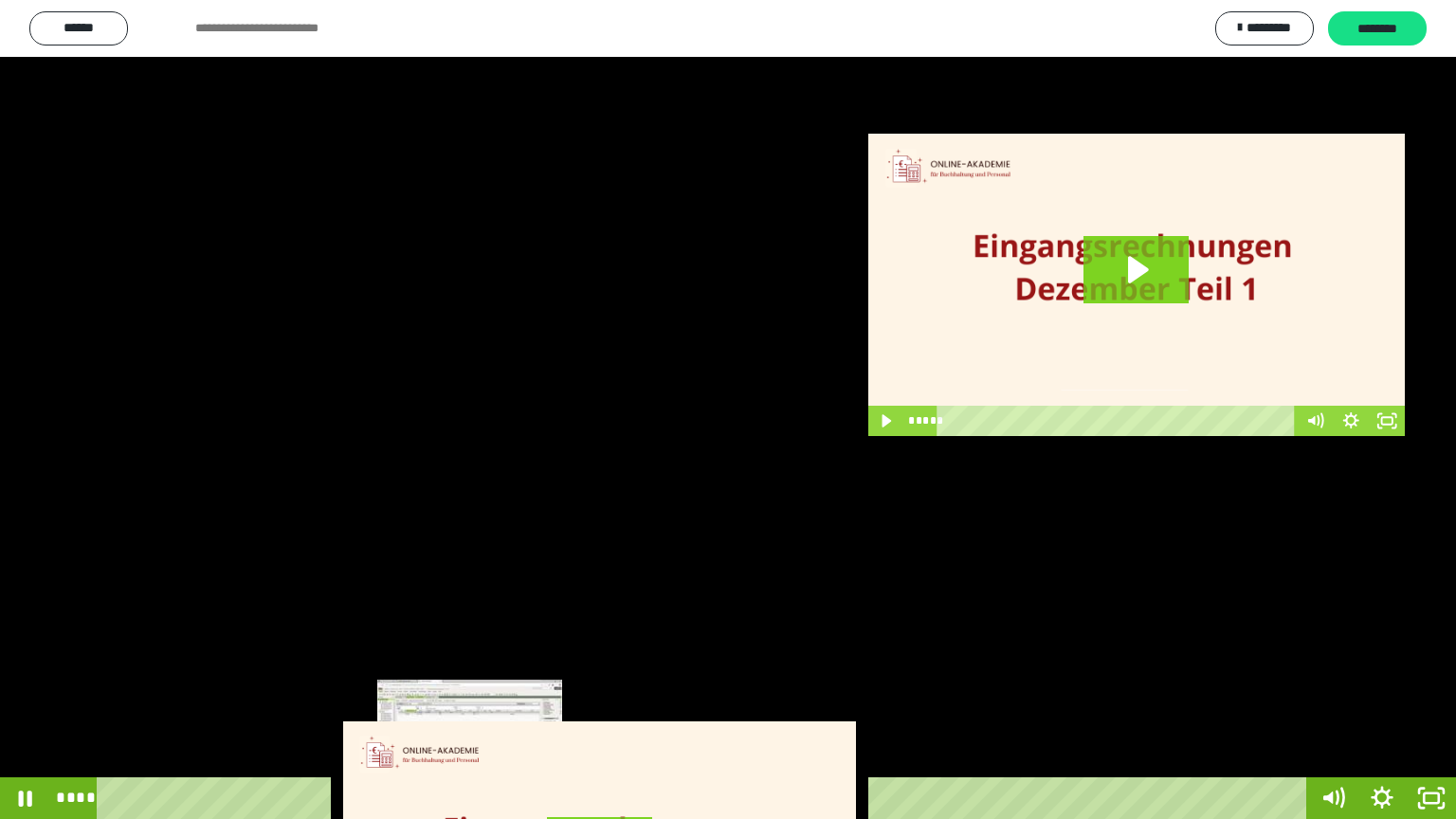 click on "****" at bounding box center (705, 798) 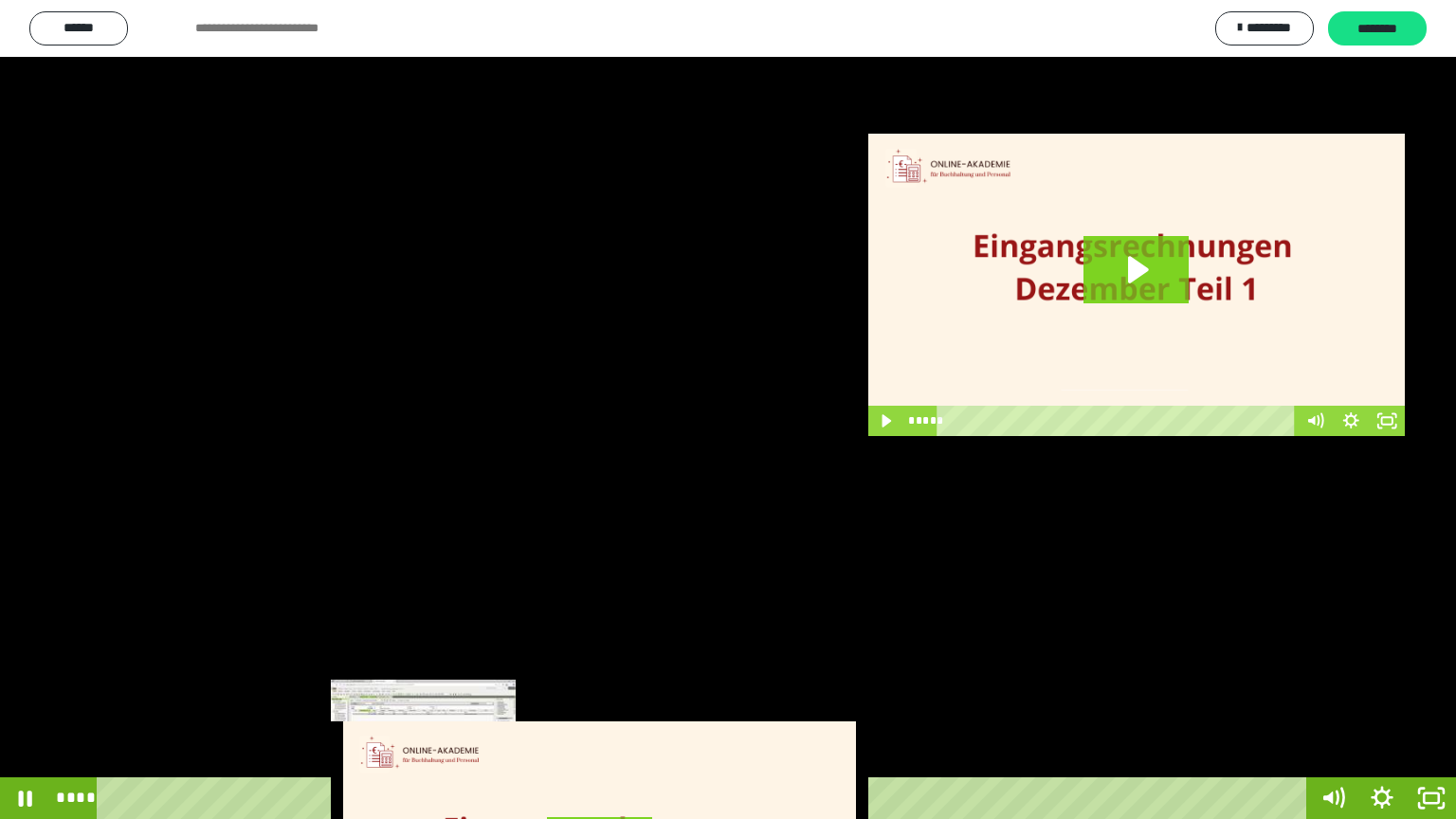 click on "****" at bounding box center (705, 798) 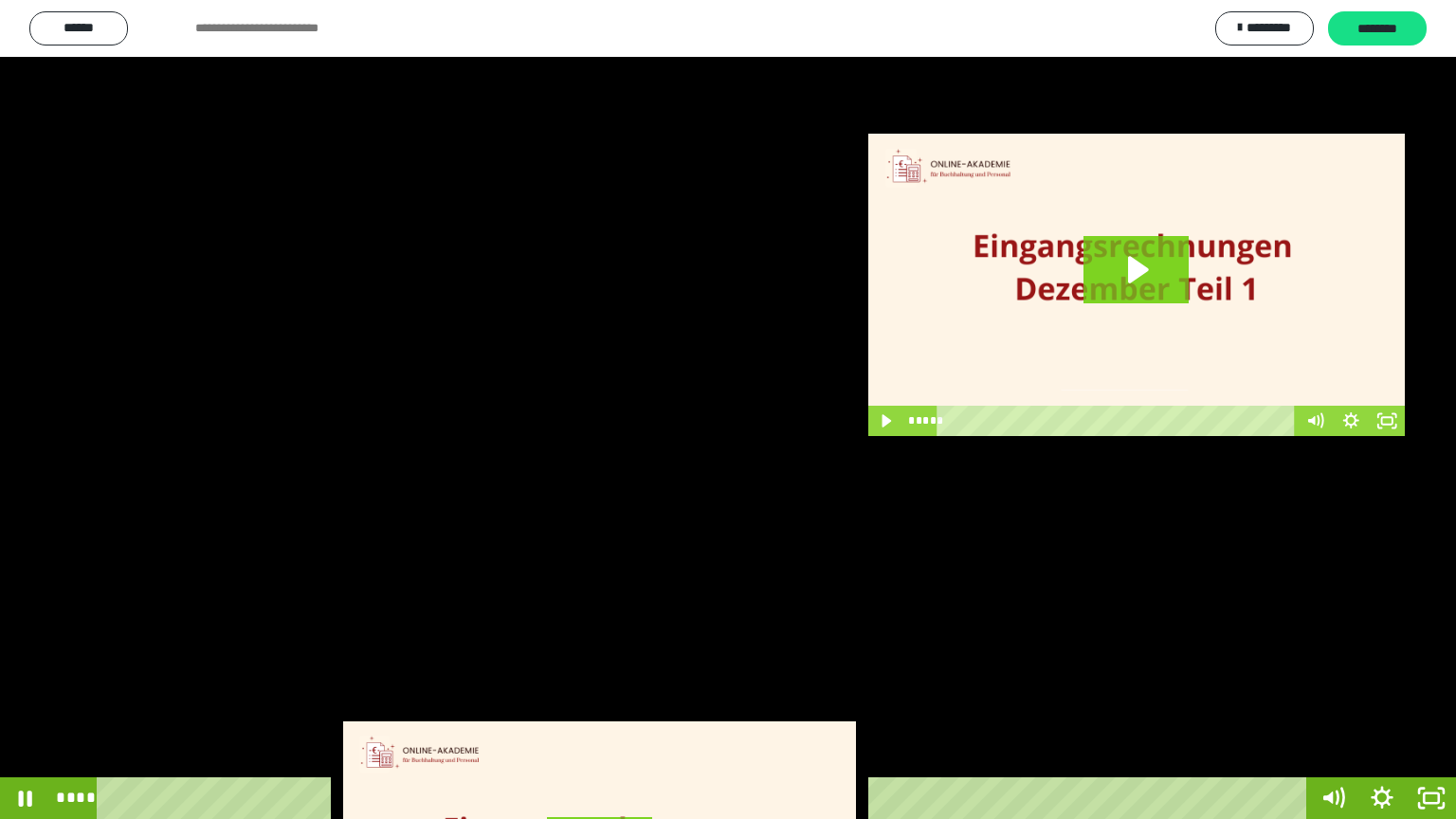 click at bounding box center (728, 410) 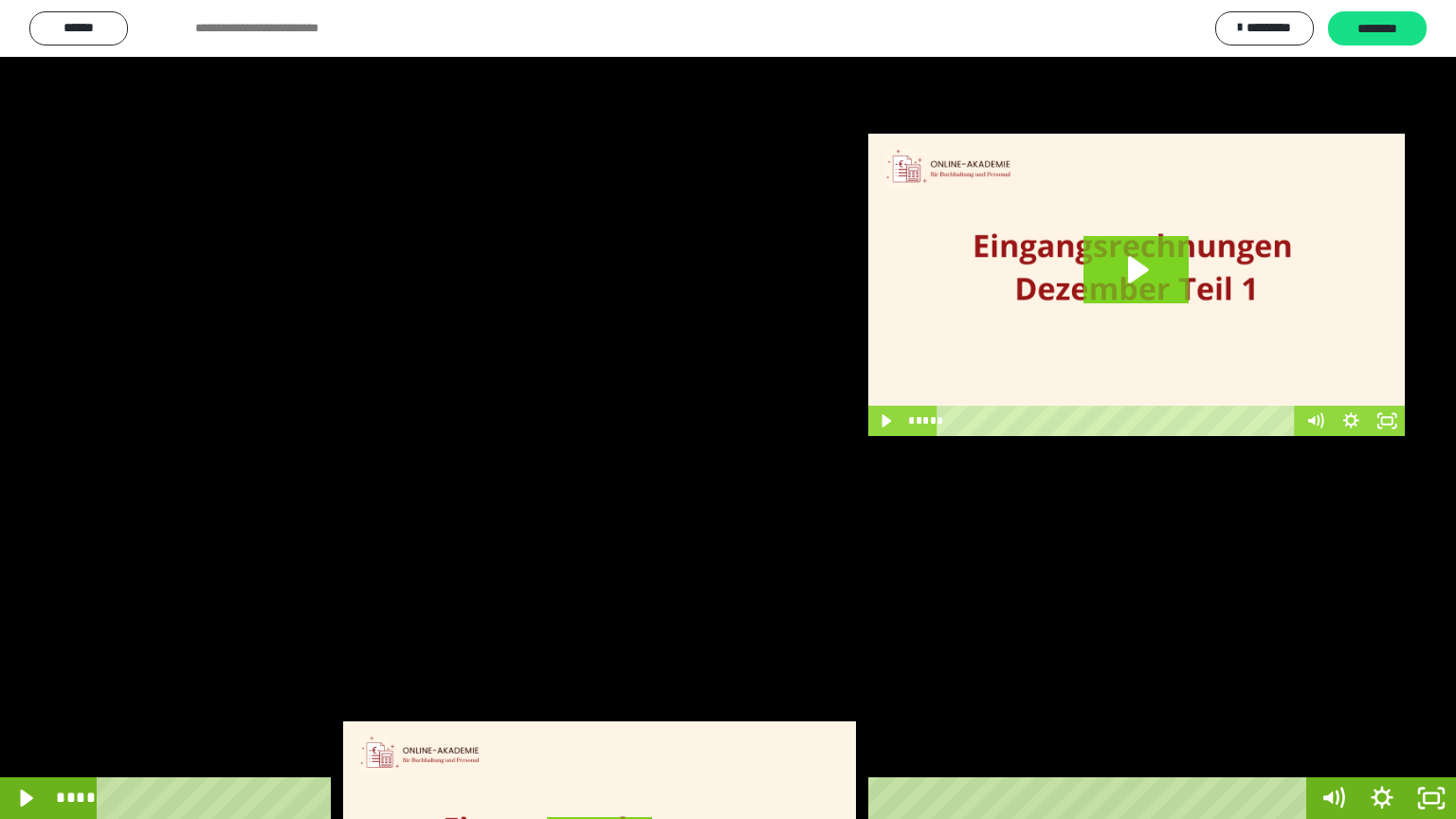 click at bounding box center [728, 410] 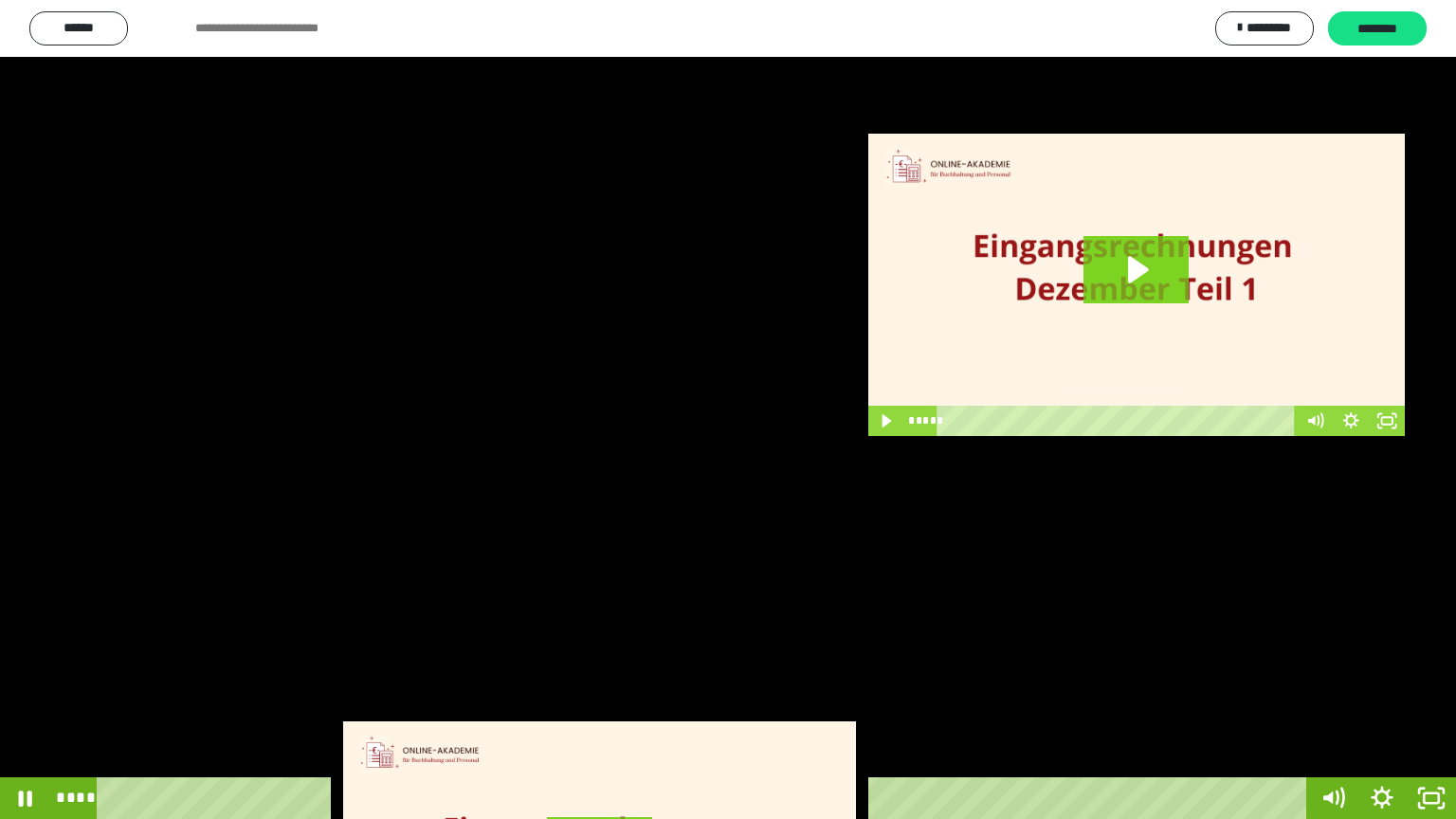 click at bounding box center [728, 410] 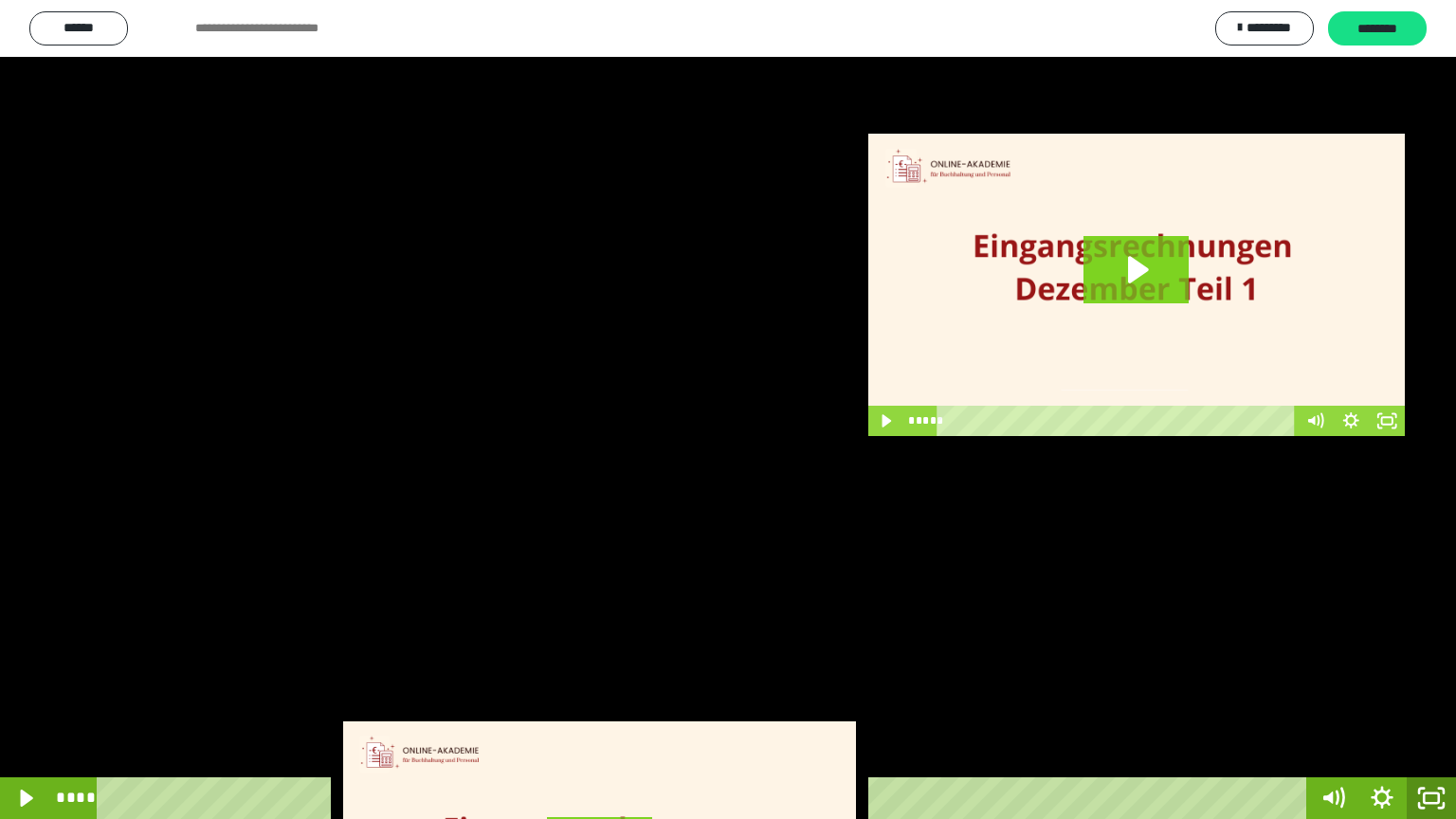 click 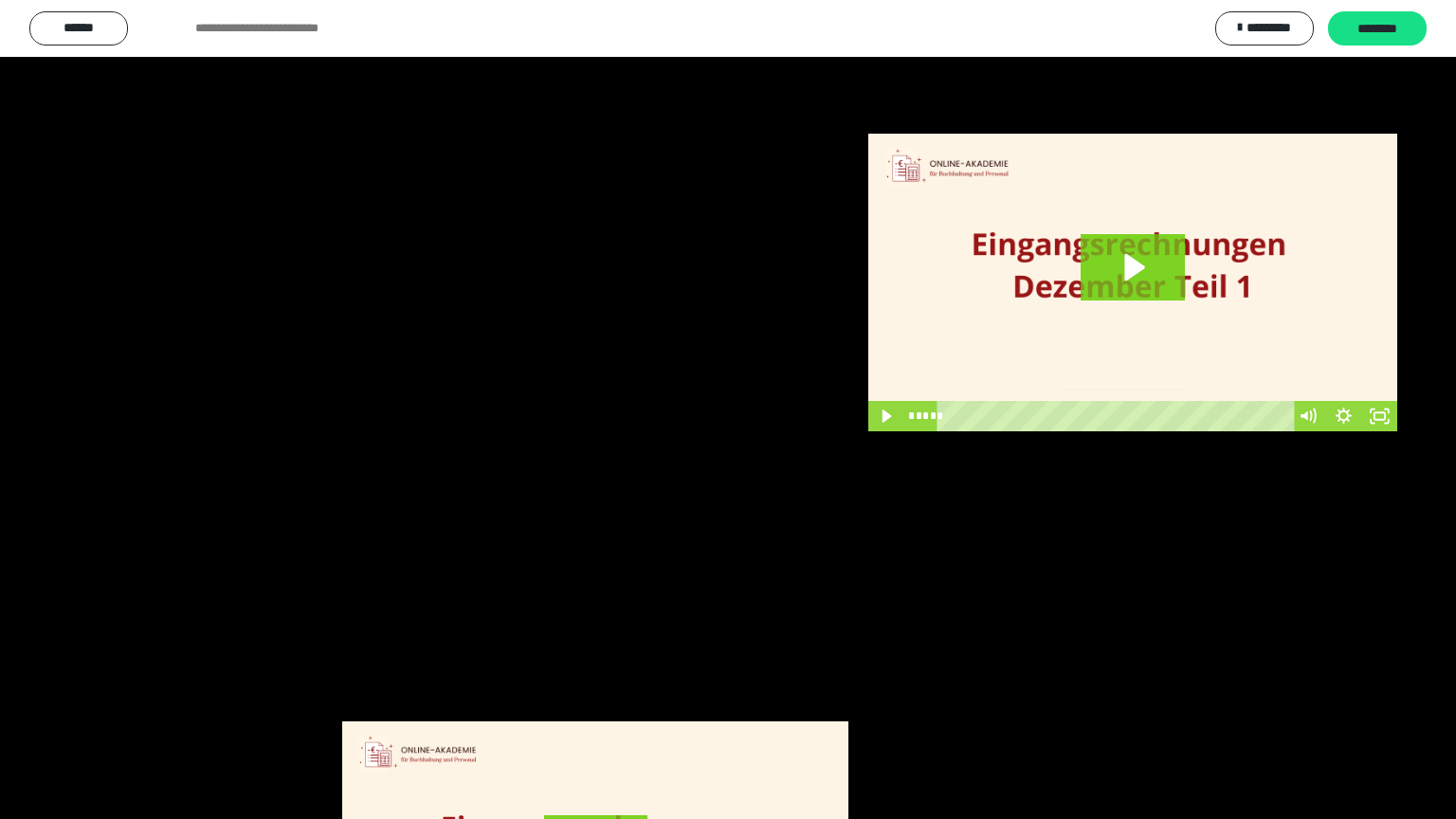 scroll, scrollTop: 3743, scrollLeft: 0, axis: vertical 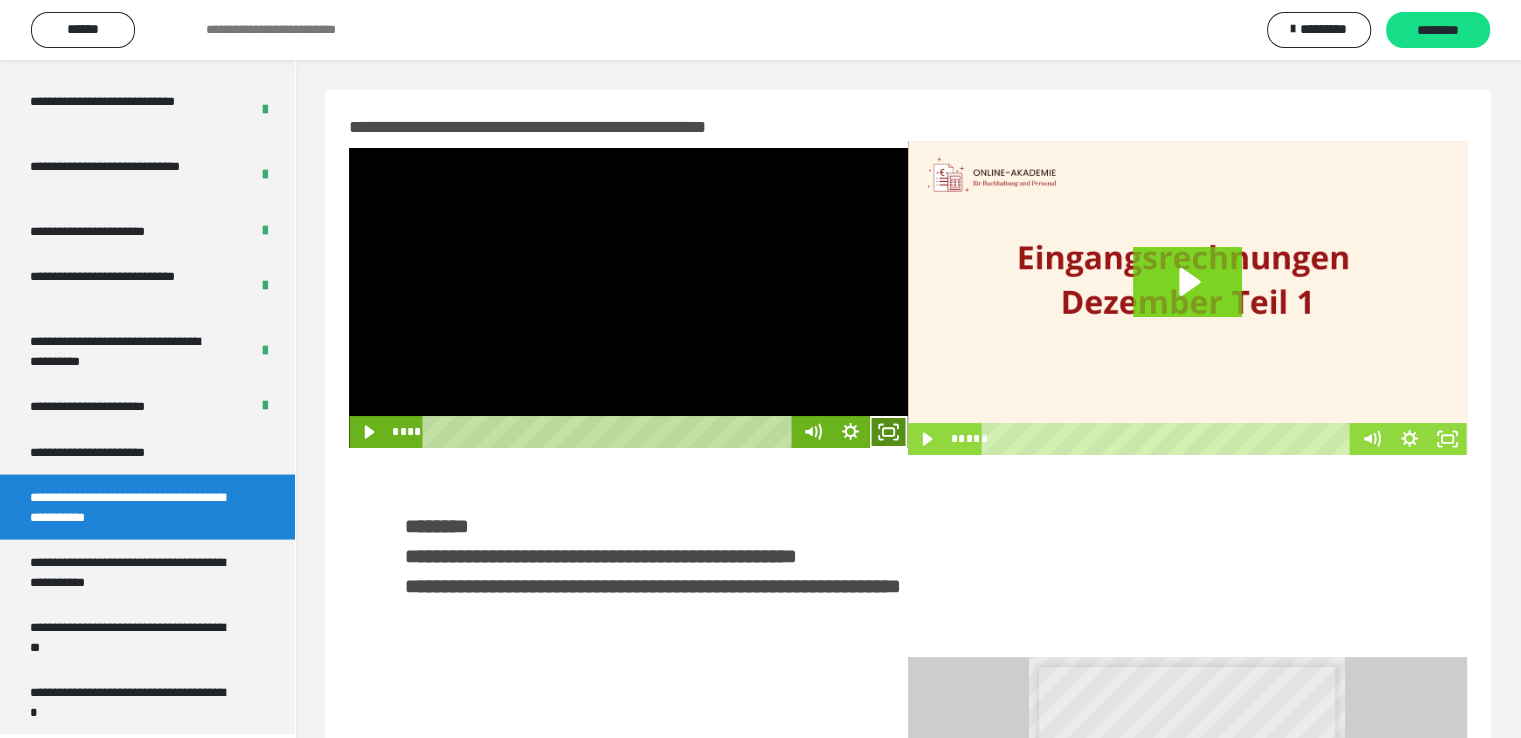 click 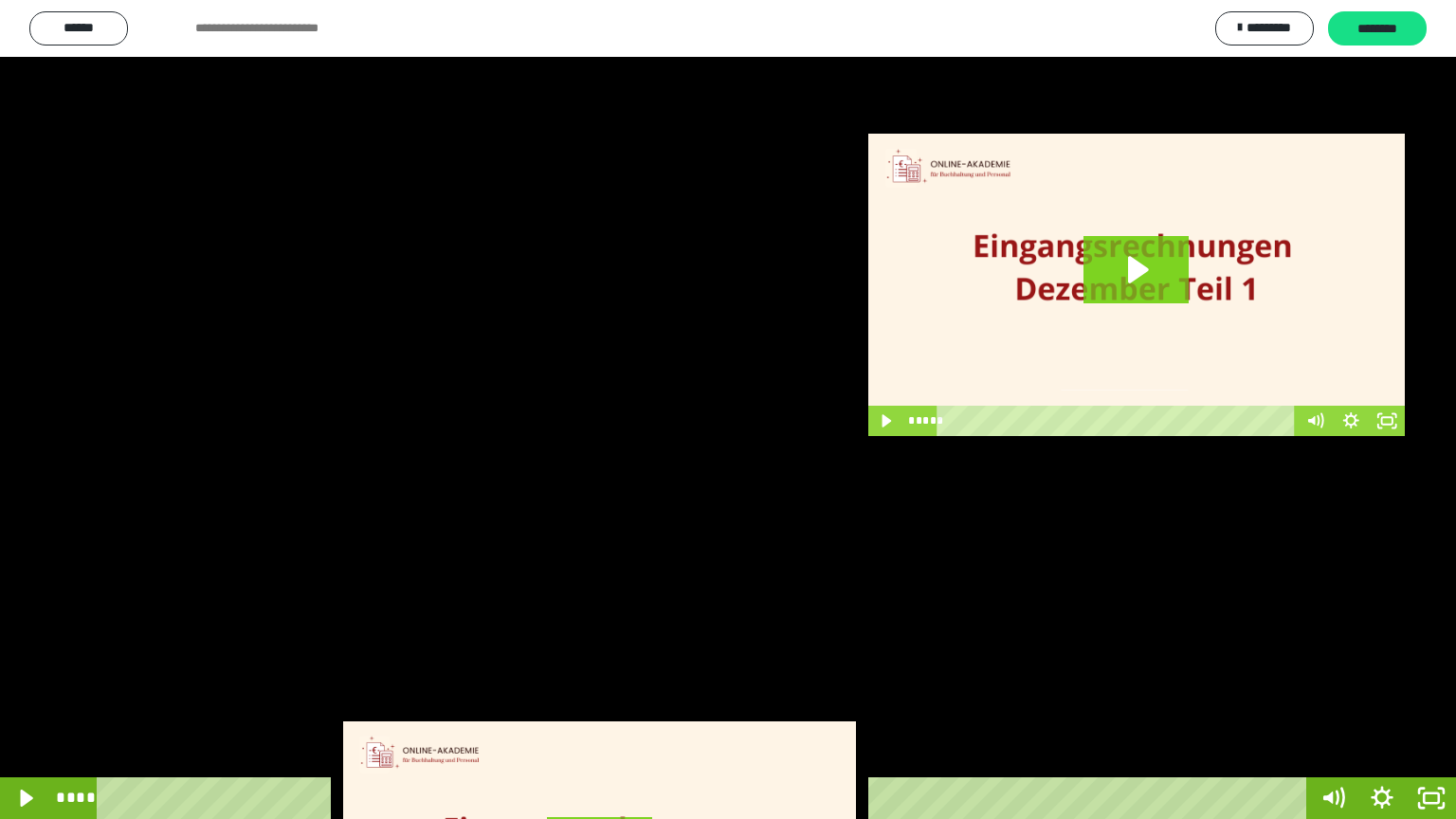 click at bounding box center [728, 410] 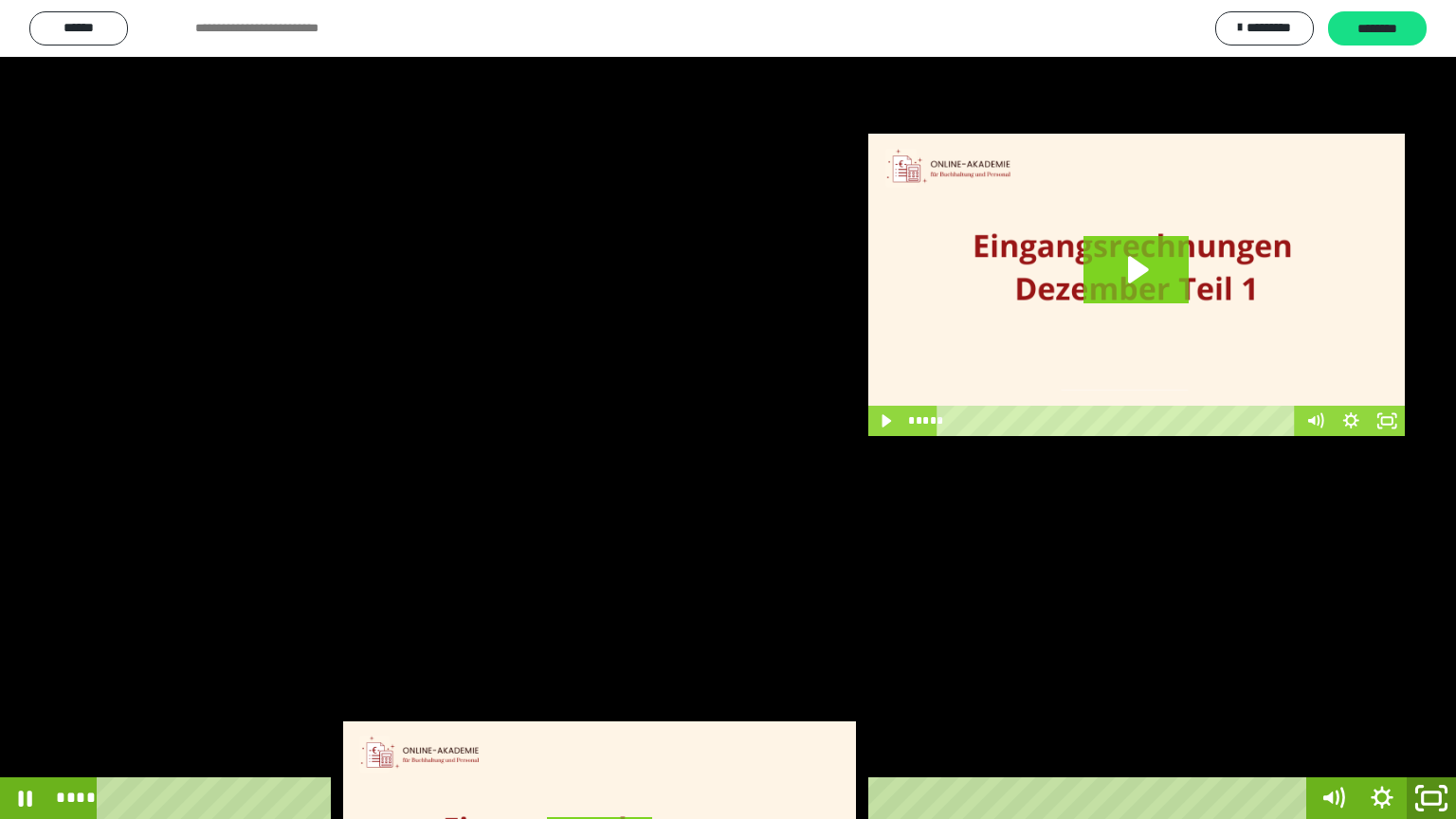click 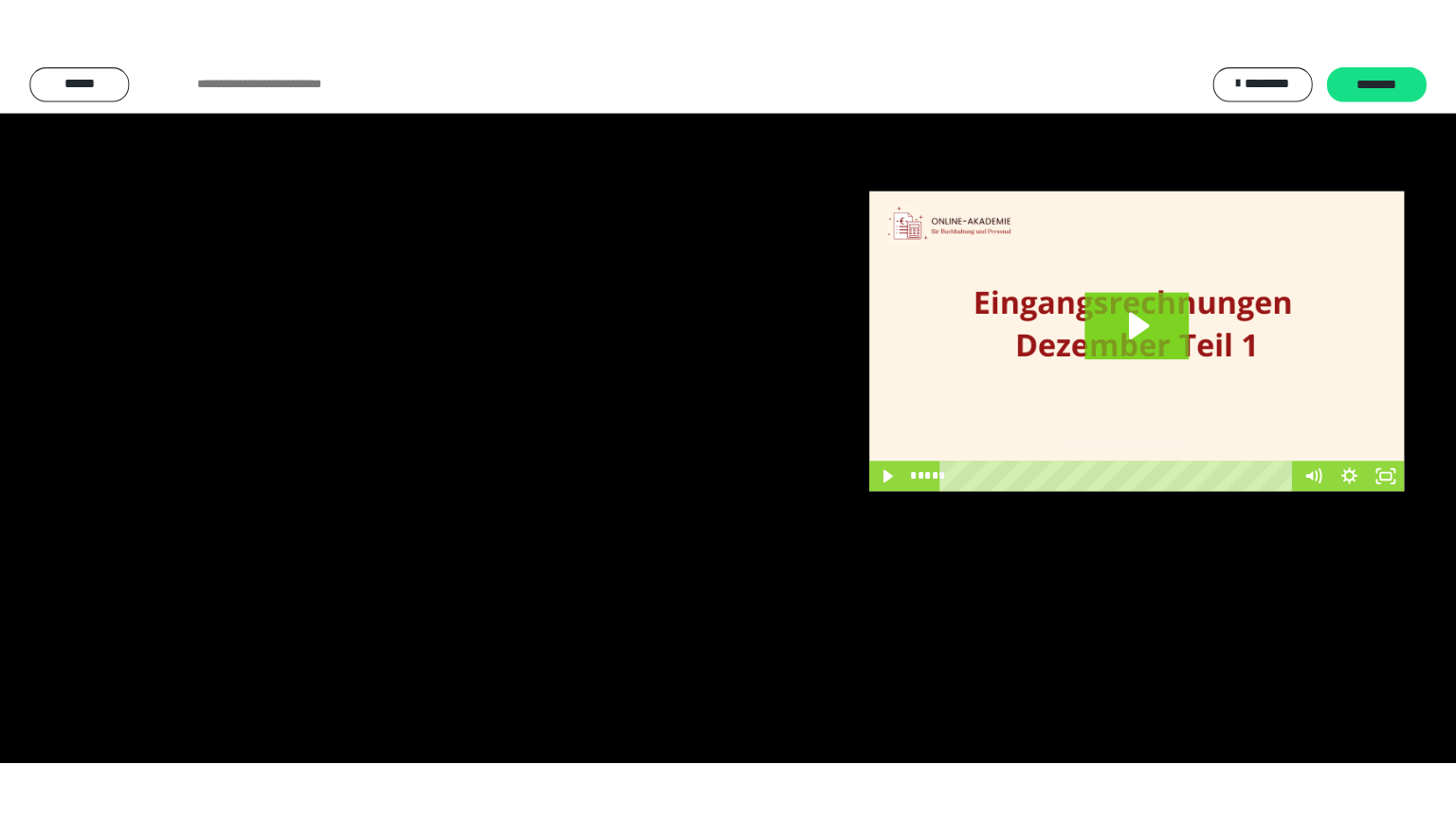 scroll, scrollTop: 3743, scrollLeft: 0, axis: vertical 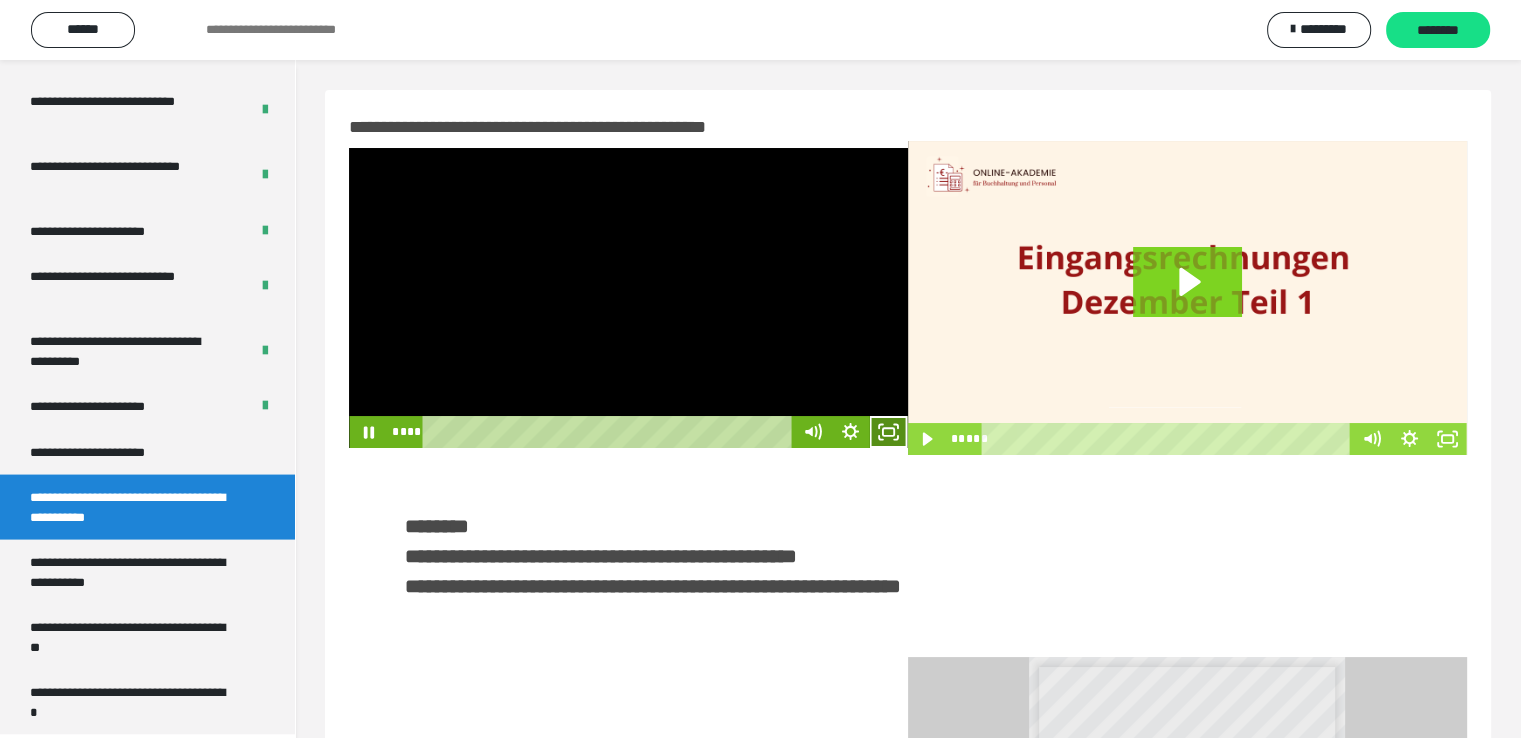 click 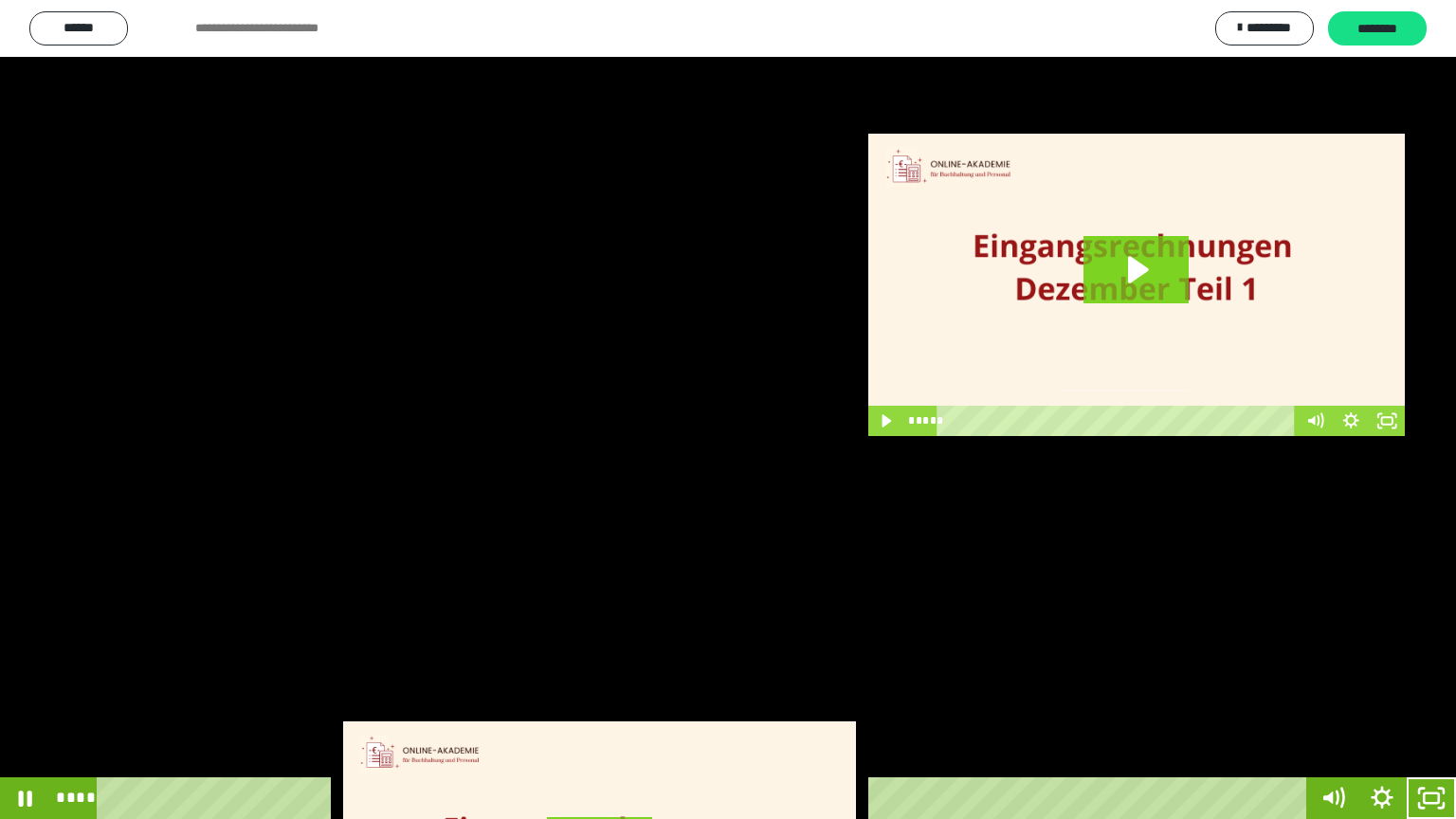 click at bounding box center [728, 410] 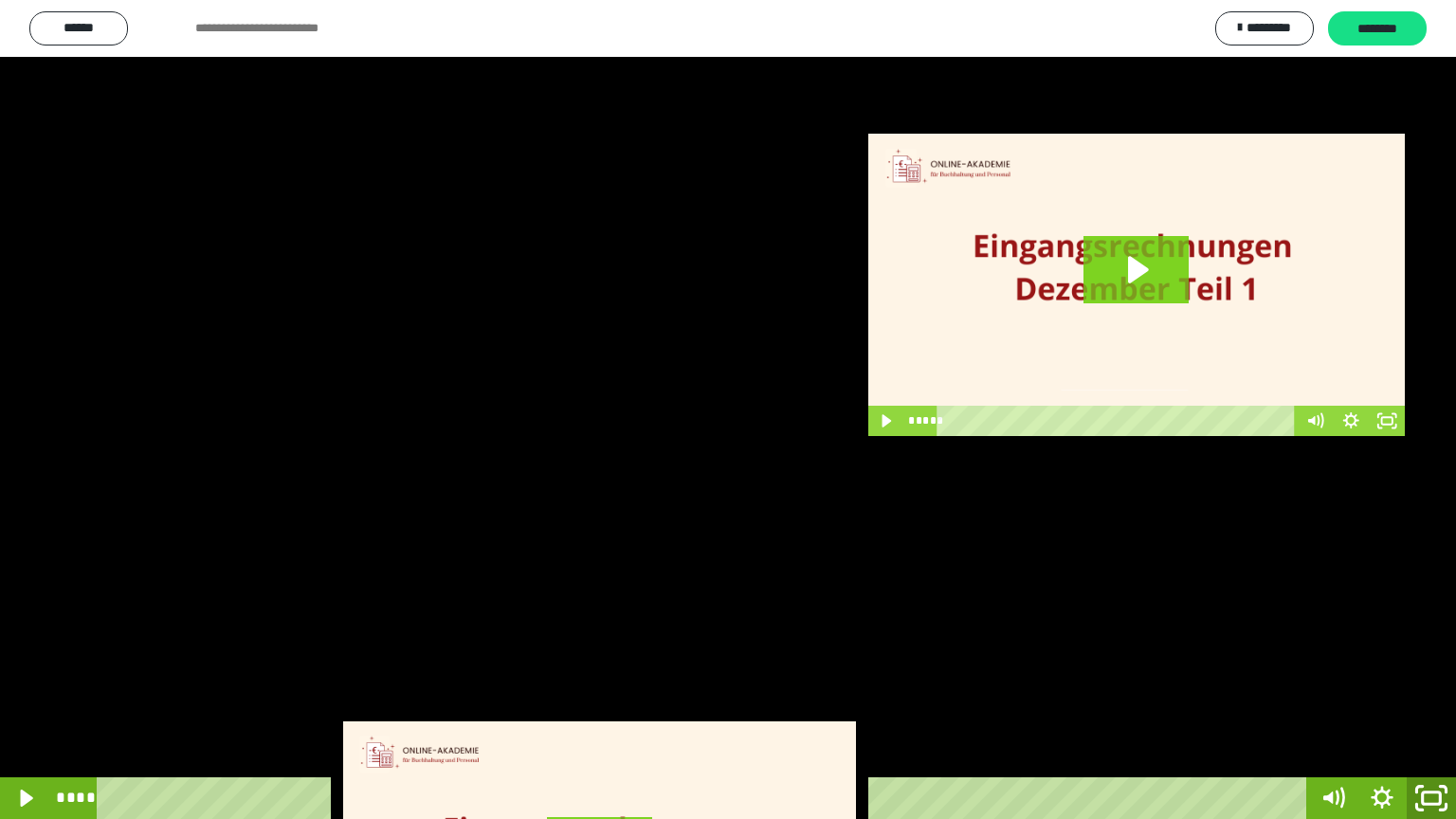 click 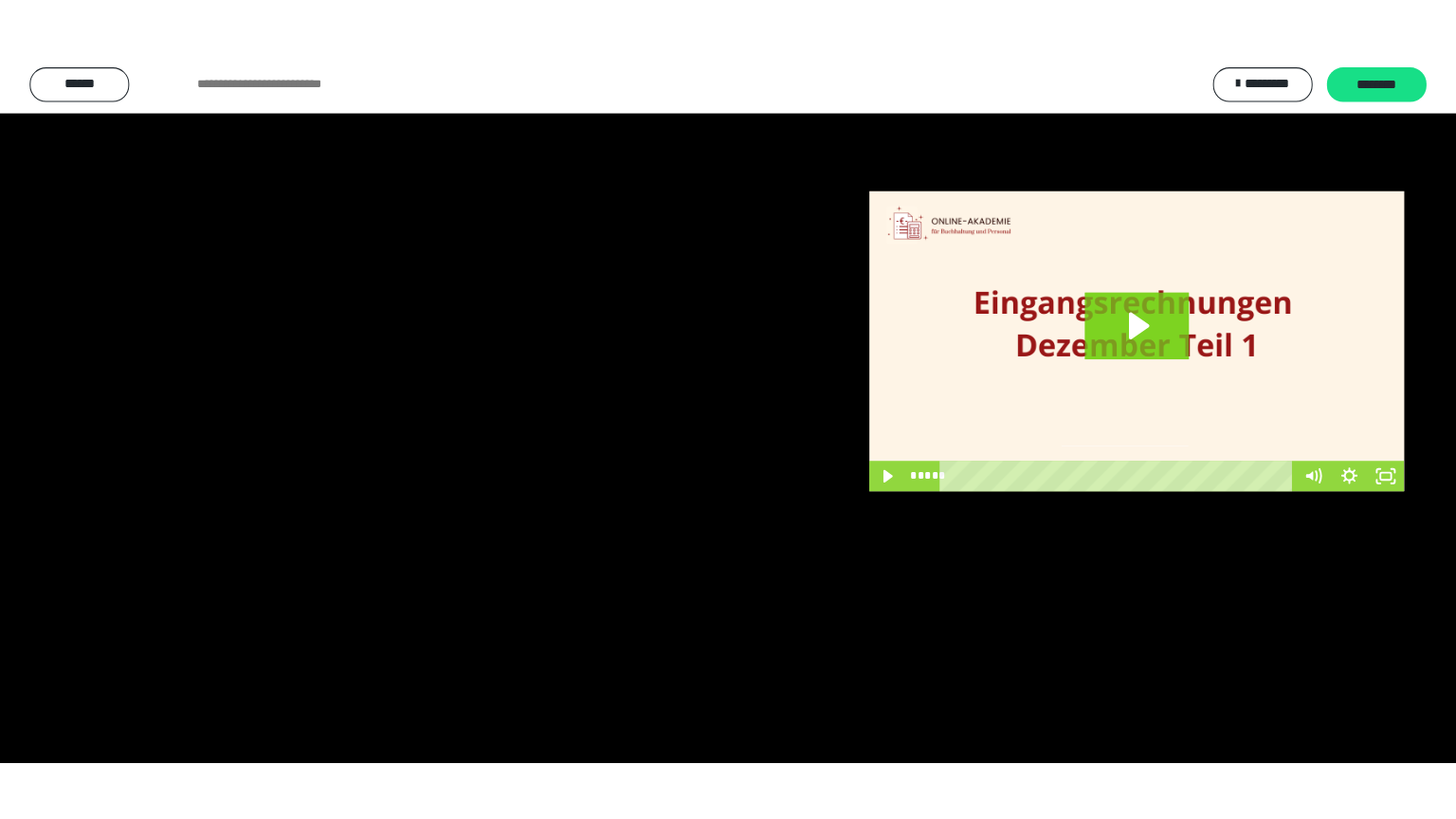 scroll, scrollTop: 3743, scrollLeft: 0, axis: vertical 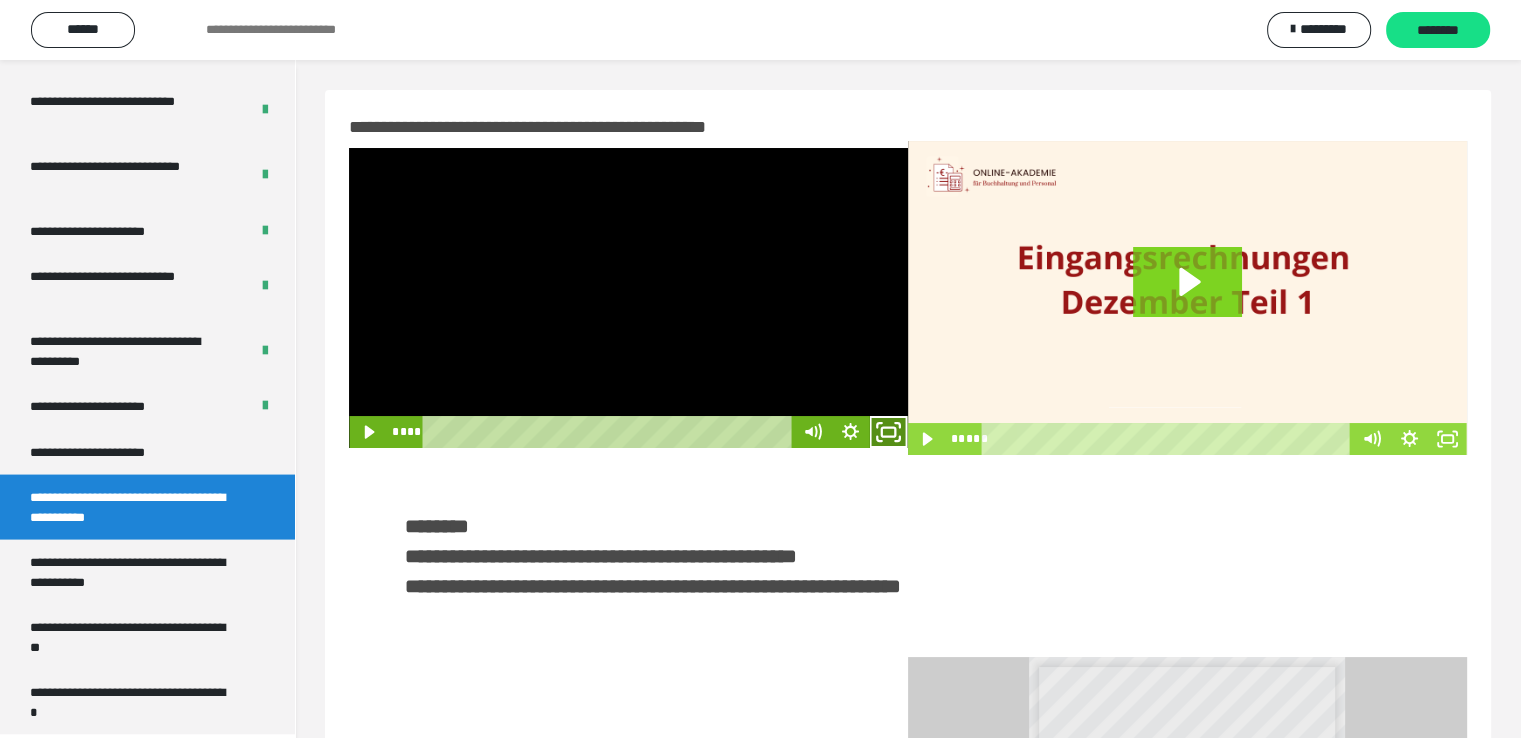 click 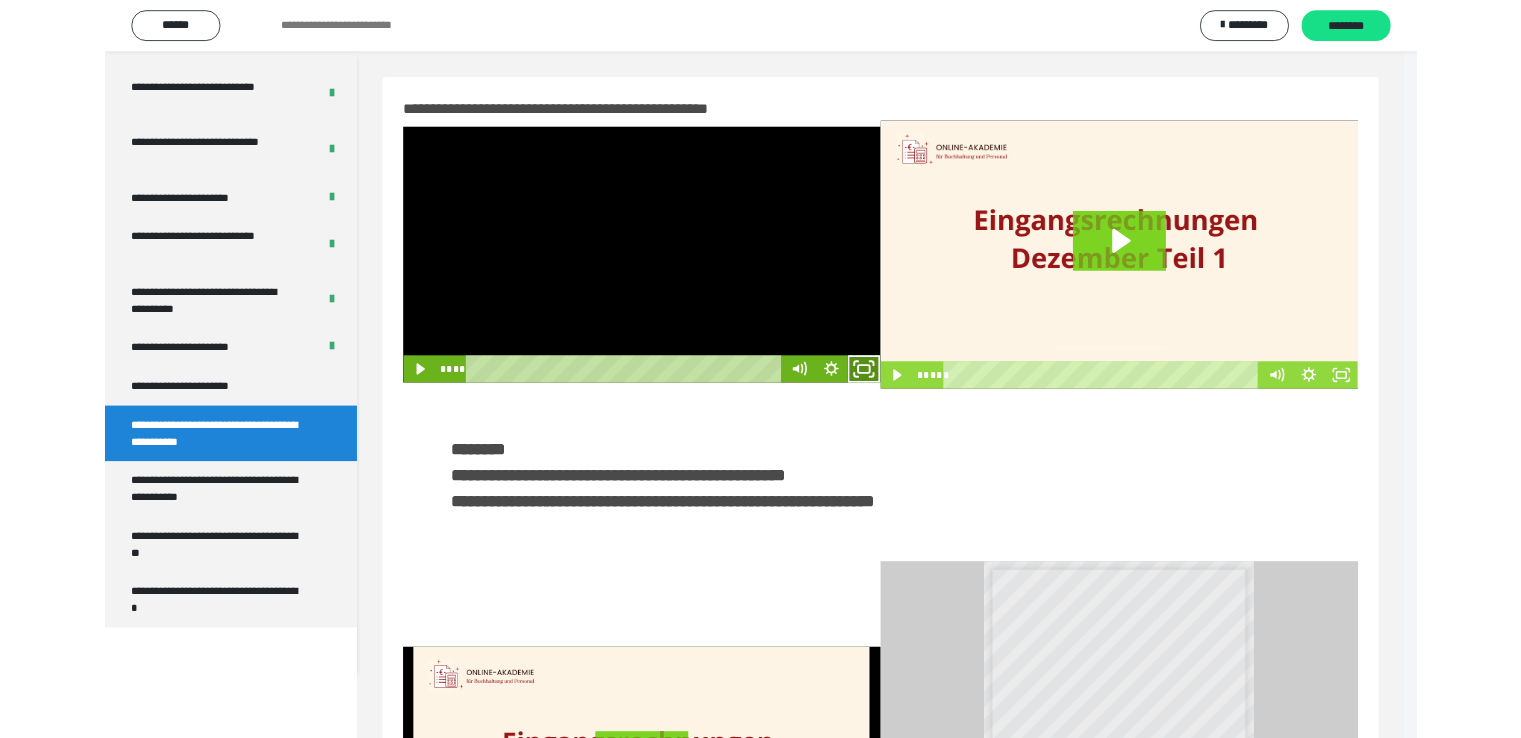 scroll, scrollTop: 3823, scrollLeft: 0, axis: vertical 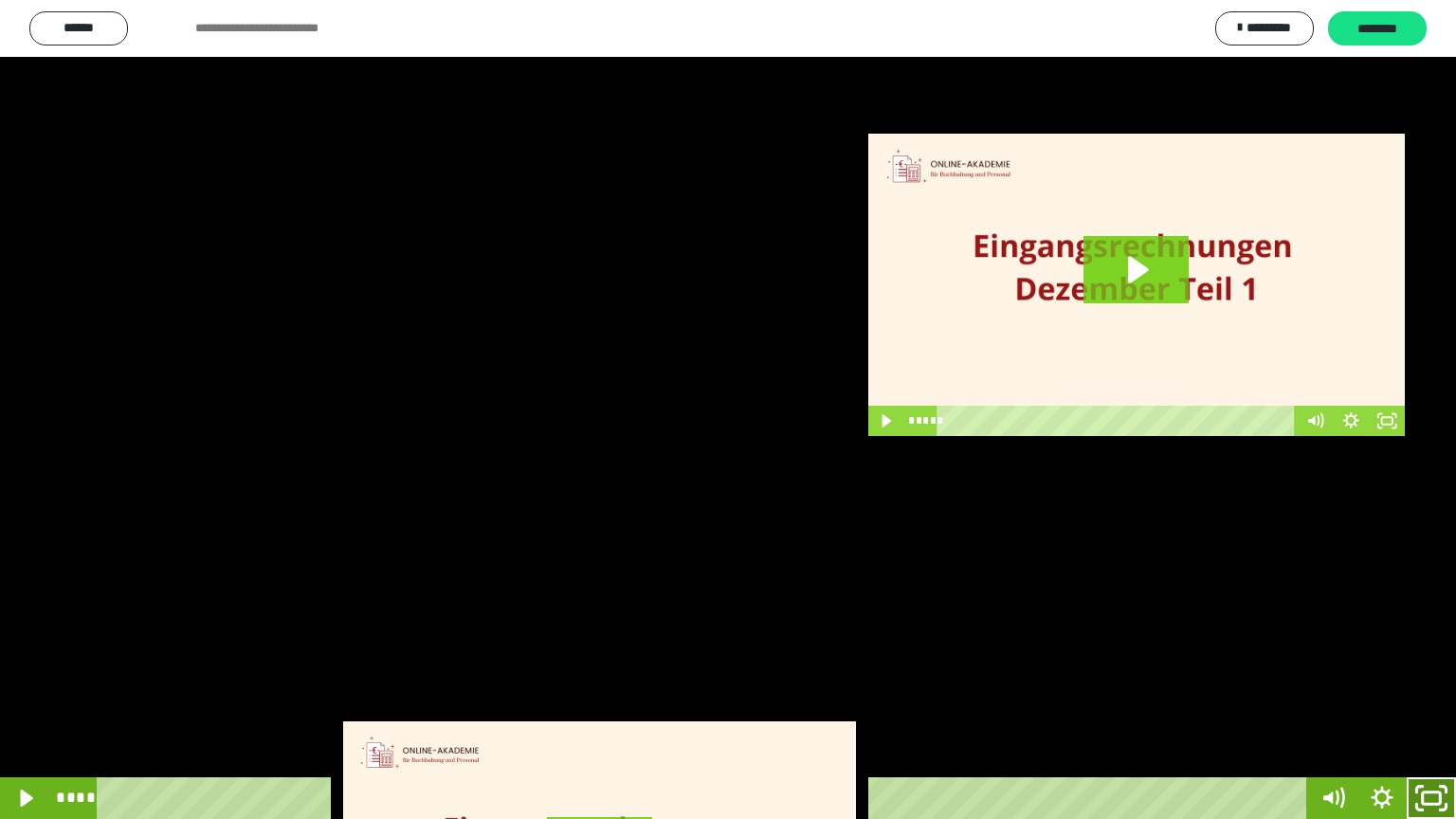 click 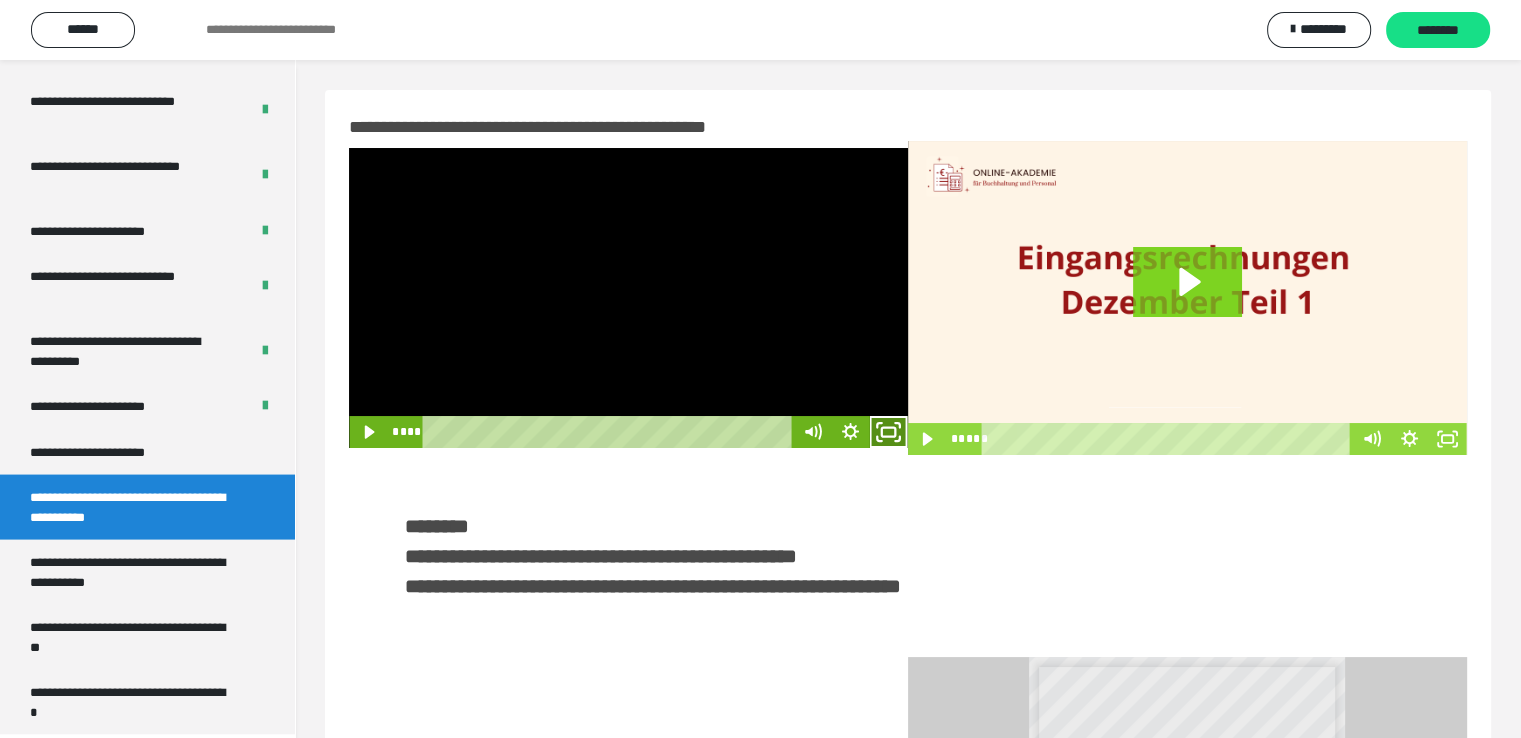 click 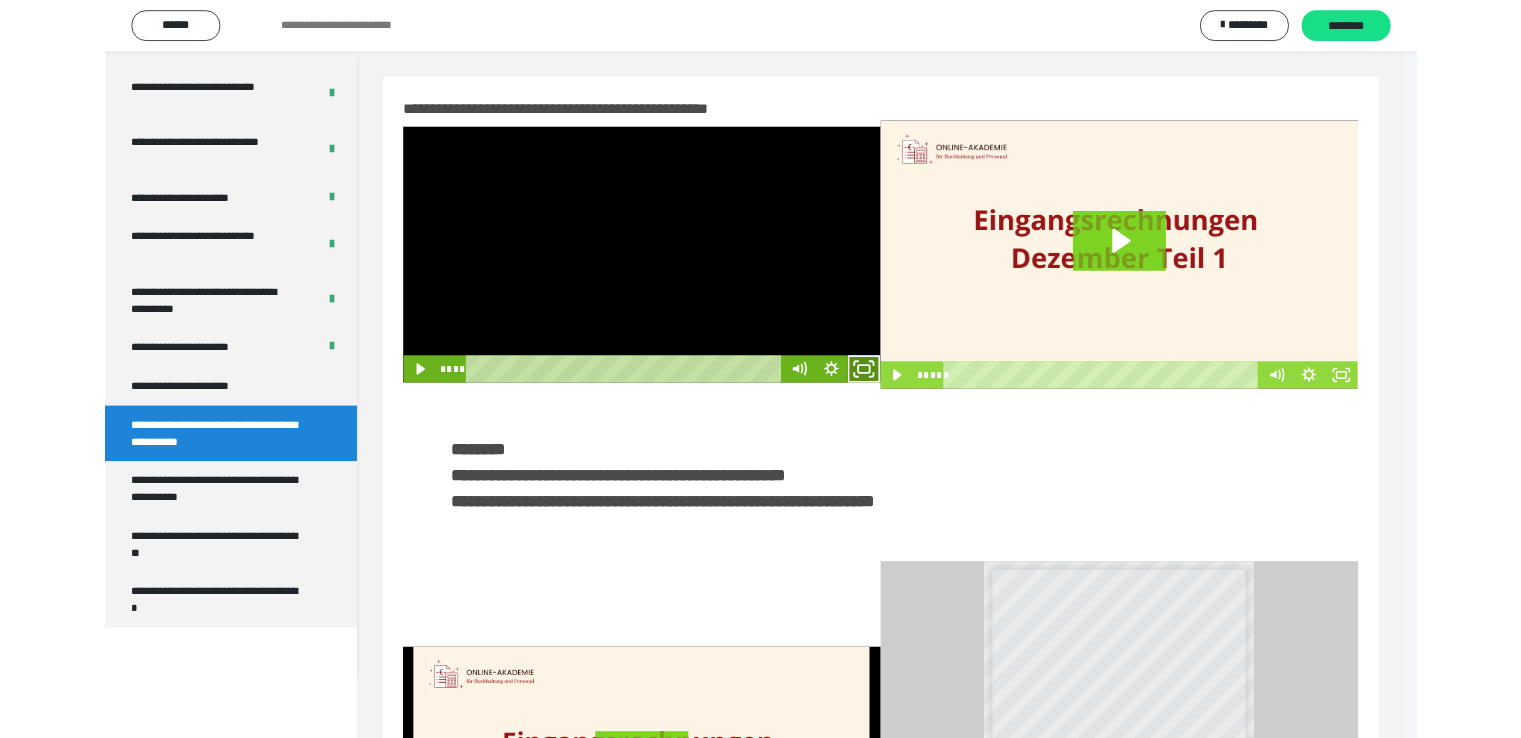 scroll, scrollTop: 3823, scrollLeft: 0, axis: vertical 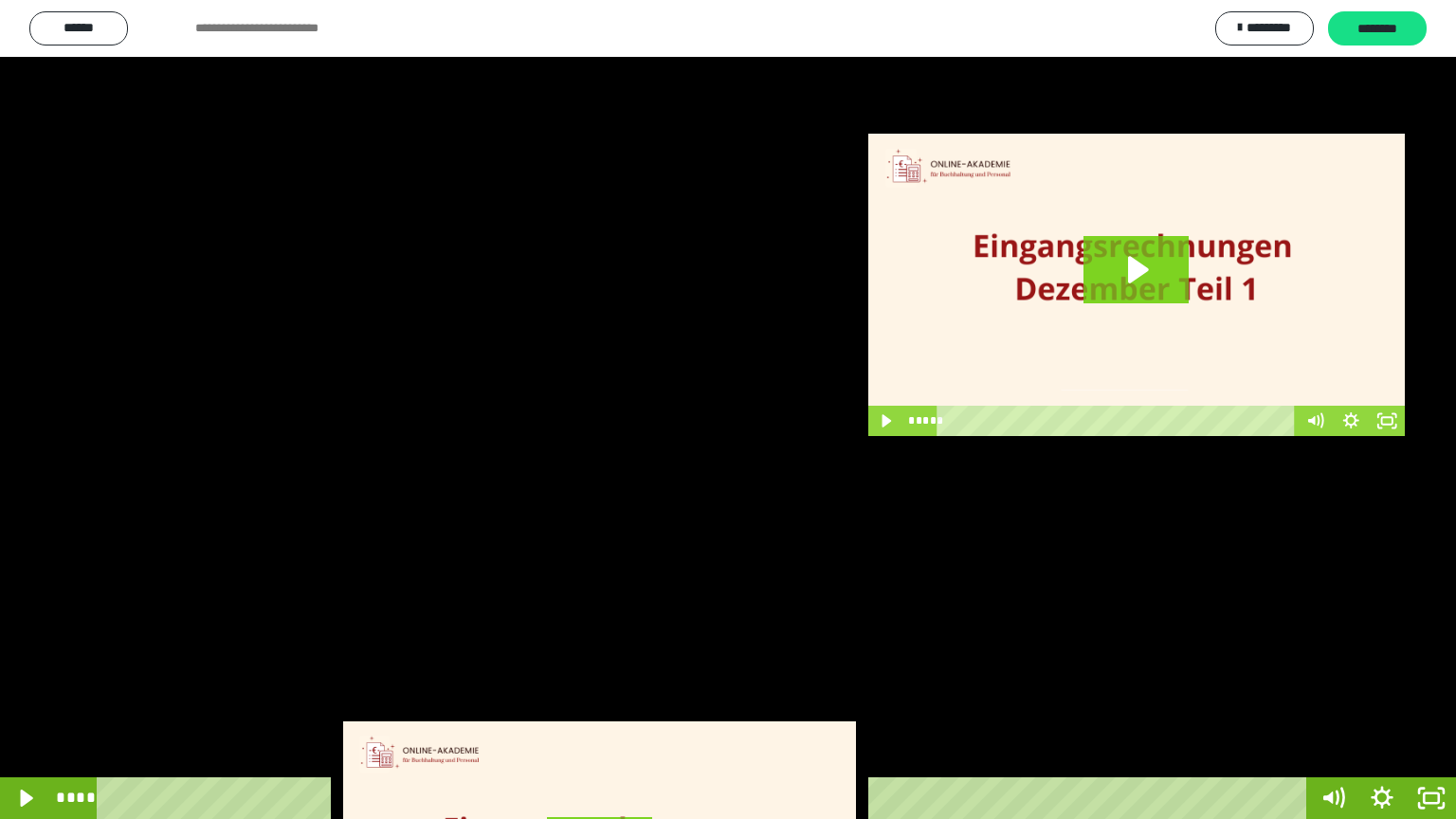 click at bounding box center [728, 410] 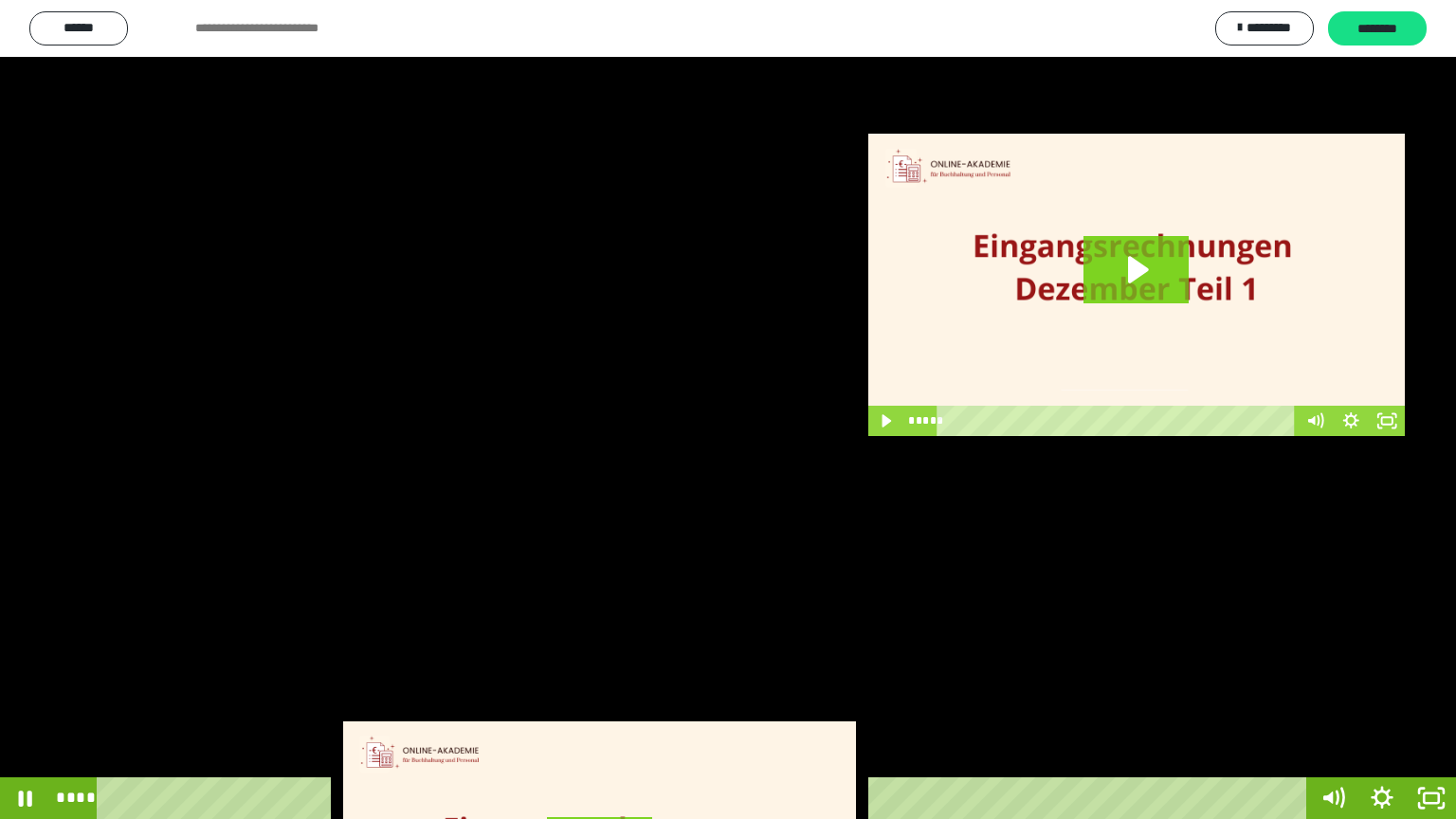 click at bounding box center (728, 410) 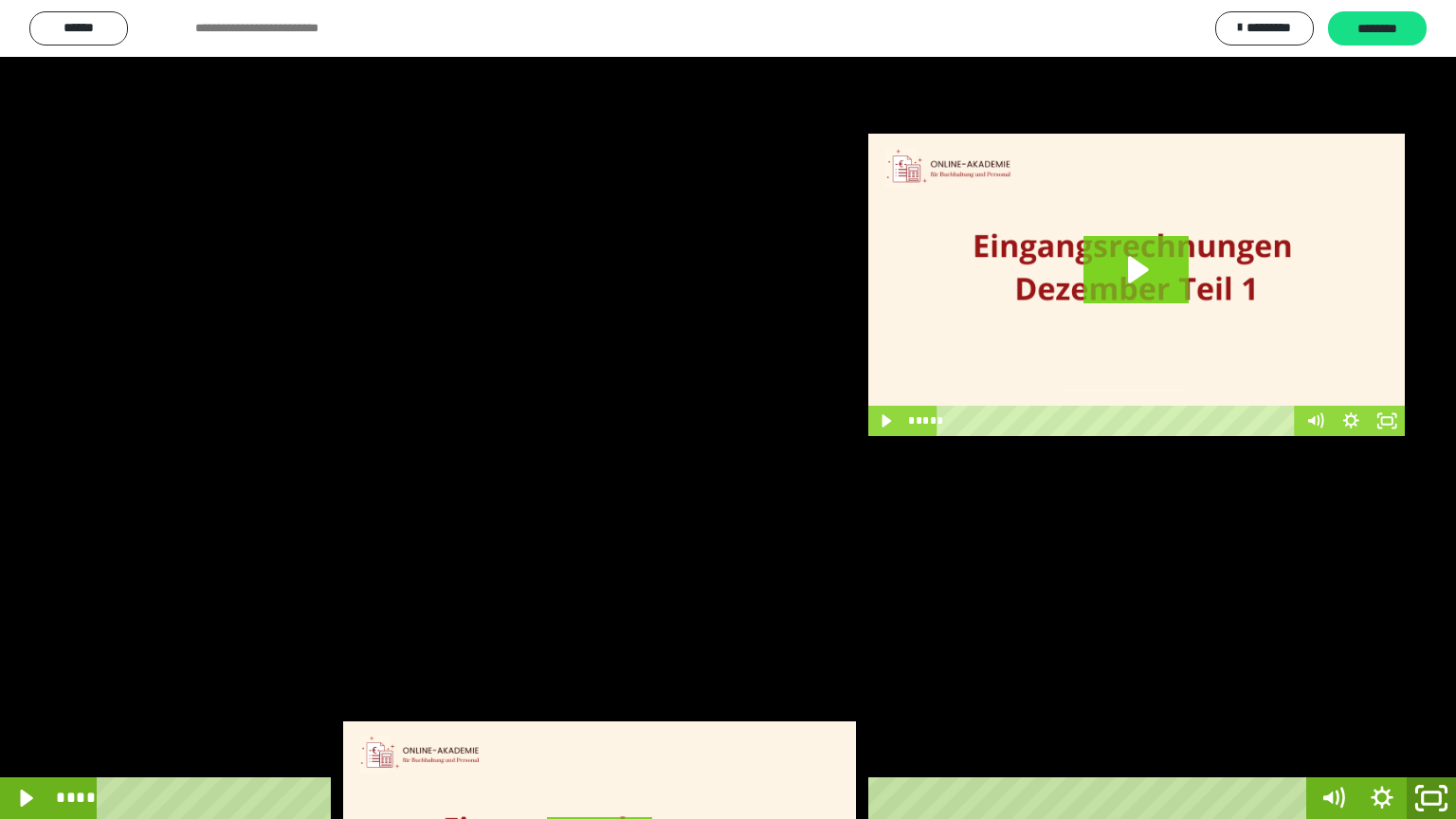 click 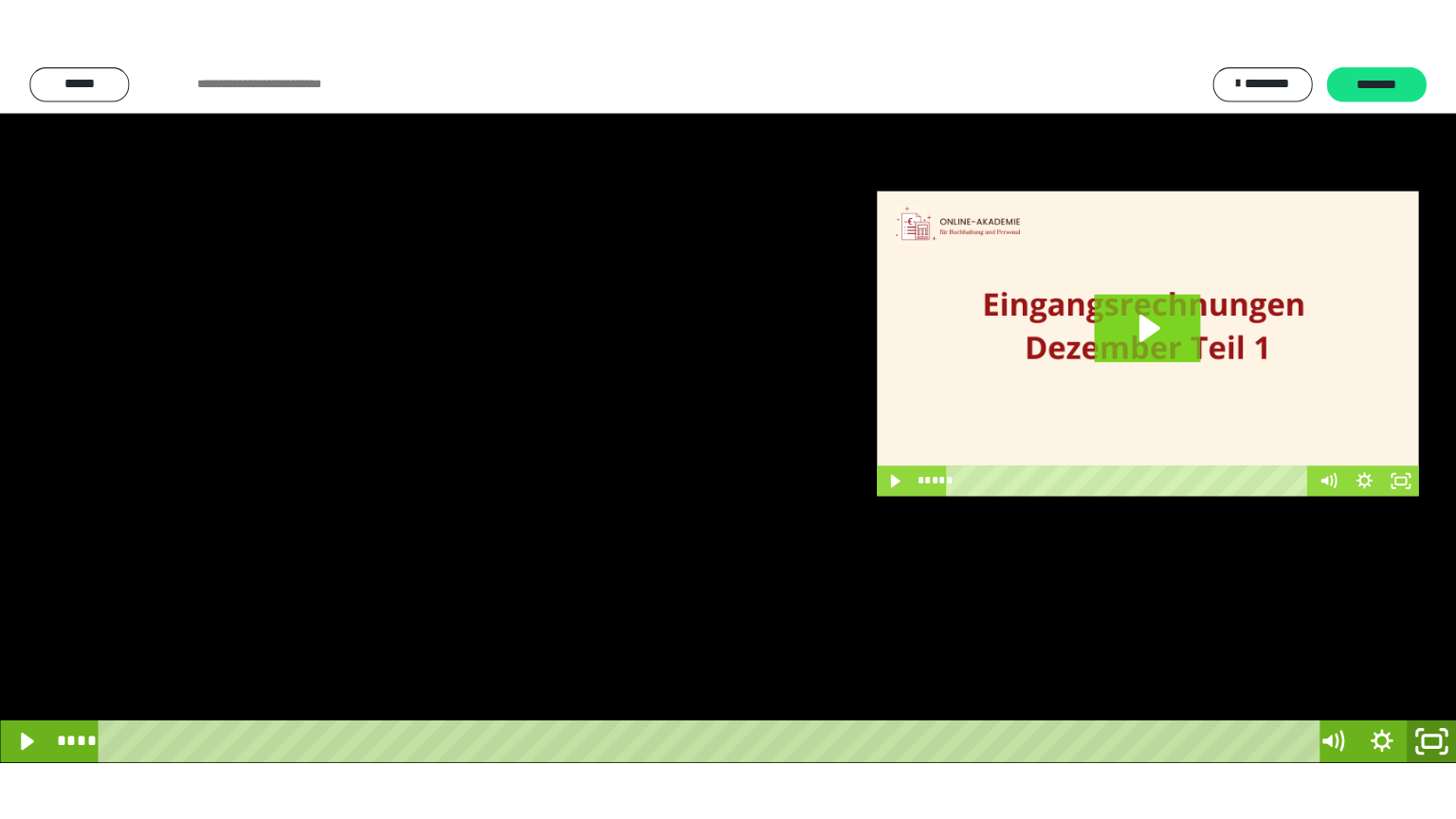 scroll, scrollTop: 3743, scrollLeft: 0, axis: vertical 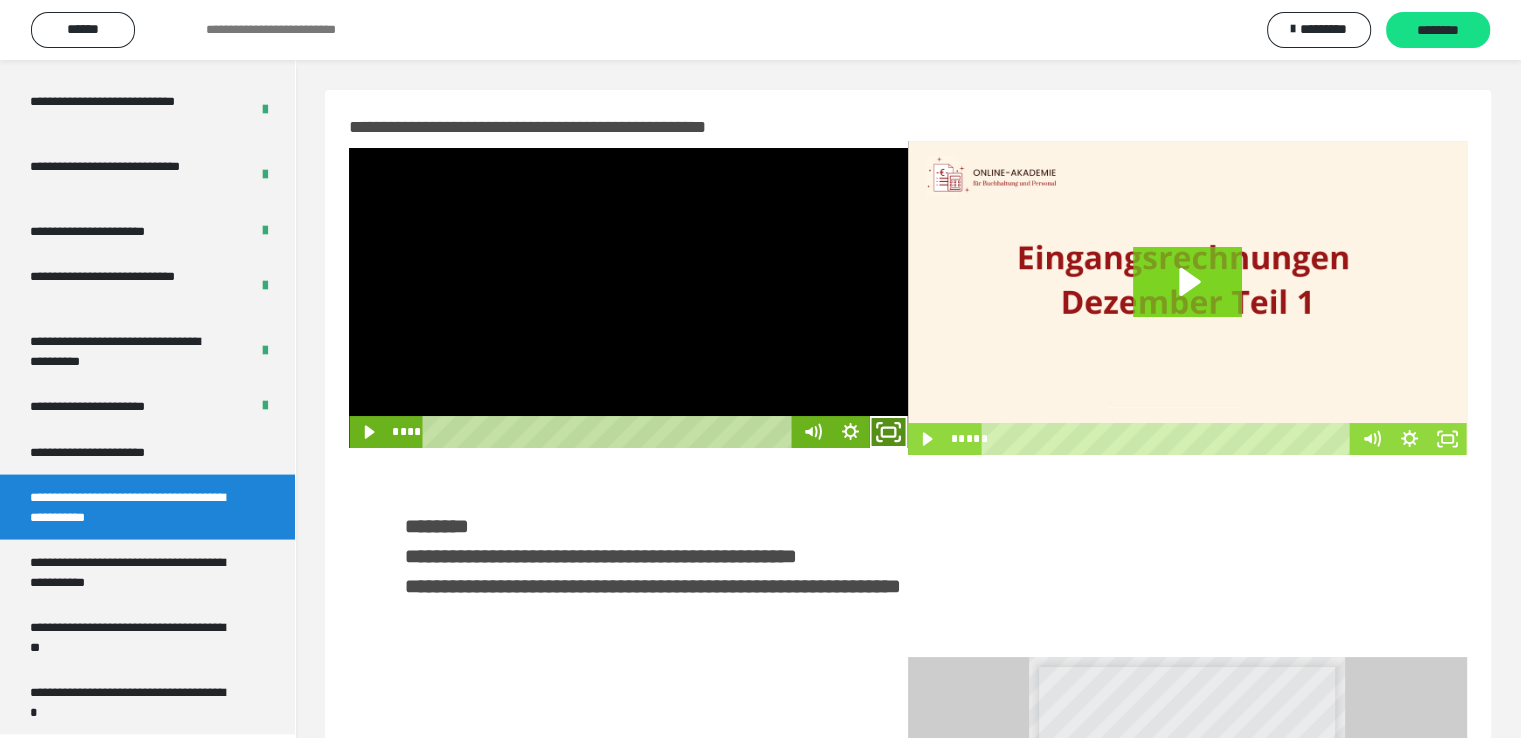 click 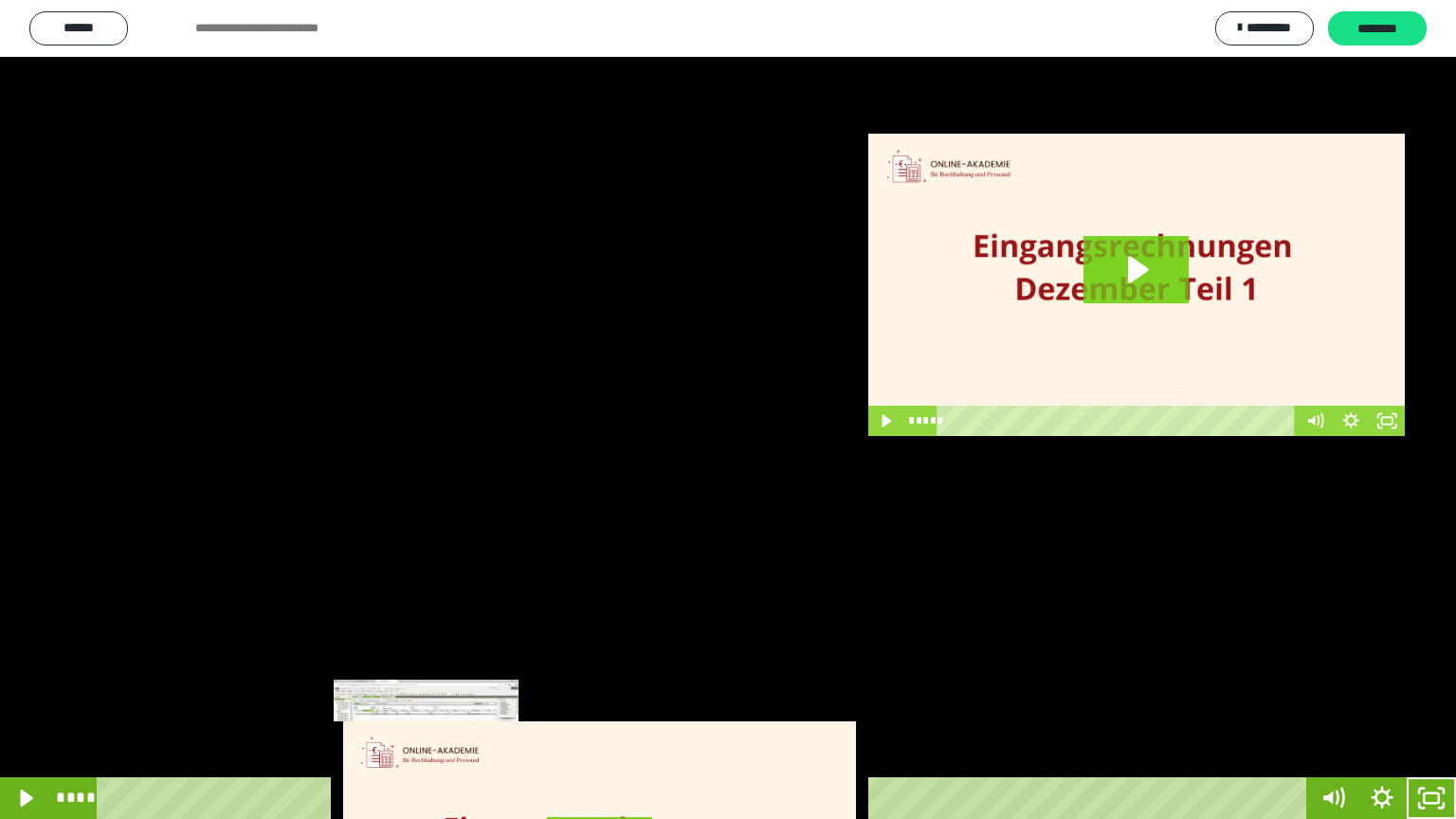 click on "****" at bounding box center (705, 798) 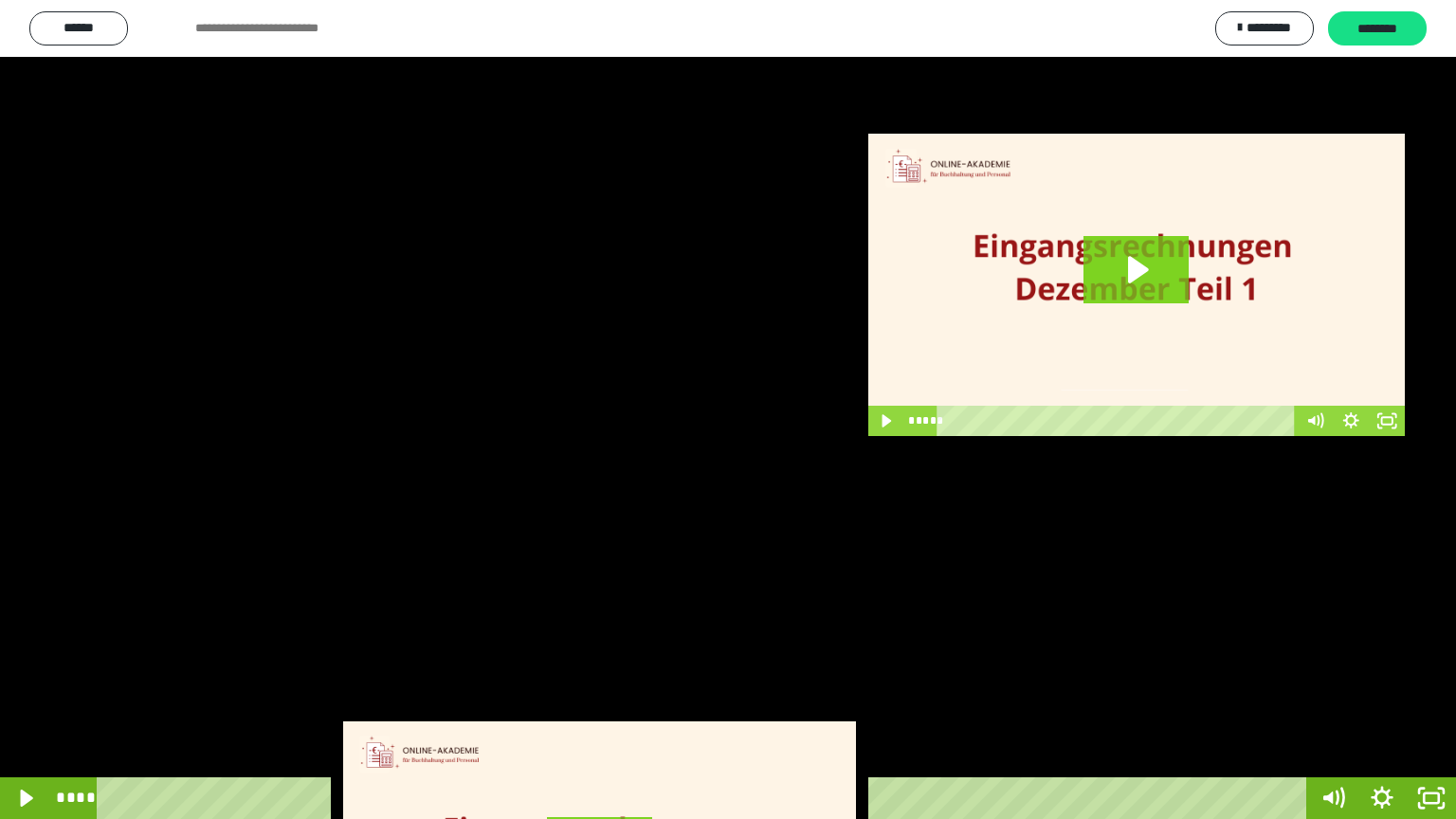 click at bounding box center (728, 410) 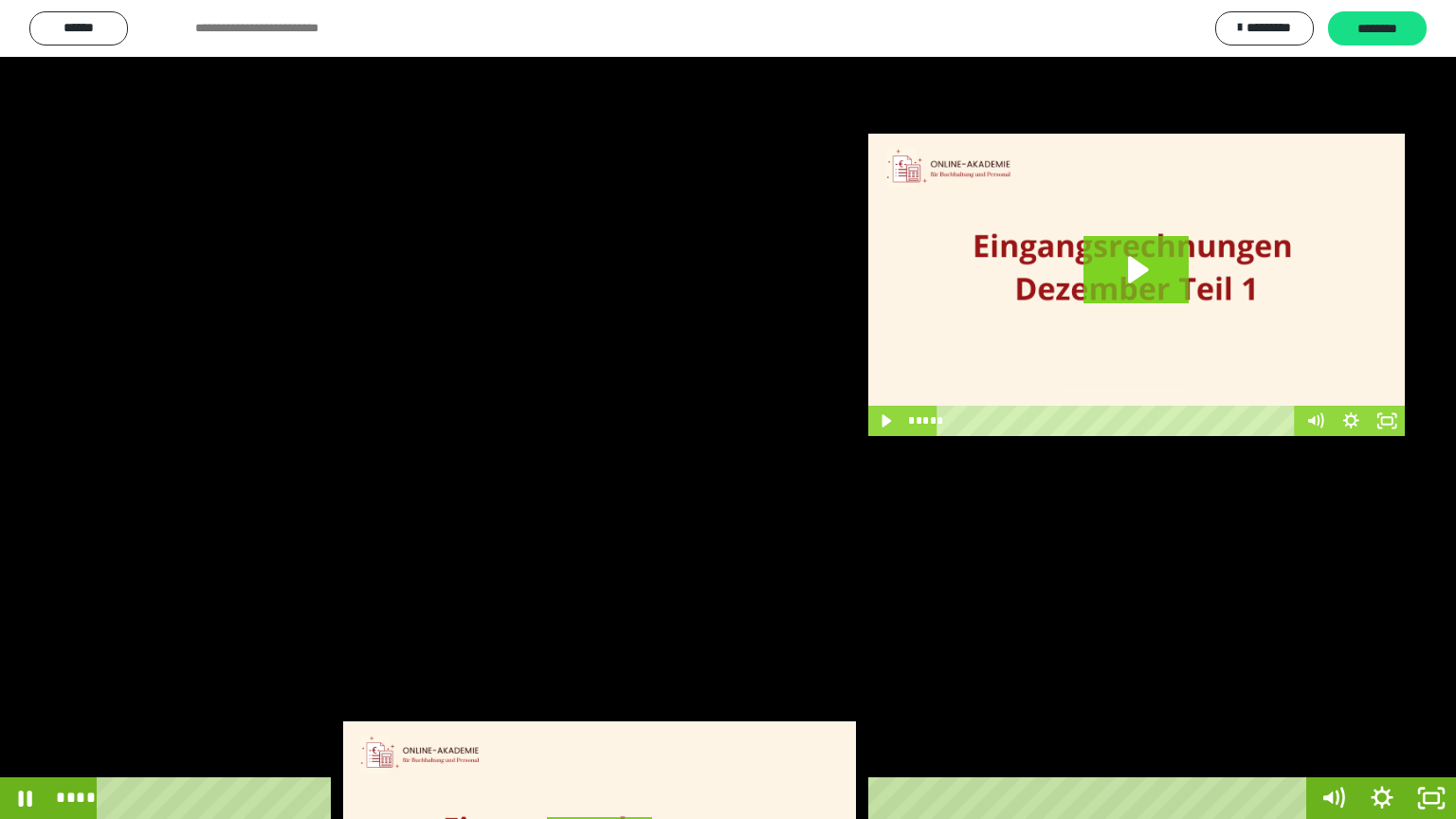 click at bounding box center [728, 410] 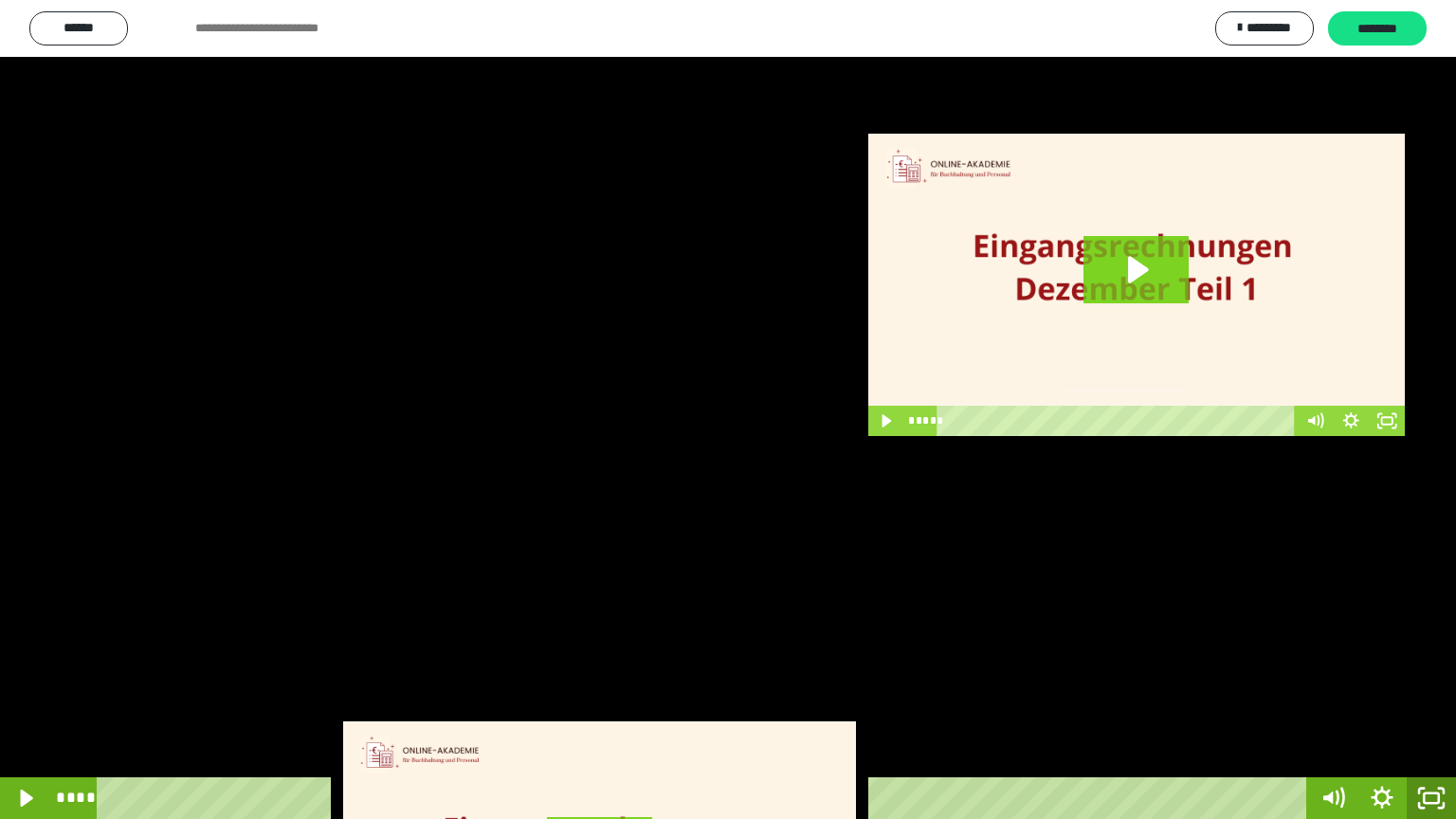 click 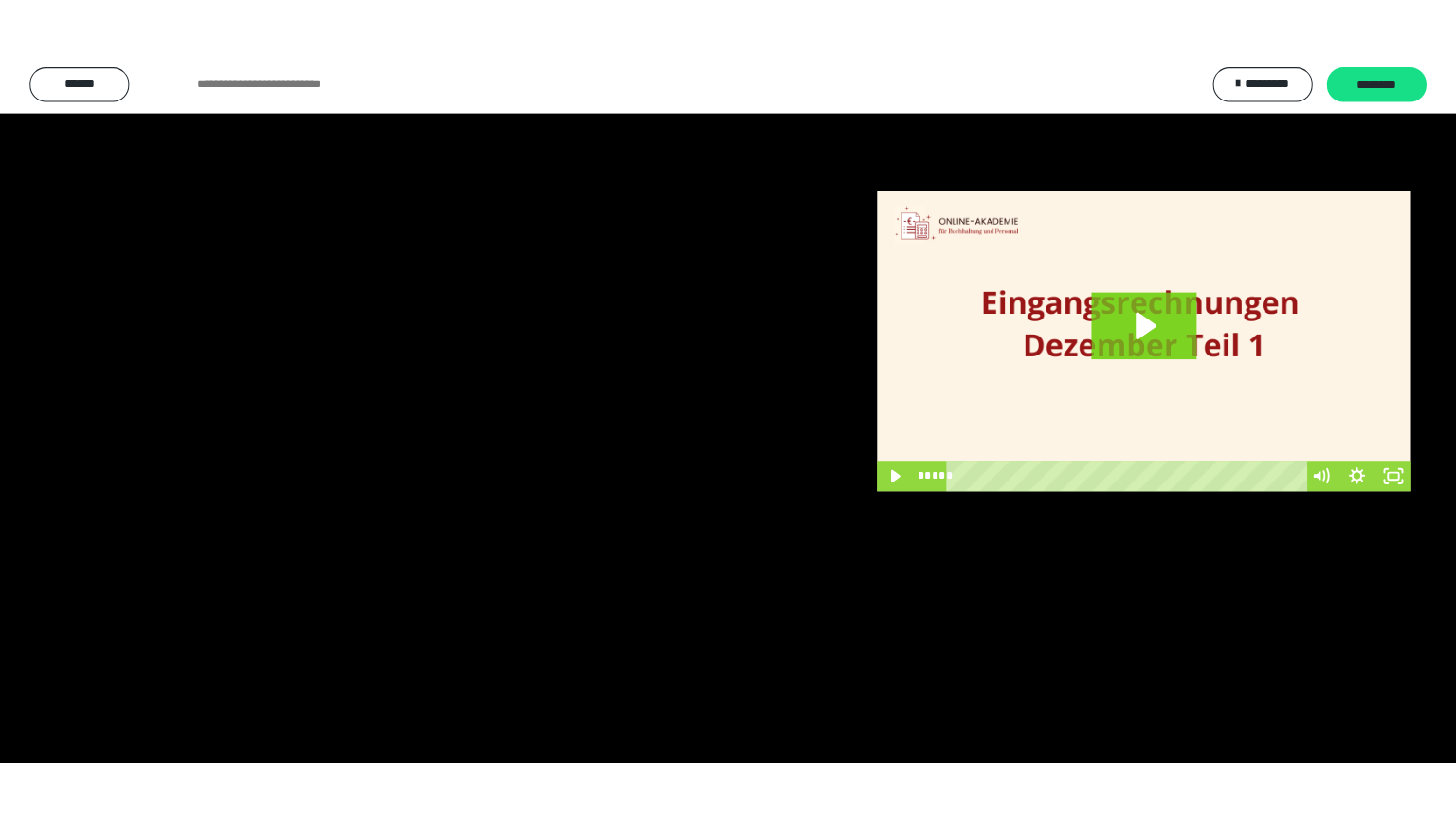 scroll, scrollTop: 3743, scrollLeft: 0, axis: vertical 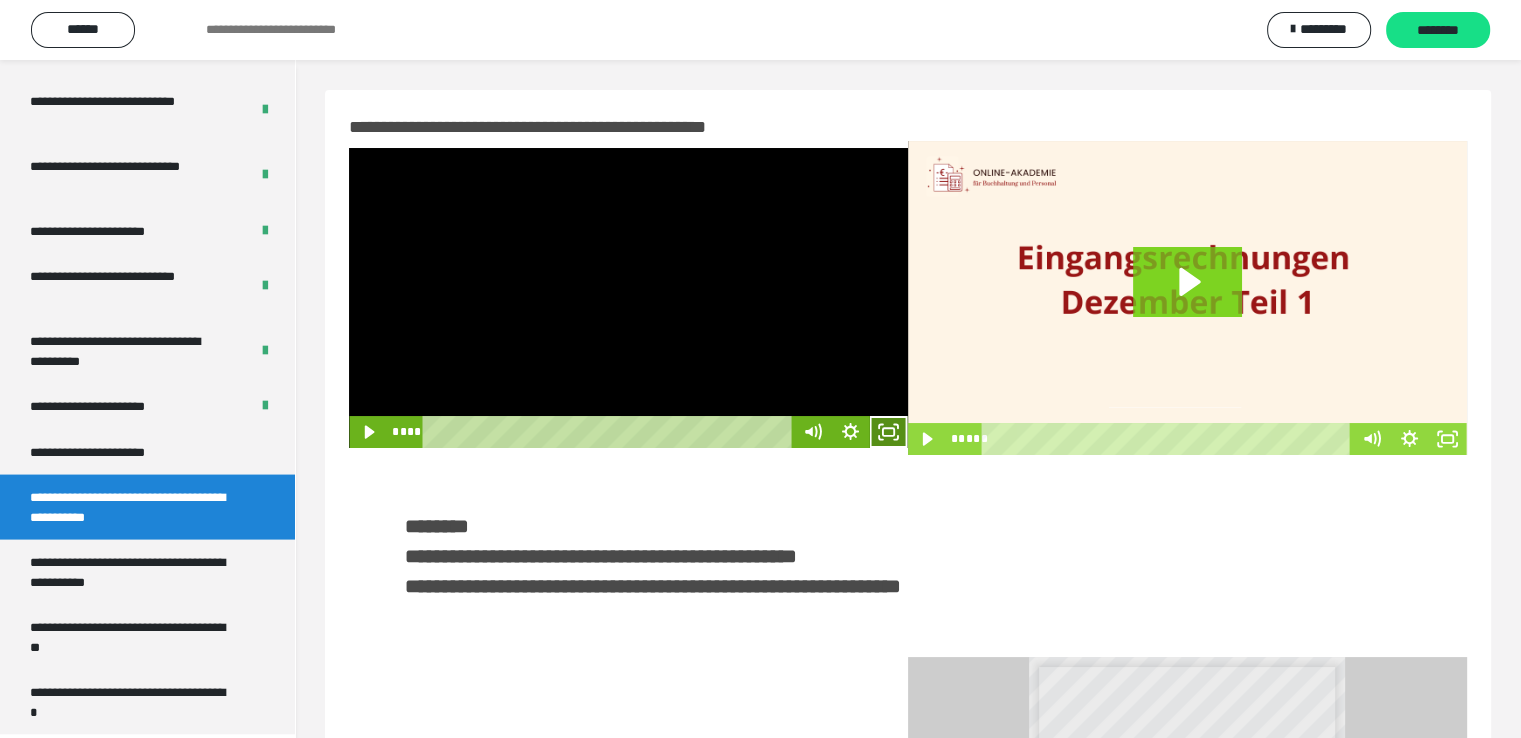 click 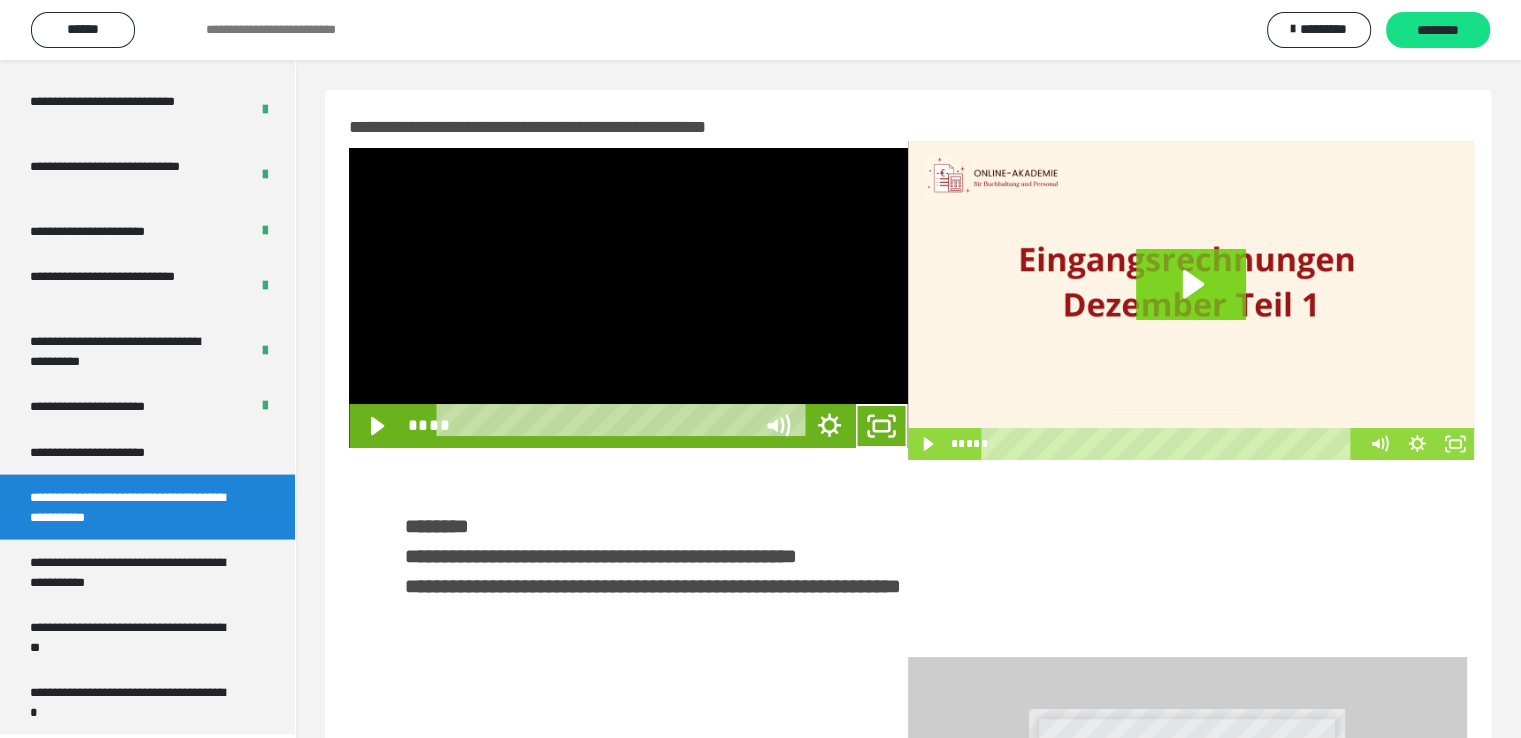 scroll, scrollTop: 3823, scrollLeft: 0, axis: vertical 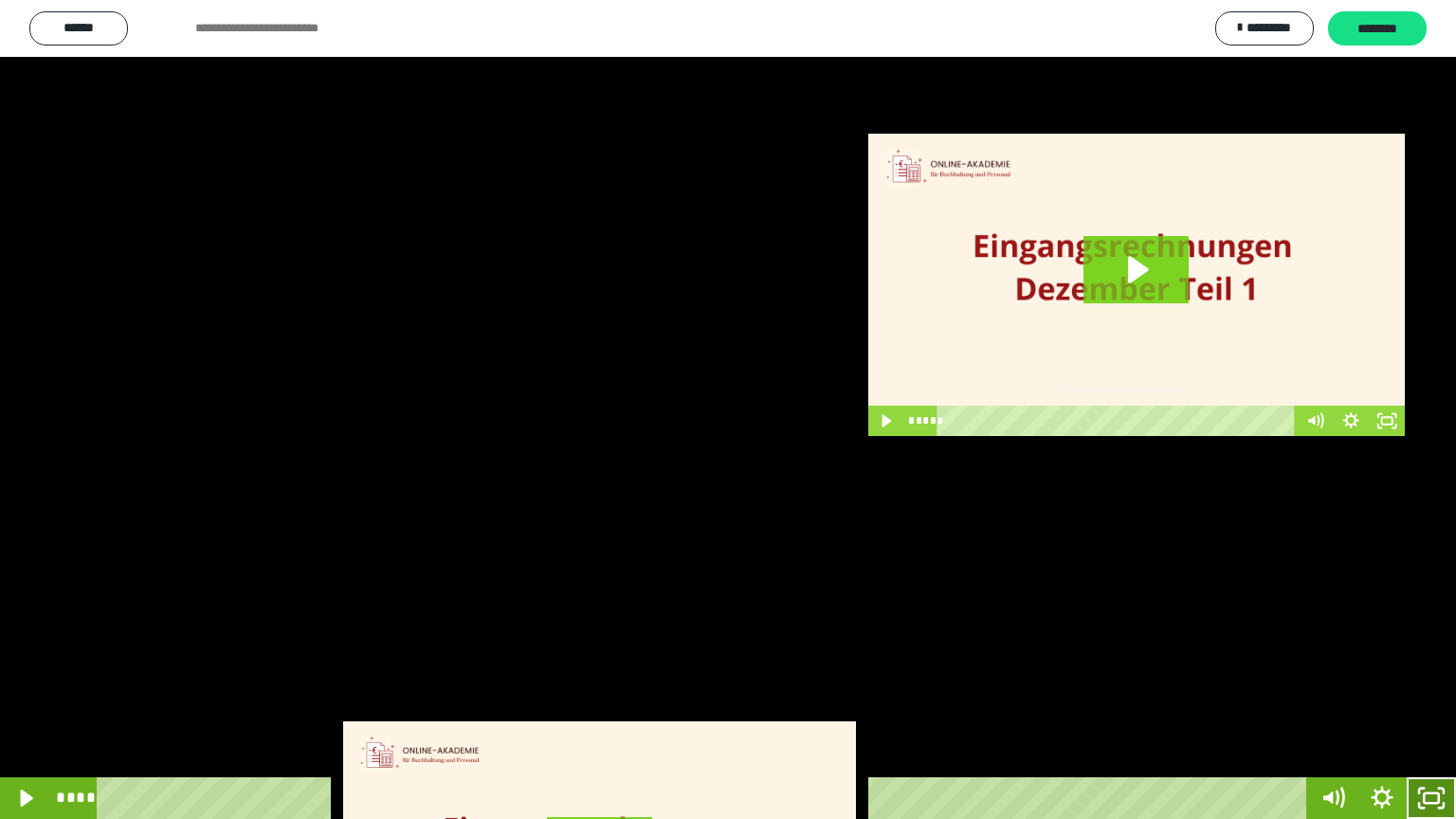 click 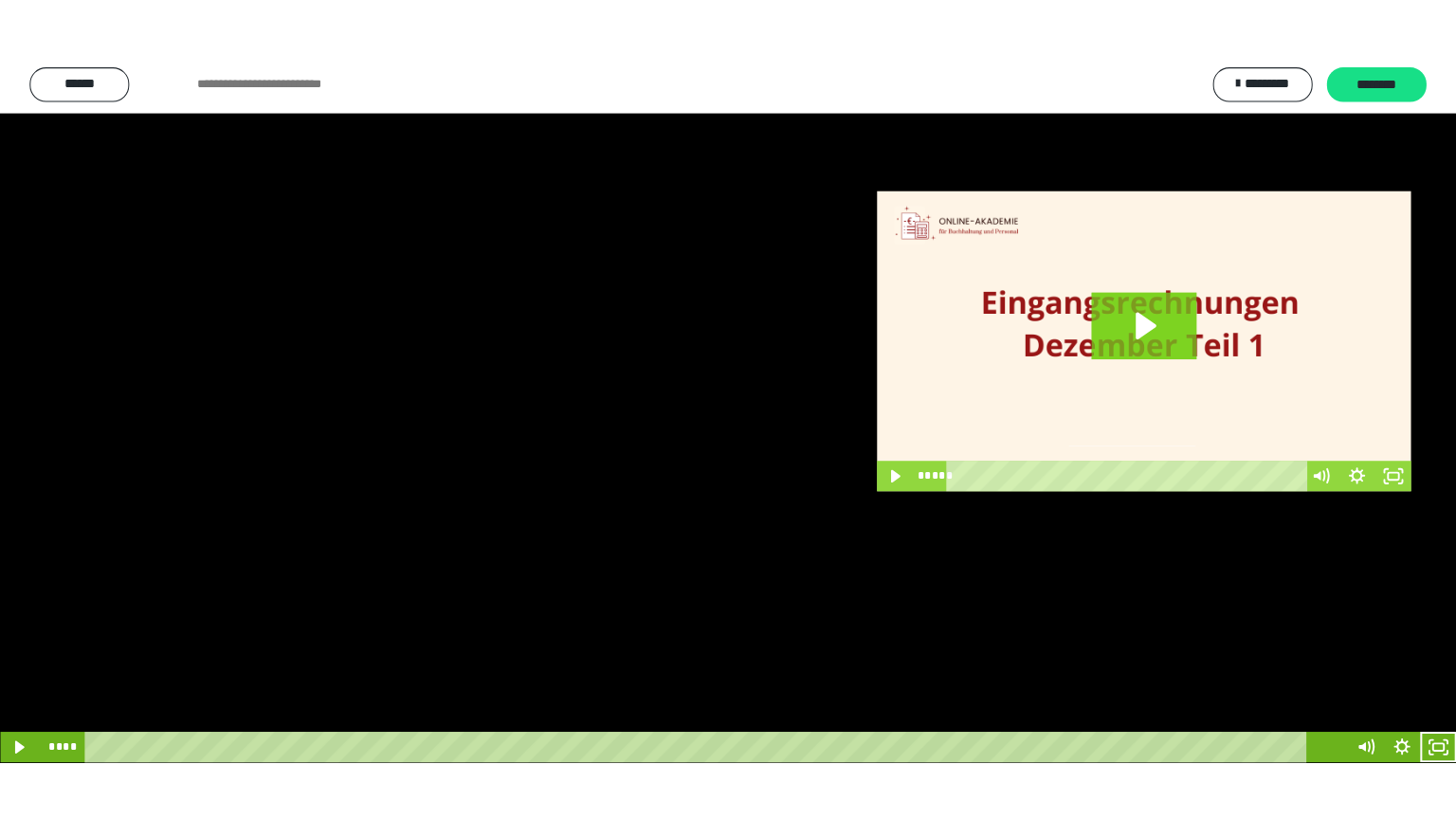 scroll, scrollTop: 3743, scrollLeft: 0, axis: vertical 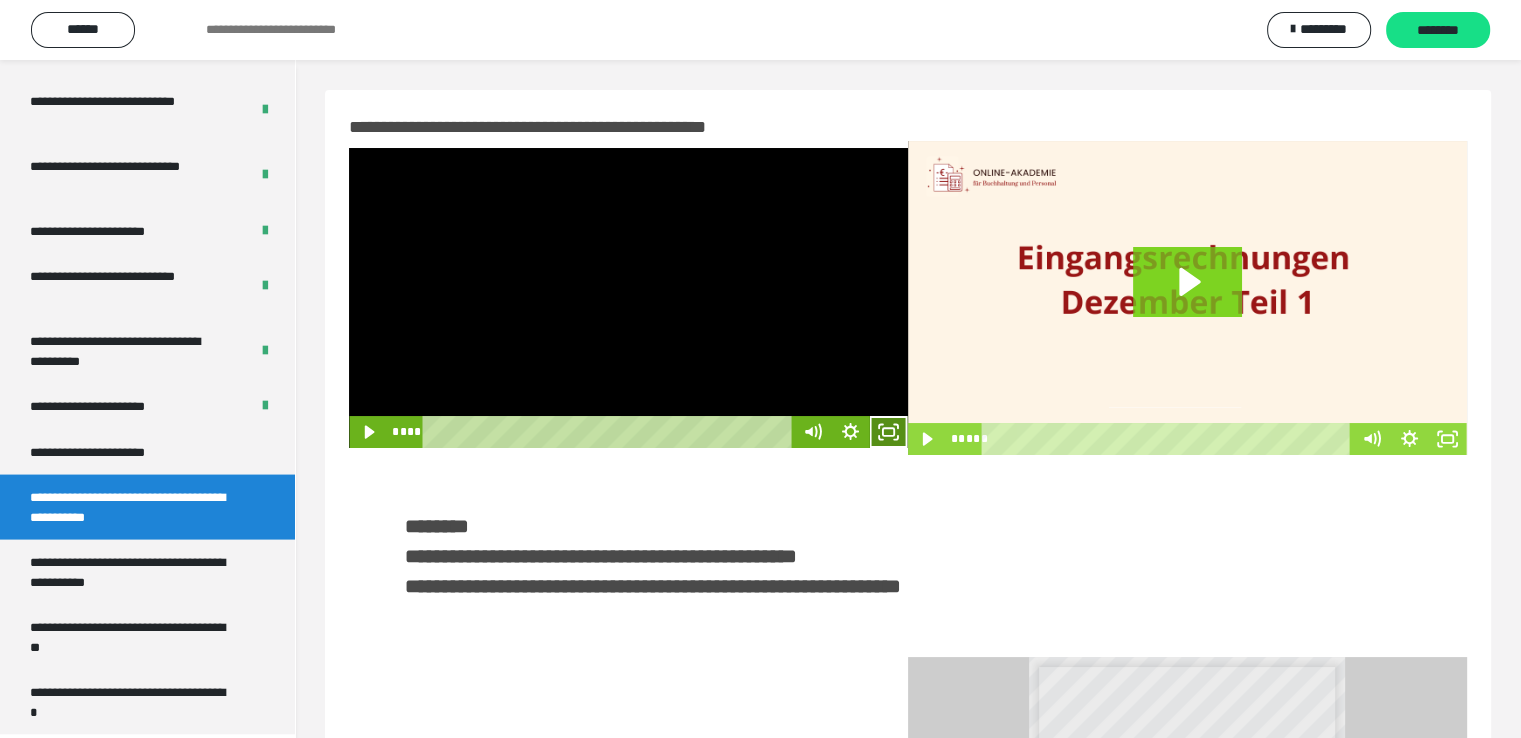 click 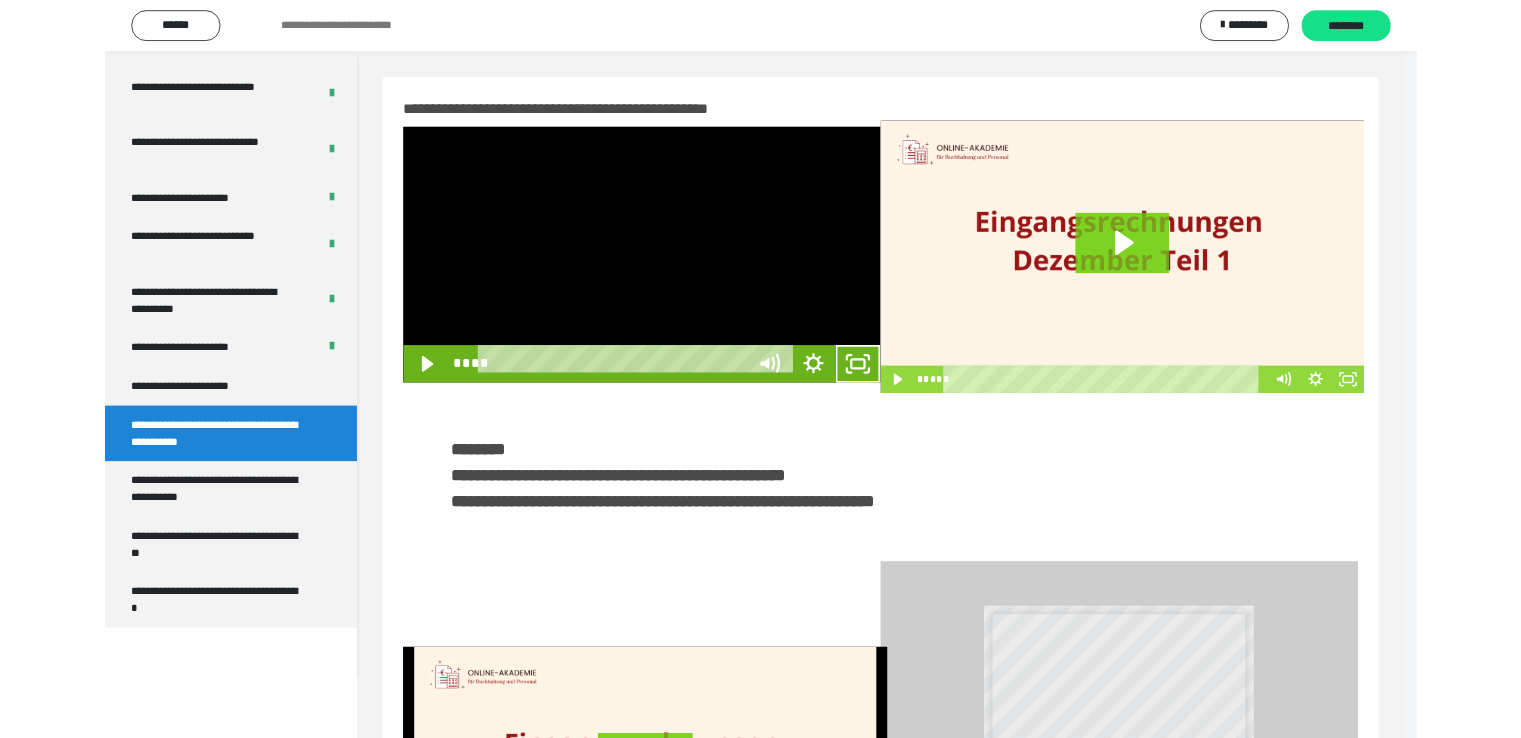 scroll, scrollTop: 3823, scrollLeft: 0, axis: vertical 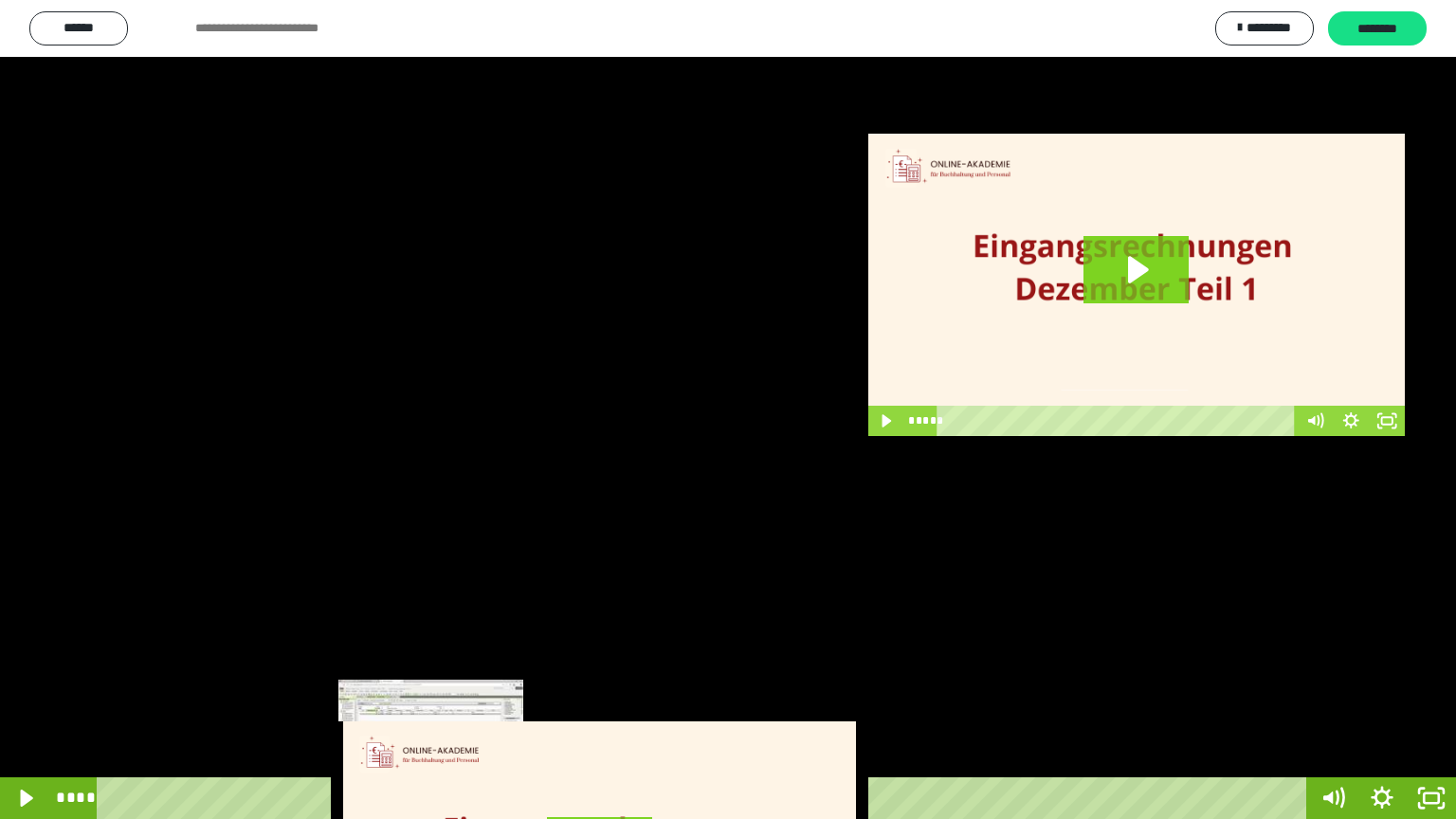 click on "****" at bounding box center [705, 798] 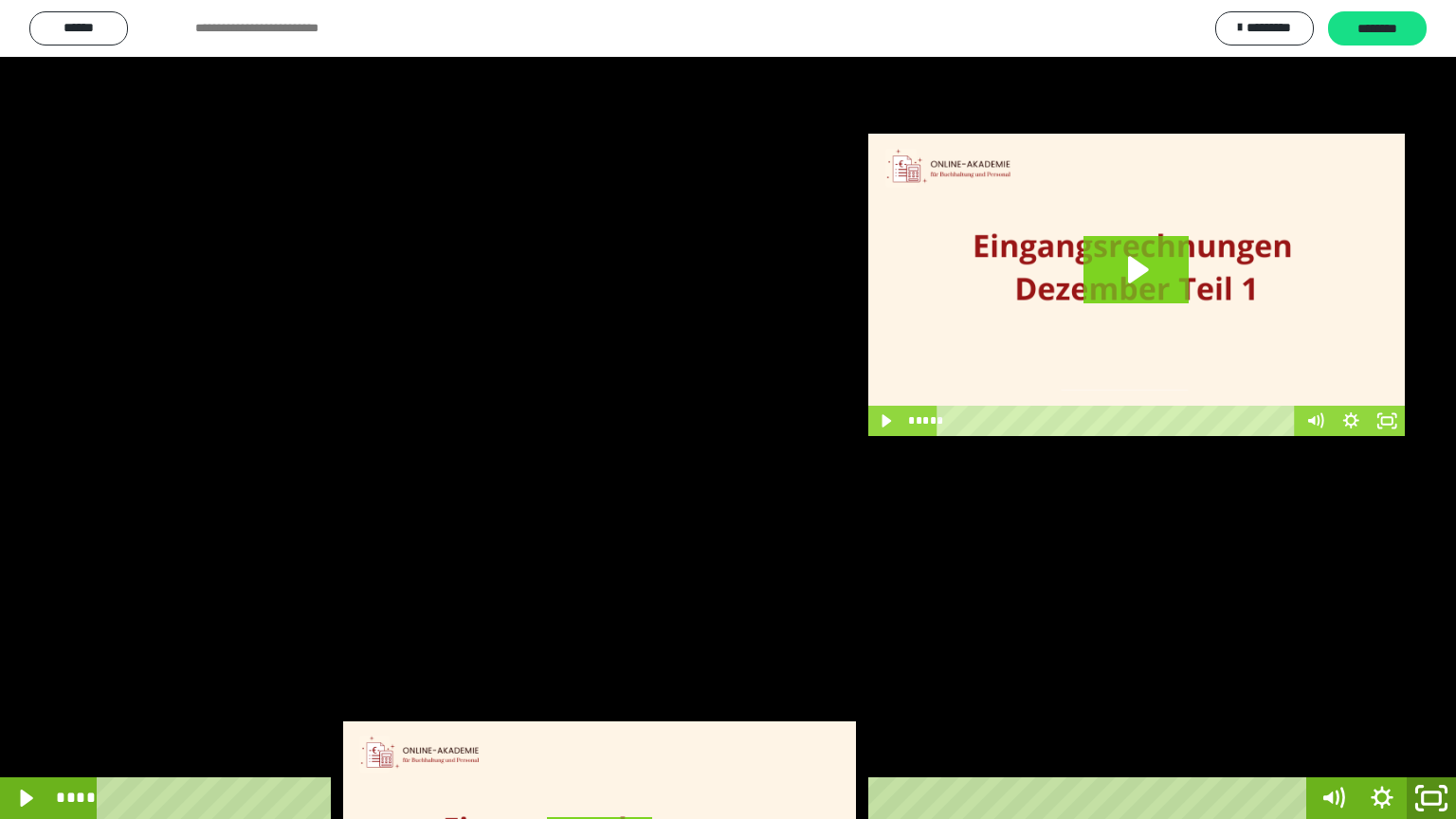 click 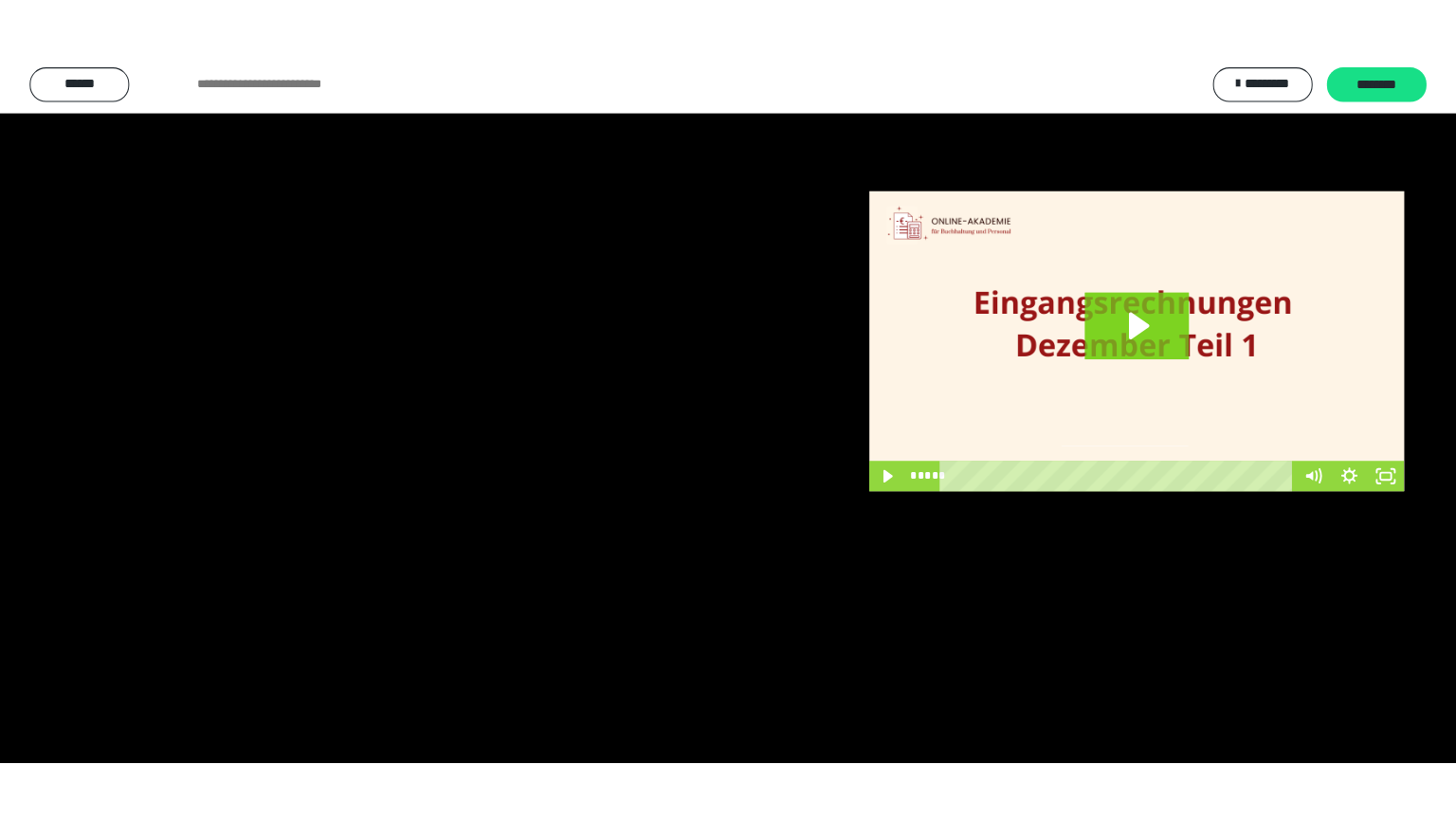 scroll, scrollTop: 3743, scrollLeft: 0, axis: vertical 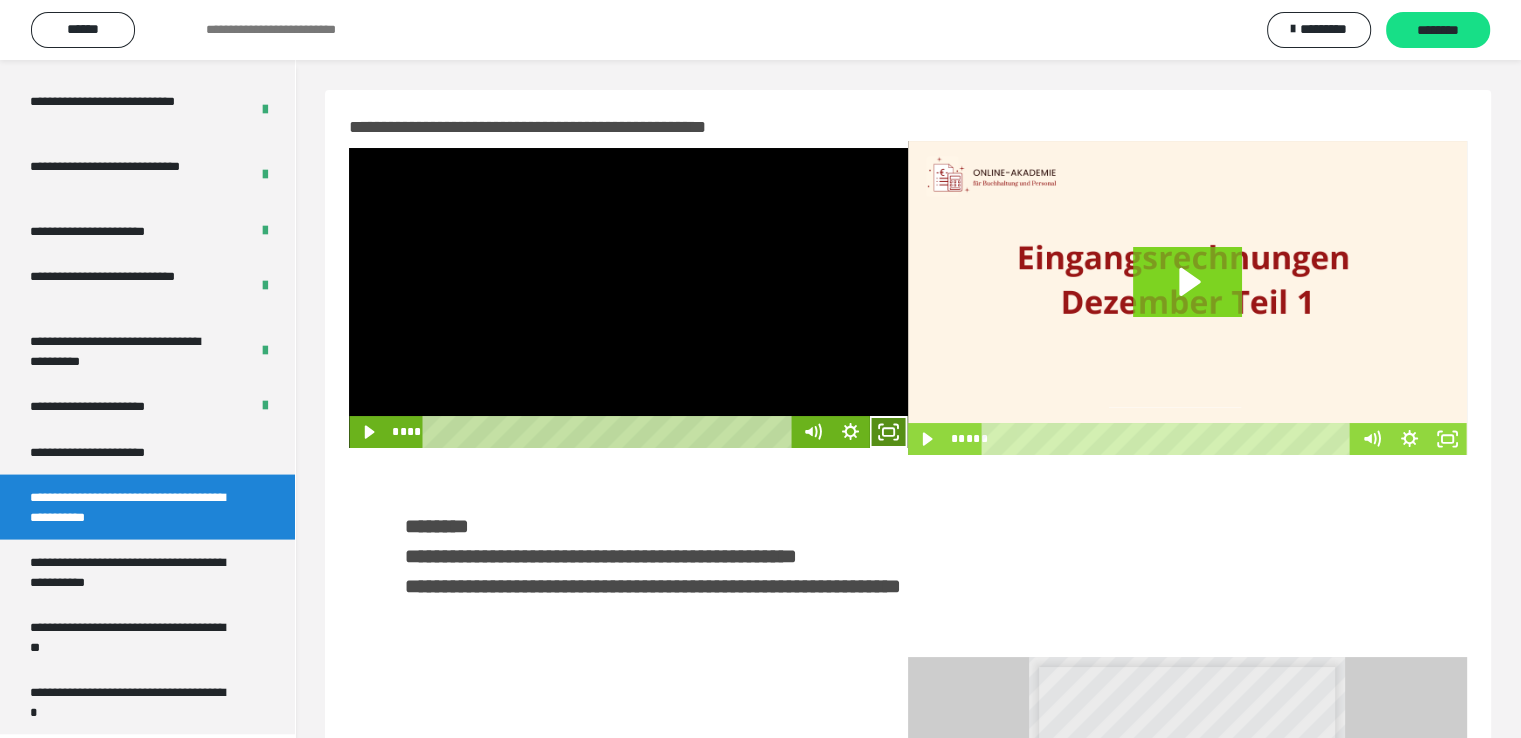 click 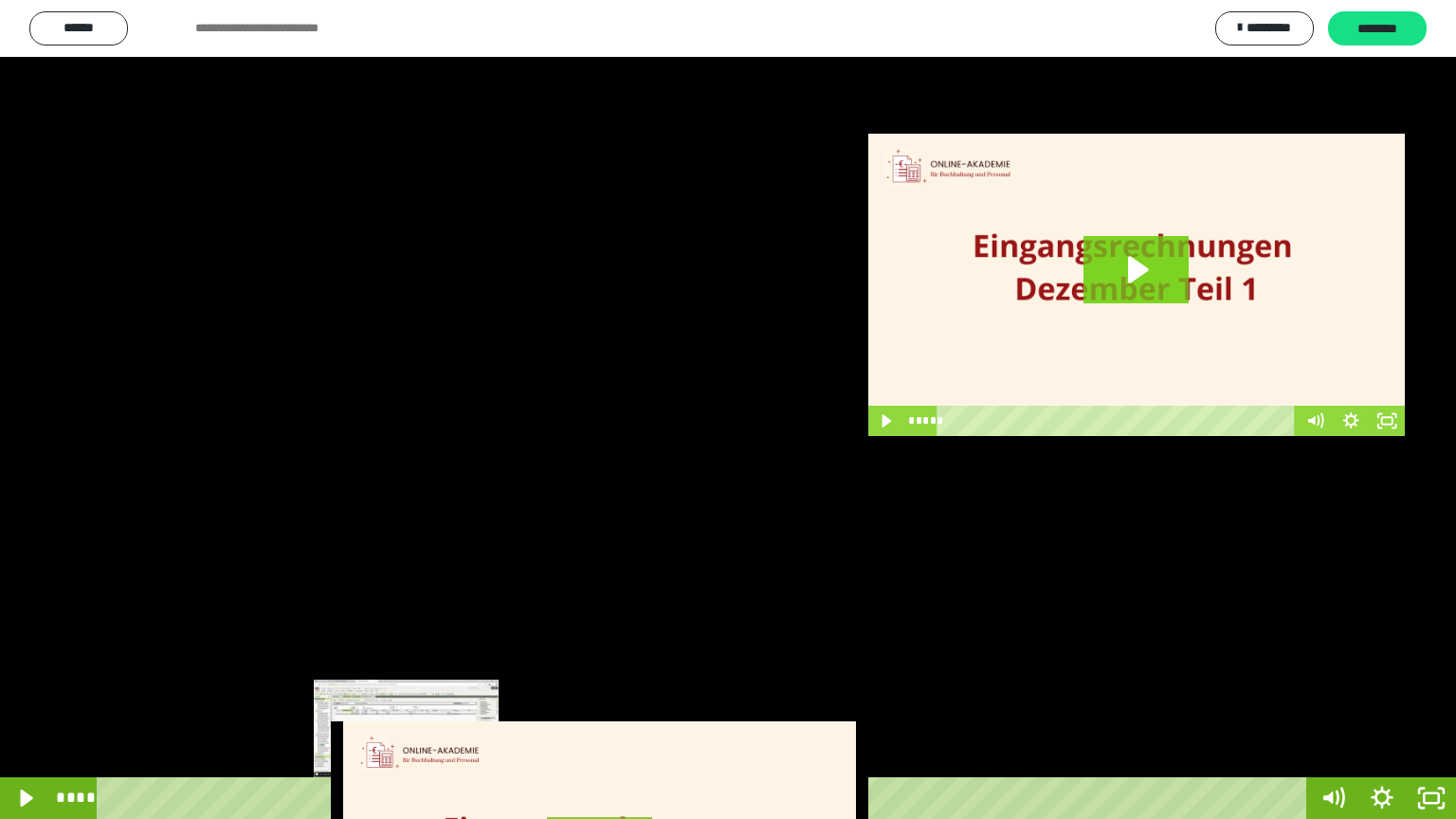 click on "****" at bounding box center [705, 798] 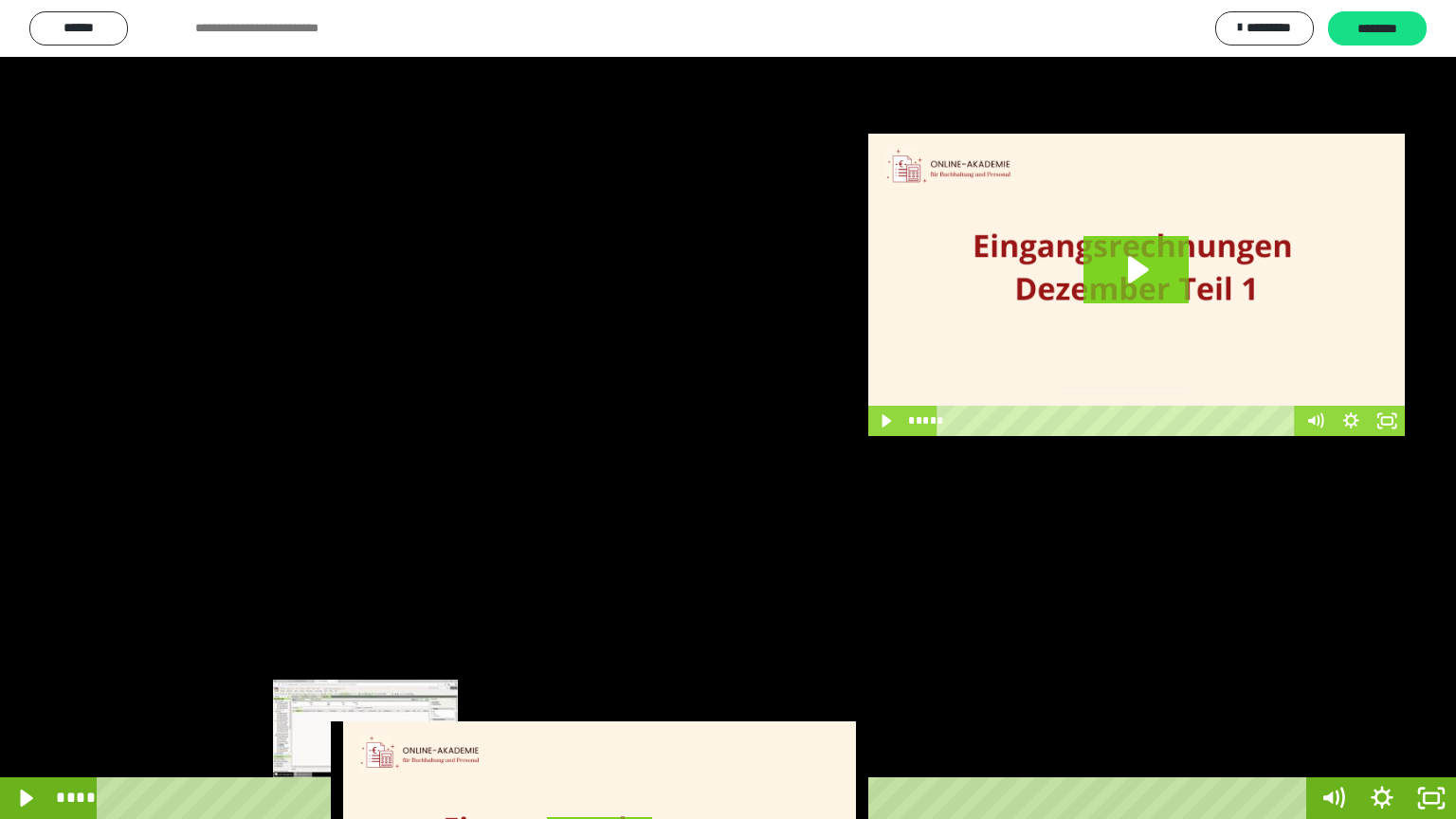 click on "****" at bounding box center (705, 798) 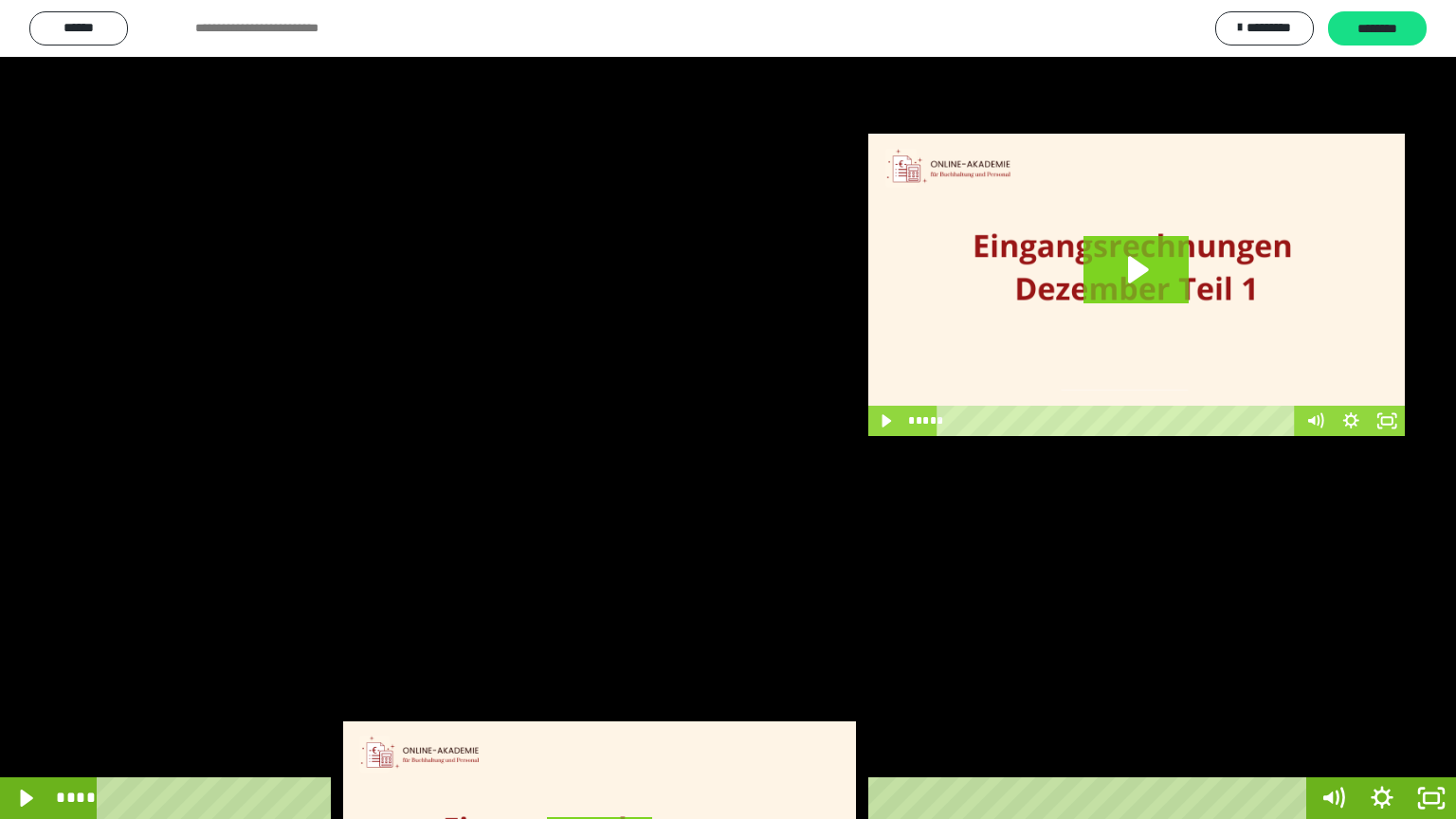 click at bounding box center [728, 410] 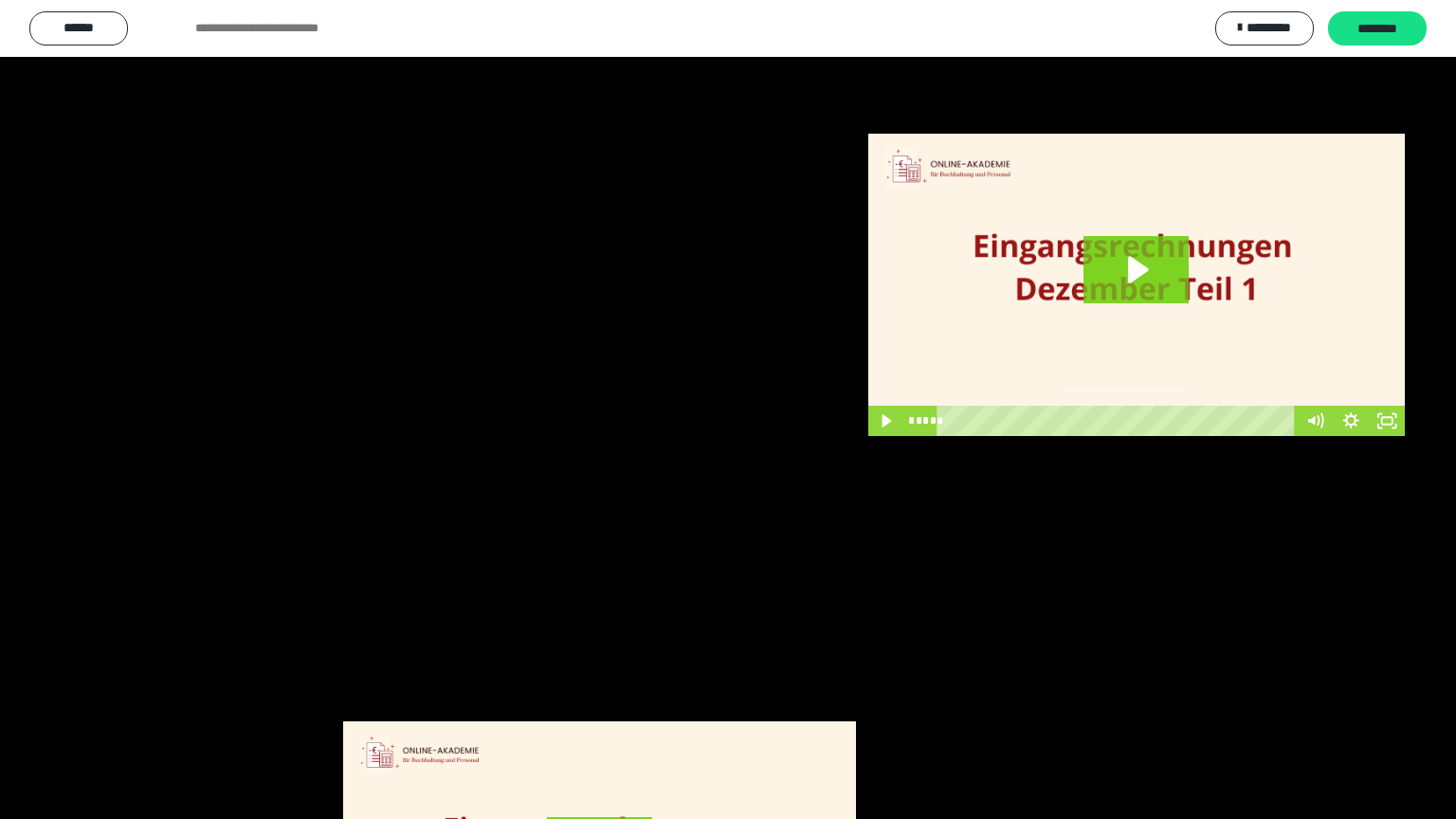 click at bounding box center [728, 410] 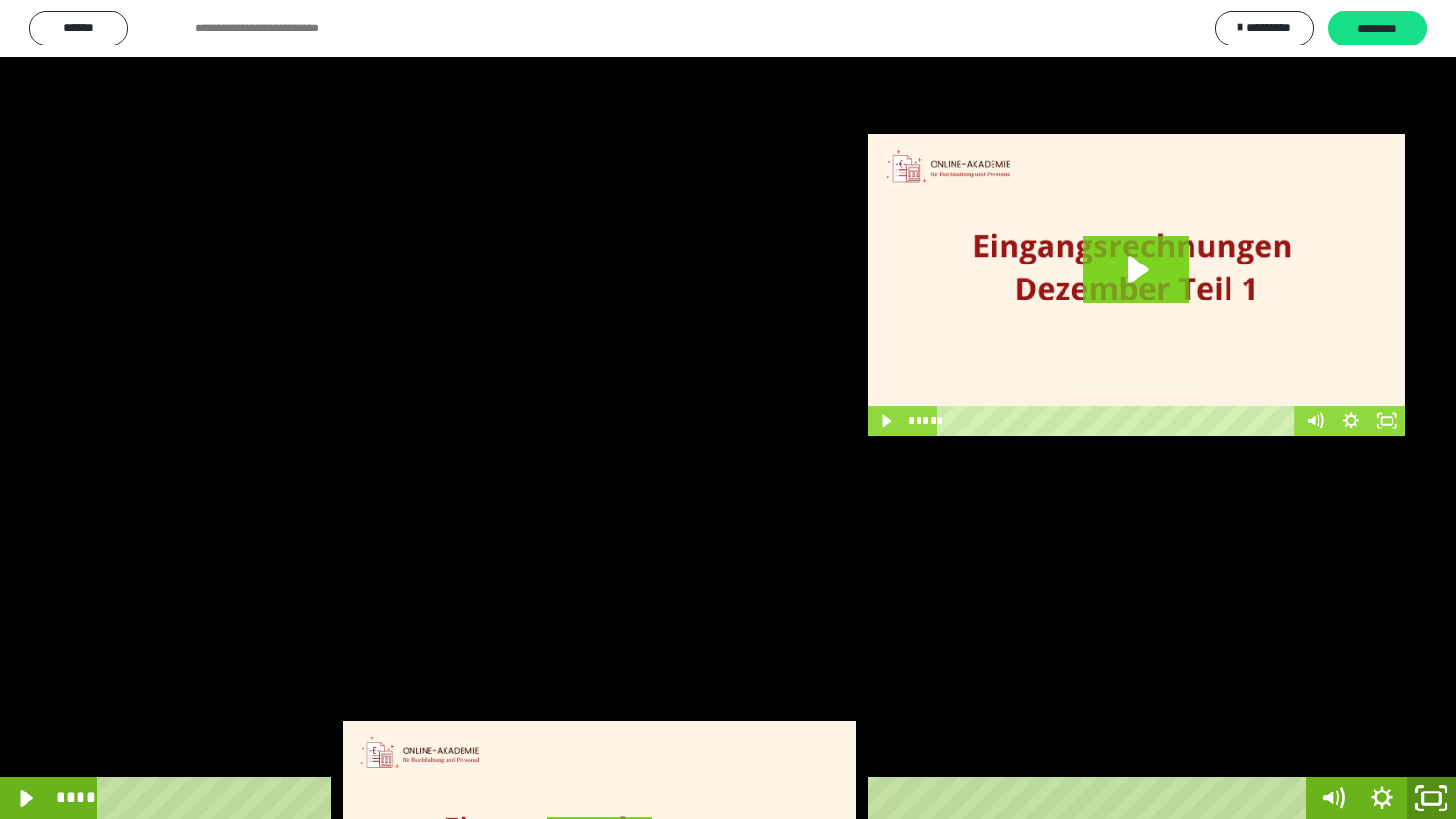 click 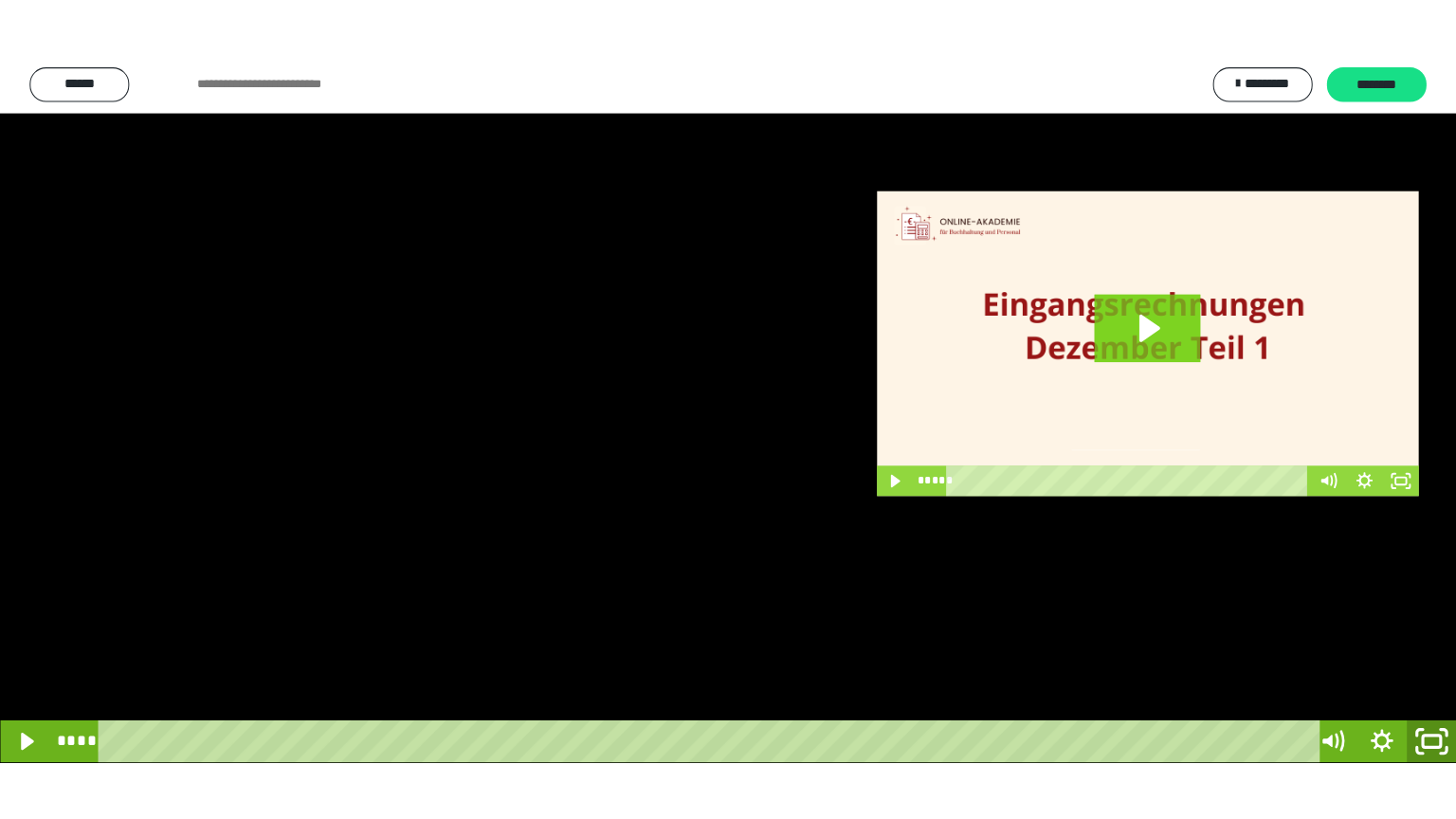 scroll, scrollTop: 3743, scrollLeft: 0, axis: vertical 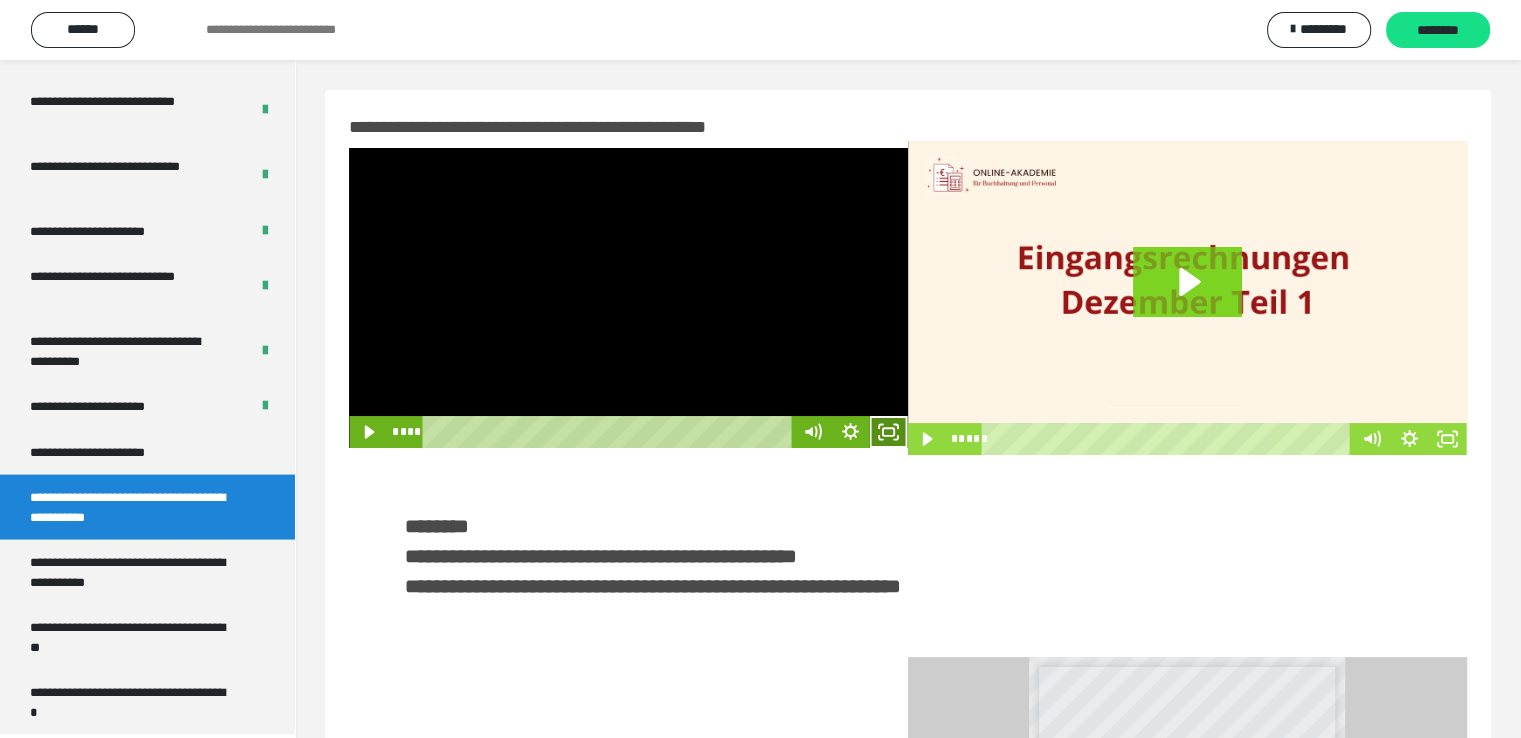 click 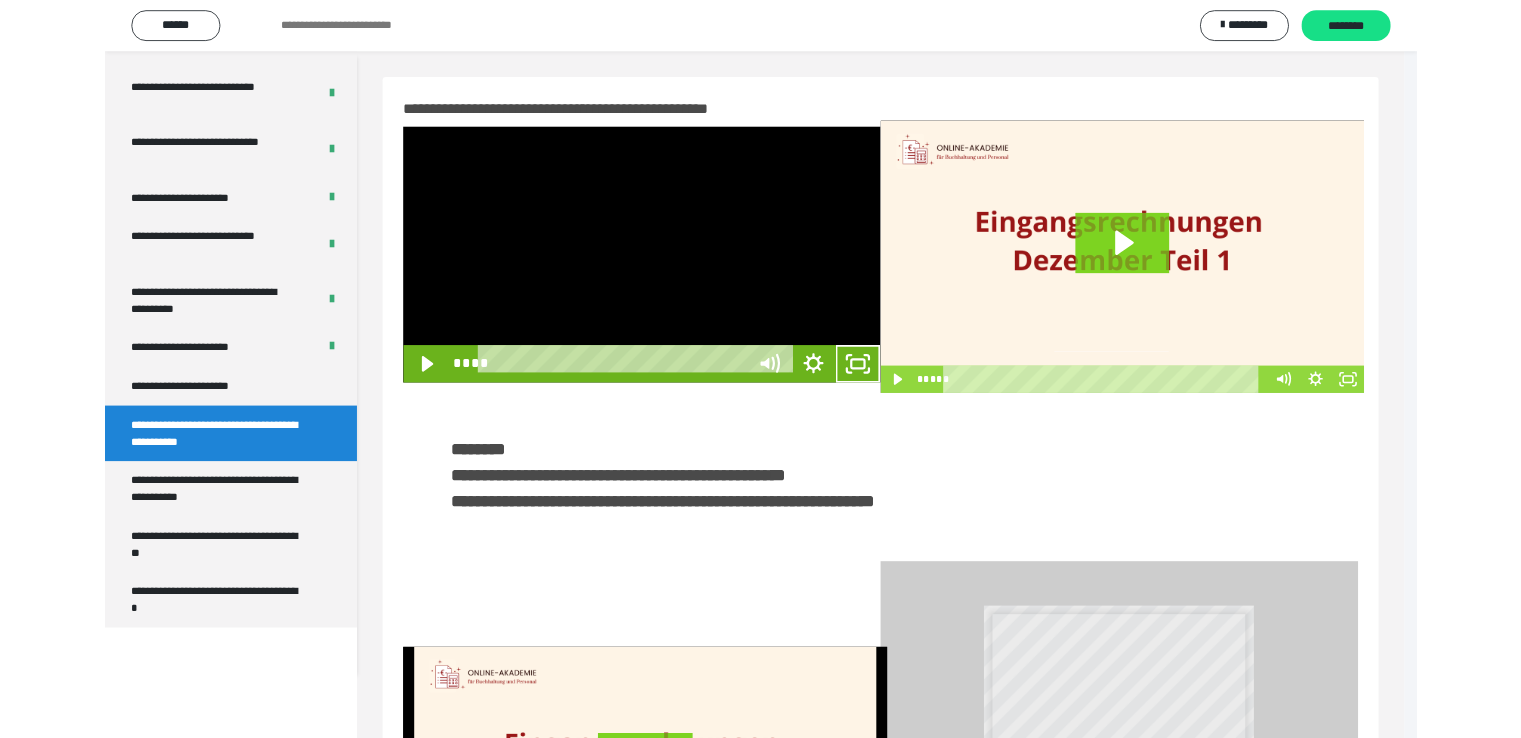 scroll, scrollTop: 3823, scrollLeft: 0, axis: vertical 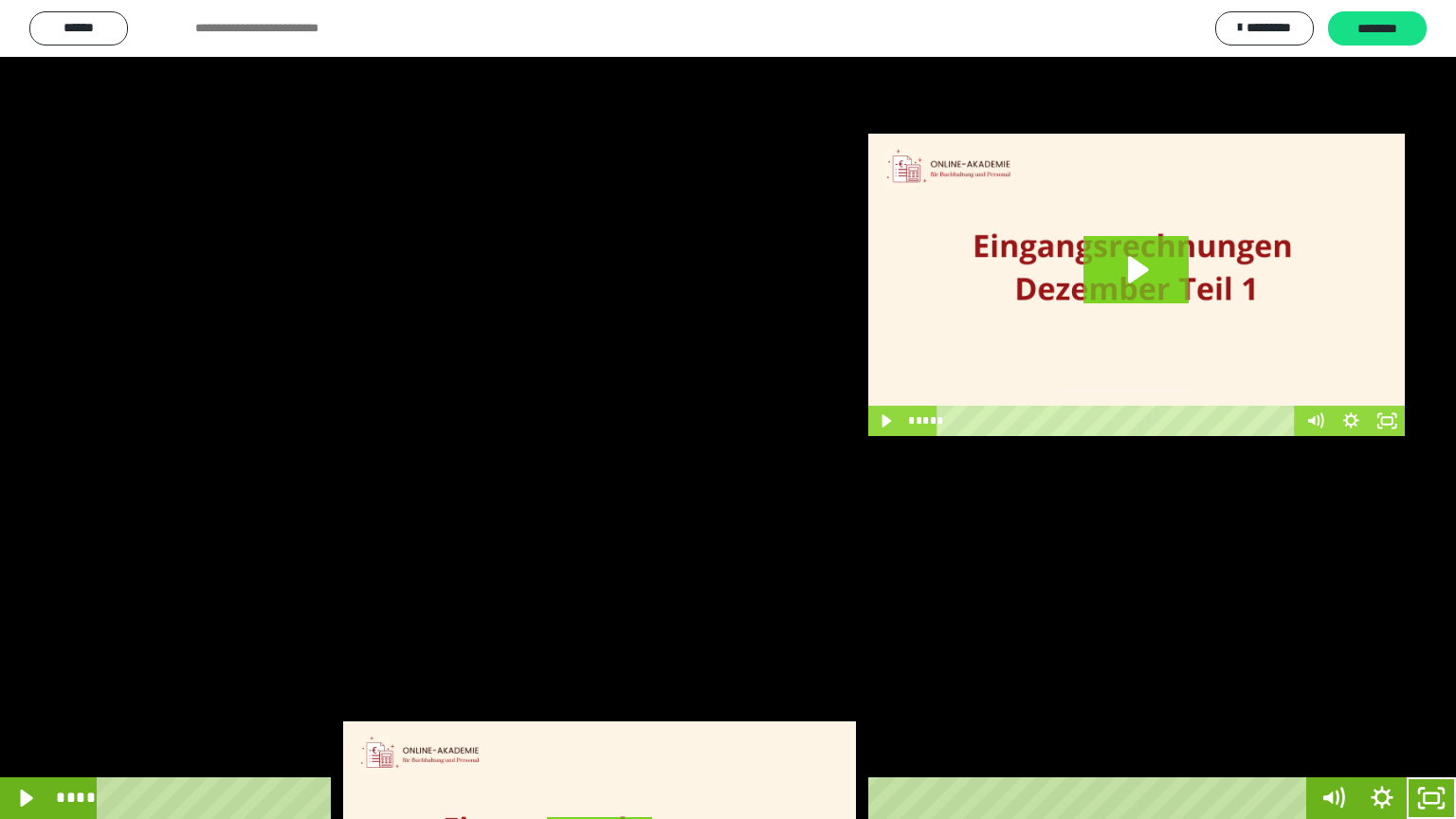 click at bounding box center [728, 410] 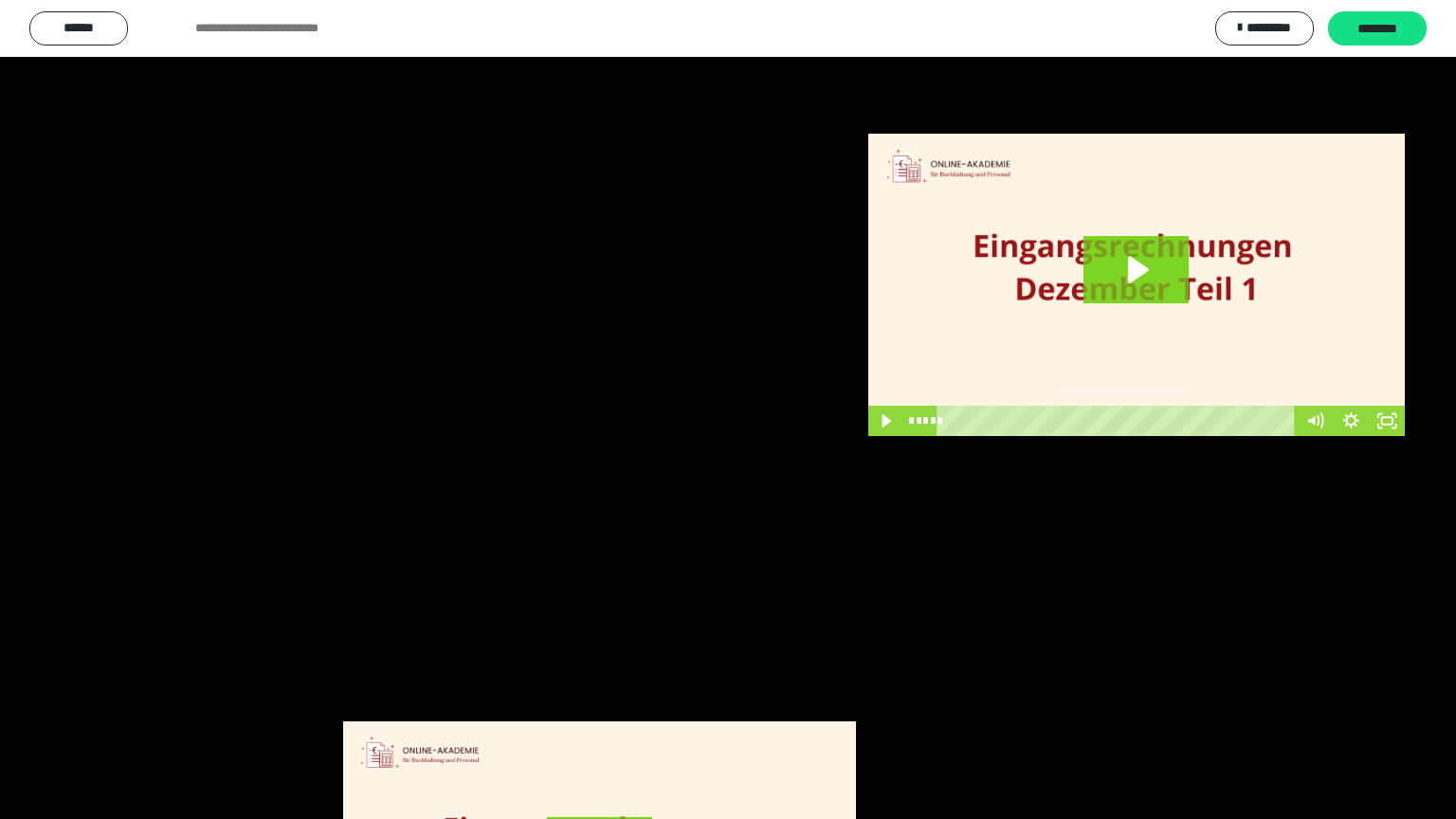 click at bounding box center [728, 410] 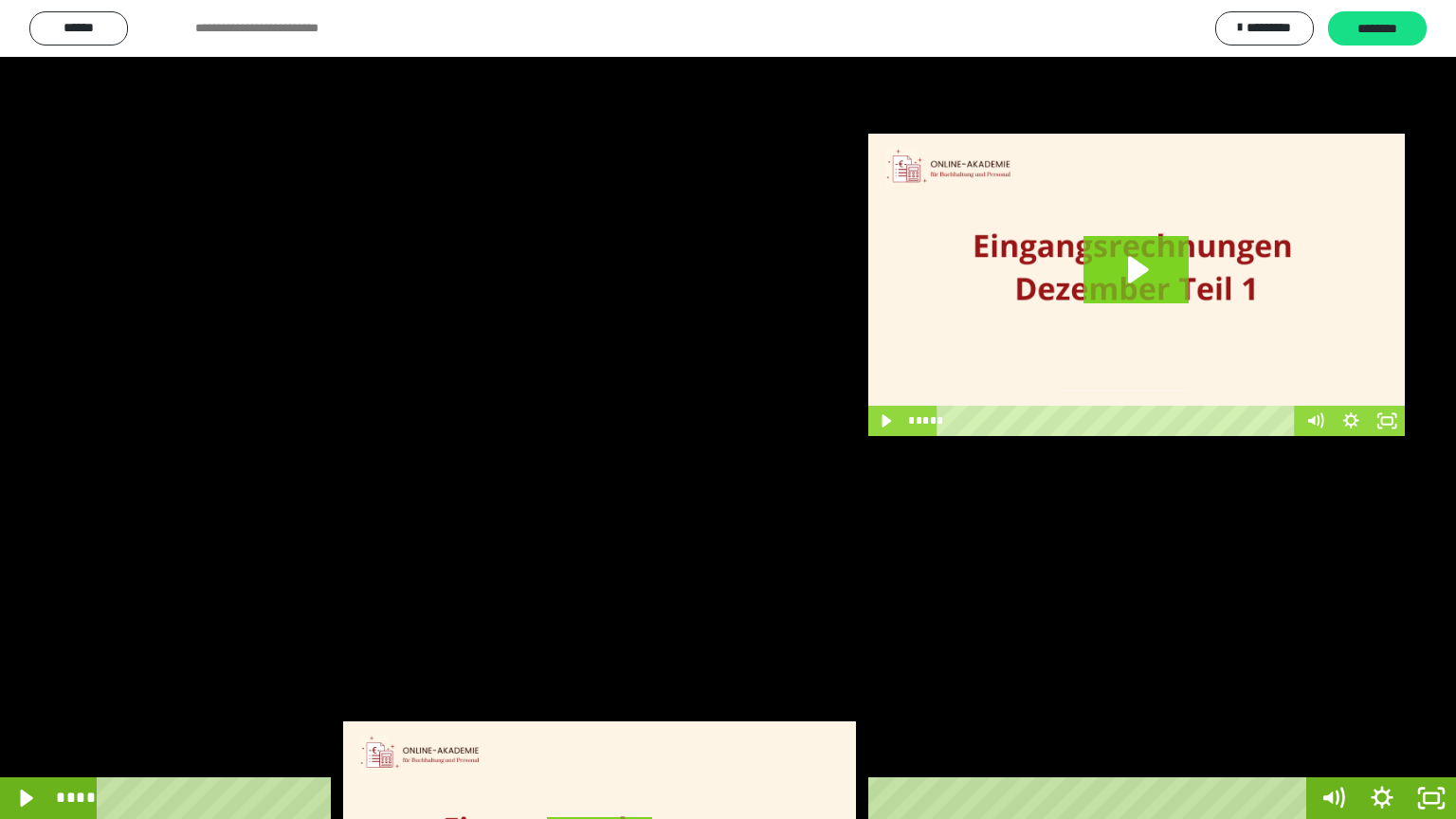 click at bounding box center [728, 410] 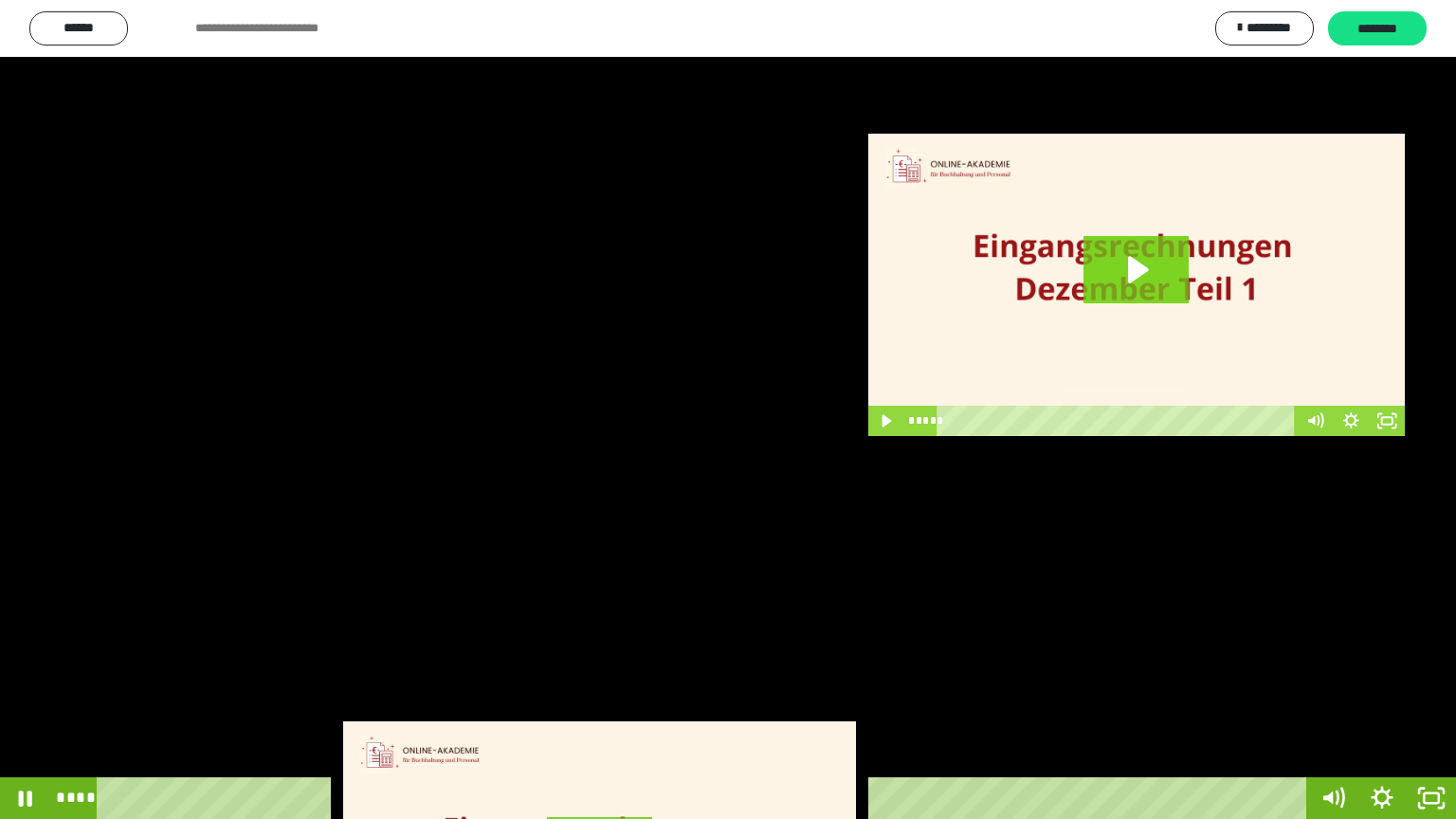 click at bounding box center [728, 410] 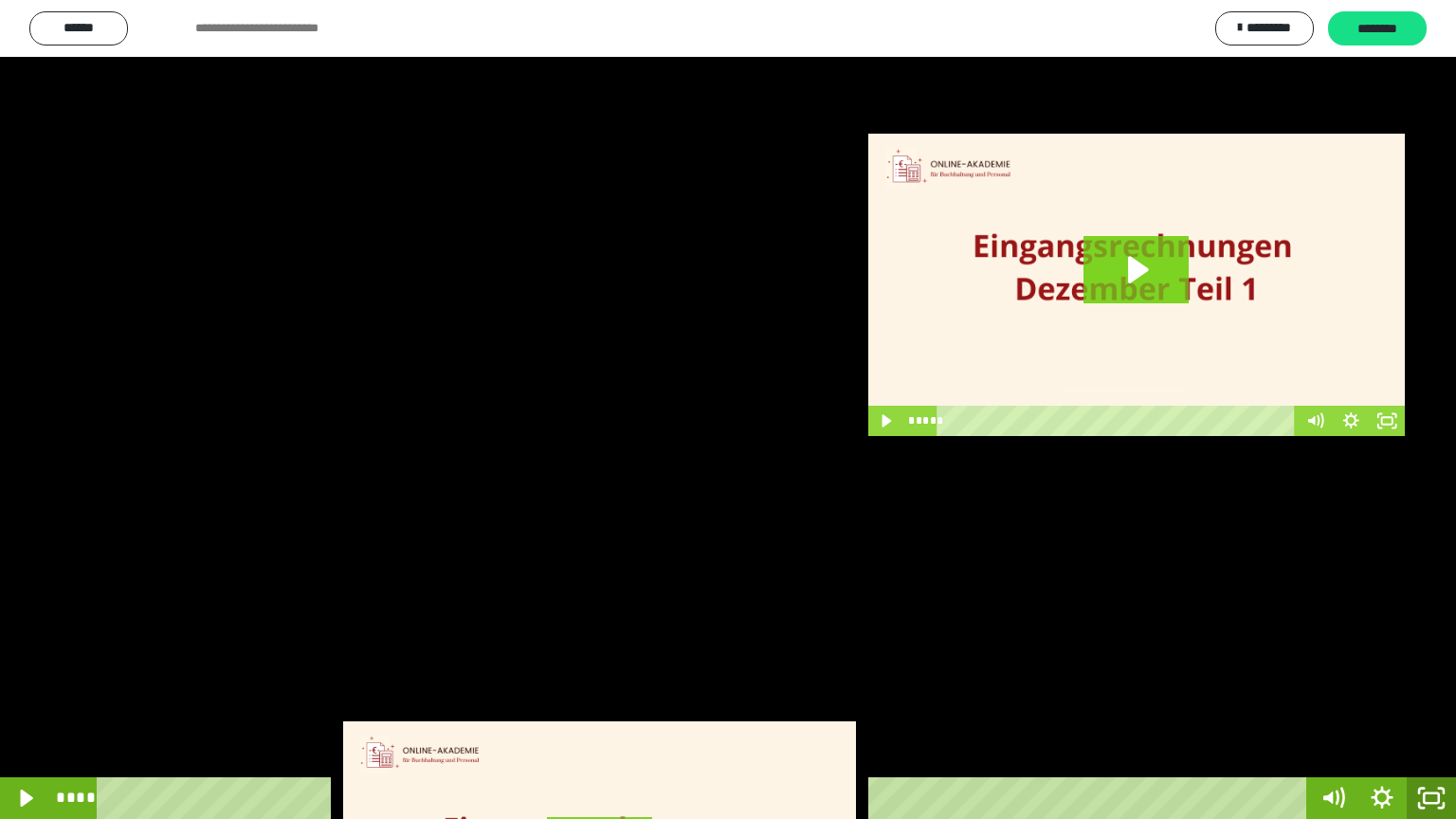 click 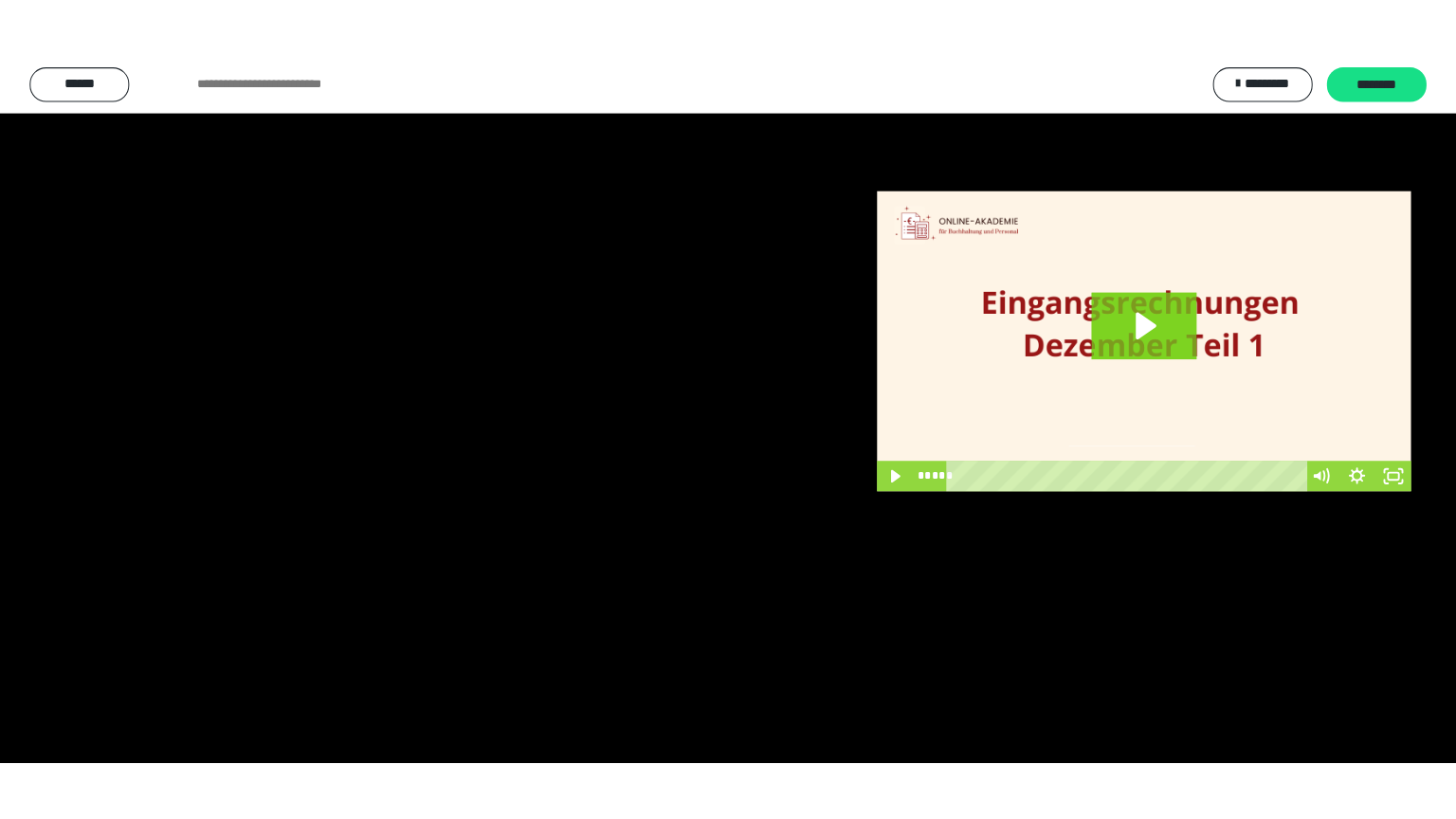scroll, scrollTop: 3743, scrollLeft: 0, axis: vertical 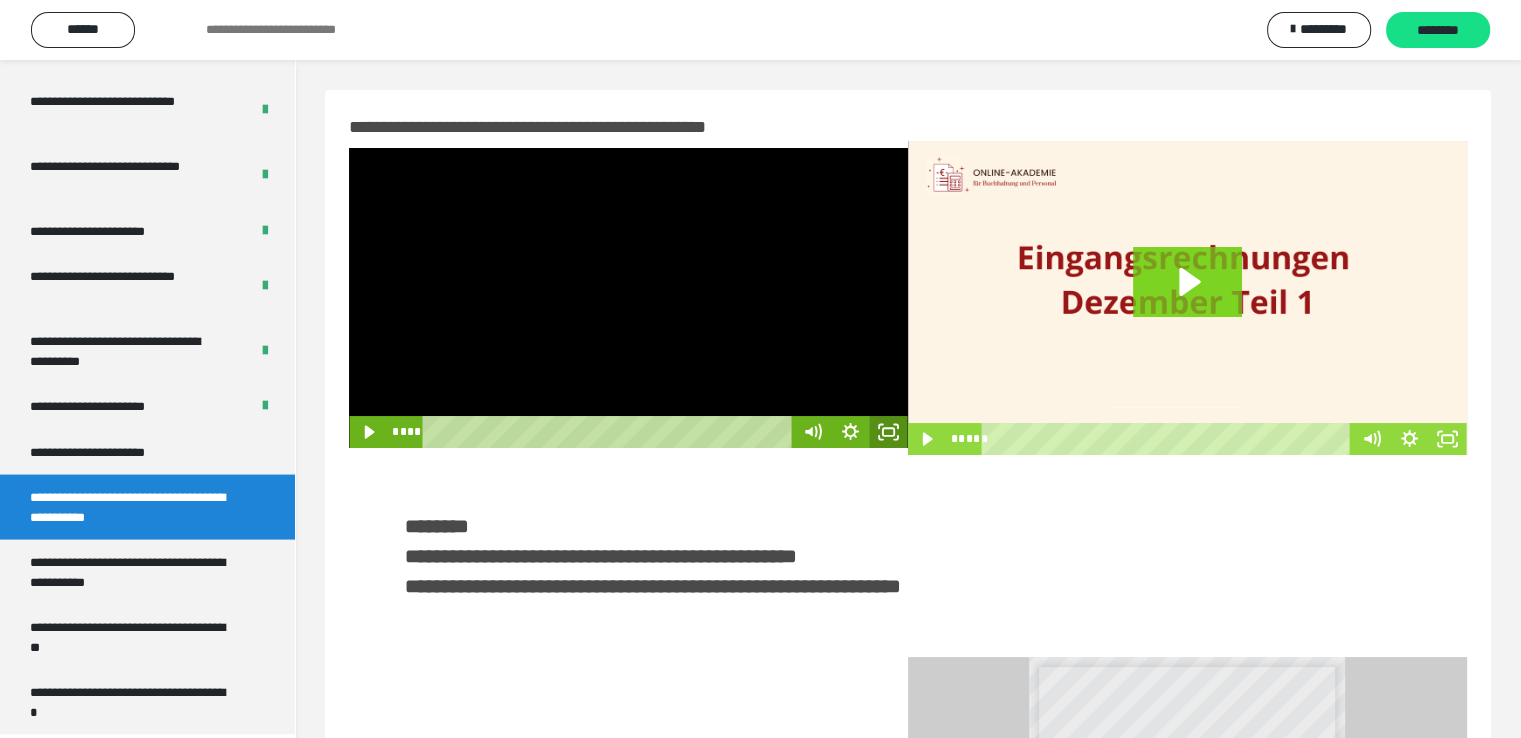 click 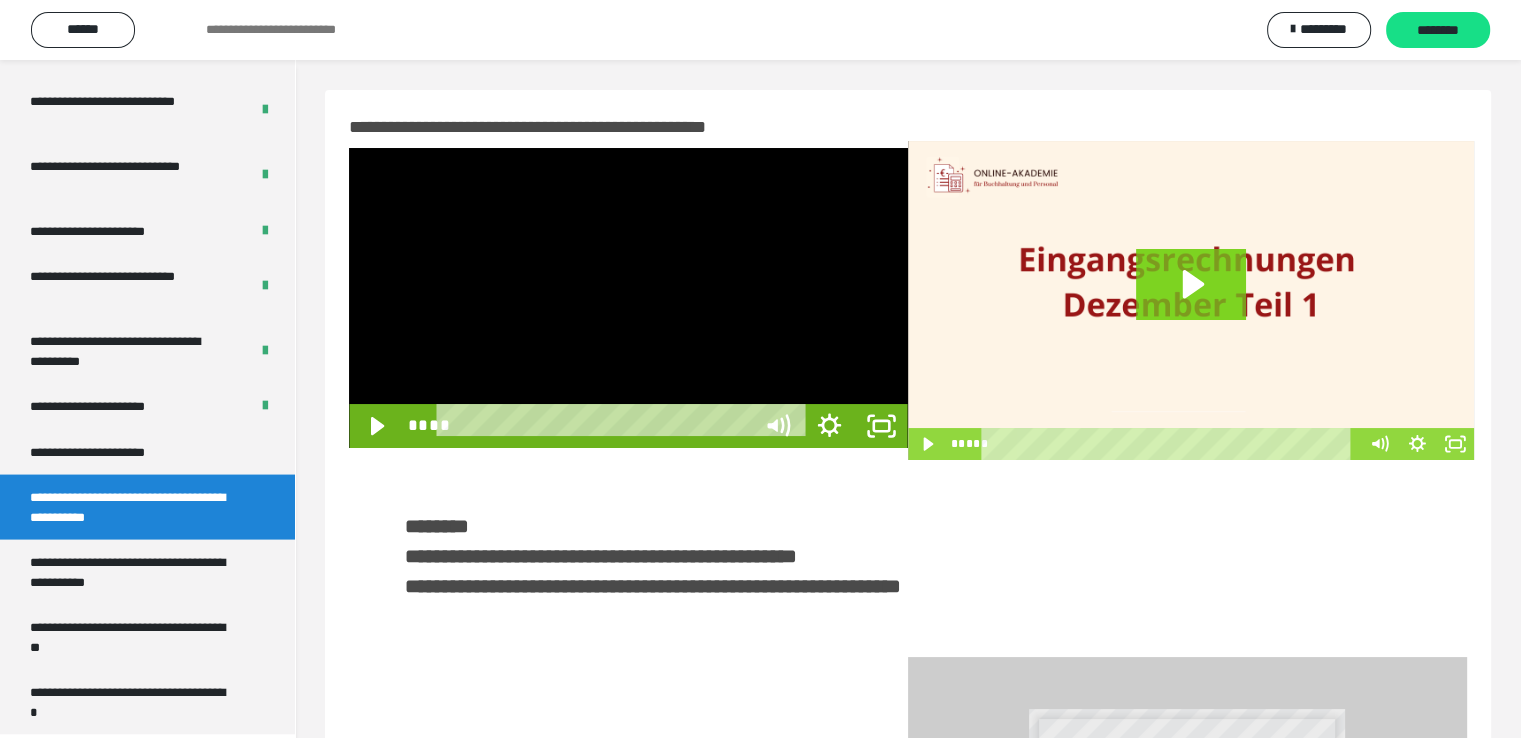 scroll, scrollTop: 3823, scrollLeft: 0, axis: vertical 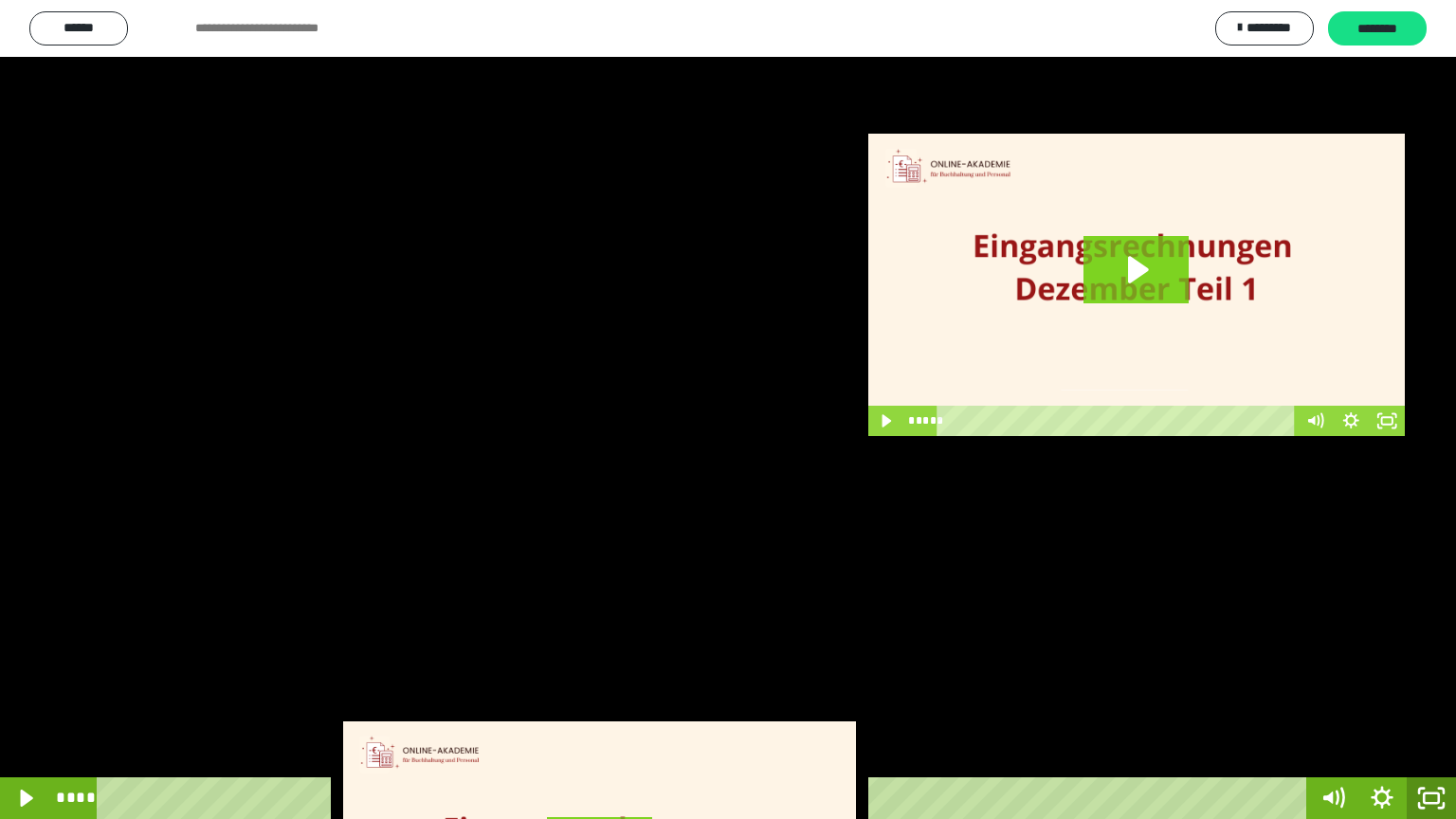 click 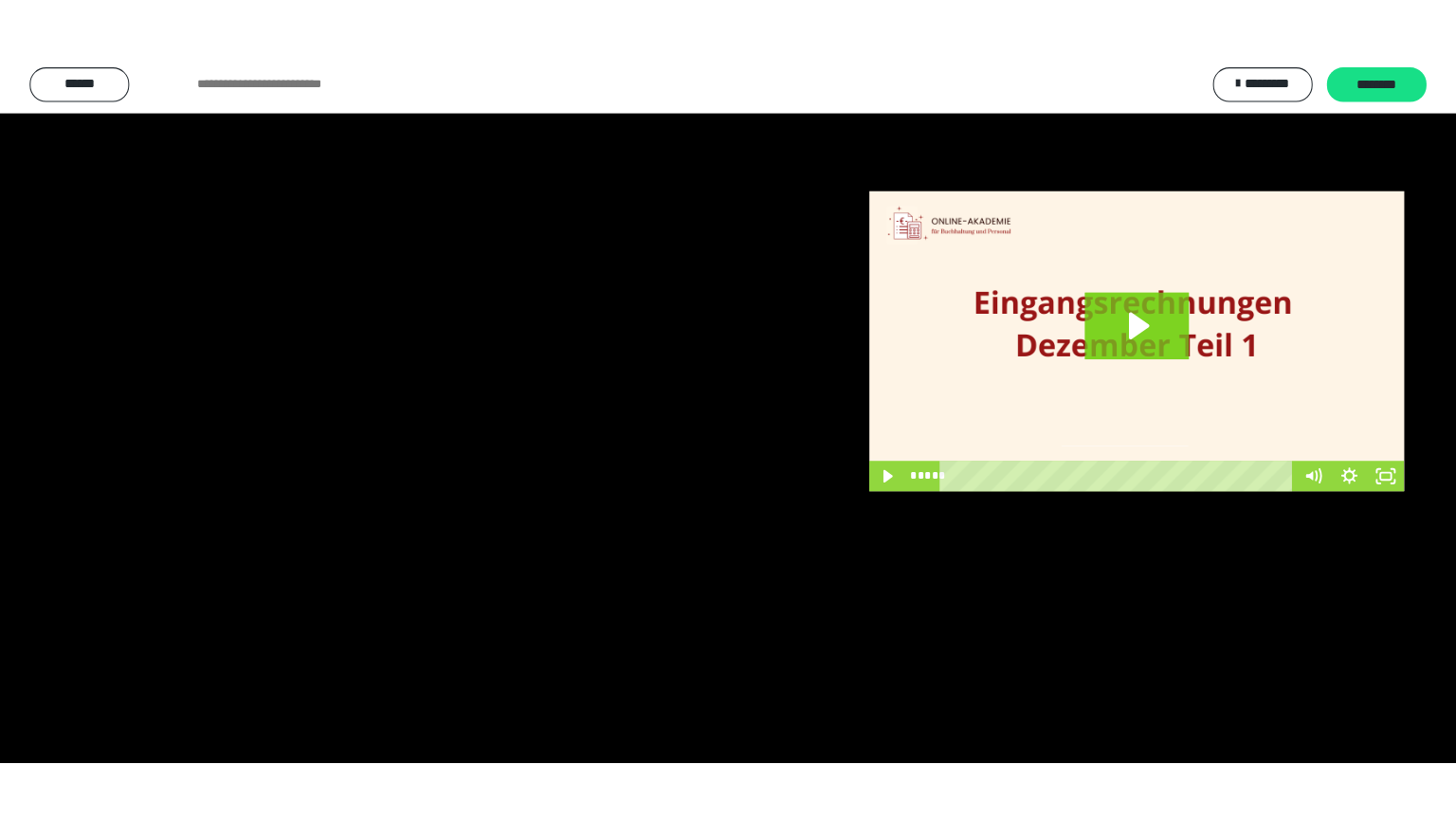 scroll, scrollTop: 3743, scrollLeft: 0, axis: vertical 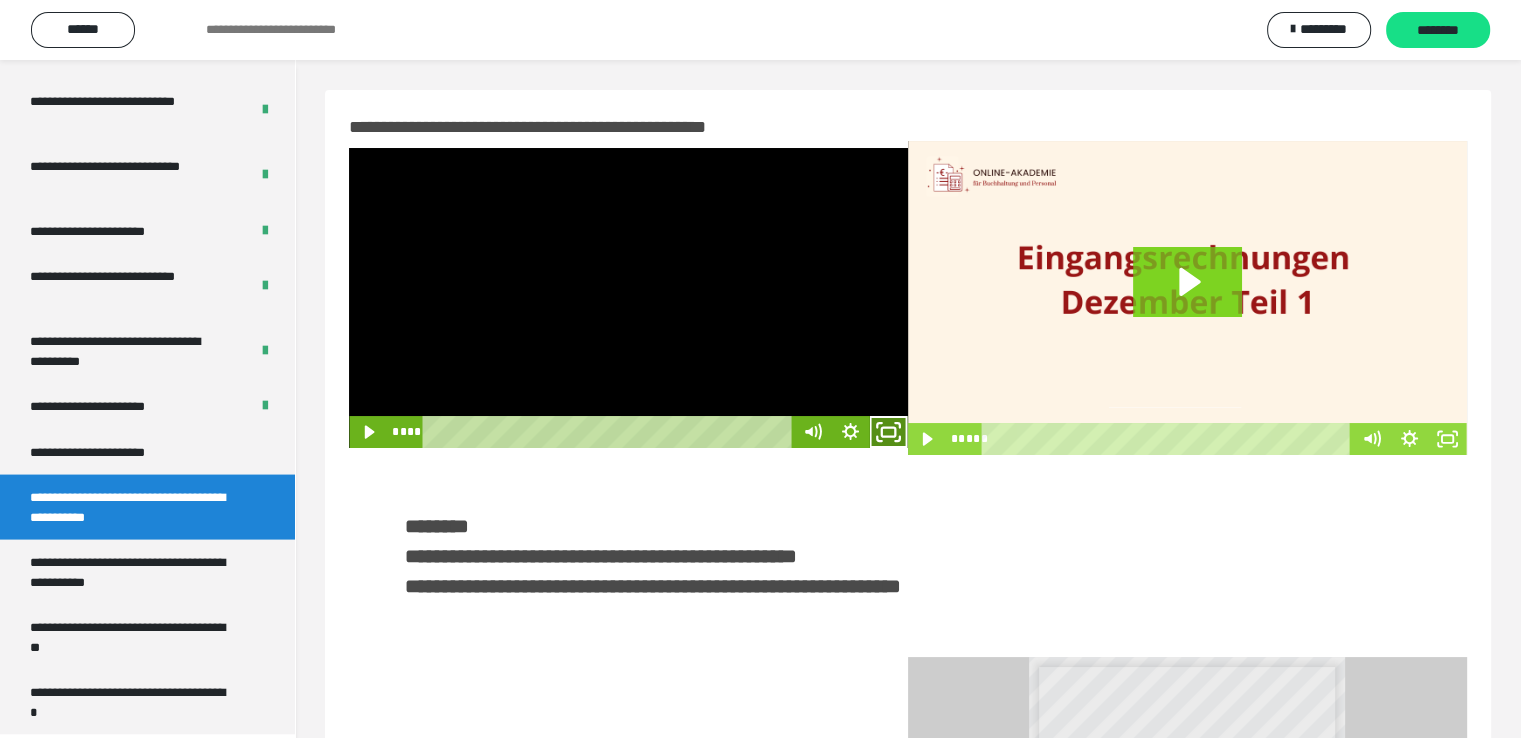 click 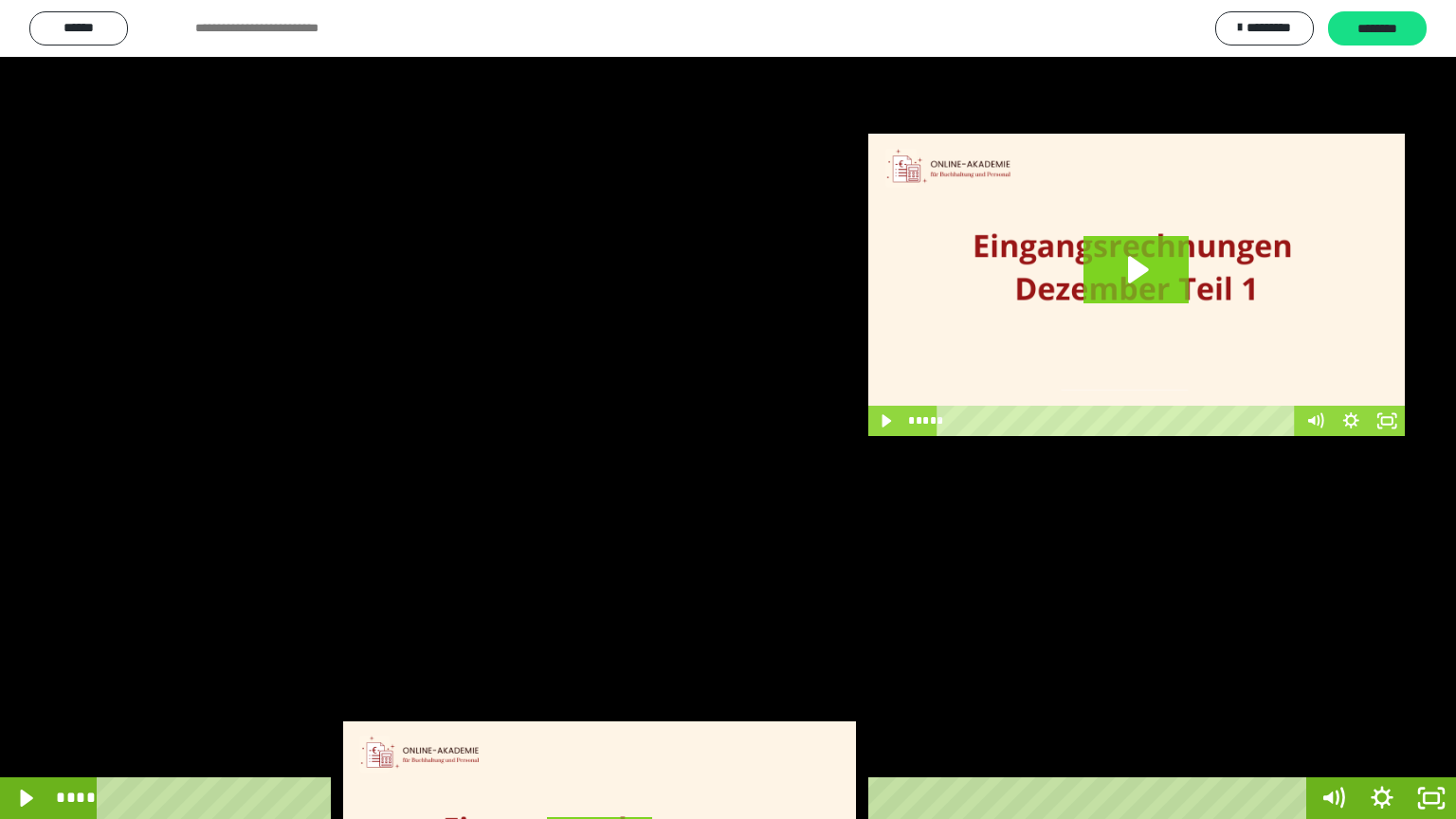 click at bounding box center [728, 410] 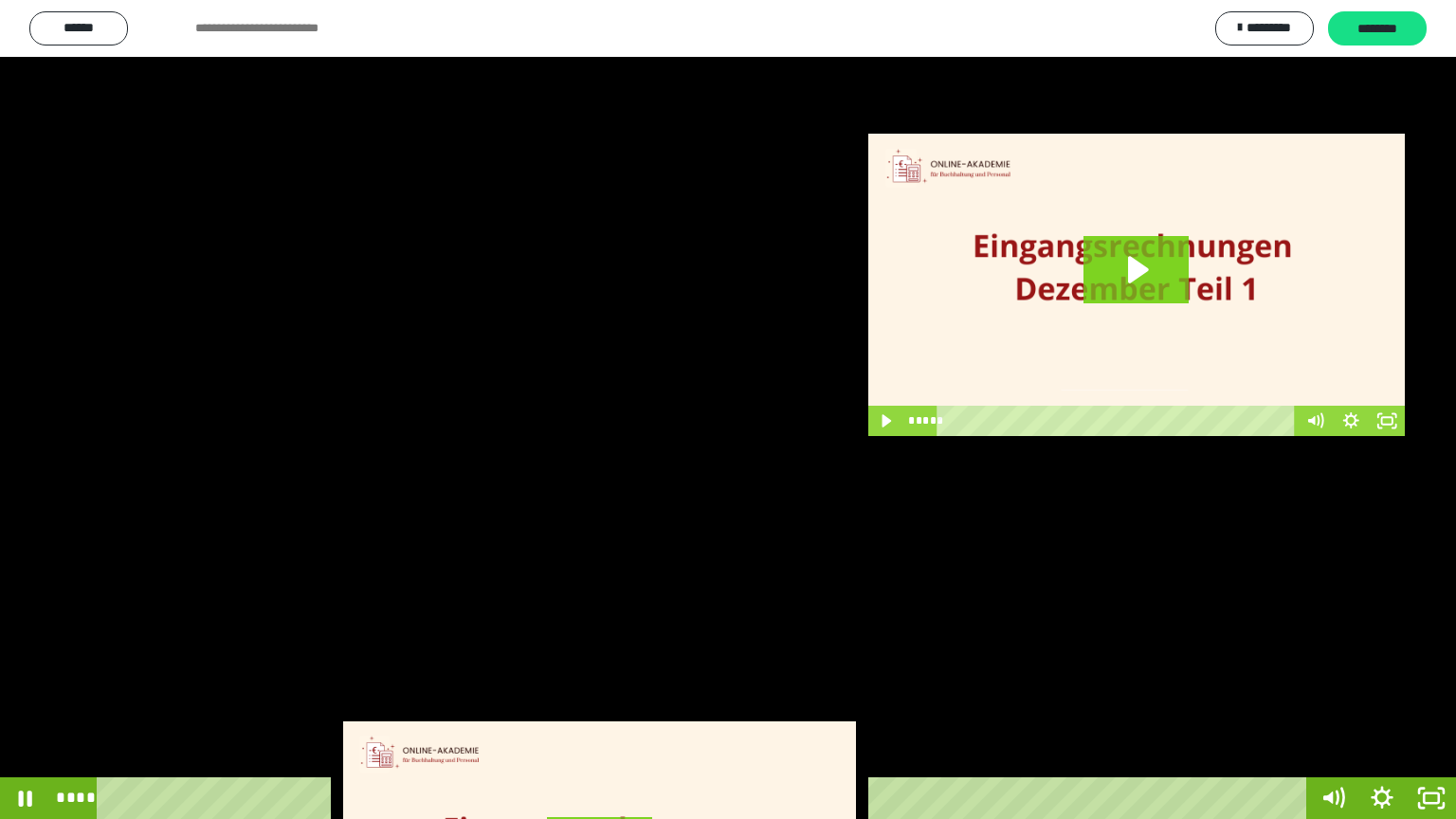 click at bounding box center [728, 410] 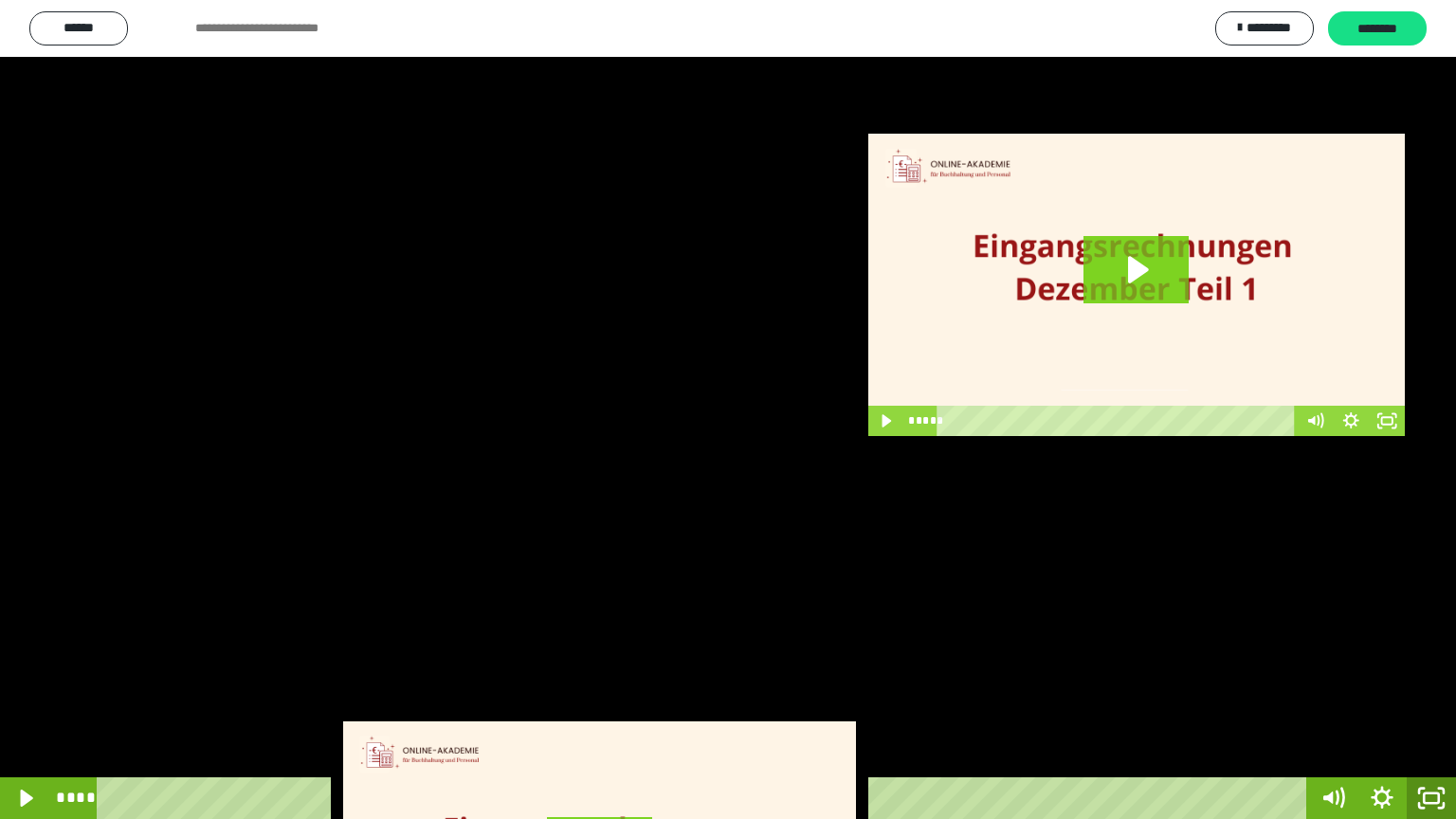click 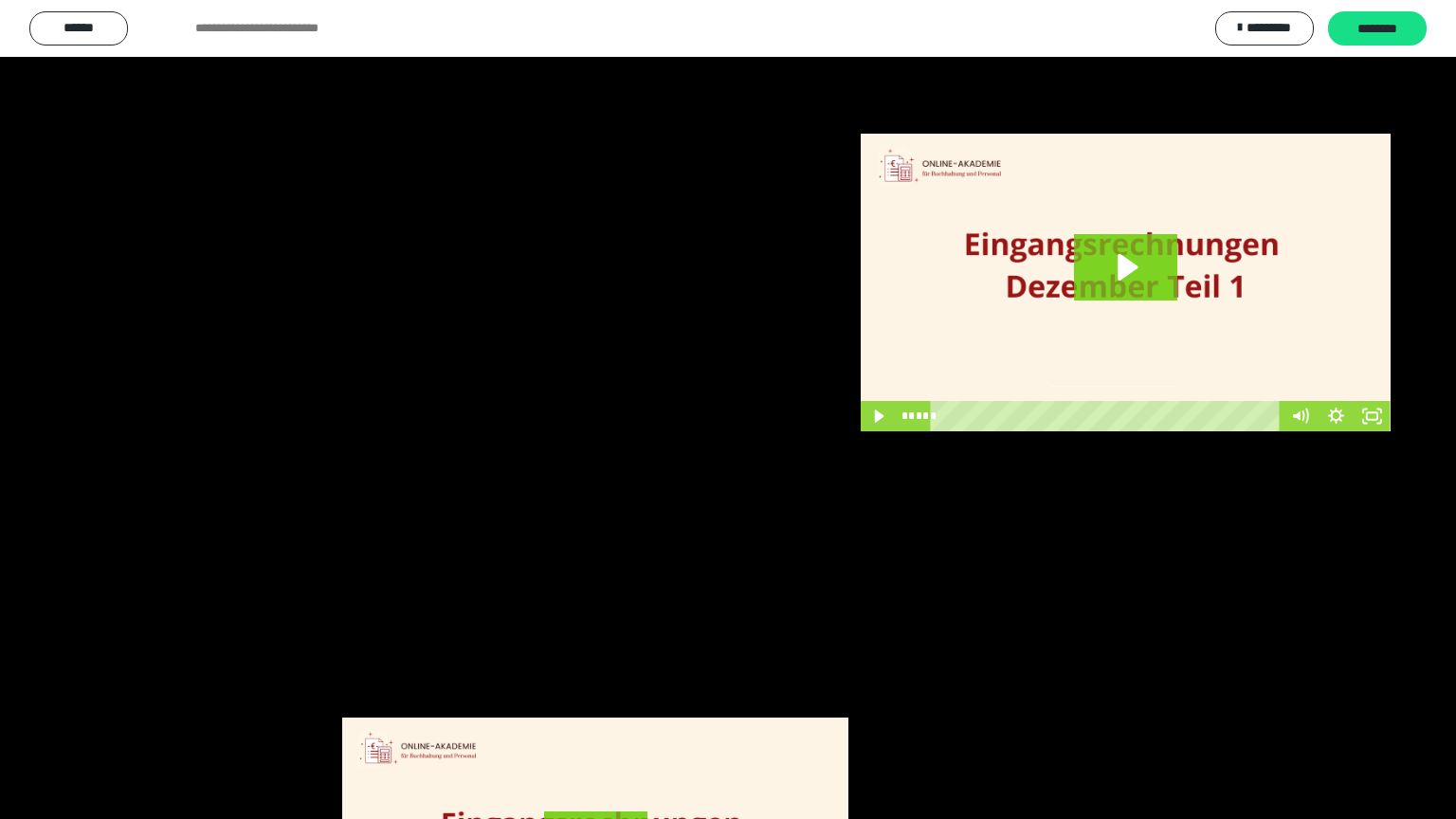 scroll, scrollTop: 3743, scrollLeft: 0, axis: vertical 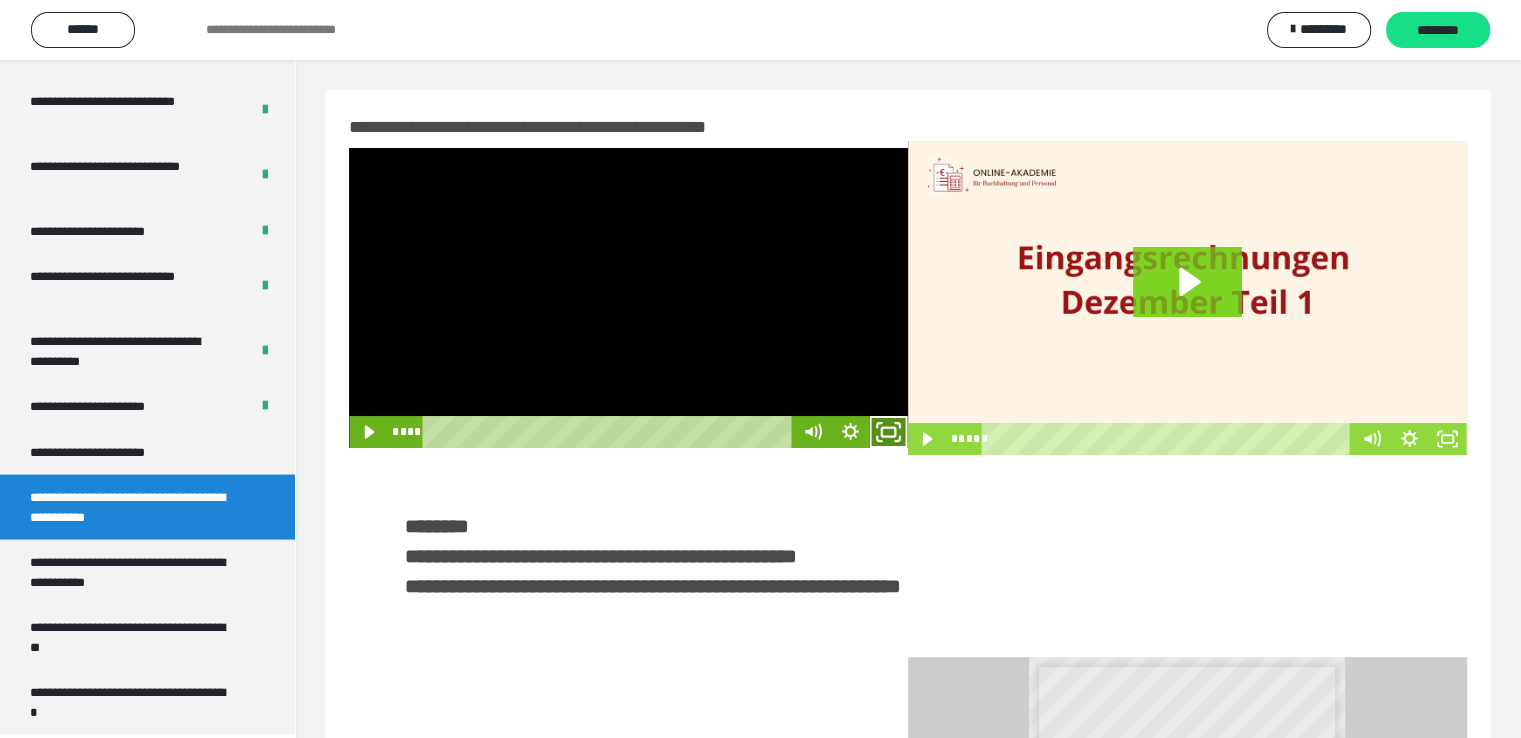 click 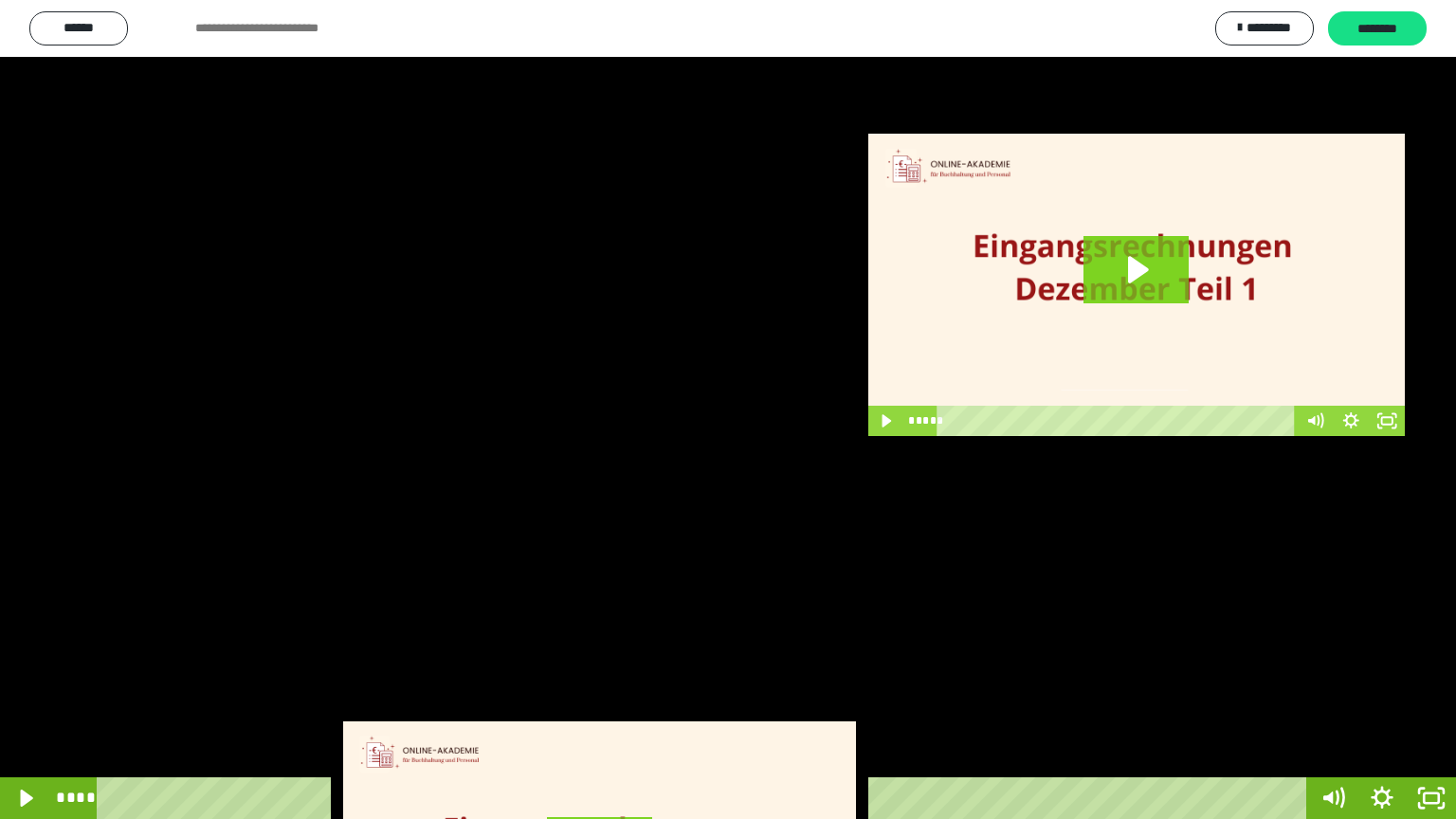 click at bounding box center (728, 410) 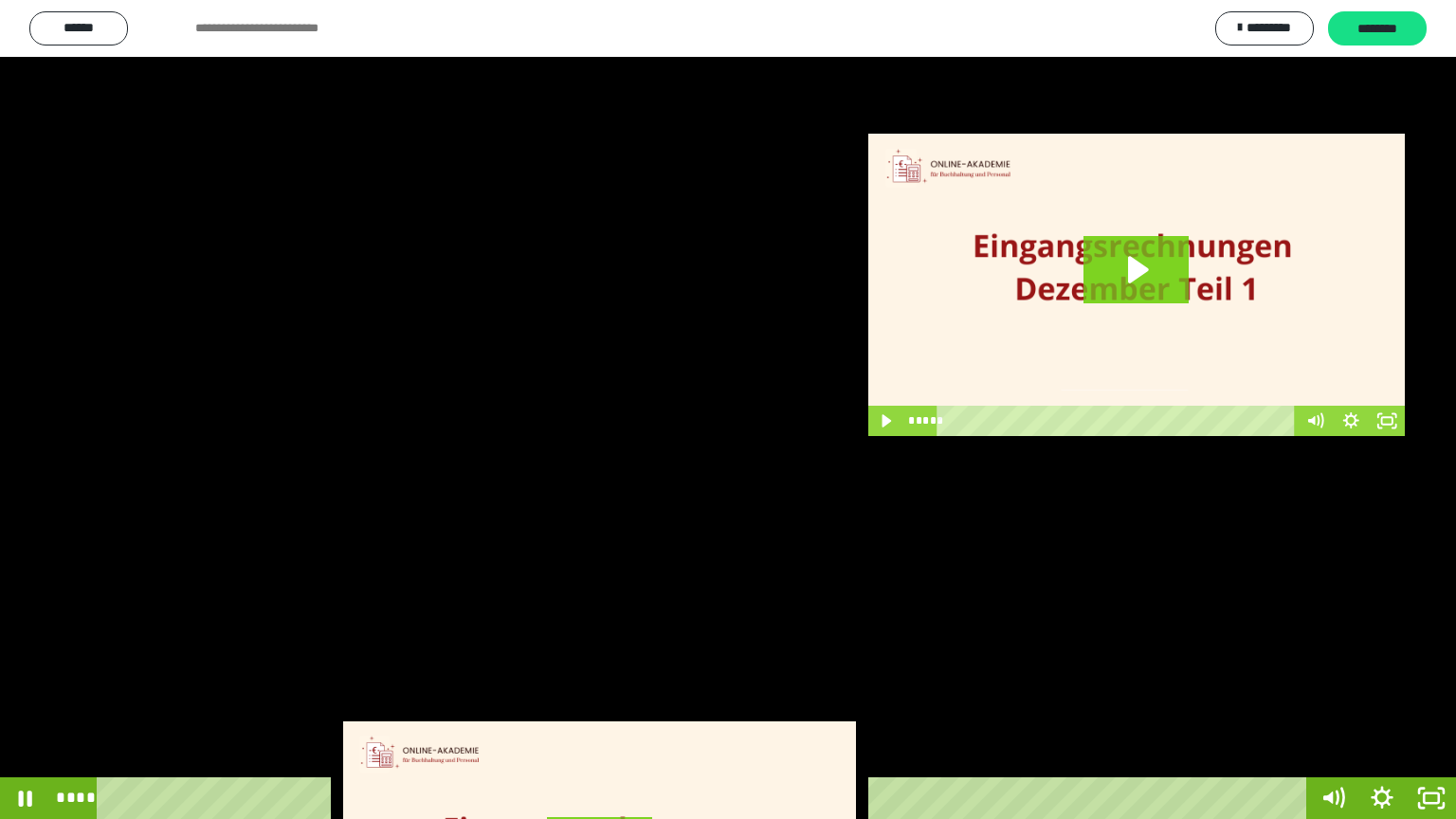 click at bounding box center (728, 410) 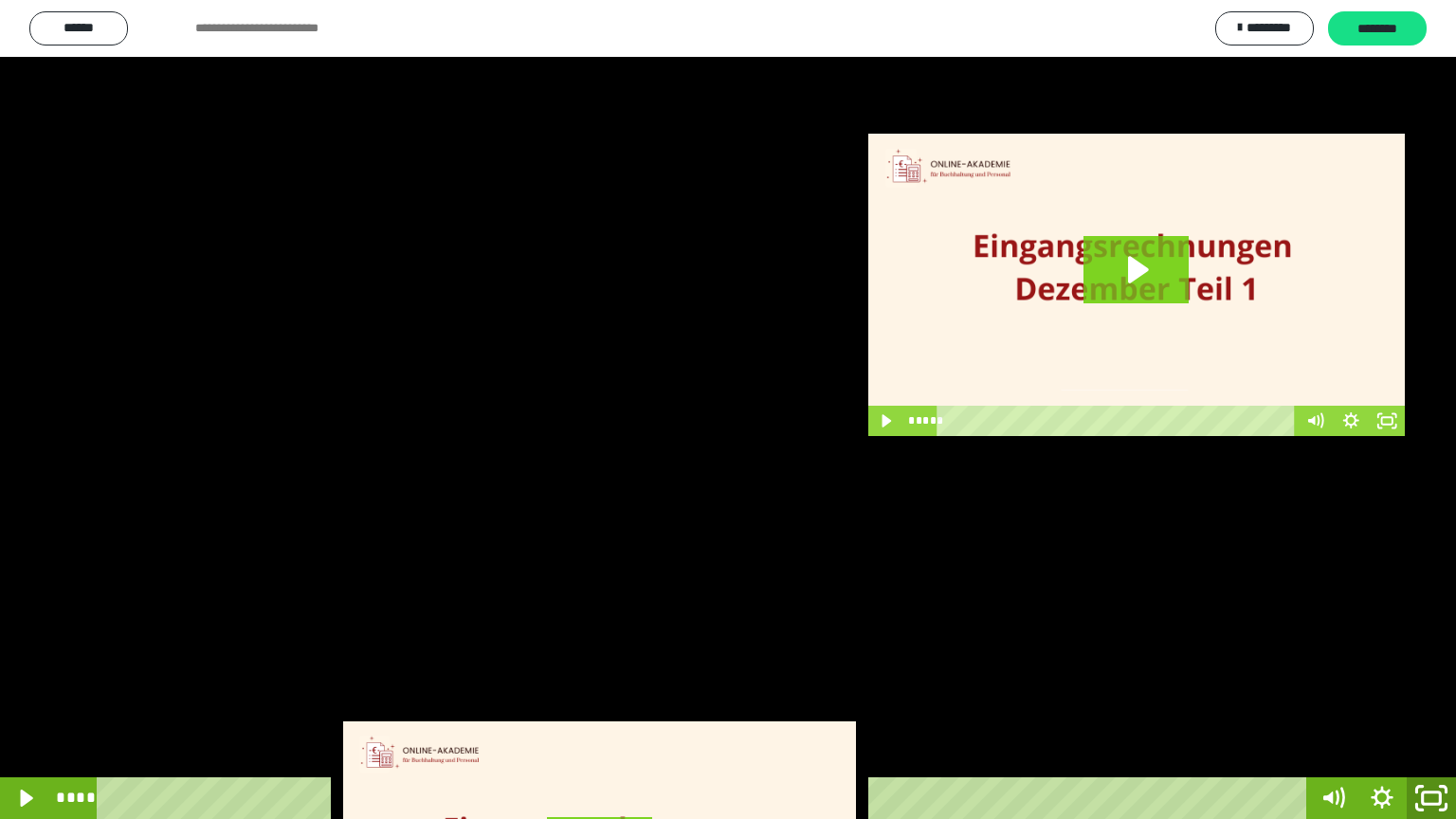 click 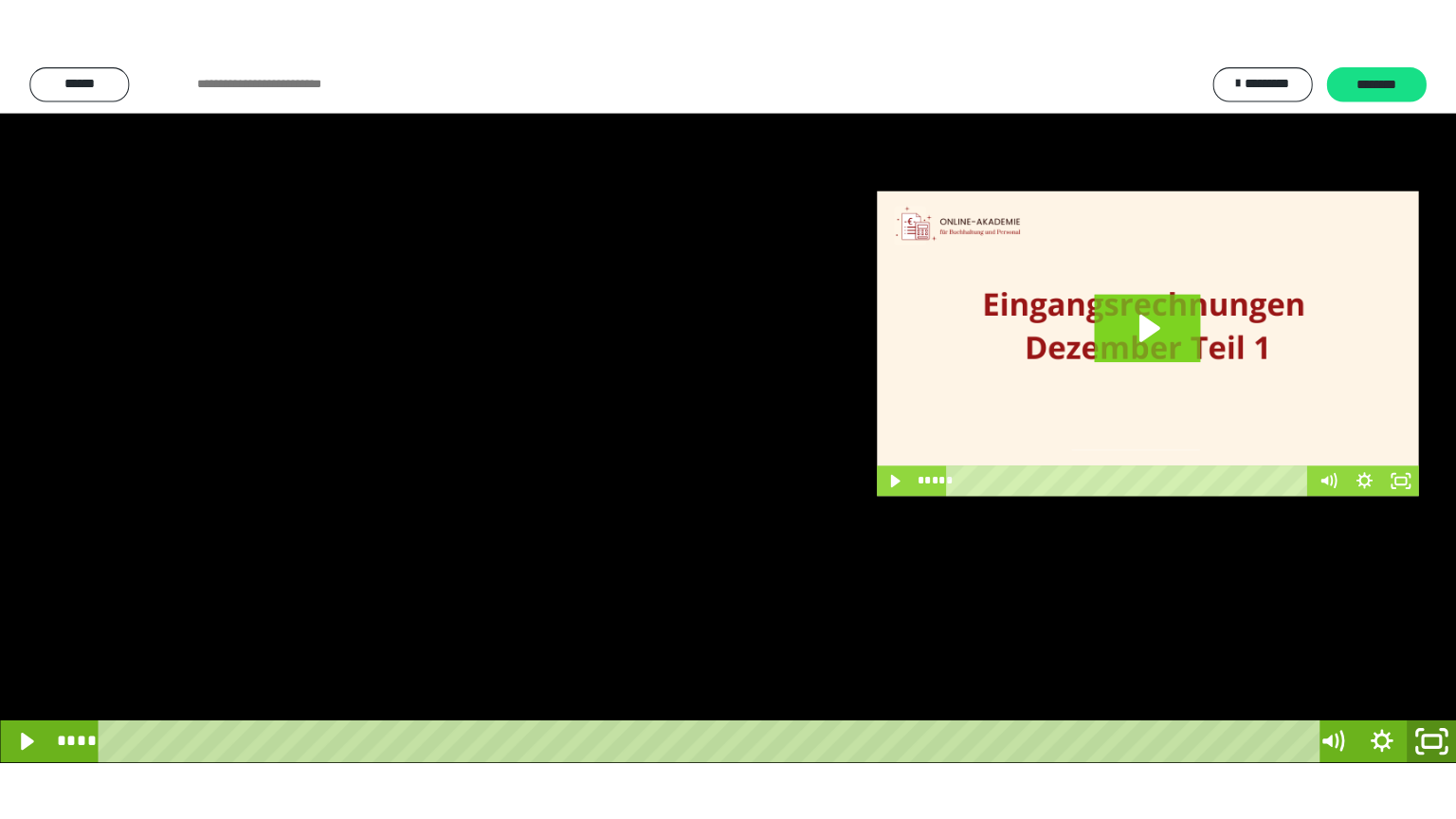 scroll, scrollTop: 3743, scrollLeft: 0, axis: vertical 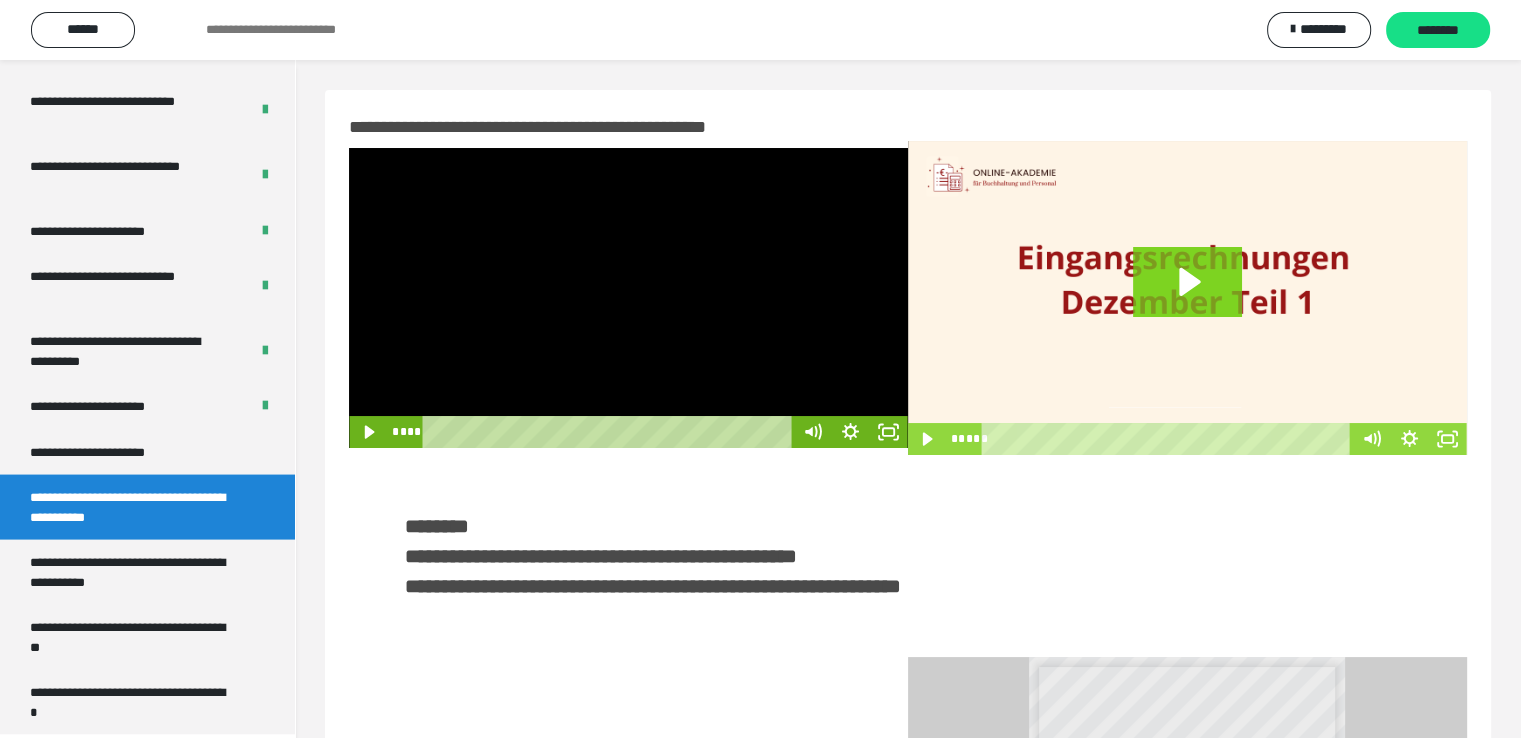 click at bounding box center (628, 298) 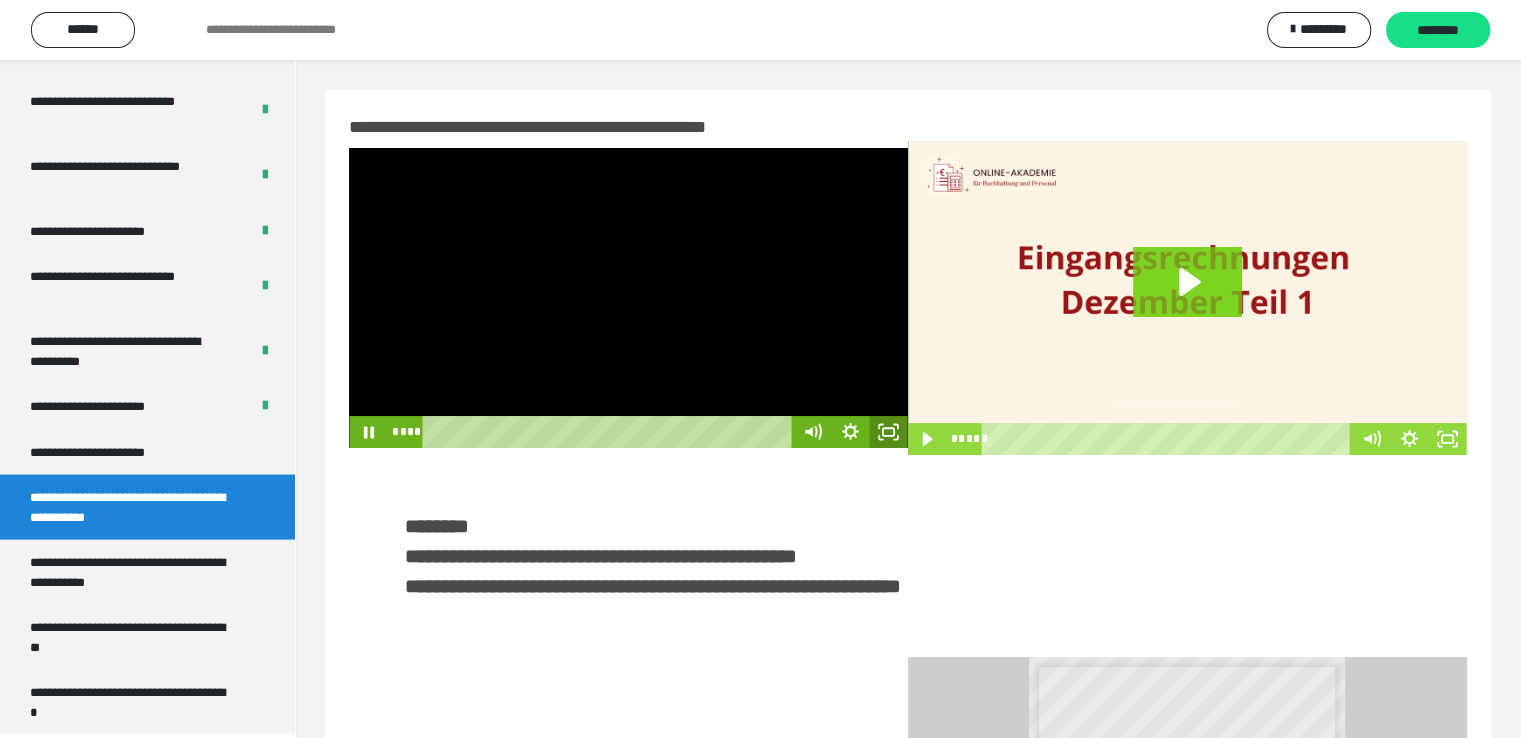 click 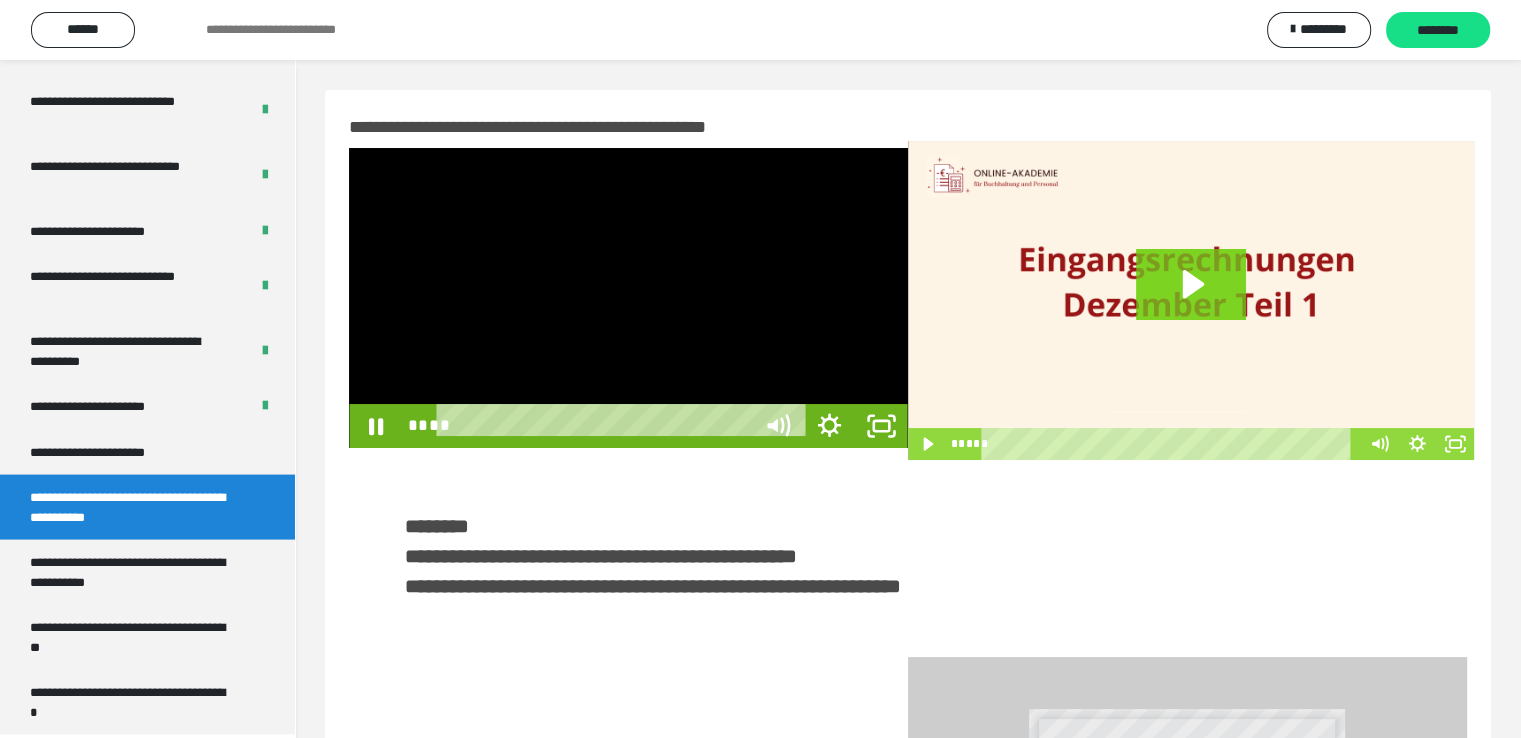 scroll, scrollTop: 3823, scrollLeft: 0, axis: vertical 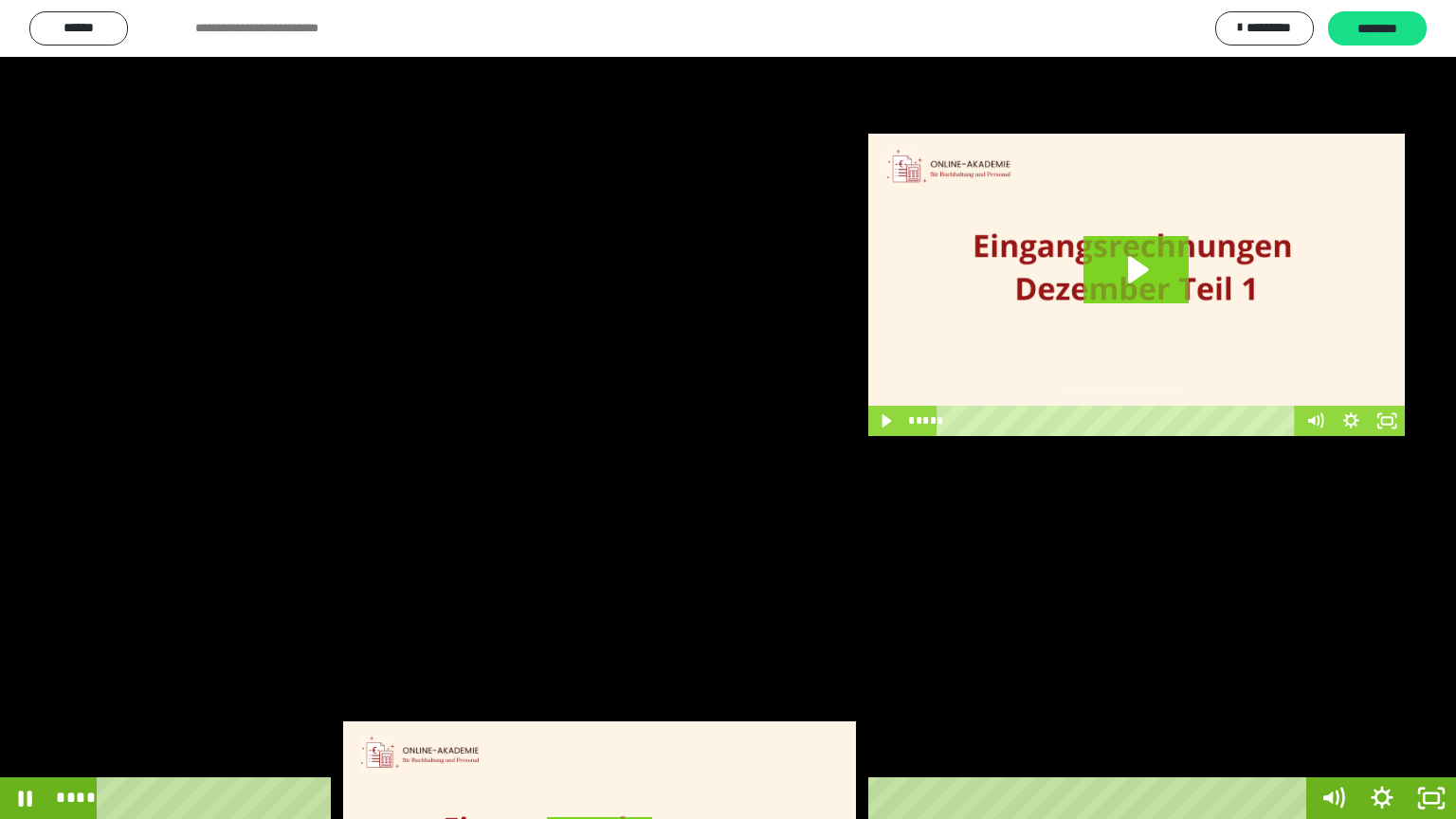 click at bounding box center [728, 410] 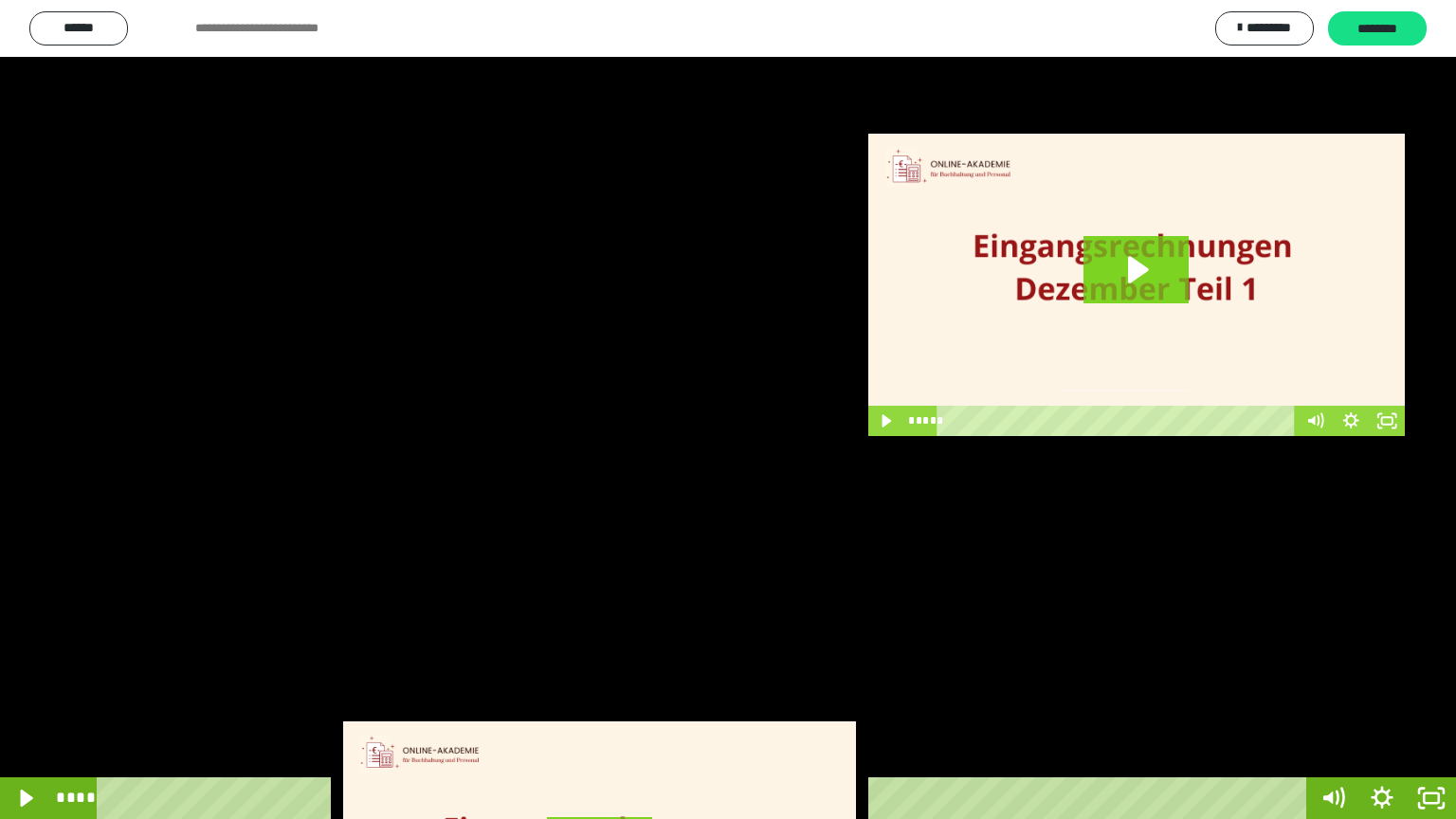 click at bounding box center (728, 410) 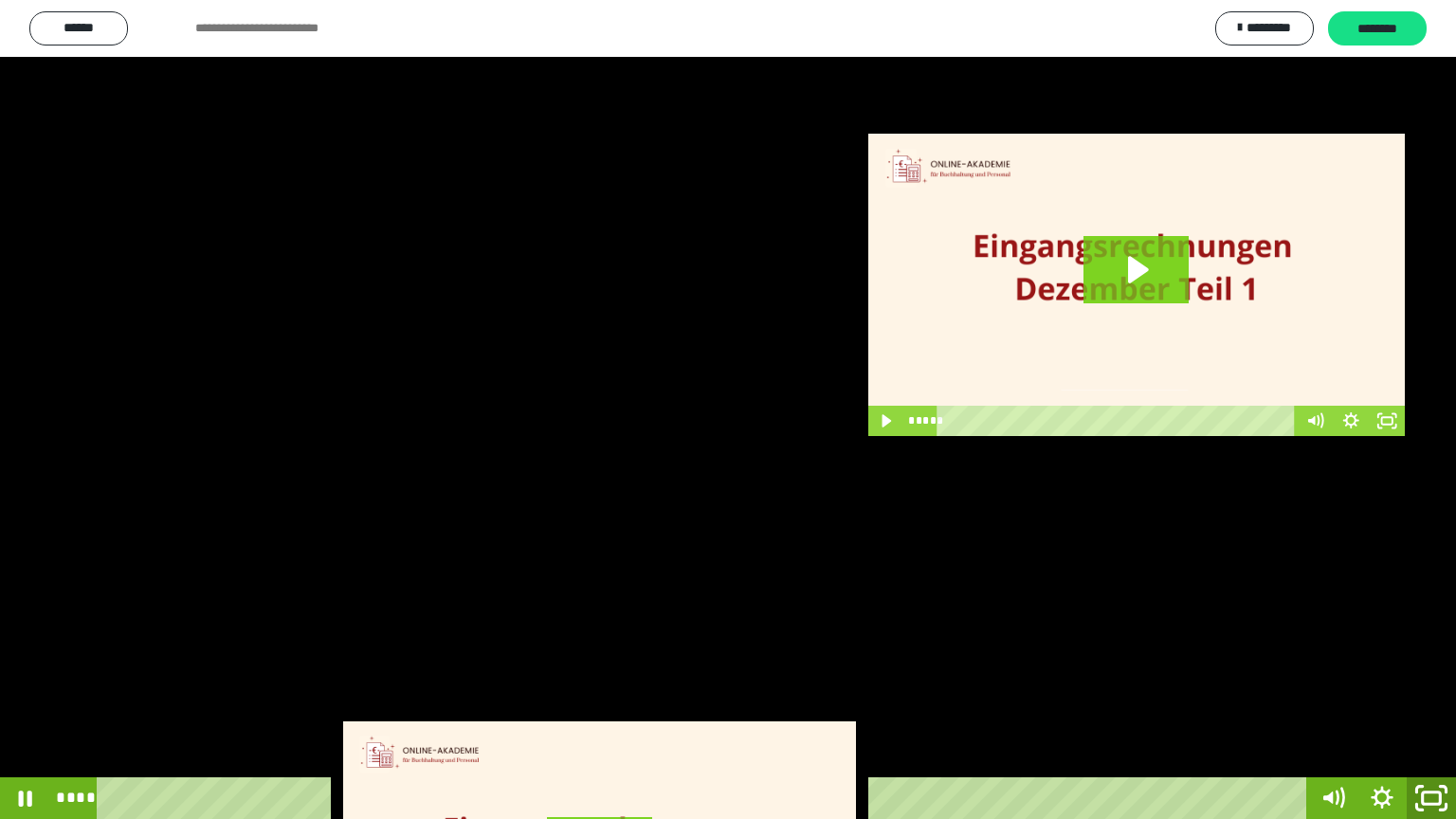 click 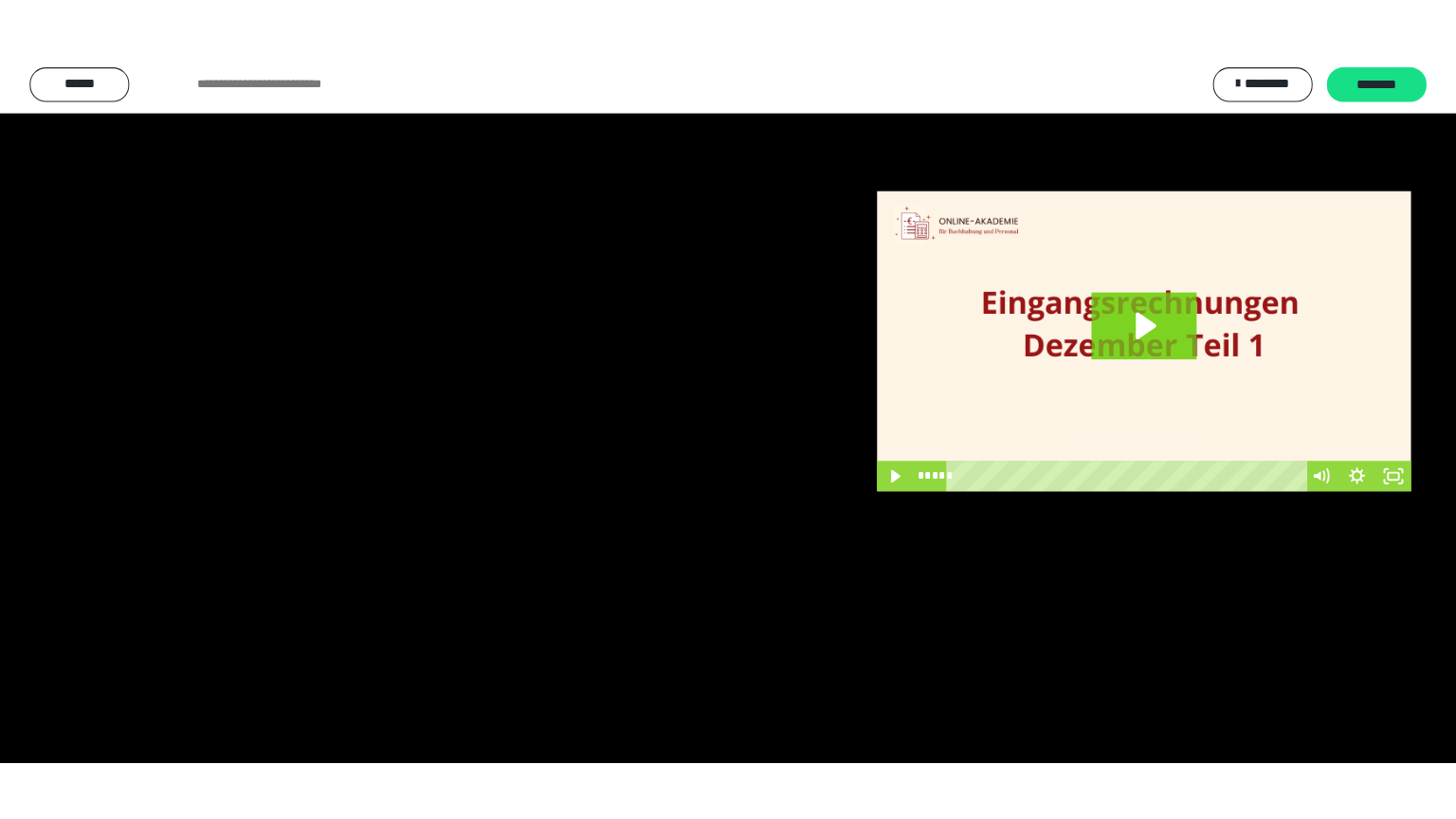 scroll, scrollTop: 3743, scrollLeft: 0, axis: vertical 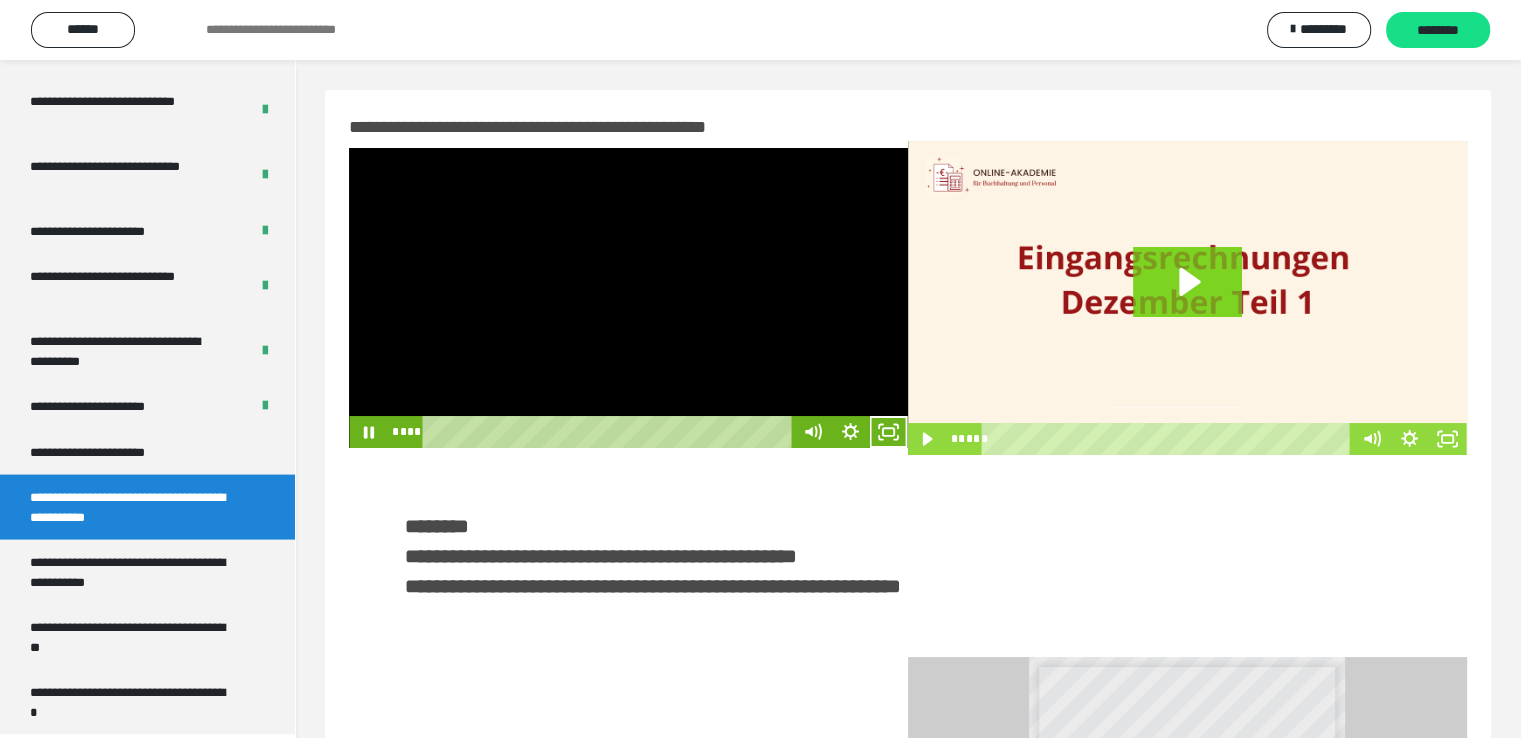 click at bounding box center [628, 298] 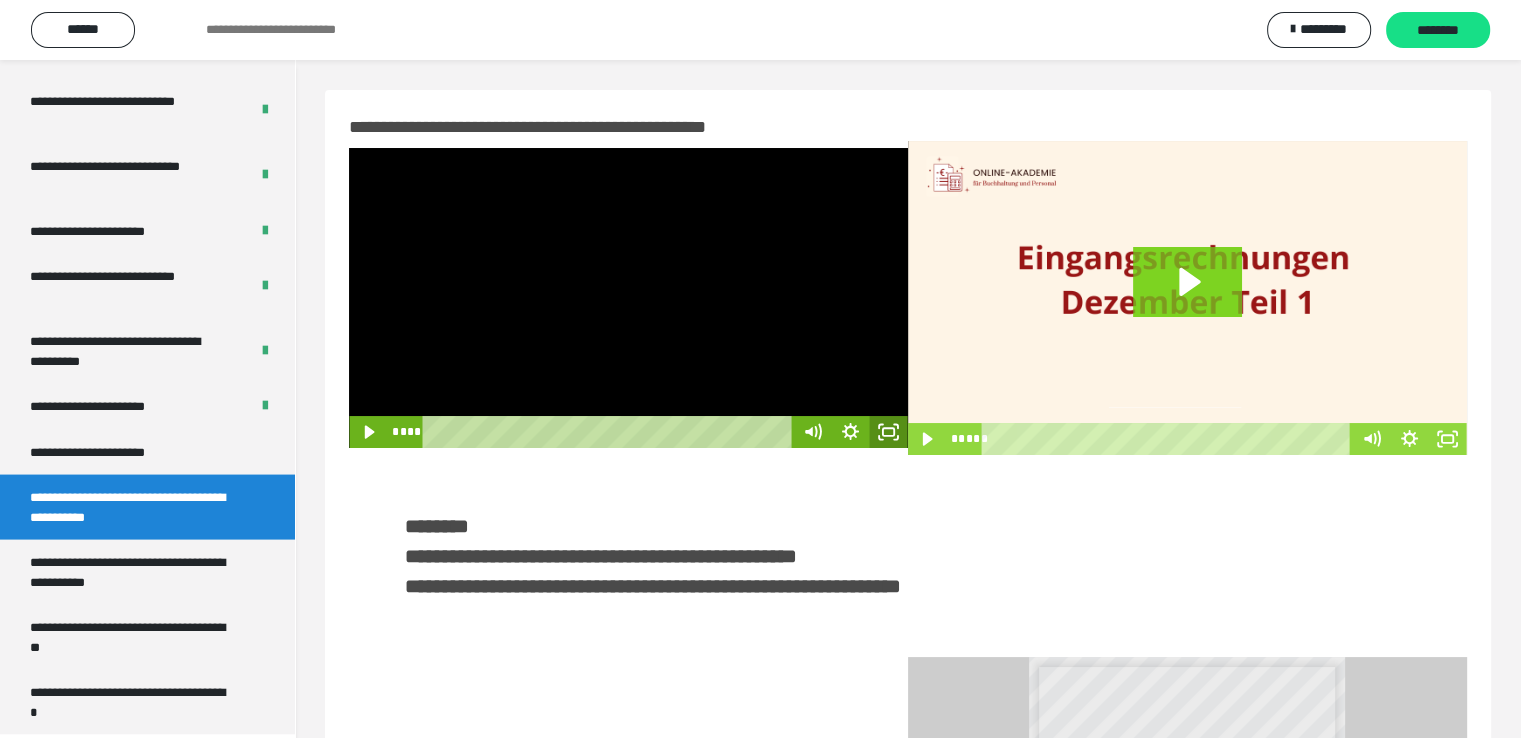 click 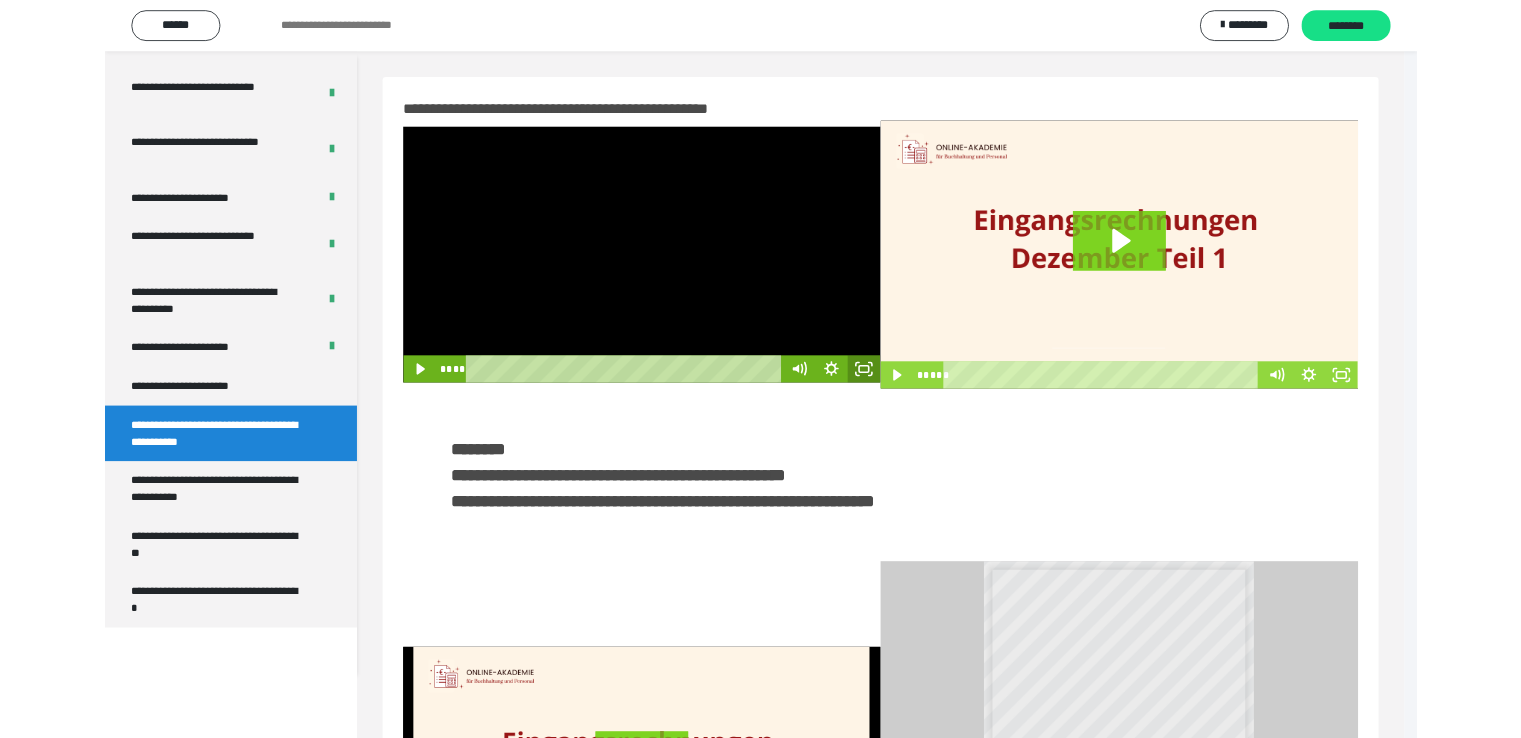 scroll, scrollTop: 3823, scrollLeft: 0, axis: vertical 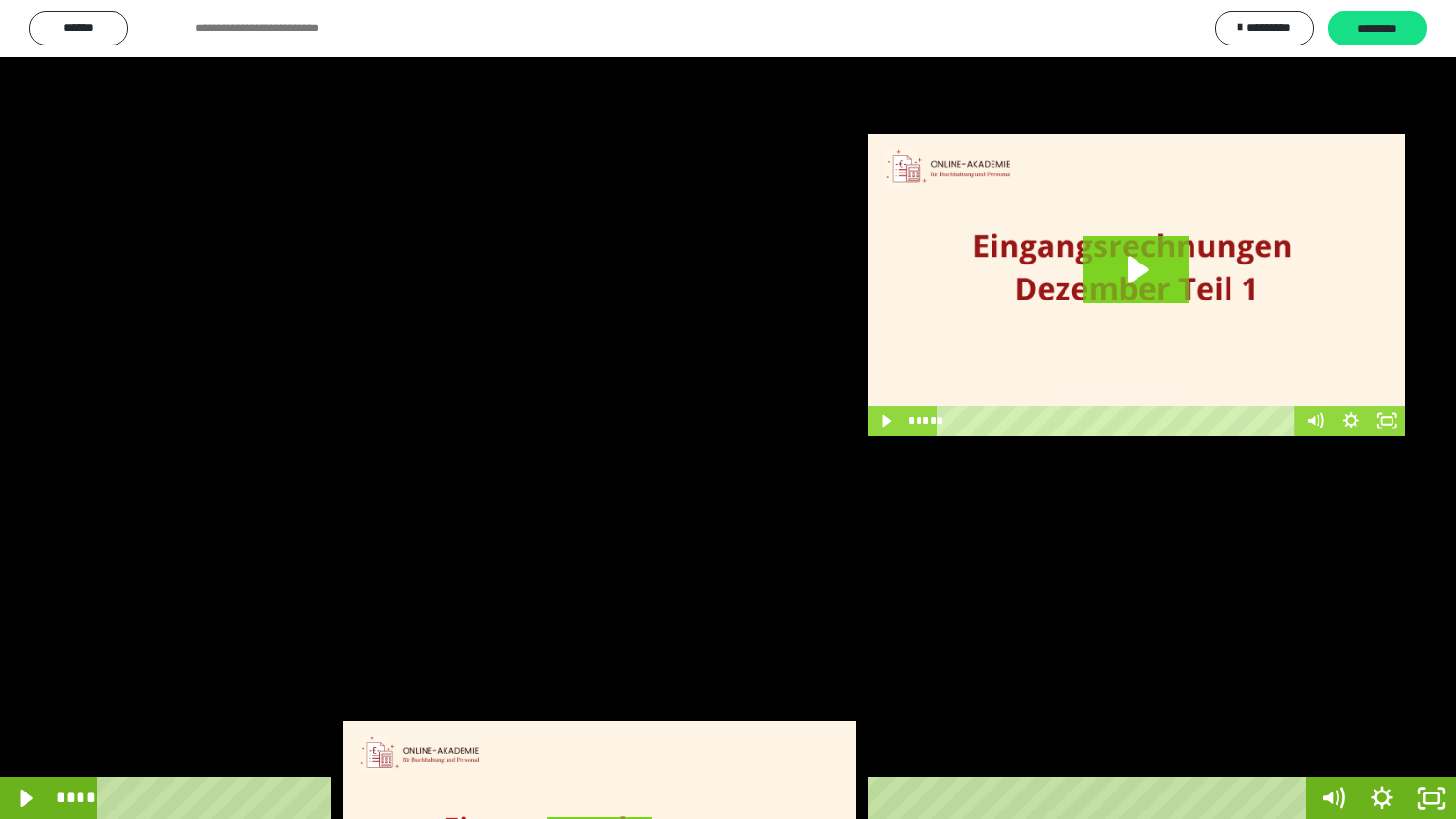 click at bounding box center (728, 410) 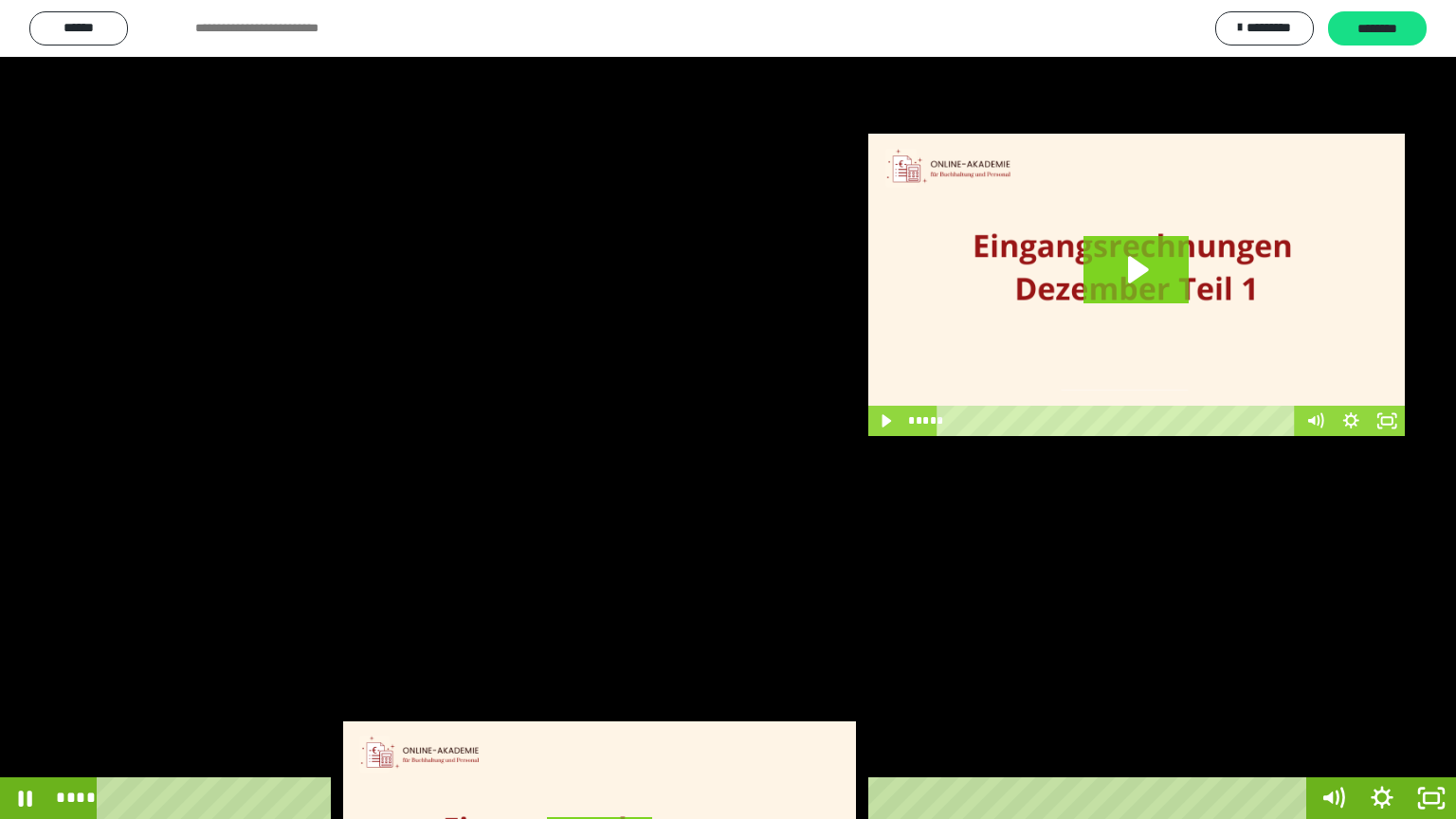 click at bounding box center [728, 410] 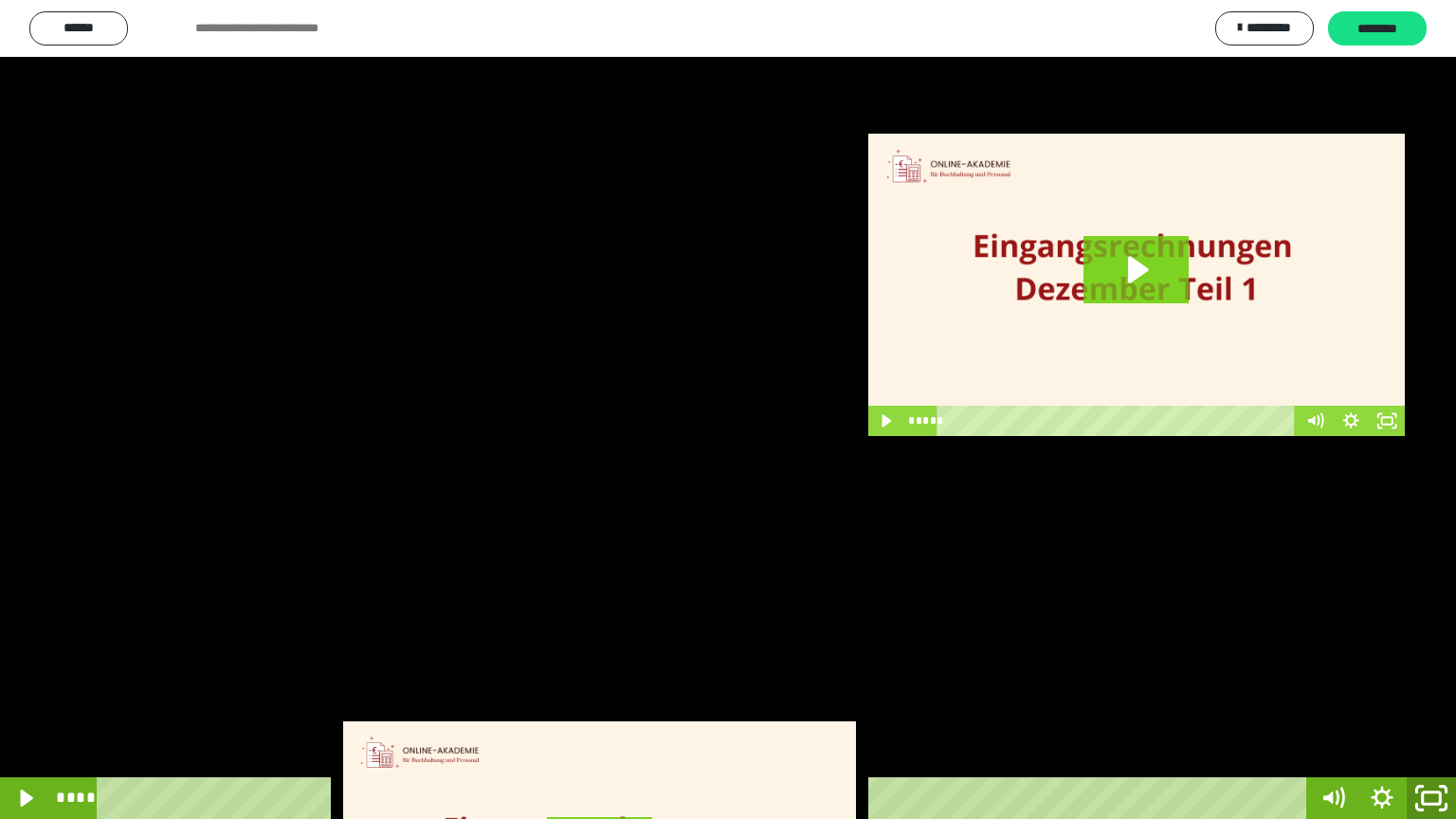 click 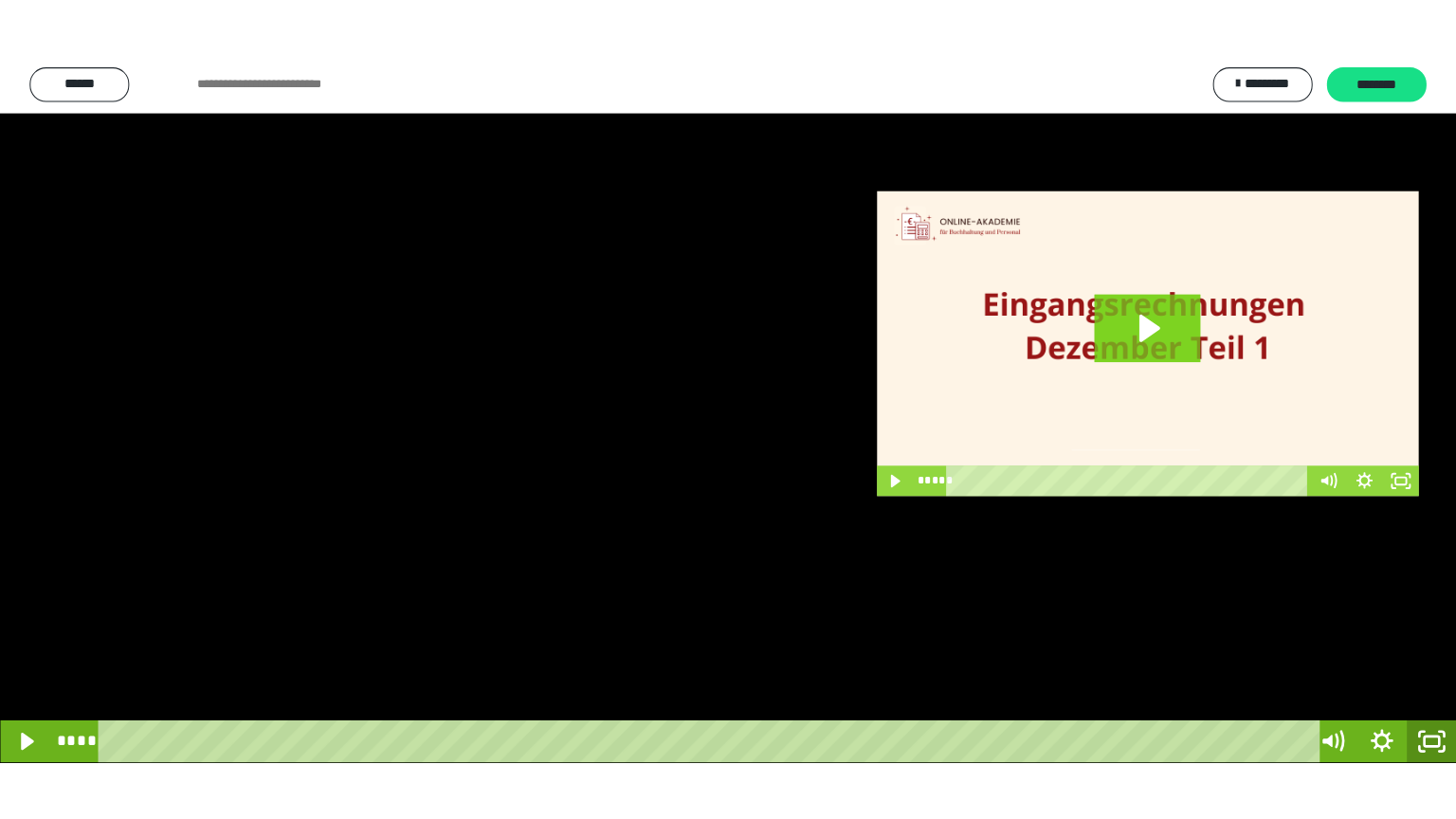 scroll, scrollTop: 3743, scrollLeft: 0, axis: vertical 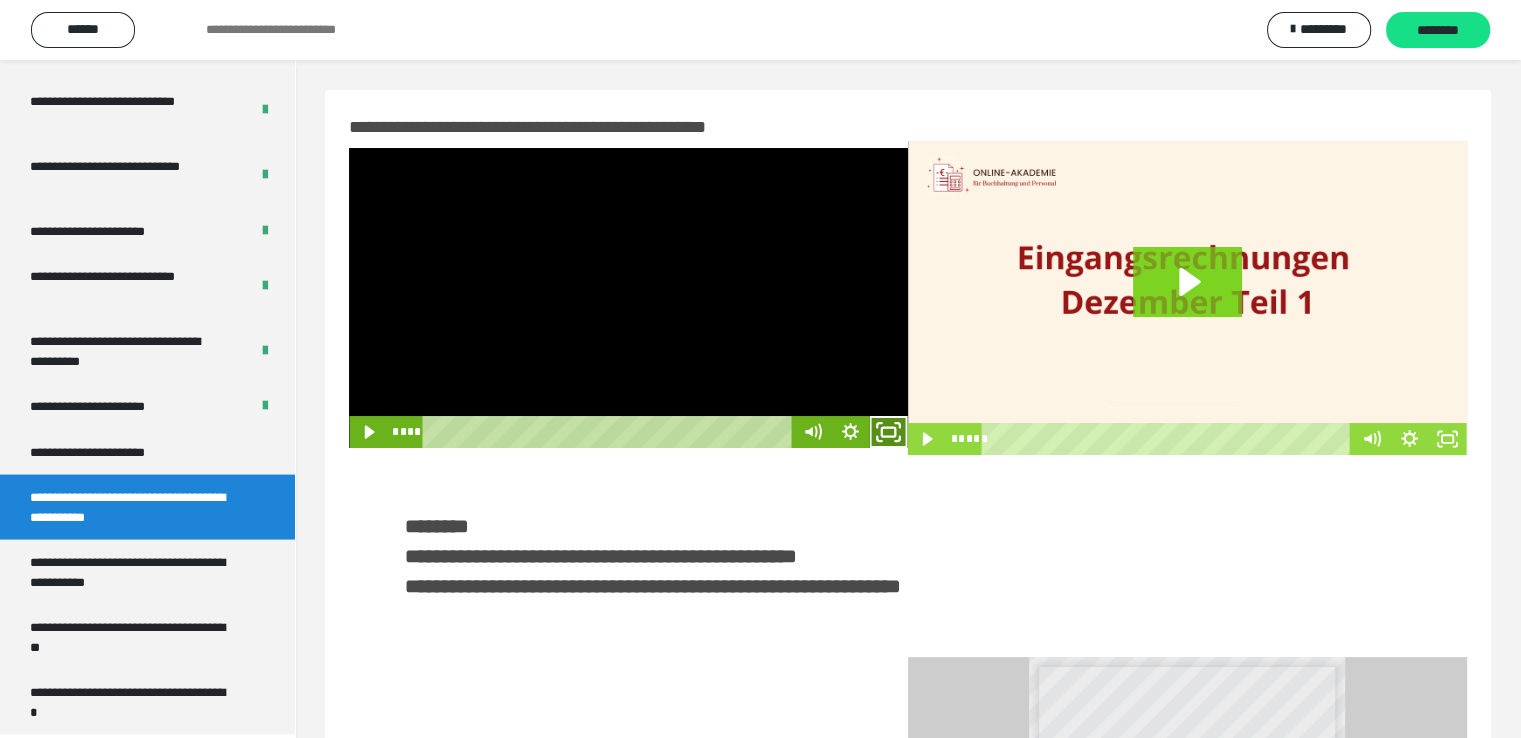 click 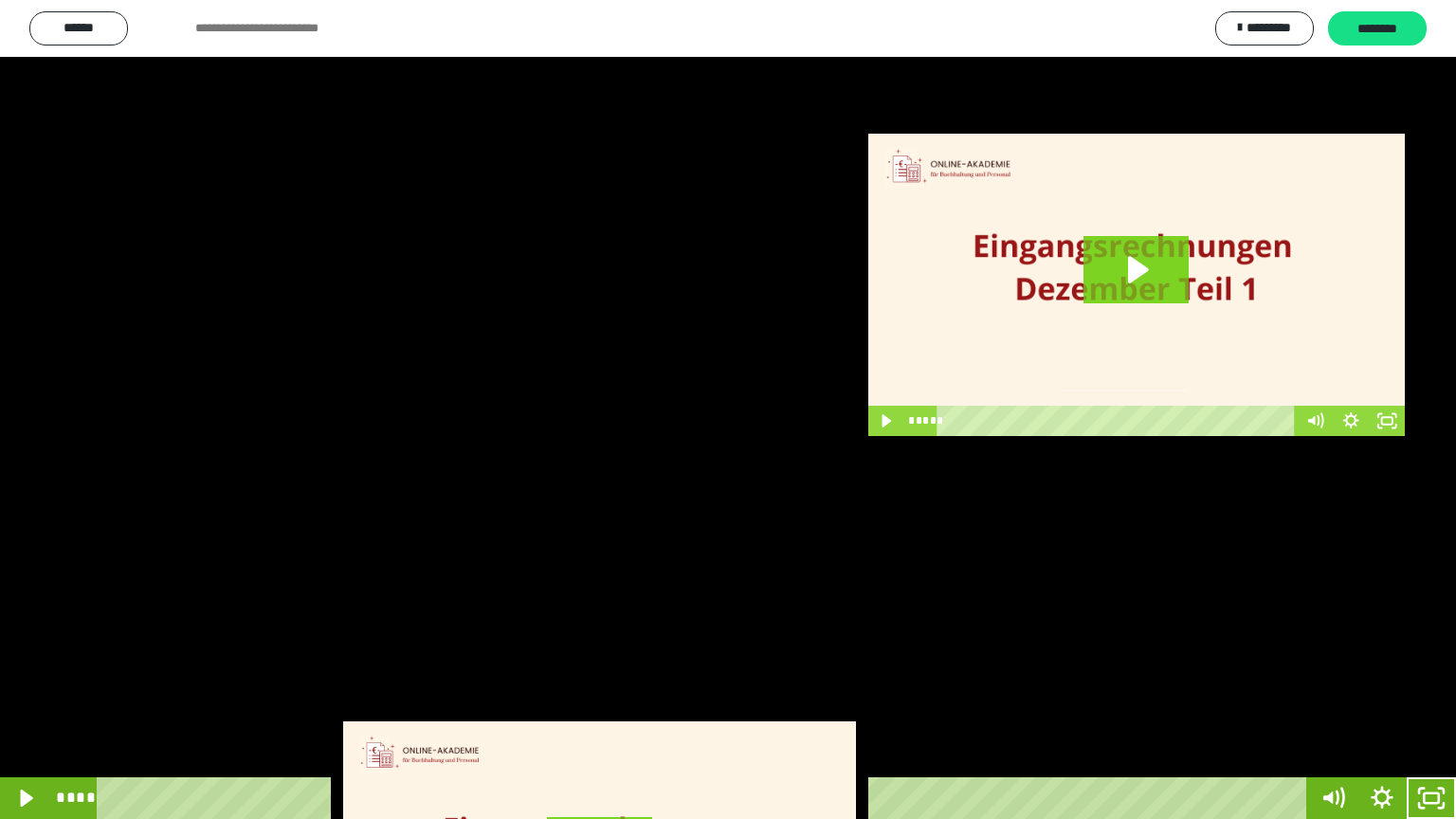 click at bounding box center [728, 410] 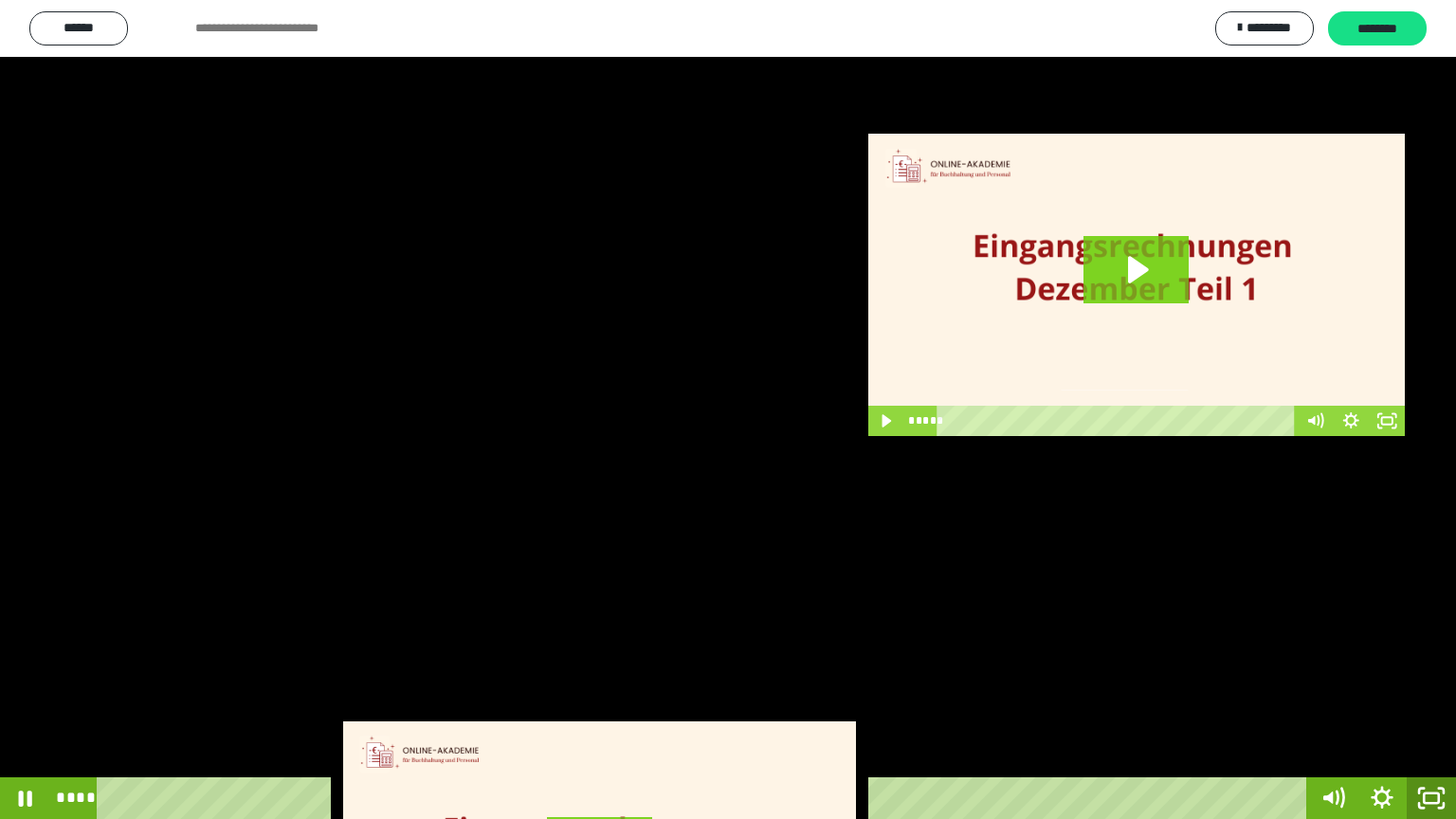 click 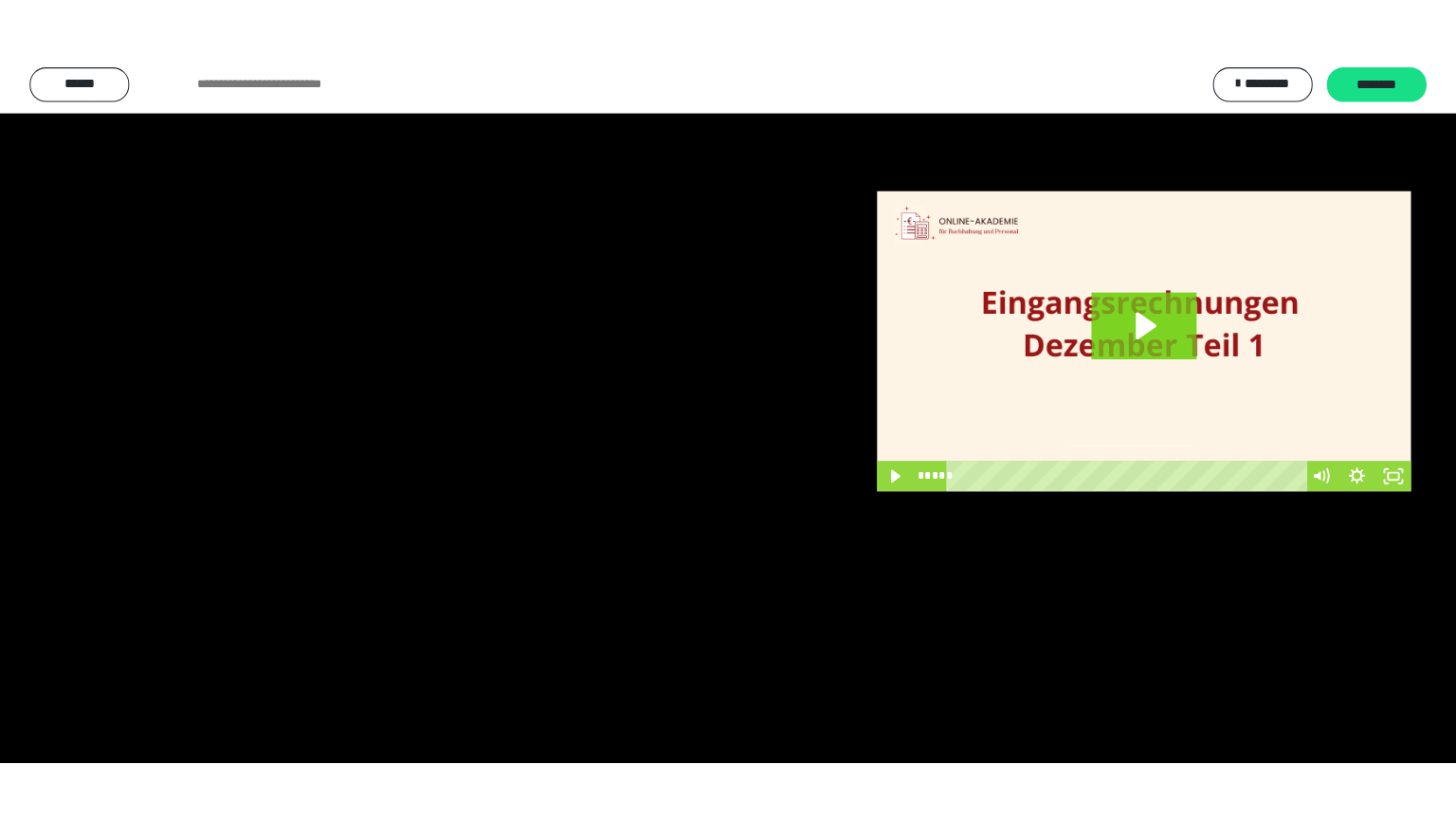 scroll, scrollTop: 3743, scrollLeft: 0, axis: vertical 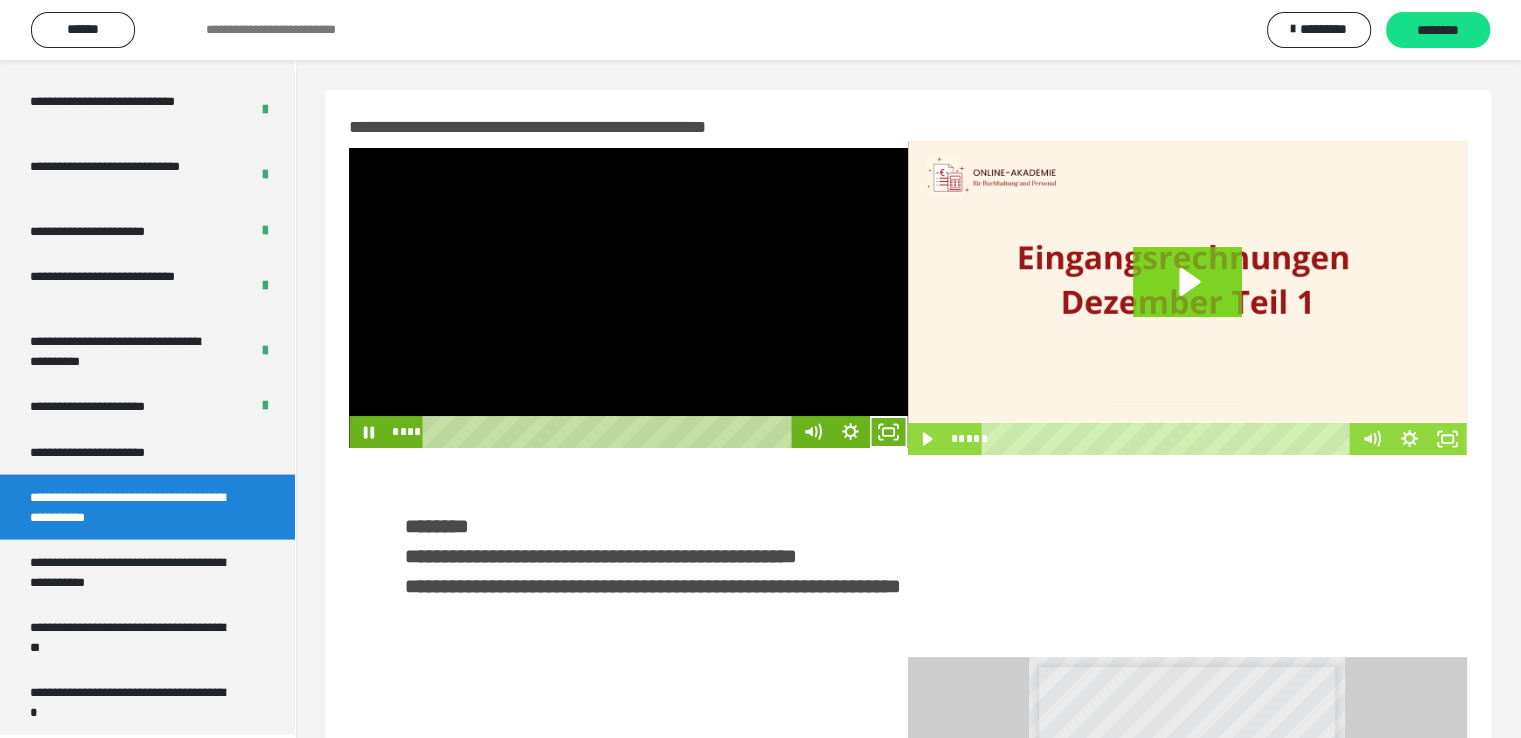 click at bounding box center (628, 298) 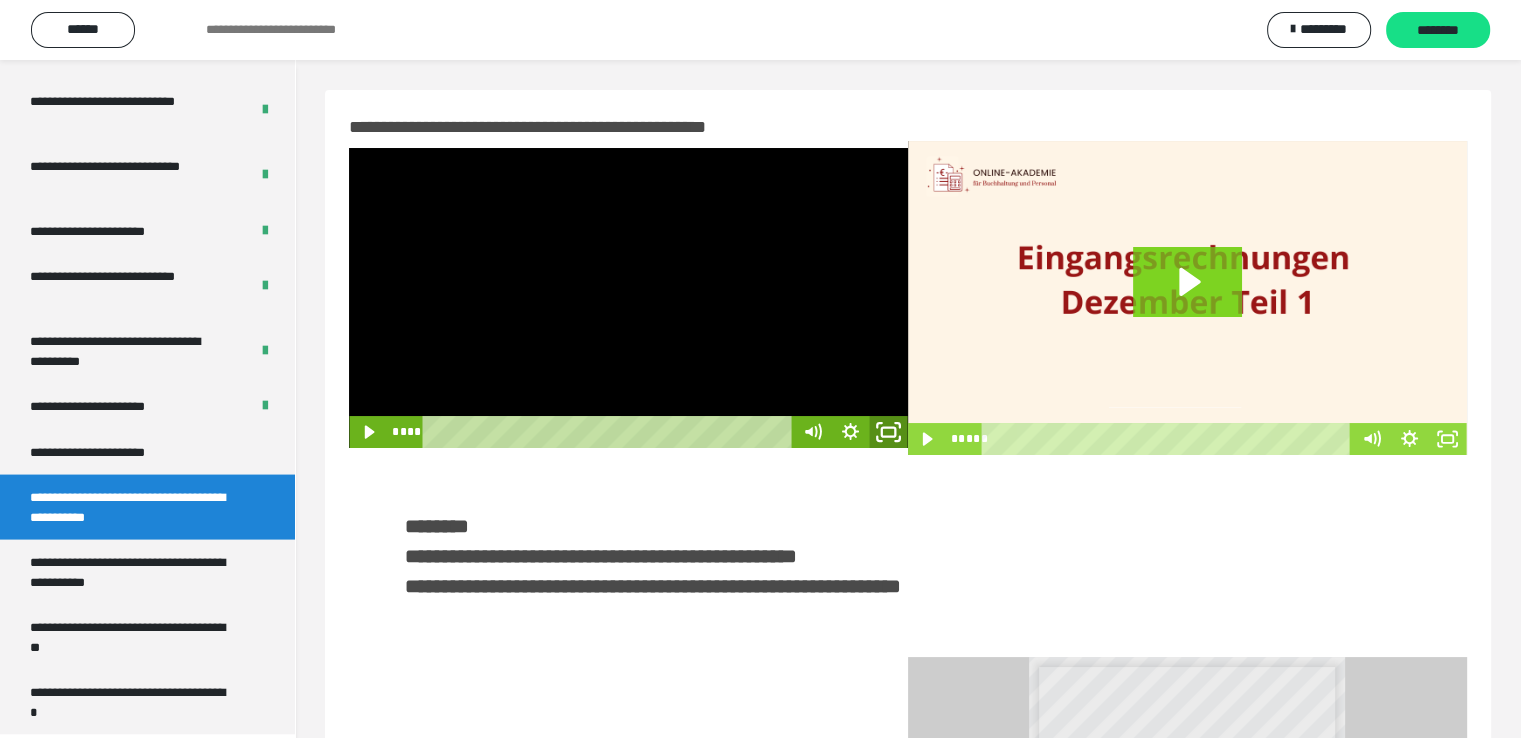 click 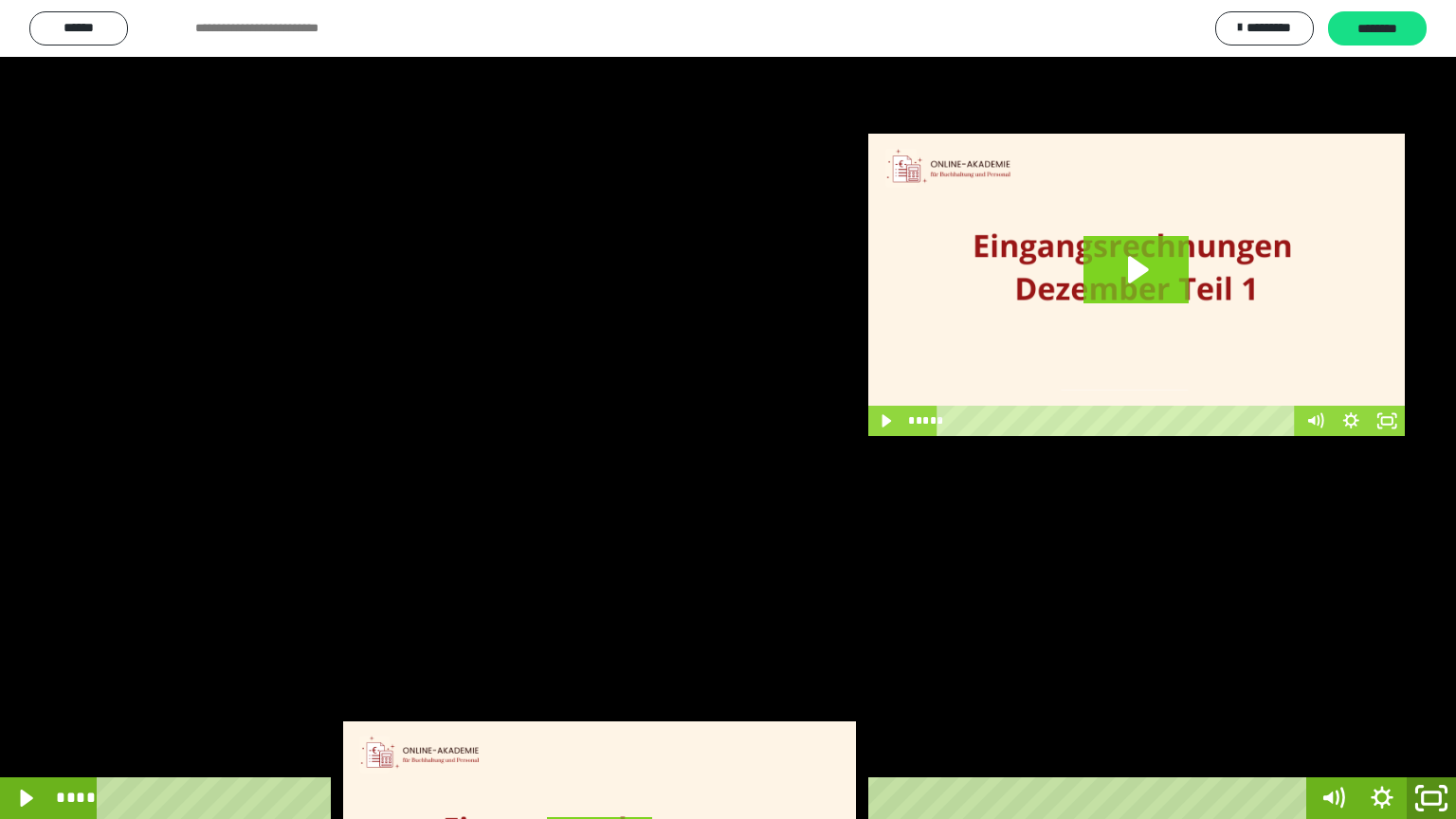 click 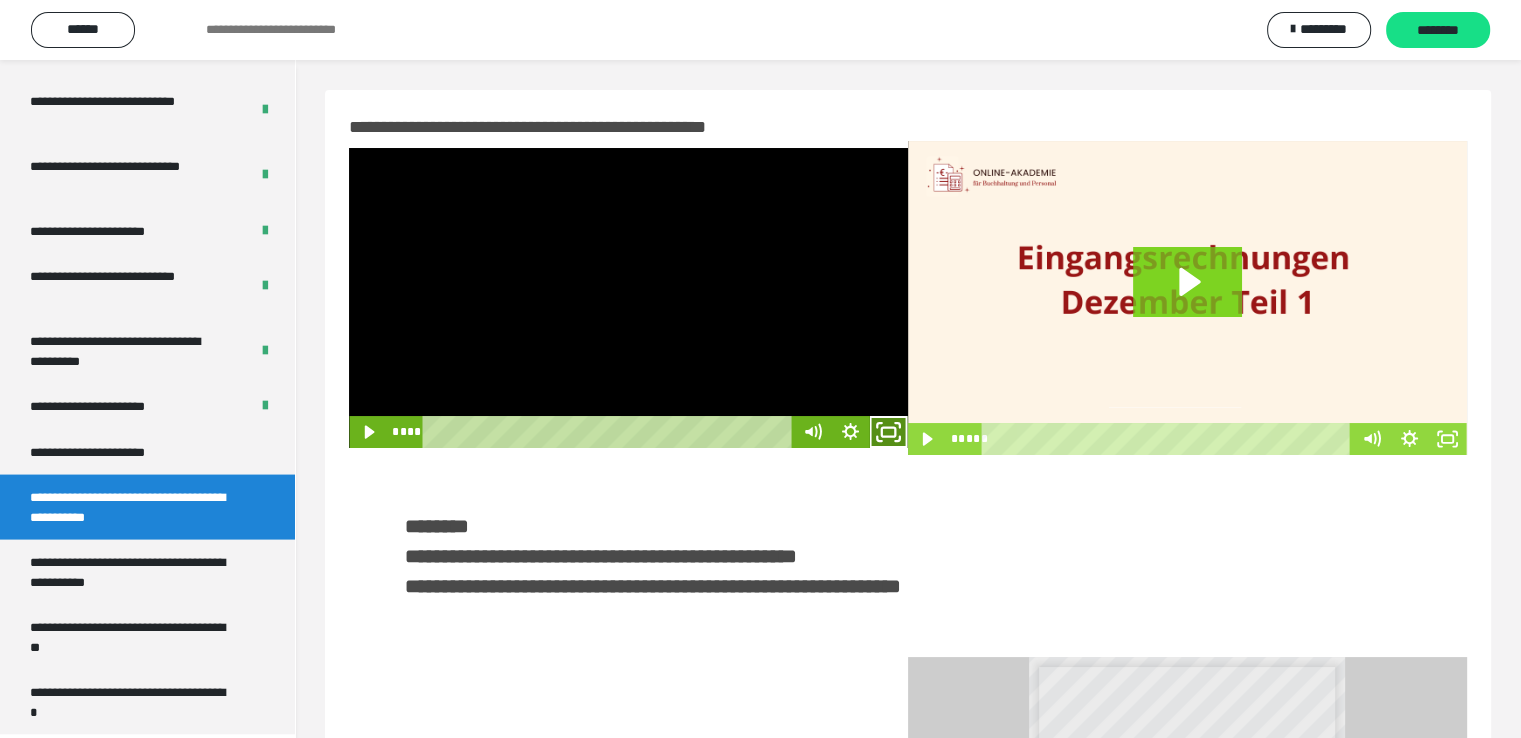 click 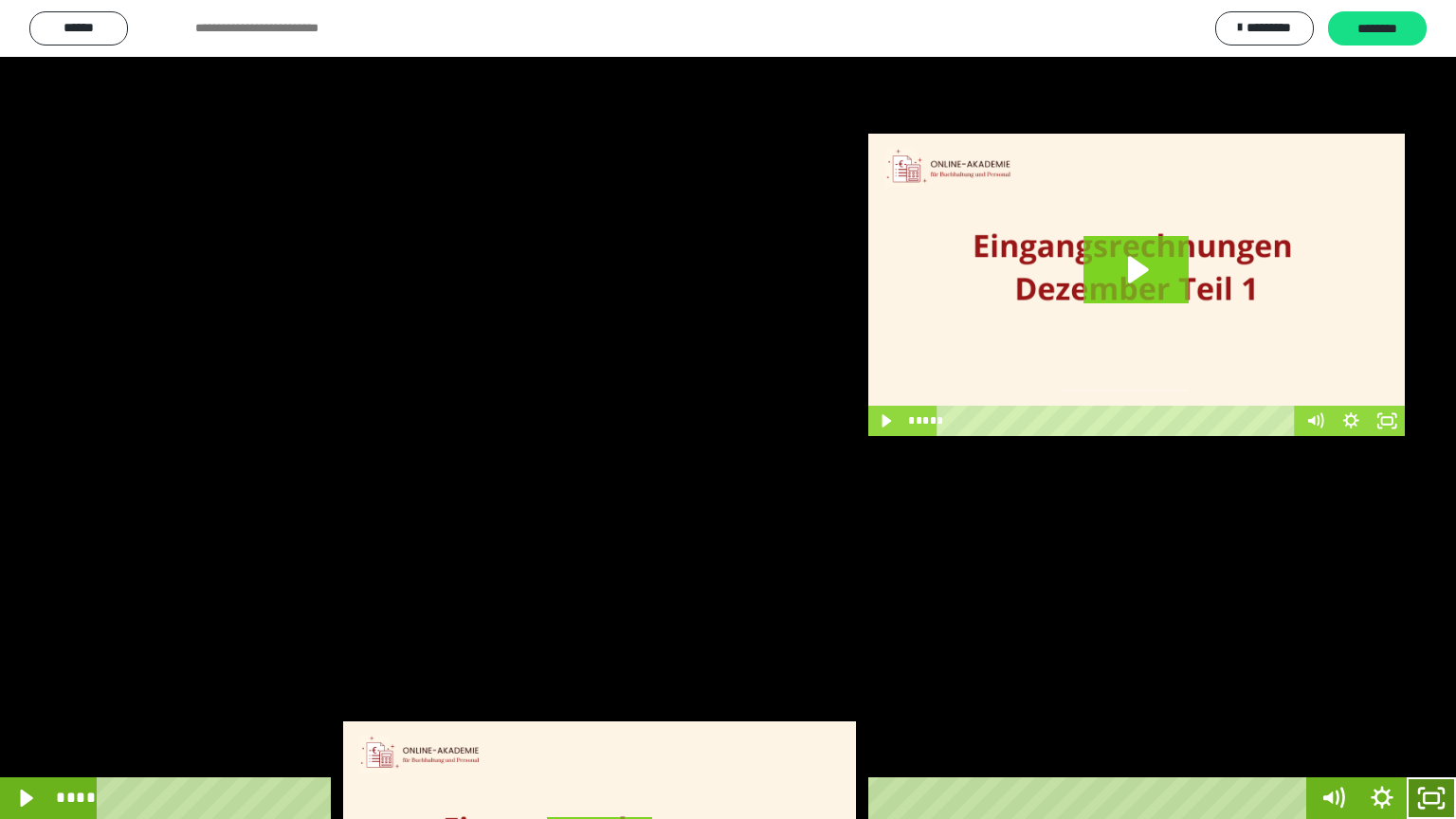 click 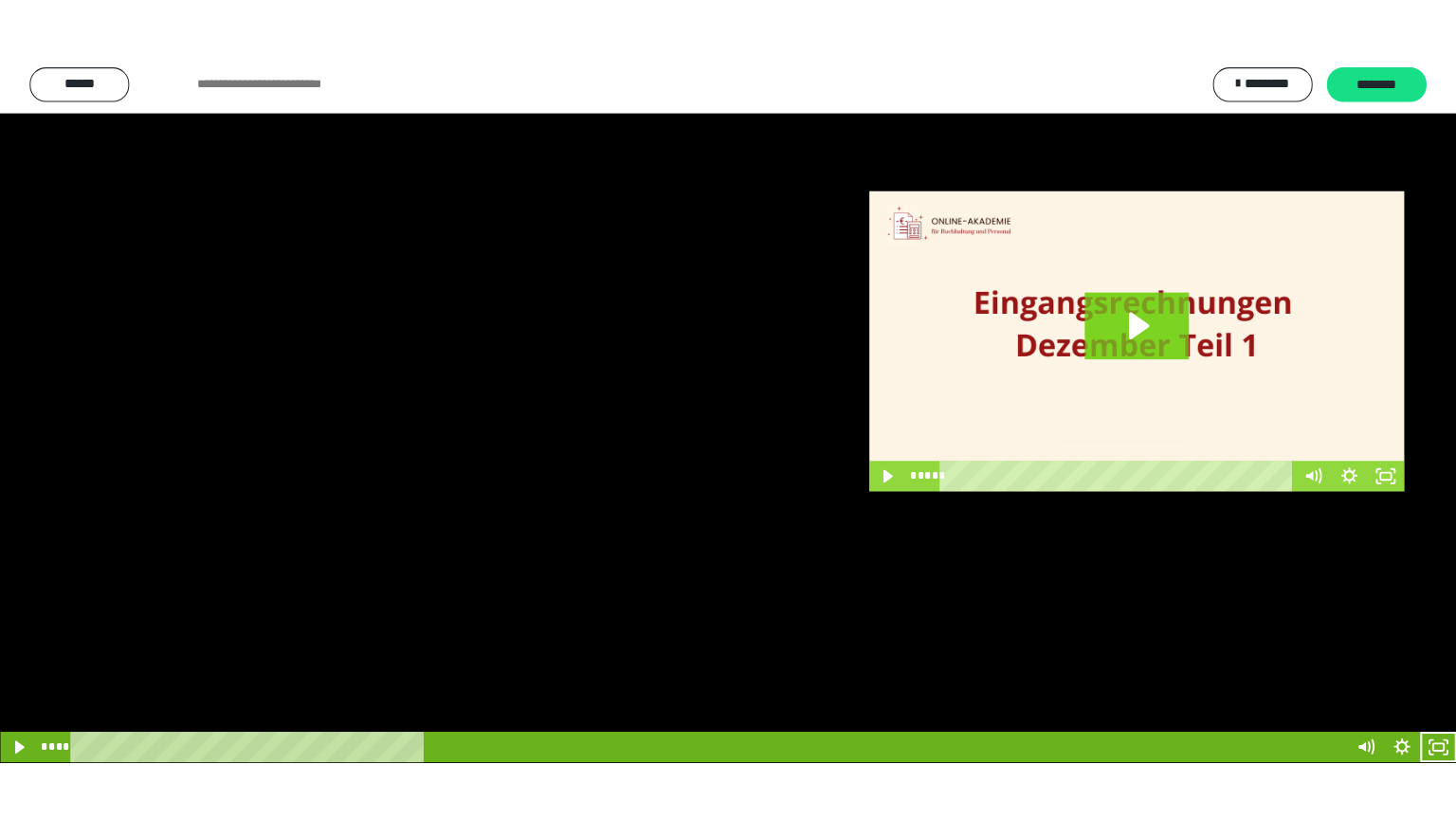 scroll, scrollTop: 3743, scrollLeft: 0, axis: vertical 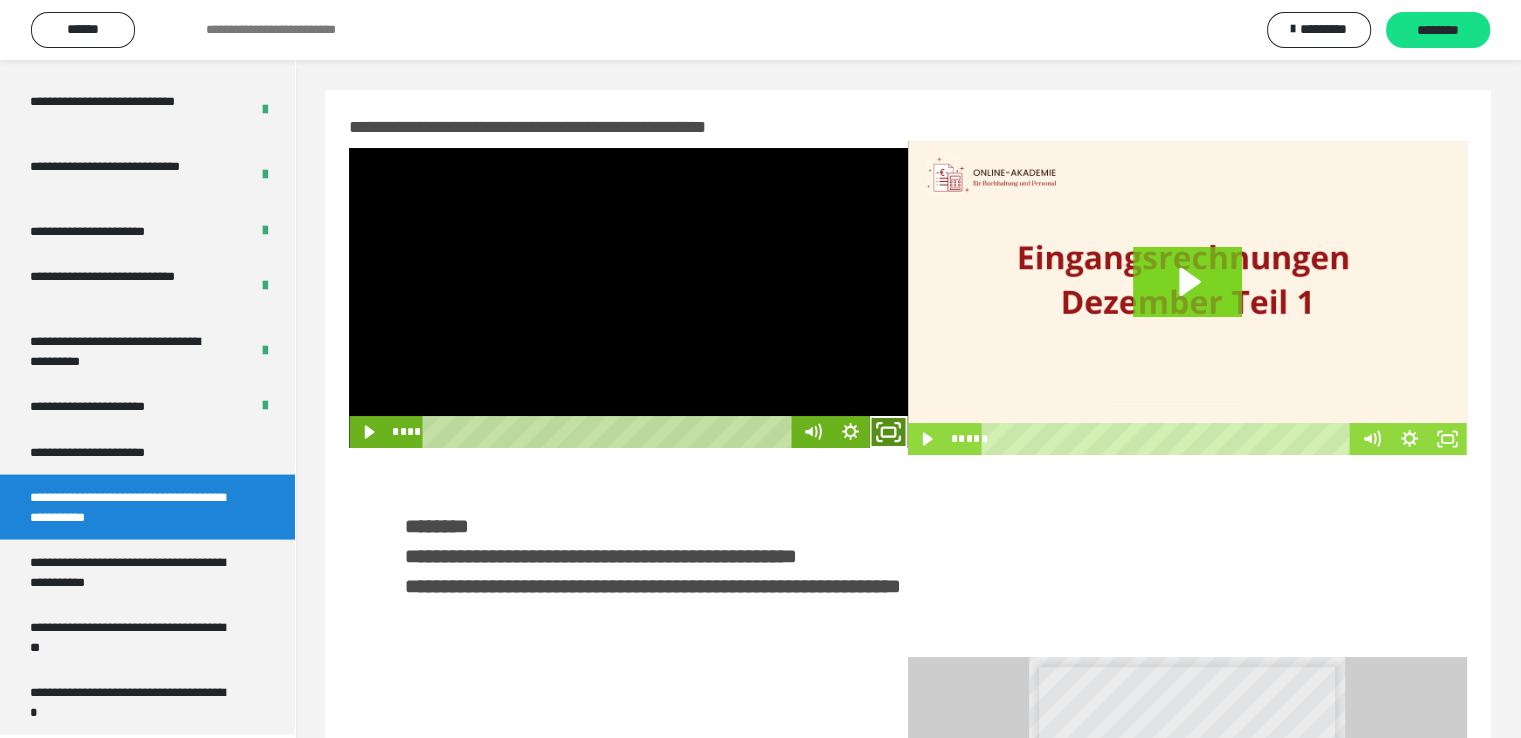 click 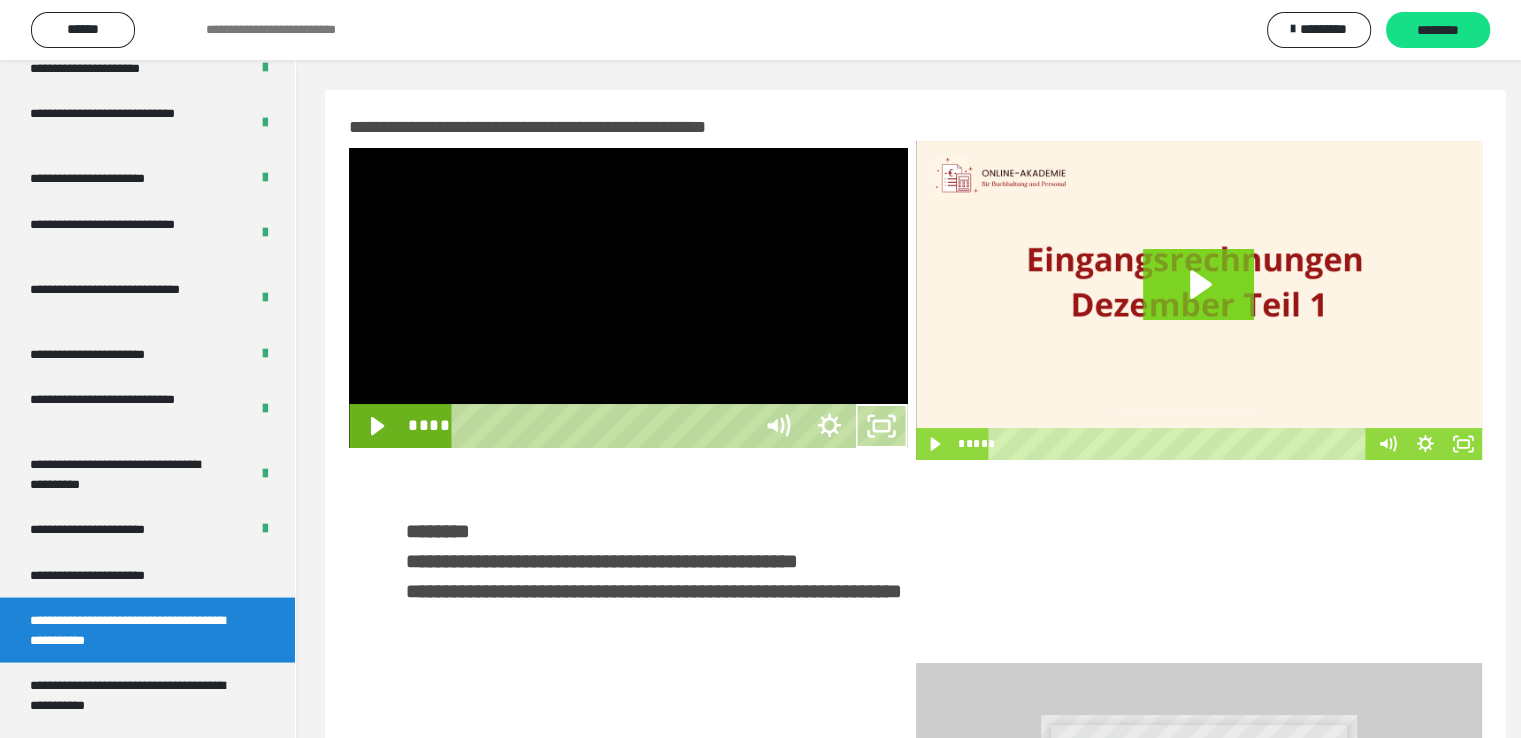 scroll, scrollTop: 3823, scrollLeft: 0, axis: vertical 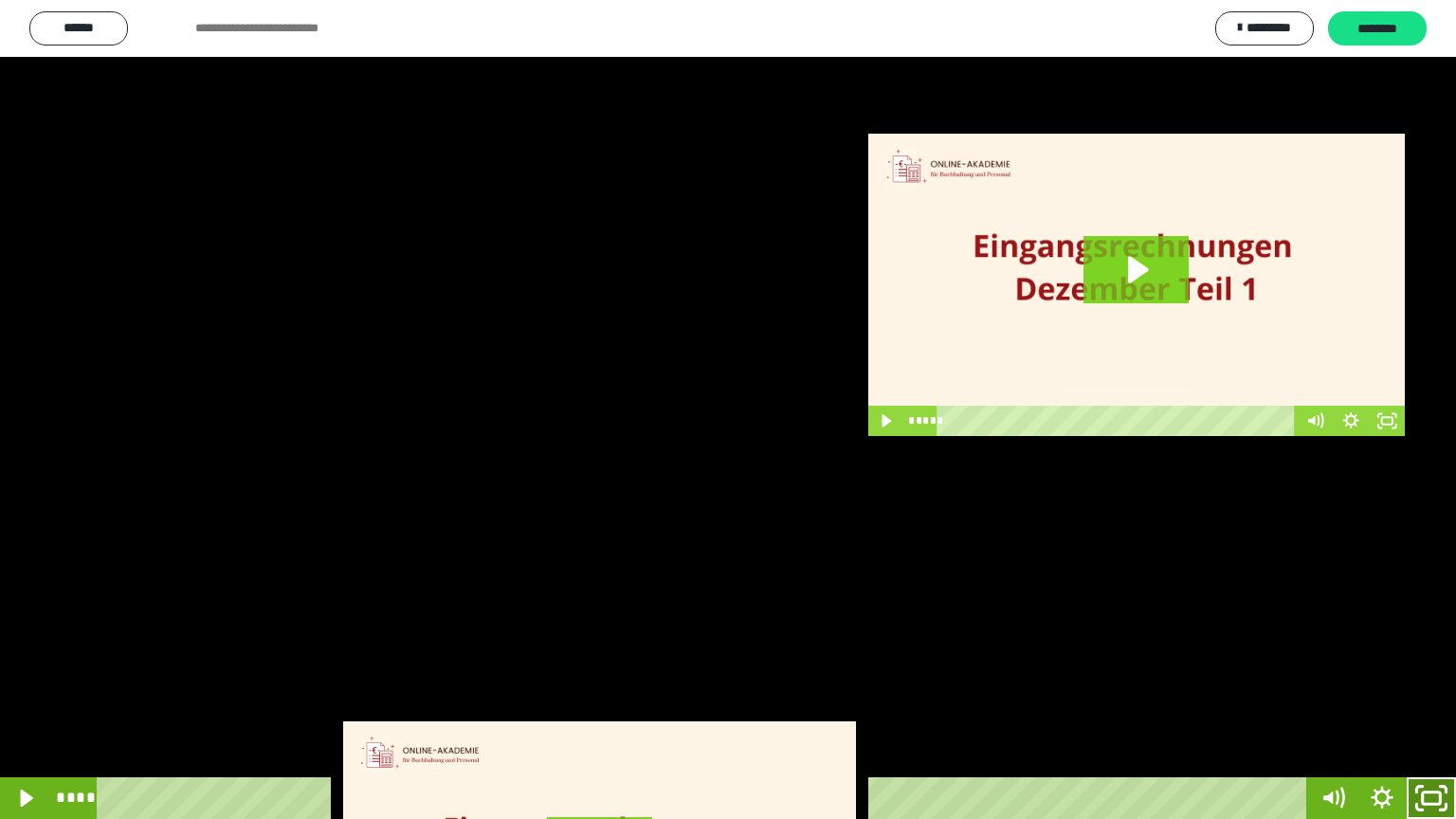 click 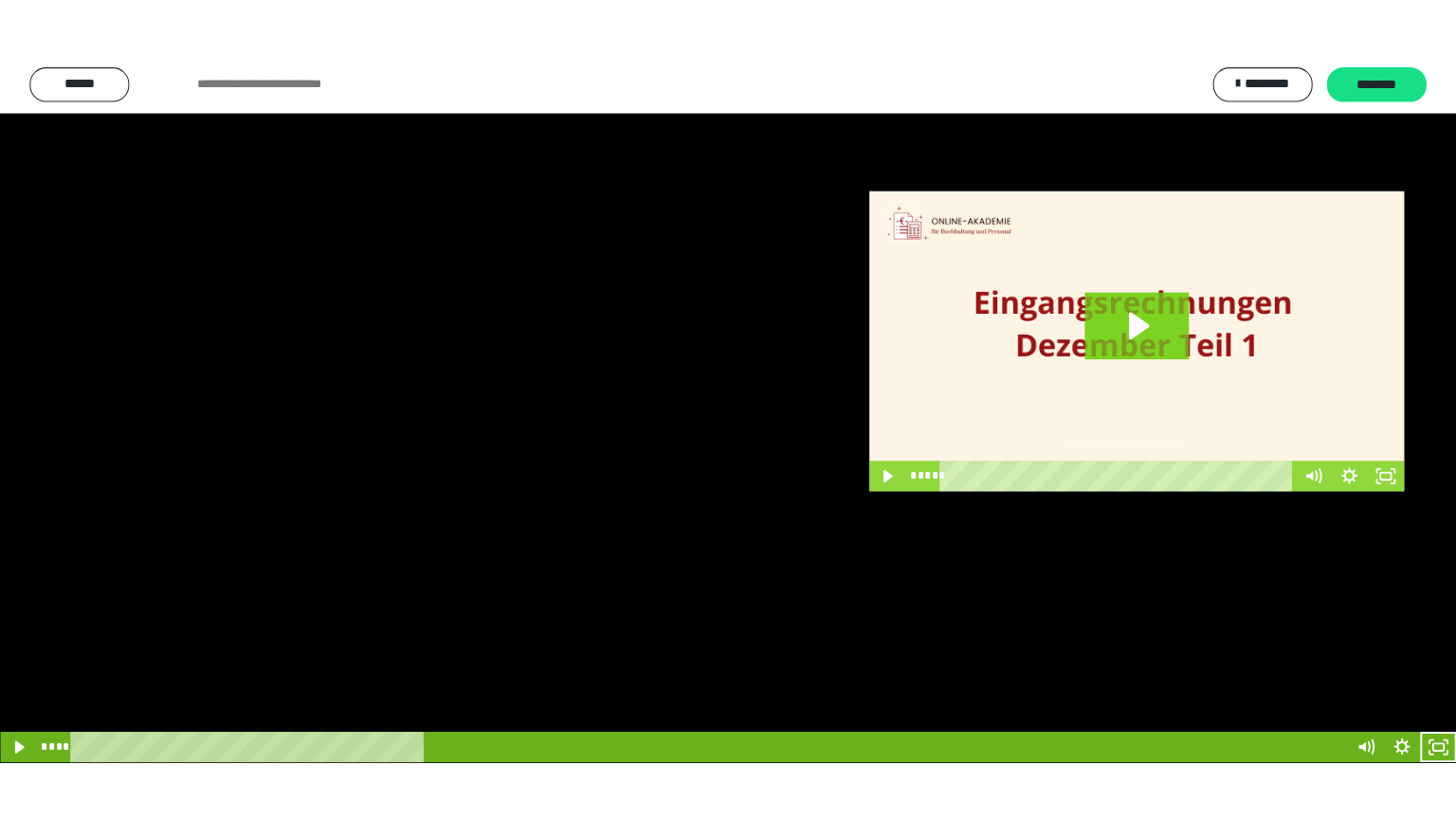 scroll, scrollTop: 3743, scrollLeft: 0, axis: vertical 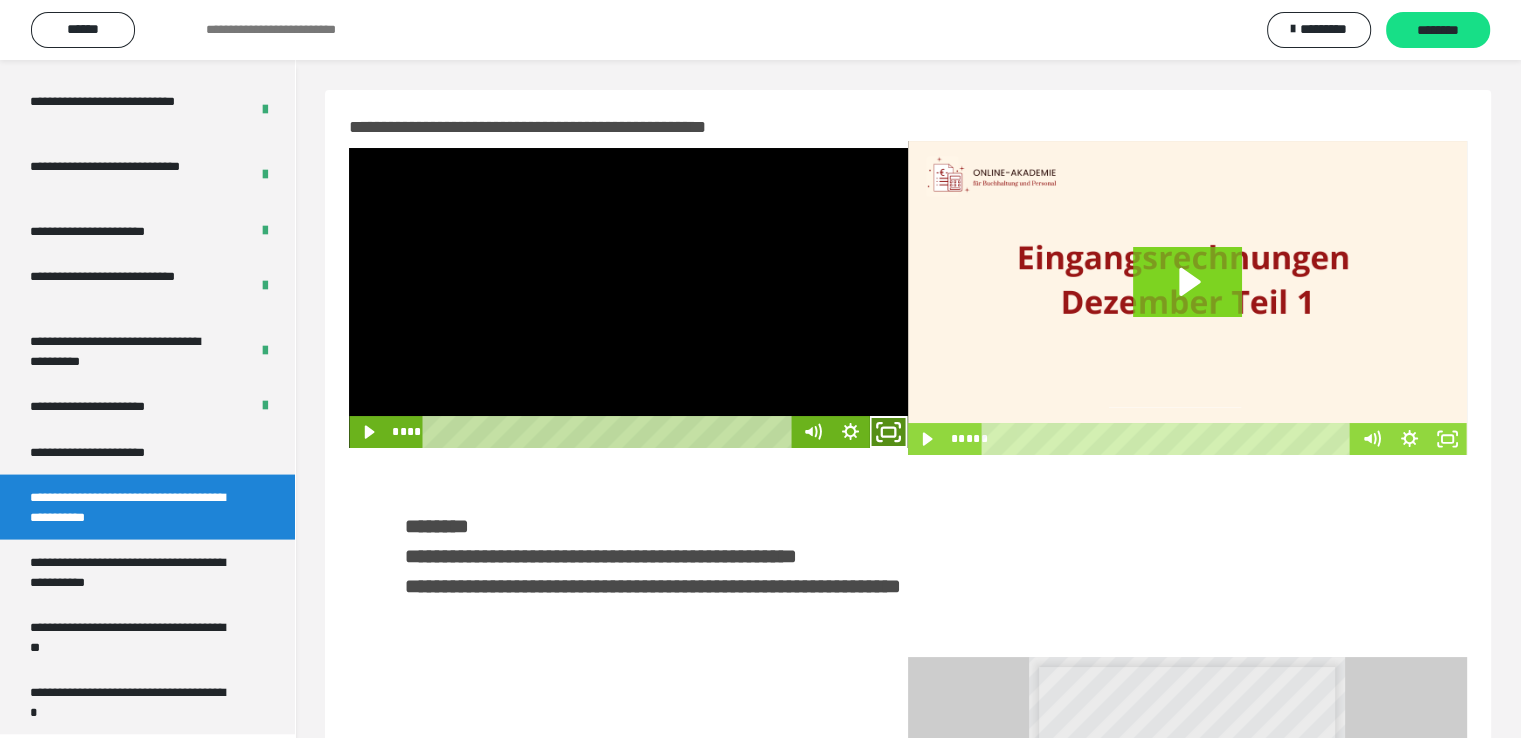 click 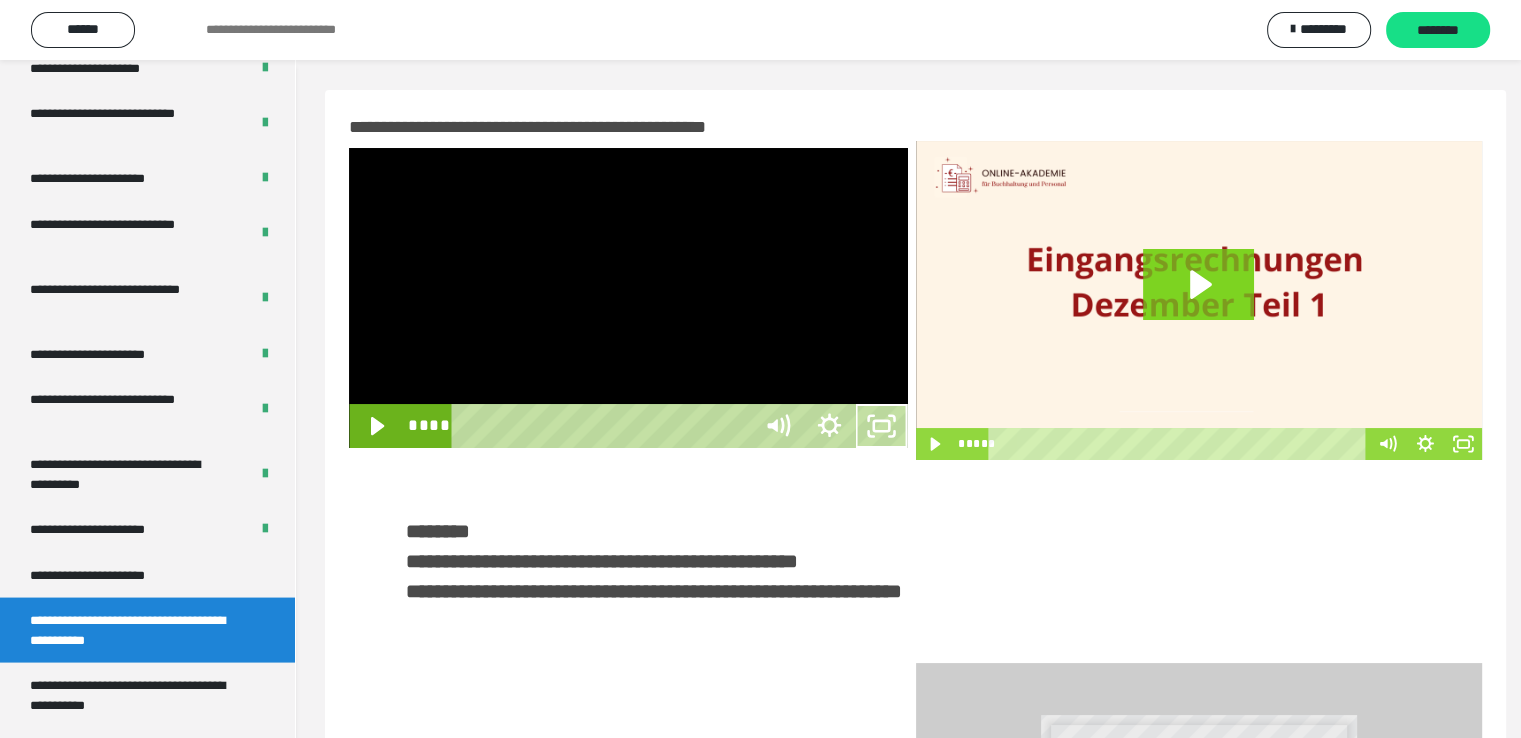 scroll, scrollTop: 3823, scrollLeft: 0, axis: vertical 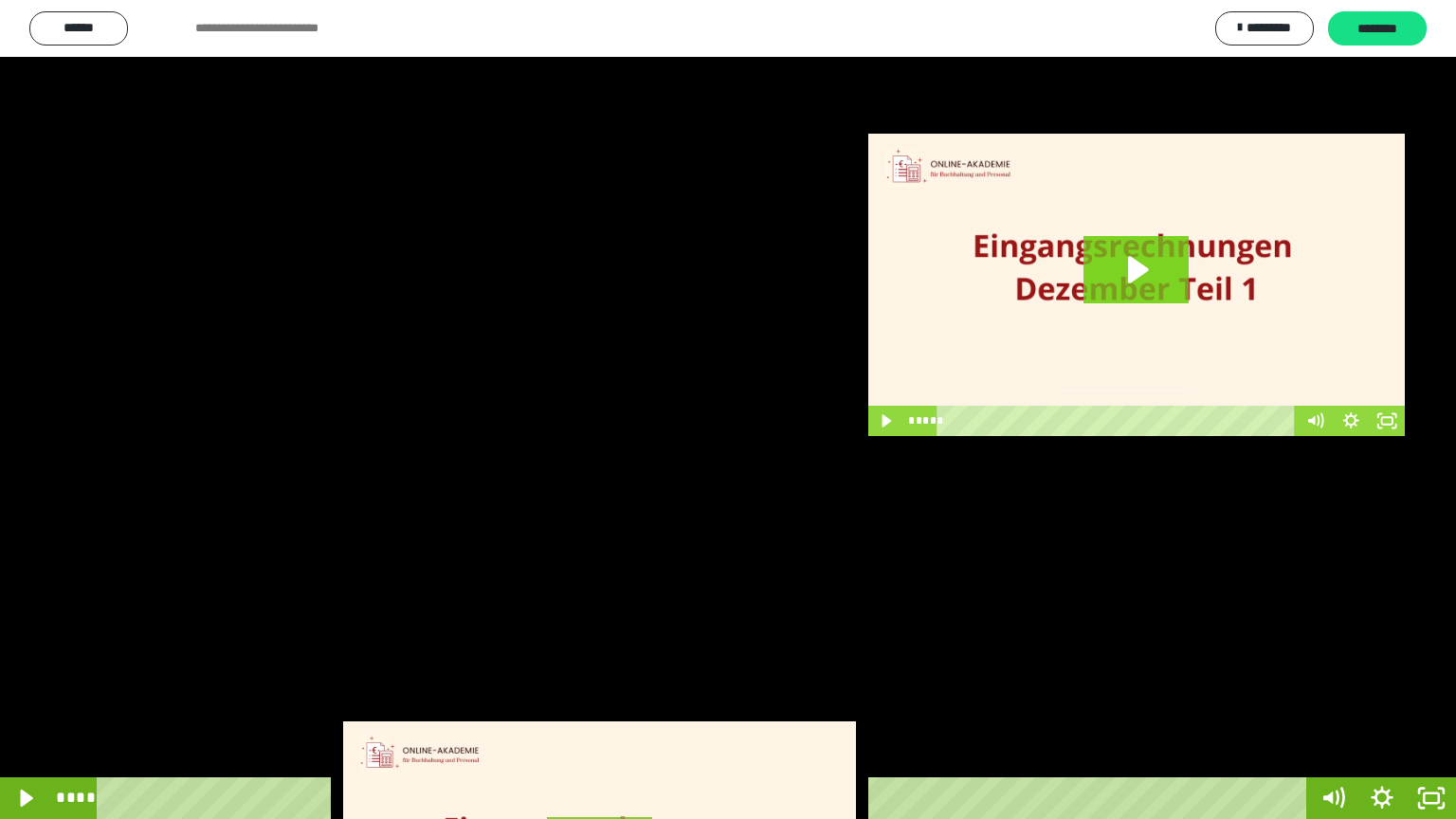 click at bounding box center [728, 410] 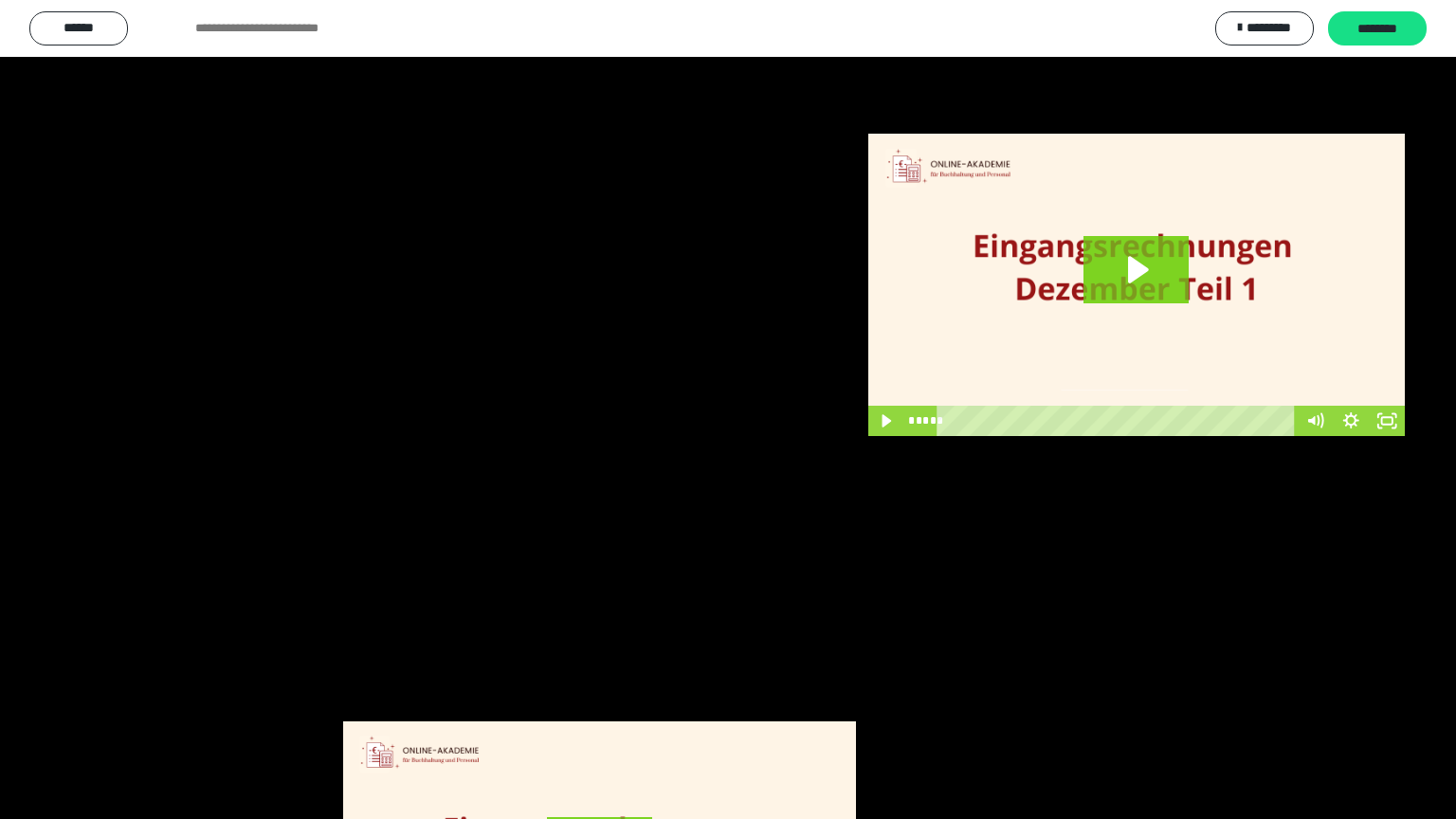 click at bounding box center [728, 410] 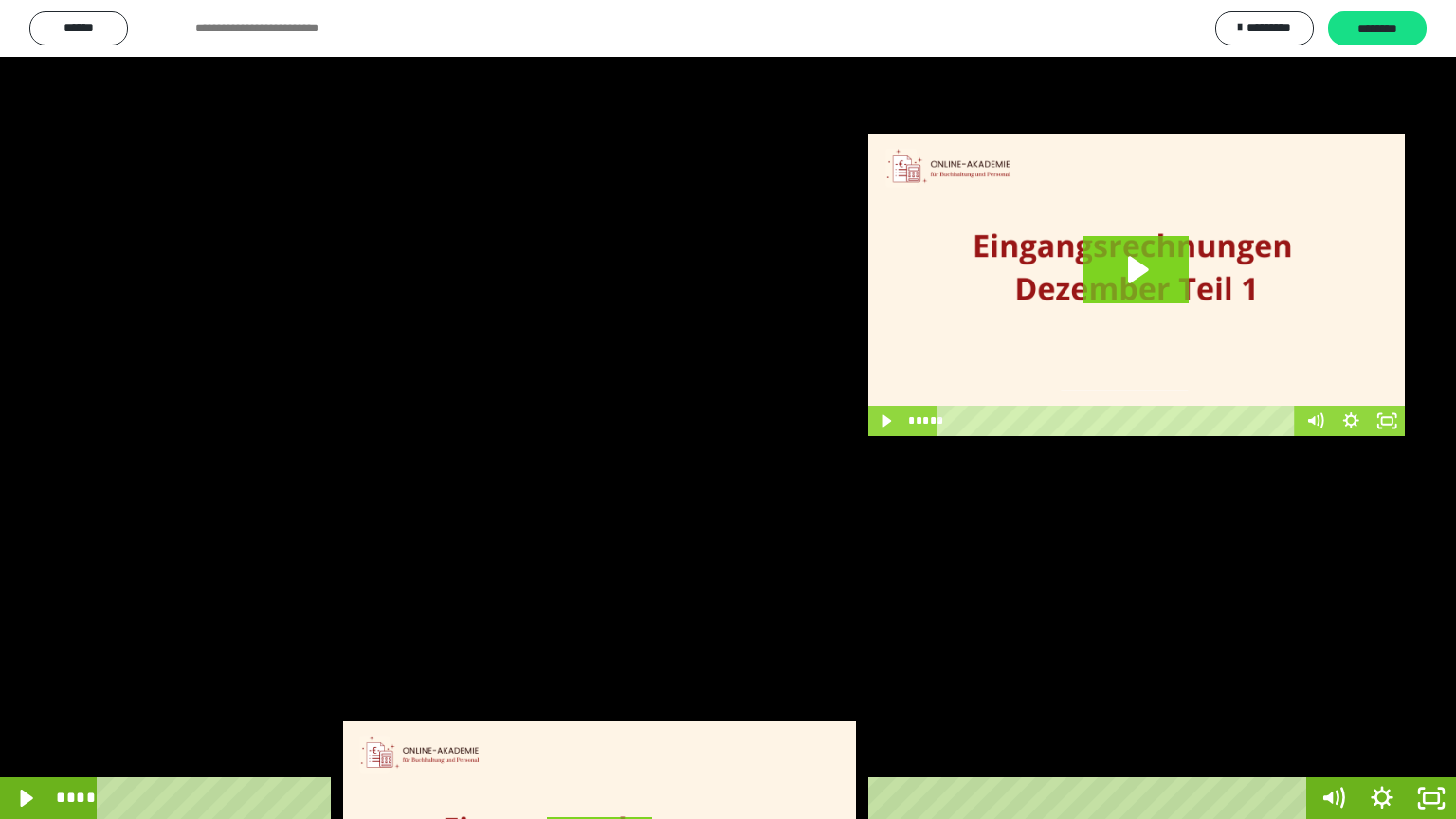 click at bounding box center (728, 410) 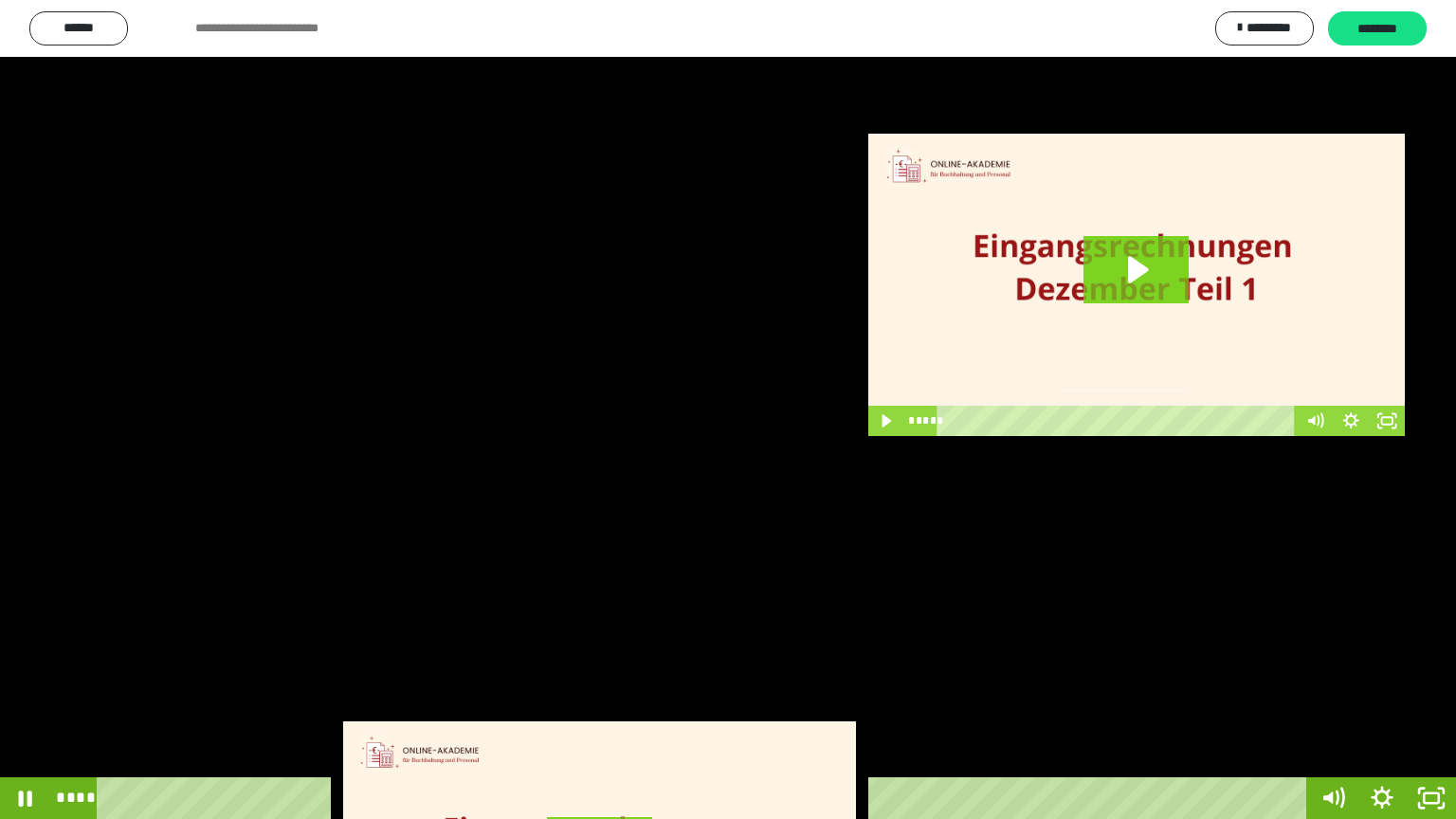 click at bounding box center [728, 410] 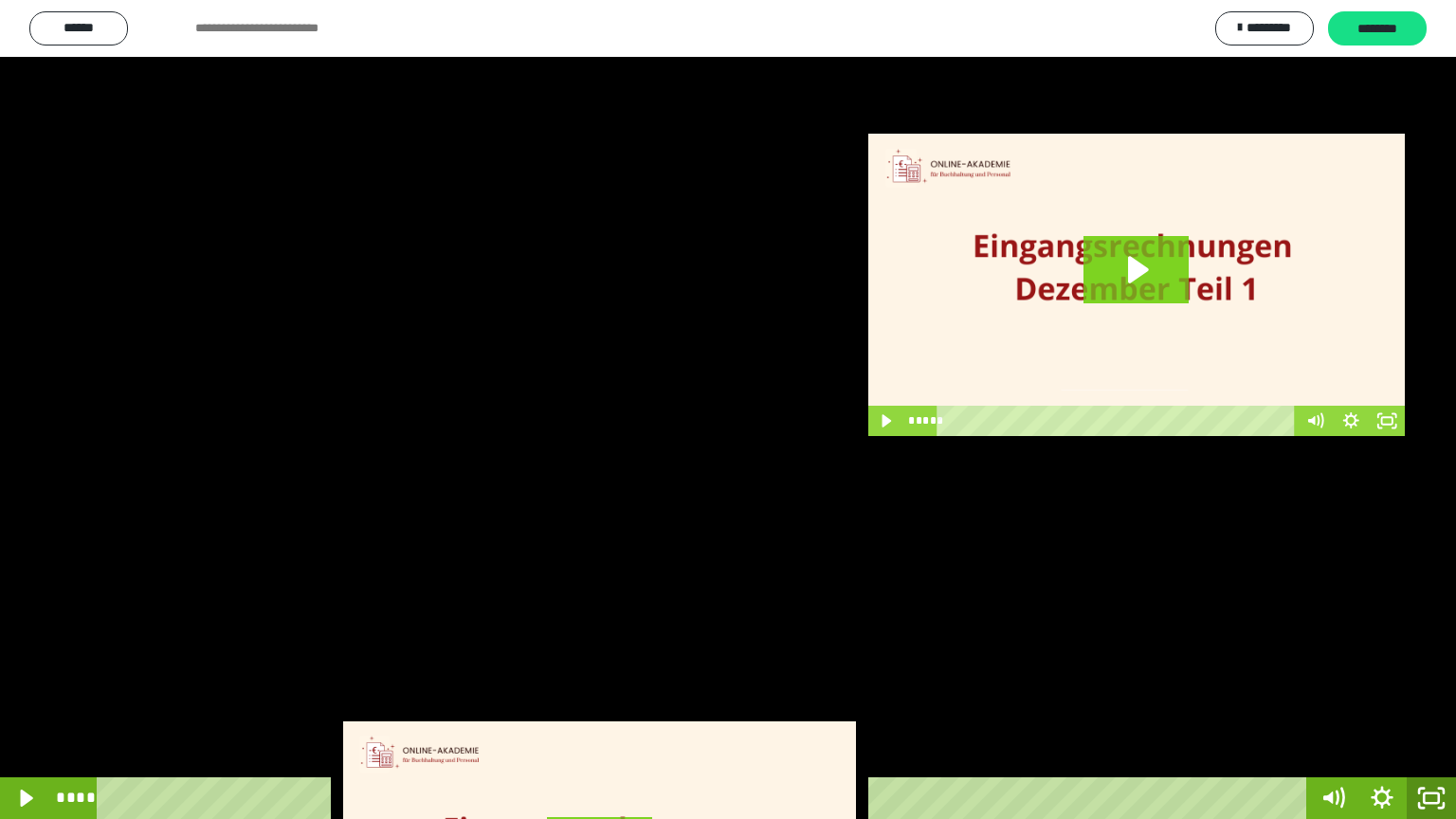 click 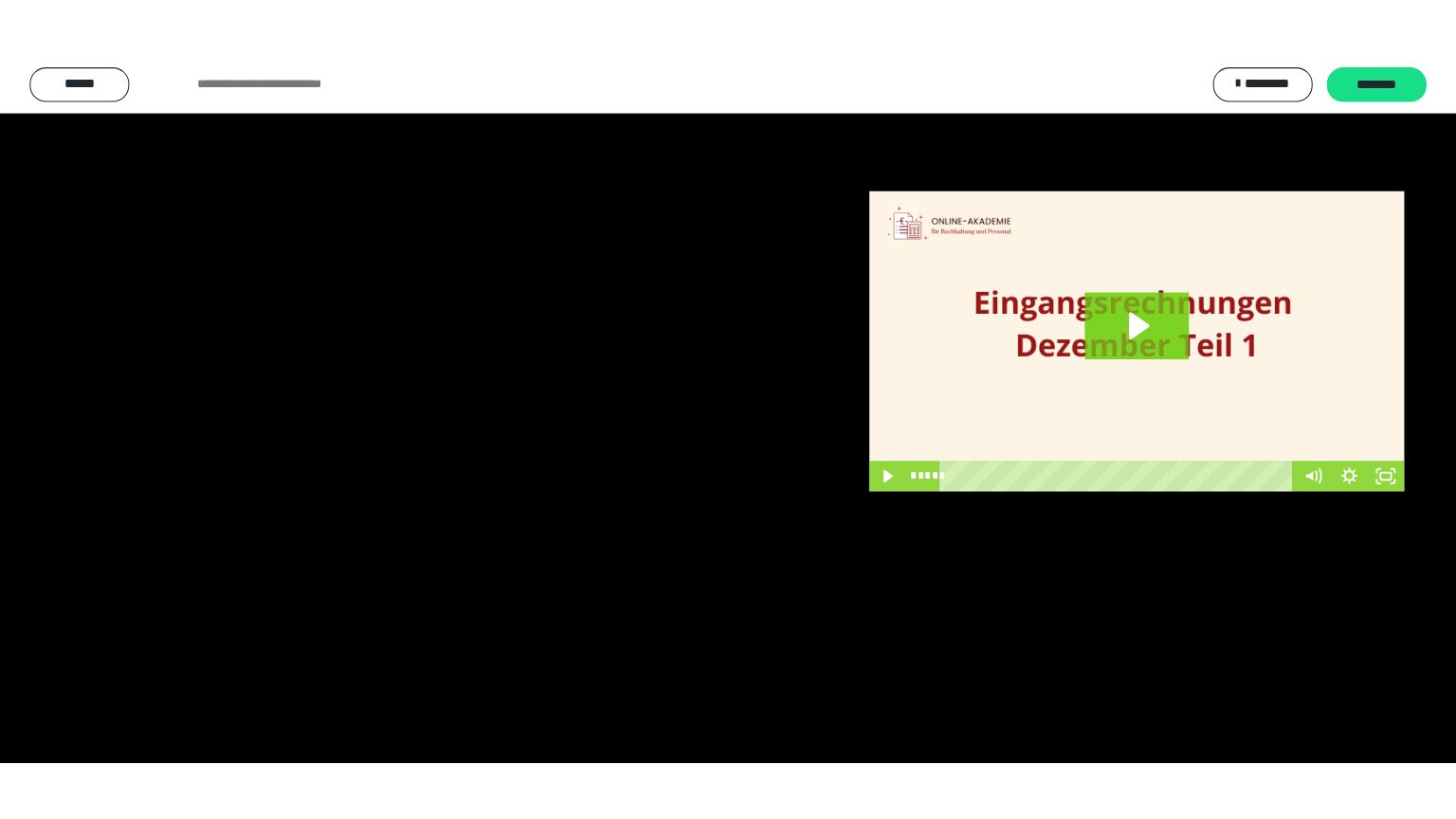 scroll, scrollTop: 3743, scrollLeft: 0, axis: vertical 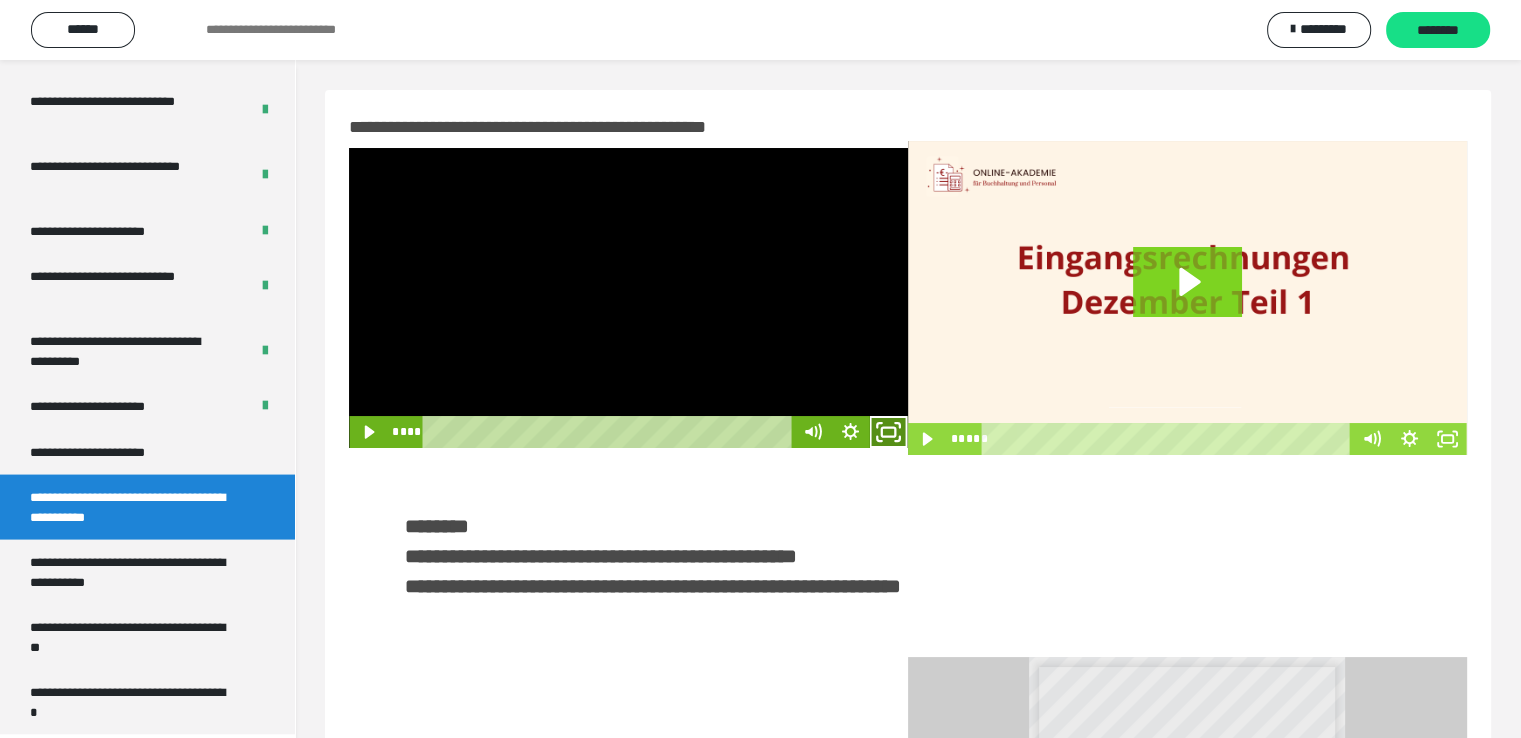 click 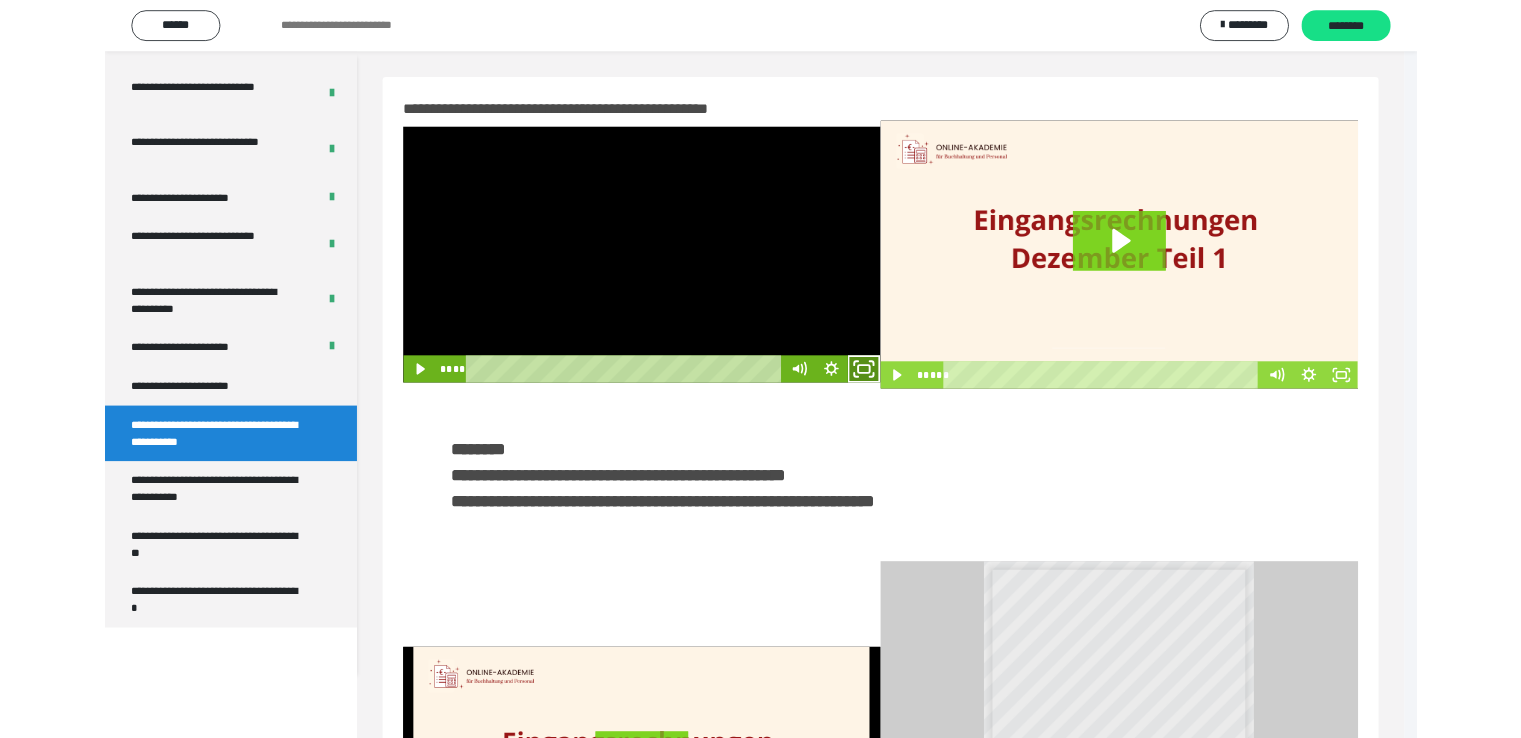 scroll, scrollTop: 3823, scrollLeft: 0, axis: vertical 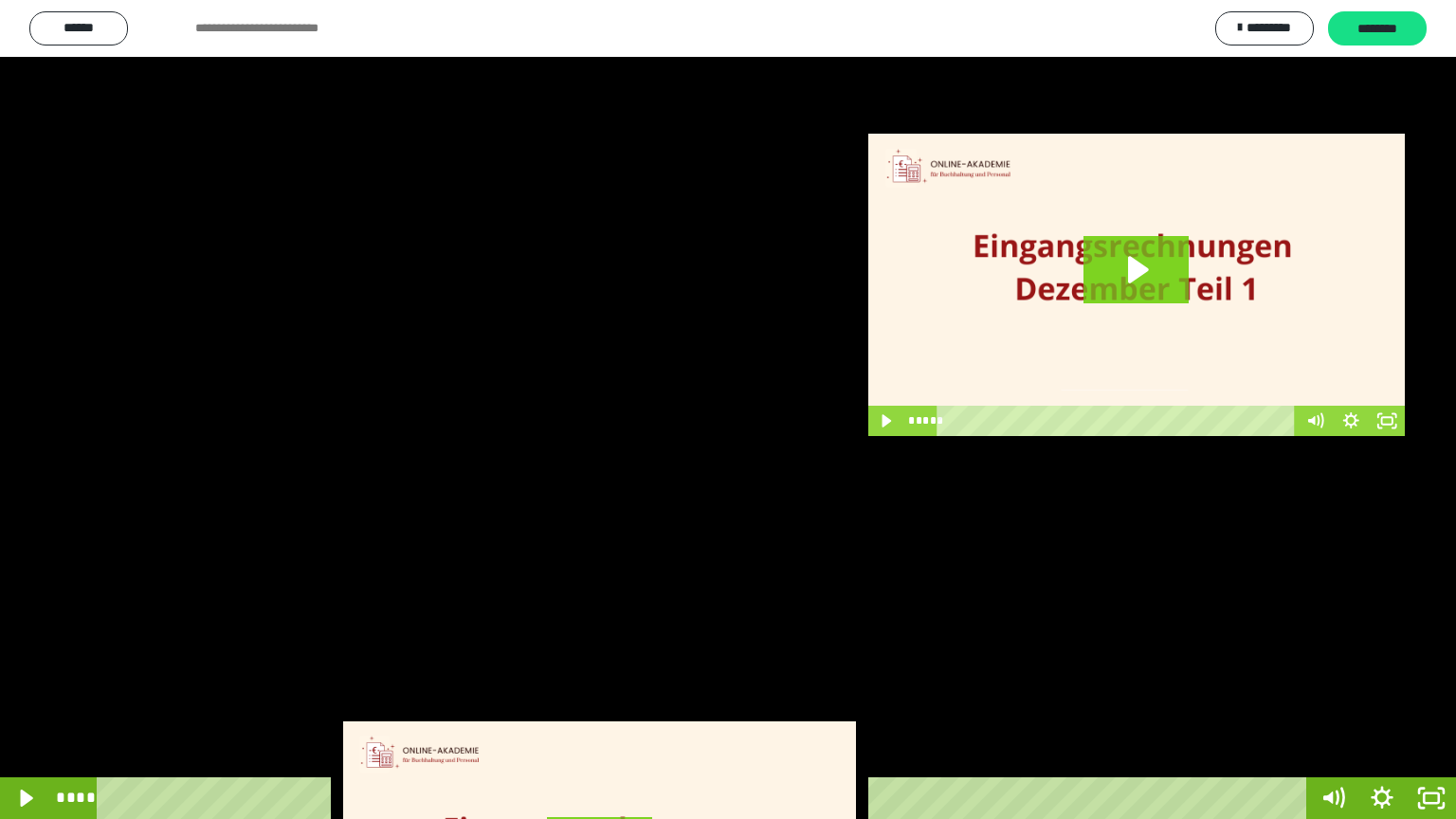 click at bounding box center (728, 410) 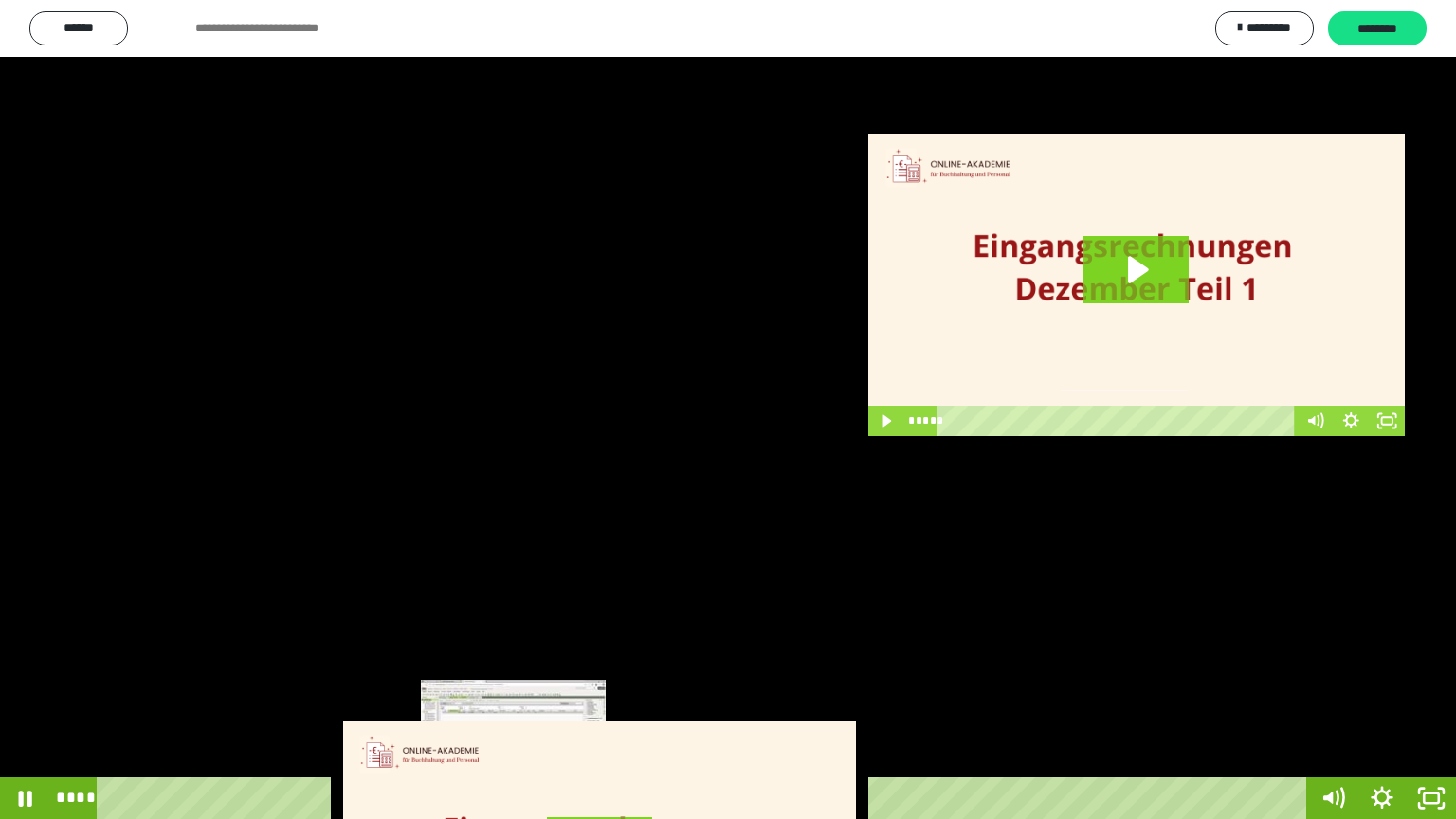 click on "****" at bounding box center [705, 798] 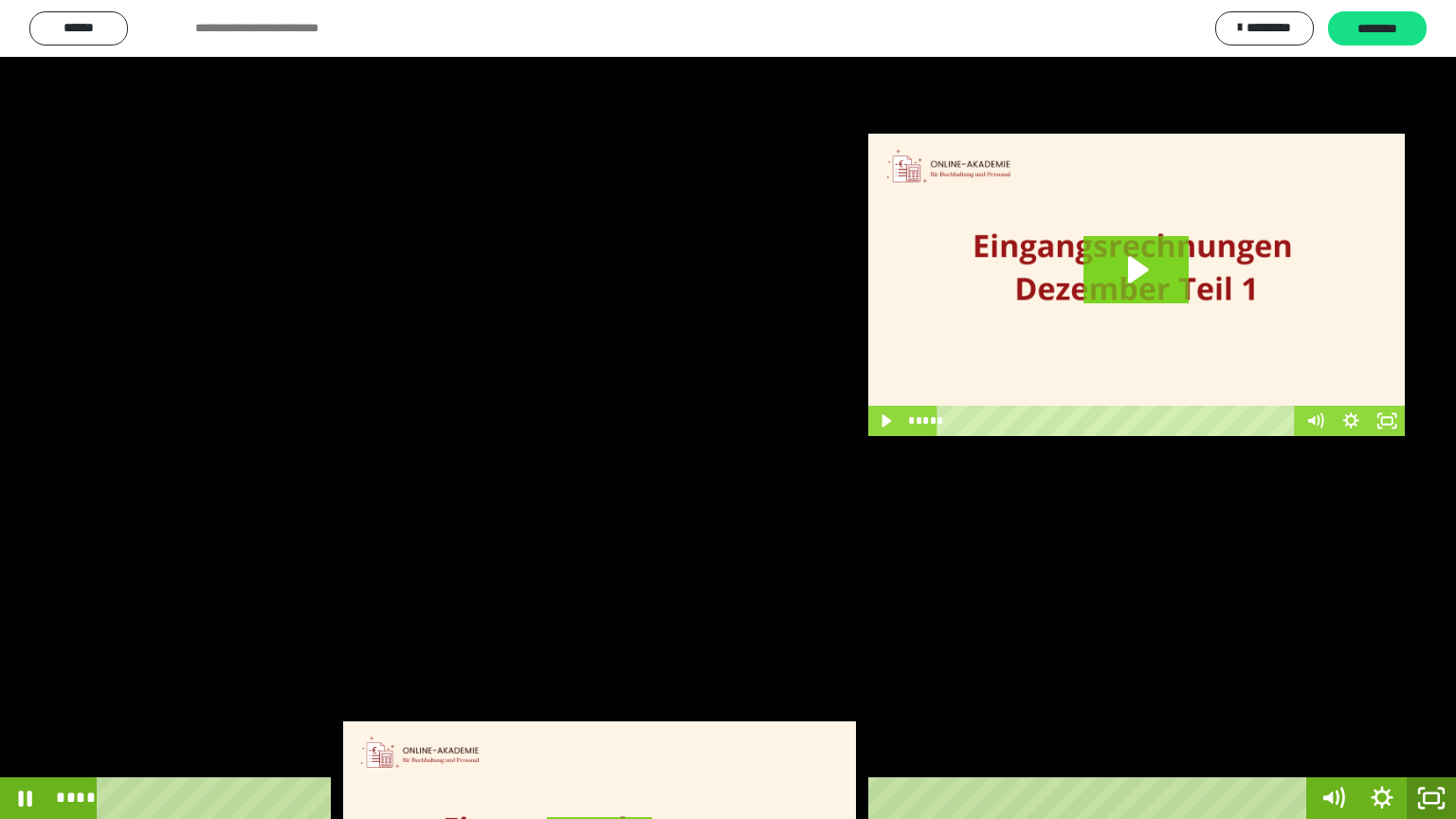click 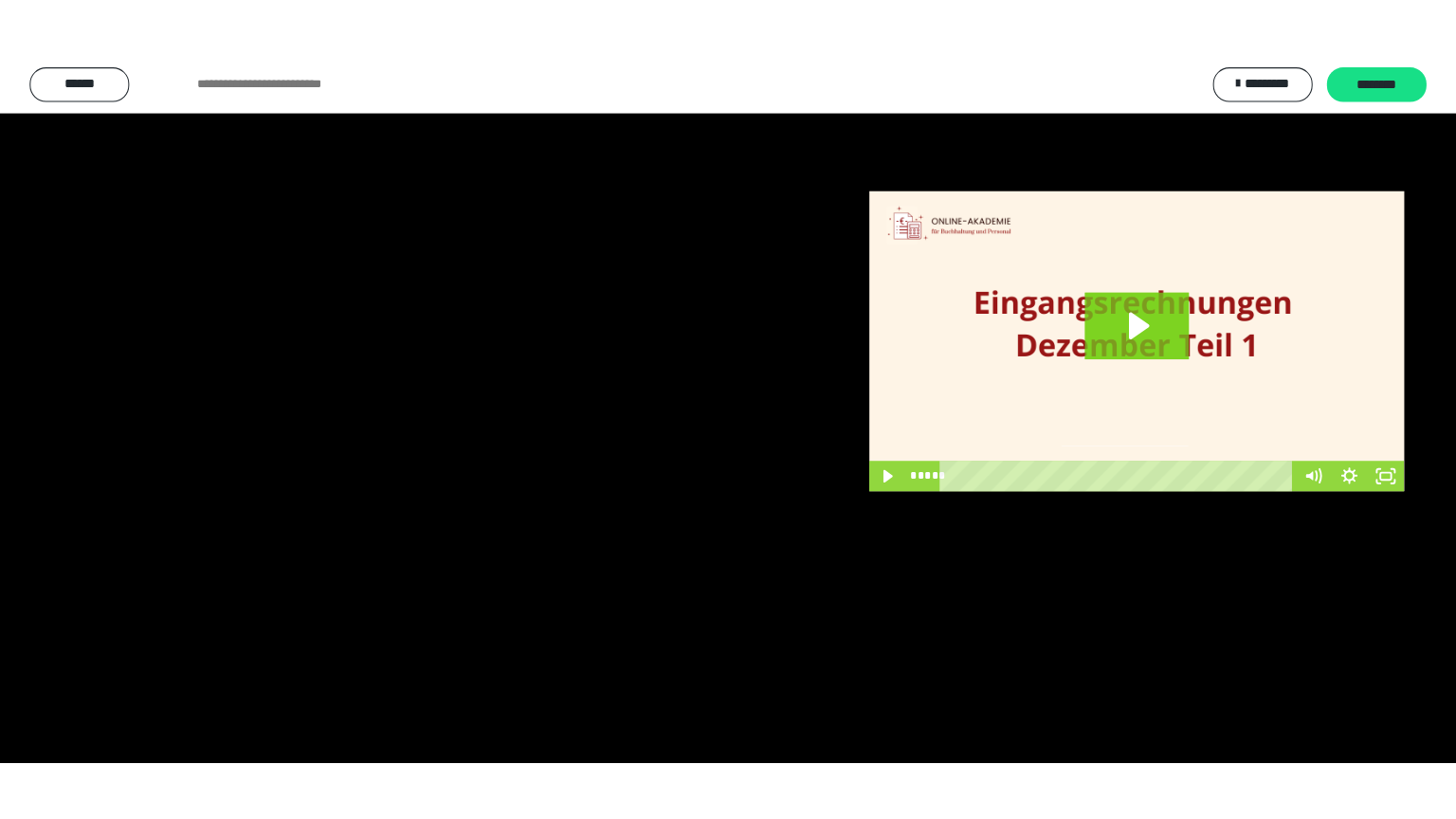 scroll, scrollTop: 3743, scrollLeft: 0, axis: vertical 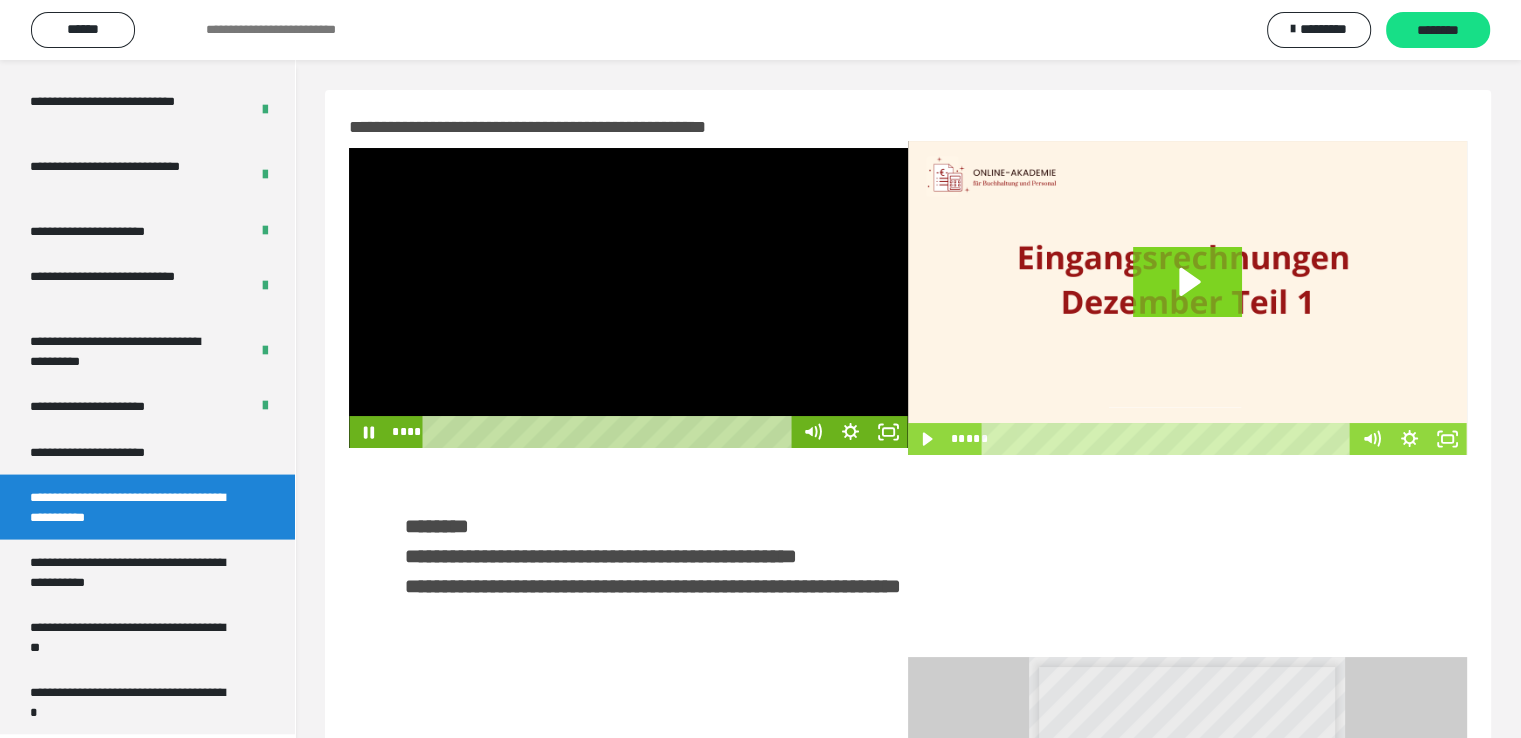 click at bounding box center [628, 298] 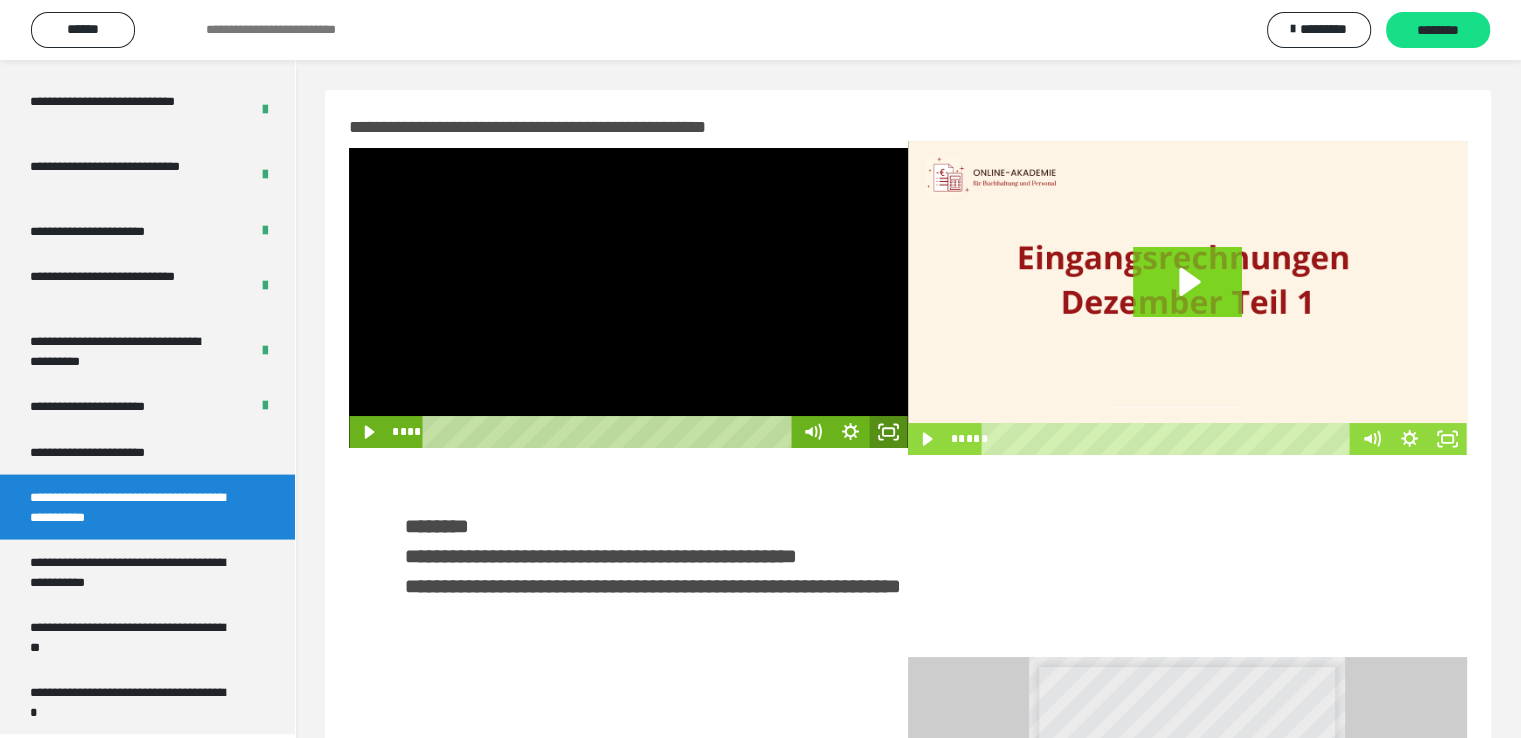 click 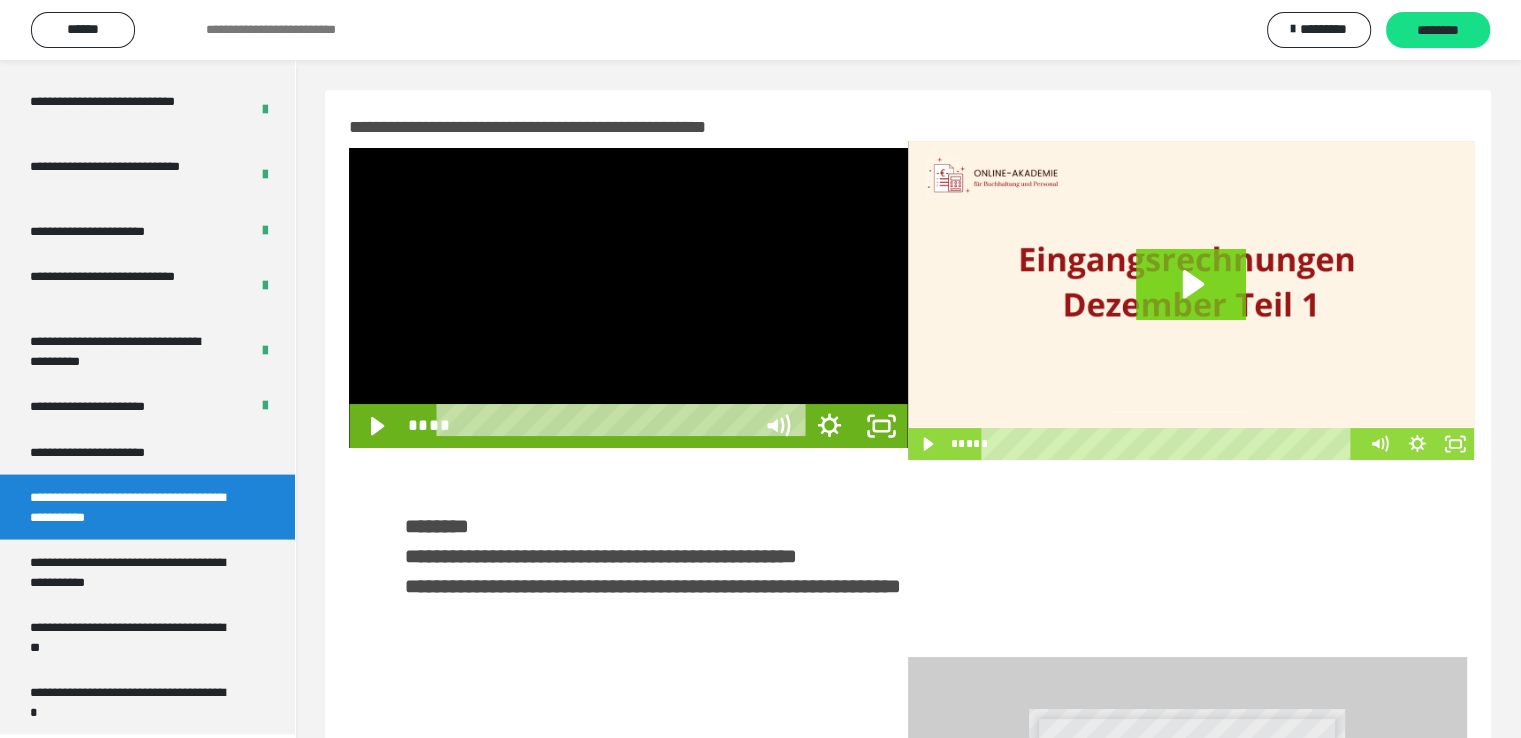 scroll, scrollTop: 3823, scrollLeft: 0, axis: vertical 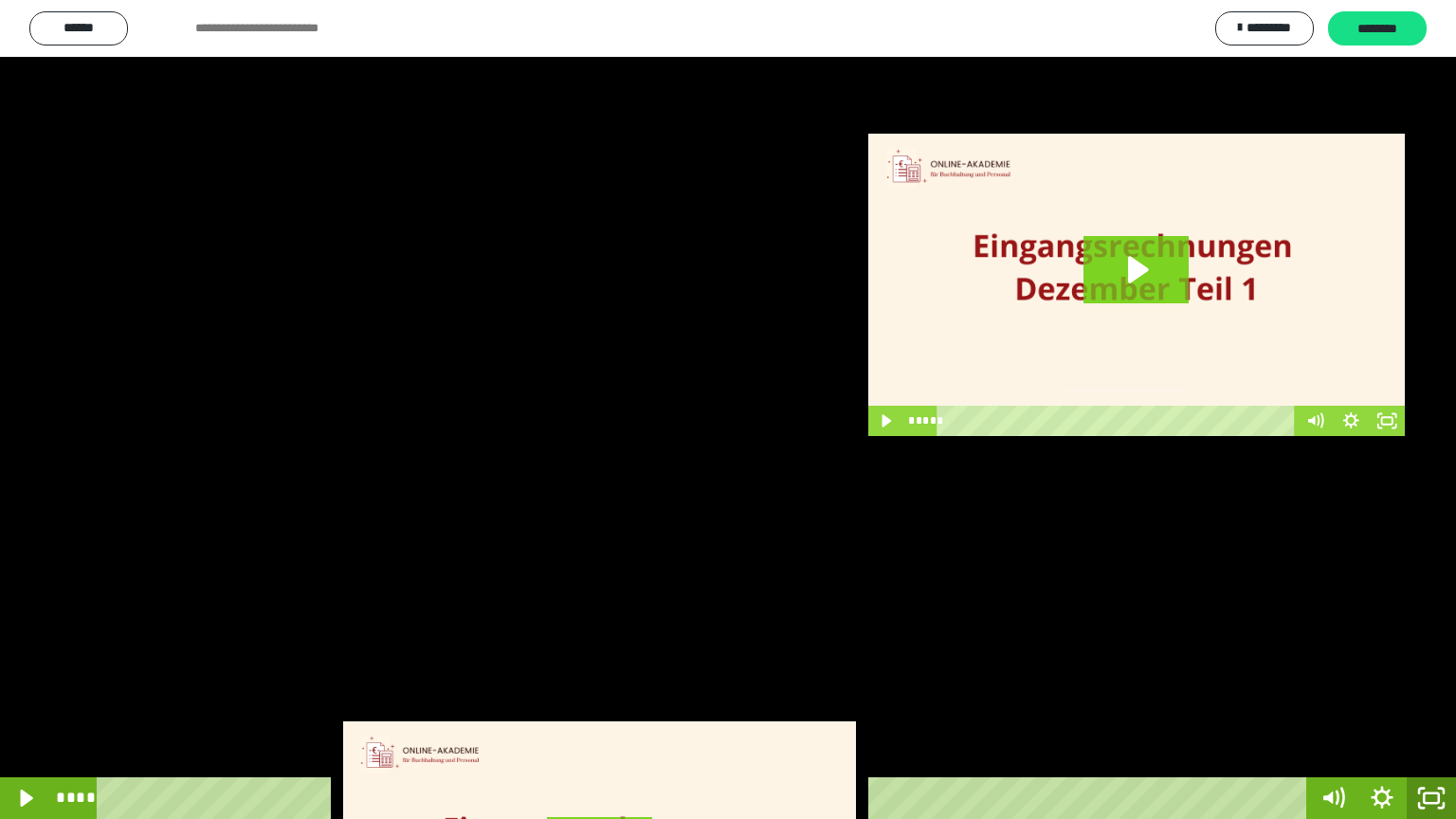 click 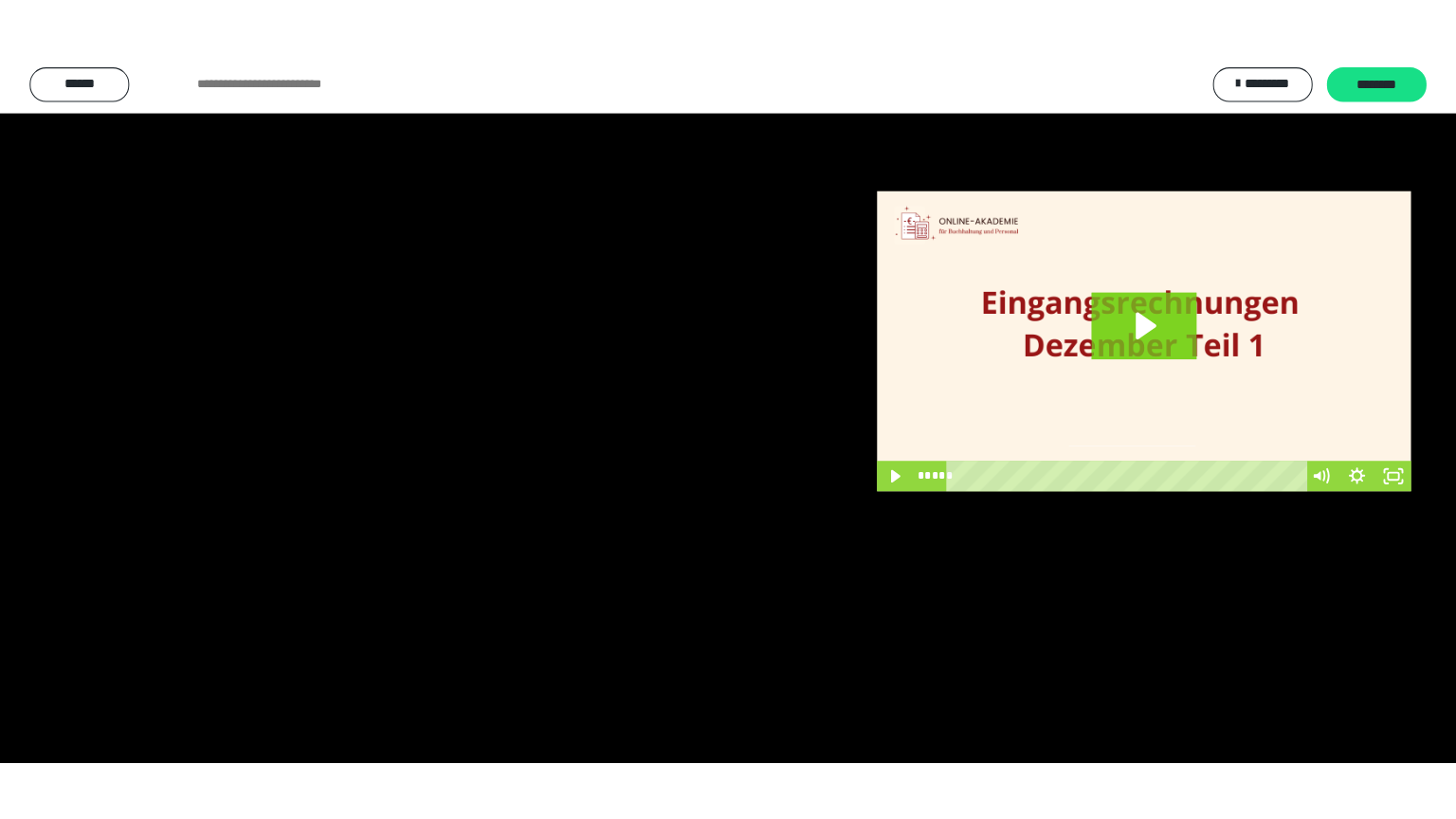 scroll, scrollTop: 3743, scrollLeft: 0, axis: vertical 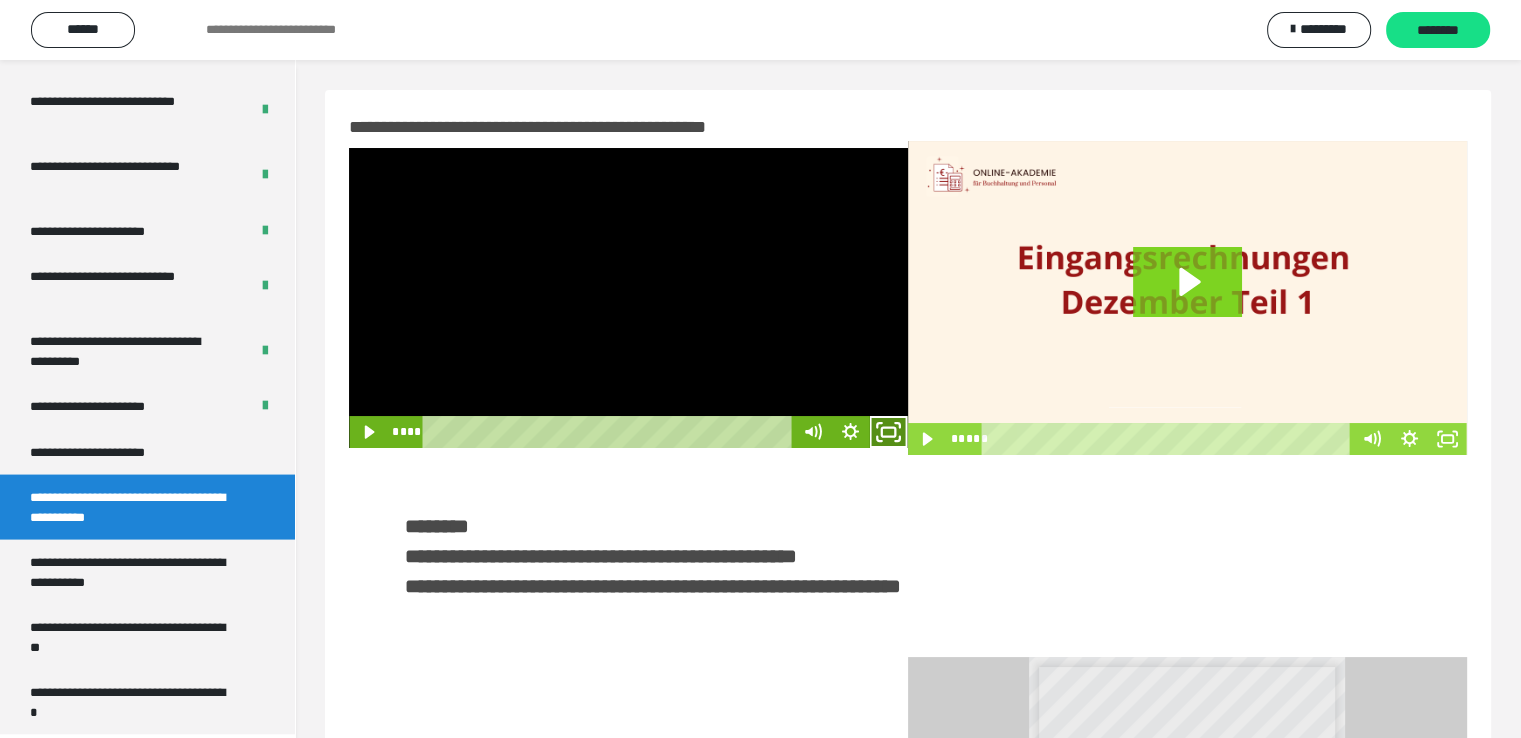 click 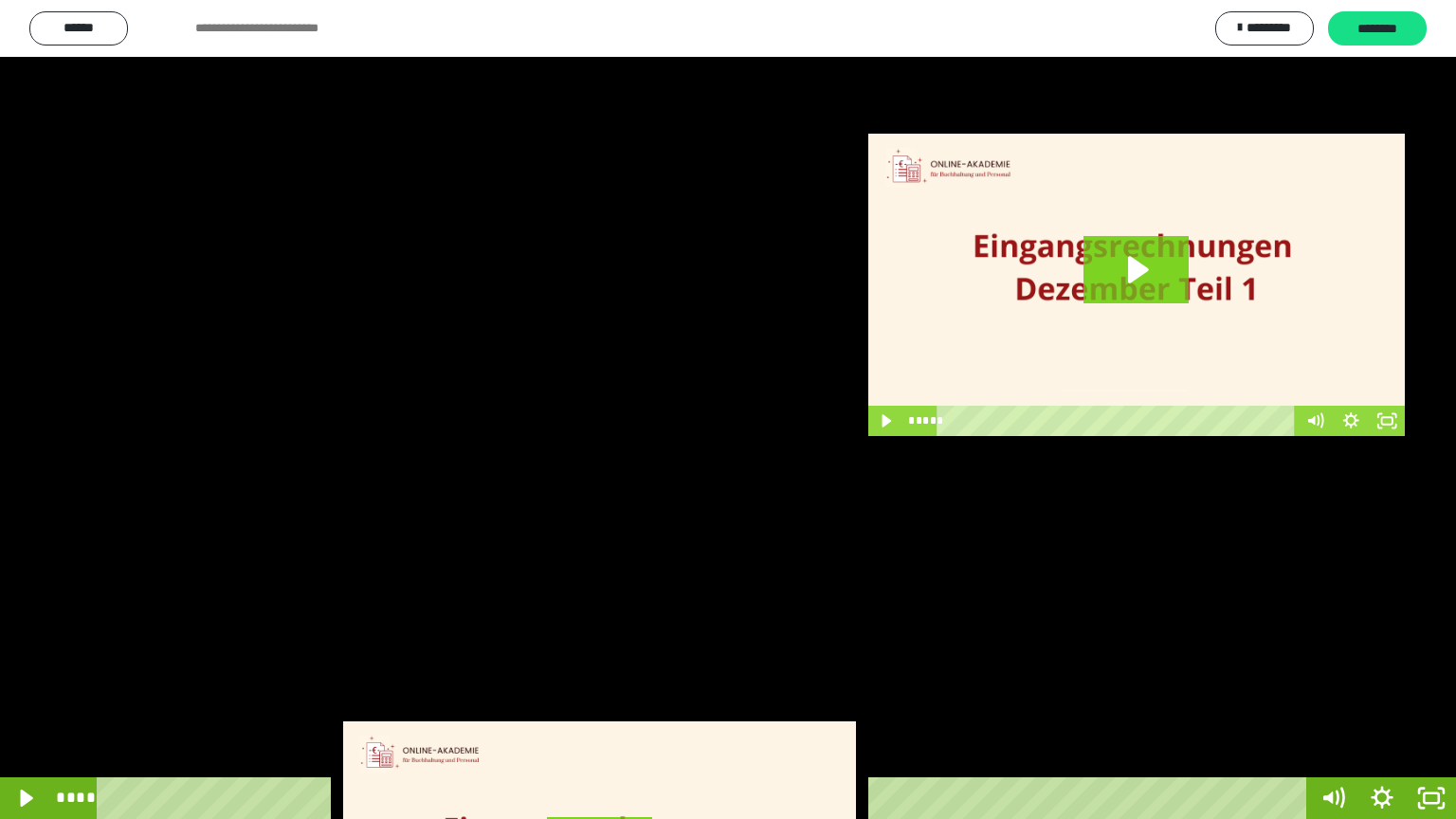 click at bounding box center (728, 410) 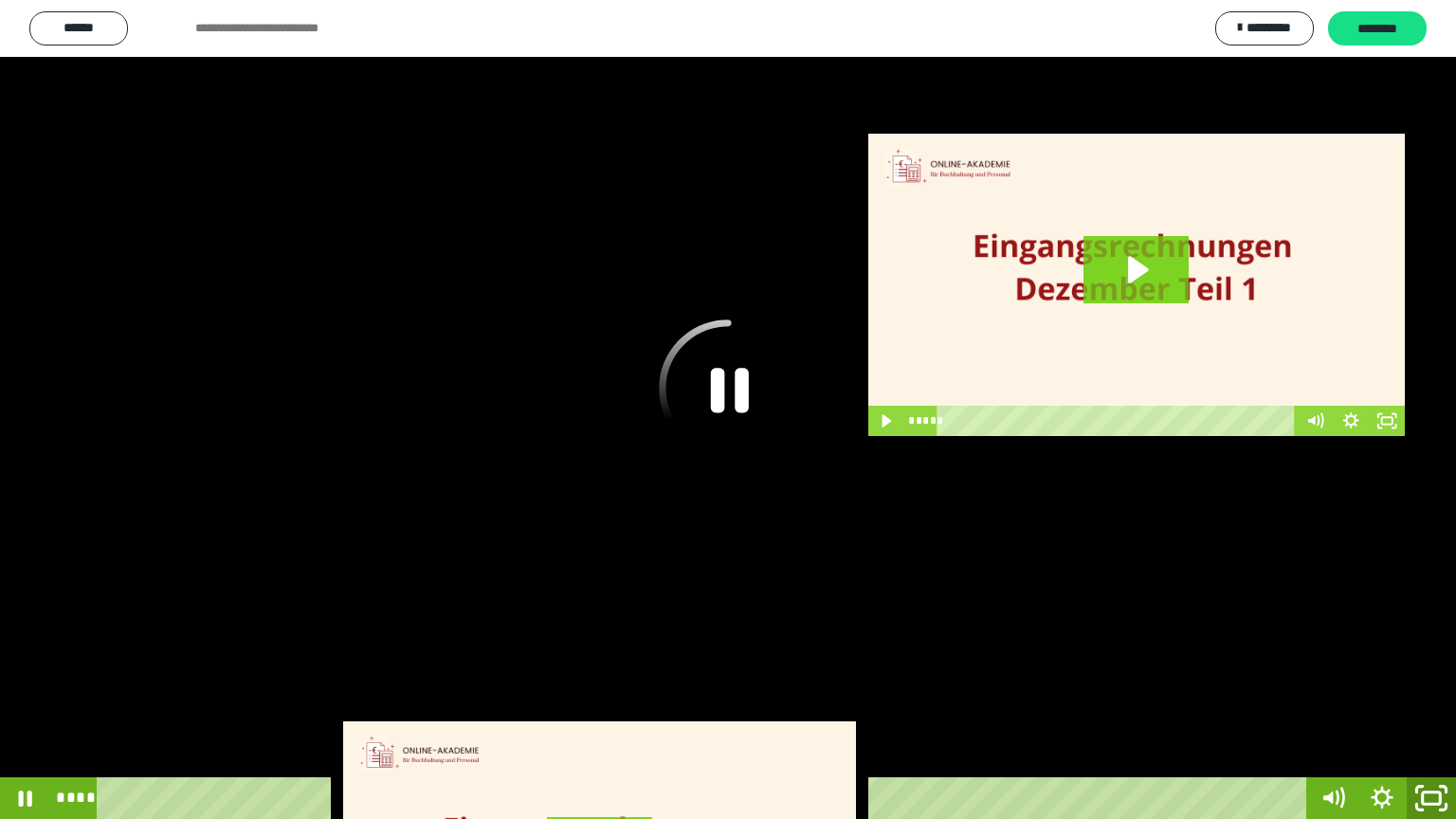 click 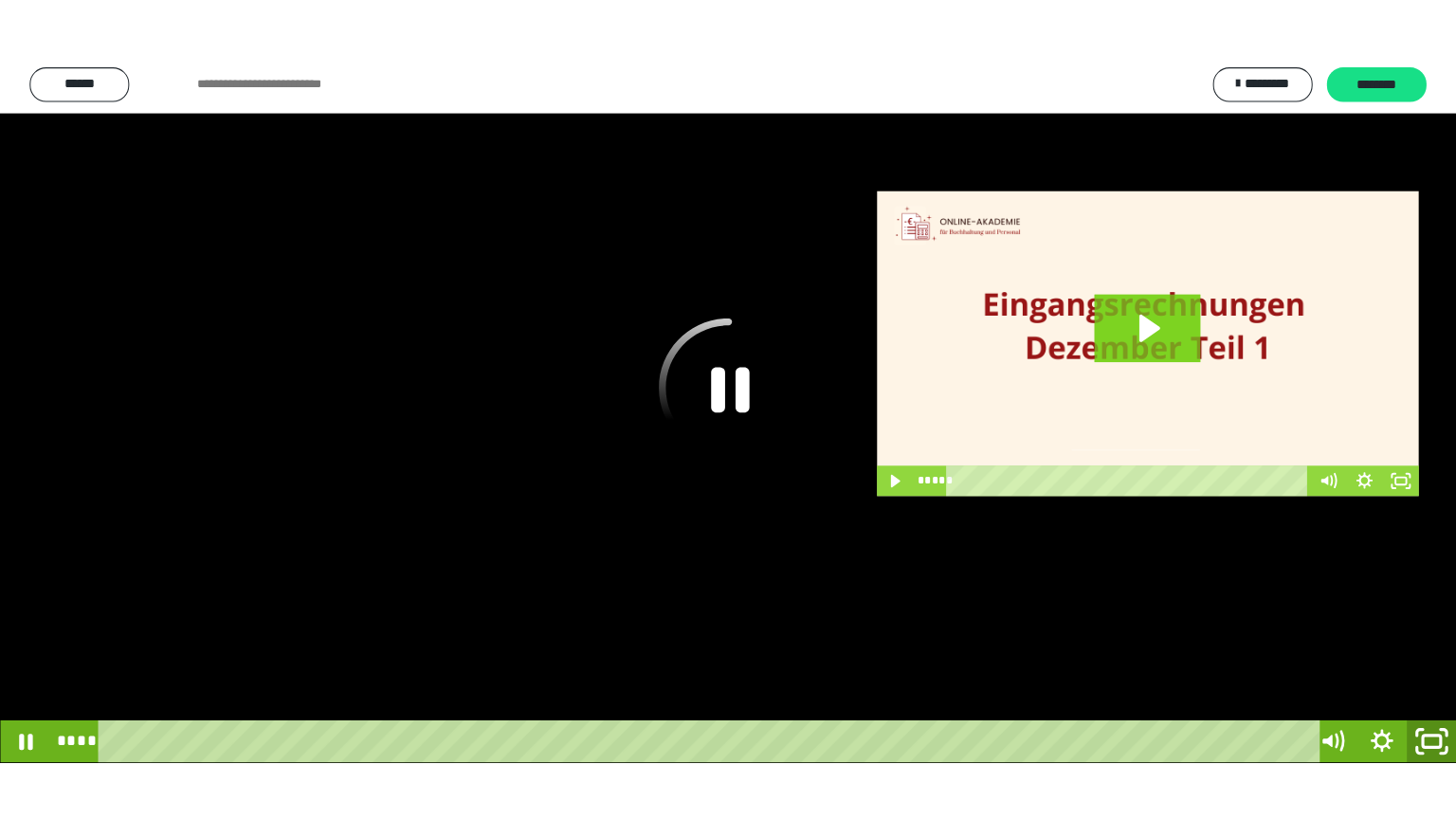 scroll, scrollTop: 3743, scrollLeft: 0, axis: vertical 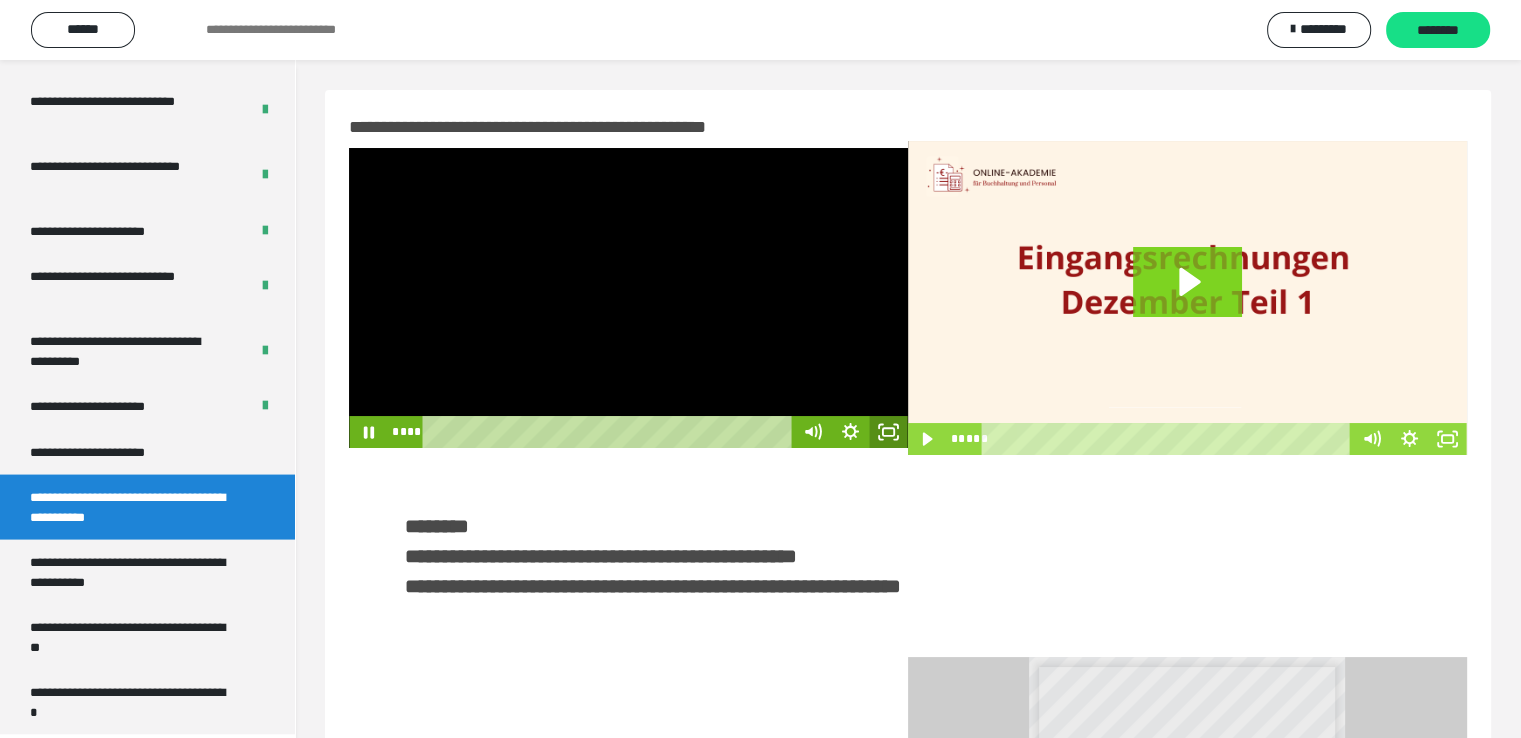 click 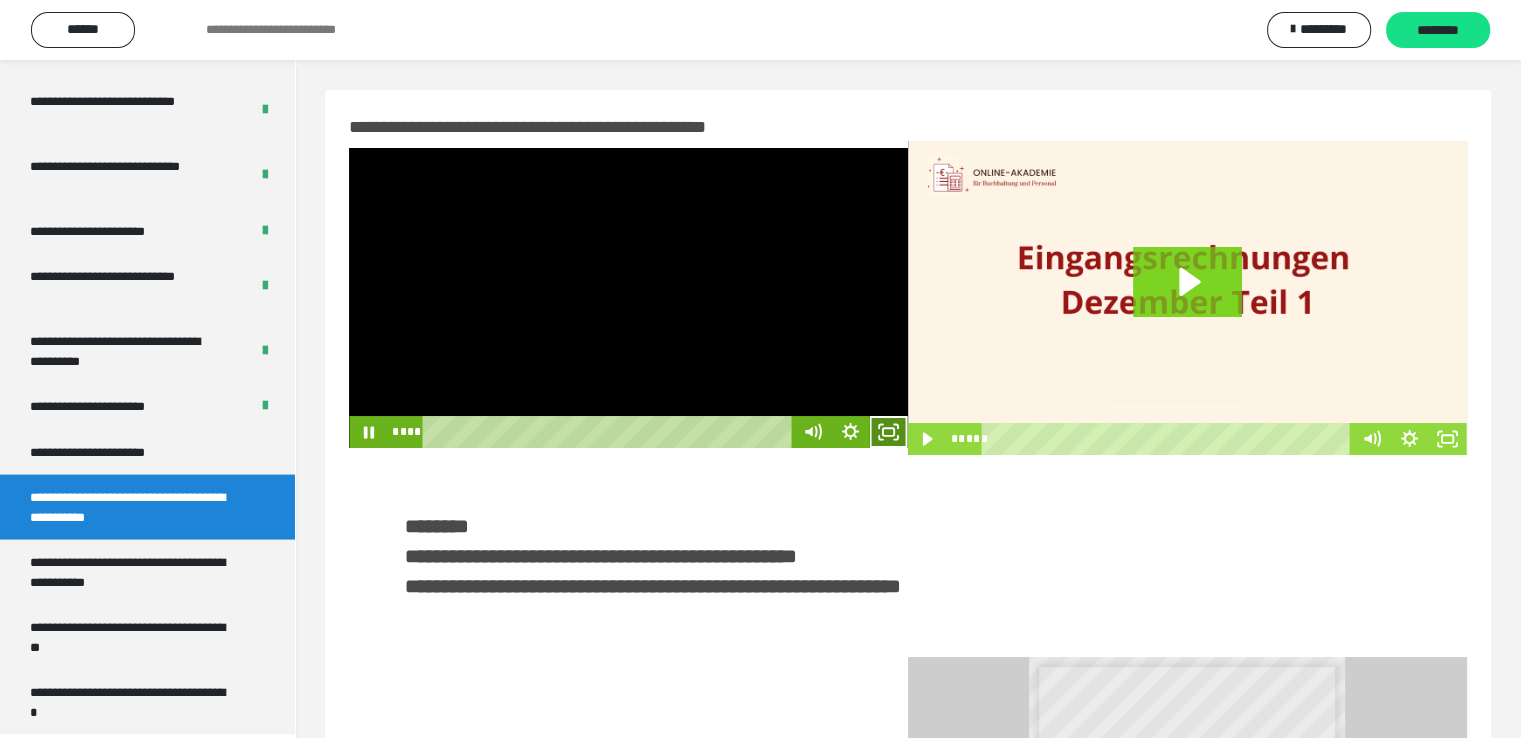 scroll, scrollTop: 3823, scrollLeft: 0, axis: vertical 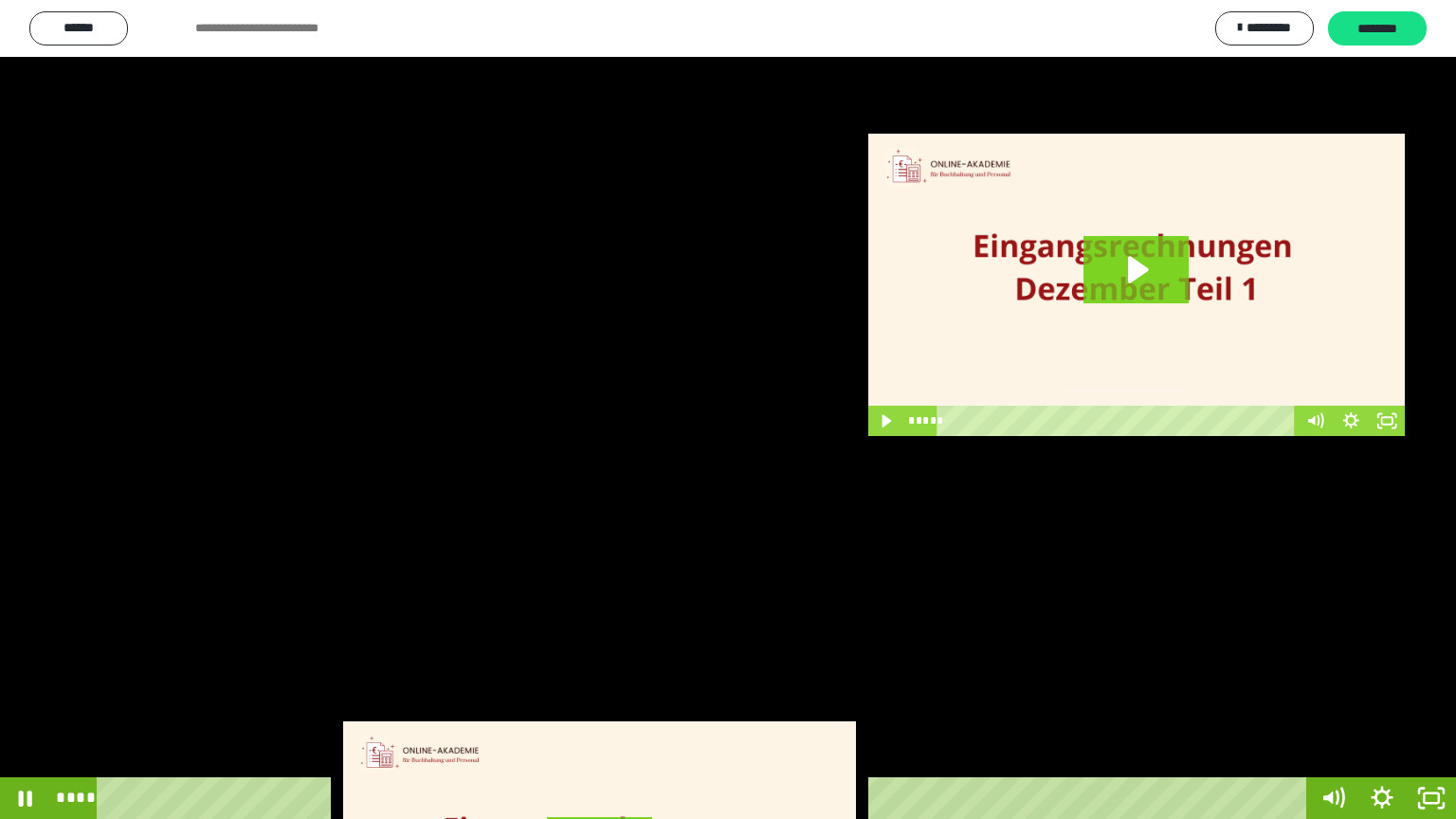 click at bounding box center (728, 410) 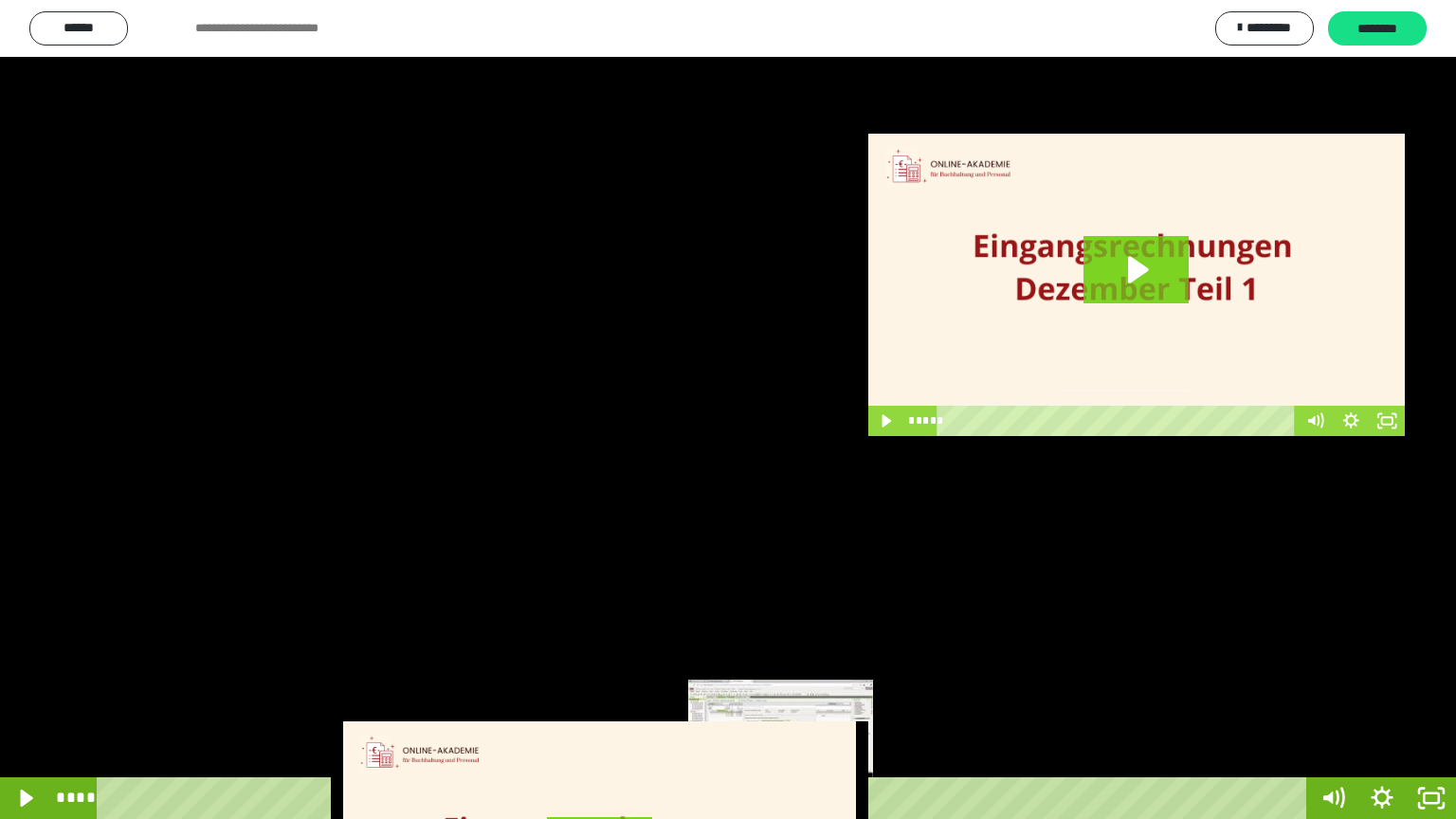 click on "****" at bounding box center [705, 798] 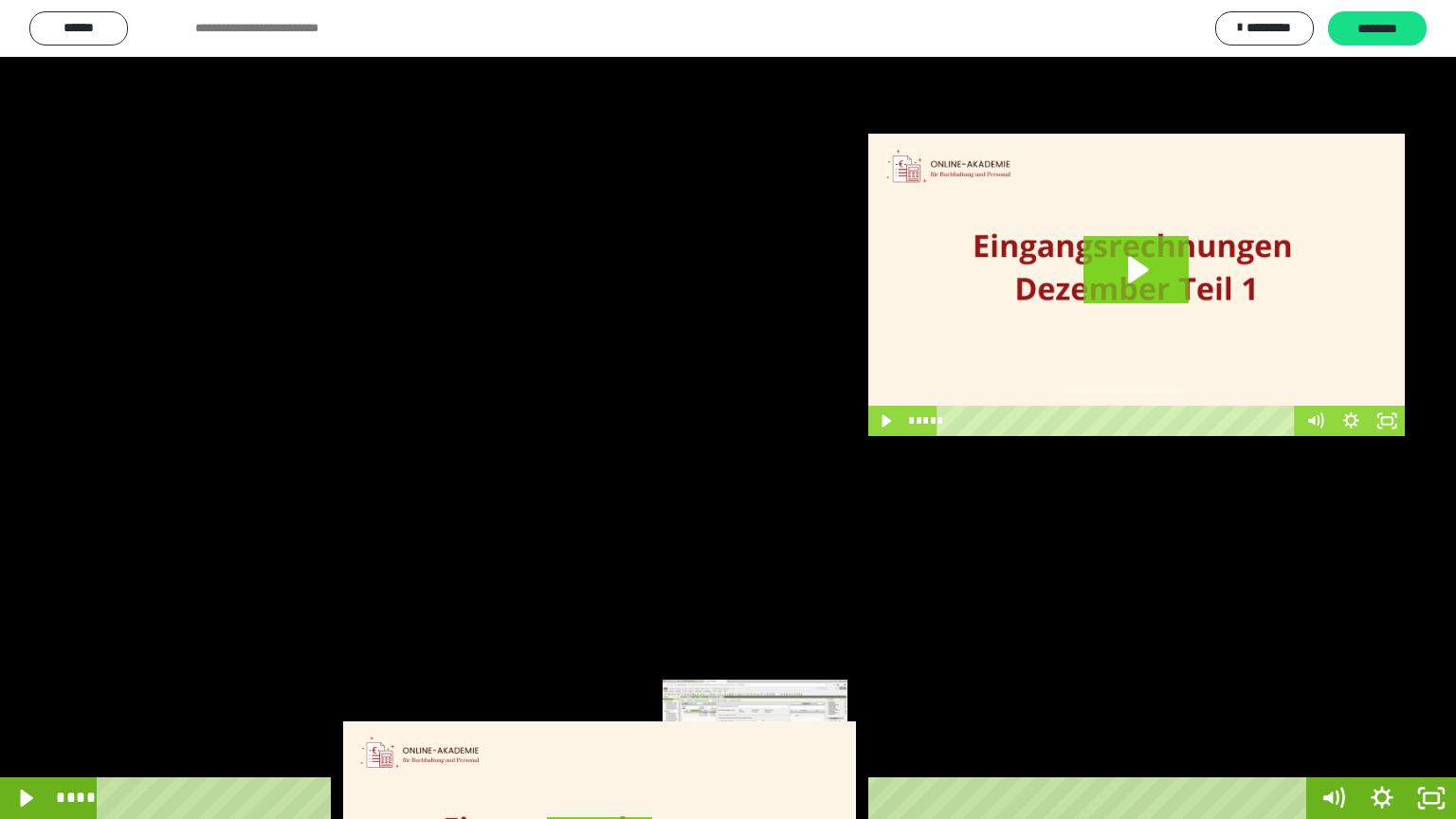 click on "****" at bounding box center [705, 798] 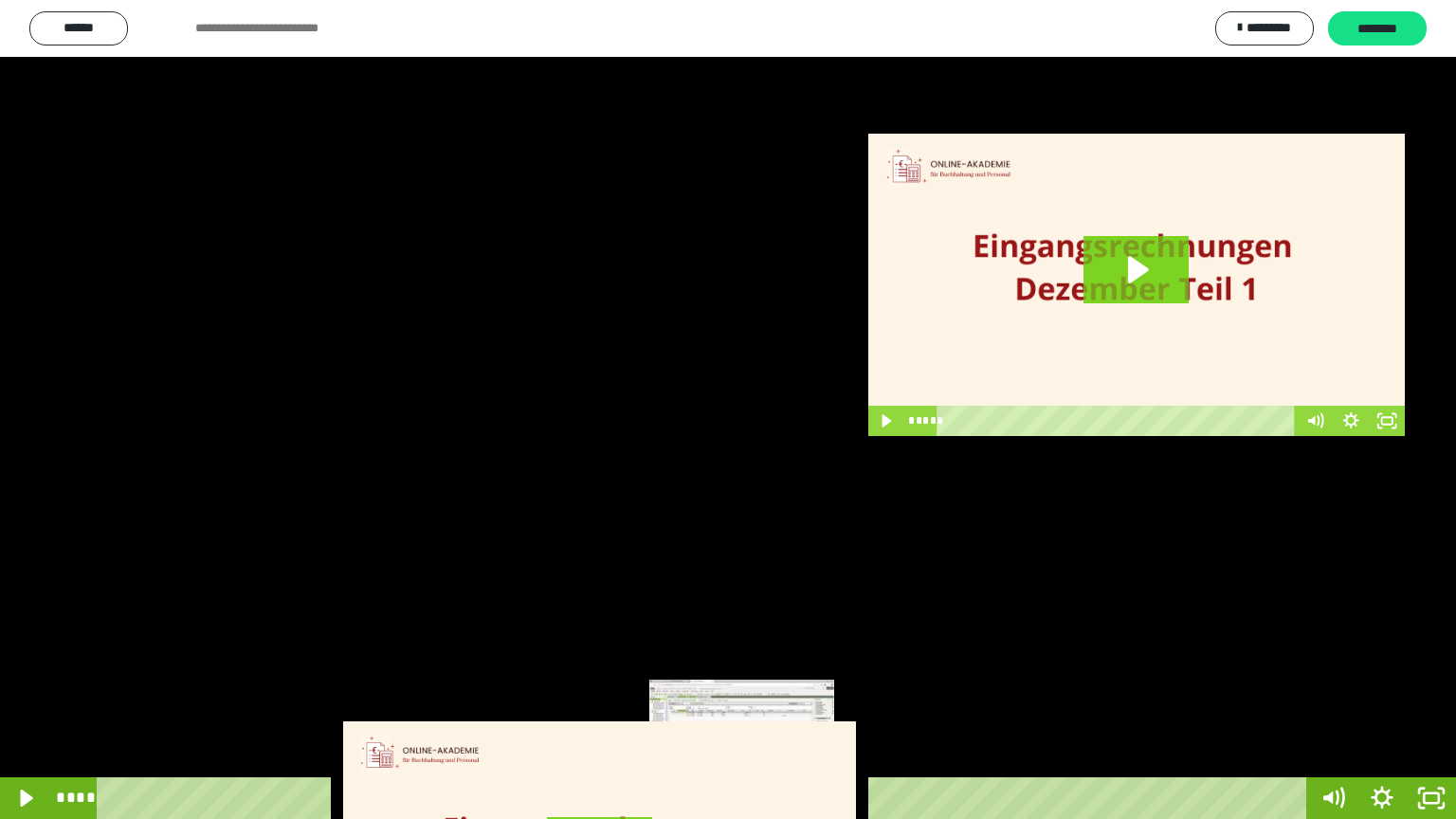 click on "****" at bounding box center (705, 798) 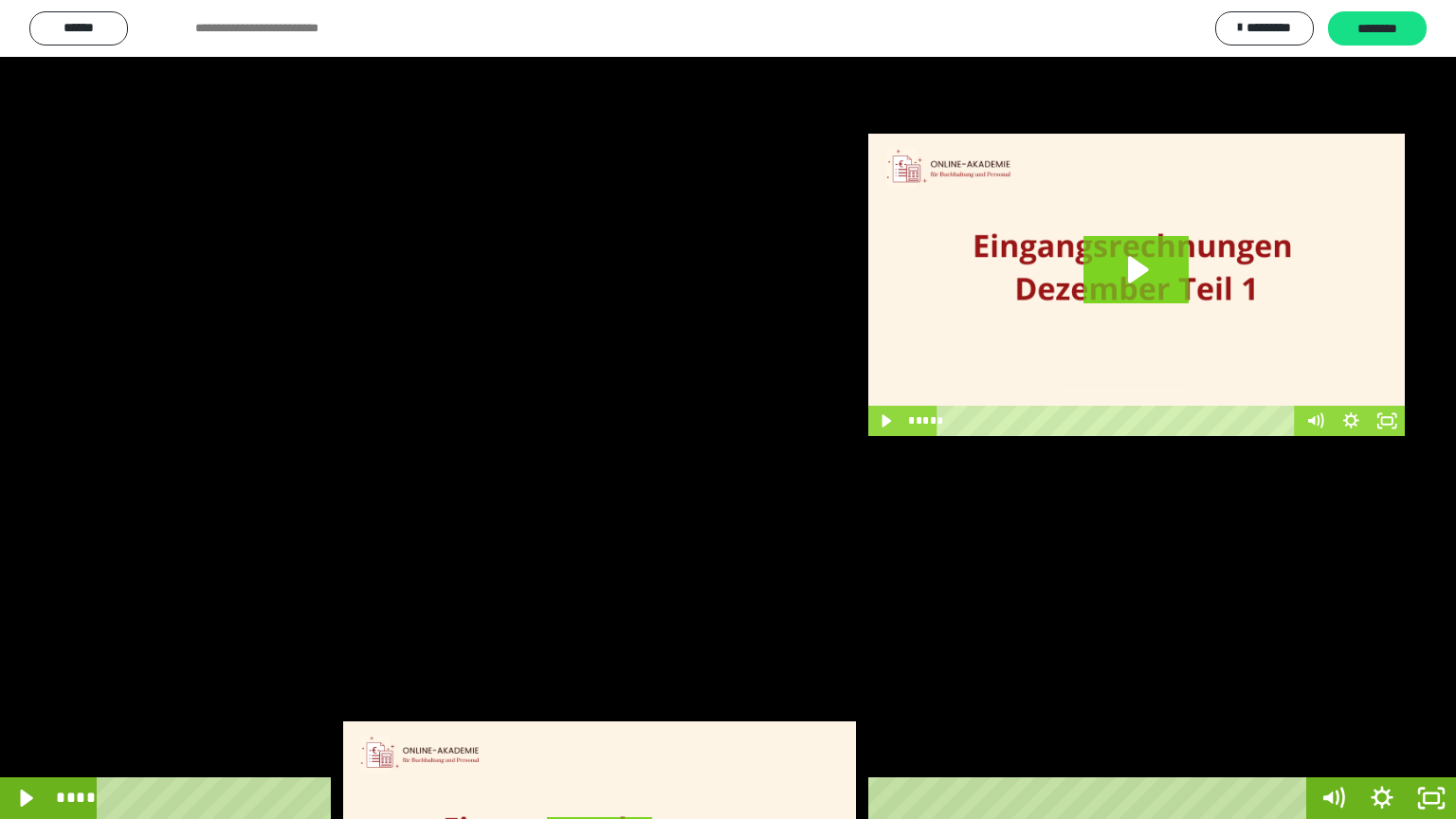 click at bounding box center [728, 410] 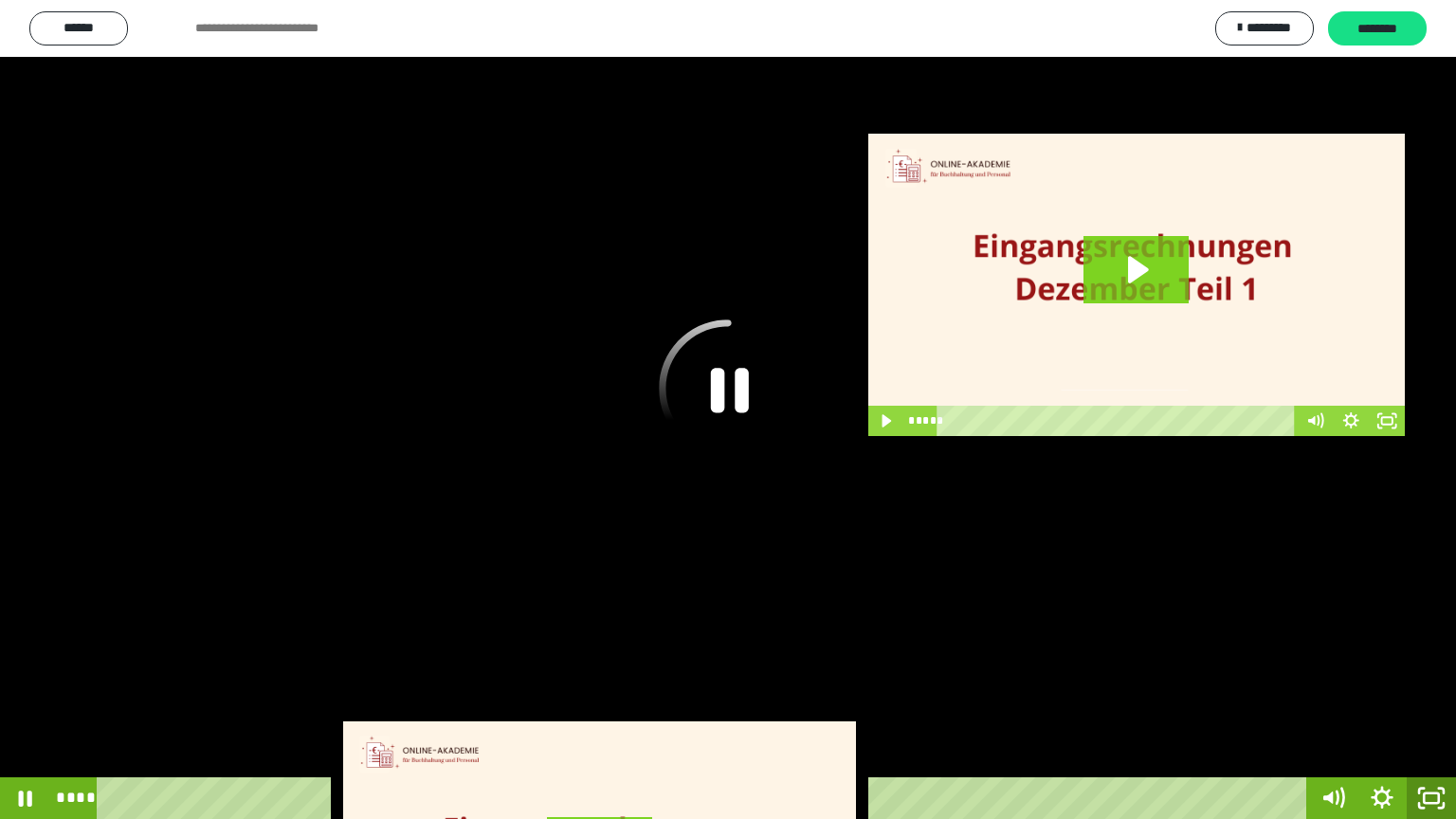 click 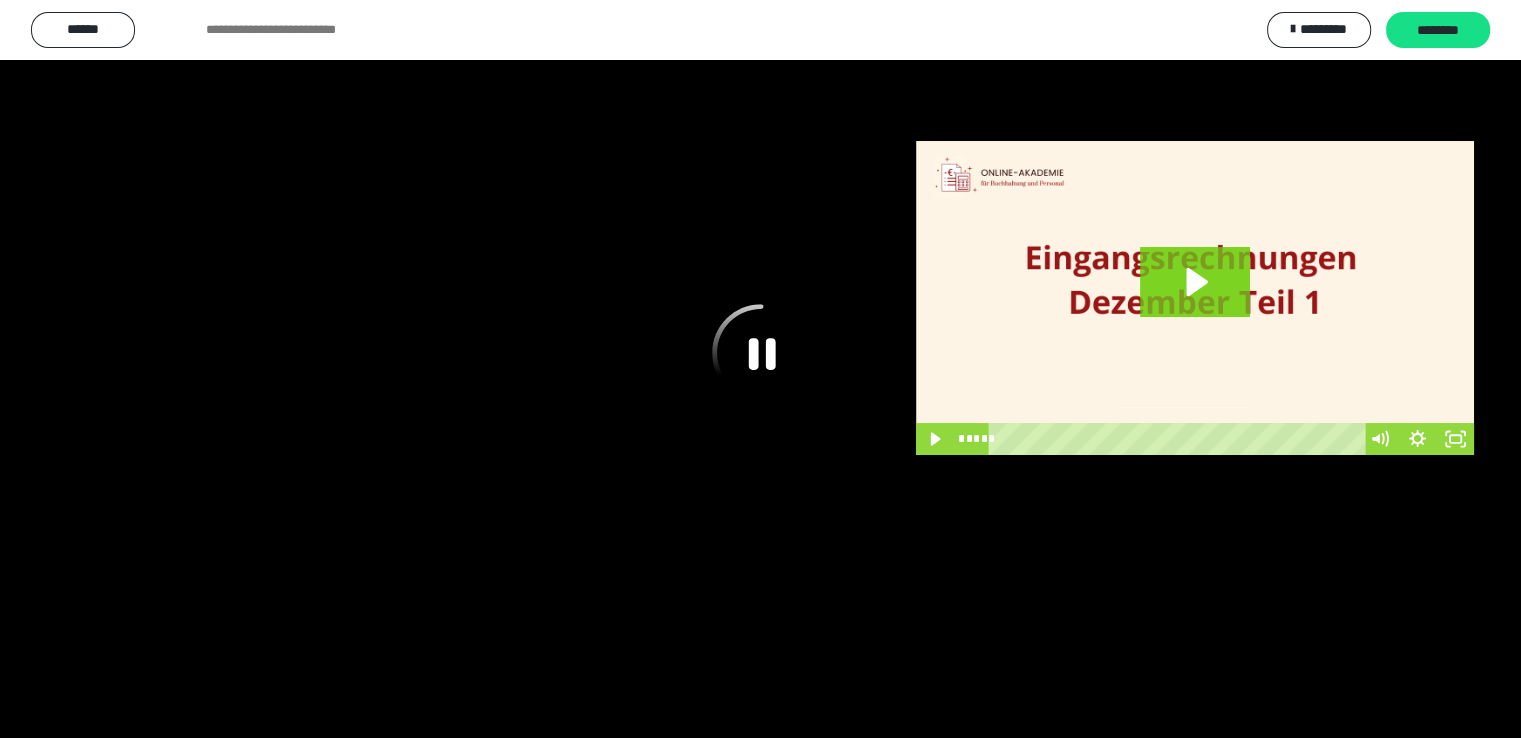 scroll, scrollTop: 3949, scrollLeft: 0, axis: vertical 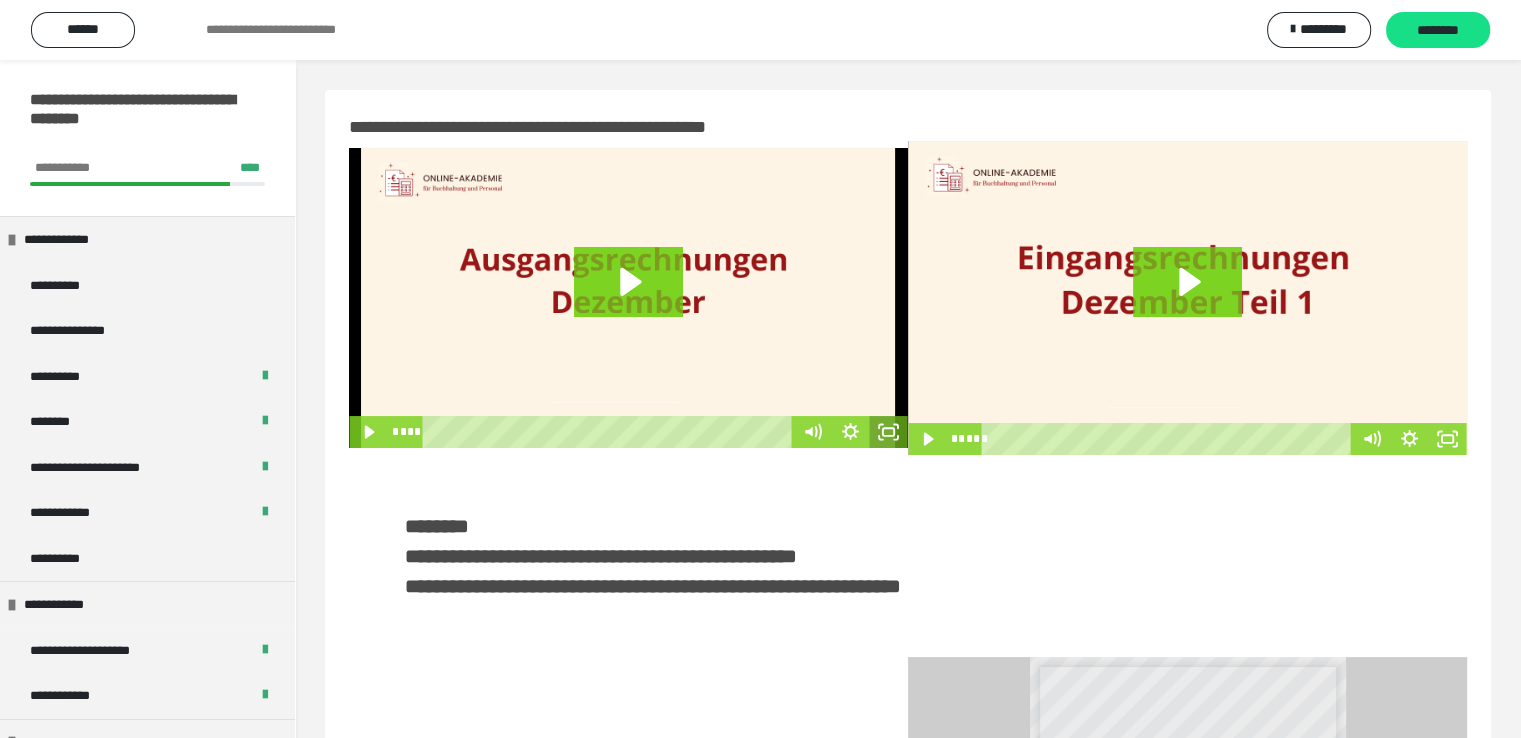 click 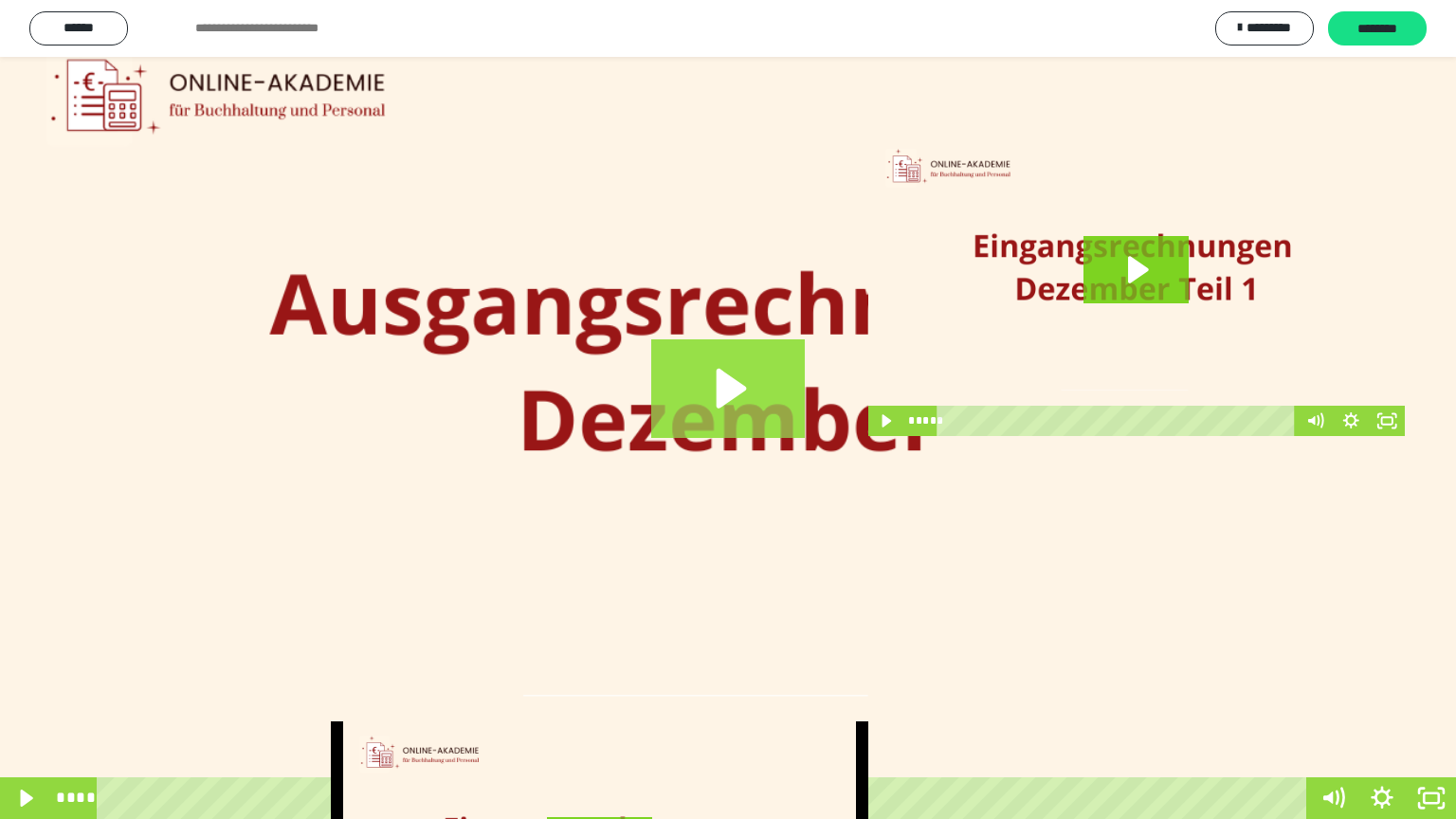 click 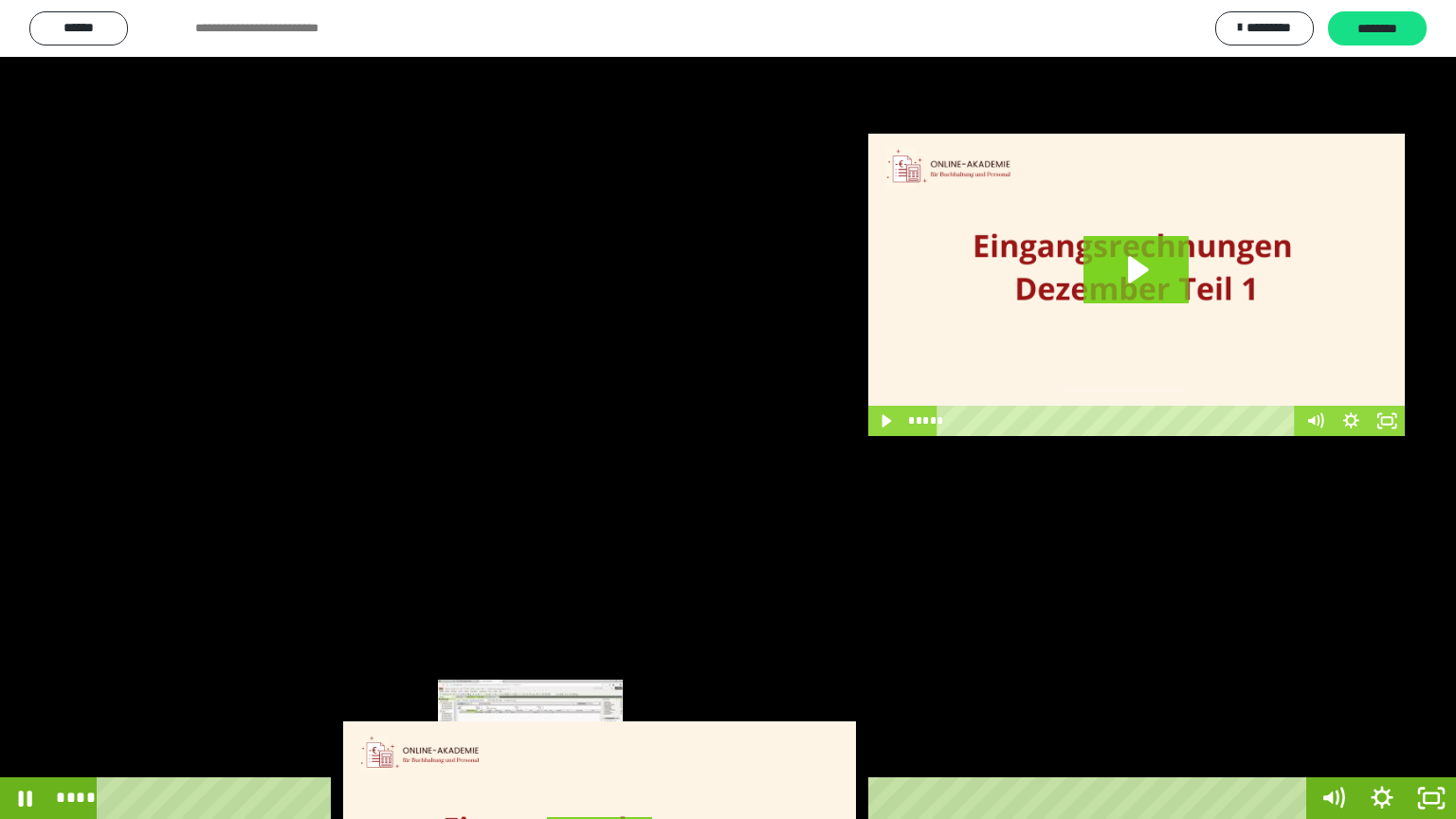 click on "****" at bounding box center [705, 798] 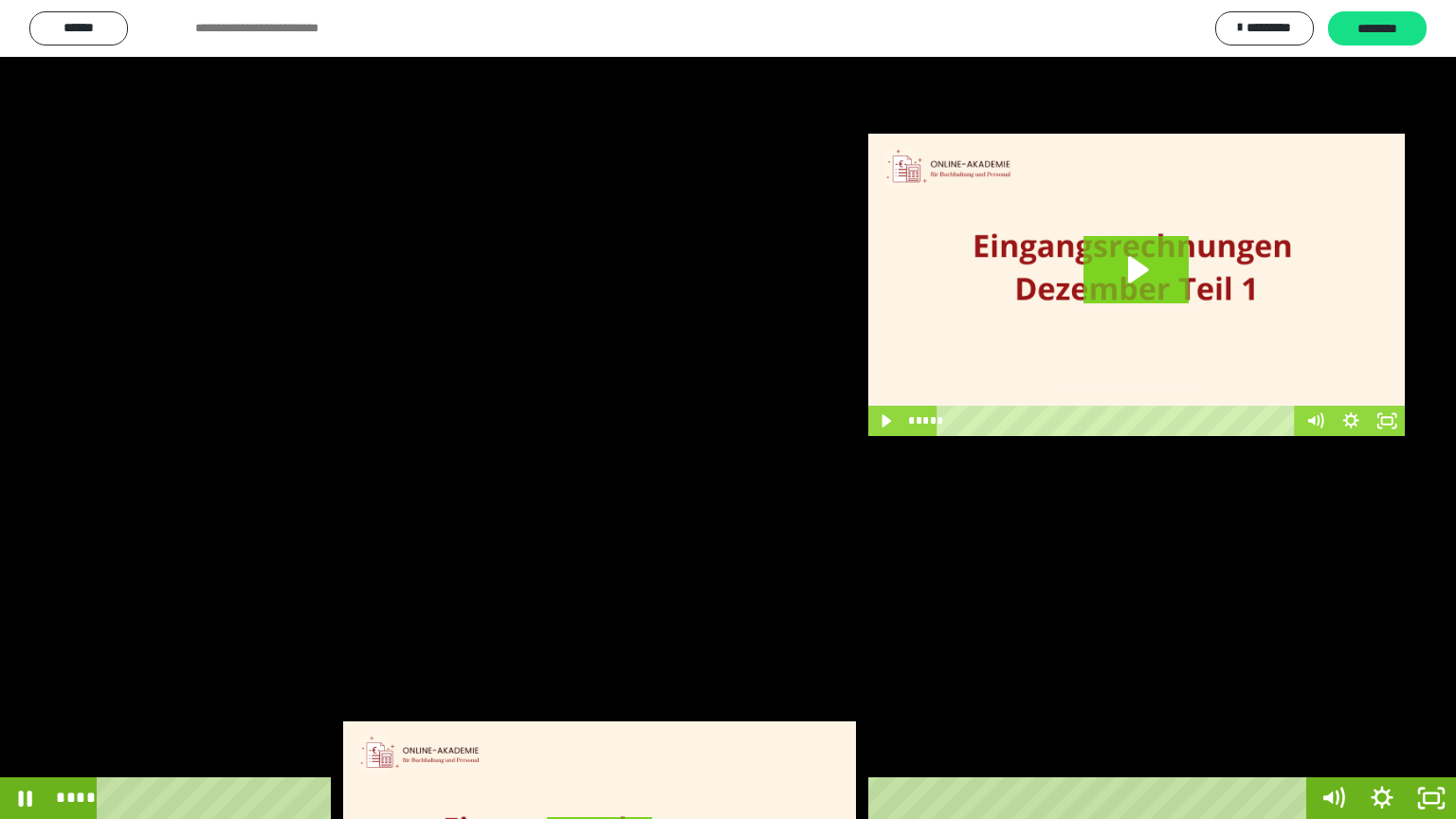 click at bounding box center [728, 410] 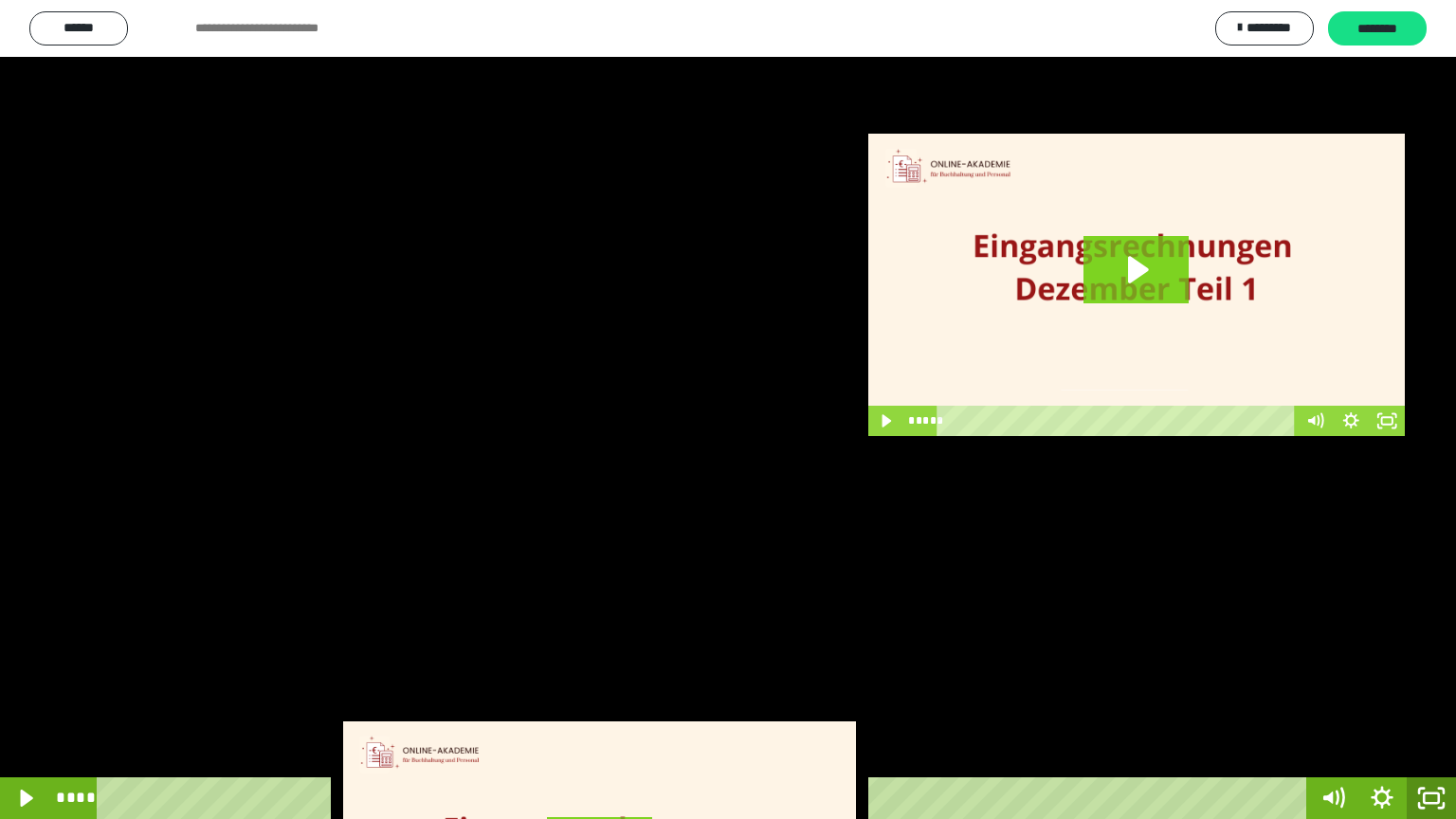 click 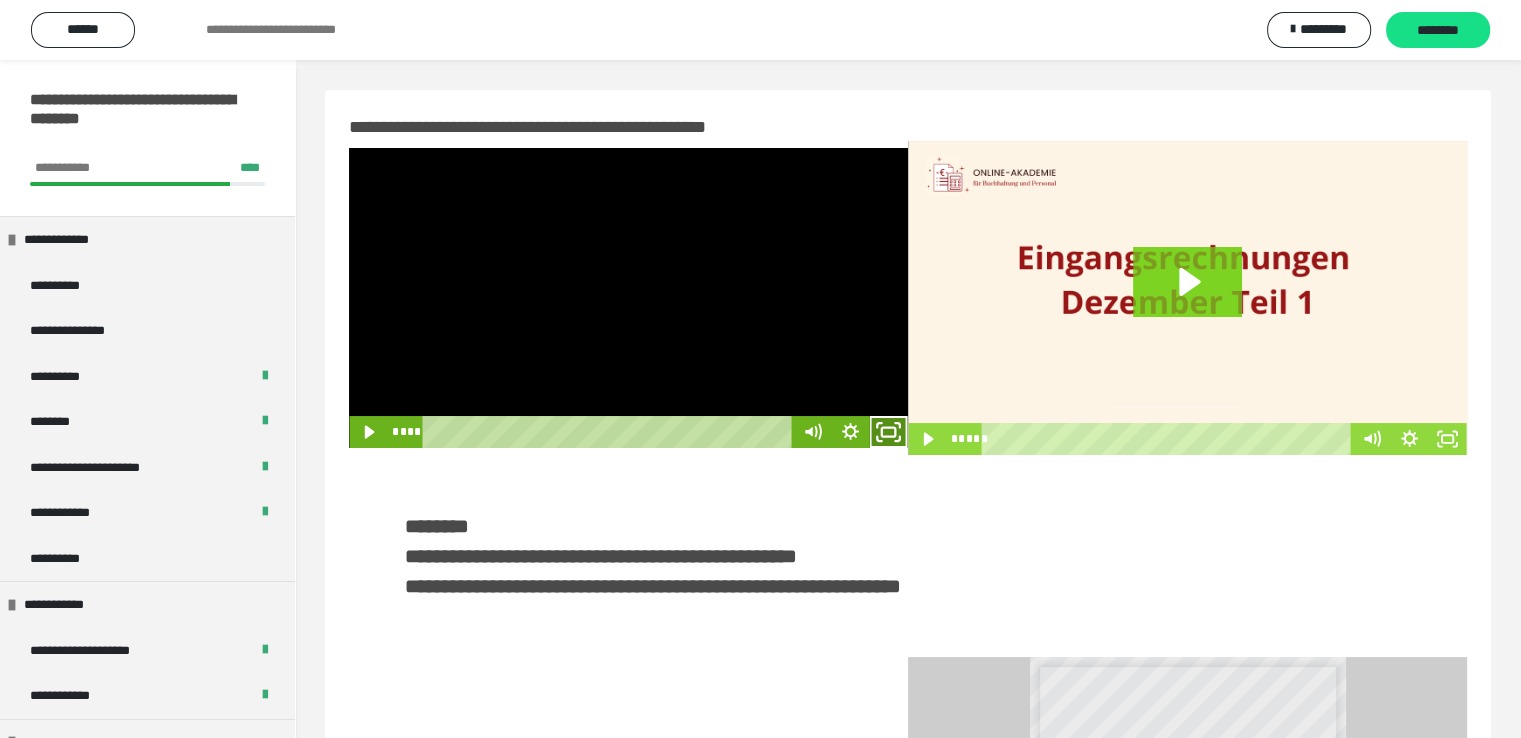 click 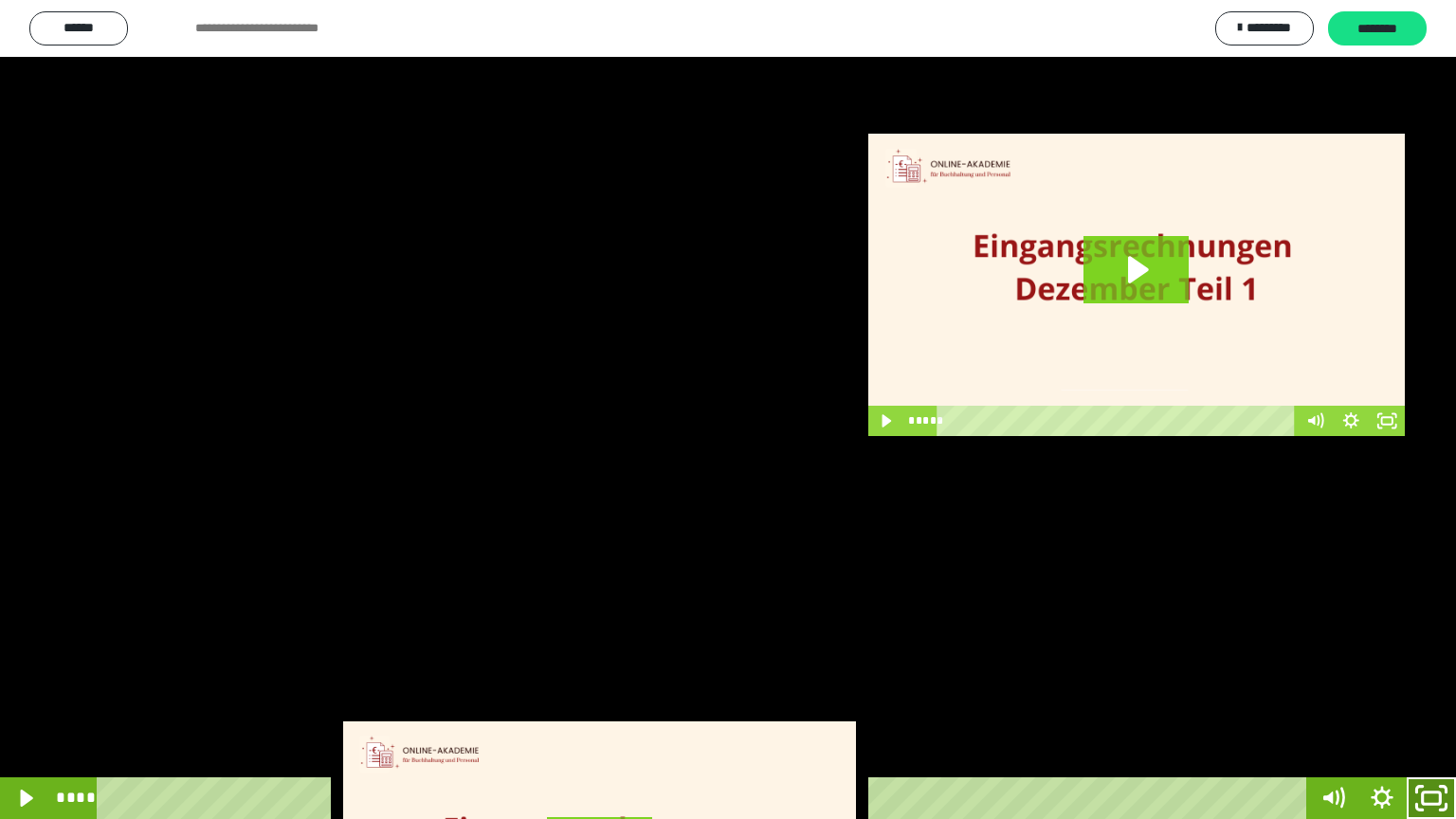 click 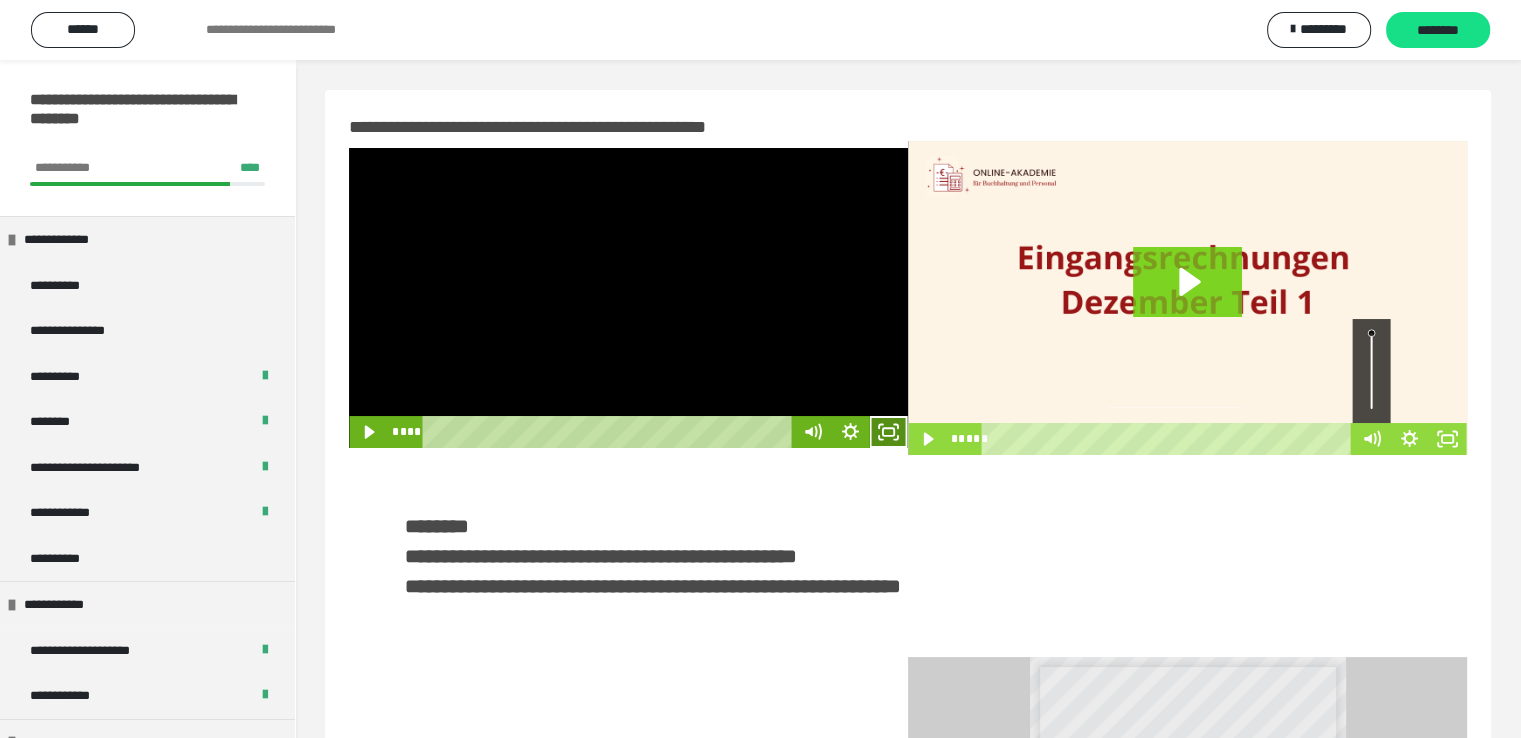 click 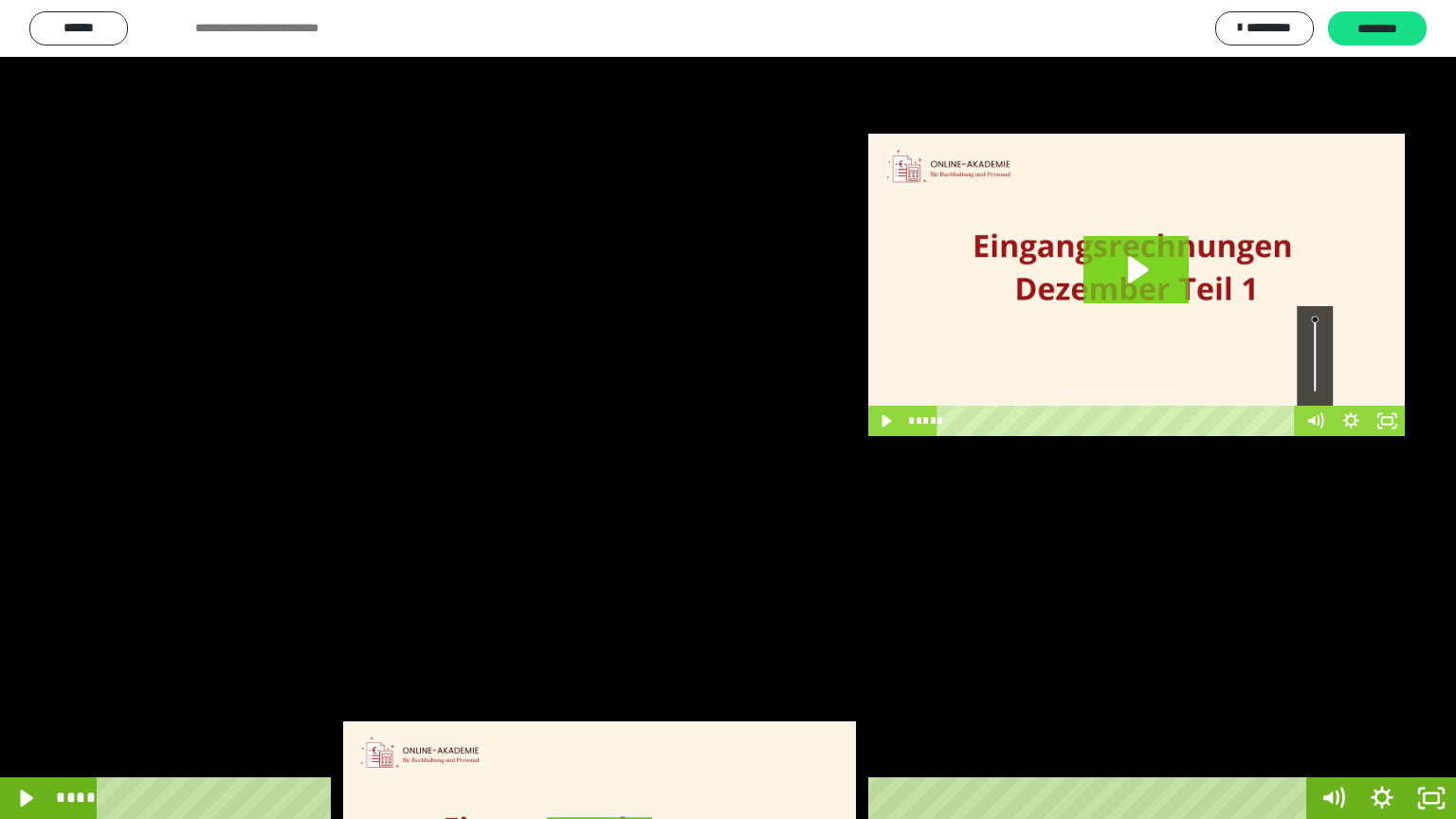 click at bounding box center (728, 410) 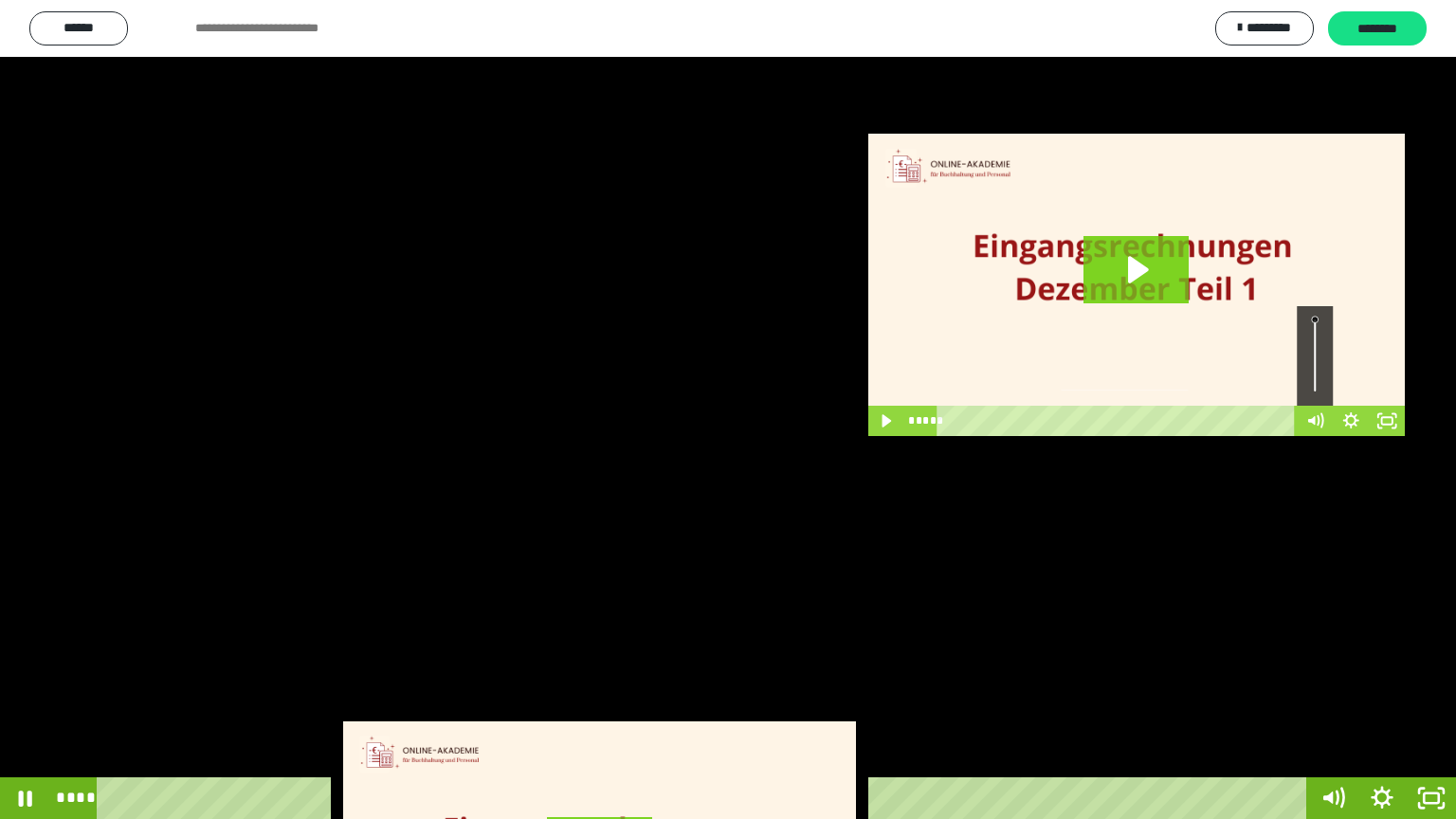 click at bounding box center (728, 410) 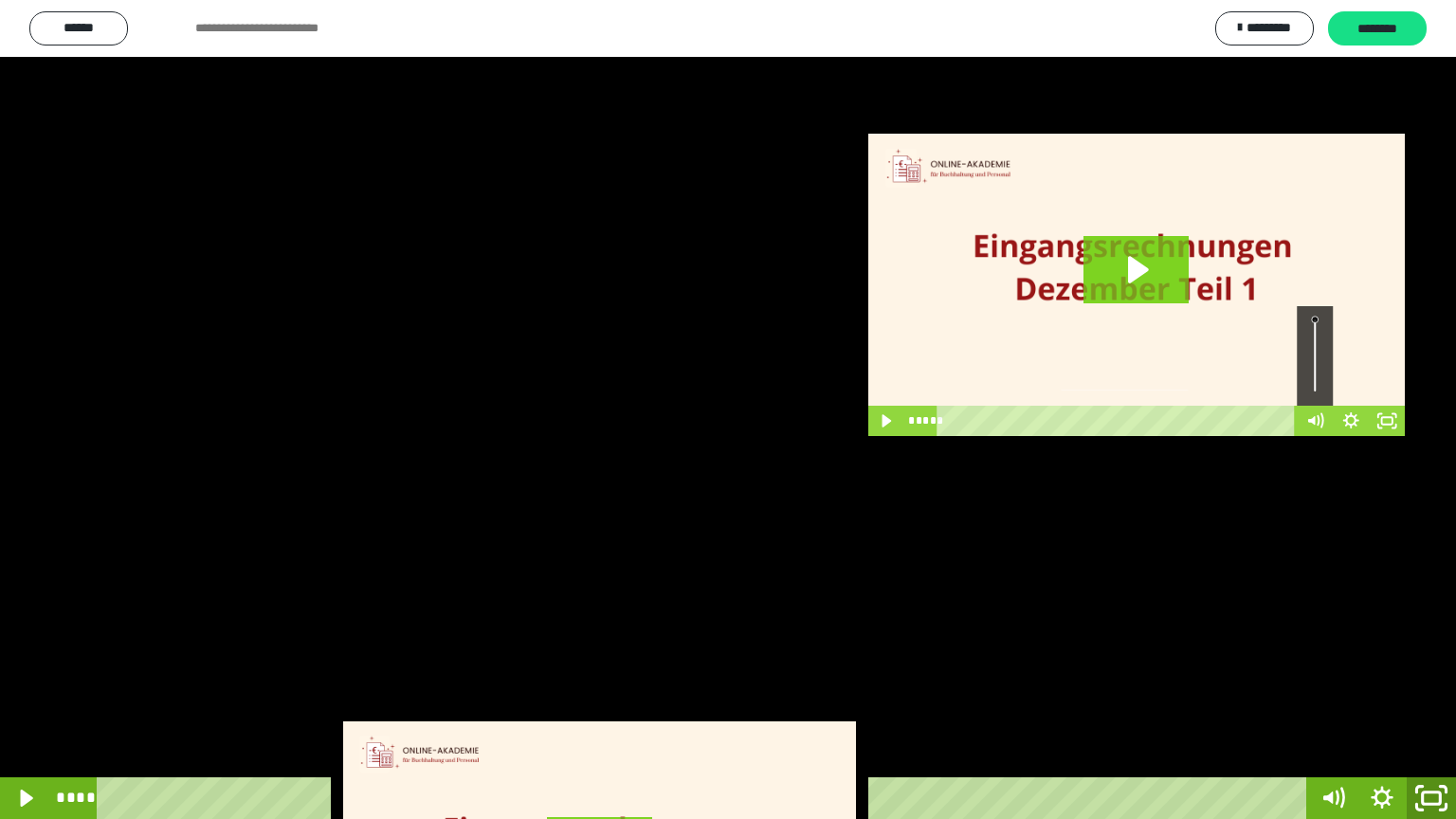click 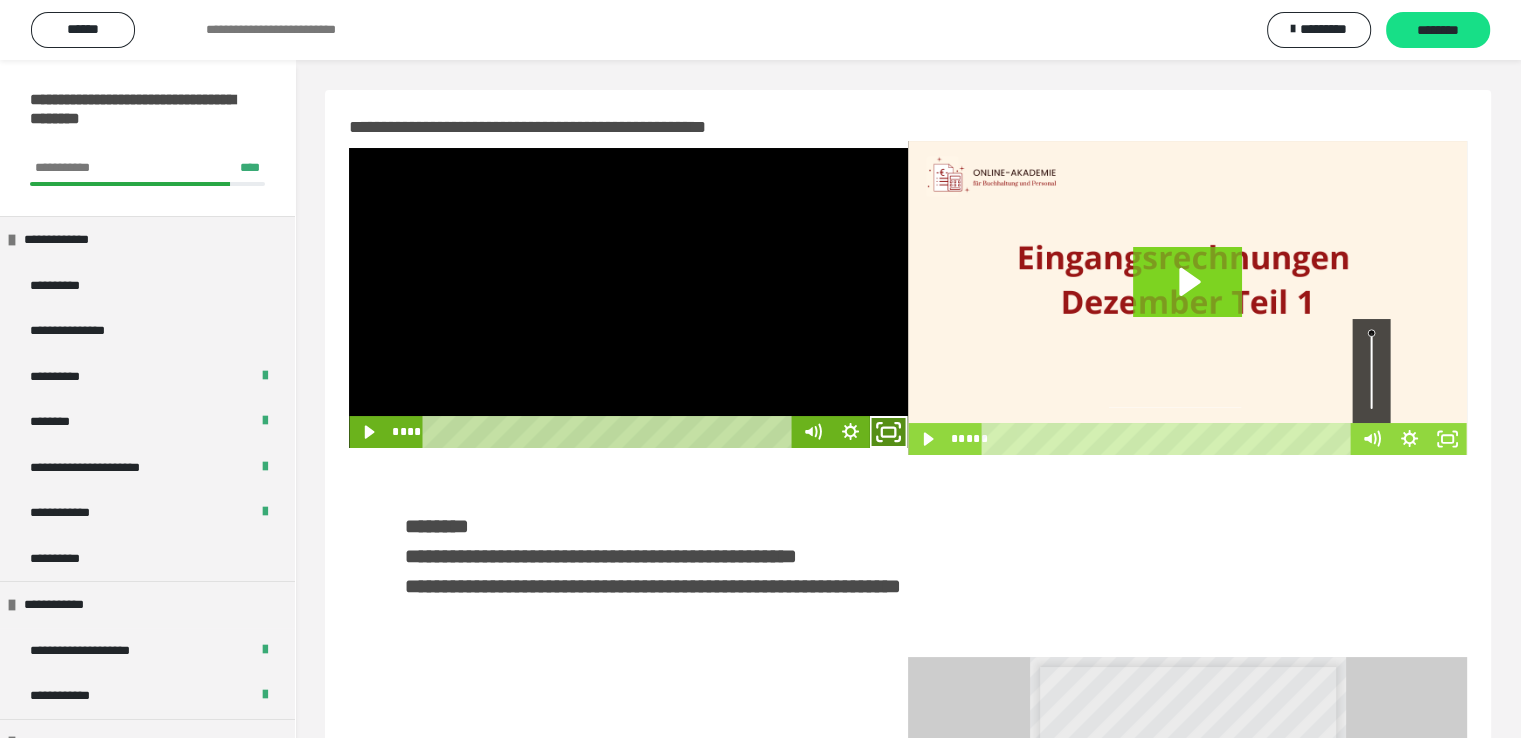 click 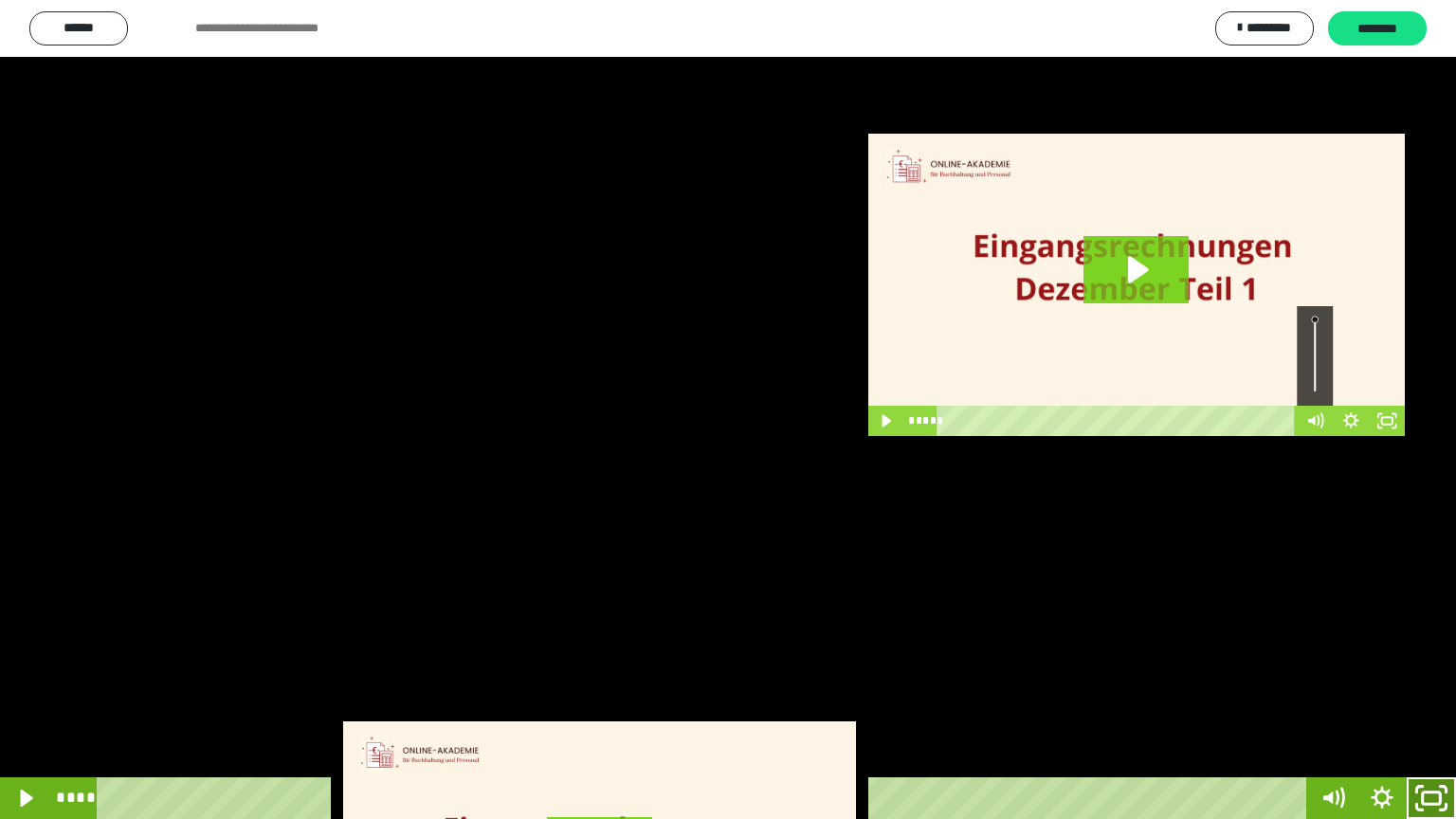 click 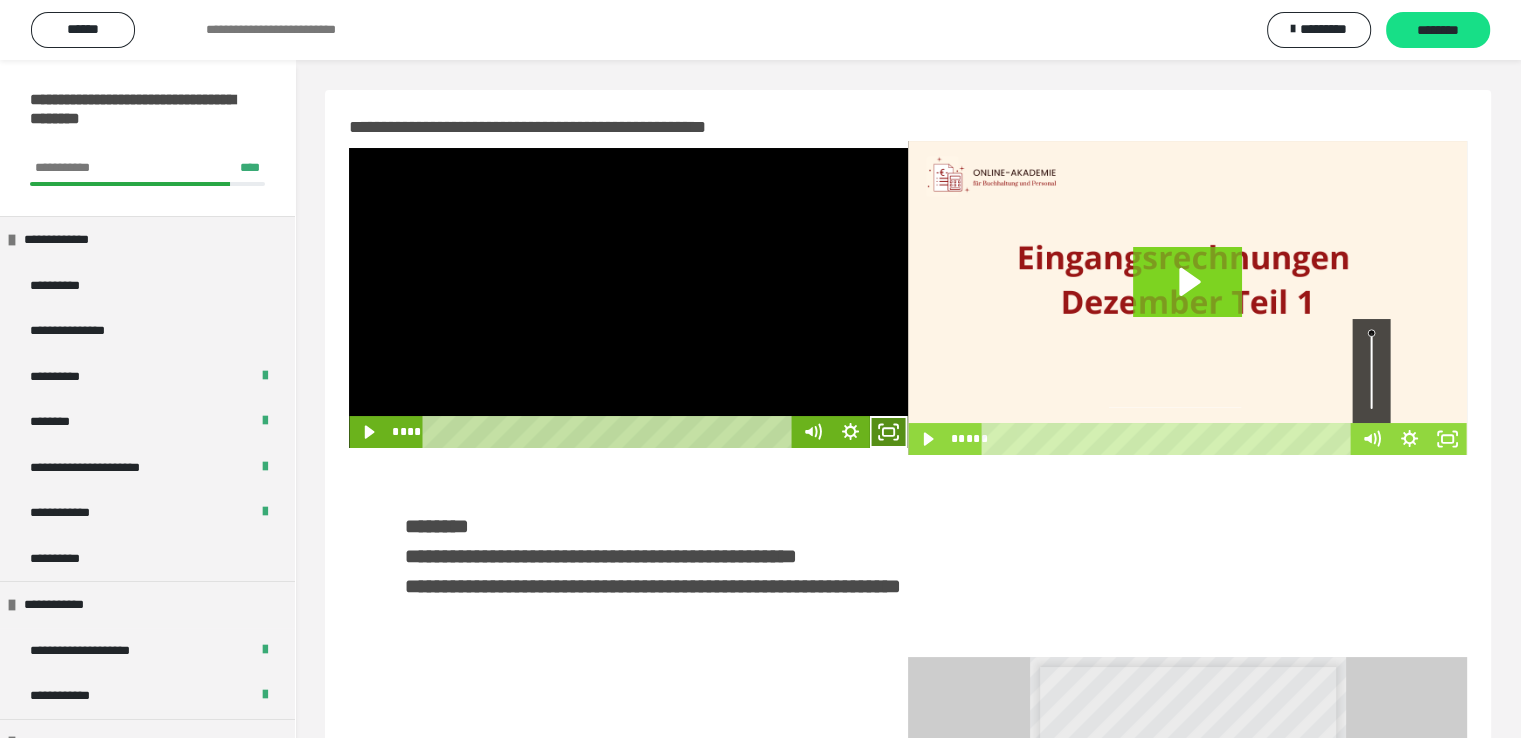 click 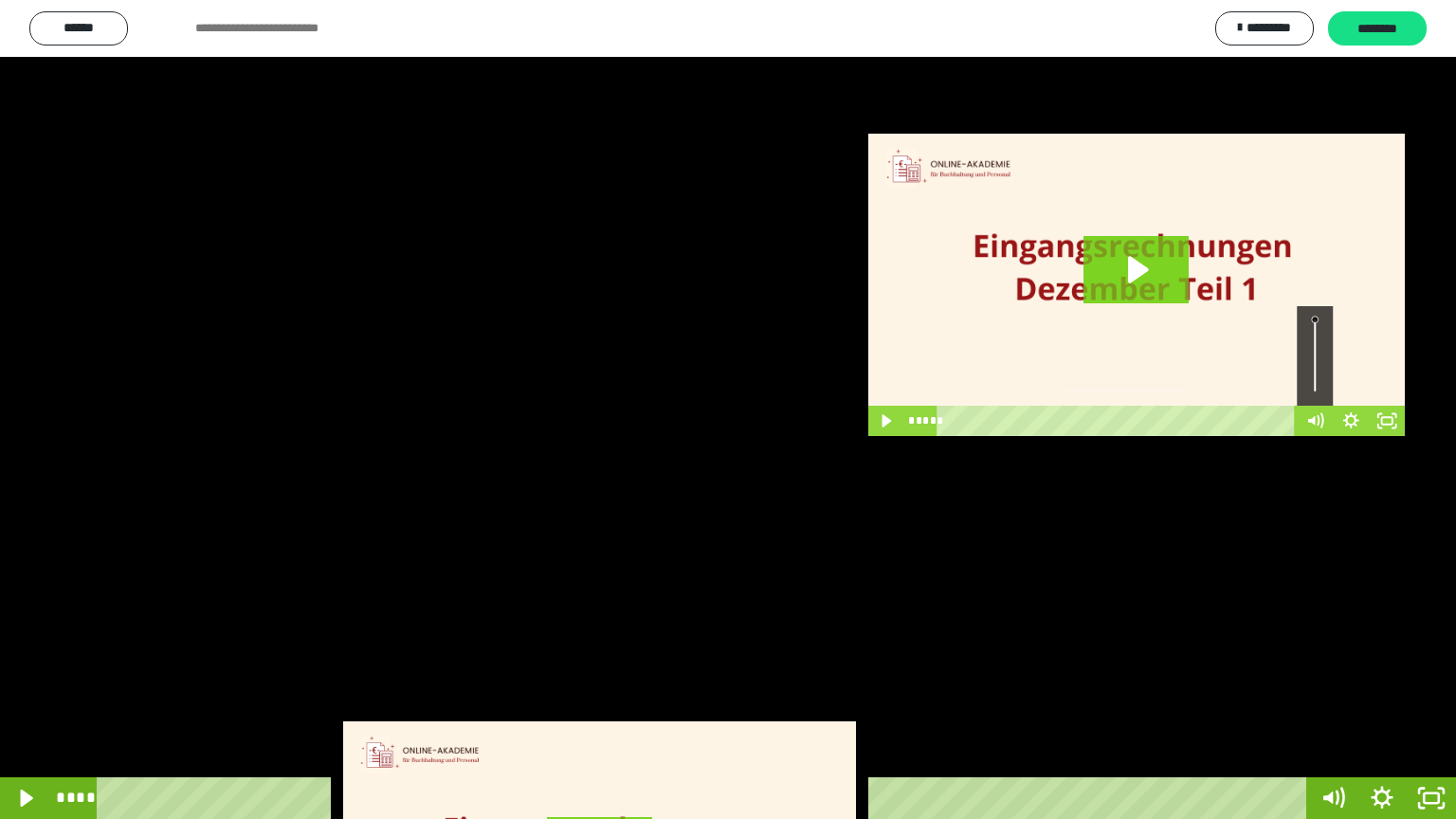 click at bounding box center (728, 410) 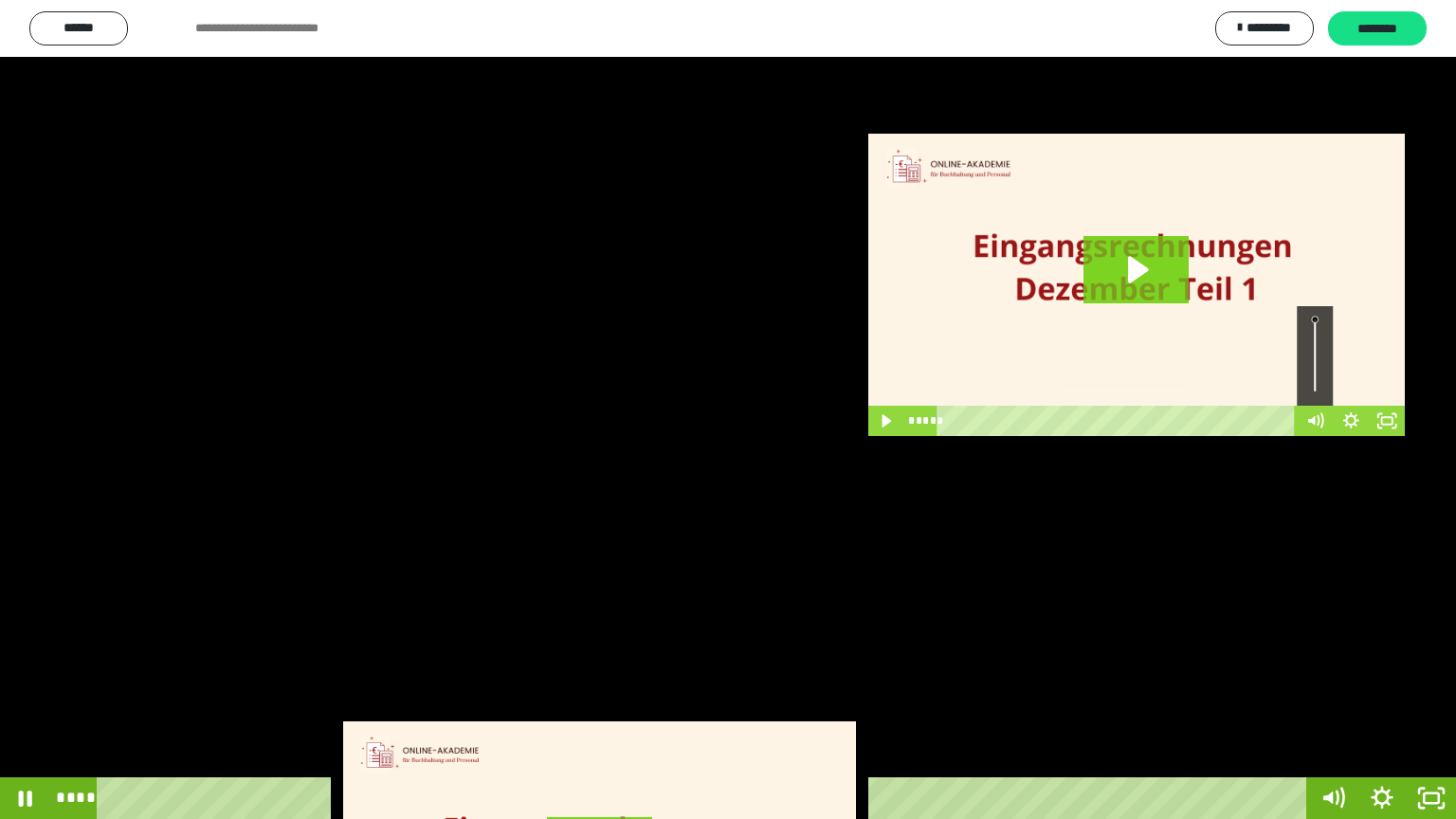click at bounding box center [728, 410] 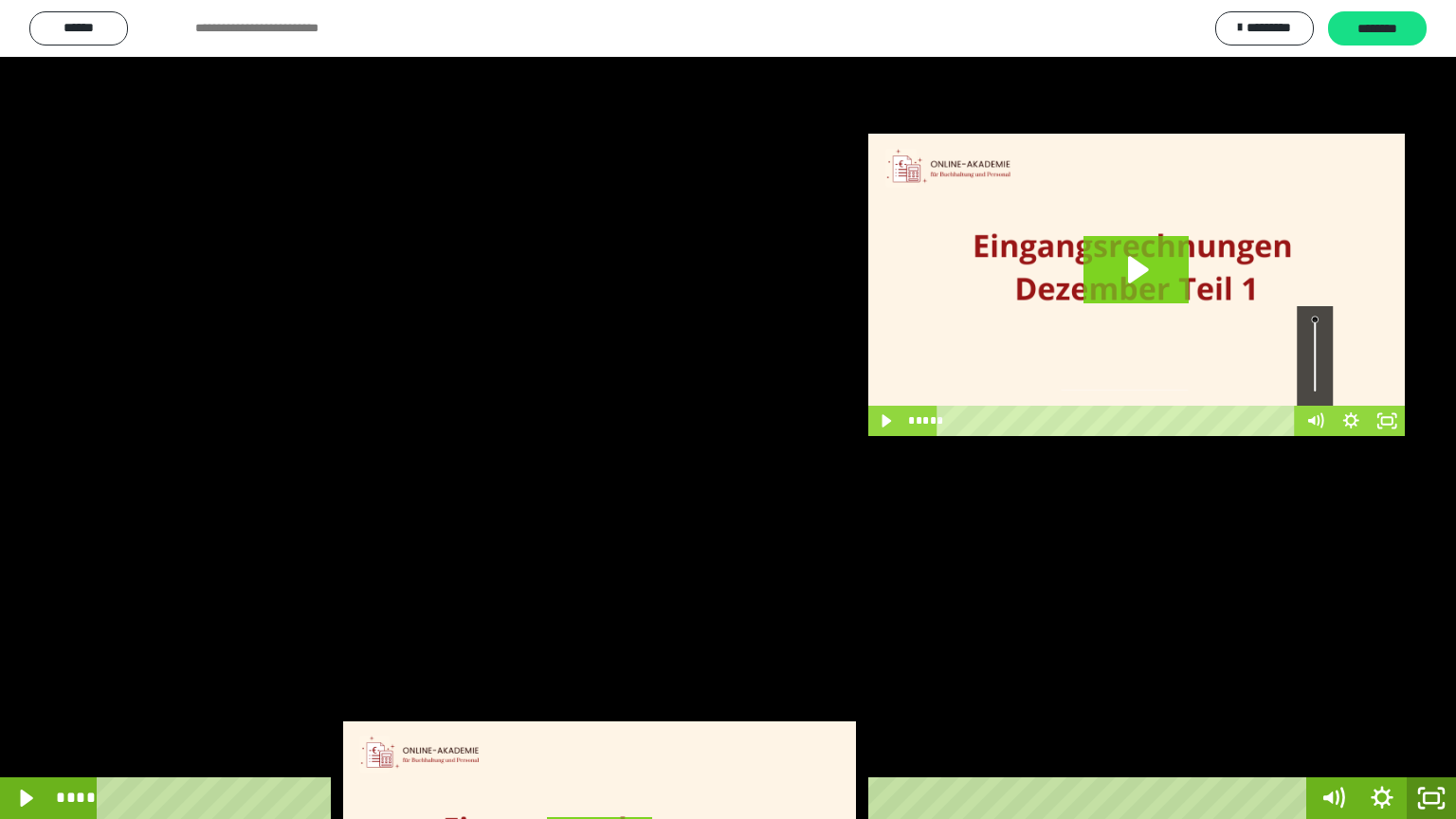 click 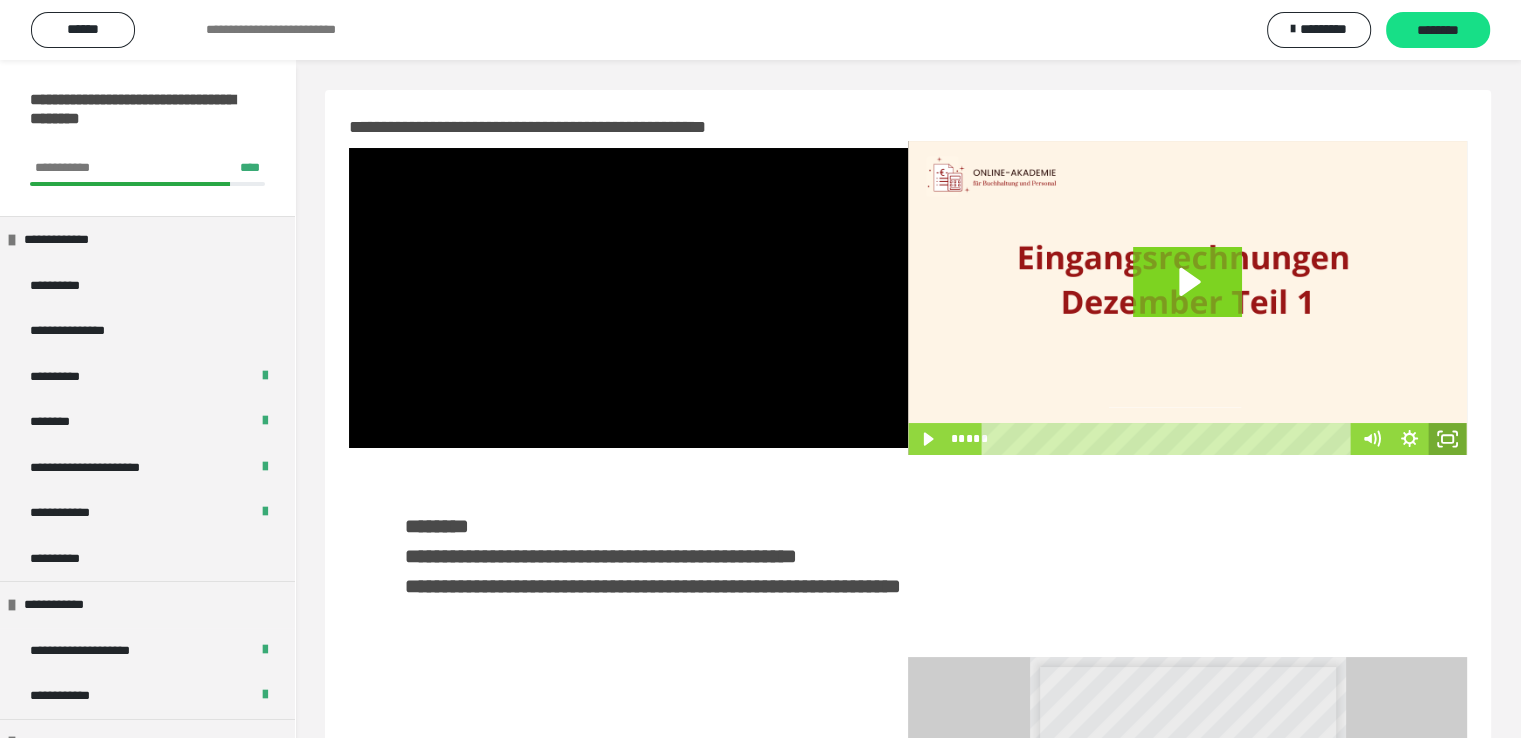 click 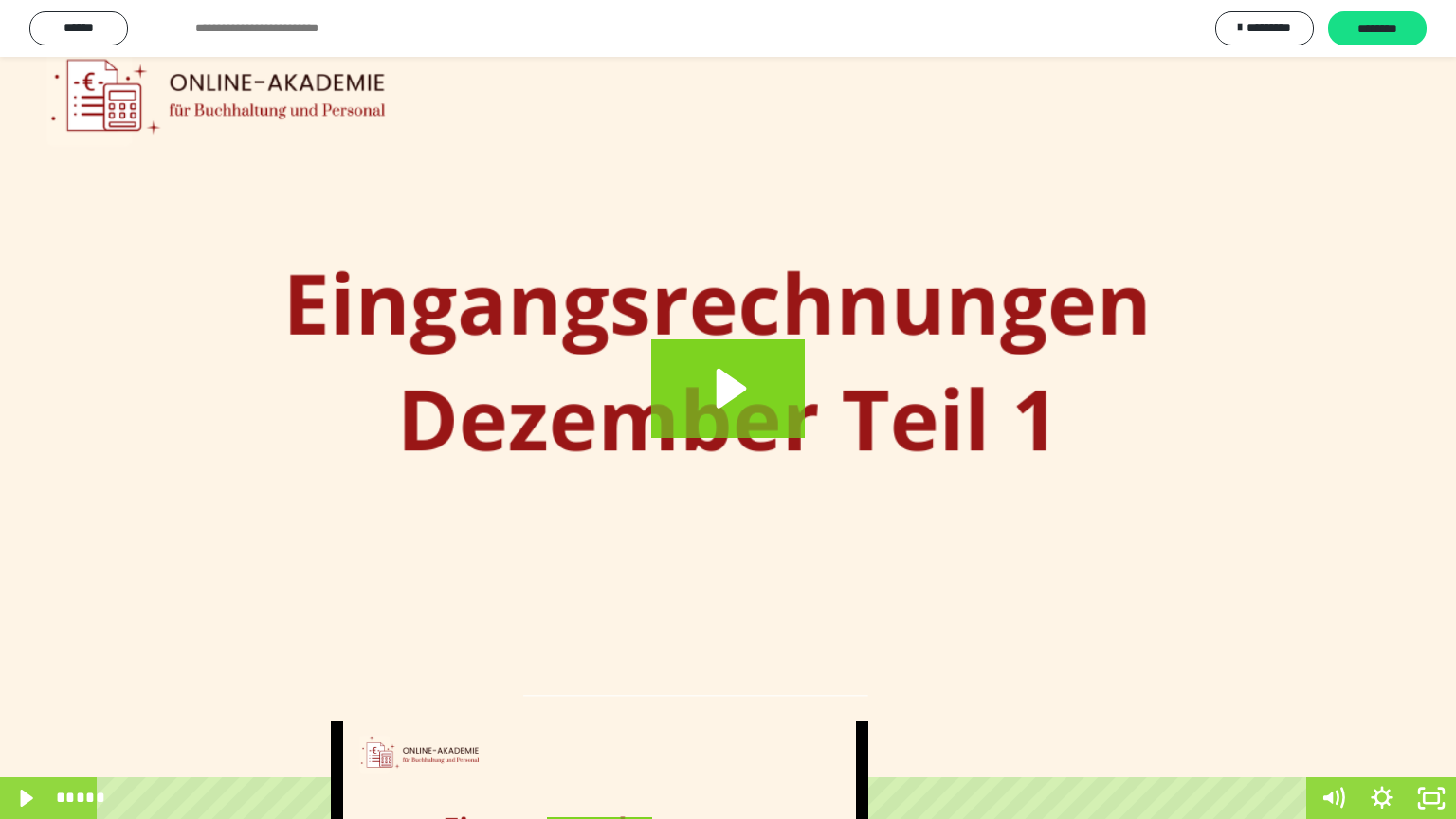 drag, startPoint x: 705, startPoint y: 368, endPoint x: 1092, endPoint y: 573, distance: 437.94292 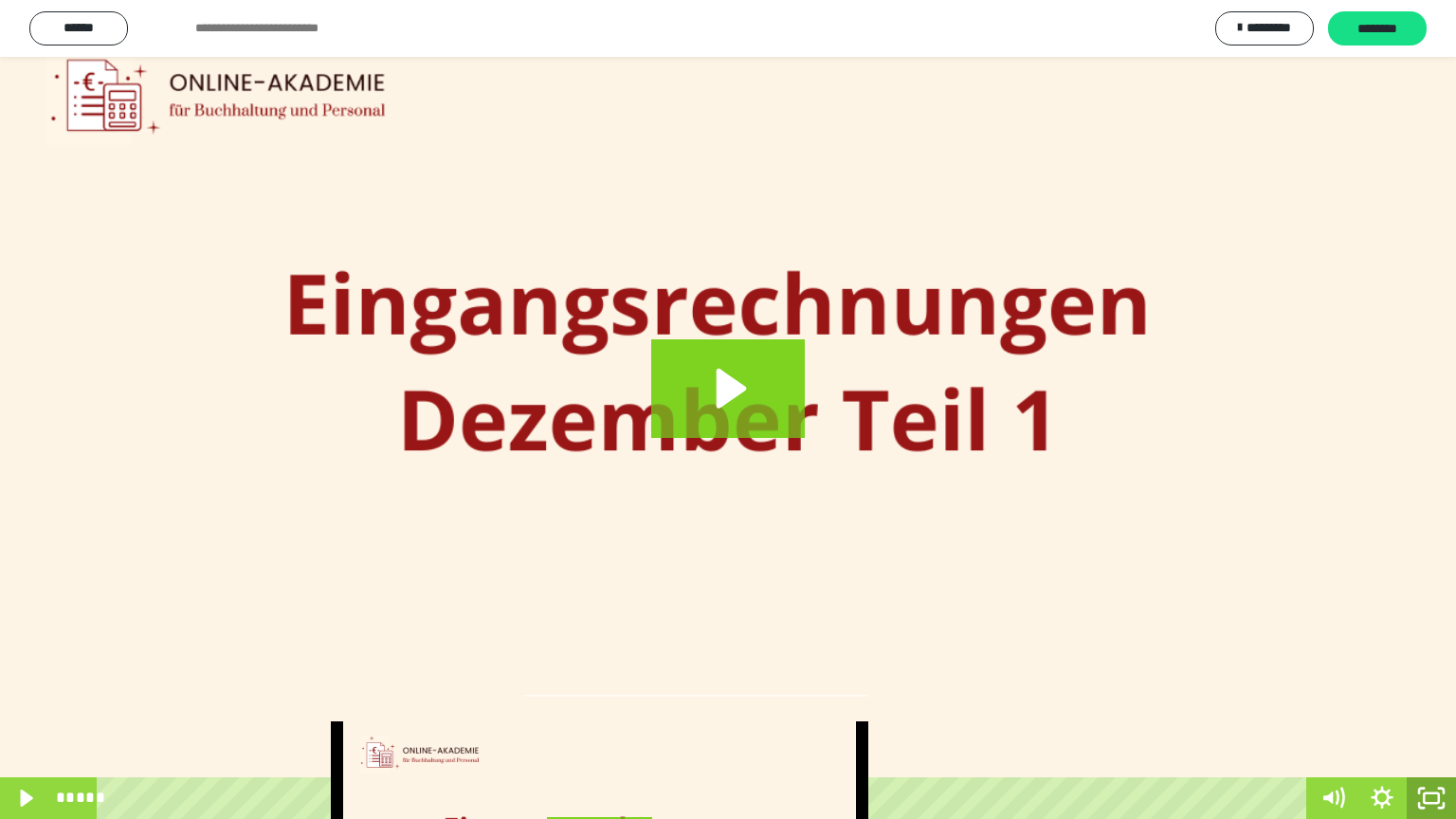 click 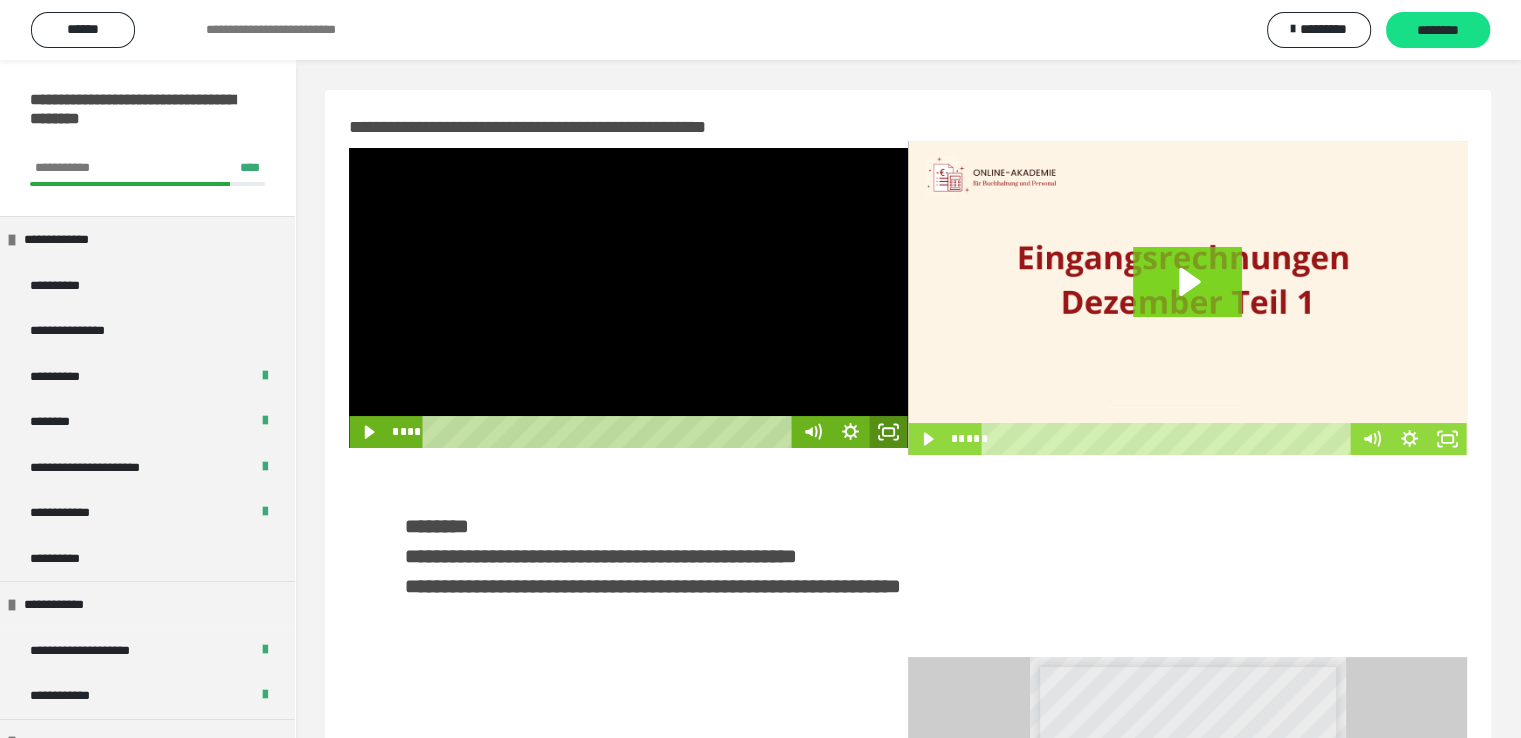click 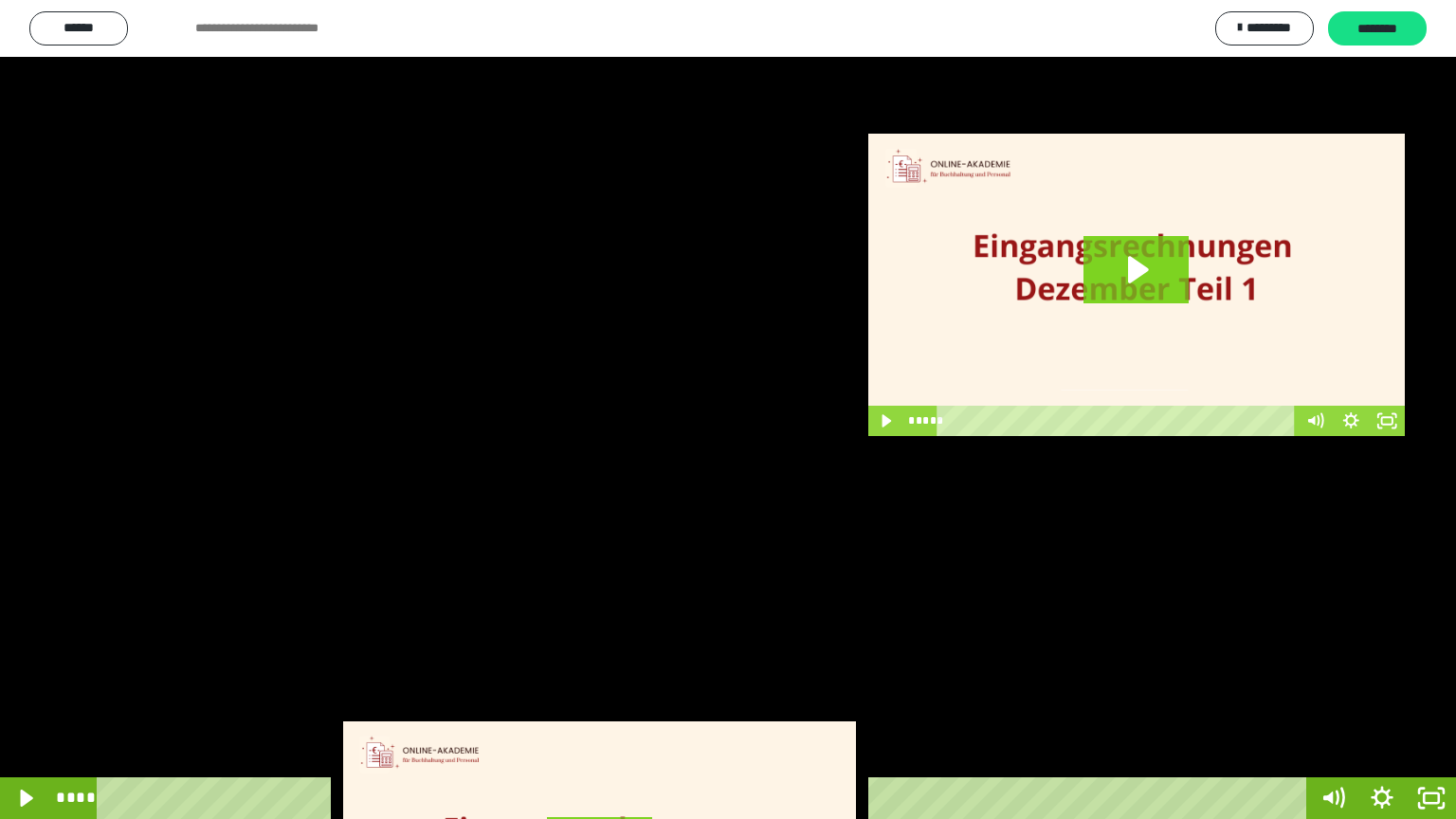 click at bounding box center (728, 410) 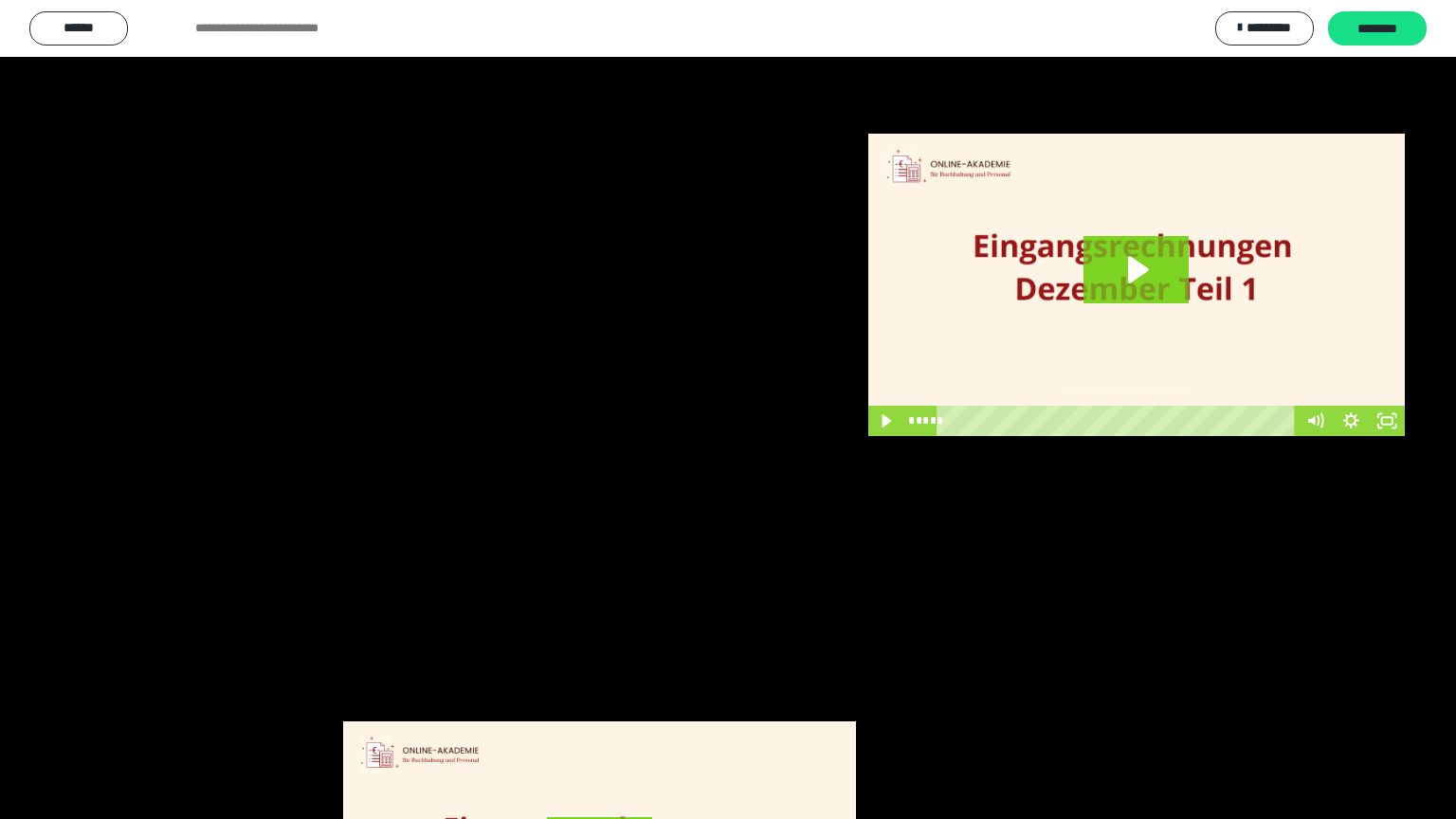 click at bounding box center [728, 410] 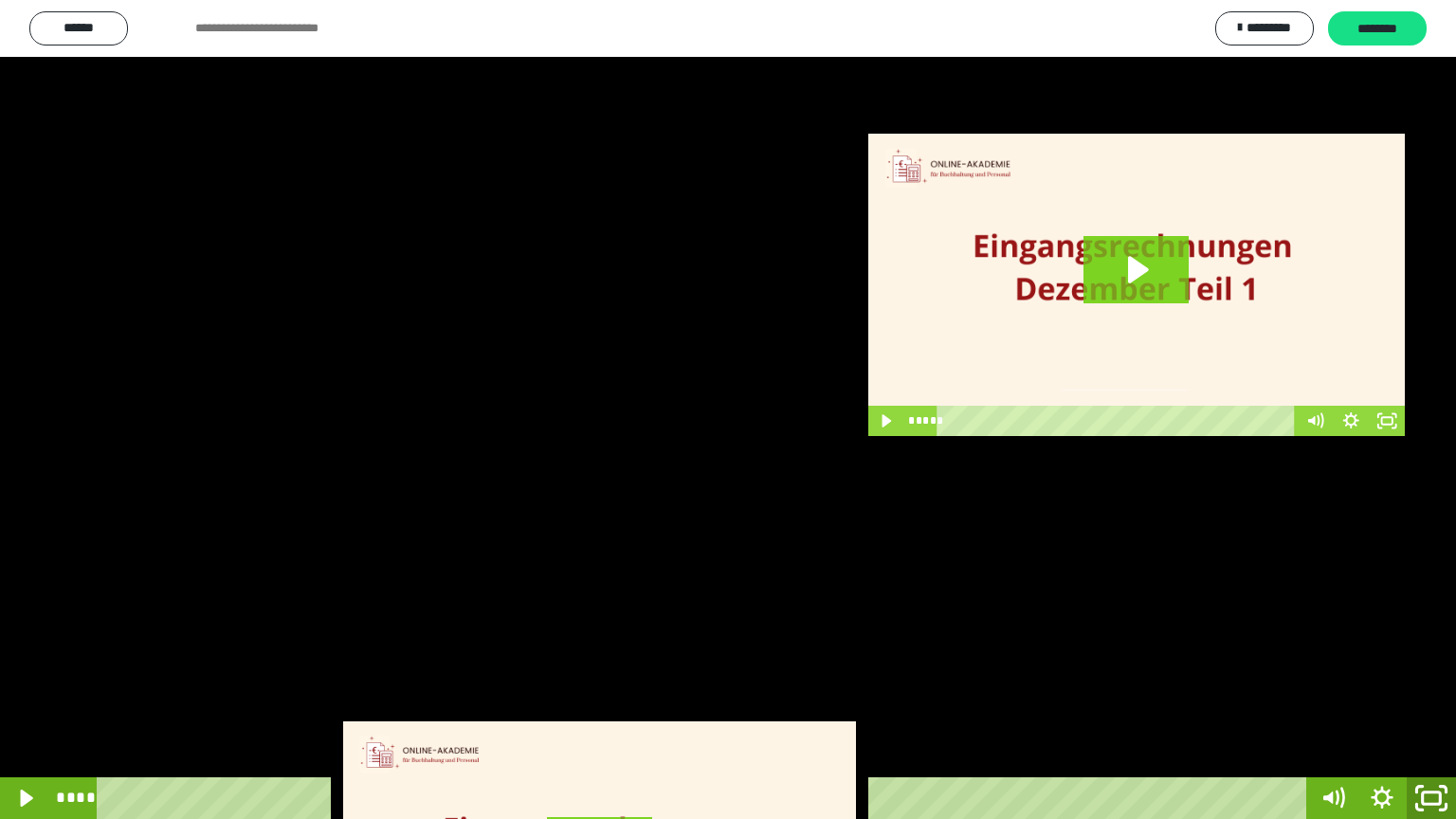 click 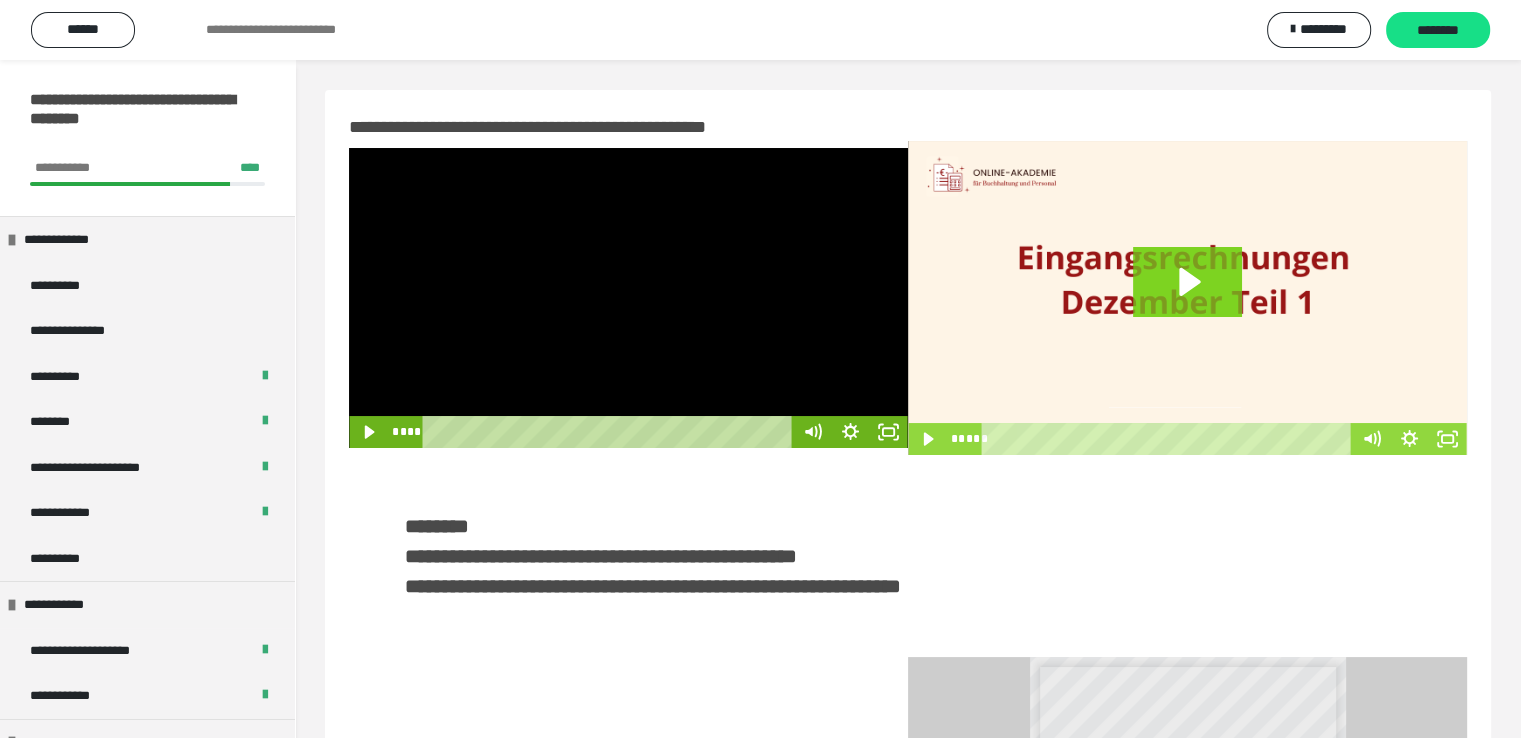 click at bounding box center (628, 298) 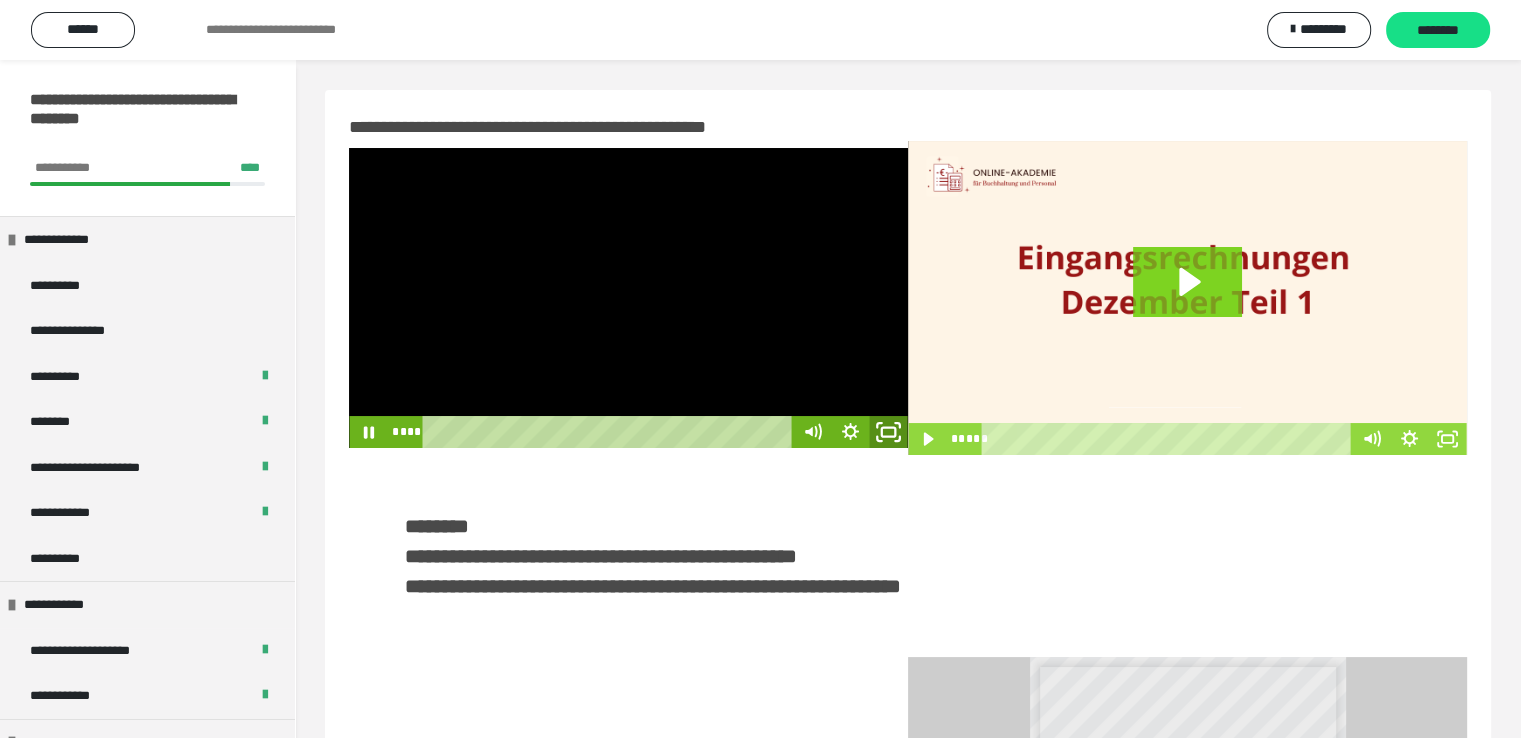 click 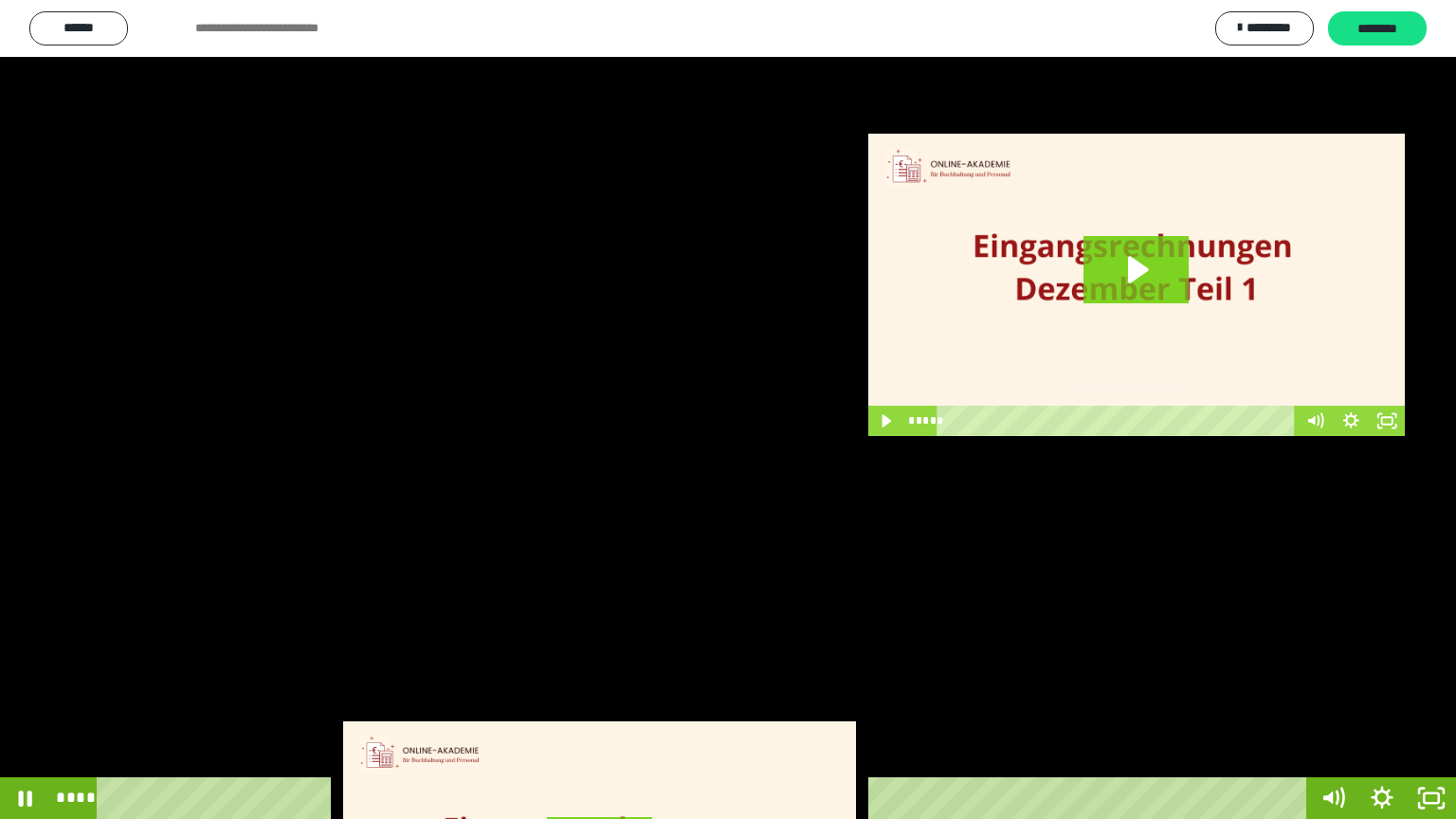 click at bounding box center [728, 410] 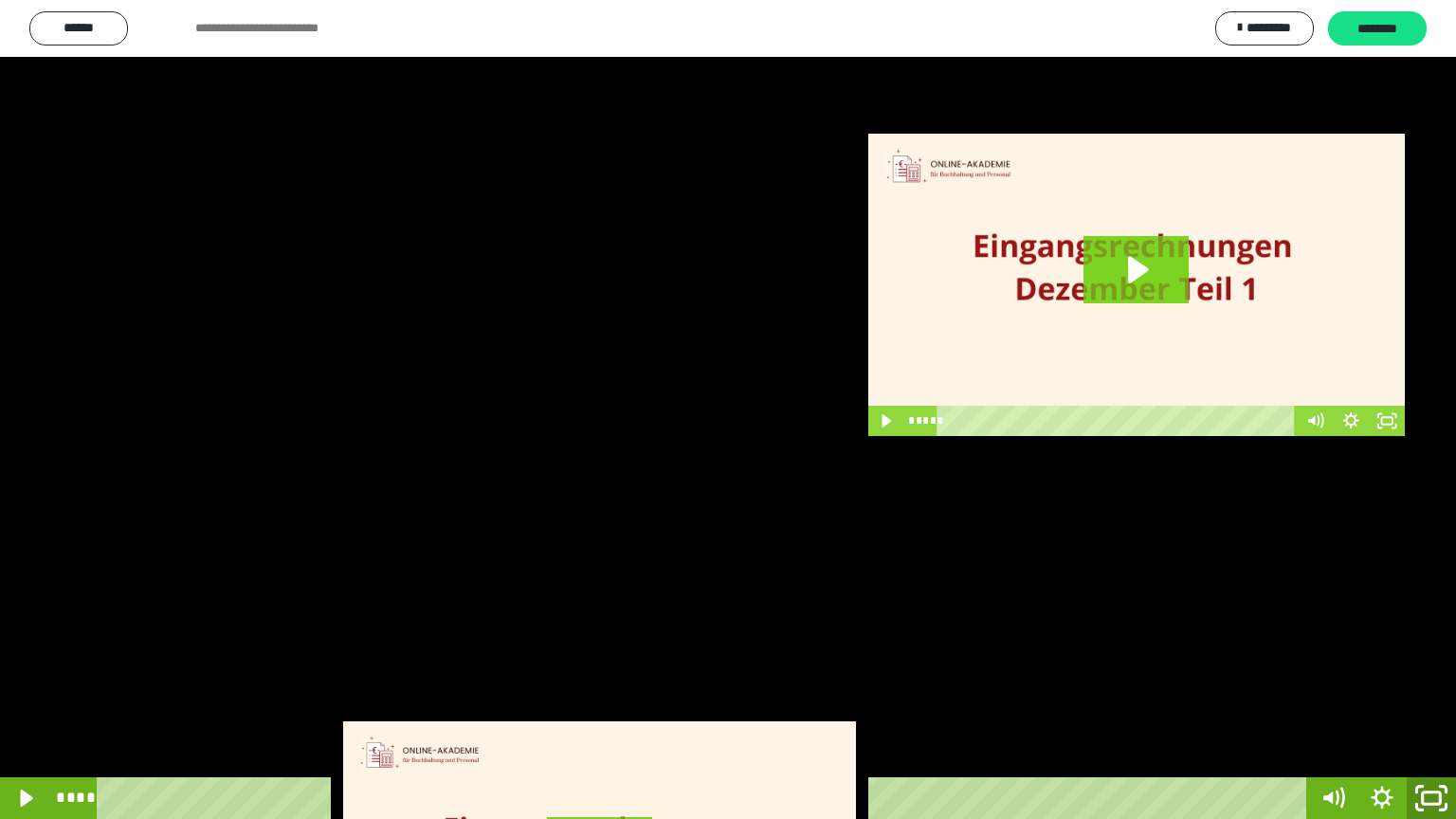 click 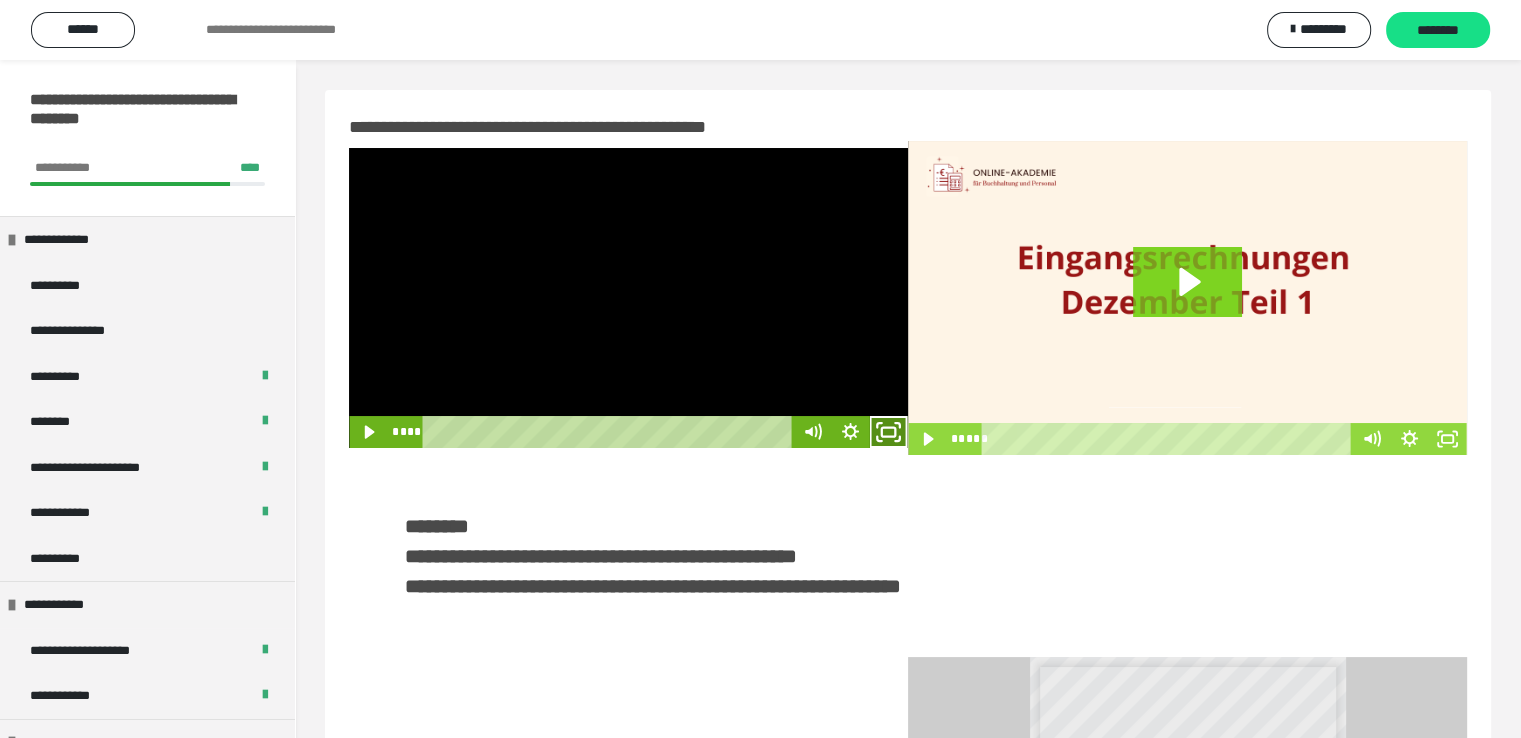 click 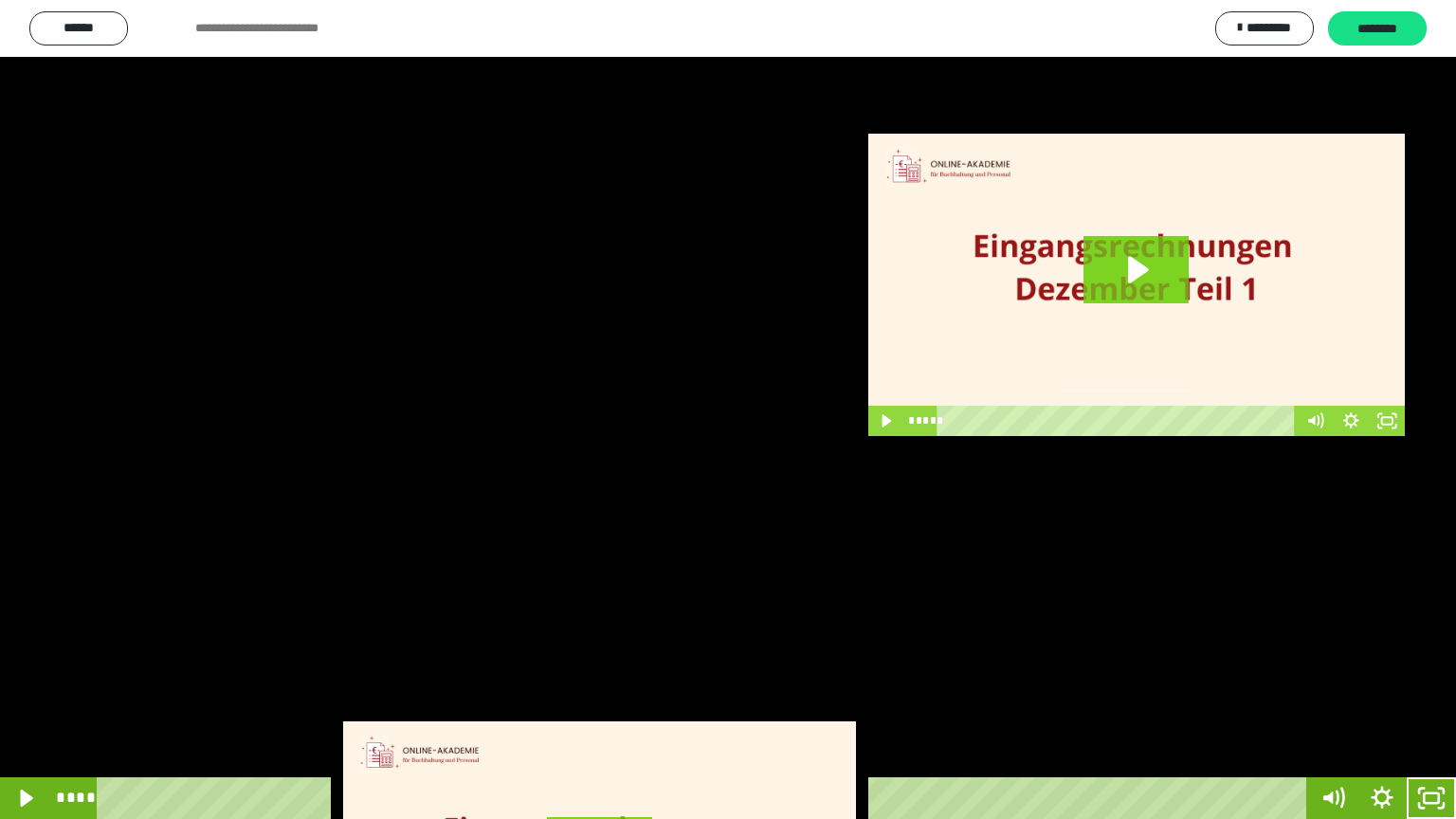 click at bounding box center [728, 410] 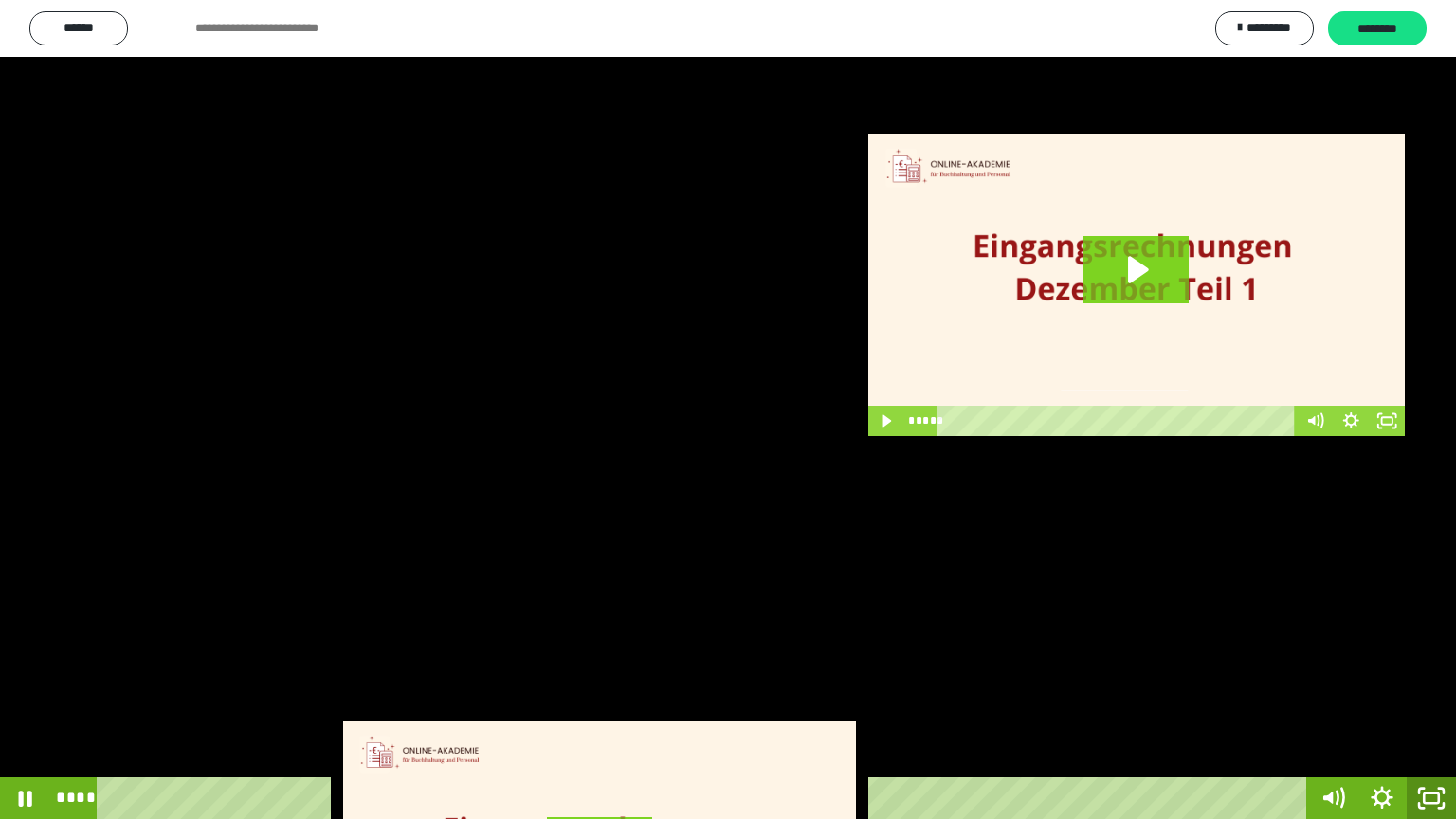click 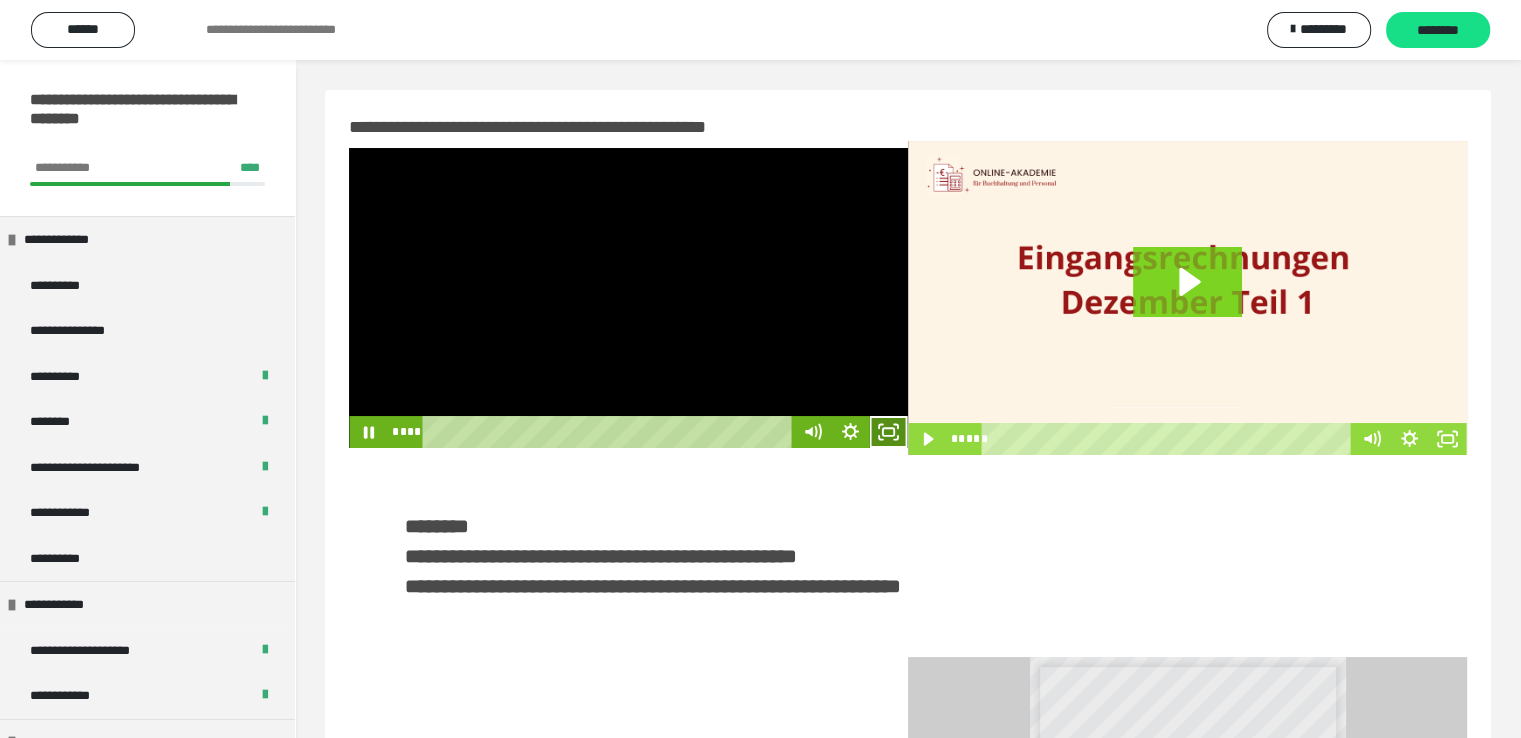 click 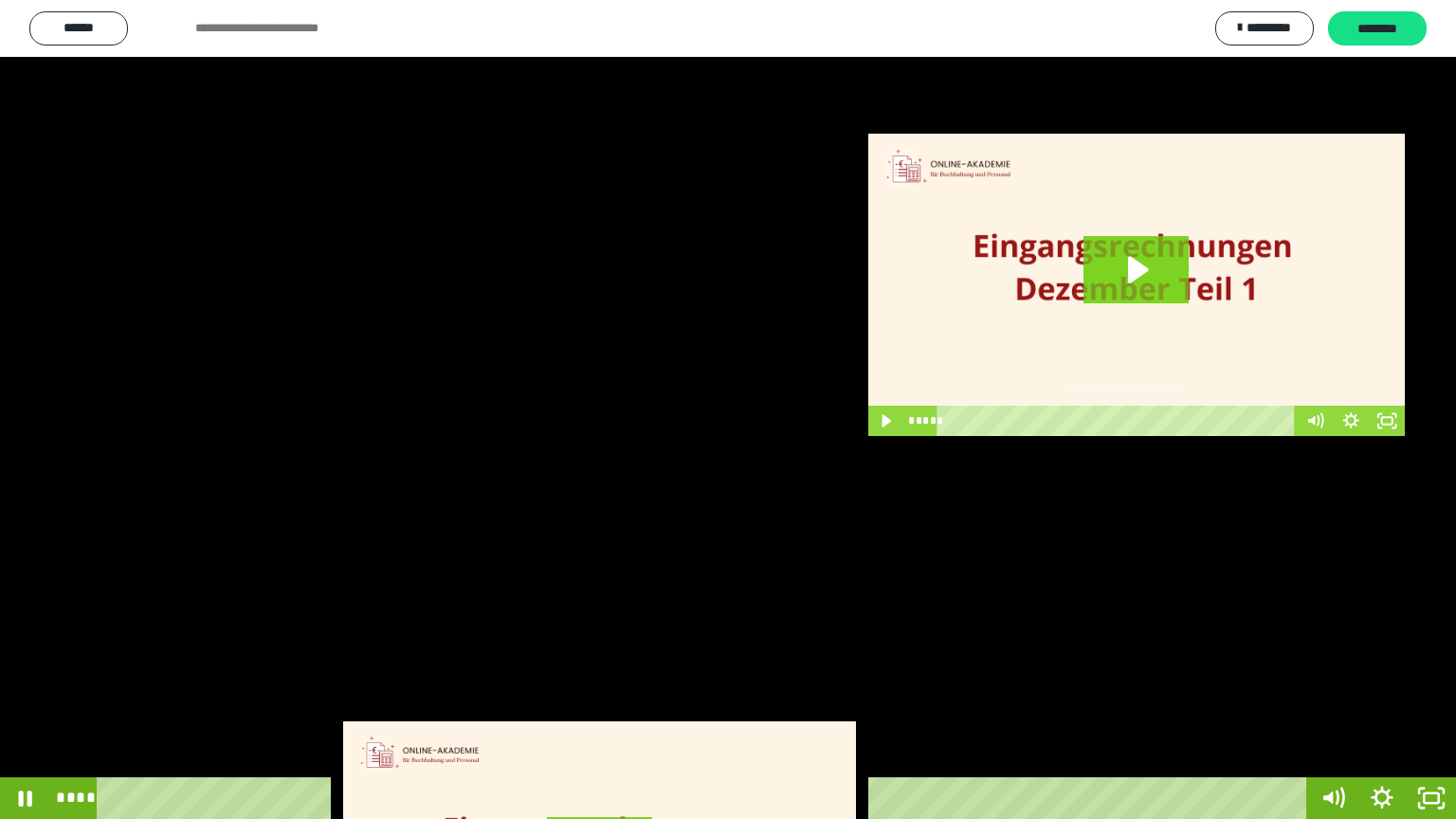 click at bounding box center (728, 410) 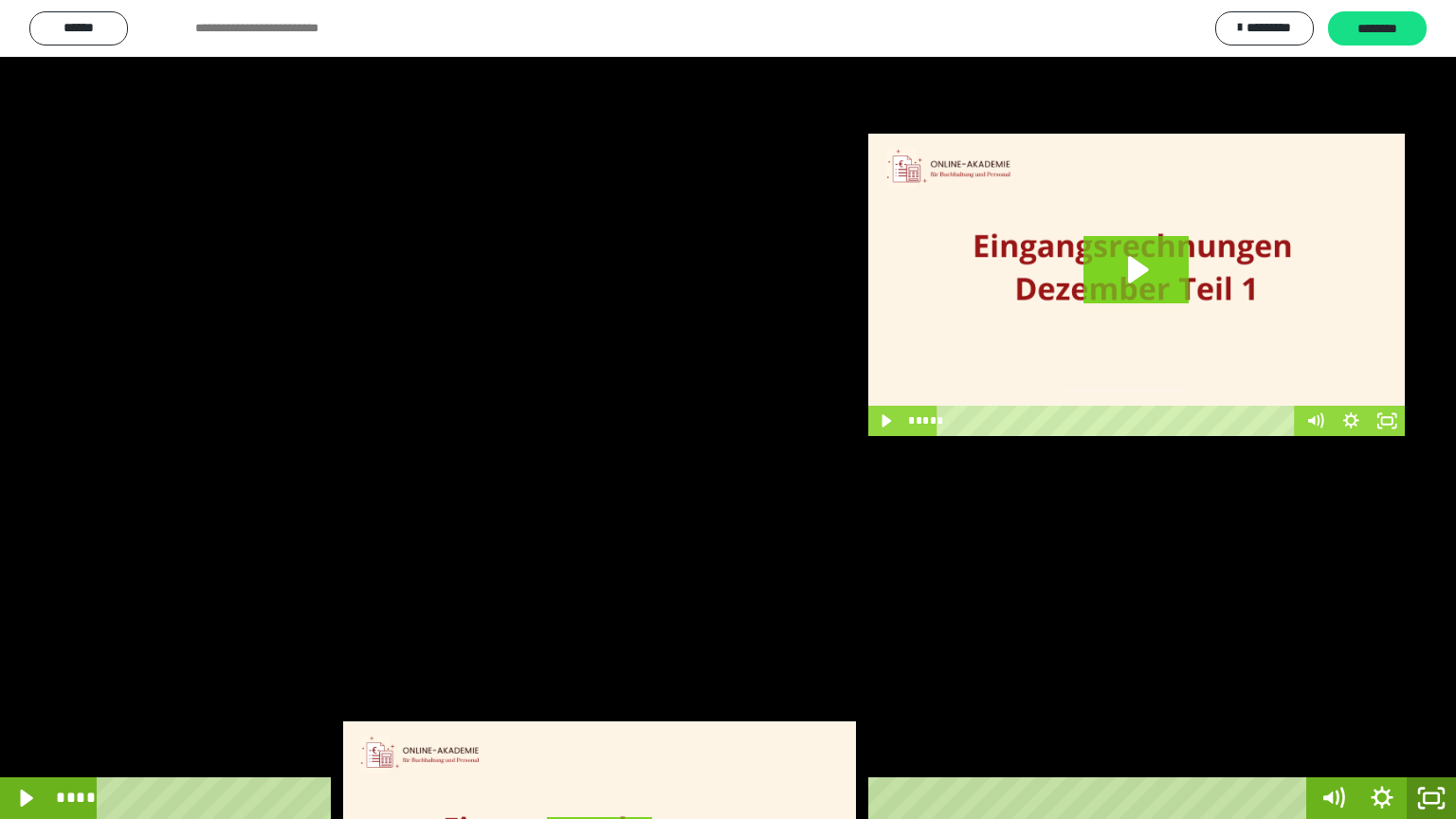 click 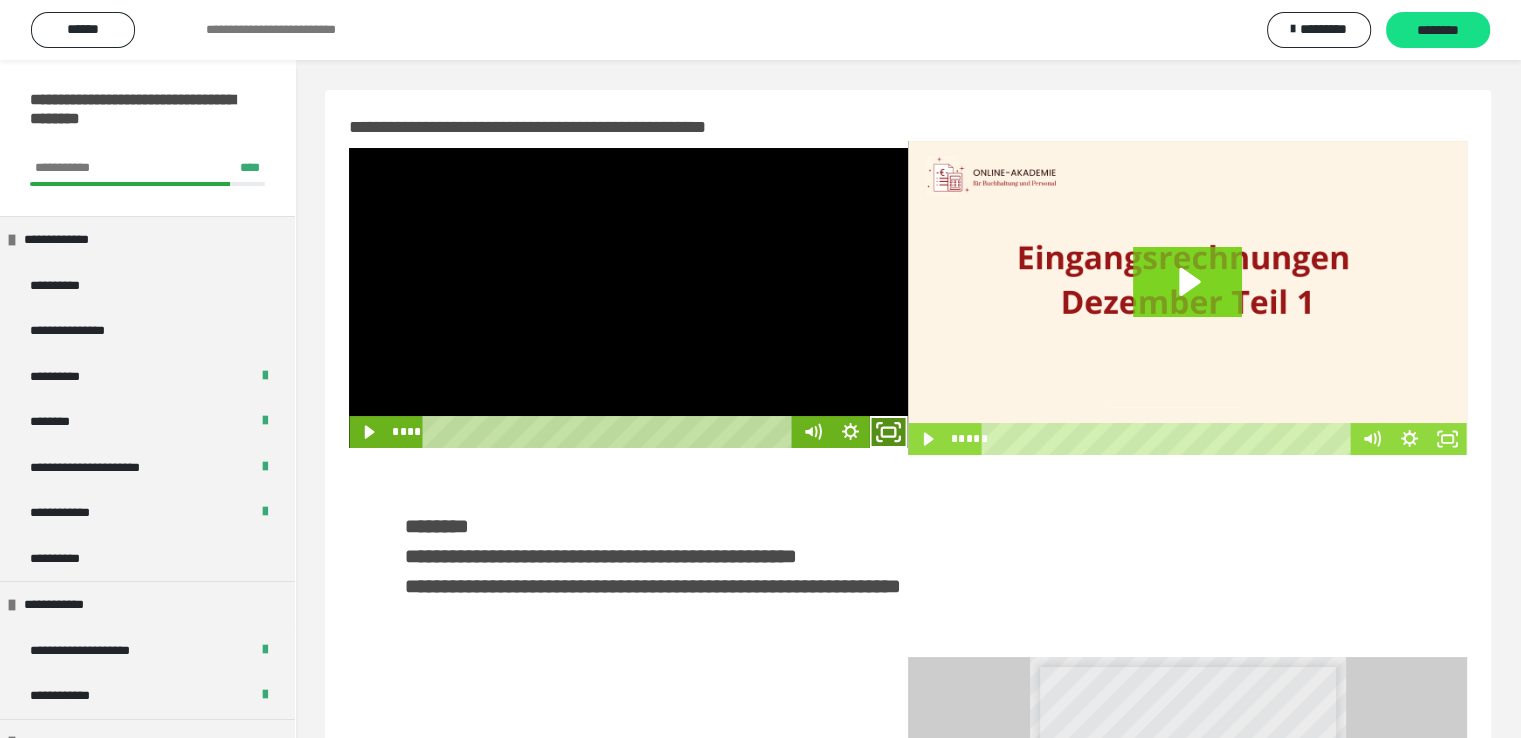 click 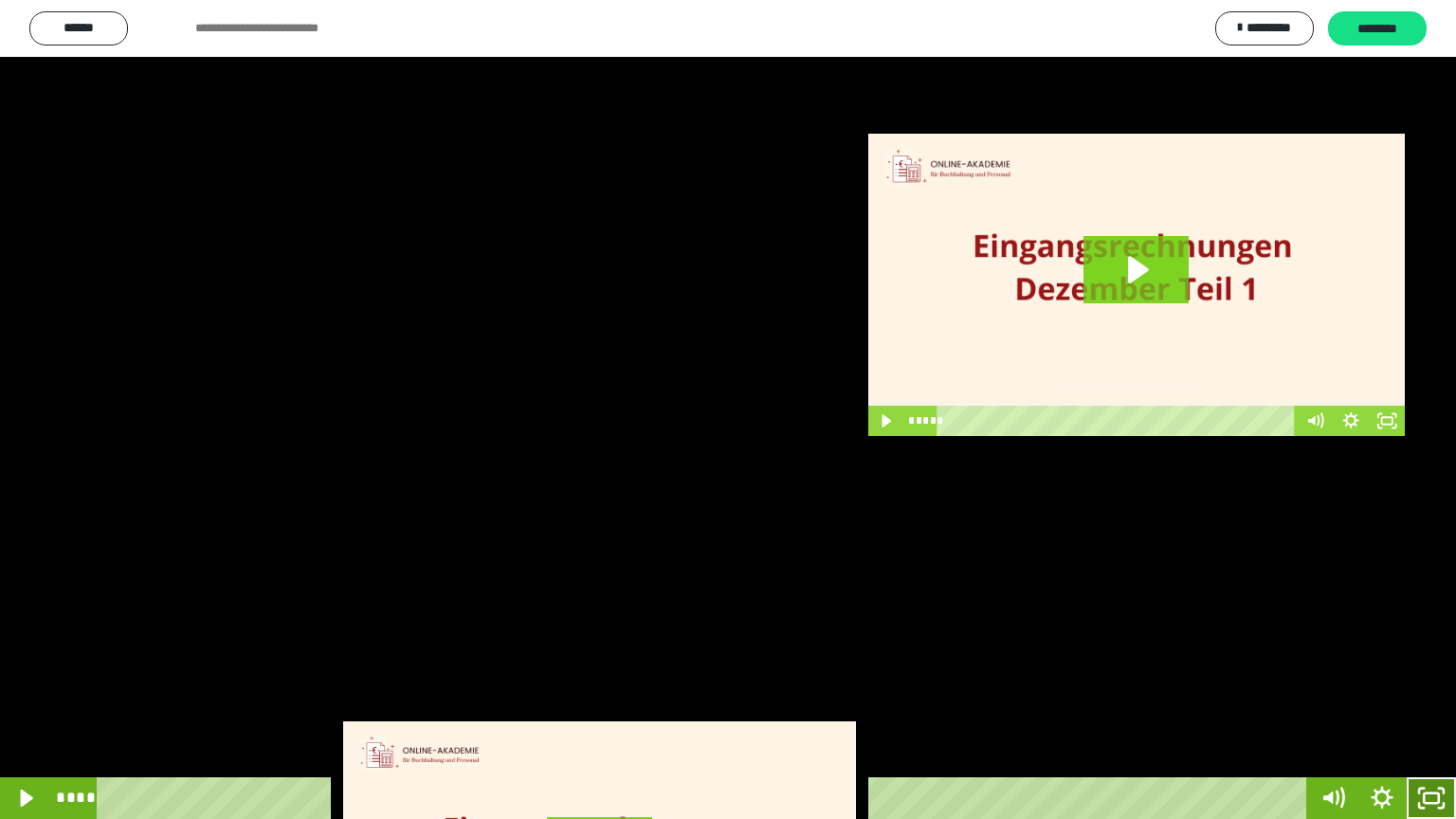 click 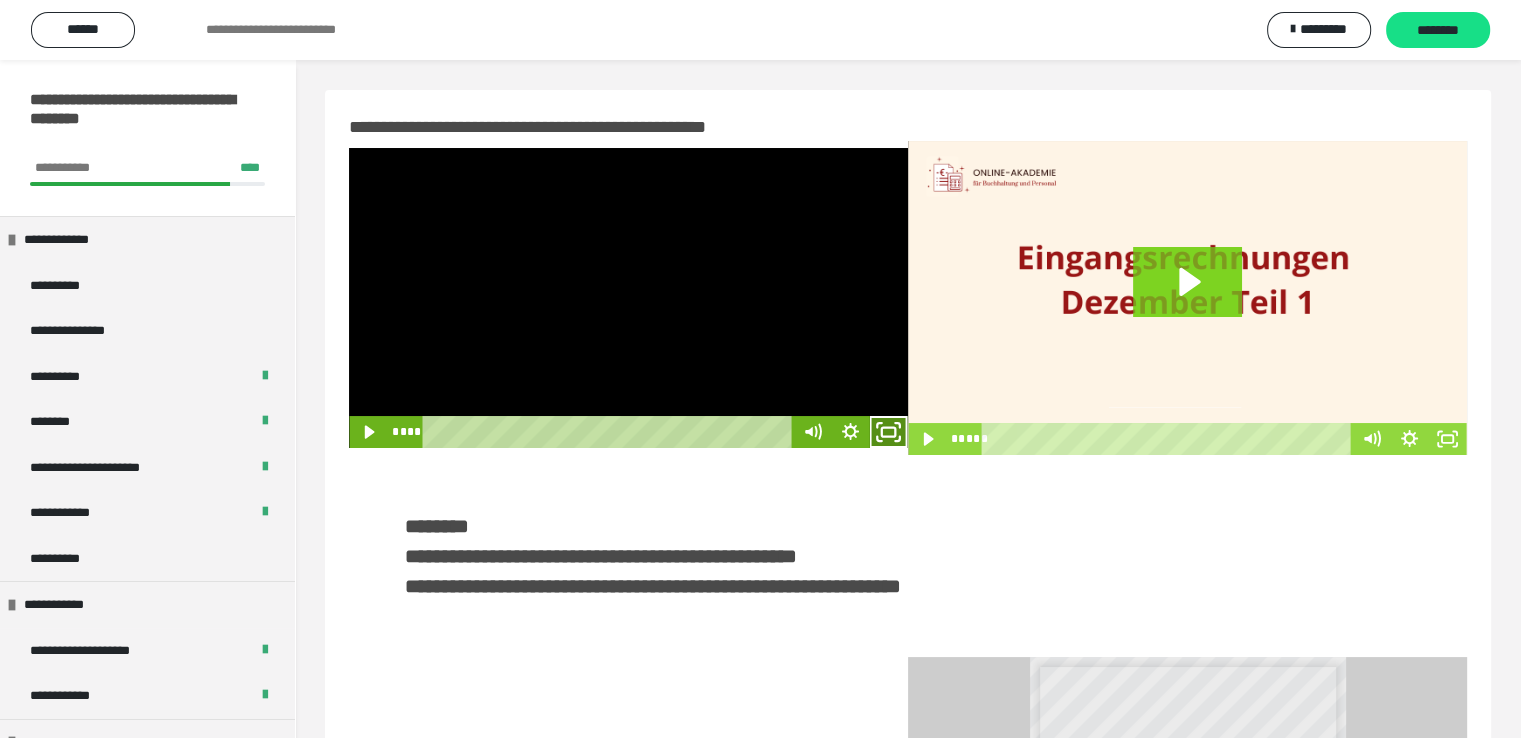 click 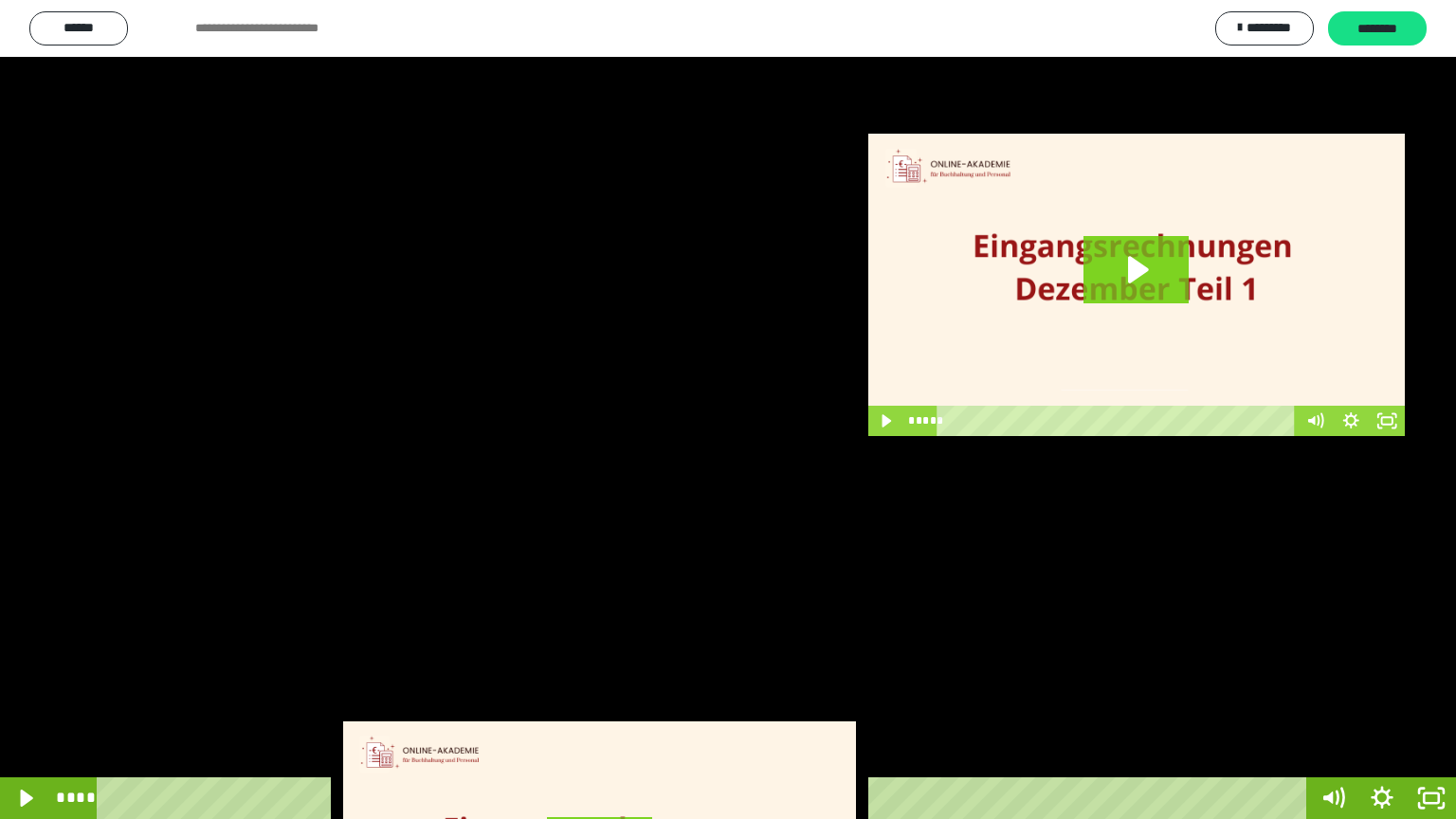 click at bounding box center [728, 410] 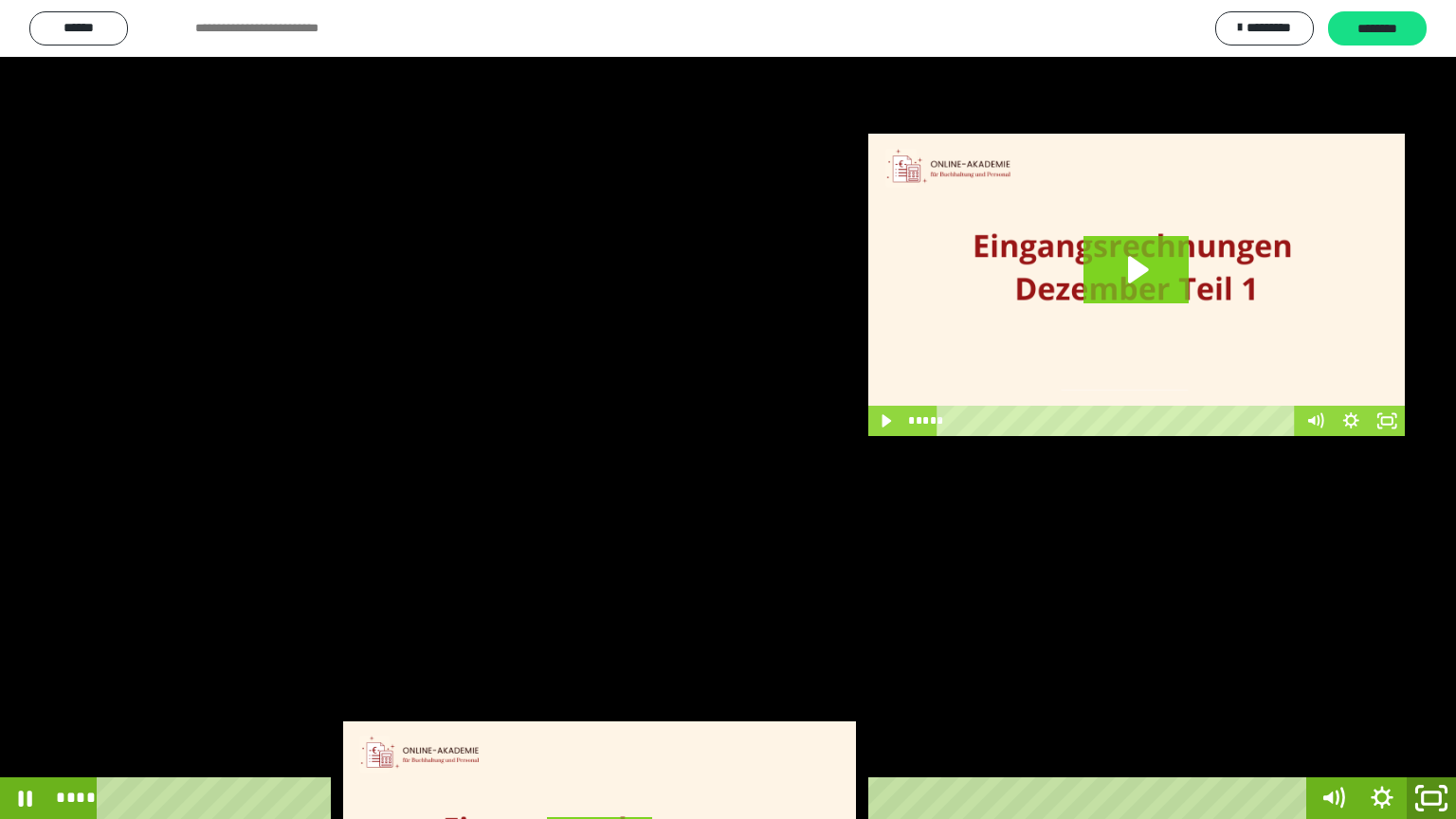 click 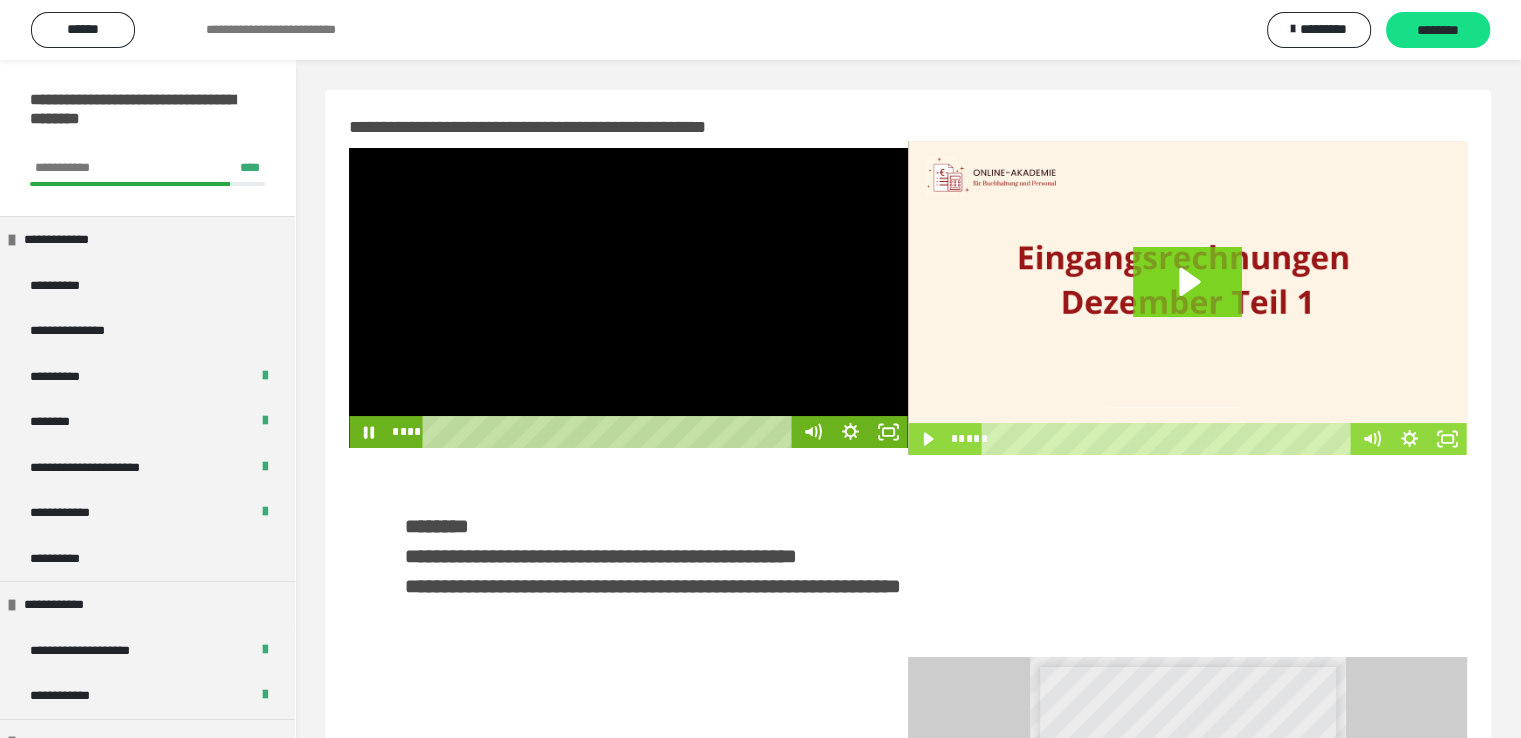 click at bounding box center (628, 298) 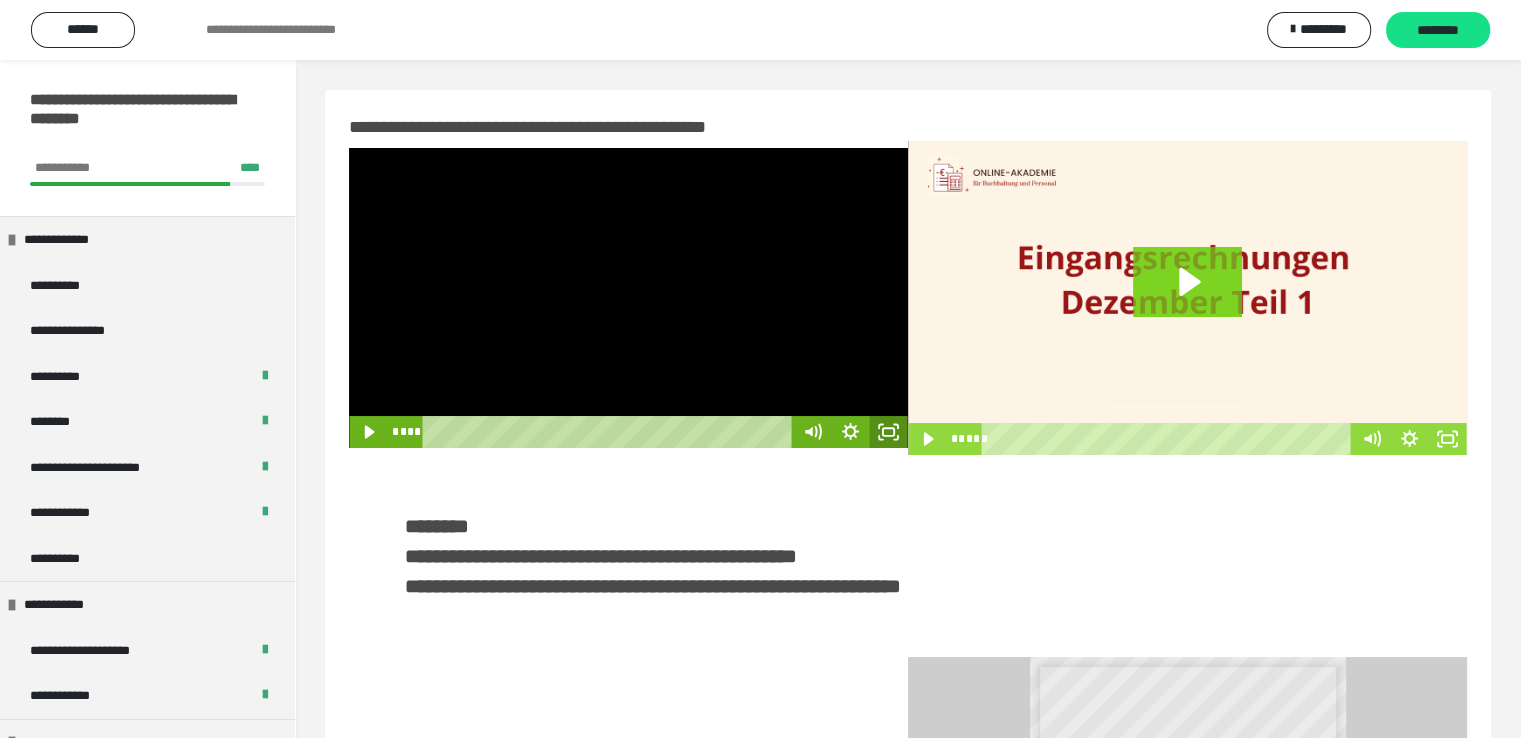 click 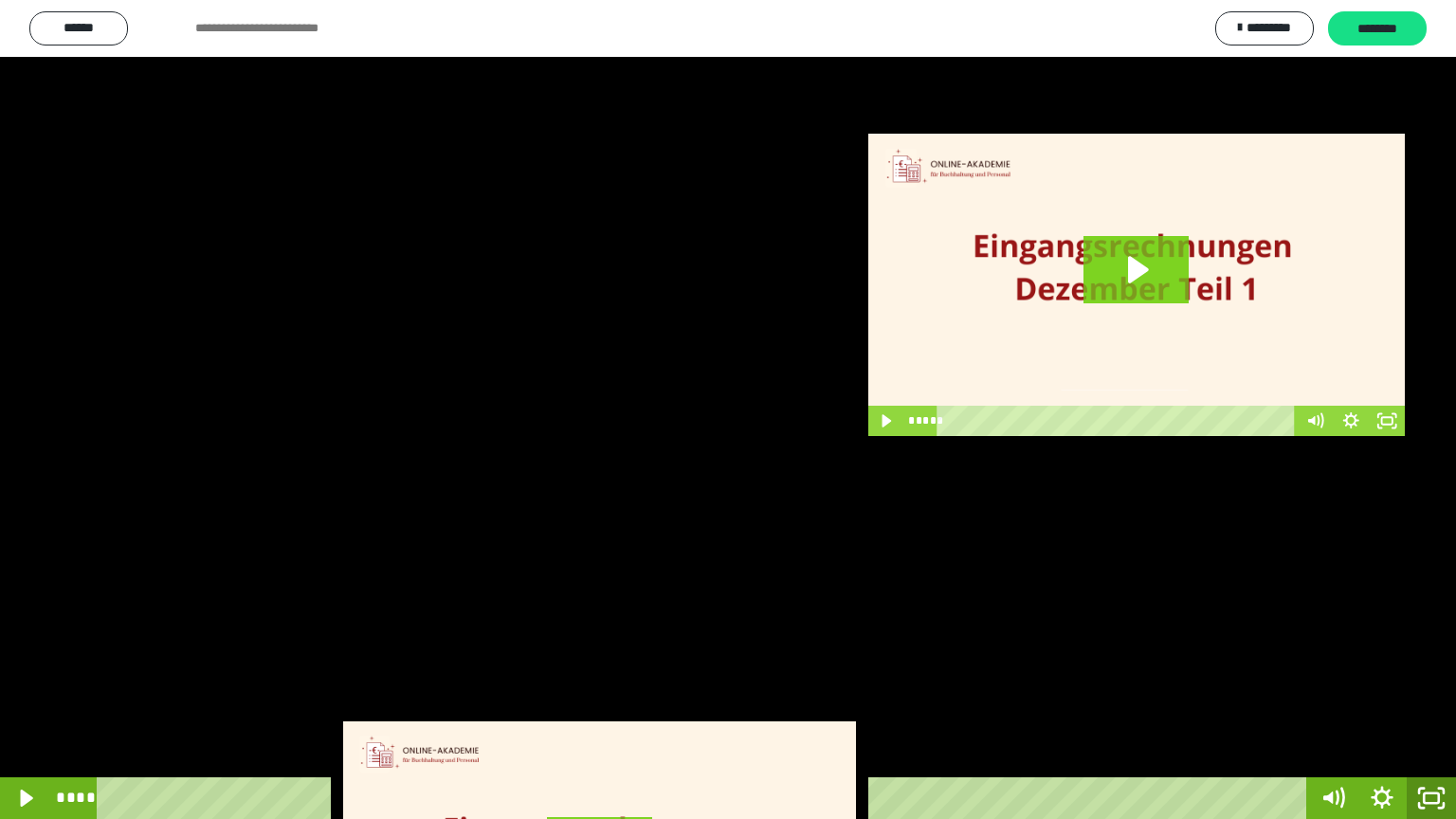 click 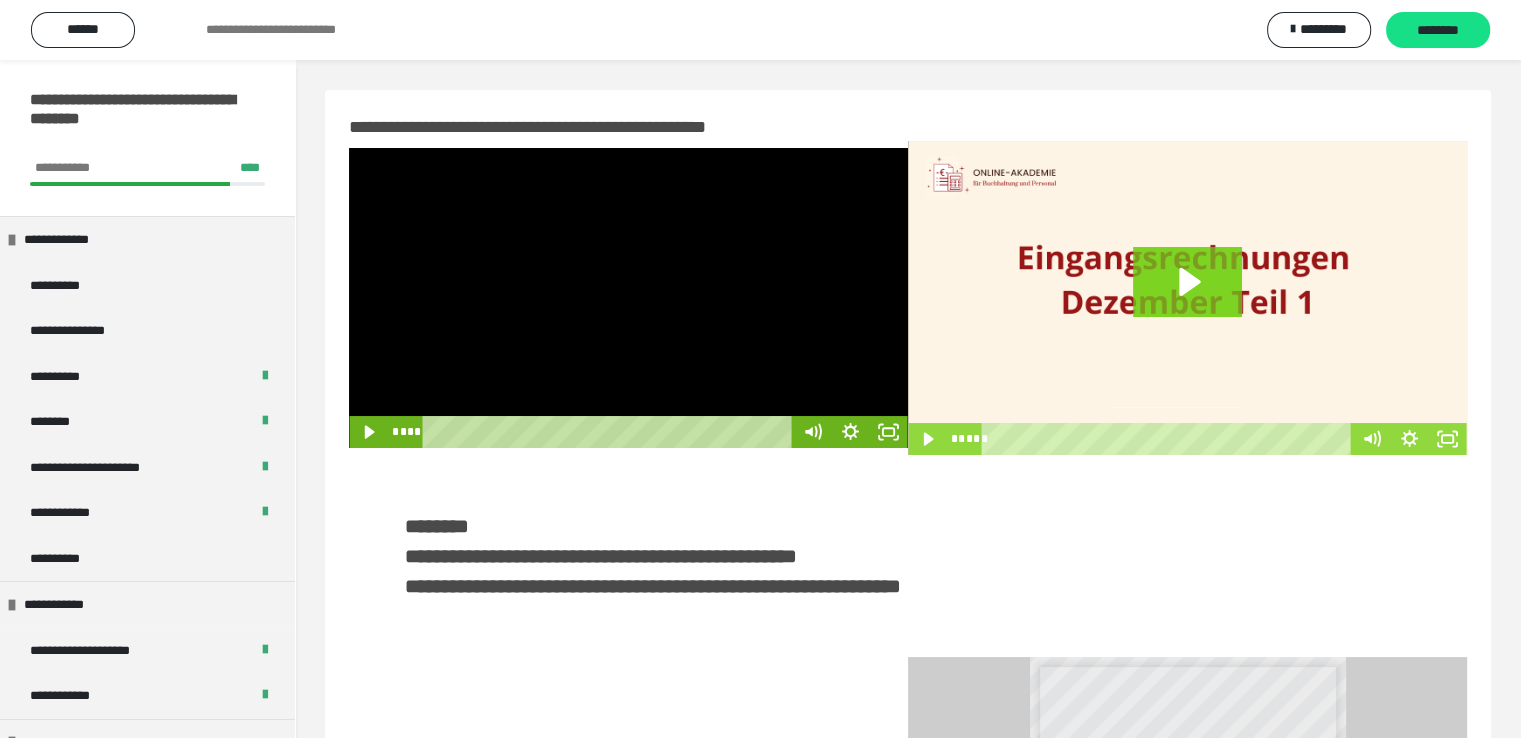 click at bounding box center (628, 298) 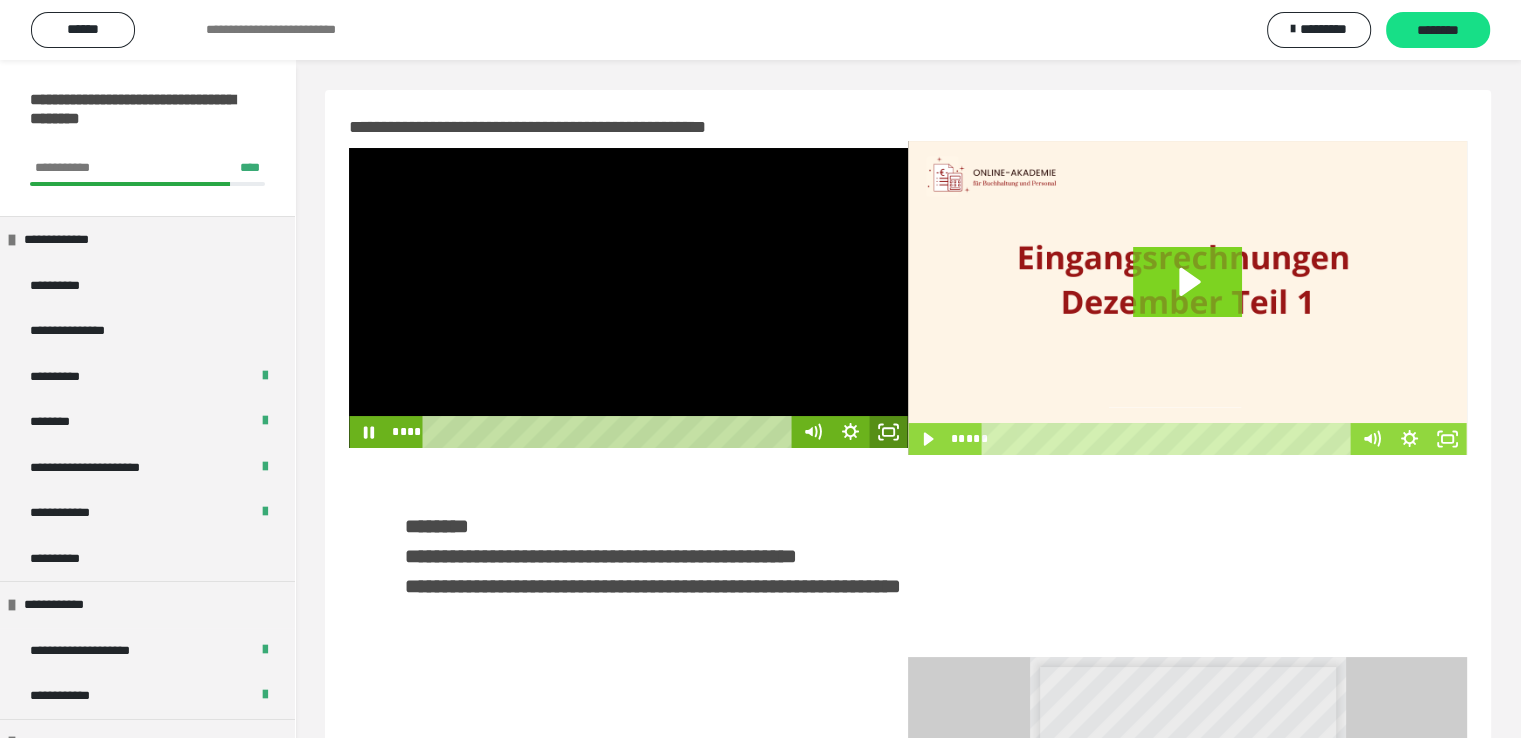 click 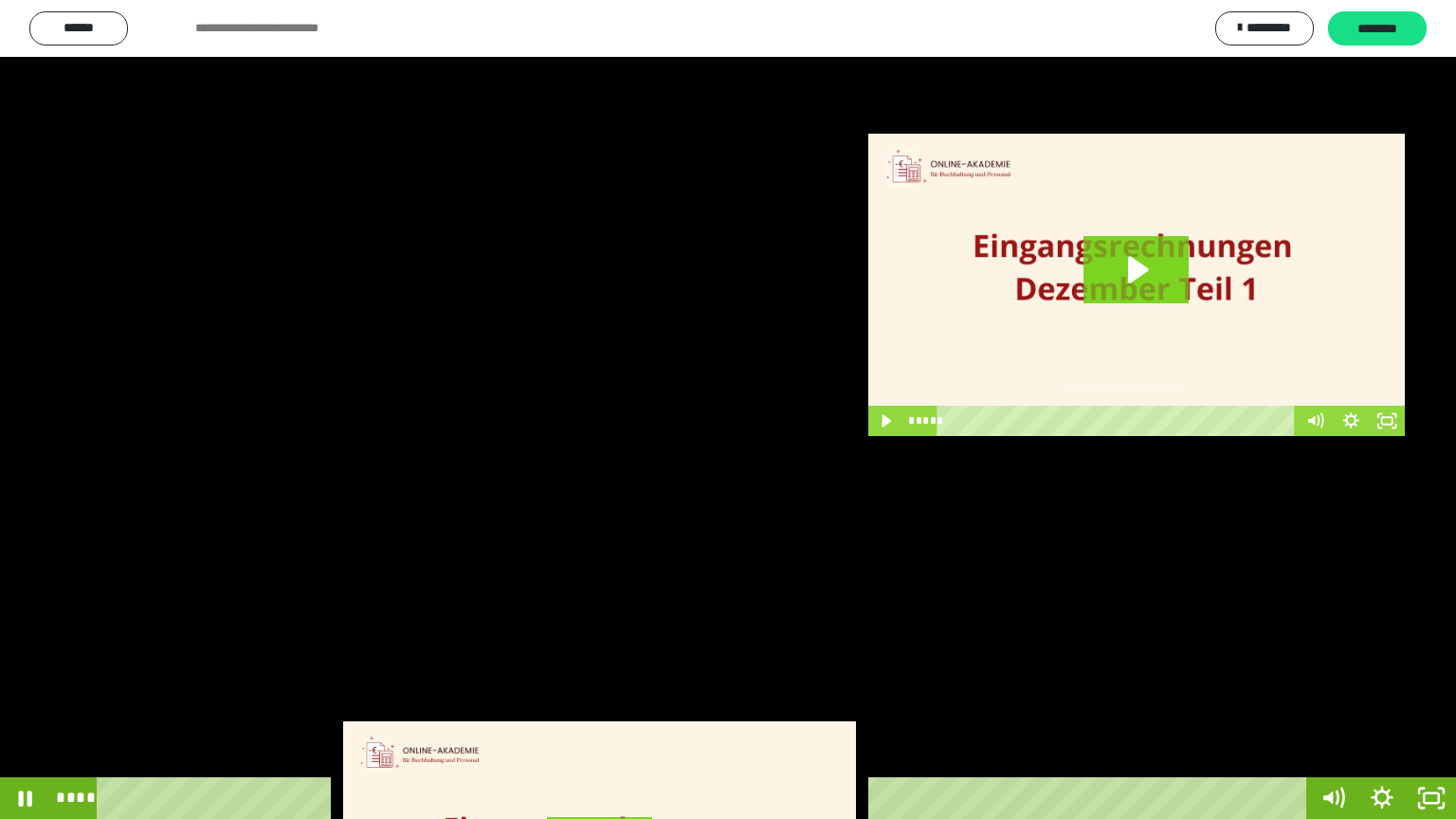 click at bounding box center [728, 410] 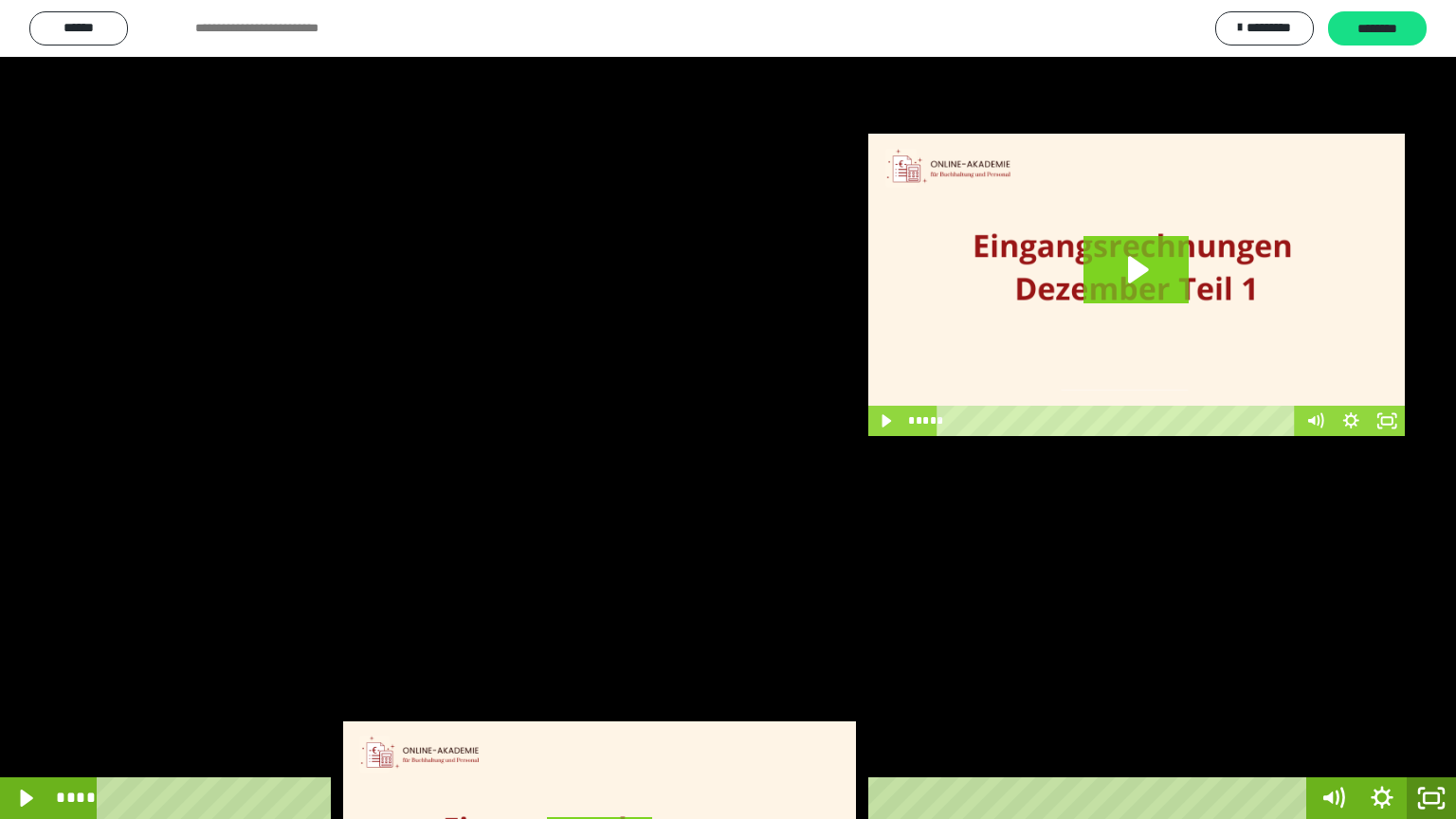 click 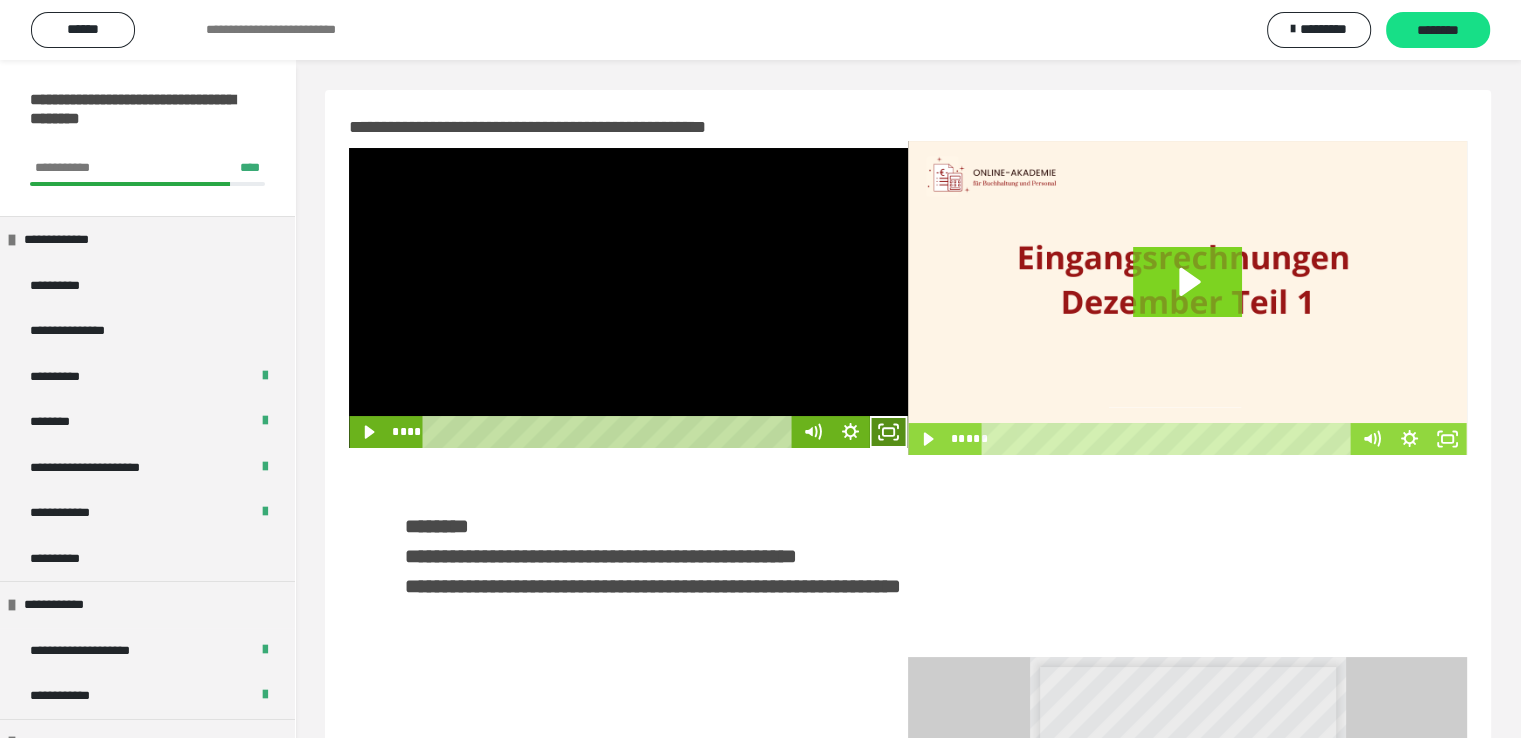 click 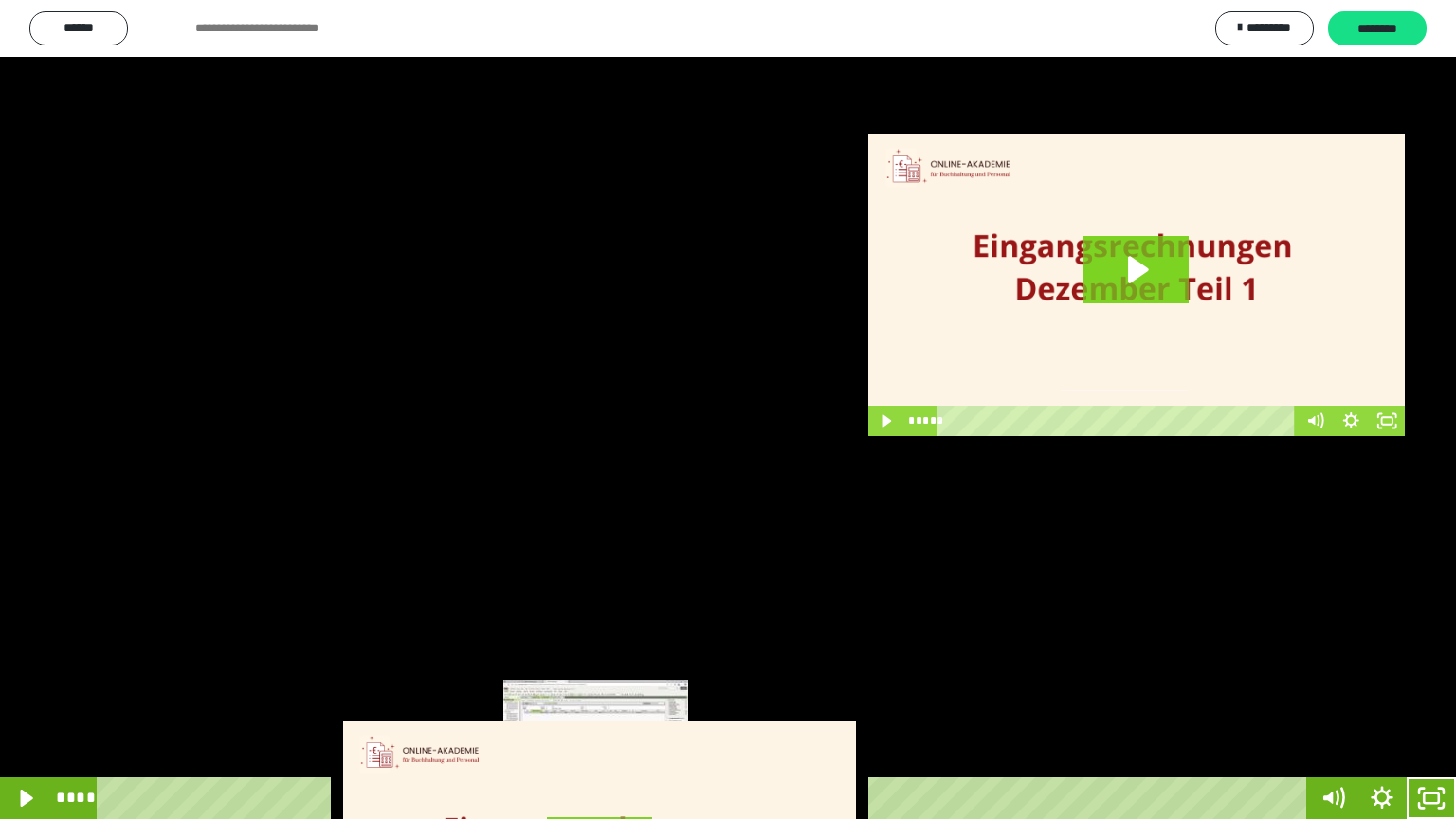 click on "****" at bounding box center (705, 798) 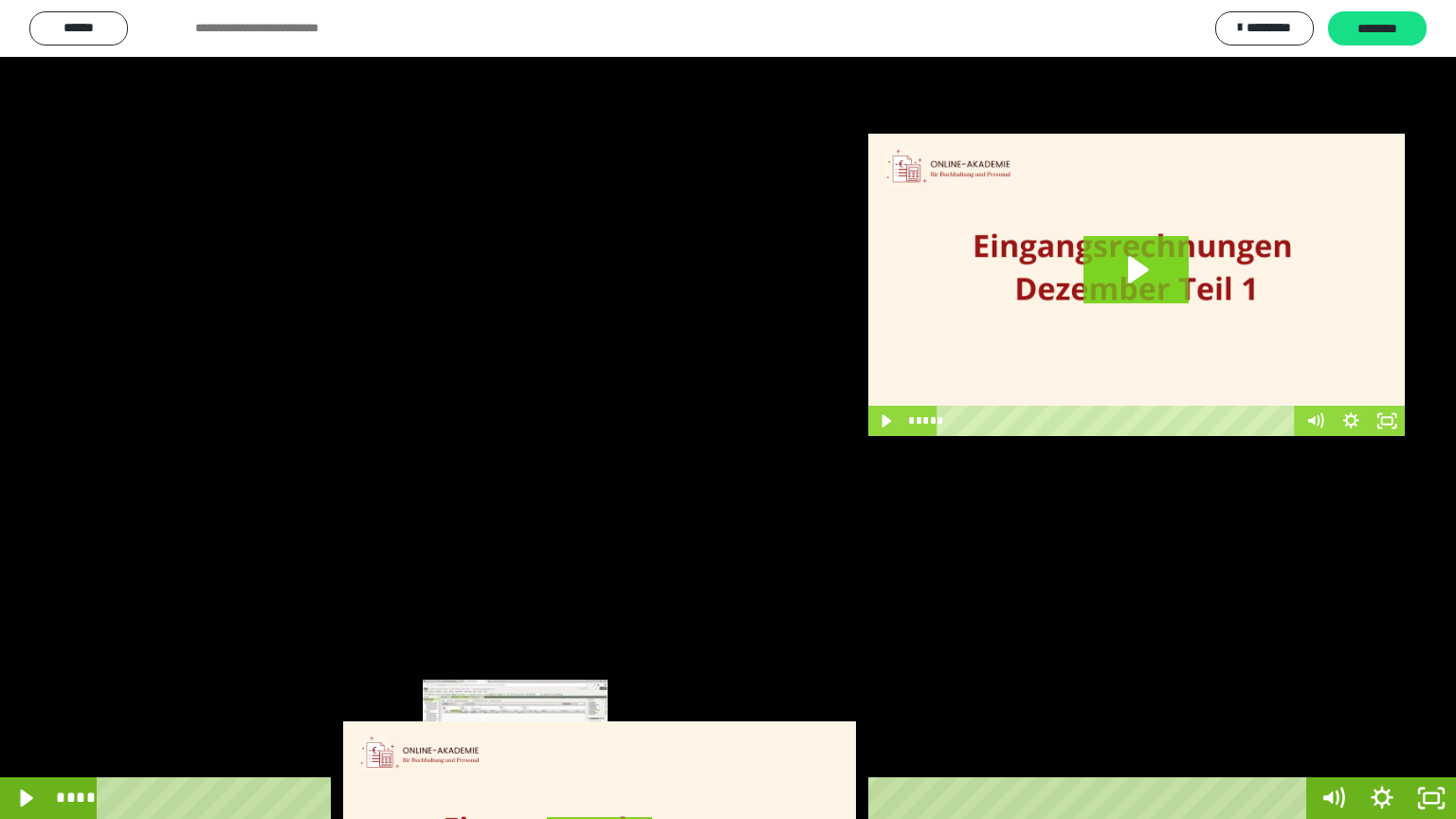 click on "****" at bounding box center (705, 798) 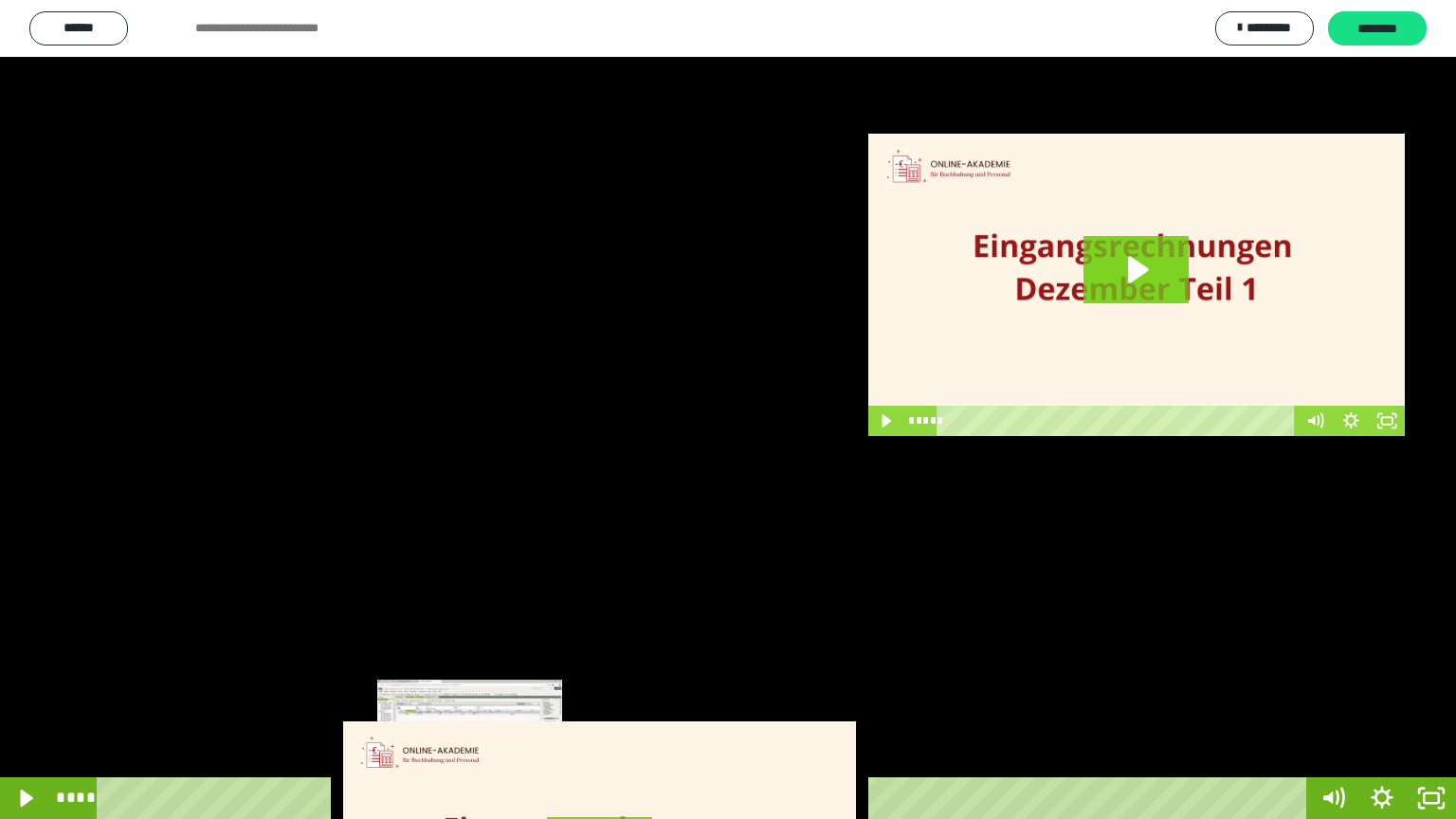 click on "****" at bounding box center (705, 798) 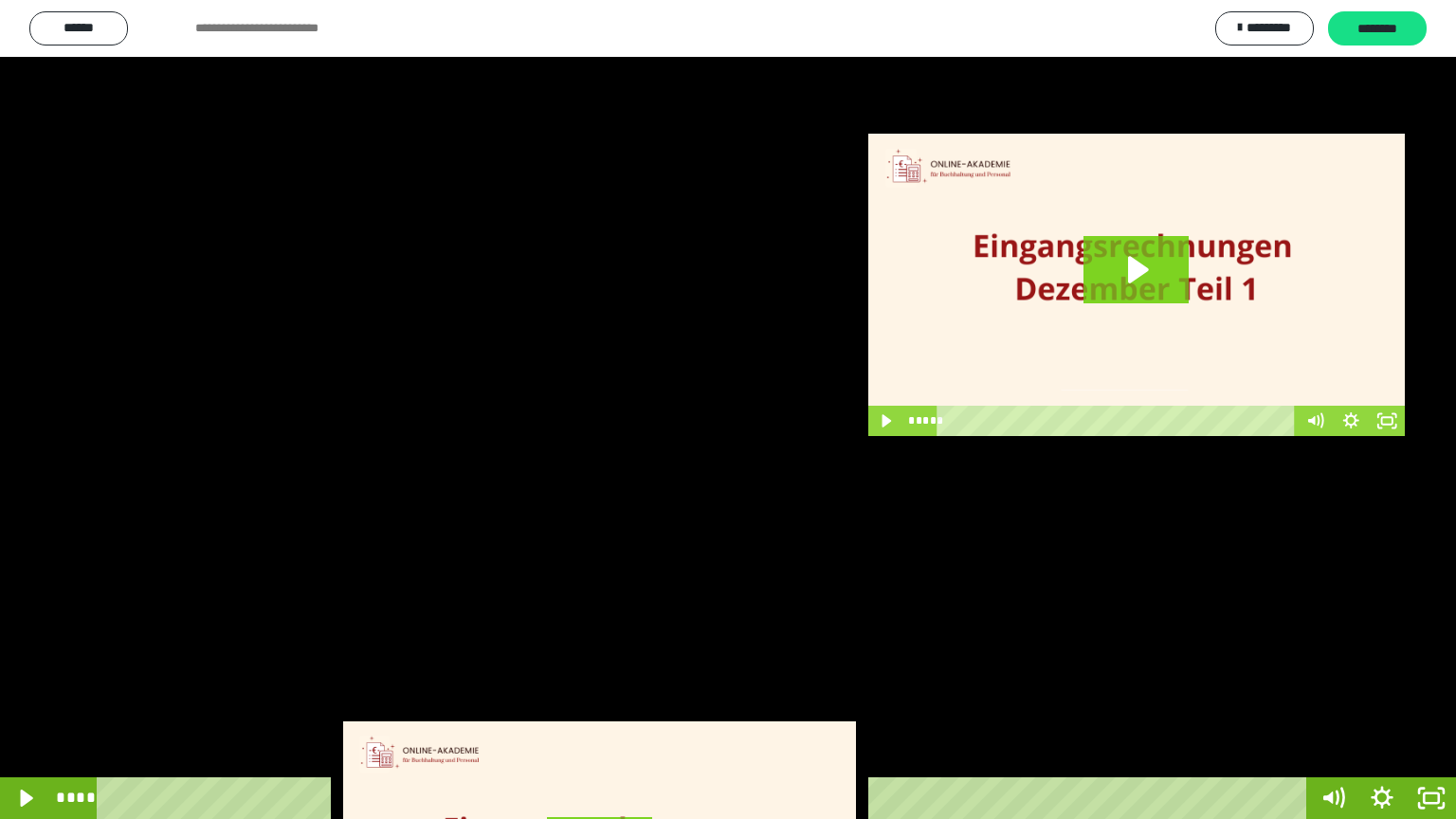 click at bounding box center (728, 410) 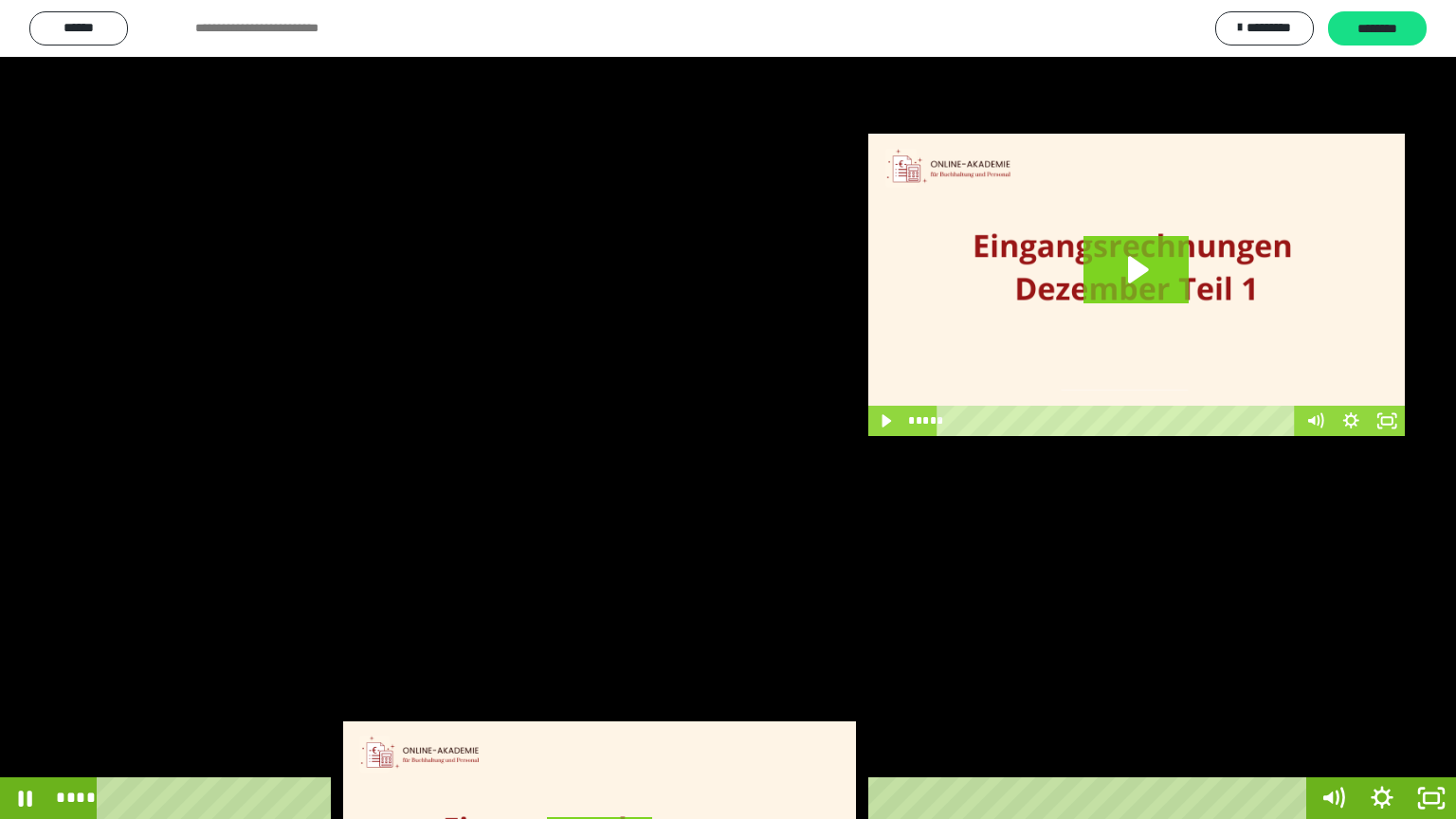 click at bounding box center (728, 410) 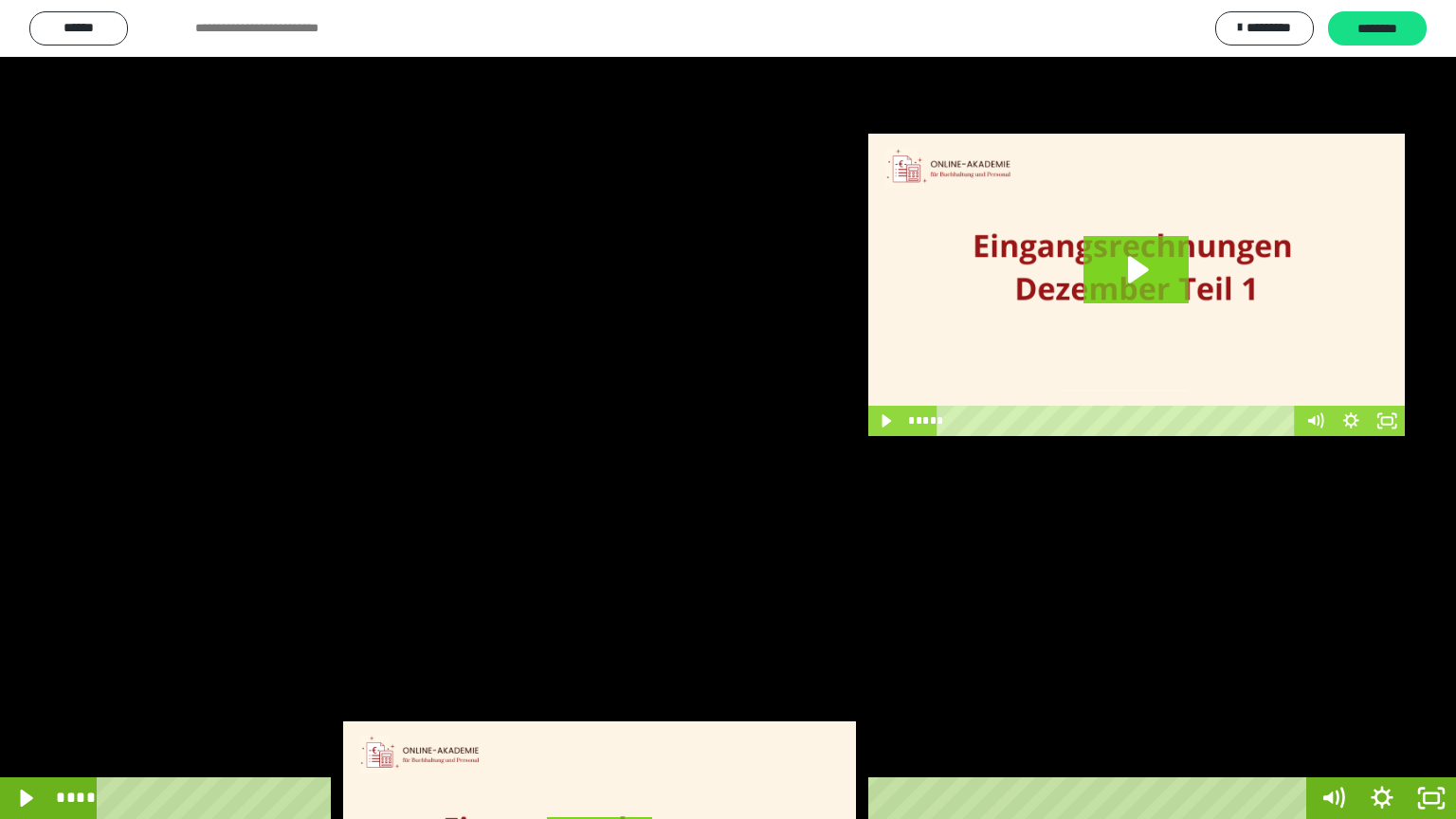 click at bounding box center (728, 410) 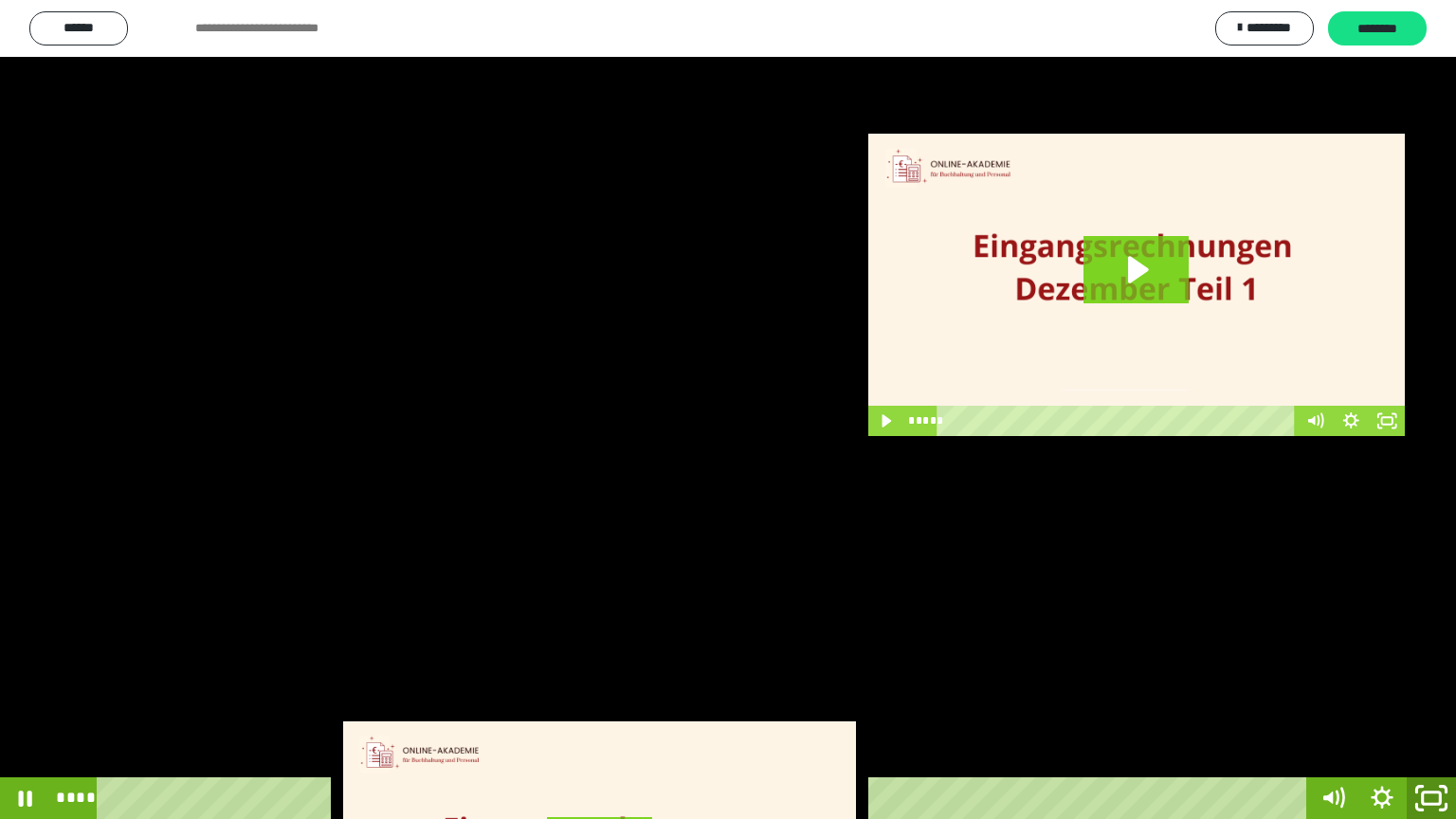 click 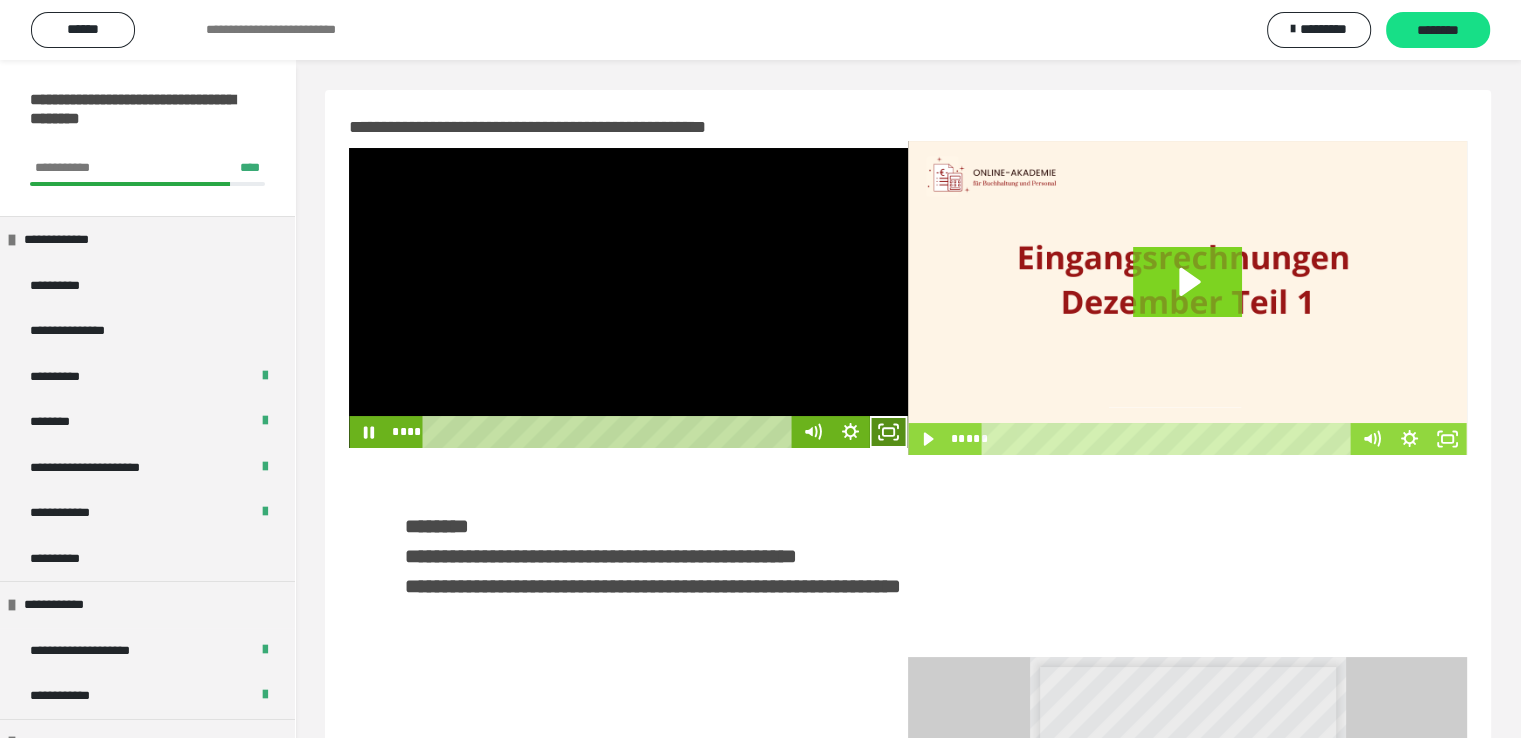 click 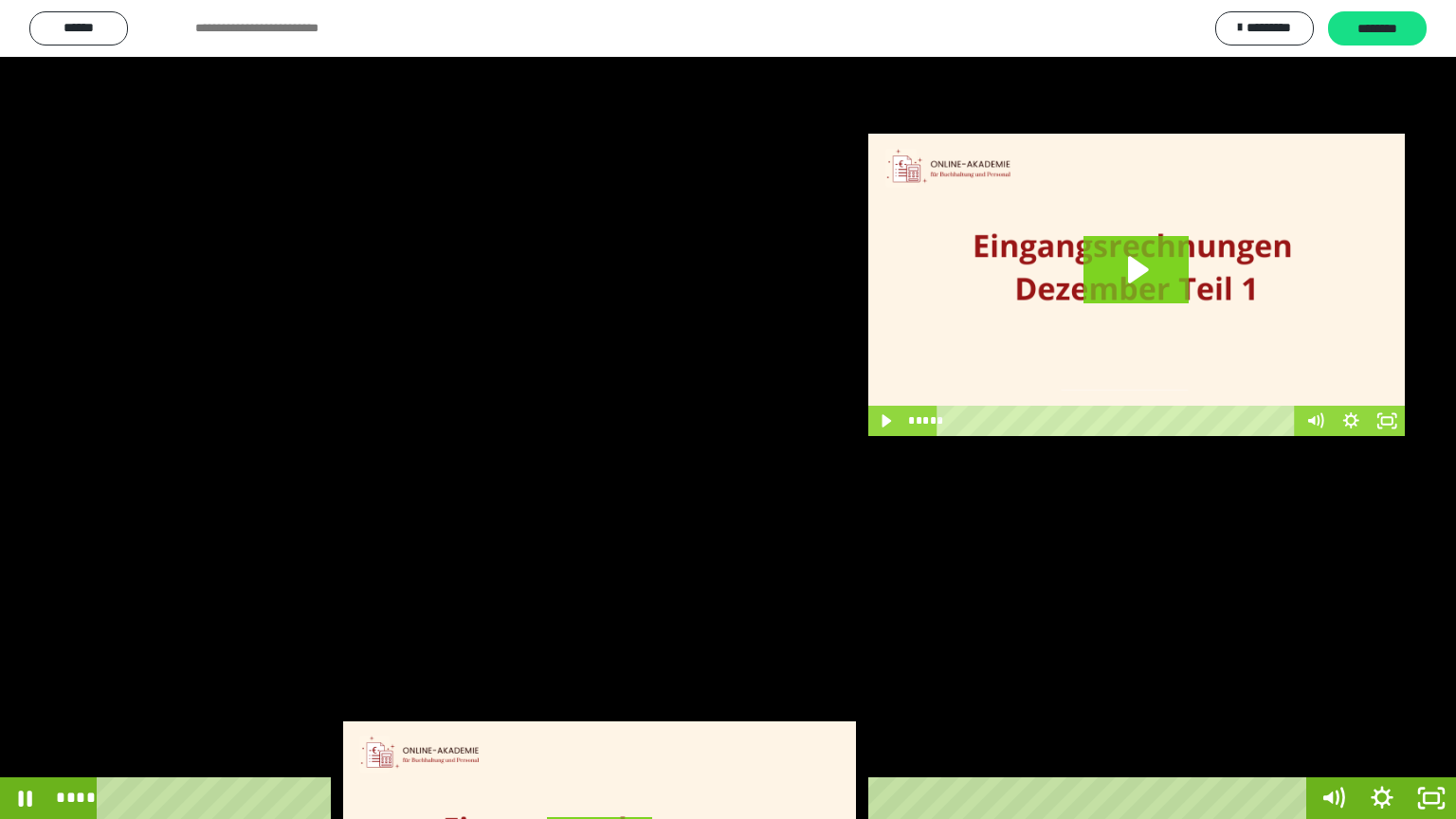 click at bounding box center (728, 410) 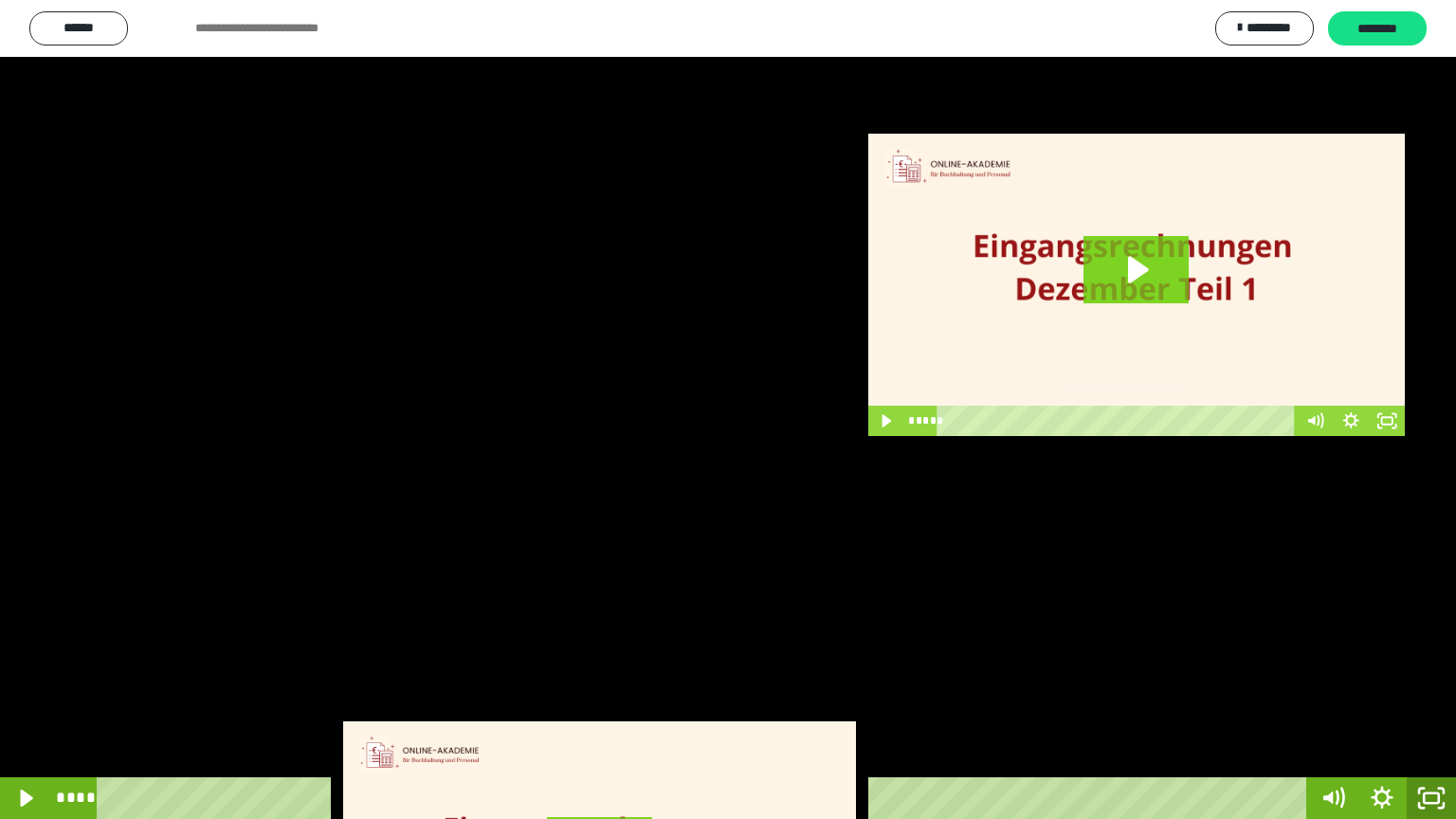 click 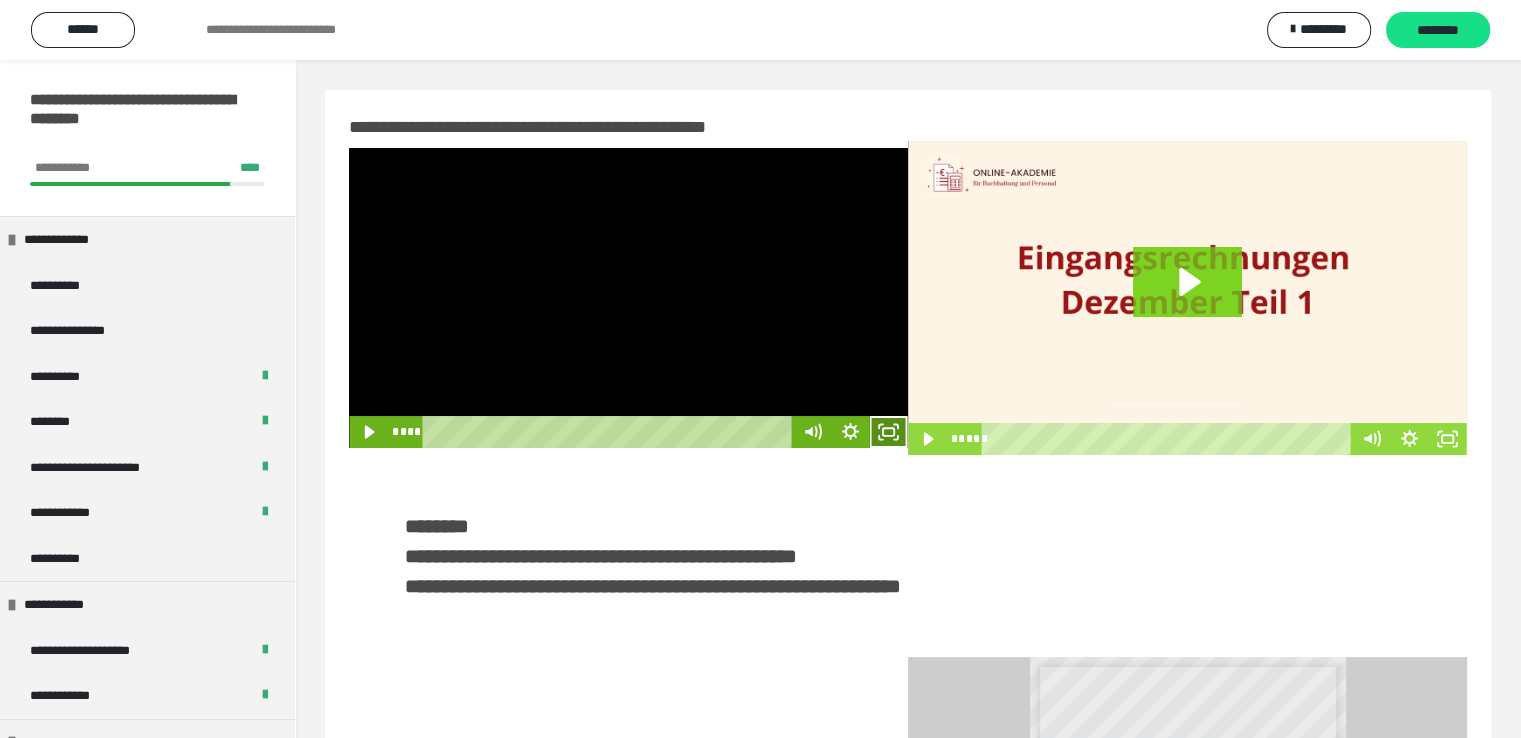 click 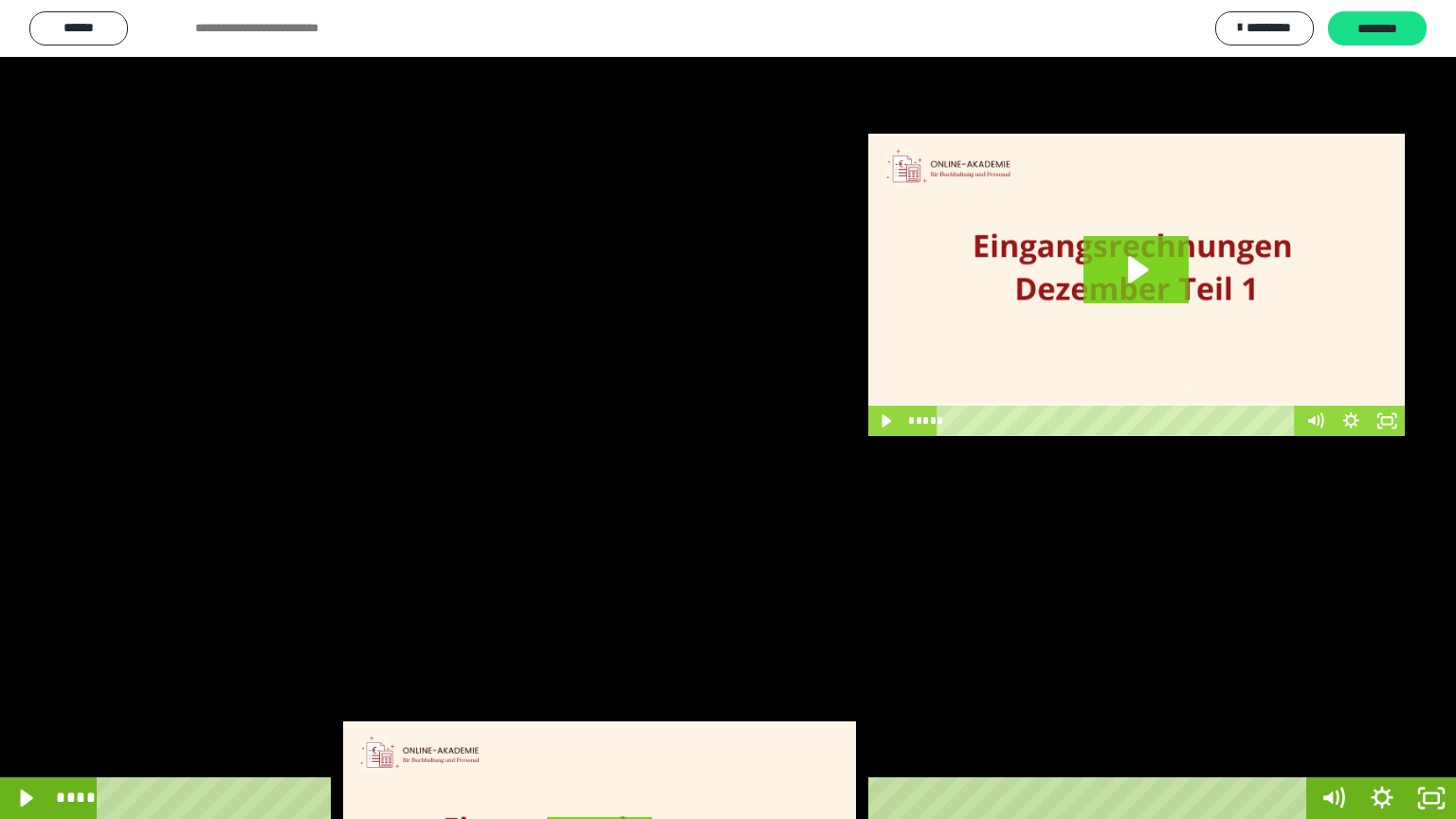 click at bounding box center [728, 410] 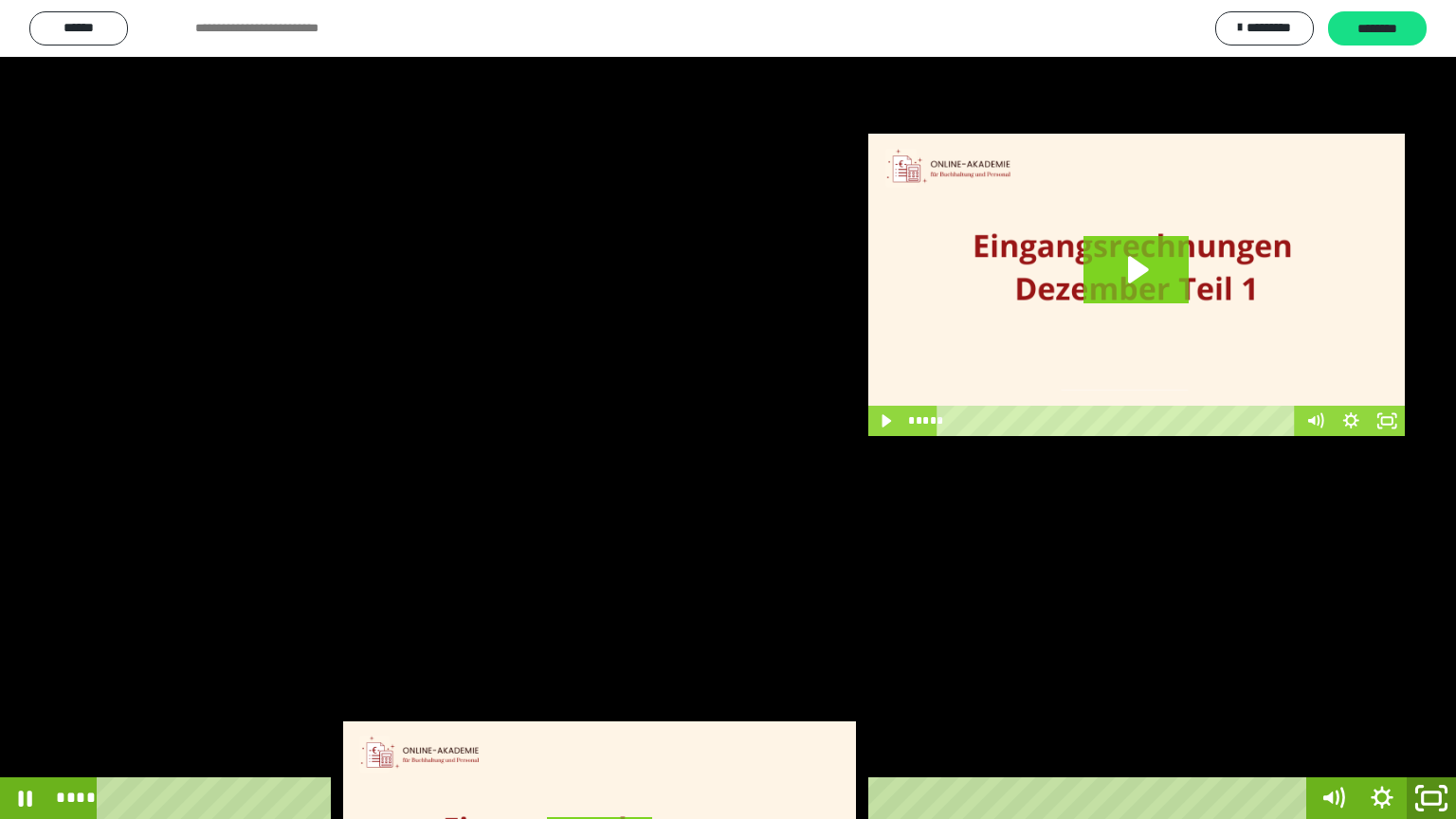 click 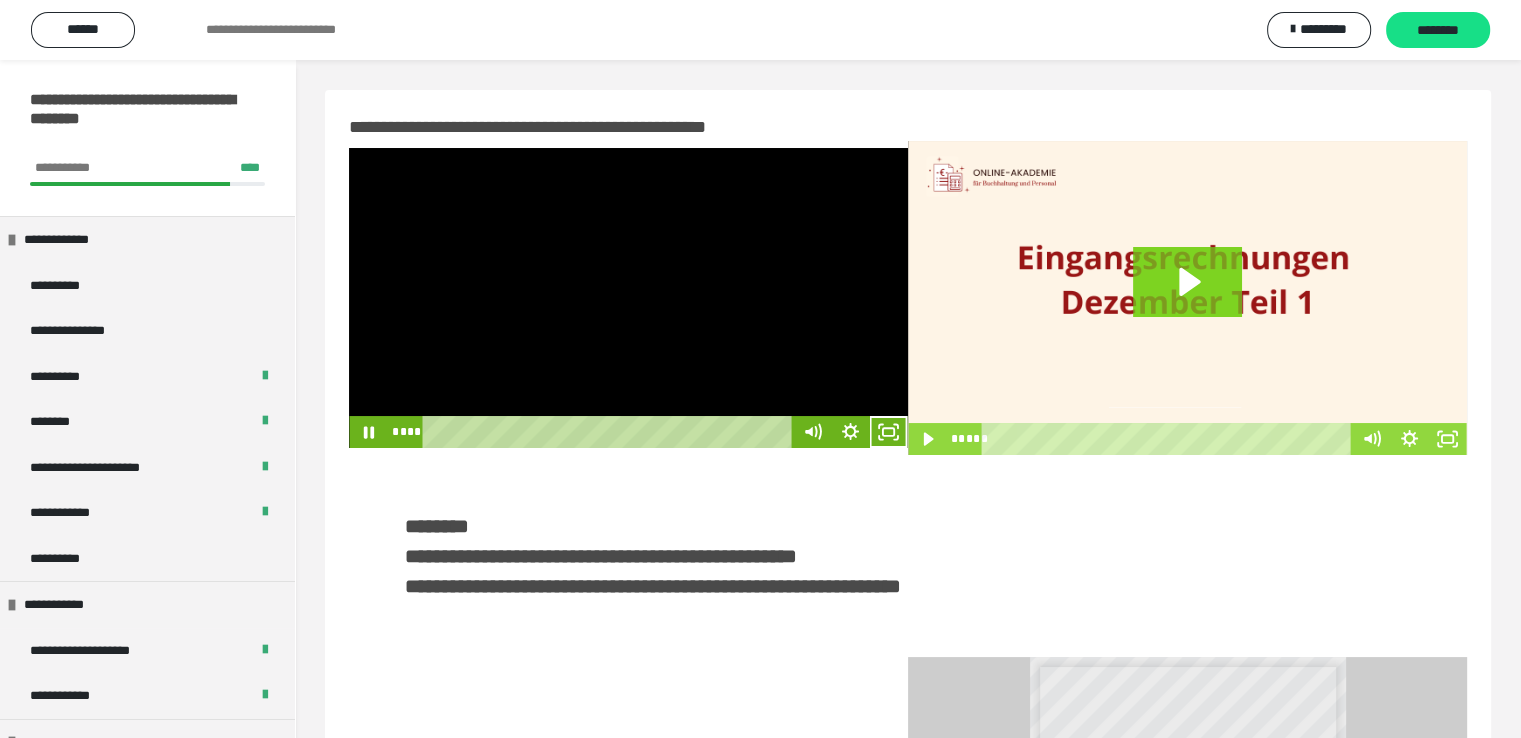 click at bounding box center (628, 298) 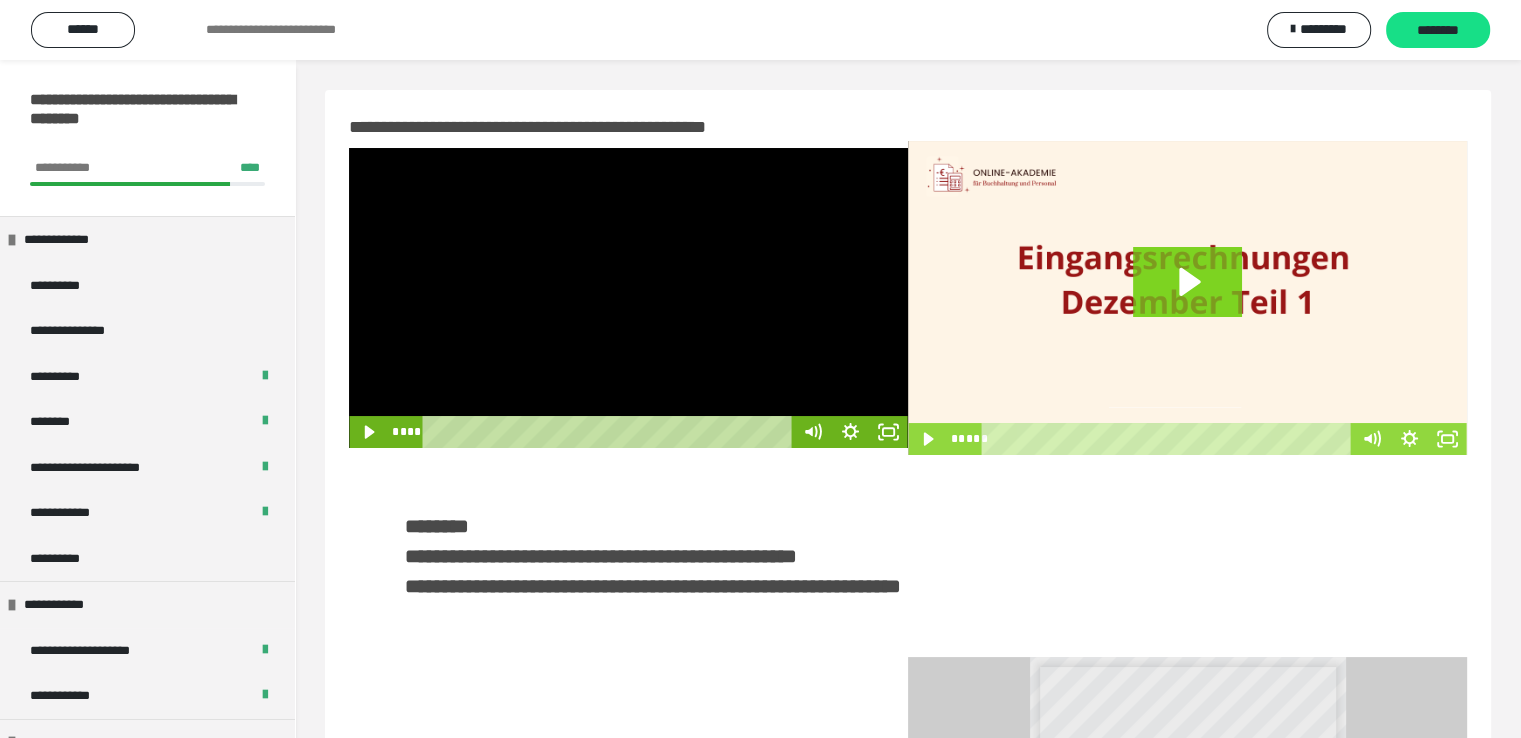 click at bounding box center [628, 298] 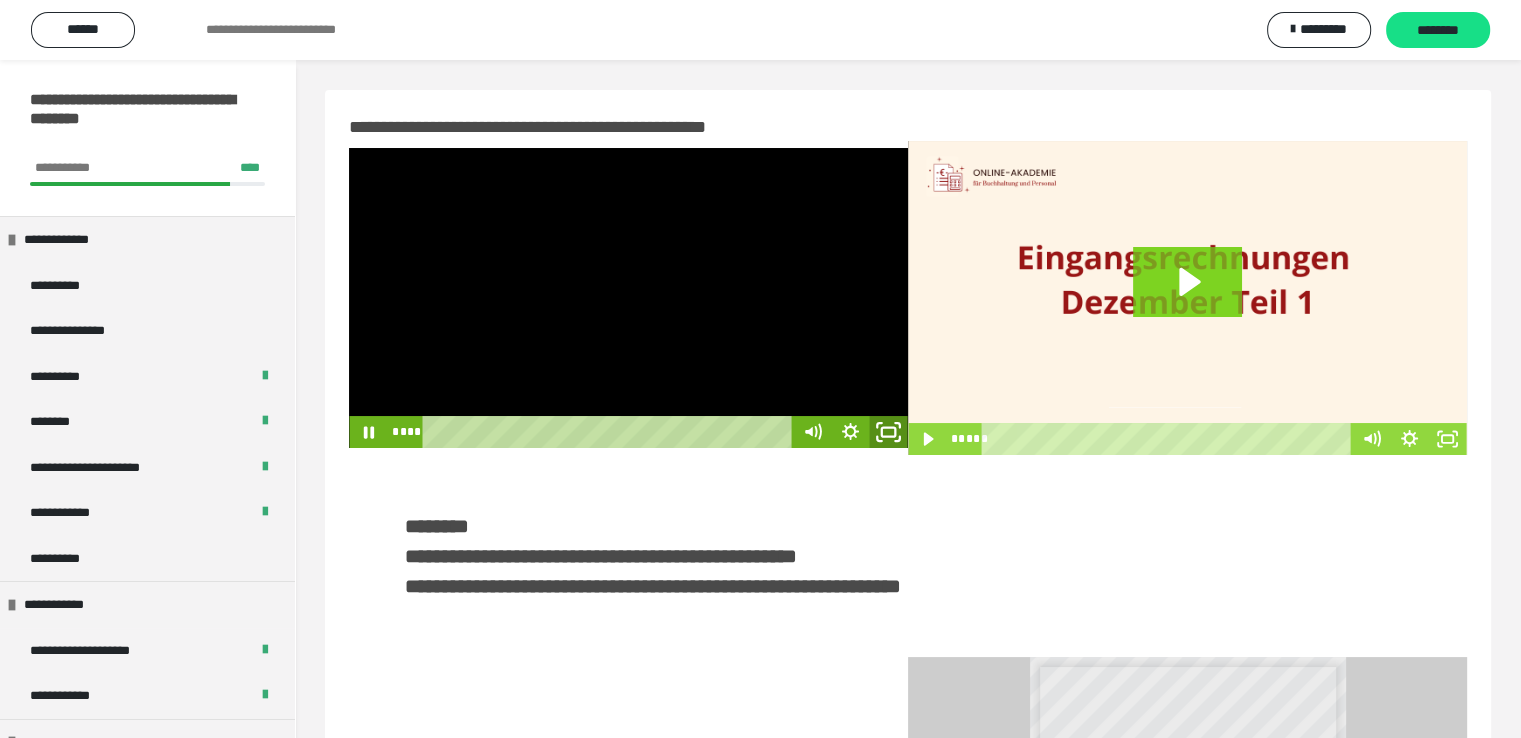 click 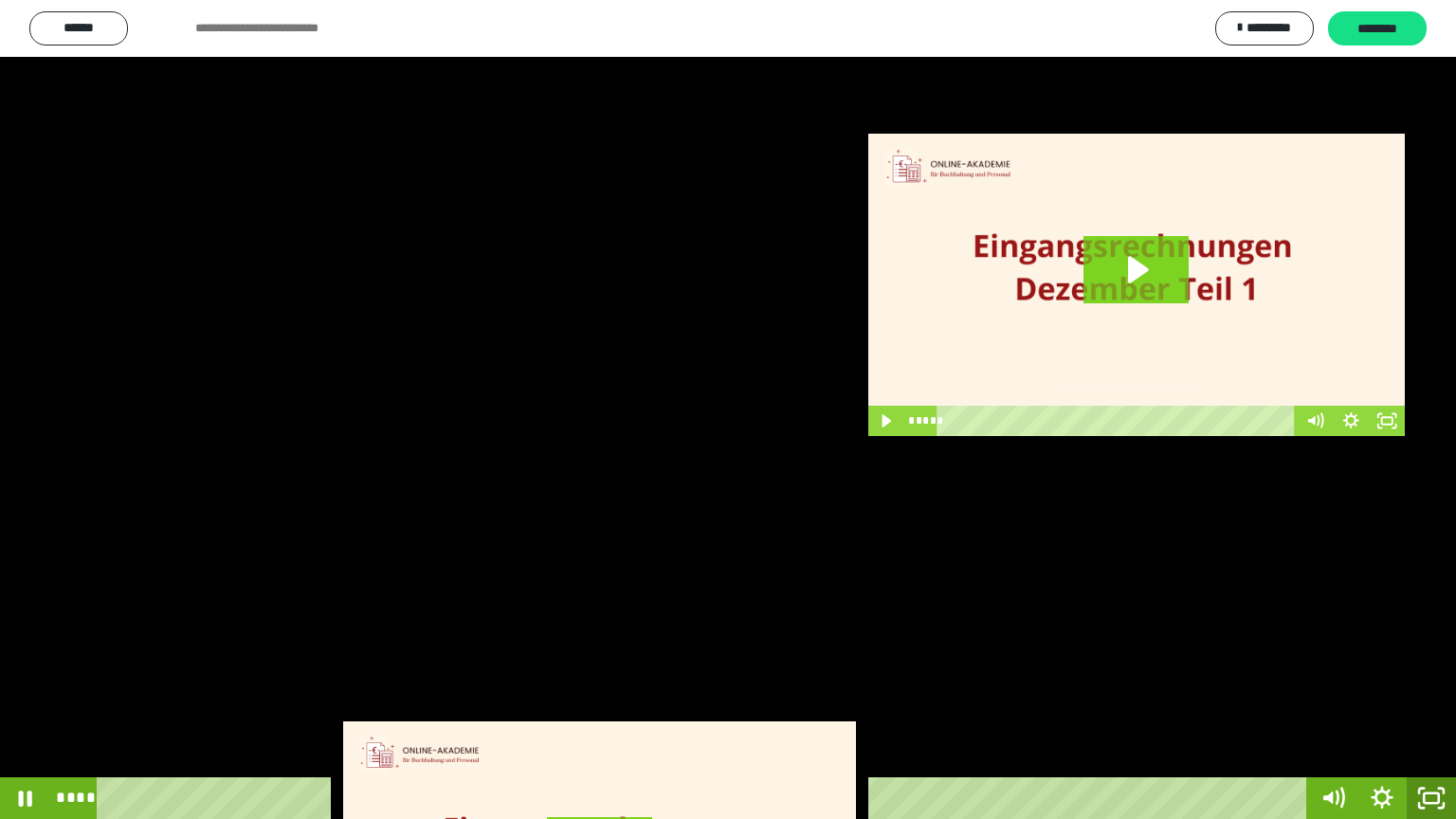 click 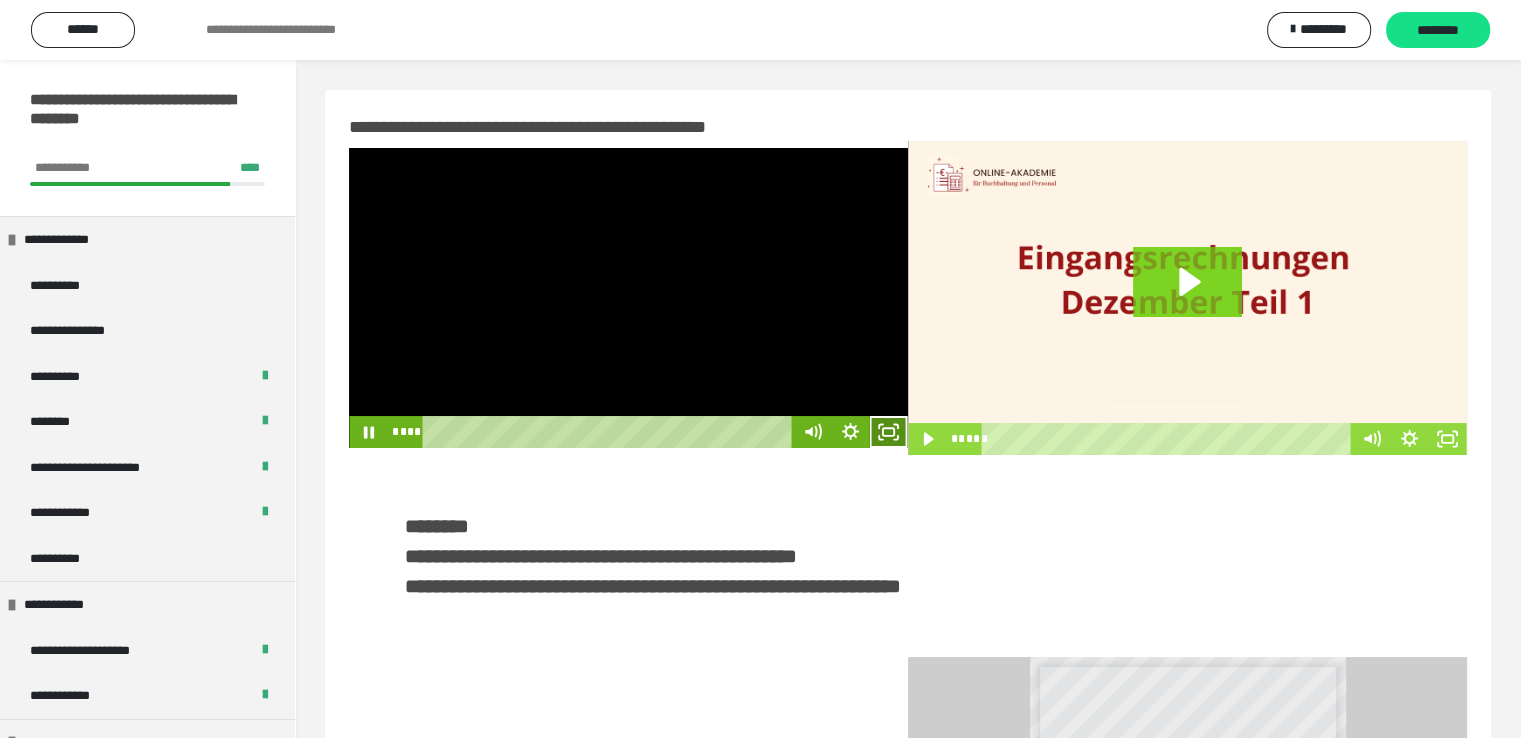 click 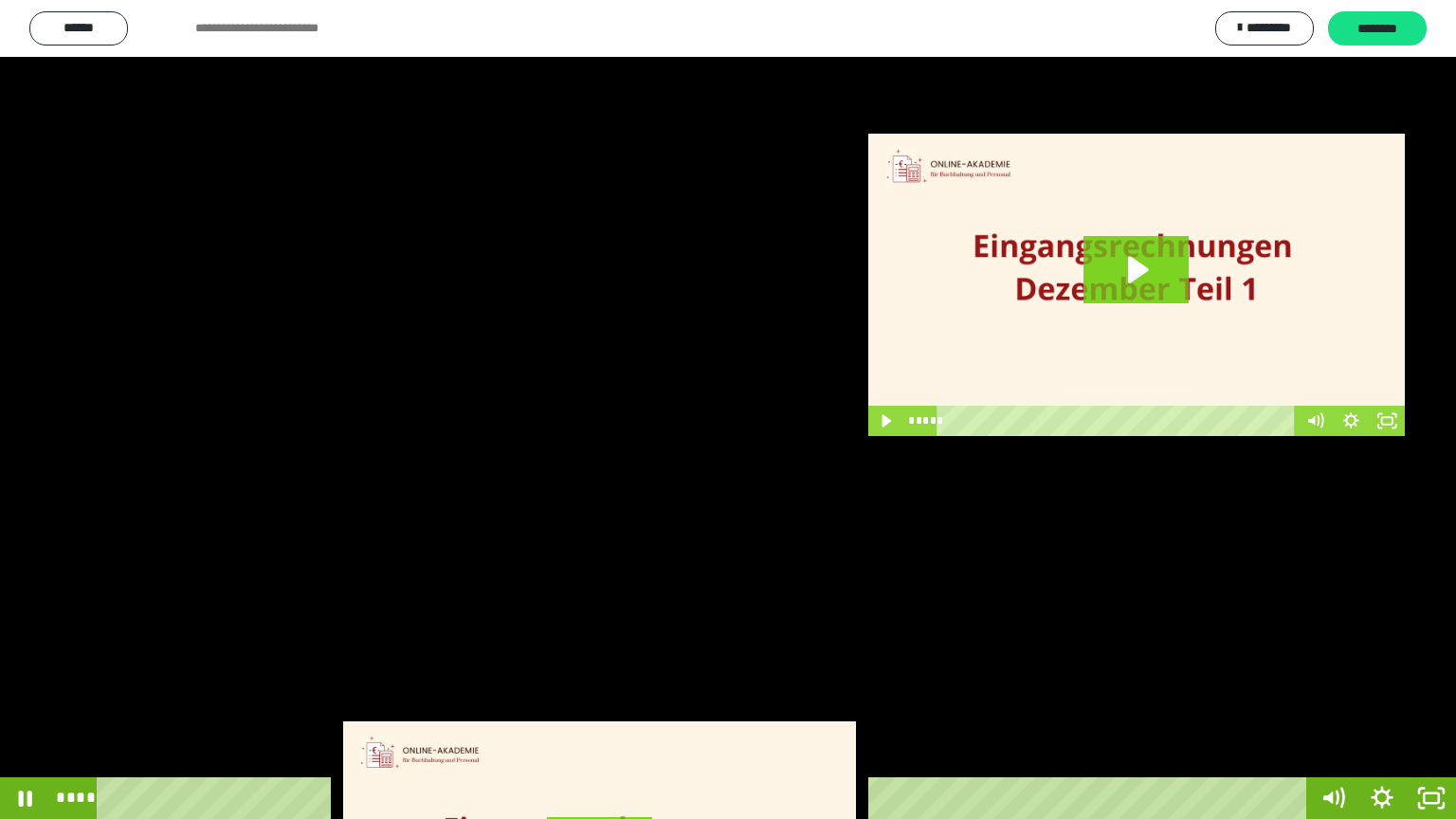 click at bounding box center [728, 410] 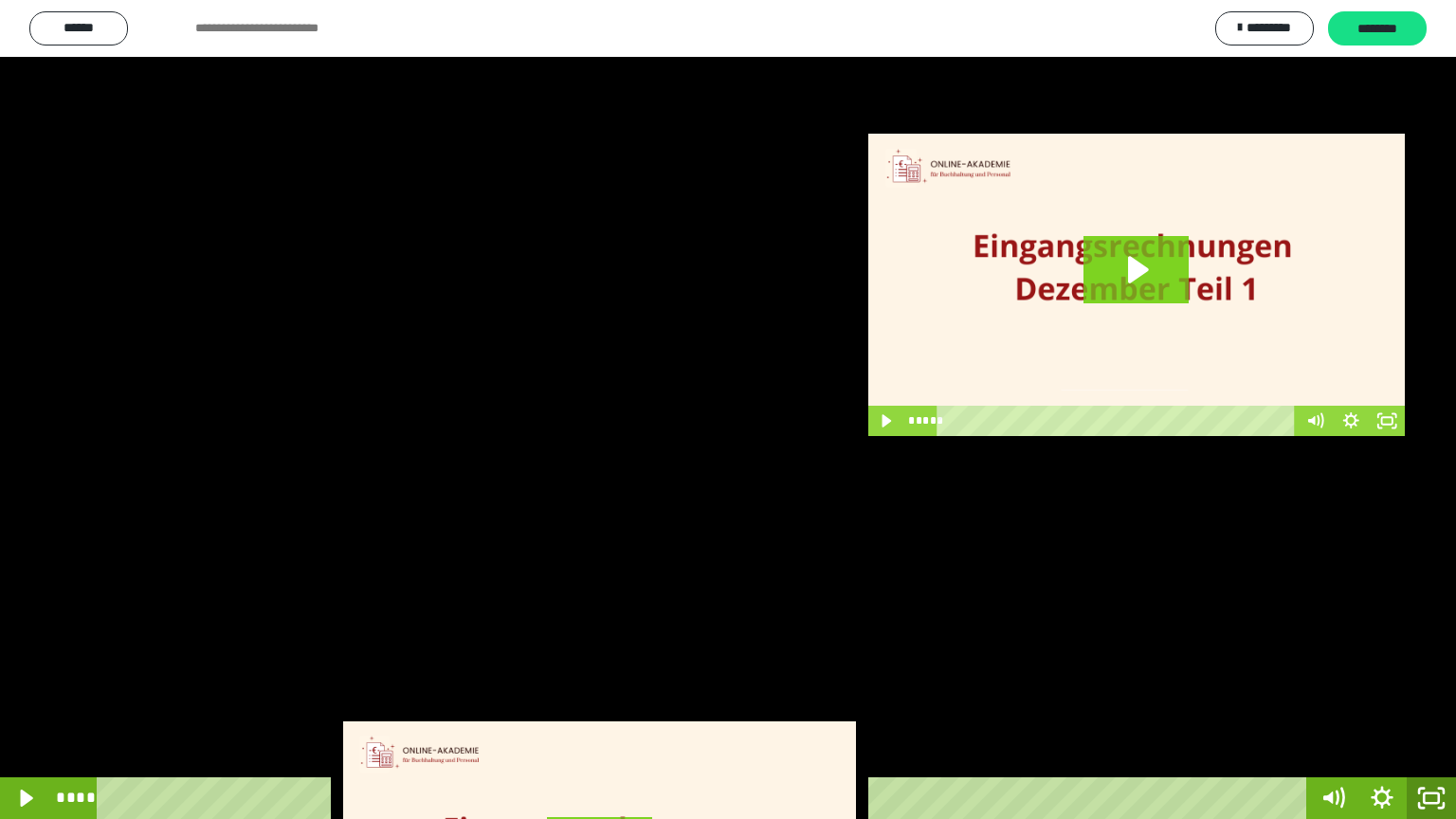 click 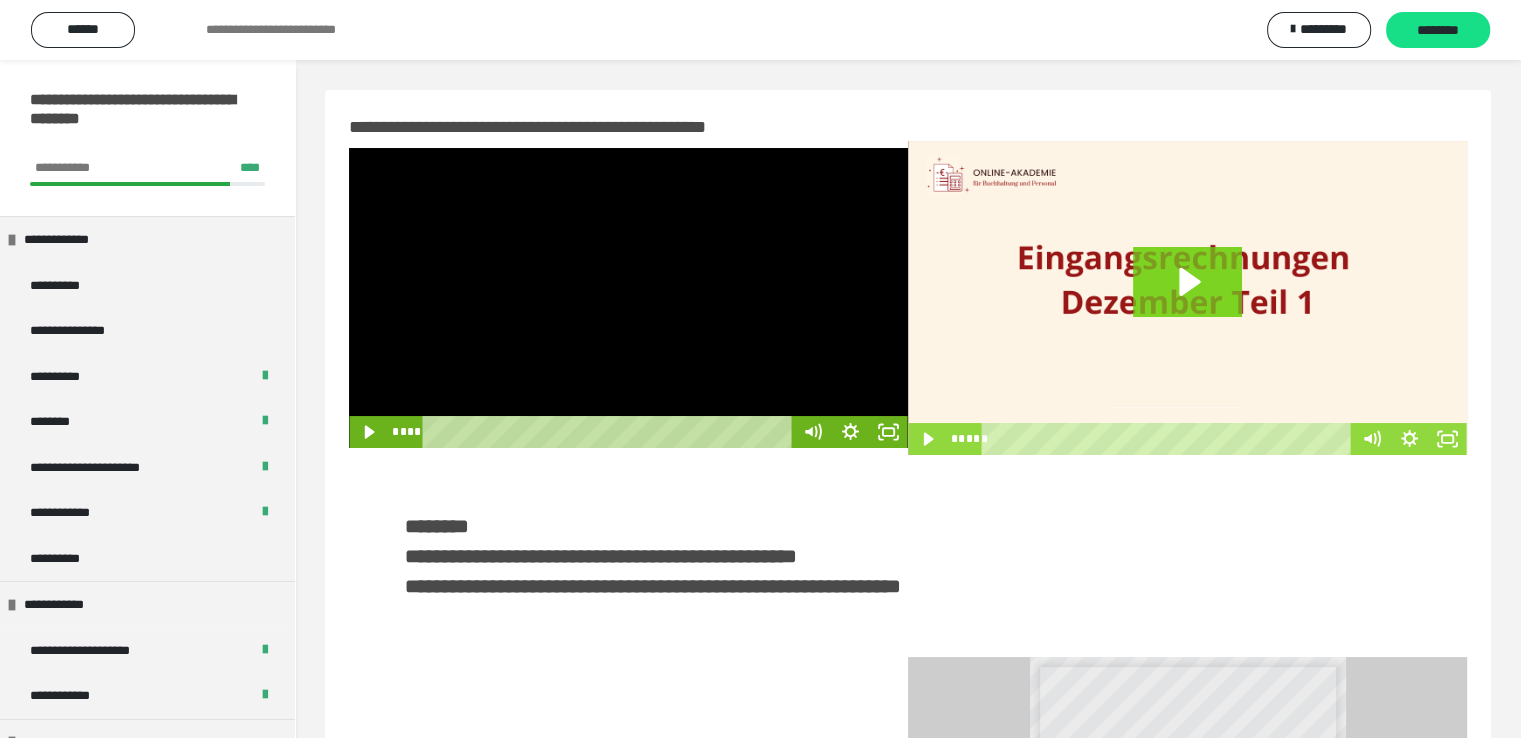 click at bounding box center (628, 298) 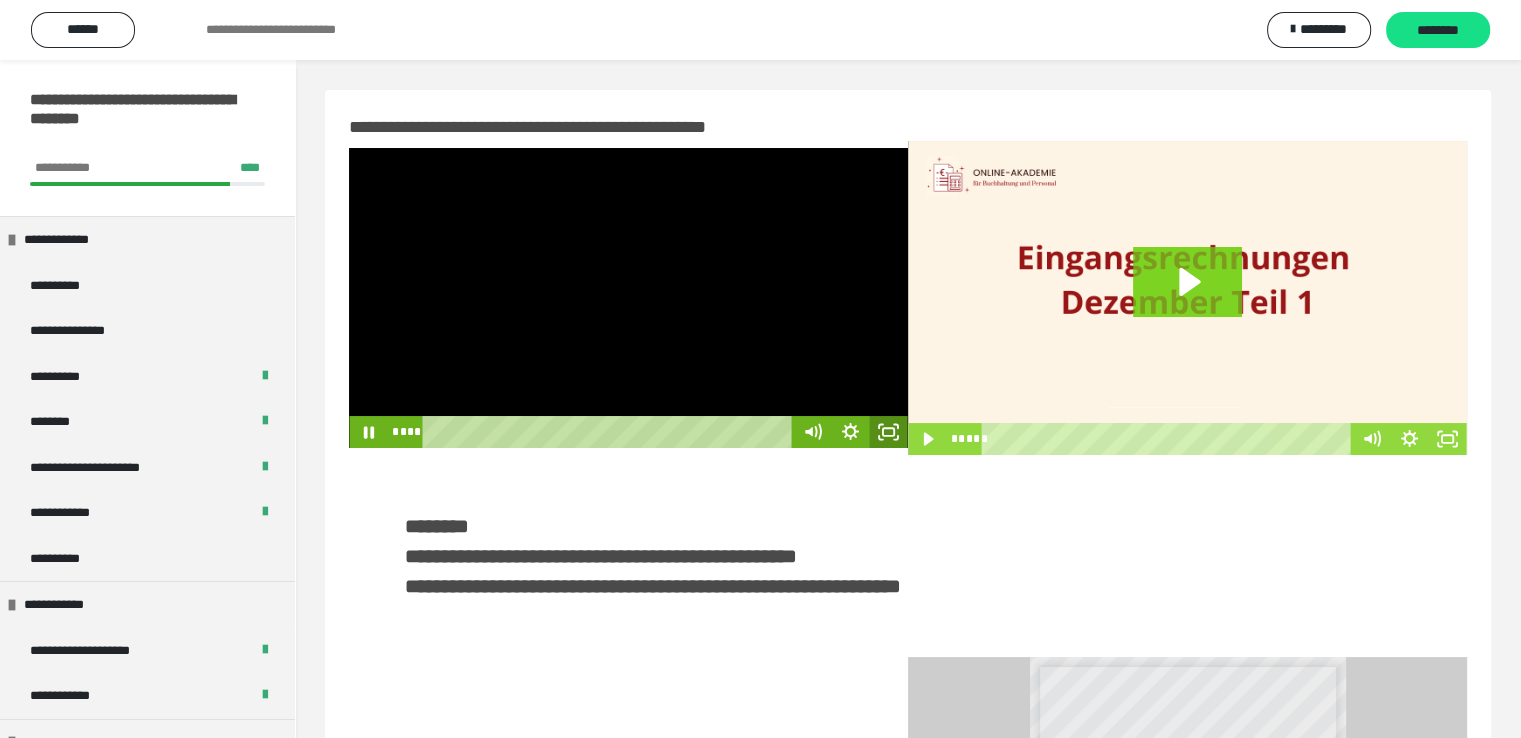 click 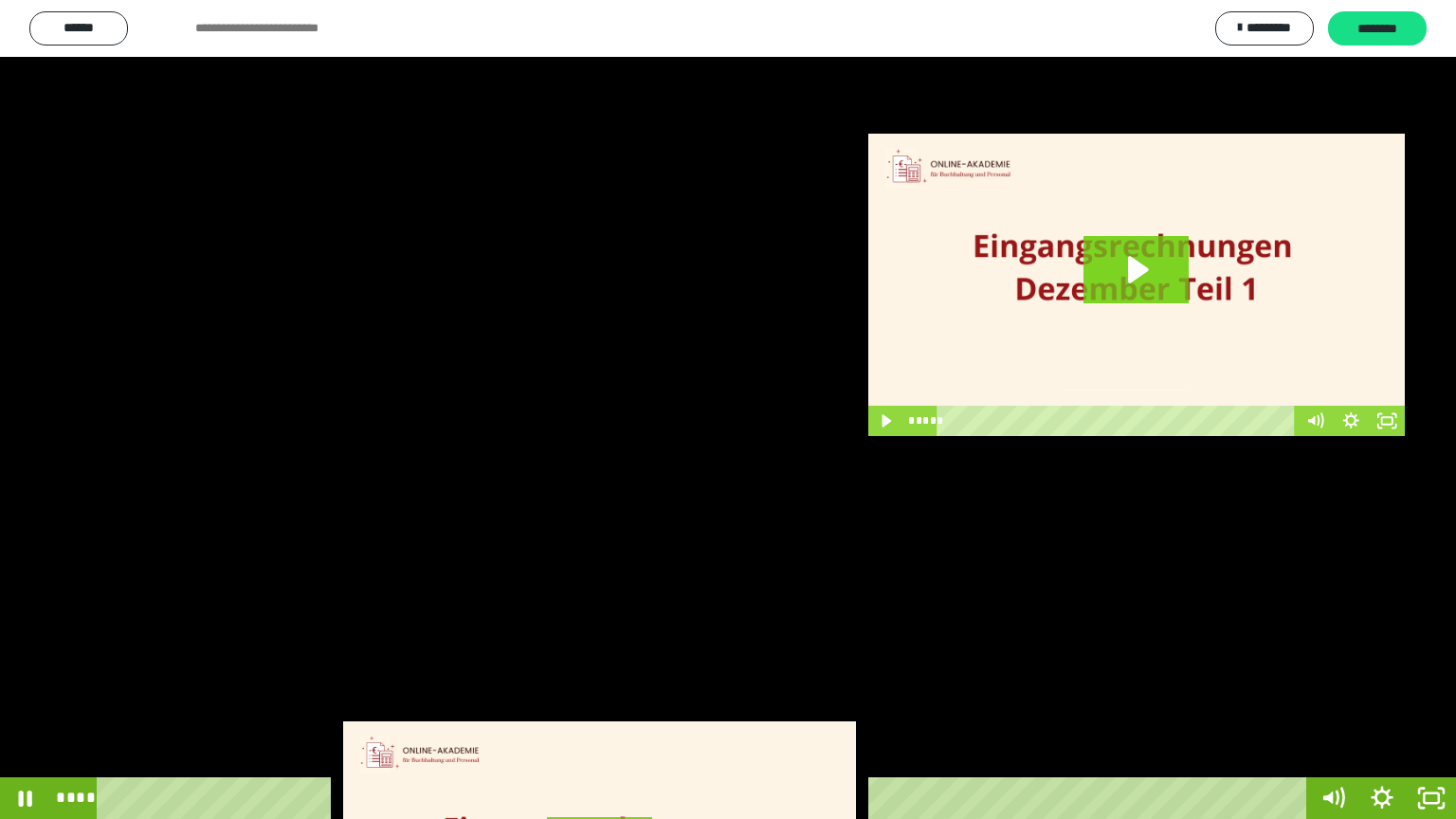 click at bounding box center (728, 410) 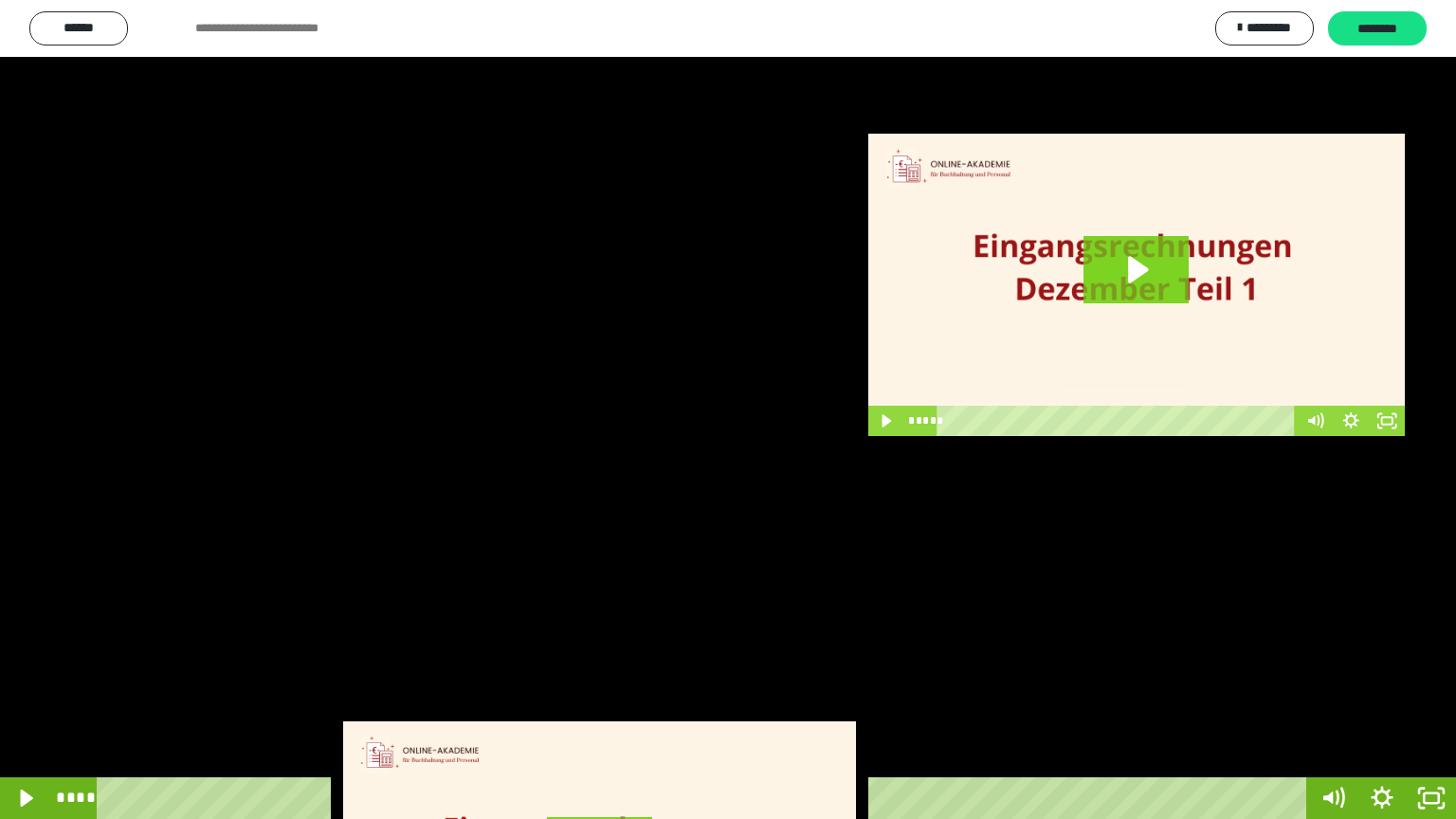 click at bounding box center (728, 410) 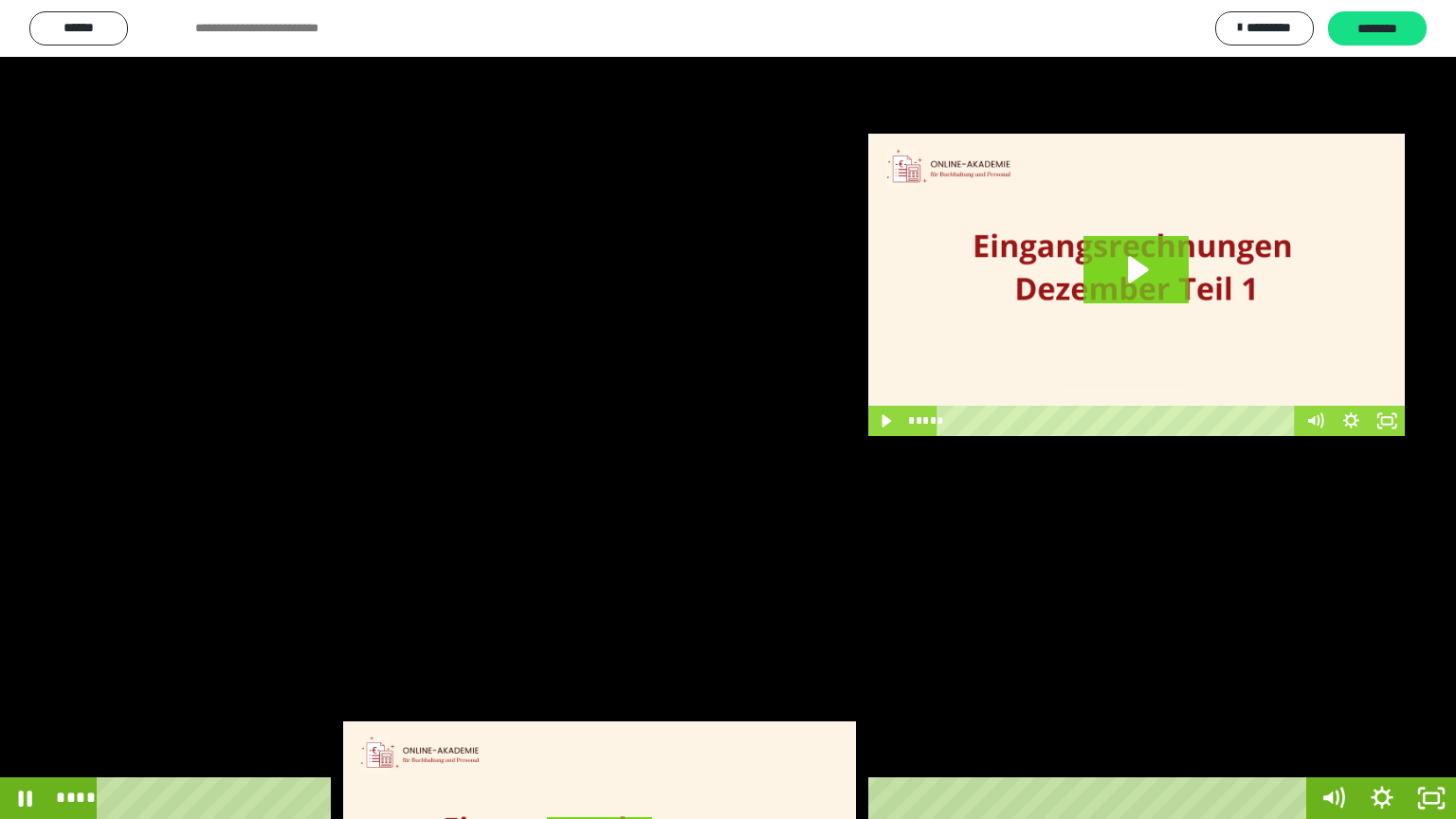 click at bounding box center (728, 410) 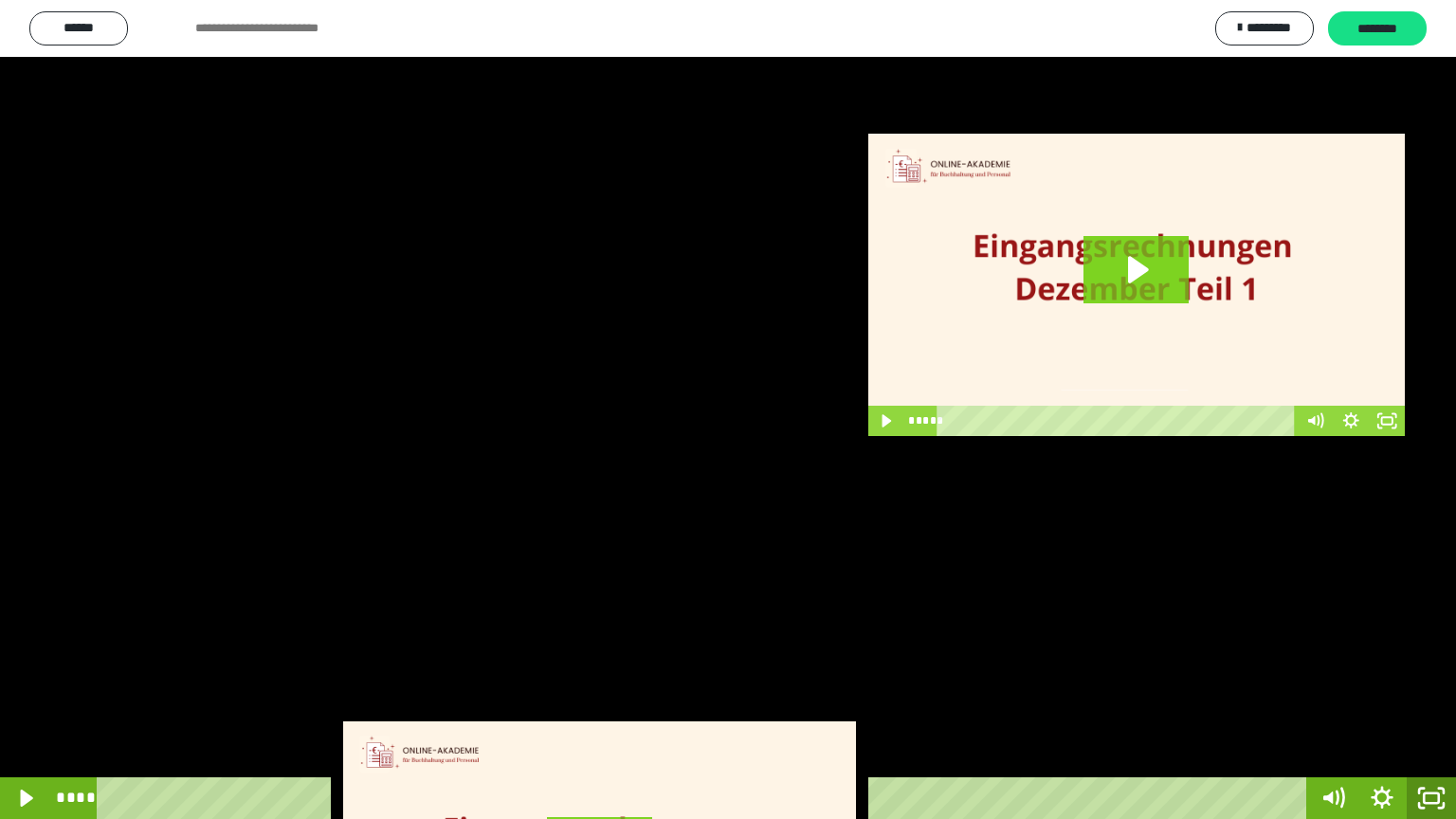 click 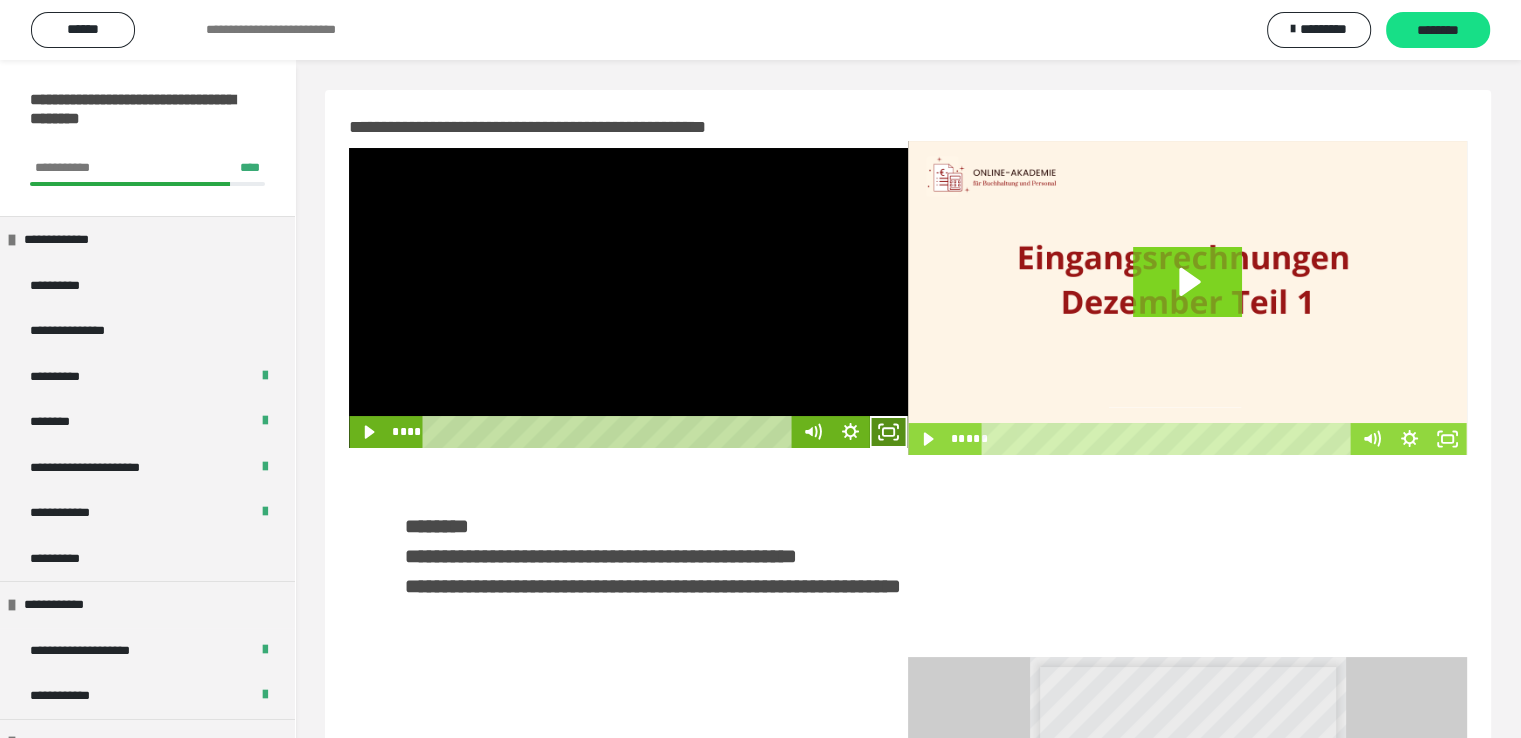 click 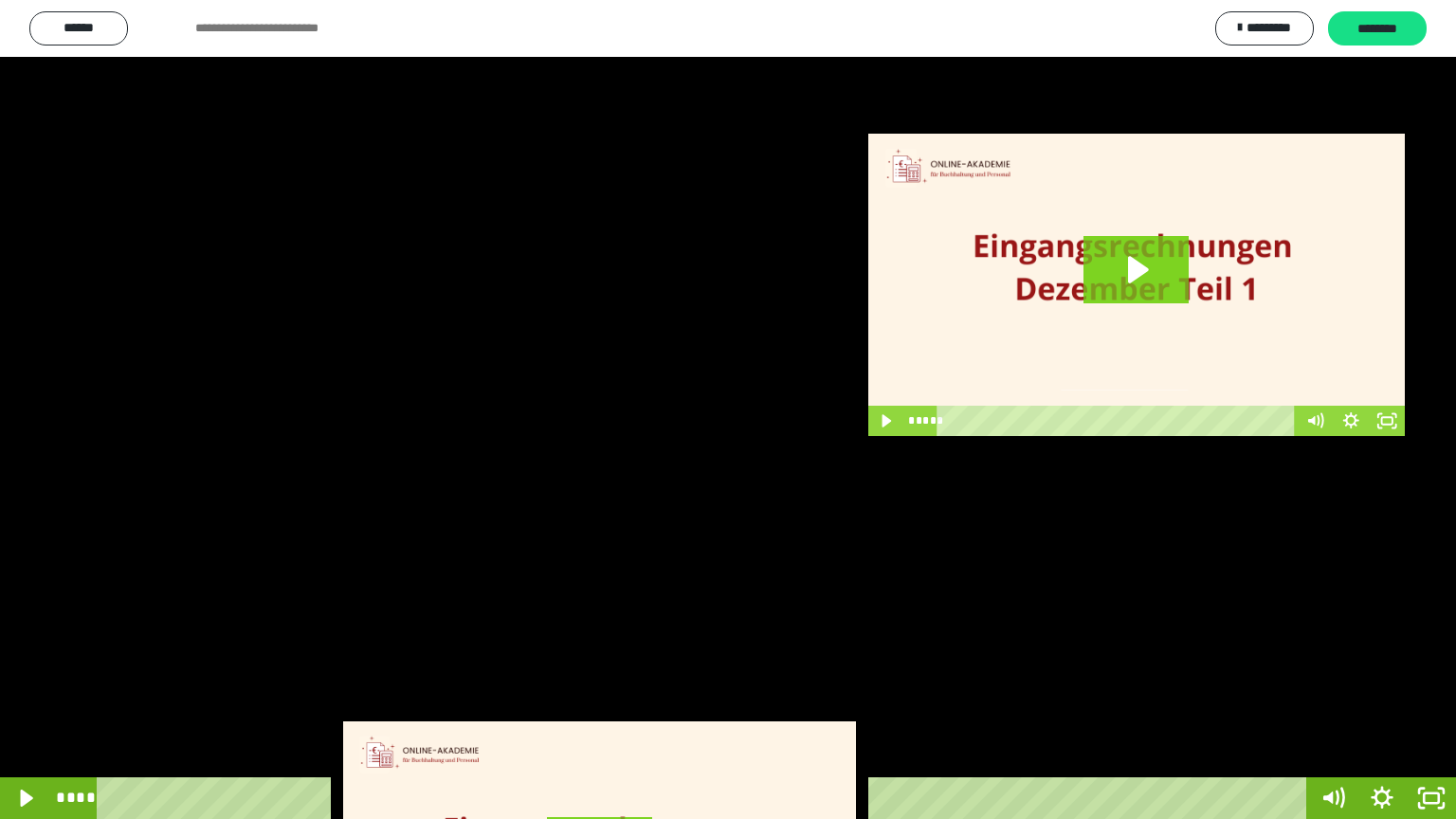 click at bounding box center (728, 410) 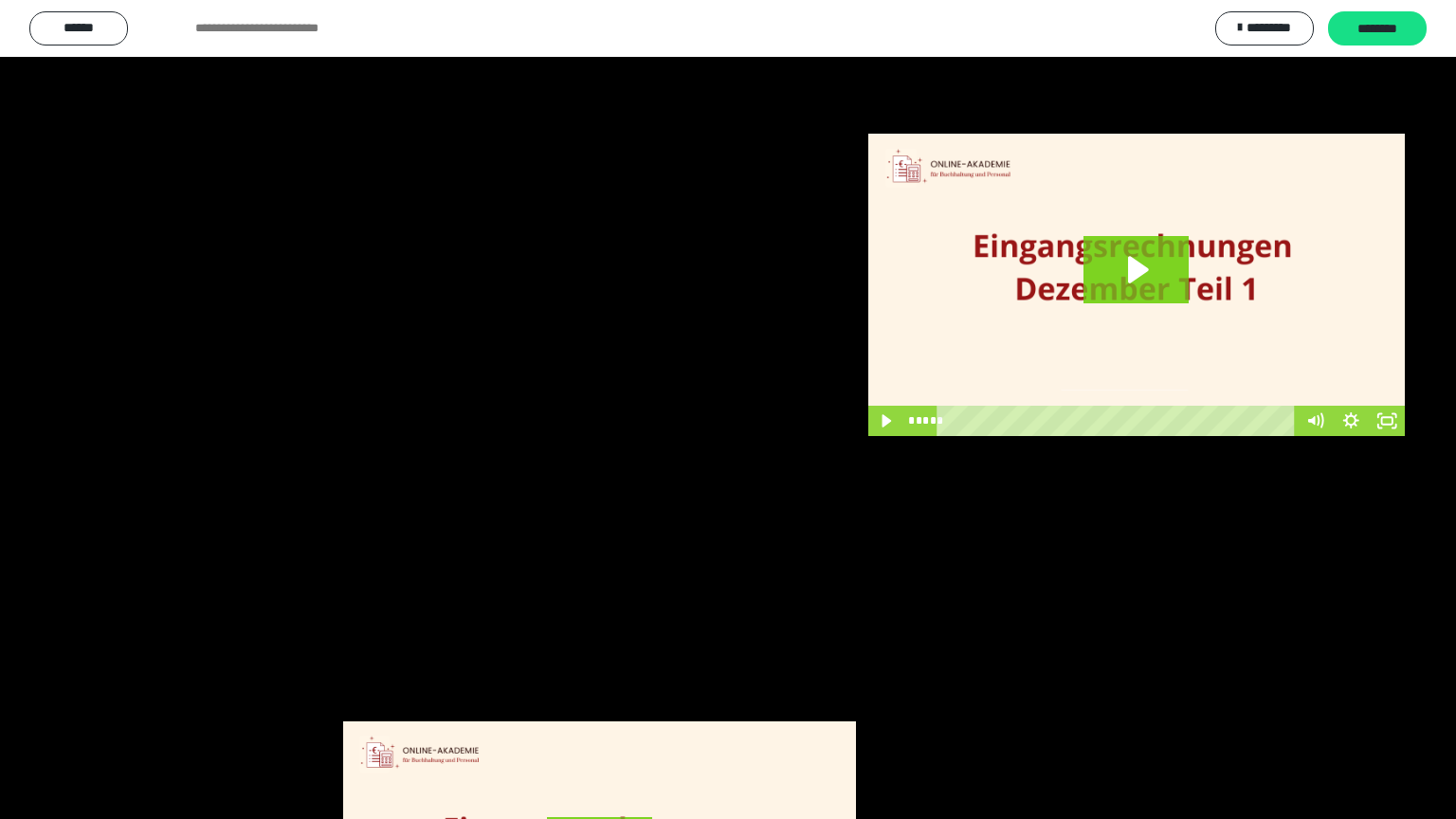 click at bounding box center (728, 410) 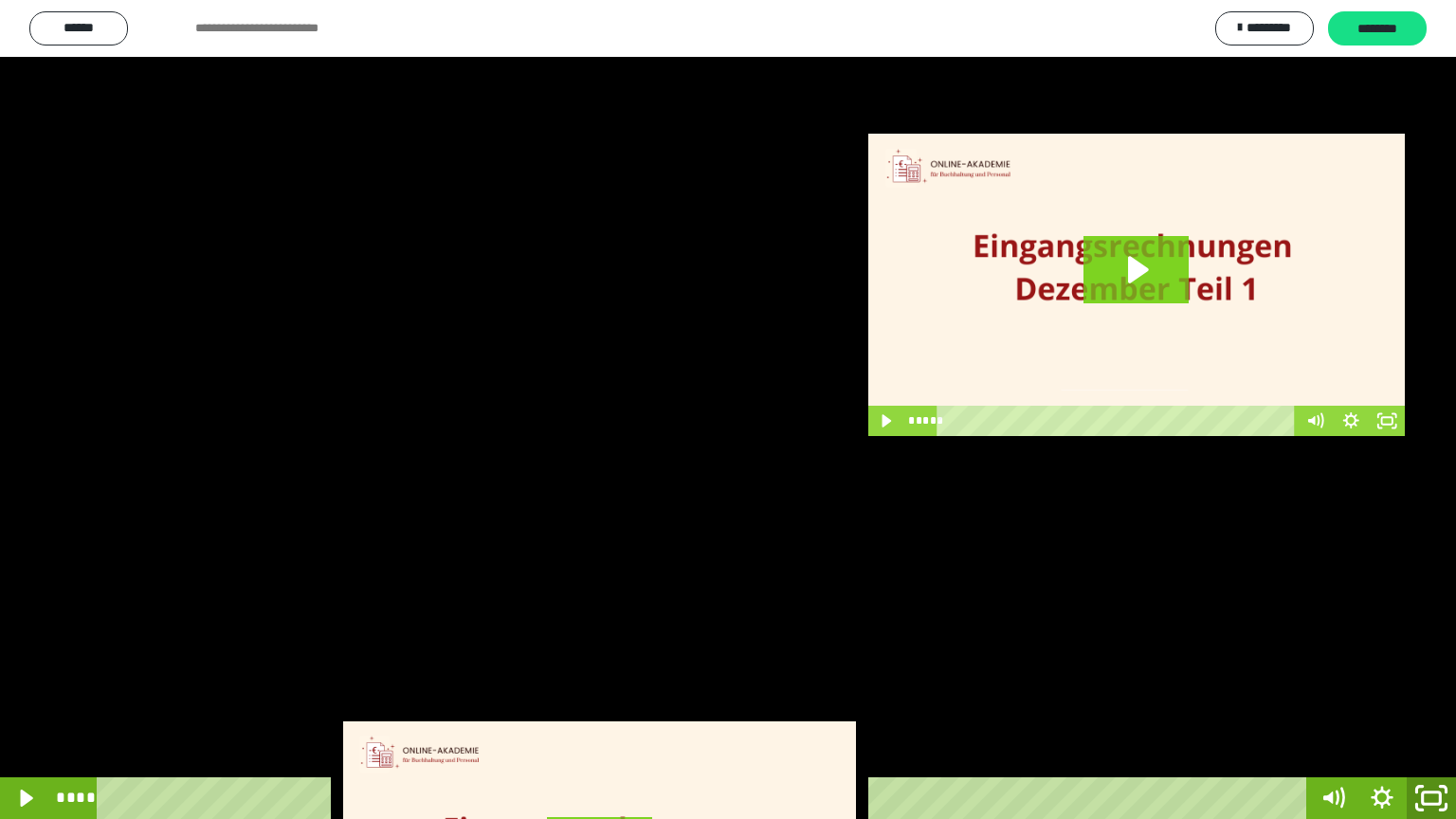 click 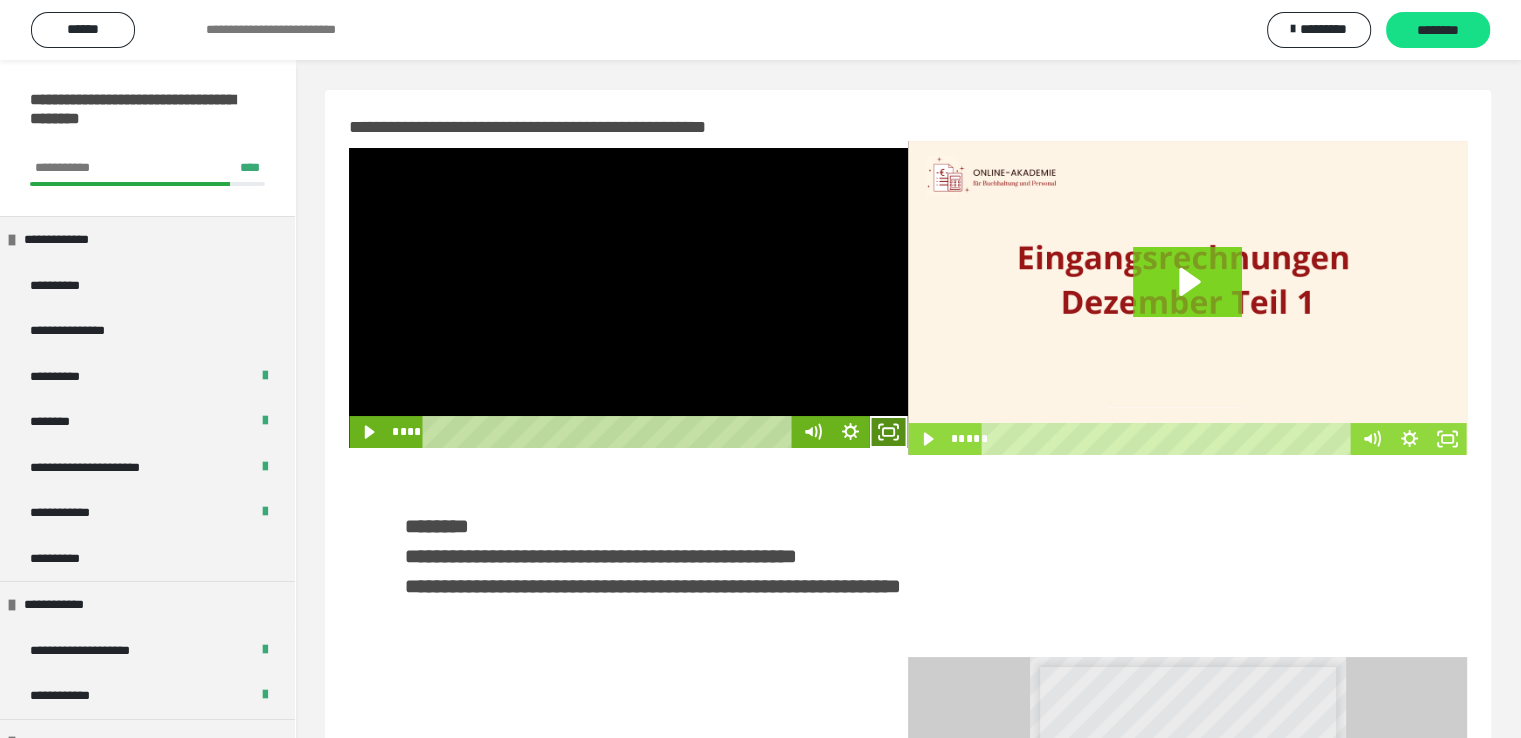 click 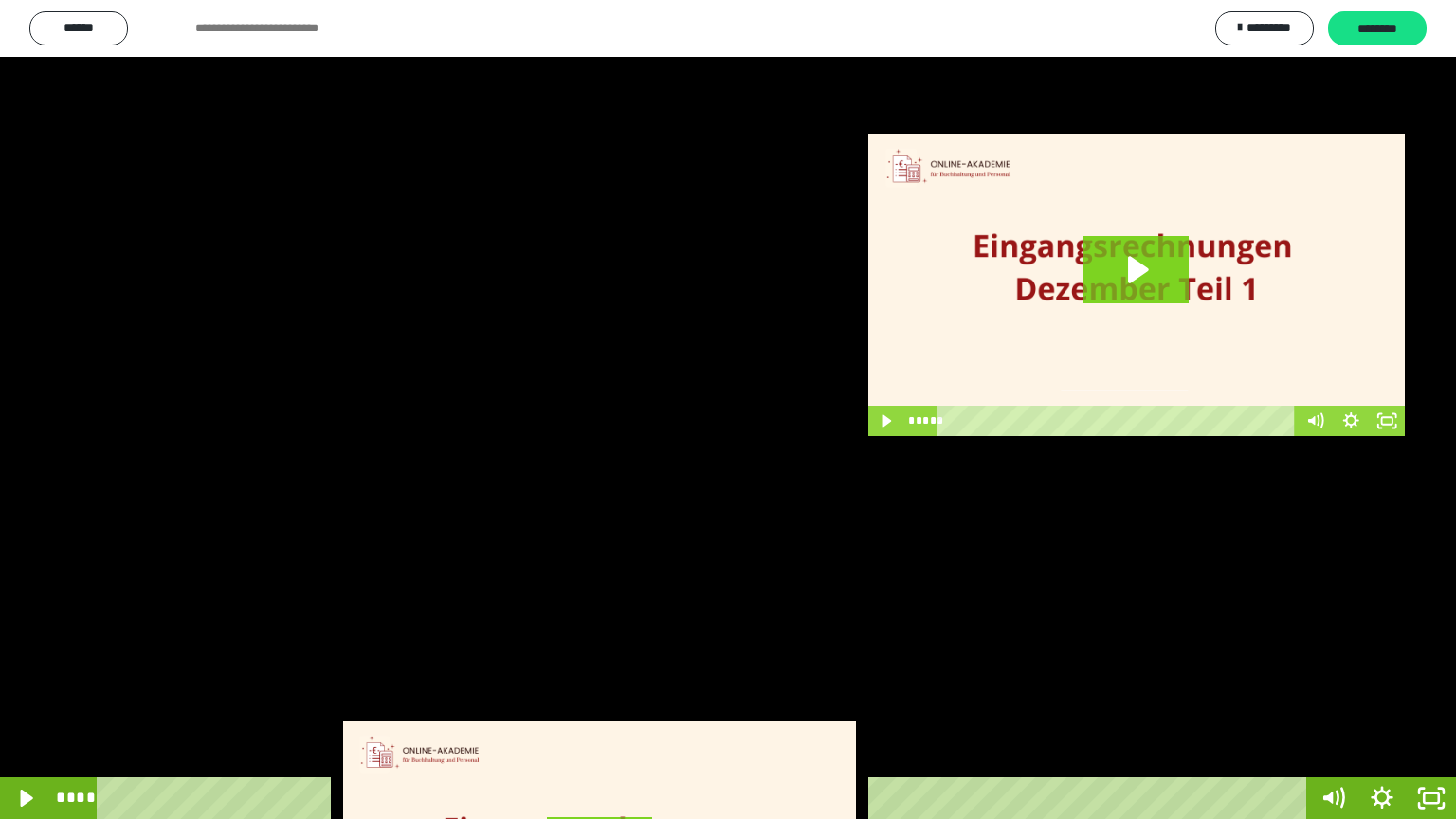 click at bounding box center (728, 410) 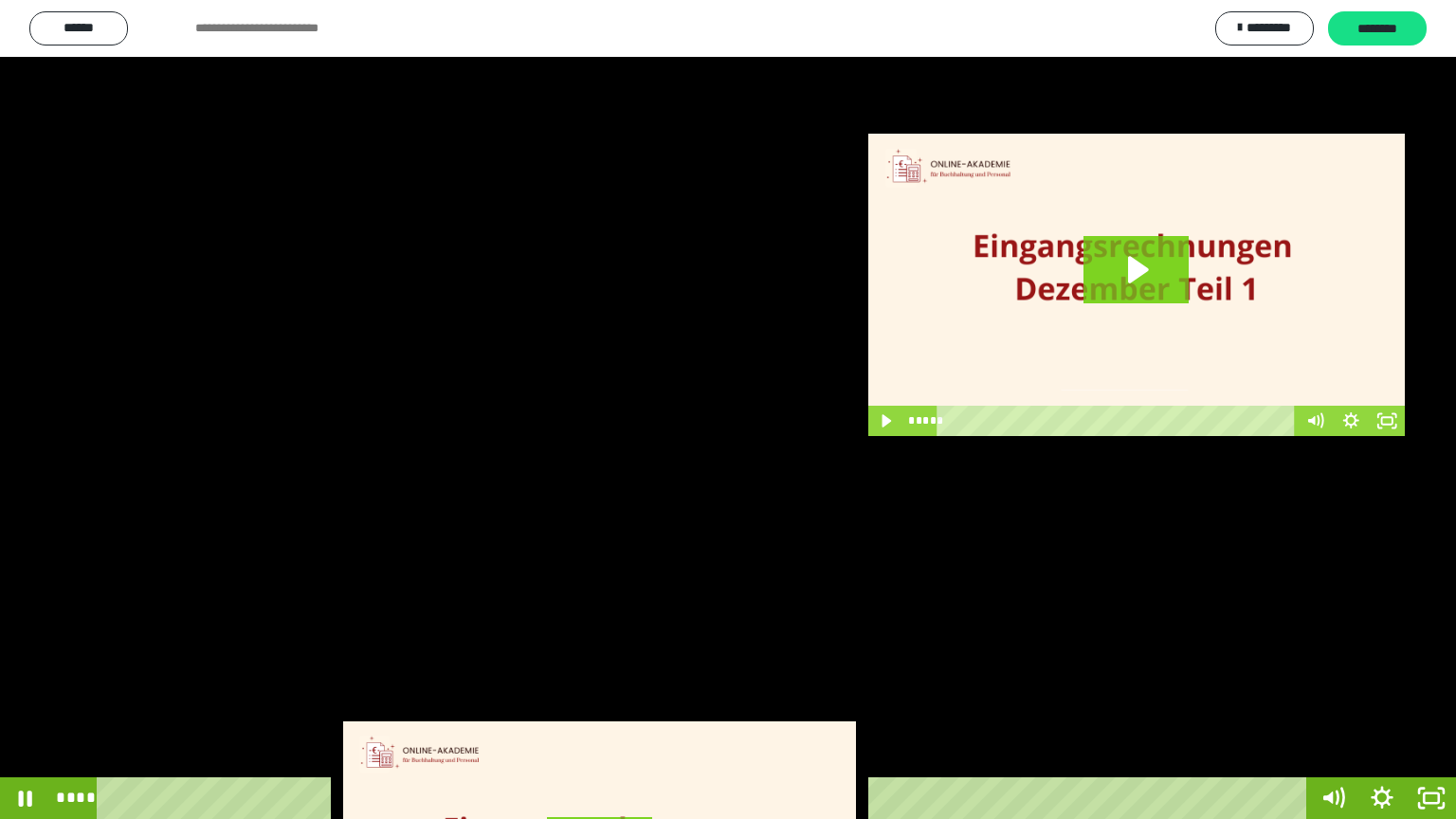 click at bounding box center [728, 410] 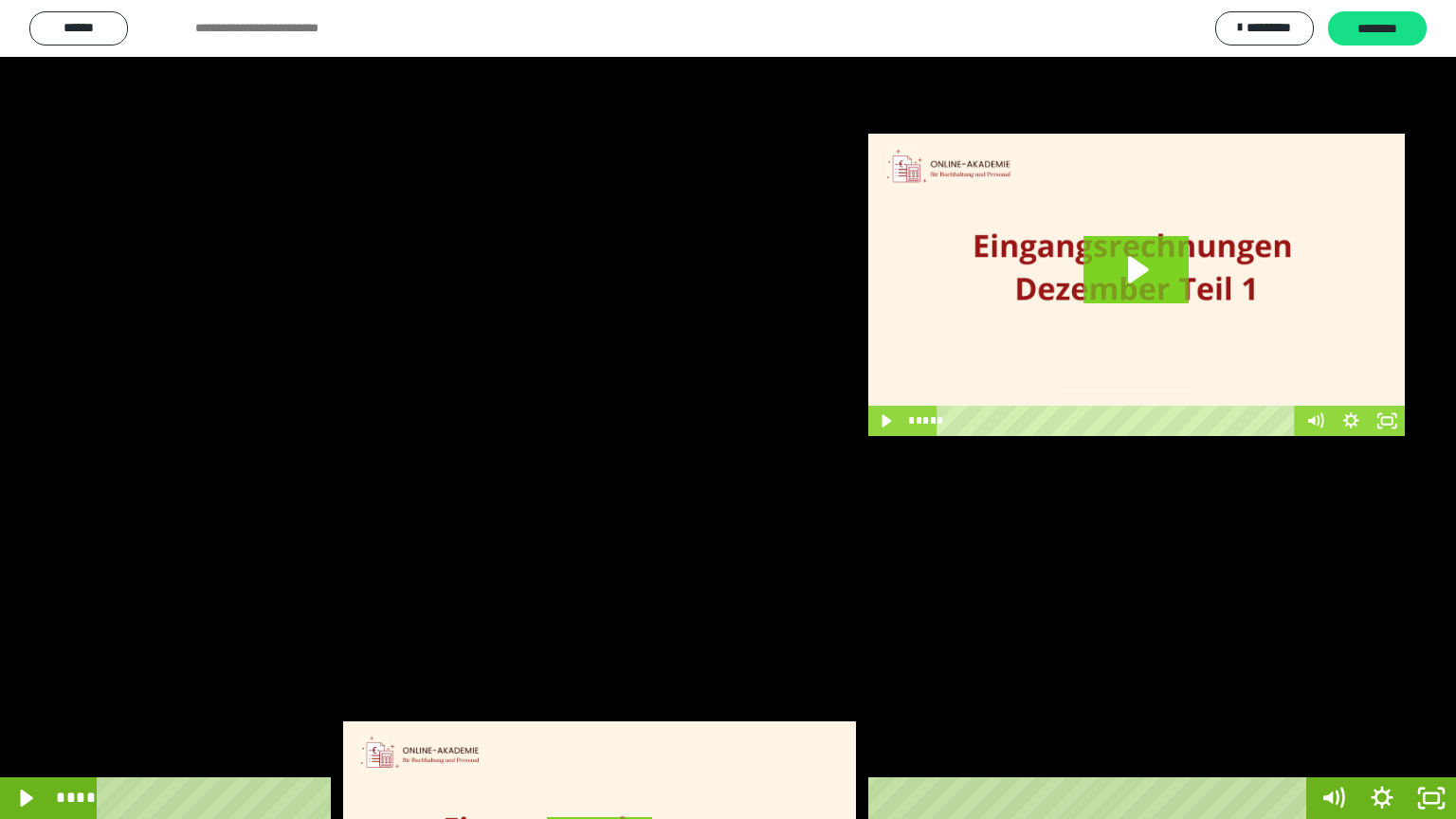 click at bounding box center [728, 410] 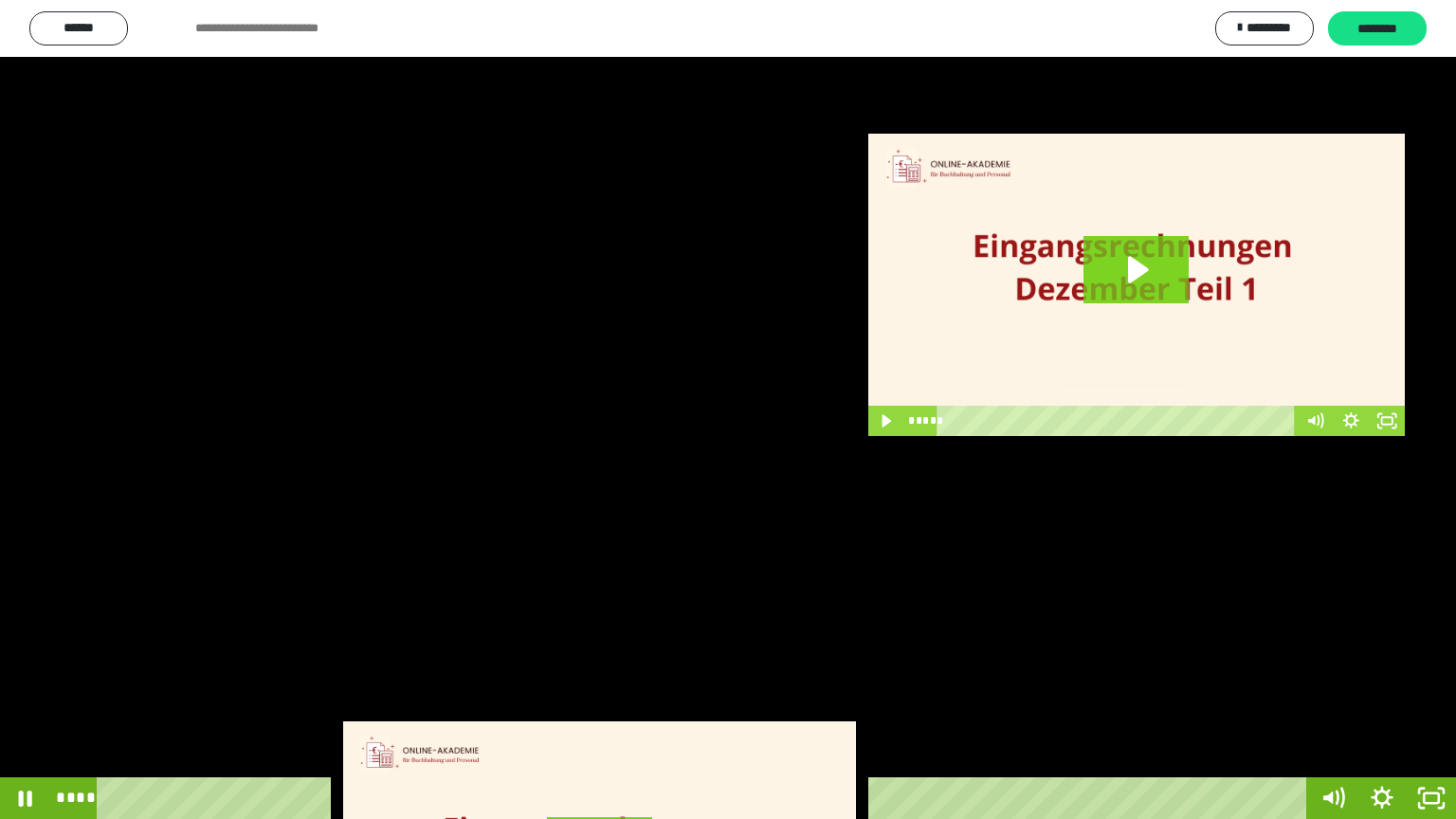 click at bounding box center (728, 410) 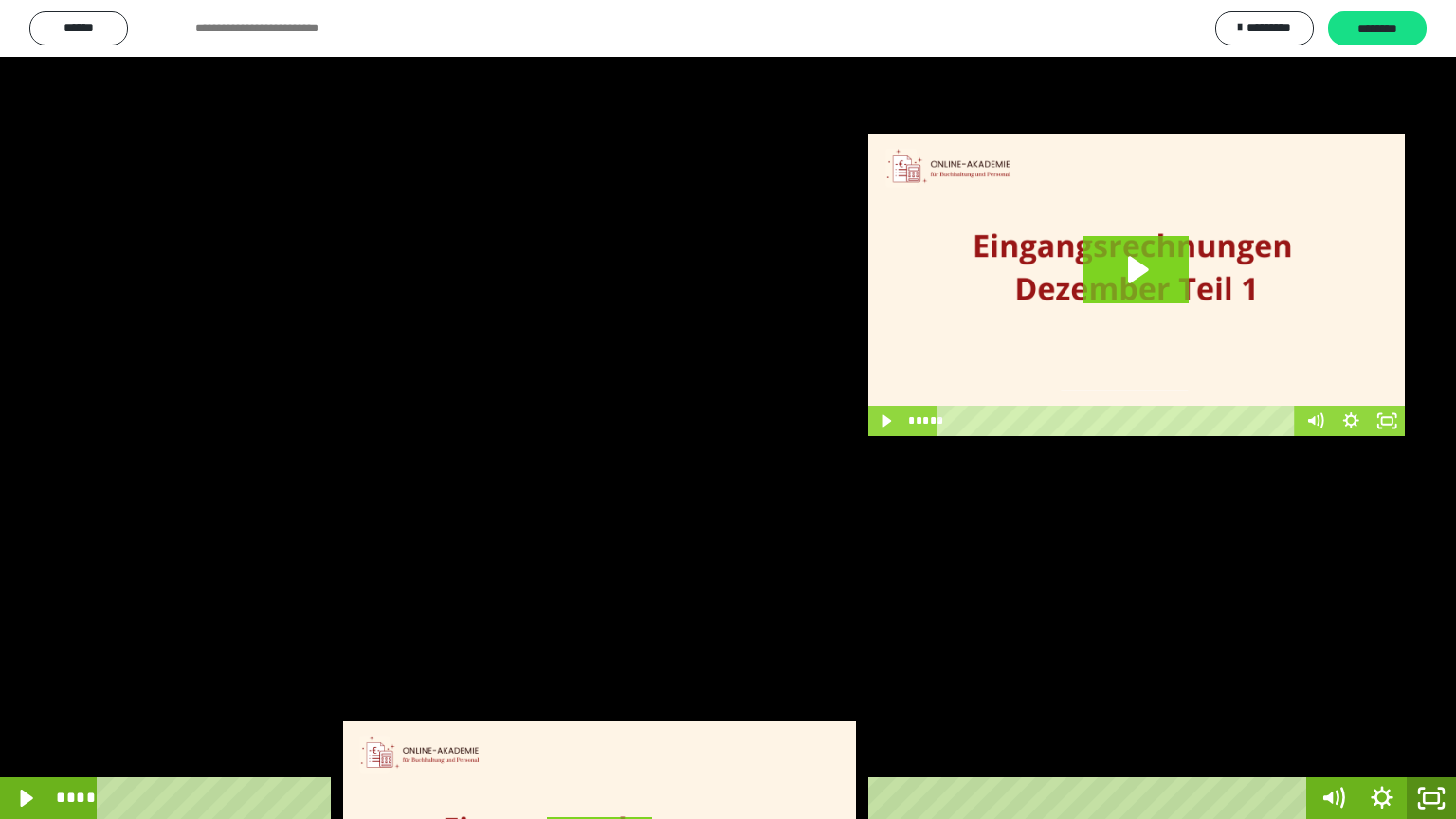 click 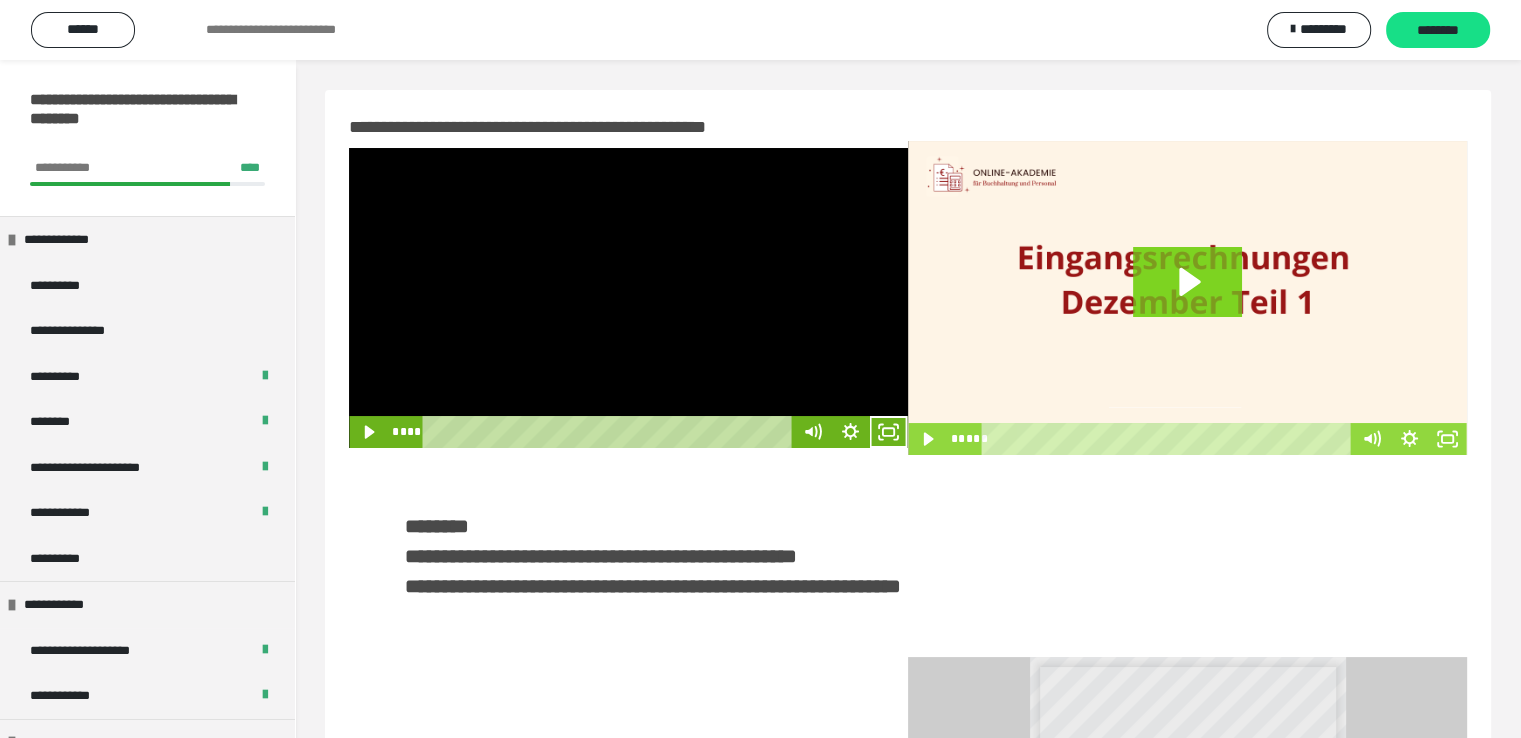 click at bounding box center [628, 298] 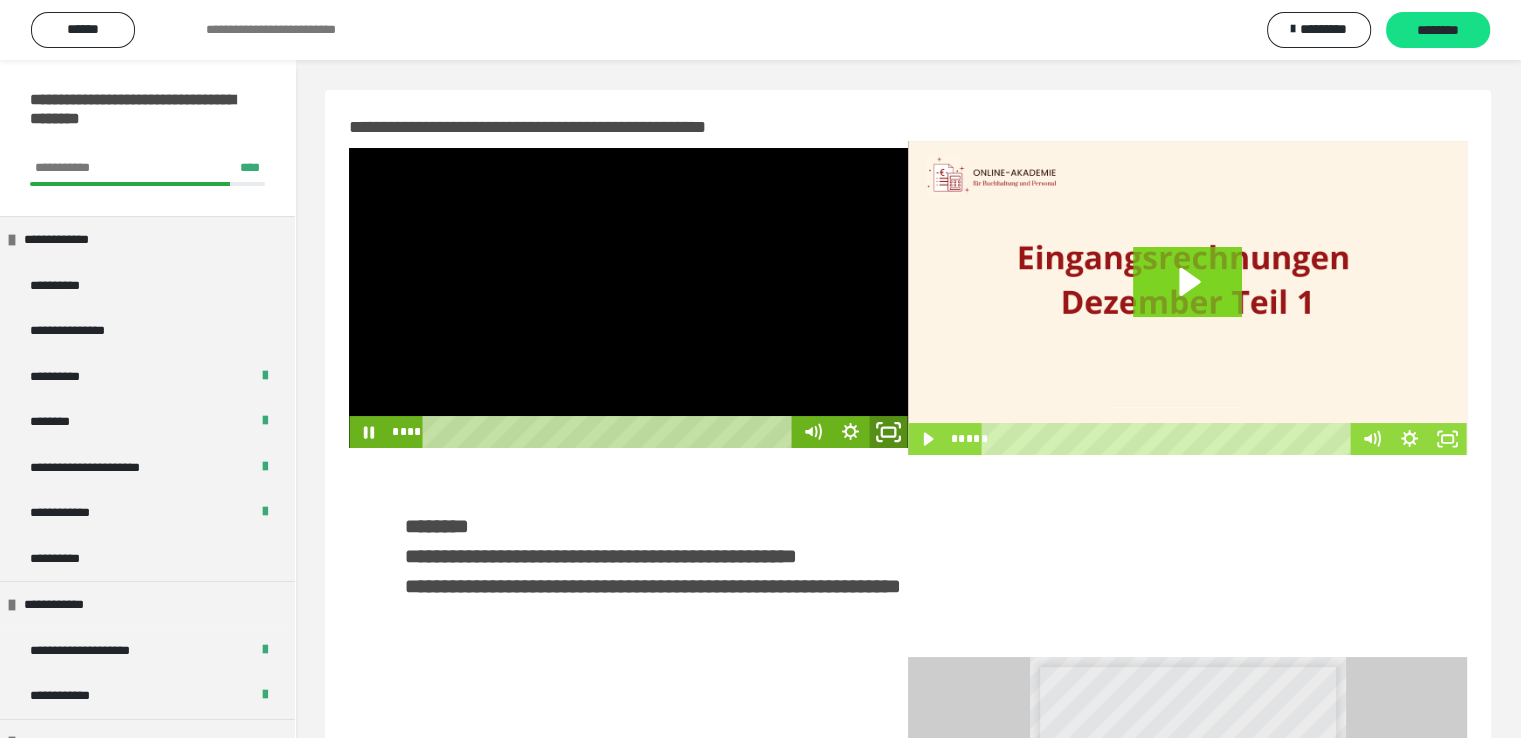 click 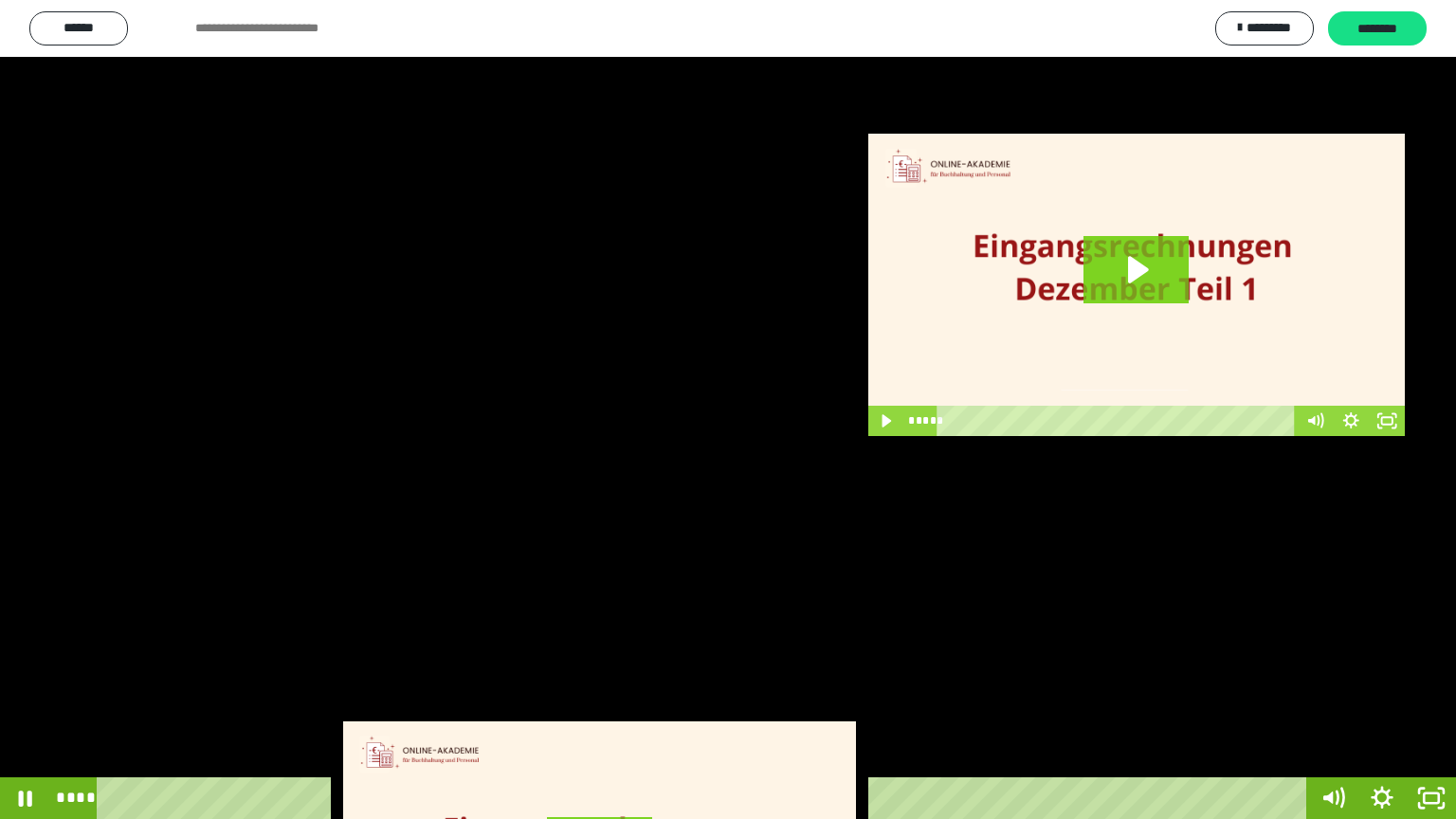 click at bounding box center (728, 410) 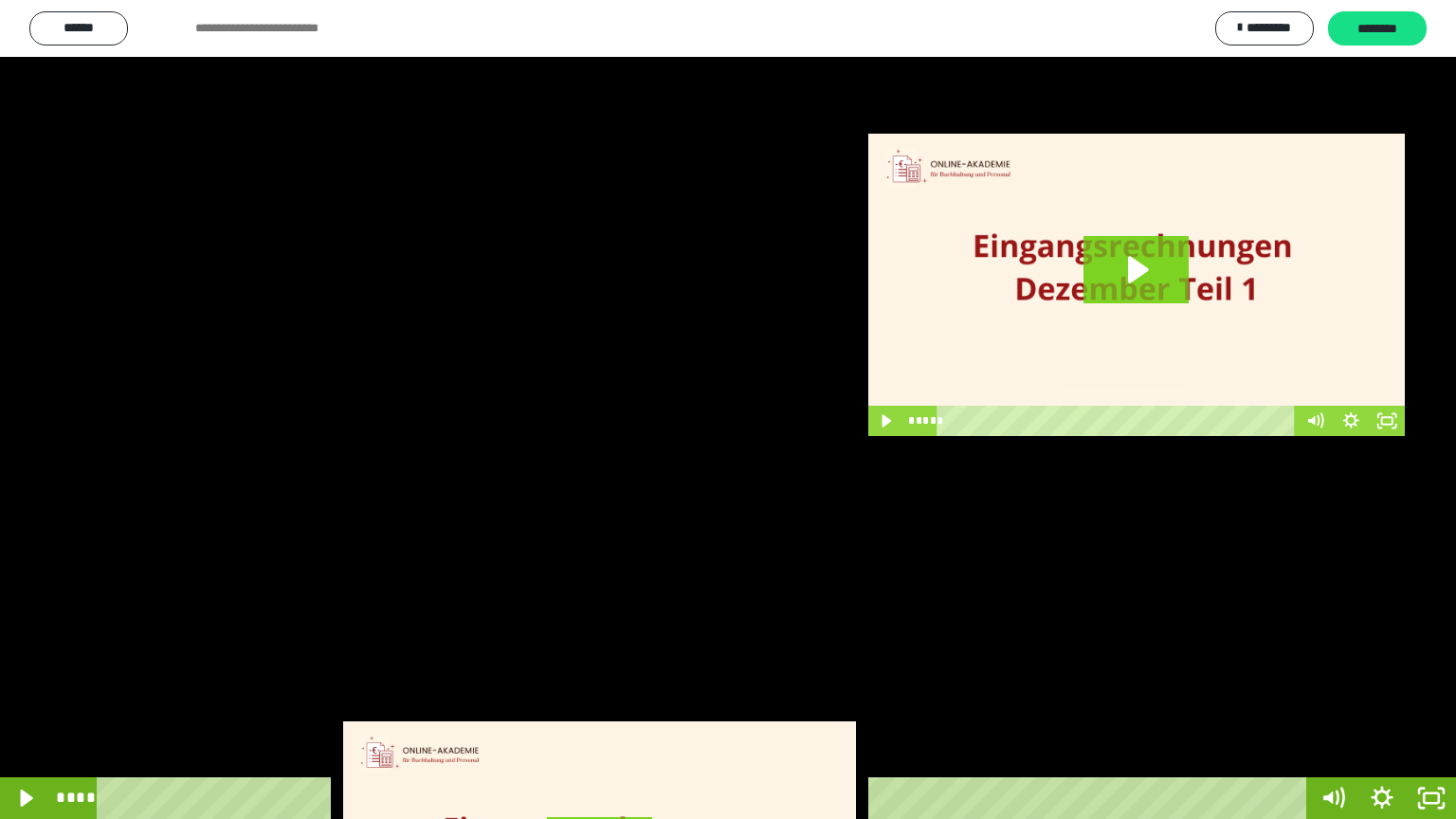 click at bounding box center [728, 410] 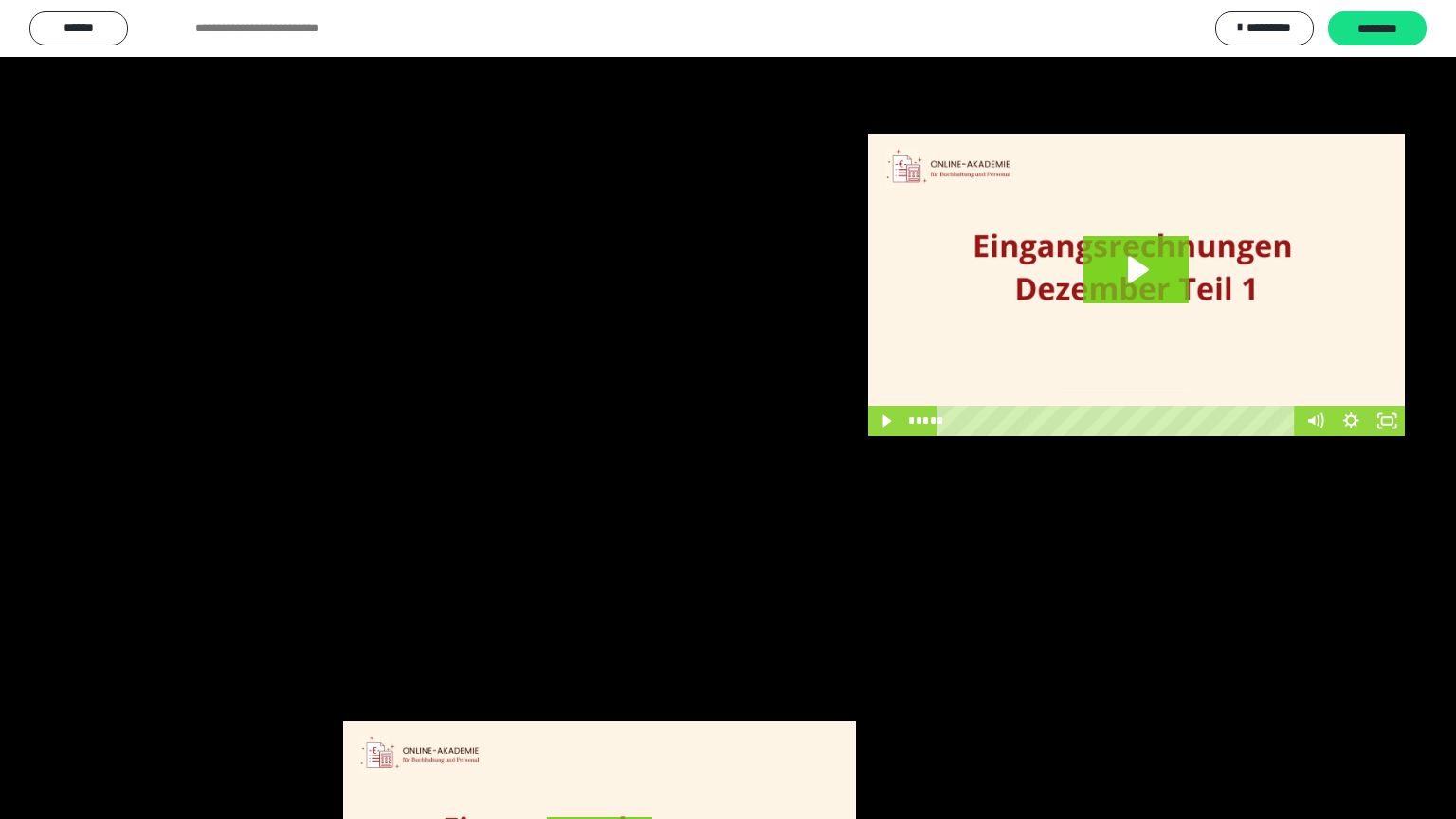 click at bounding box center (728, 410) 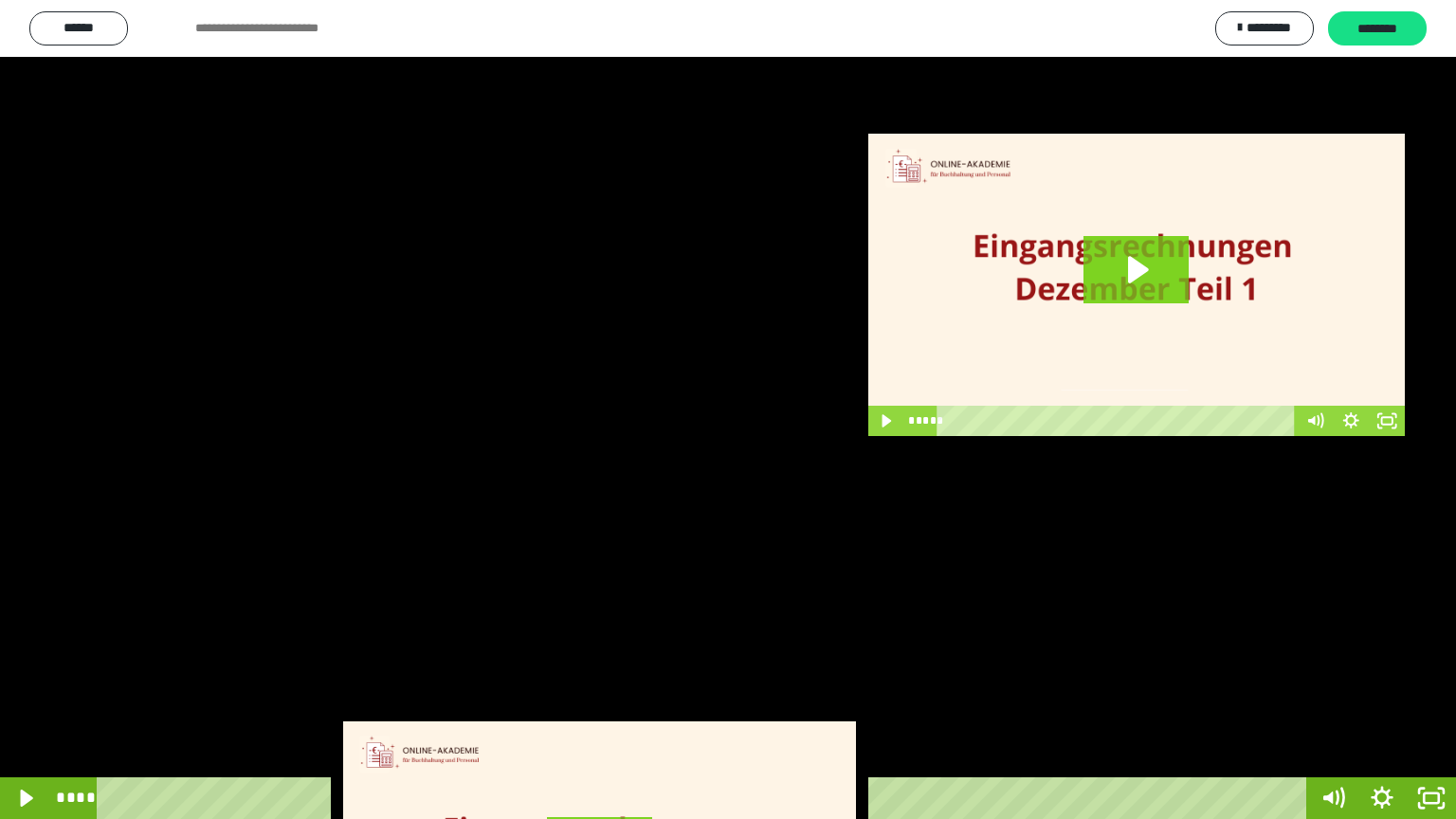 click at bounding box center (728, 410) 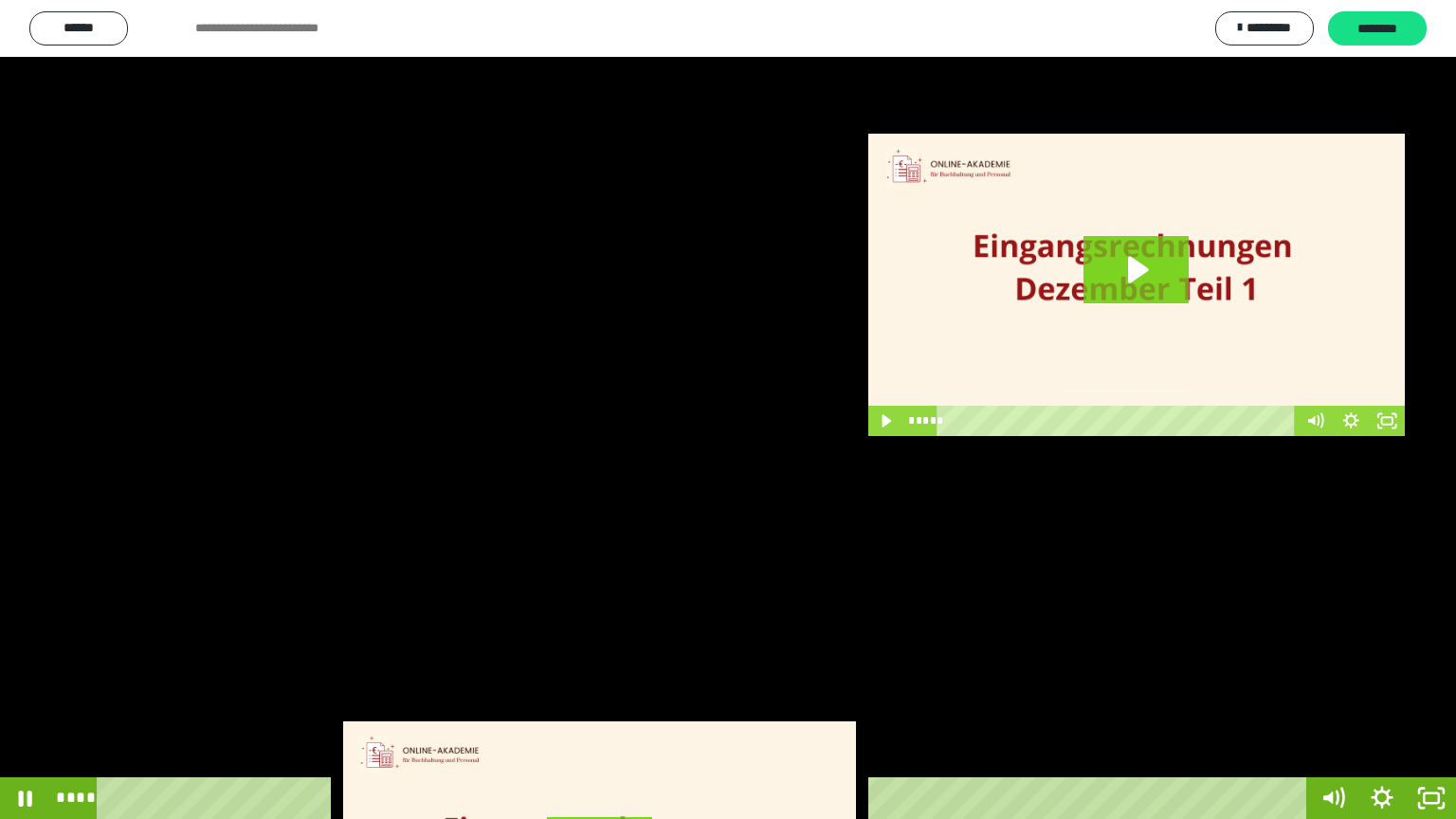 click at bounding box center [728, 410] 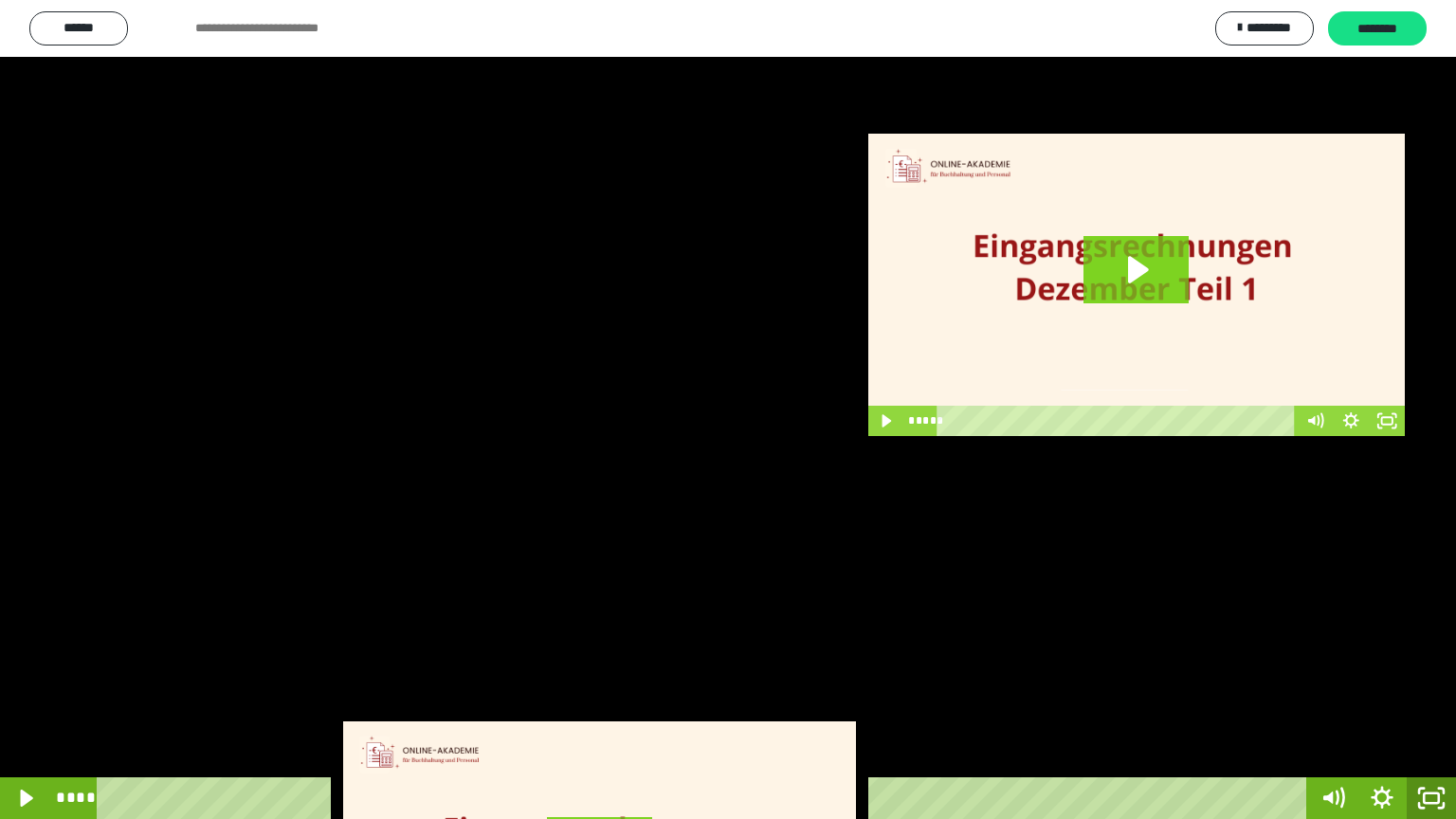 click 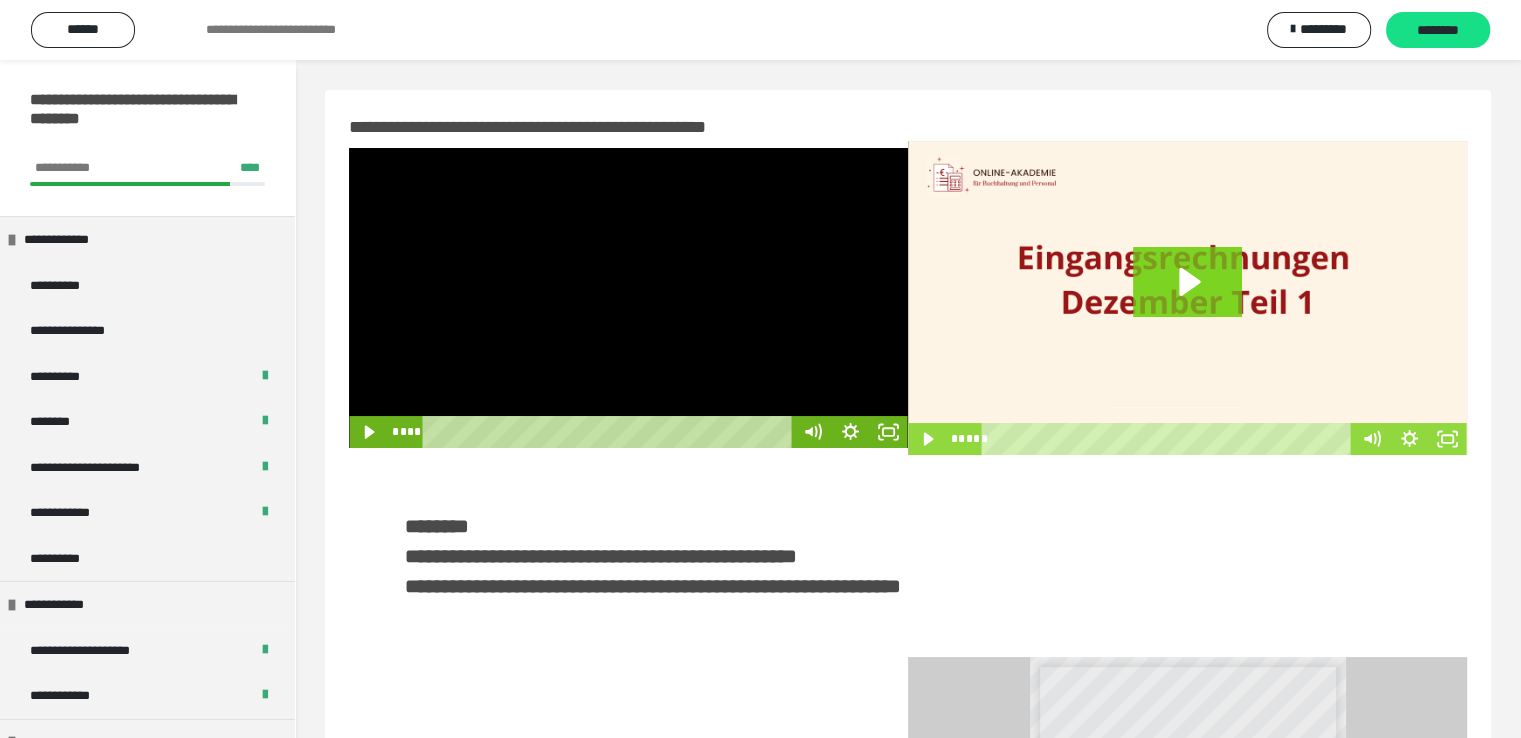 click at bounding box center [628, 298] 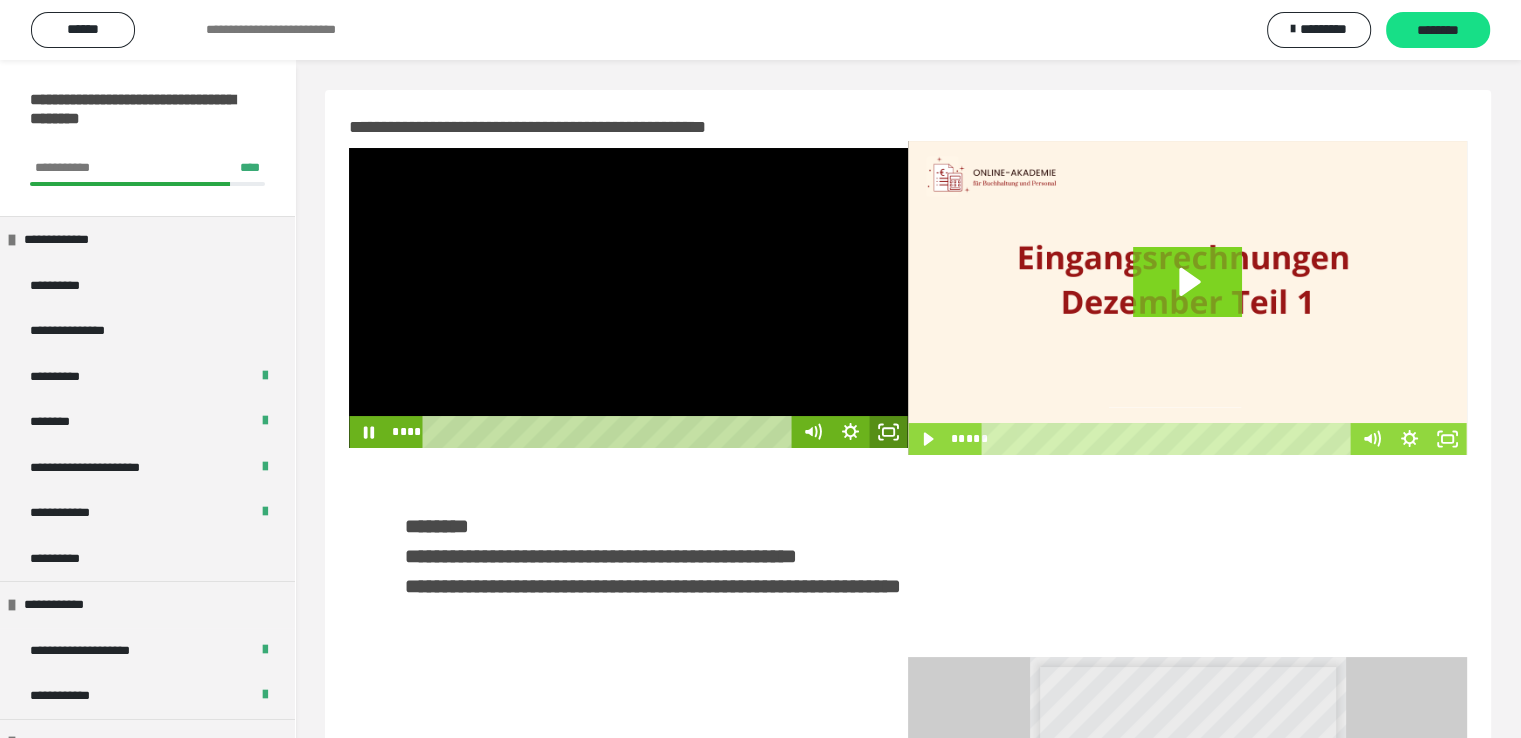 click 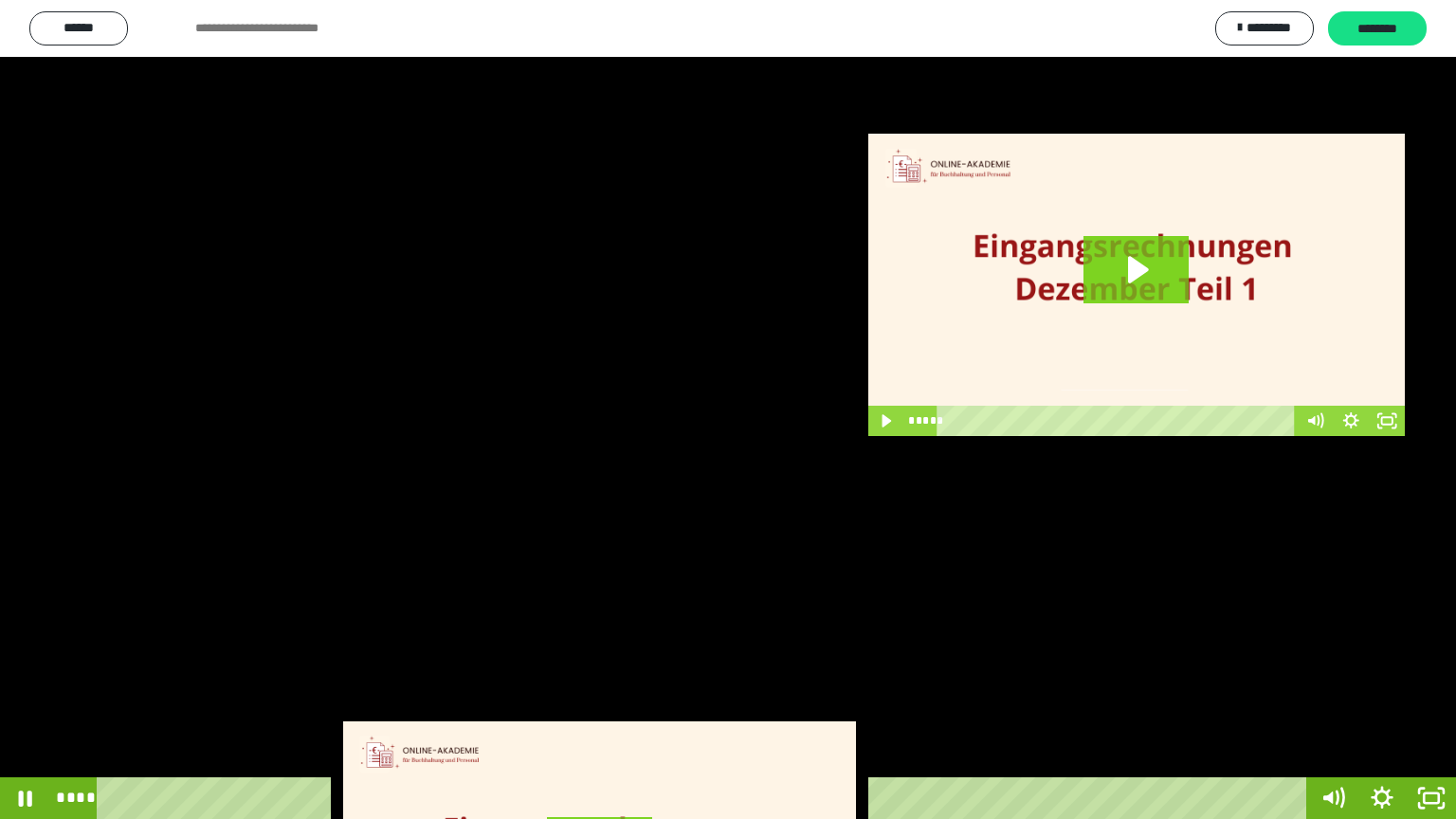 click at bounding box center (728, 410) 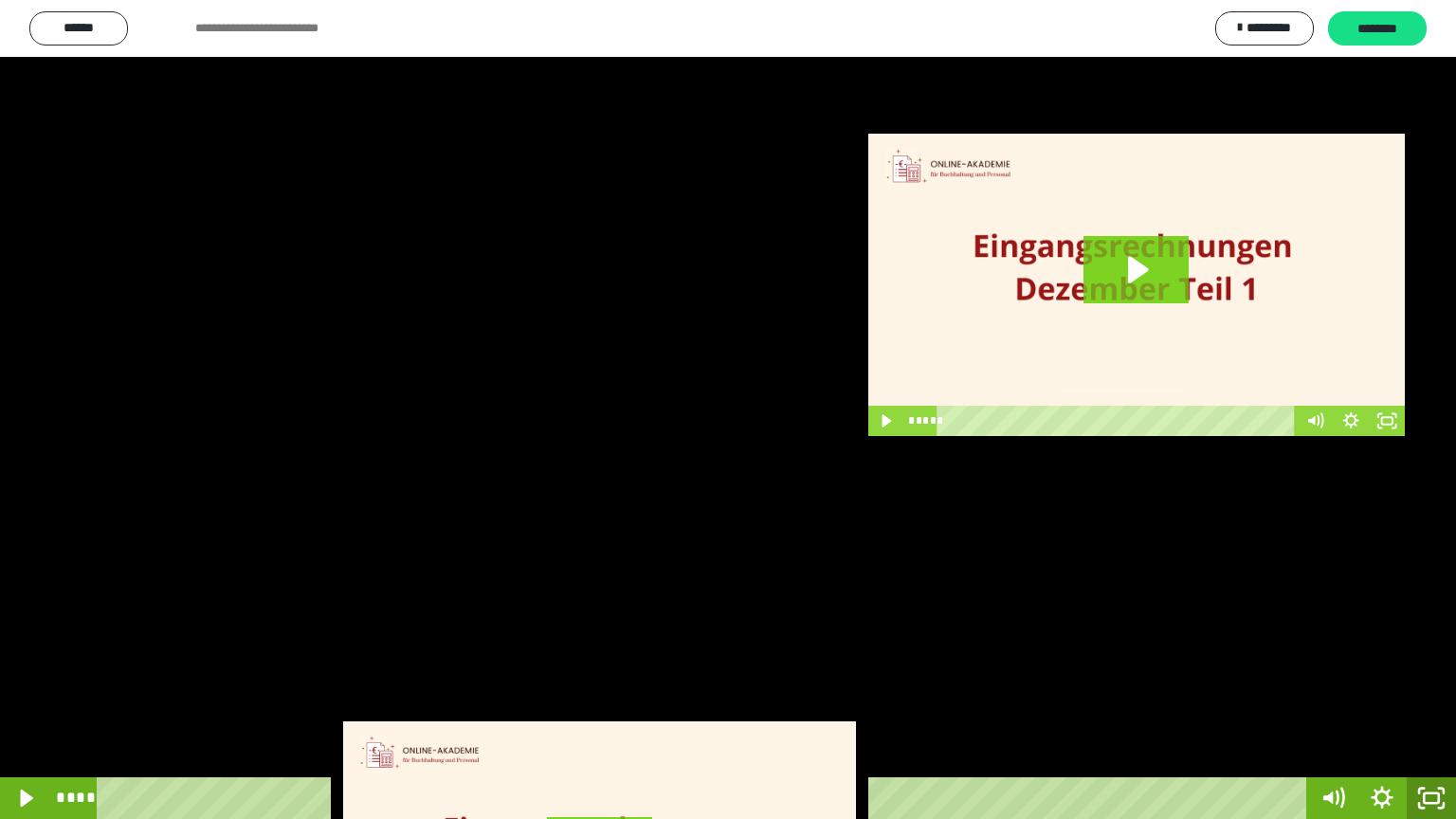 click 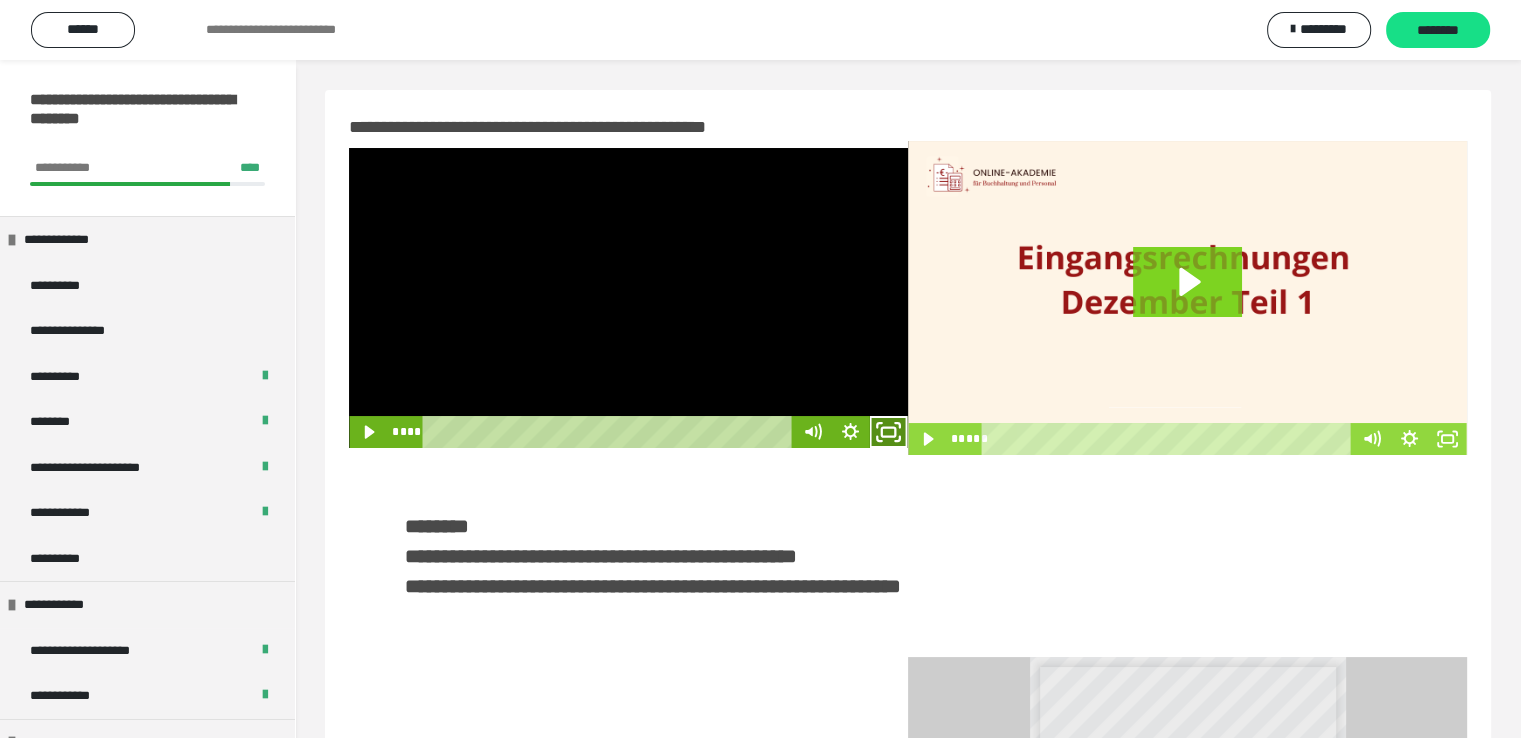click 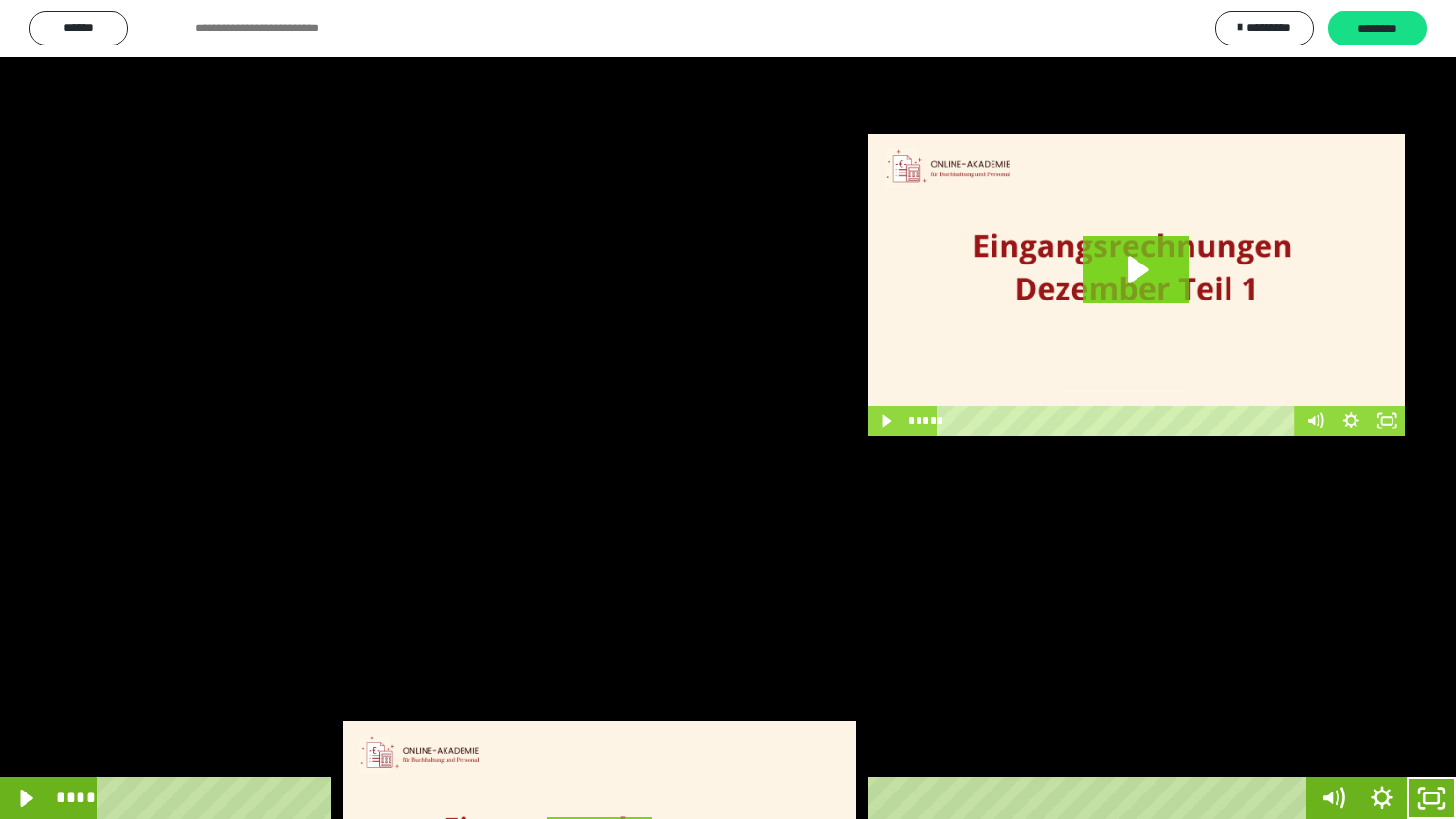 click at bounding box center (728, 410) 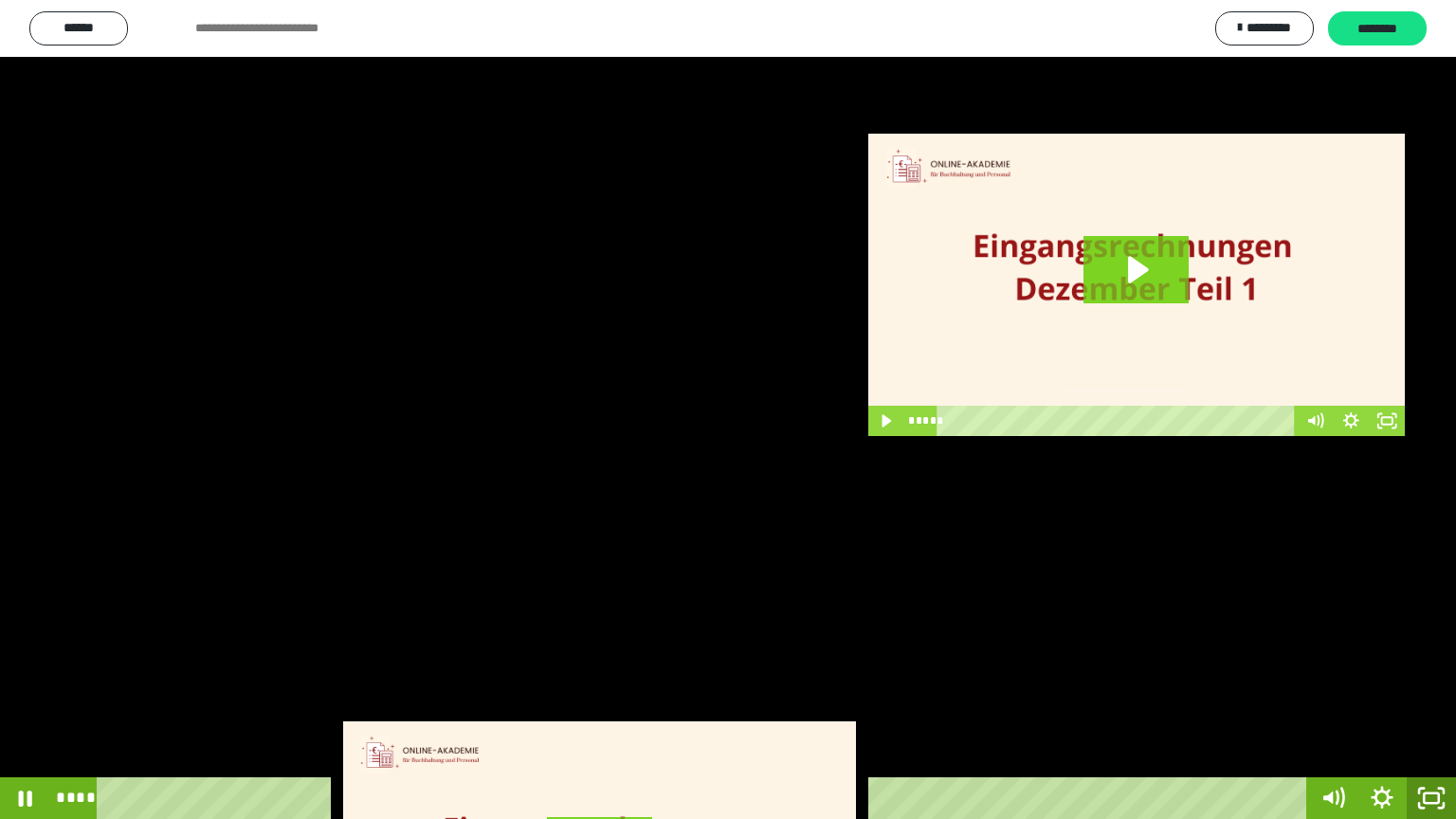 click 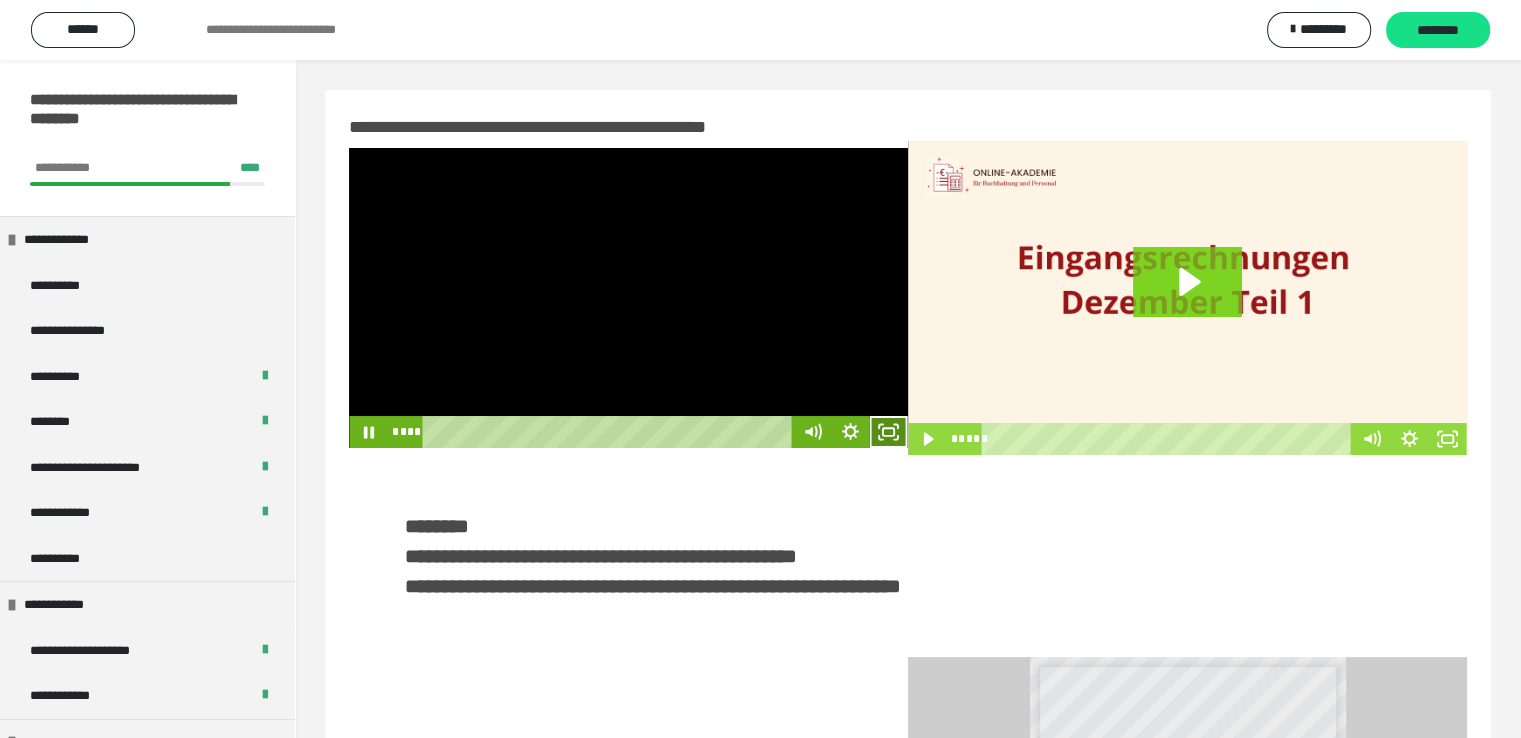 click 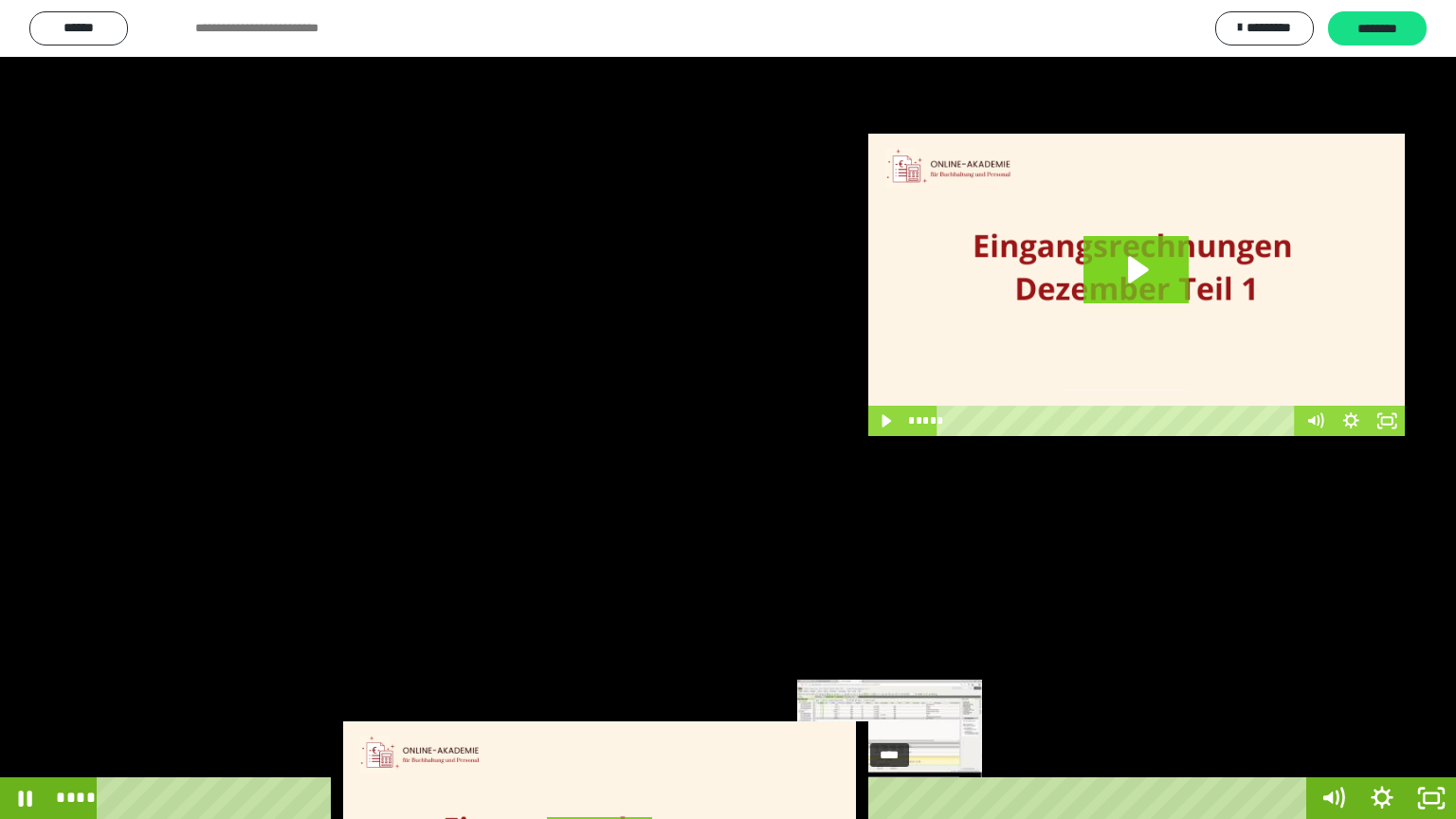 click on "****" at bounding box center (705, 798) 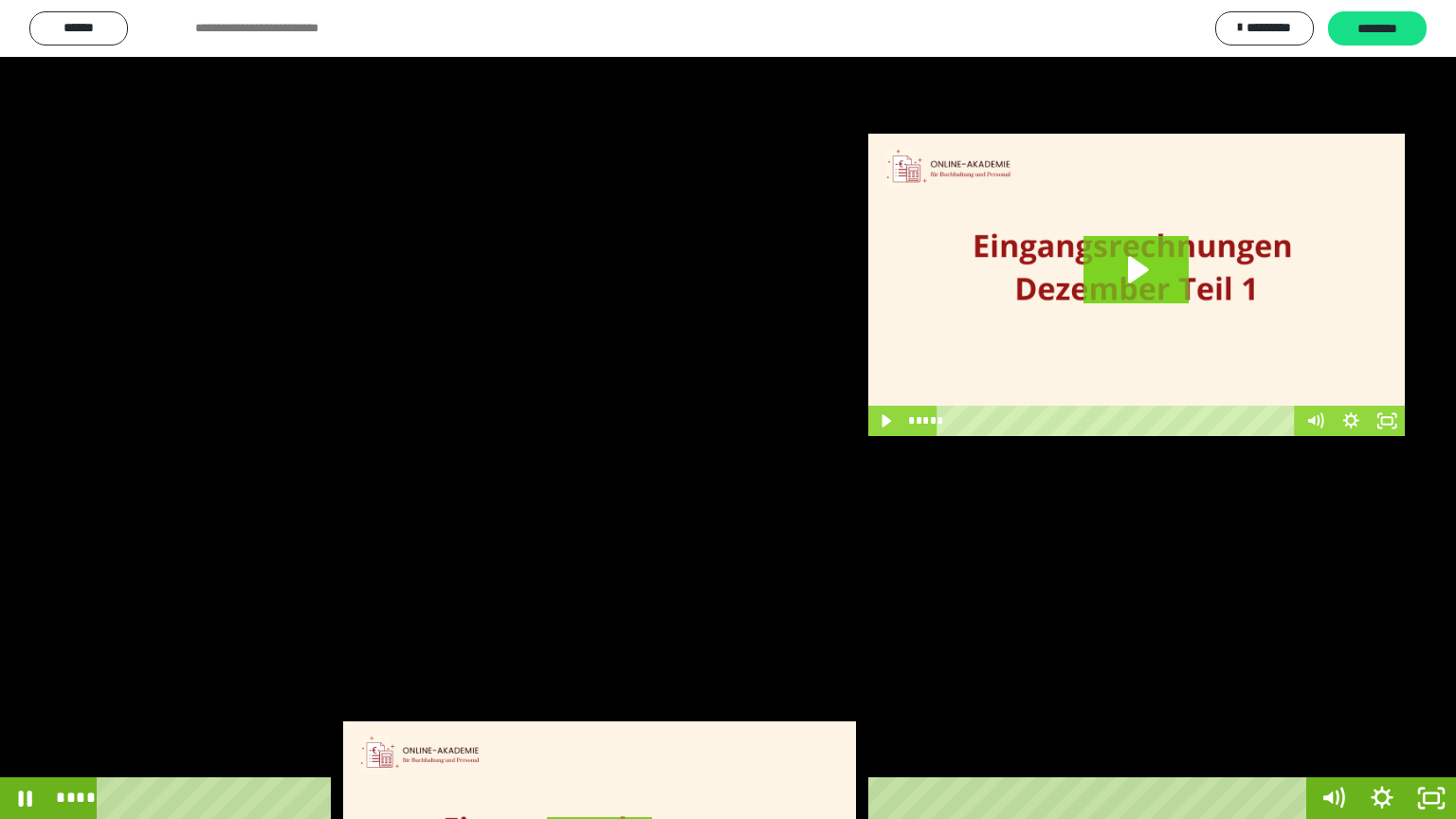 click at bounding box center (728, 410) 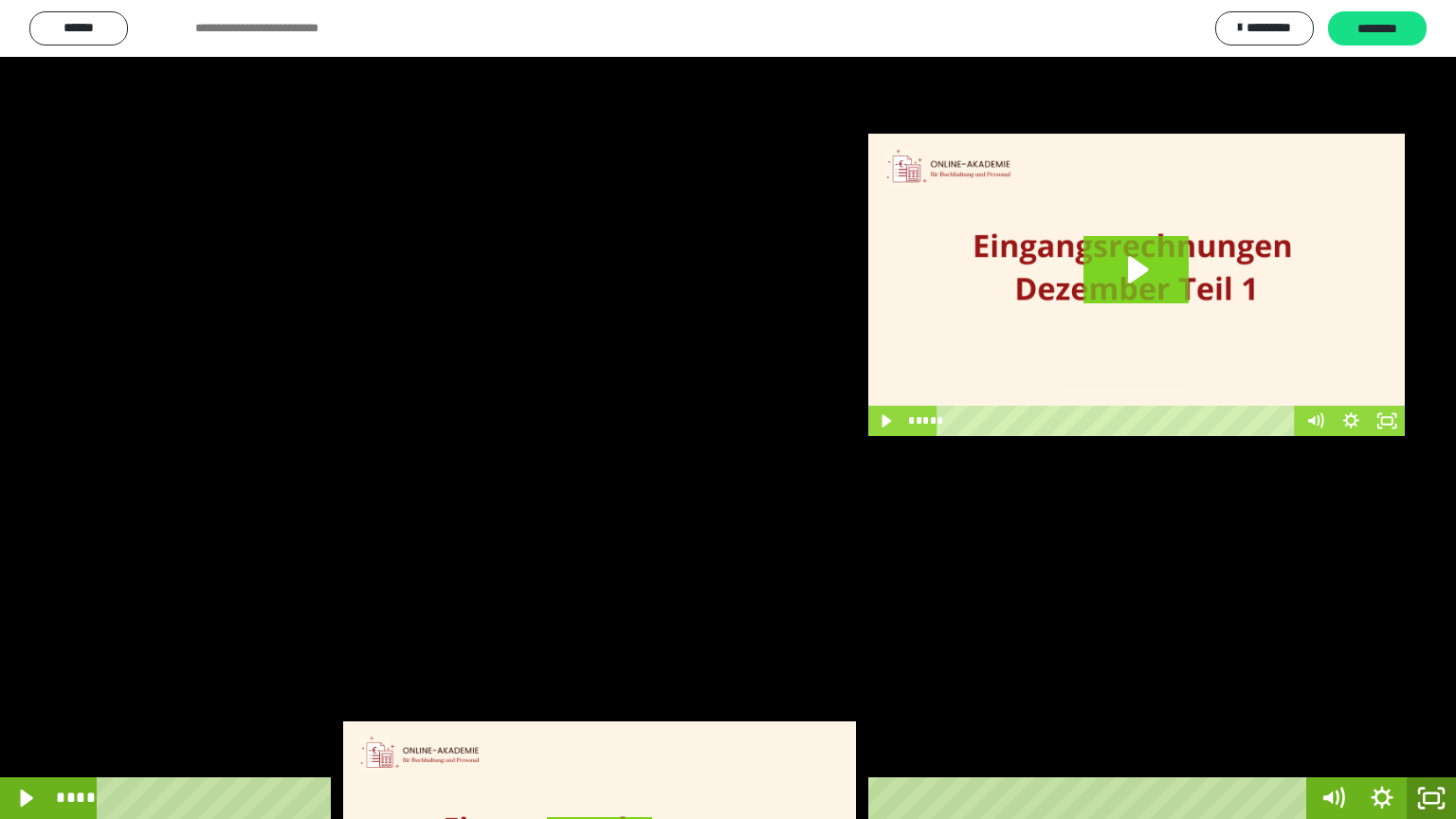click 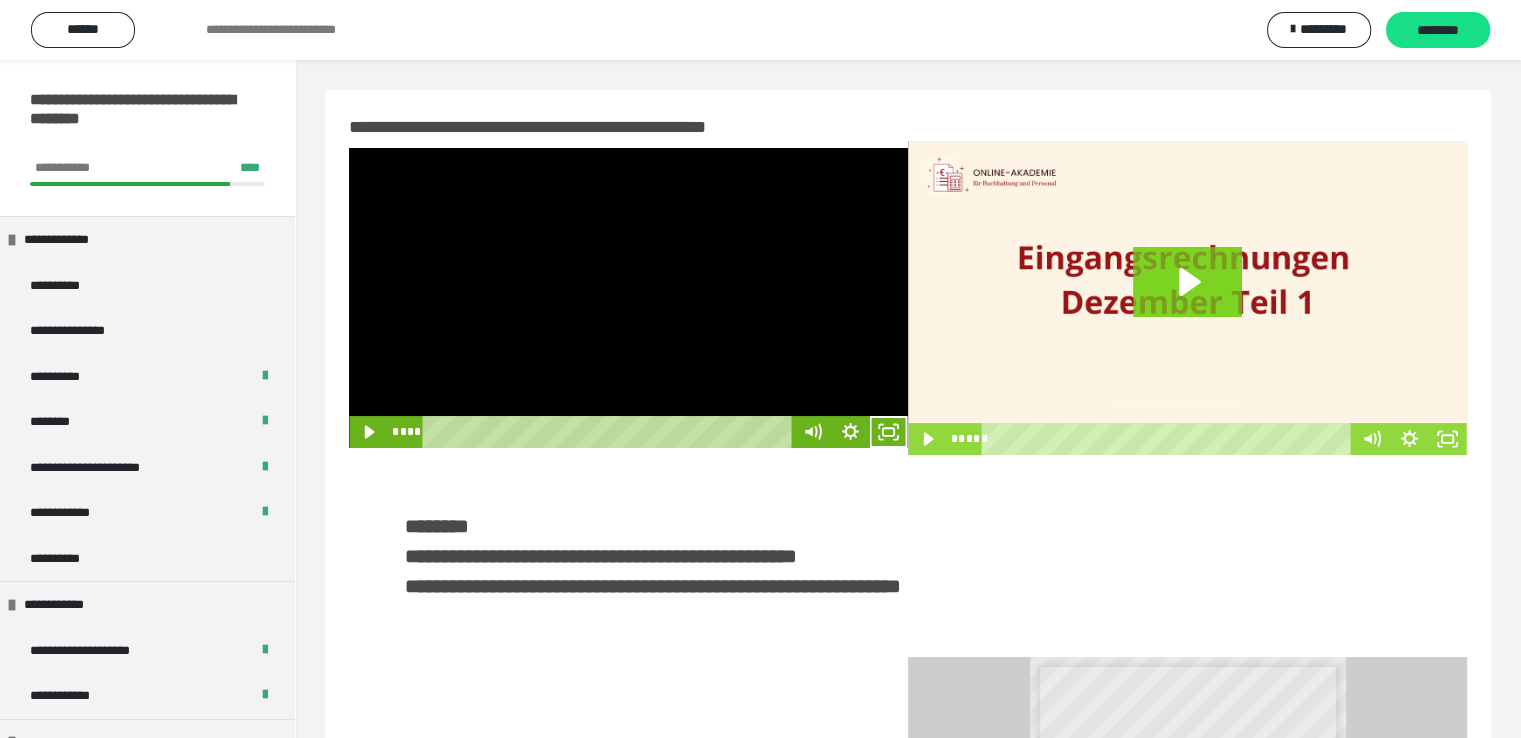 click at bounding box center [628, 298] 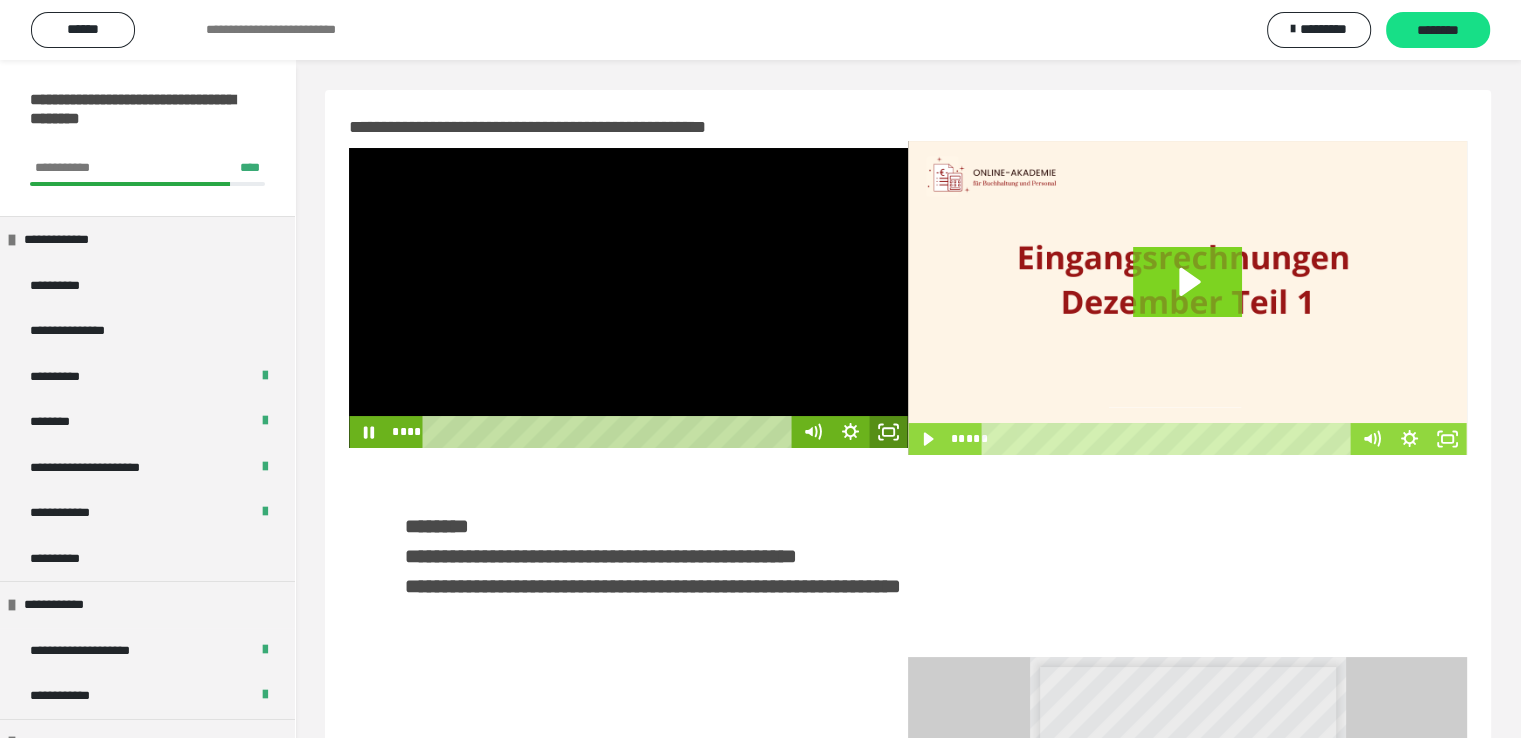 click 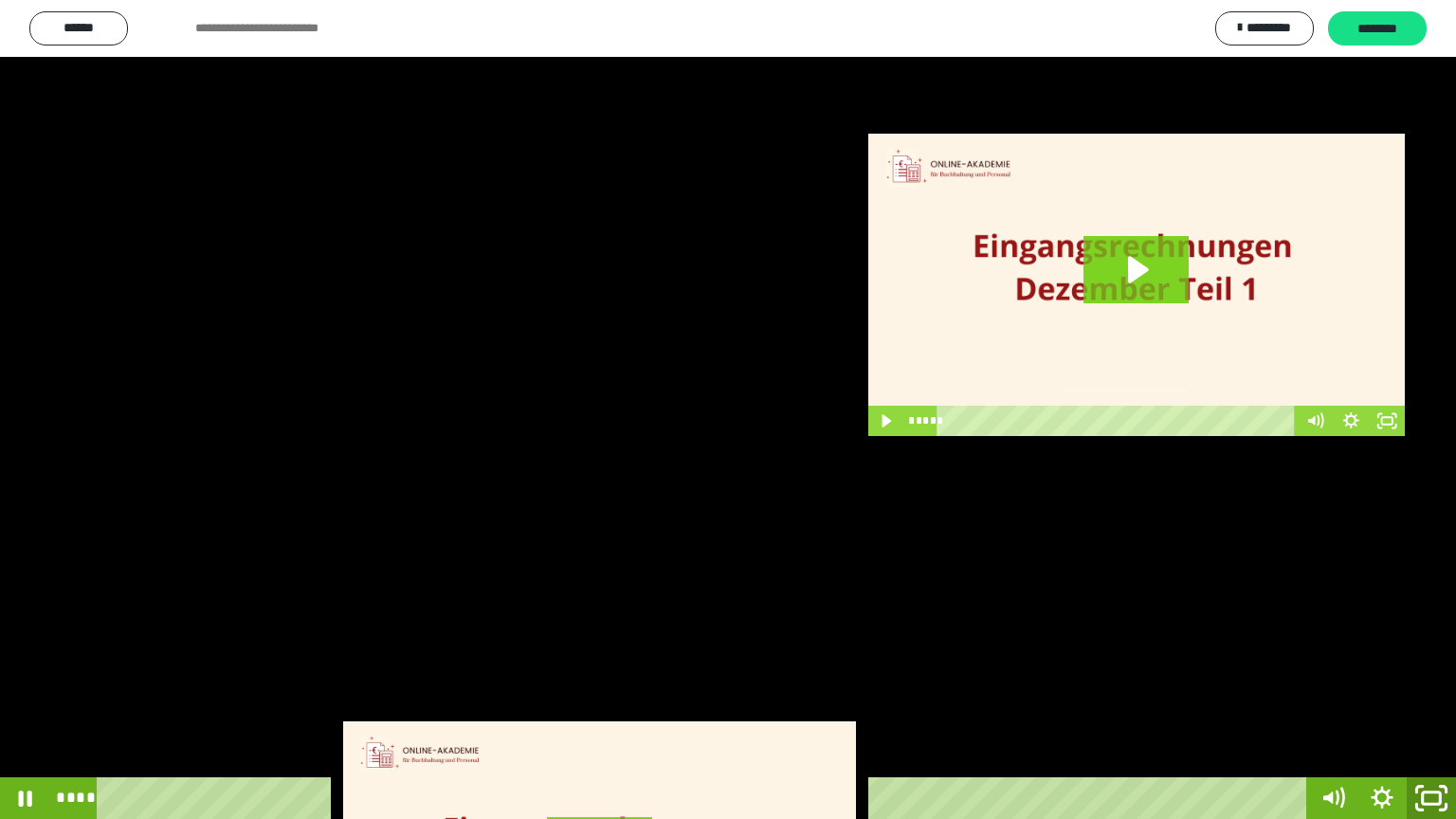 click 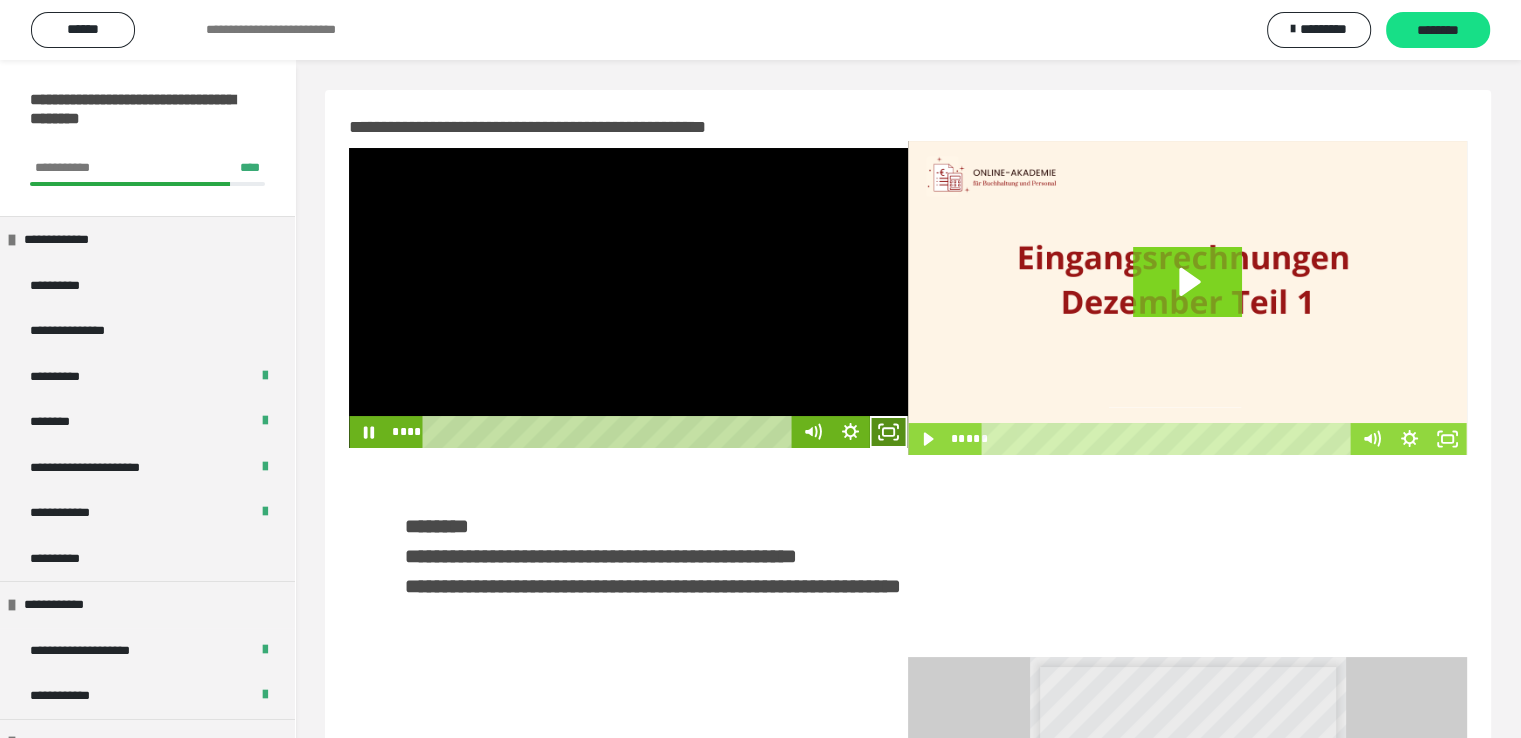 click 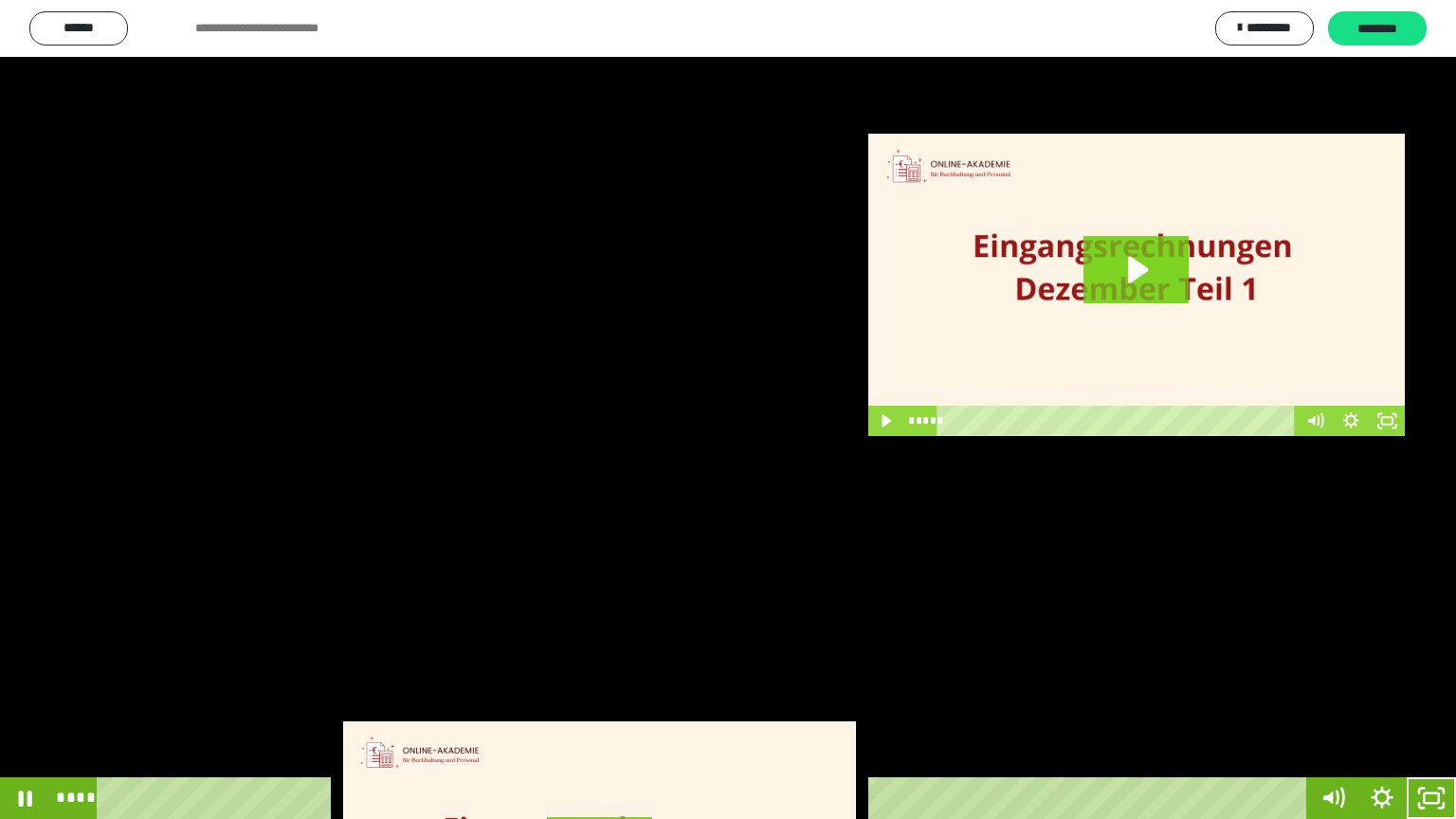 click at bounding box center [728, 410] 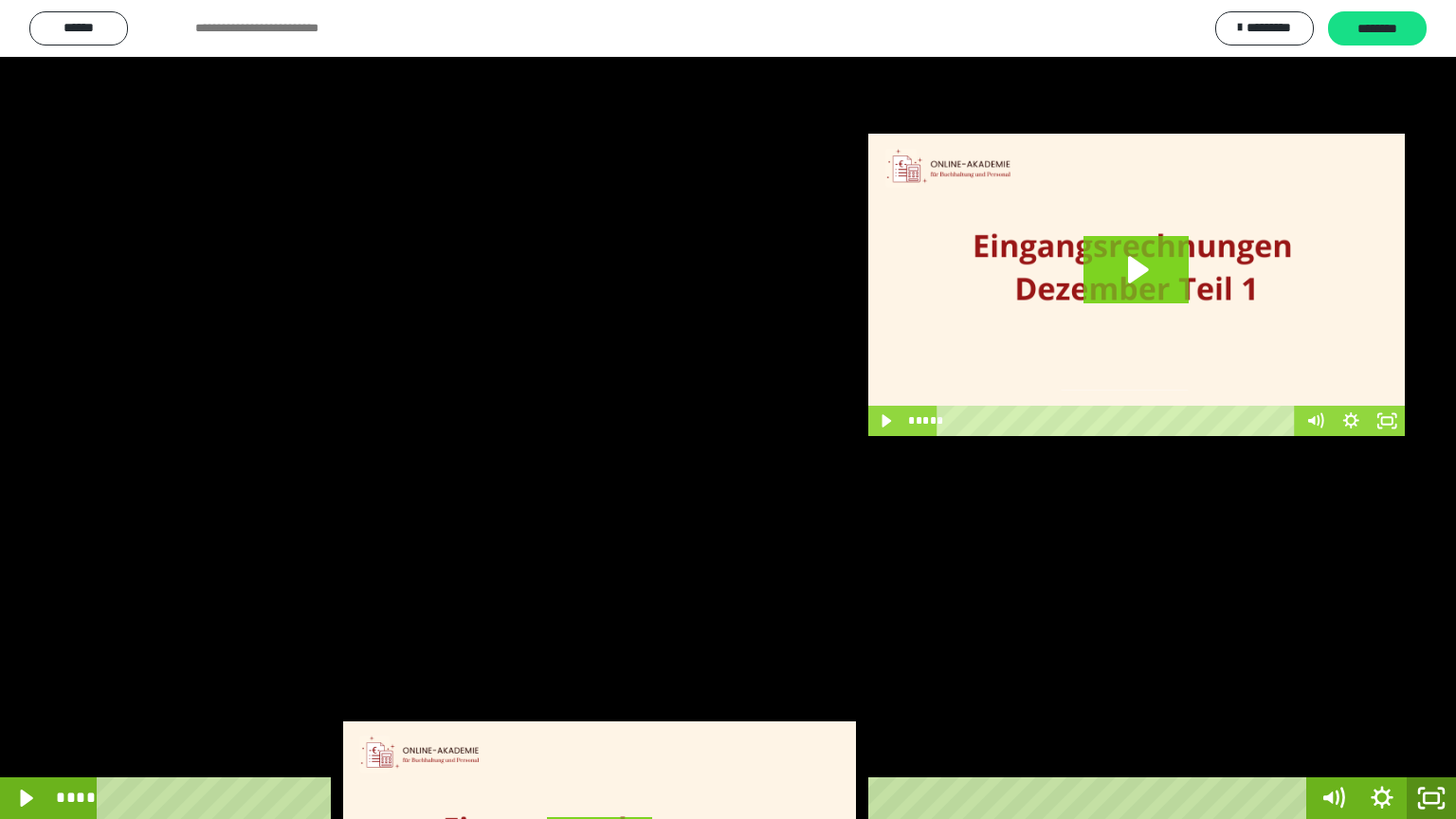 click 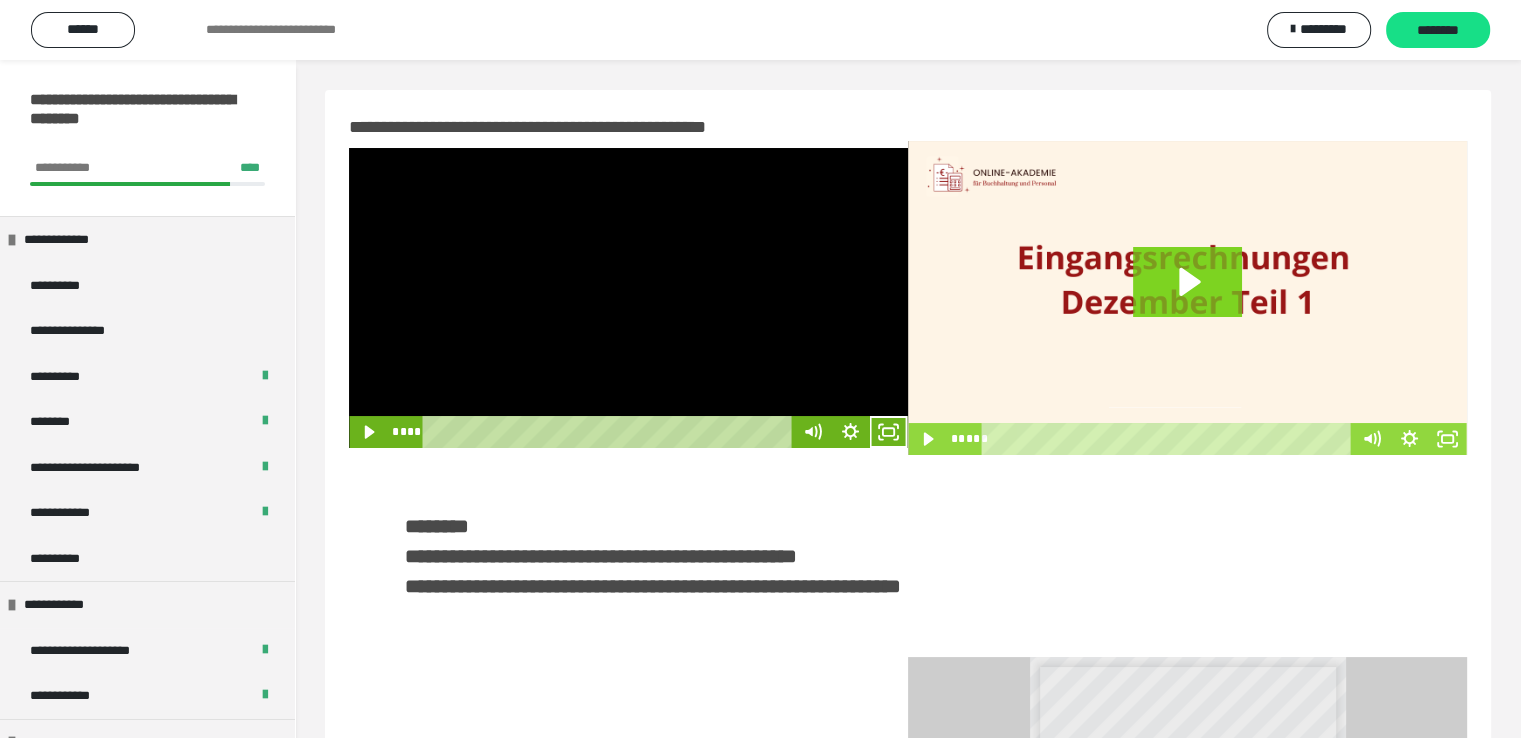 click at bounding box center (628, 298) 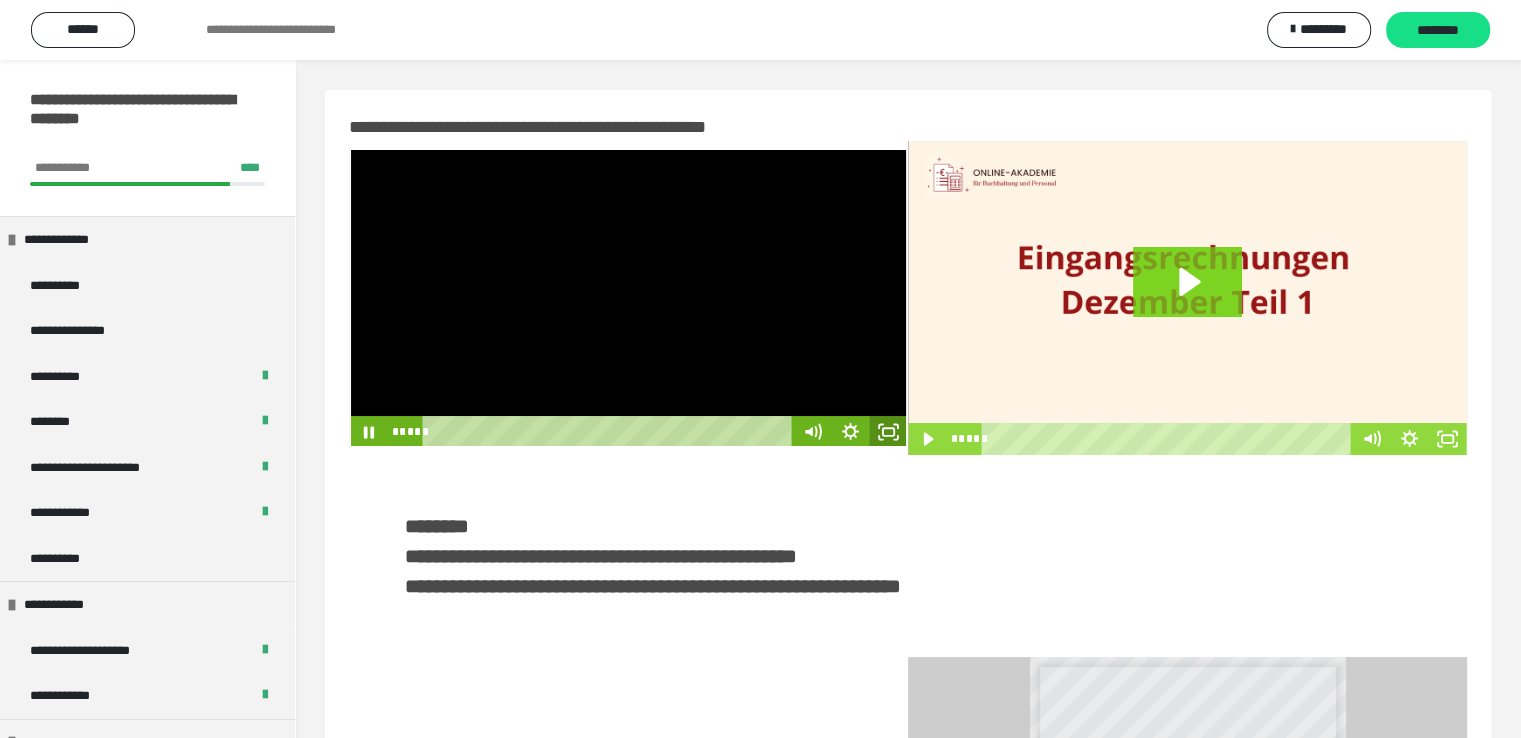 click 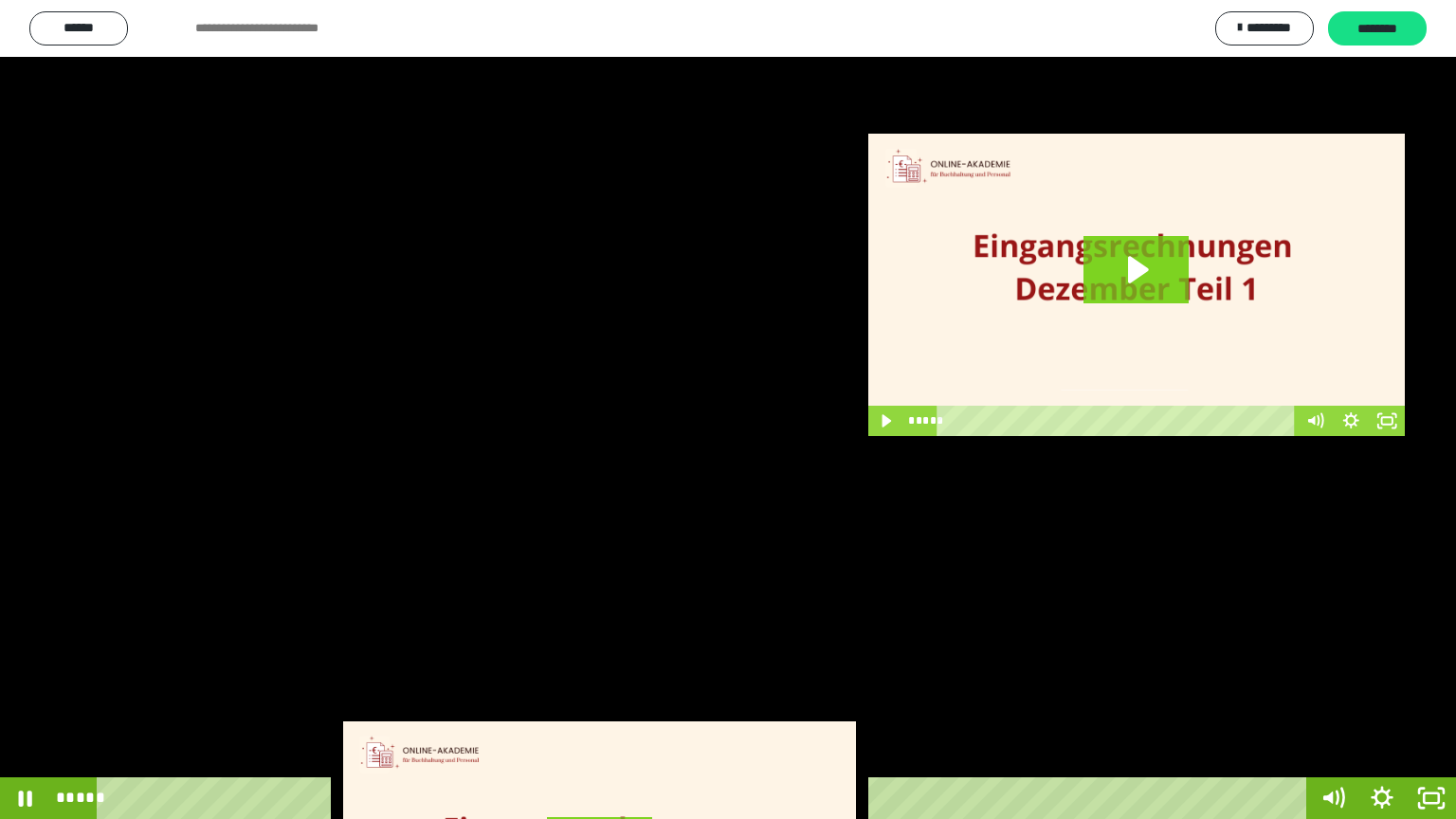 click at bounding box center (728, 410) 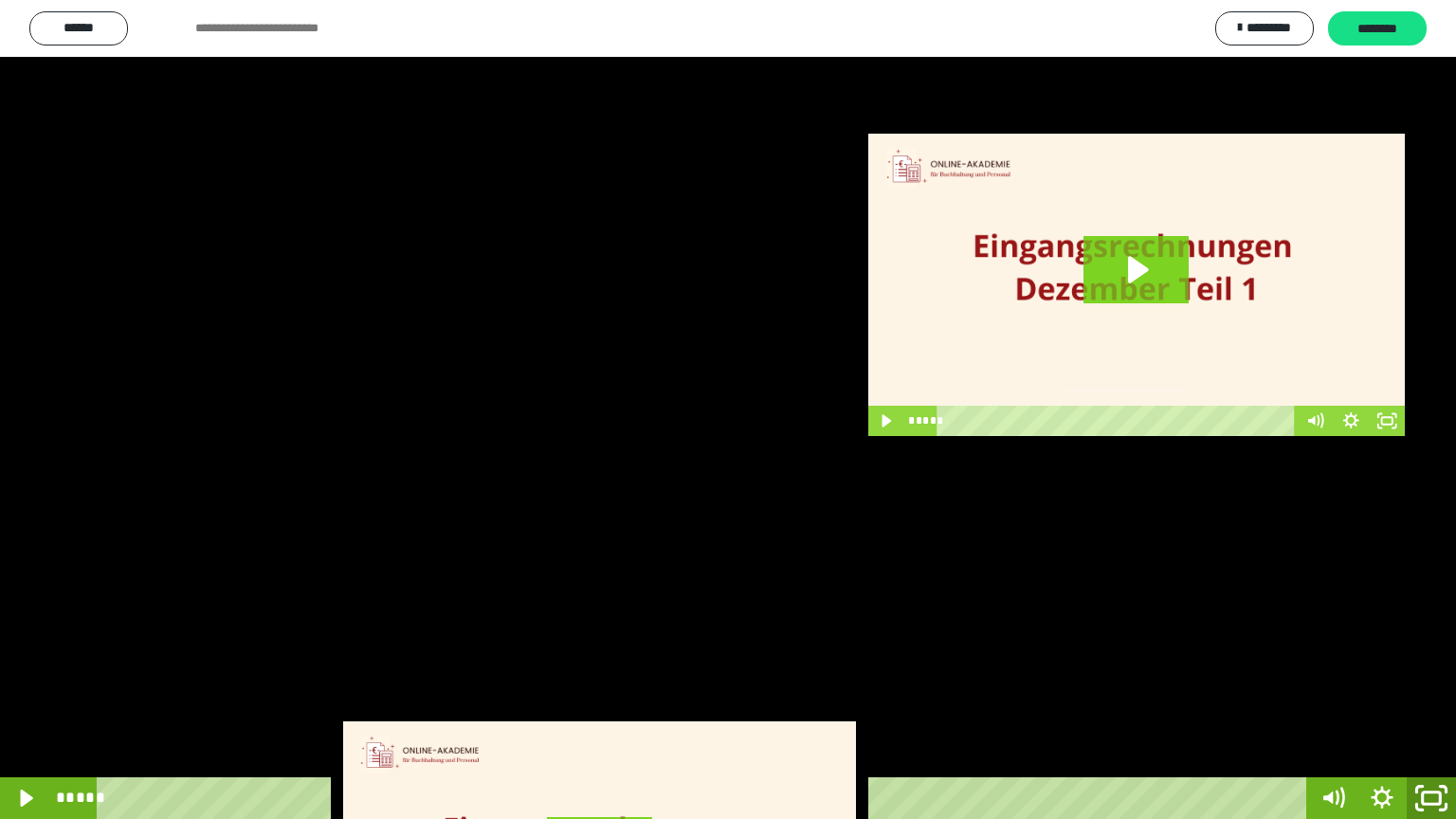 click 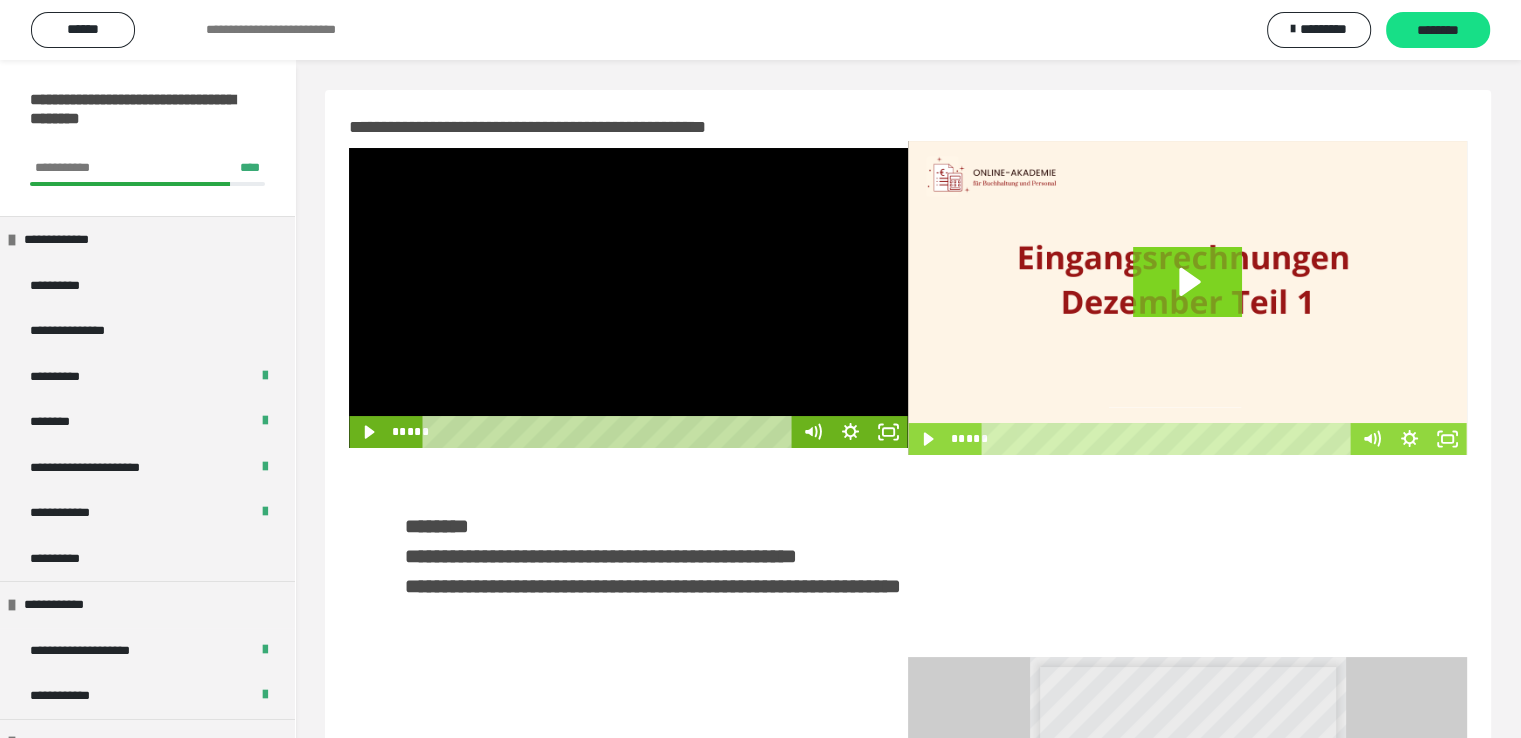 click at bounding box center (628, 298) 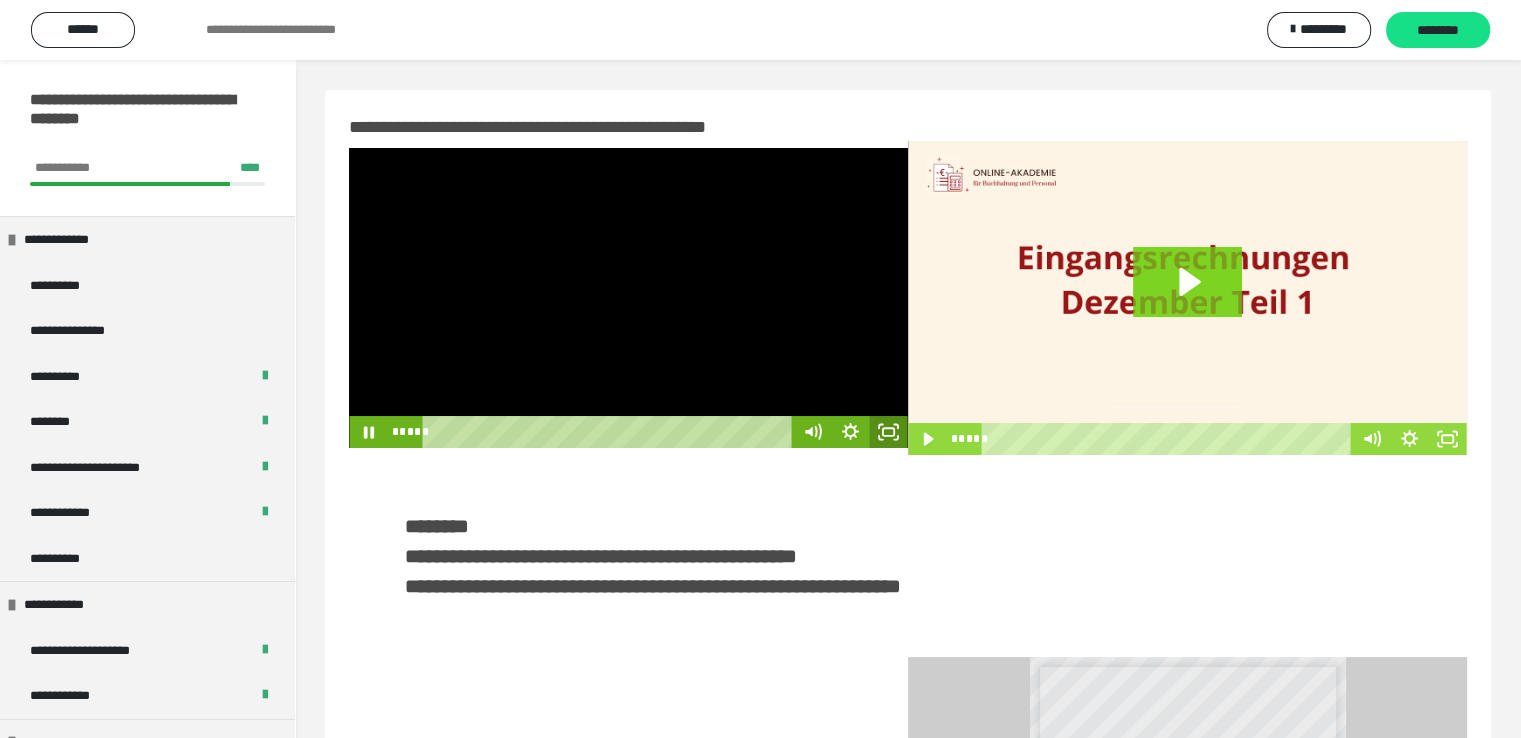 click 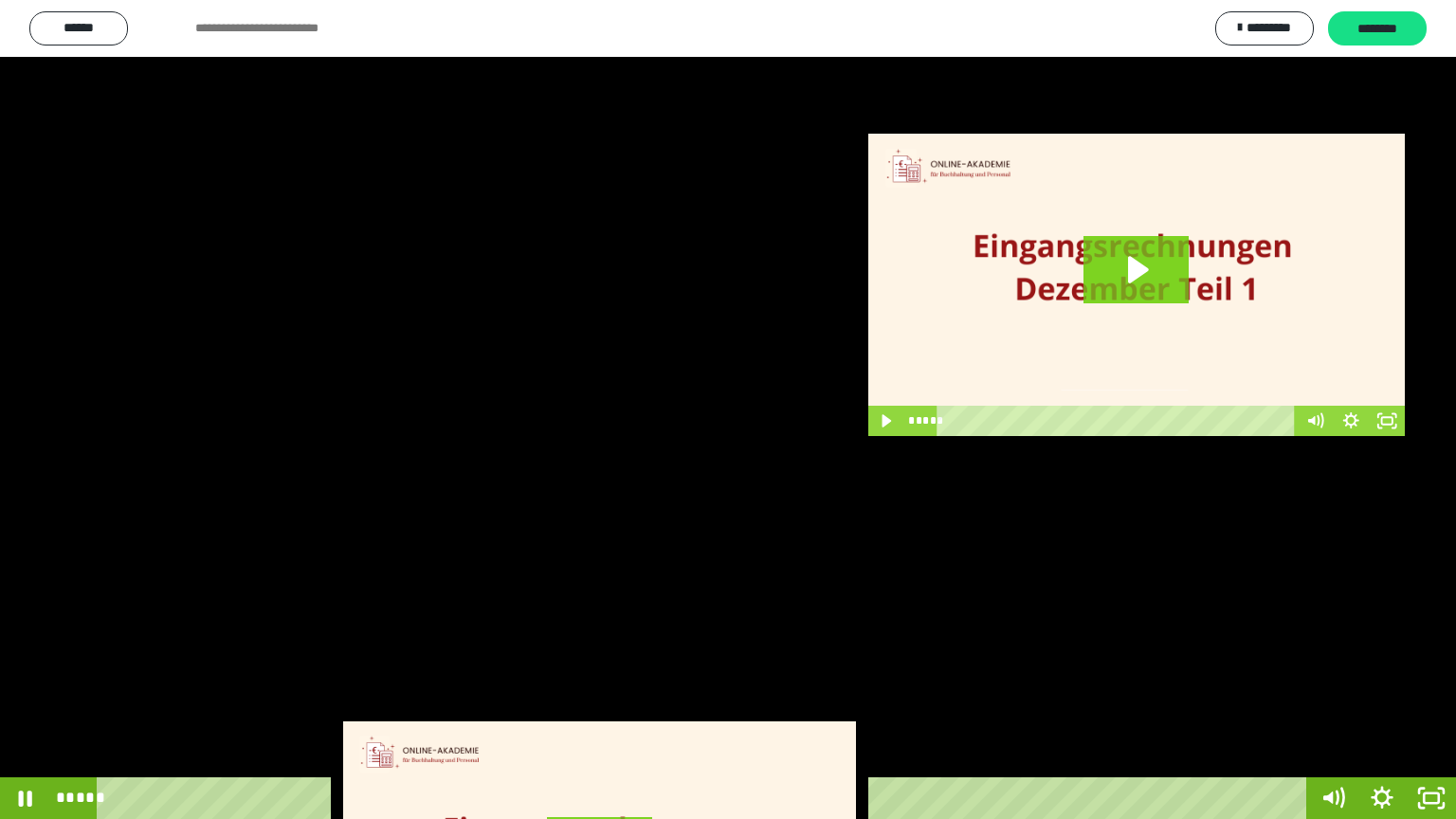click at bounding box center (728, 410) 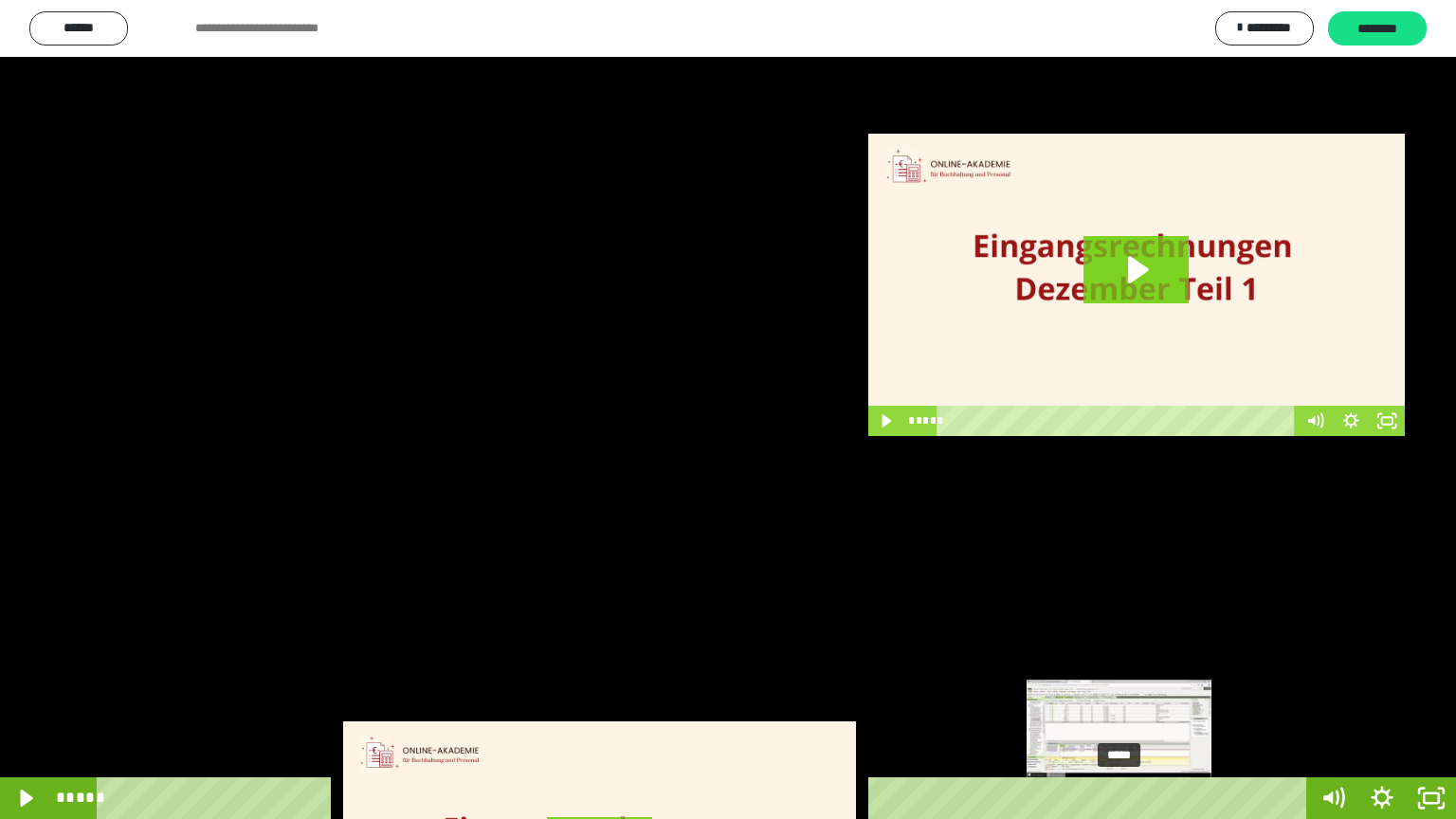 click on "*****" at bounding box center (705, 798) 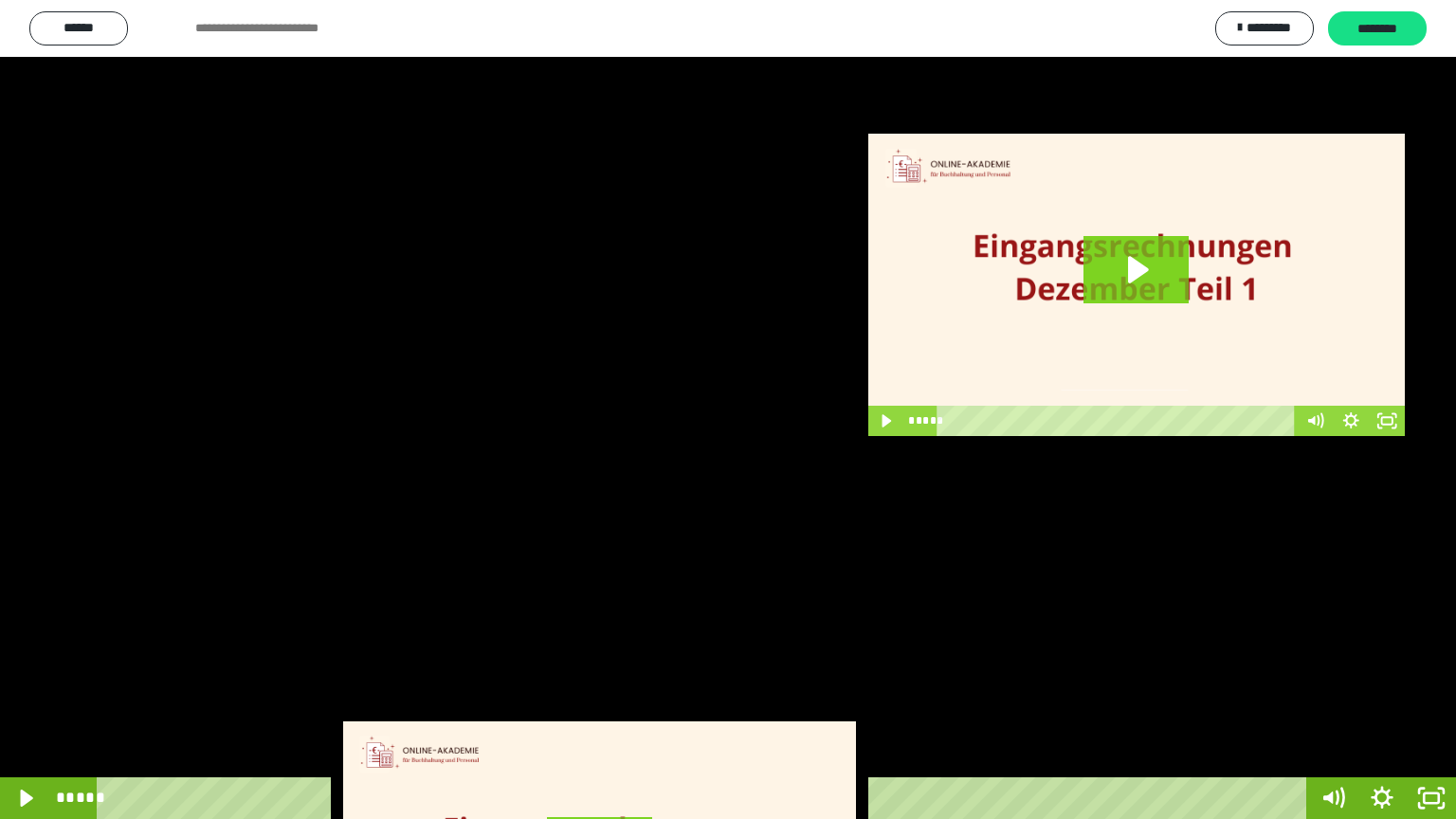 click at bounding box center (728, 410) 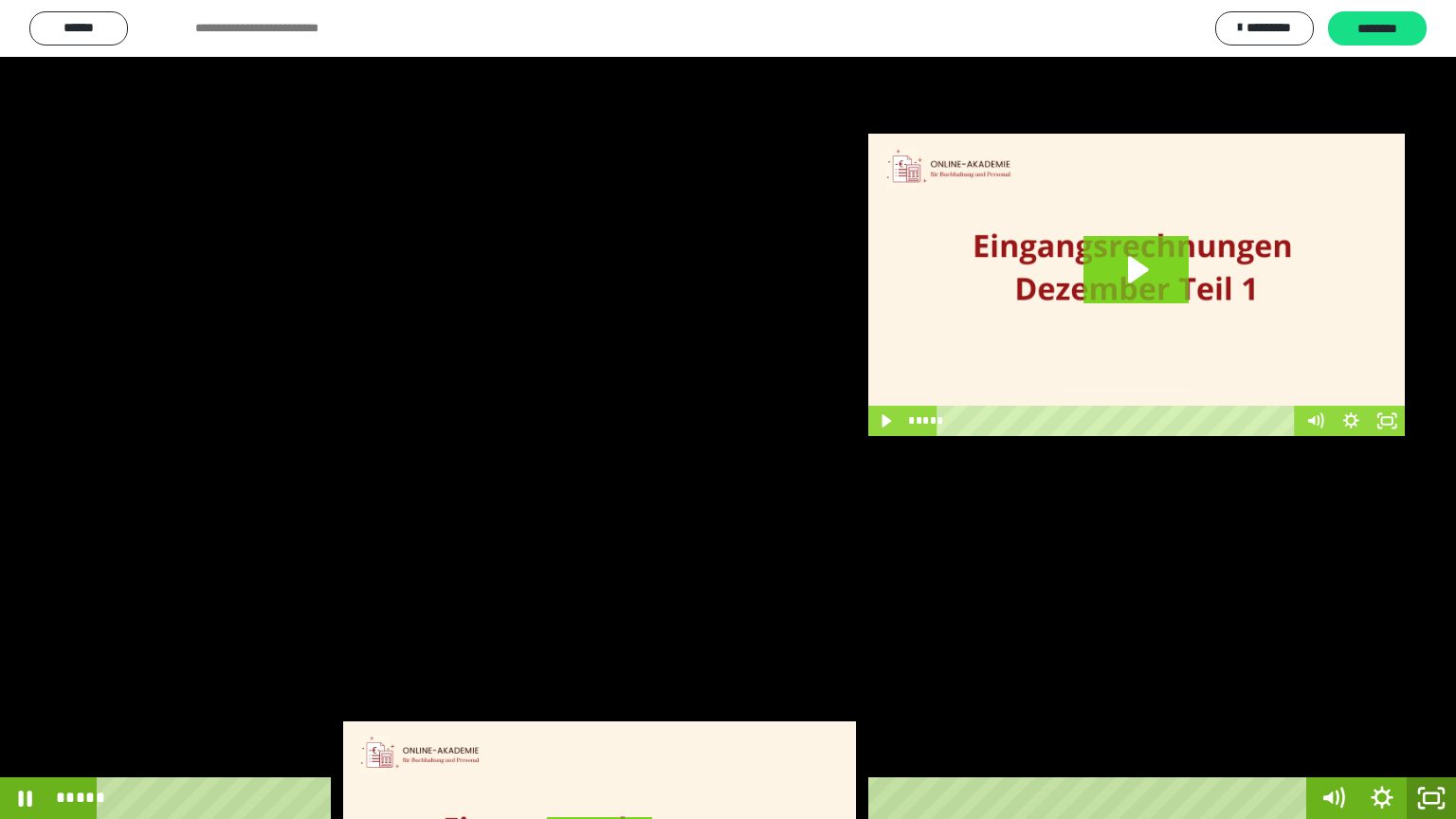 click 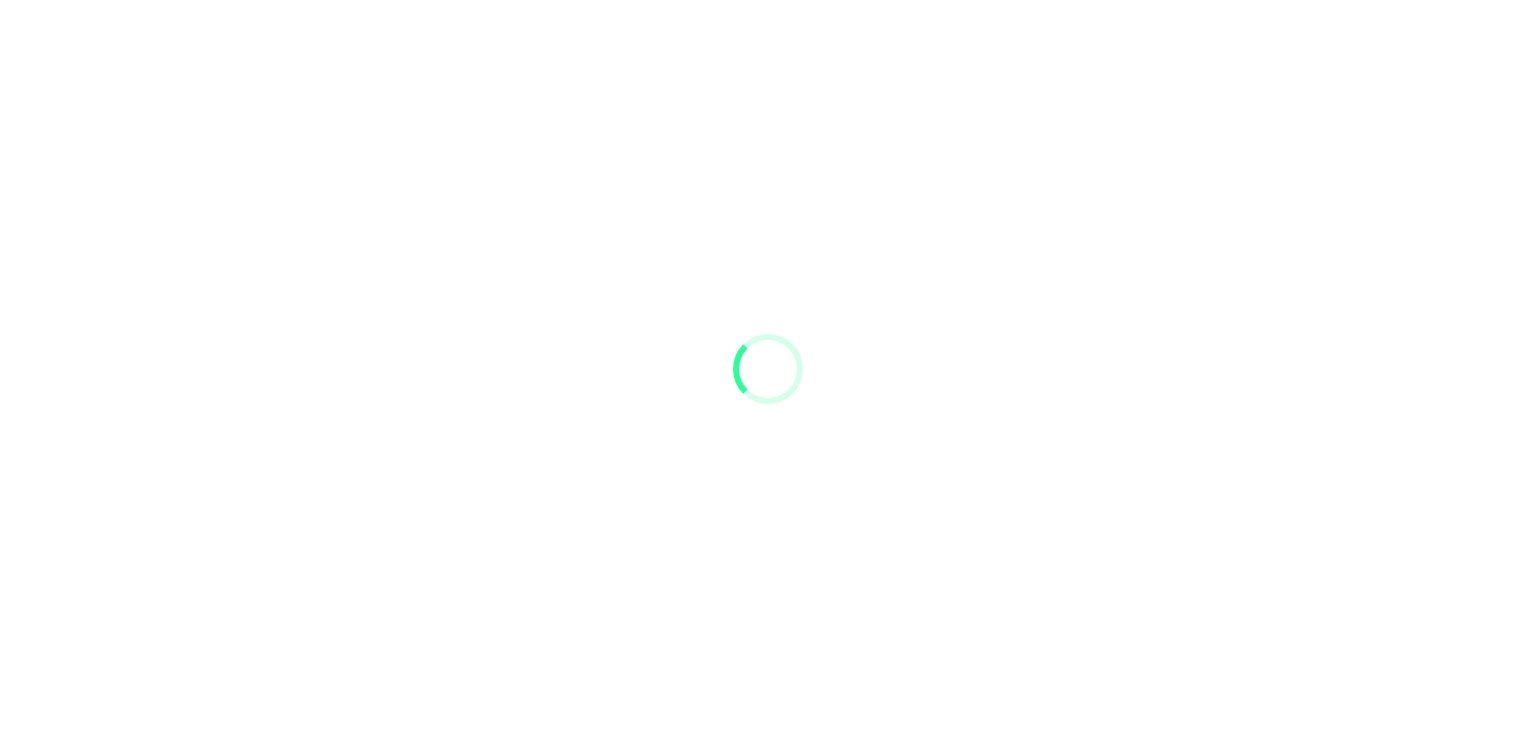 scroll, scrollTop: 0, scrollLeft: 0, axis: both 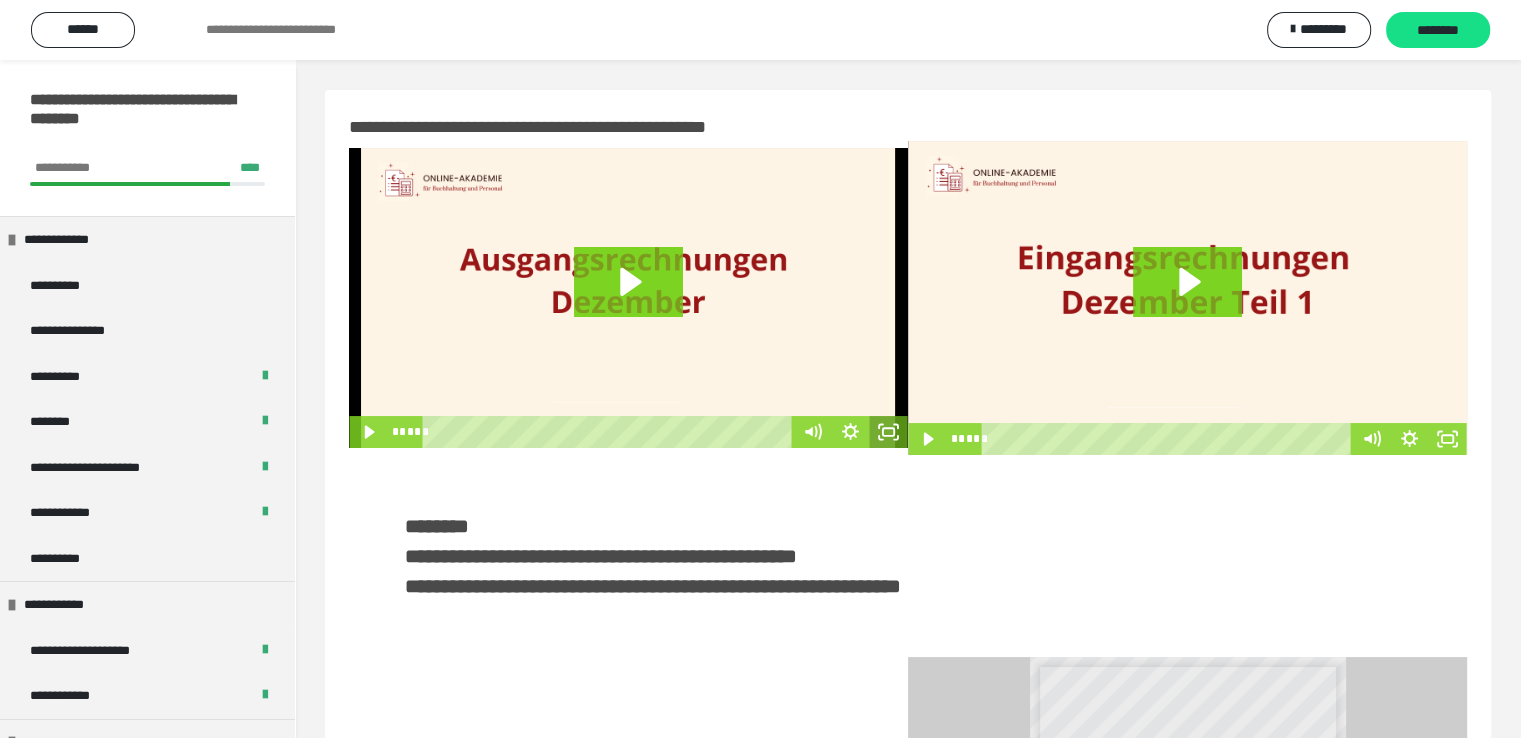 click 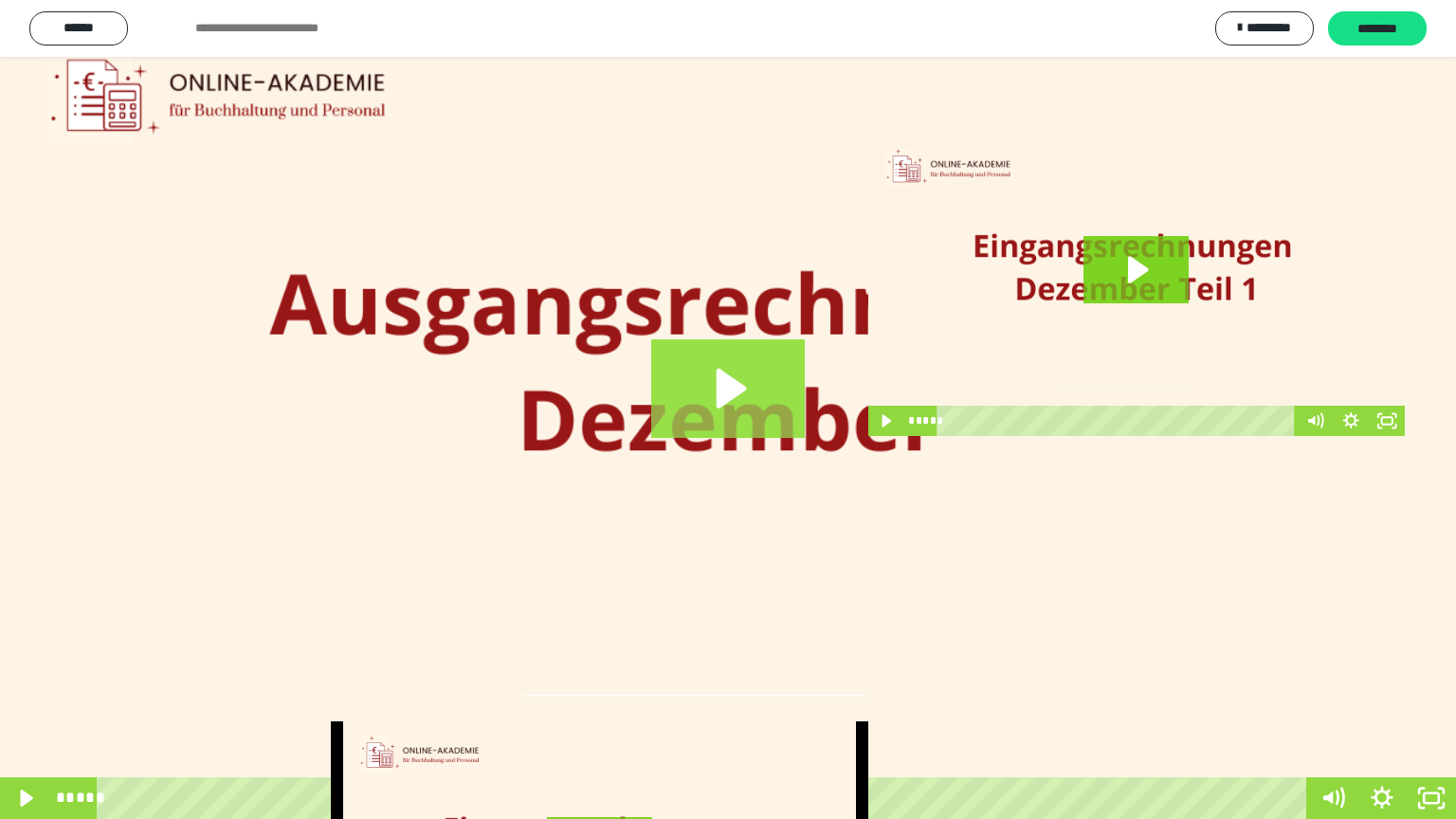 click 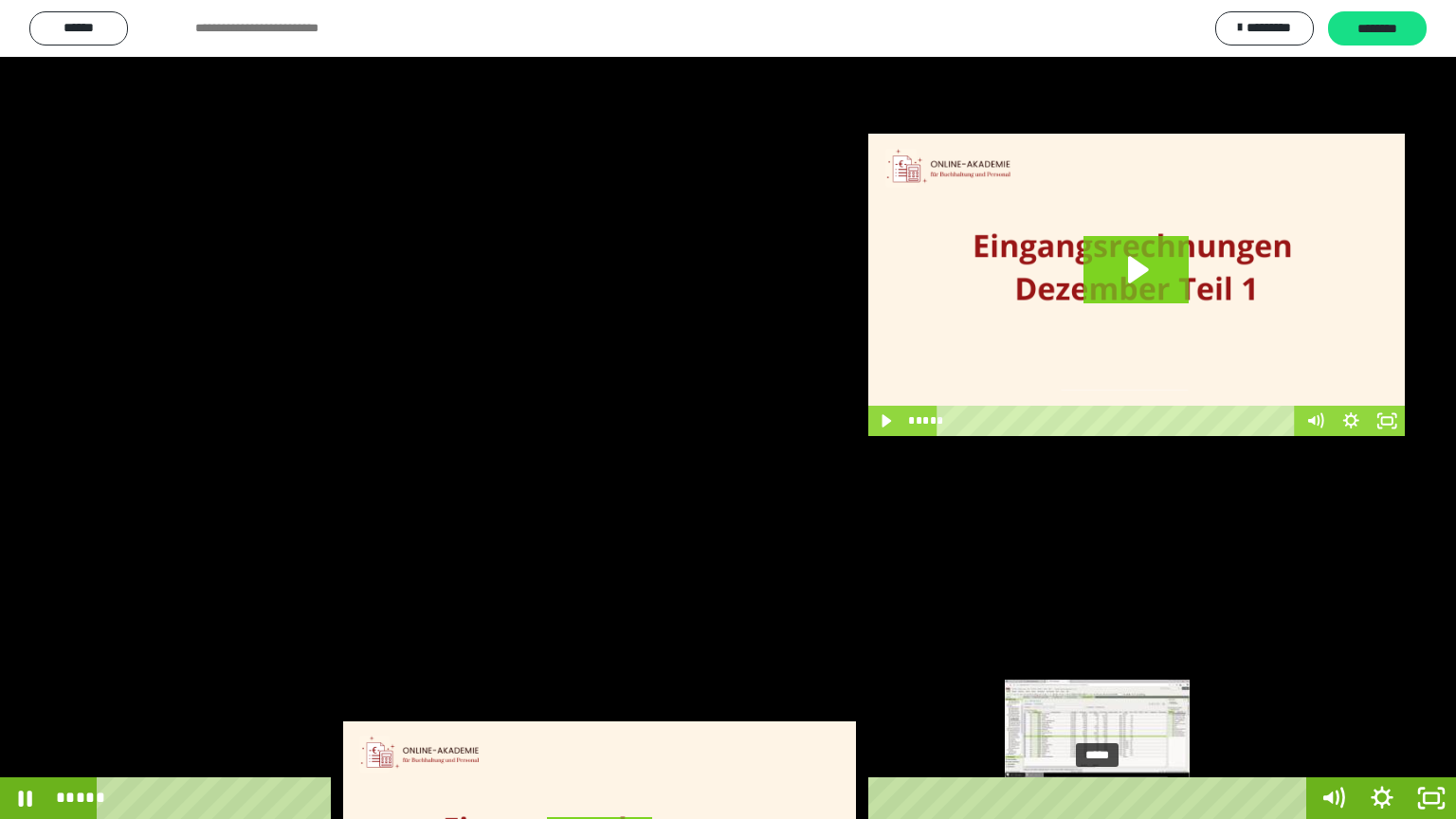 click on "*****" at bounding box center (705, 798) 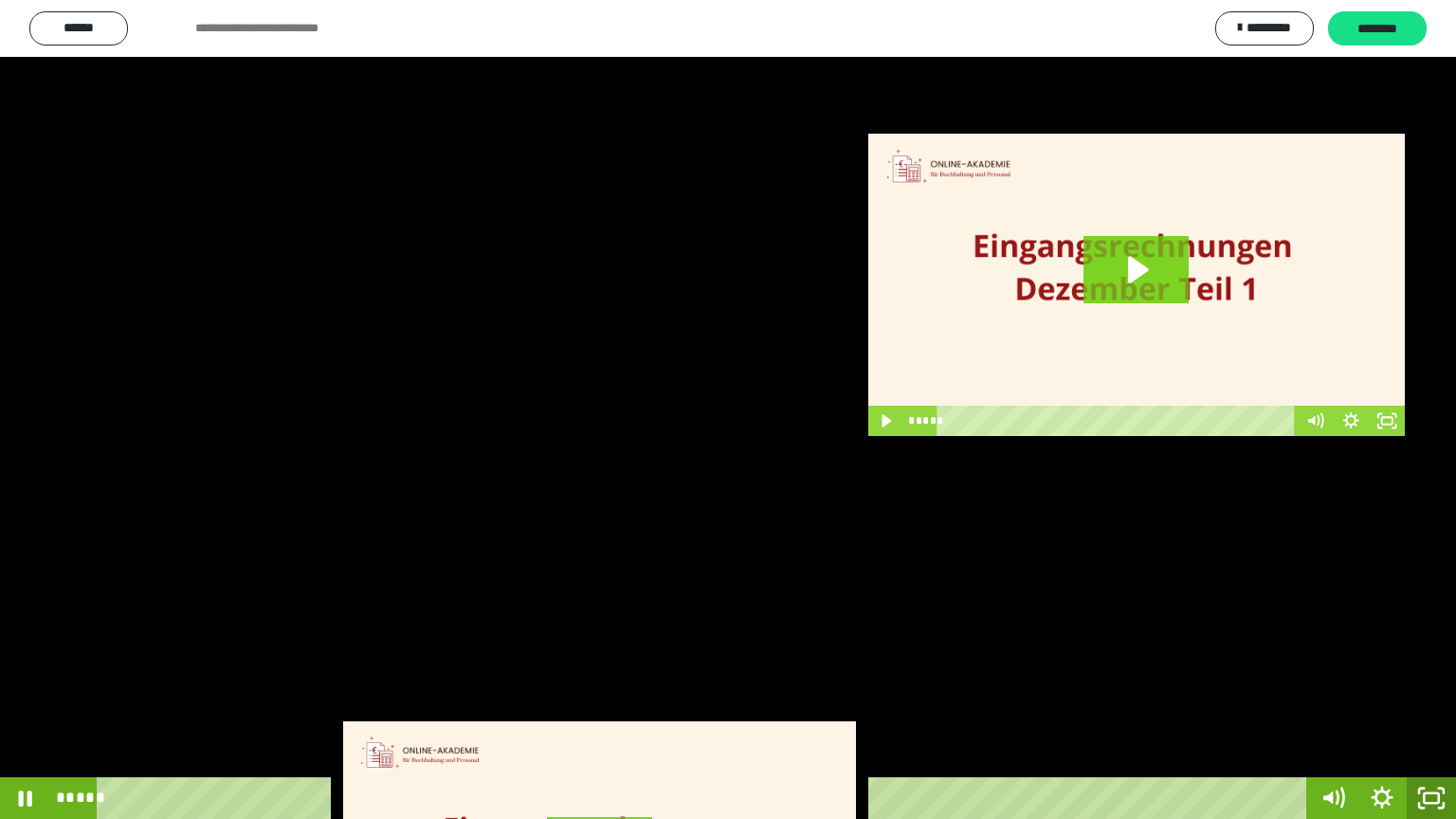 click 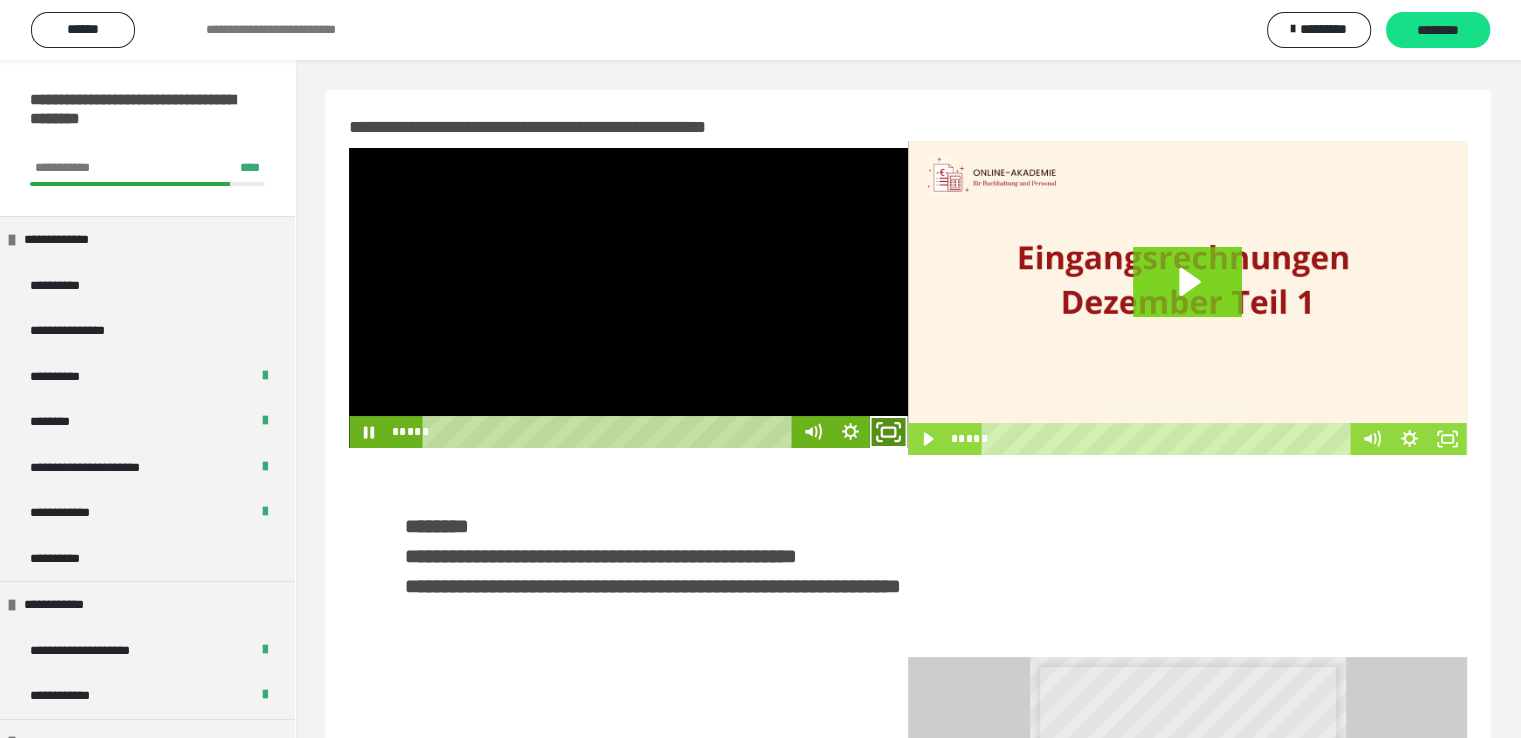 click 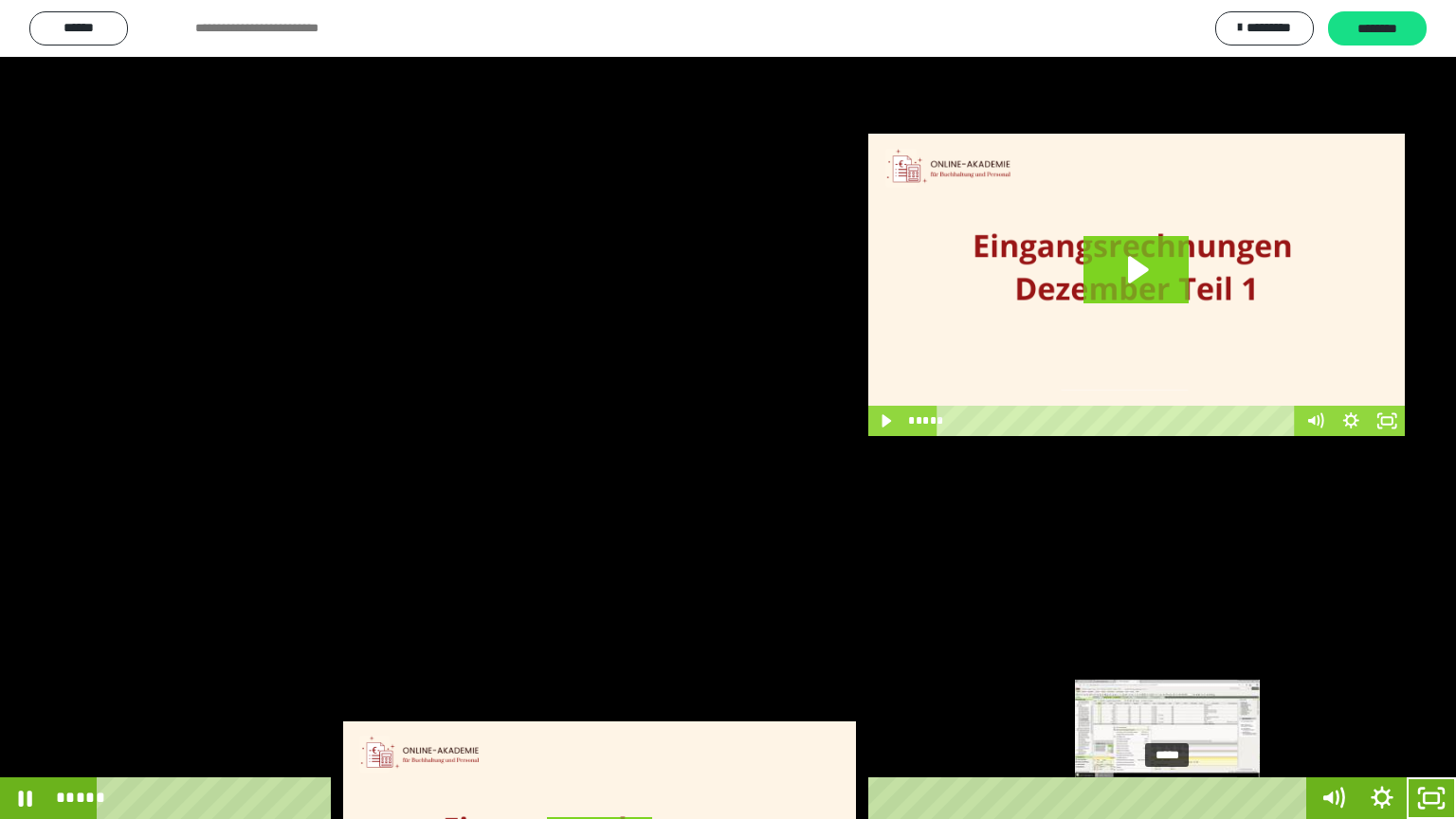 click on "*****" at bounding box center (705, 798) 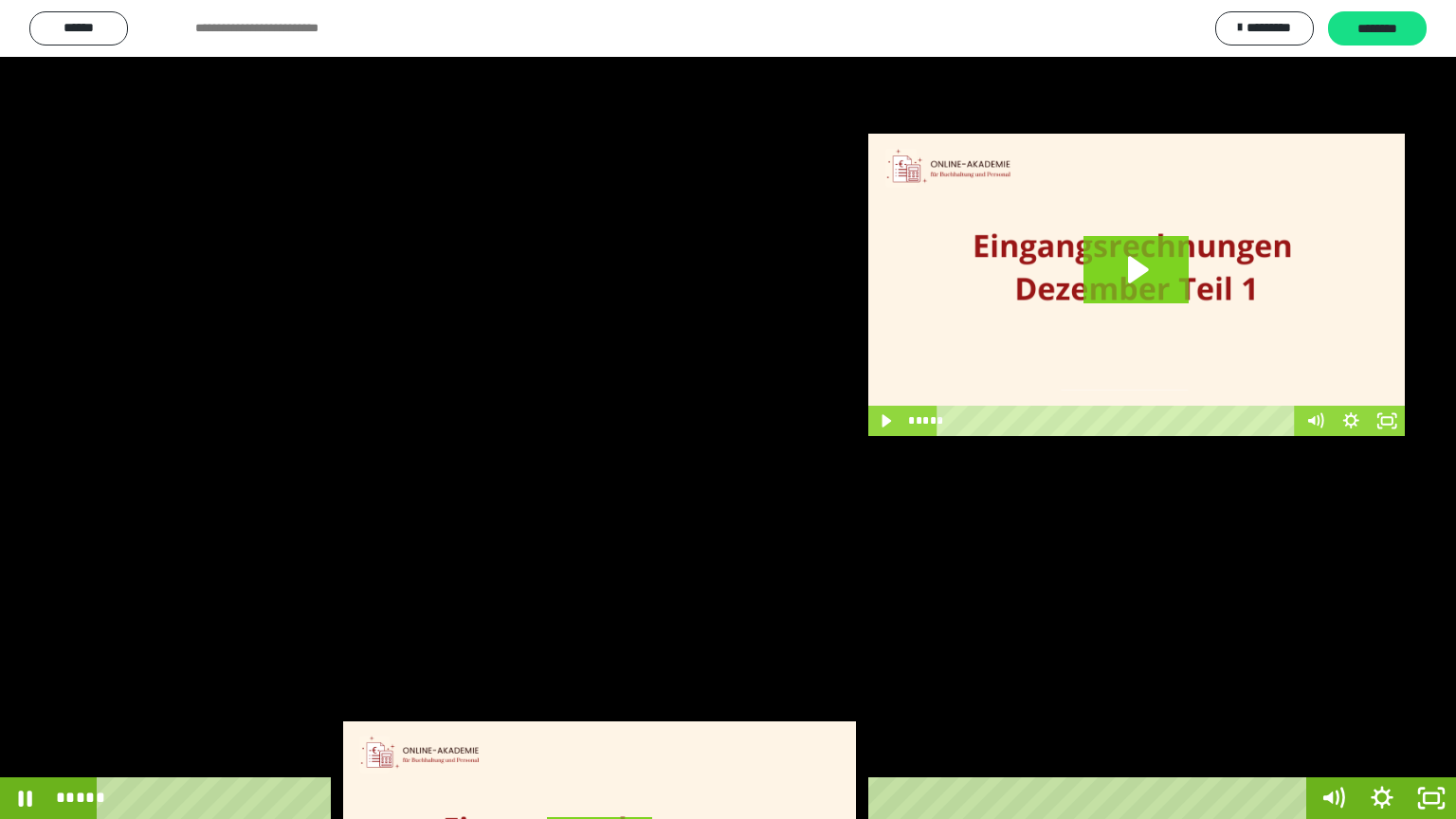 click at bounding box center [728, 410] 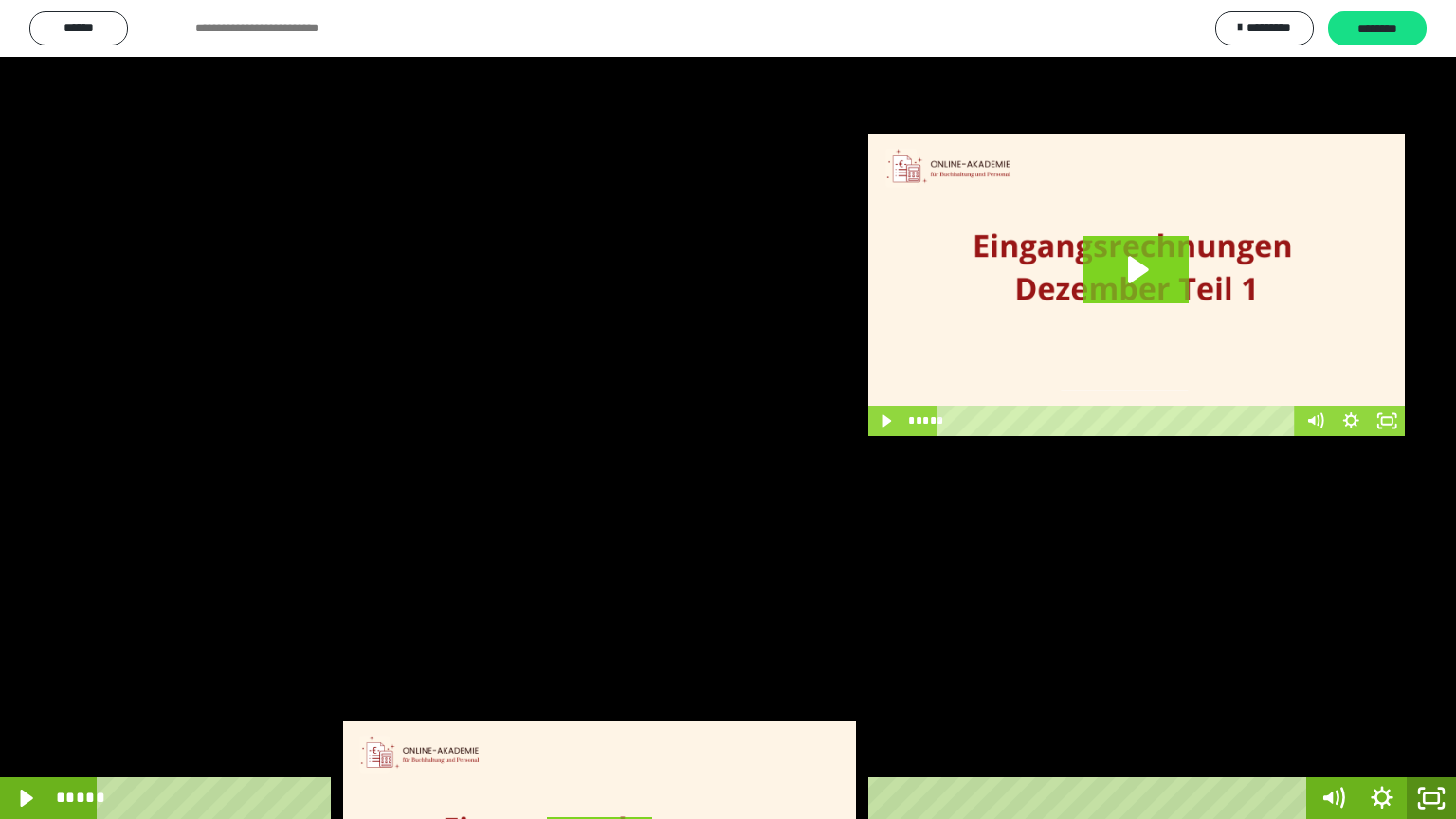 click 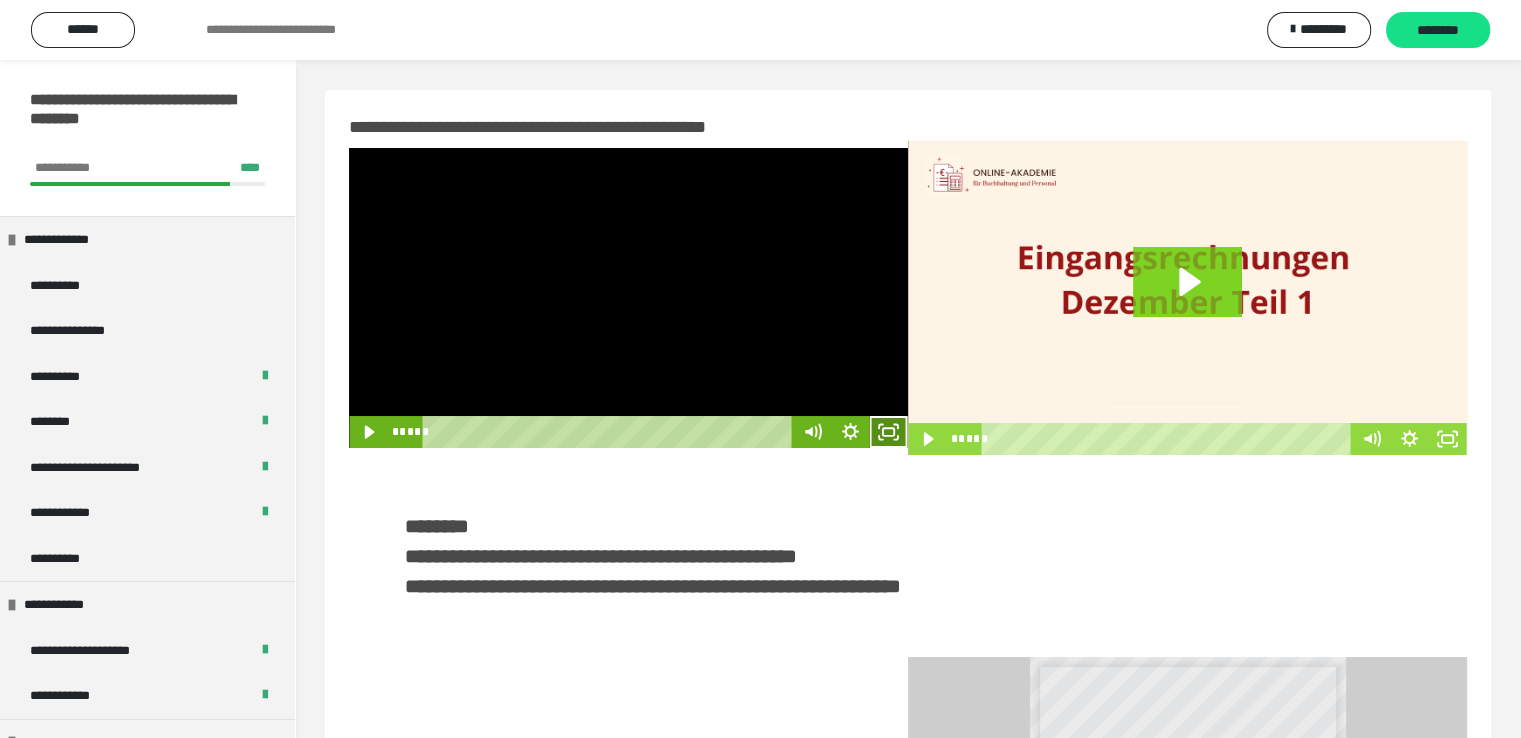 click 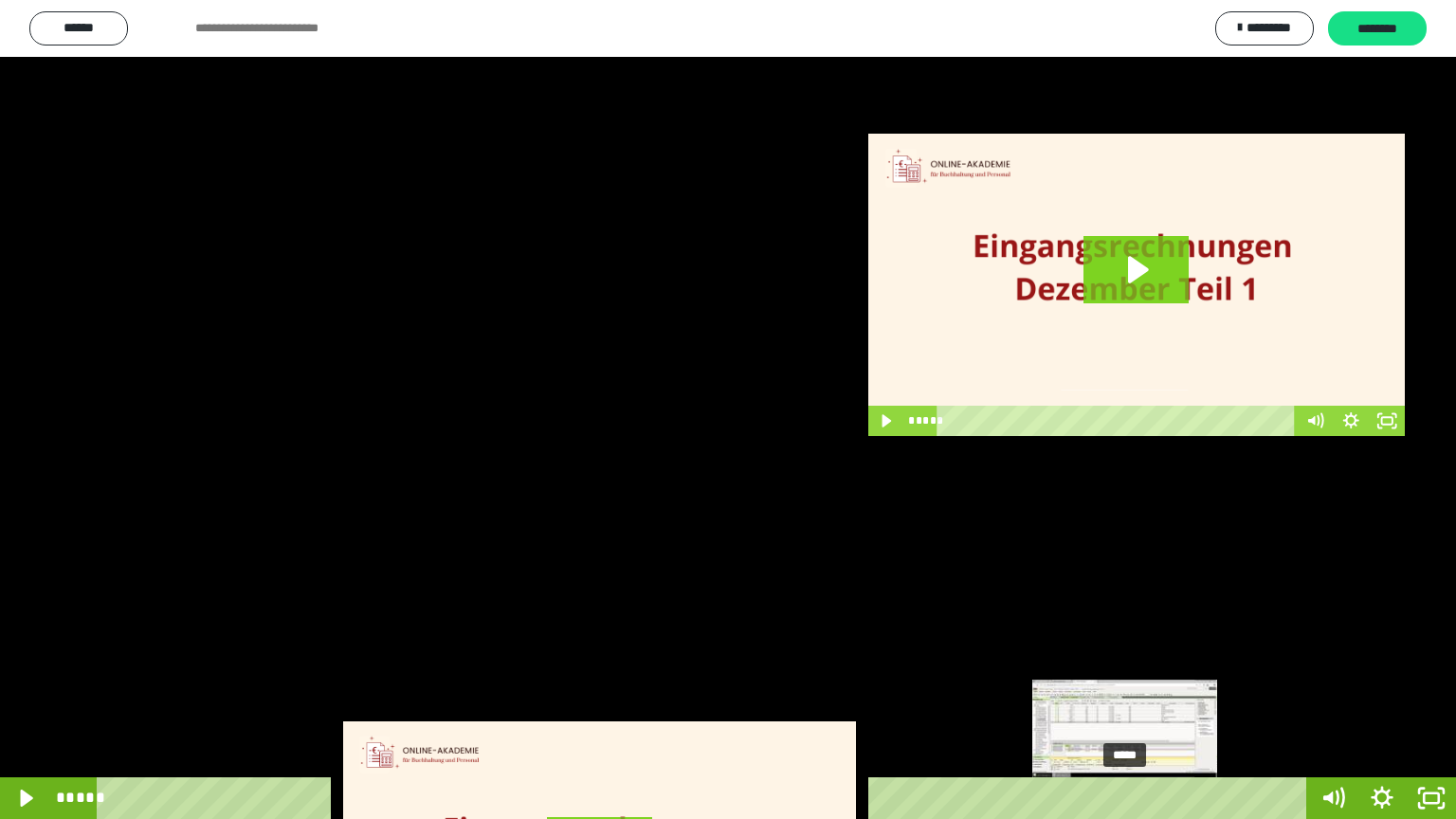 click on "*****" at bounding box center (705, 798) 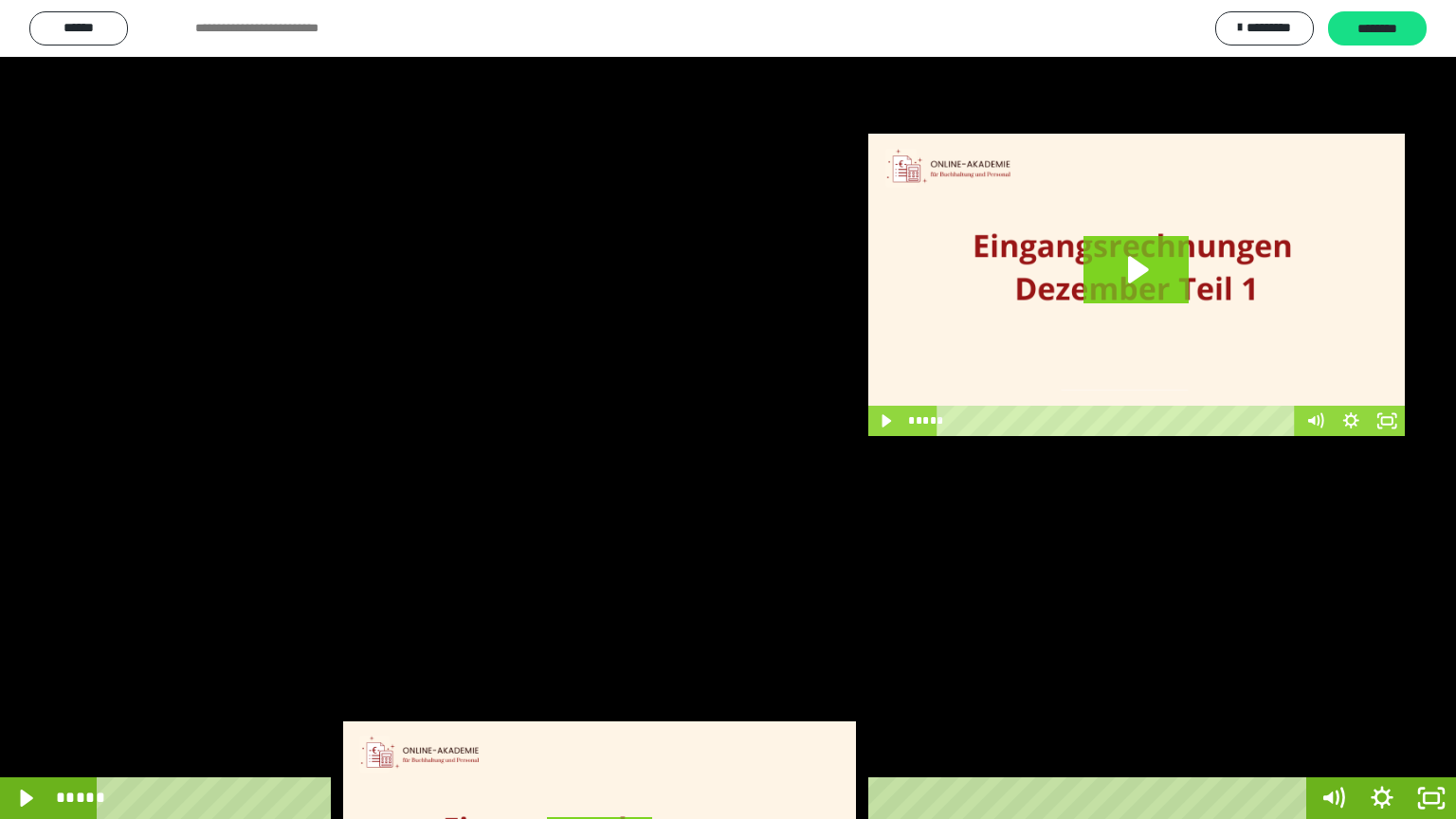 click at bounding box center (728, 410) 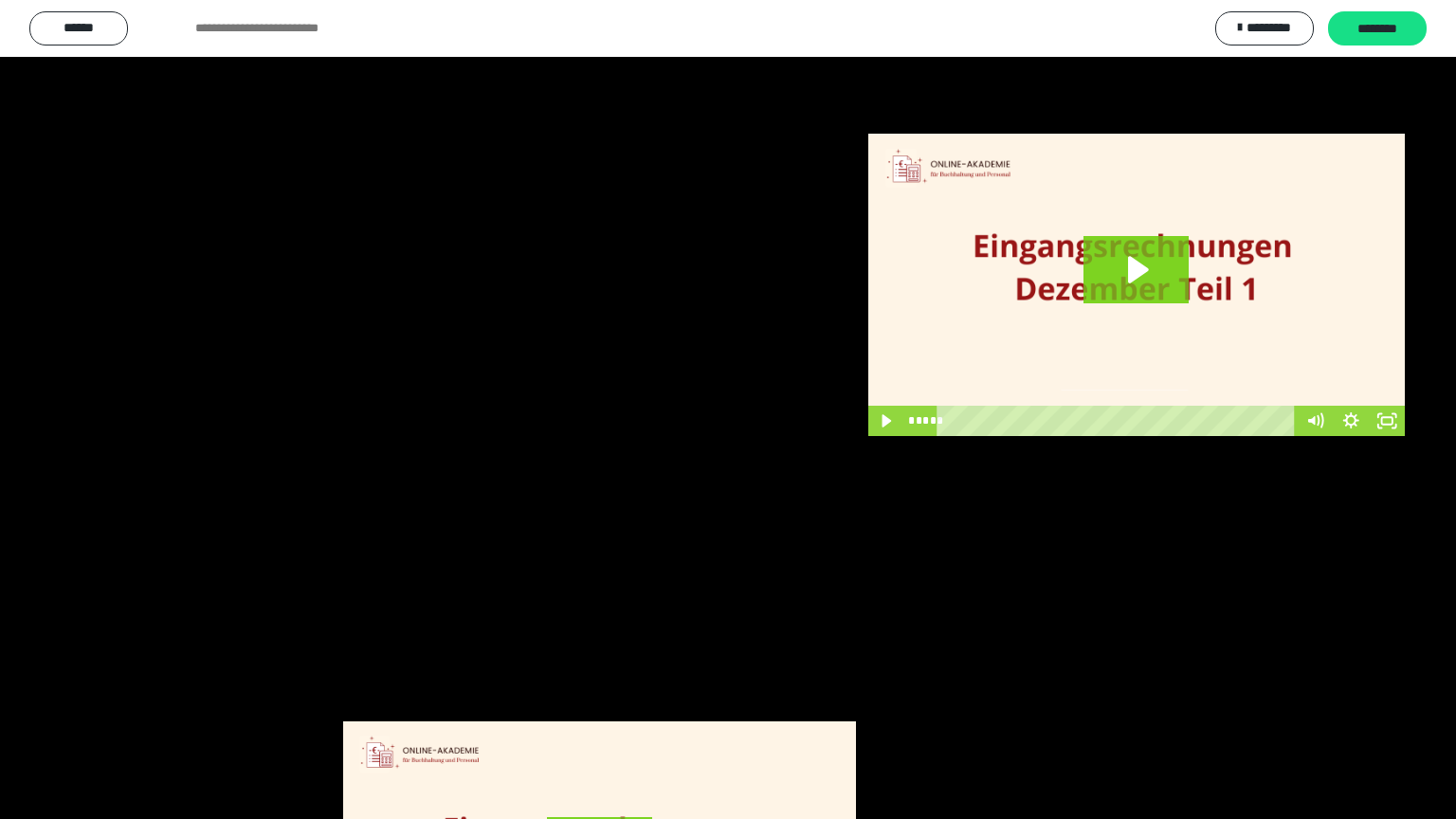 click at bounding box center (728, 410) 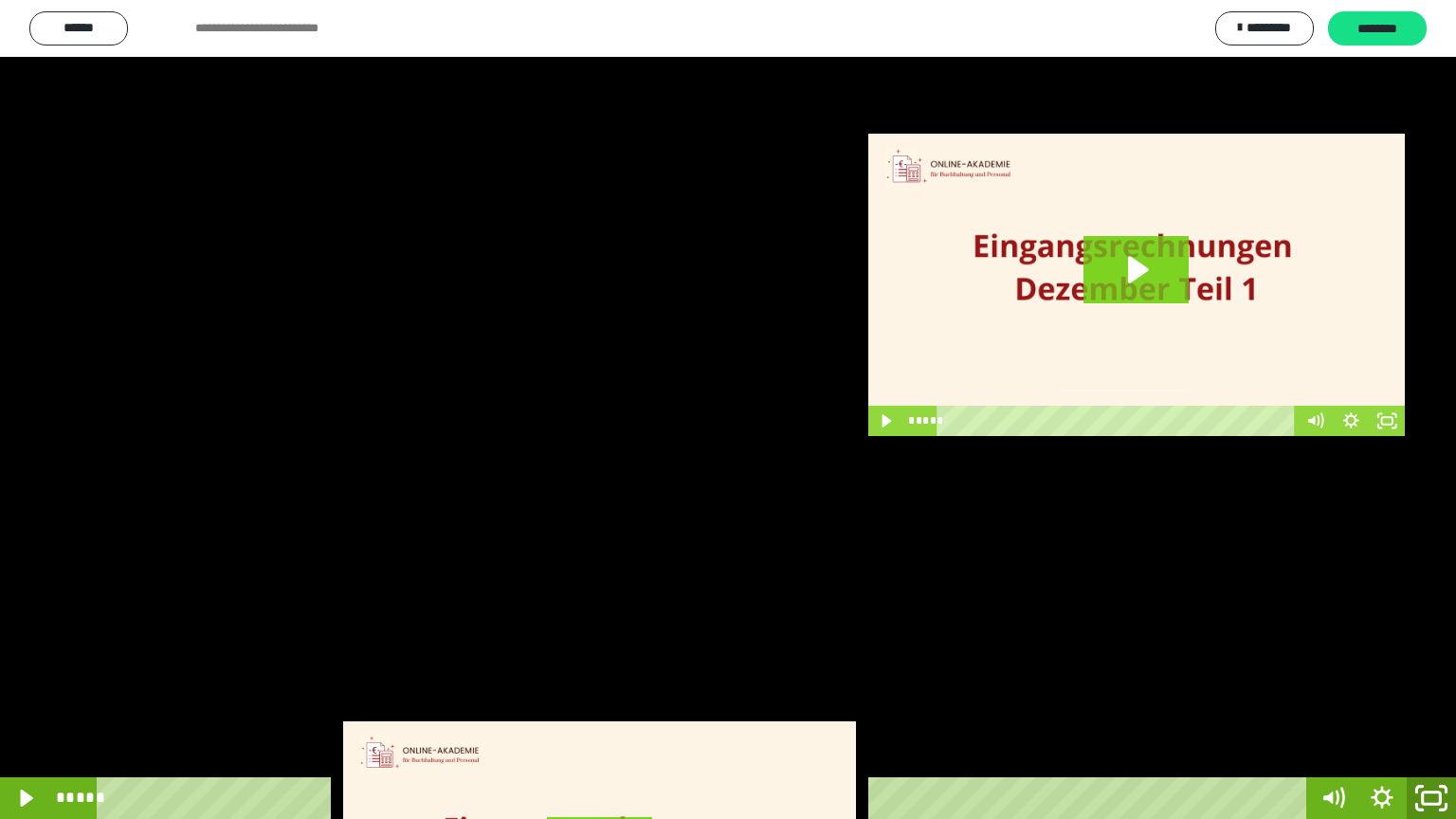 click 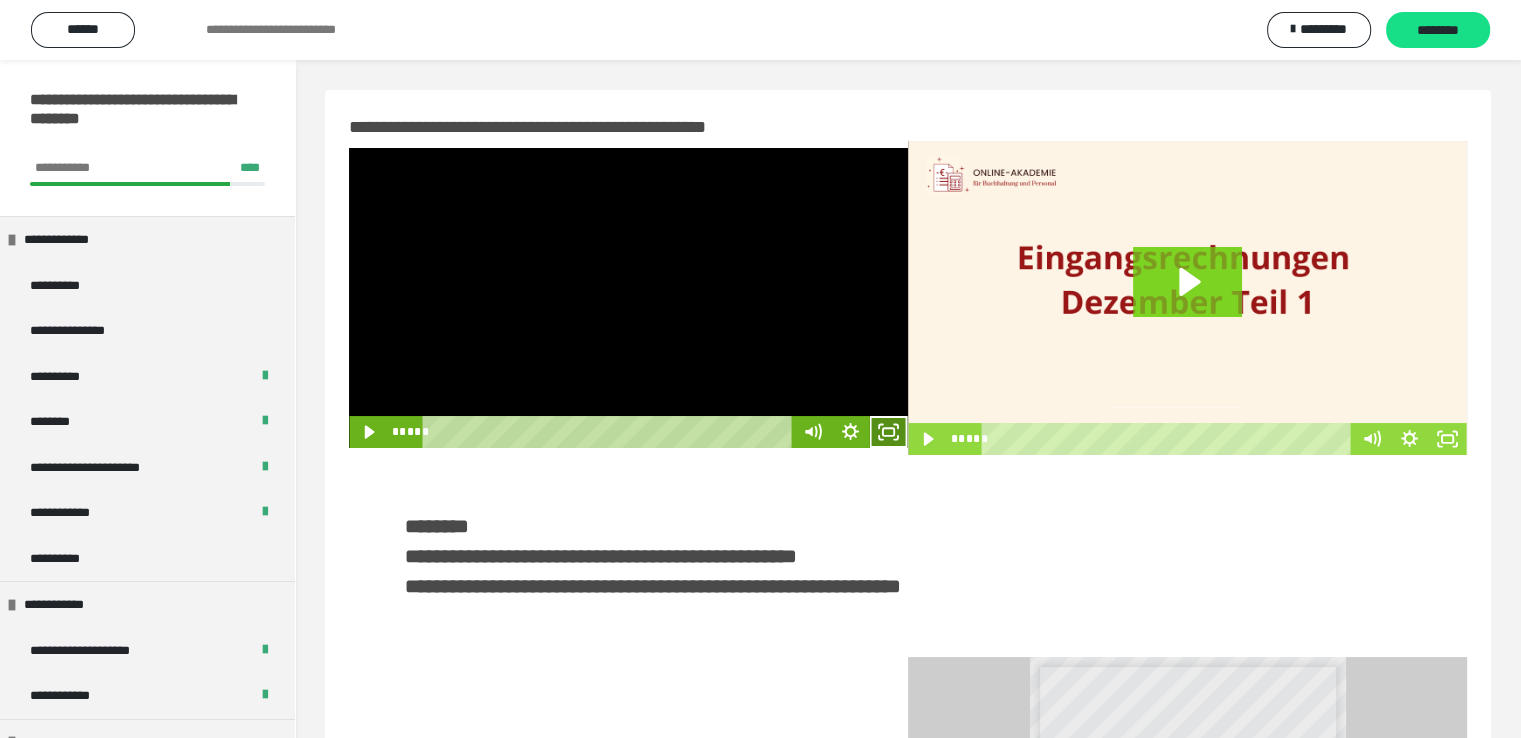 click 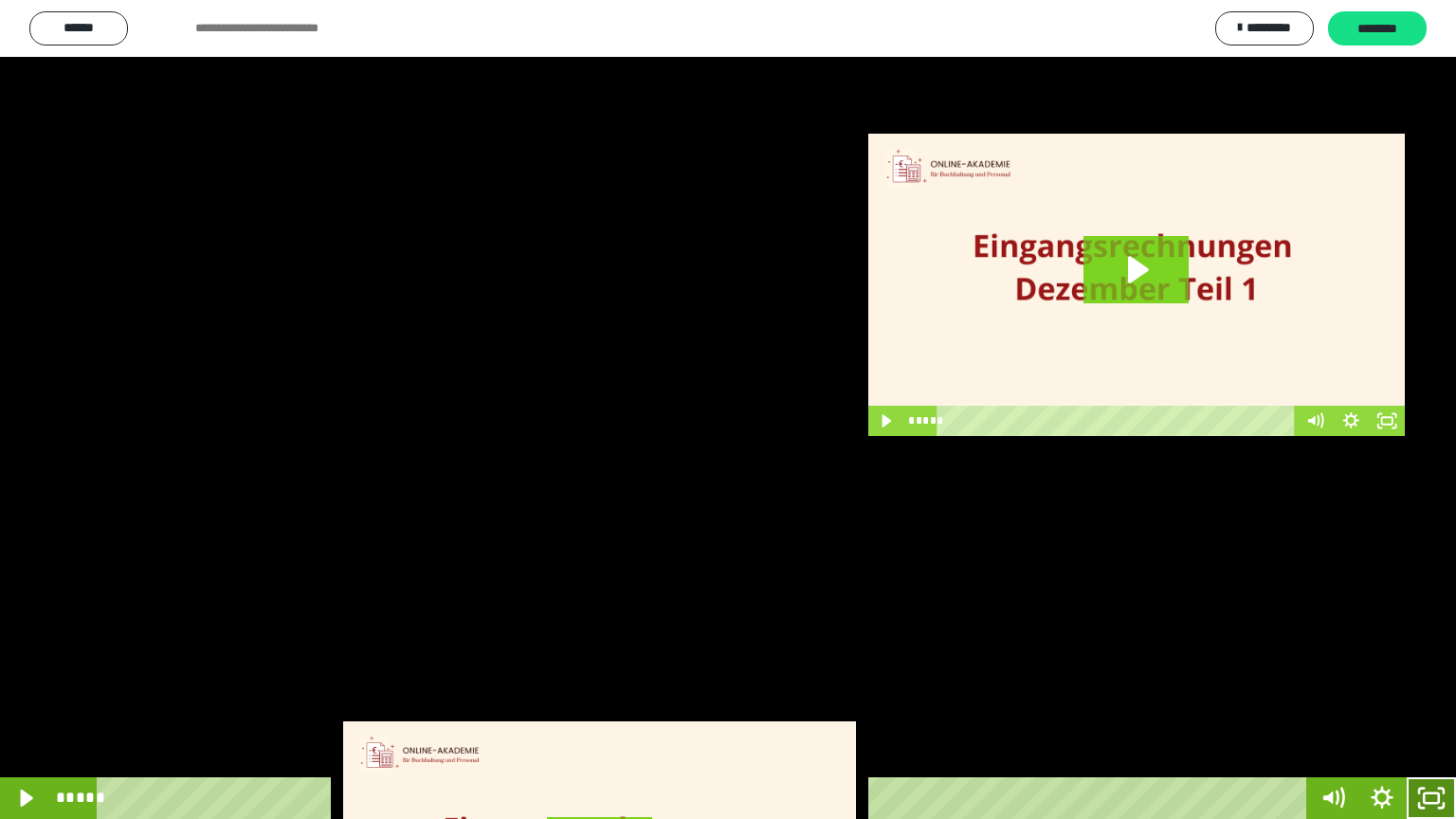 click 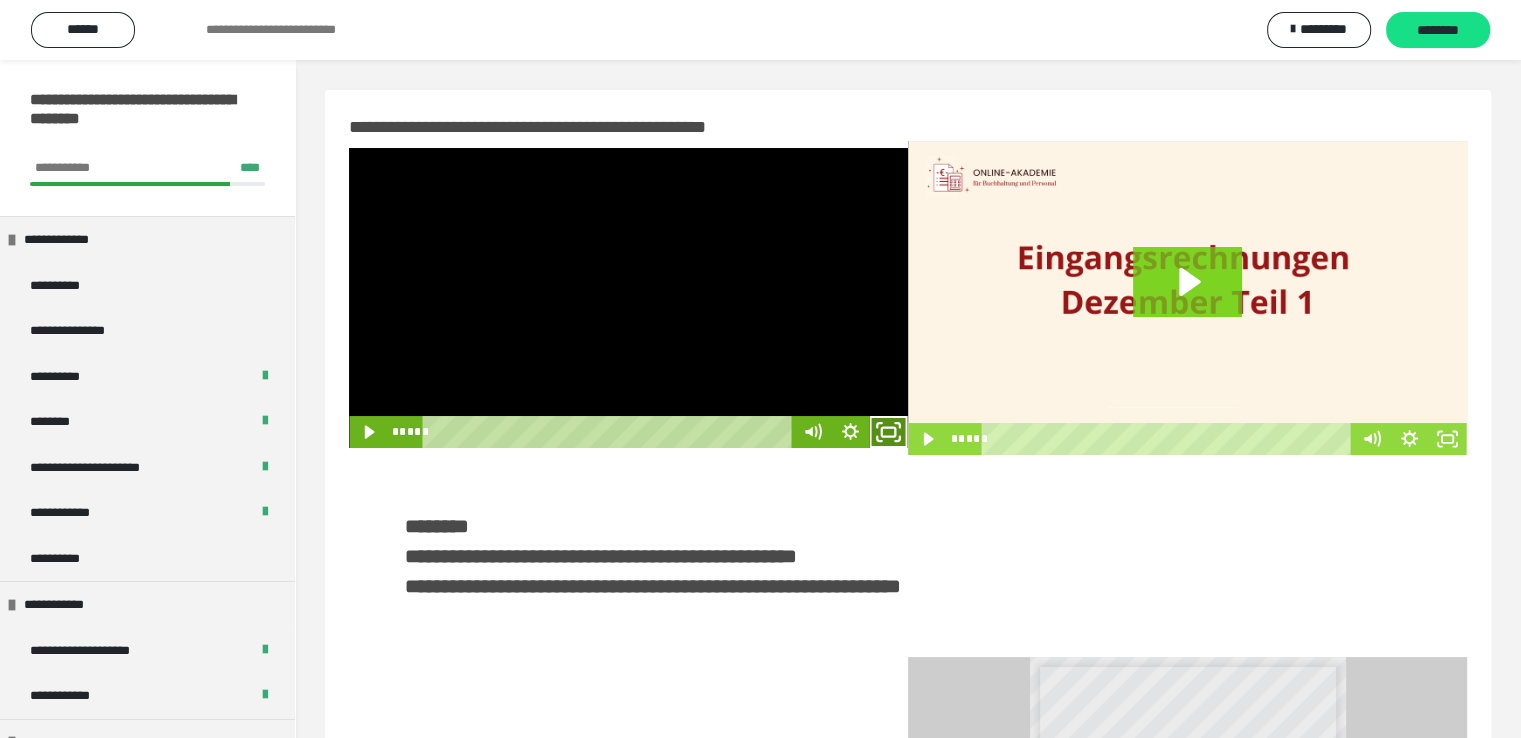 click 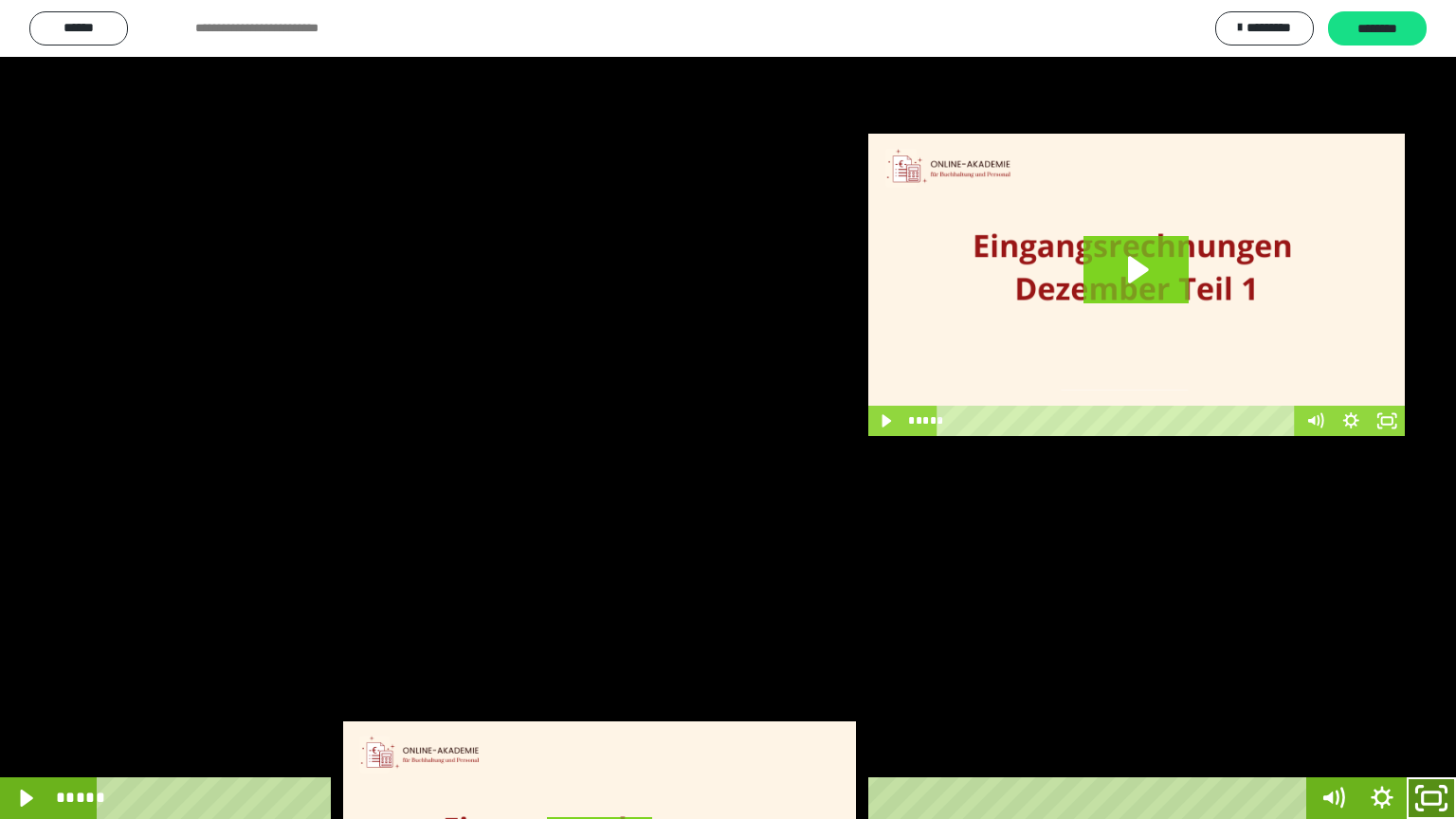 click 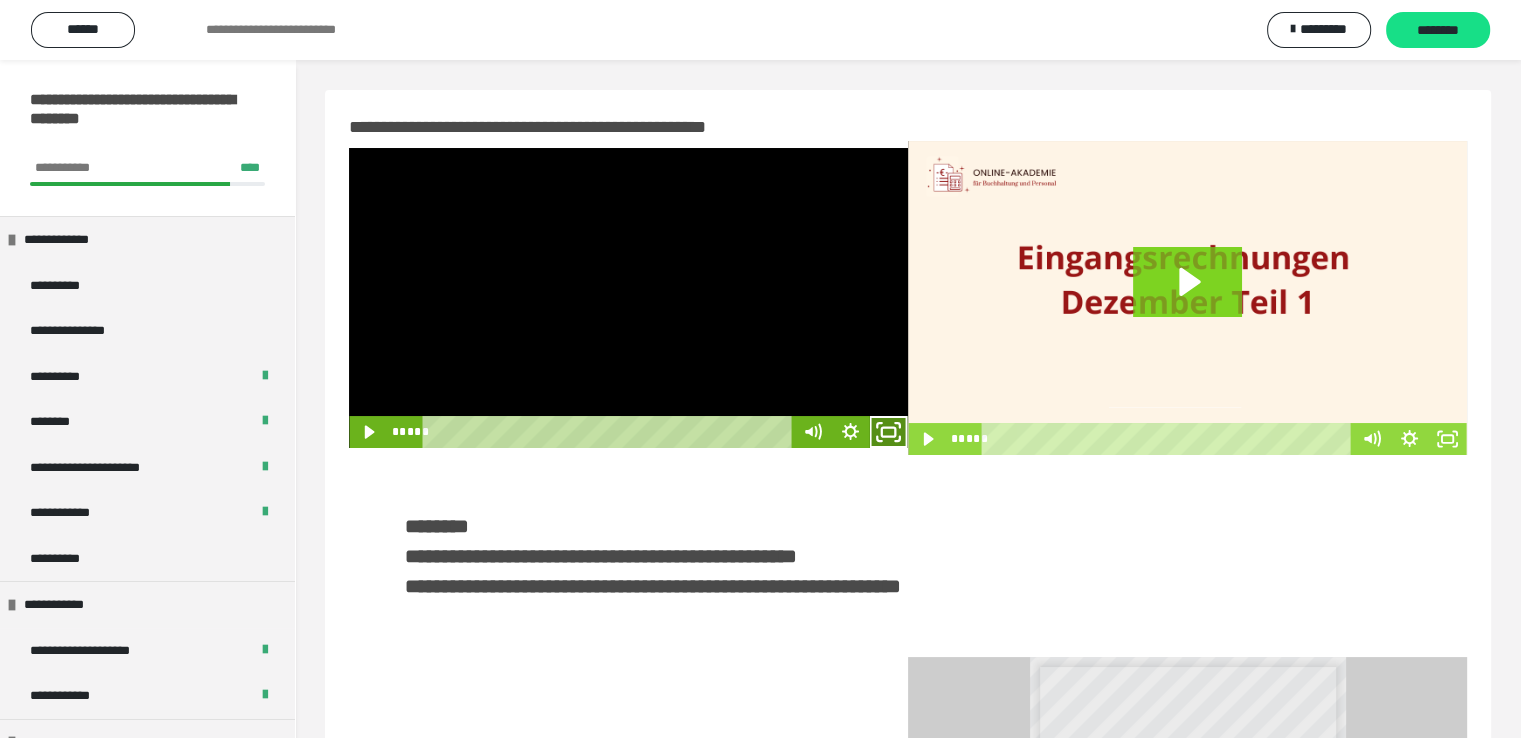 click 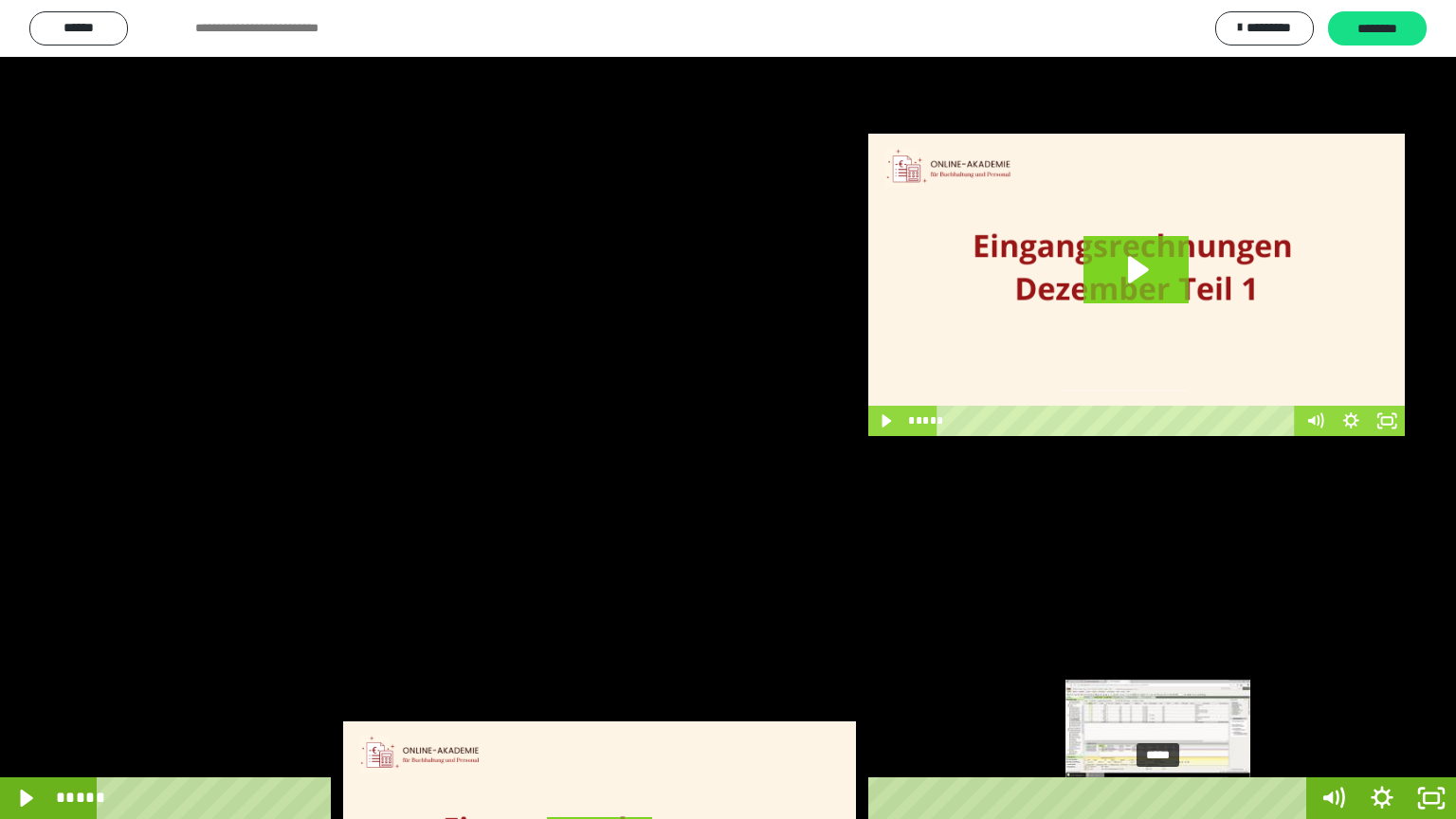 click on "*****" at bounding box center (705, 798) 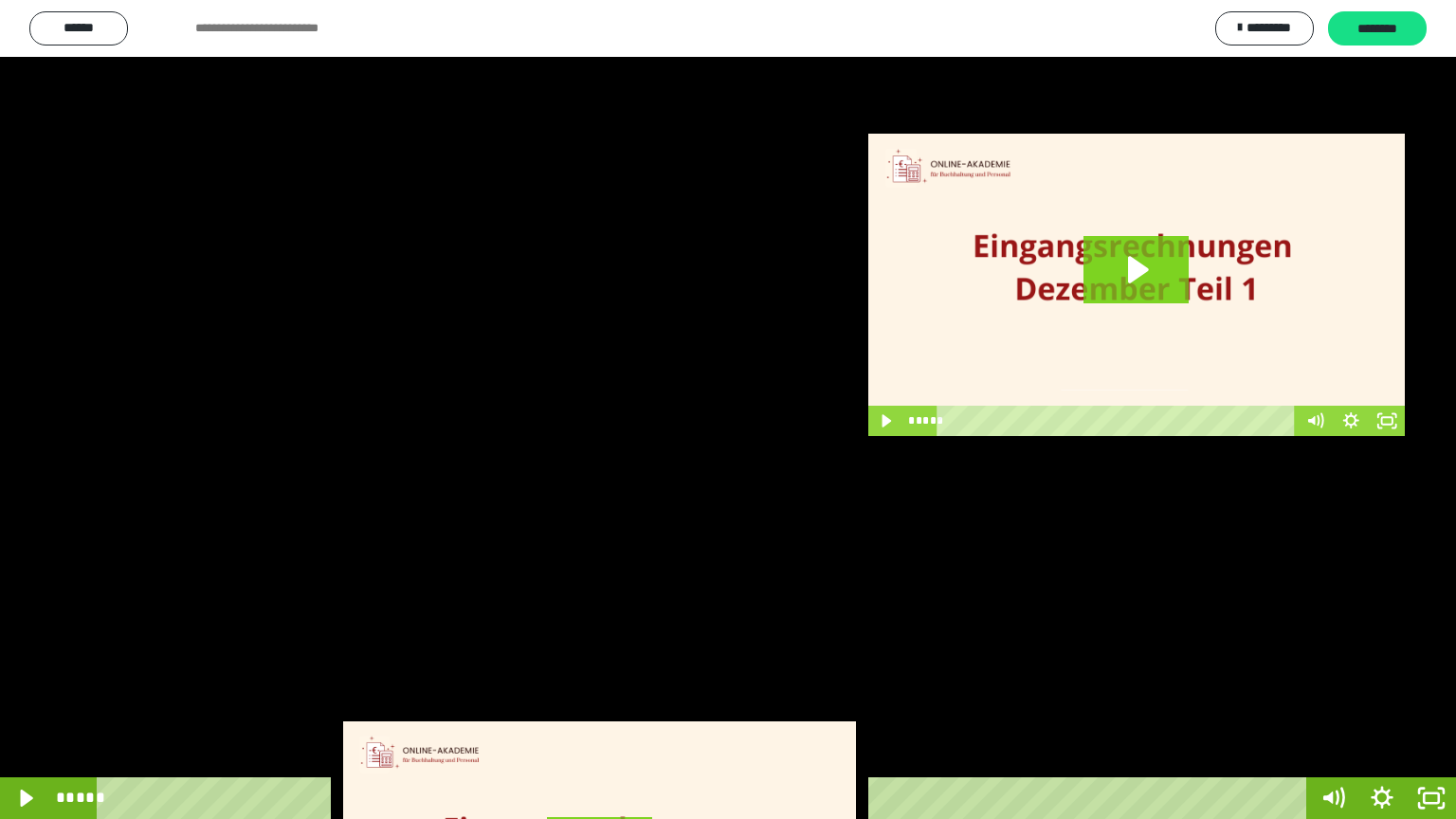 click at bounding box center [728, 410] 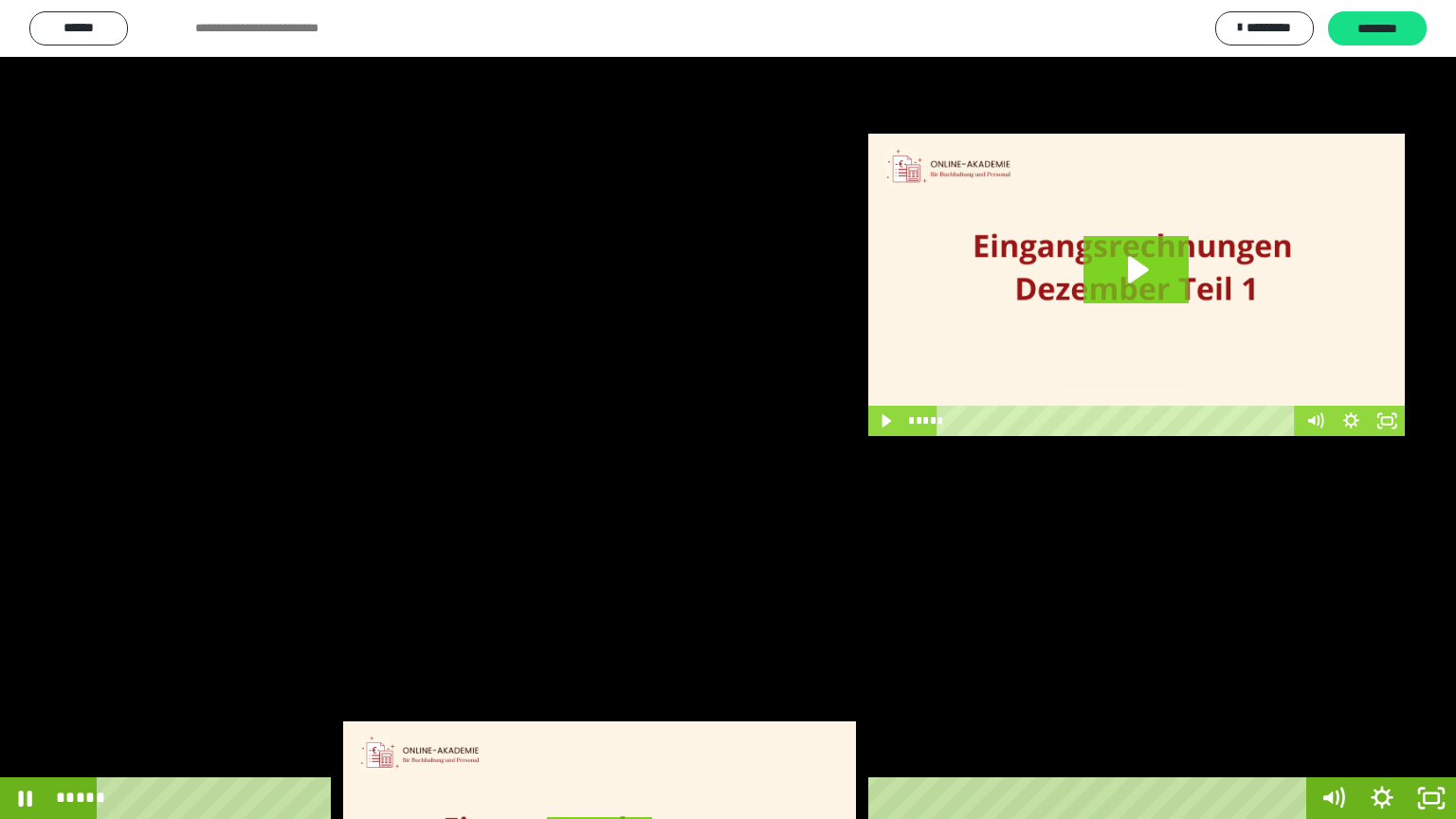 click at bounding box center (728, 410) 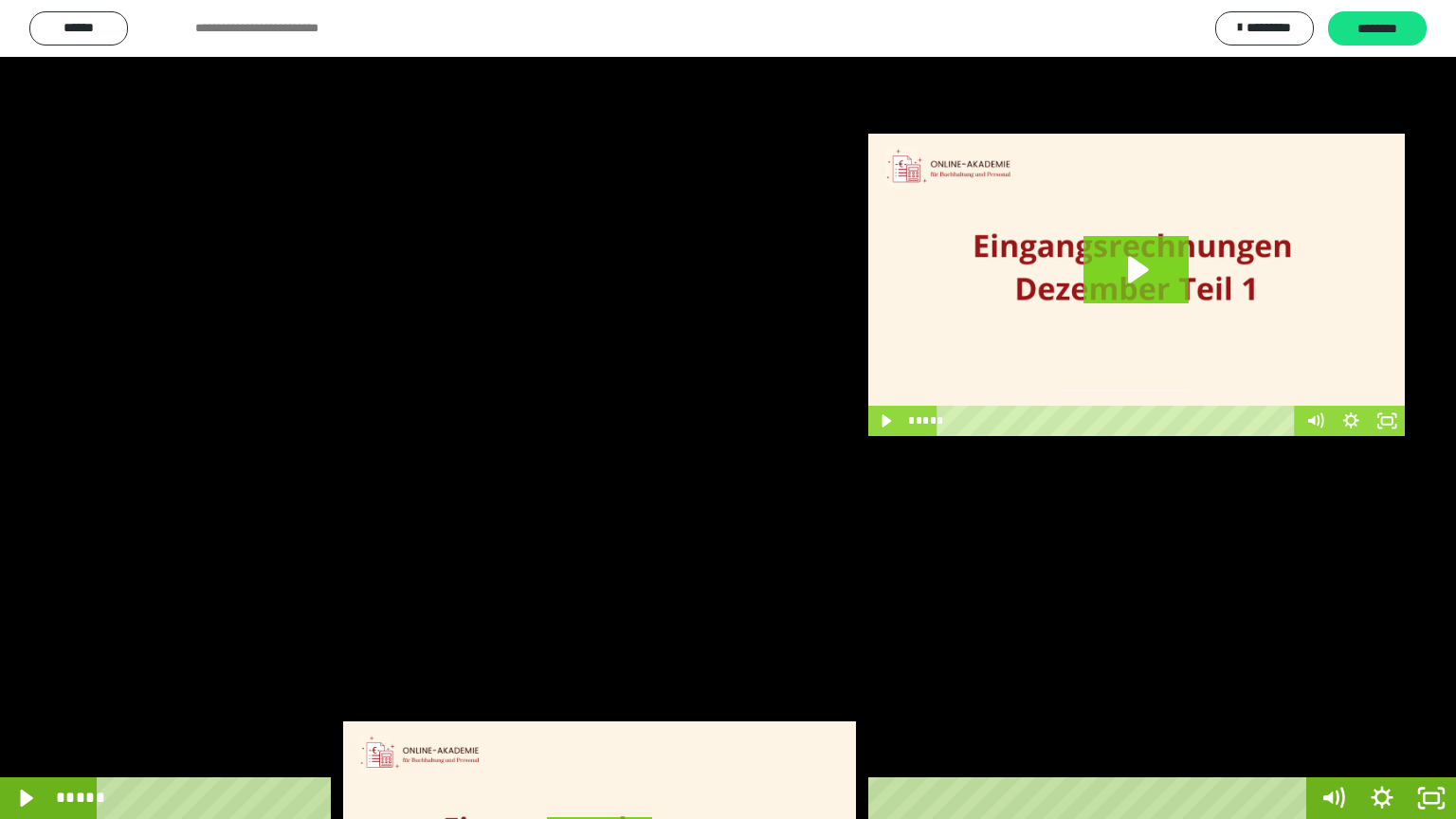 click at bounding box center (728, 410) 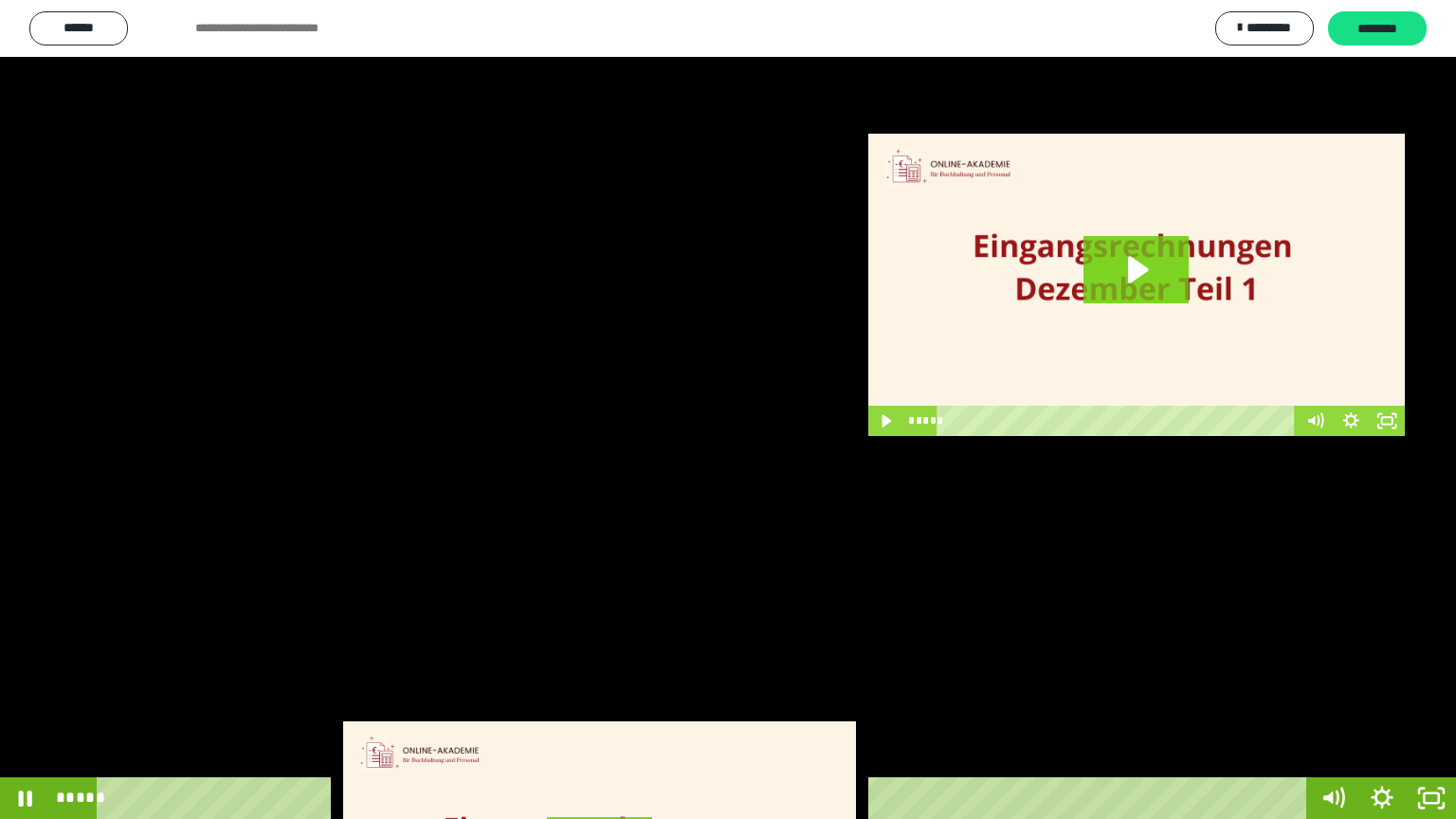 click at bounding box center [728, 410] 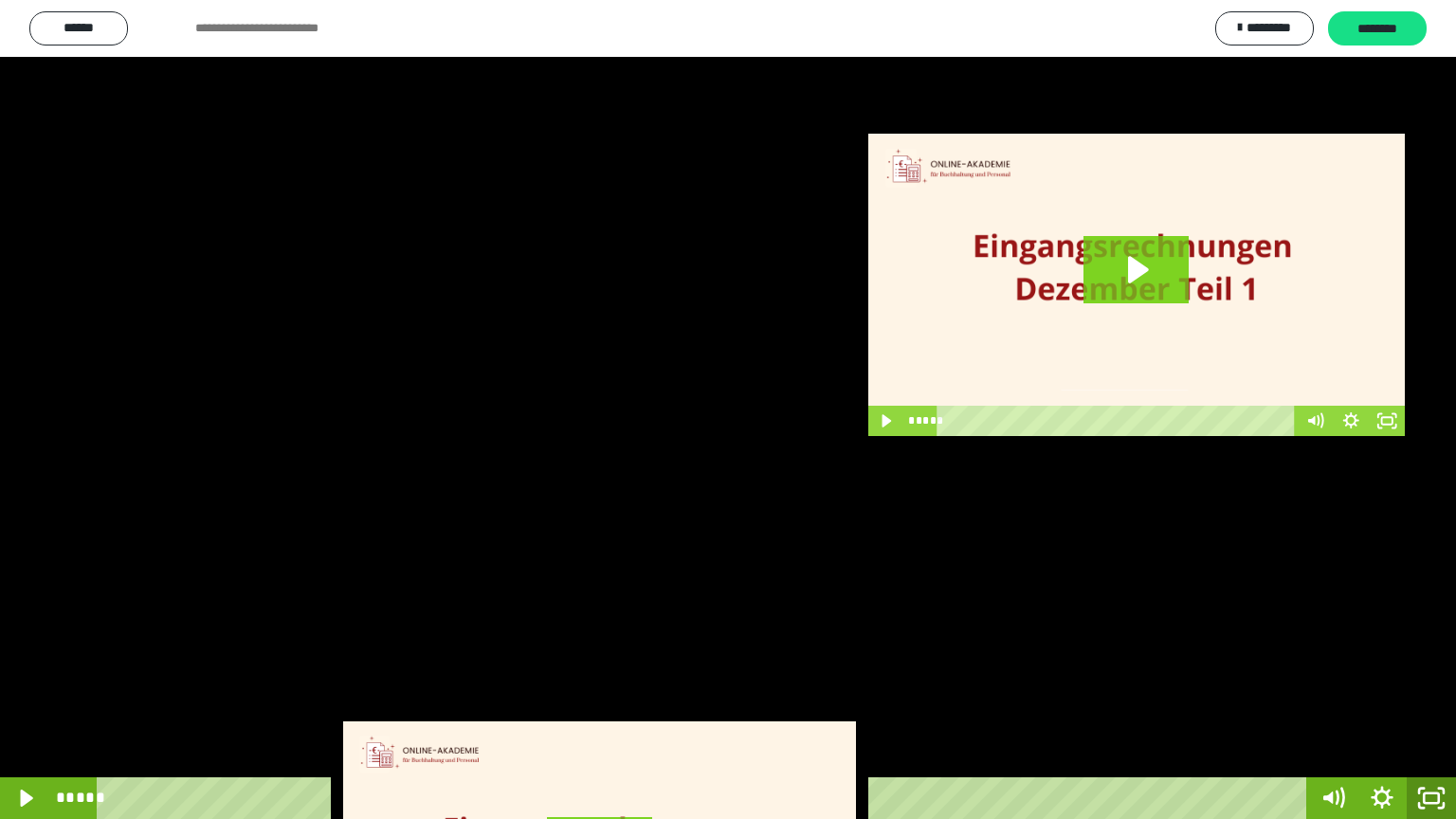 click 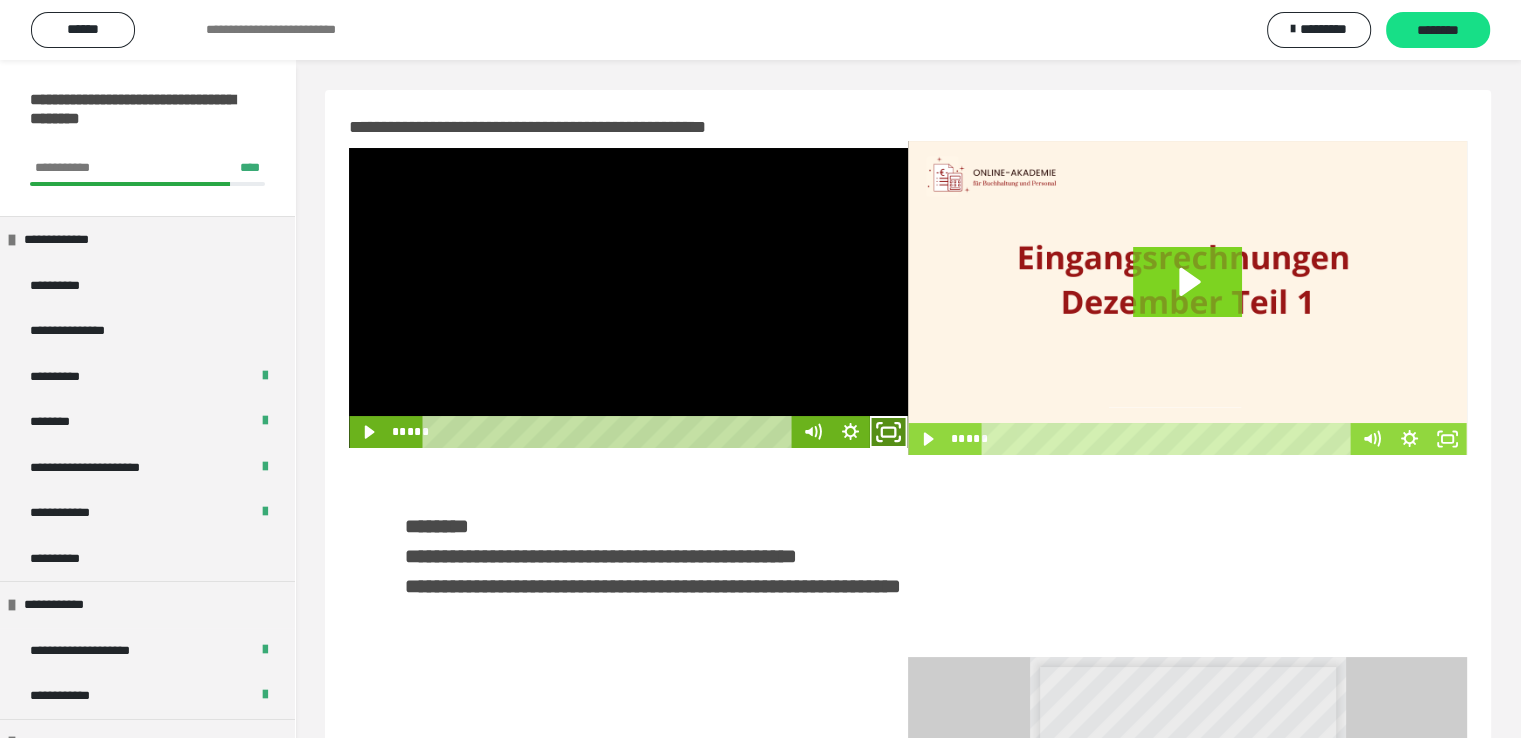 click 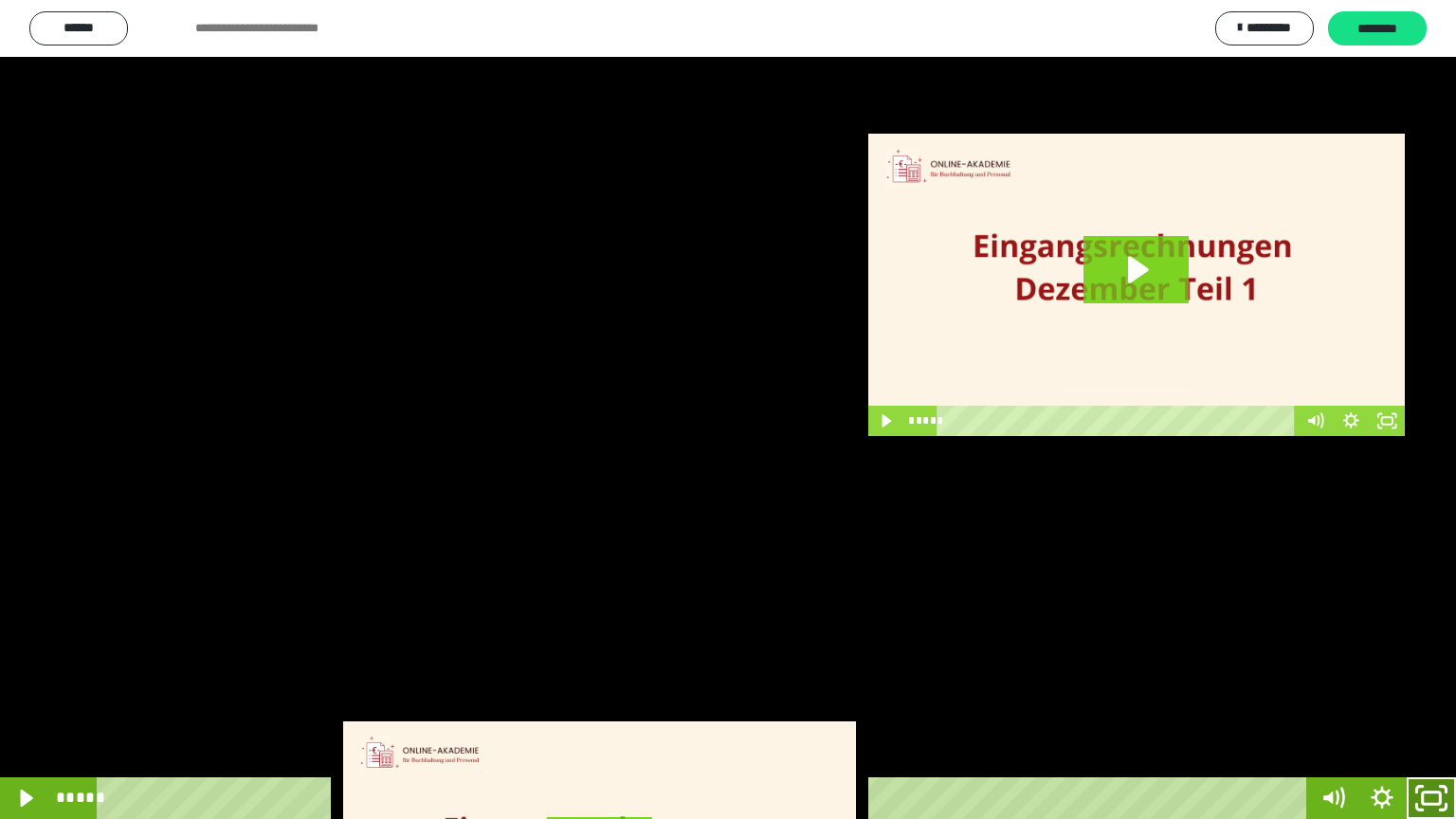 click 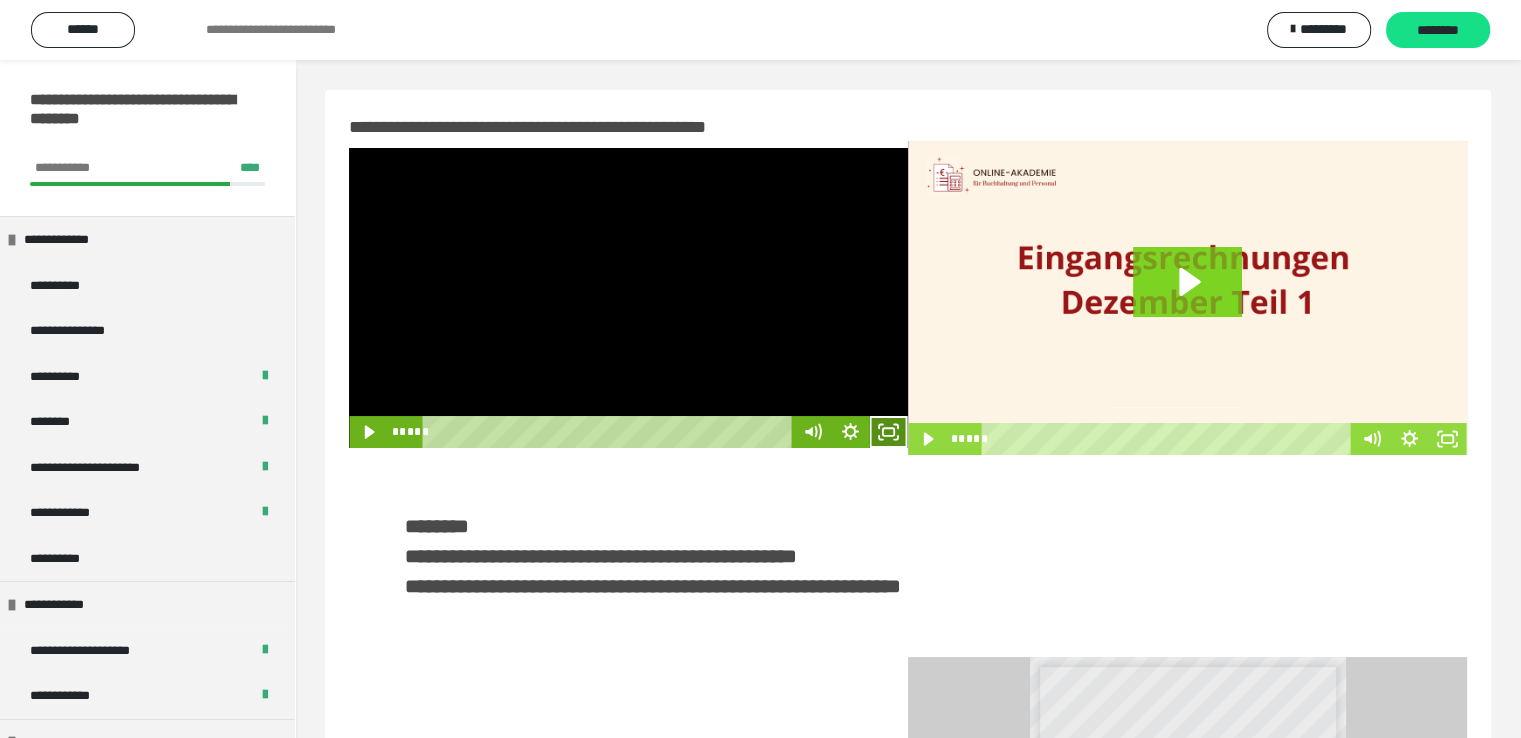 click 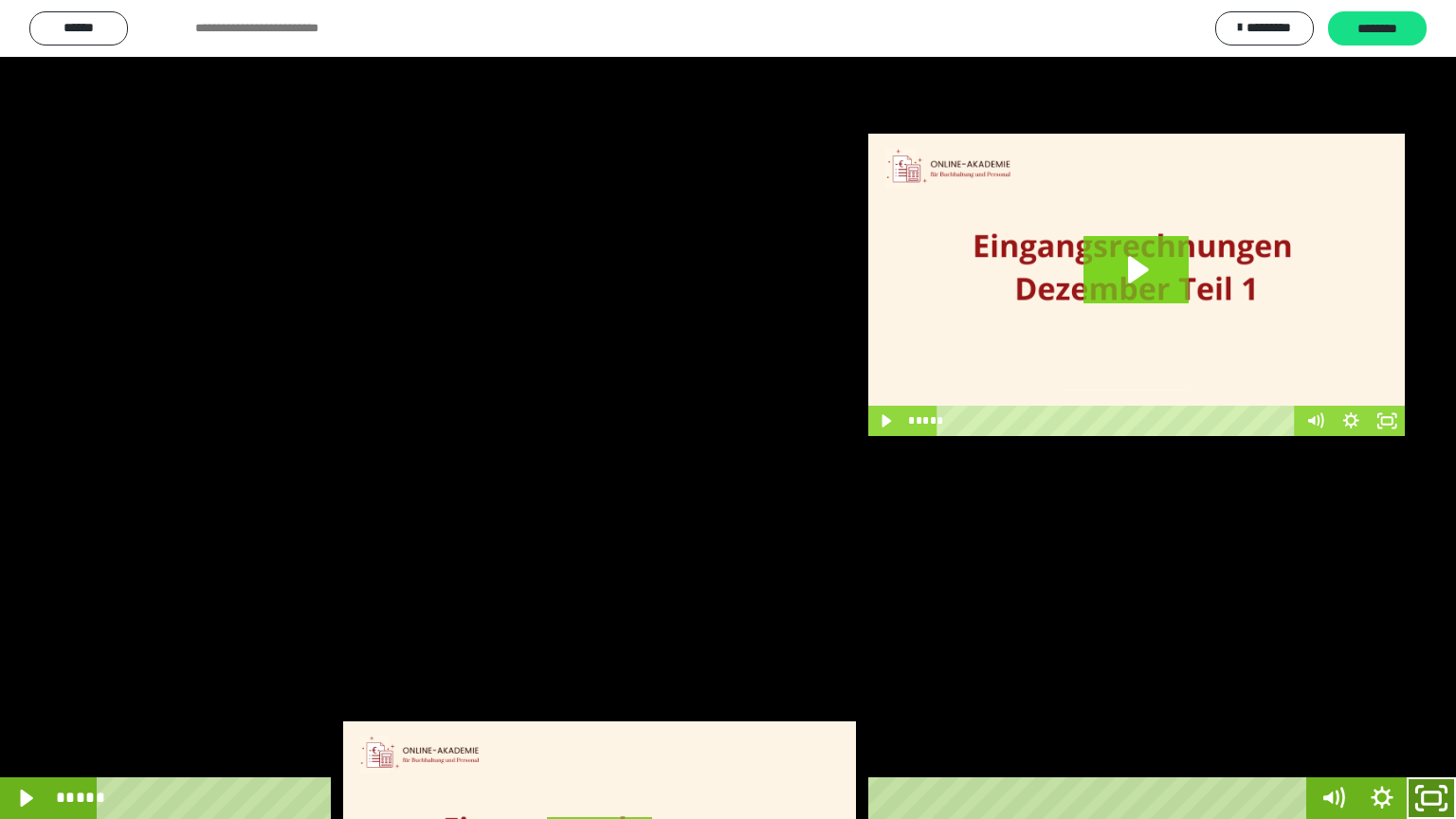 click 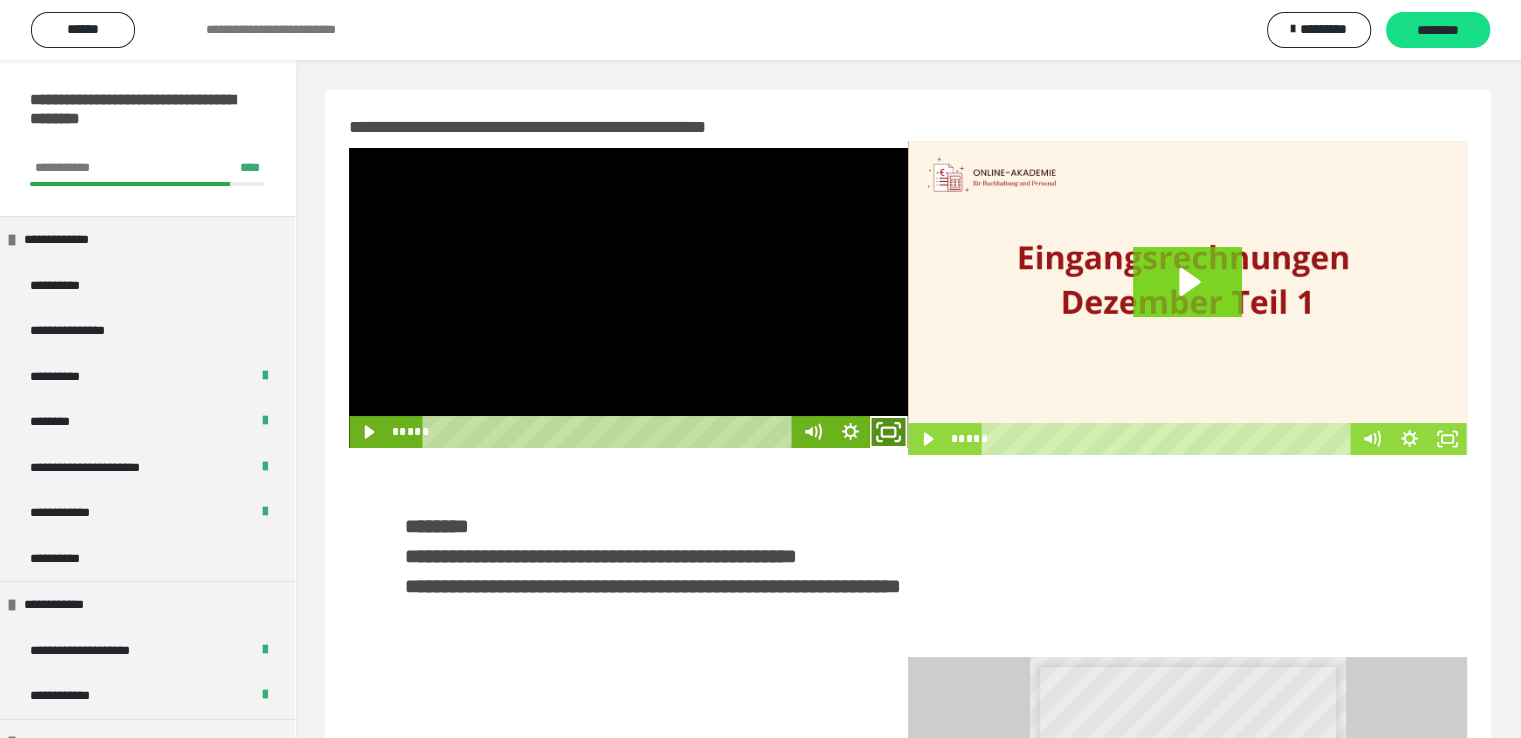click 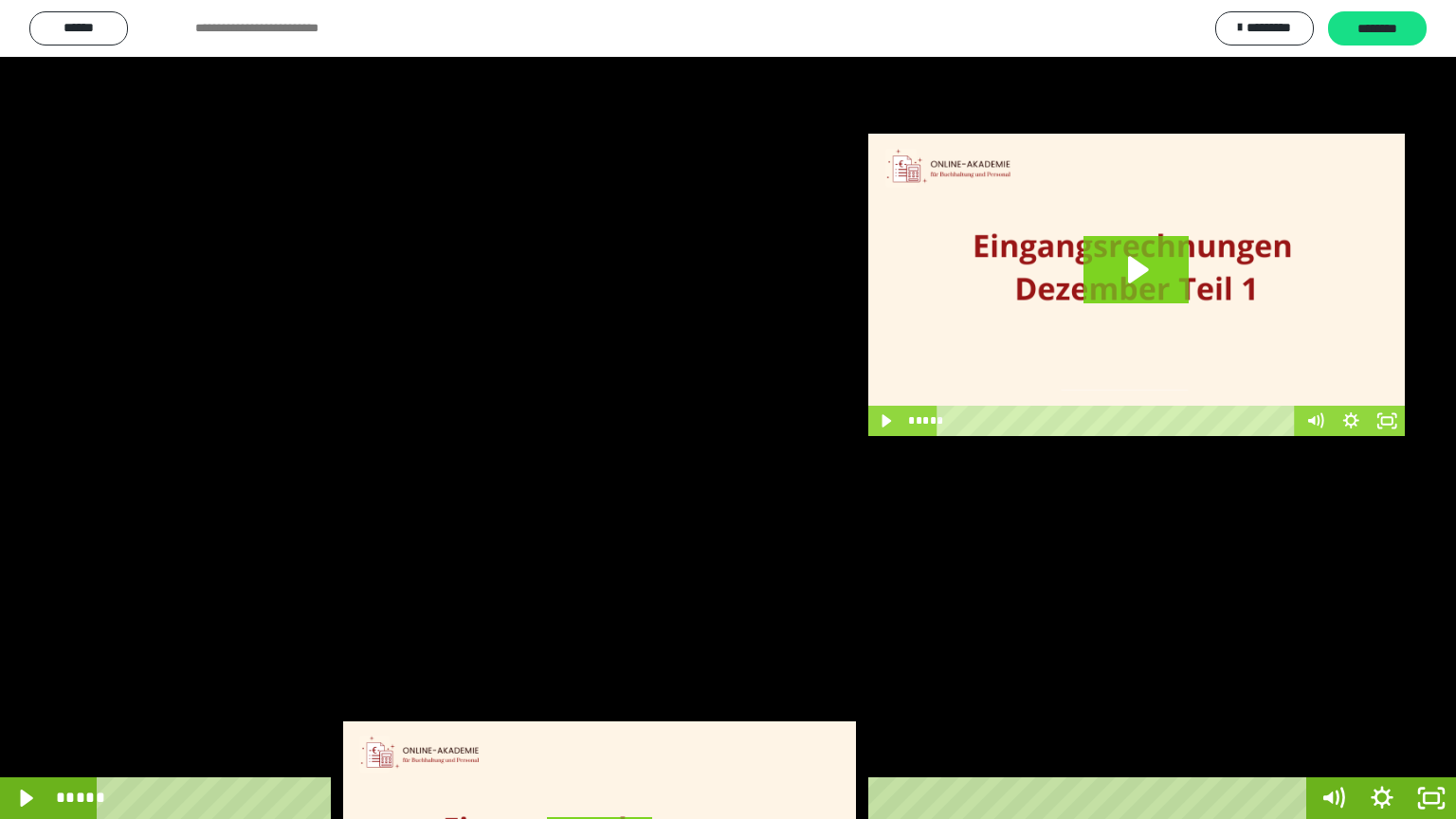 click at bounding box center [728, 410] 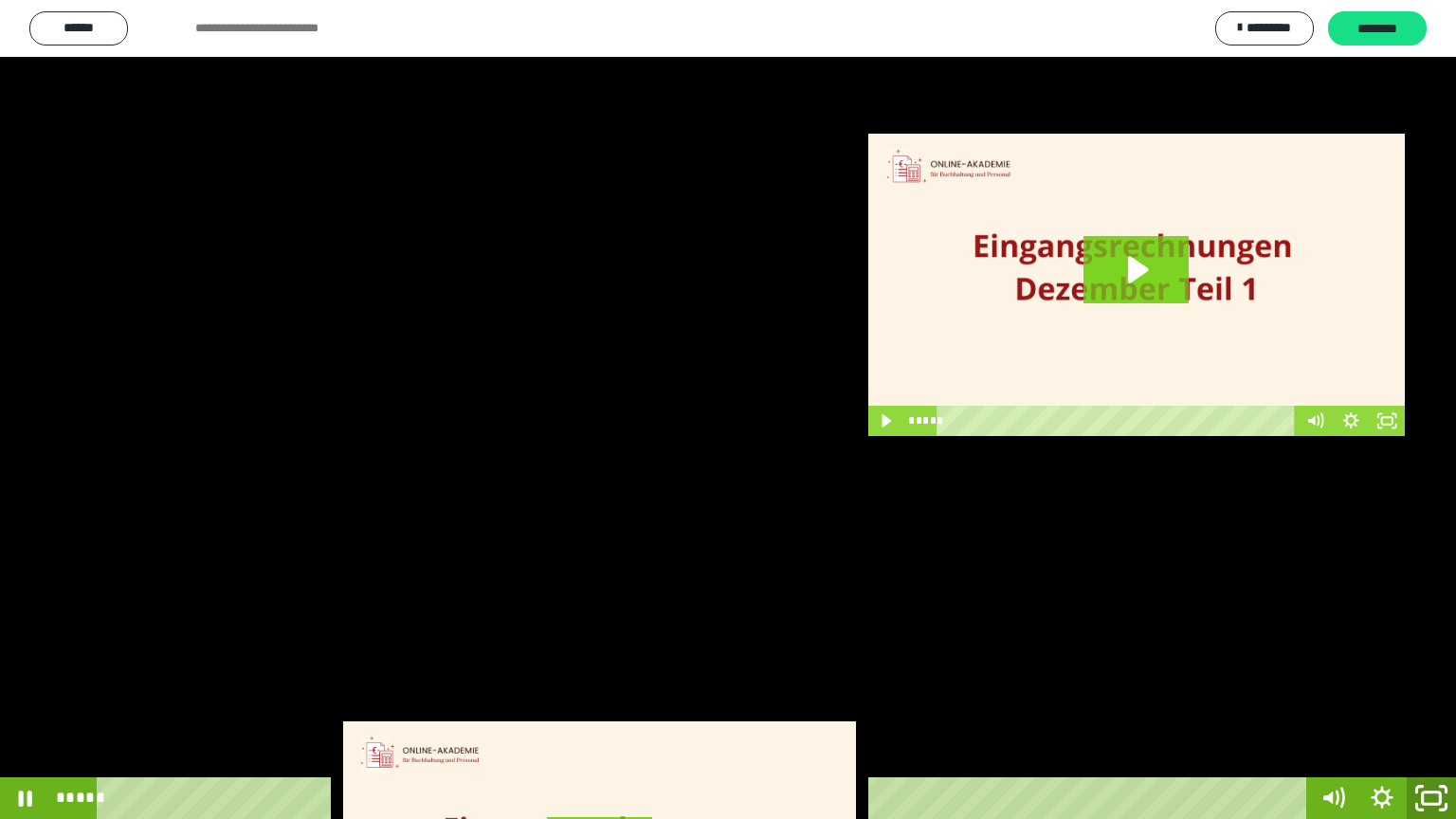 click 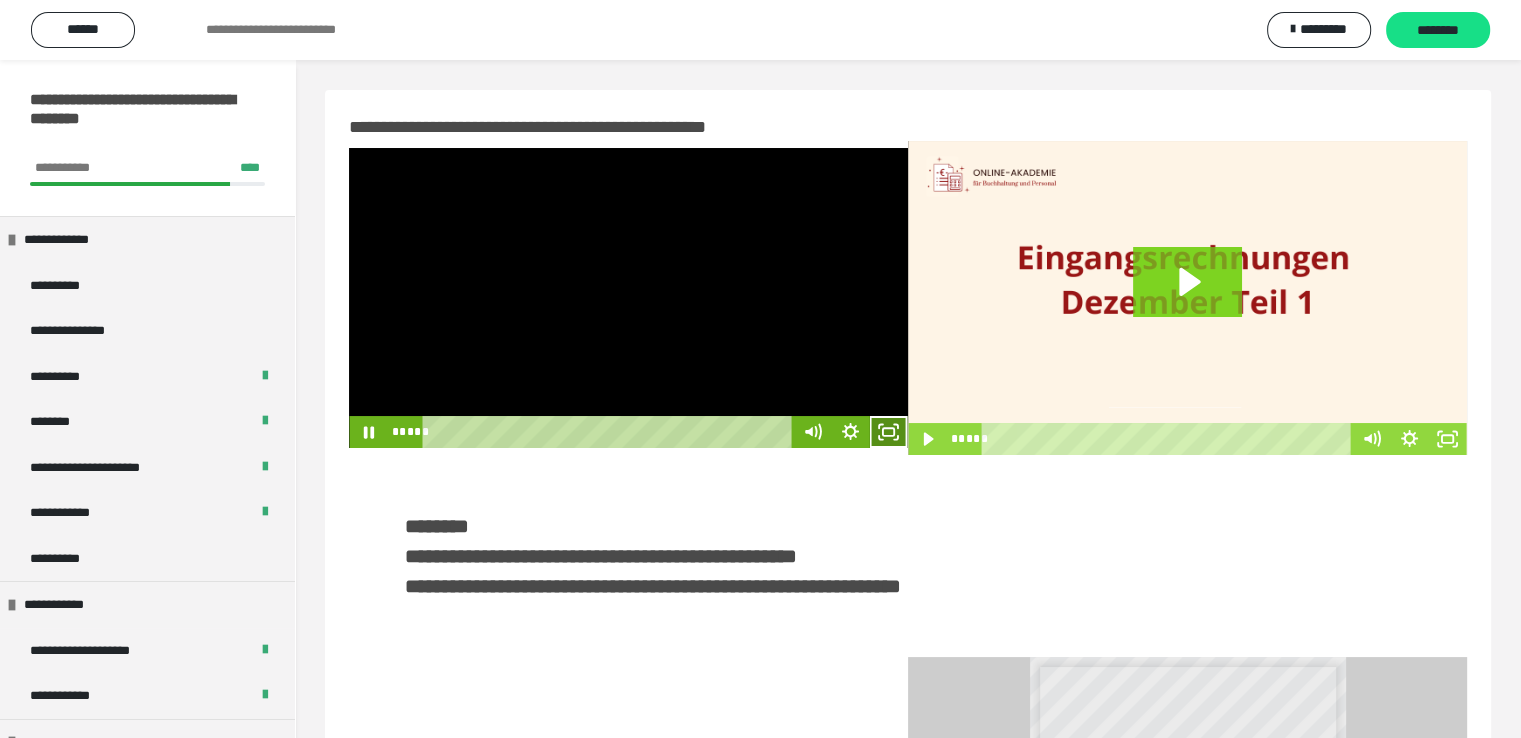 click 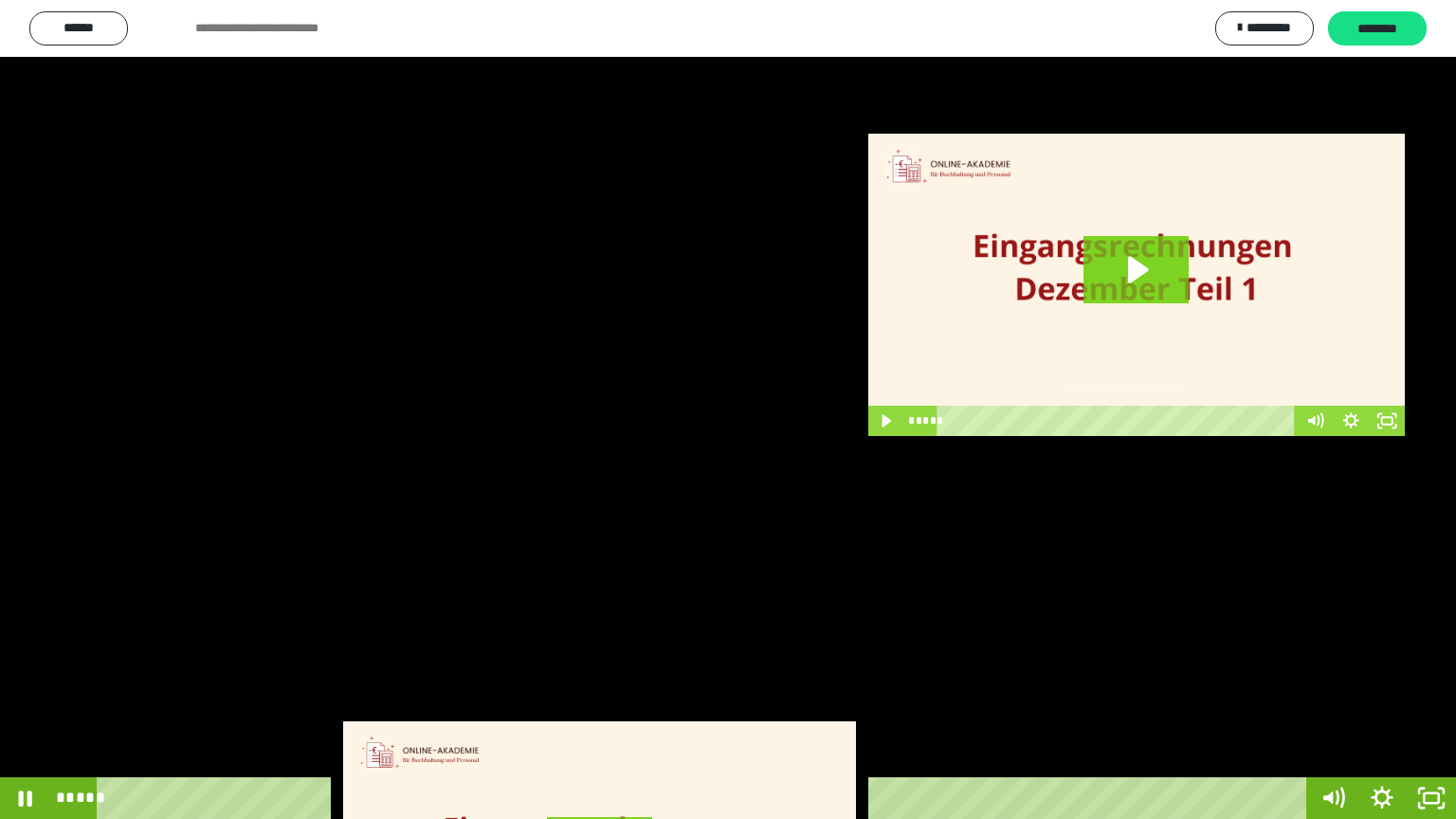 click at bounding box center [728, 410] 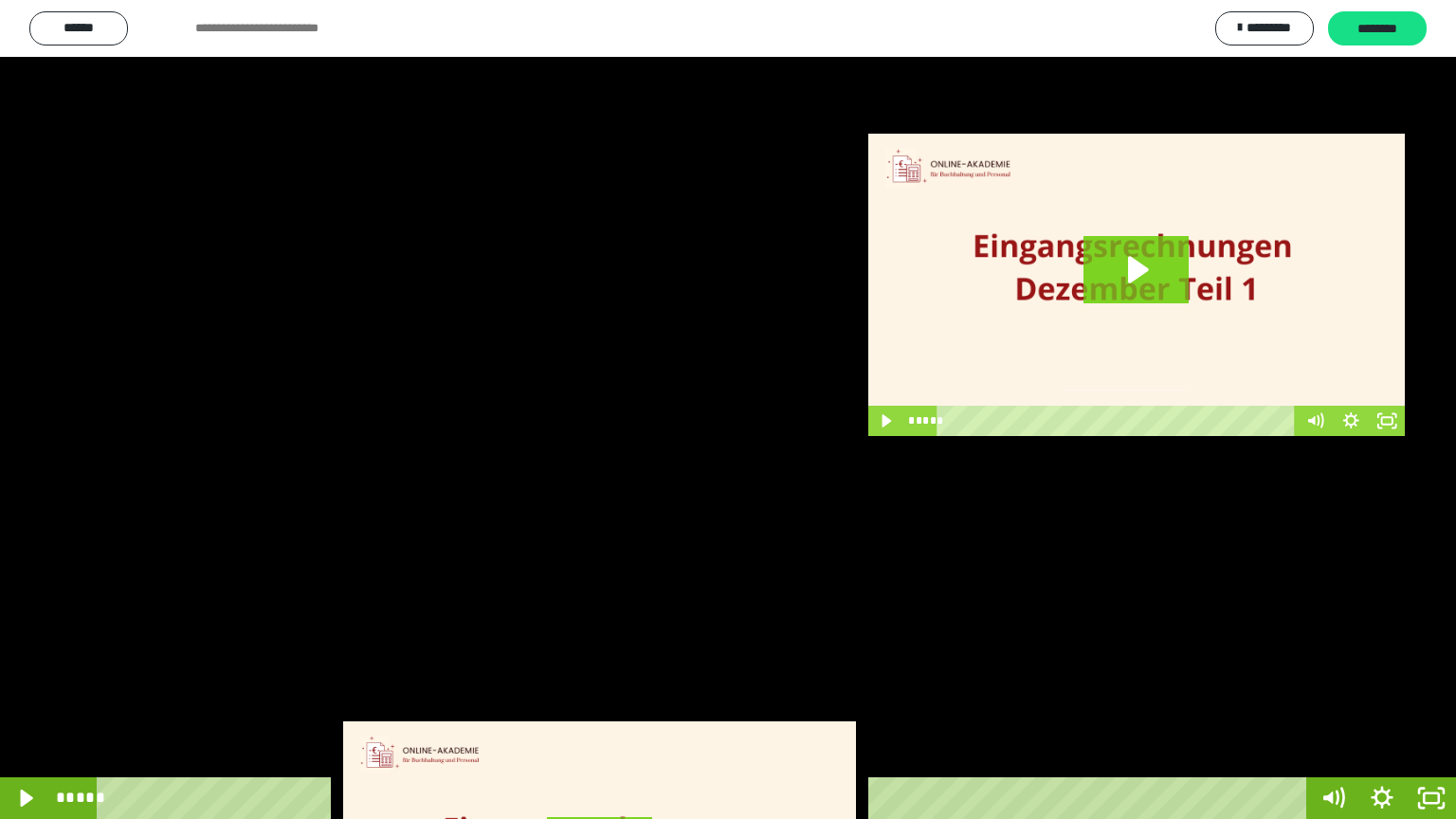 click at bounding box center (728, 410) 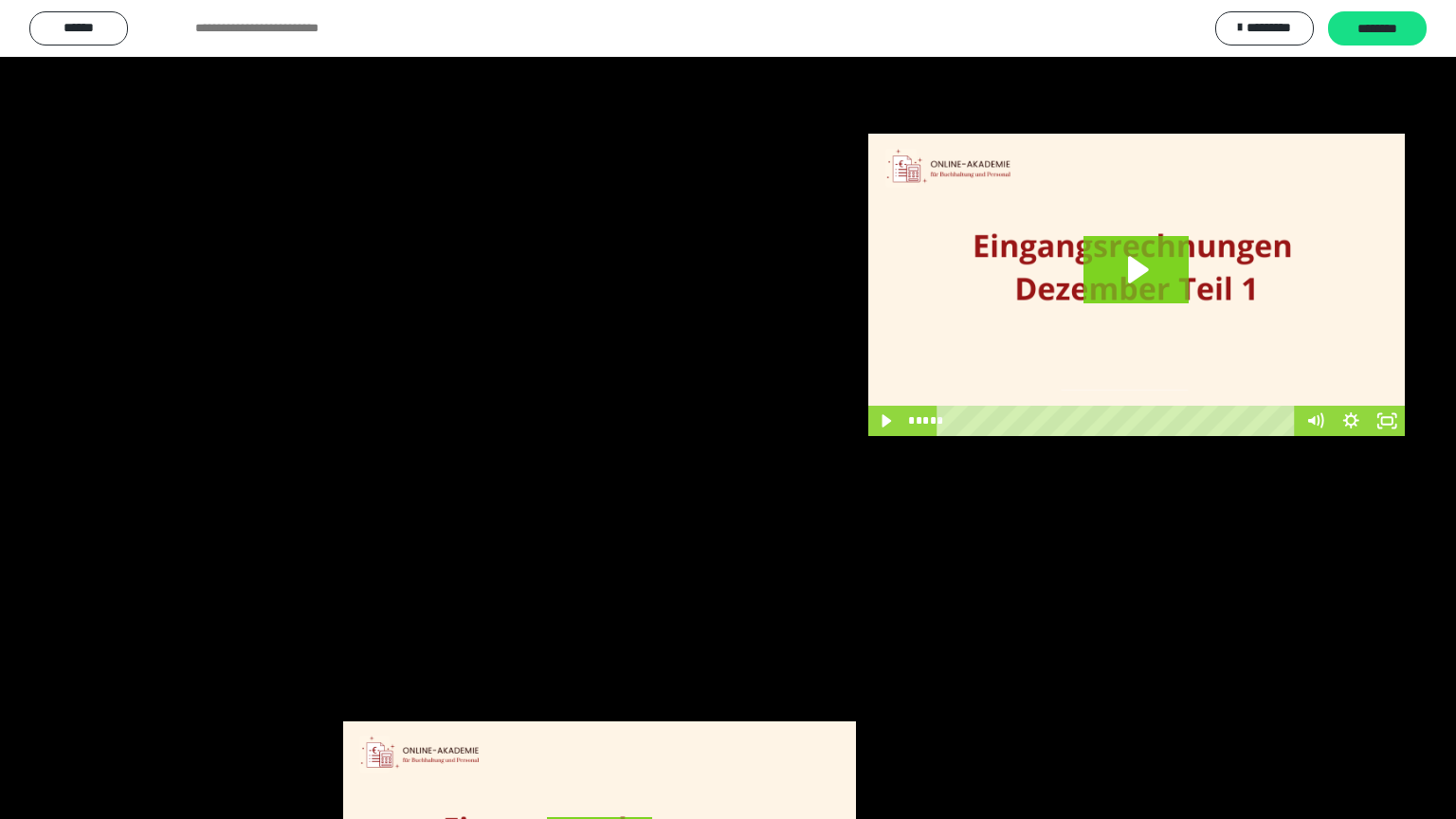 click at bounding box center [728, 410] 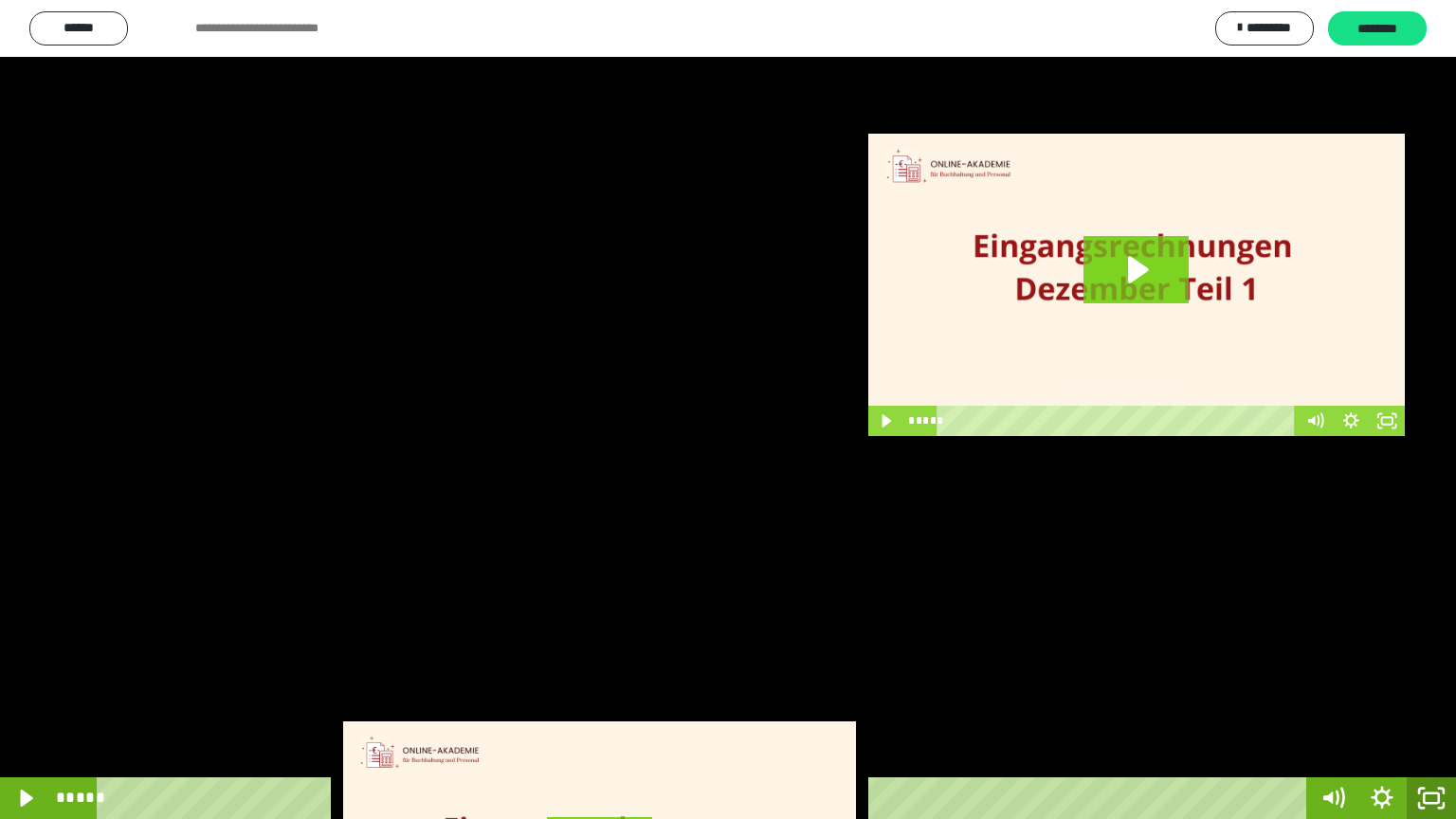 click 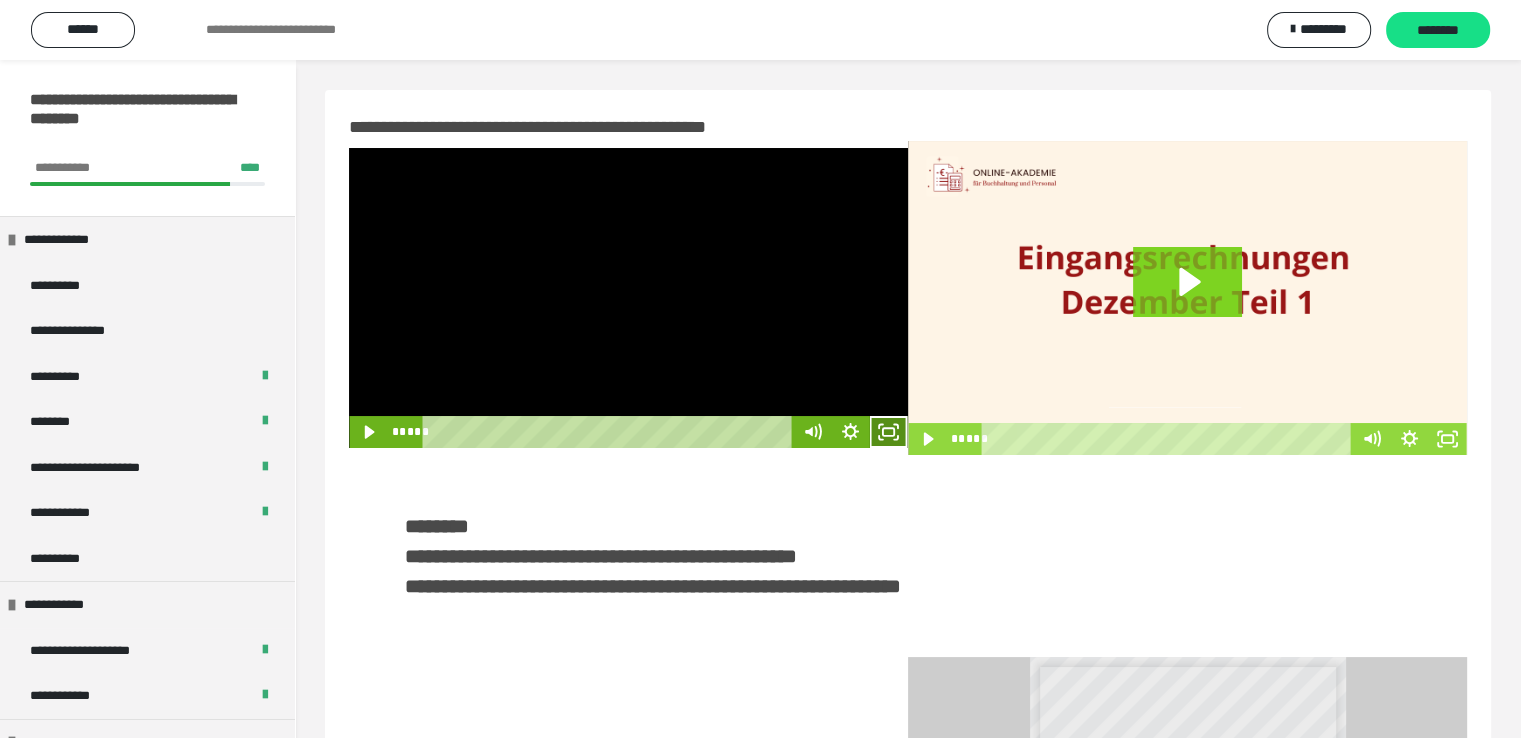 click 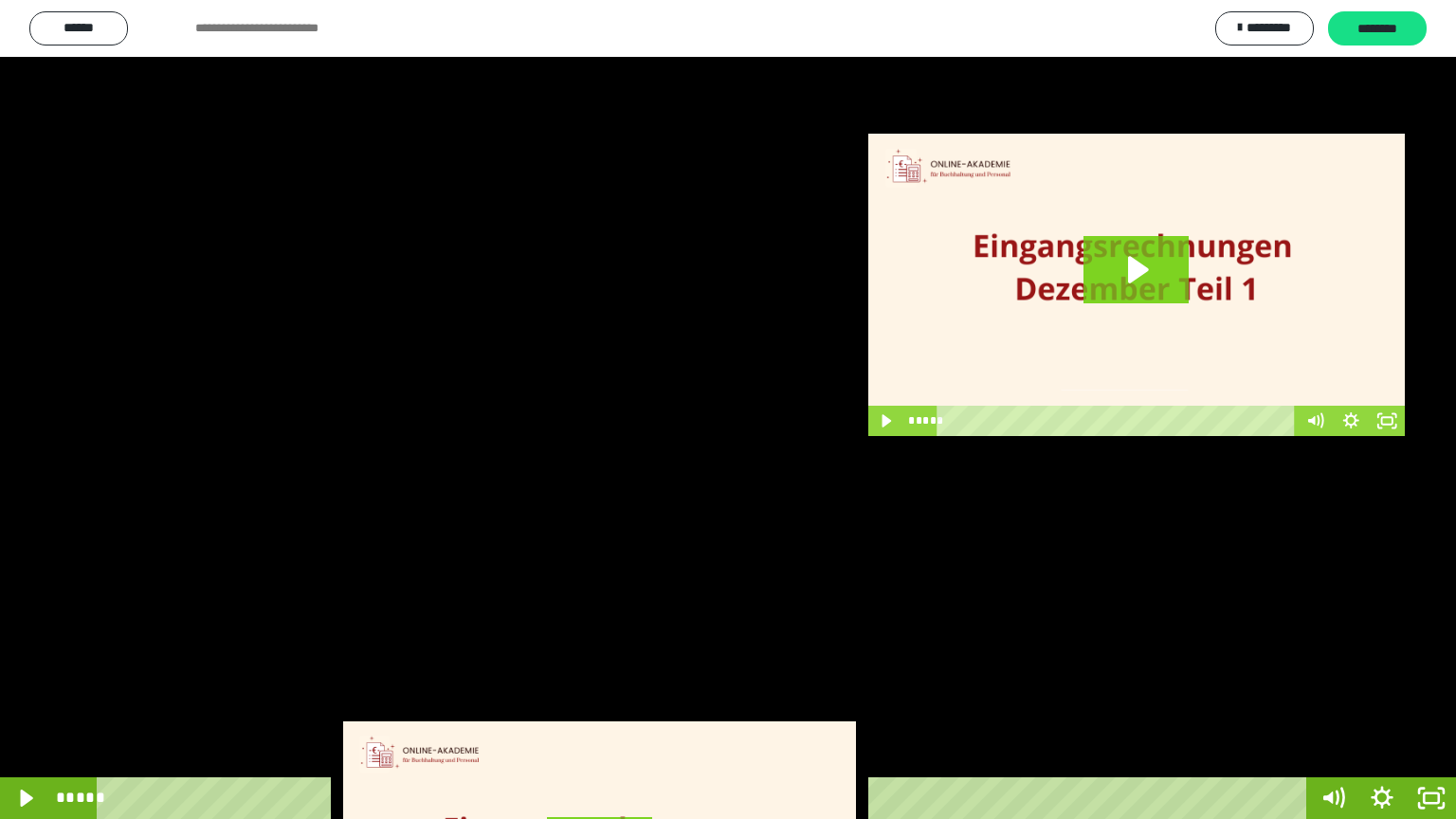 click at bounding box center (728, 410) 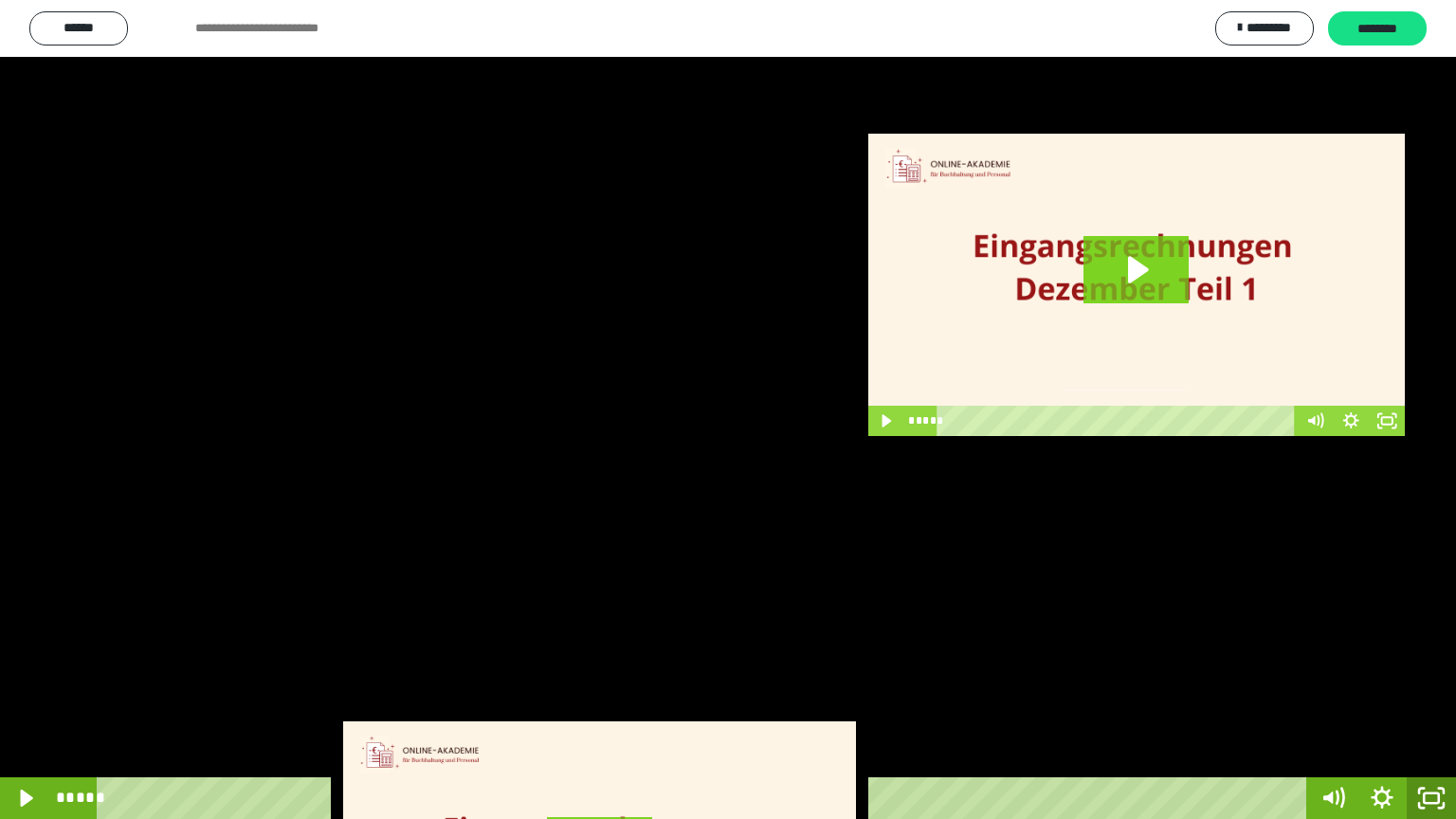 click 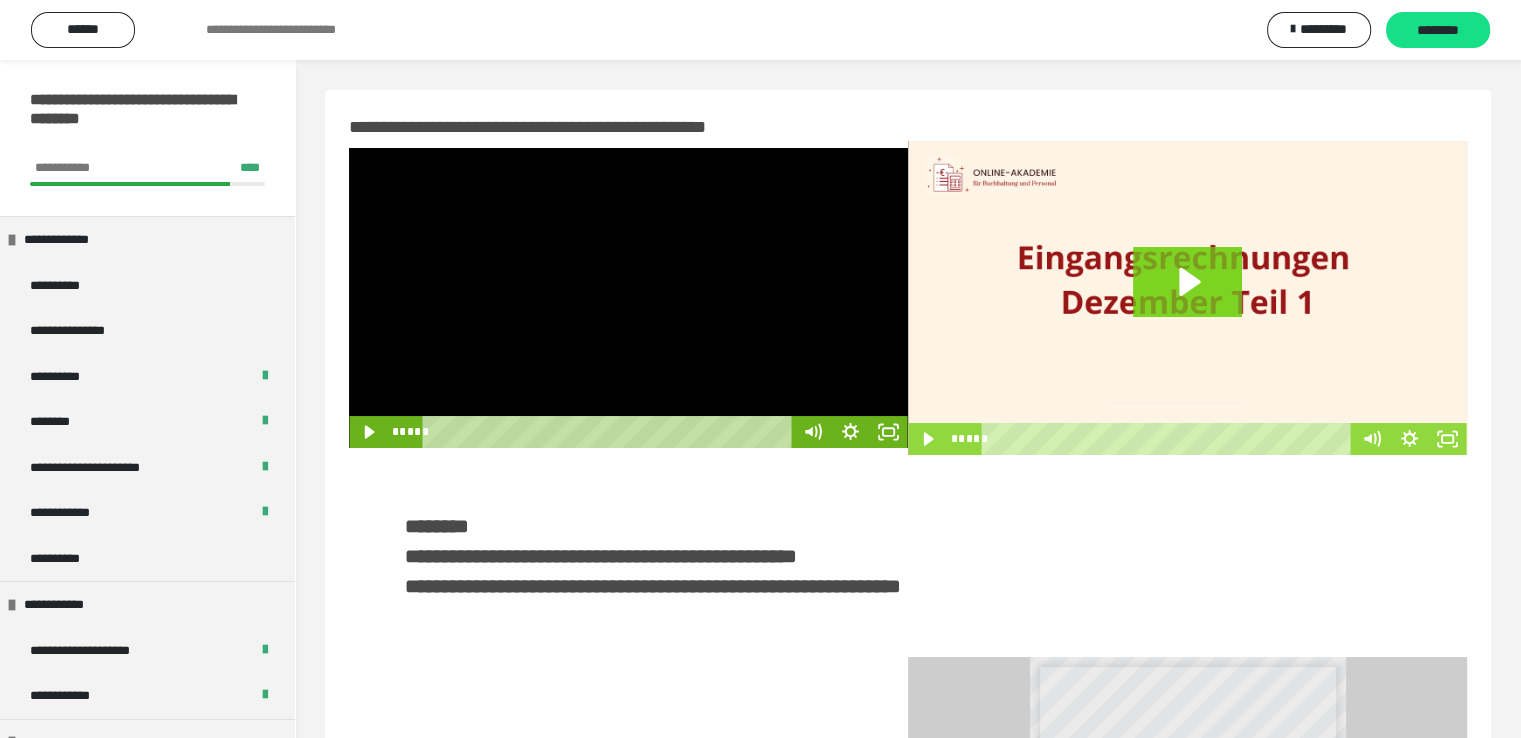 click at bounding box center [628, 298] 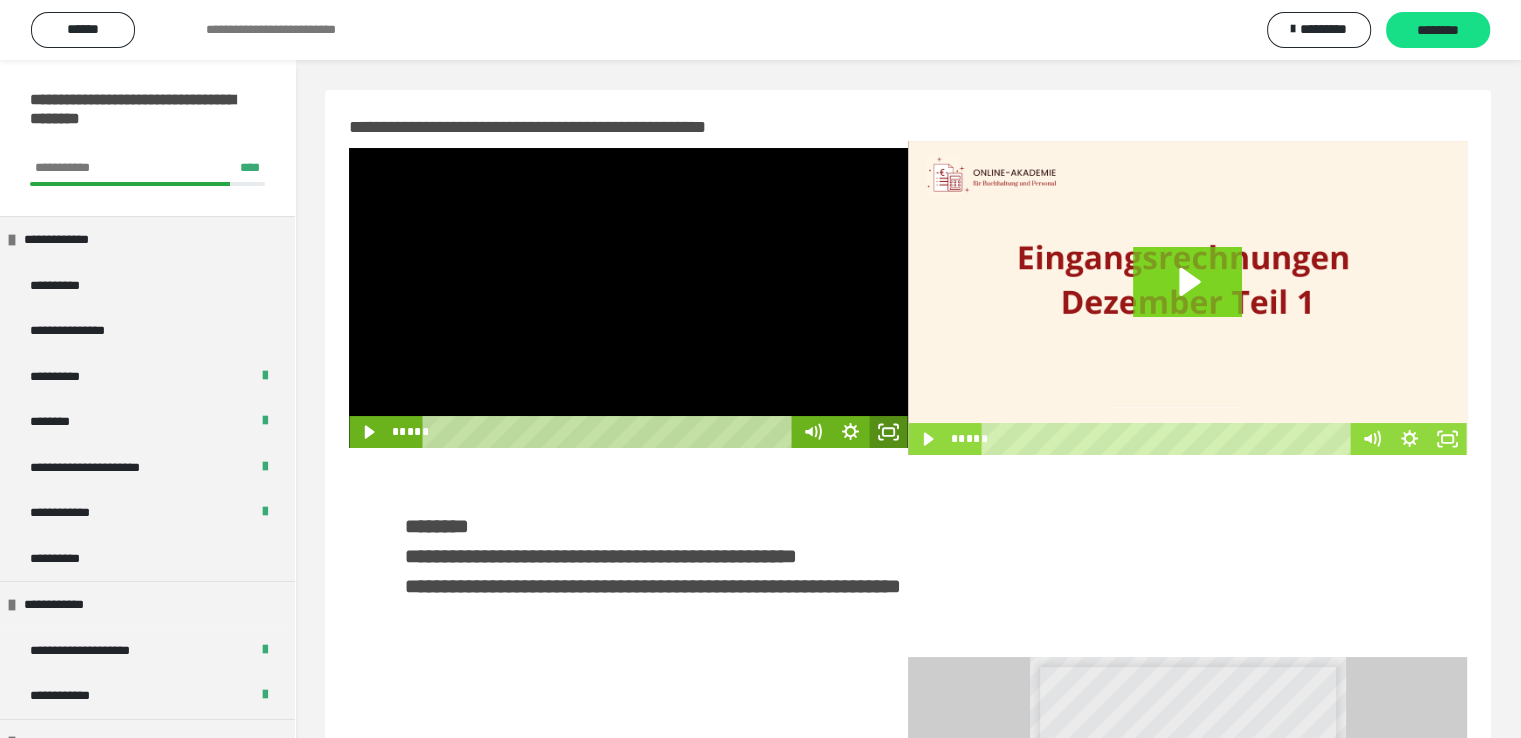 click 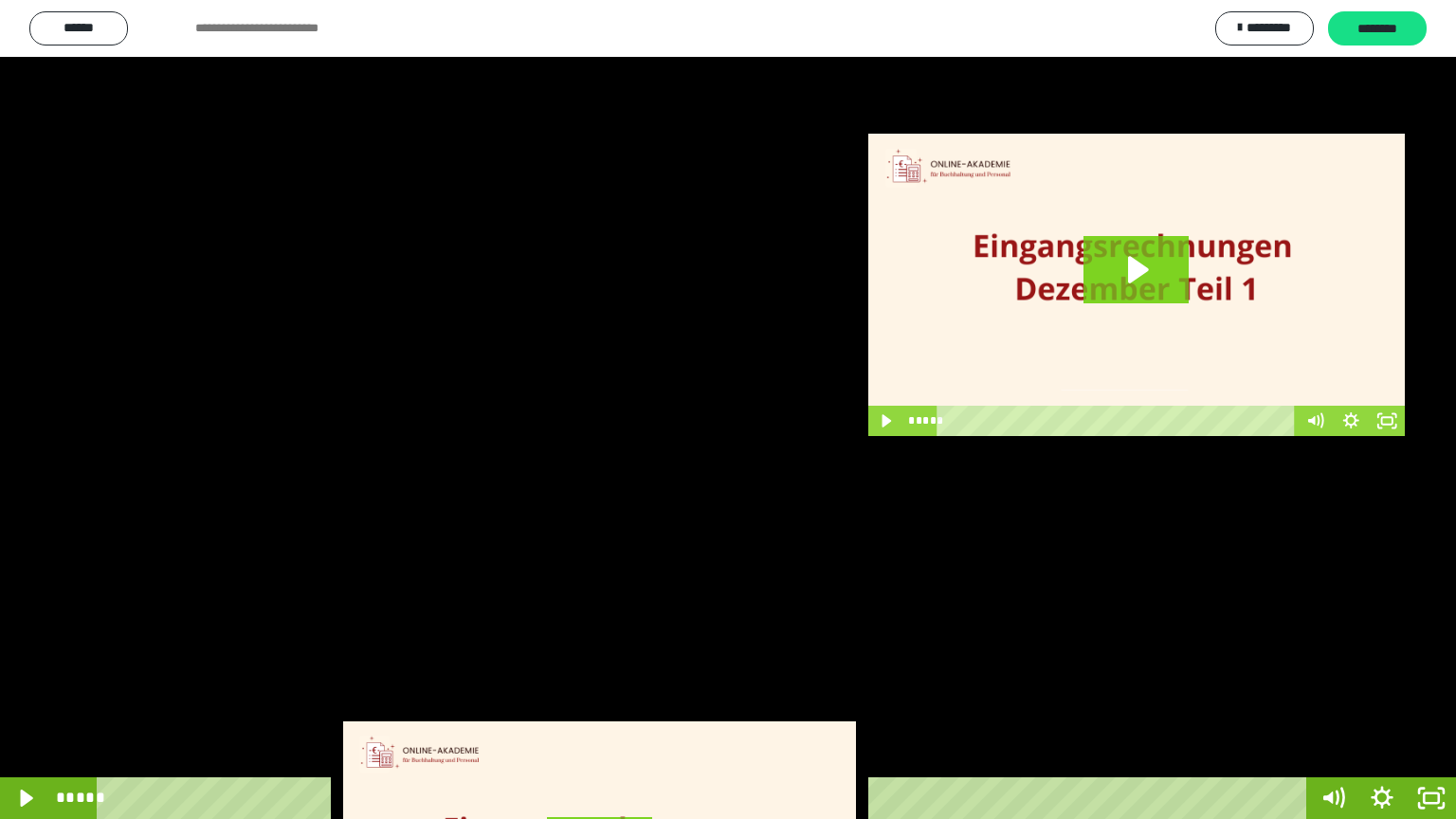 click at bounding box center (728, 410) 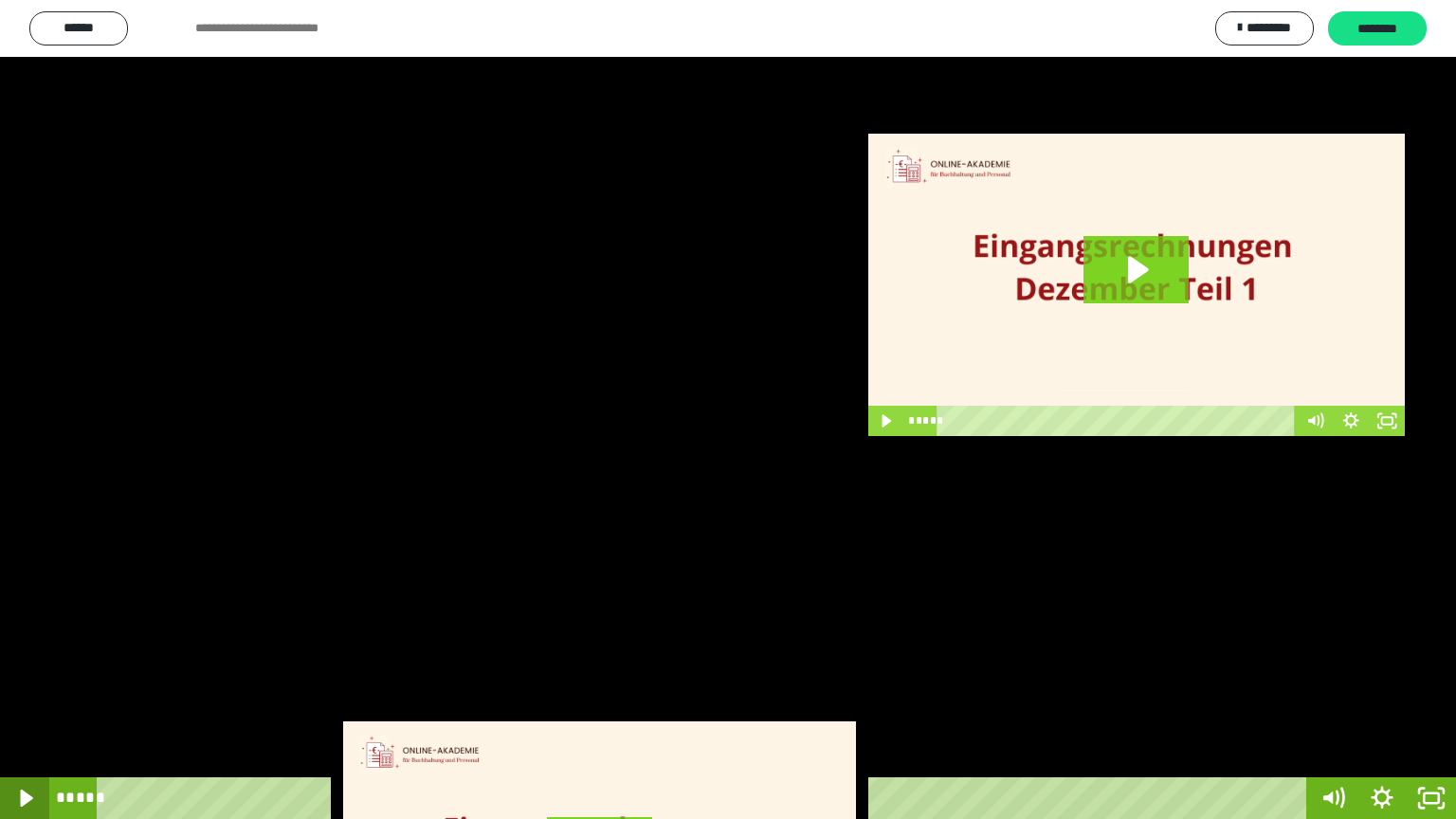 click 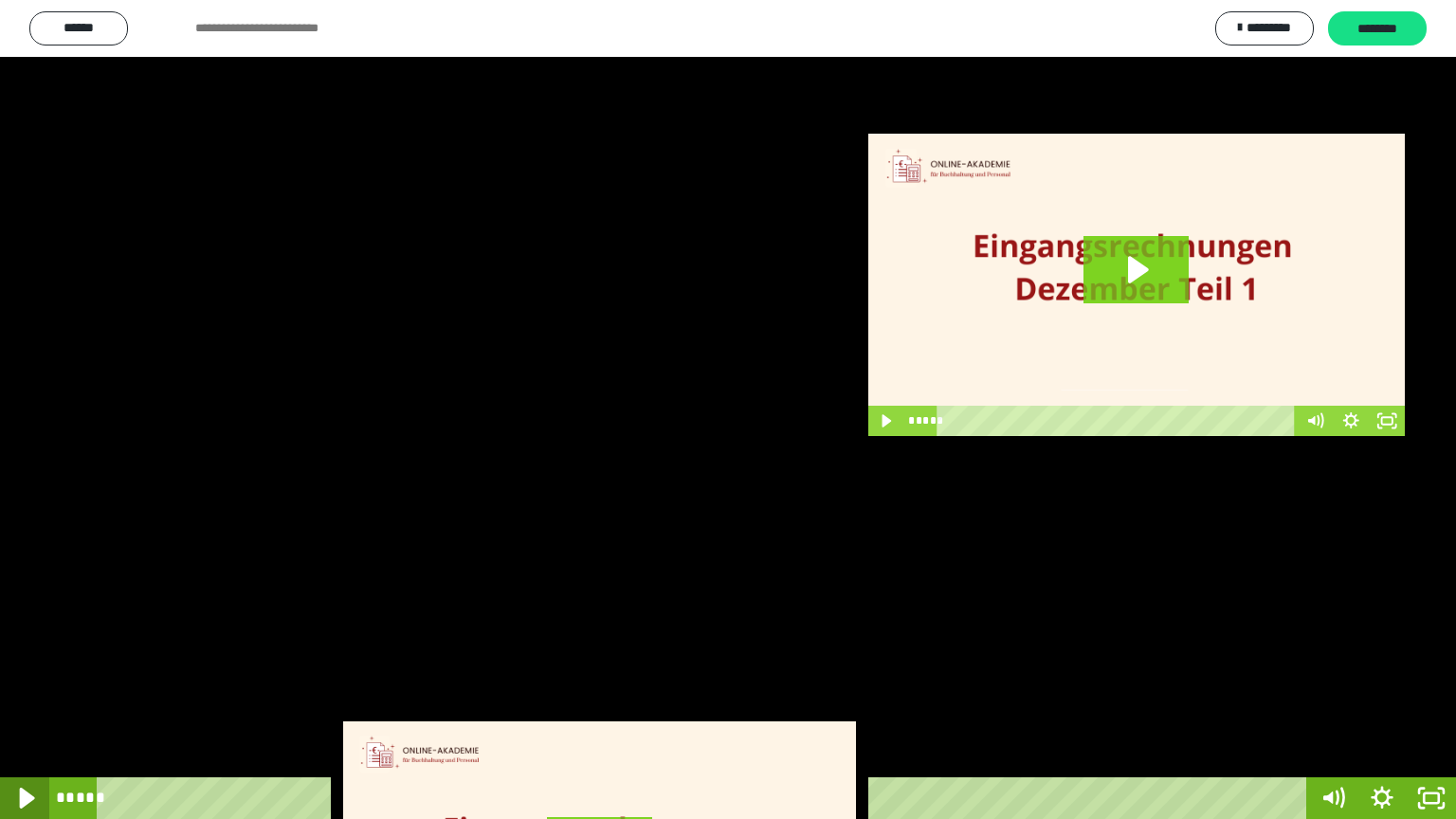 click 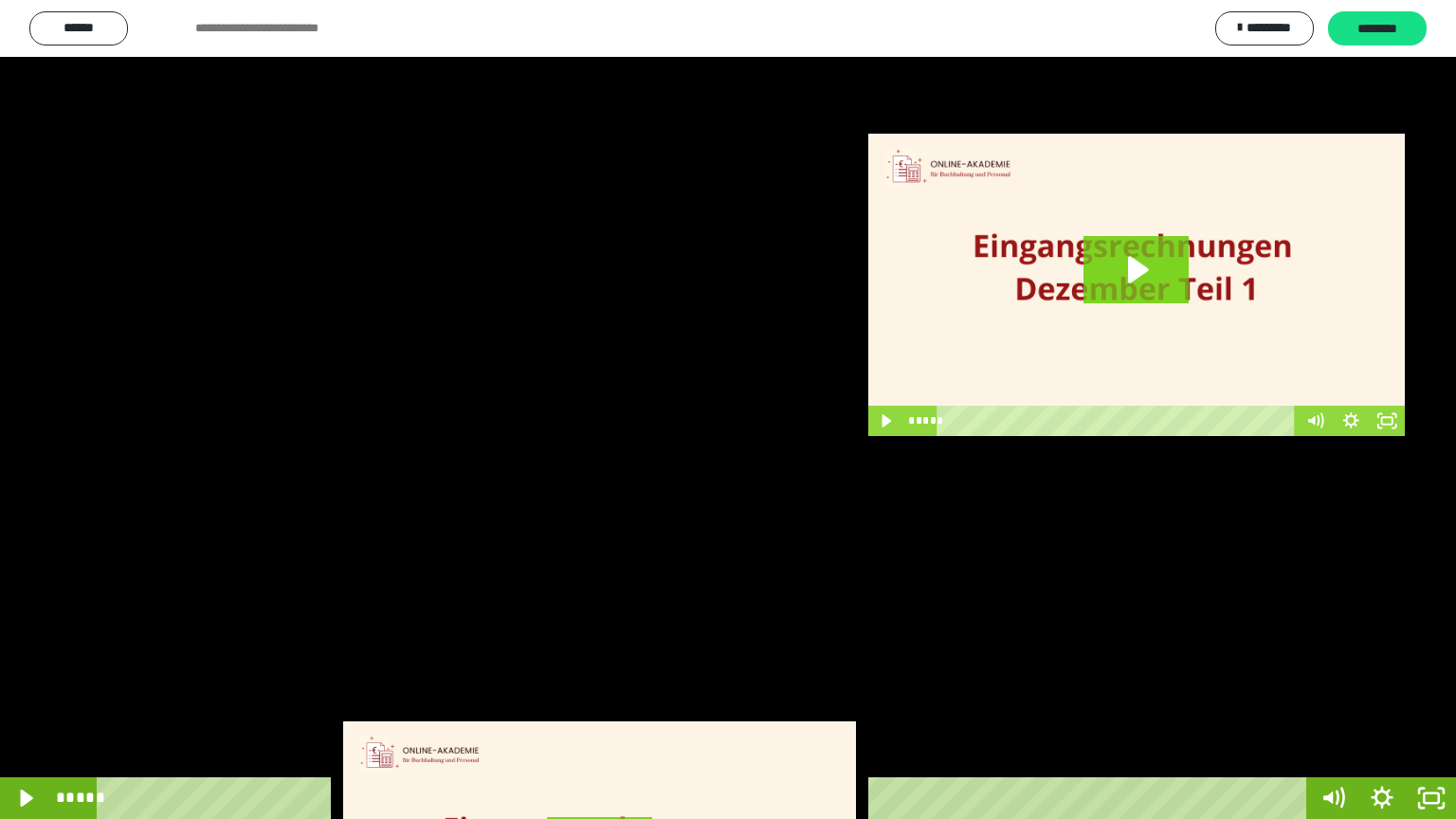 click at bounding box center (728, 410) 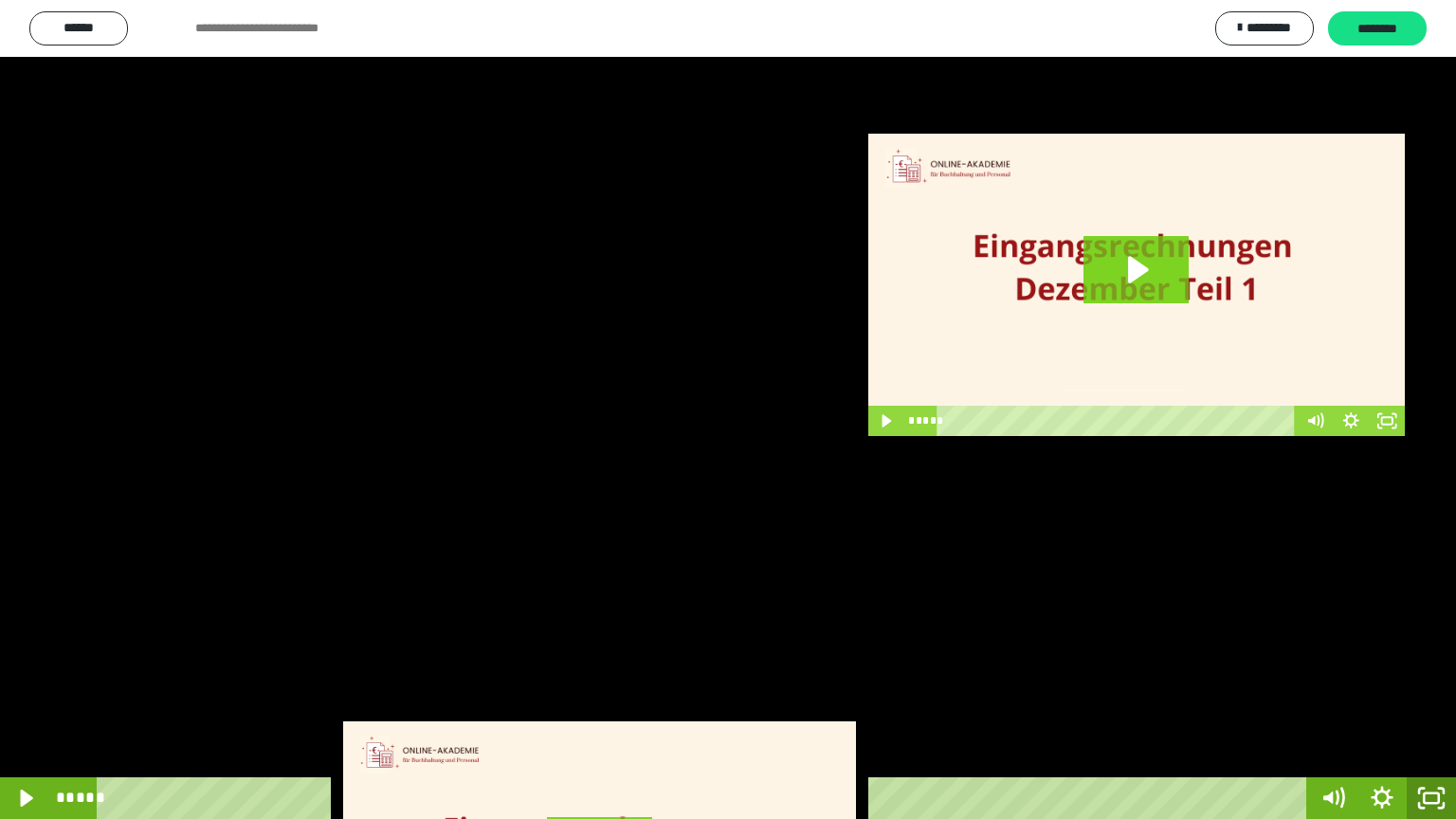 click 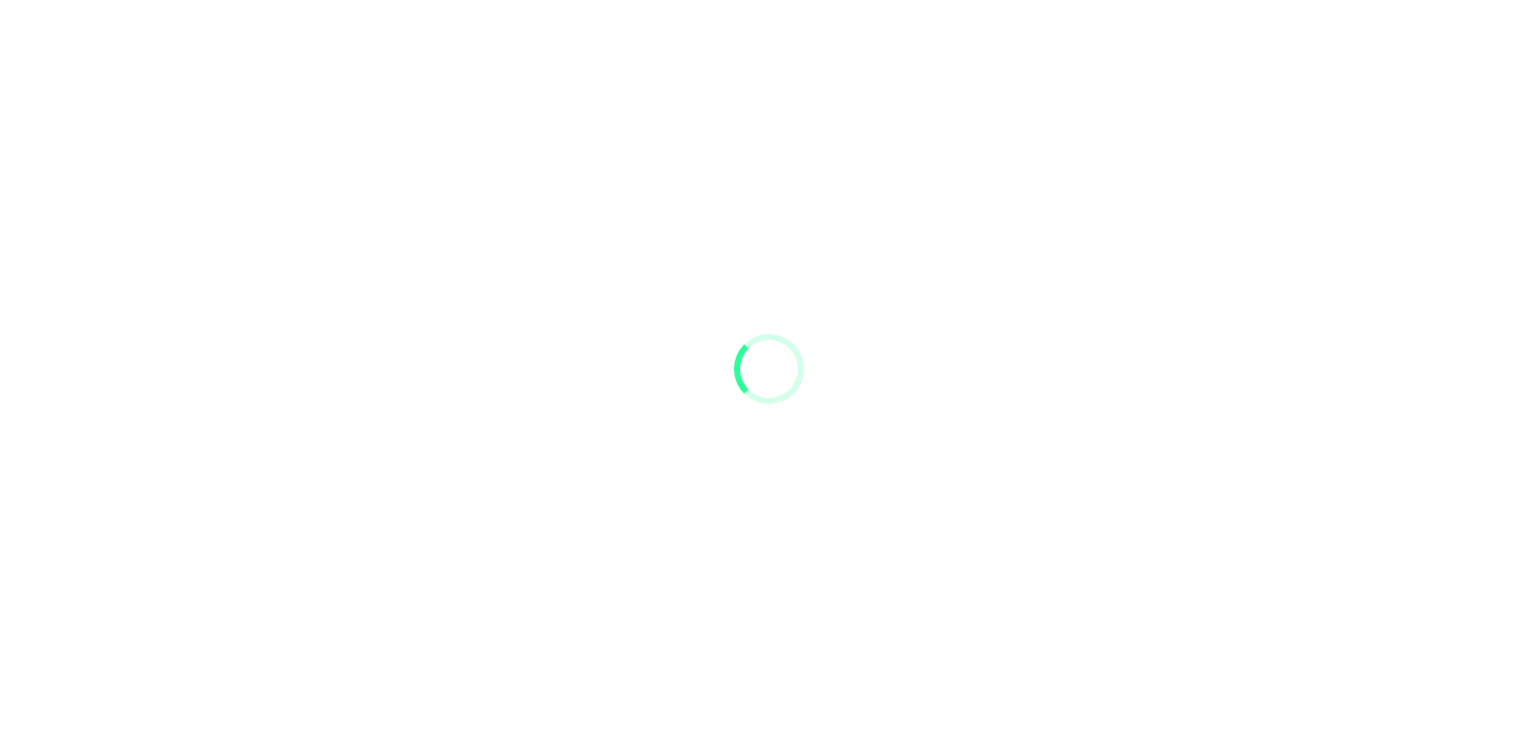 scroll, scrollTop: 0, scrollLeft: 0, axis: both 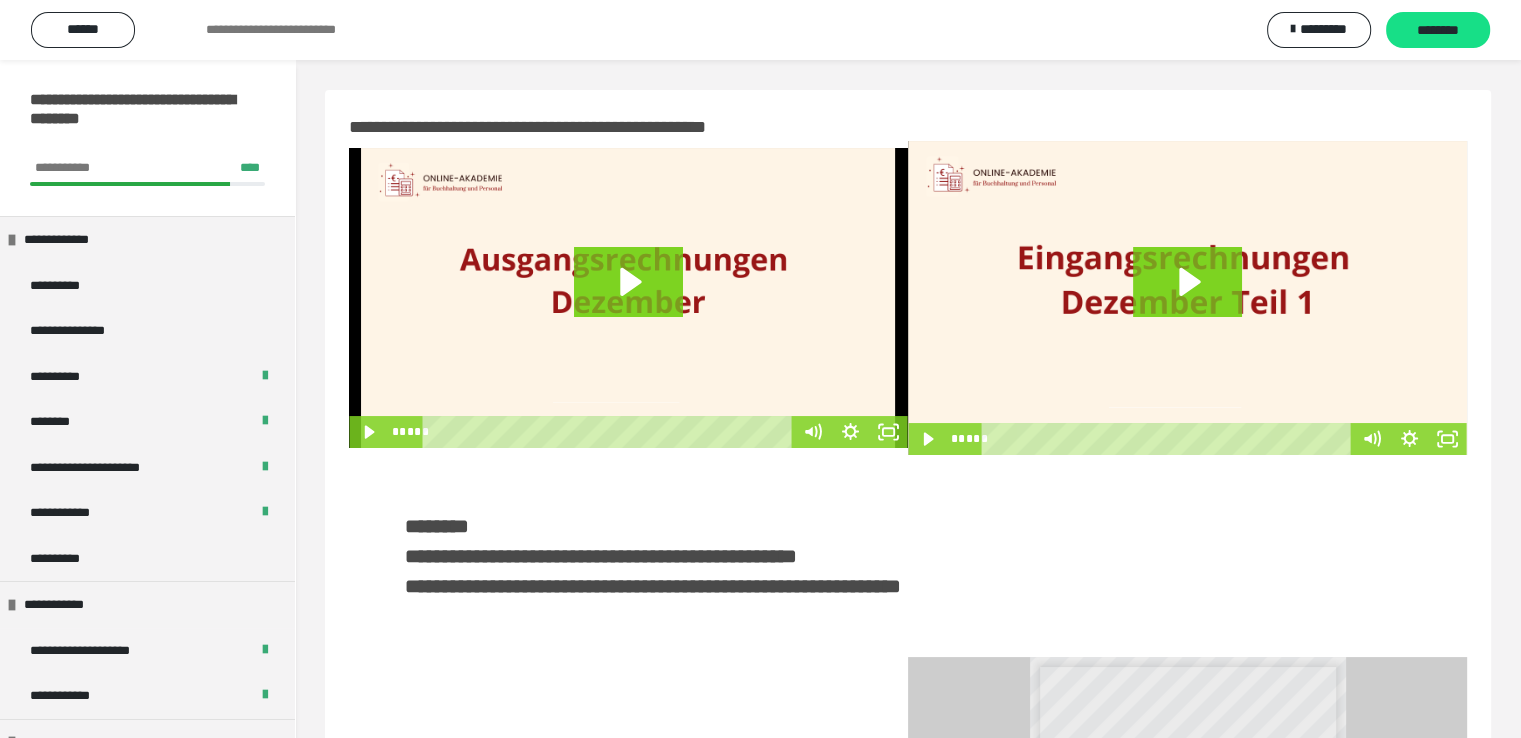 click at bounding box center (610, 432) 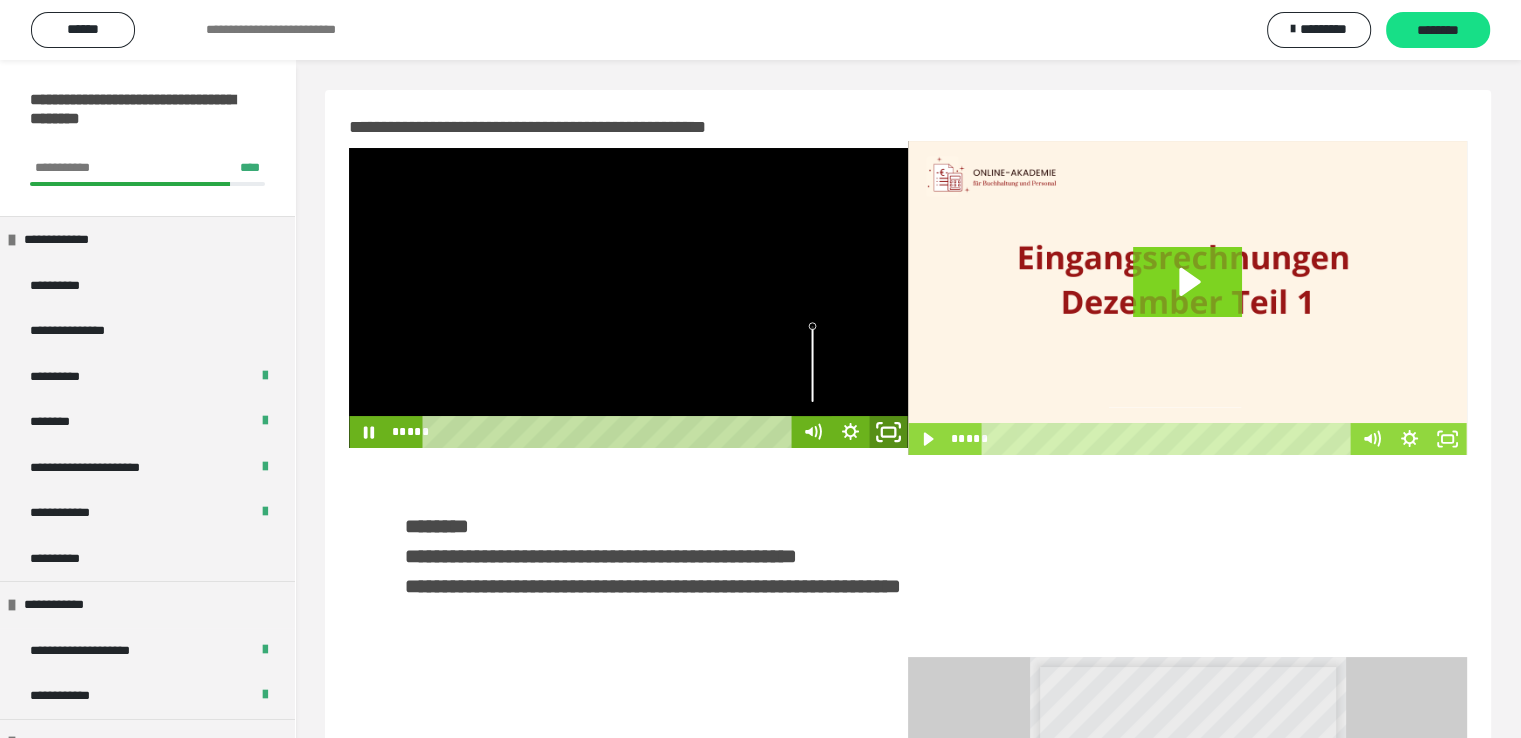 click 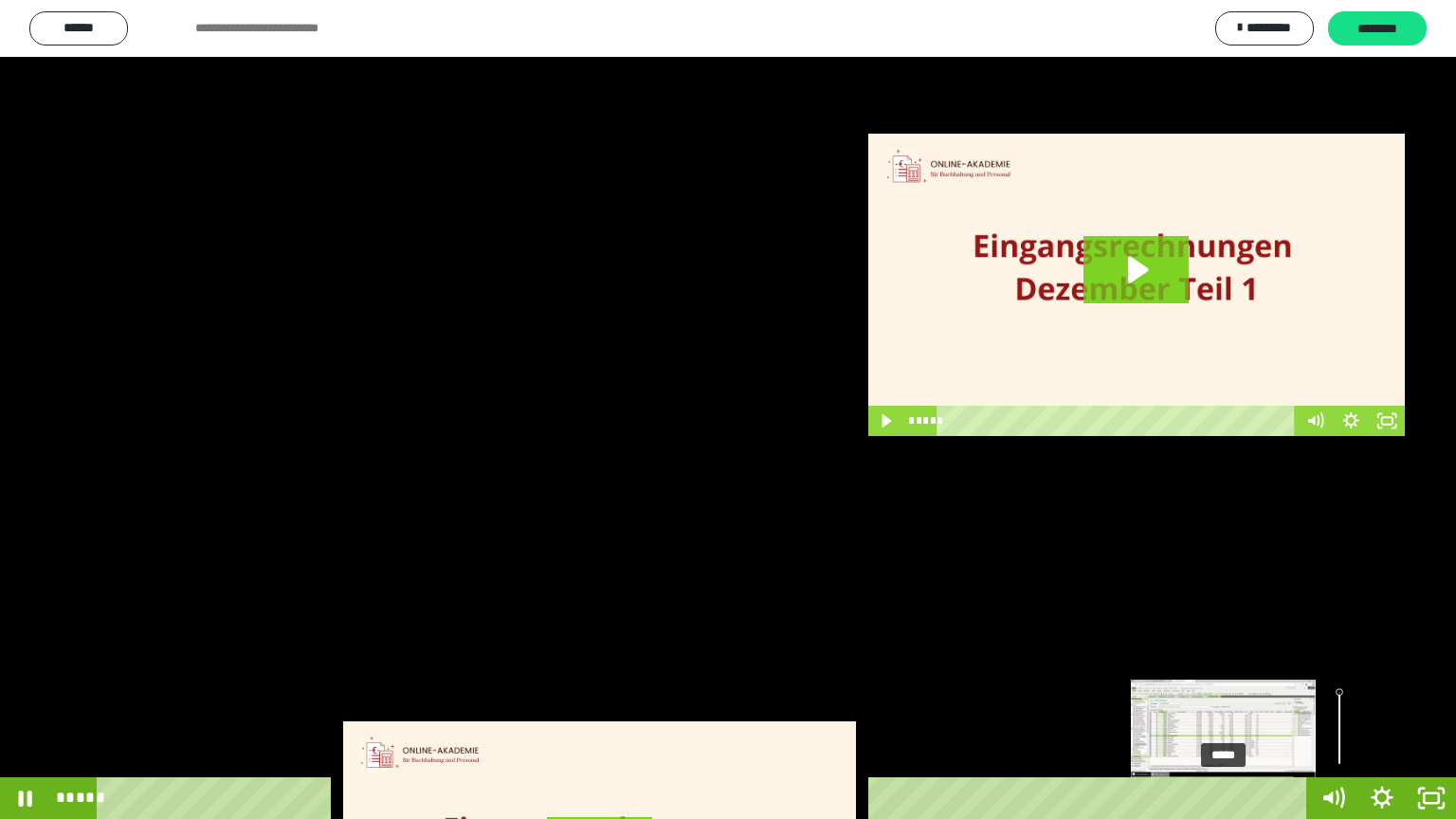 click on "*****" at bounding box center (705, 798) 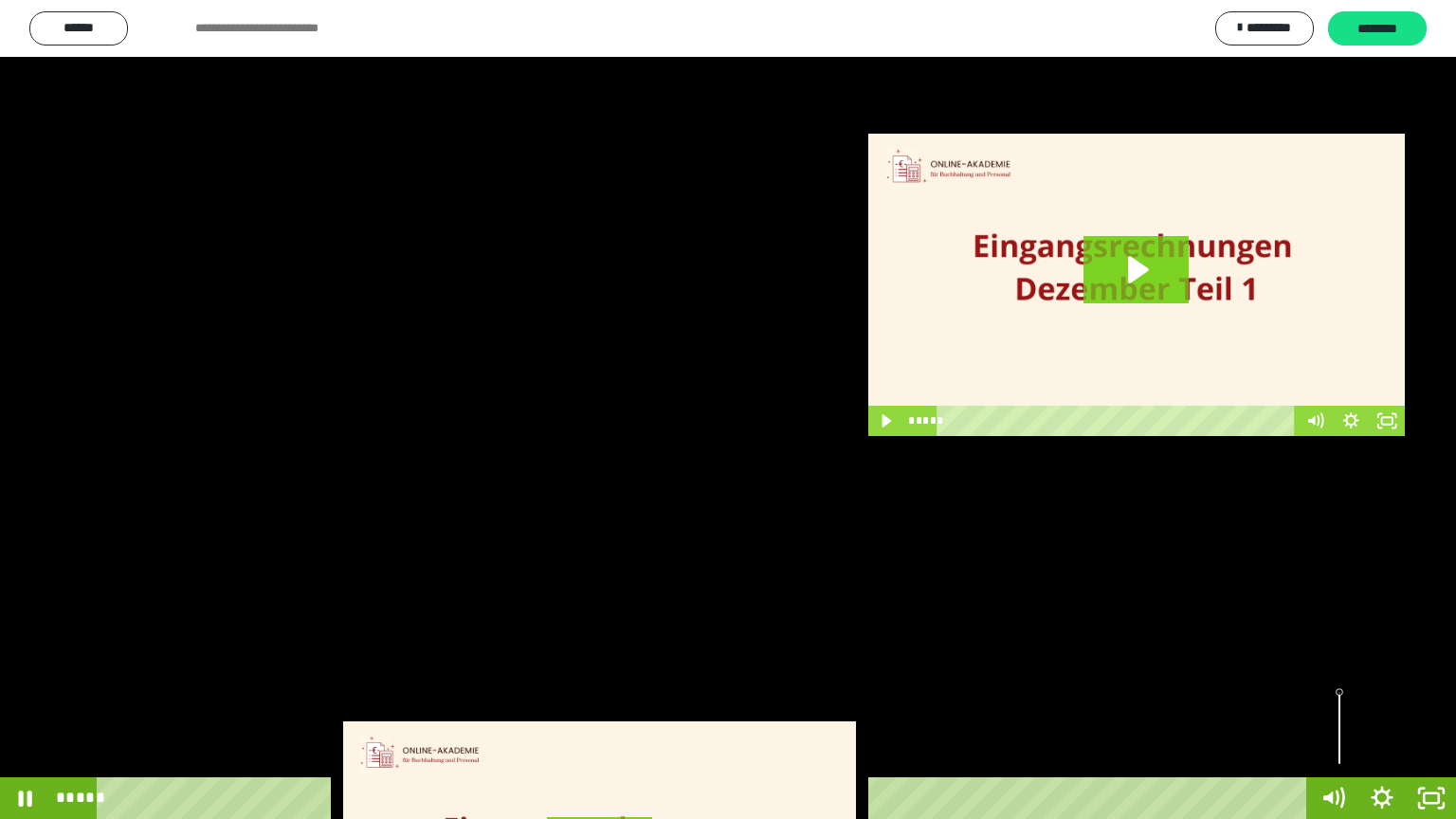 click at bounding box center [728, 410] 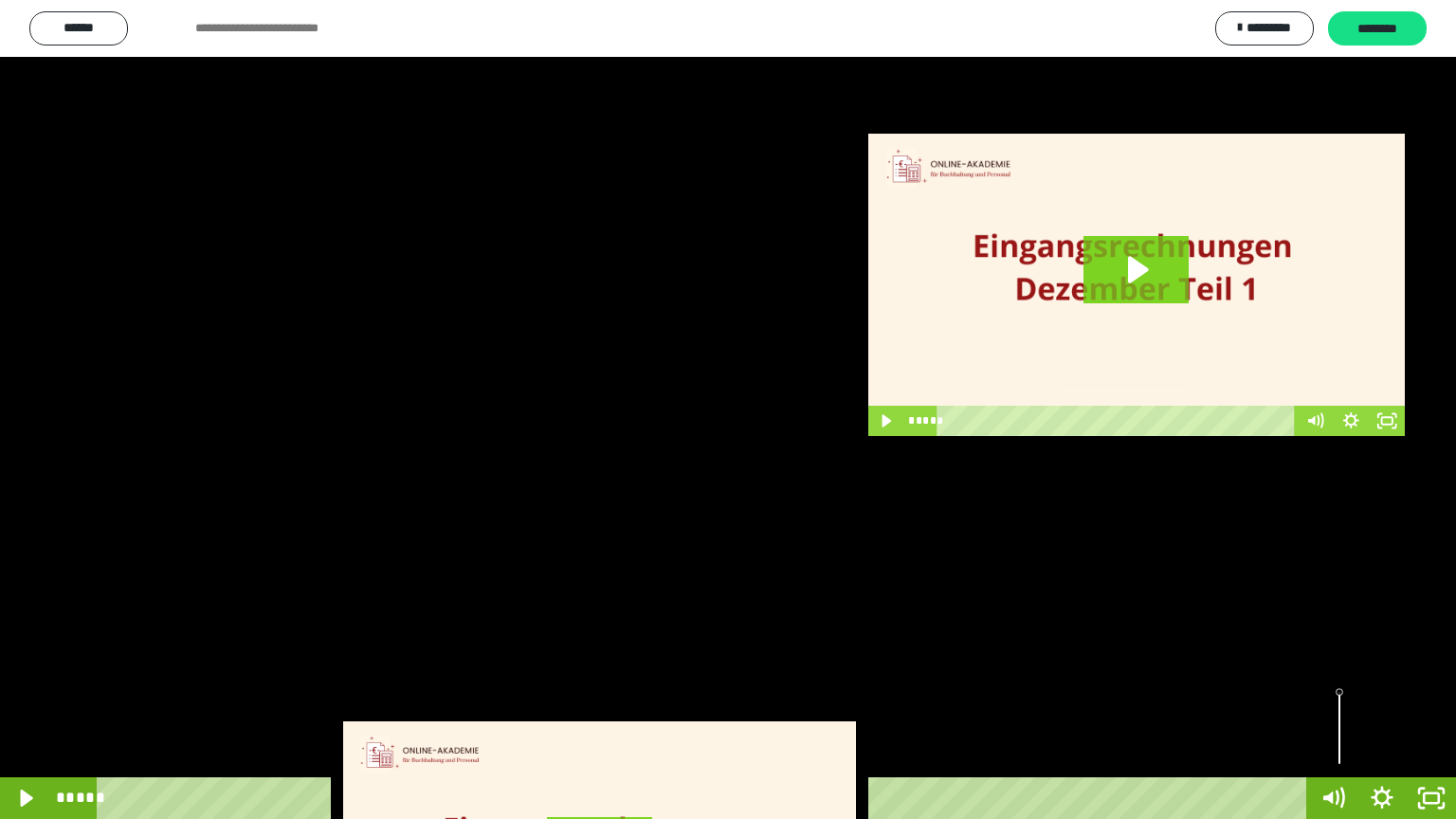 click at bounding box center [728, 410] 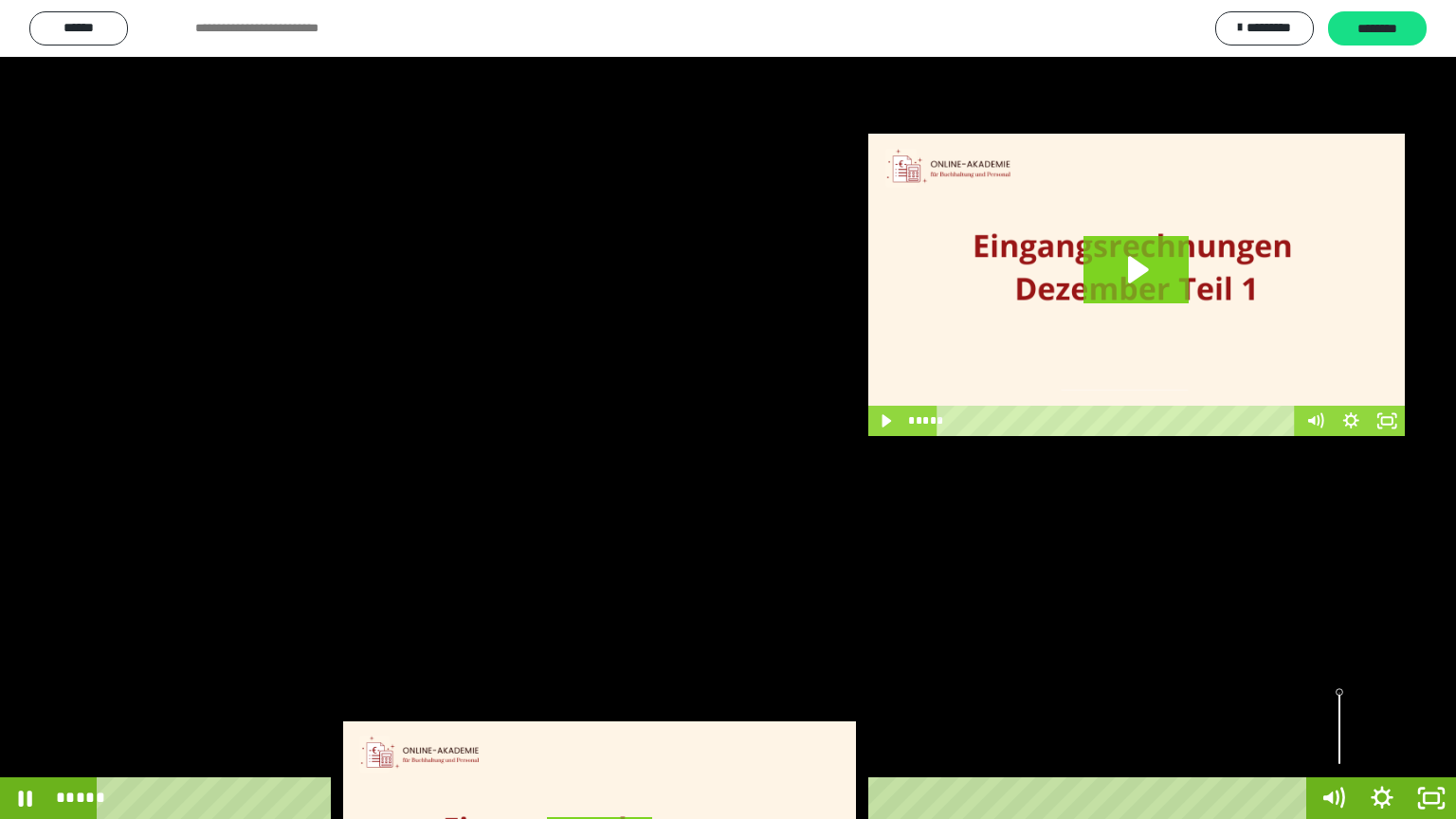 click at bounding box center [728, 410] 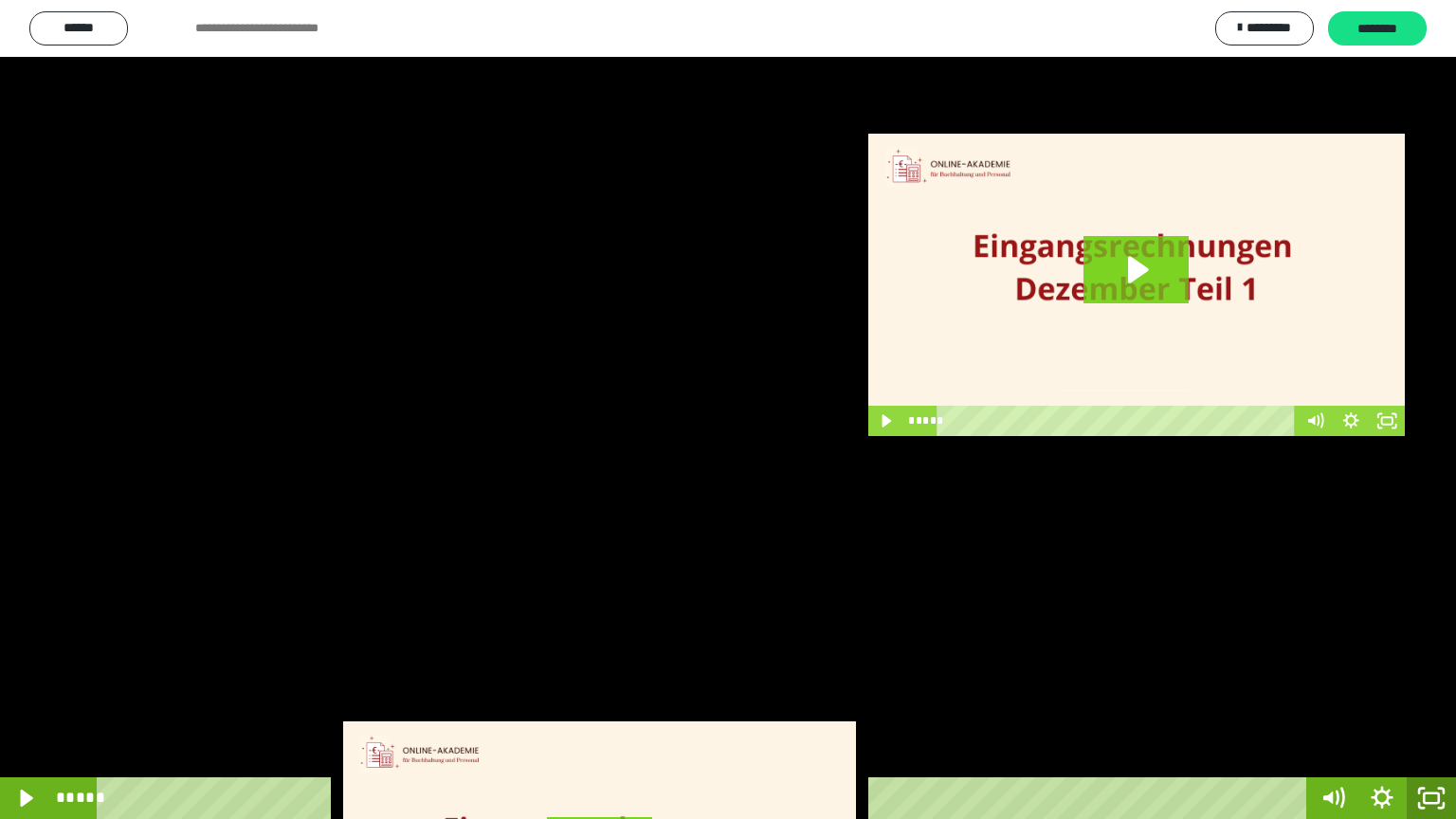 click 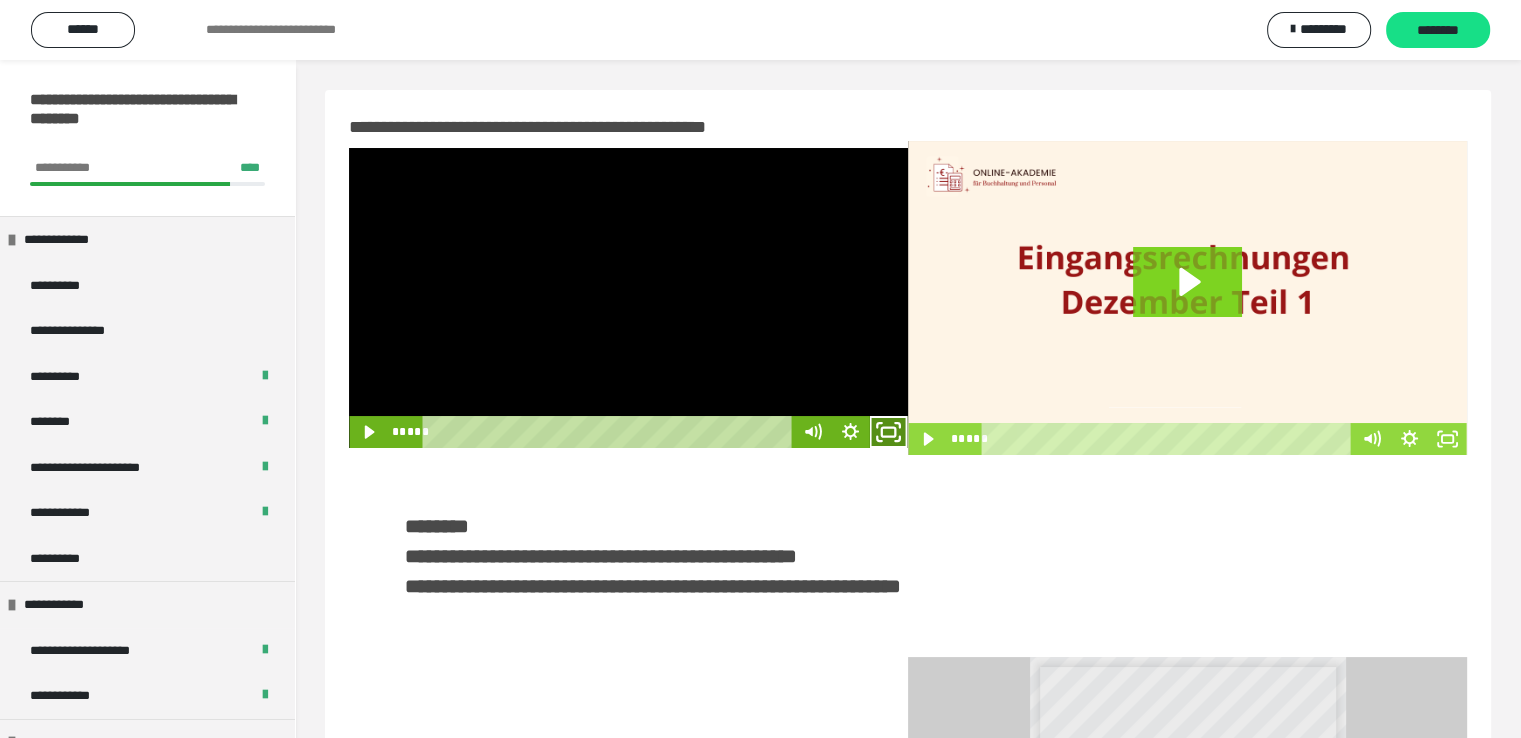 click 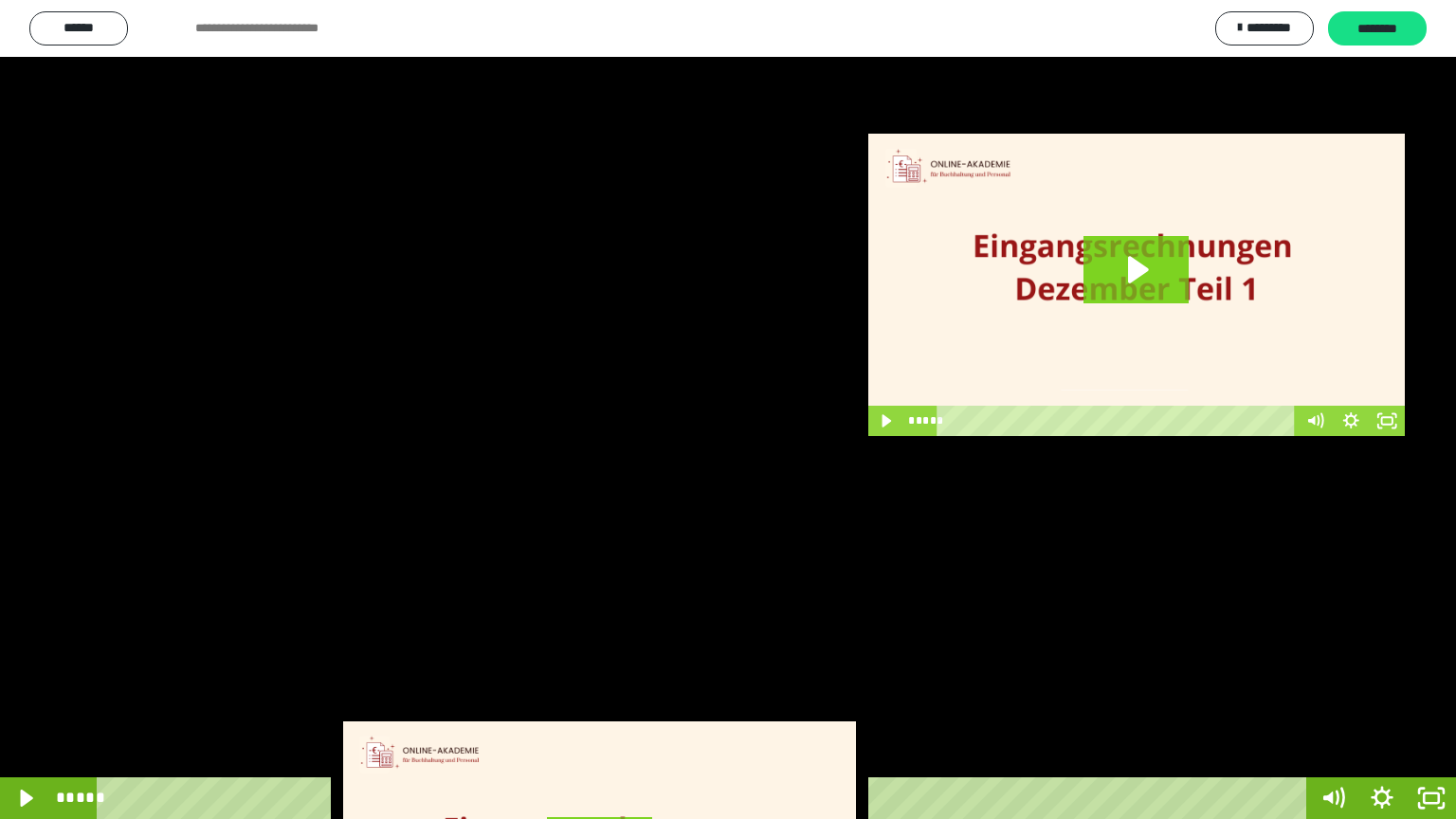 click at bounding box center [728, 410] 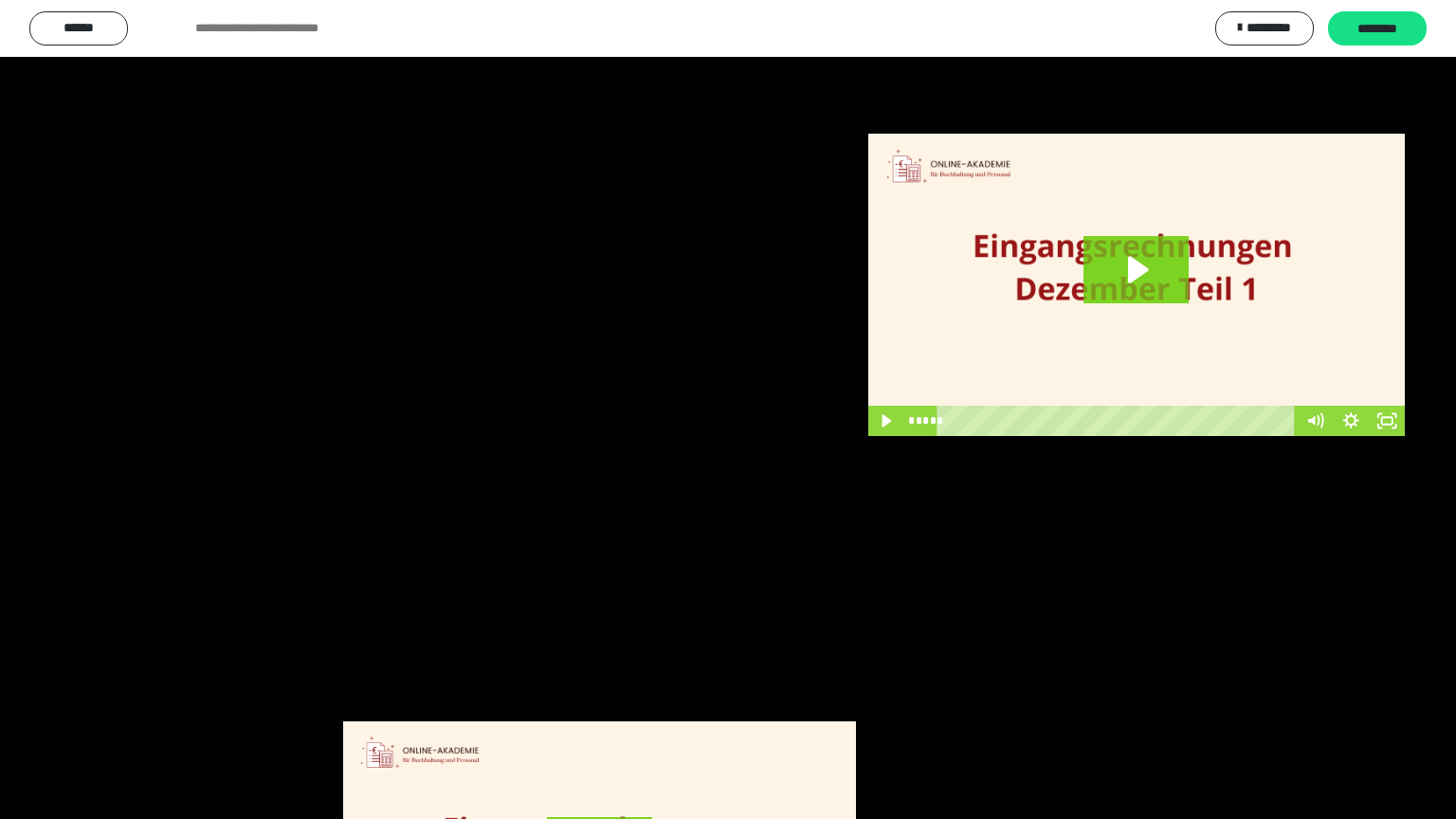 click at bounding box center (728, 410) 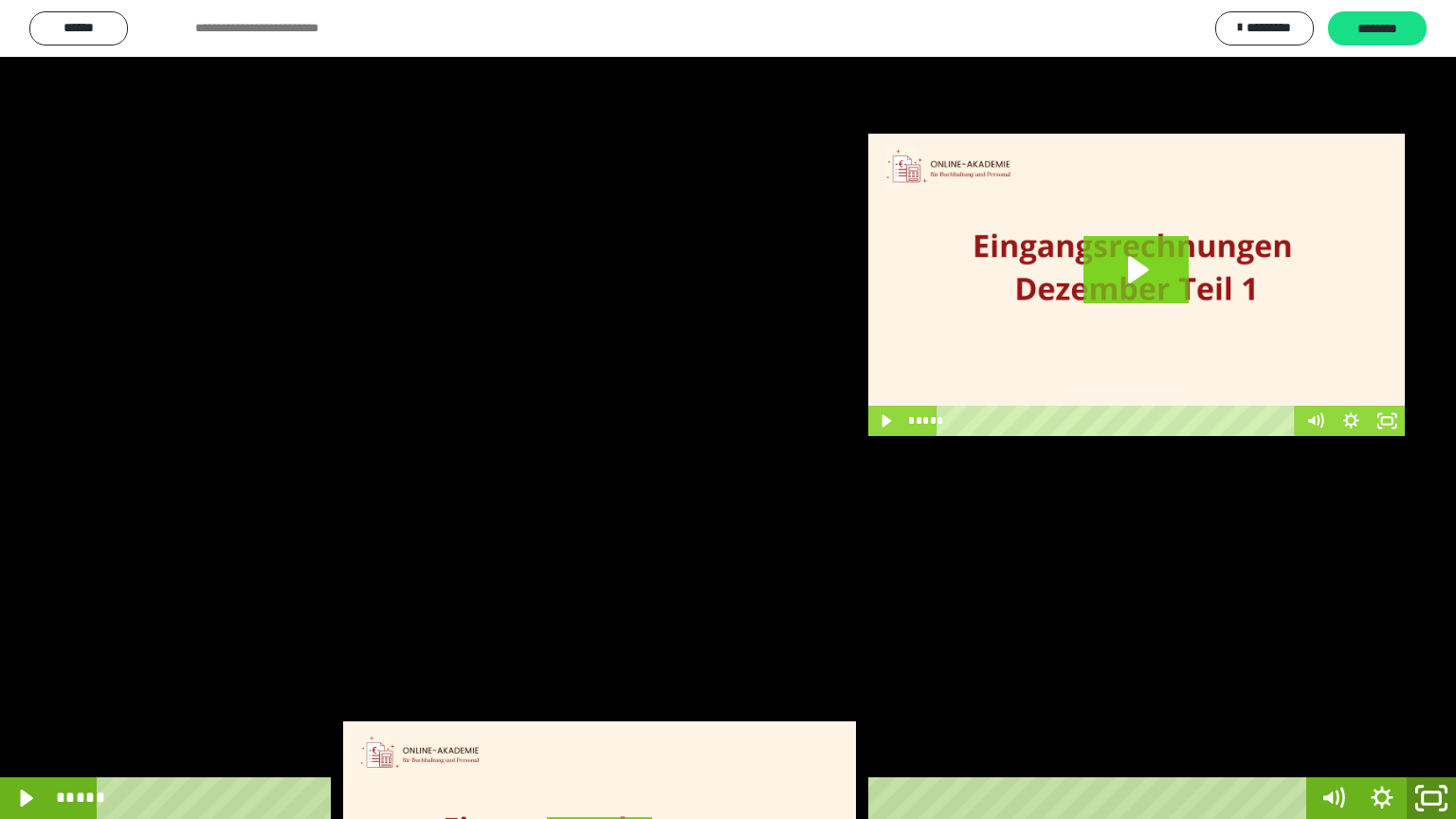 click 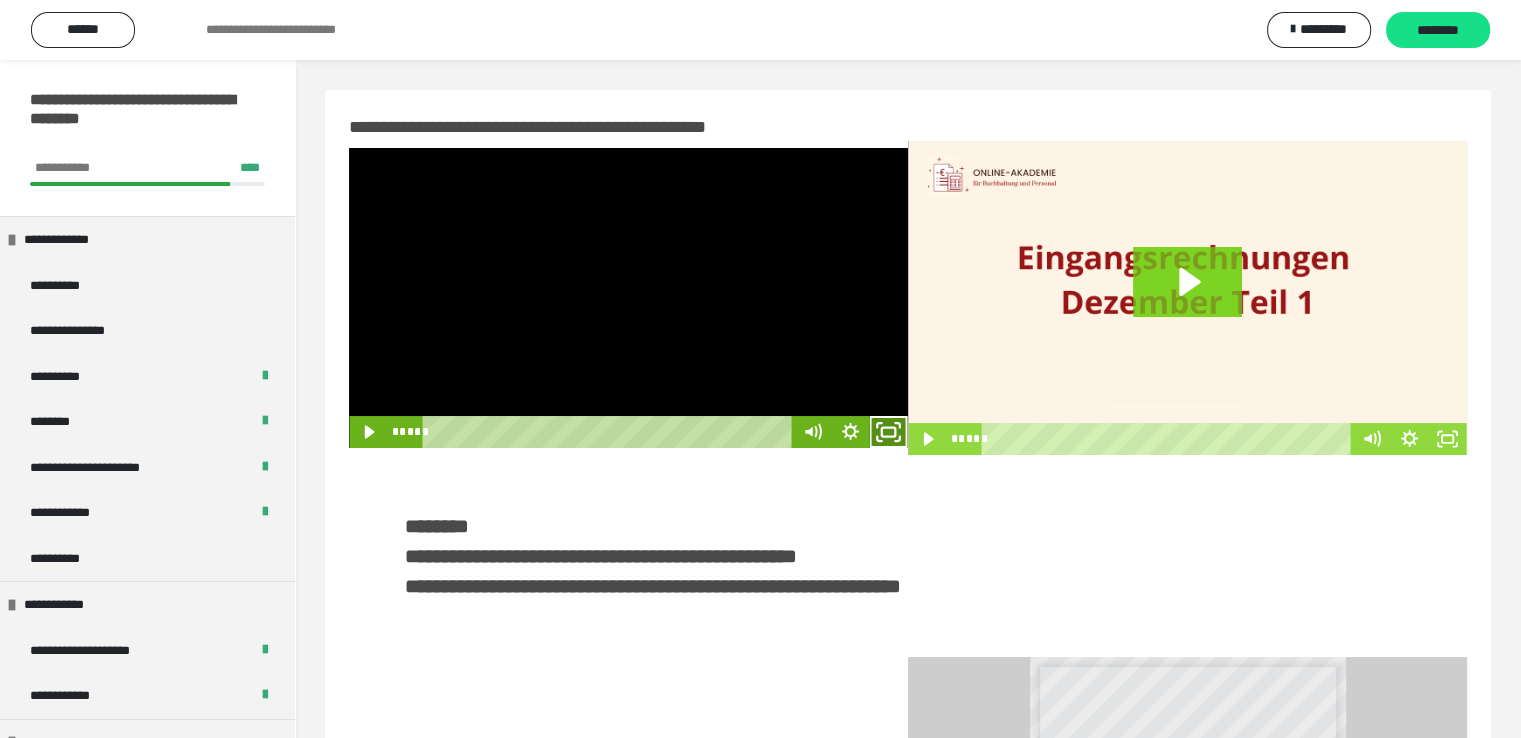 click 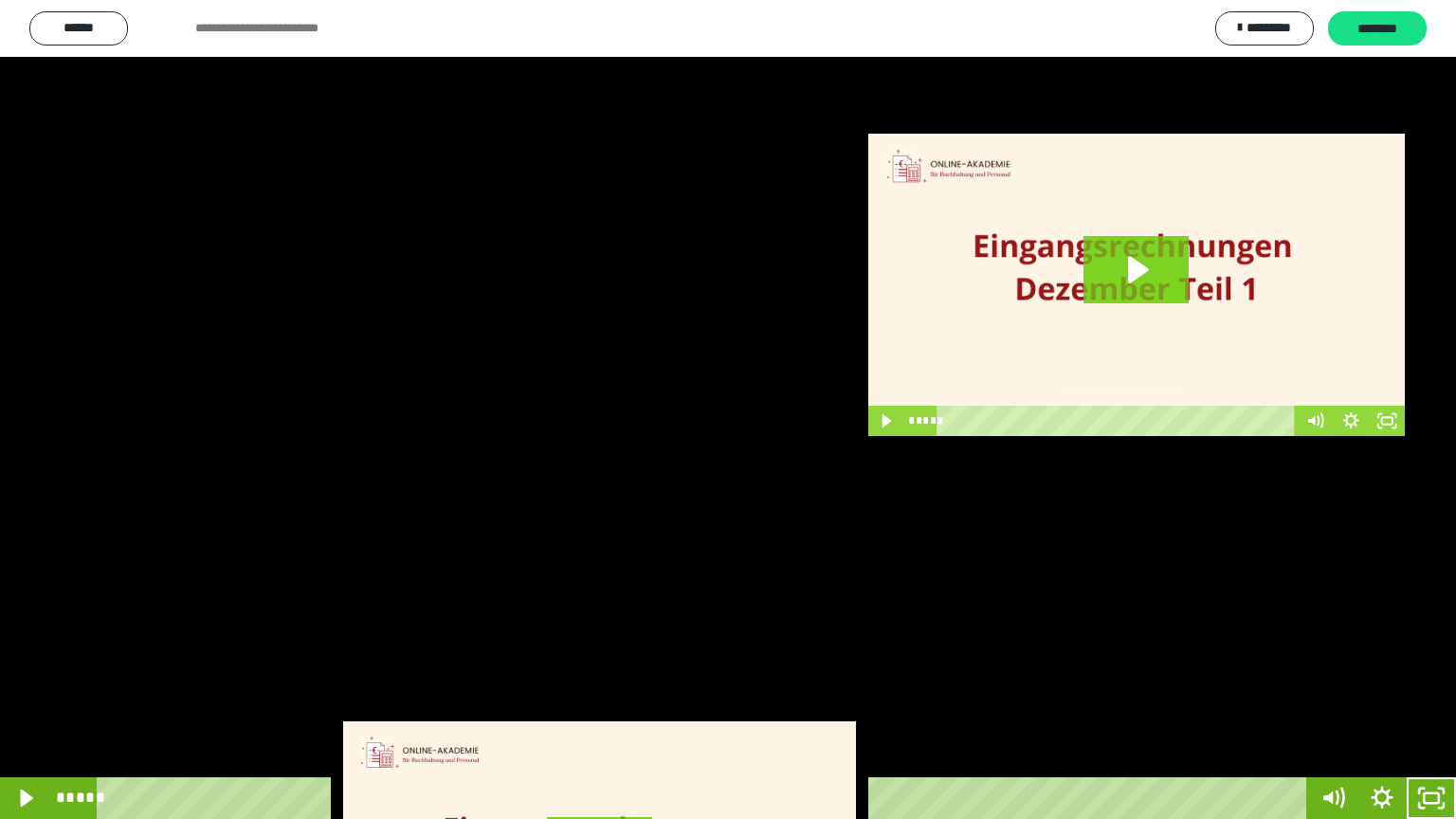 click at bounding box center [728, 410] 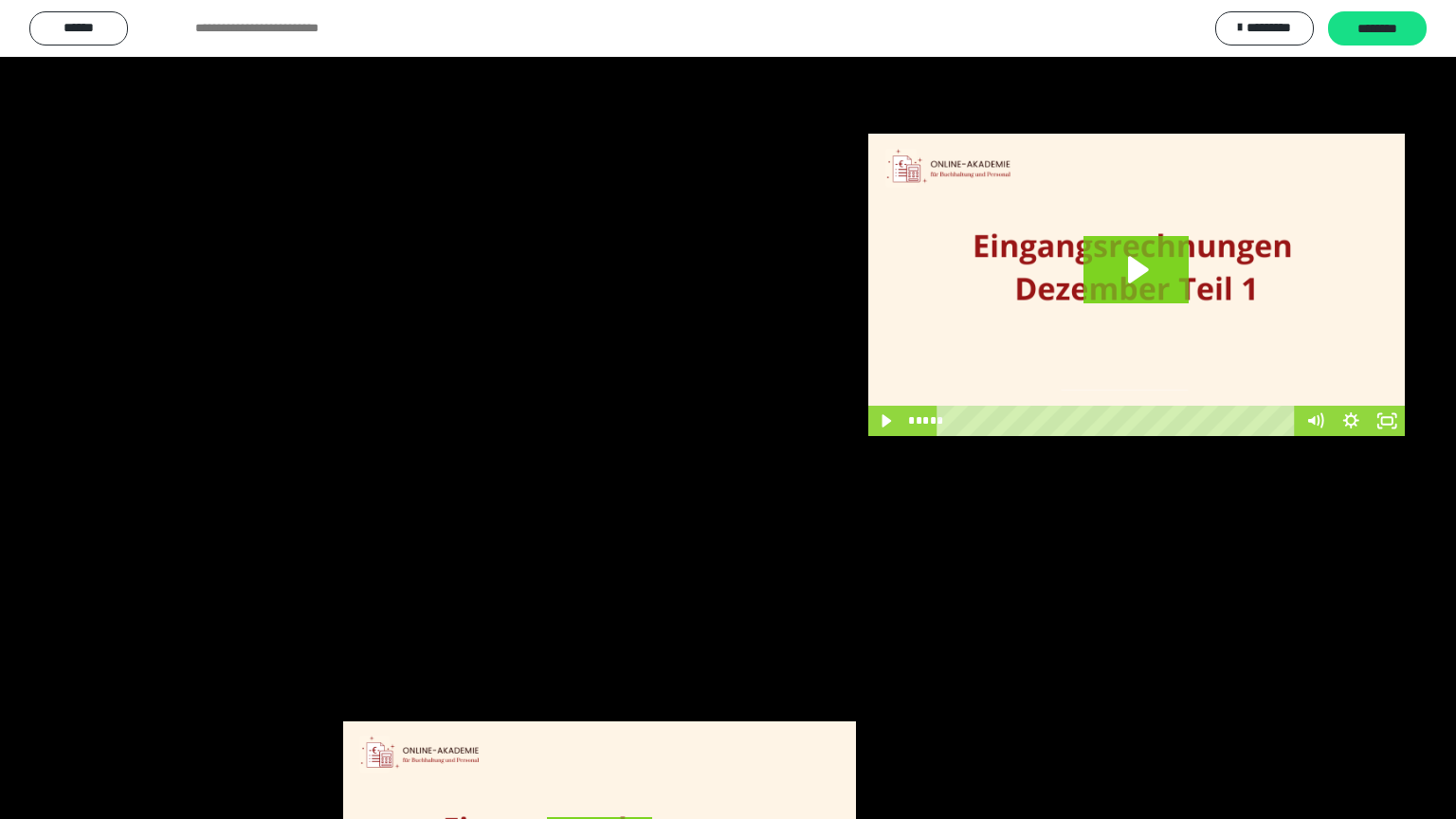 click at bounding box center (728, 410) 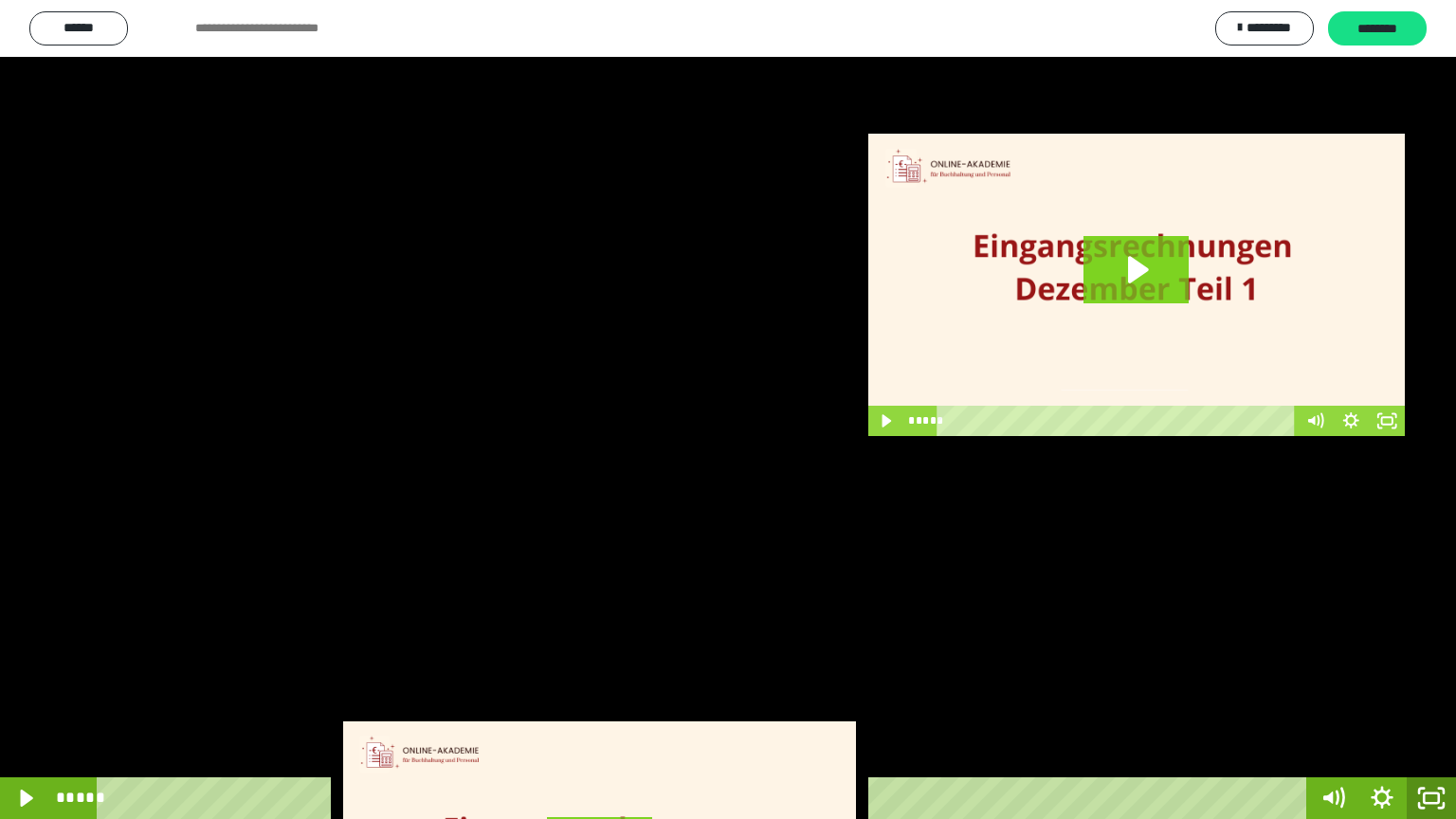 click 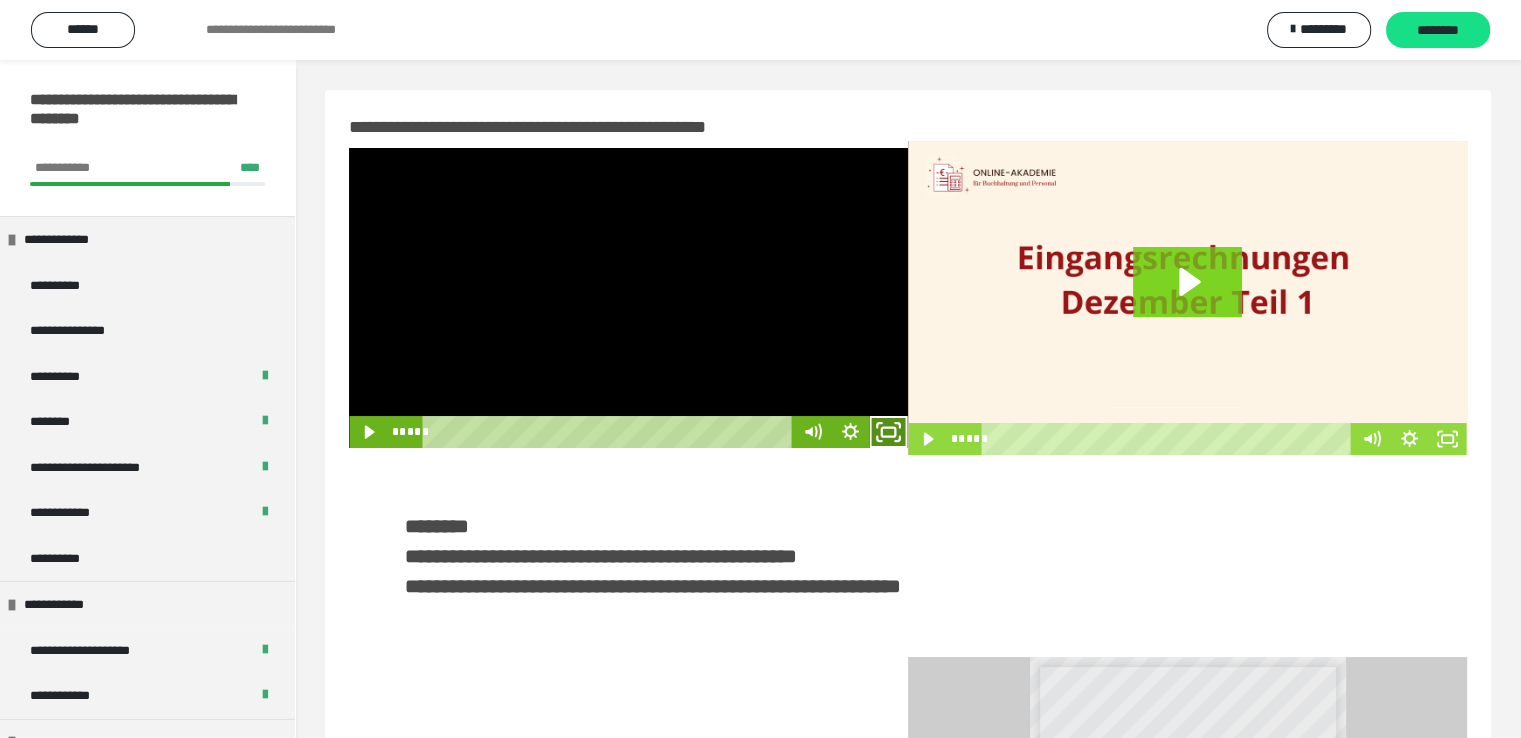 click 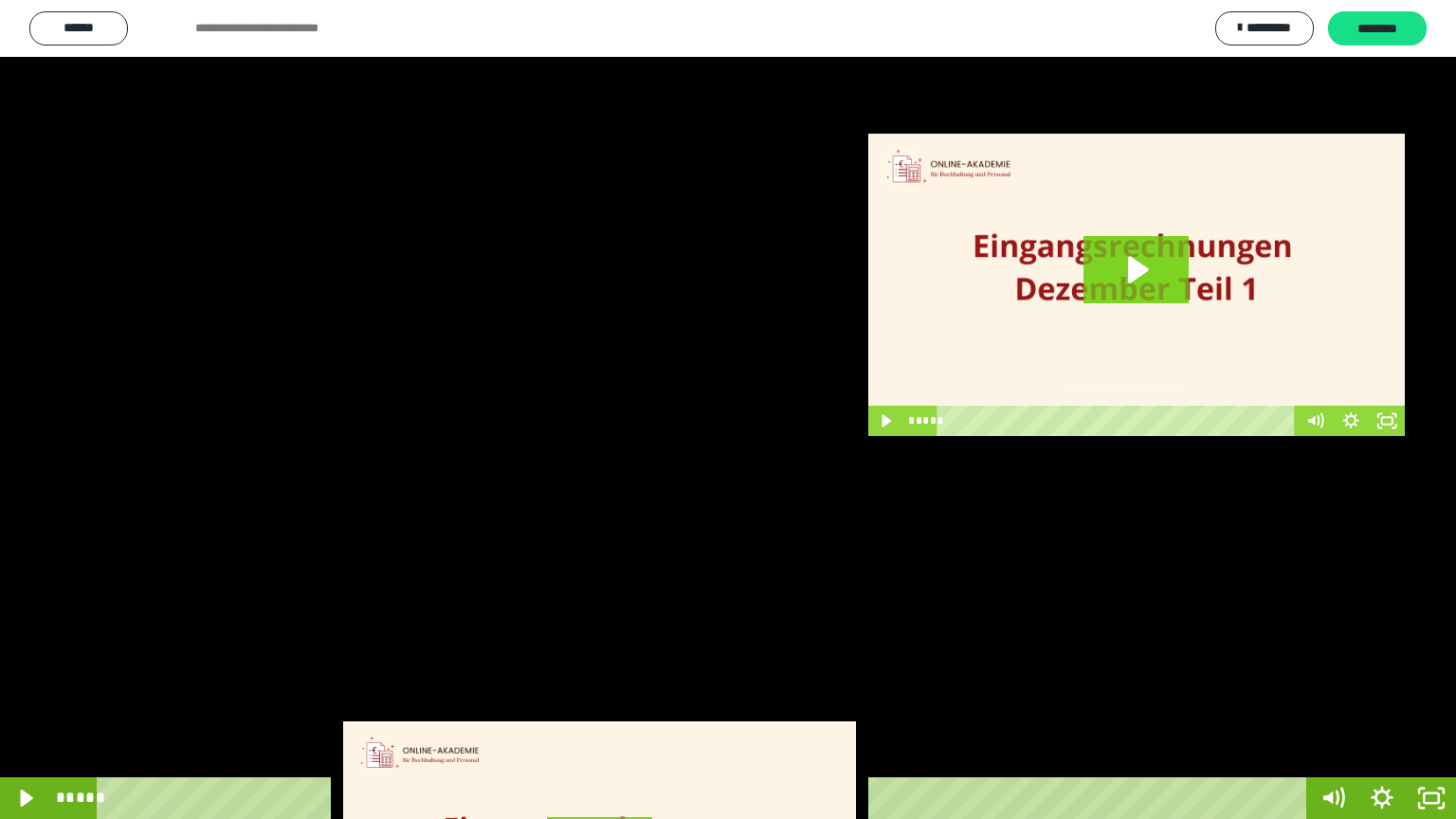 click at bounding box center [728, 410] 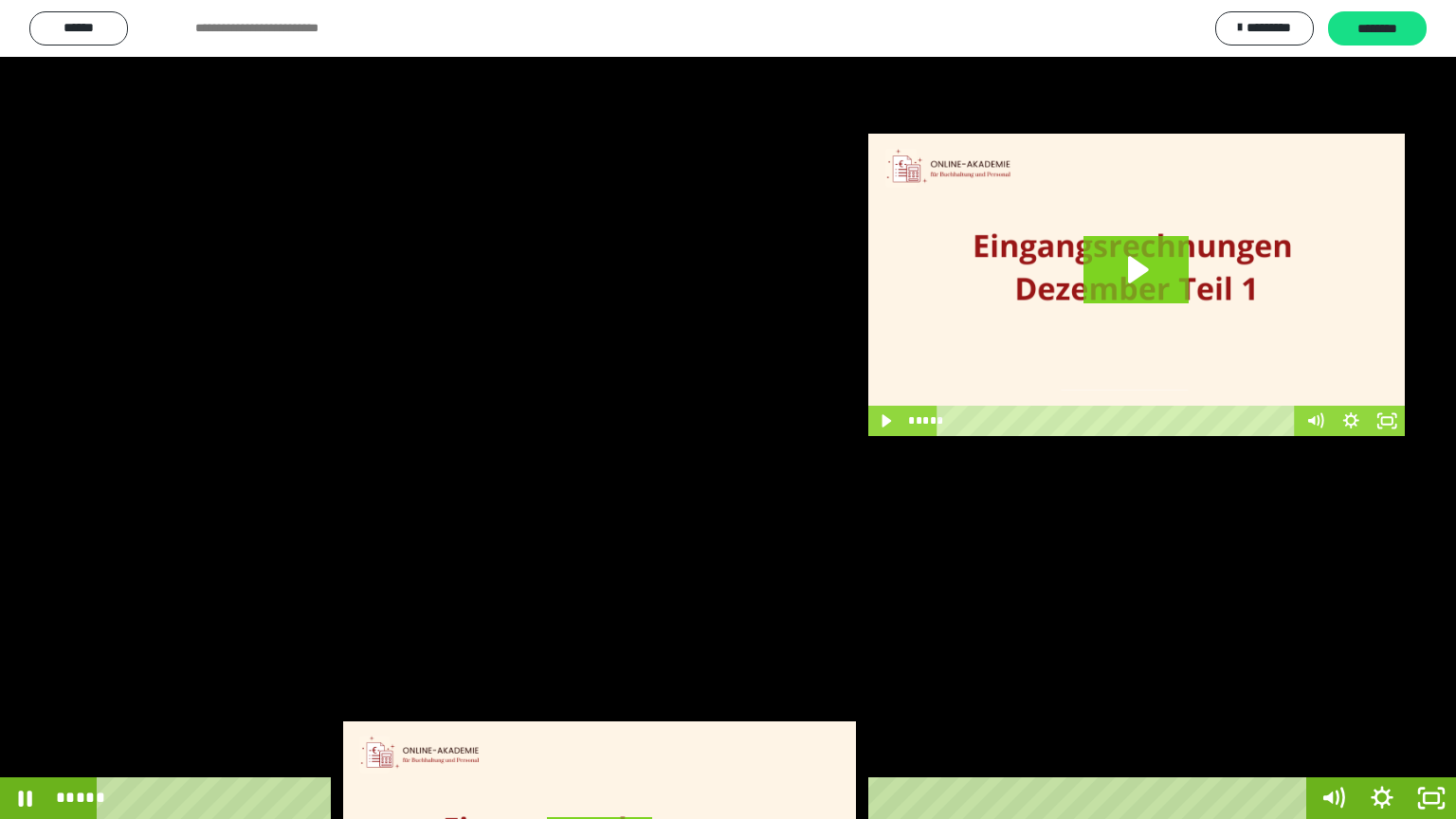 click at bounding box center (728, 410) 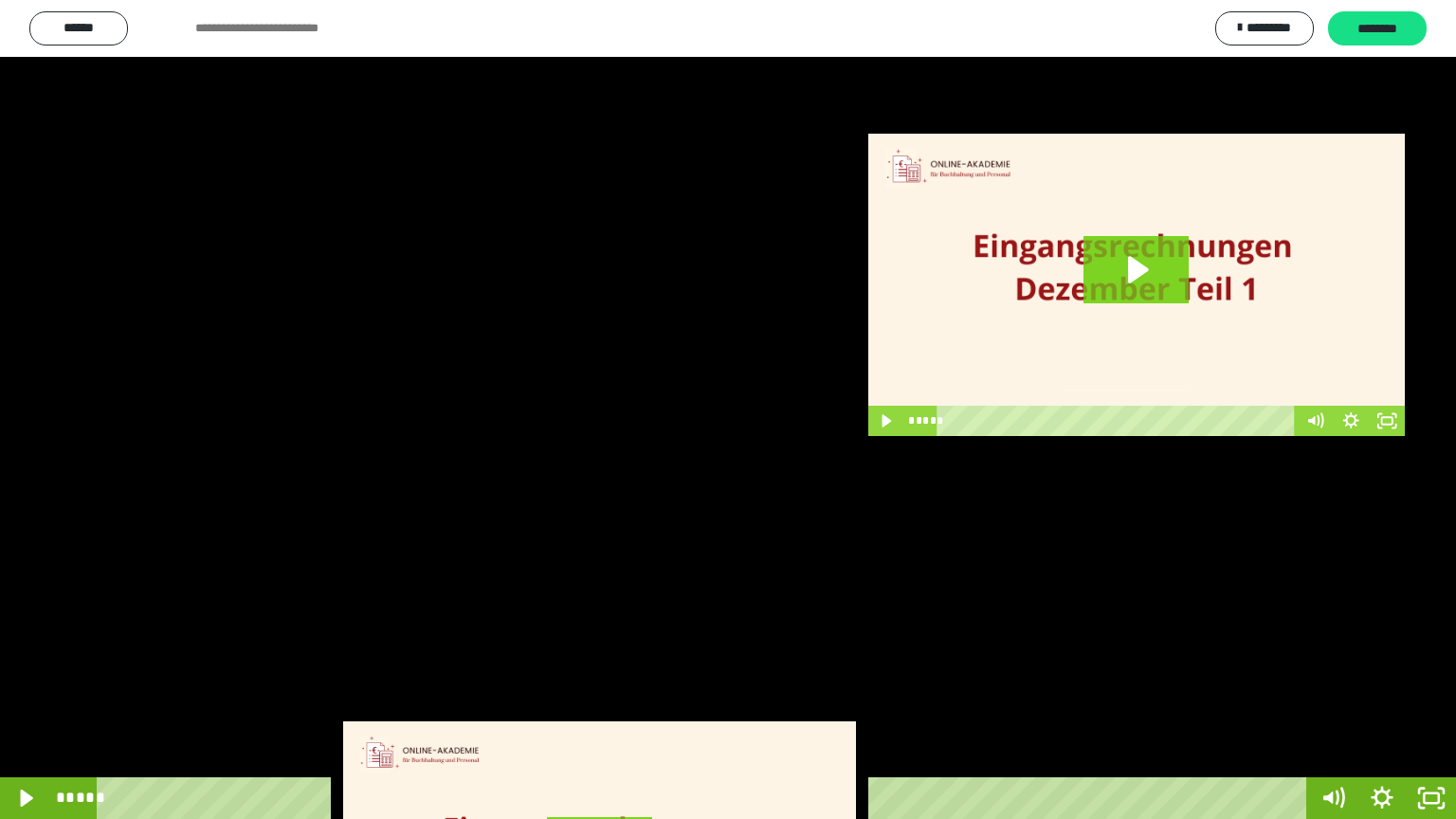 click at bounding box center [728, 410] 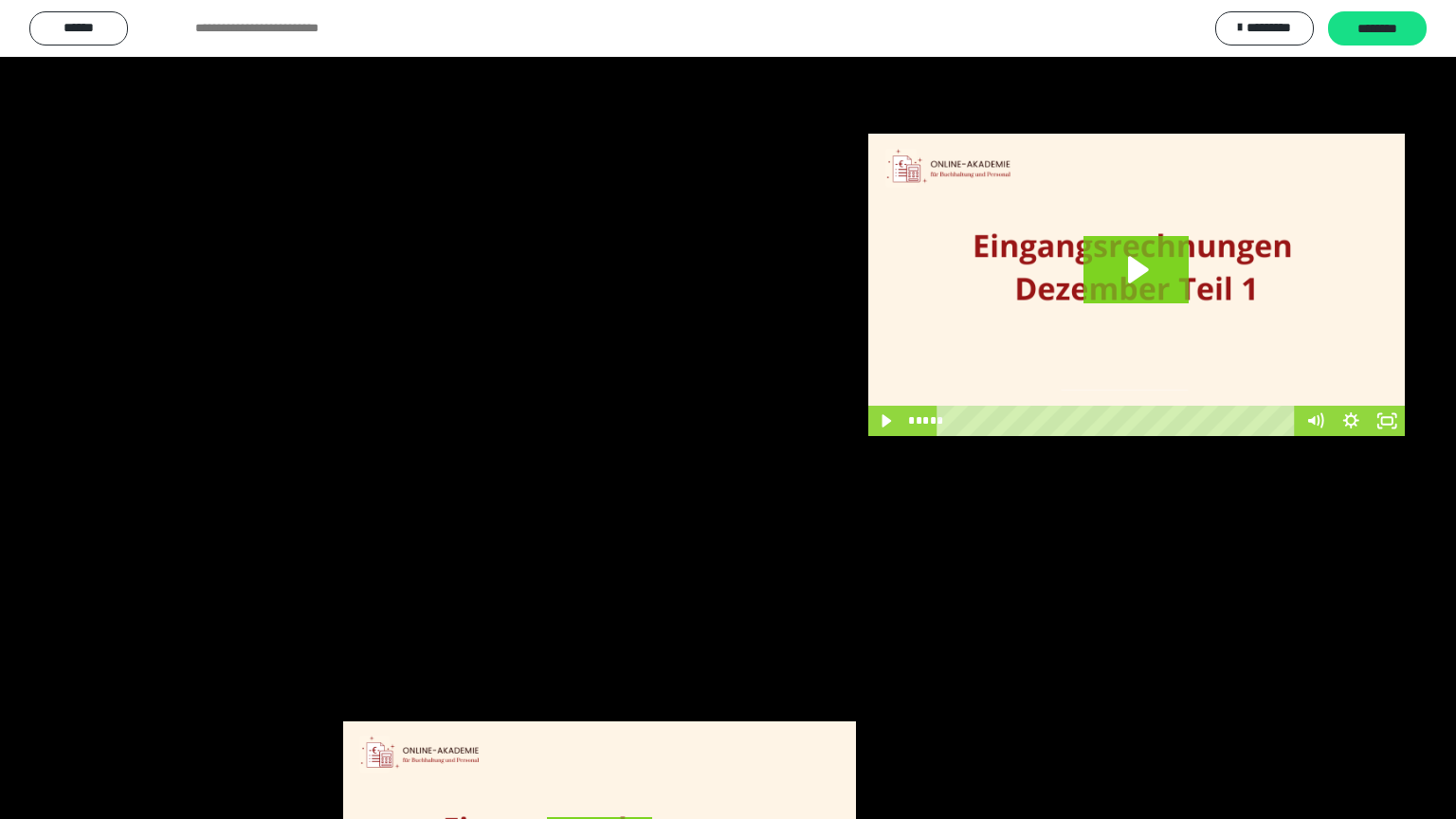 click at bounding box center (728, 410) 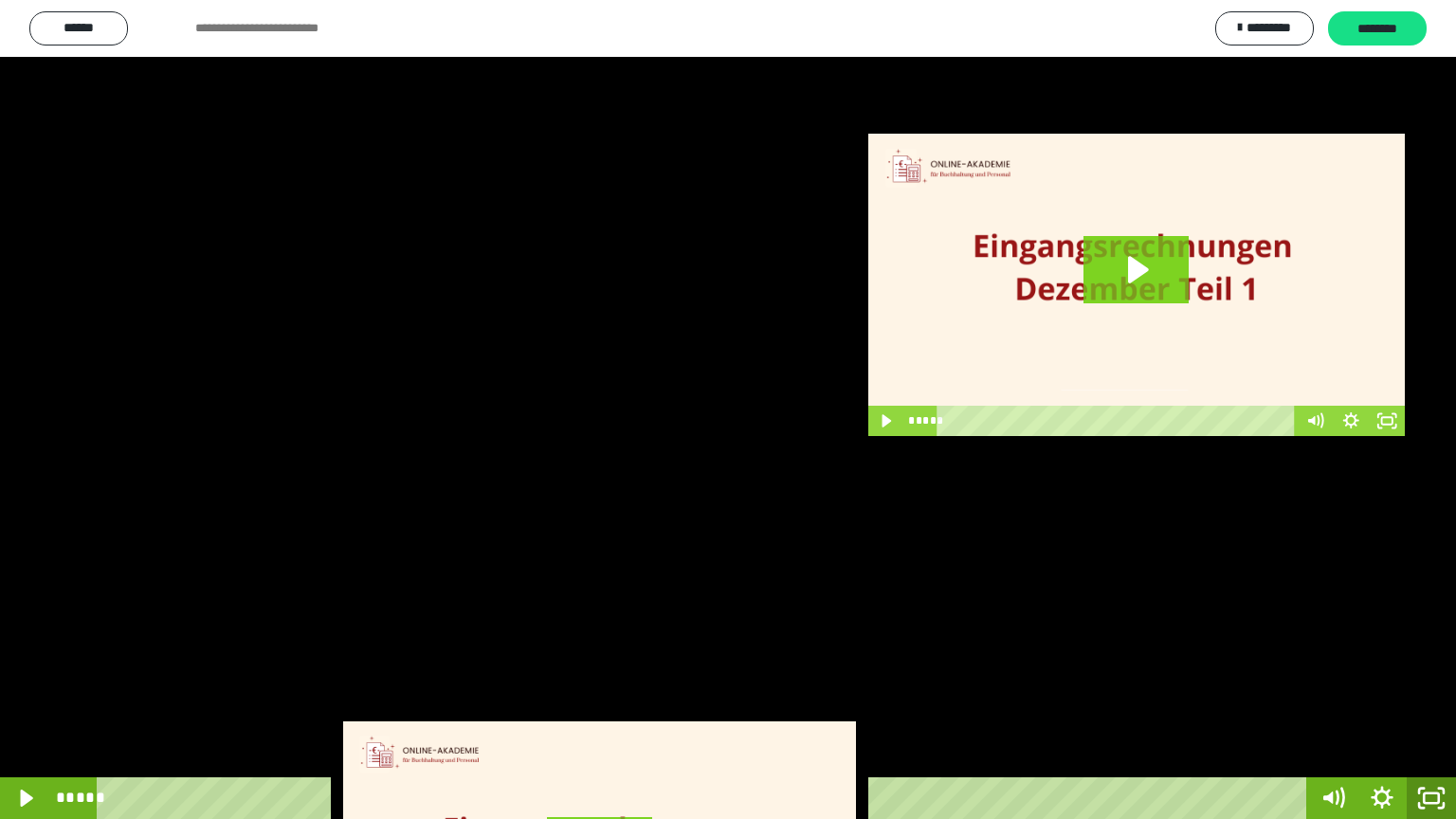 click 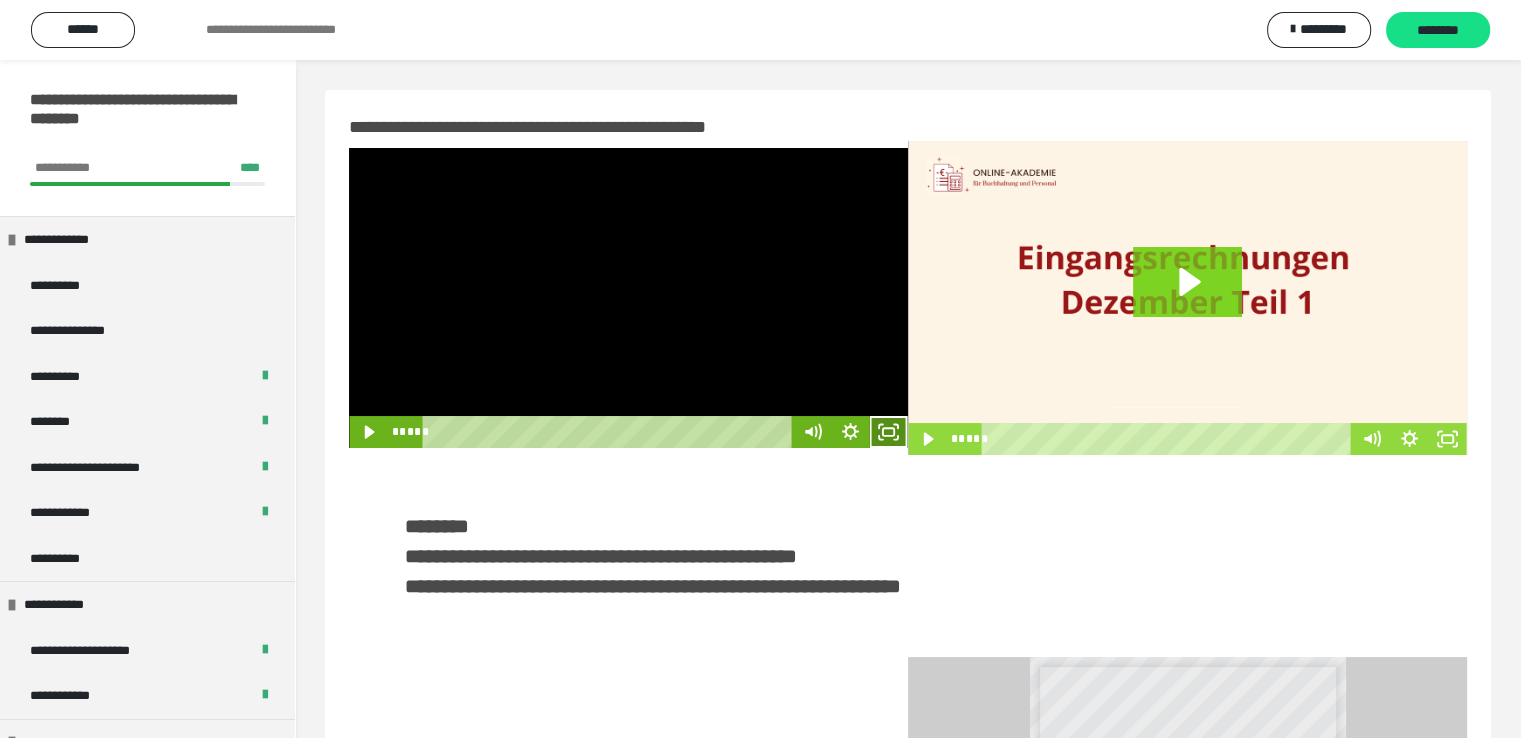 click 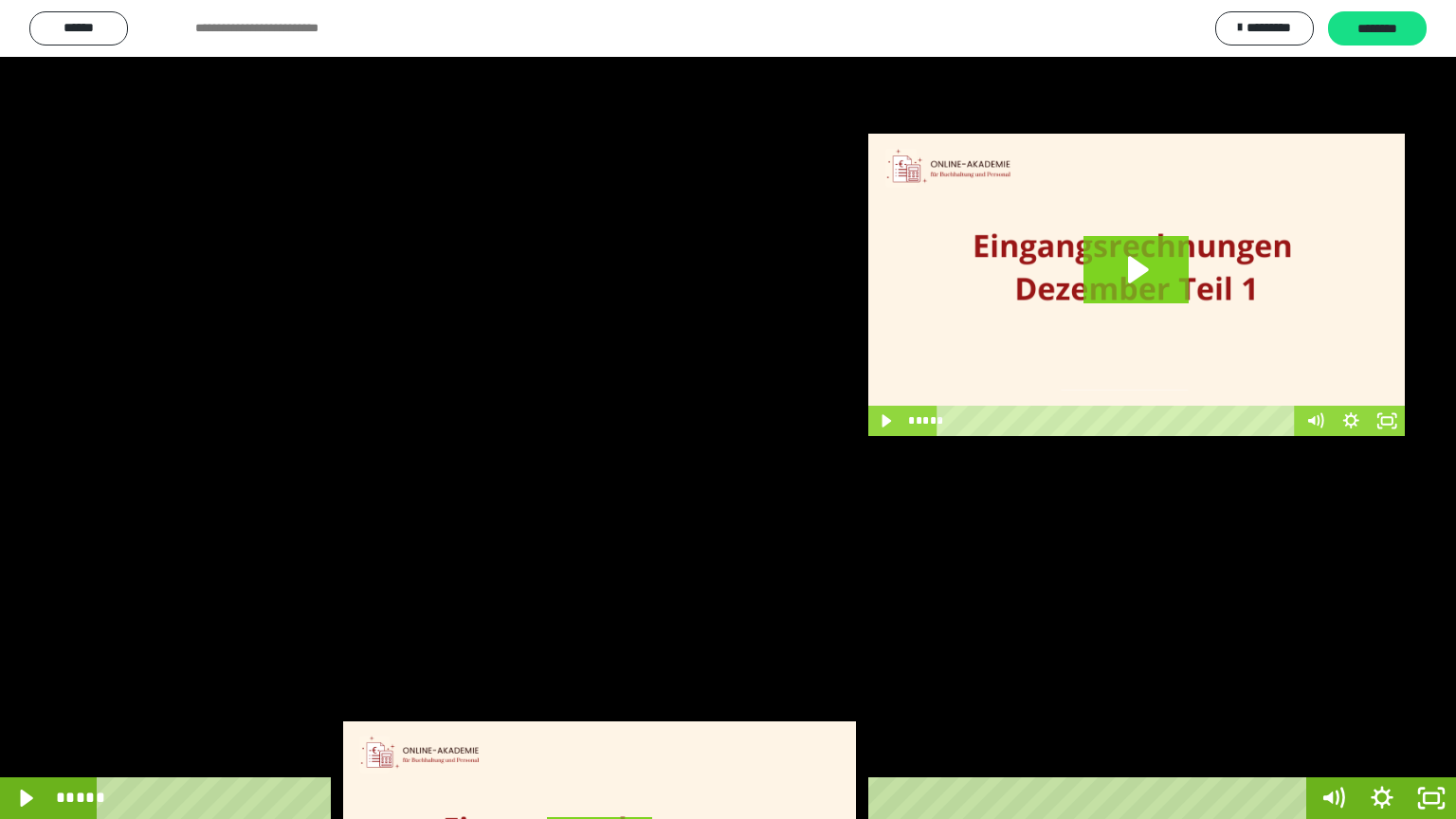 click at bounding box center [728, 410] 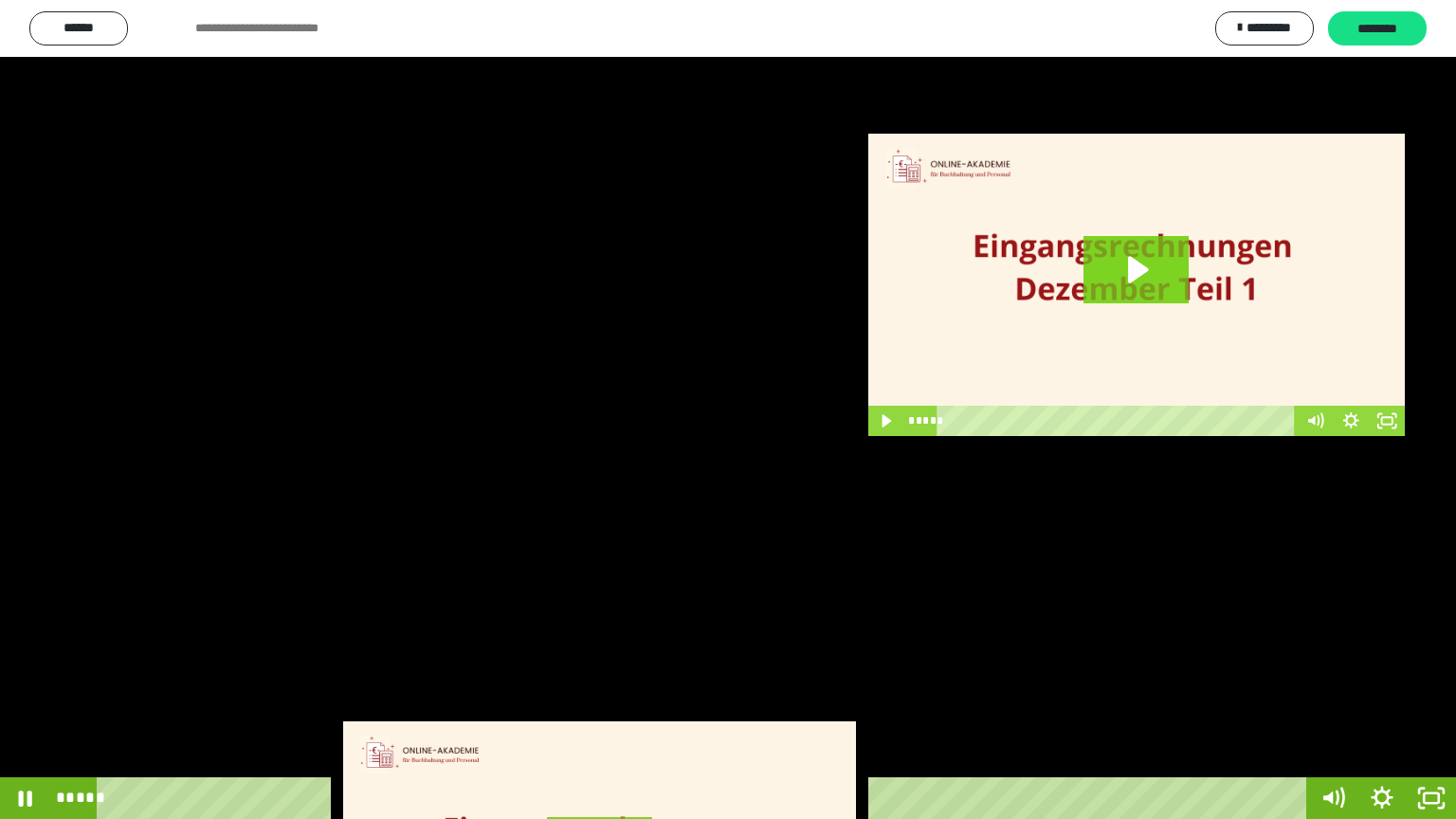 click at bounding box center (728, 410) 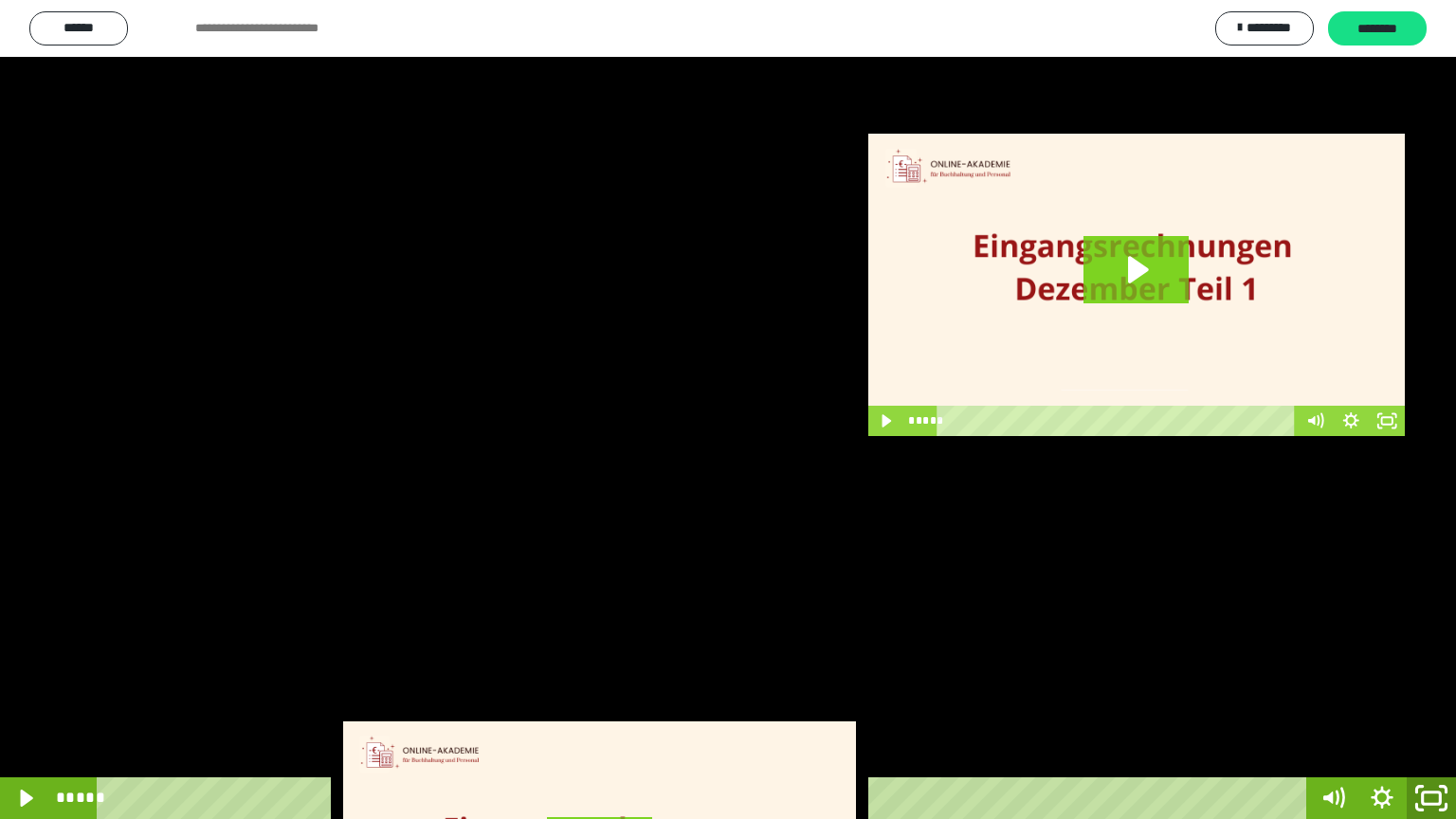click 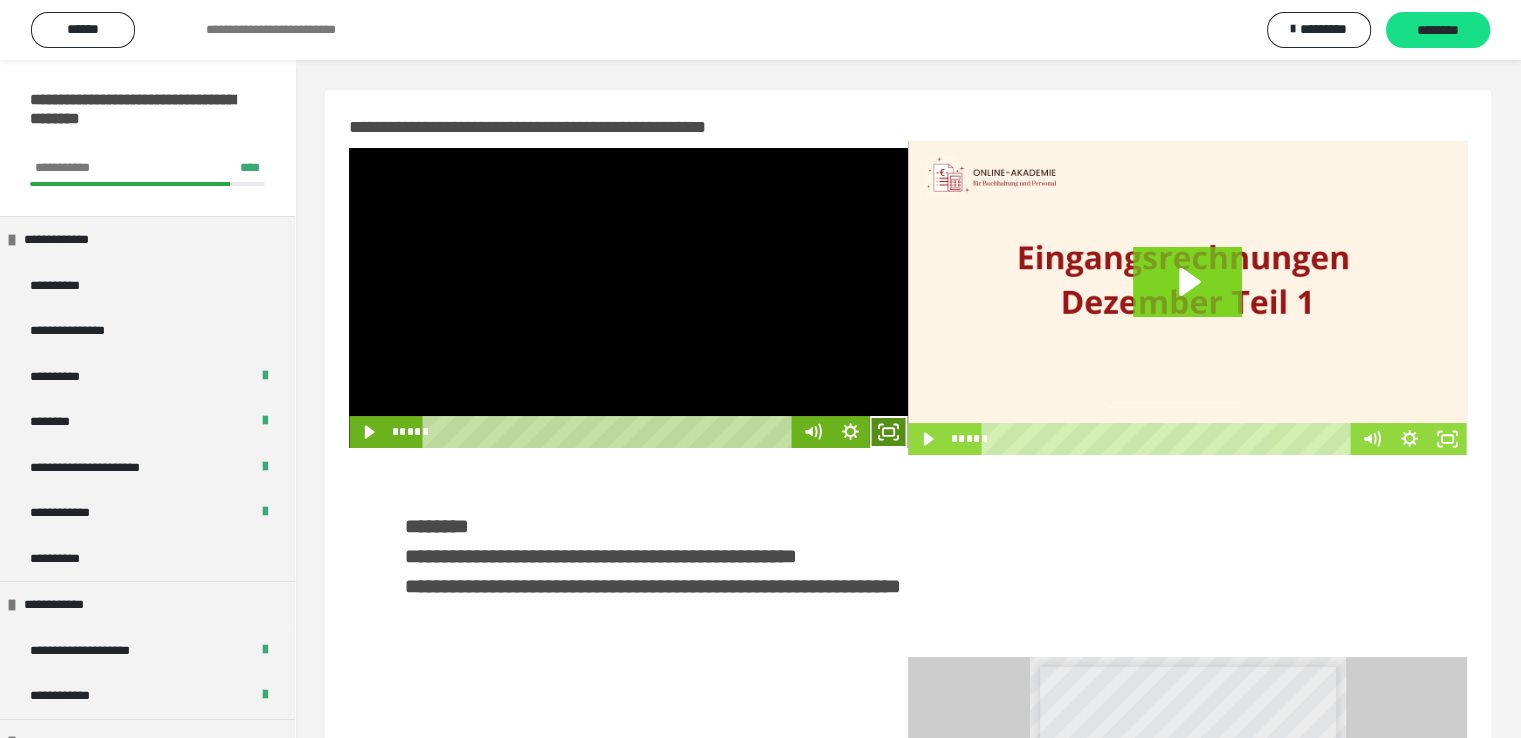 click 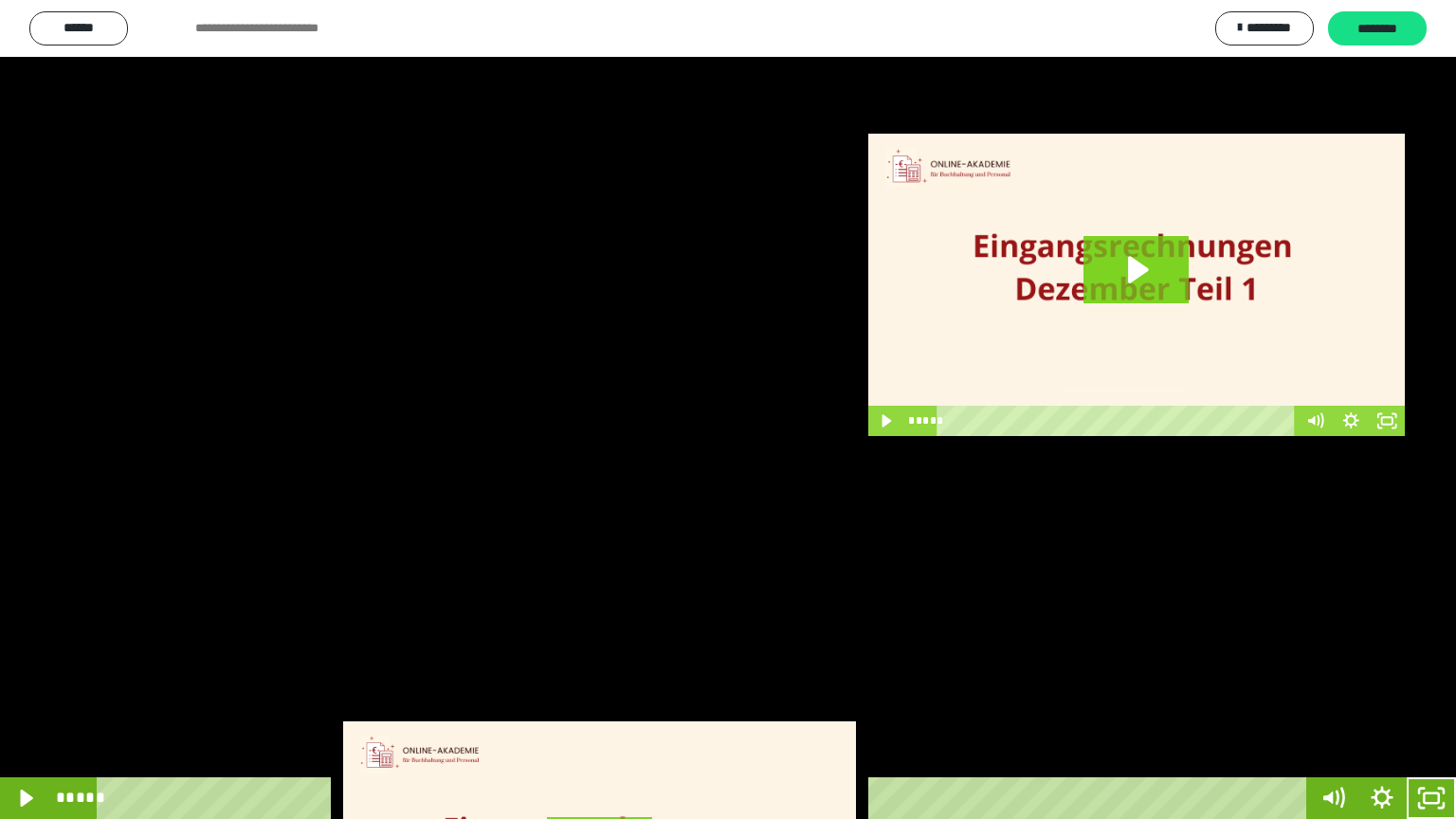 click at bounding box center [728, 410] 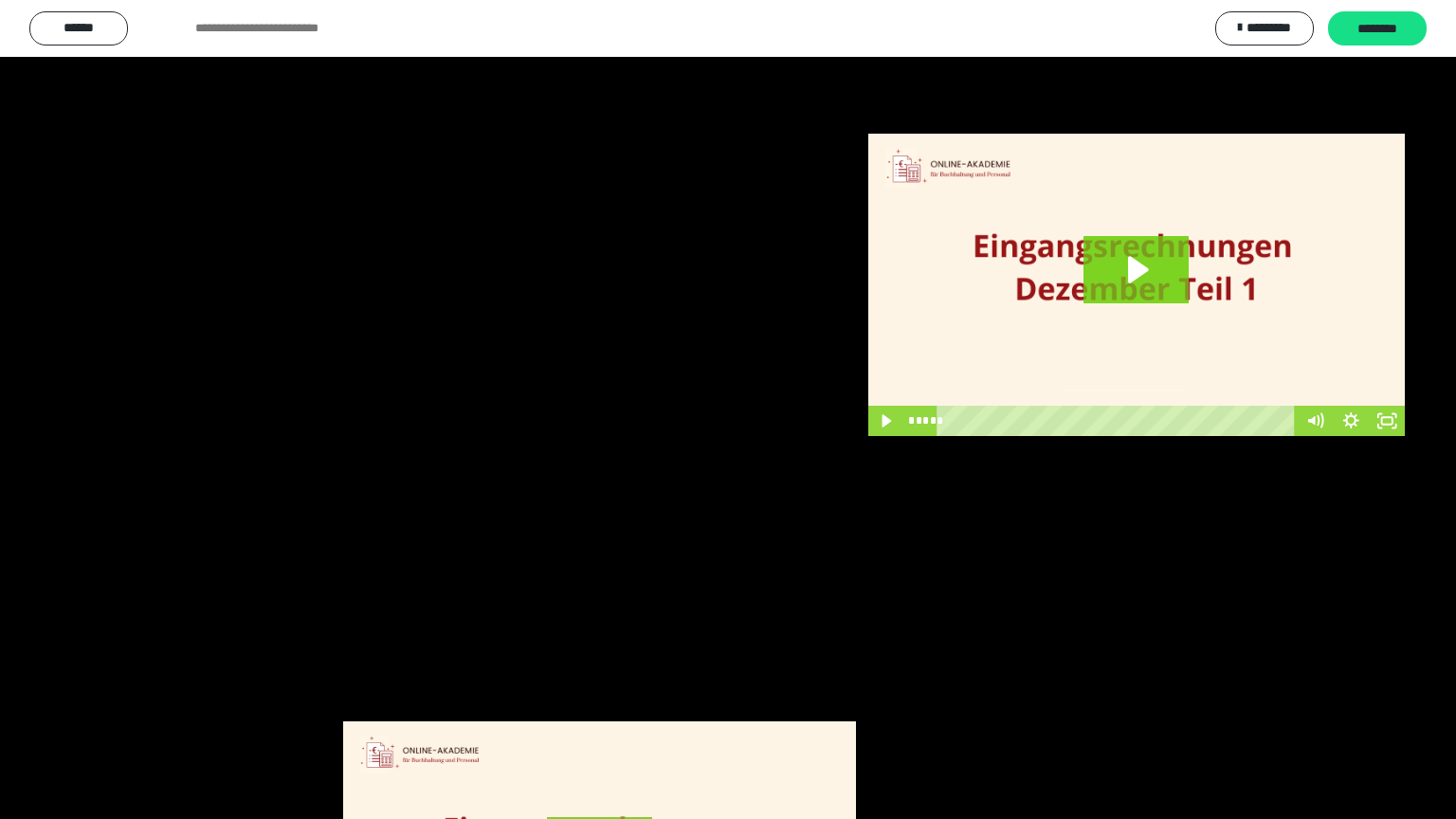 click at bounding box center [728, 410] 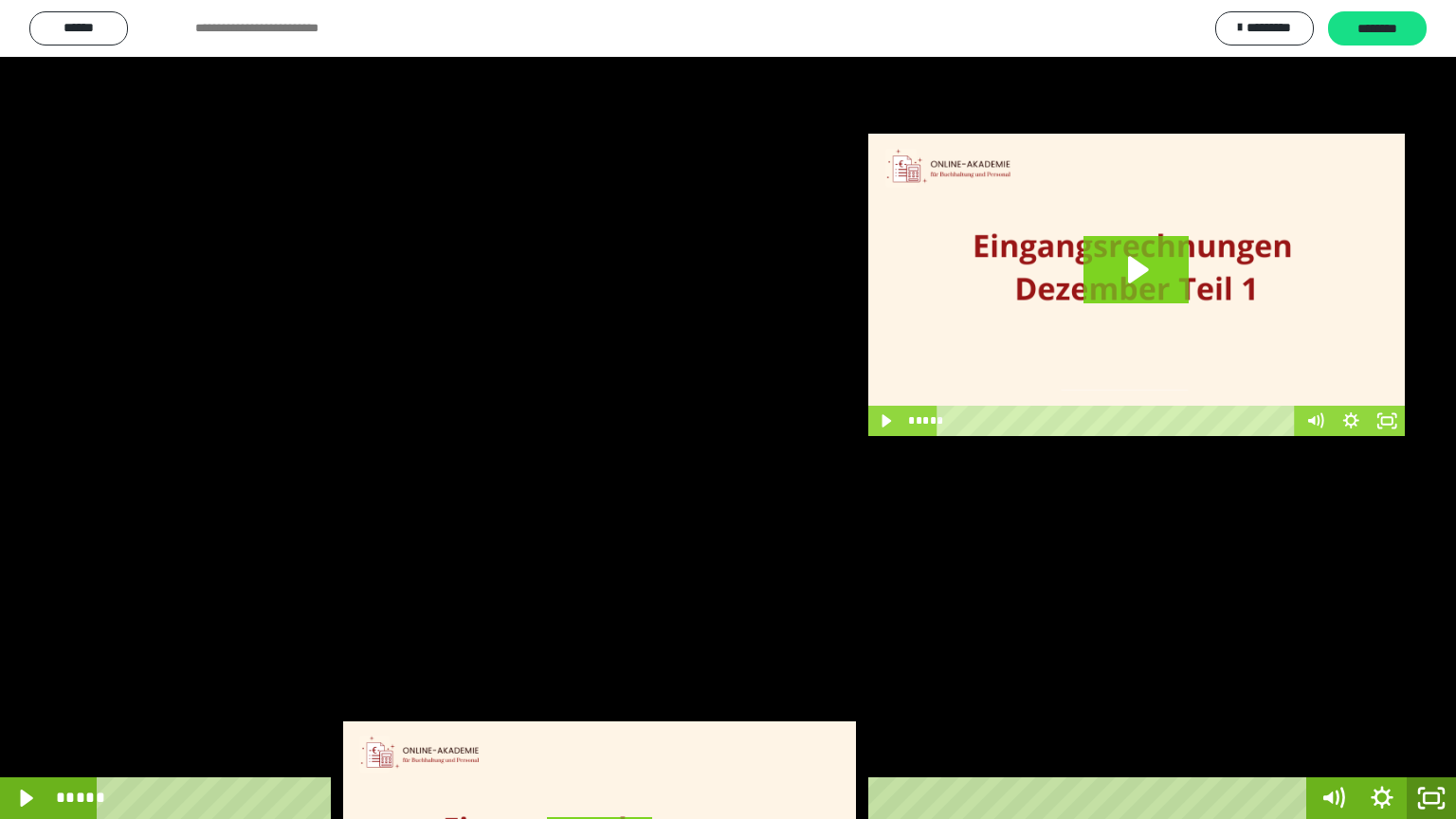 click 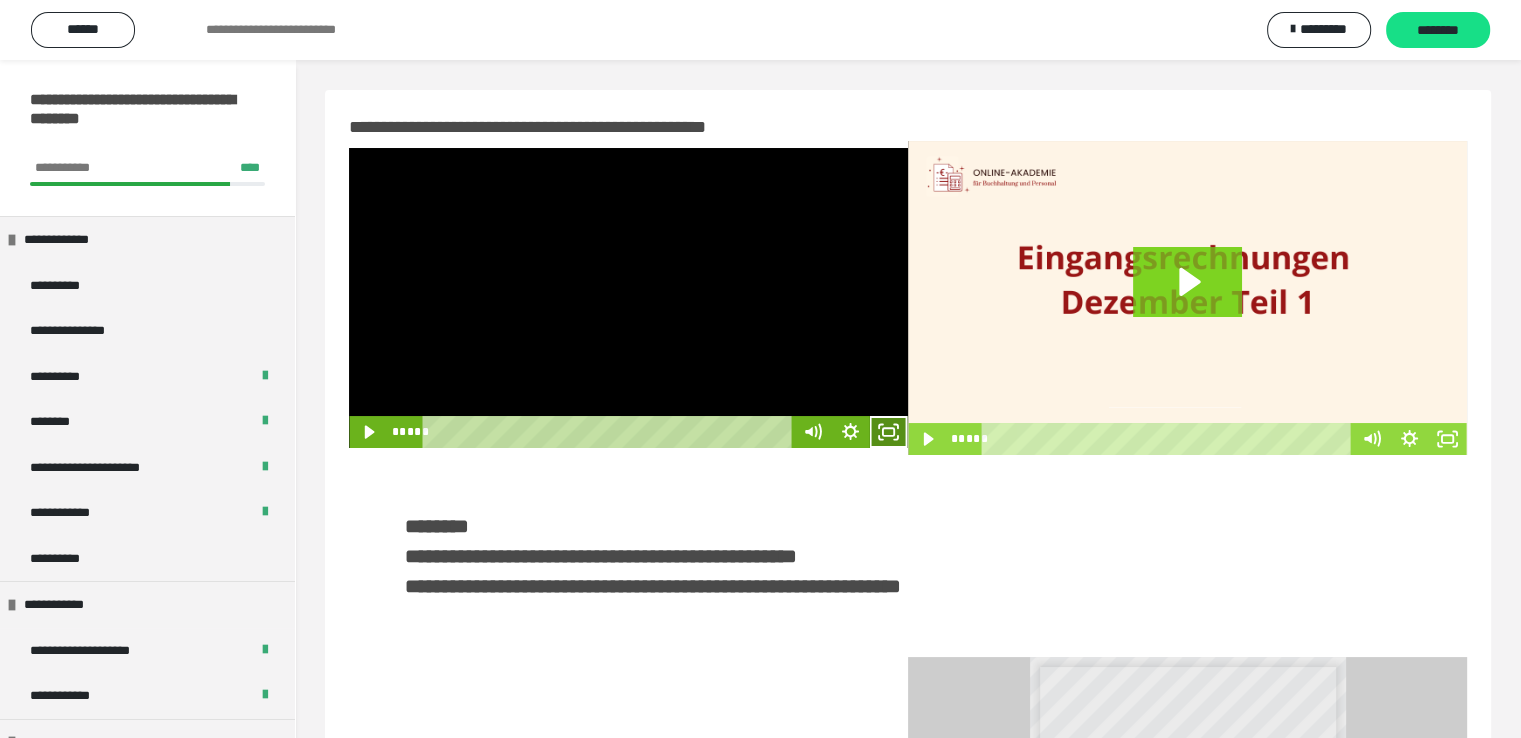 click 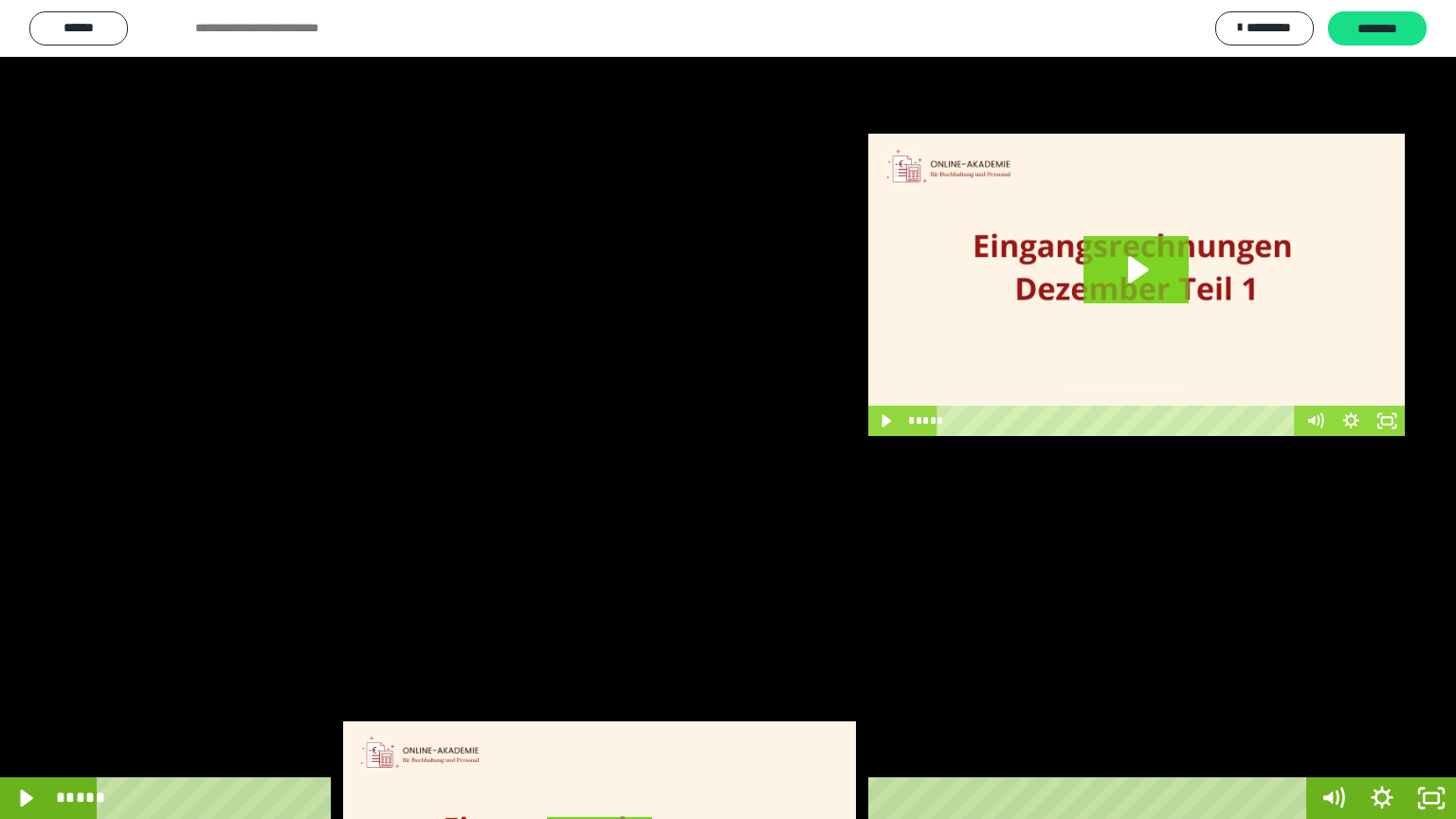 click at bounding box center (728, 410) 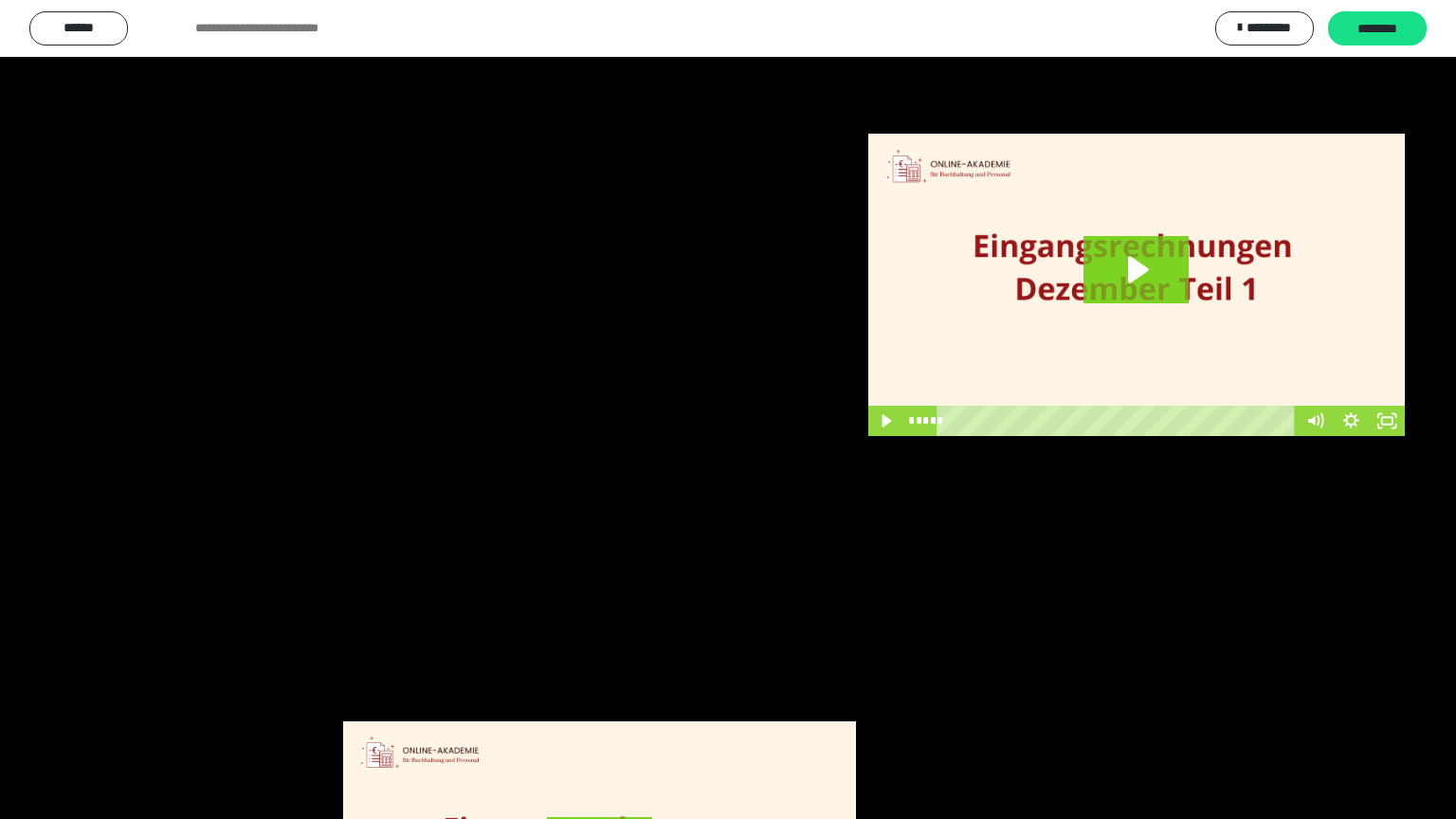 click at bounding box center (728, 410) 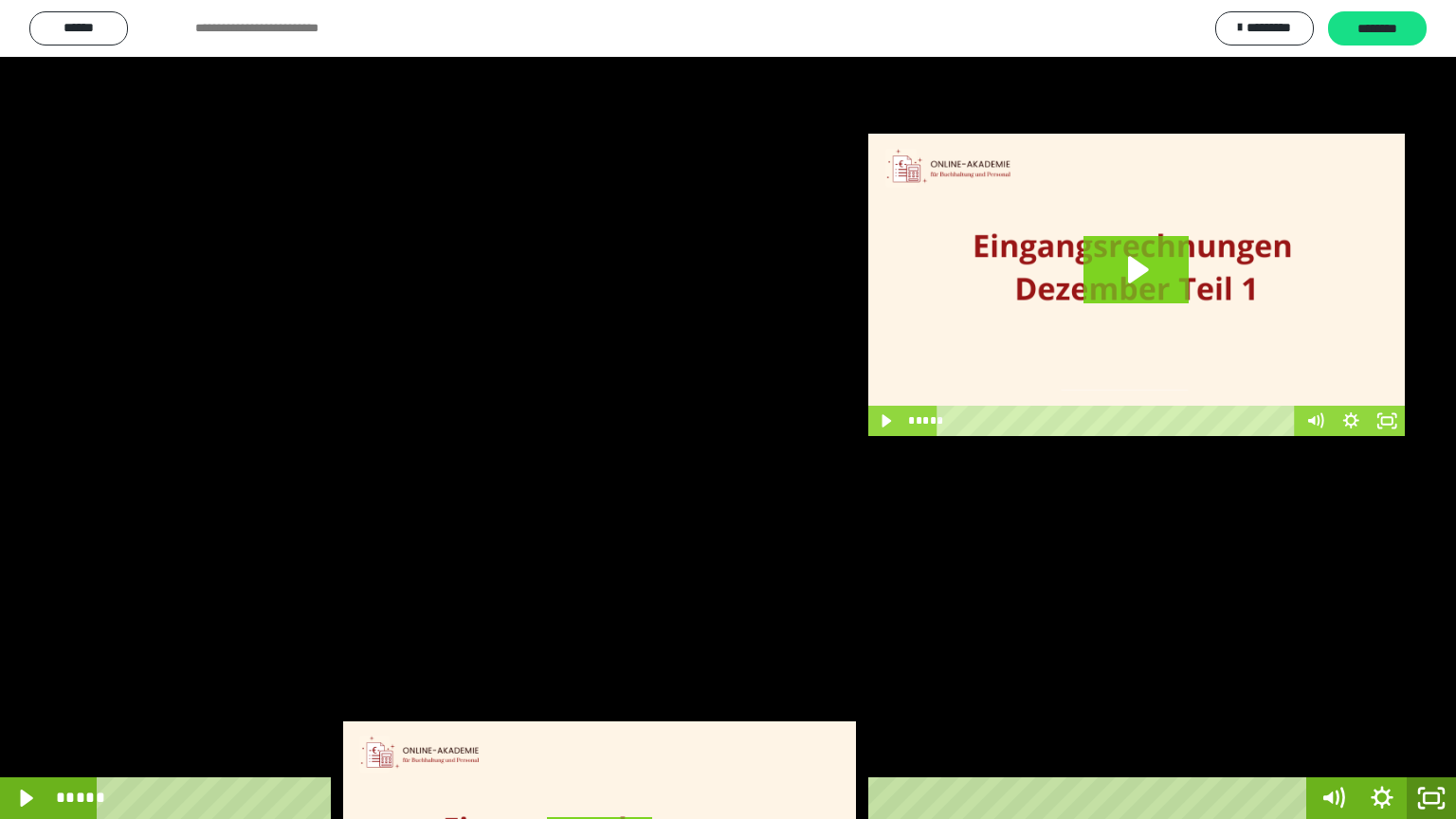 click 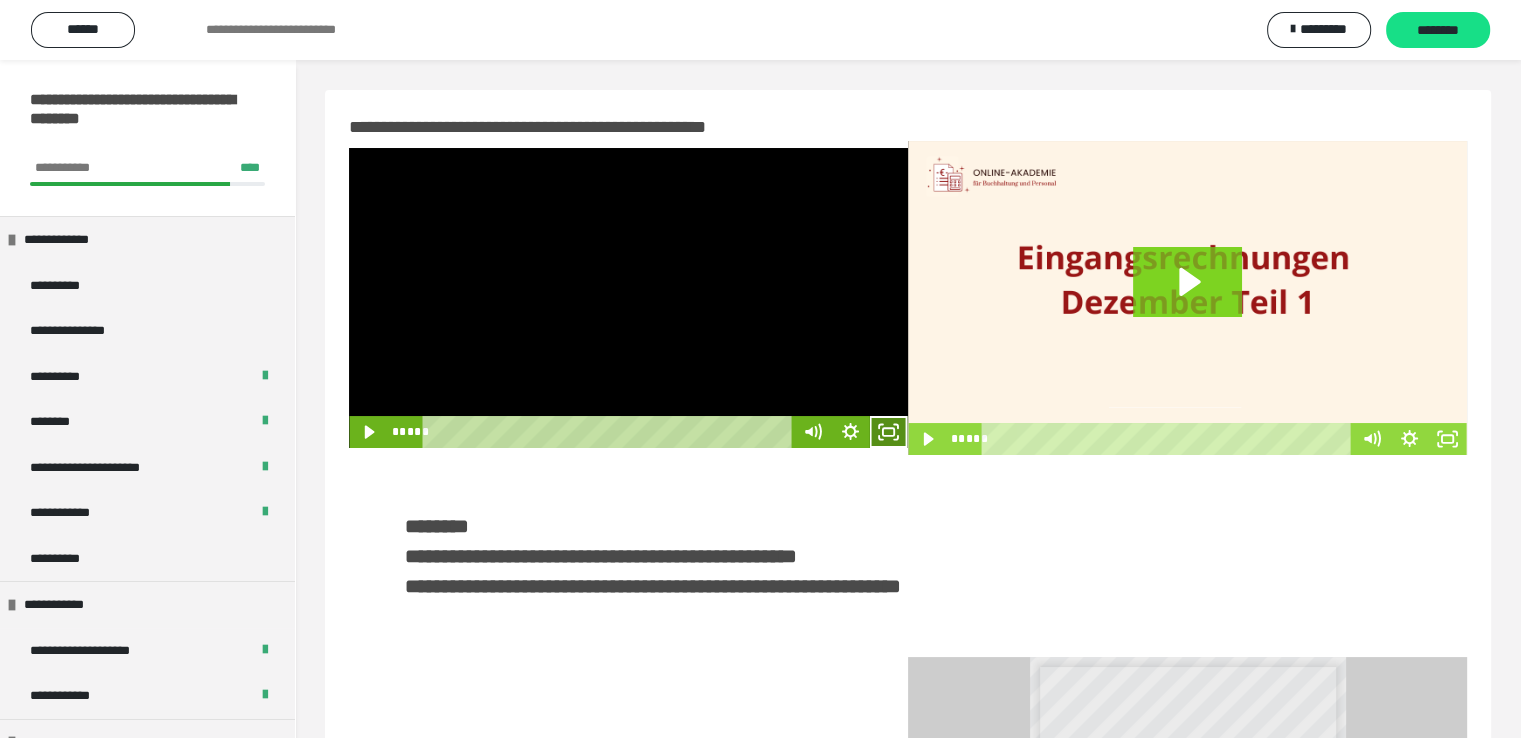 click 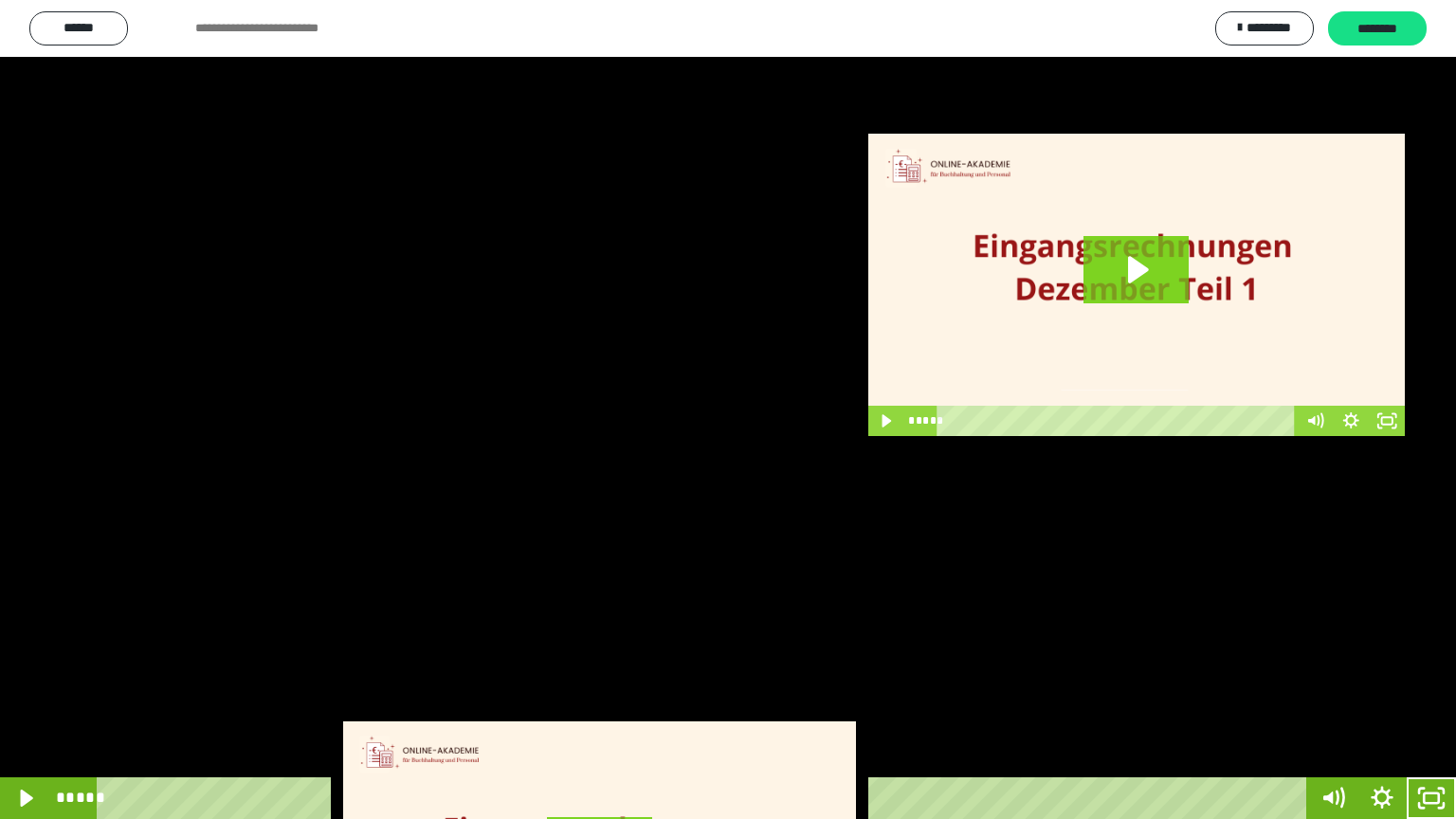 click at bounding box center [728, 410] 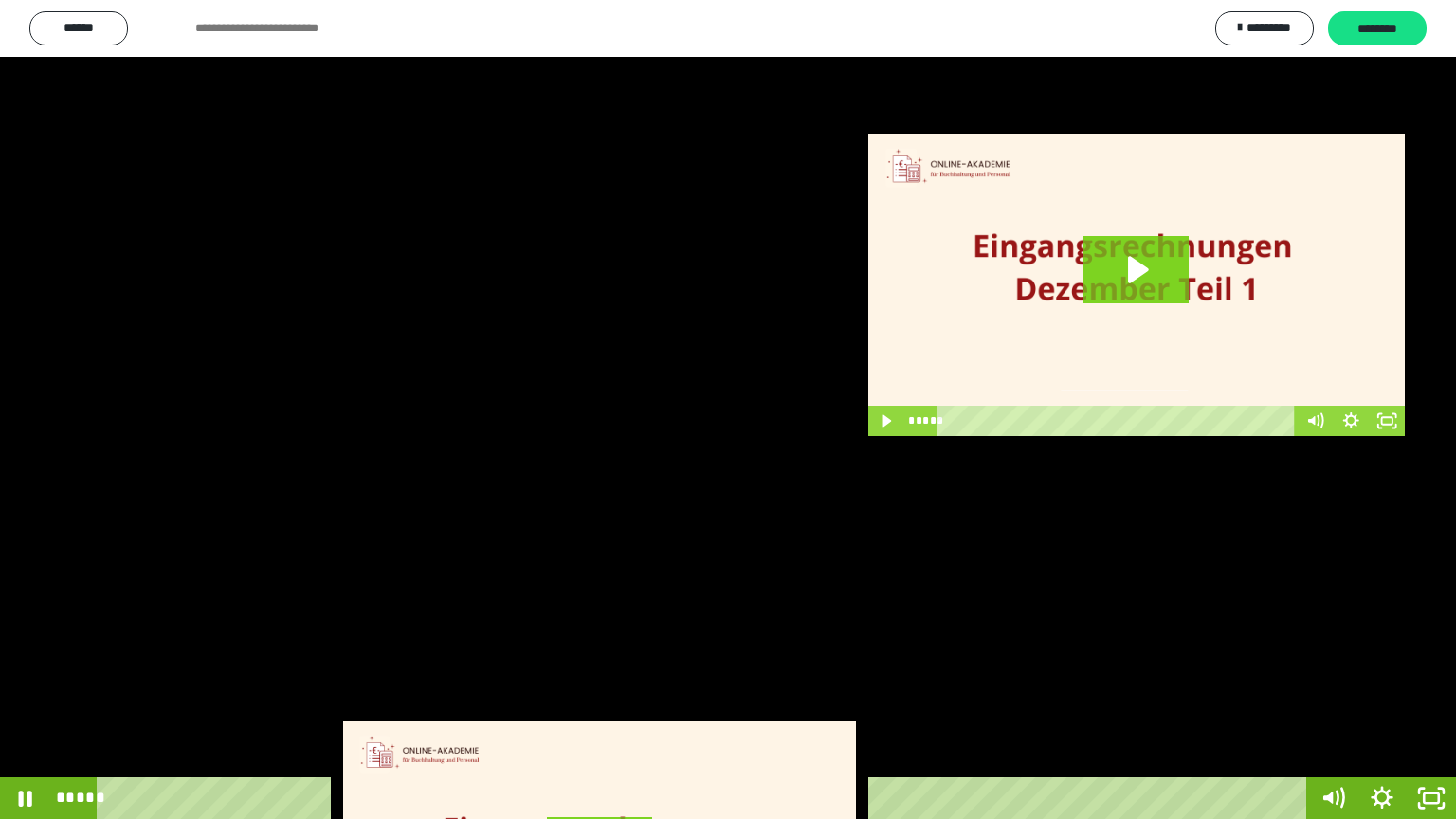 click at bounding box center (728, 410) 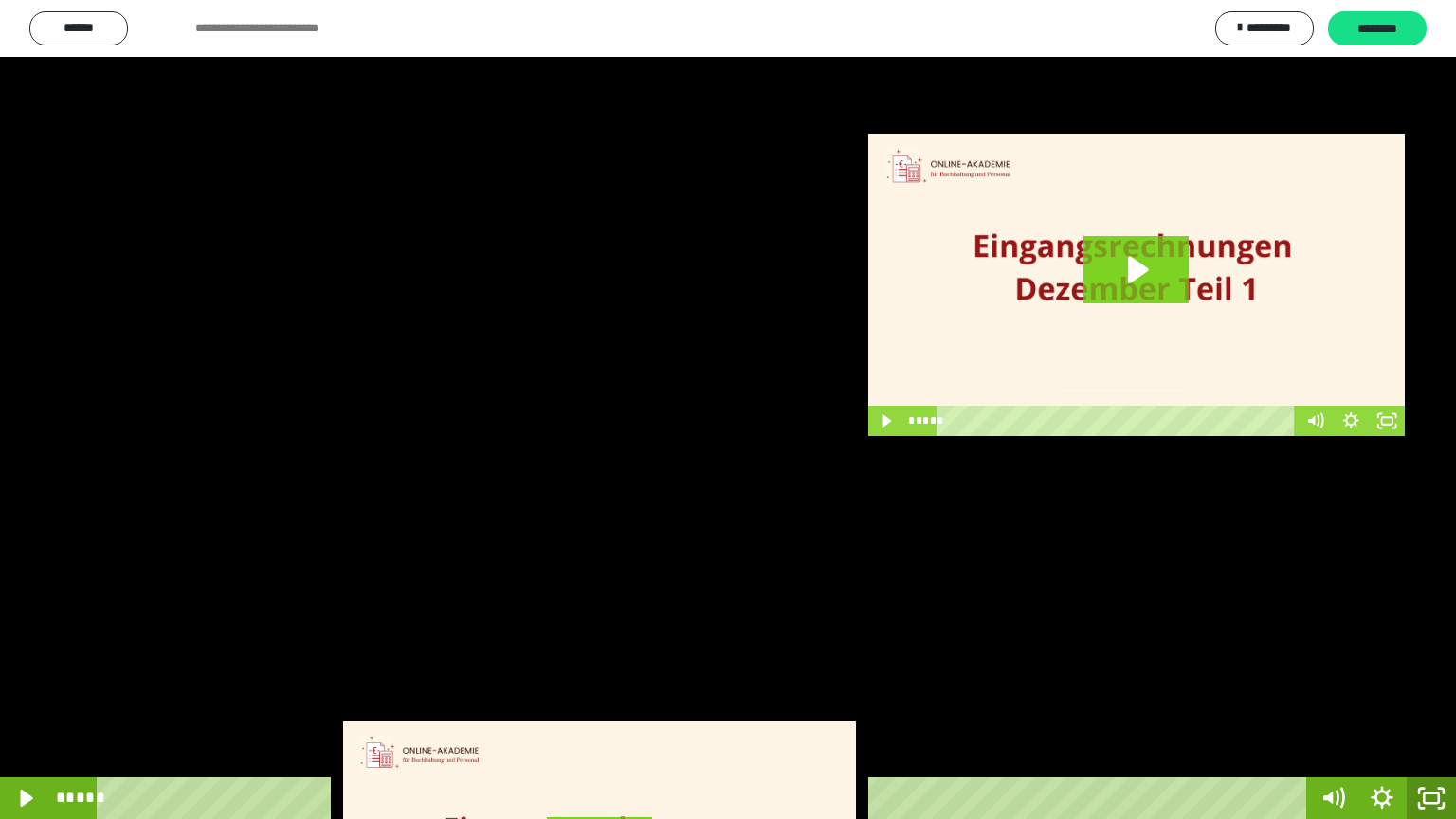 click 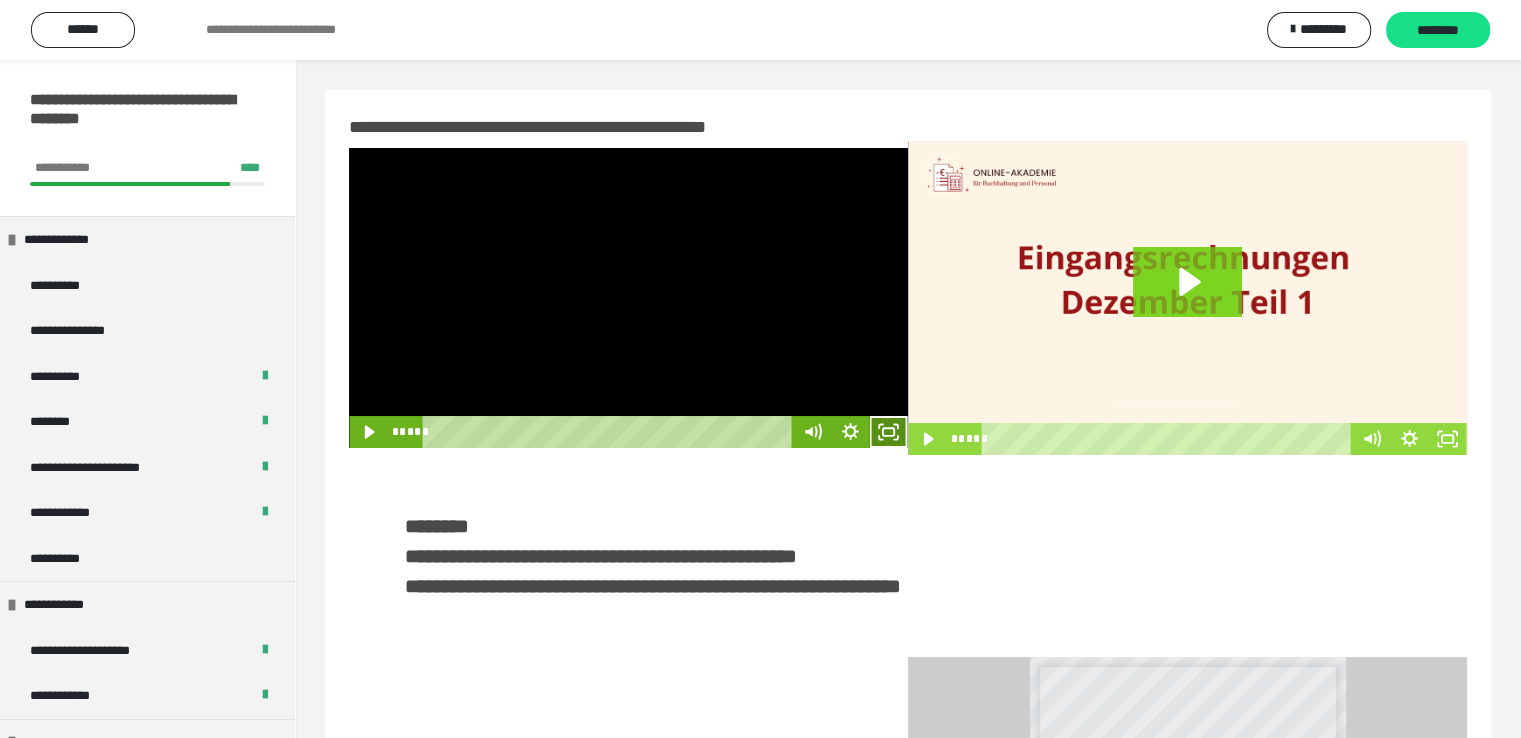 click 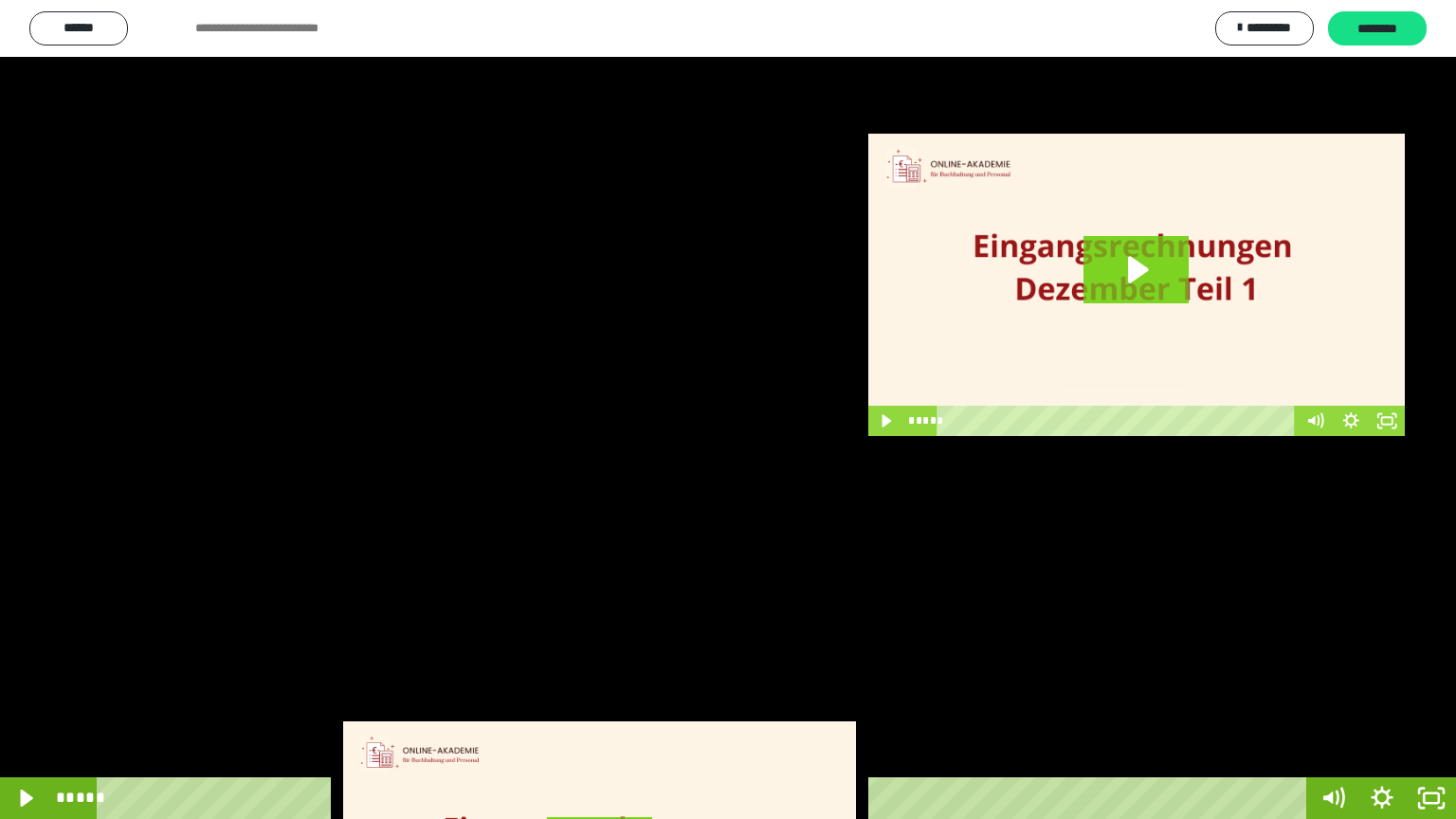 click at bounding box center [728, 410] 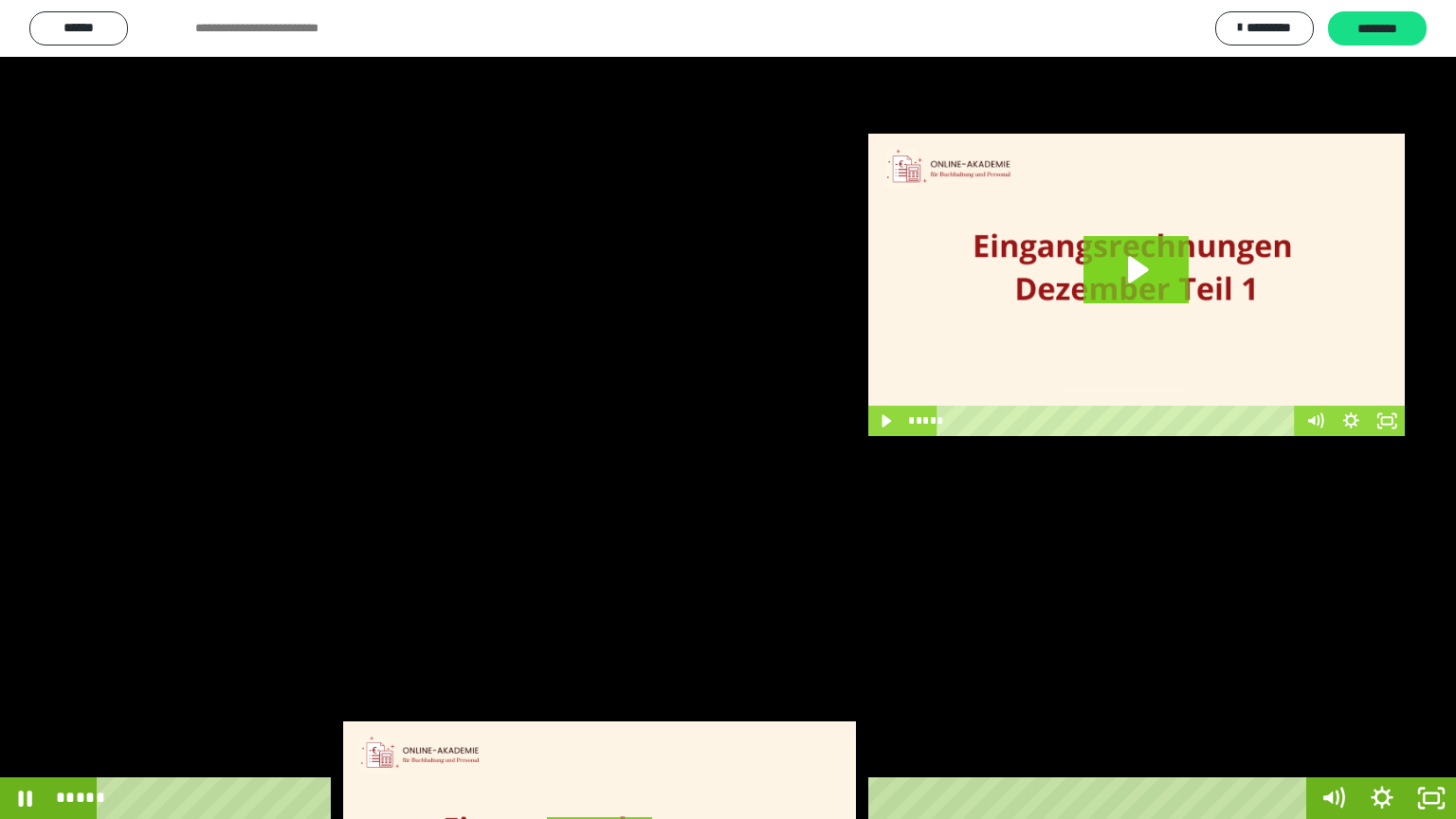 click at bounding box center [728, 410] 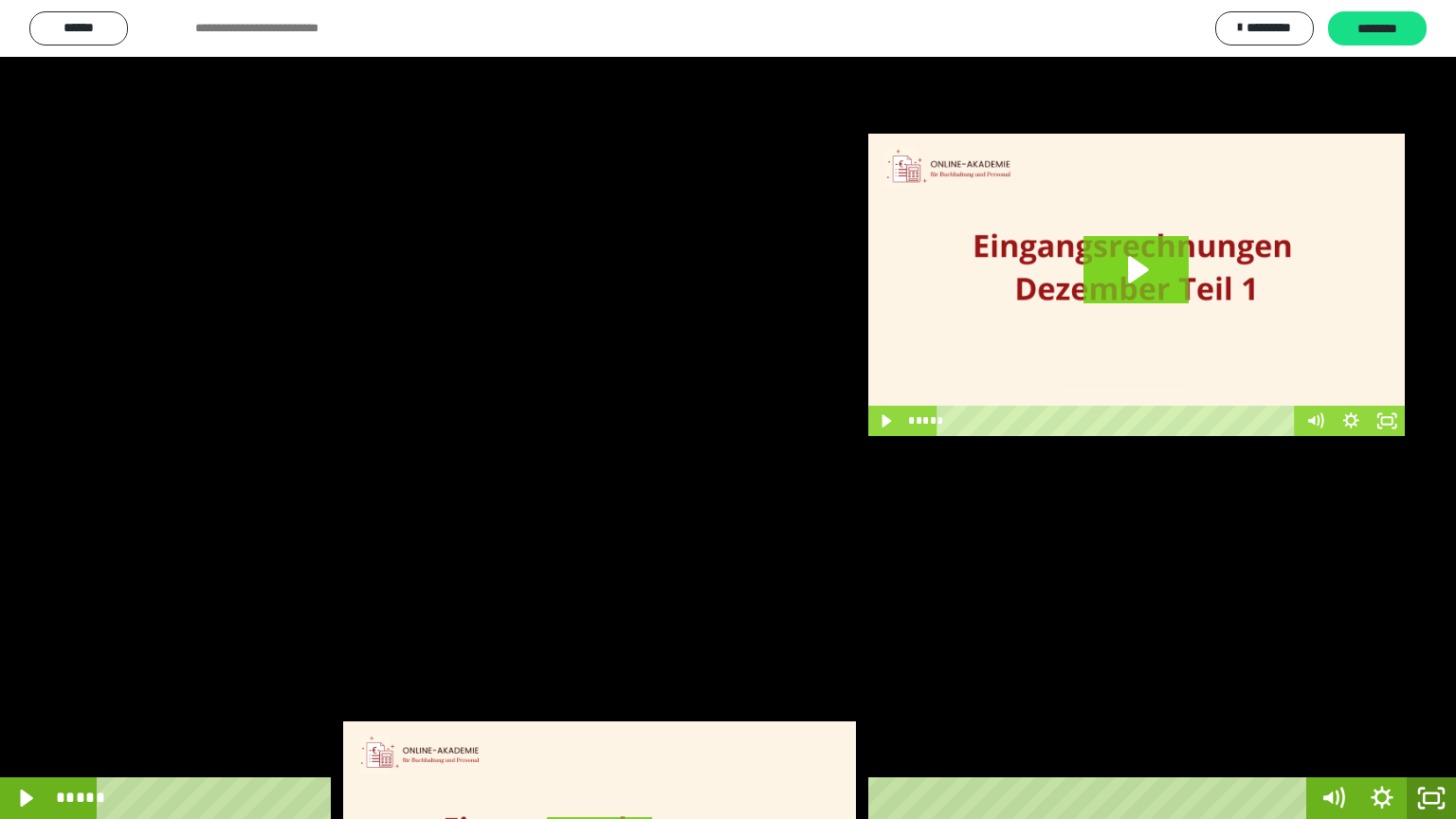 click 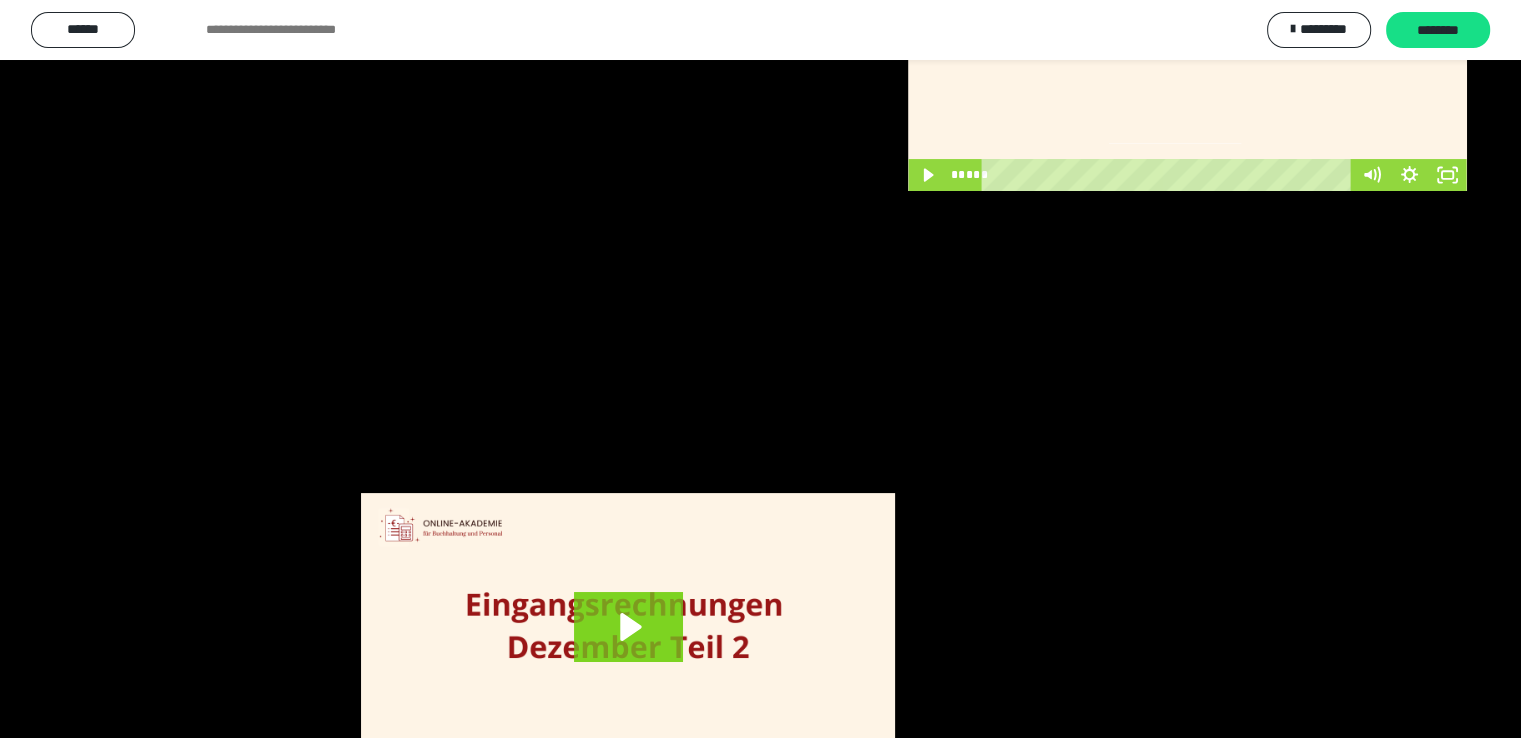 scroll, scrollTop: 279, scrollLeft: 0, axis: vertical 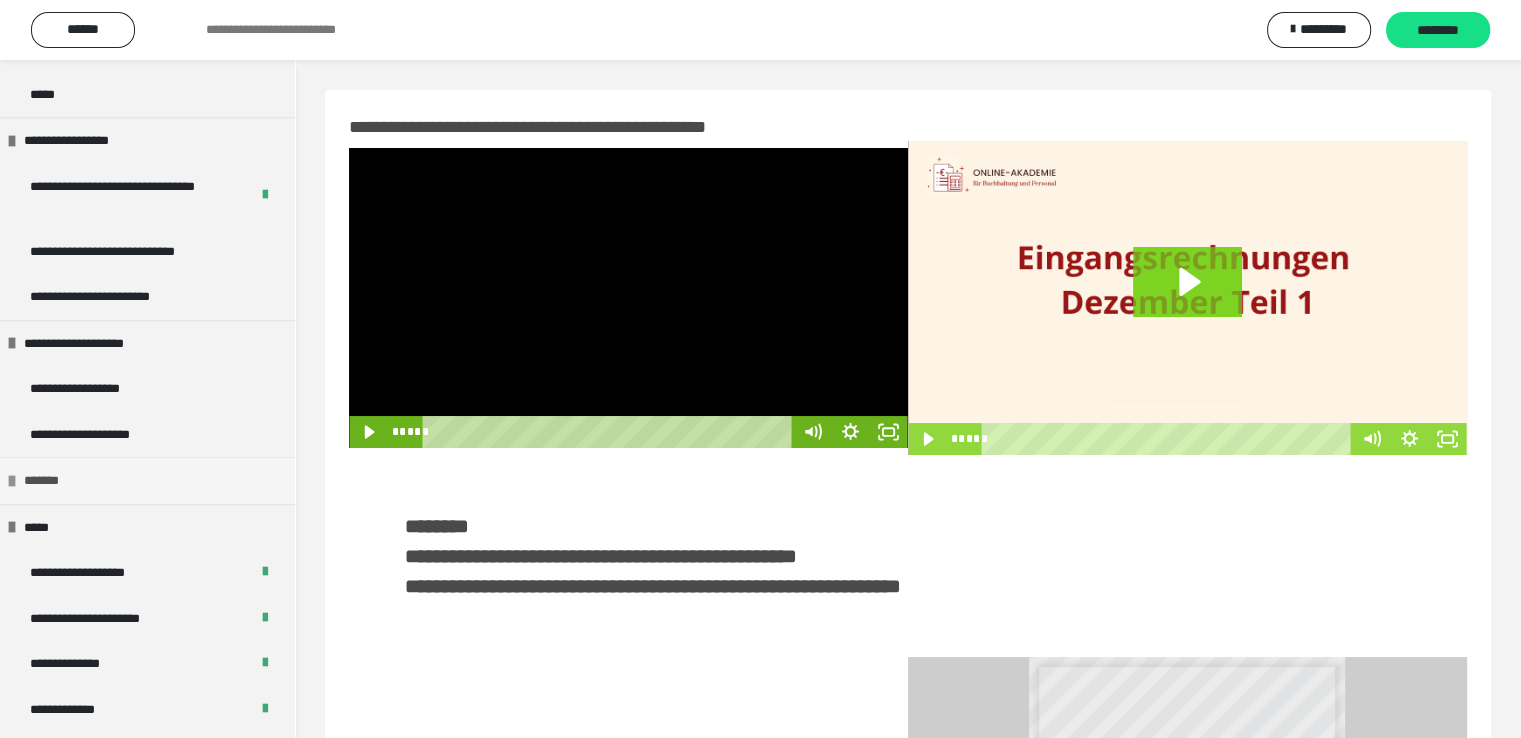 click at bounding box center (12, 481) 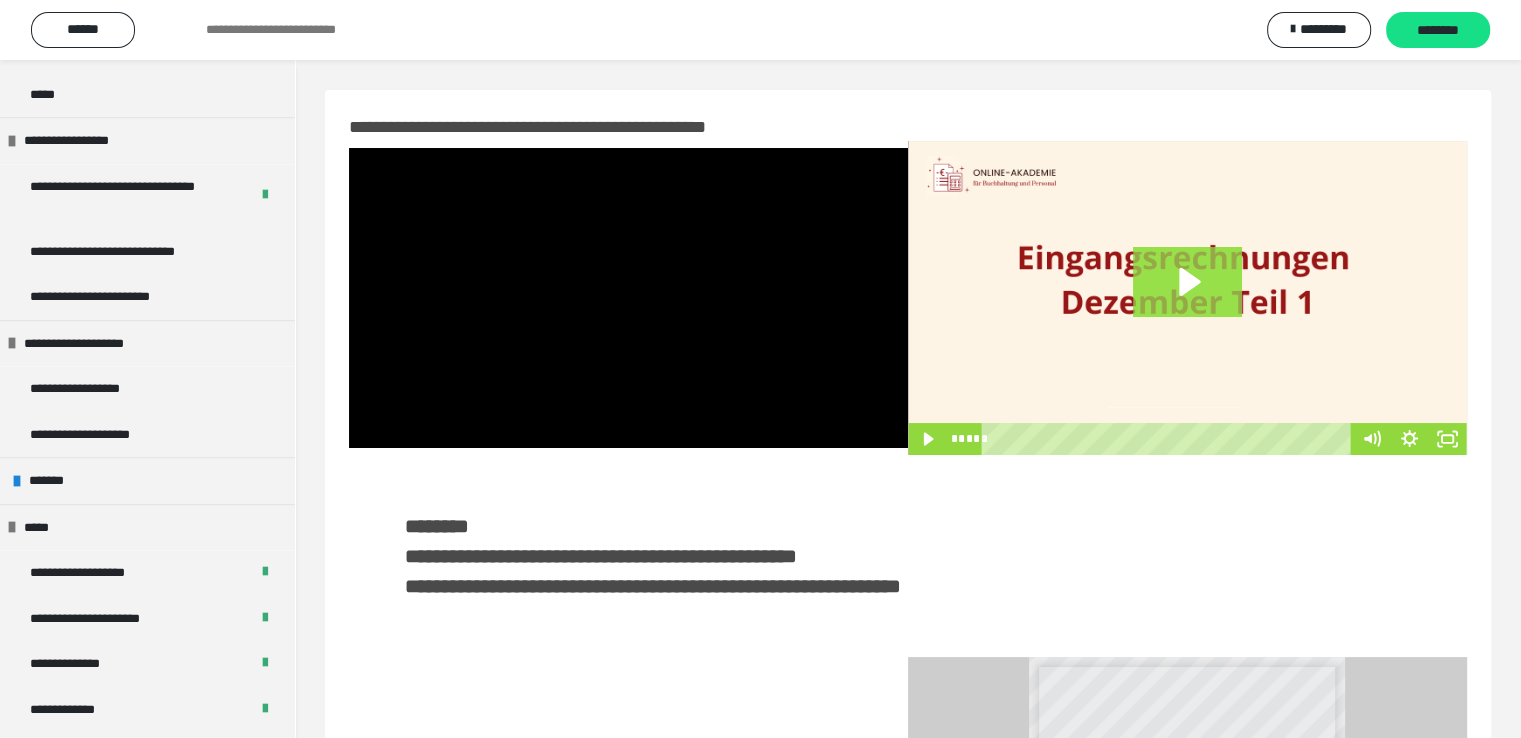 click 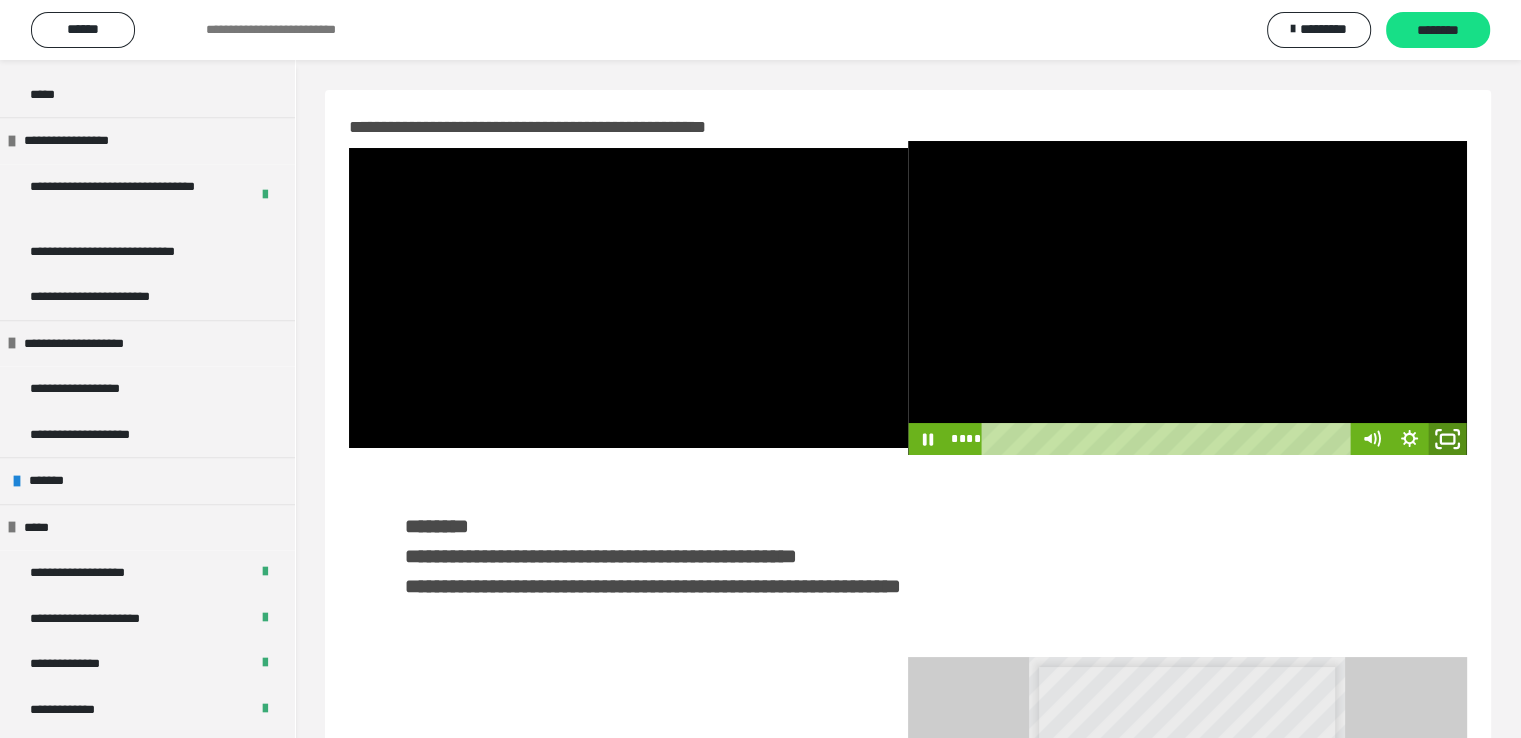 click 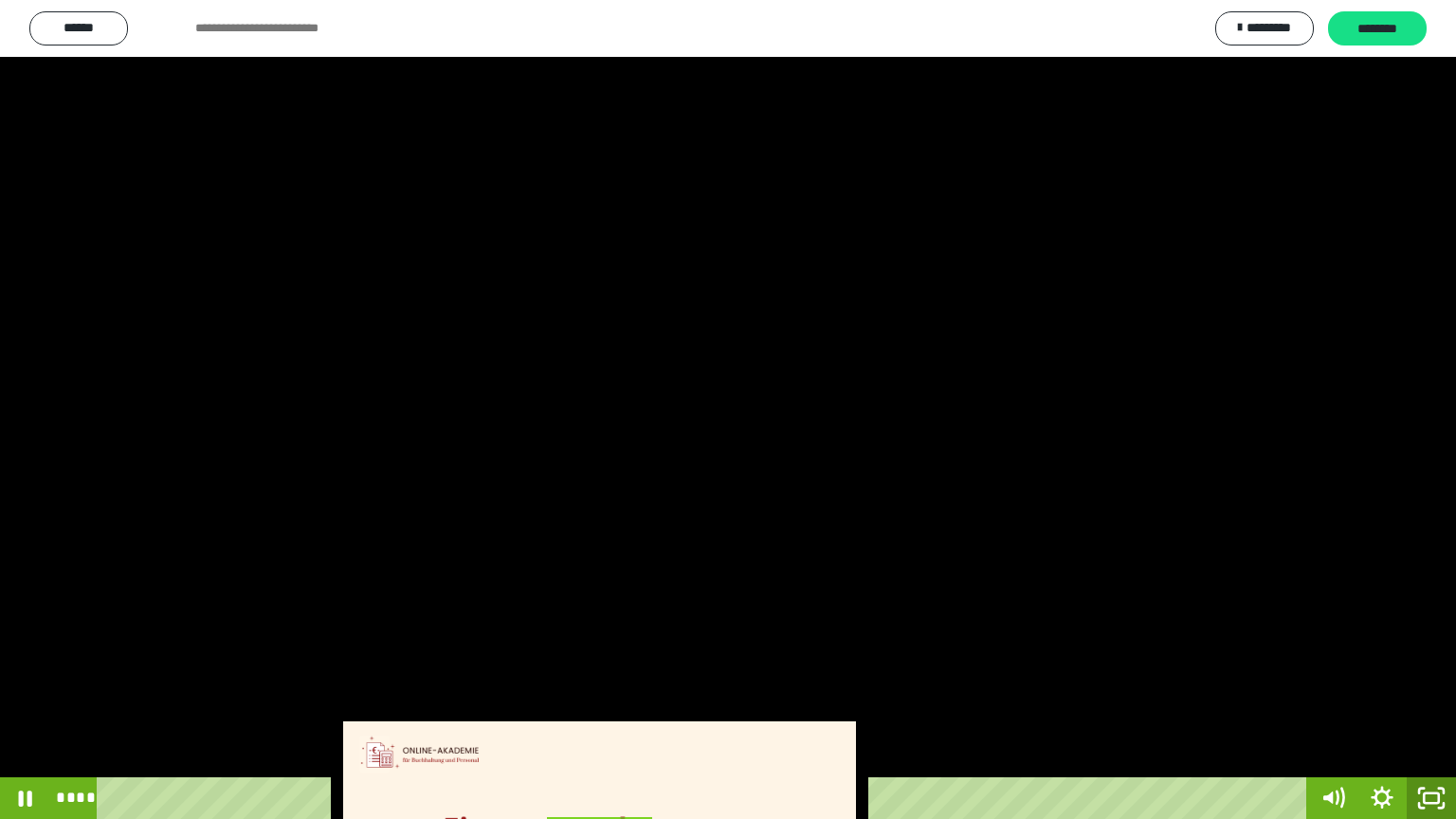 click 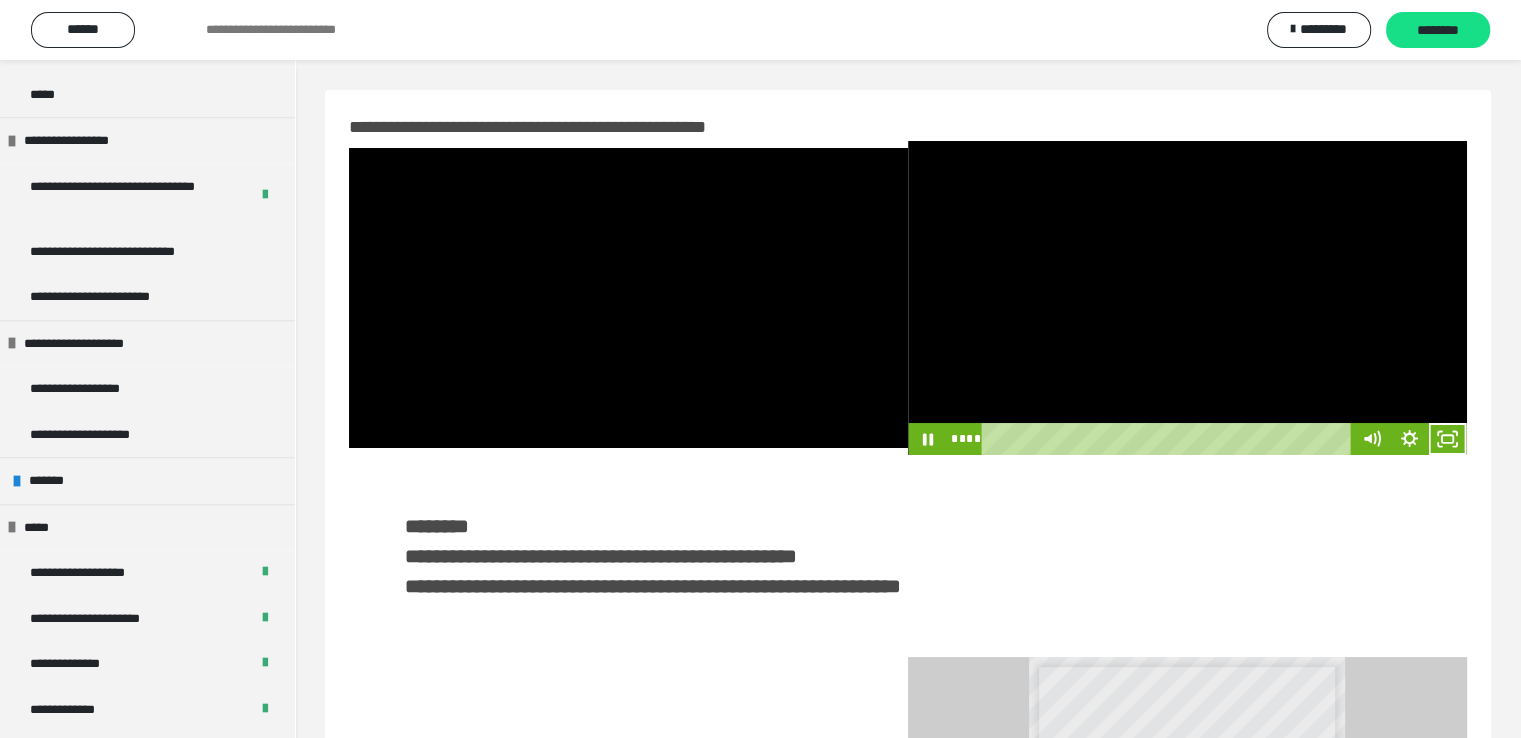 click at bounding box center [1187, 298] 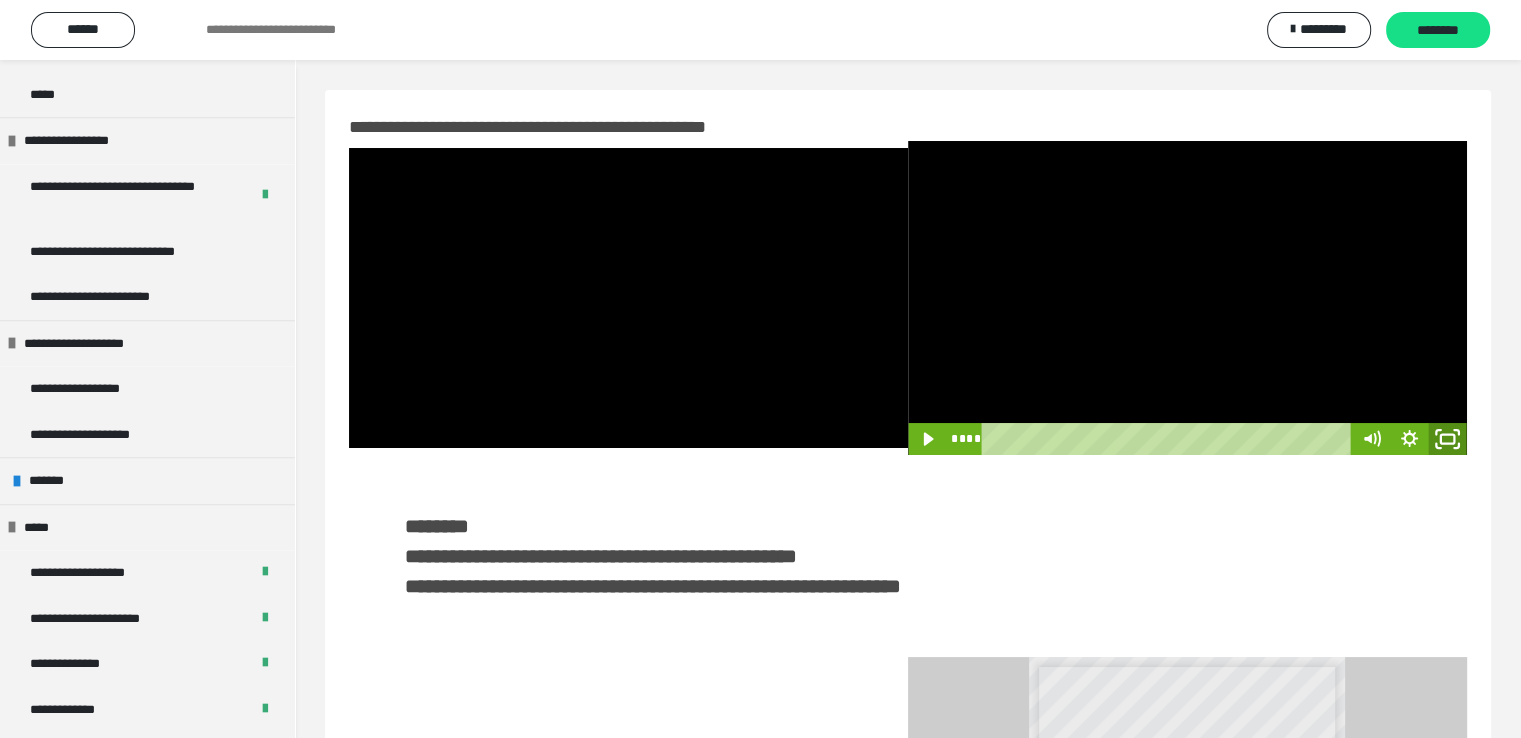 click 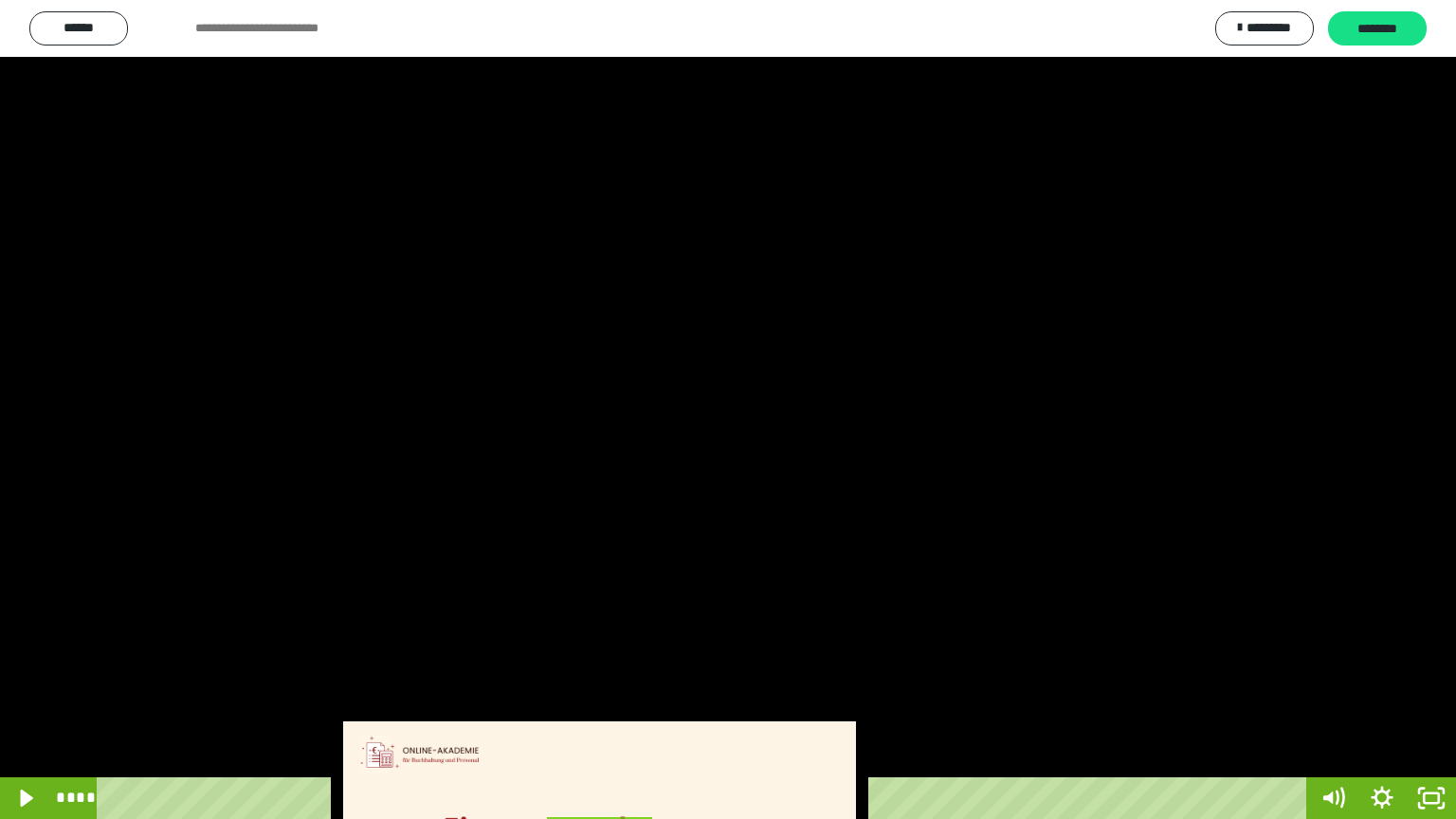 click at bounding box center (728, 410) 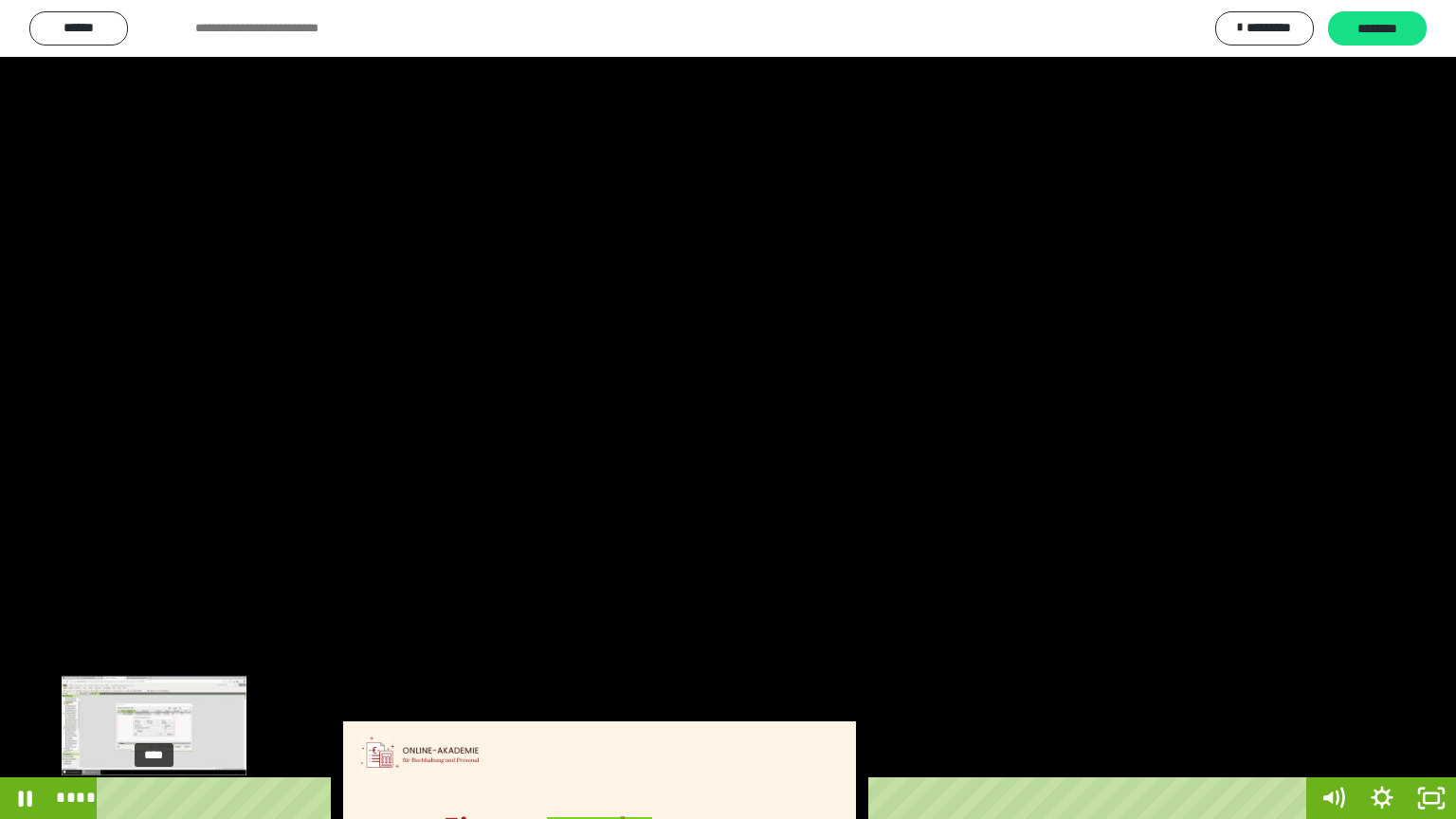 click on "****" at bounding box center [705, 798] 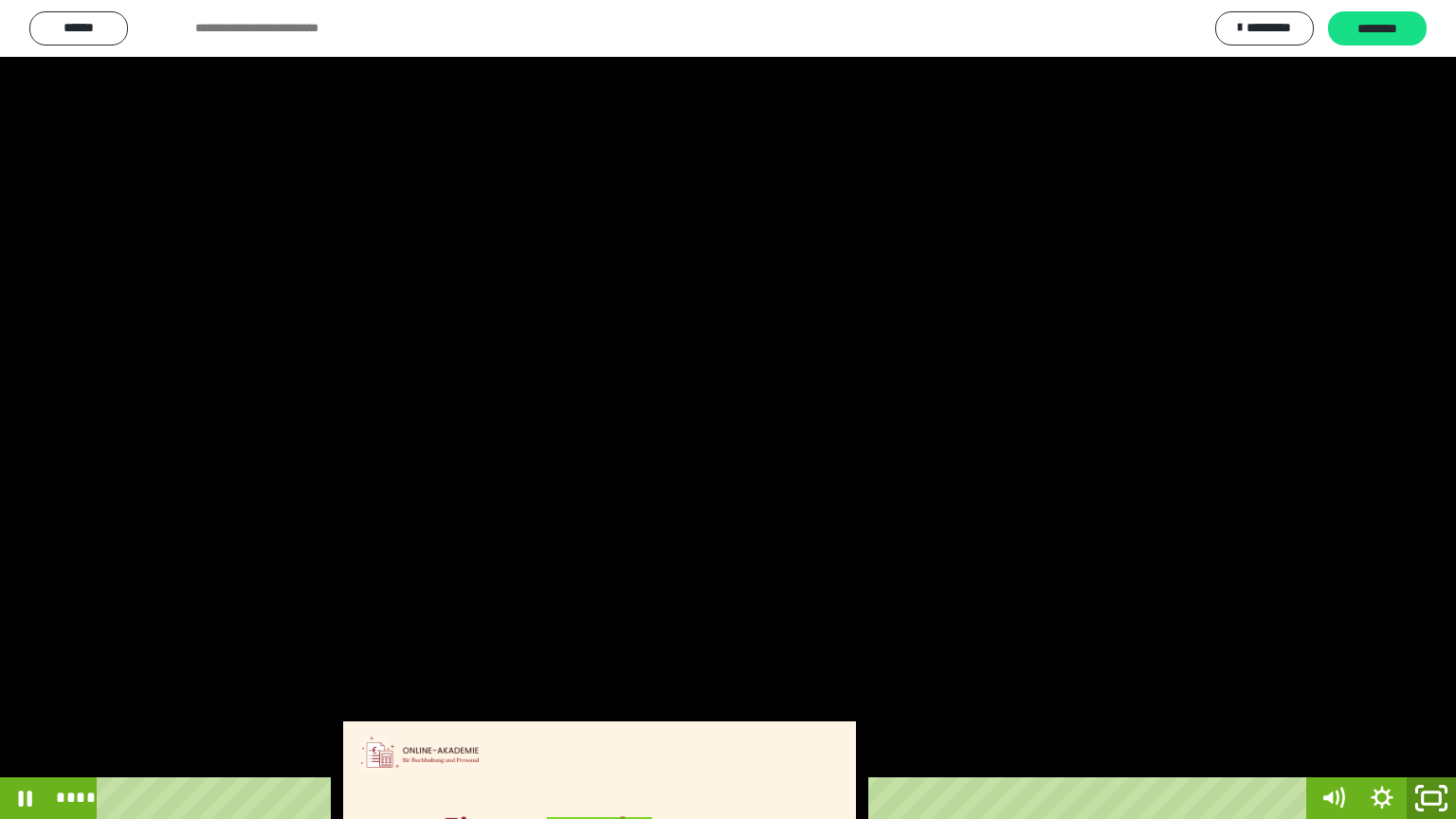 click 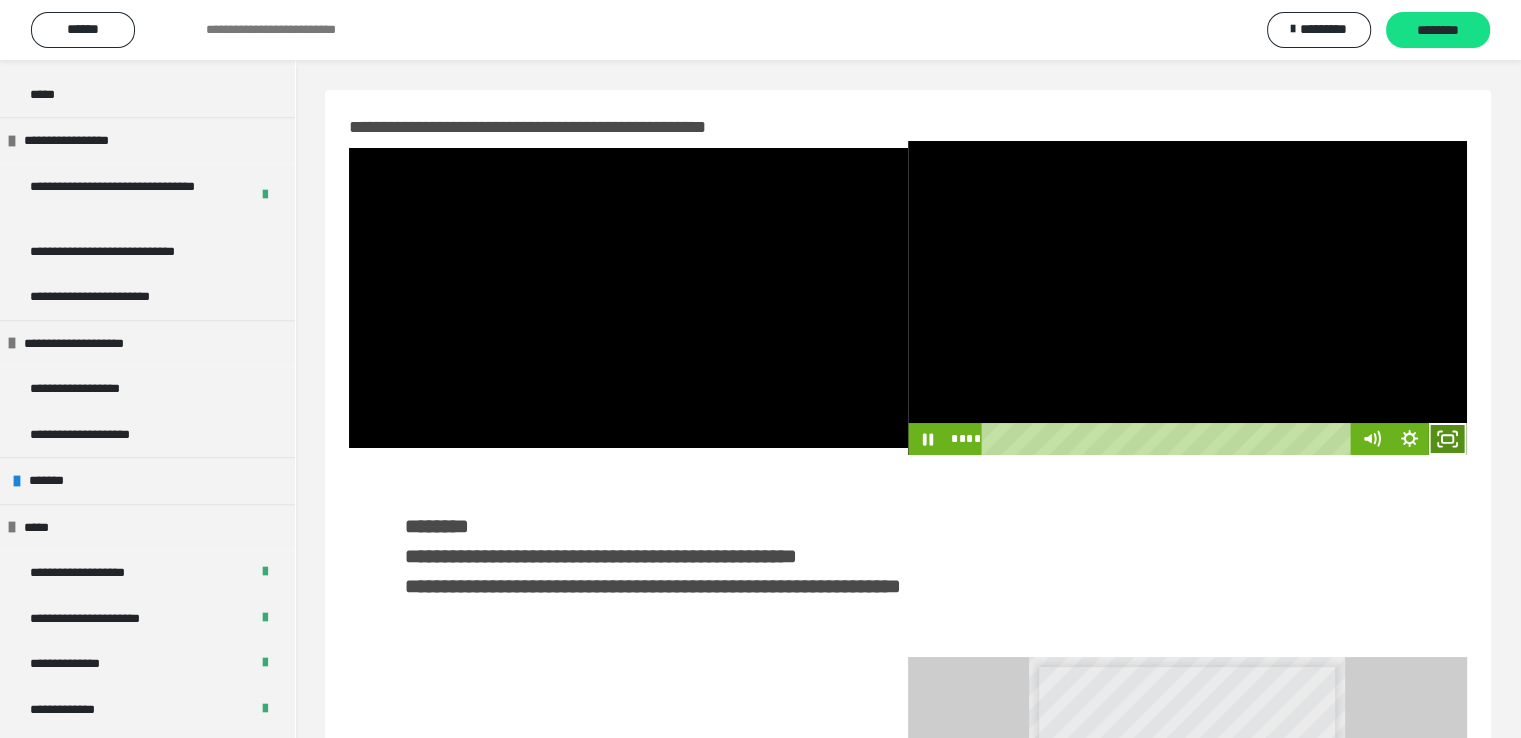 click 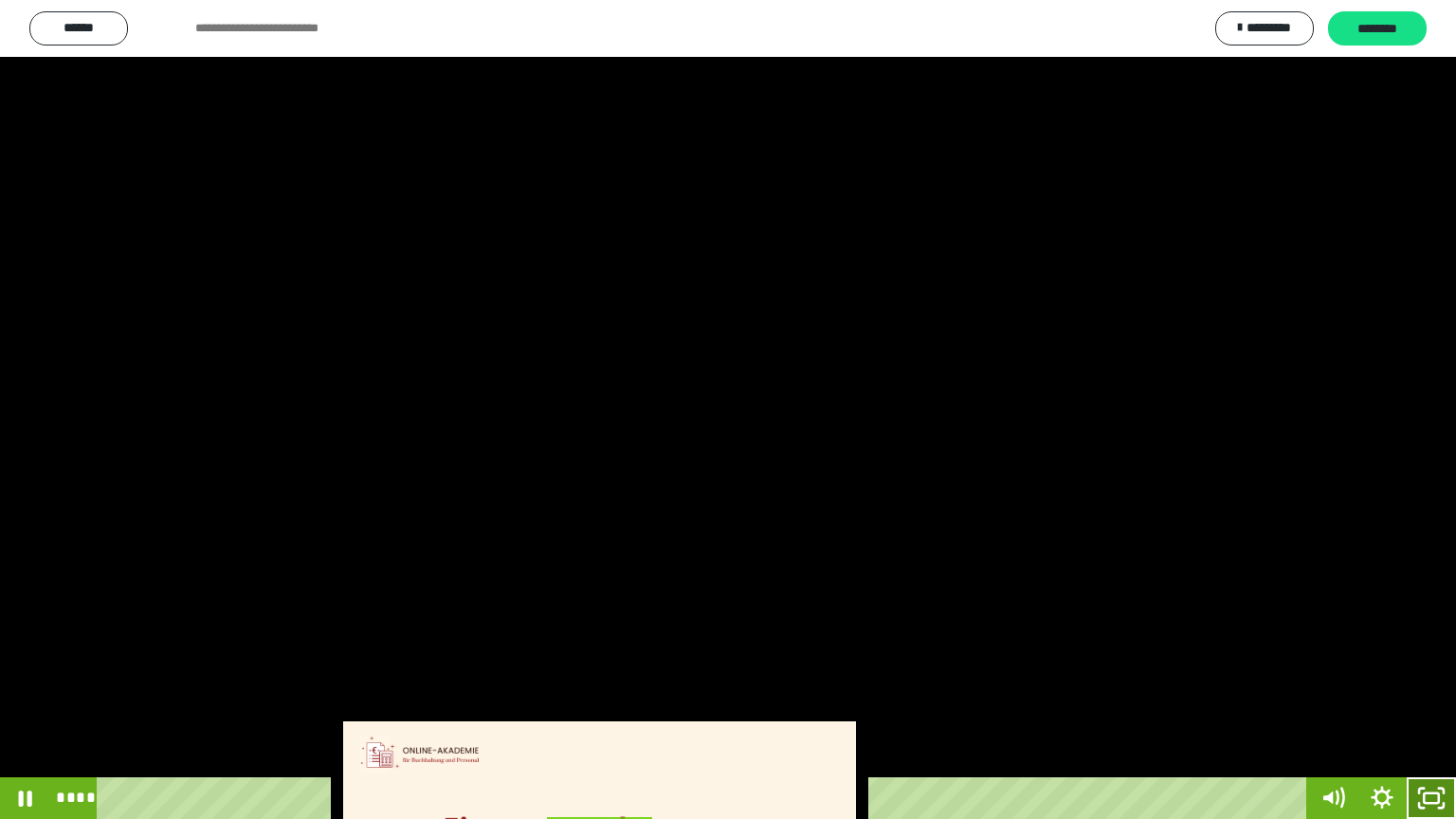 click 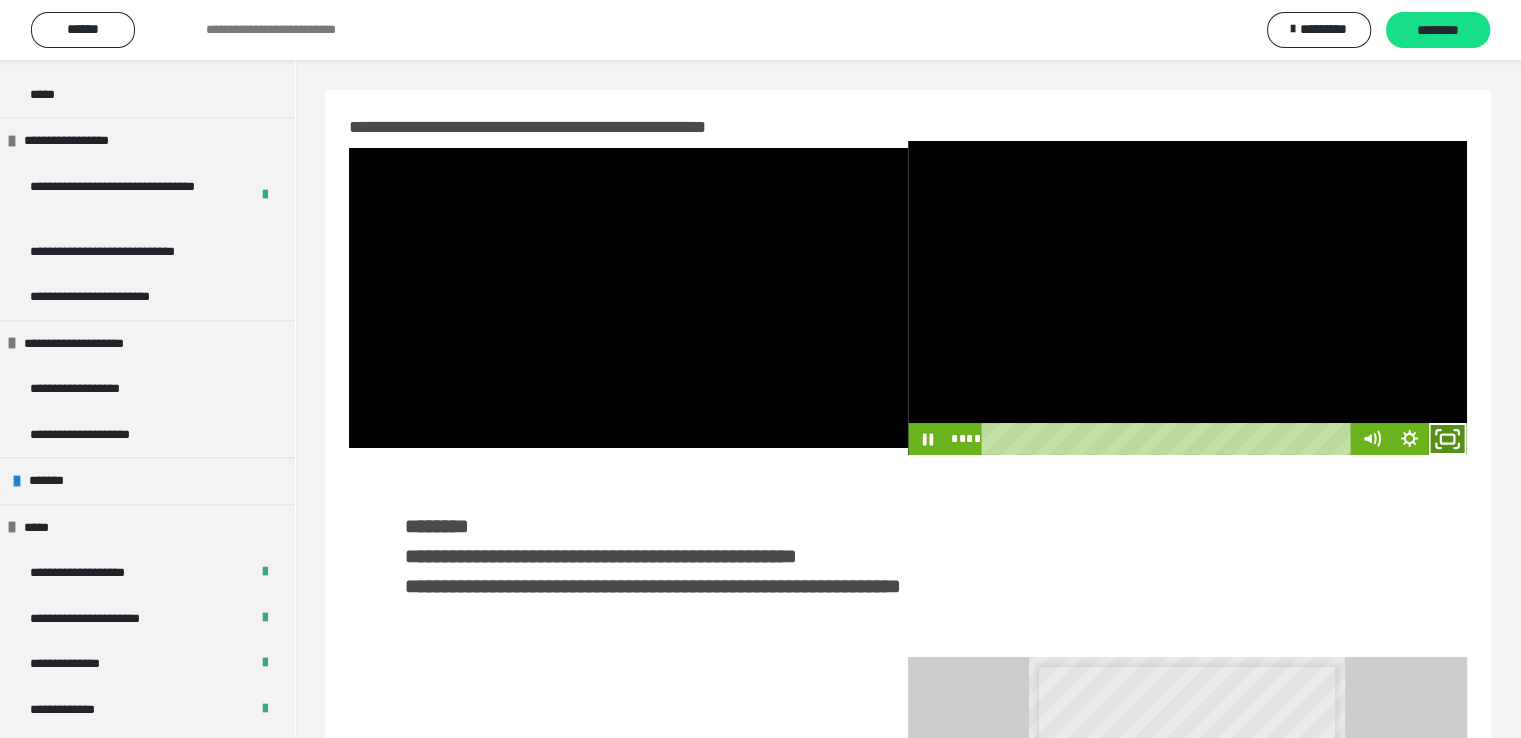 click 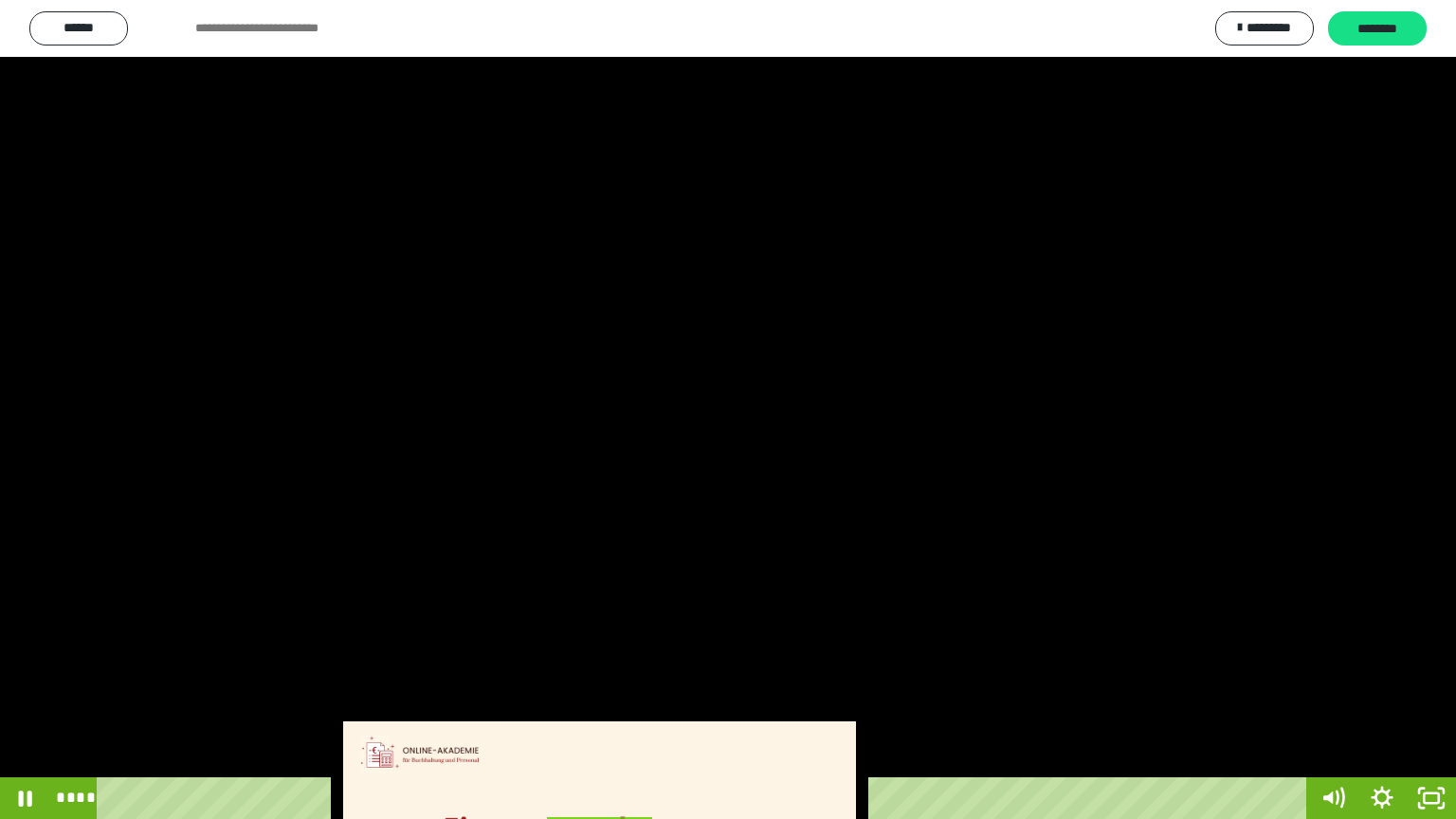 click at bounding box center [728, 410] 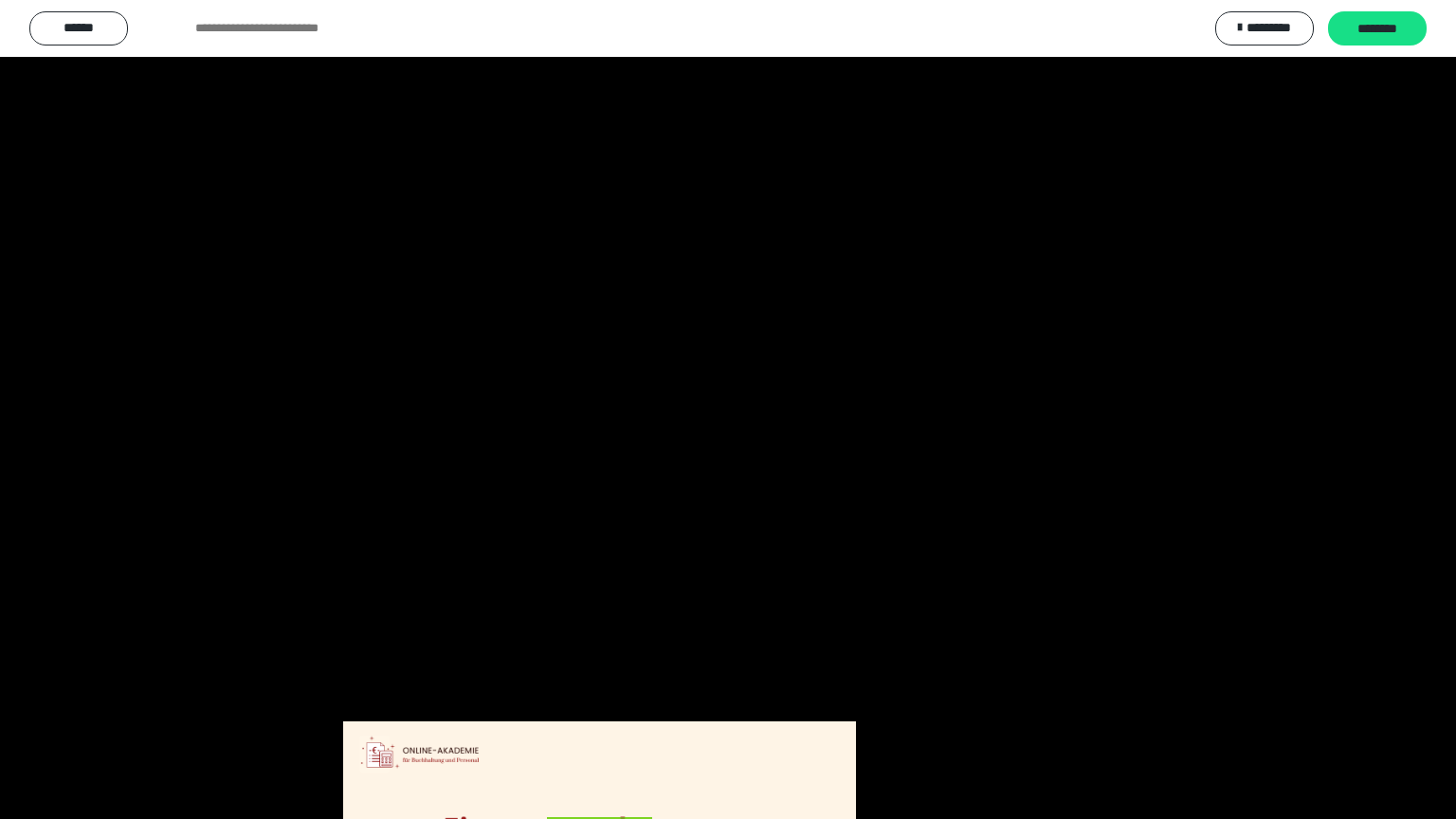 click at bounding box center (728, 410) 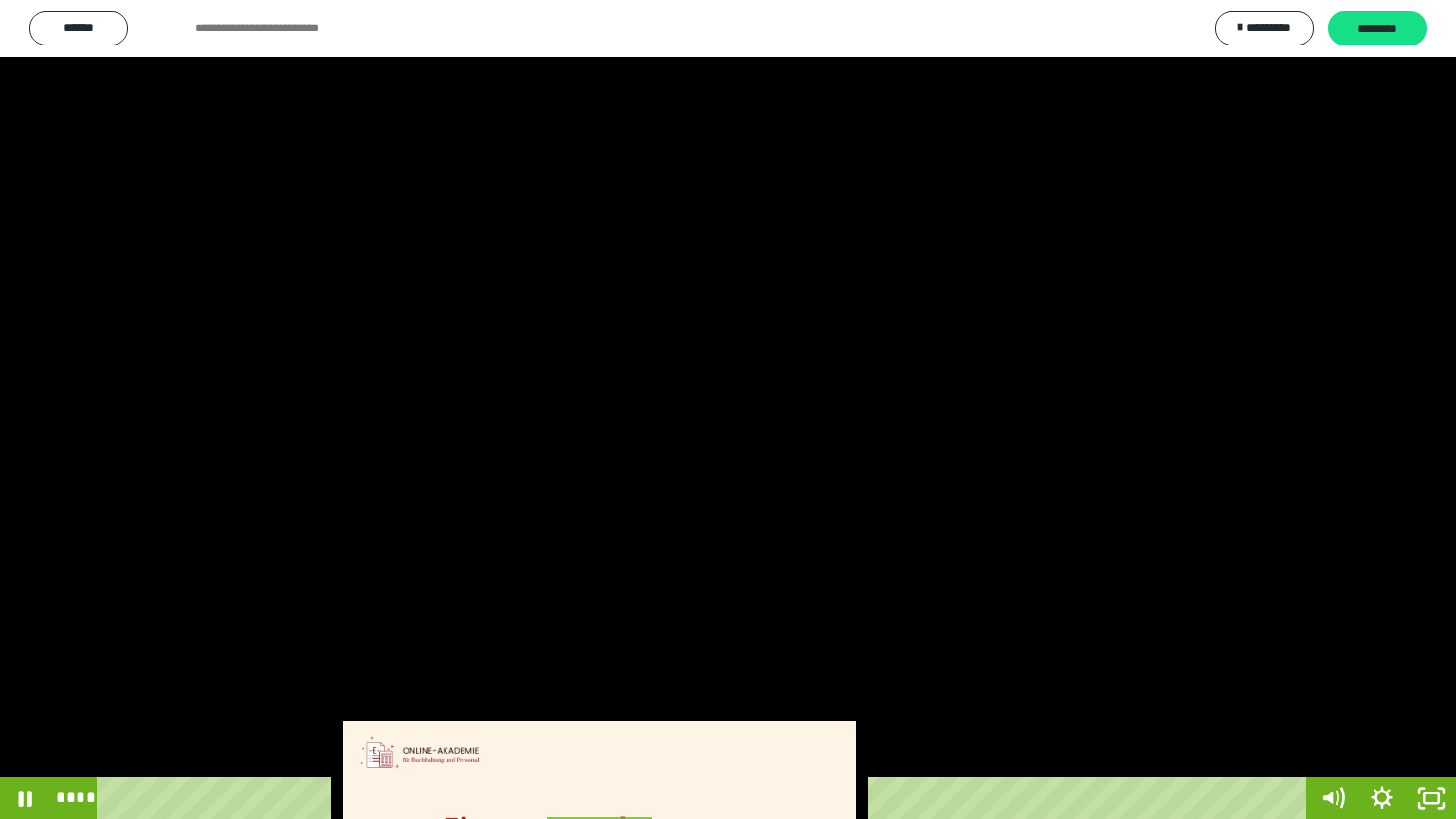 click at bounding box center [728, 410] 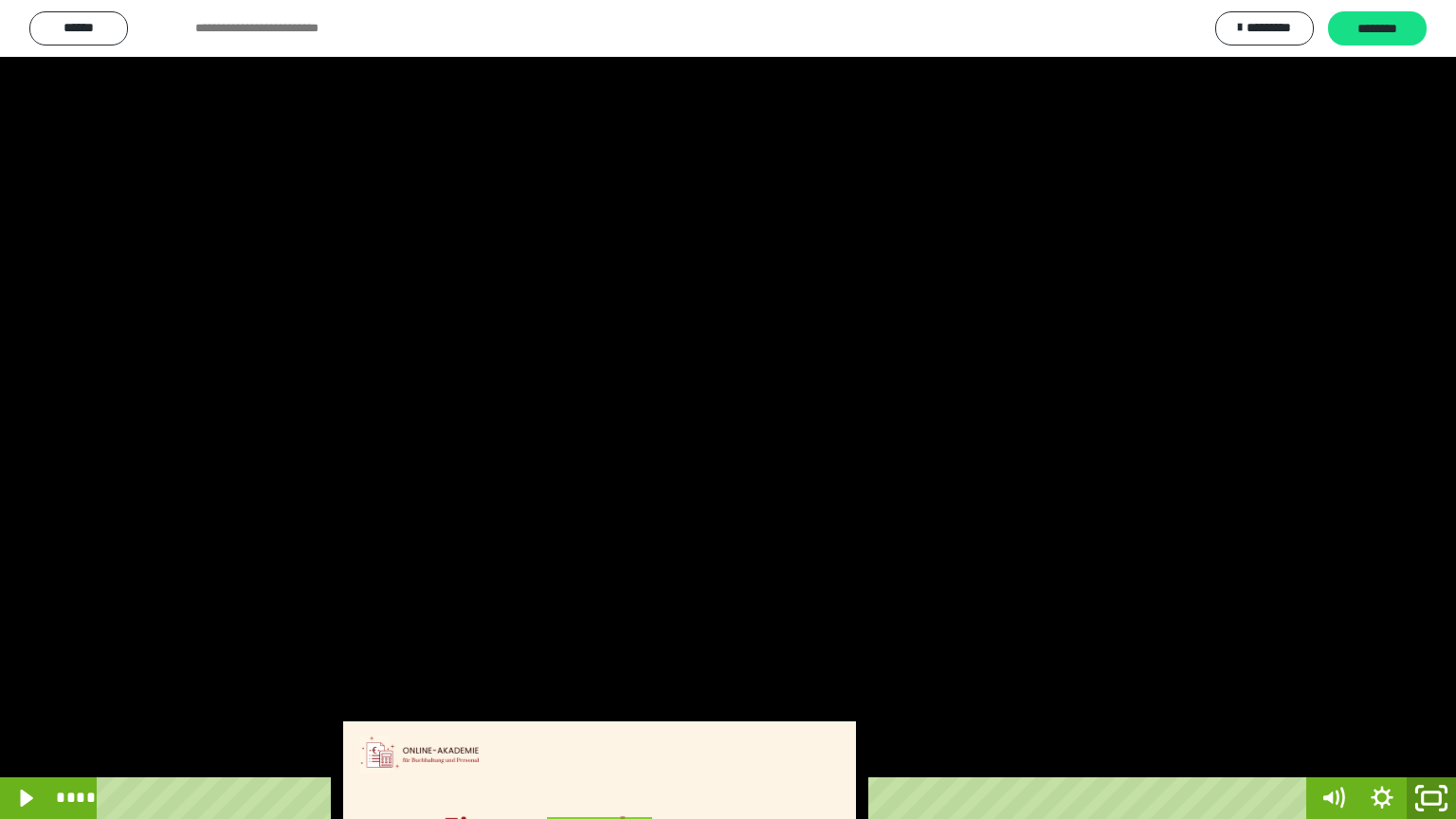 click 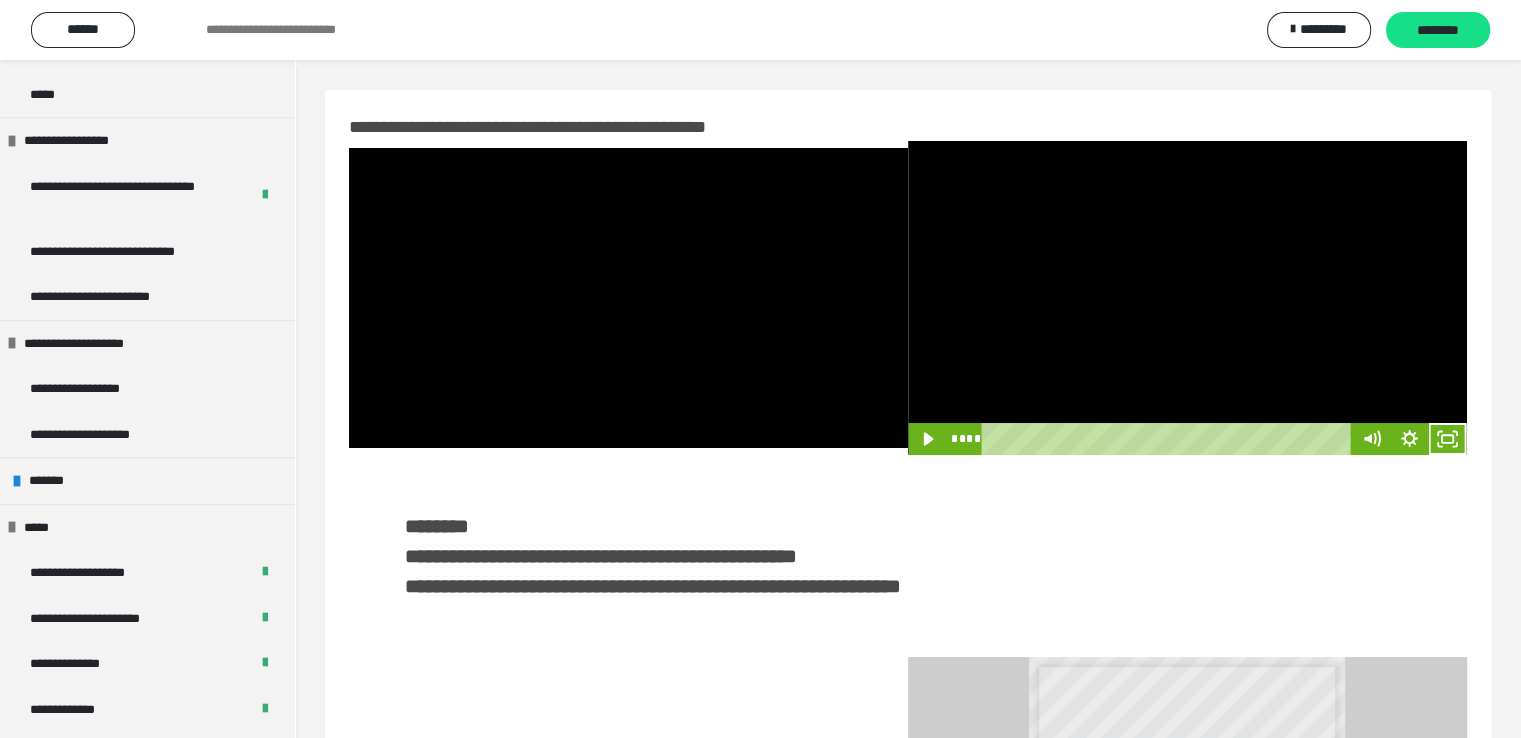 click at bounding box center [1187, 298] 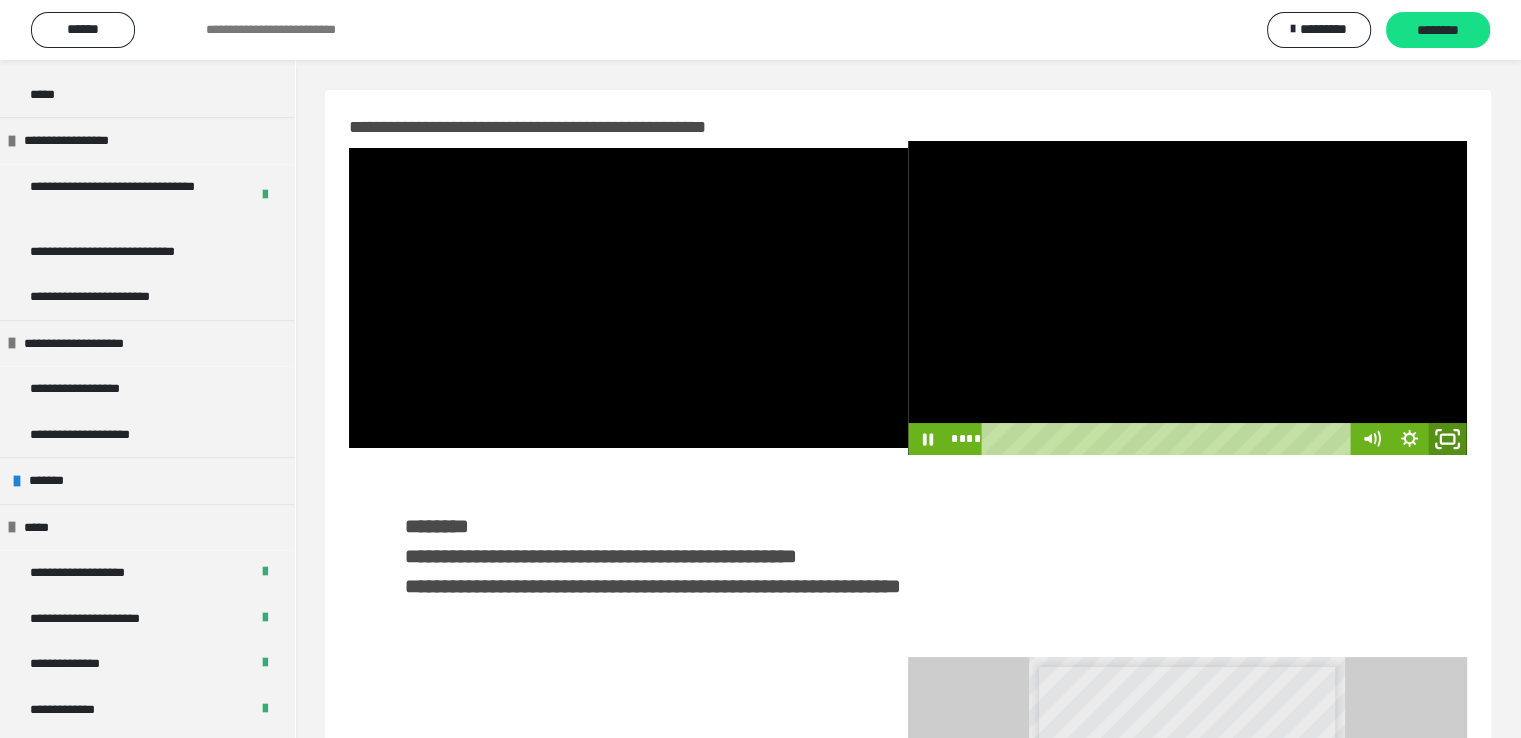 click 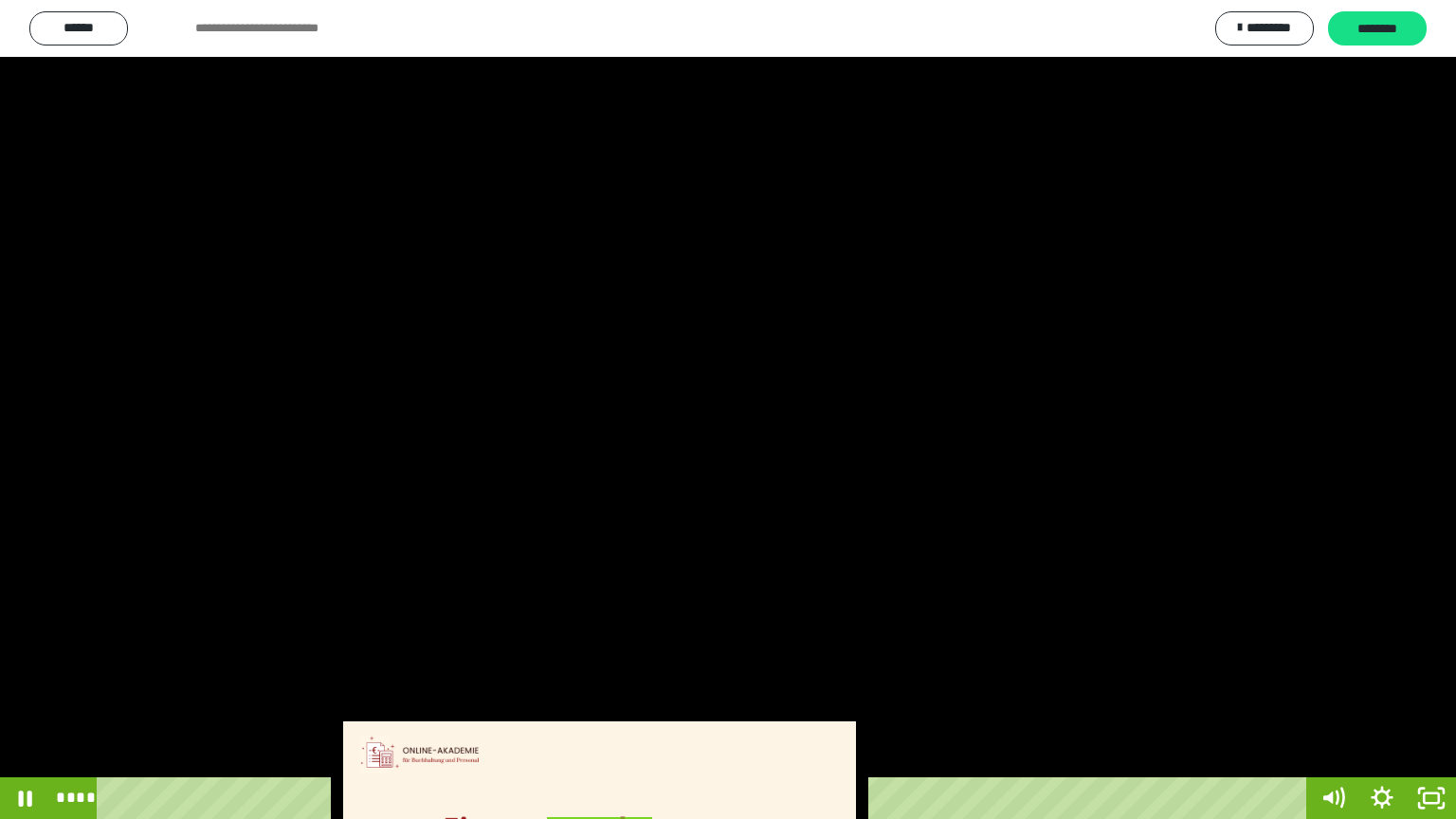 click at bounding box center (728, 410) 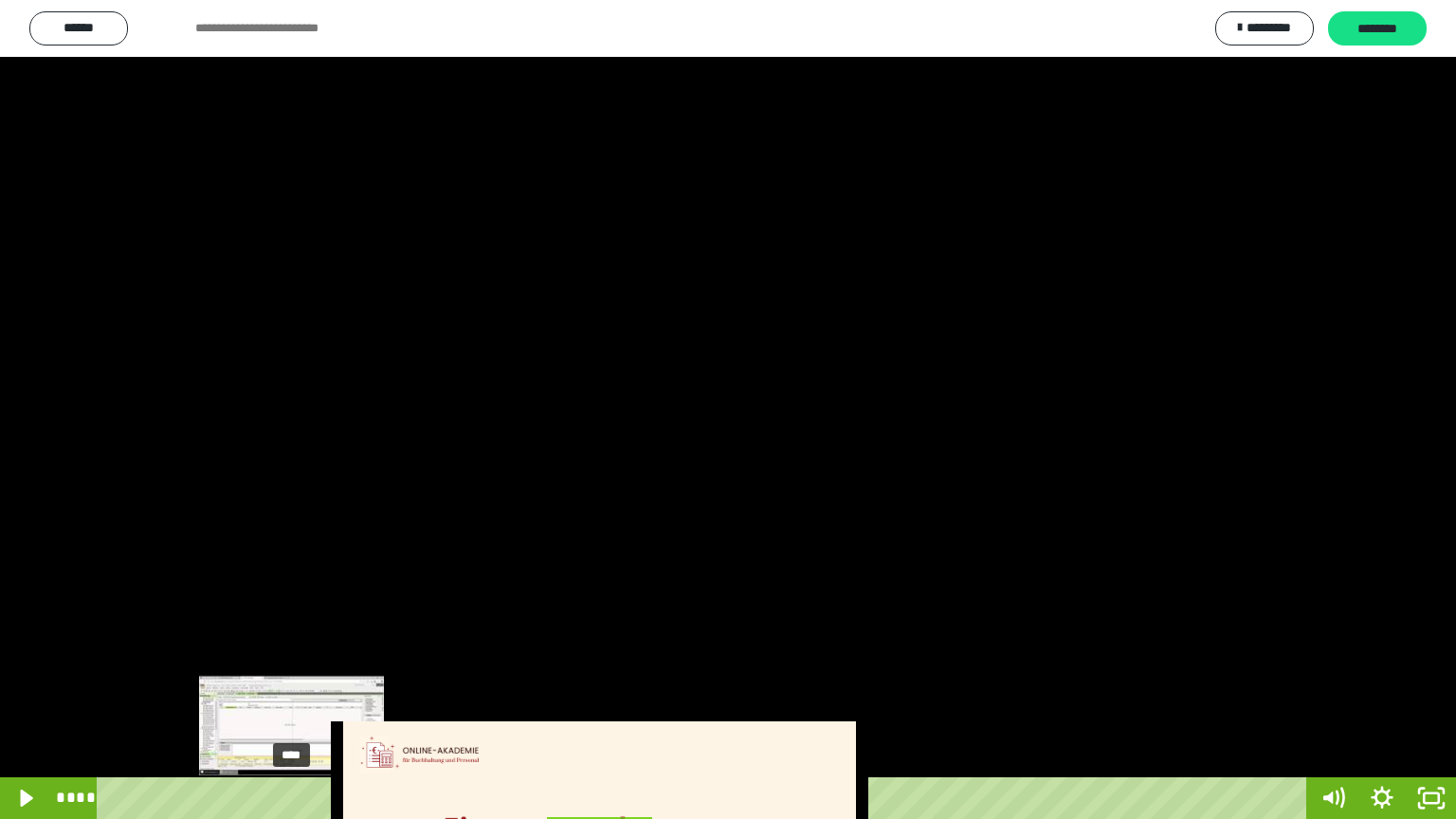 click on "****" at bounding box center (705, 798) 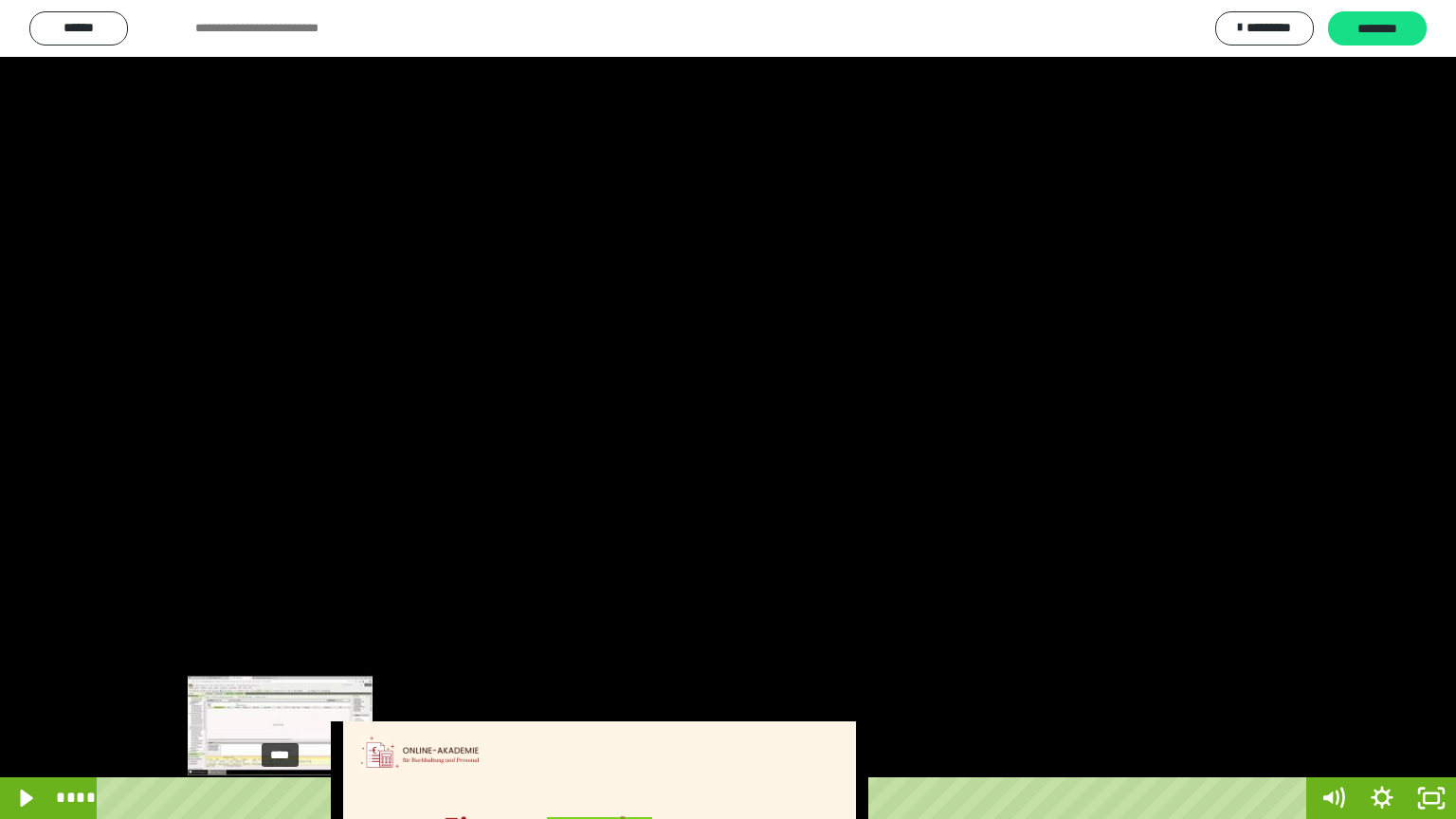 click on "****" at bounding box center (705, 798) 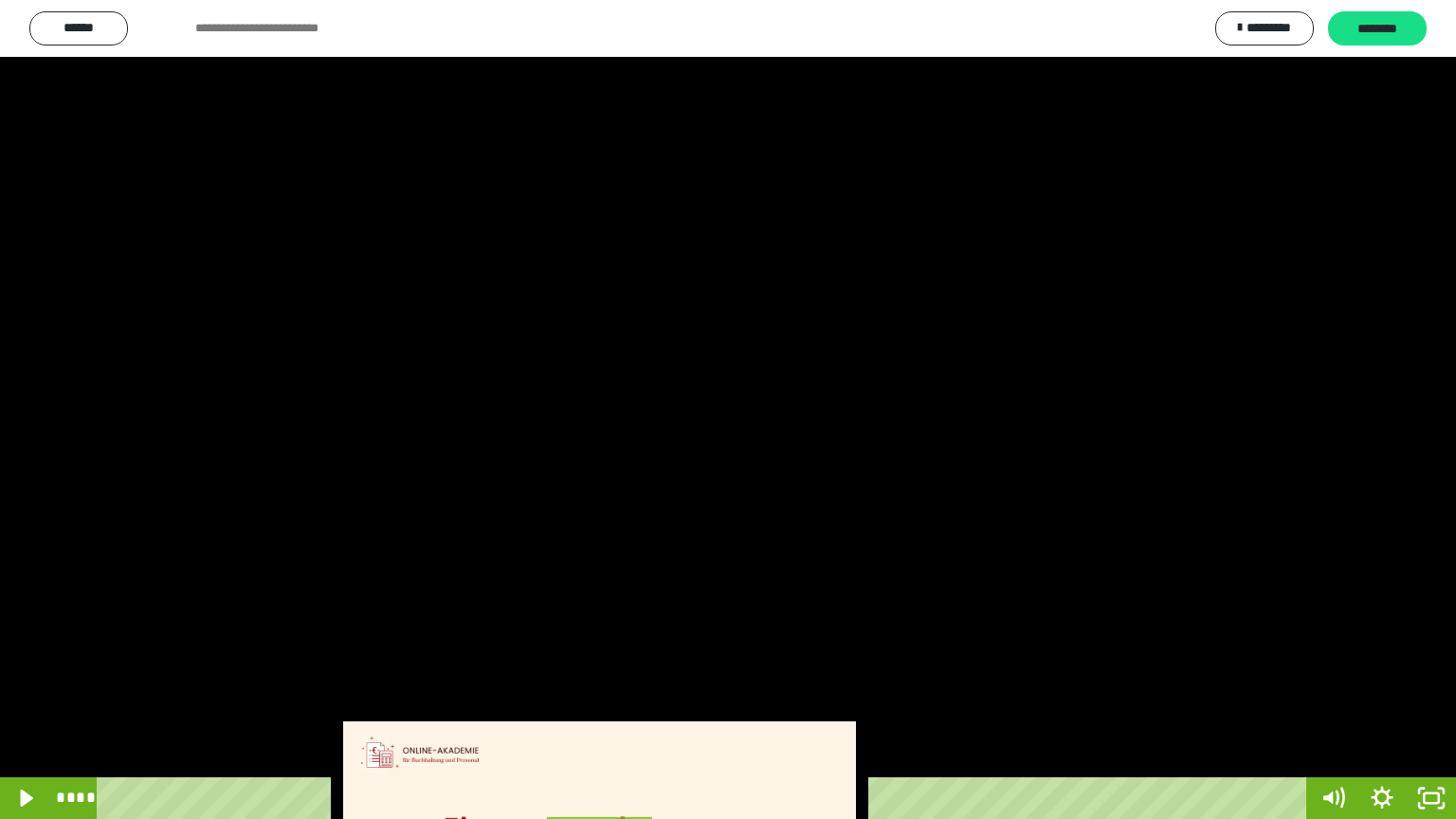 click at bounding box center (728, 410) 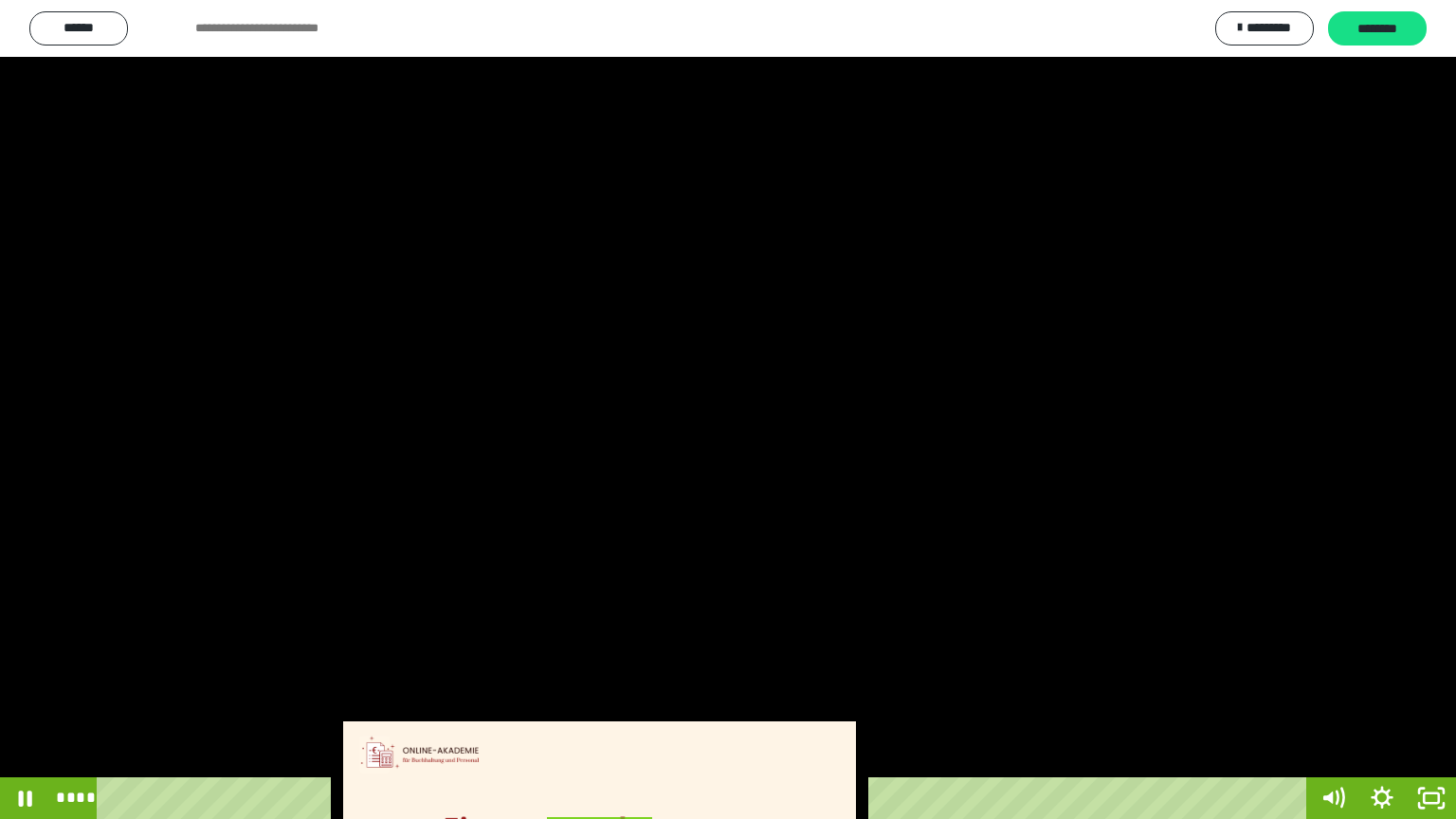 click at bounding box center (728, 410) 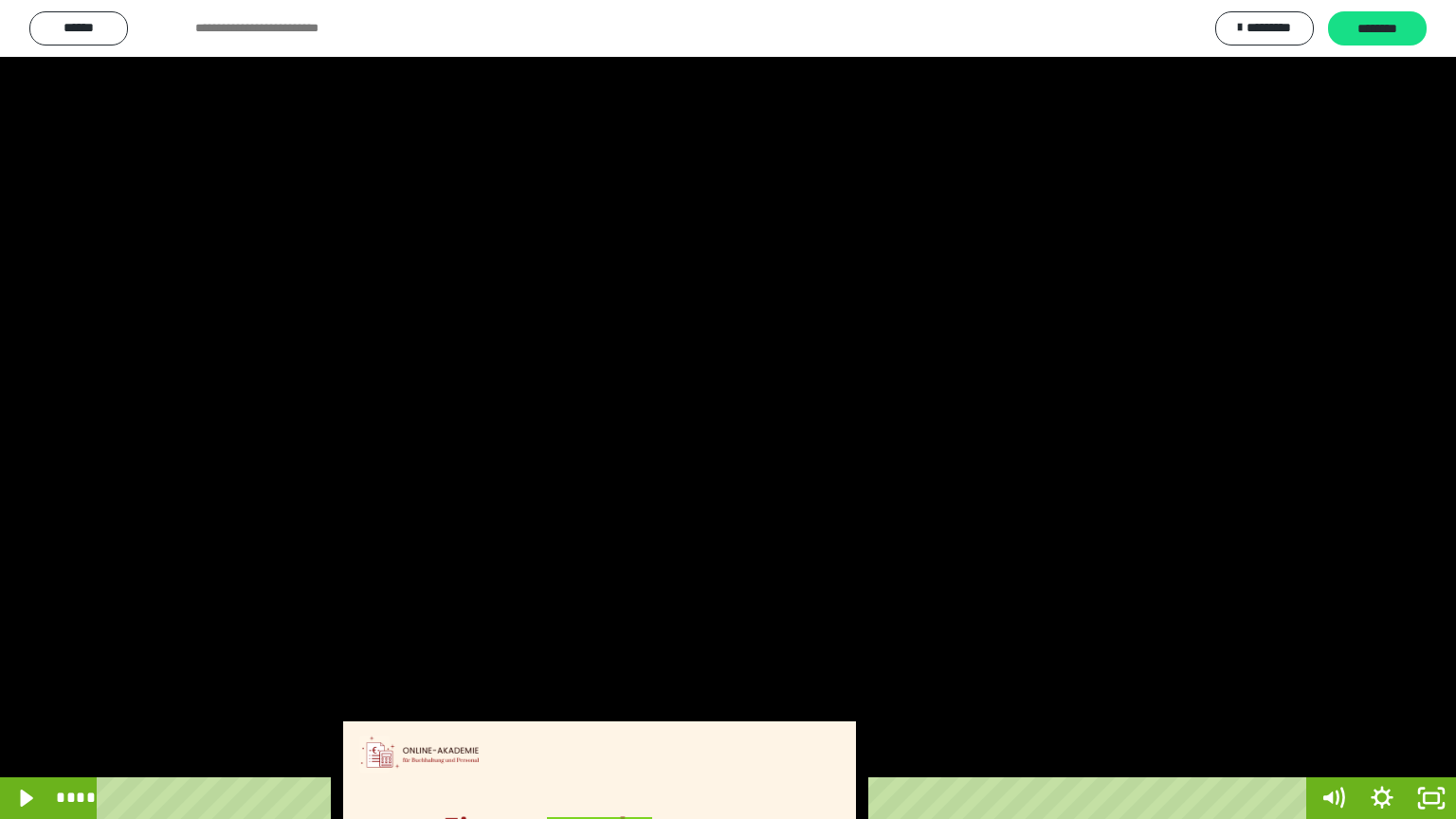 click at bounding box center (728, 410) 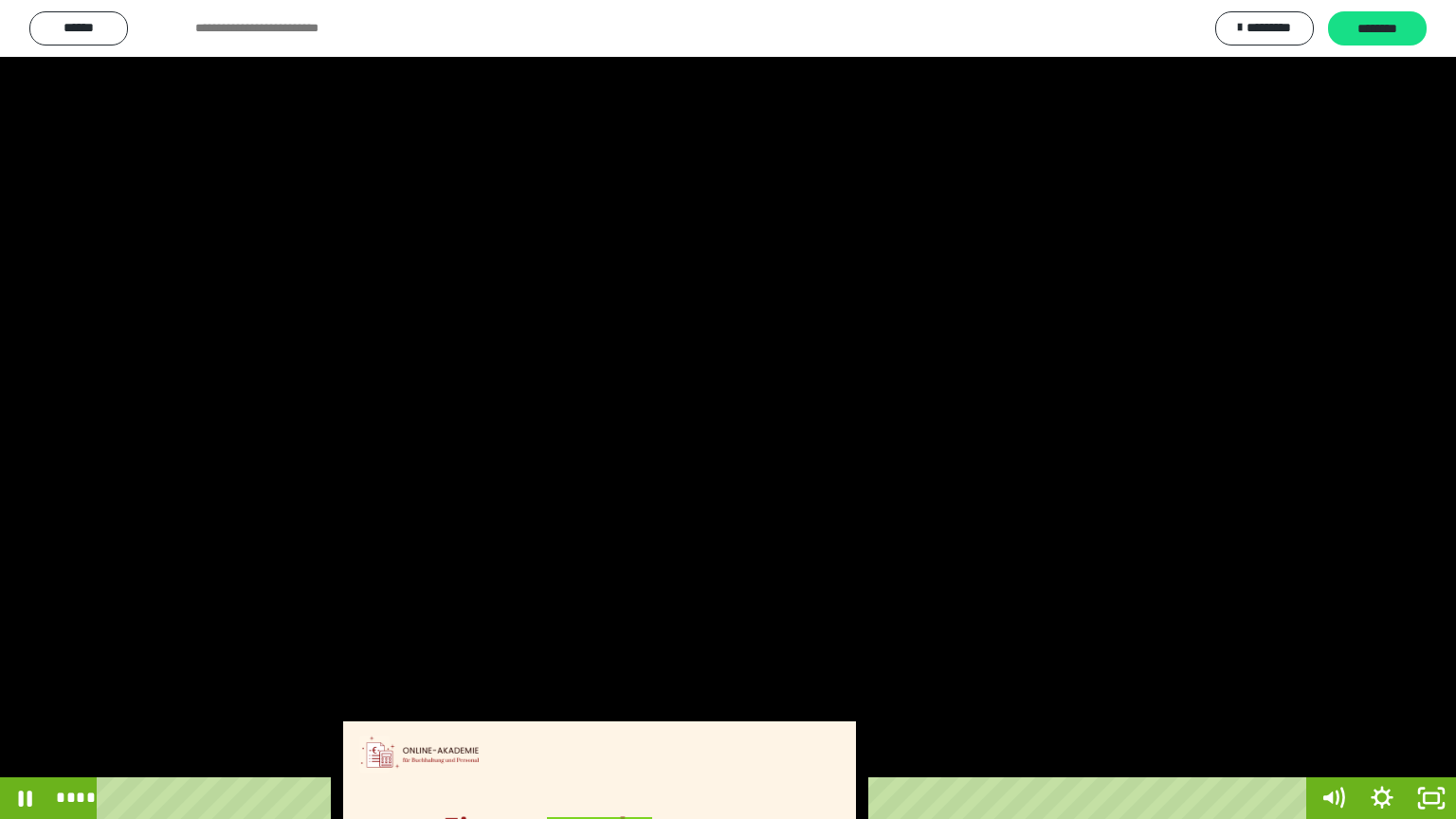 click at bounding box center (728, 410) 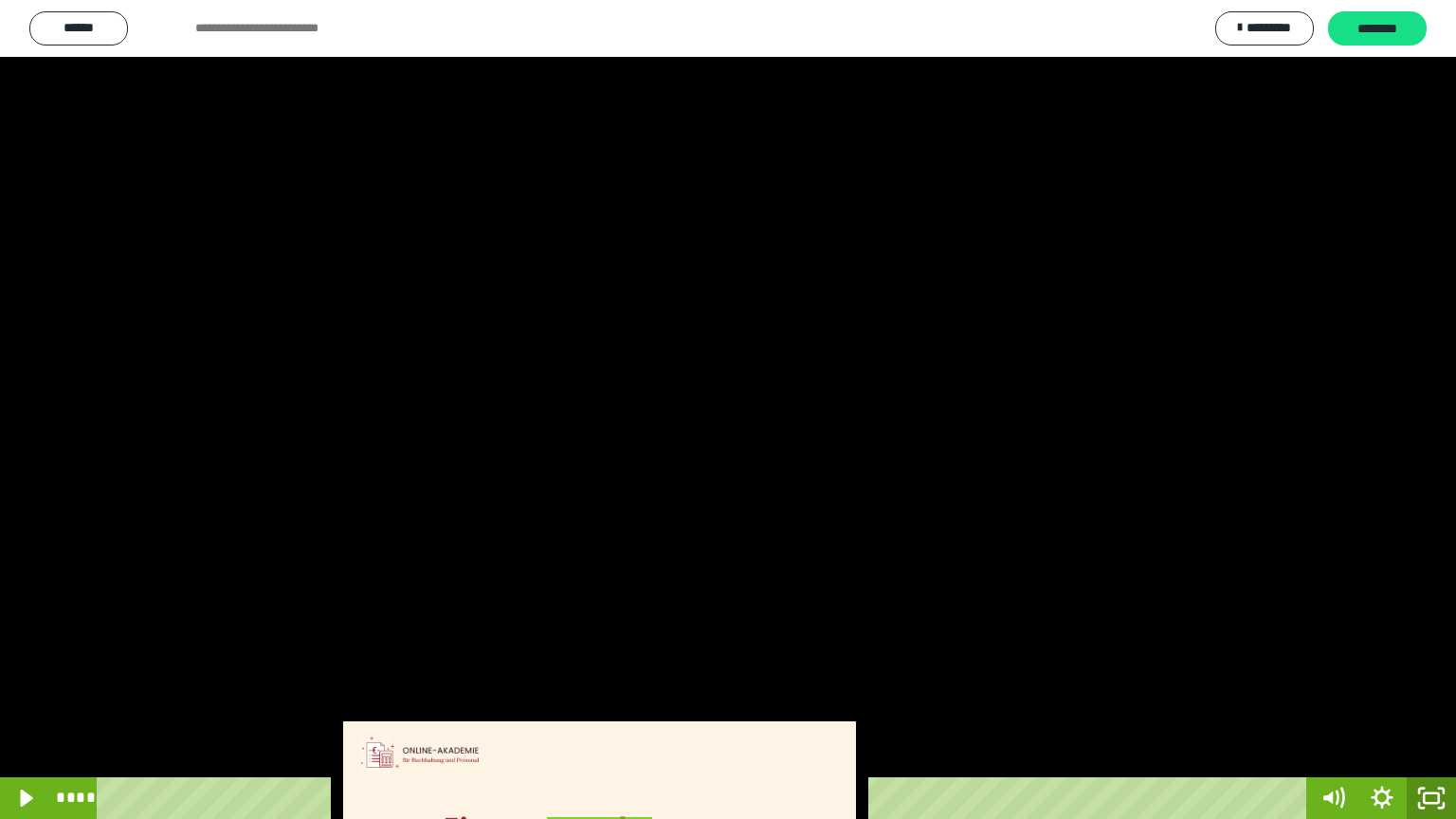 click 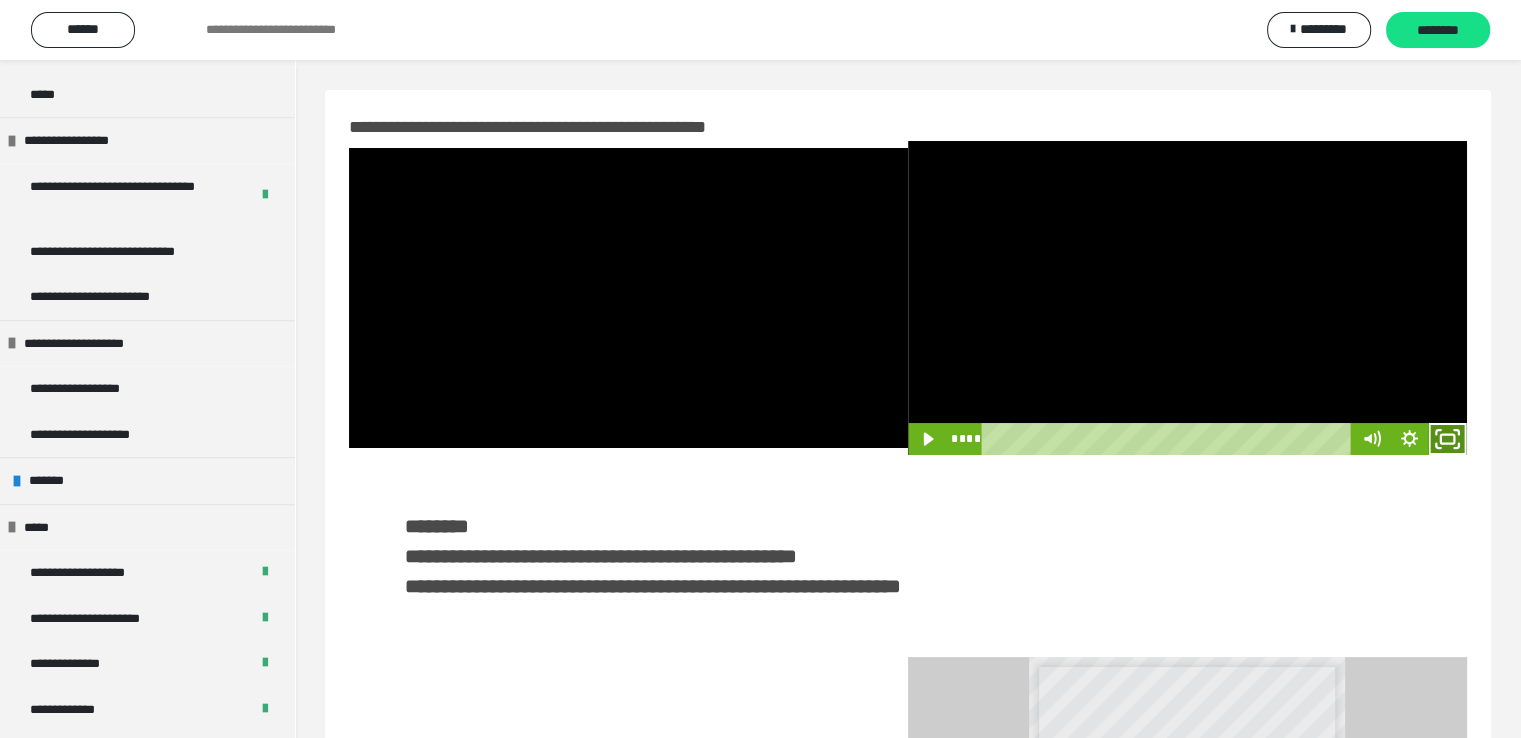 click 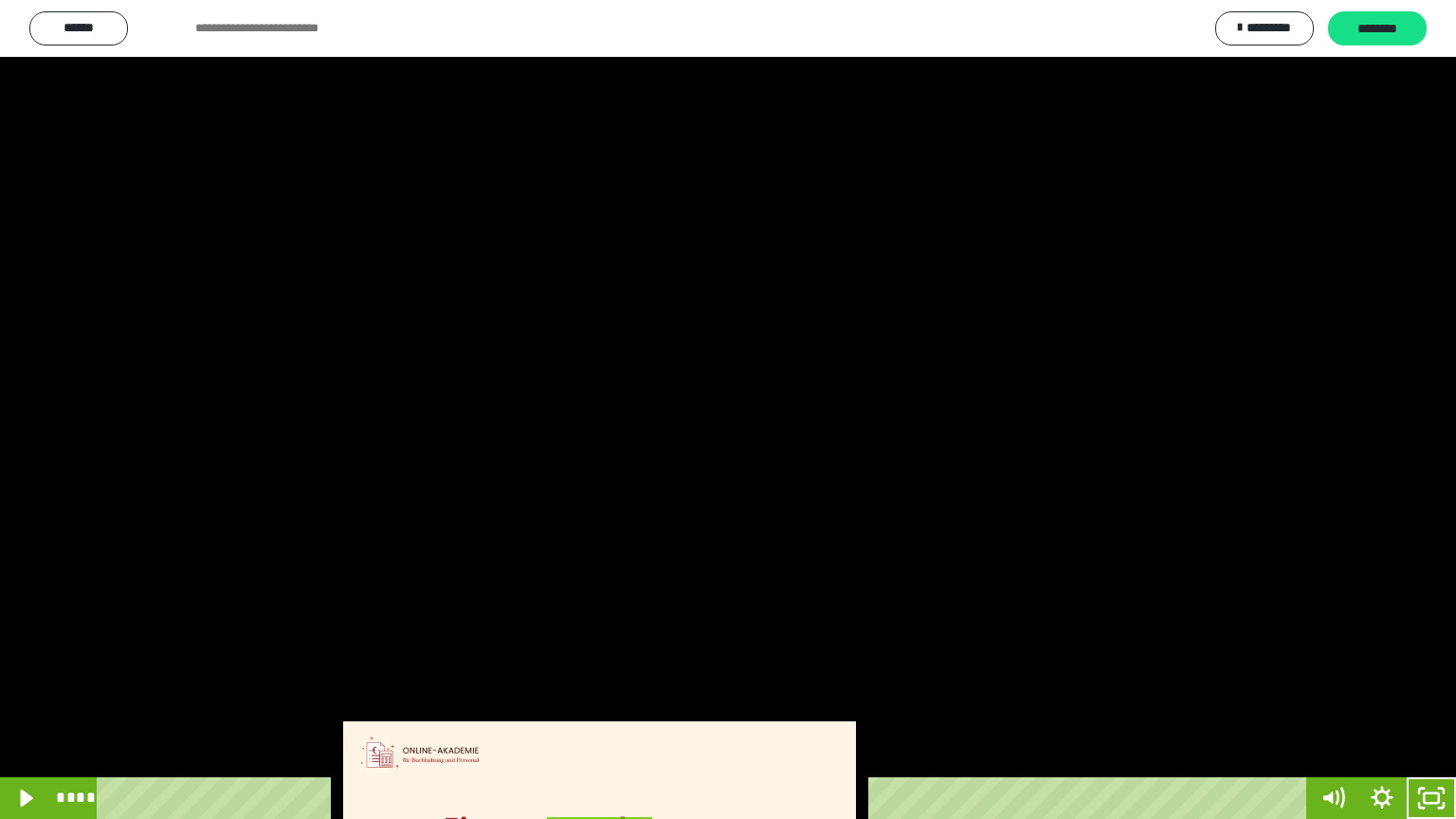 click at bounding box center [728, 410] 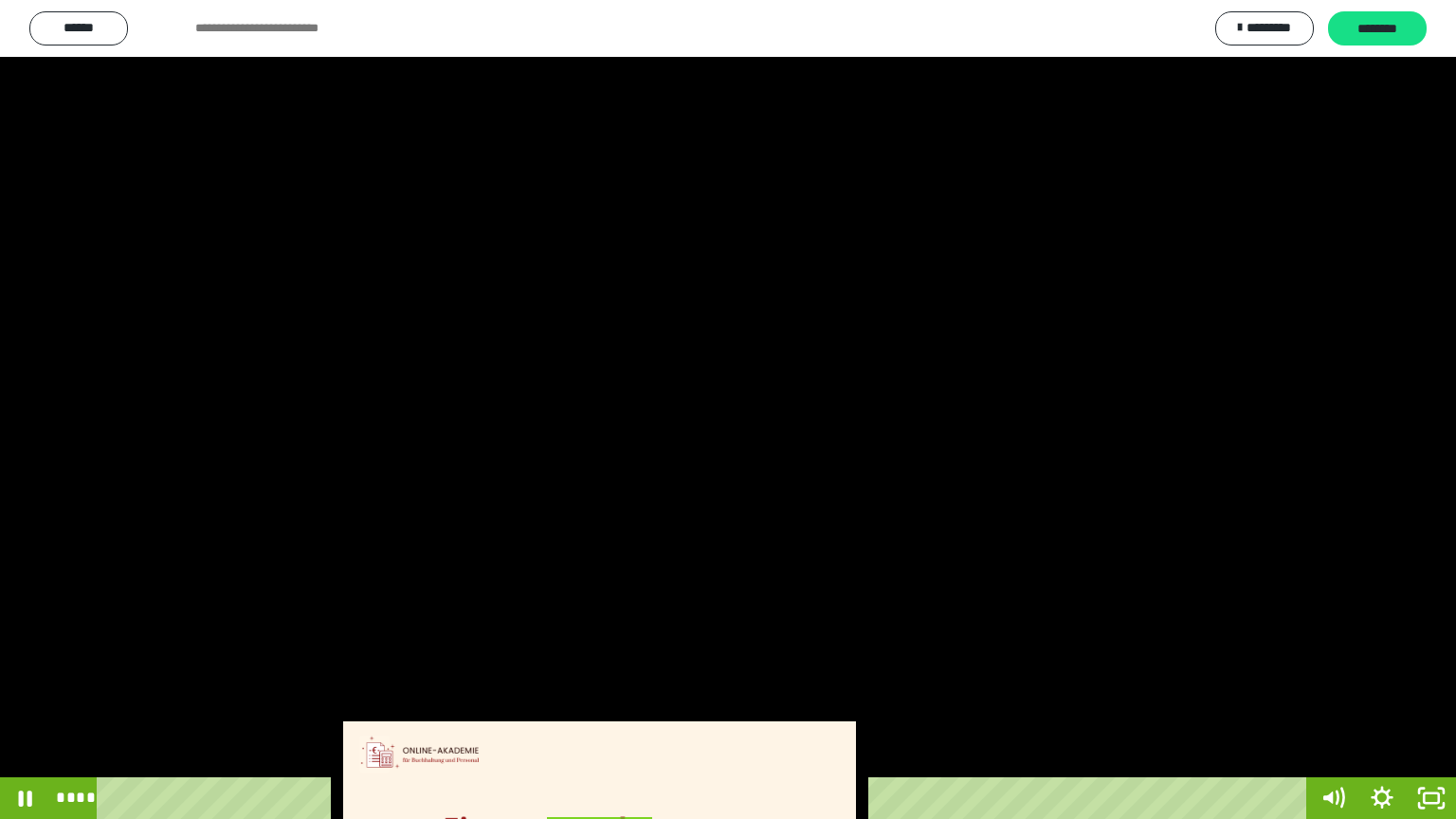 click at bounding box center [728, 410] 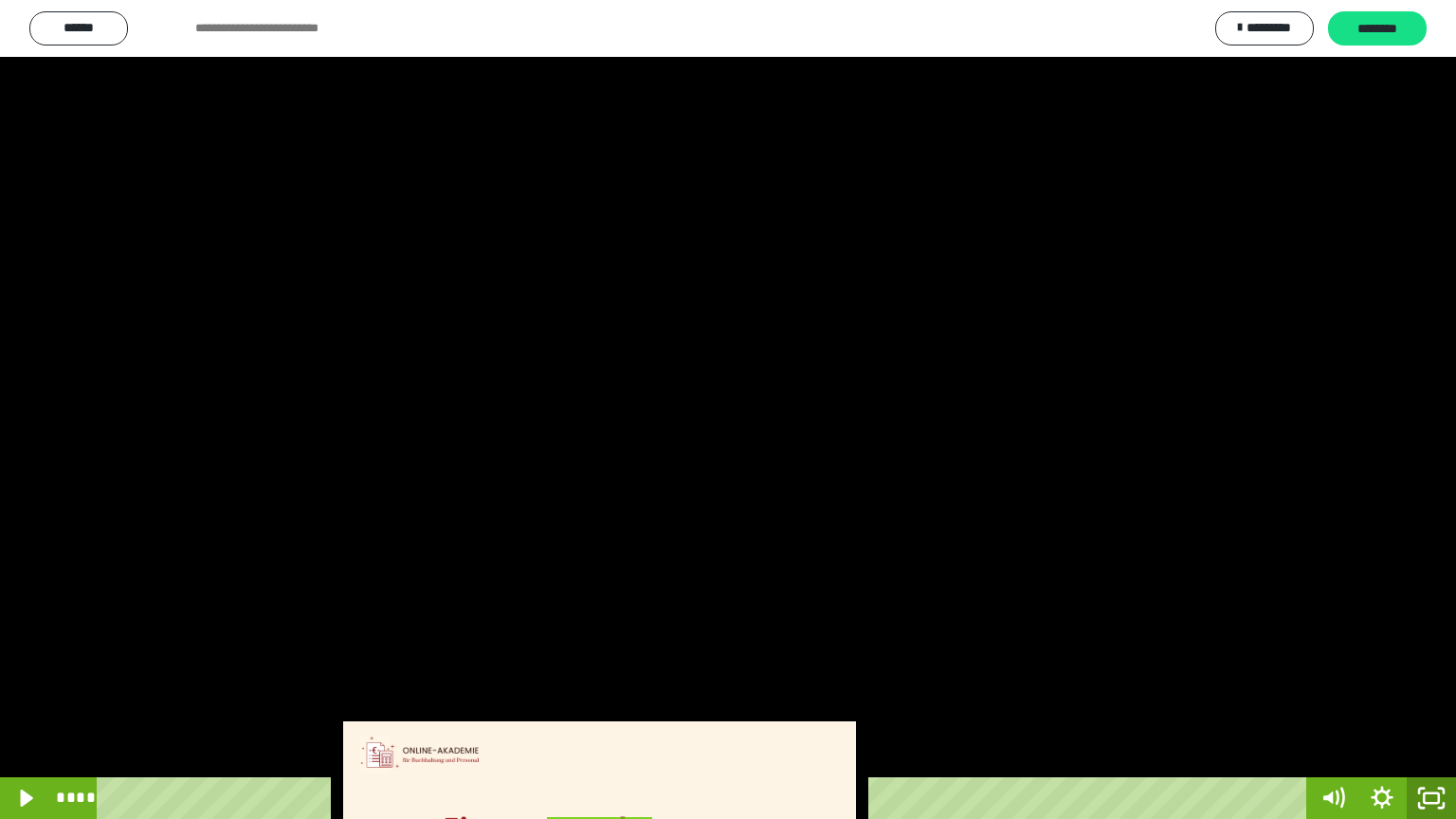 click 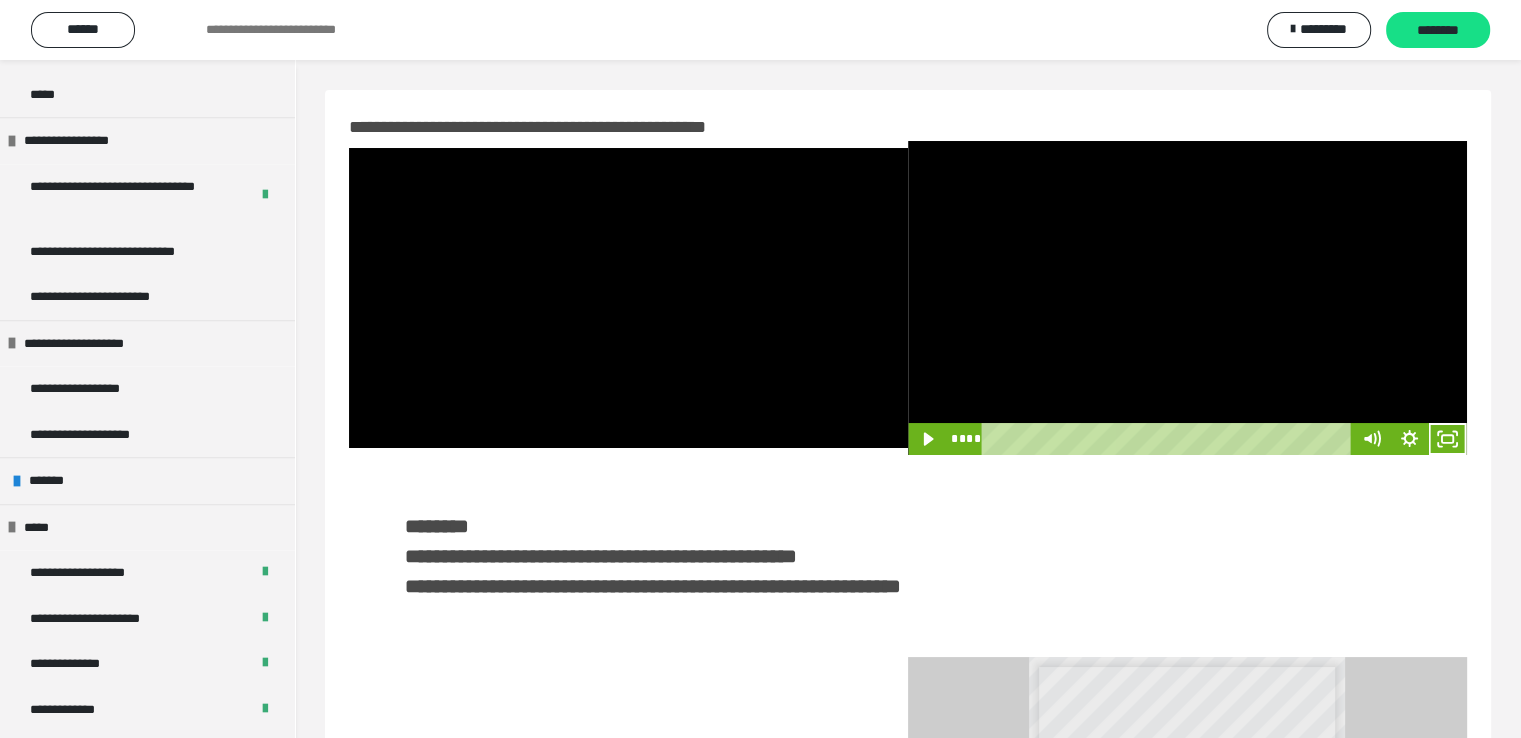 click at bounding box center [1187, 298] 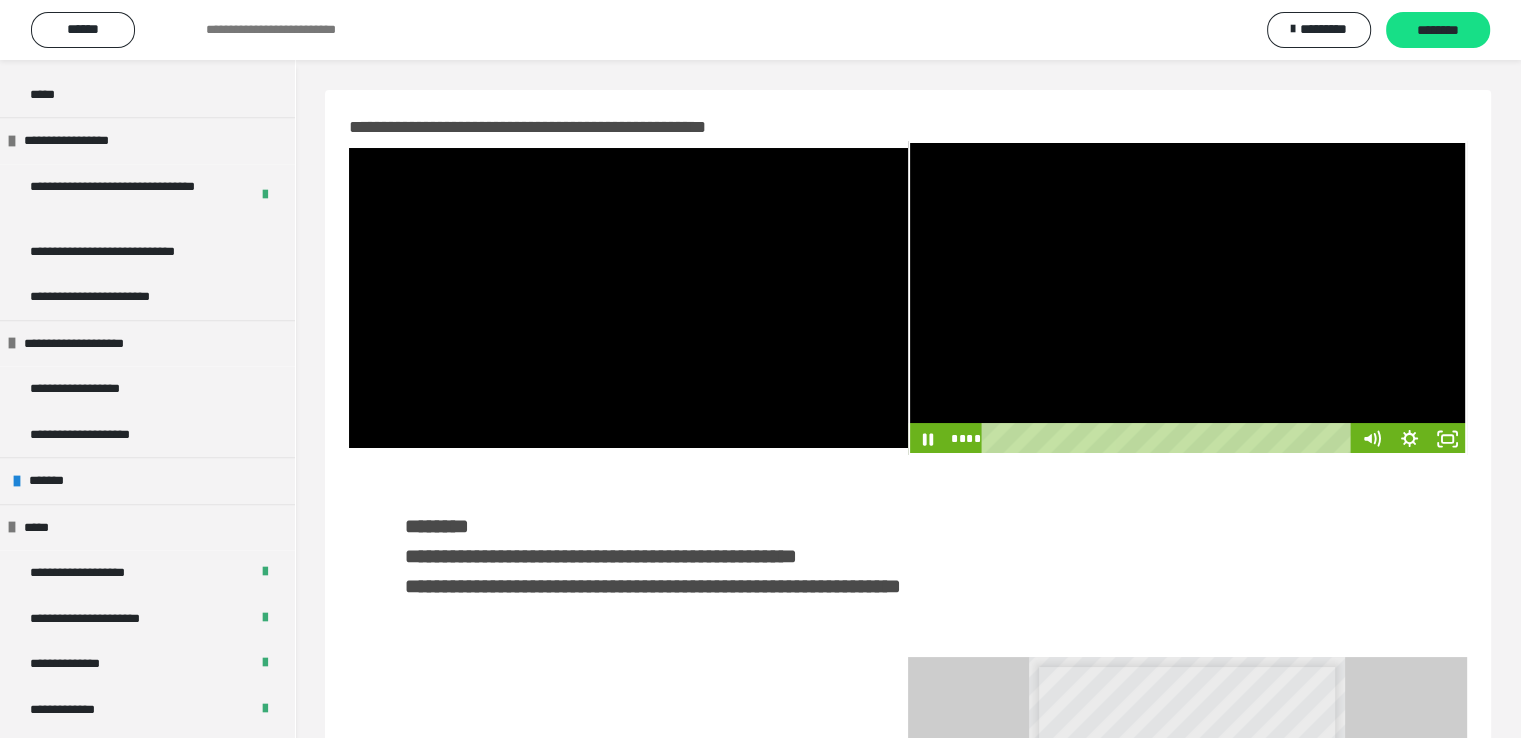 click at bounding box center [1187, 298] 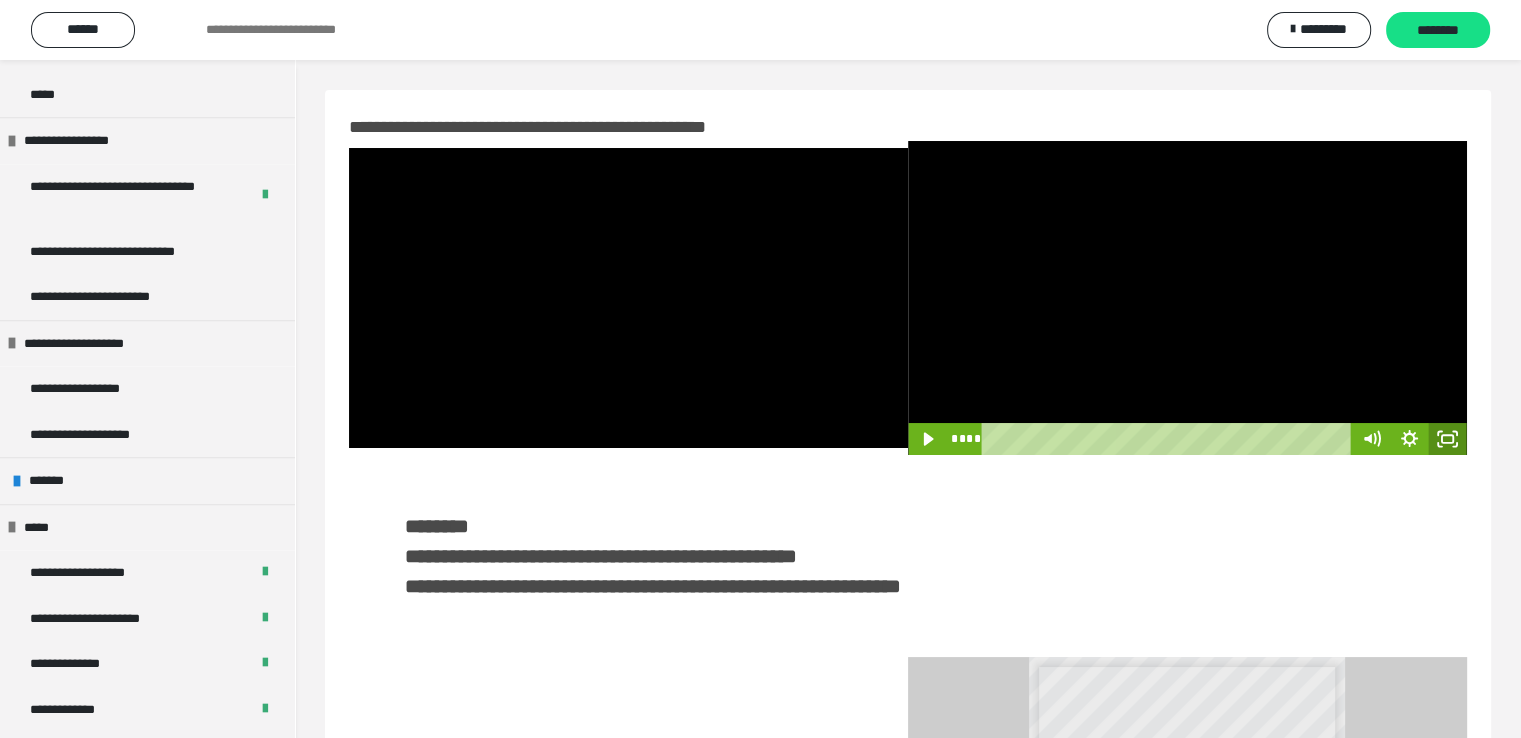 click 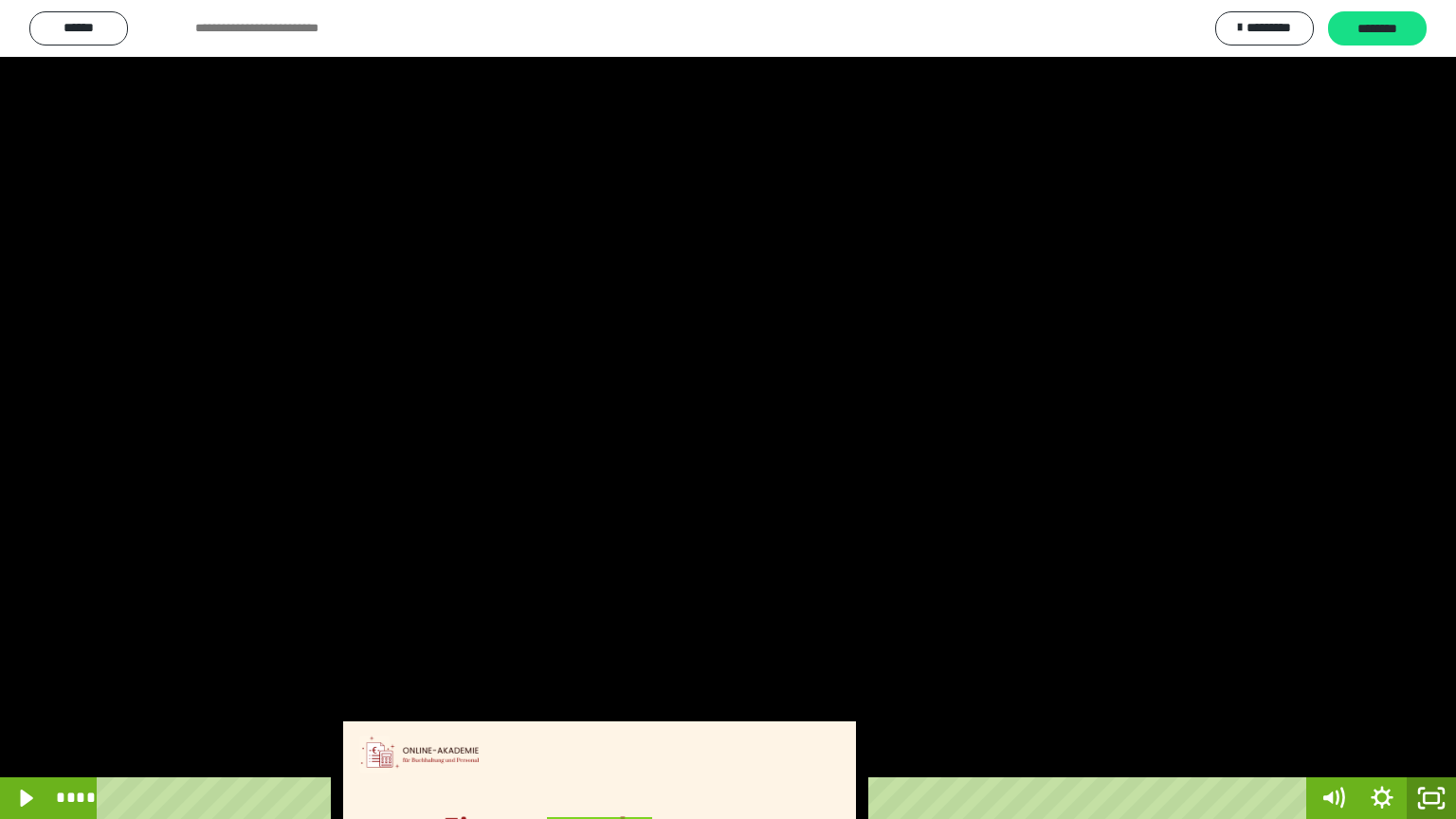 click 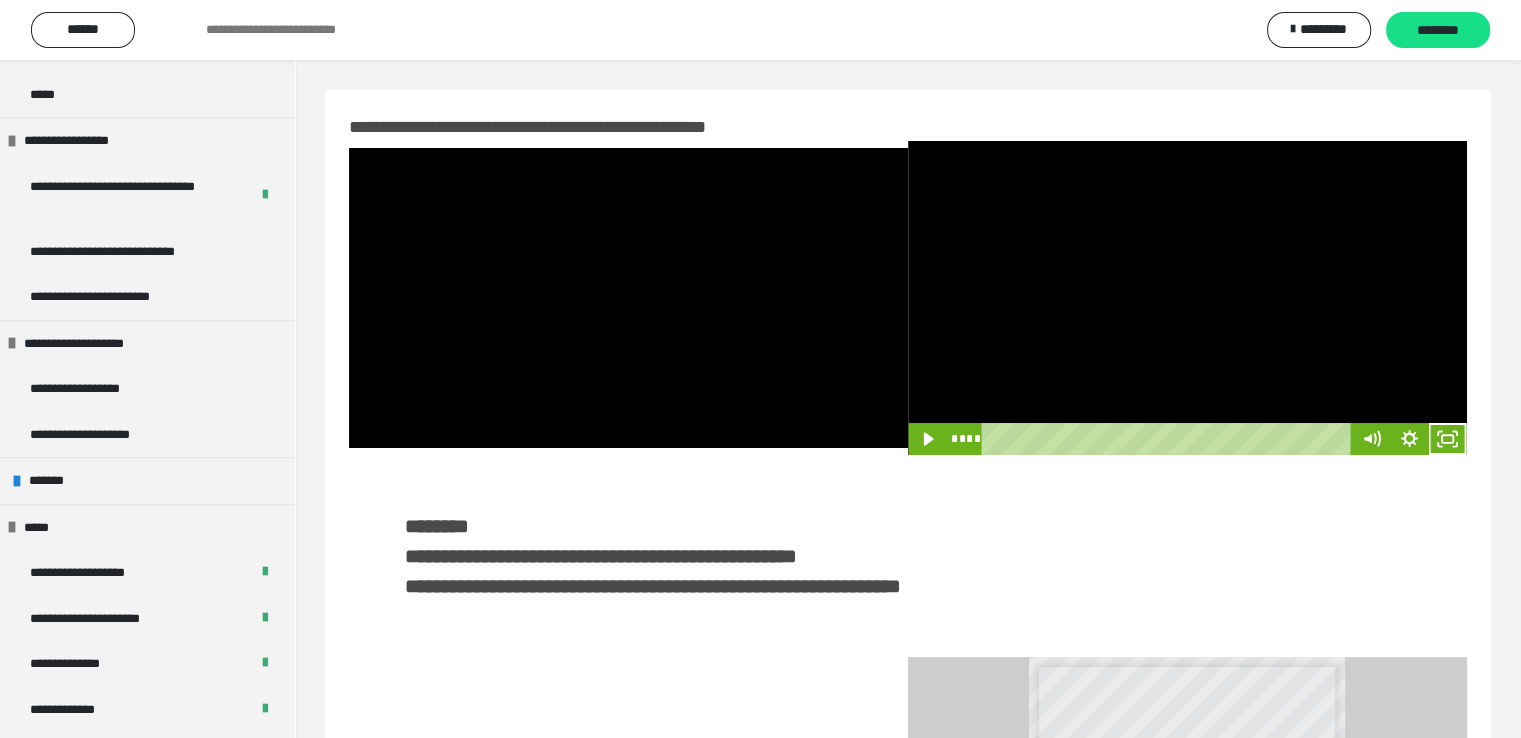 click at bounding box center (1187, 298) 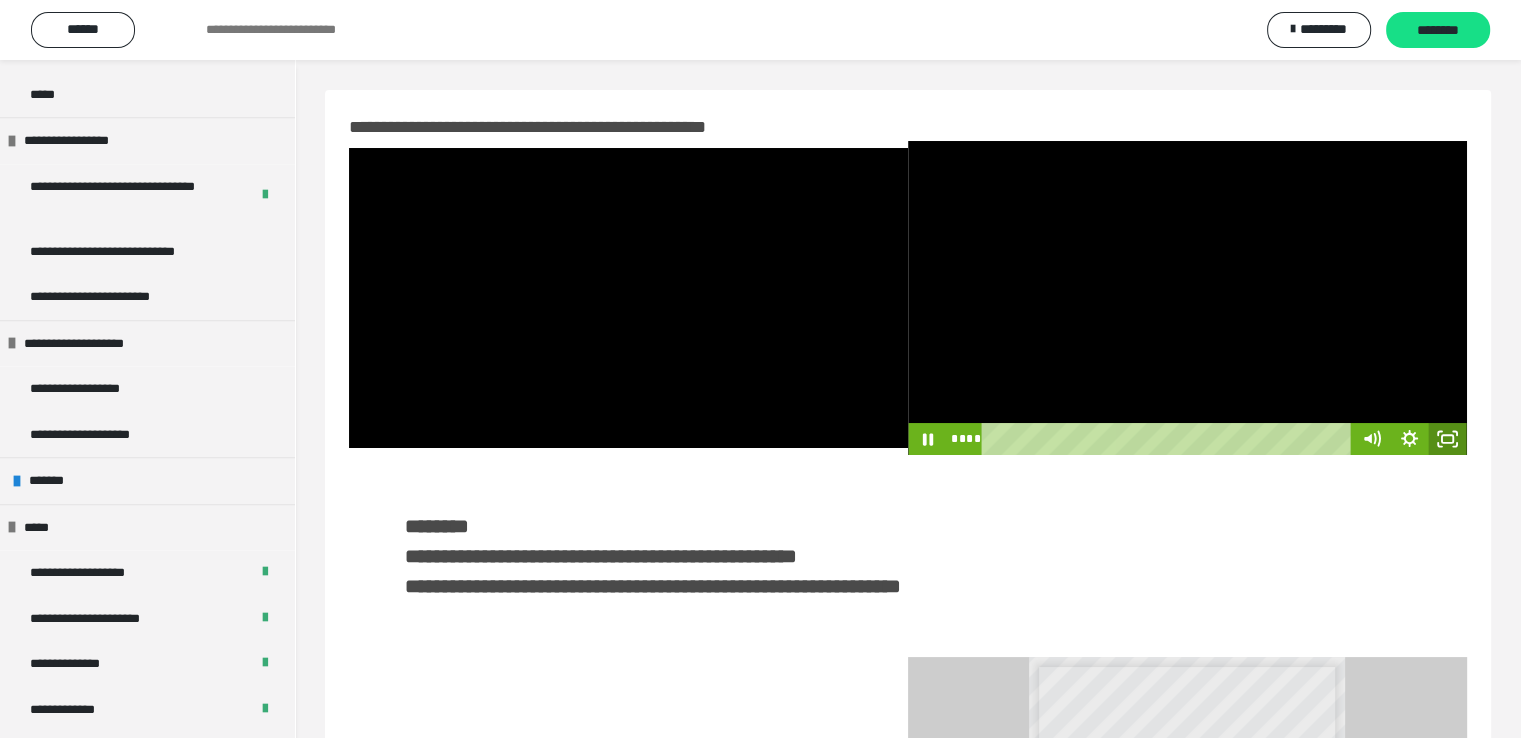 click 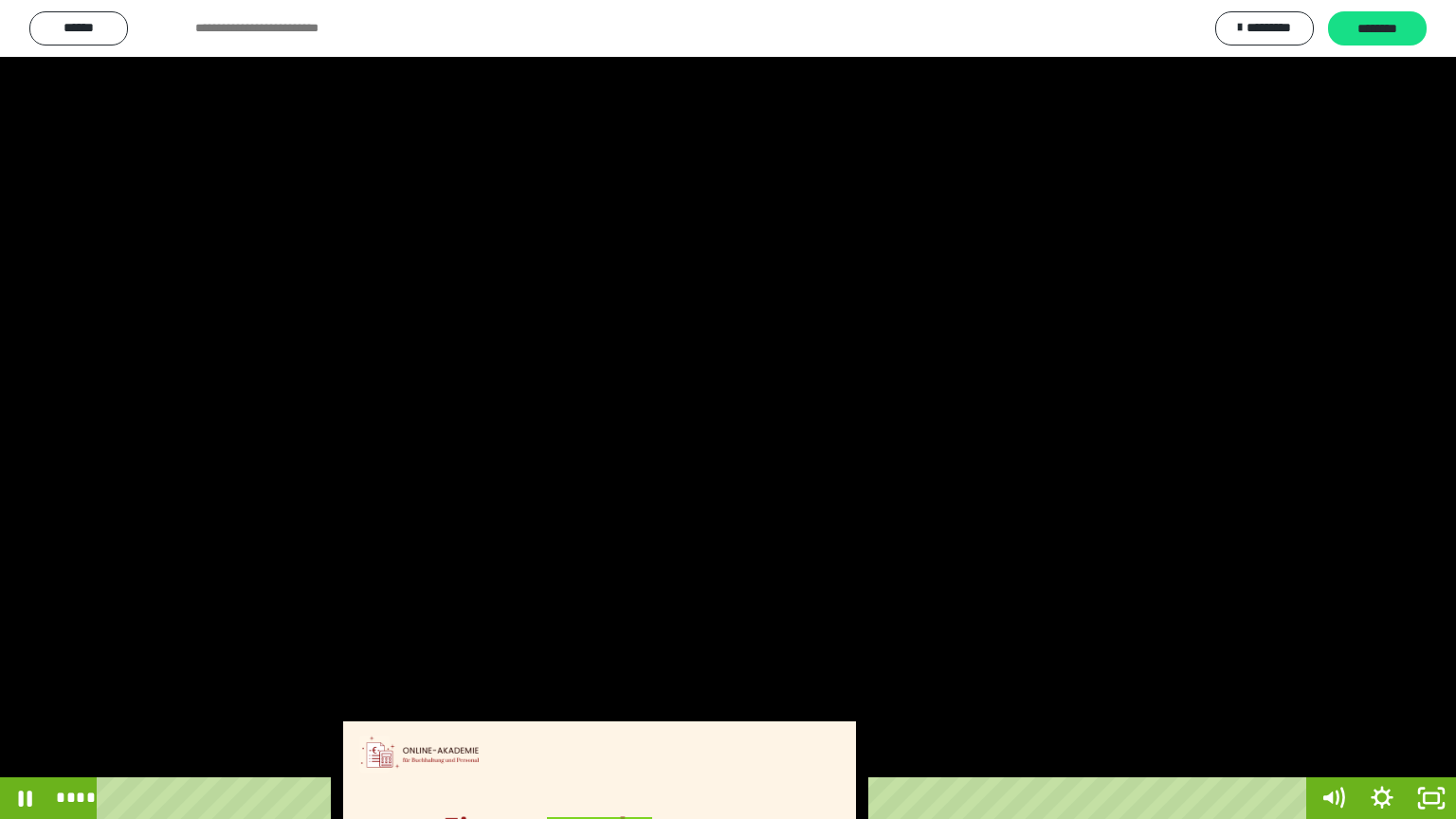 click at bounding box center [728, 410] 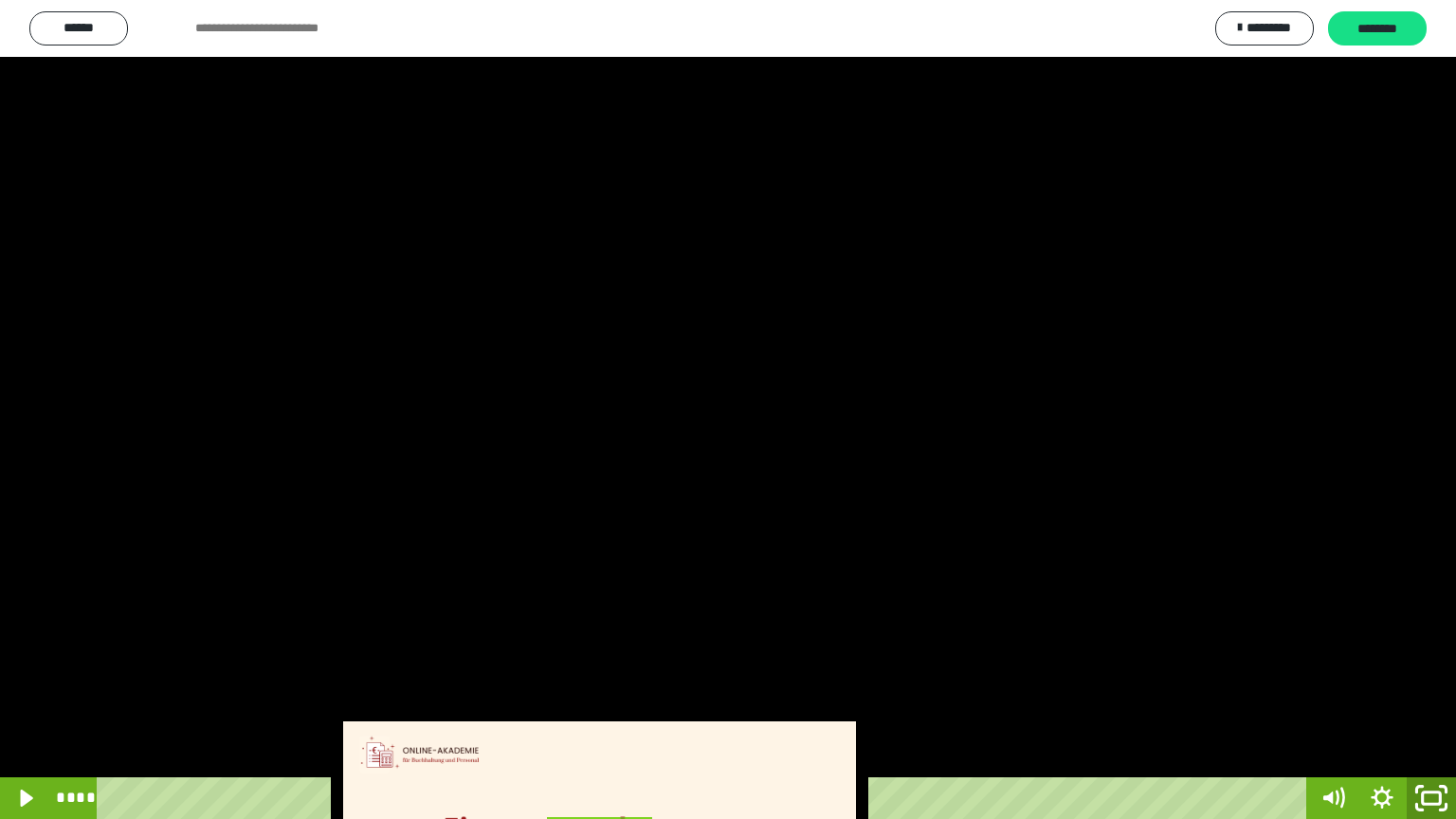 click 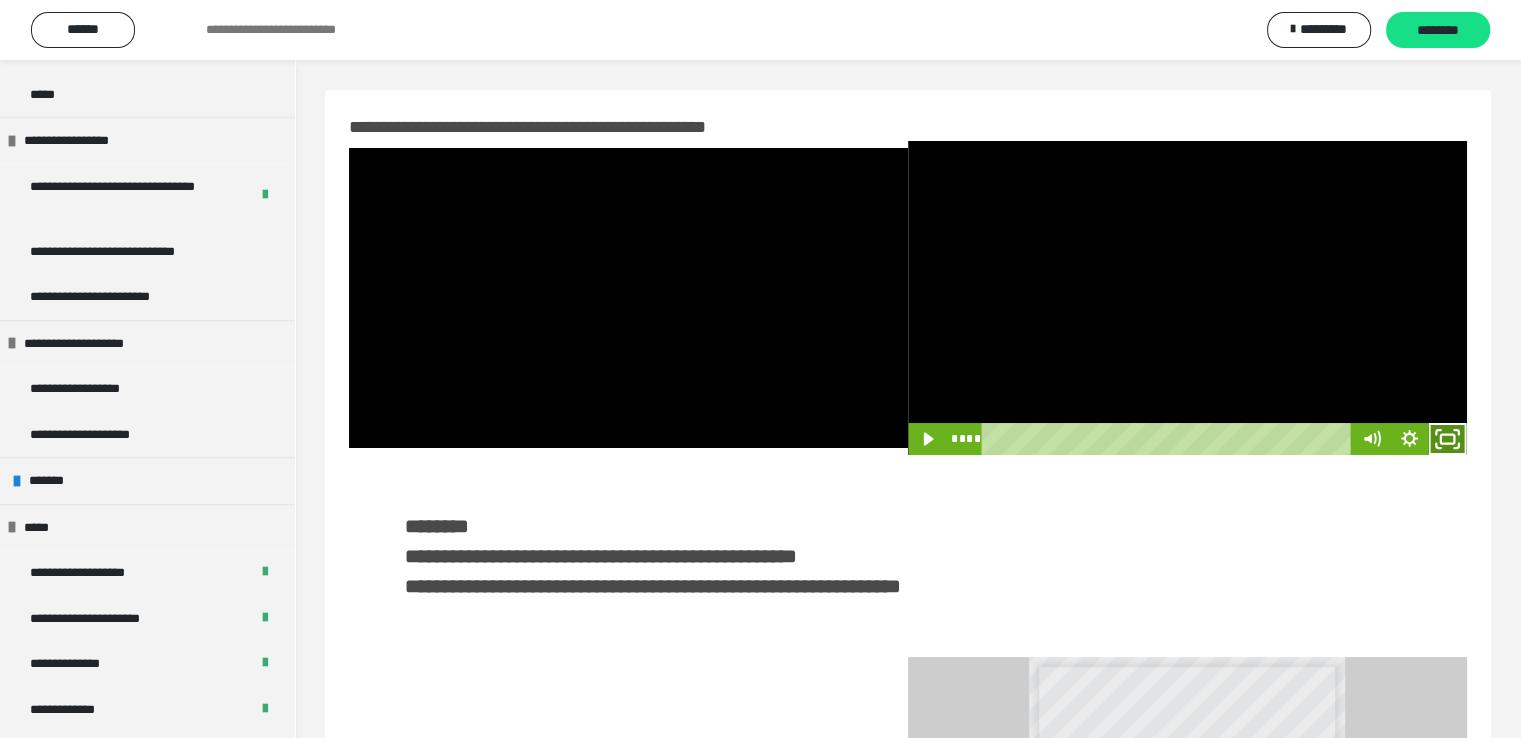 click 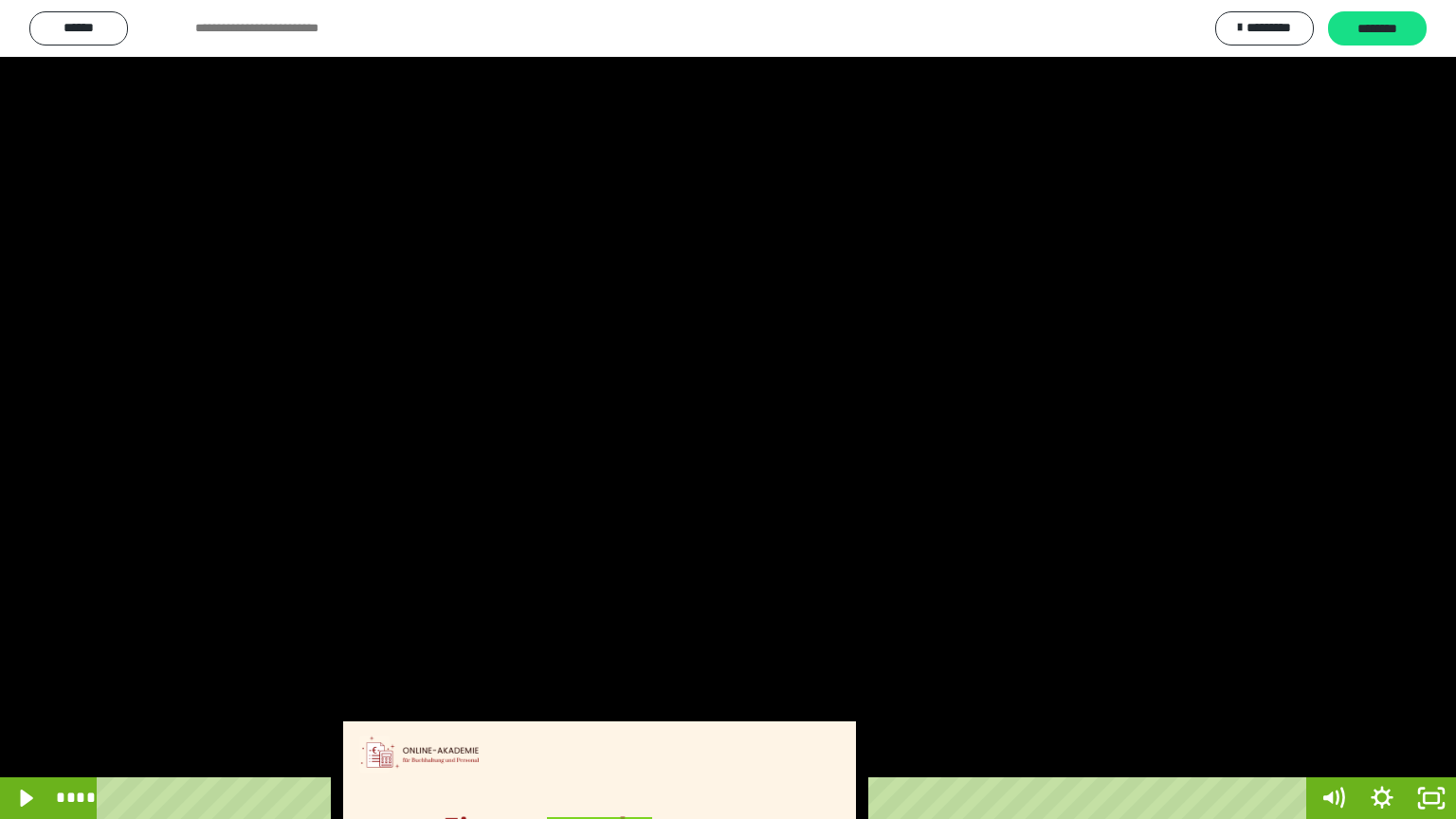 click at bounding box center [728, 410] 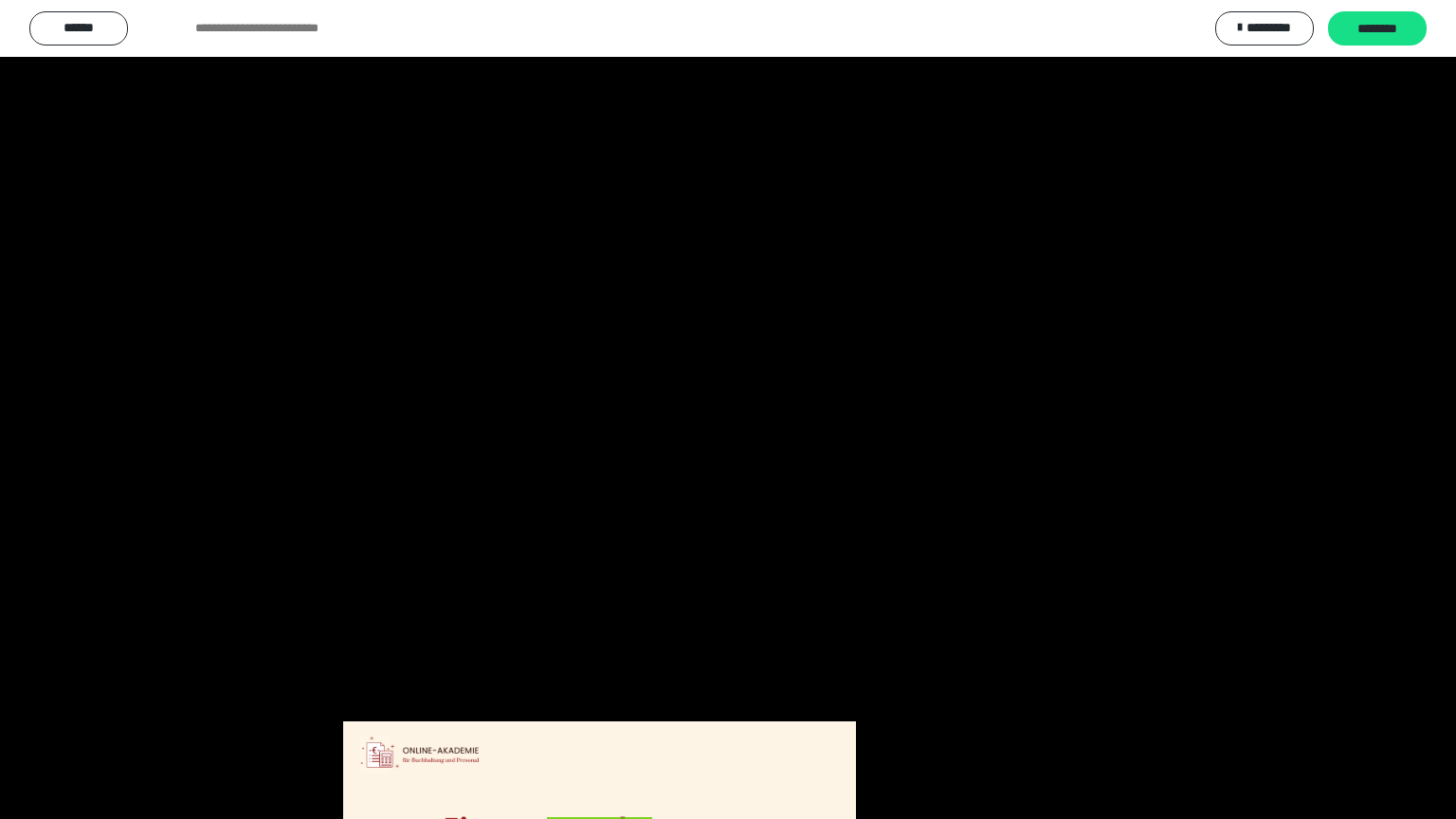 click at bounding box center (728, 410) 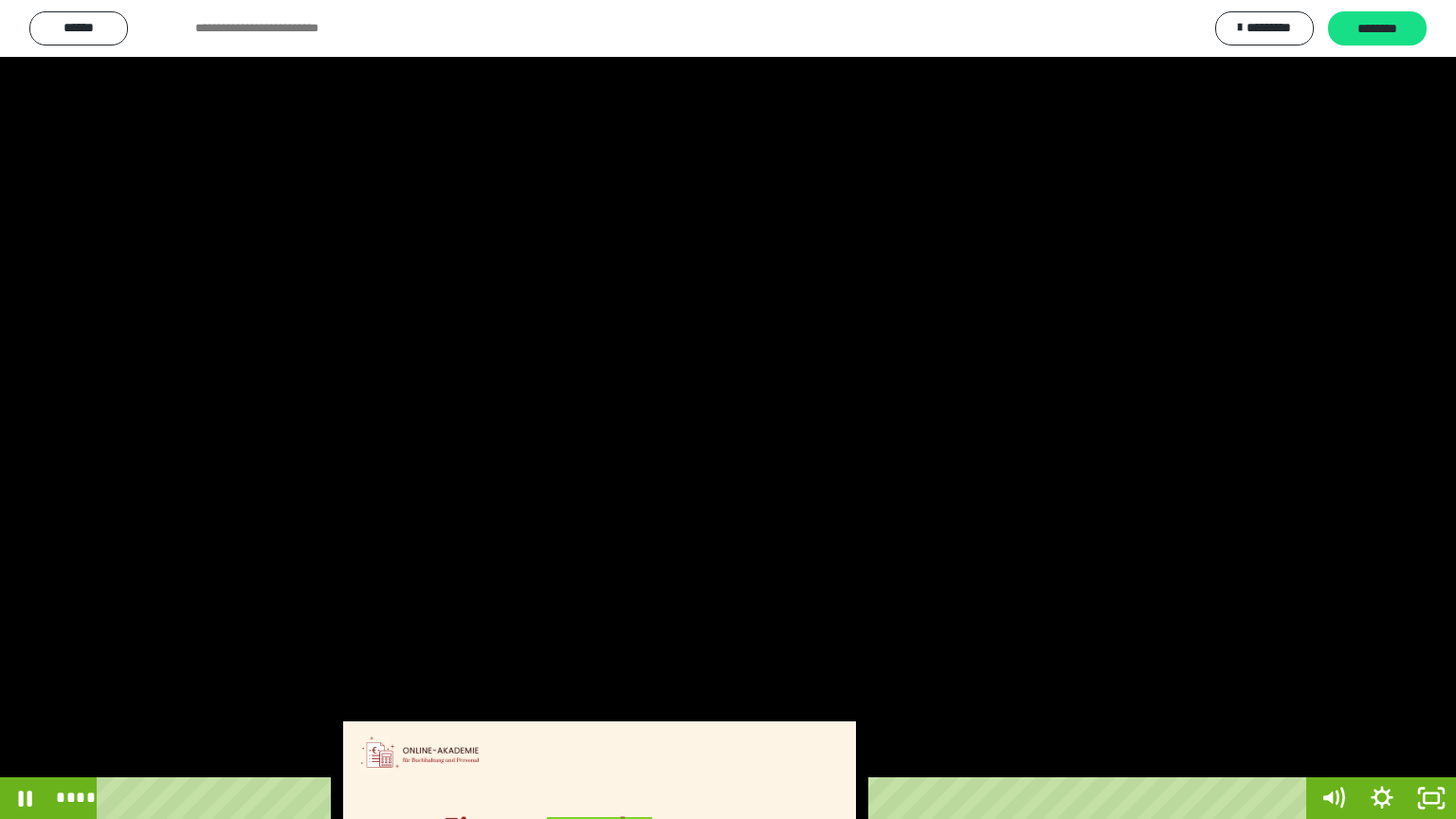 click at bounding box center (728, 410) 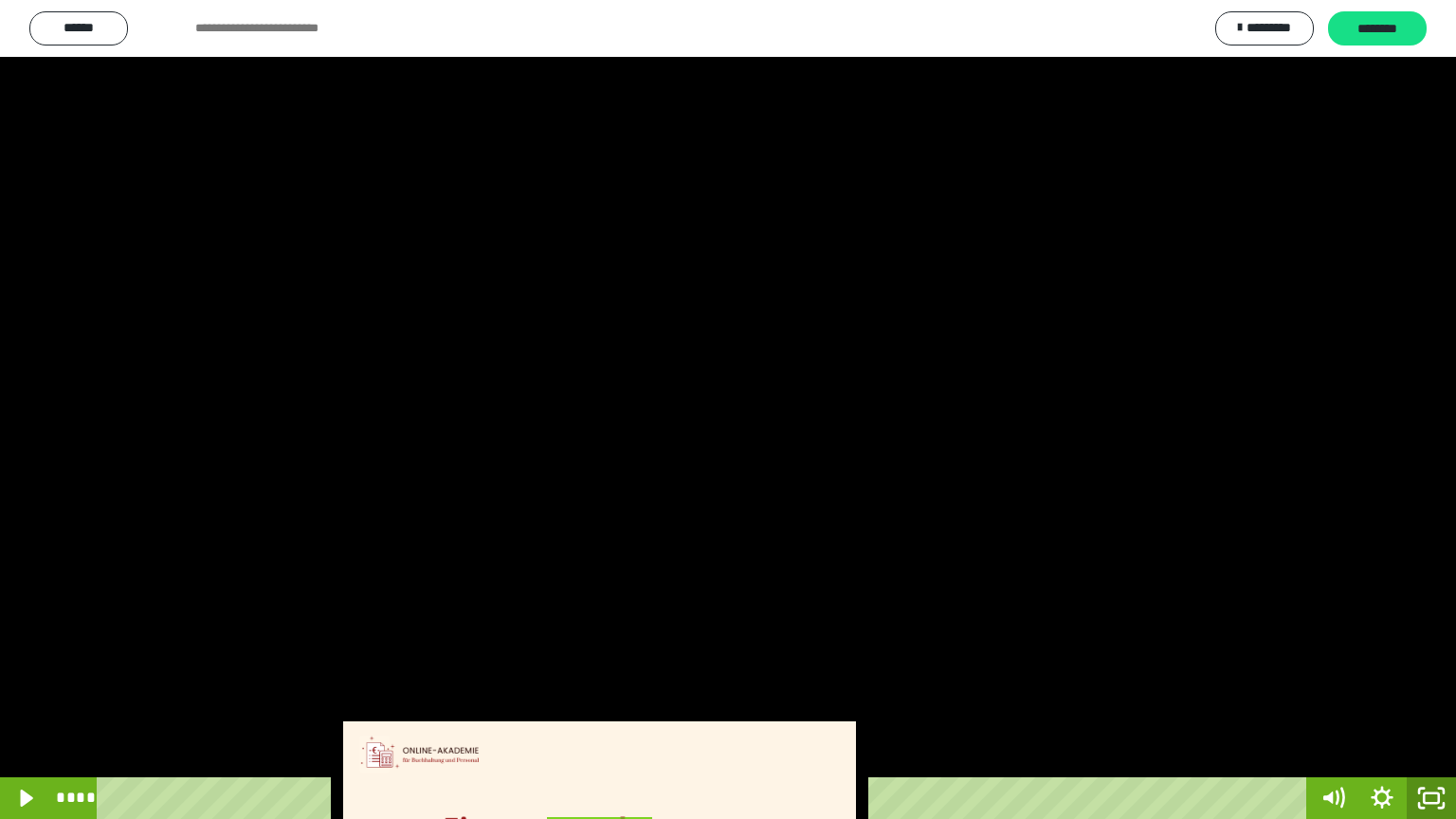 click 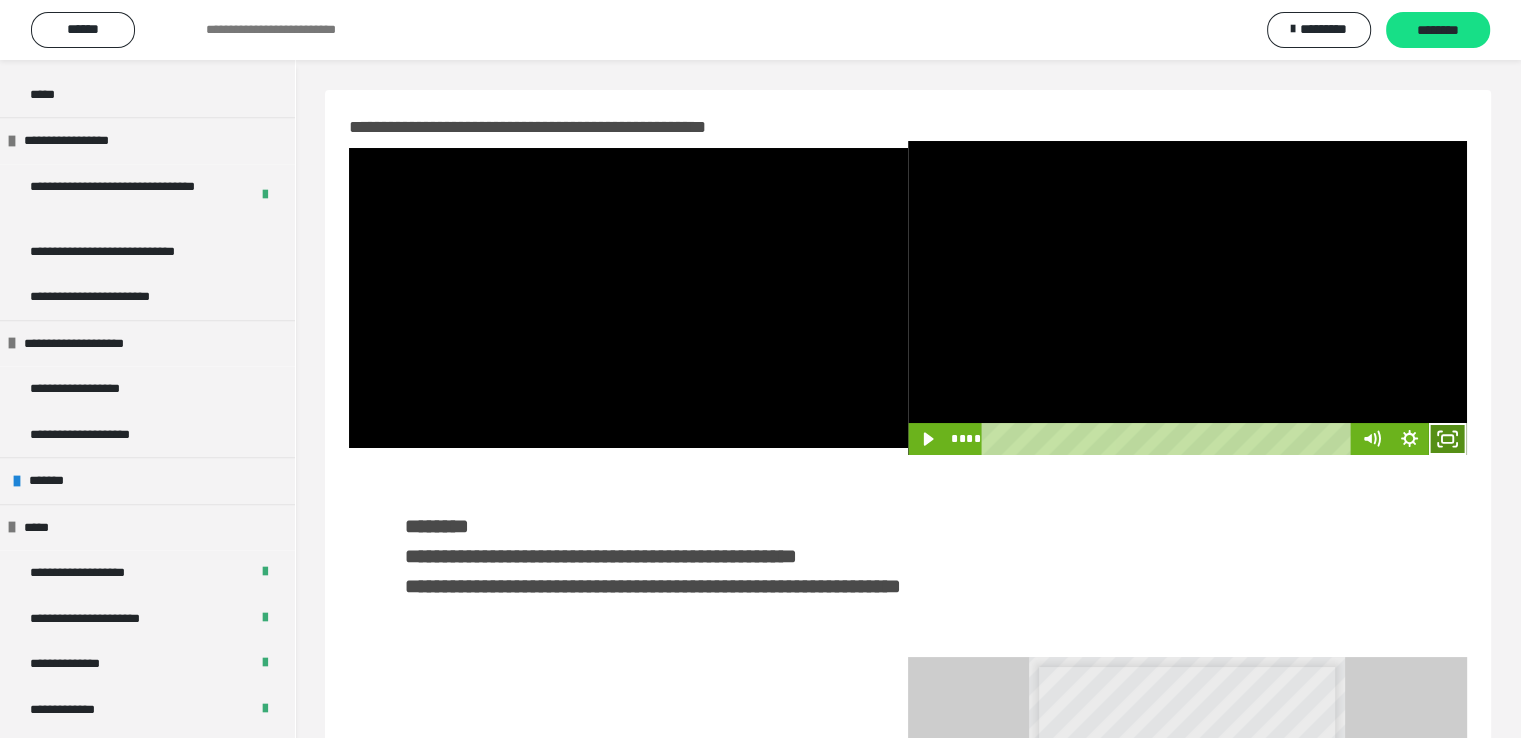 click 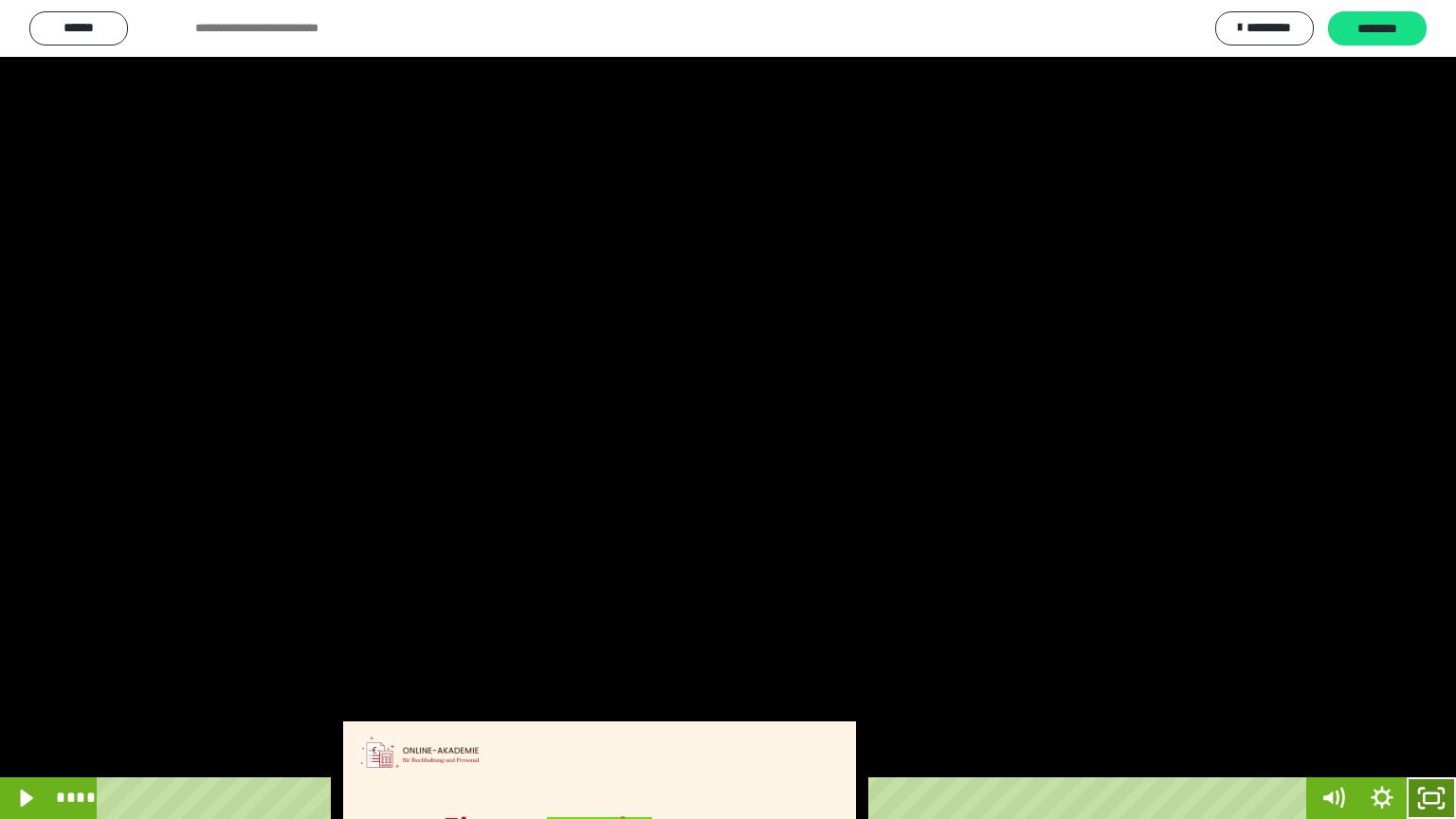 click 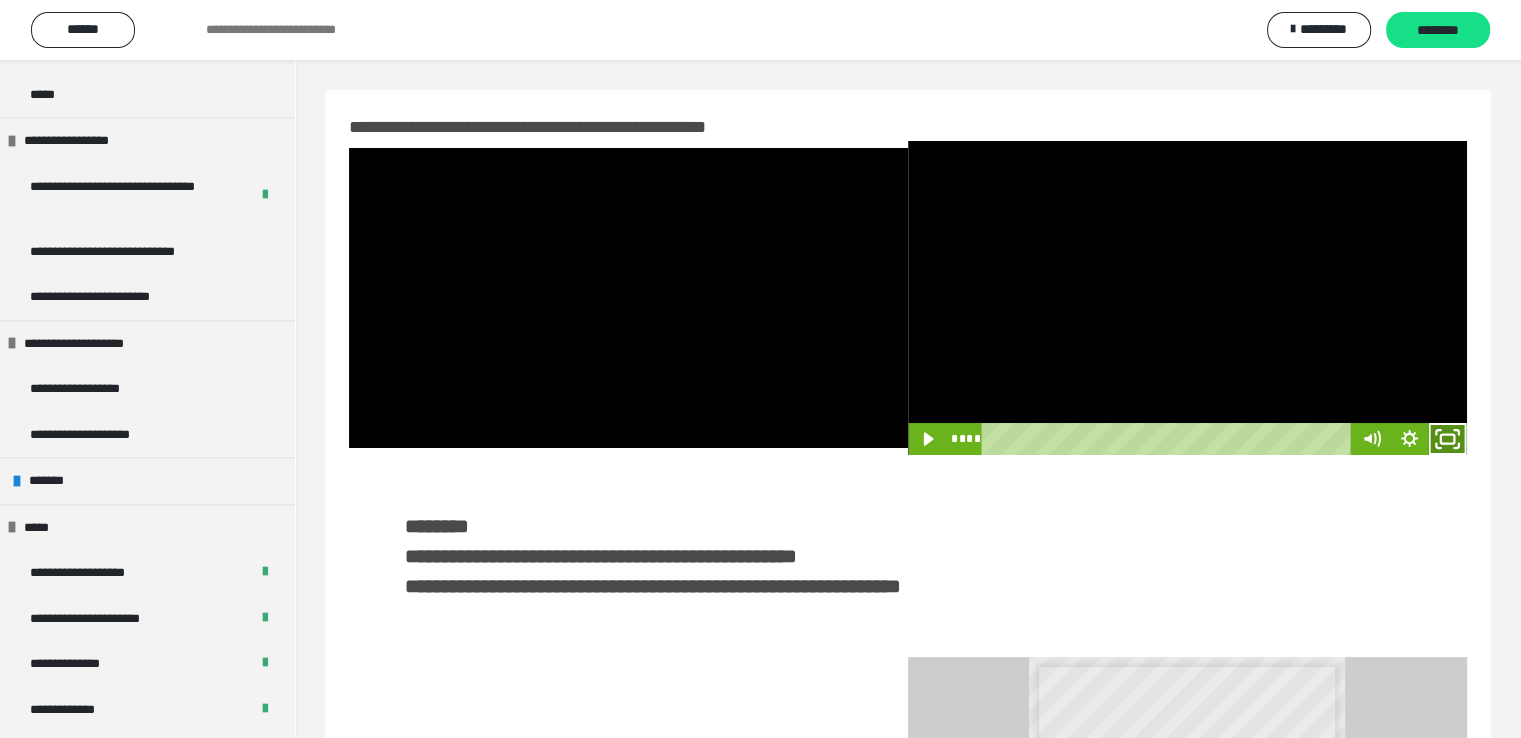 click 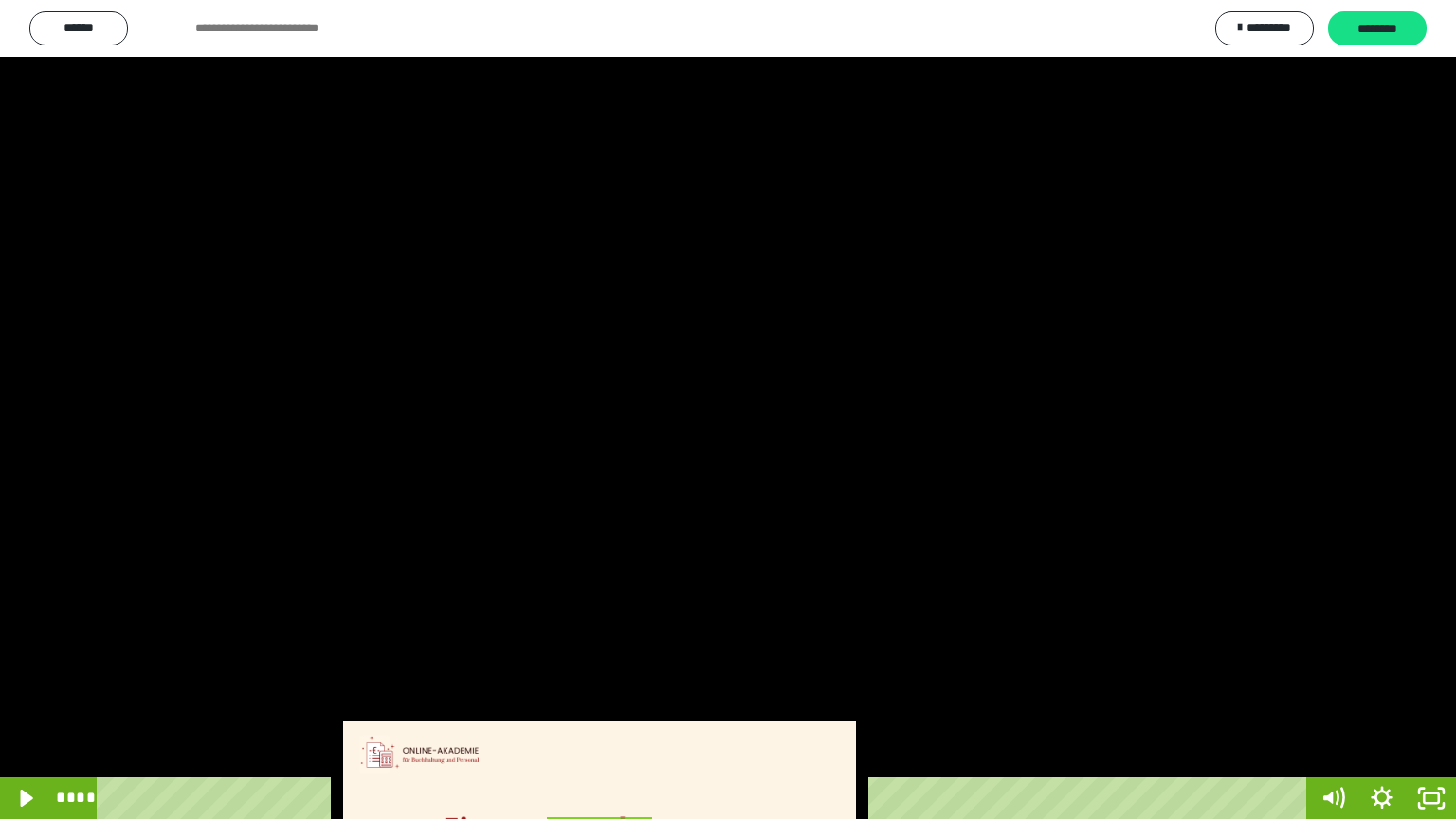 click at bounding box center (728, 410) 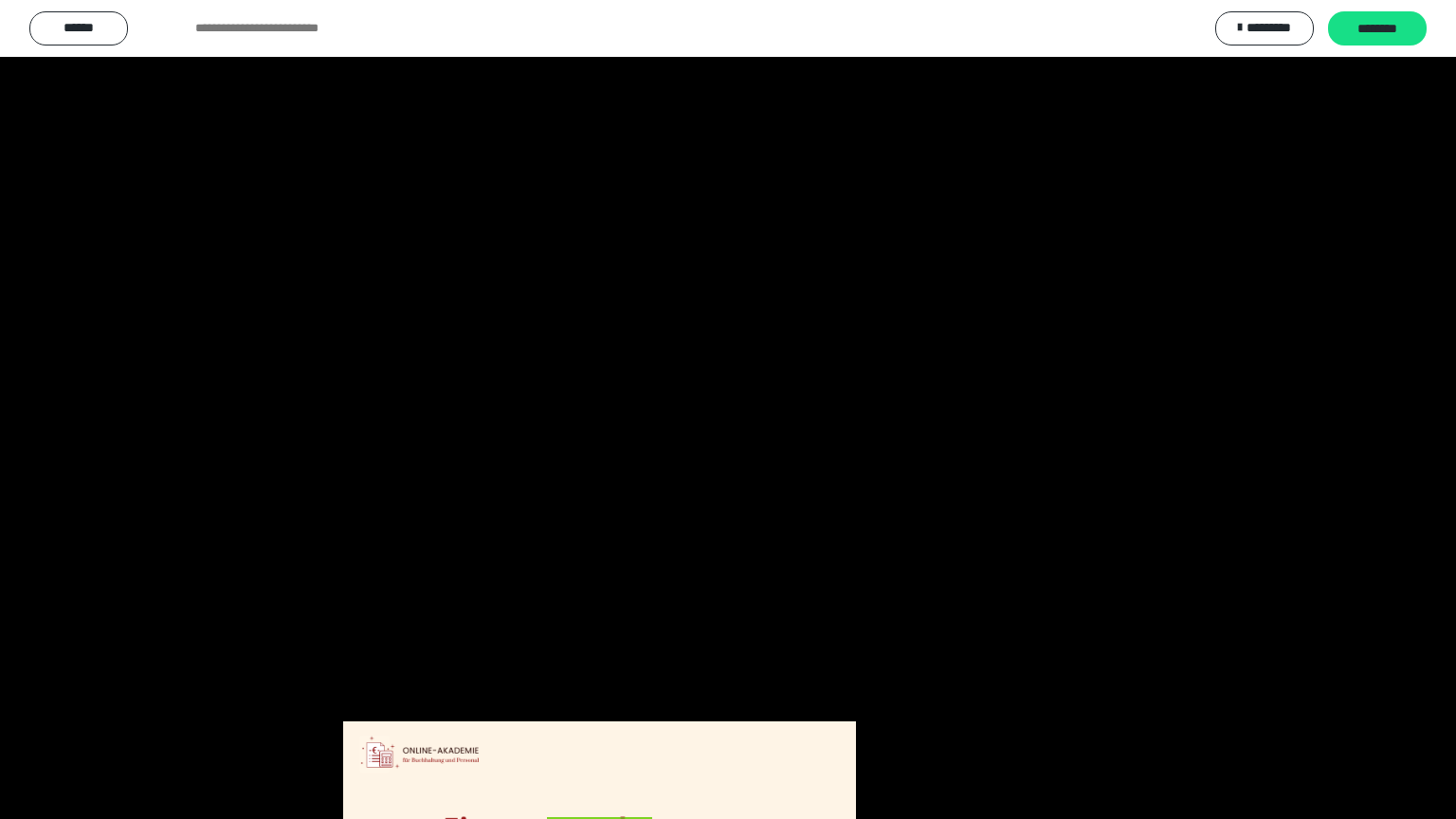 click at bounding box center [728, 410] 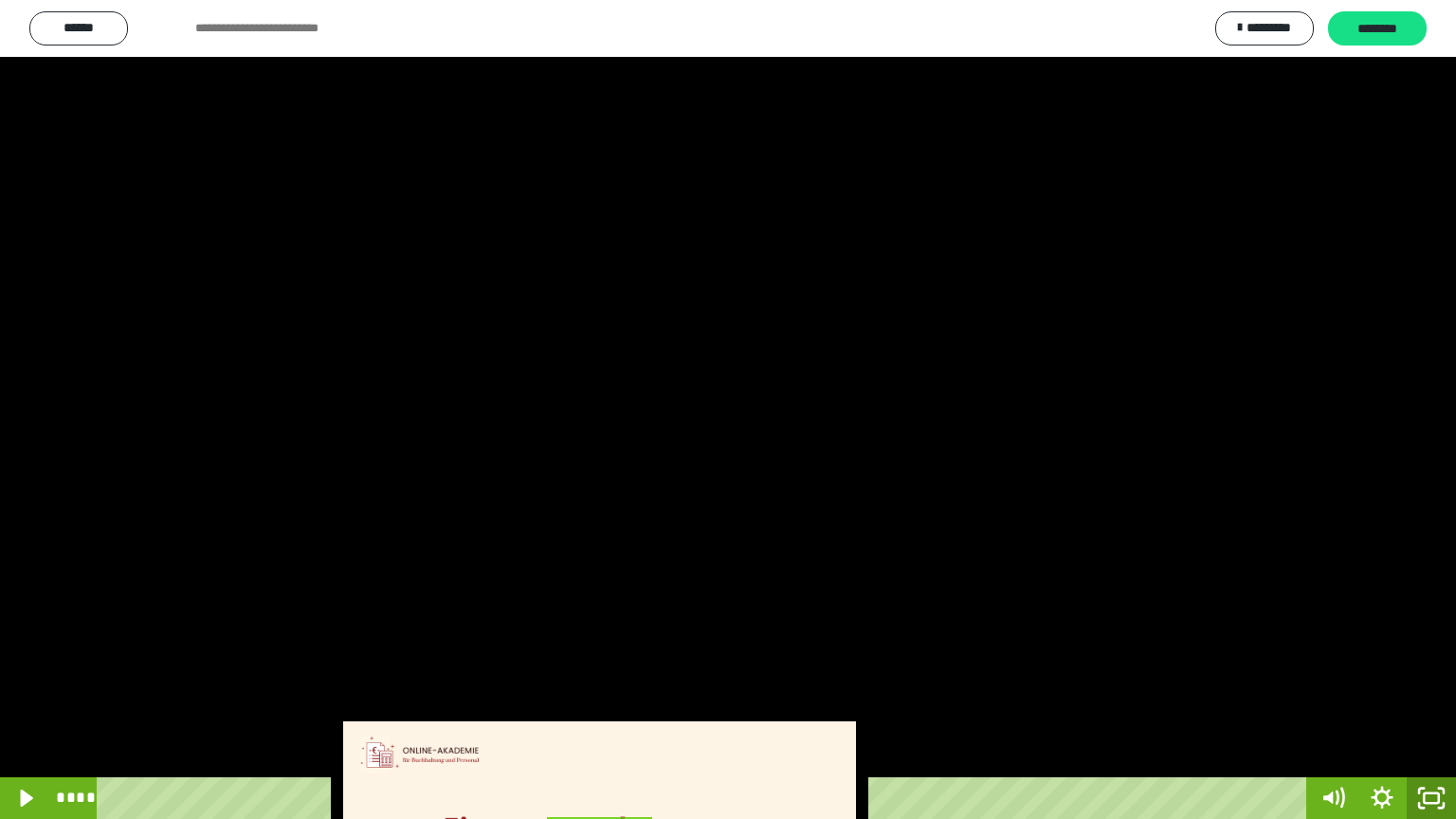 click 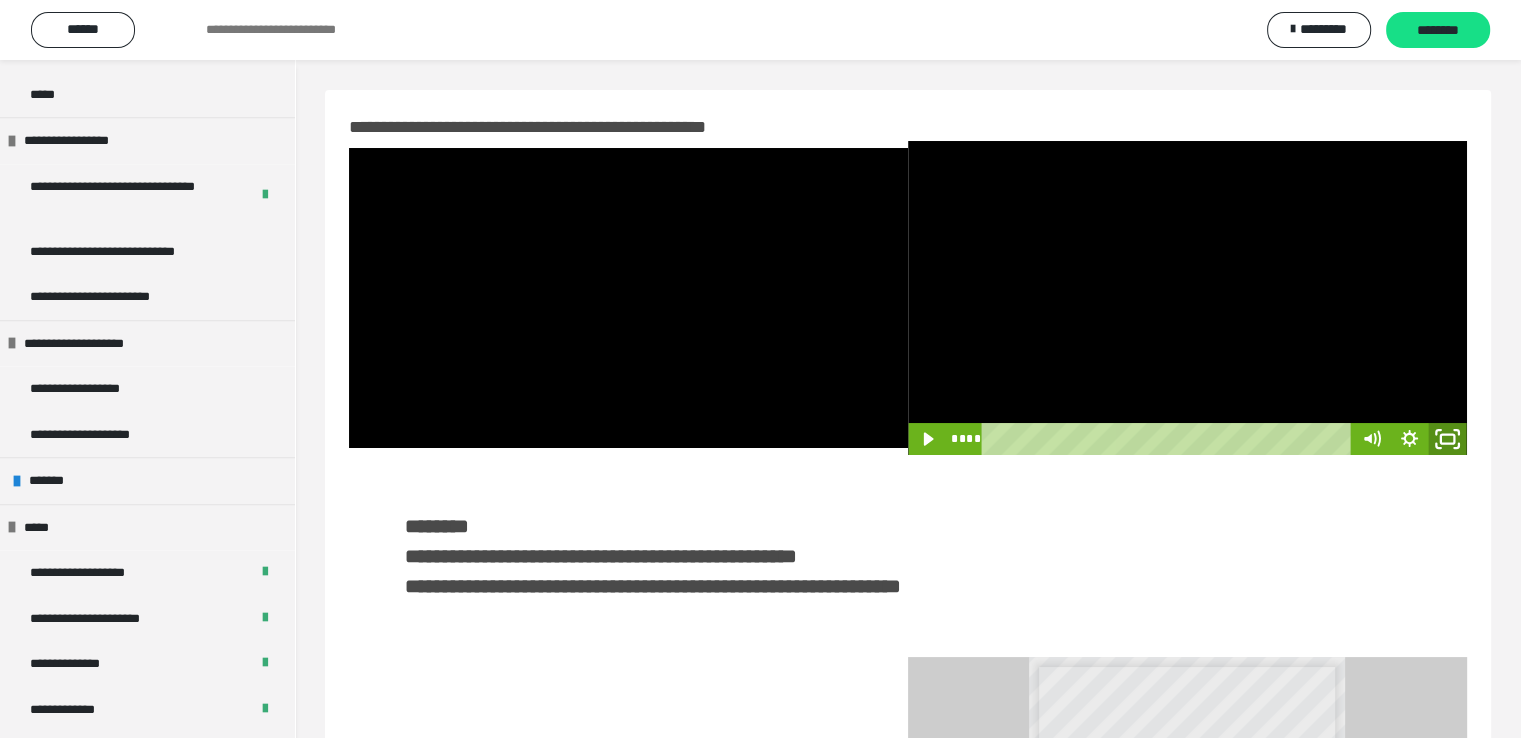 click 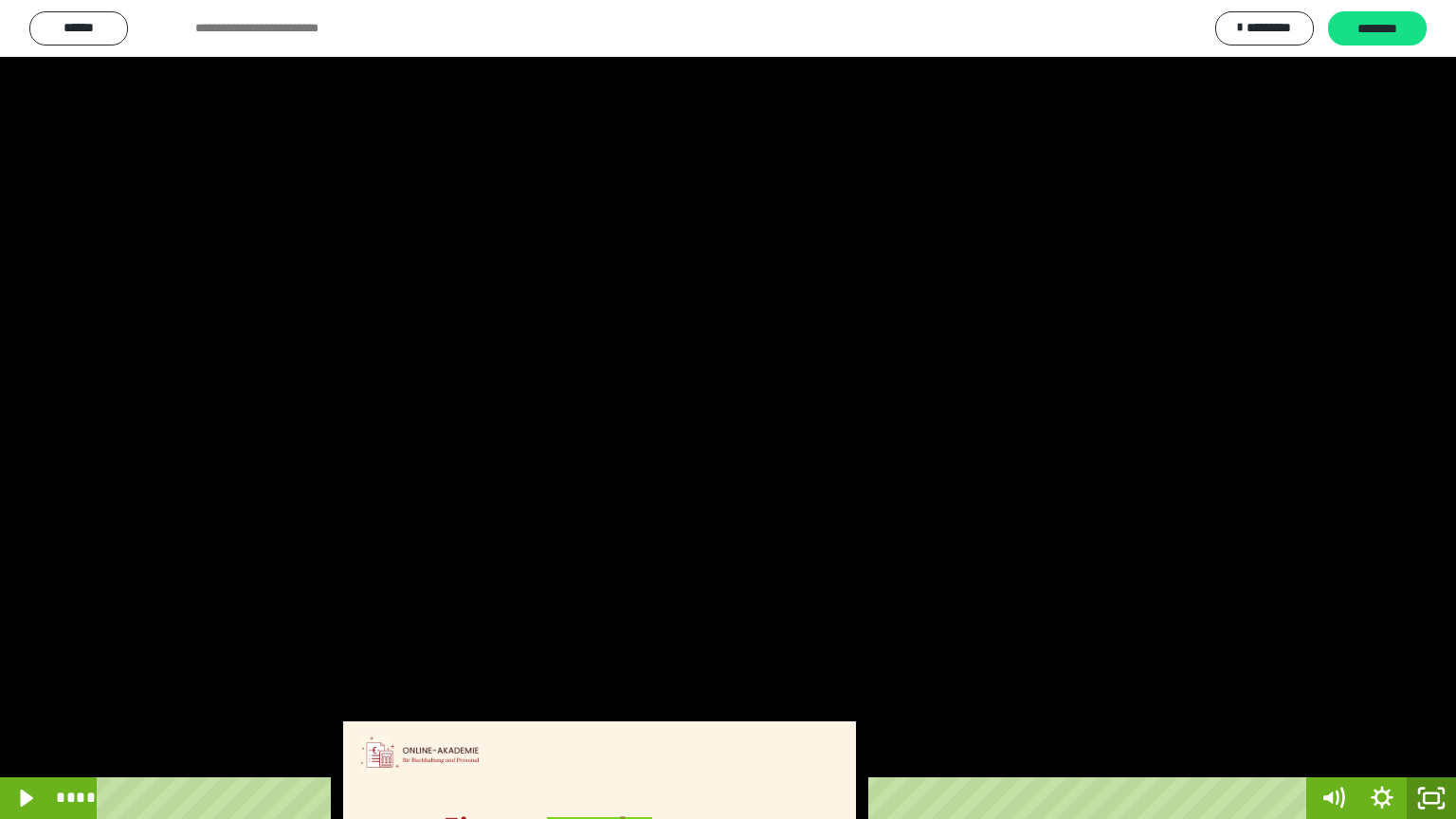 click 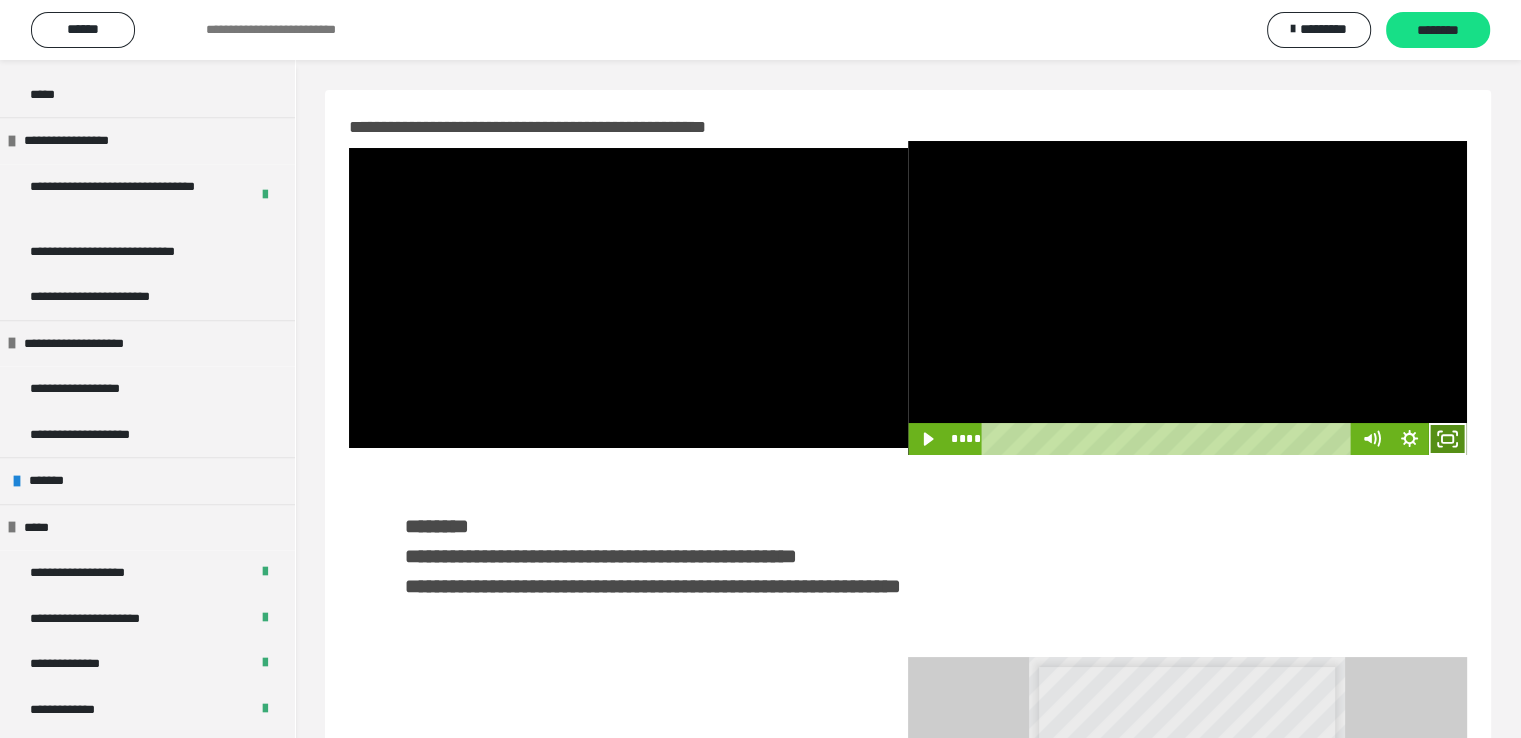 click 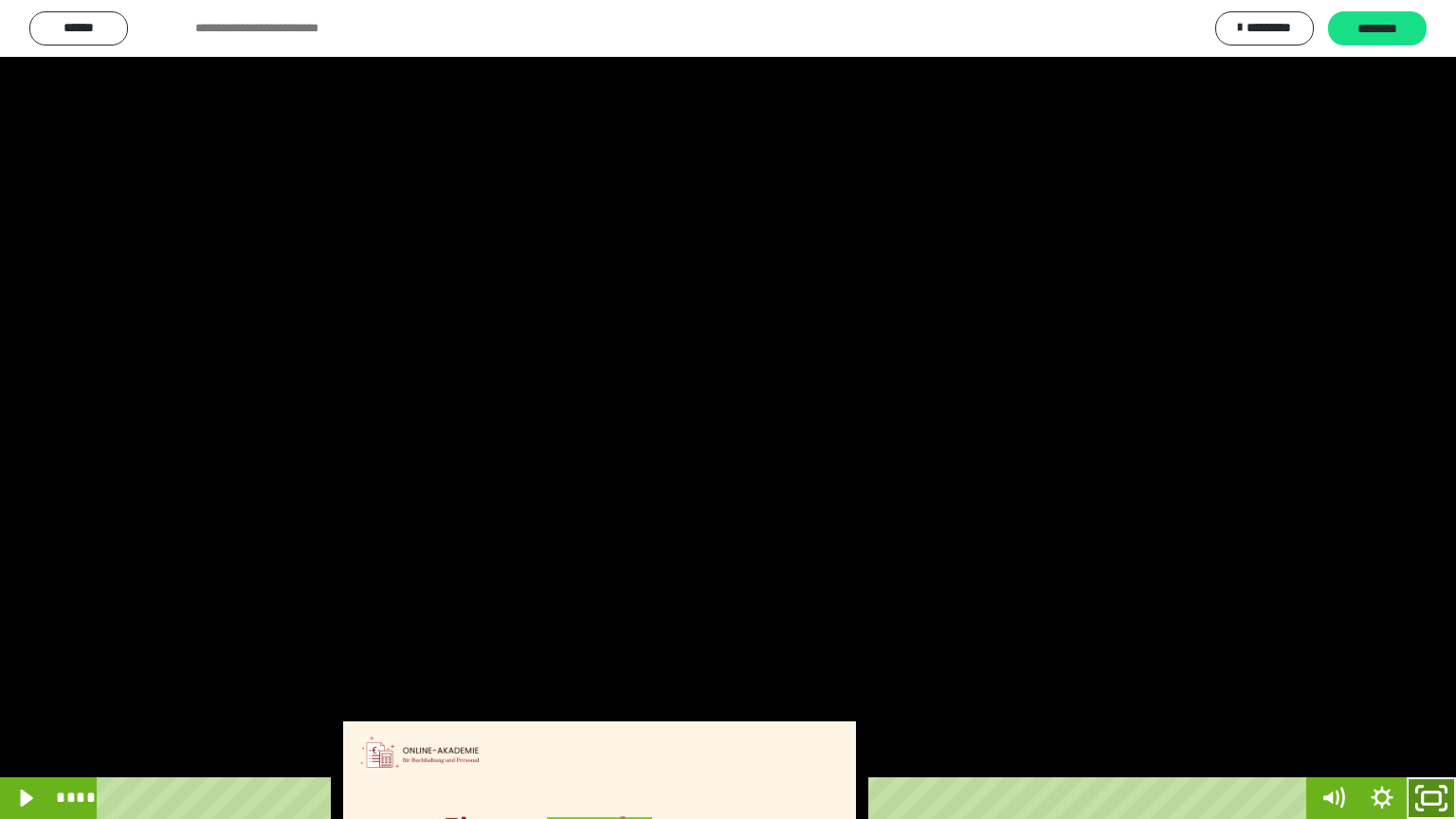 click 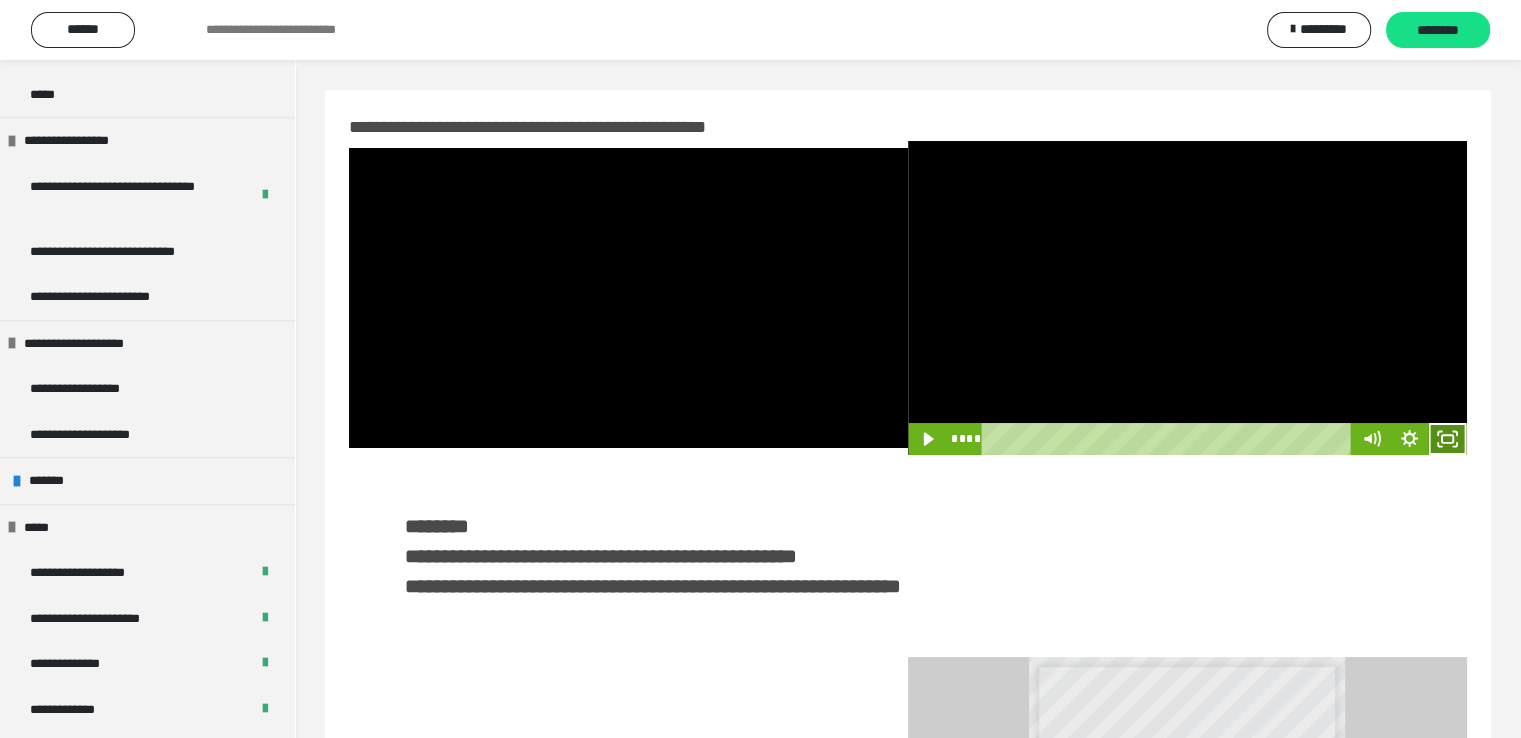 click 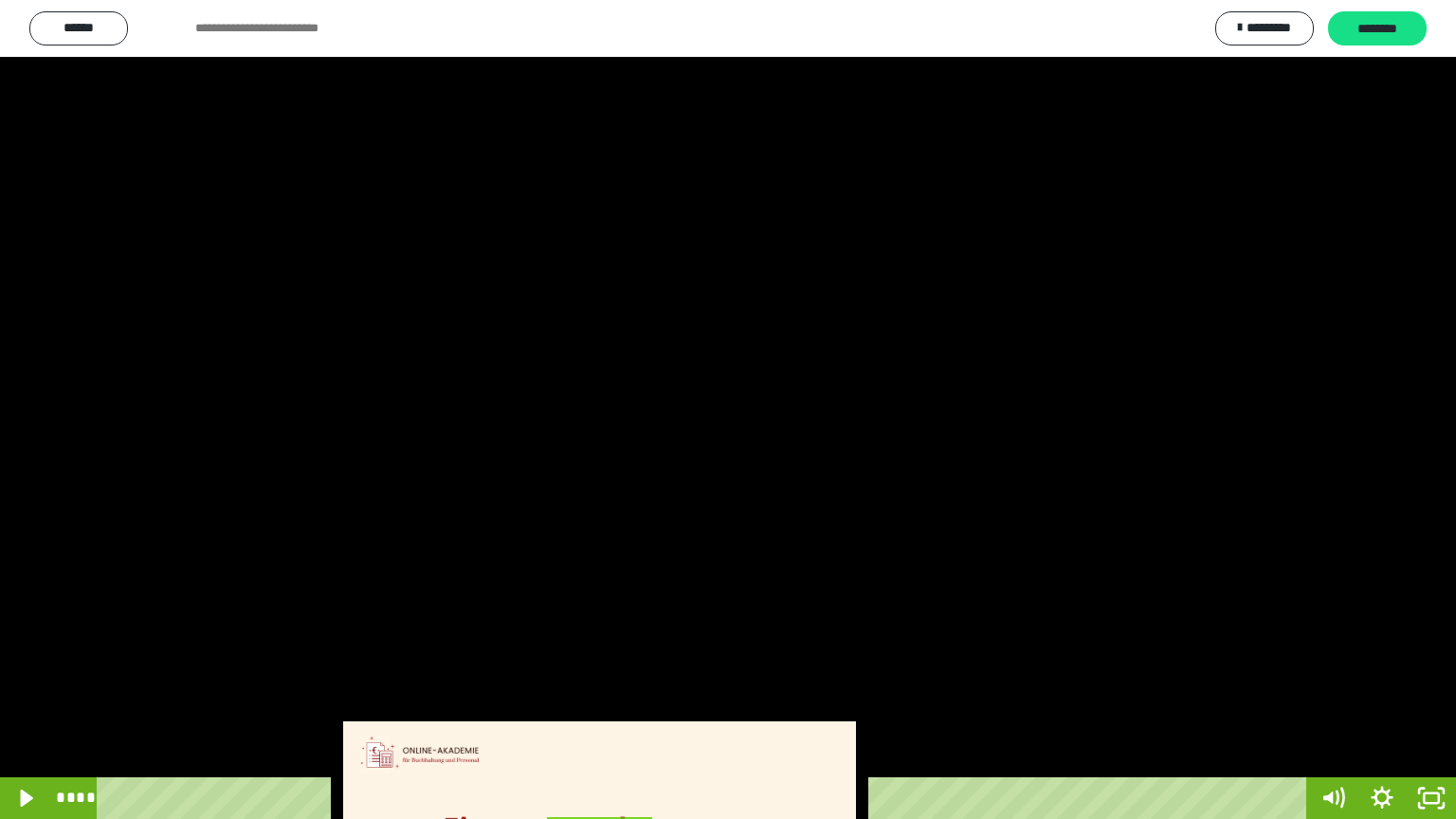 click at bounding box center (728, 410) 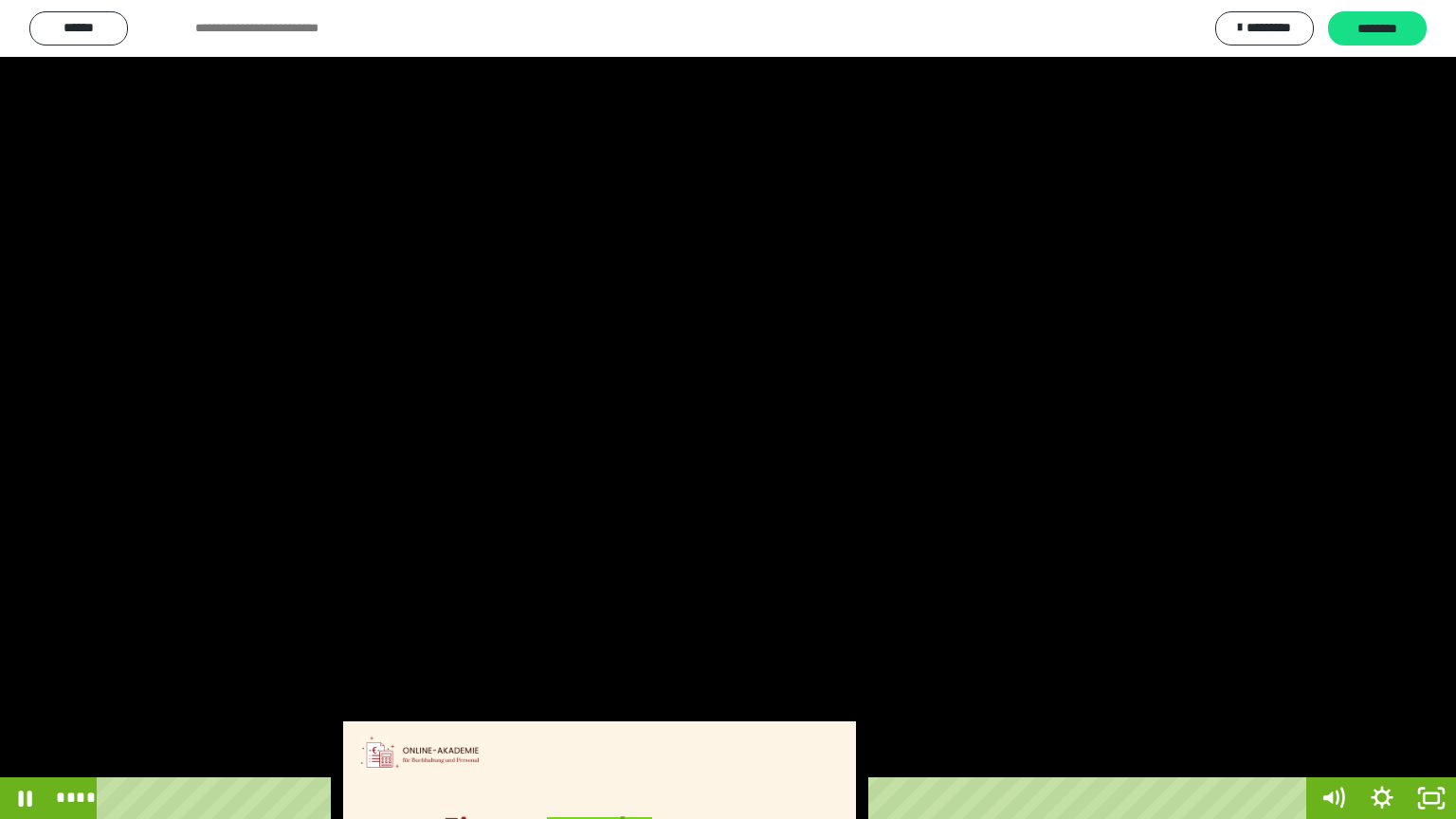 click at bounding box center [728, 410] 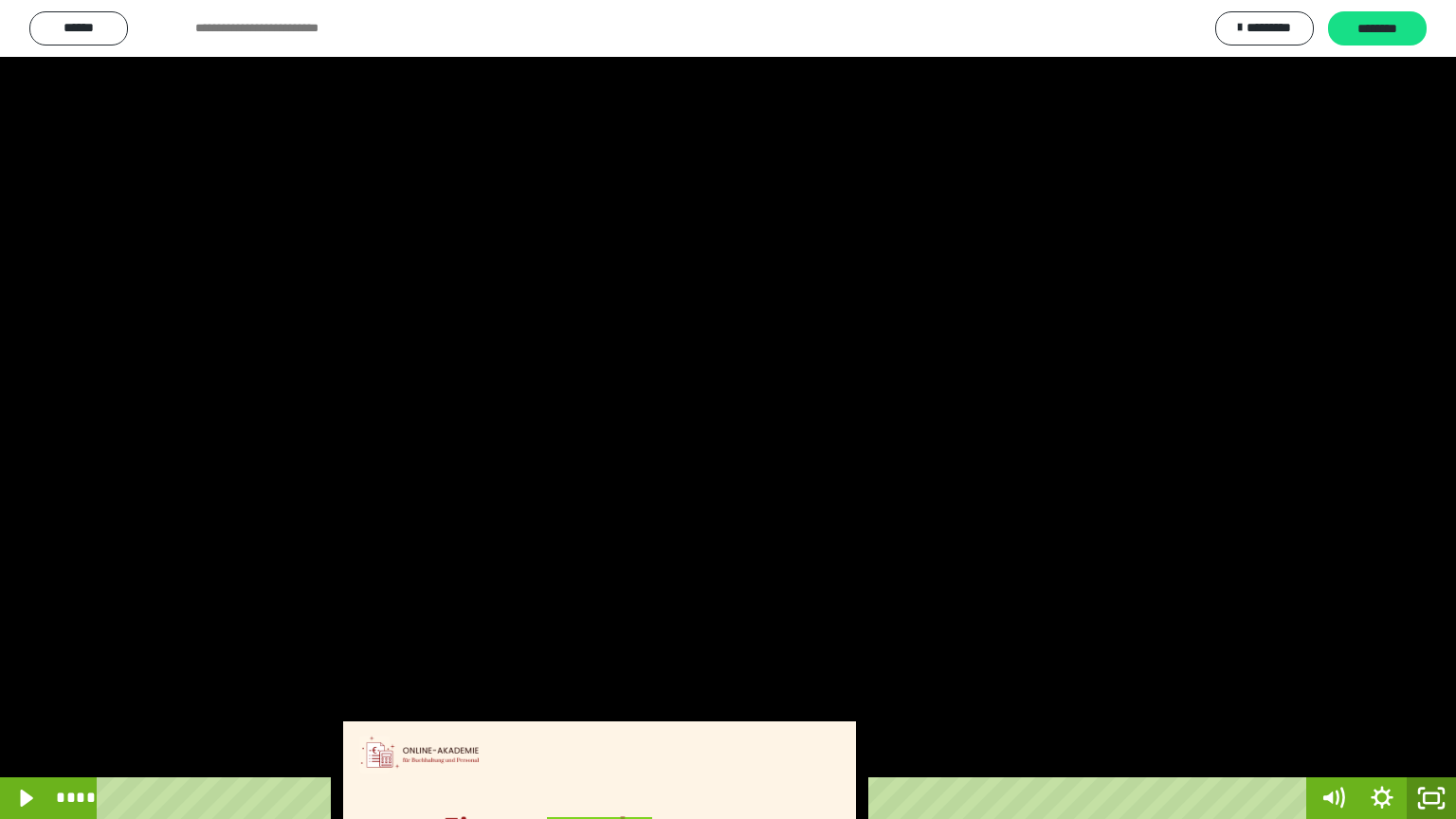 click 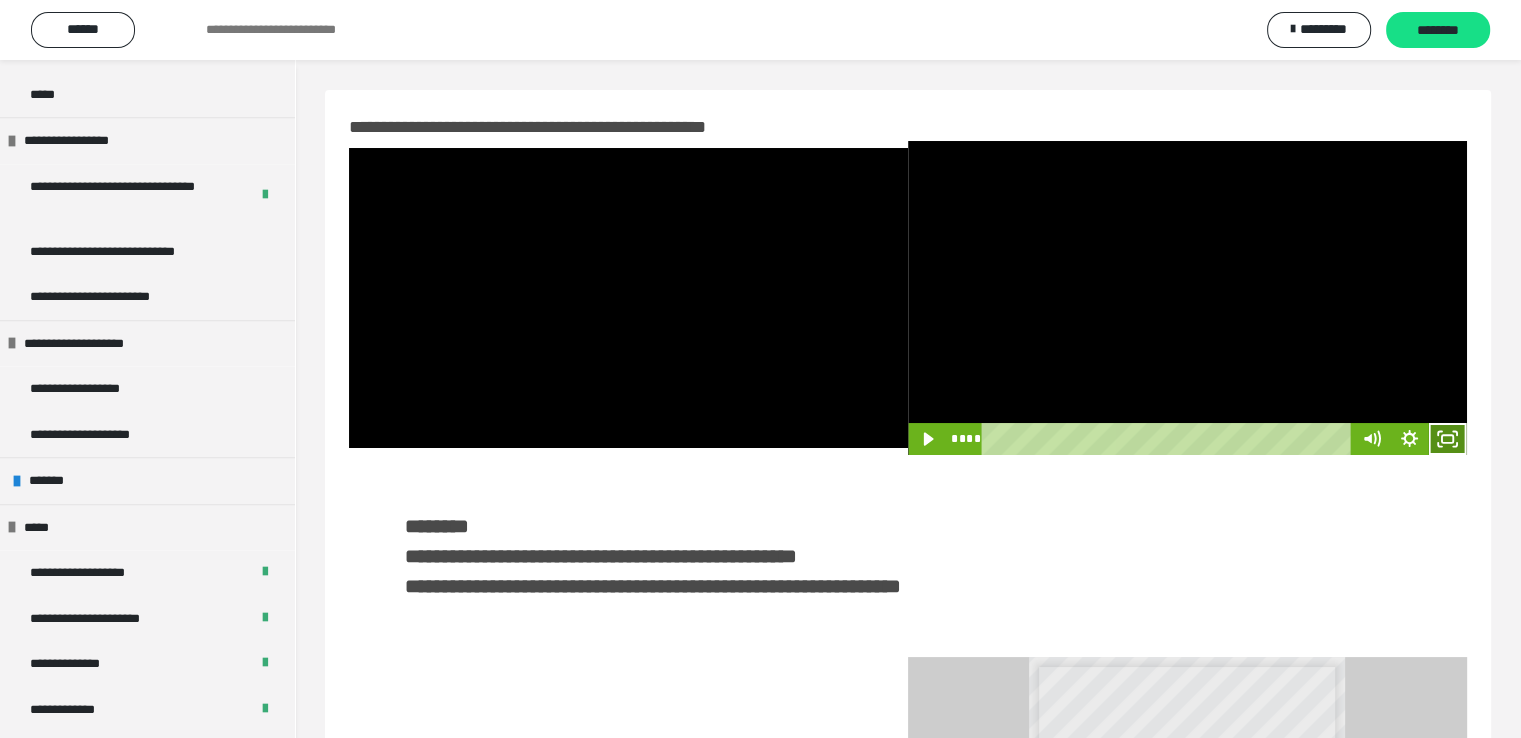 click 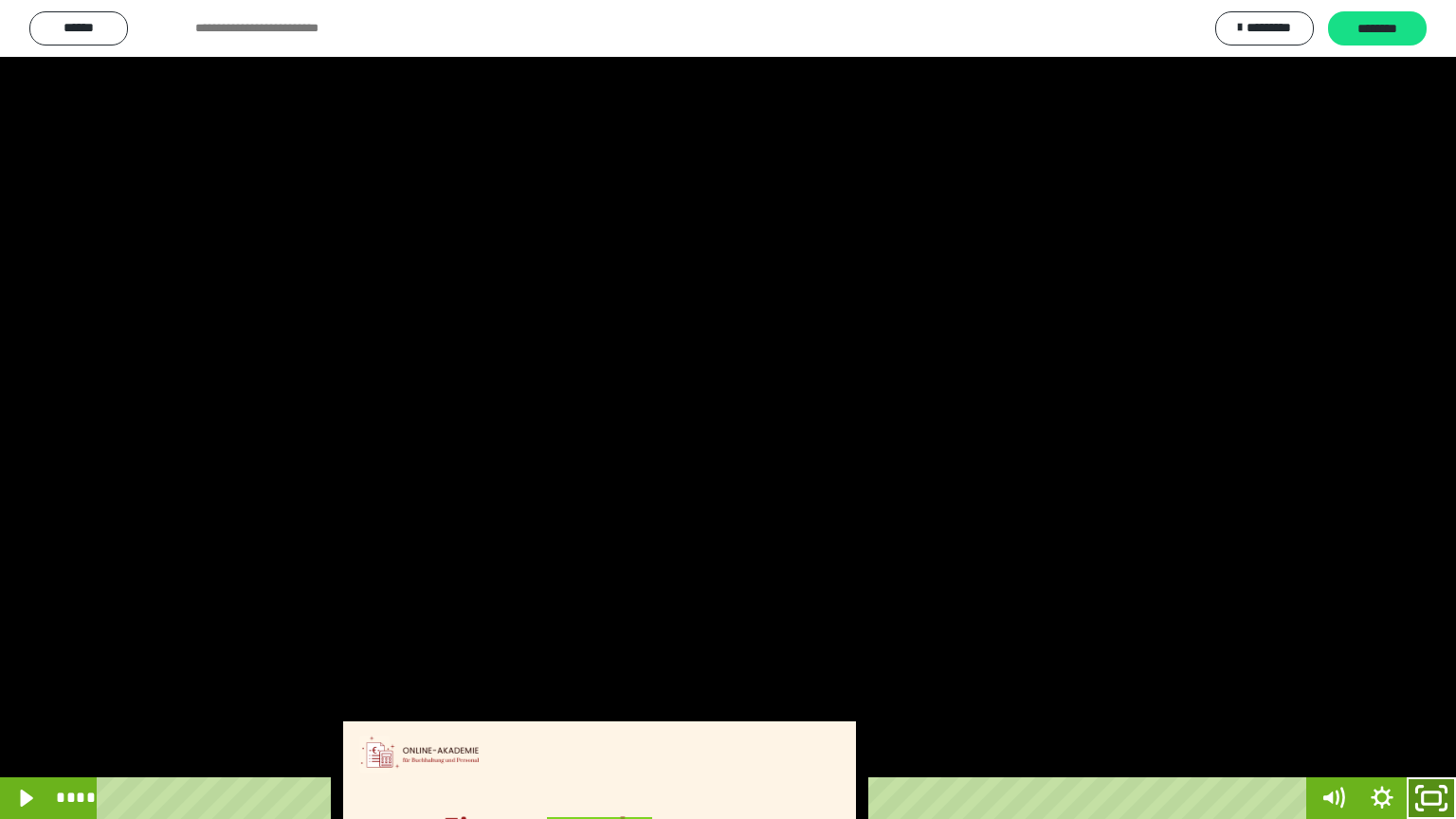 click 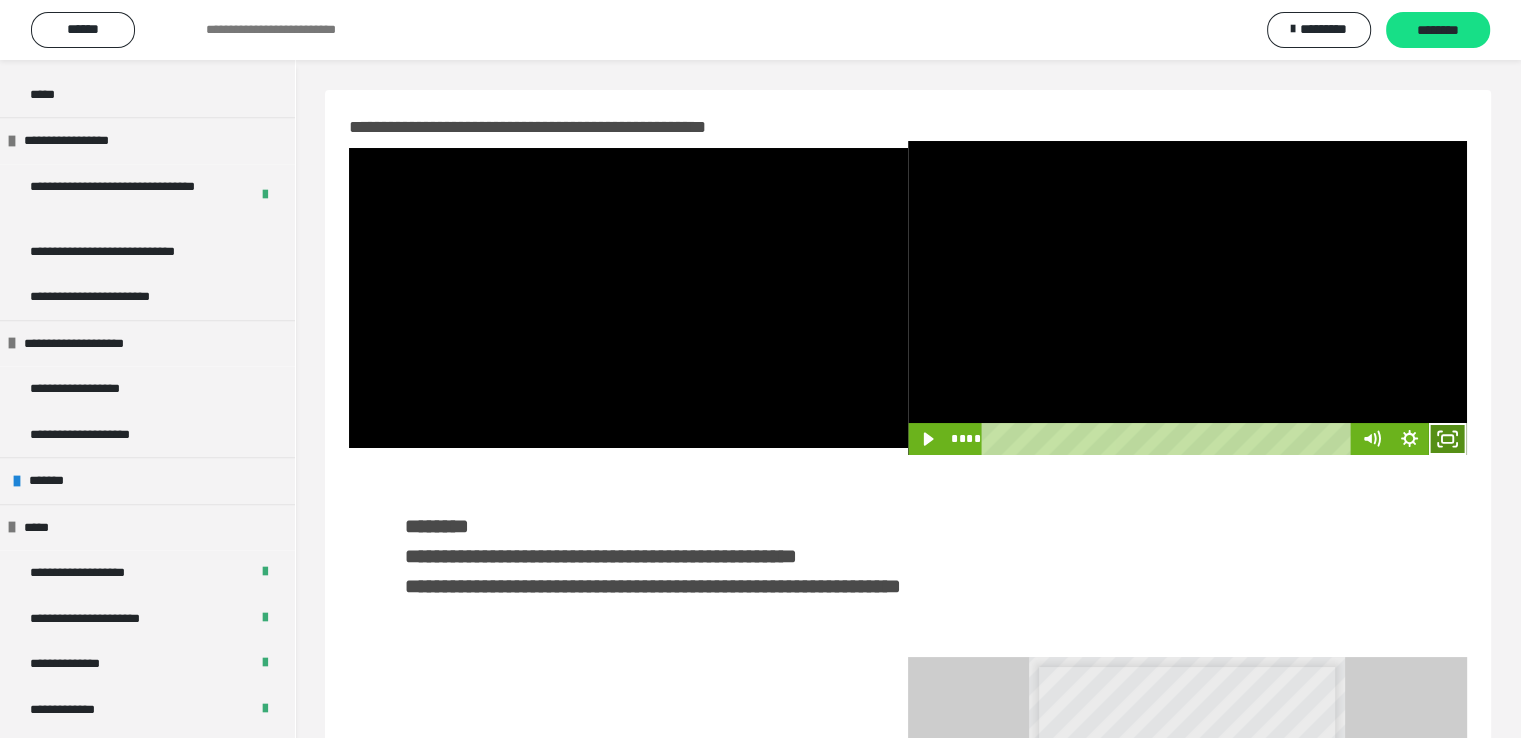 click 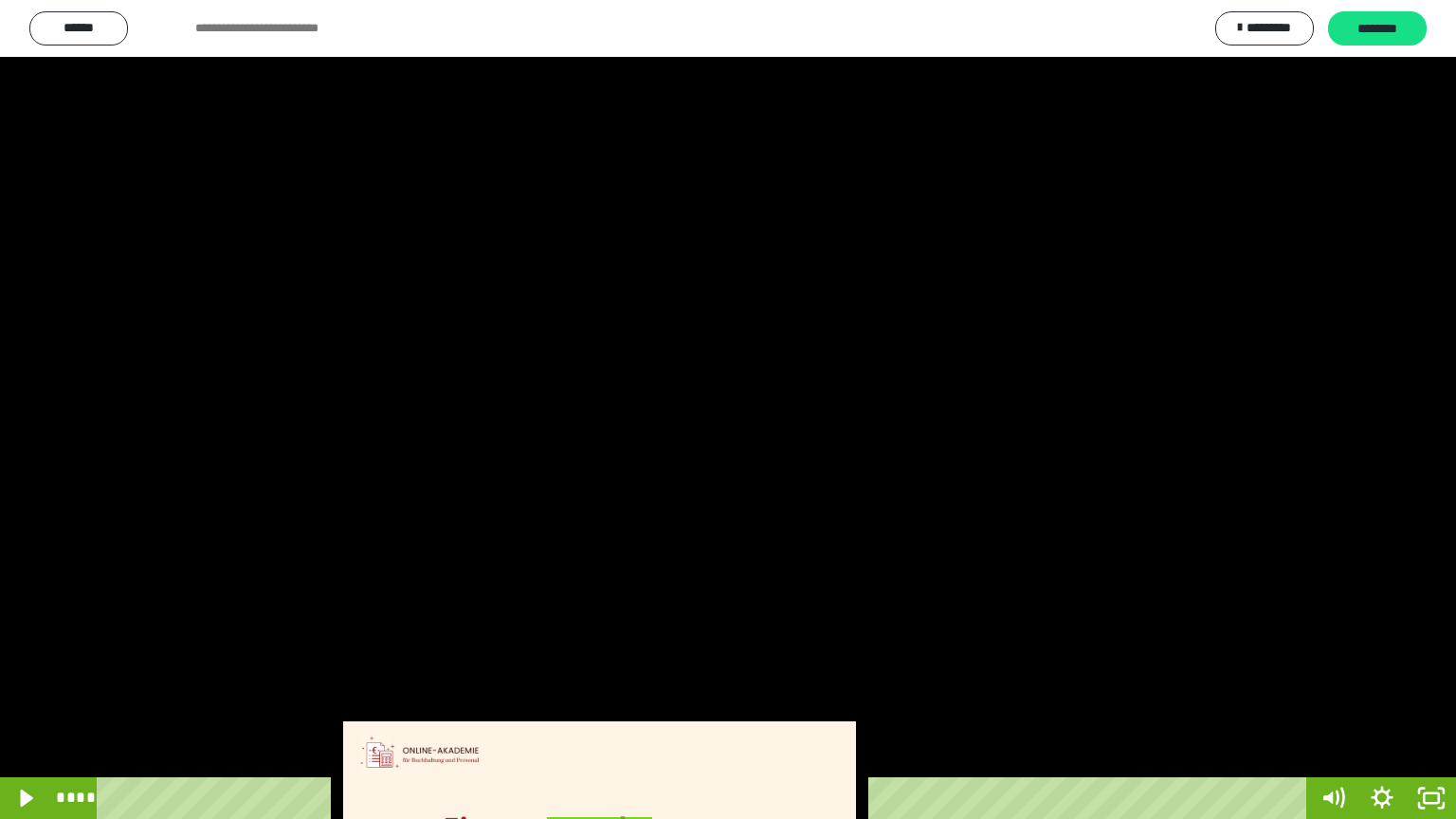 click at bounding box center (728, 410) 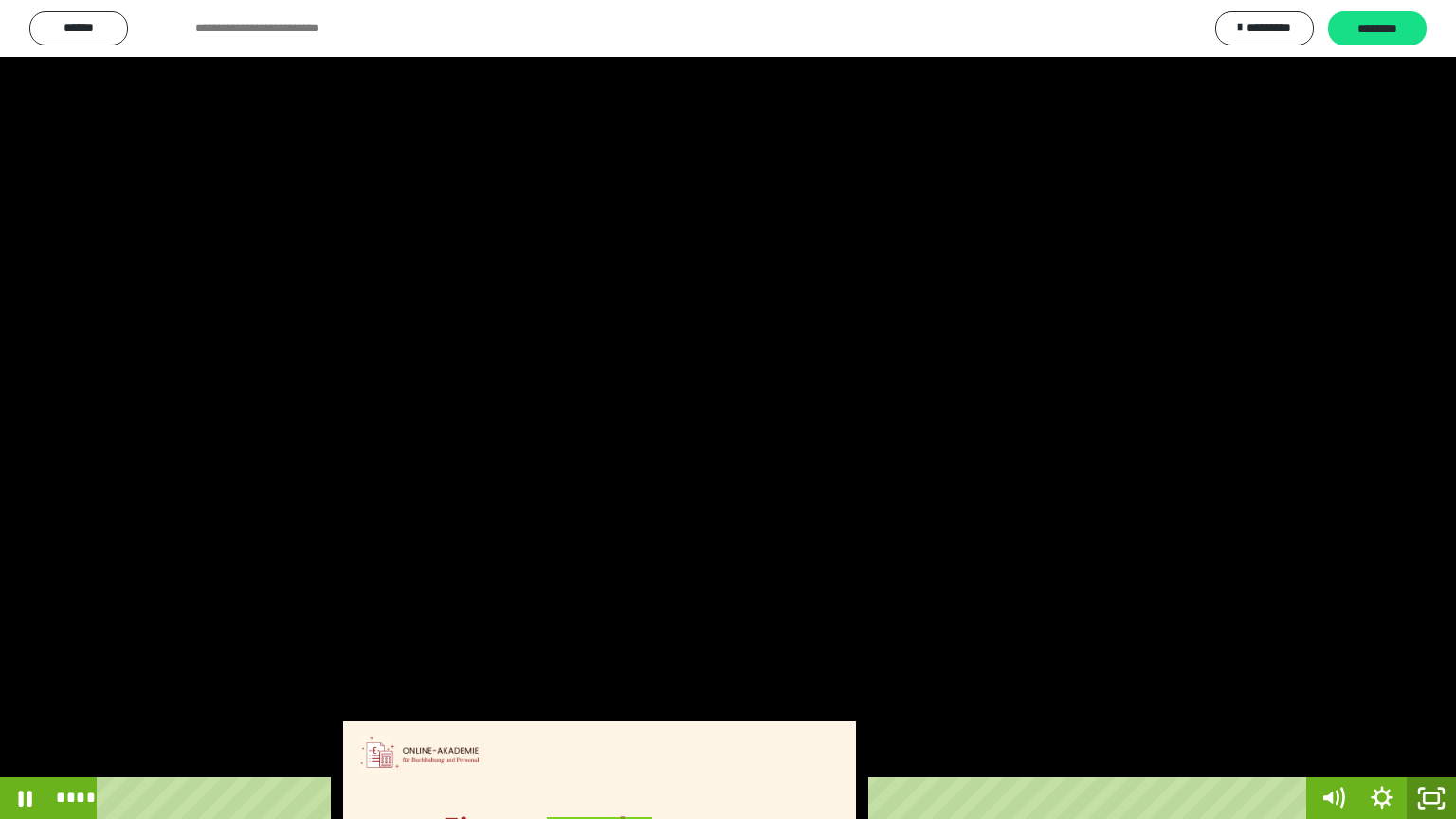 click 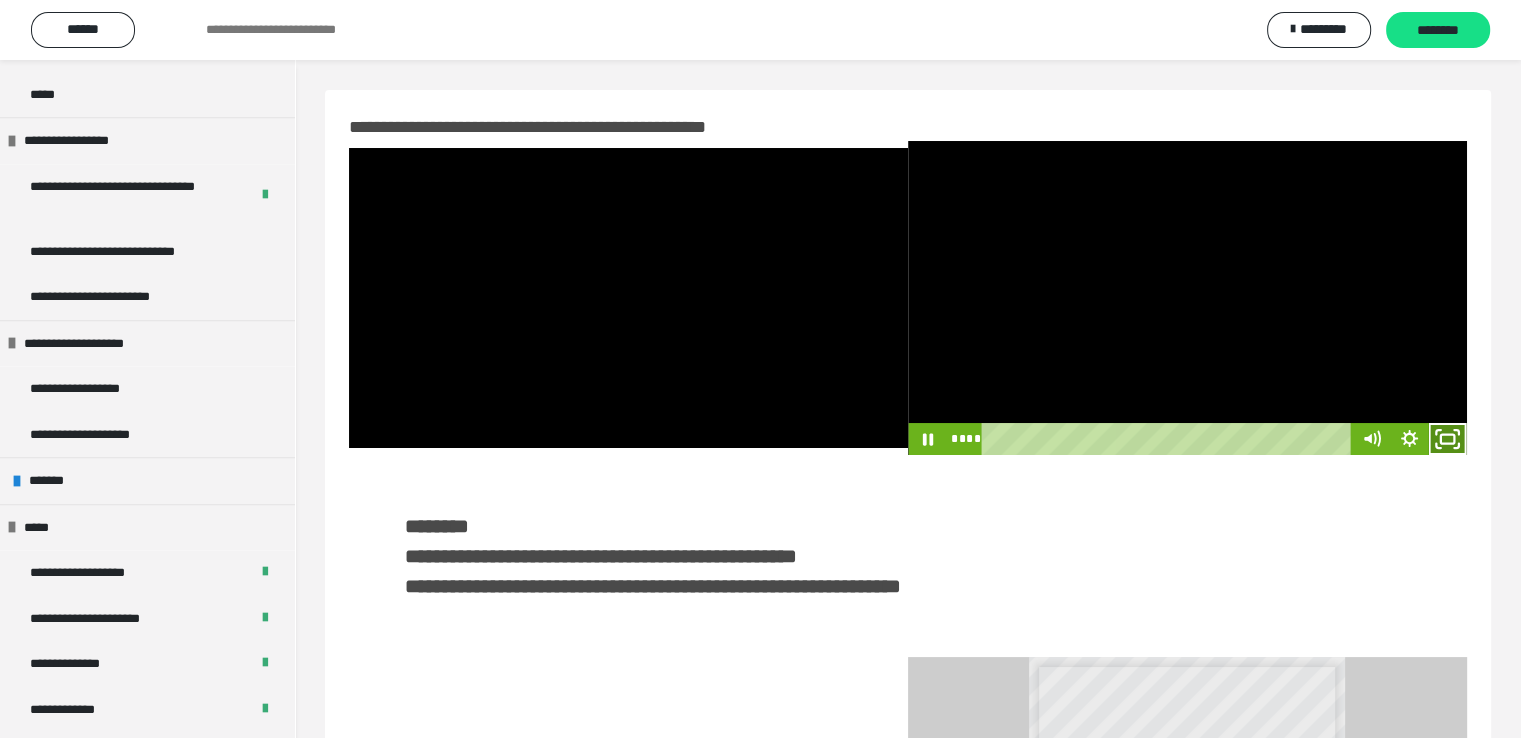 click 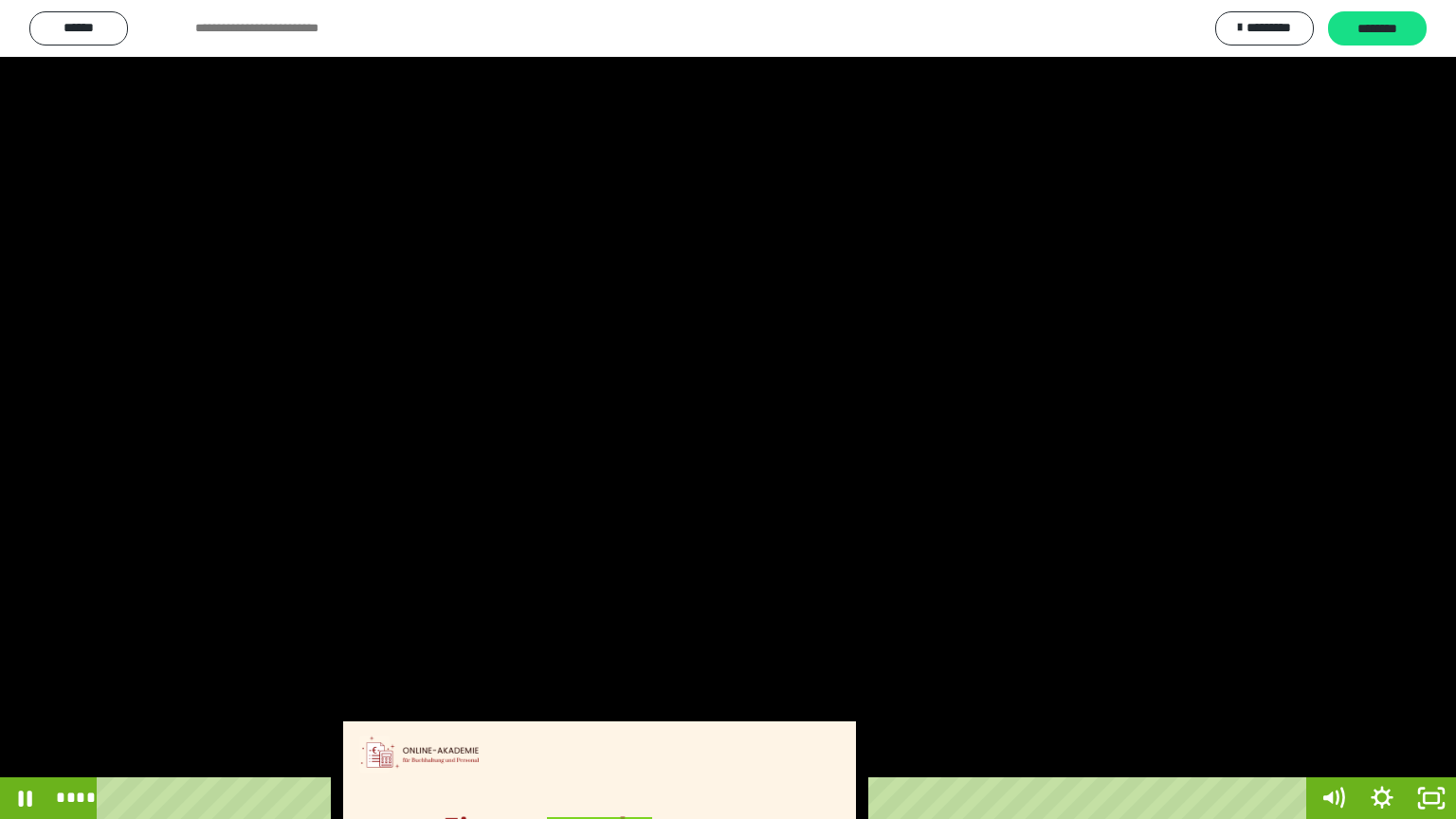click at bounding box center (728, 410) 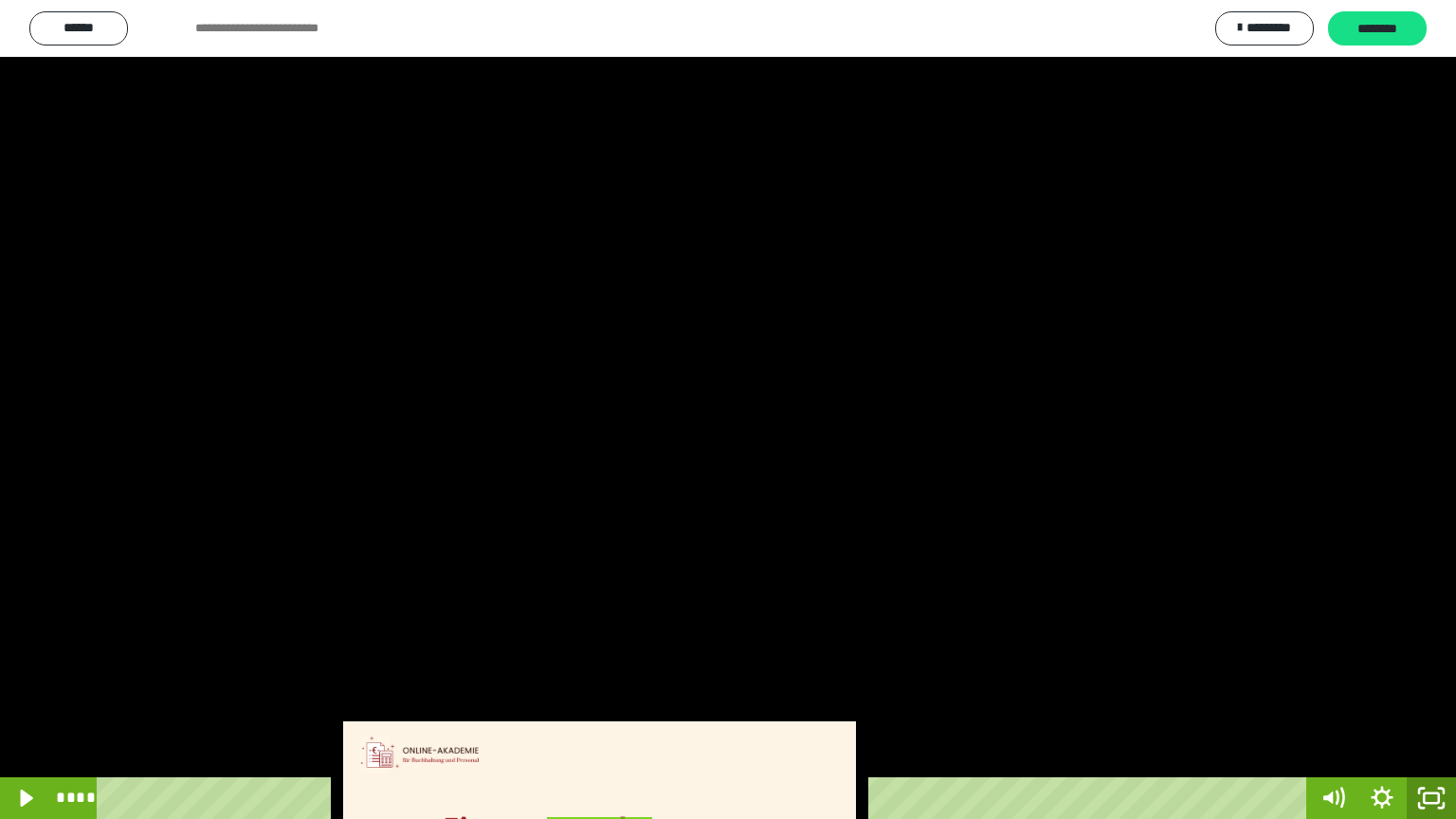 click 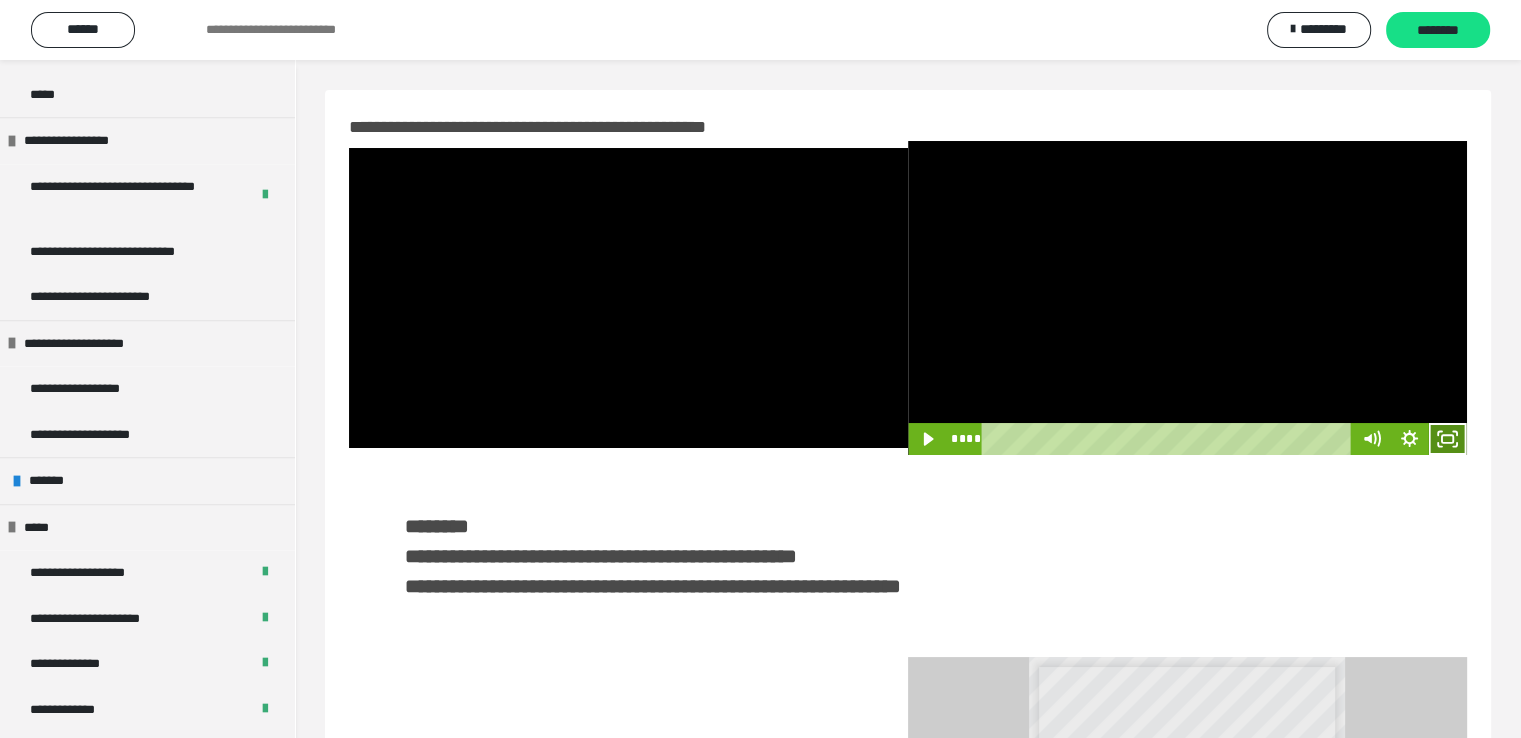 click 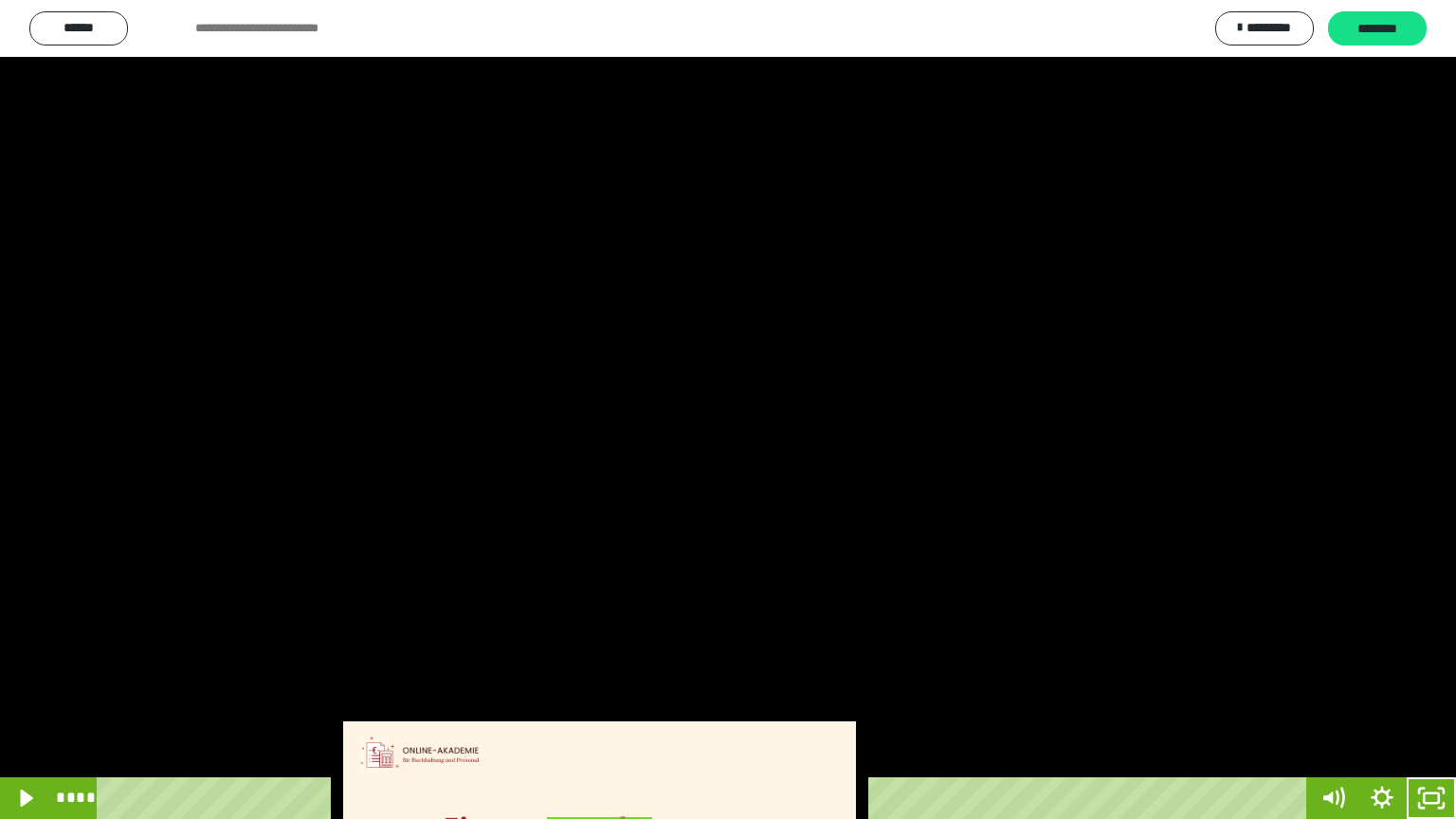 click at bounding box center [728, 410] 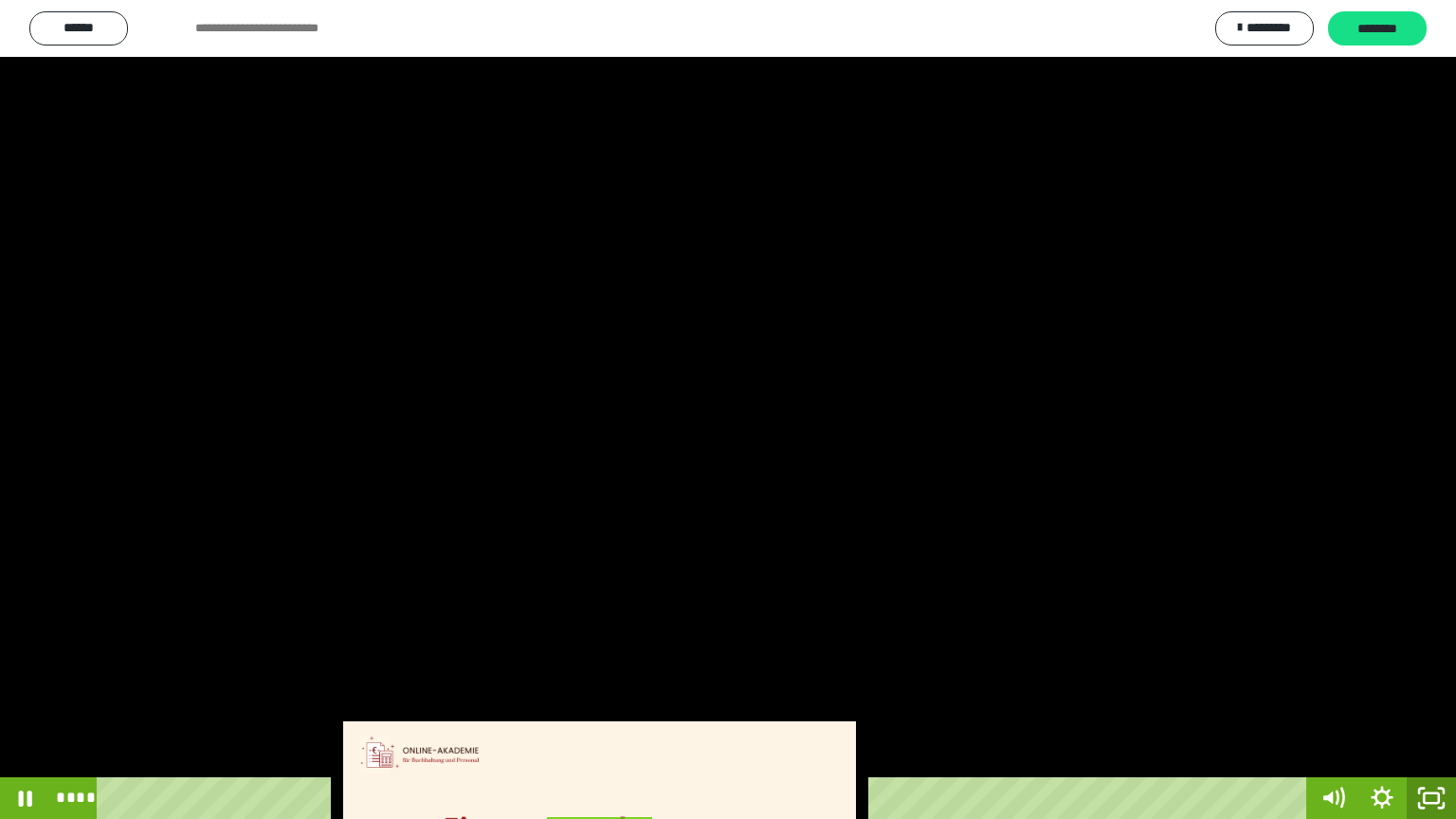 click 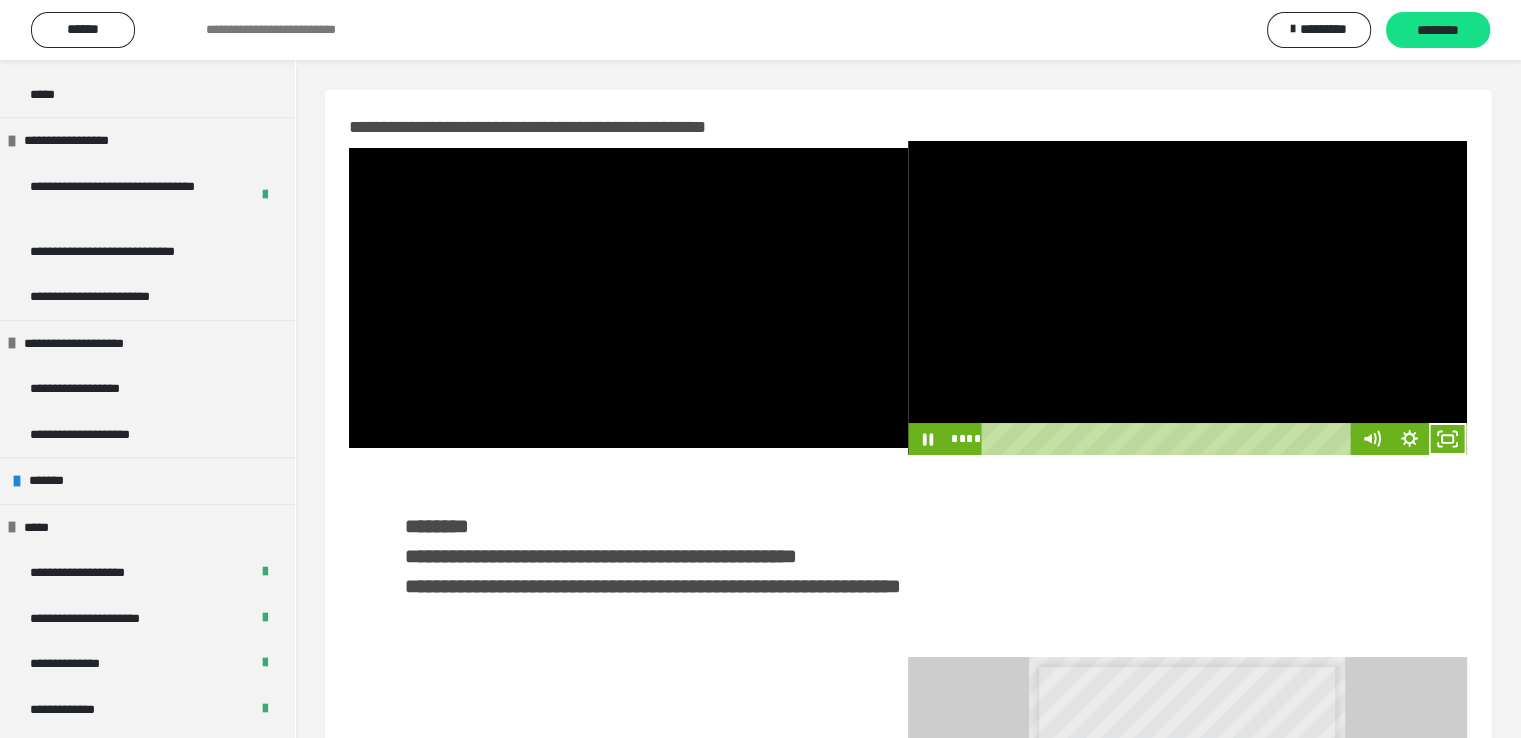 click at bounding box center [1187, 298] 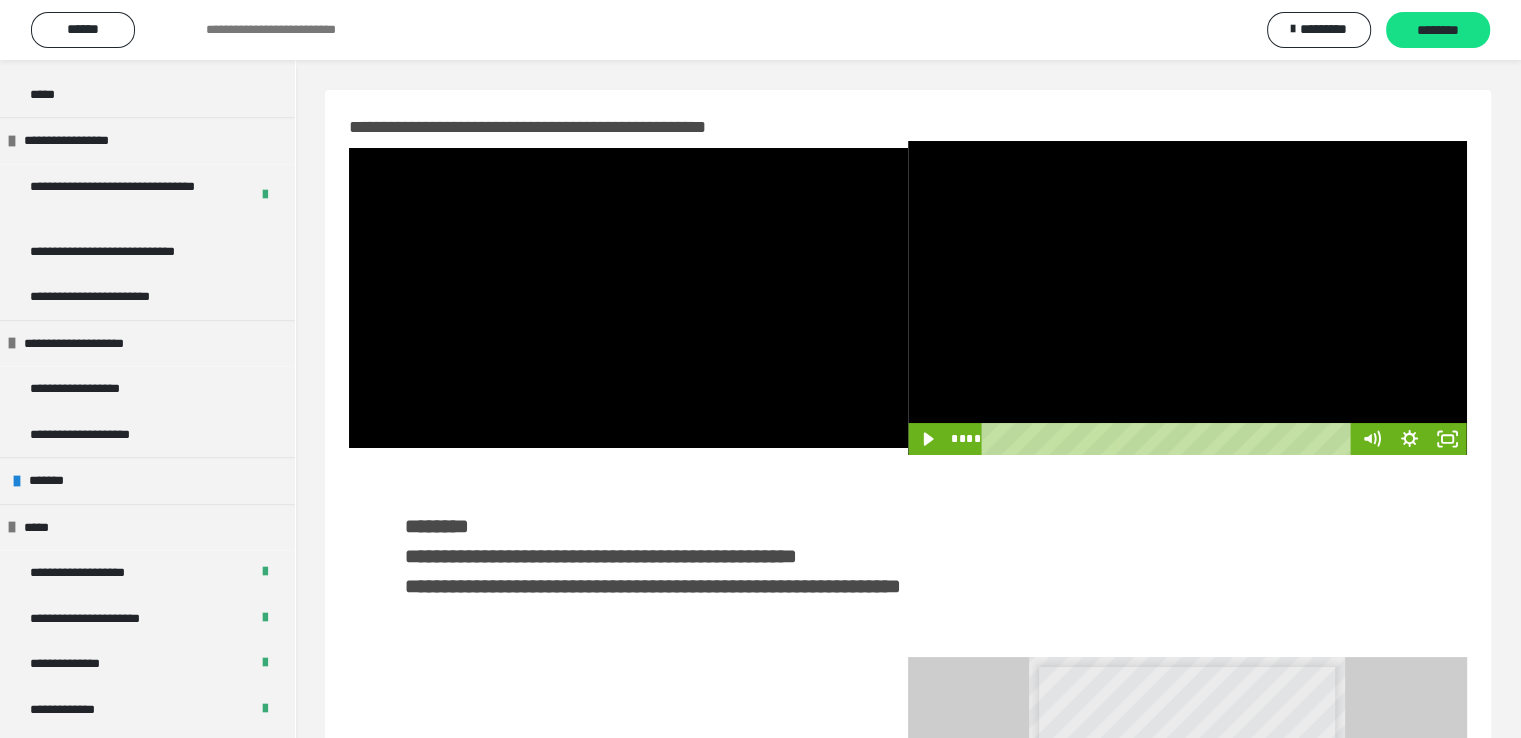 click at bounding box center (1187, 298) 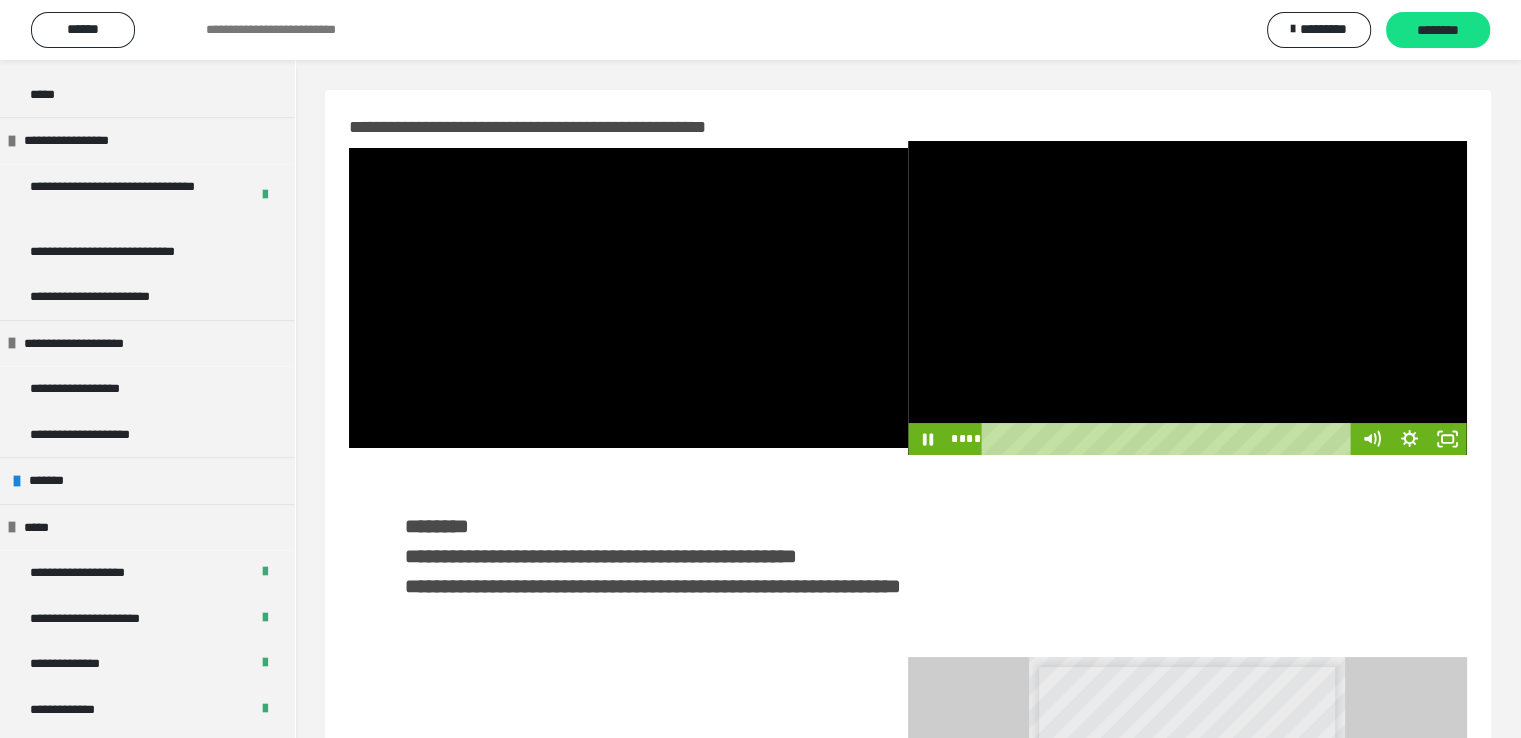 click at bounding box center (1187, 298) 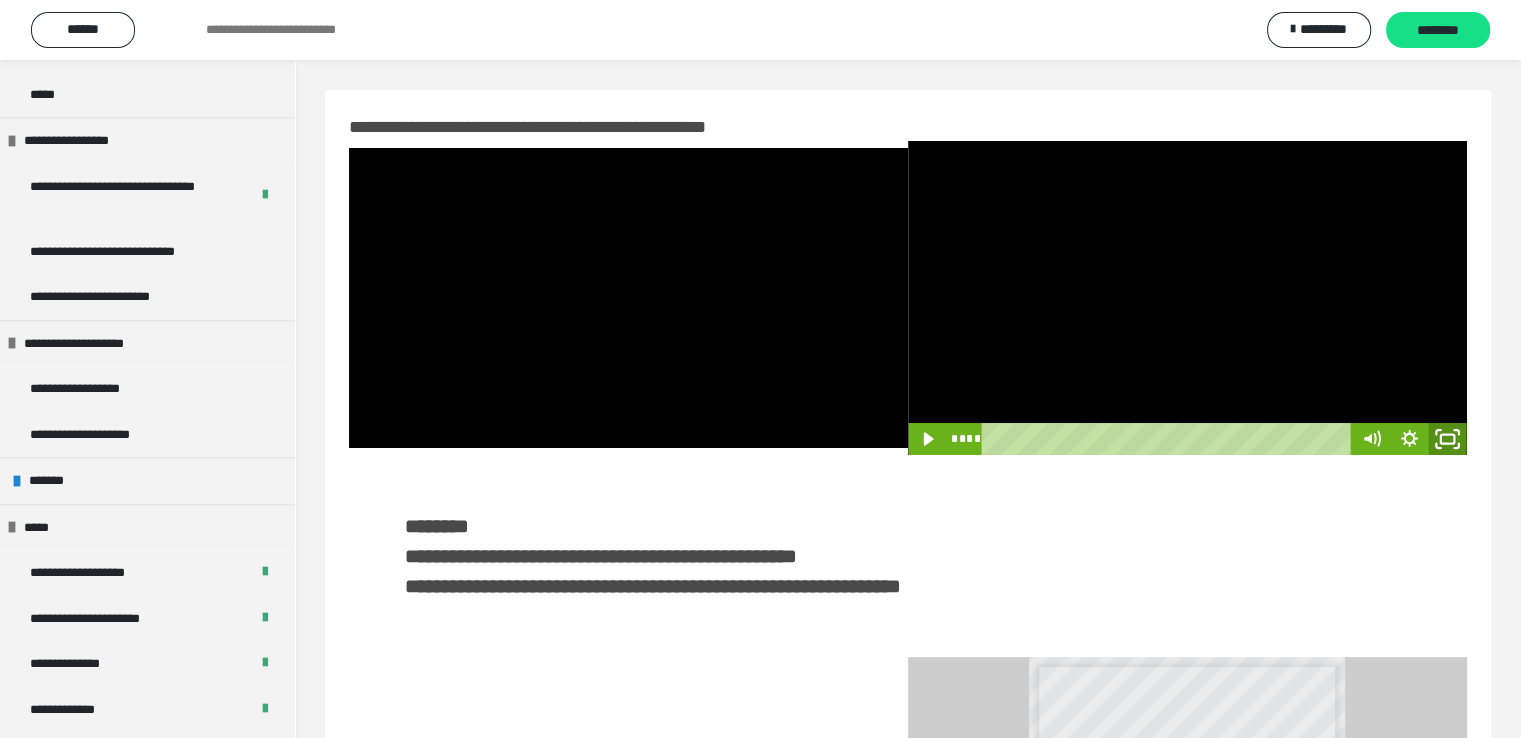click 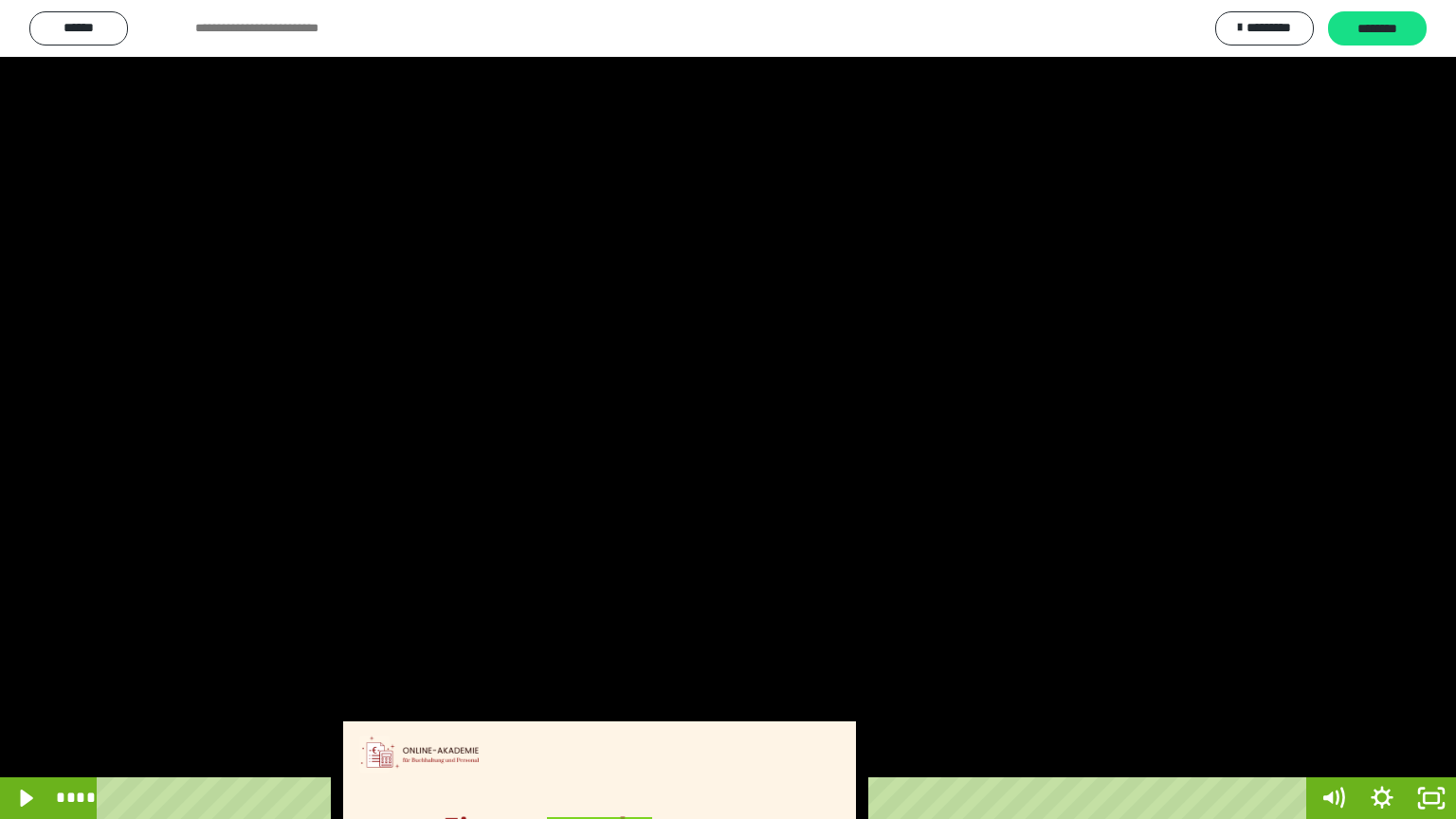 click at bounding box center [728, 410] 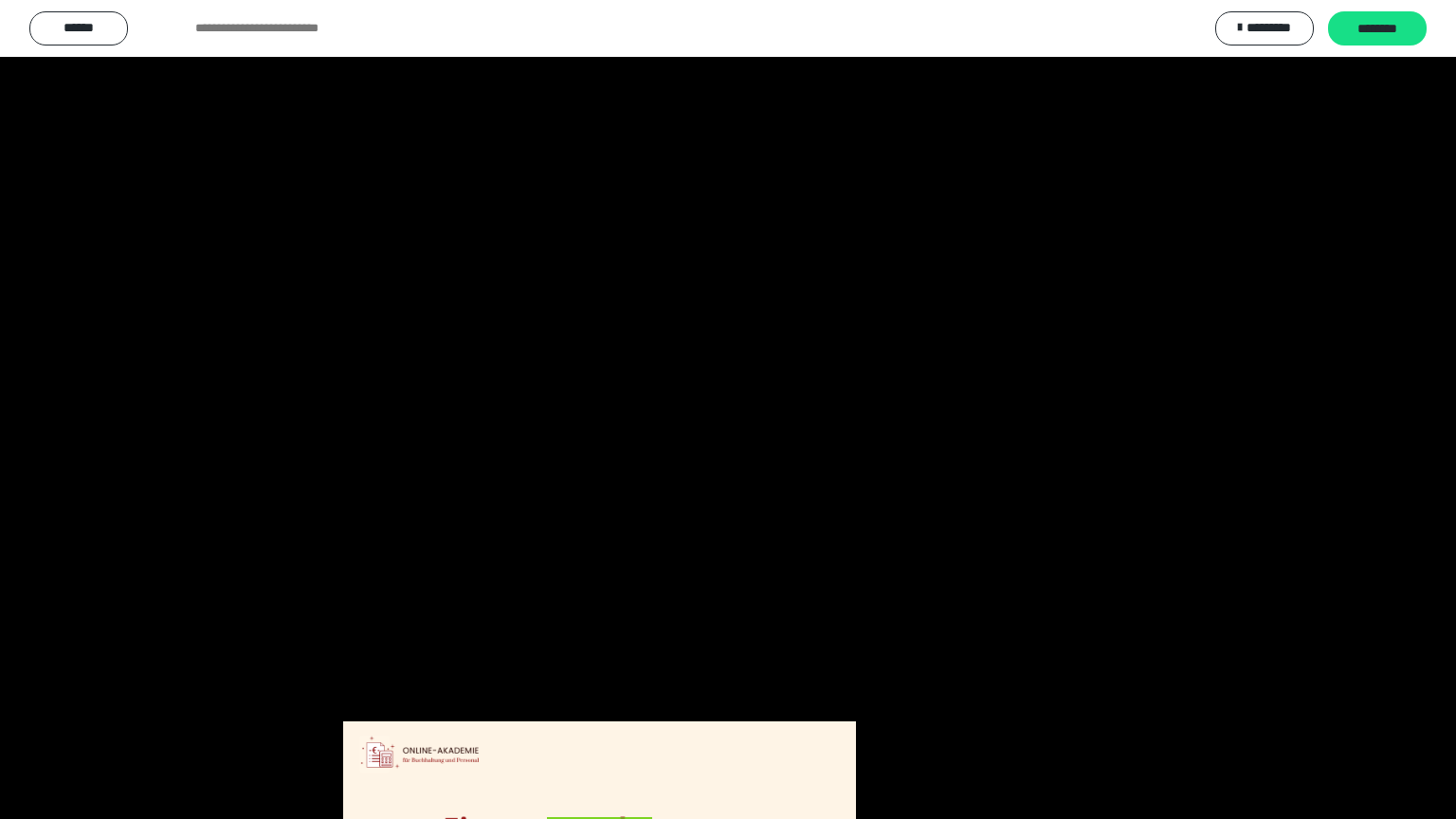 click at bounding box center [728, 410] 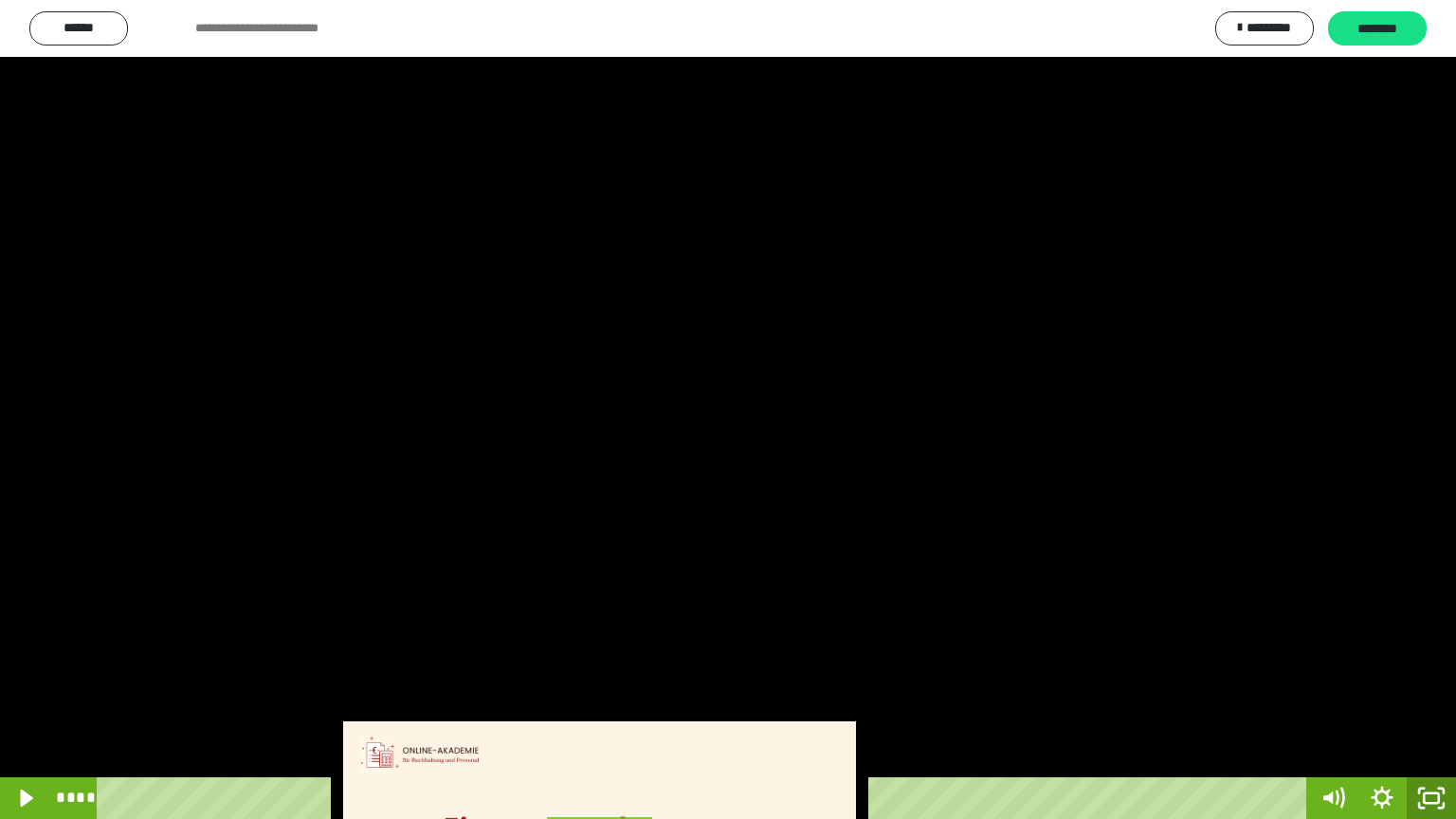 click 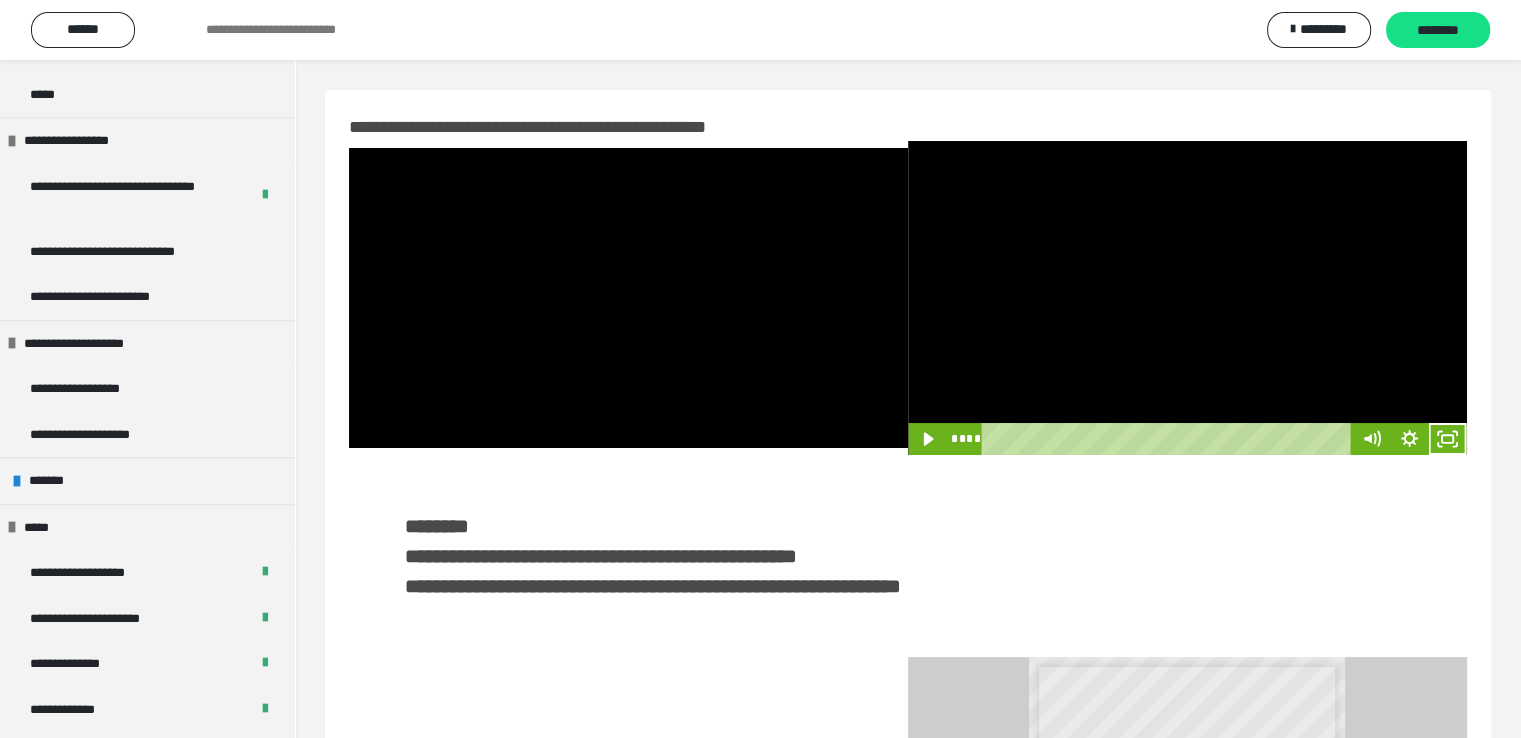 click at bounding box center (1187, 298) 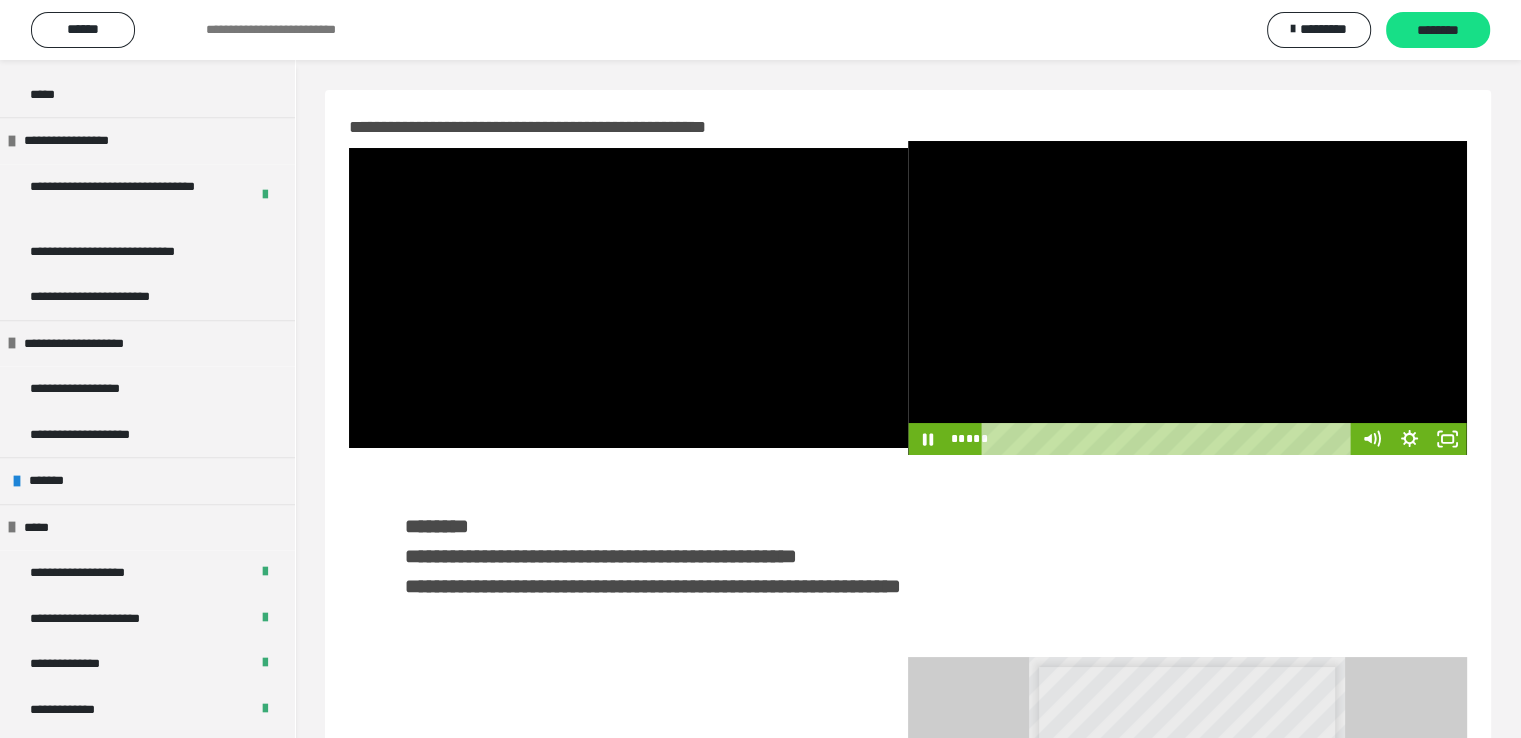 click at bounding box center (1187, 298) 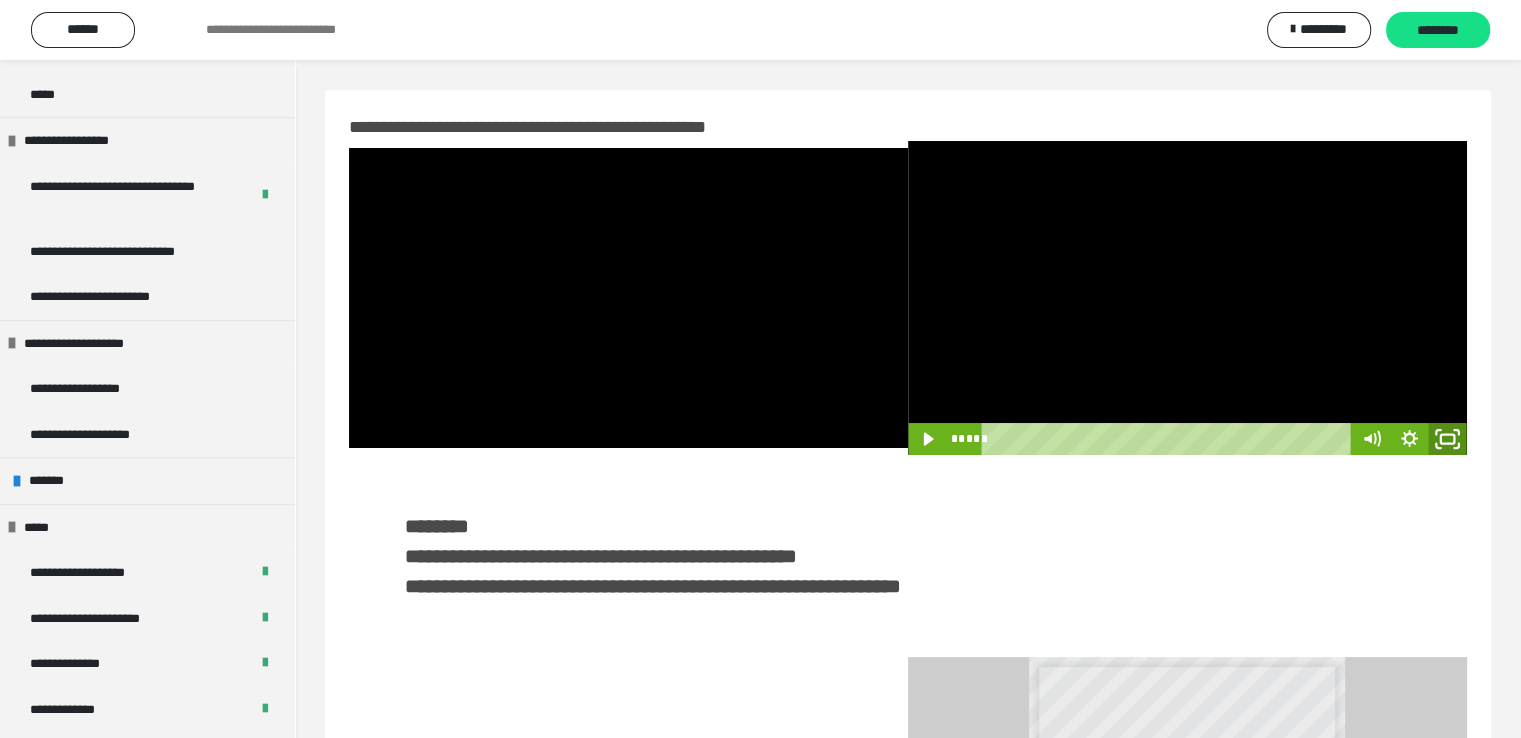 click 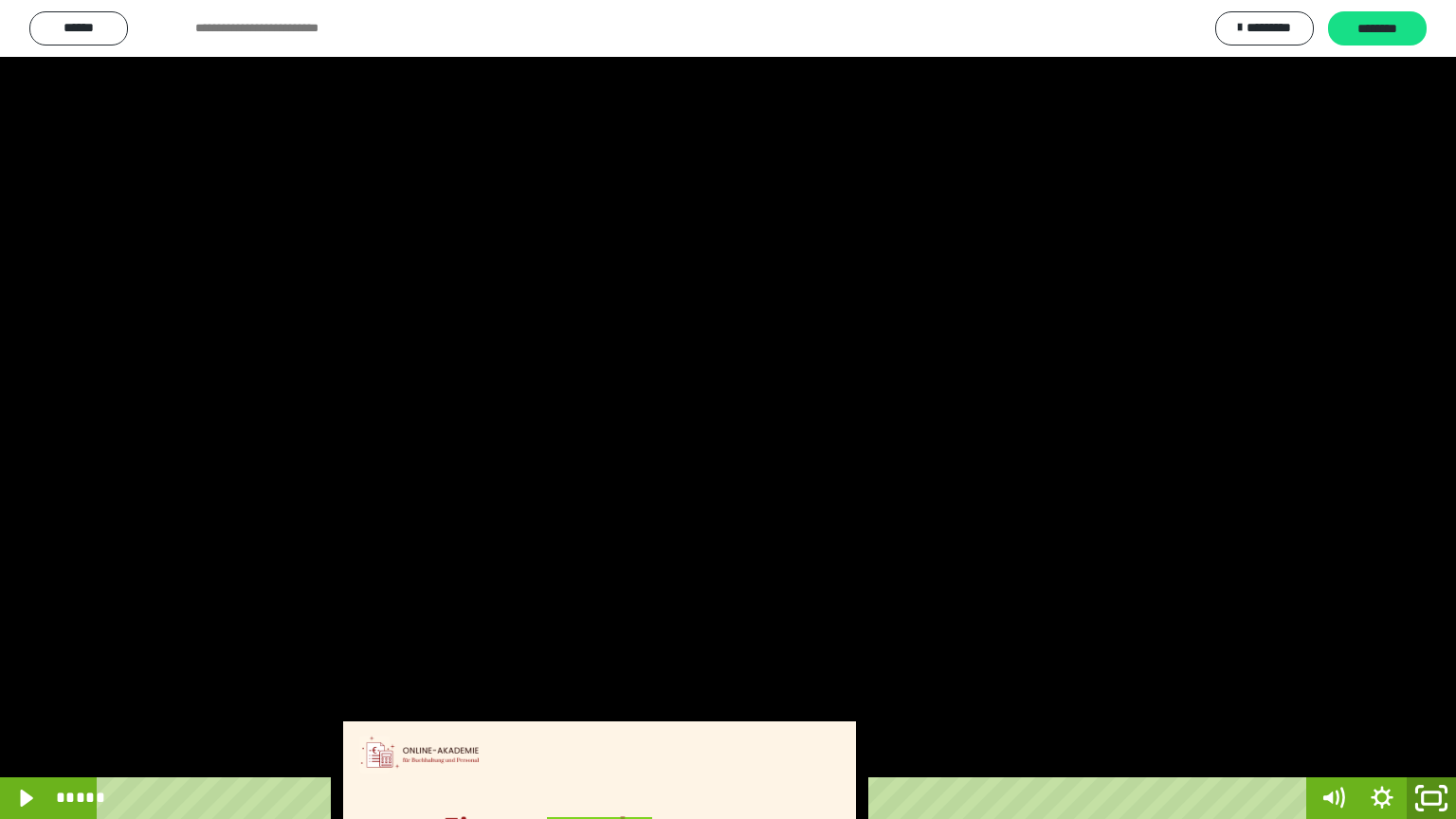 click 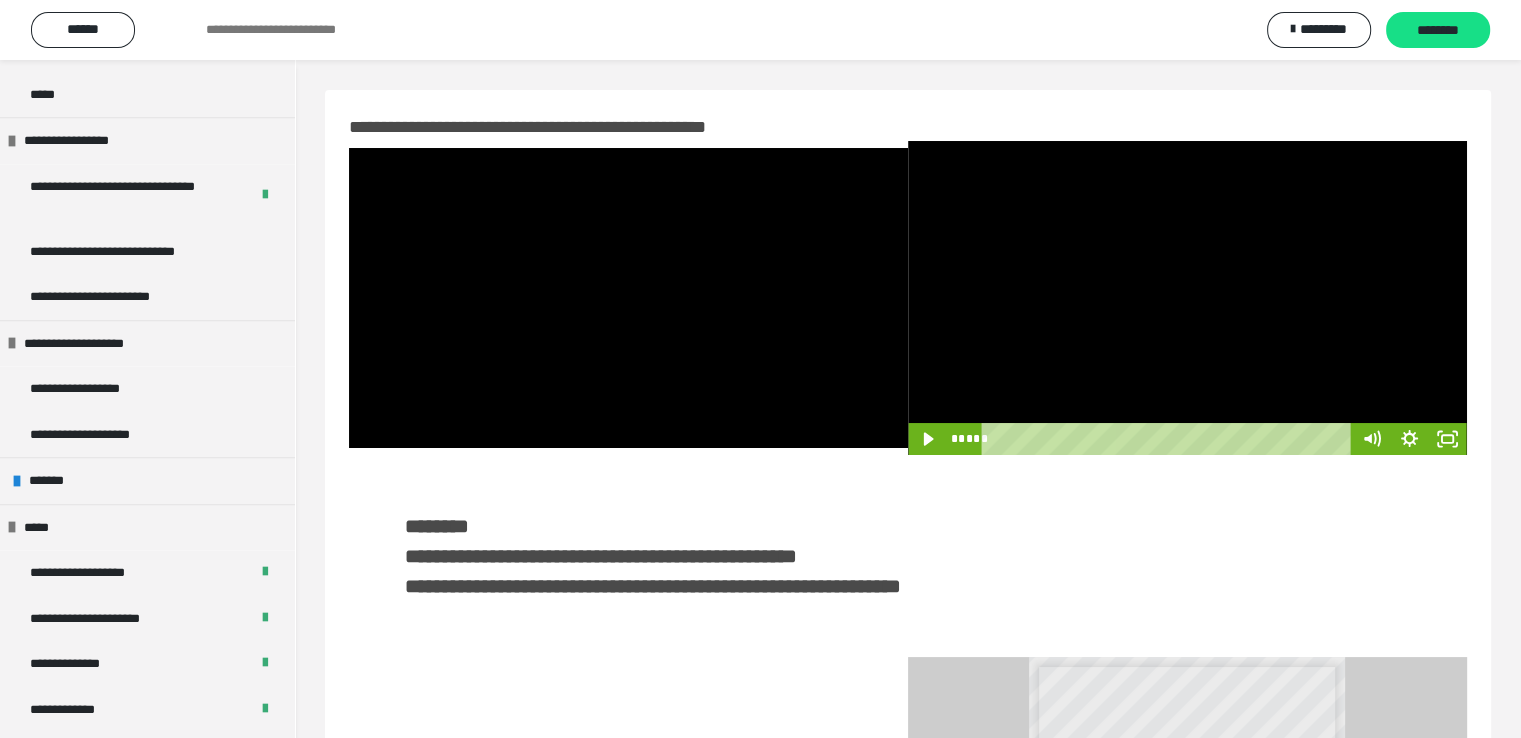 click at bounding box center (1187, 298) 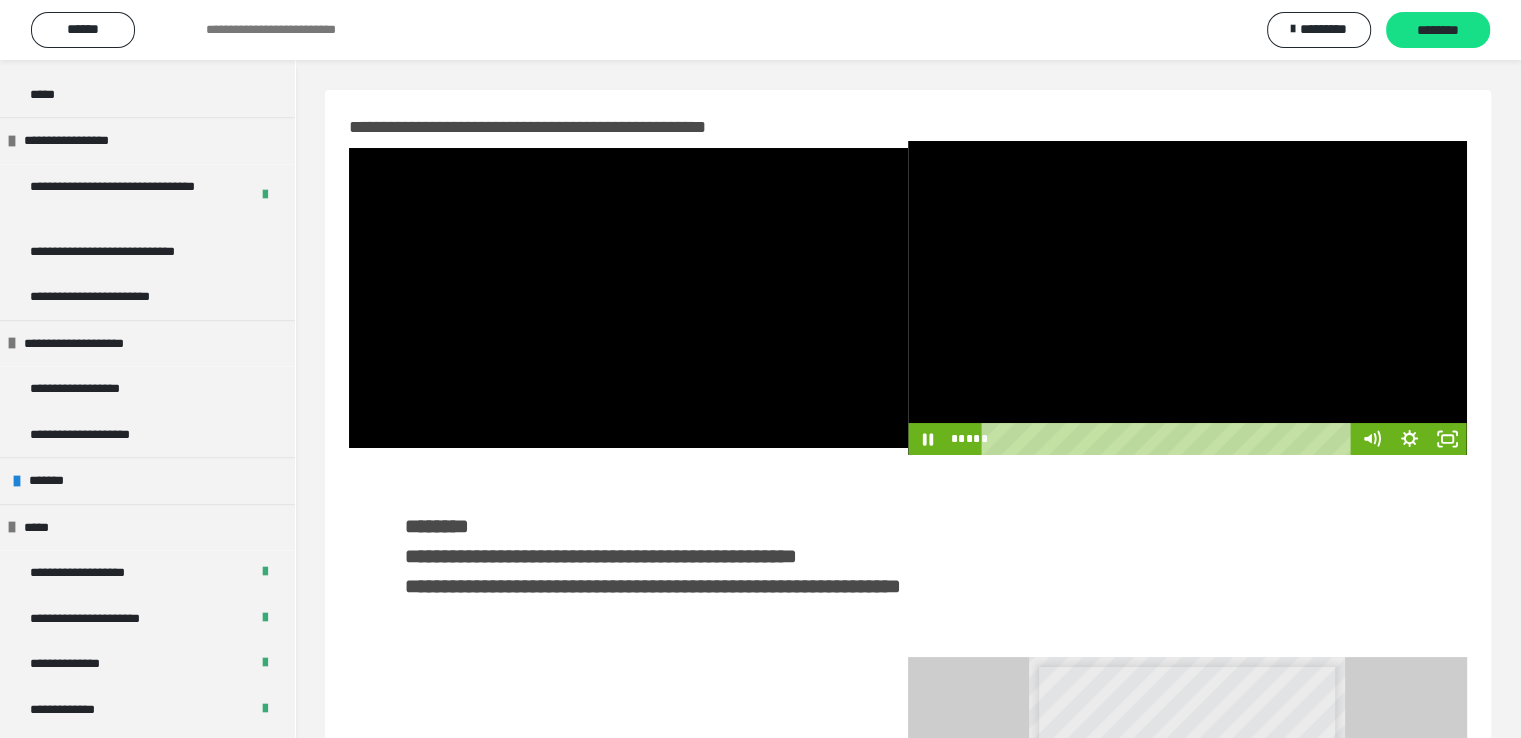 click at bounding box center [1187, 298] 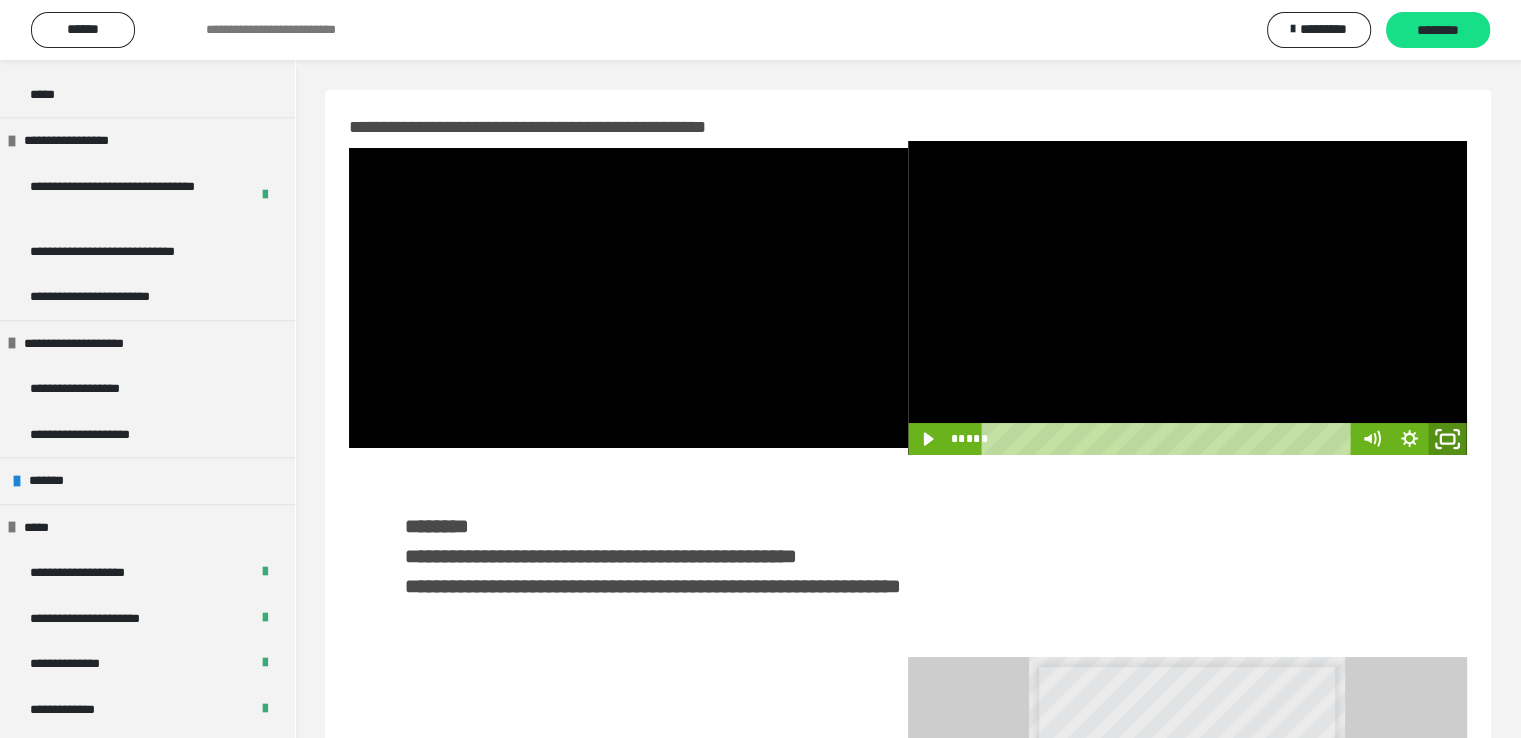 click 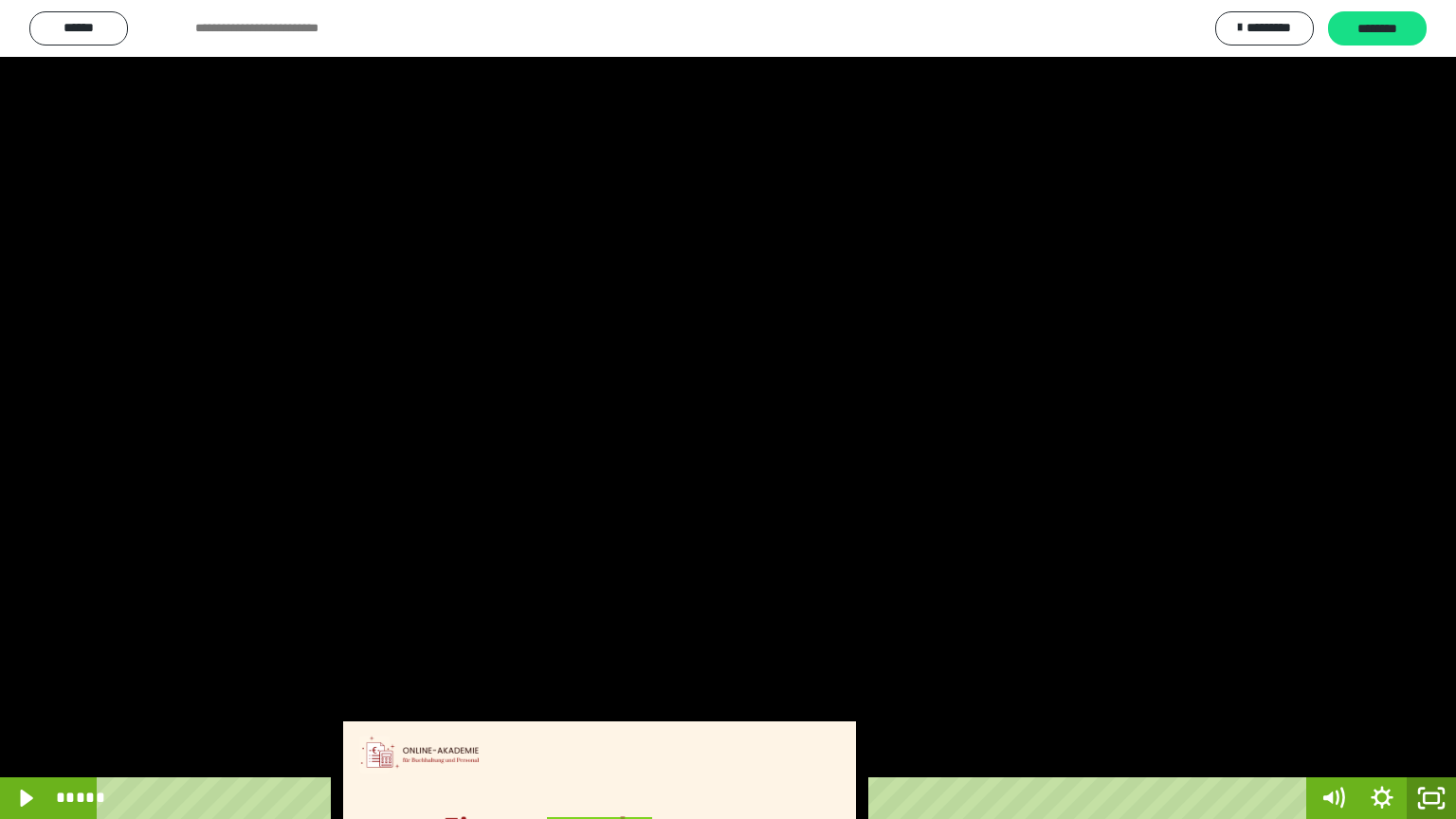 click 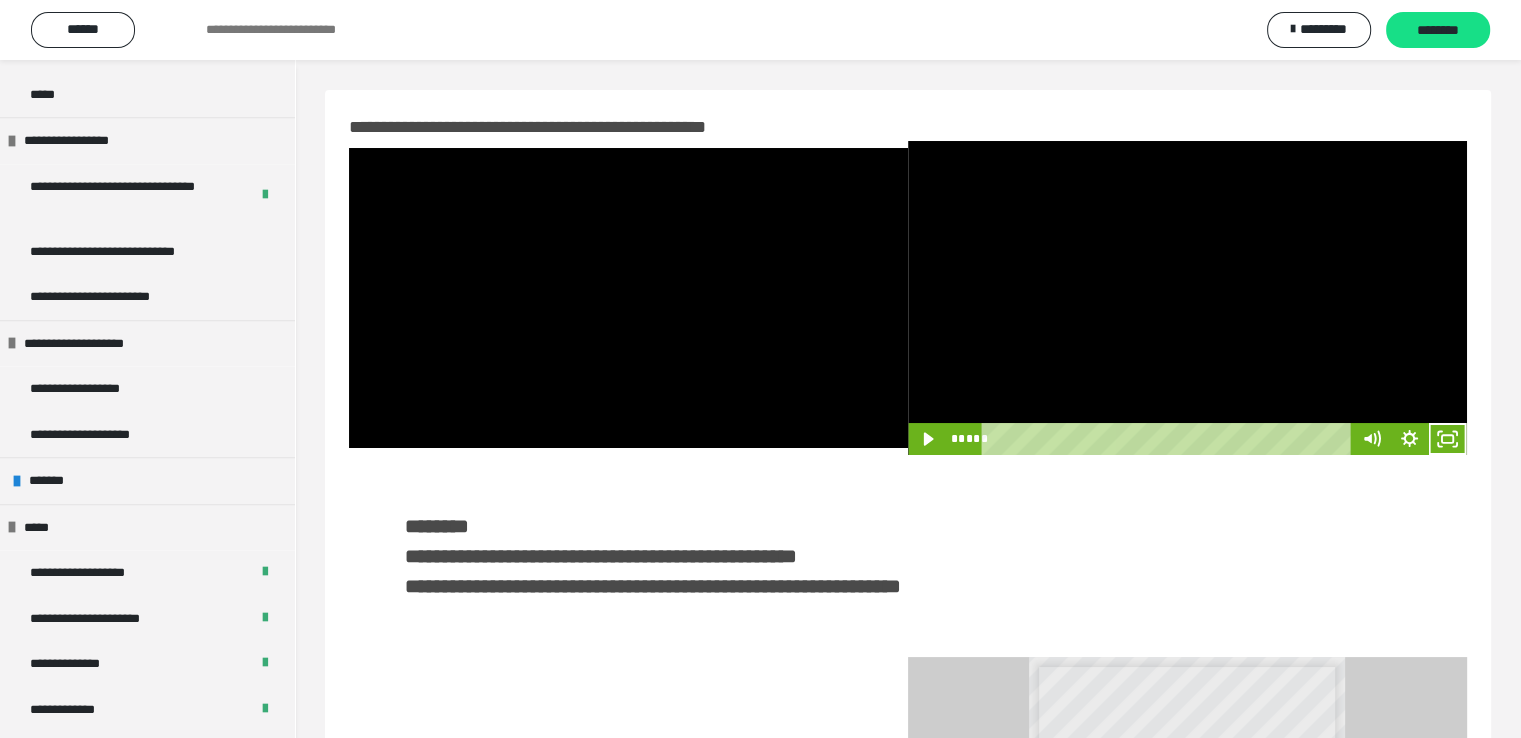 click at bounding box center [1187, 298] 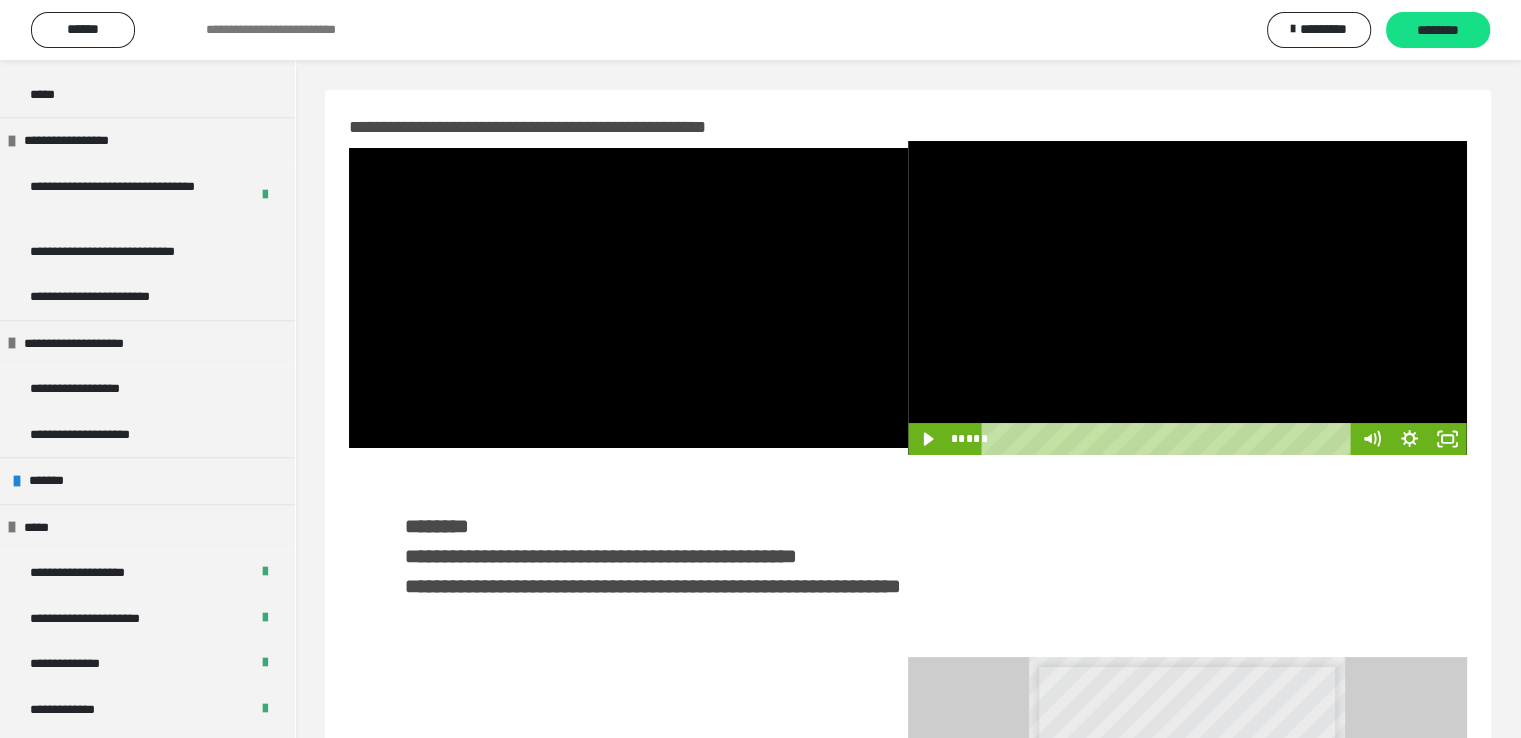 click on "**********" at bounding box center [908, 556] 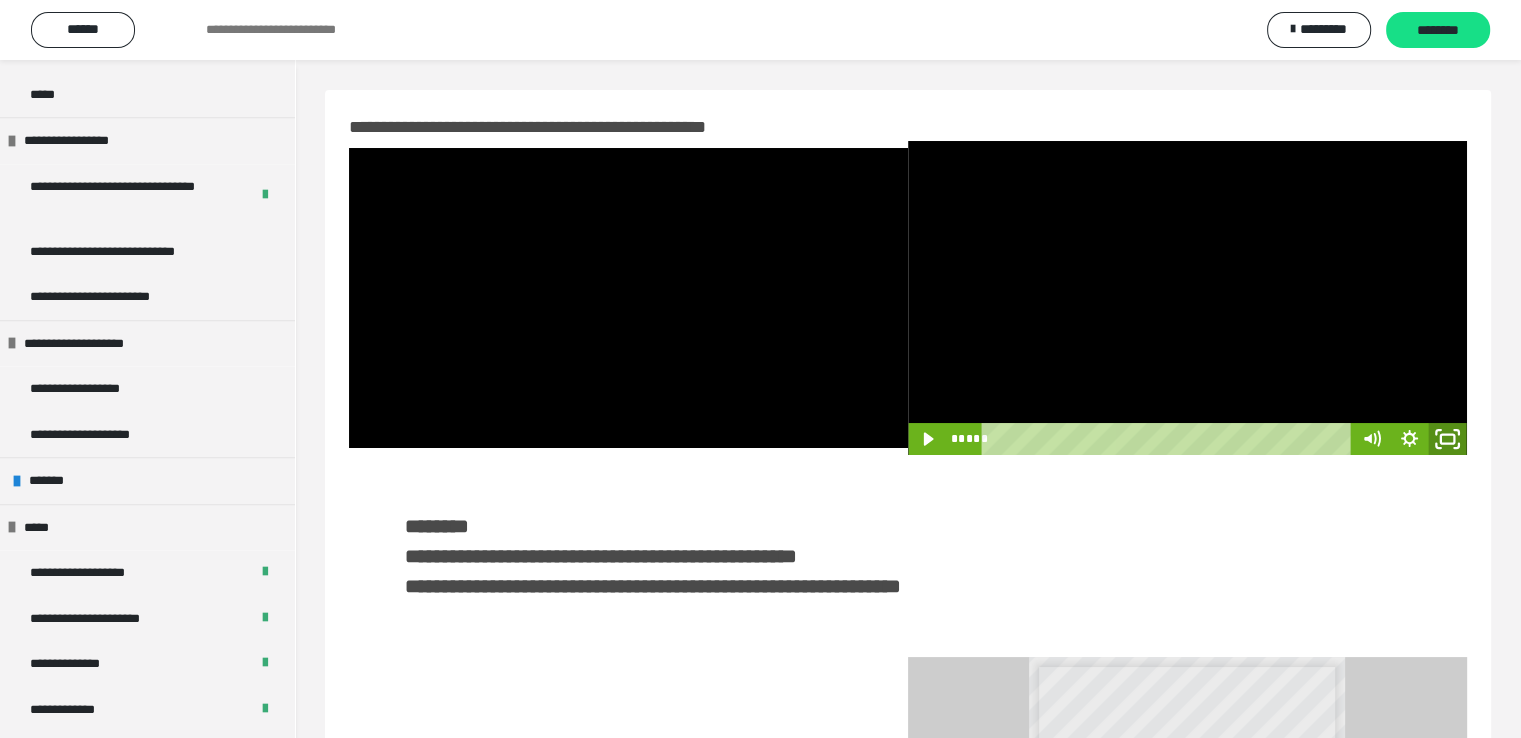 click 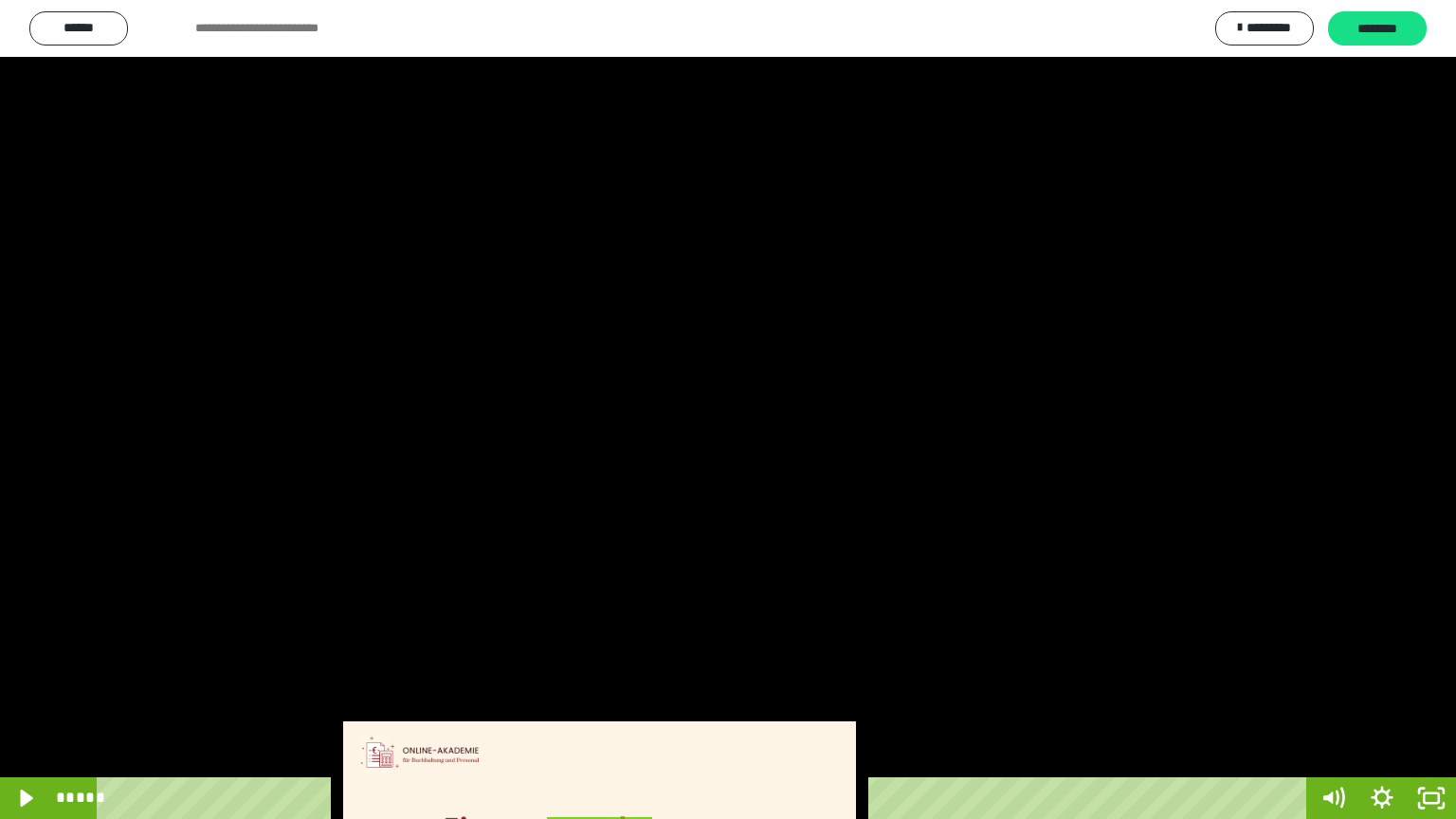 click at bounding box center [728, 410] 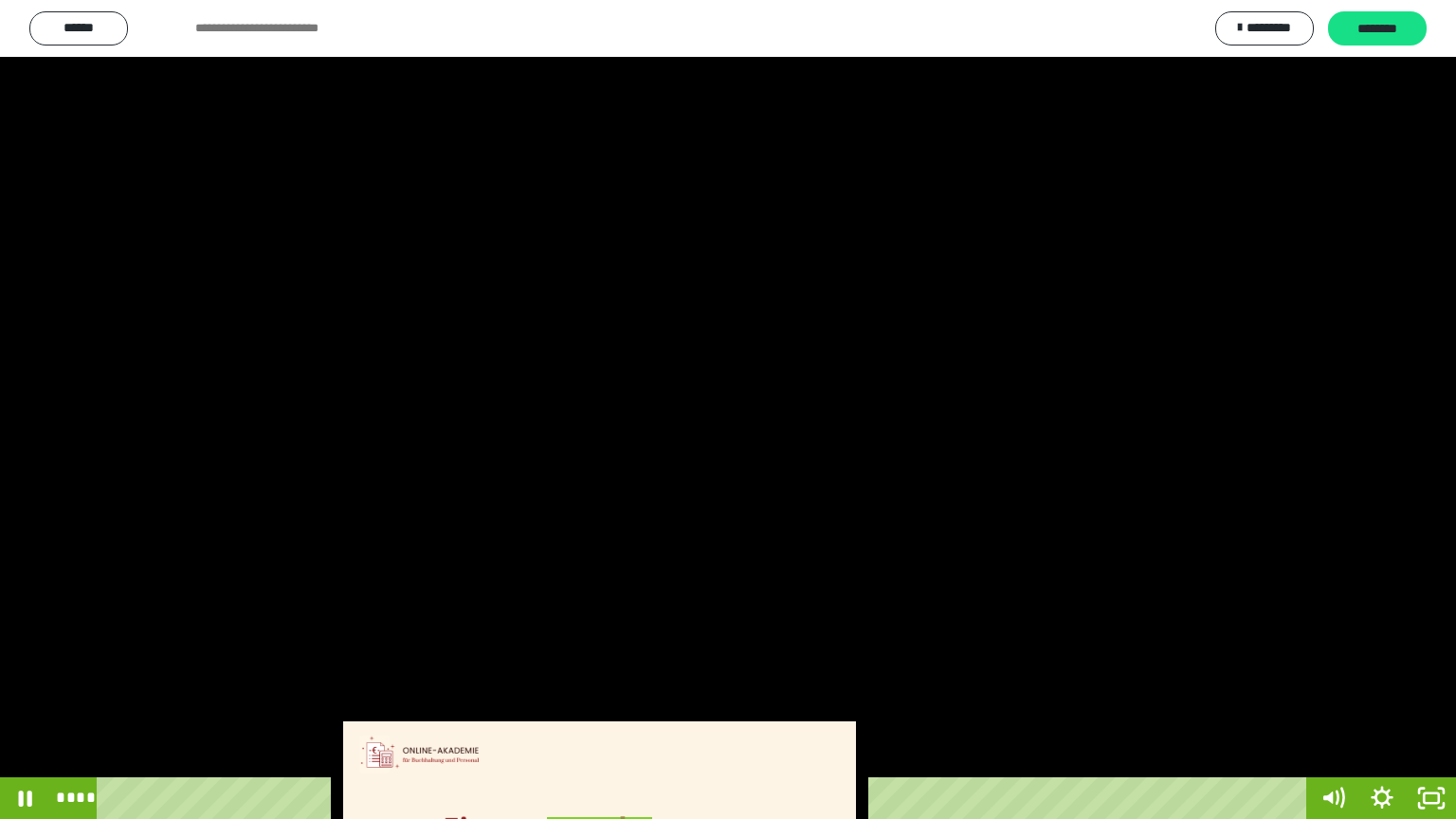 click at bounding box center [728, 410] 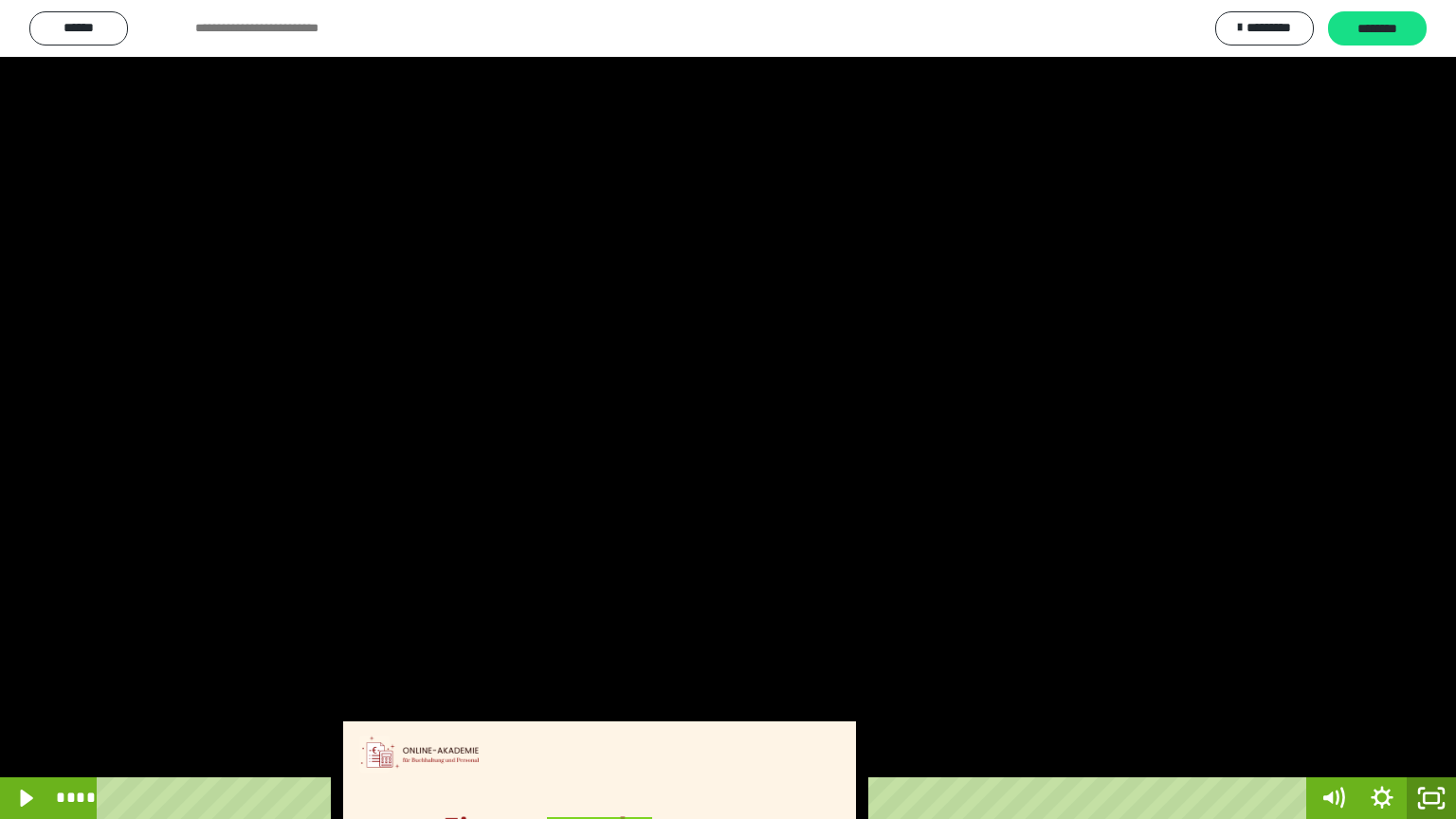 click 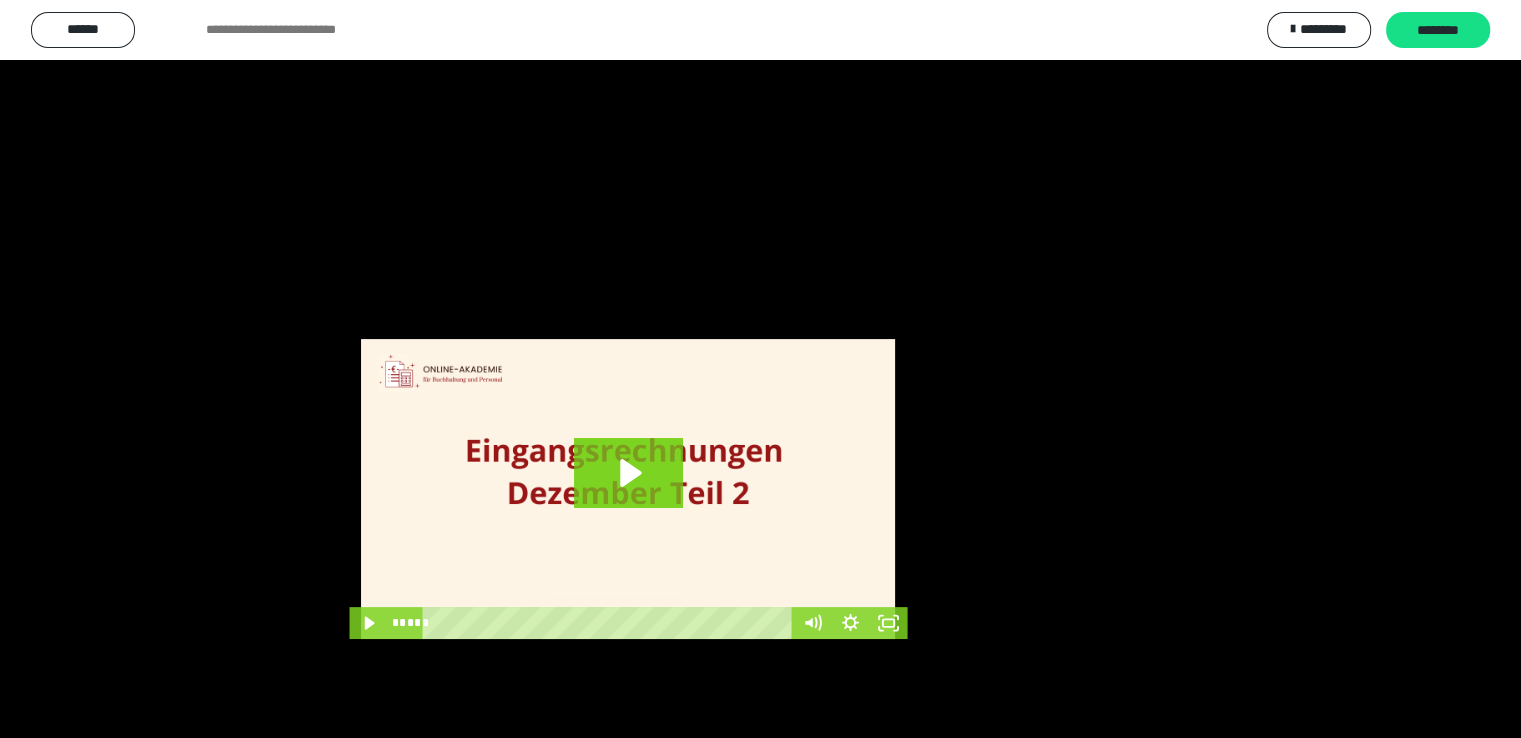 scroll, scrollTop: 419, scrollLeft: 0, axis: vertical 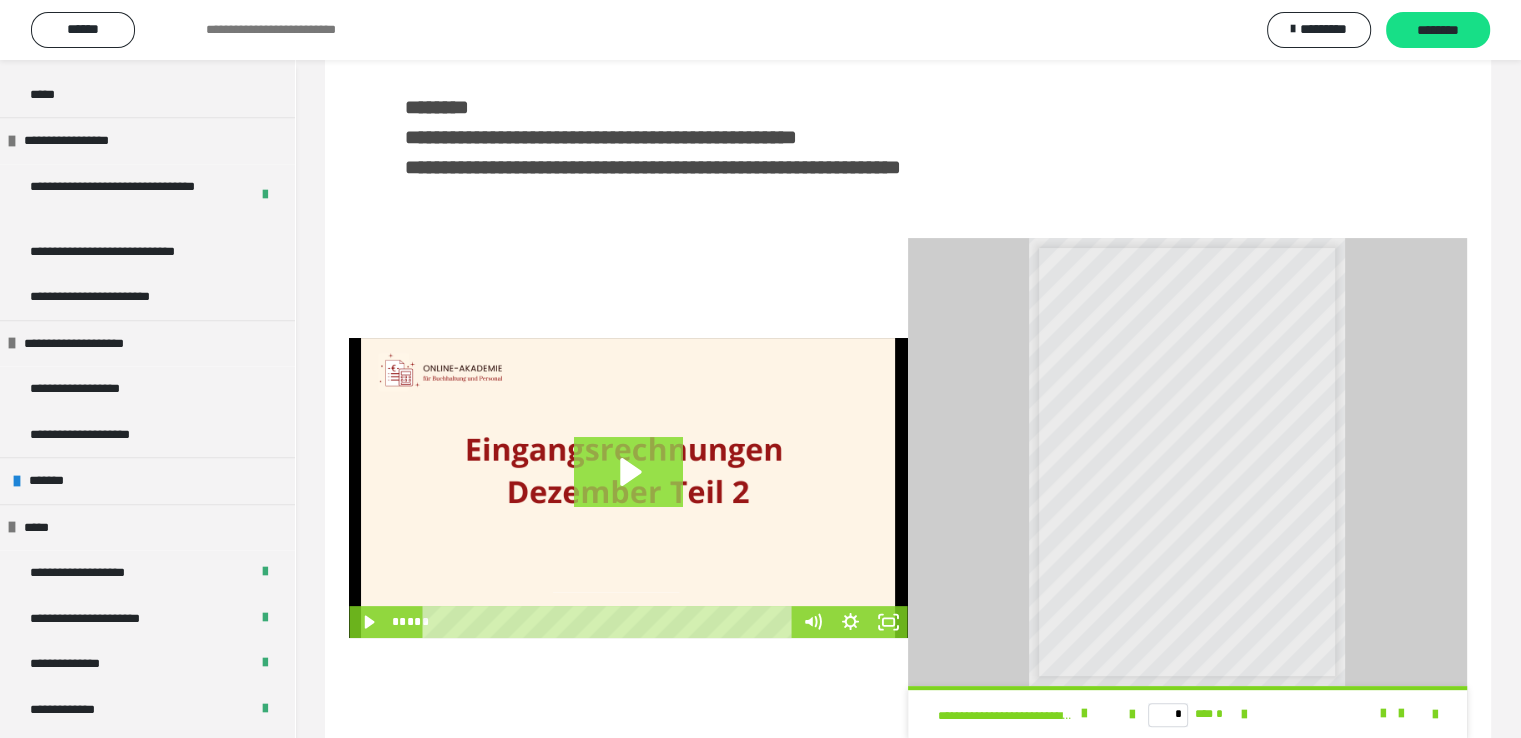 click 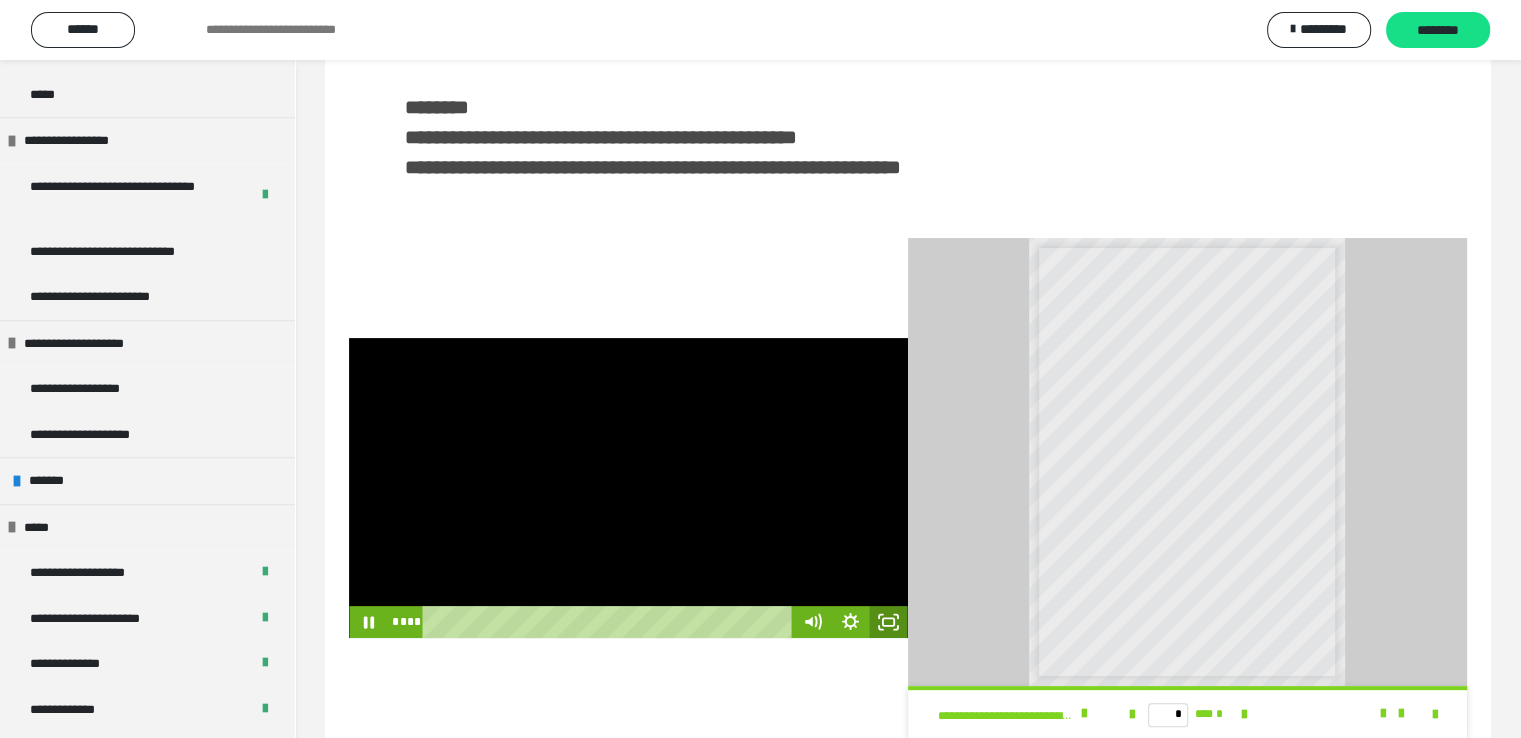 drag, startPoint x: 893, startPoint y: 621, endPoint x: 892, endPoint y: 708, distance: 87.005745 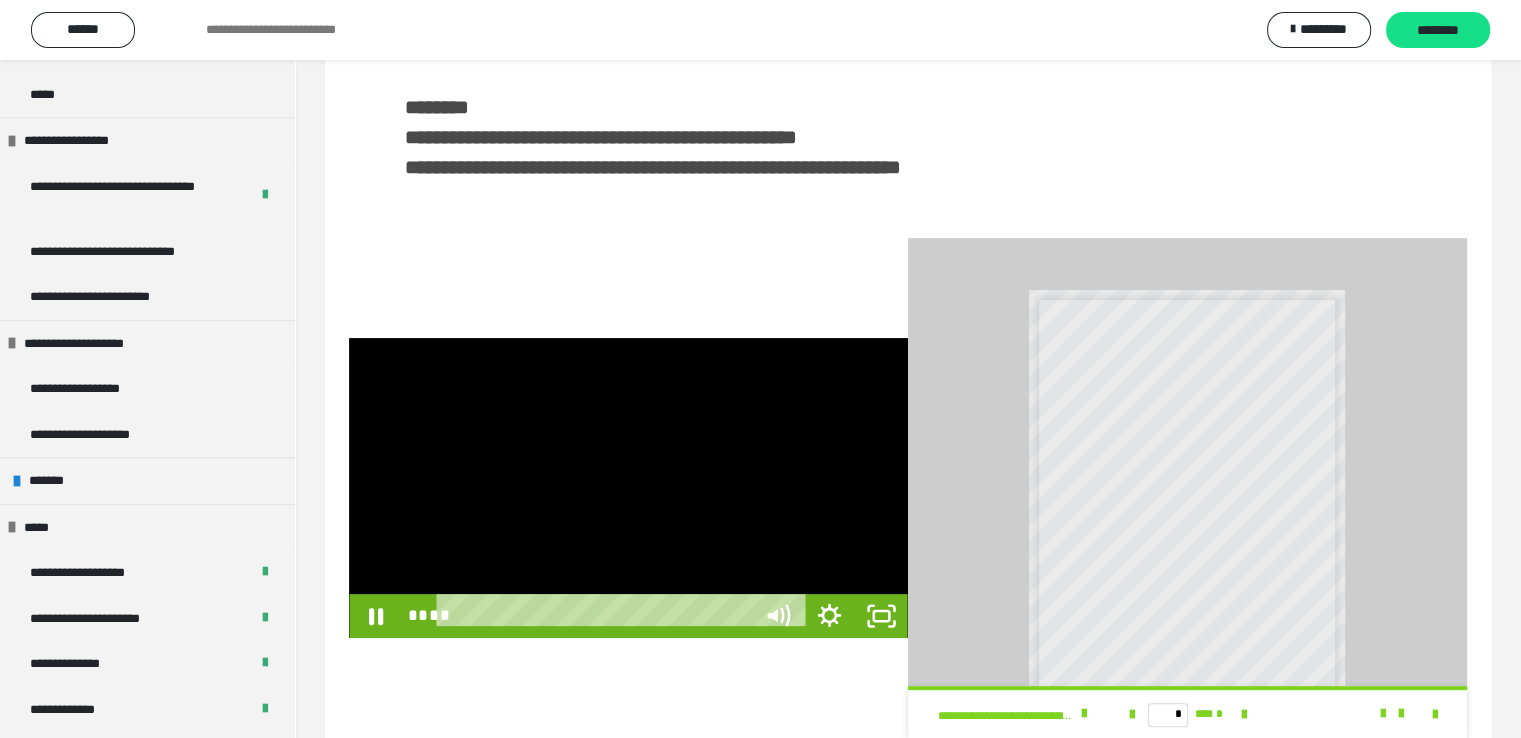 scroll, scrollTop: 352, scrollLeft: 0, axis: vertical 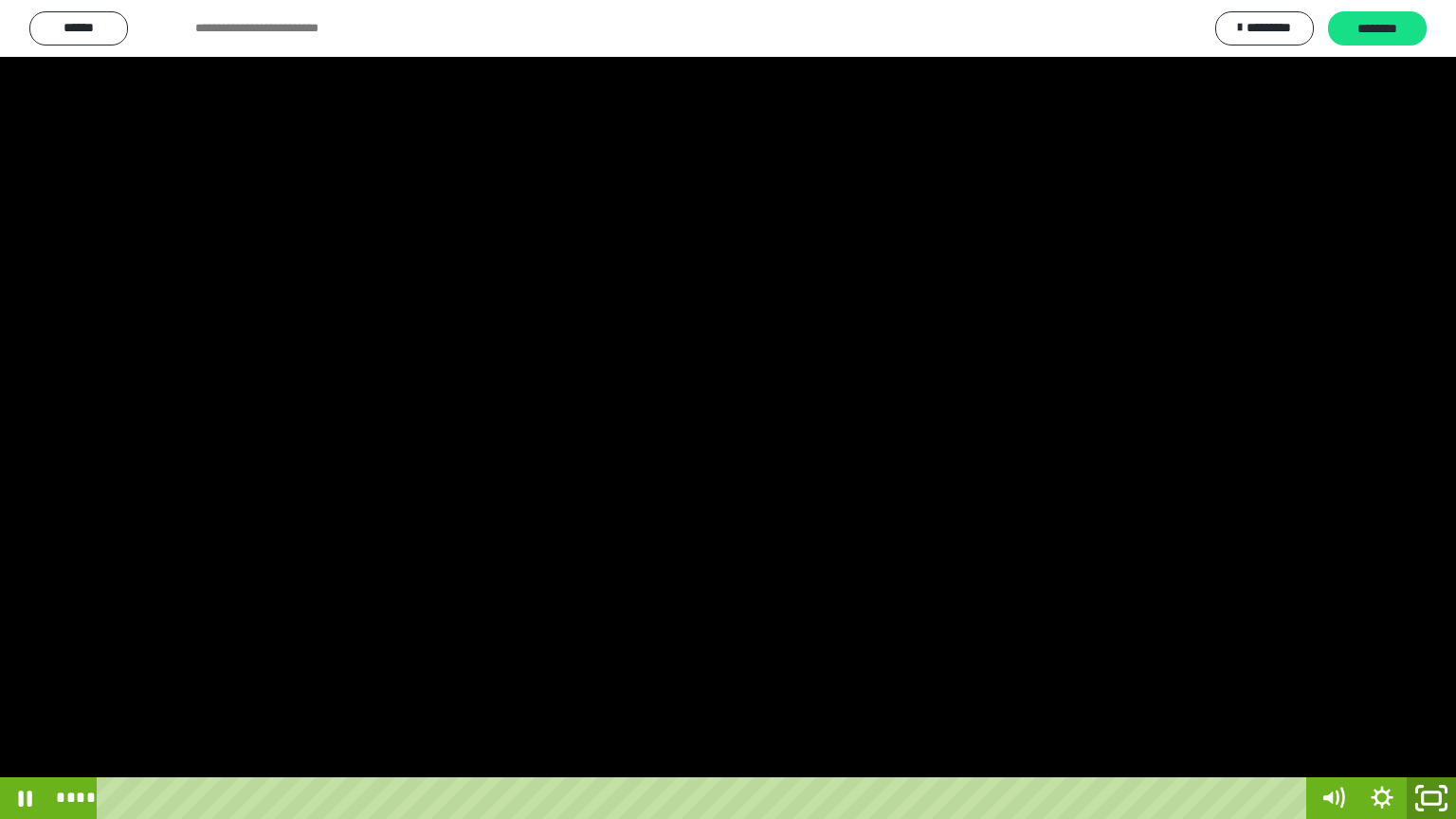 click 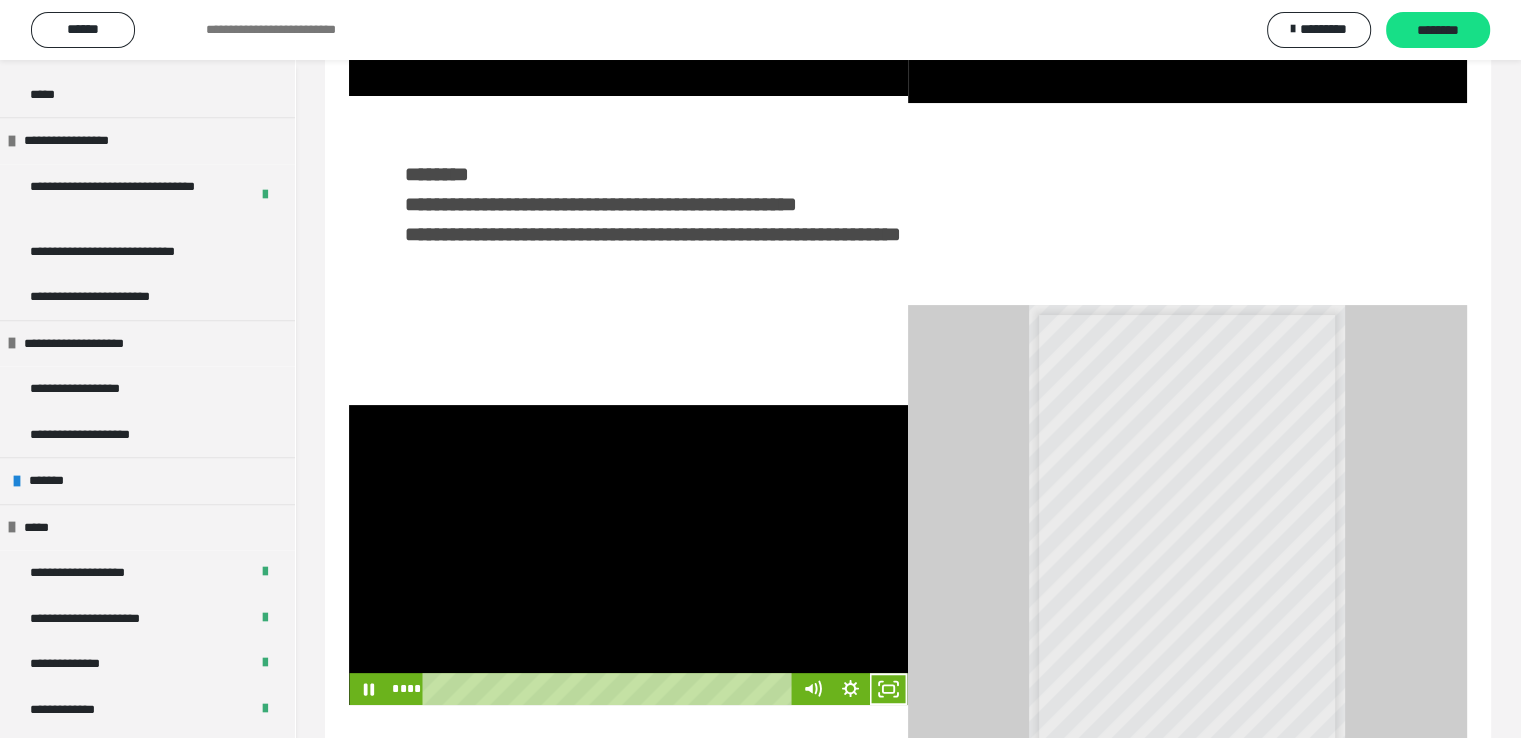 scroll, scrollTop: 470, scrollLeft: 0, axis: vertical 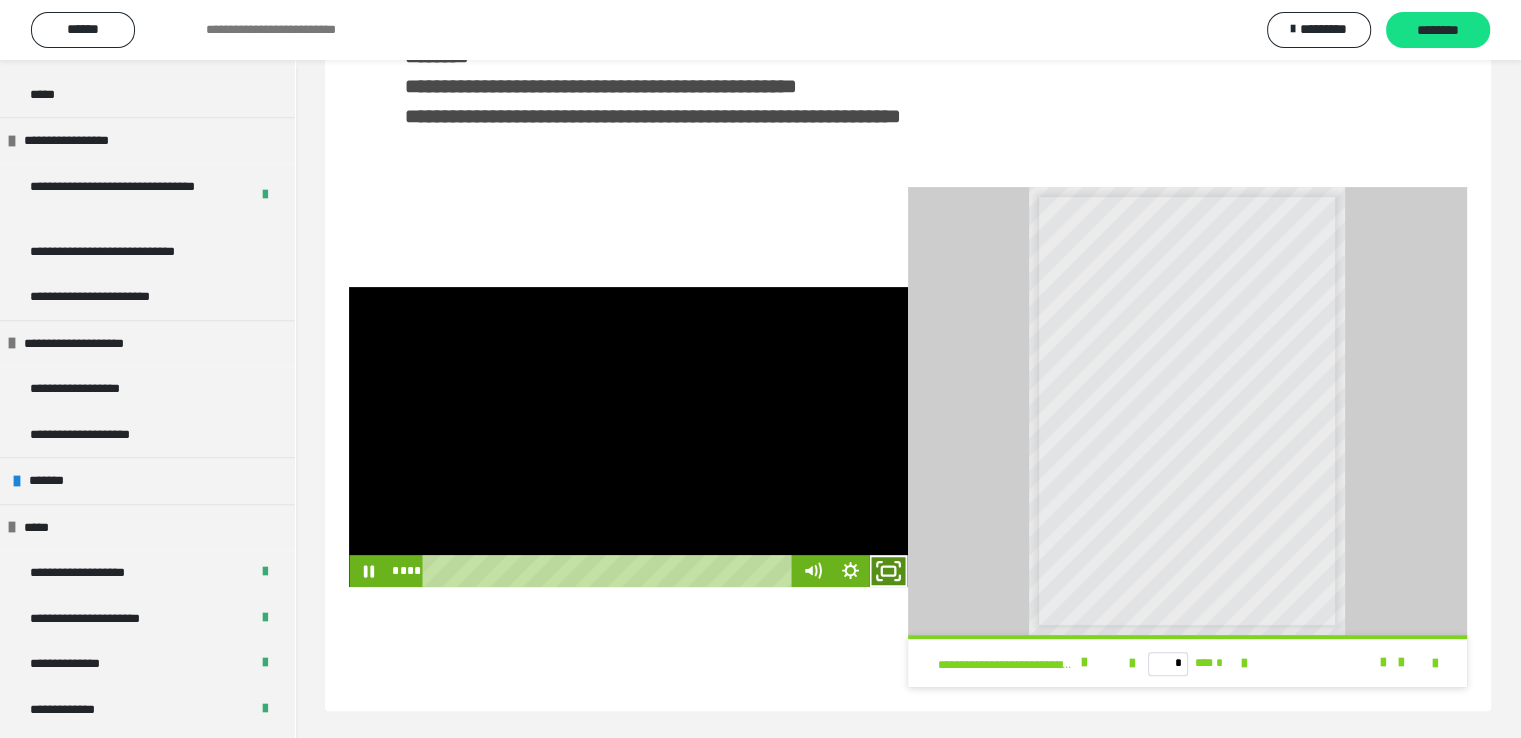 click 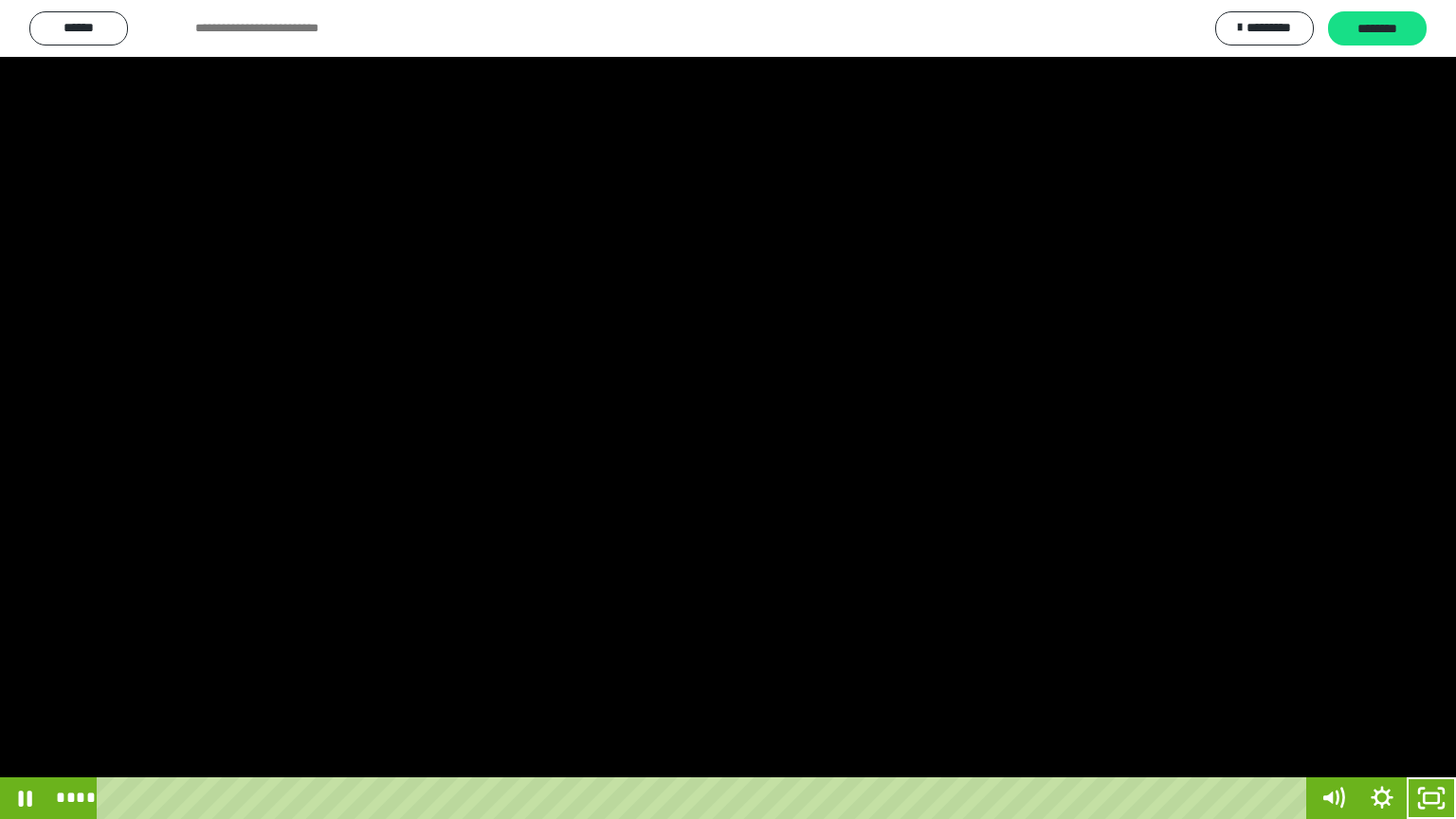 click at bounding box center [728, 410] 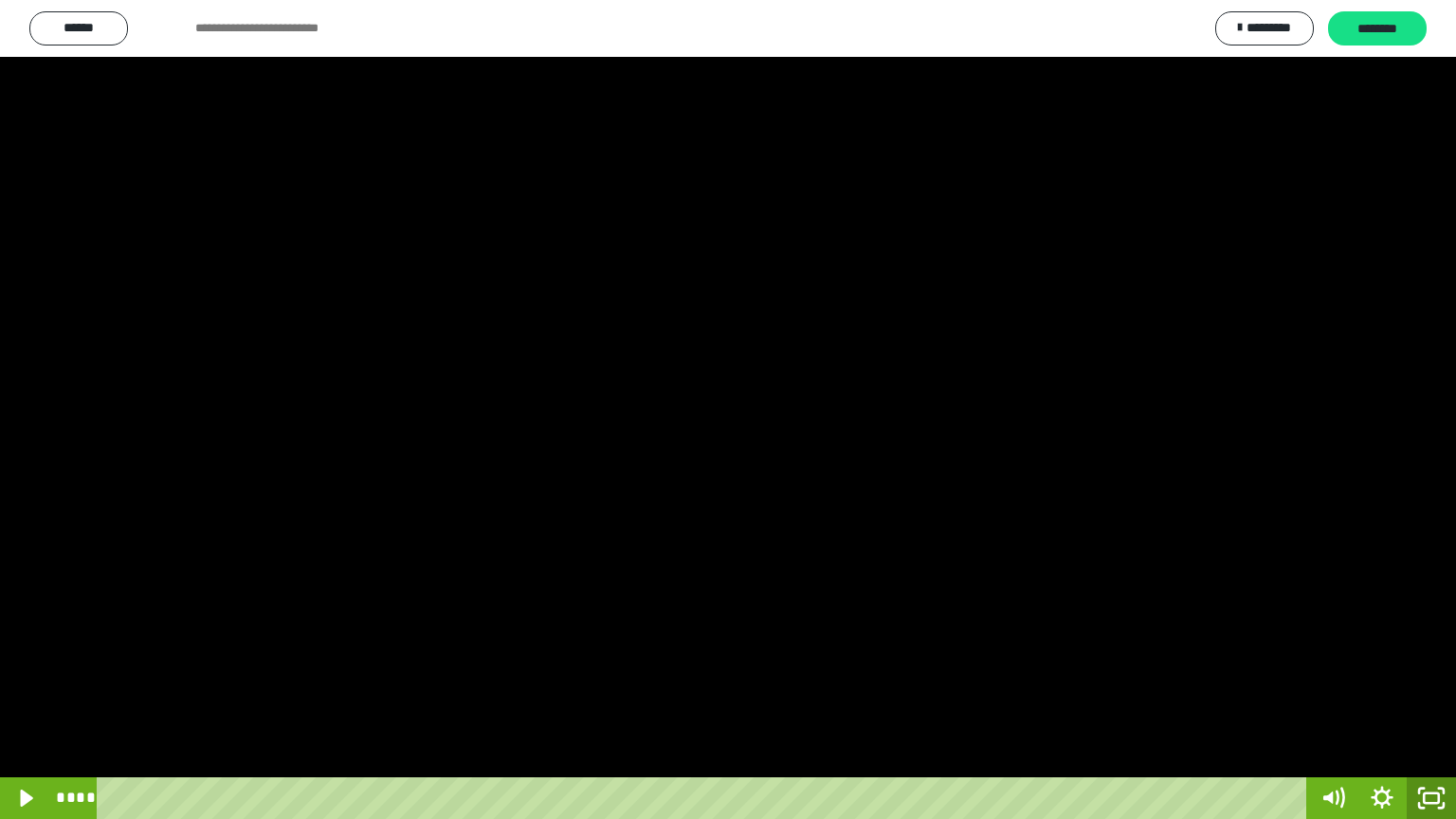 click 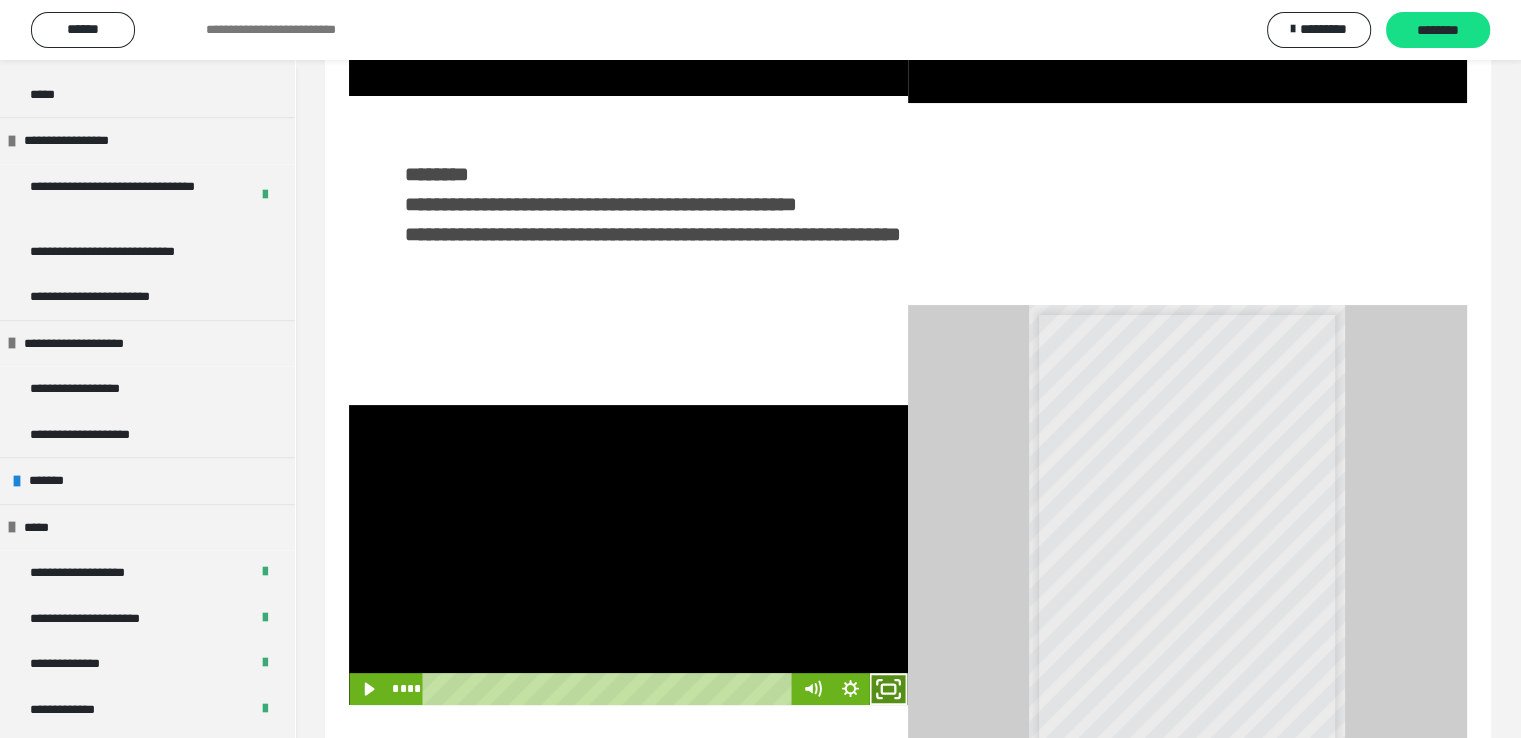 click 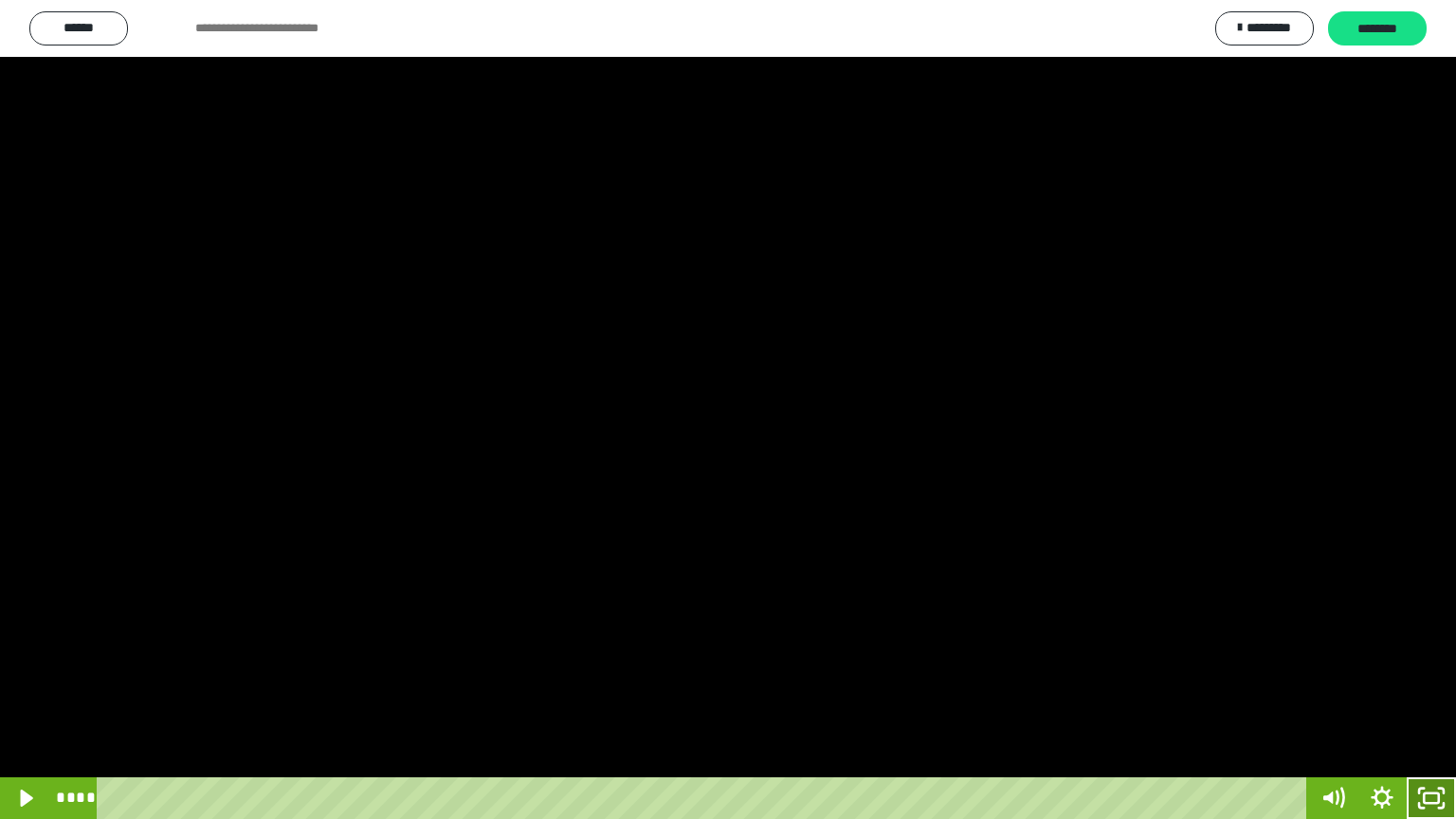 click 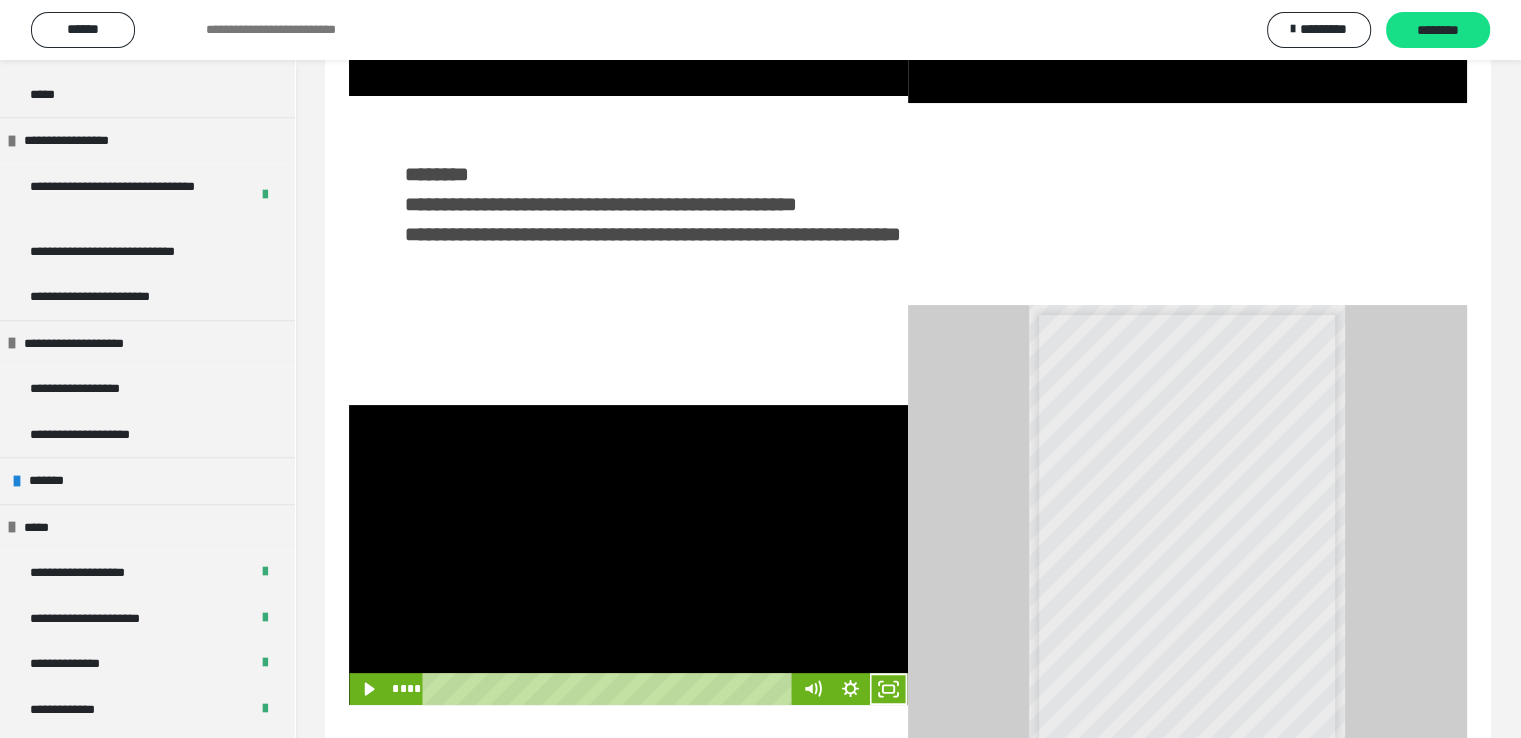 click at bounding box center [628, 555] 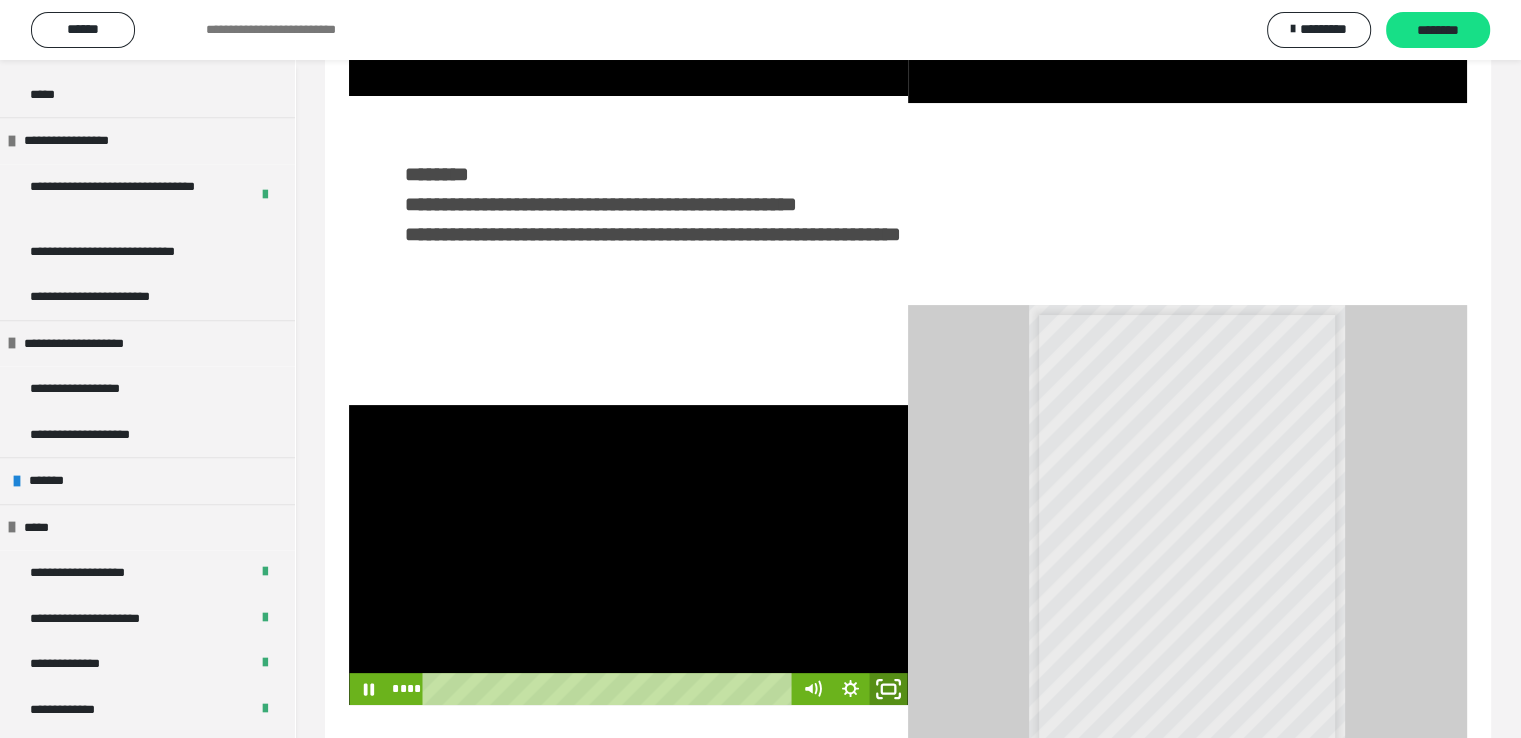 click 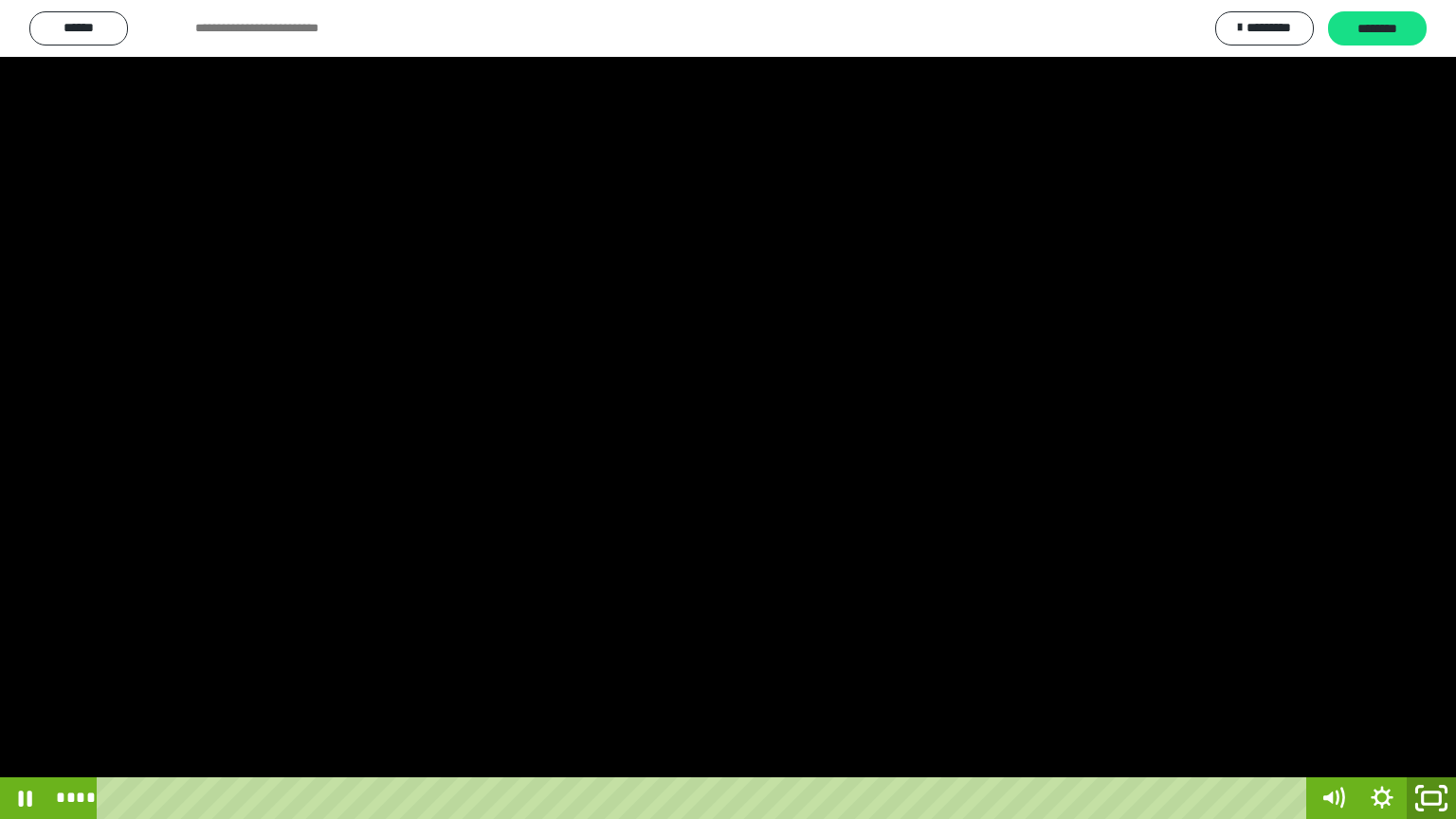 click 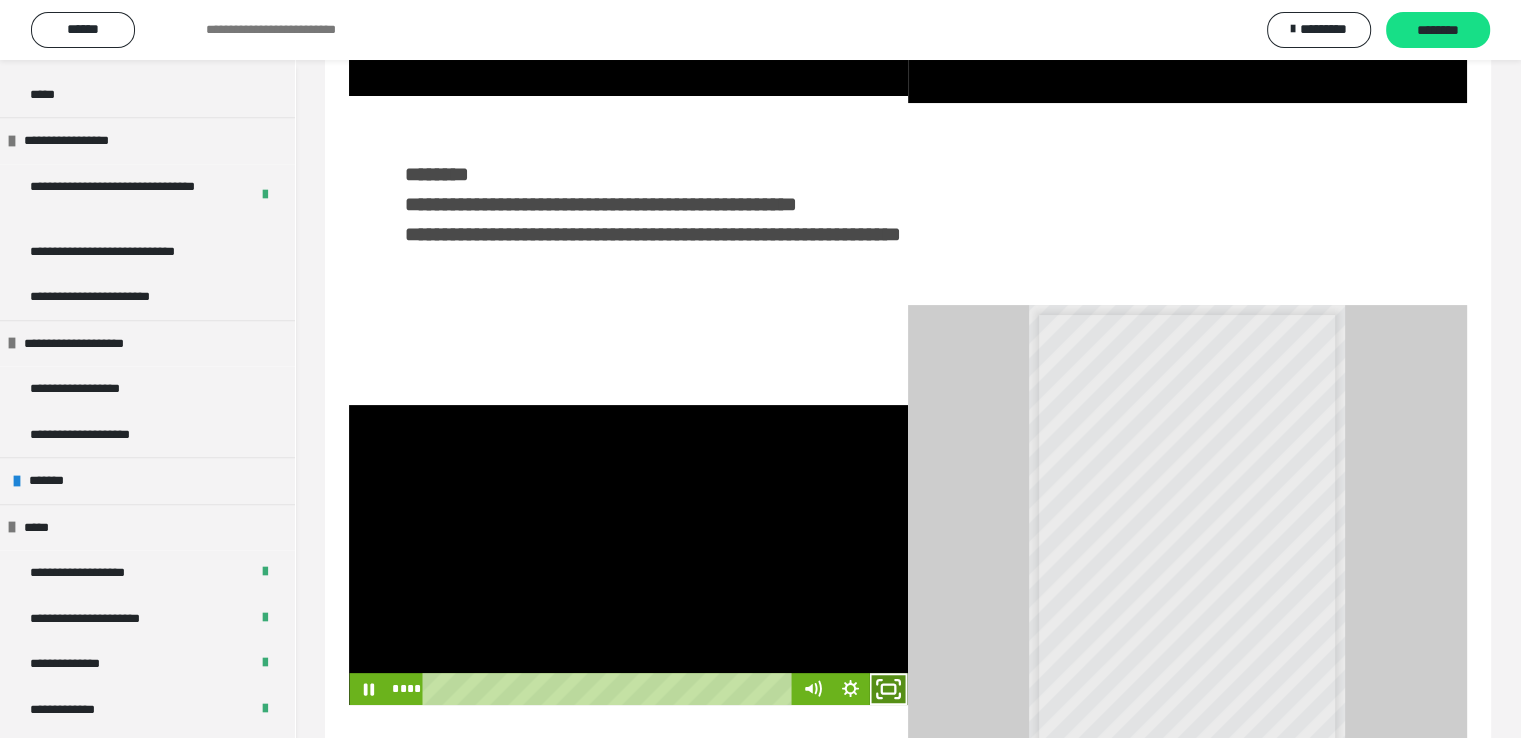 click 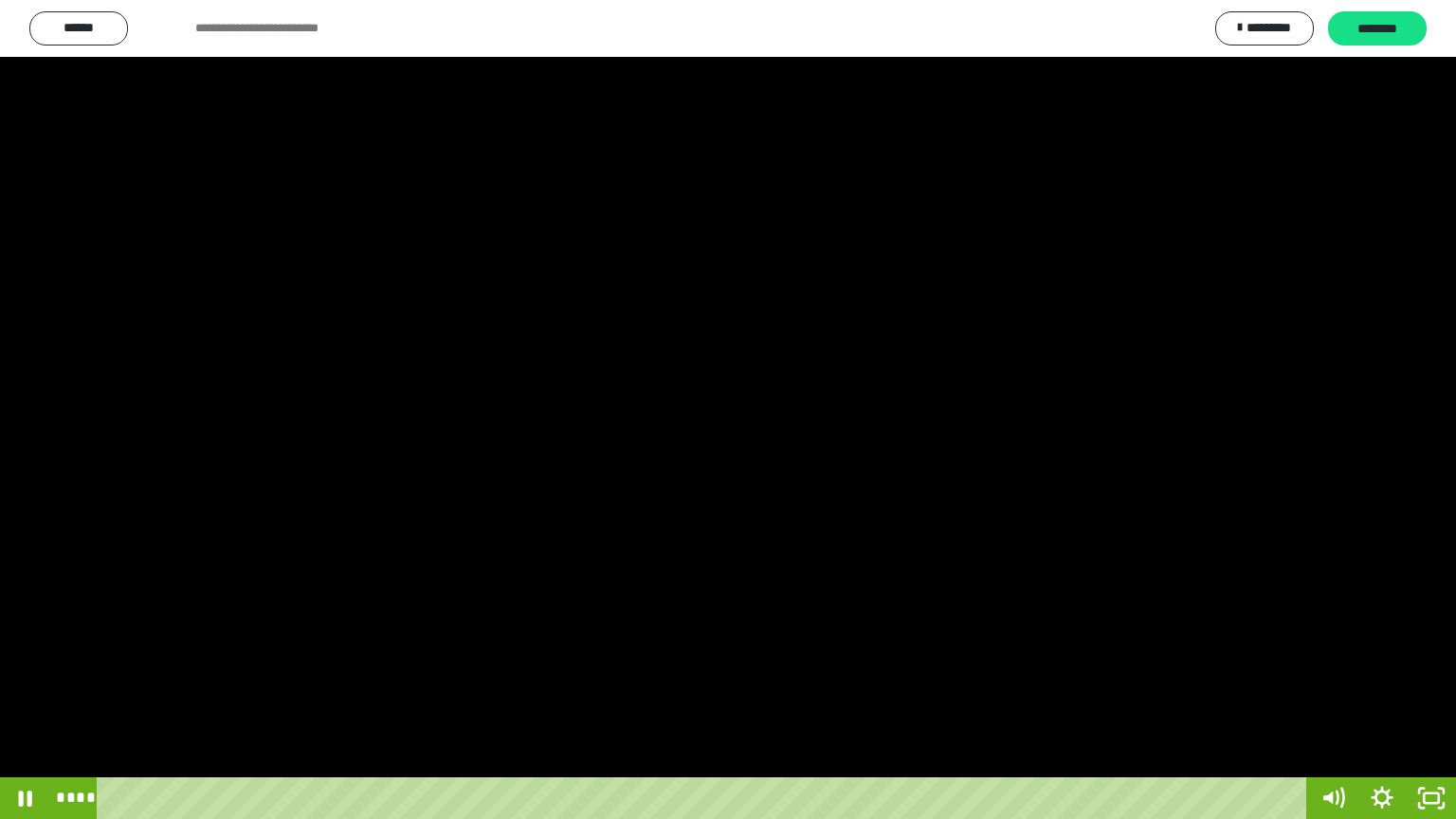 click at bounding box center [728, 410] 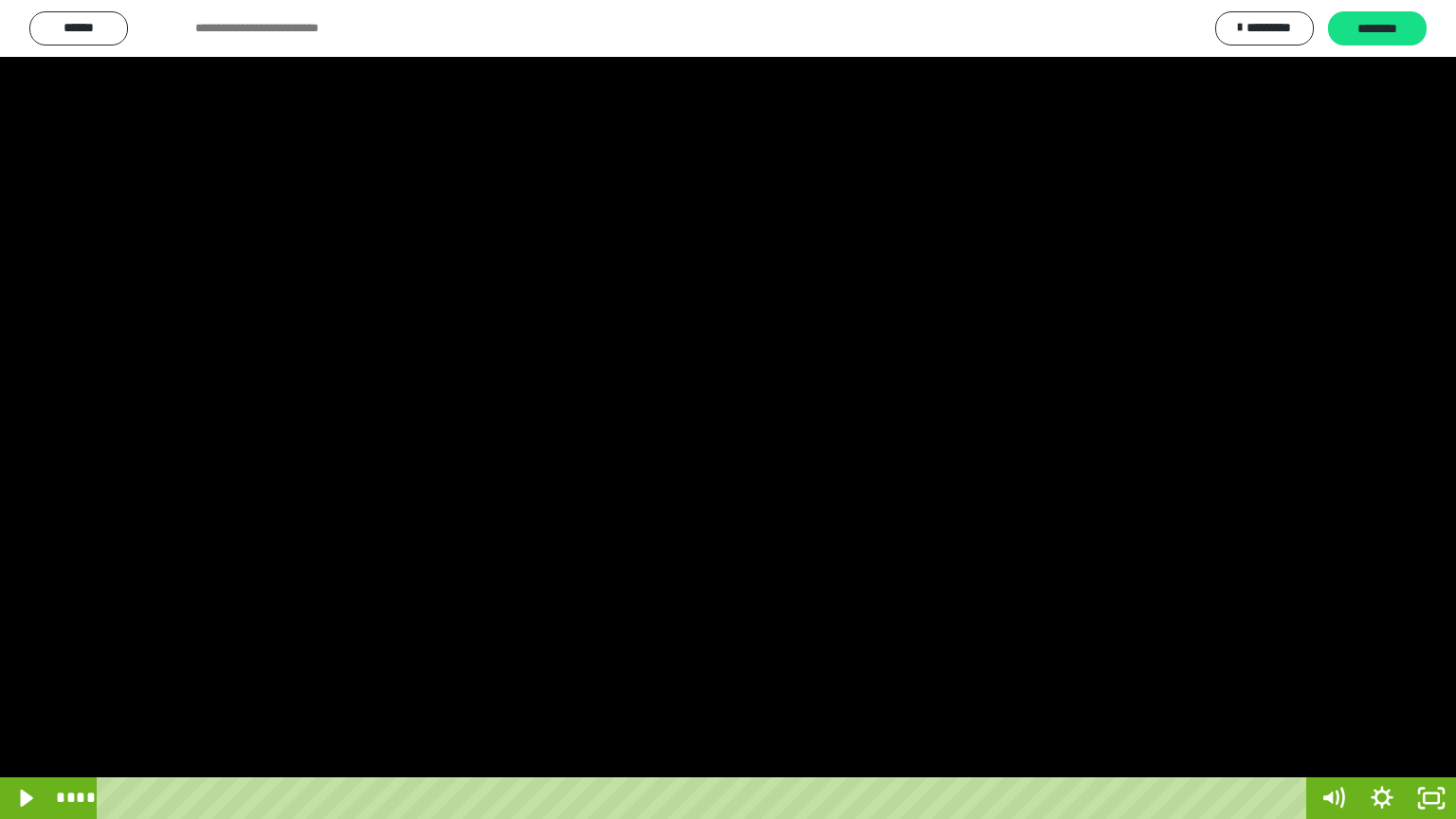 click at bounding box center (728, 410) 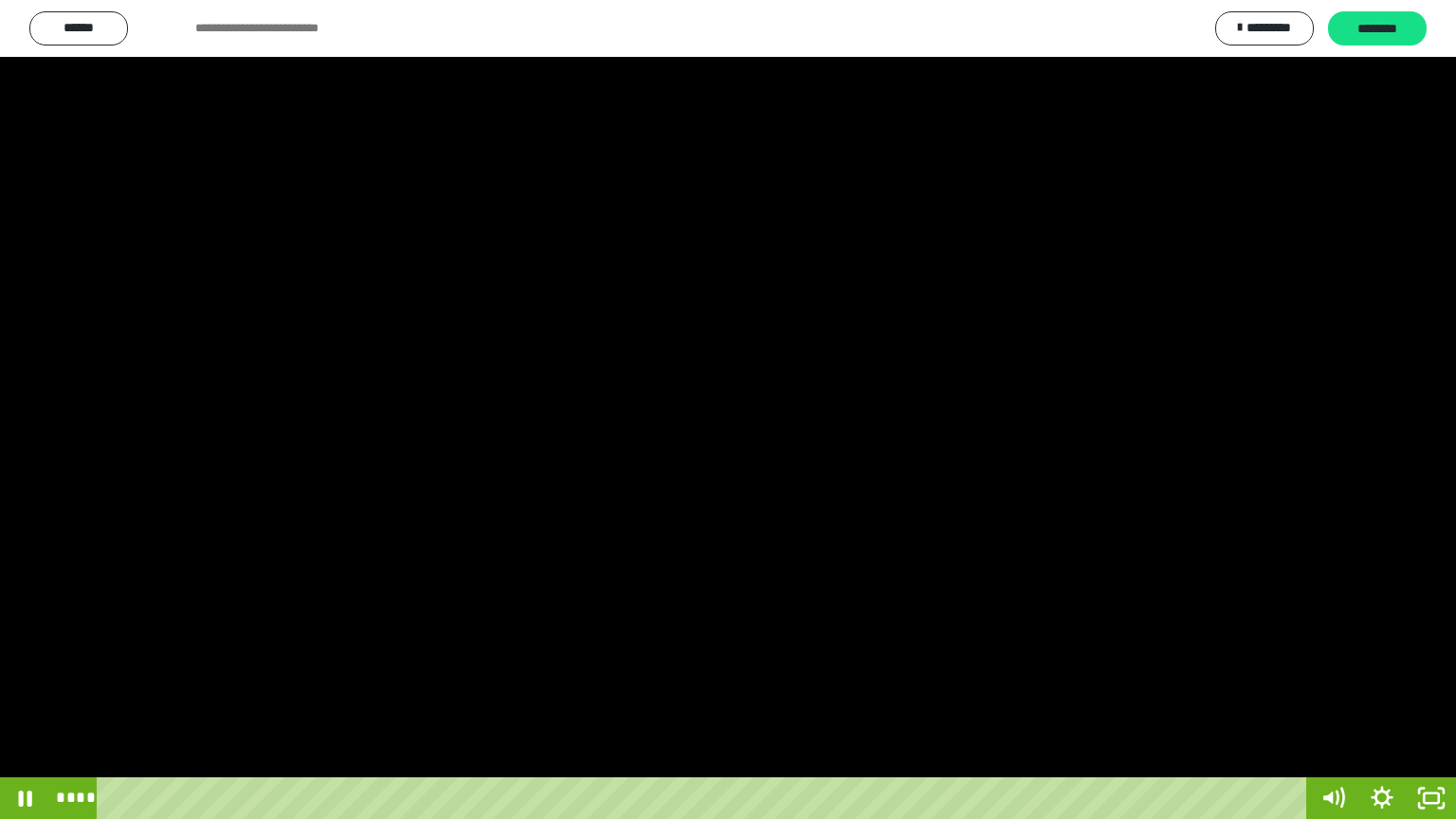 click at bounding box center [728, 410] 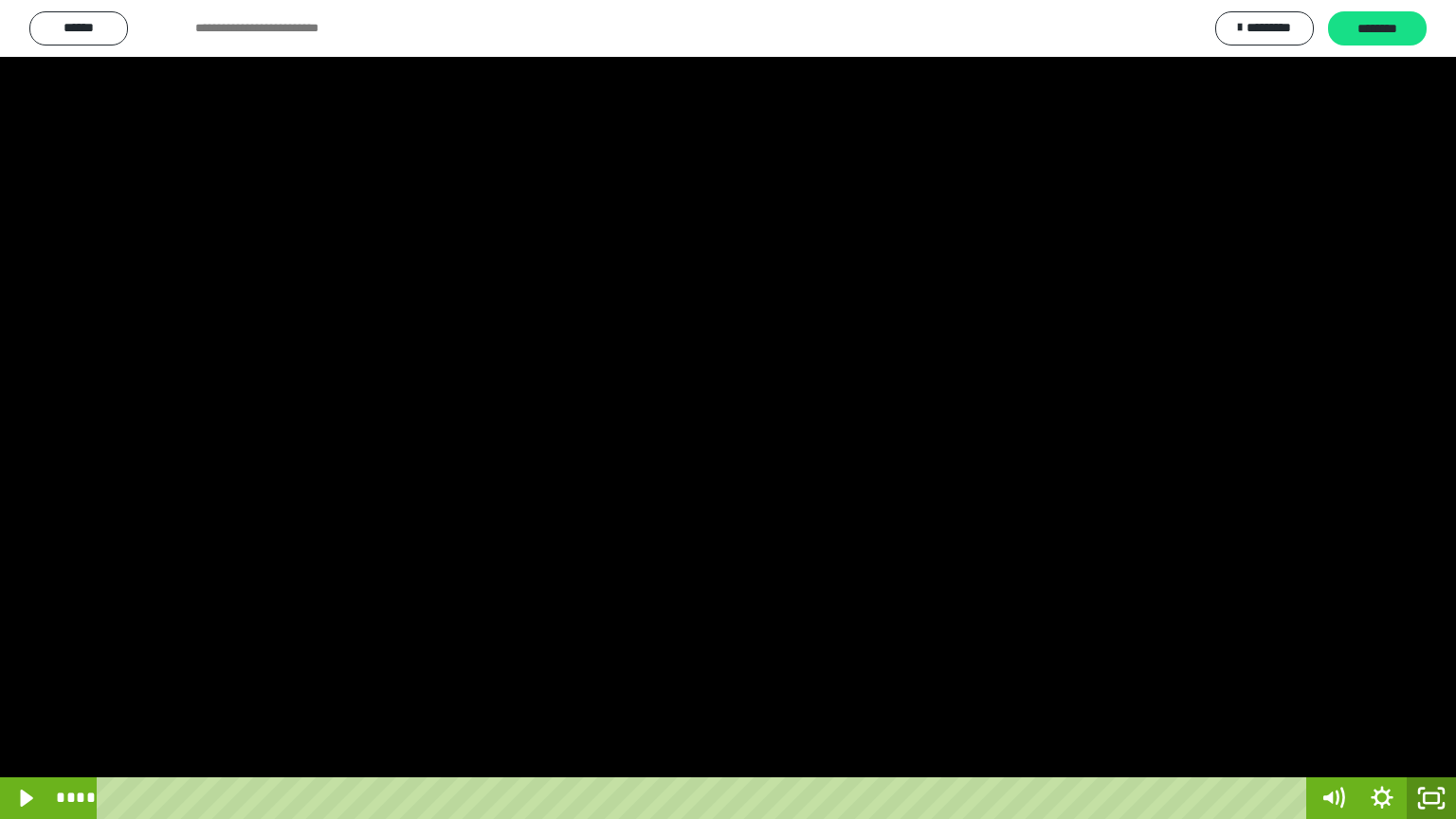 click 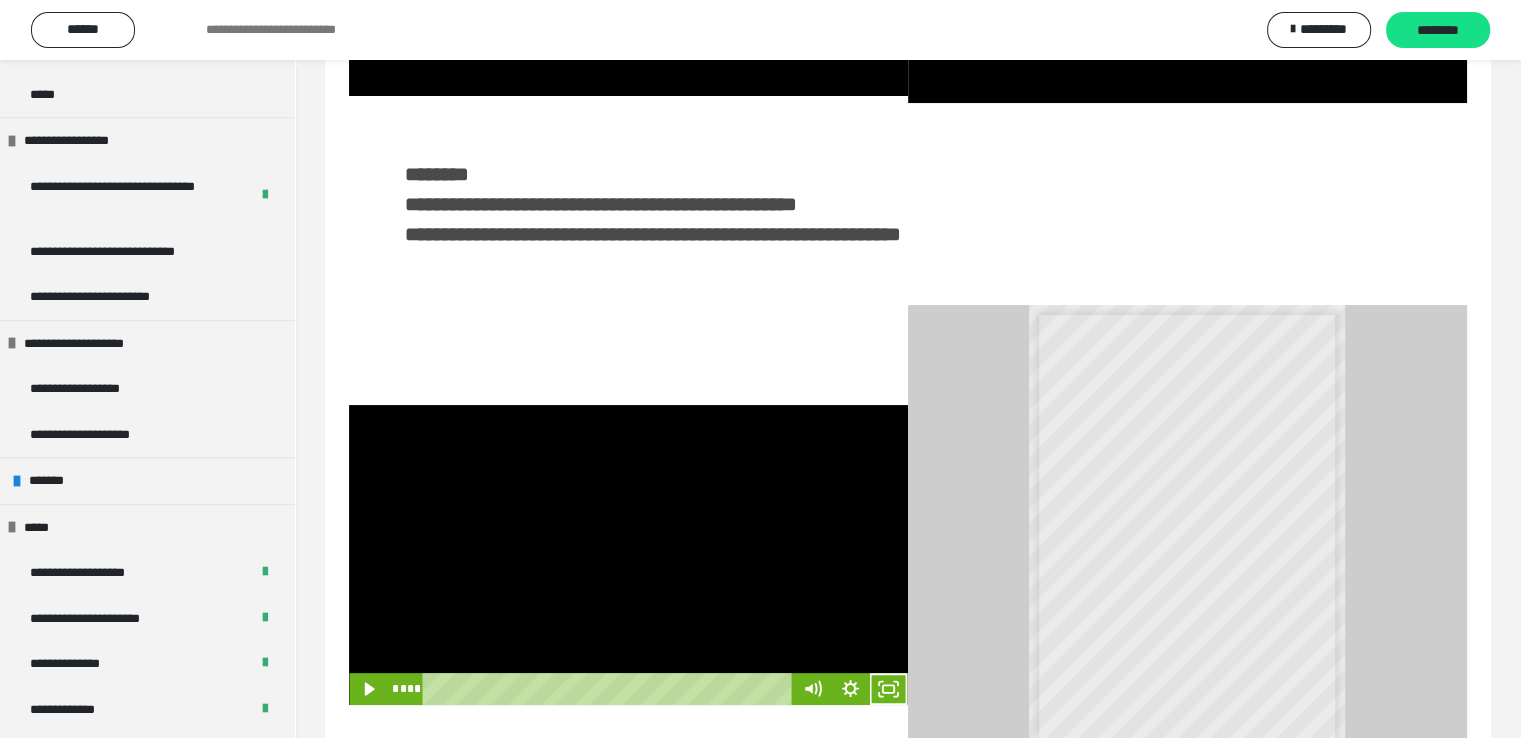 click at bounding box center (628, 555) 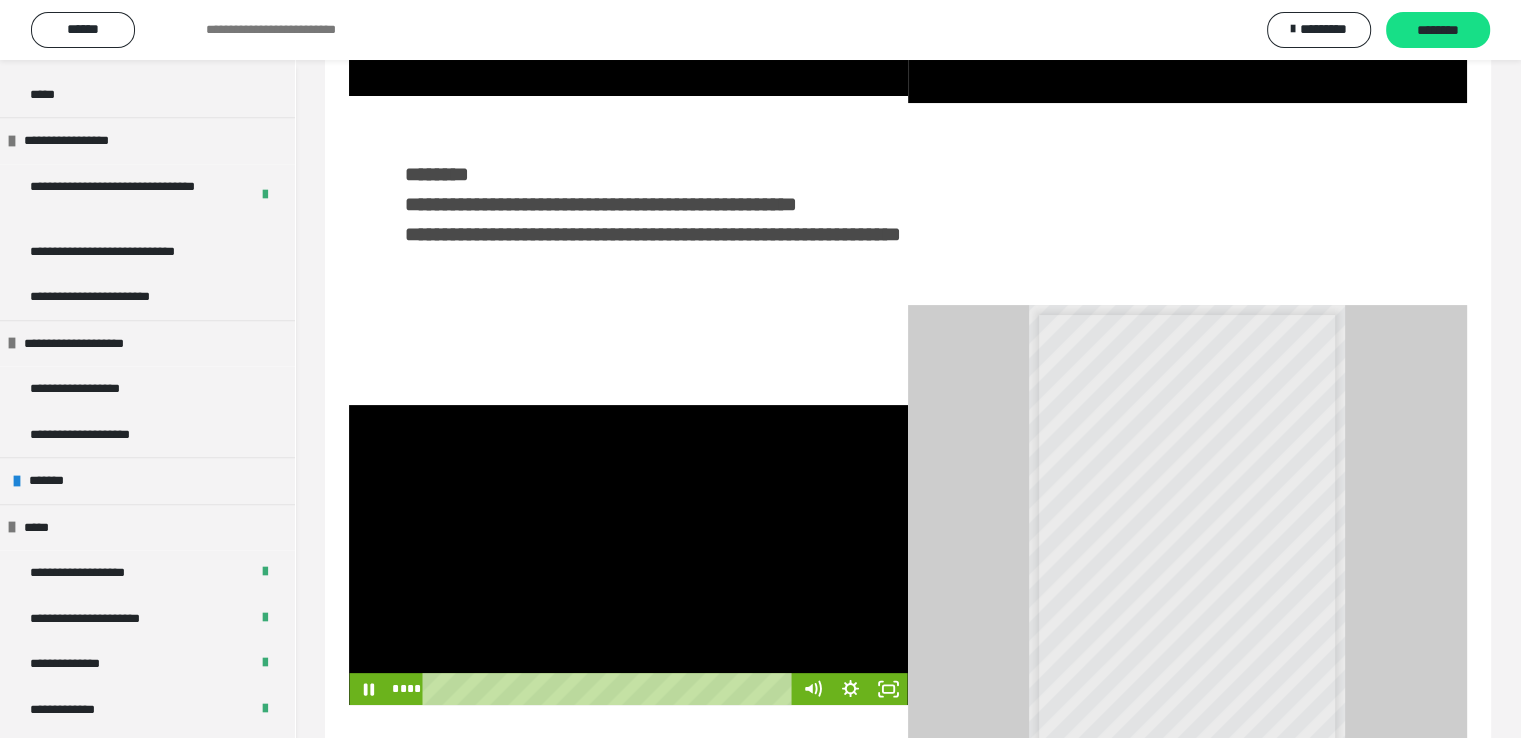 click at bounding box center (628, 555) 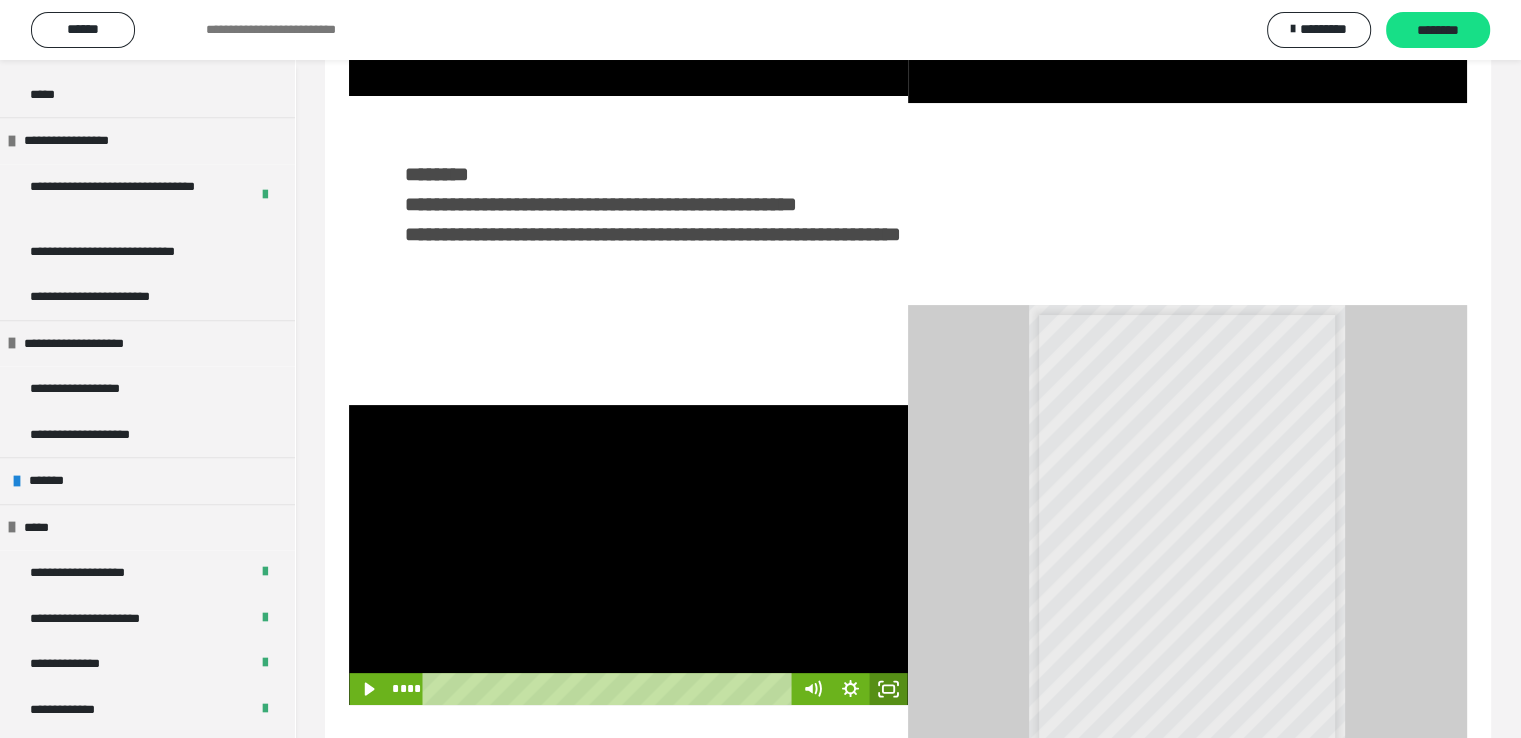 click 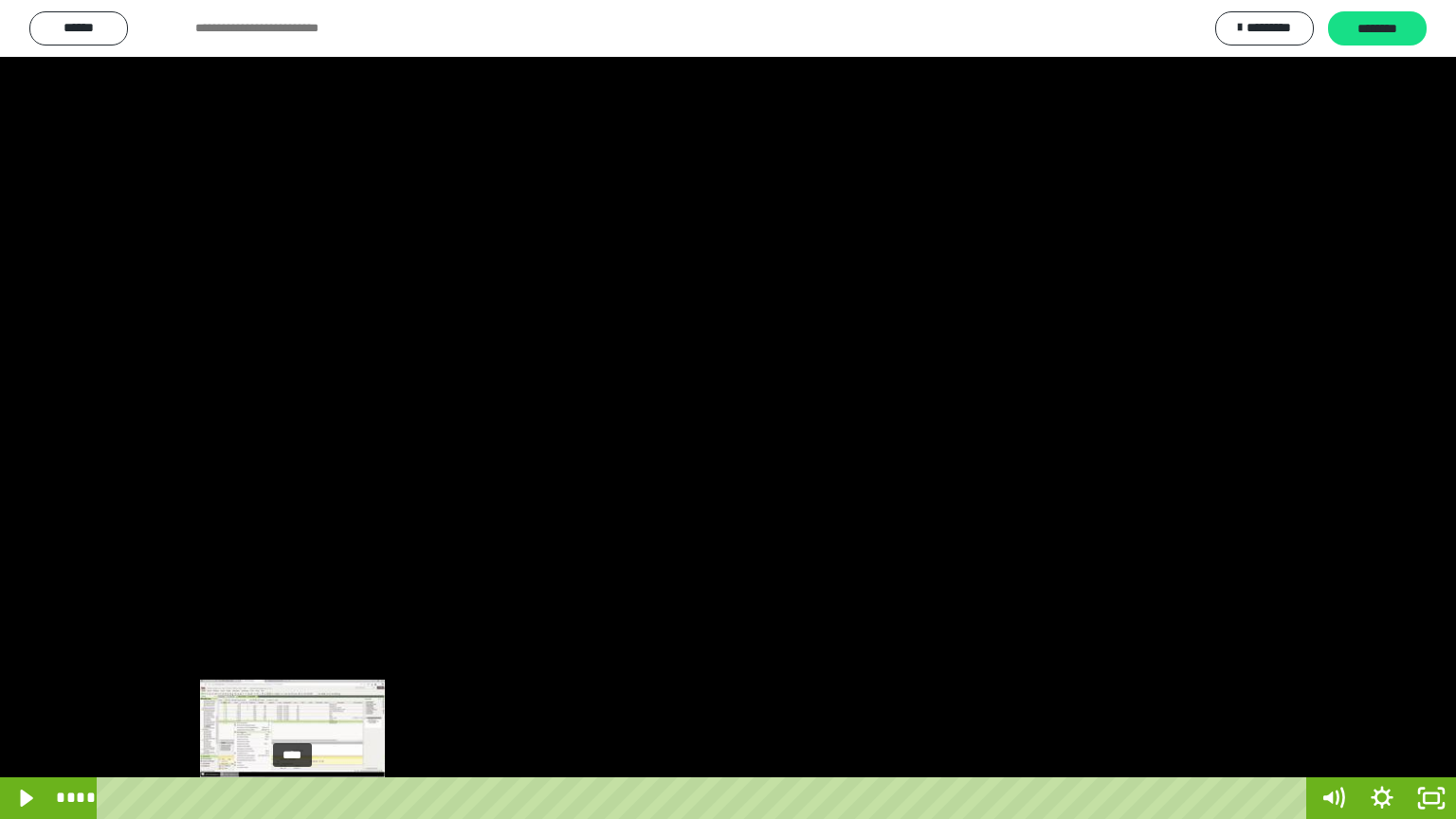 click on "****" at bounding box center [705, 798] 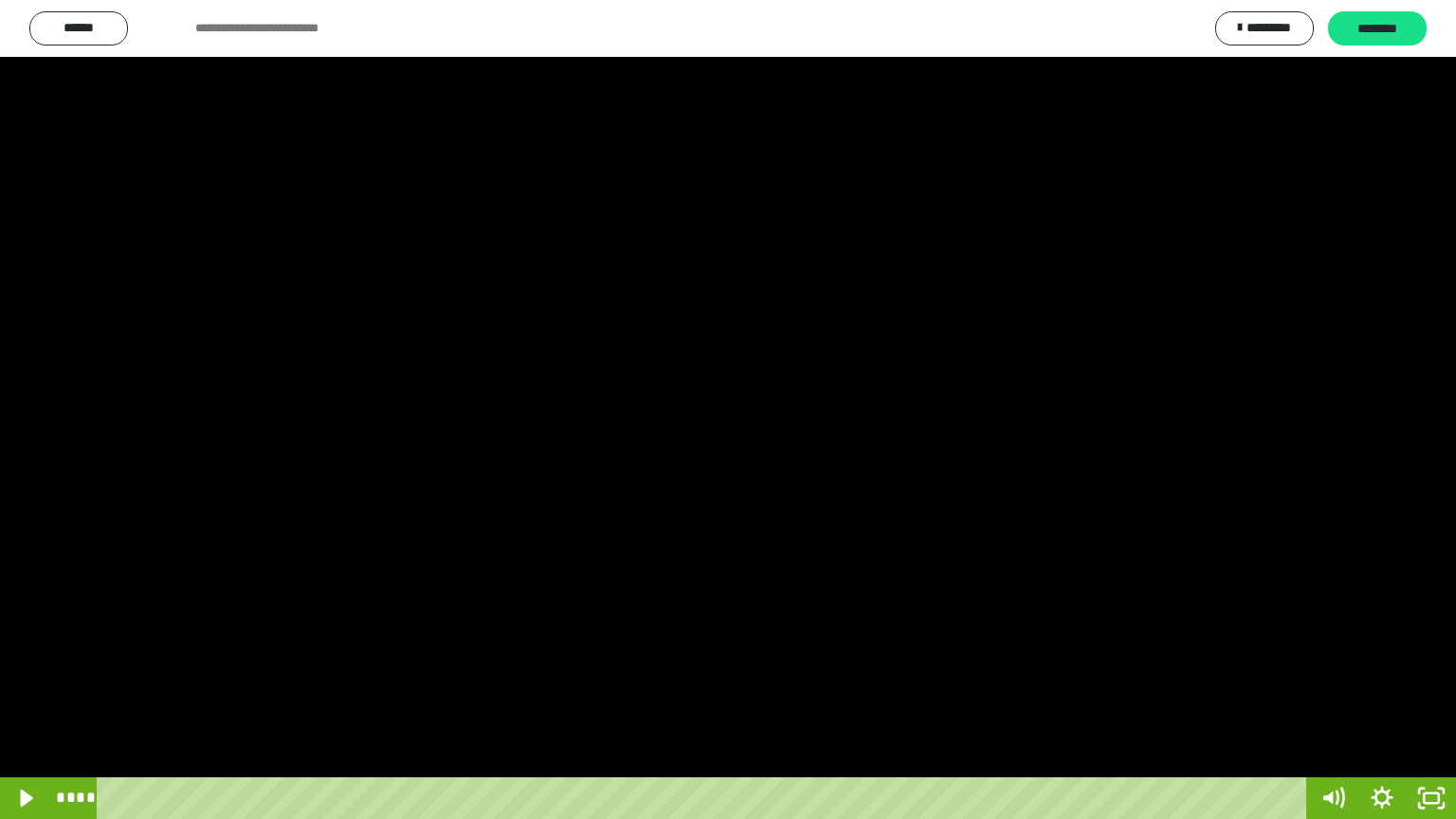 click at bounding box center (728, 410) 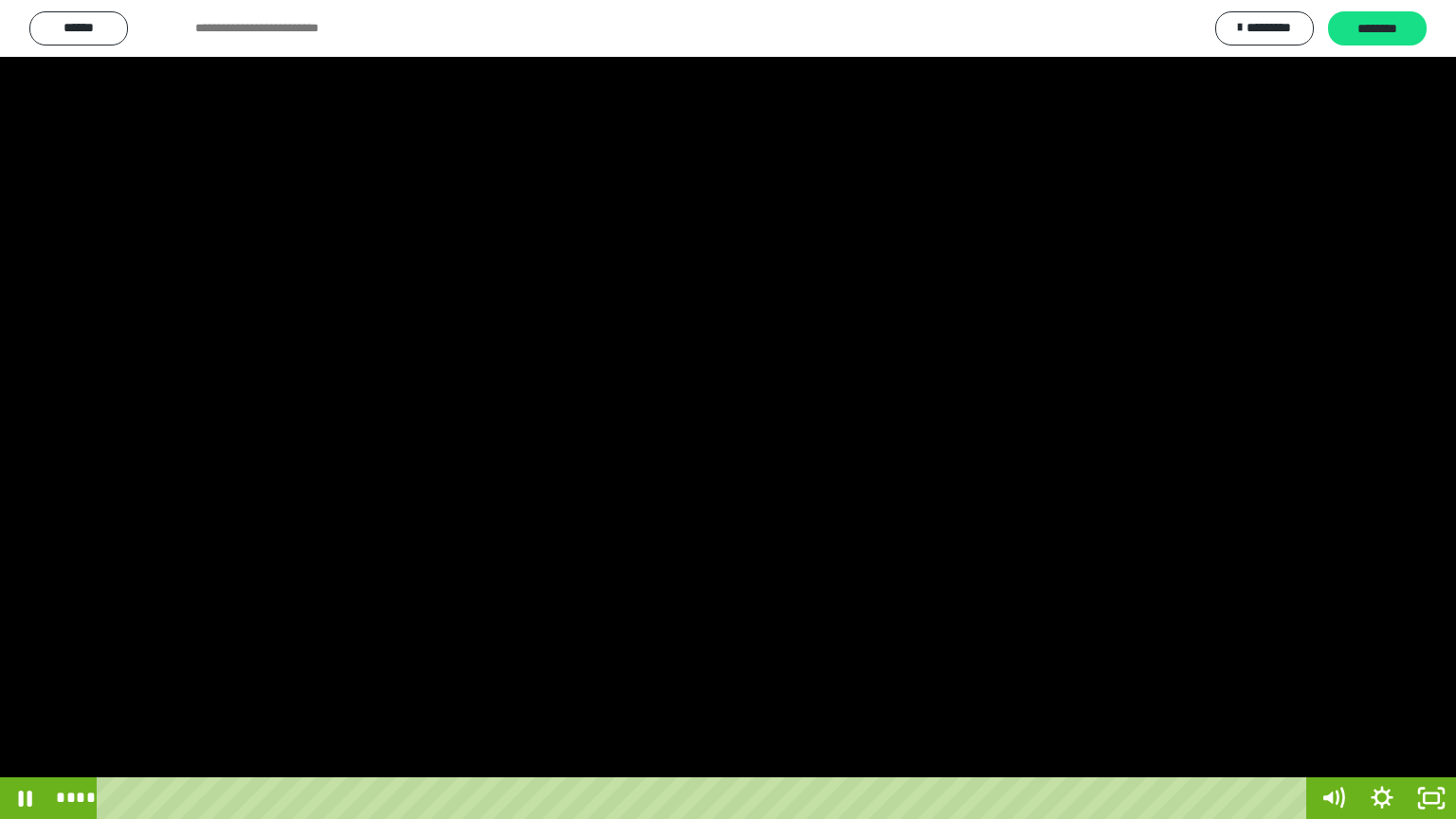 click at bounding box center [728, 410] 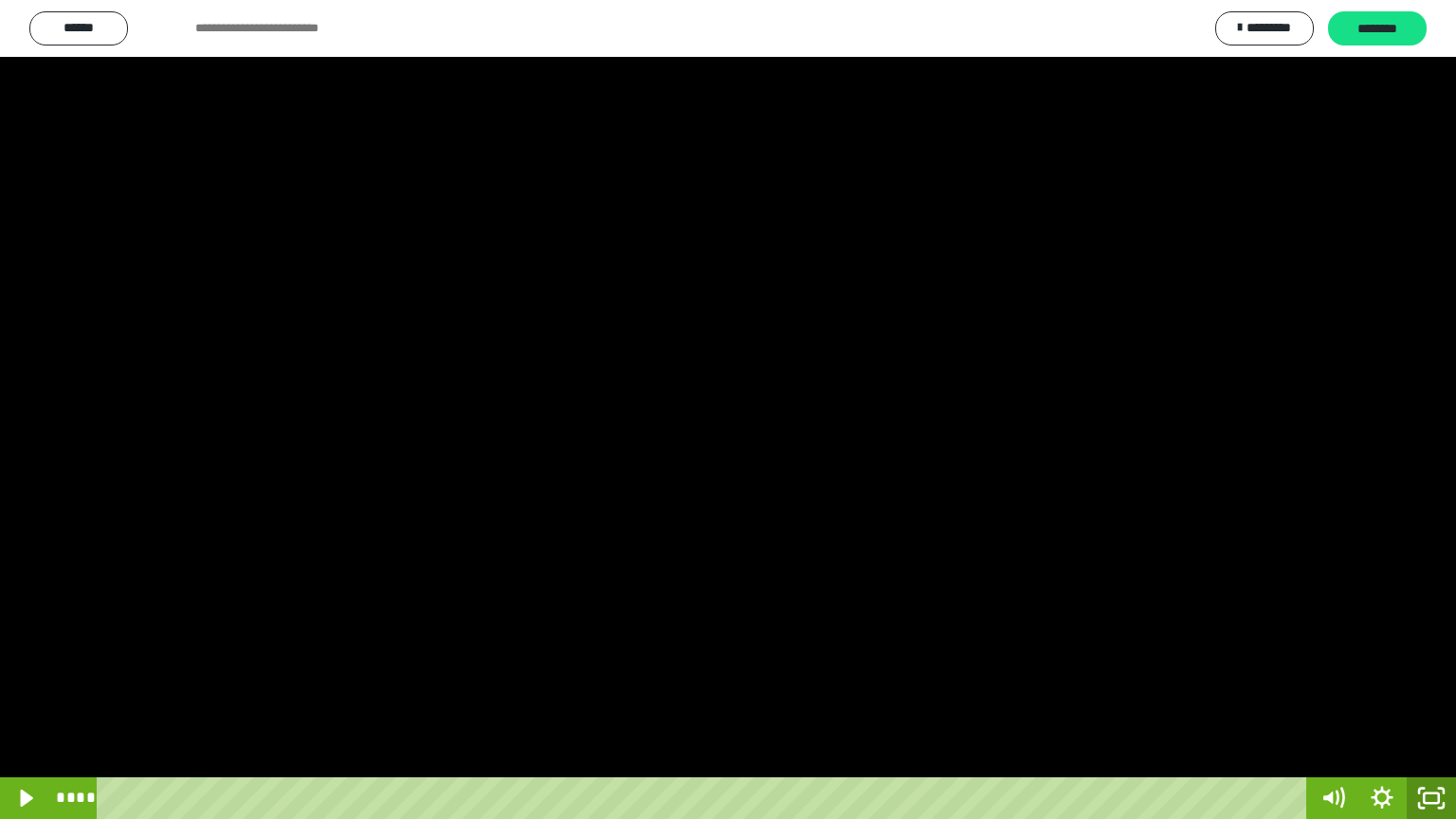 click 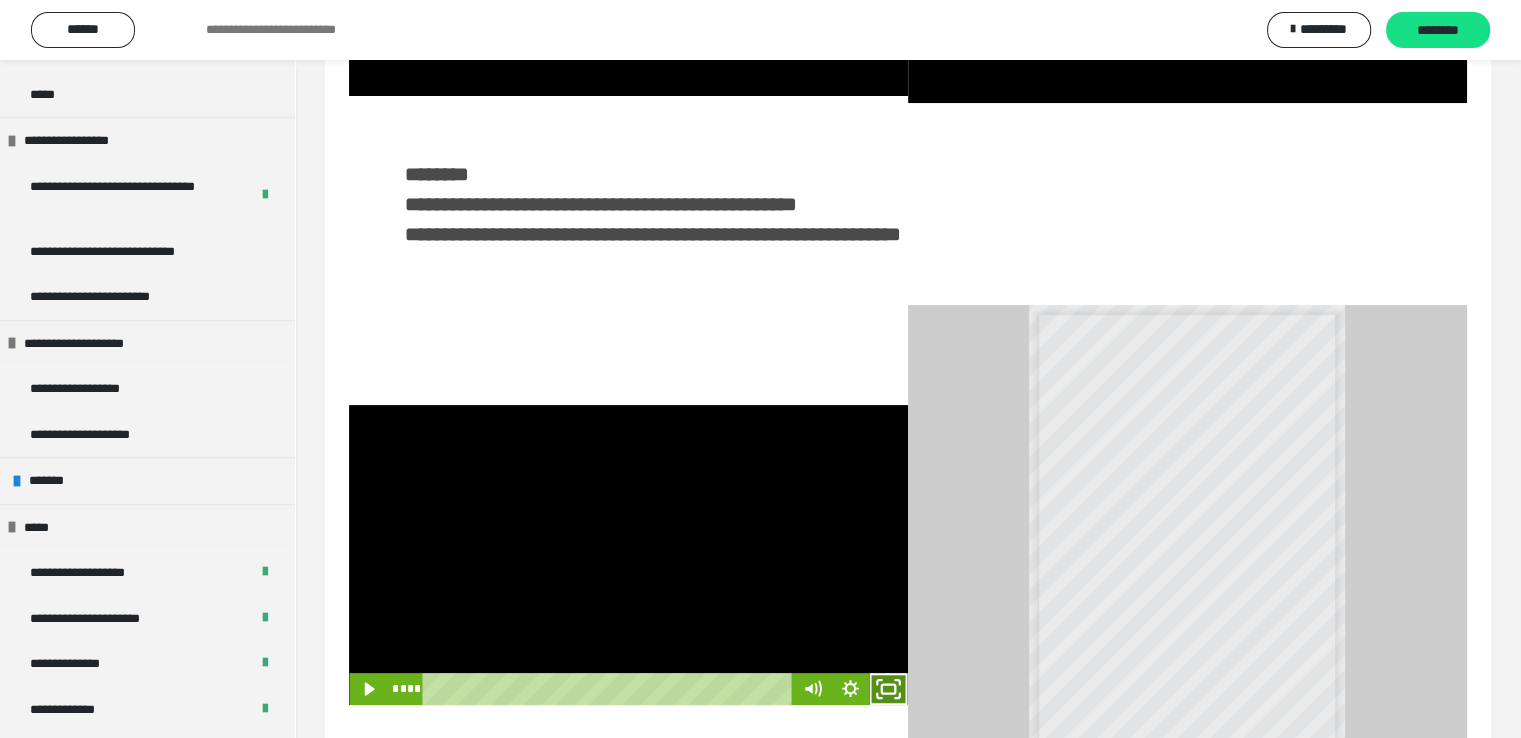 click 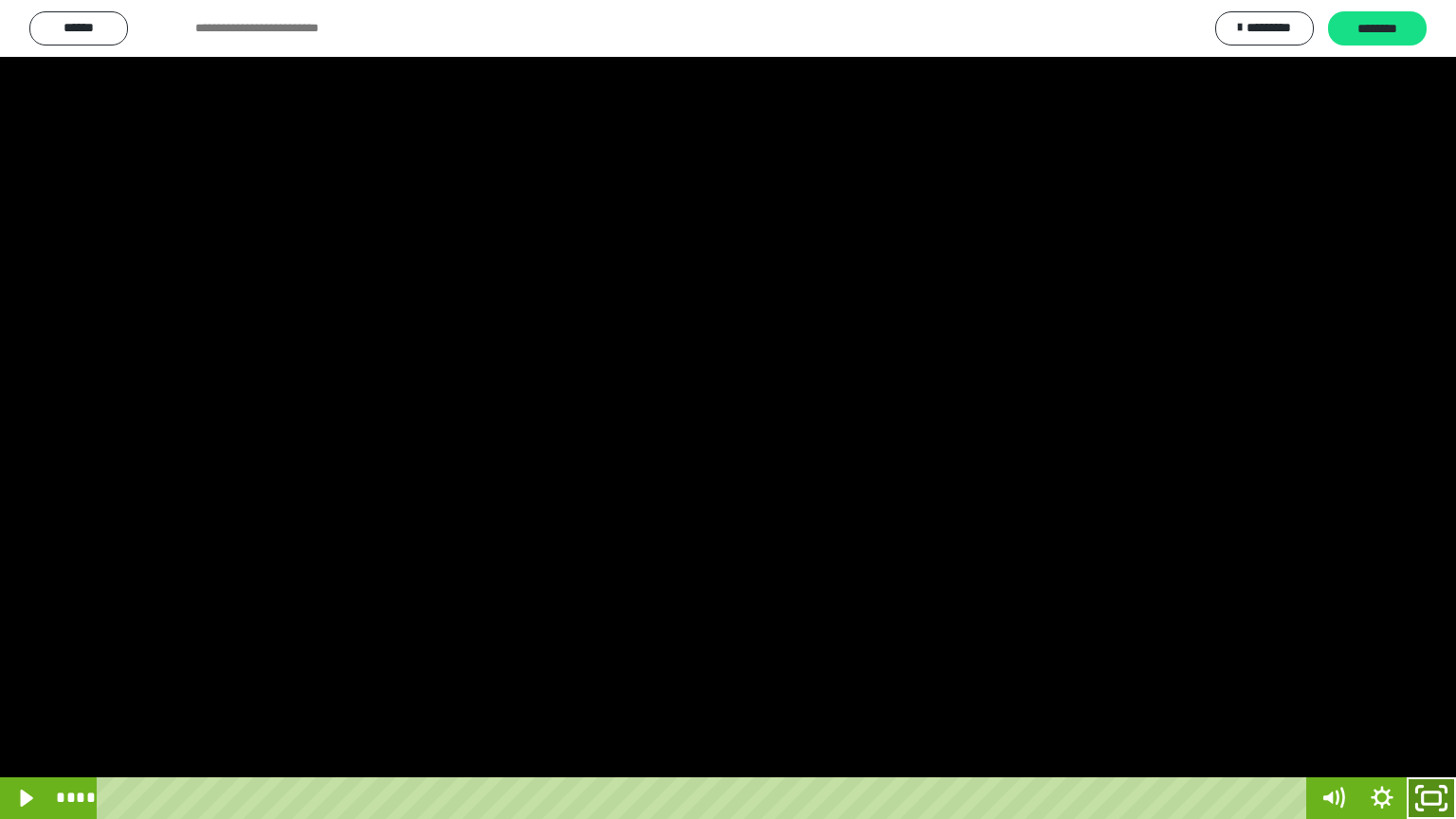 click 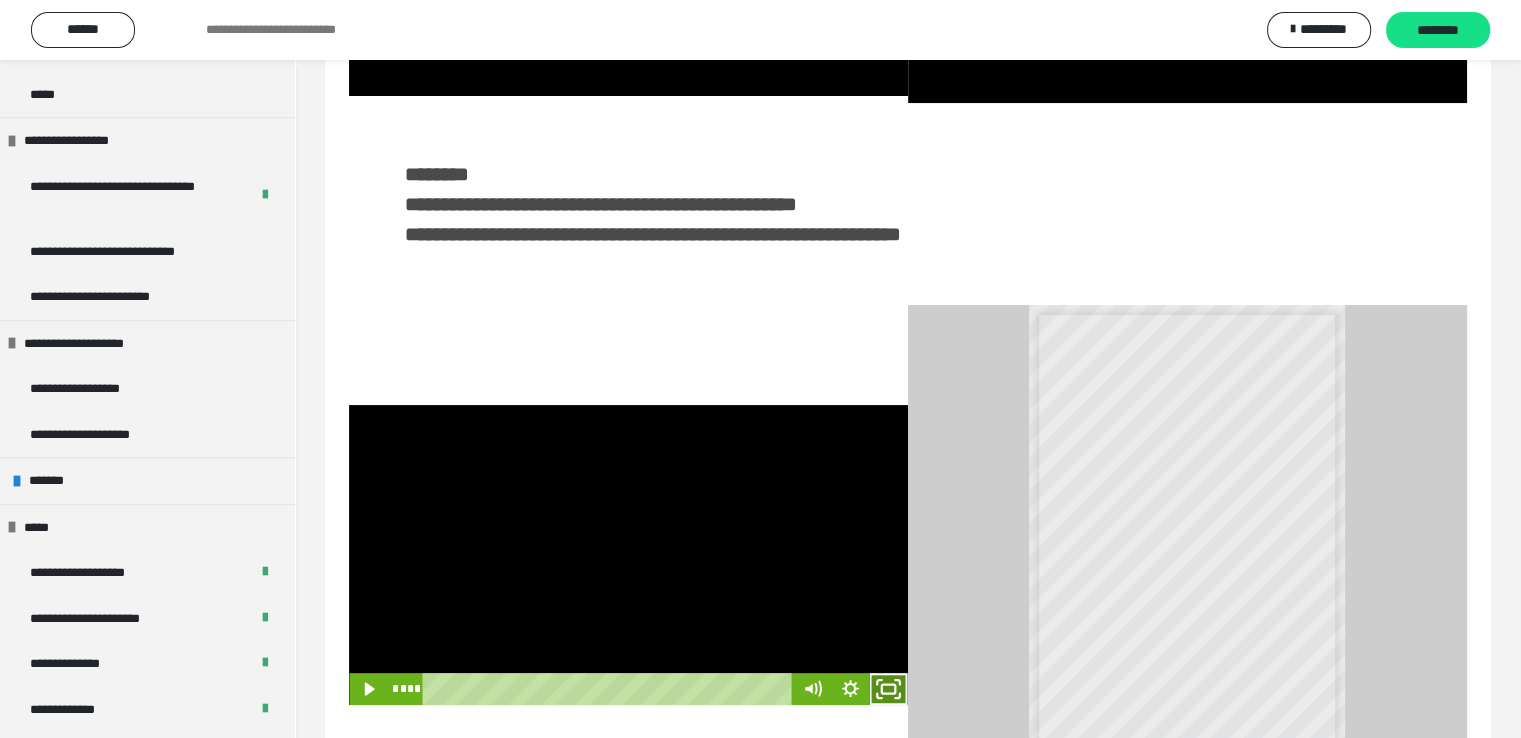 click 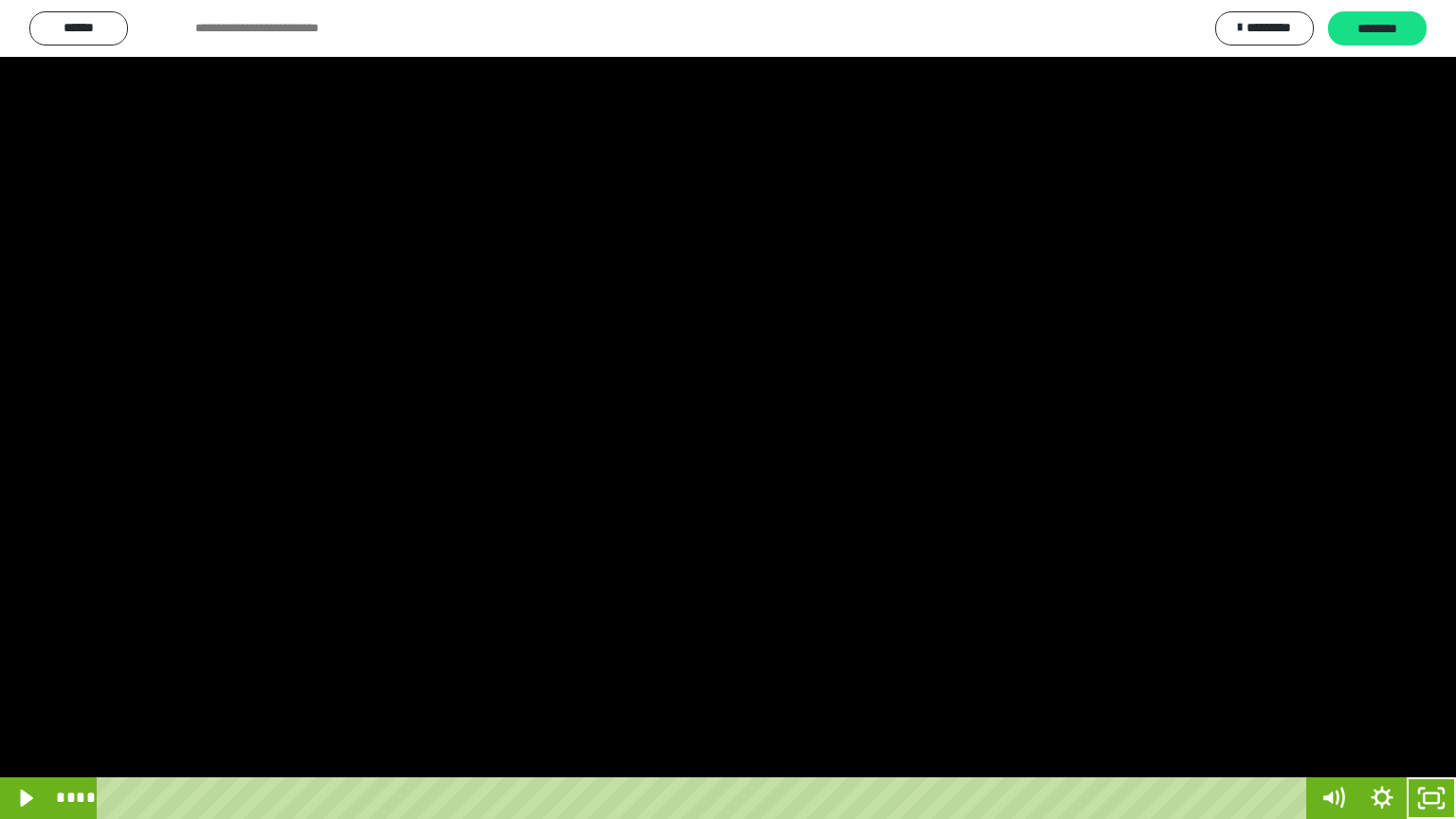 click at bounding box center (728, 410) 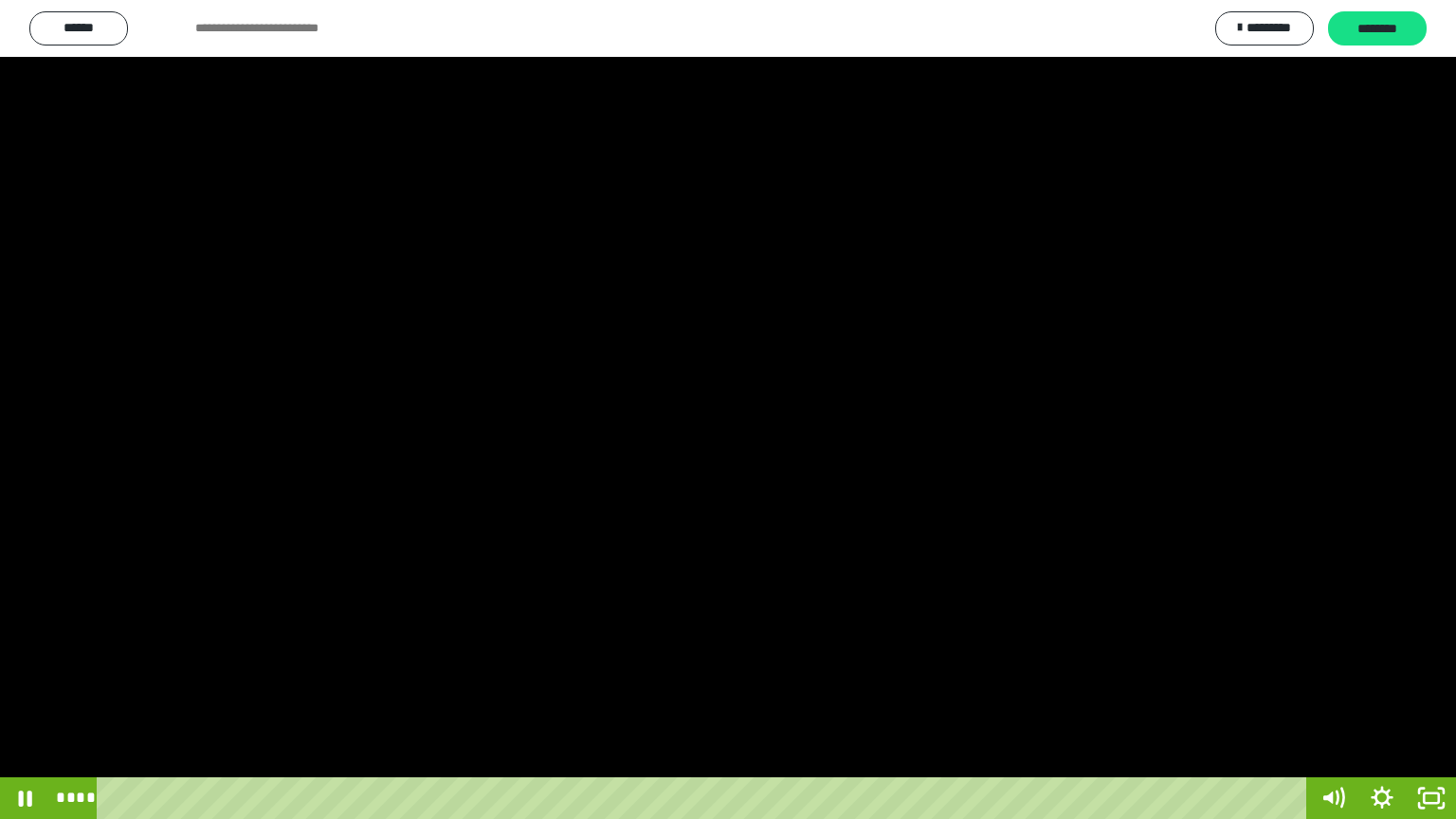 click at bounding box center [728, 410] 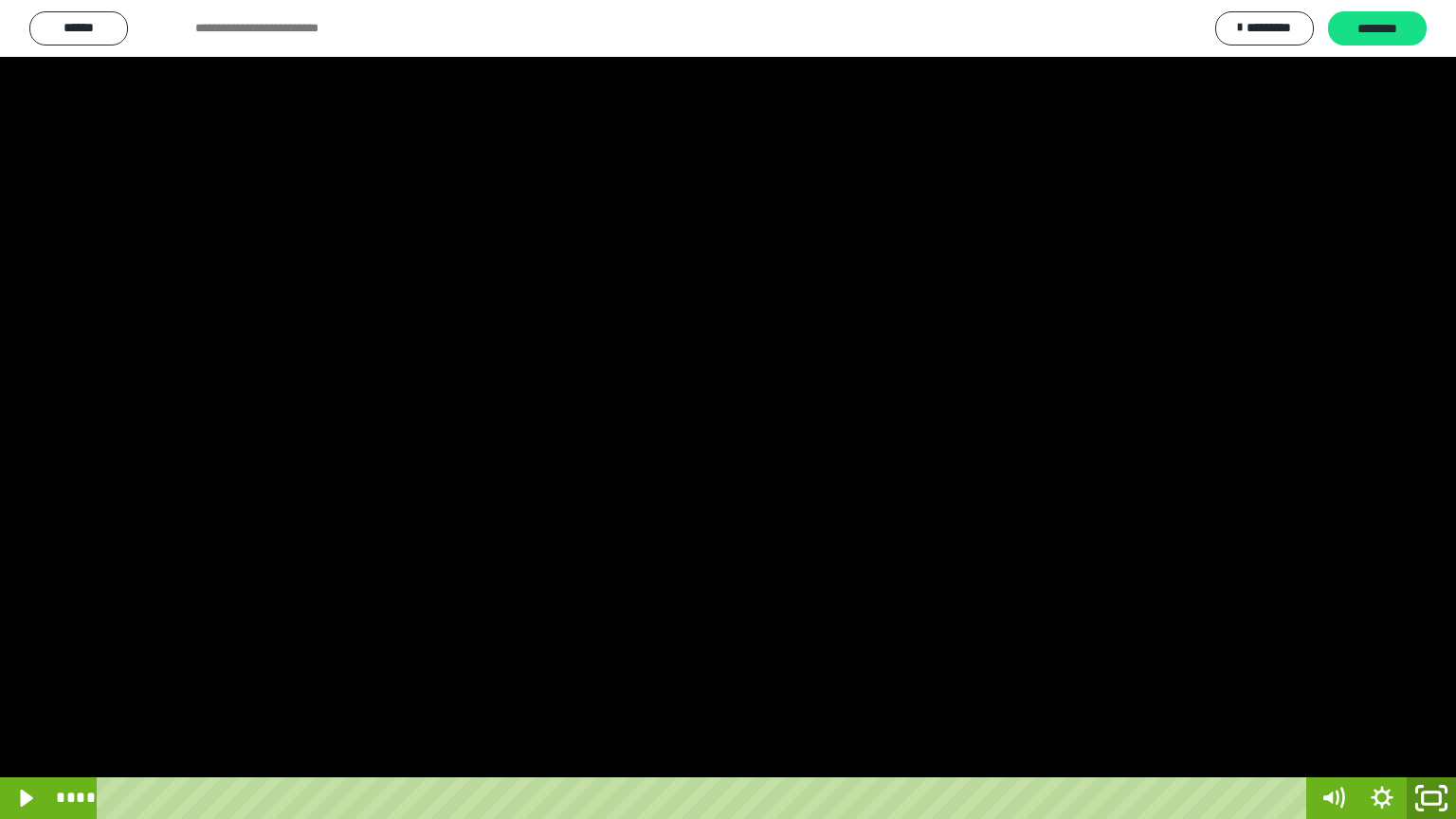 click 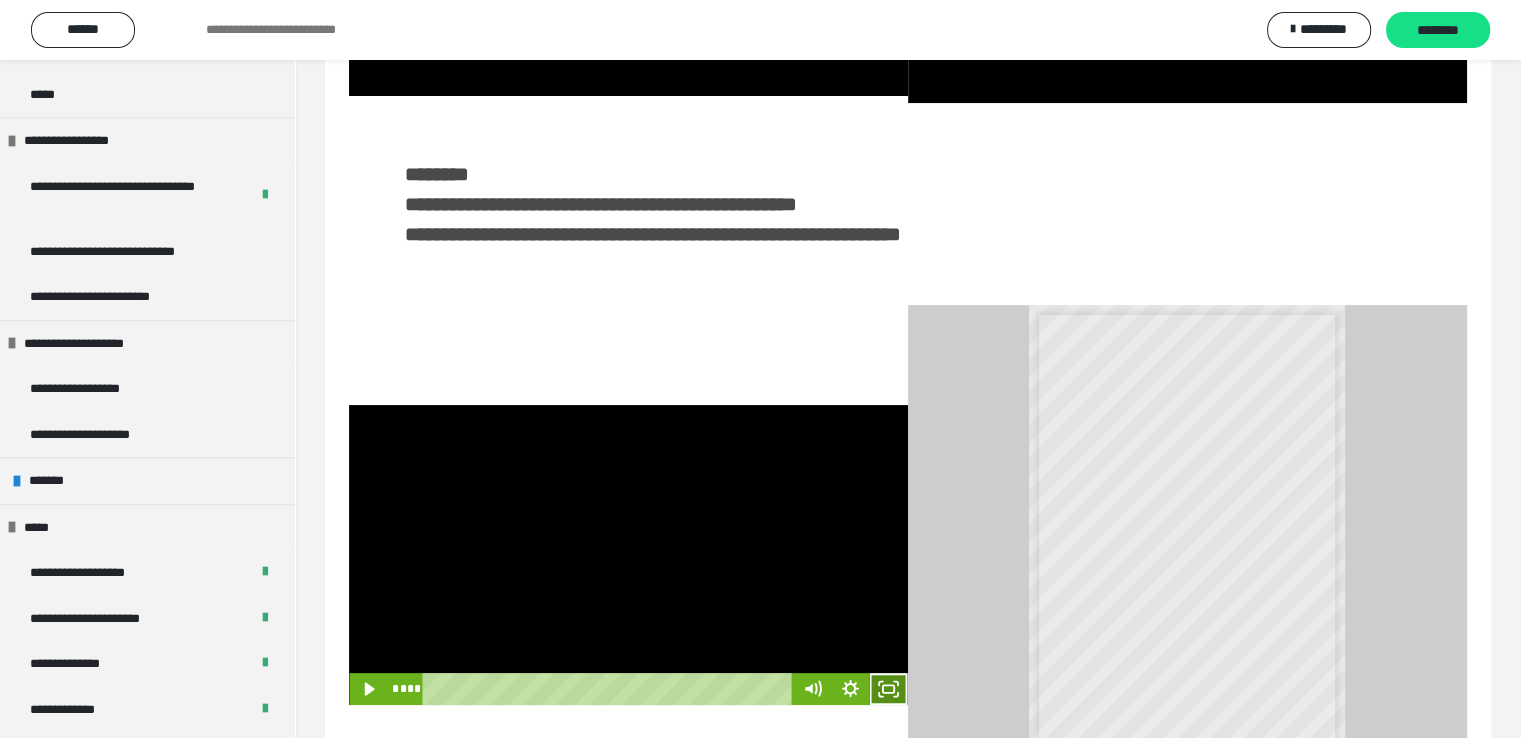 click 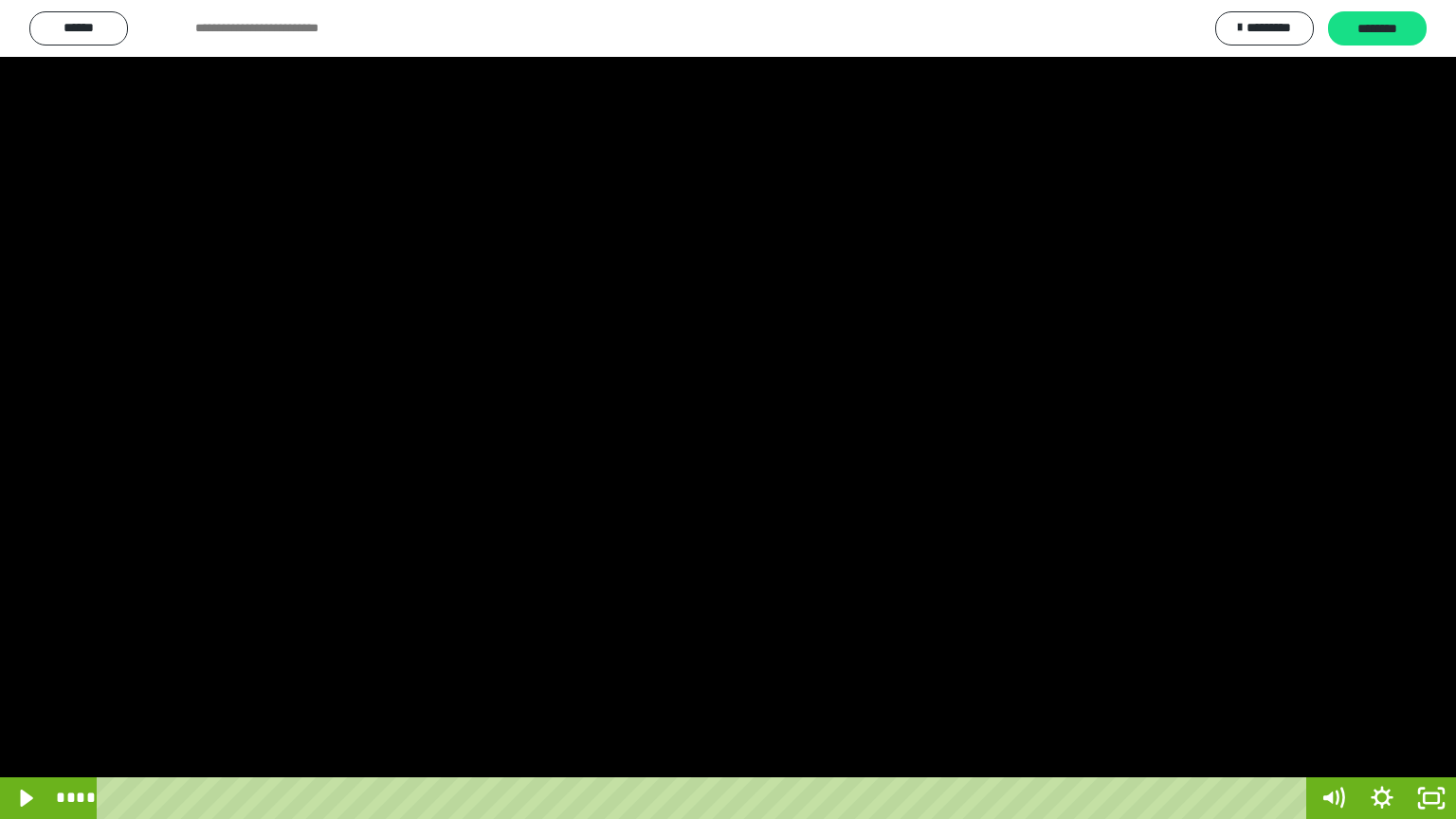click at bounding box center [728, 410] 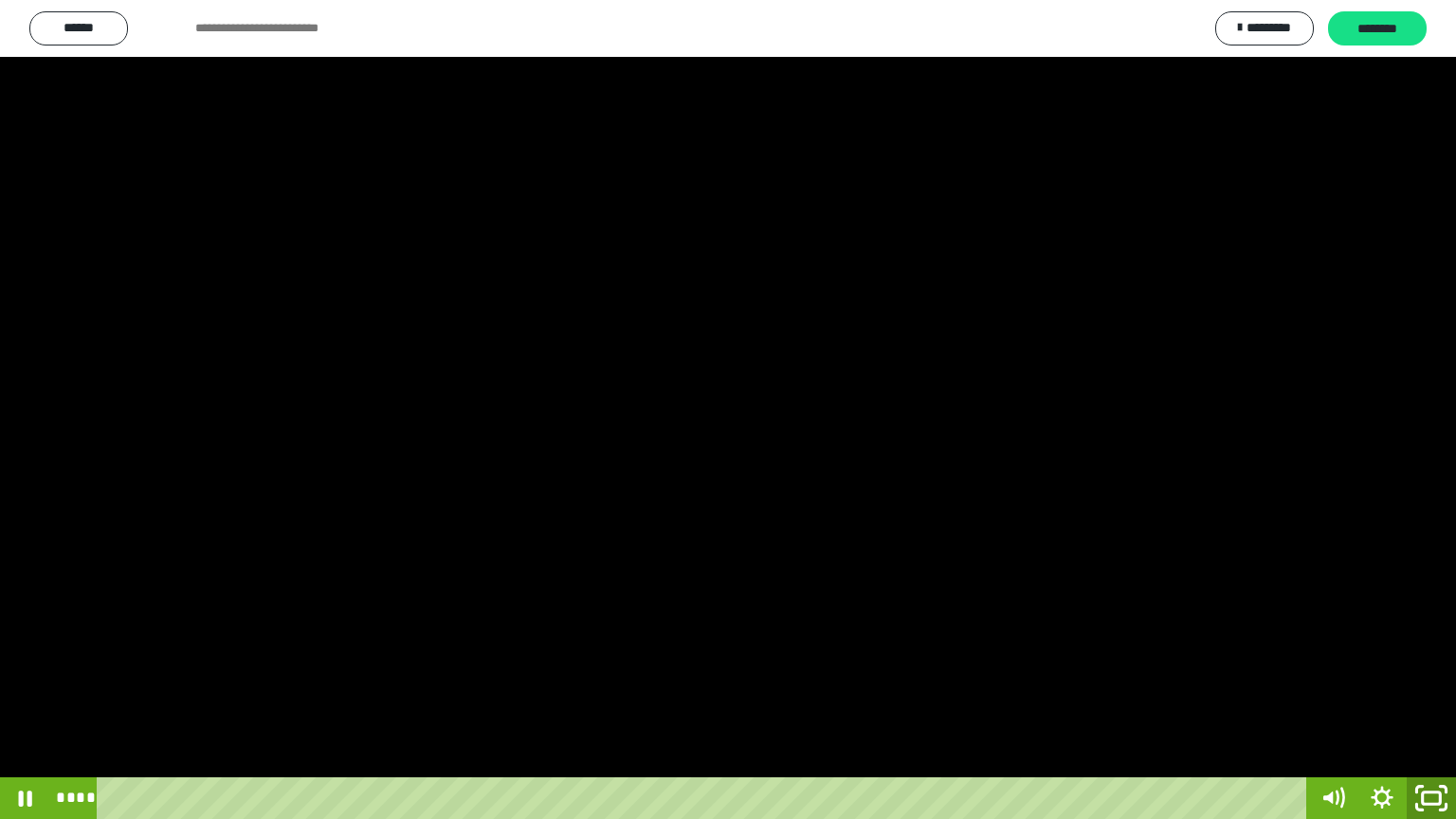 click 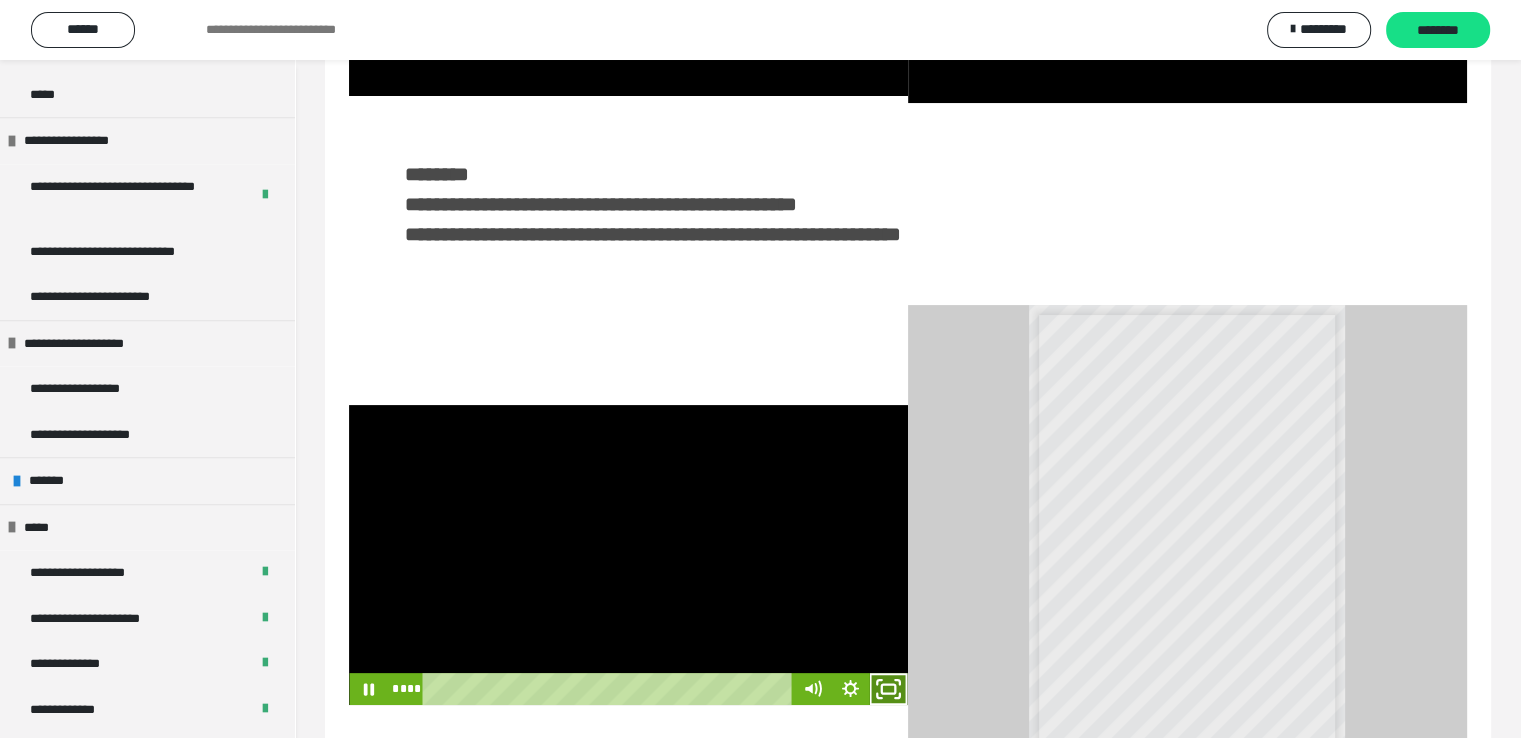 click 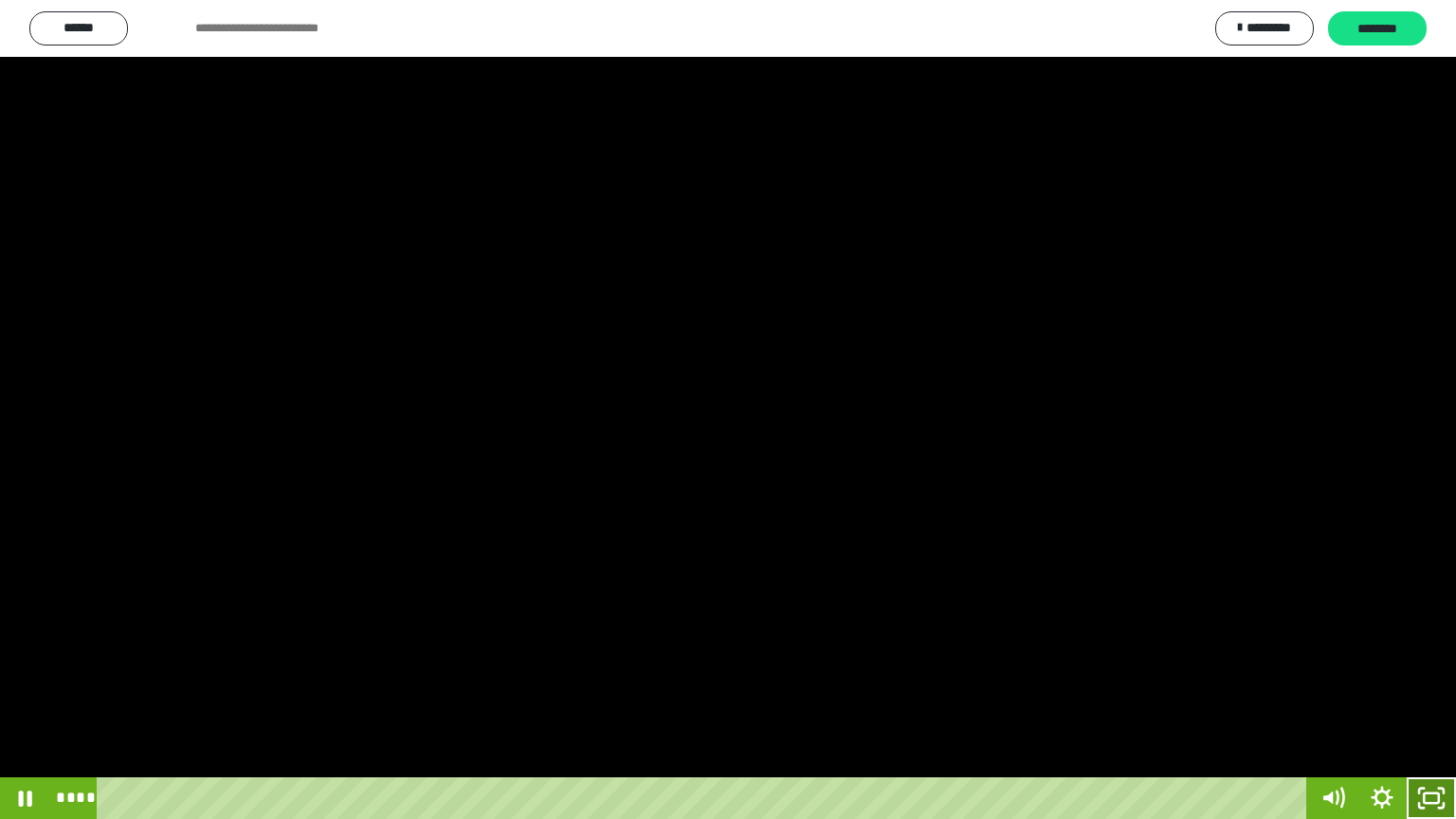 click 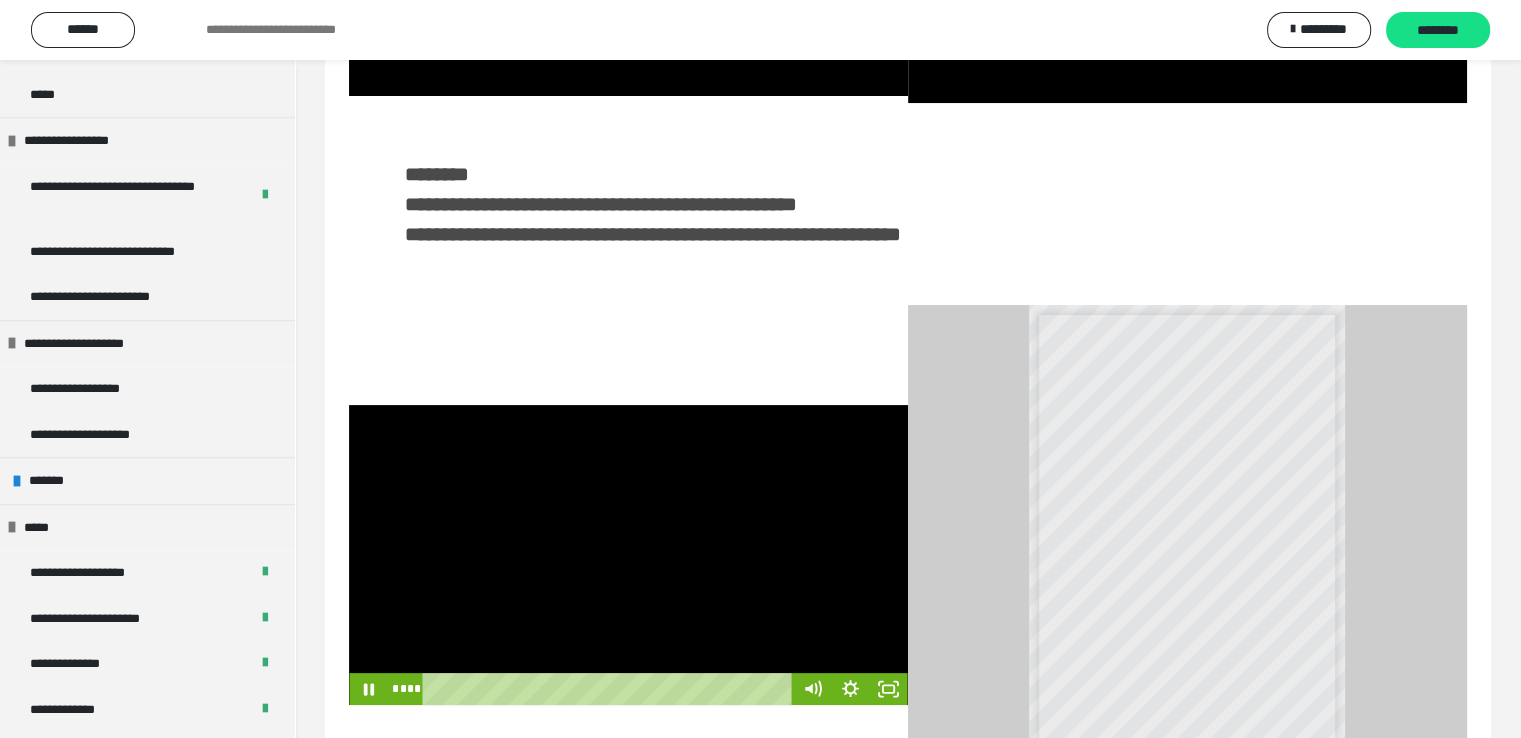 click at bounding box center (628, 555) 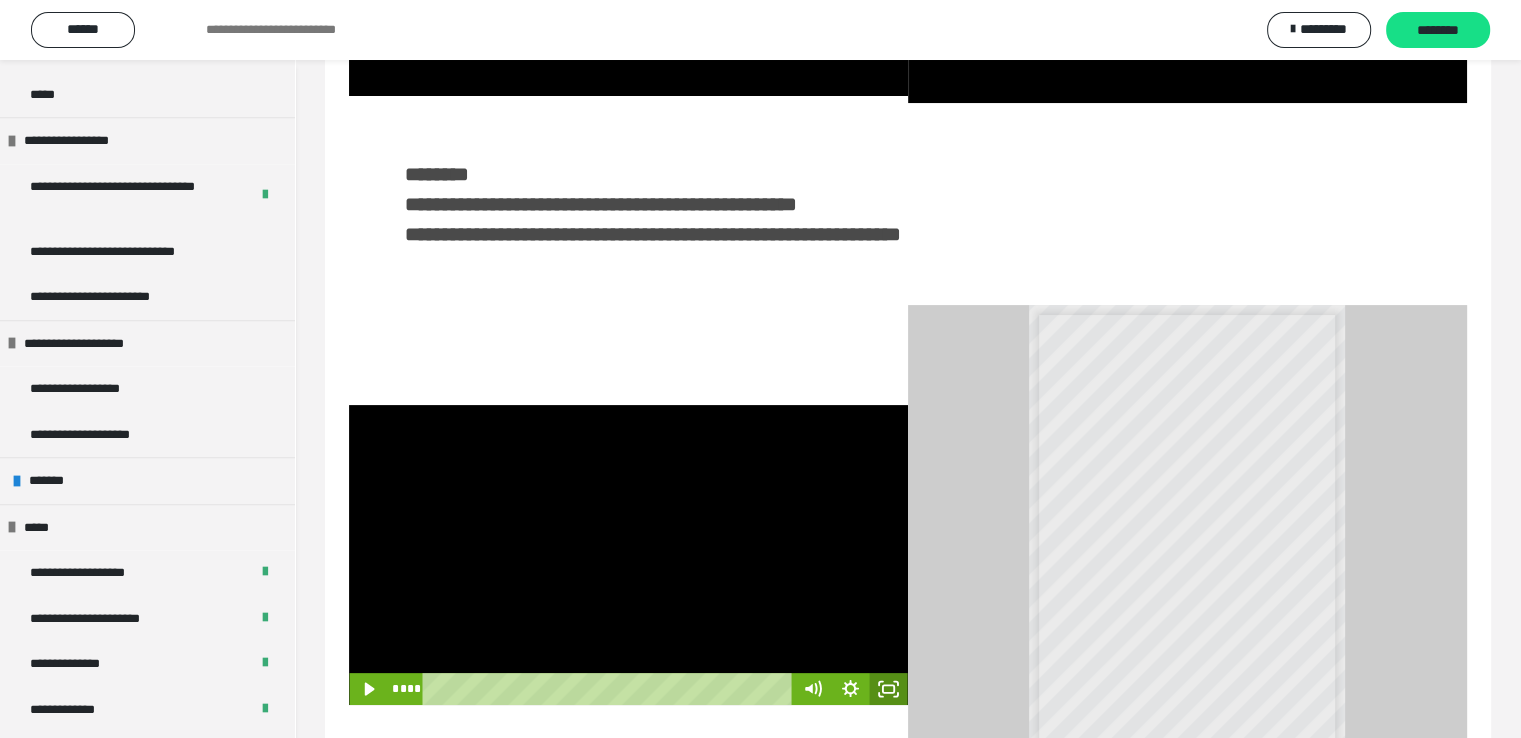 click 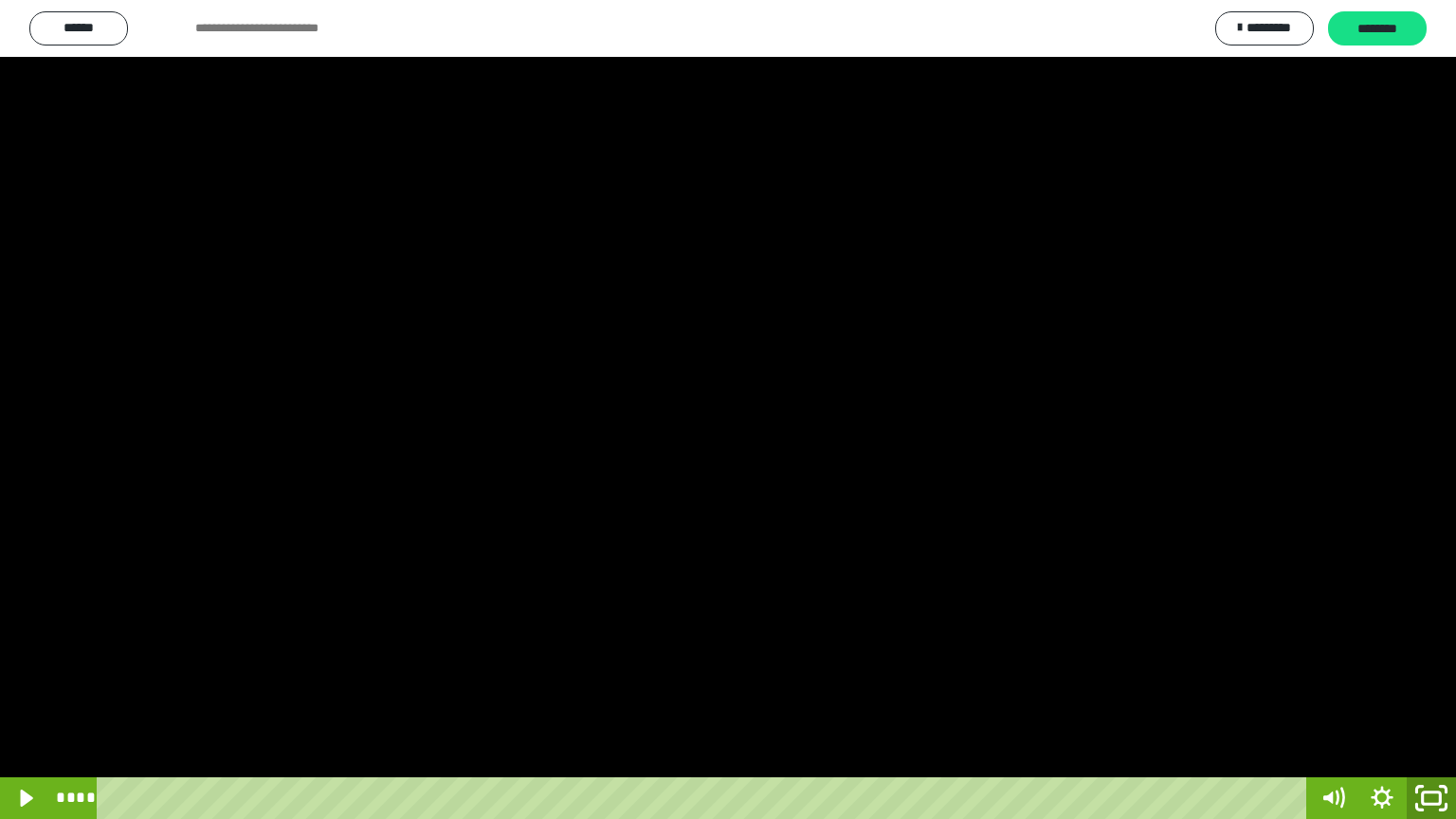 click 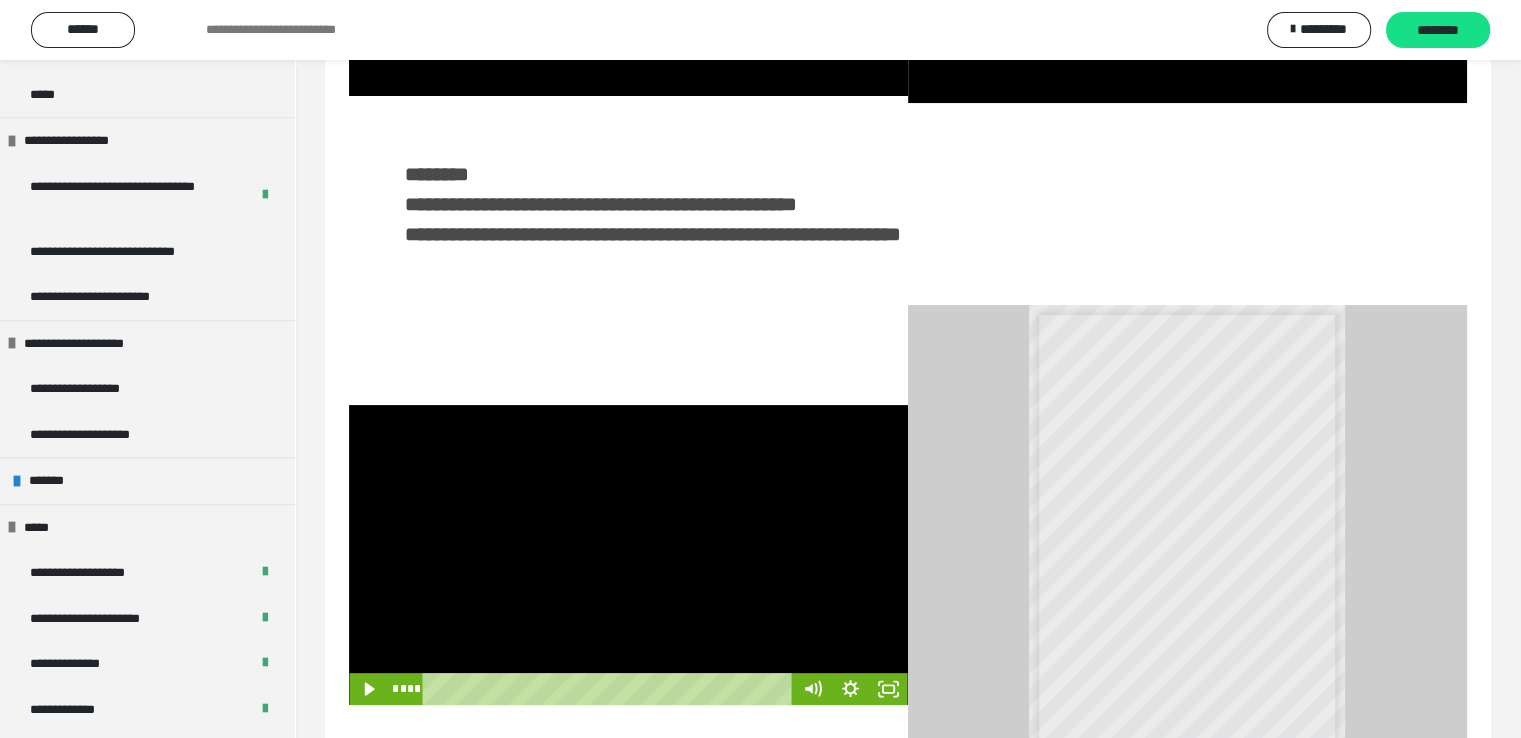 click at bounding box center (628, 555) 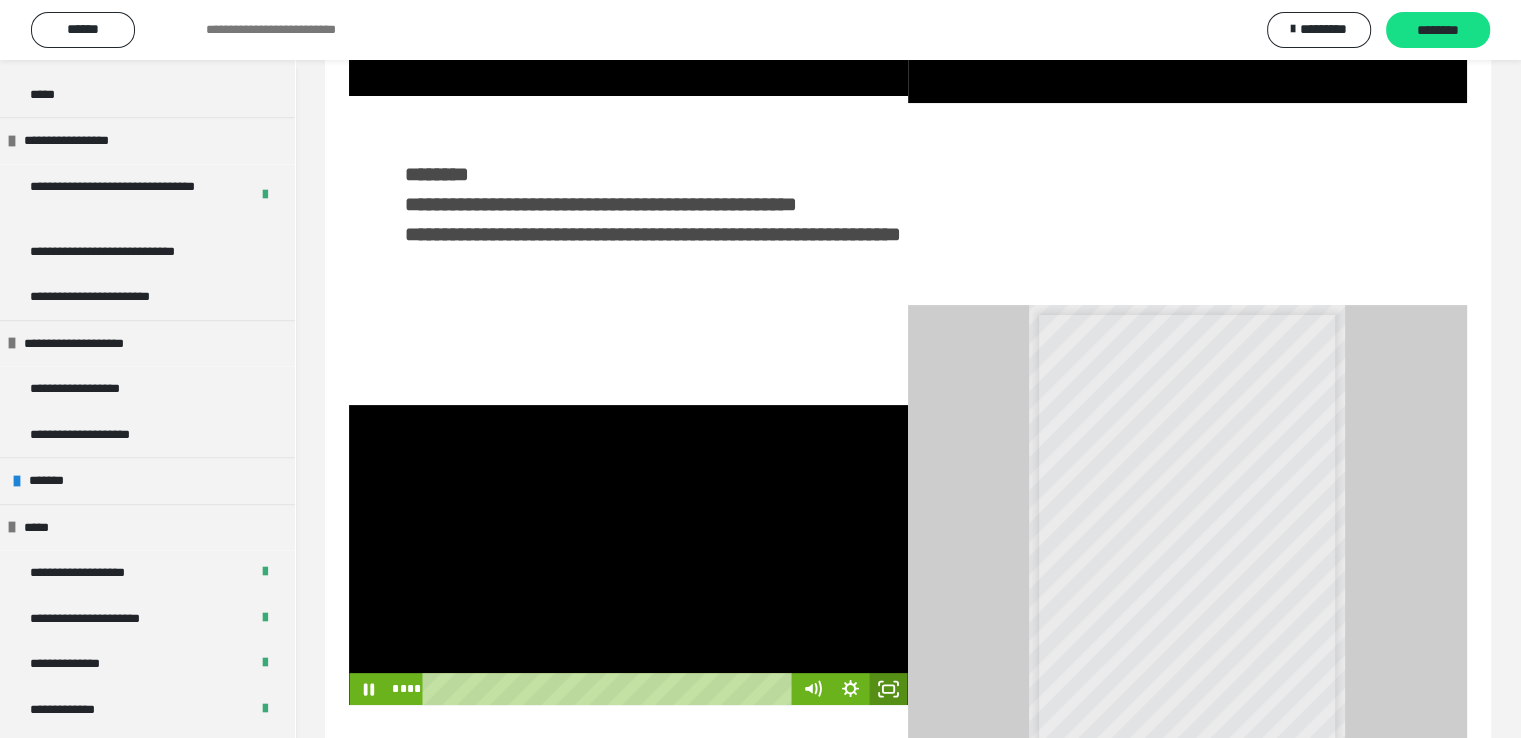click 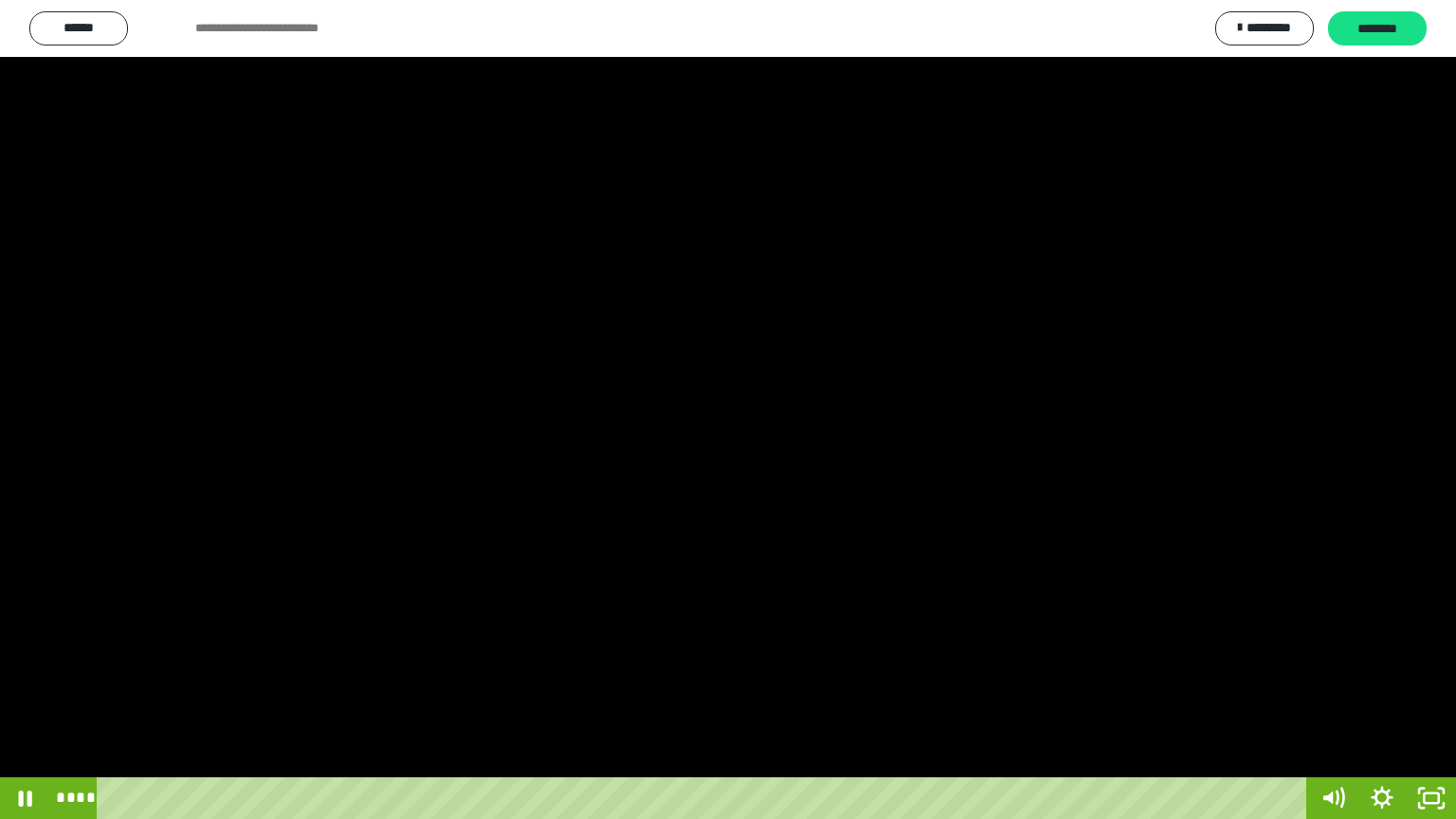 click at bounding box center [728, 410] 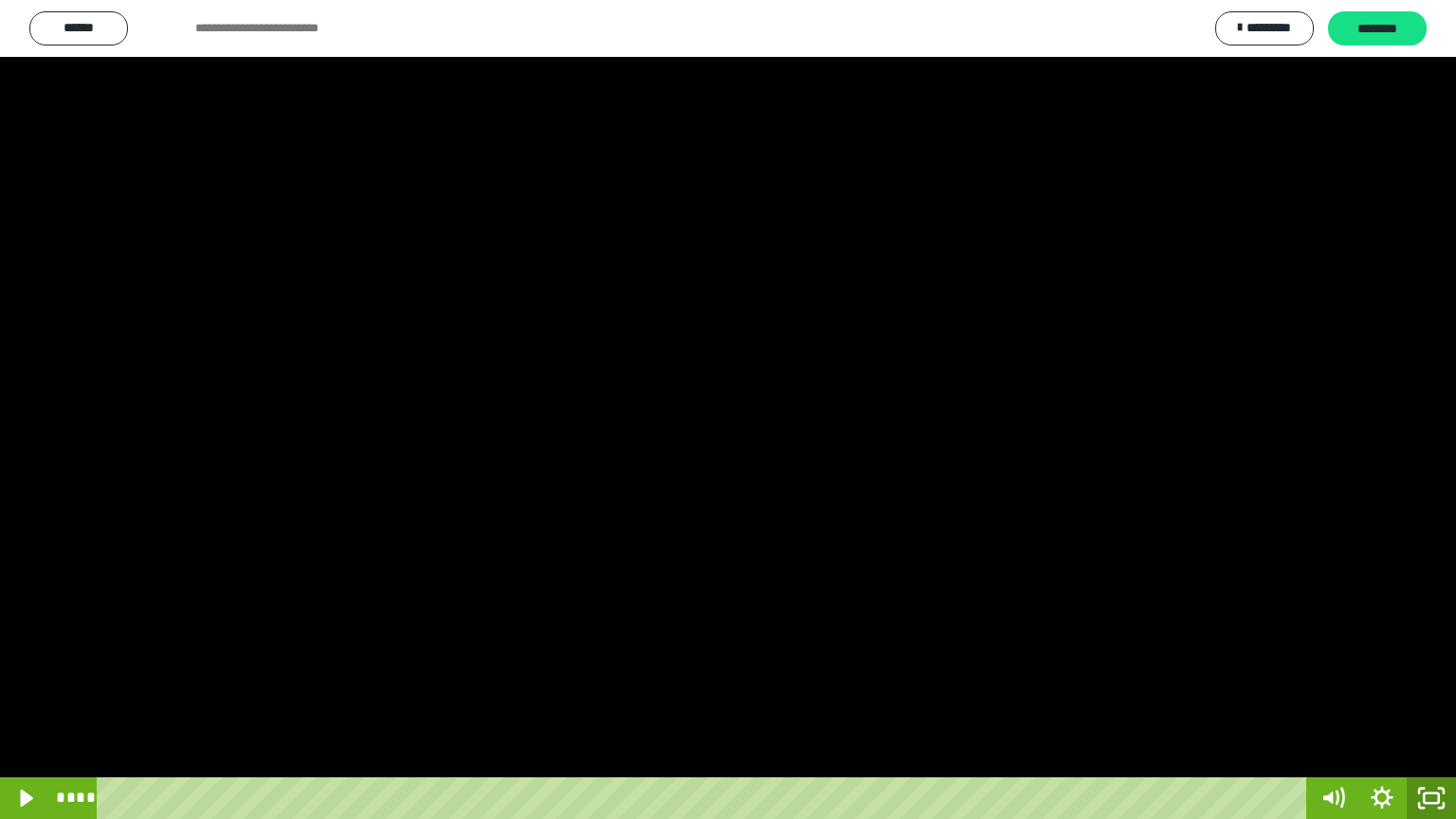 click 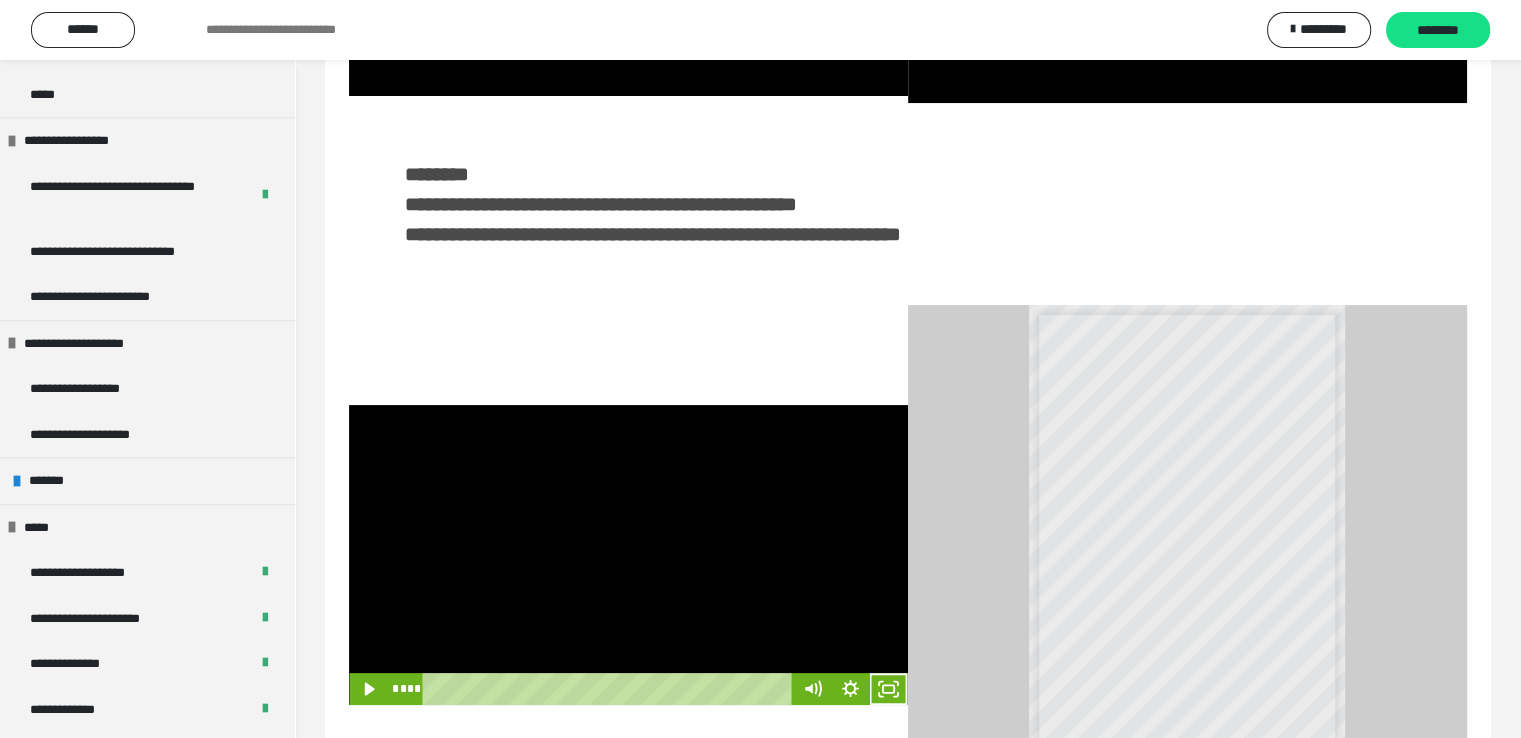 click at bounding box center (628, 555) 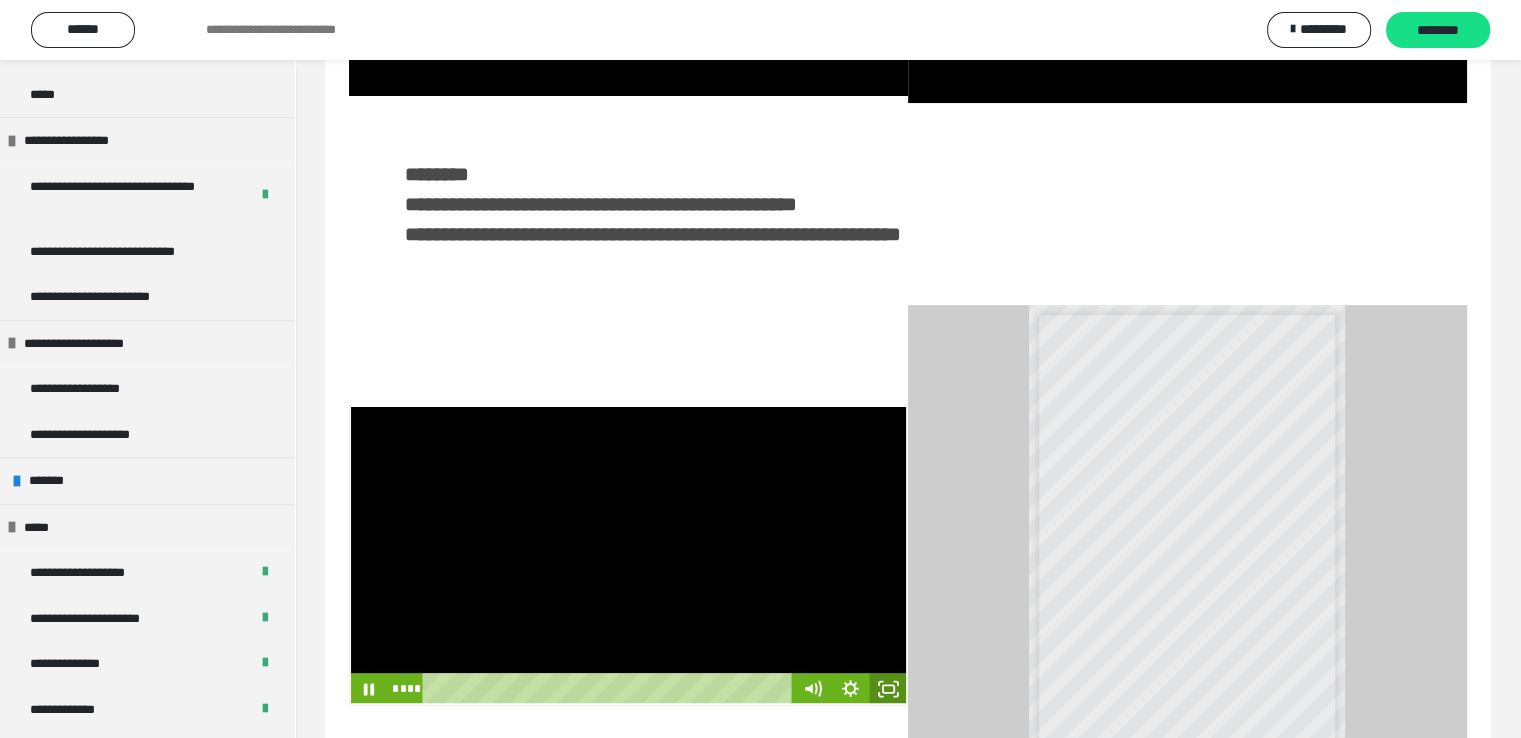 drag, startPoint x: 890, startPoint y: 681, endPoint x: 890, endPoint y: 768, distance: 87 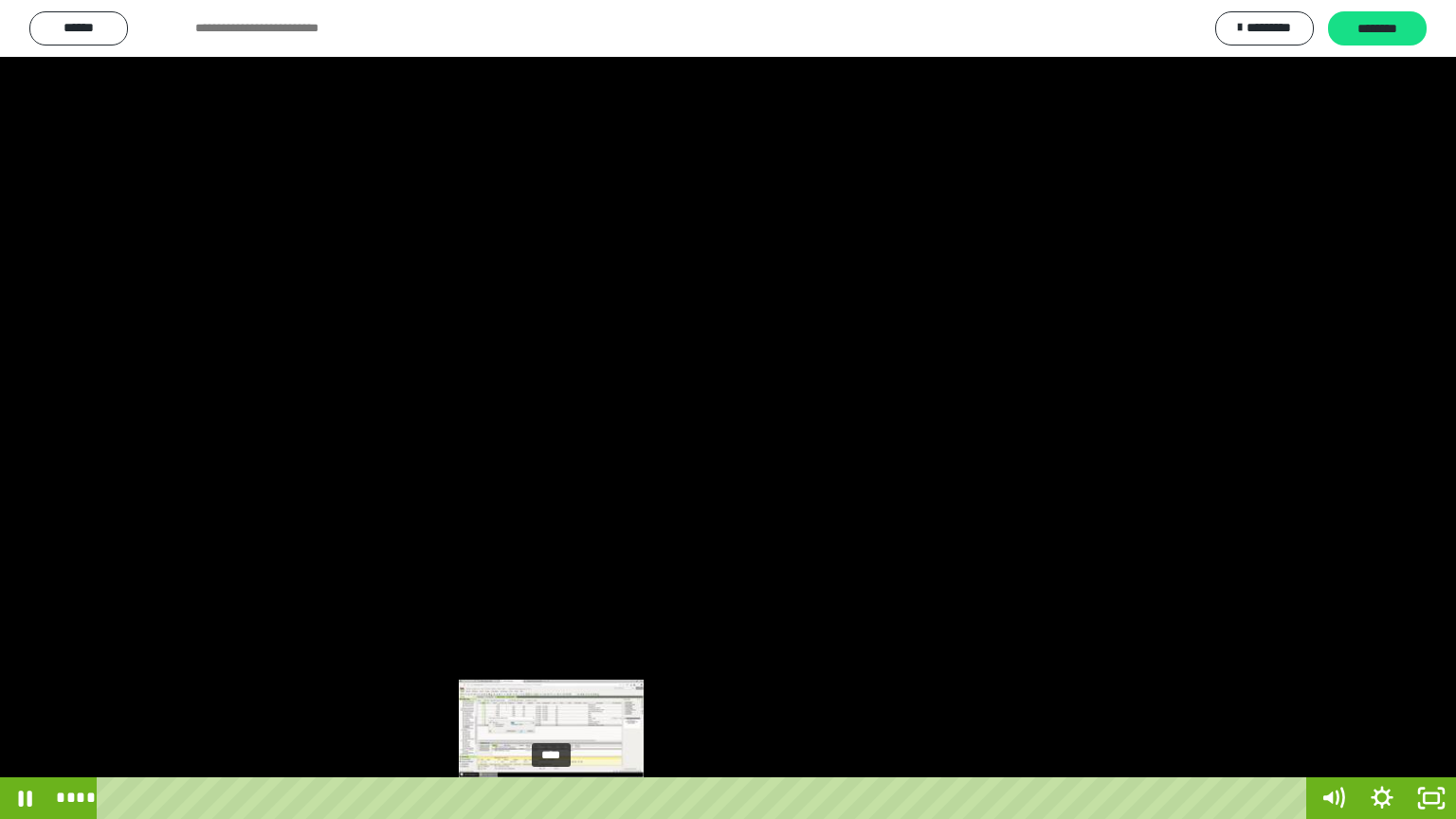 click on "****" at bounding box center [705, 798] 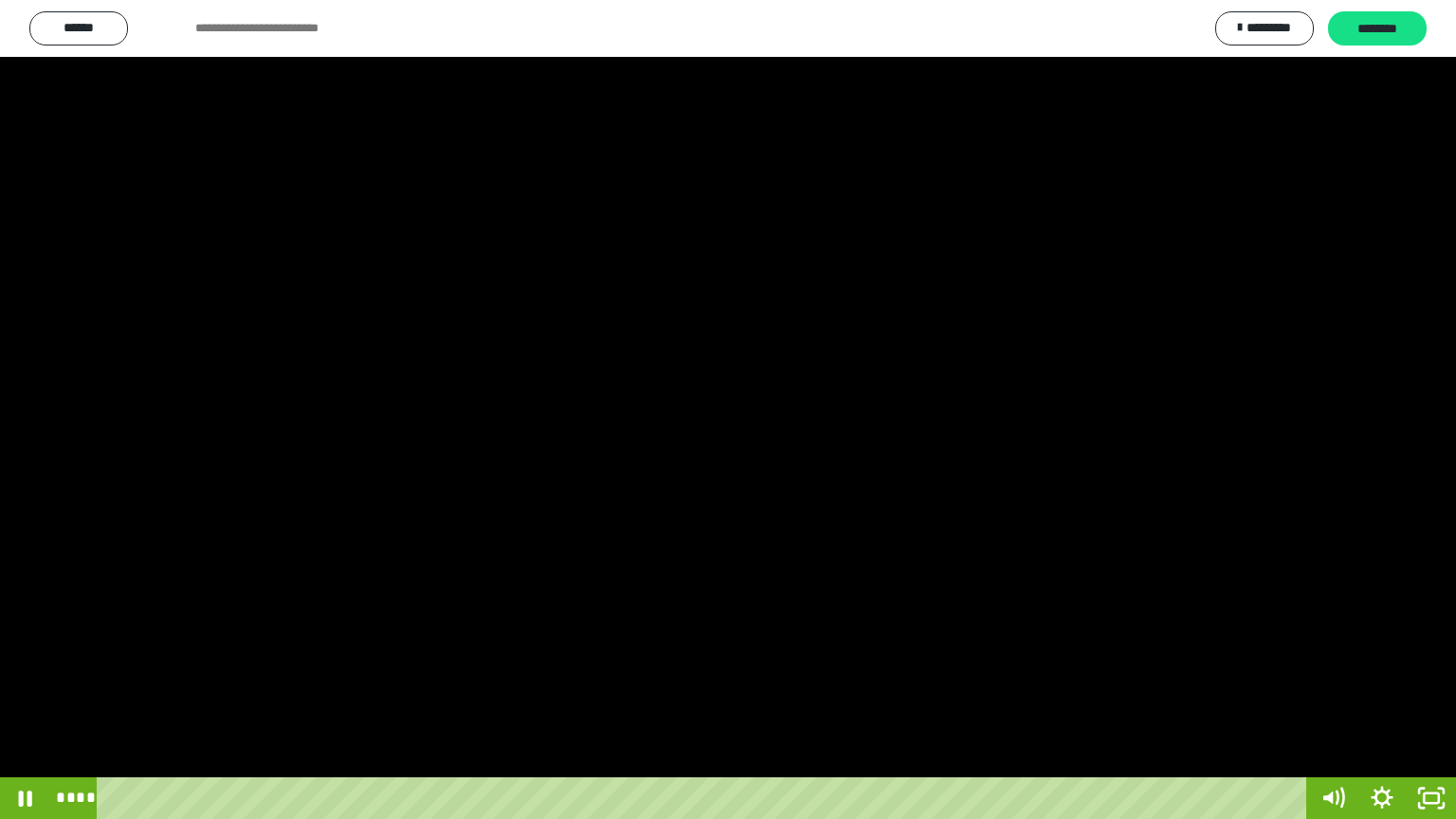 click at bounding box center (728, 410) 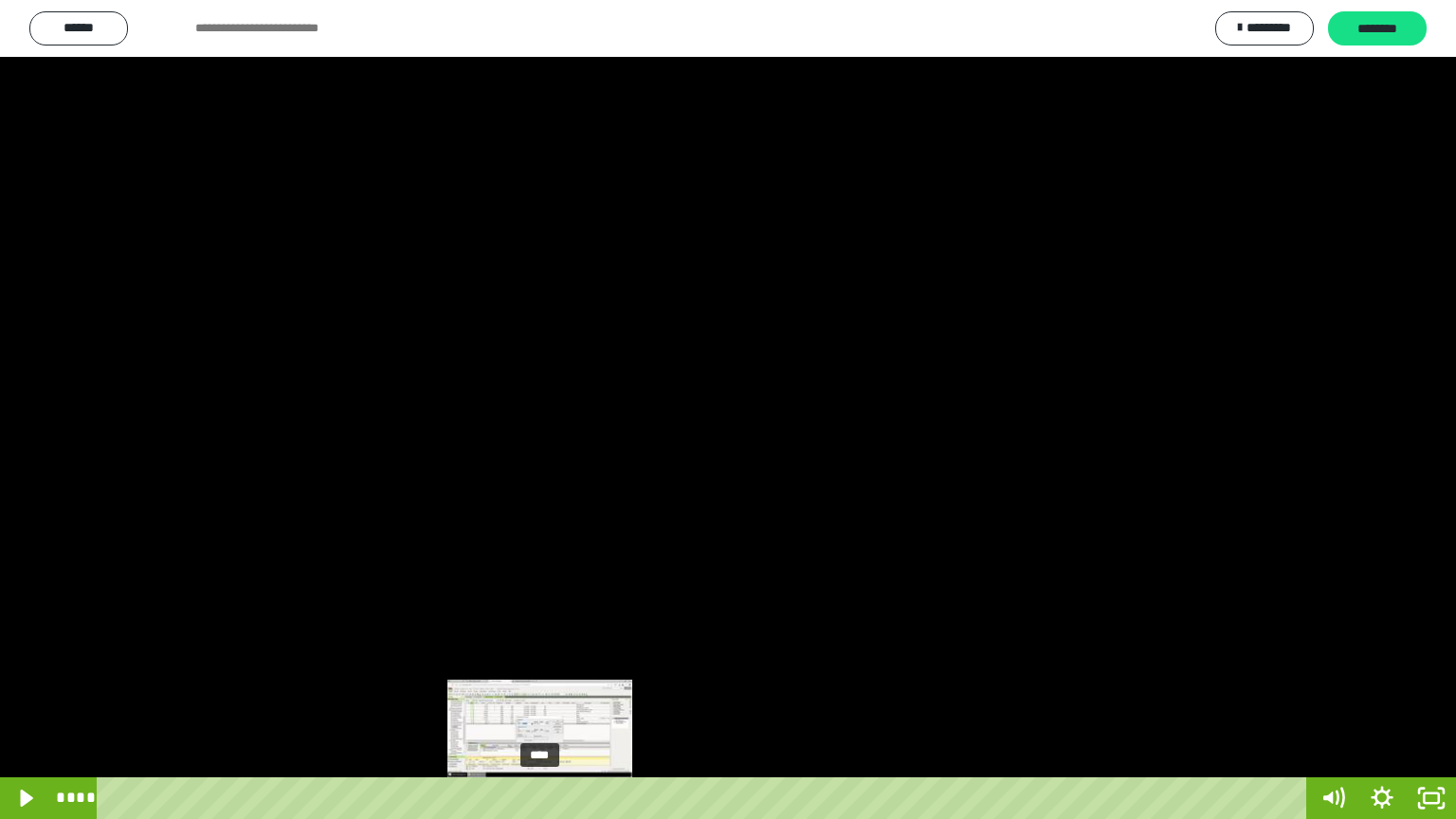 click on "****" at bounding box center (705, 798) 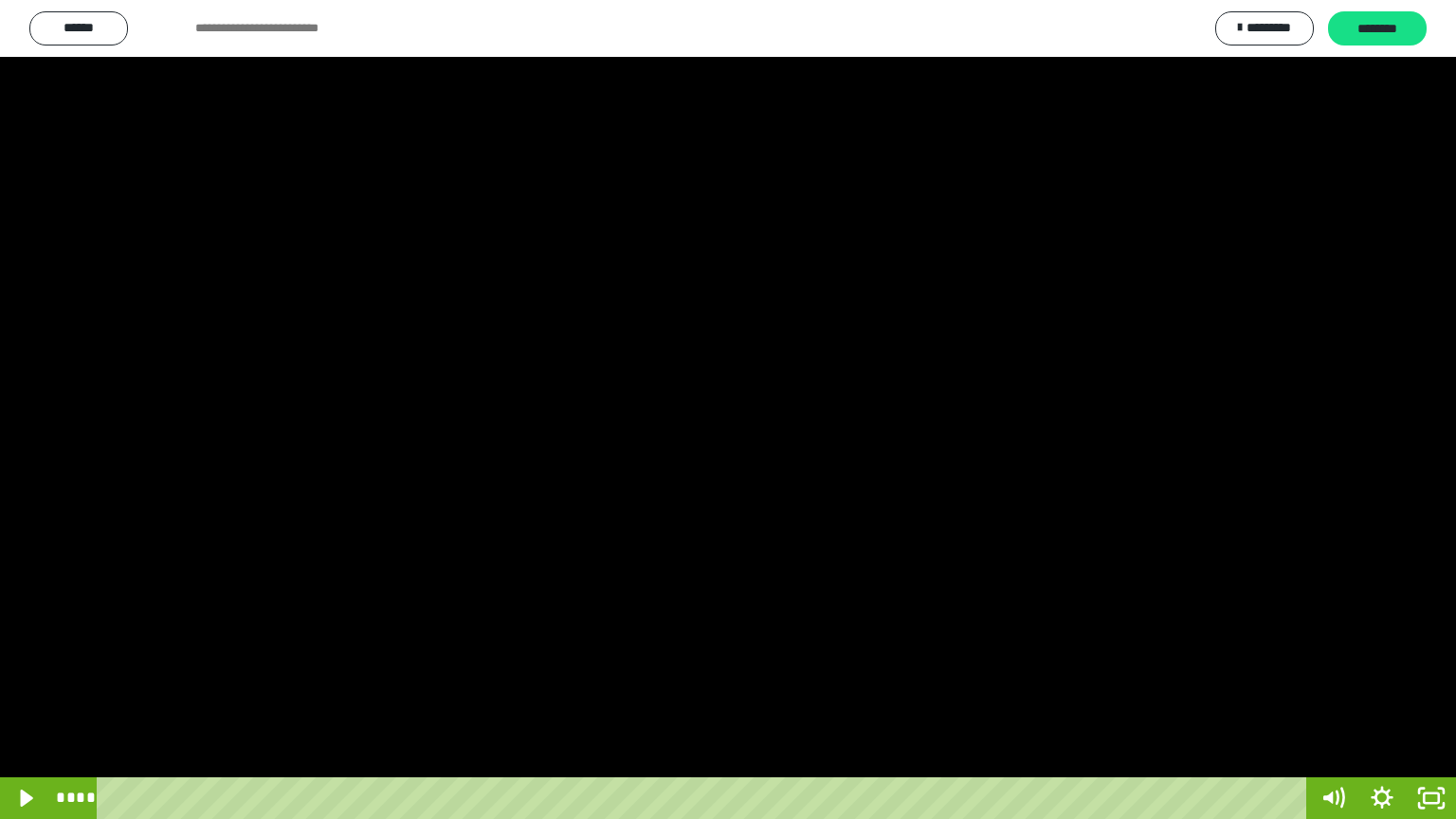 click at bounding box center [728, 410] 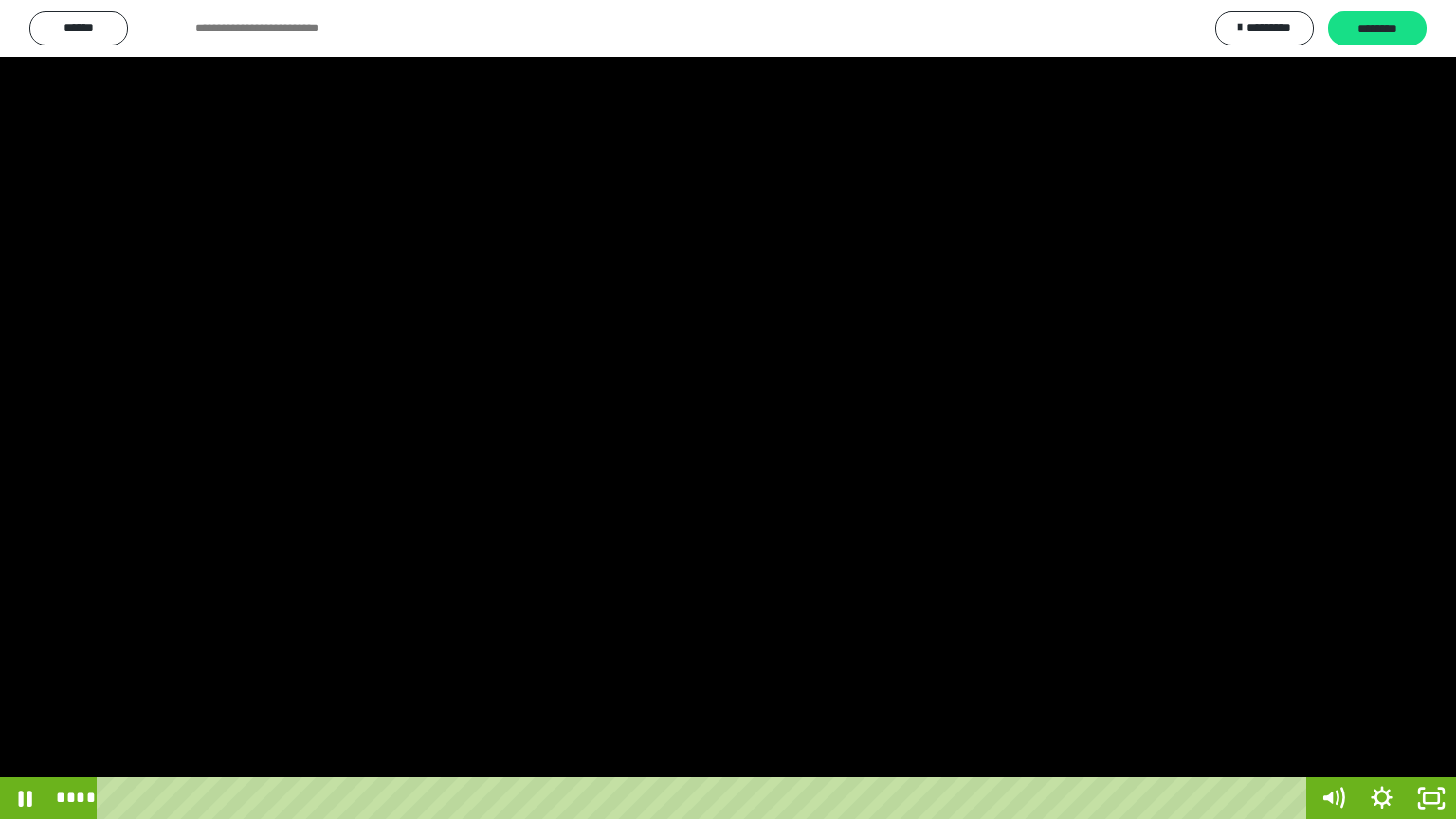 click at bounding box center (728, 410) 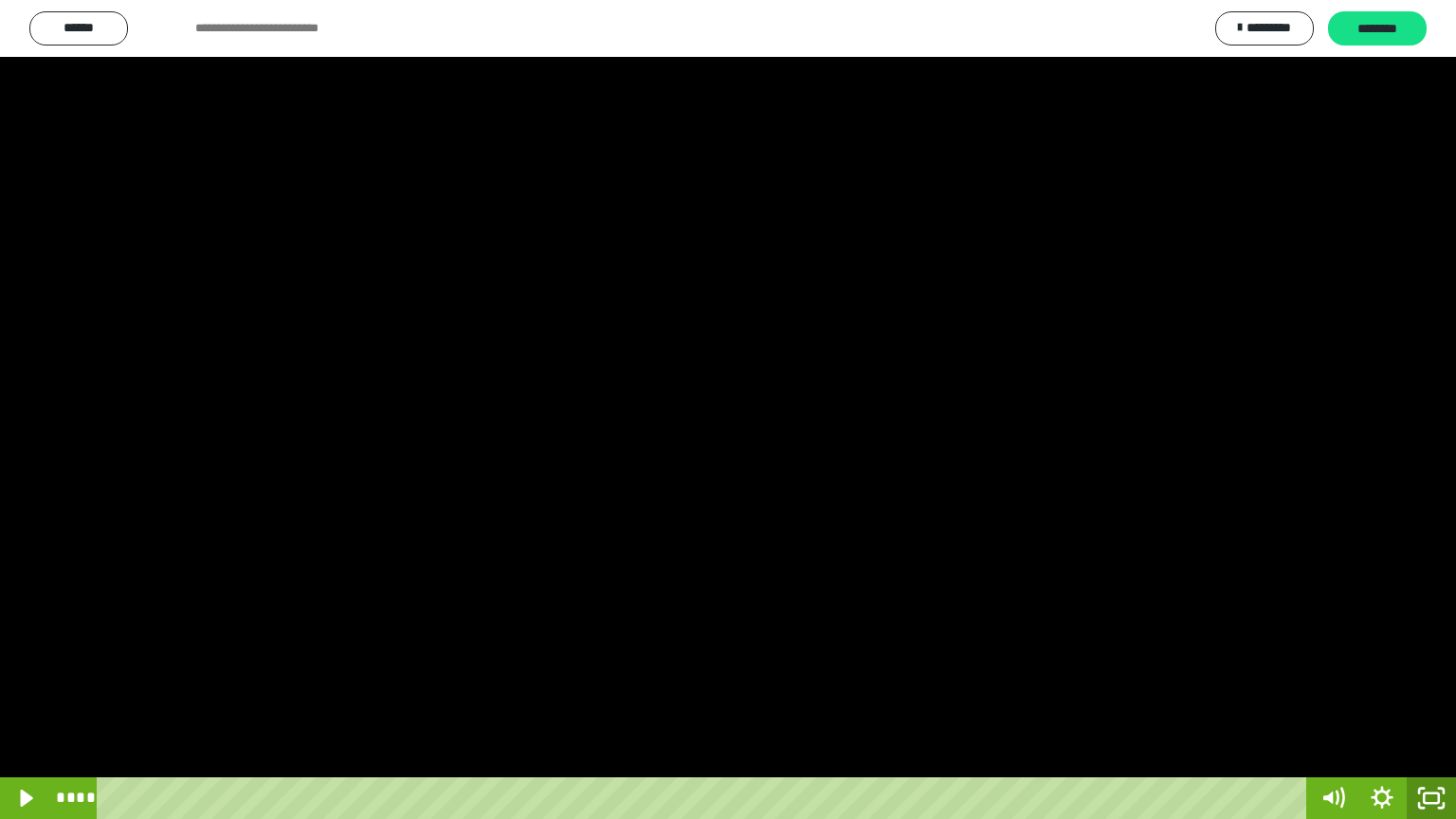 click 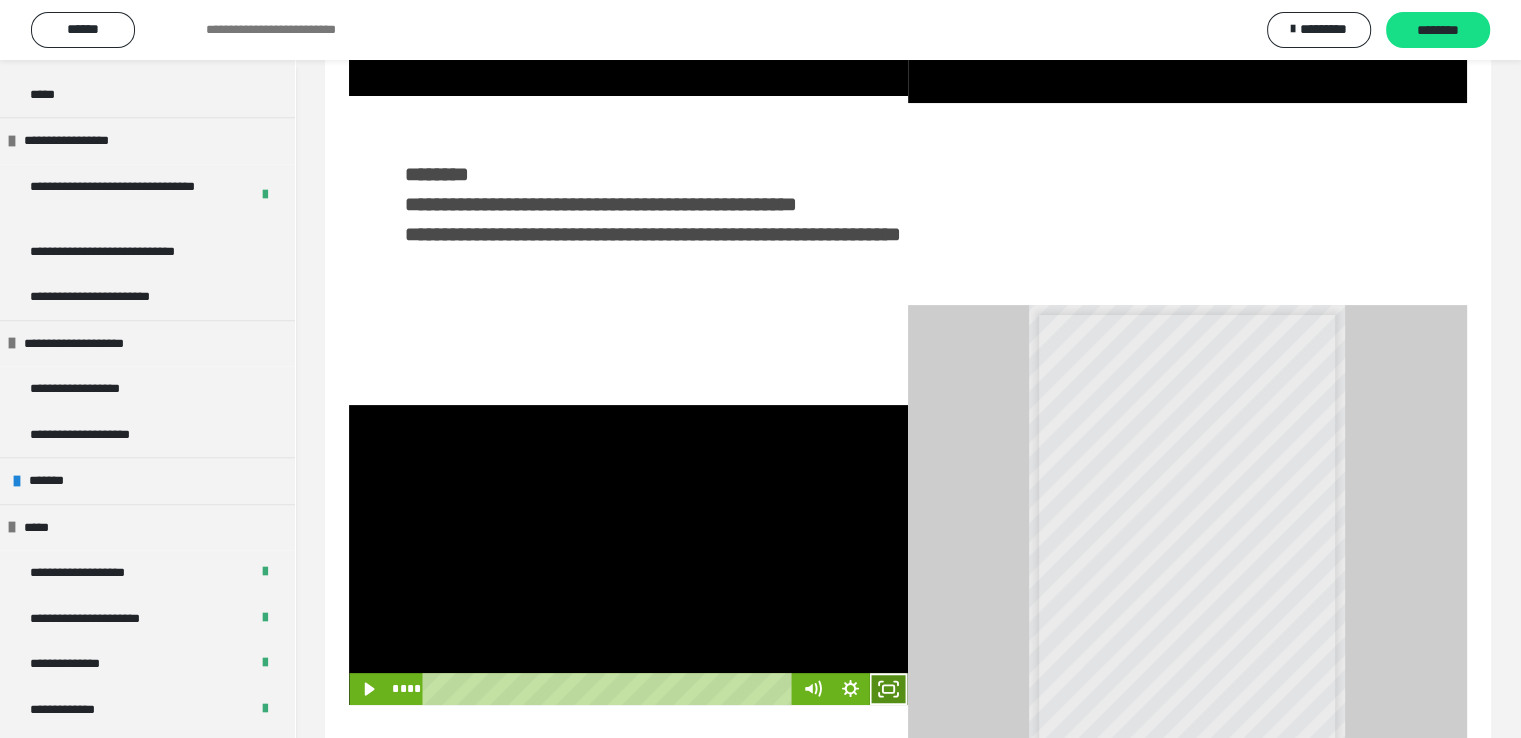 click 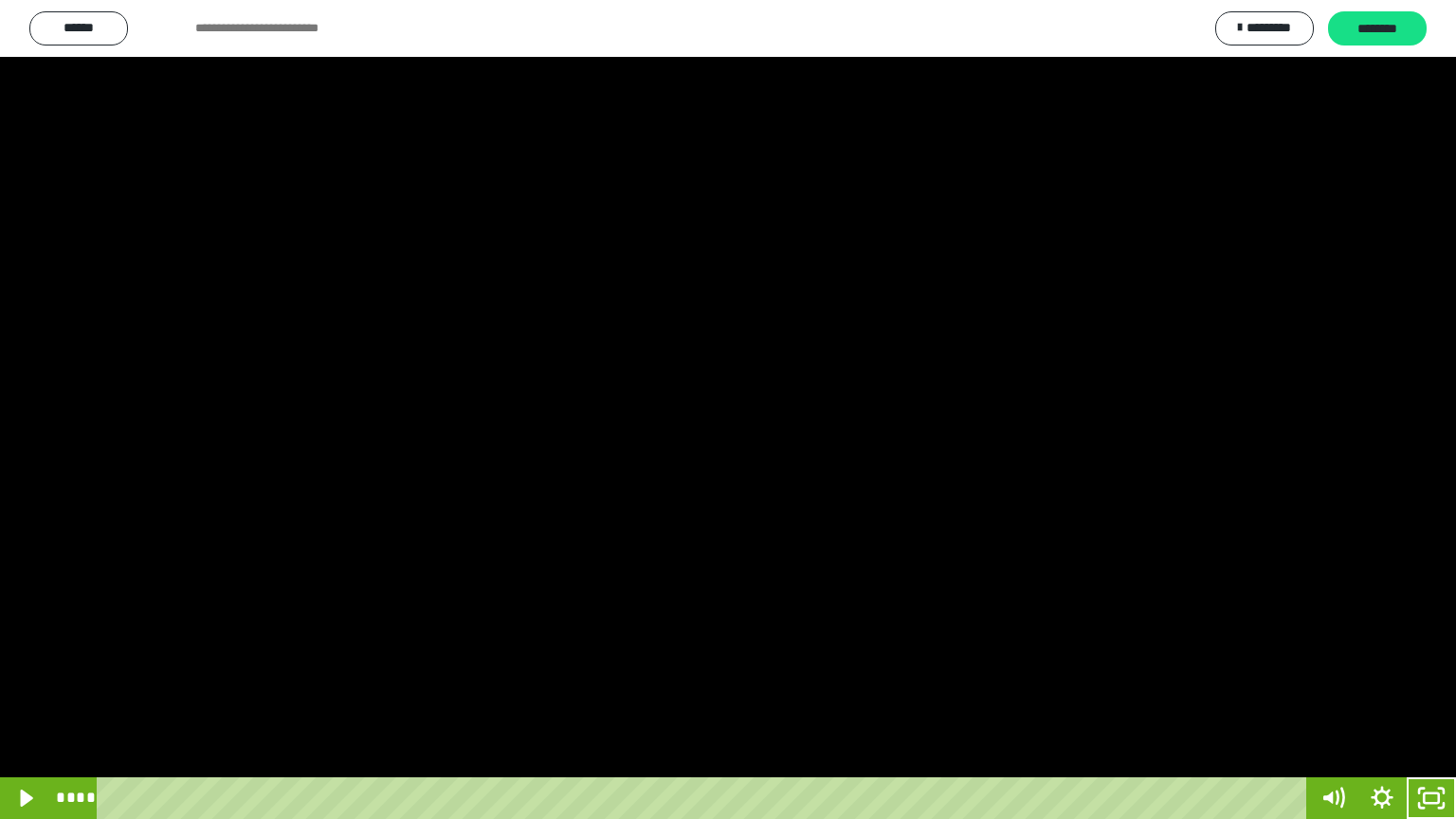 click at bounding box center (728, 410) 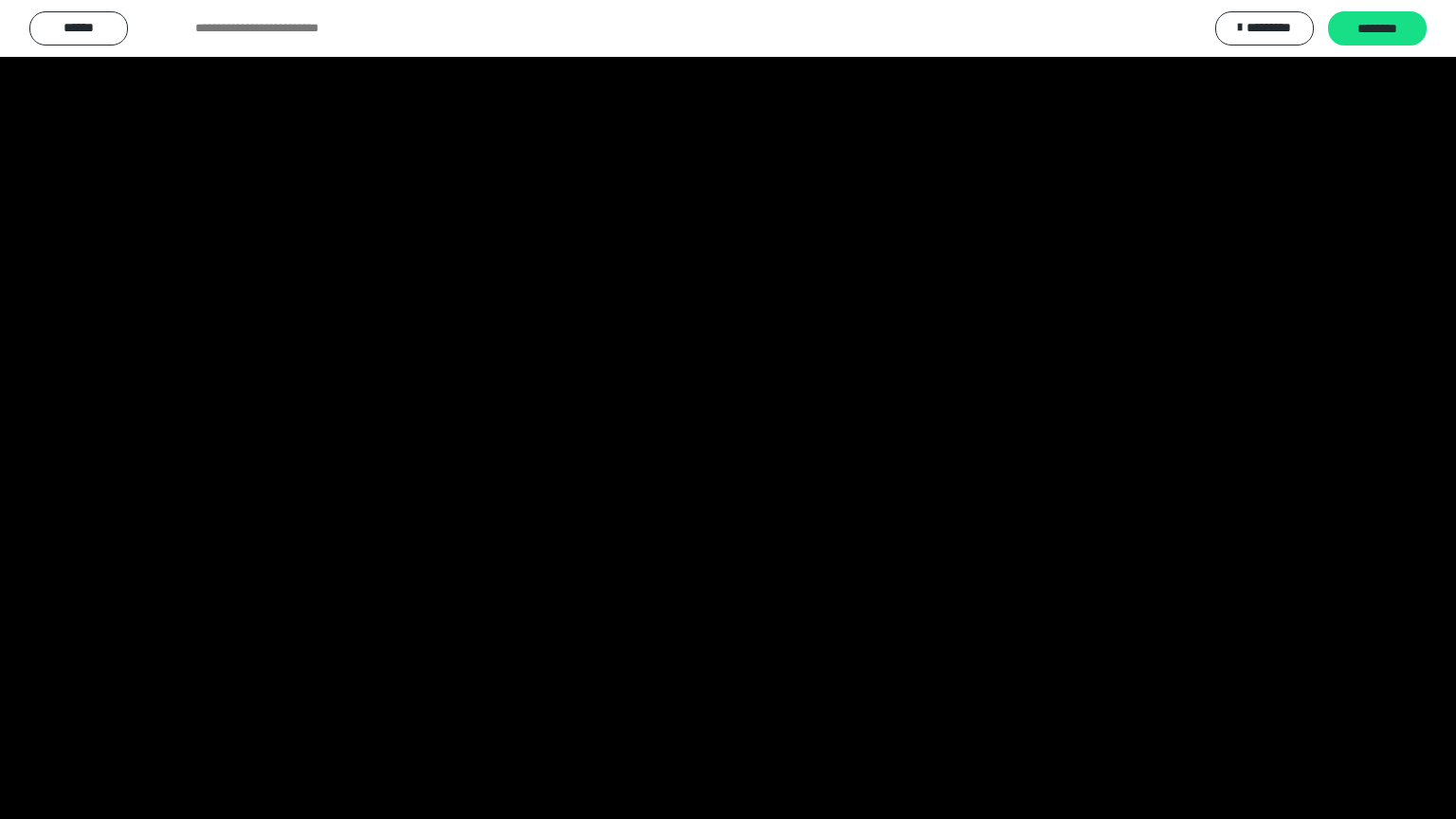 click at bounding box center (728, 410) 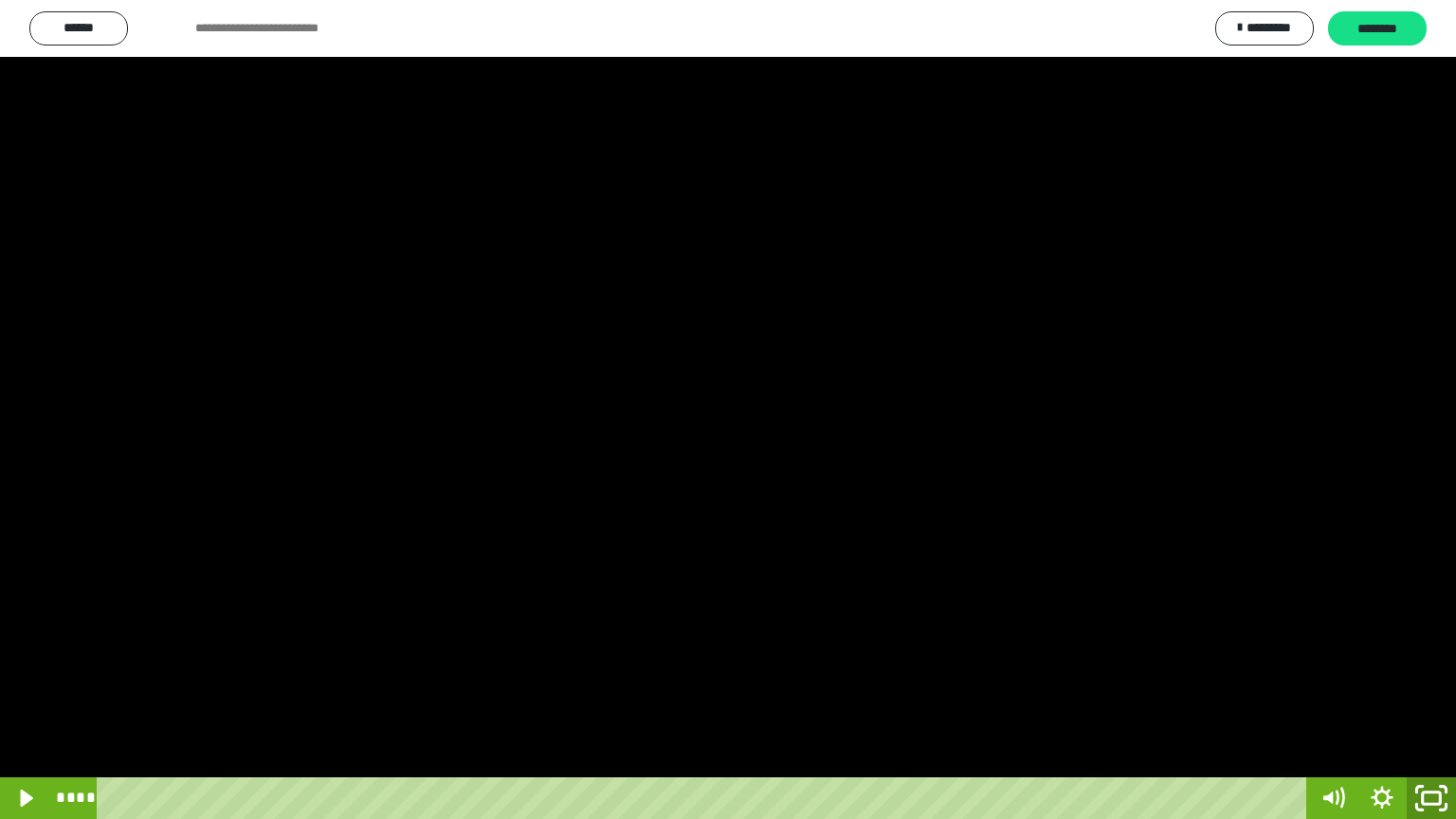 click 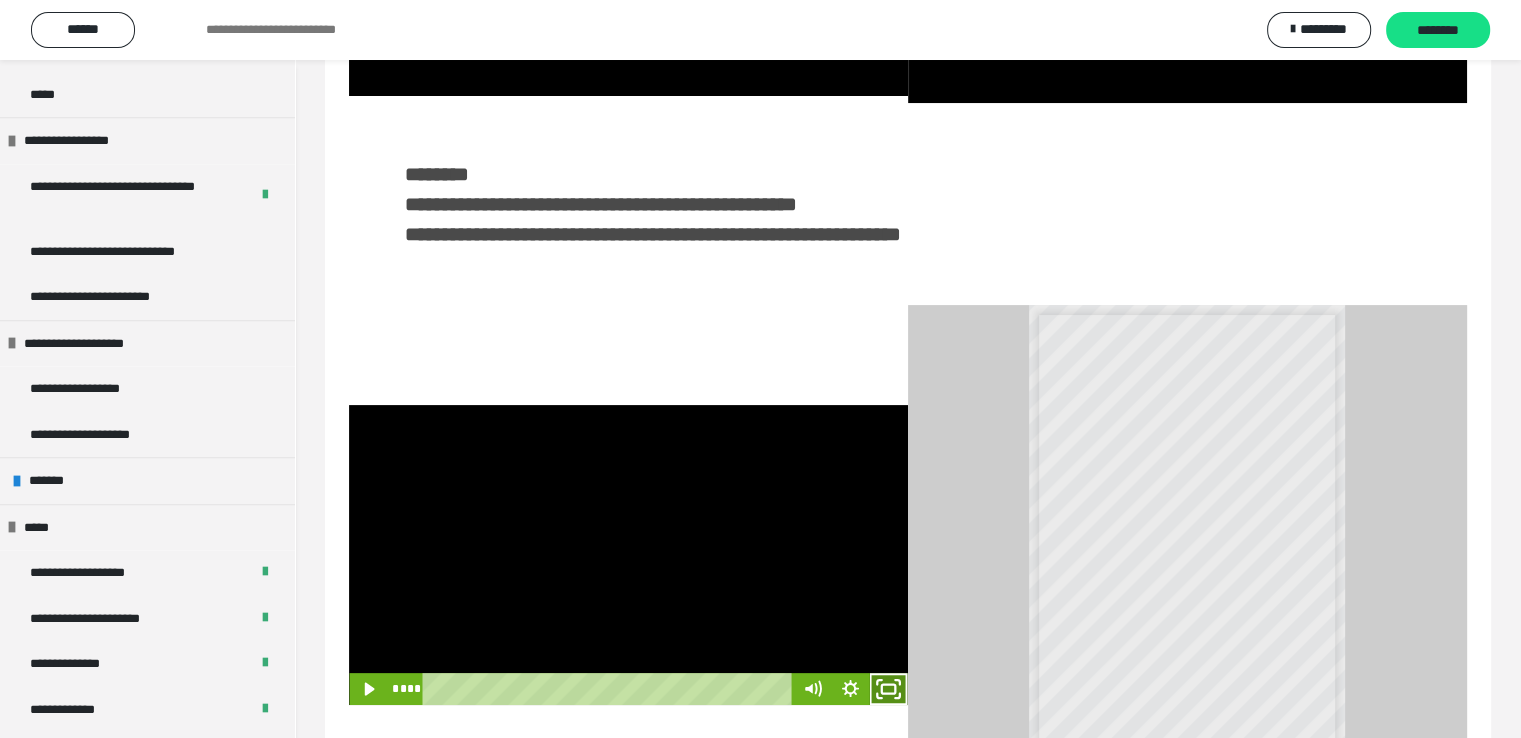 click 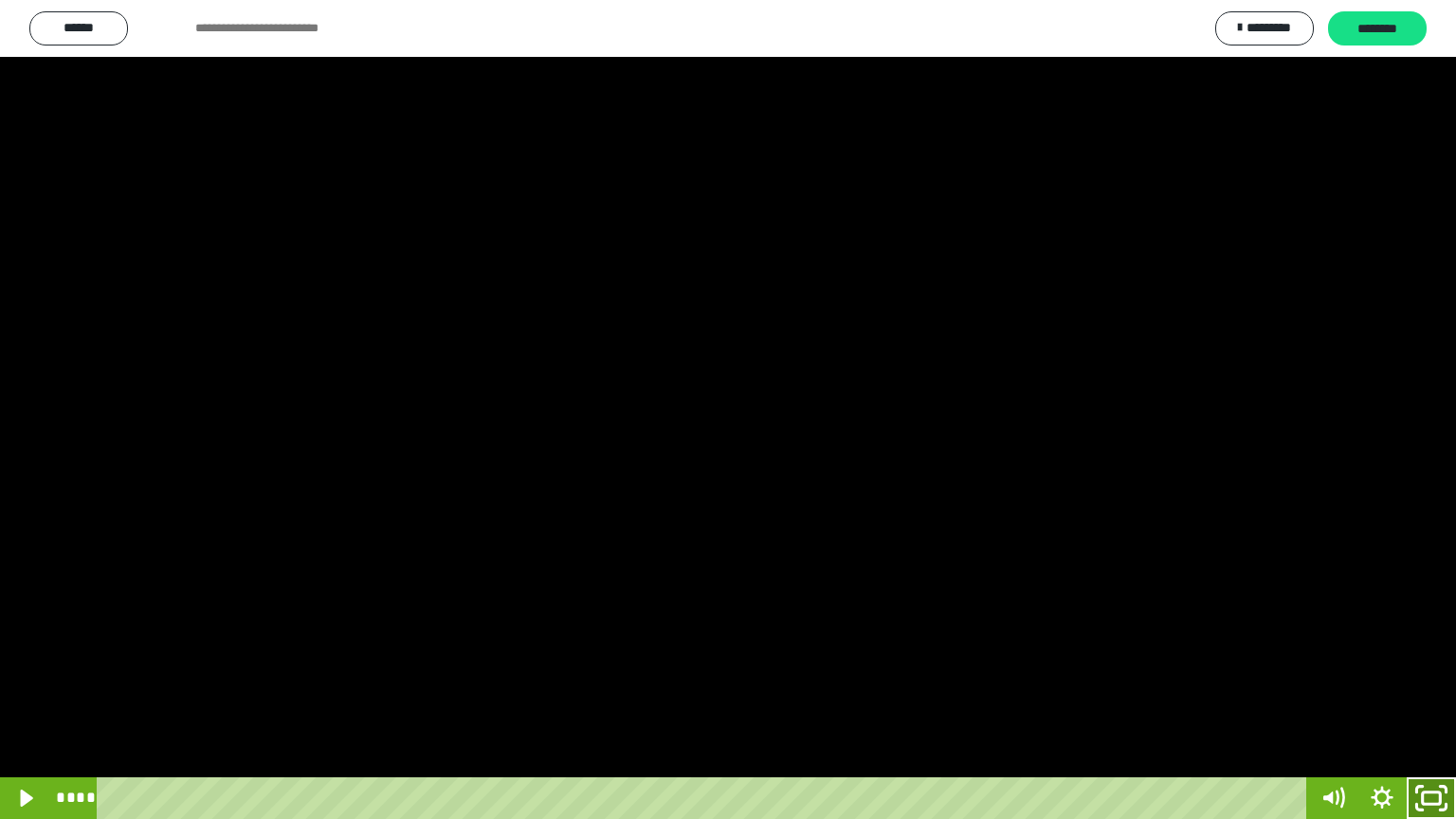 click 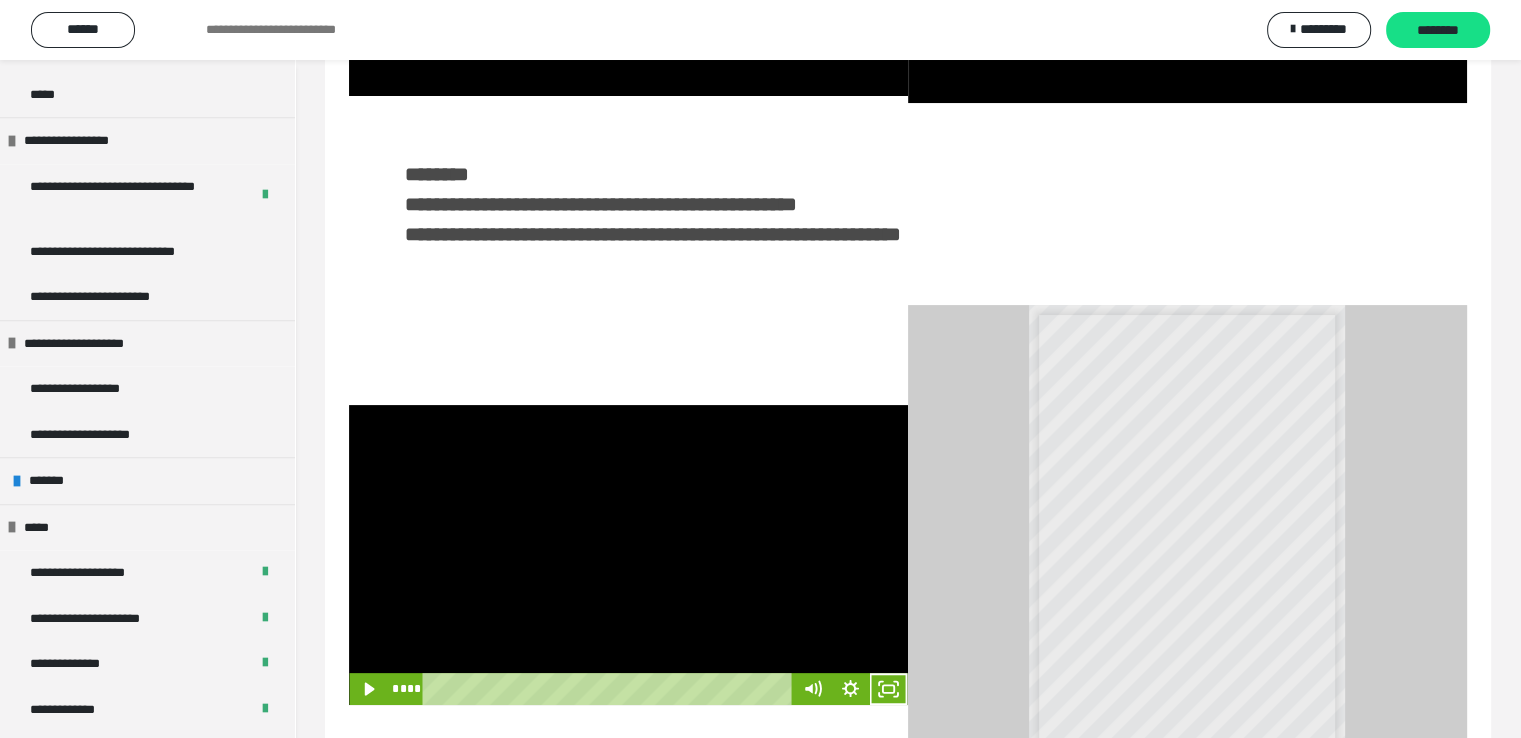 click at bounding box center (628, 555) 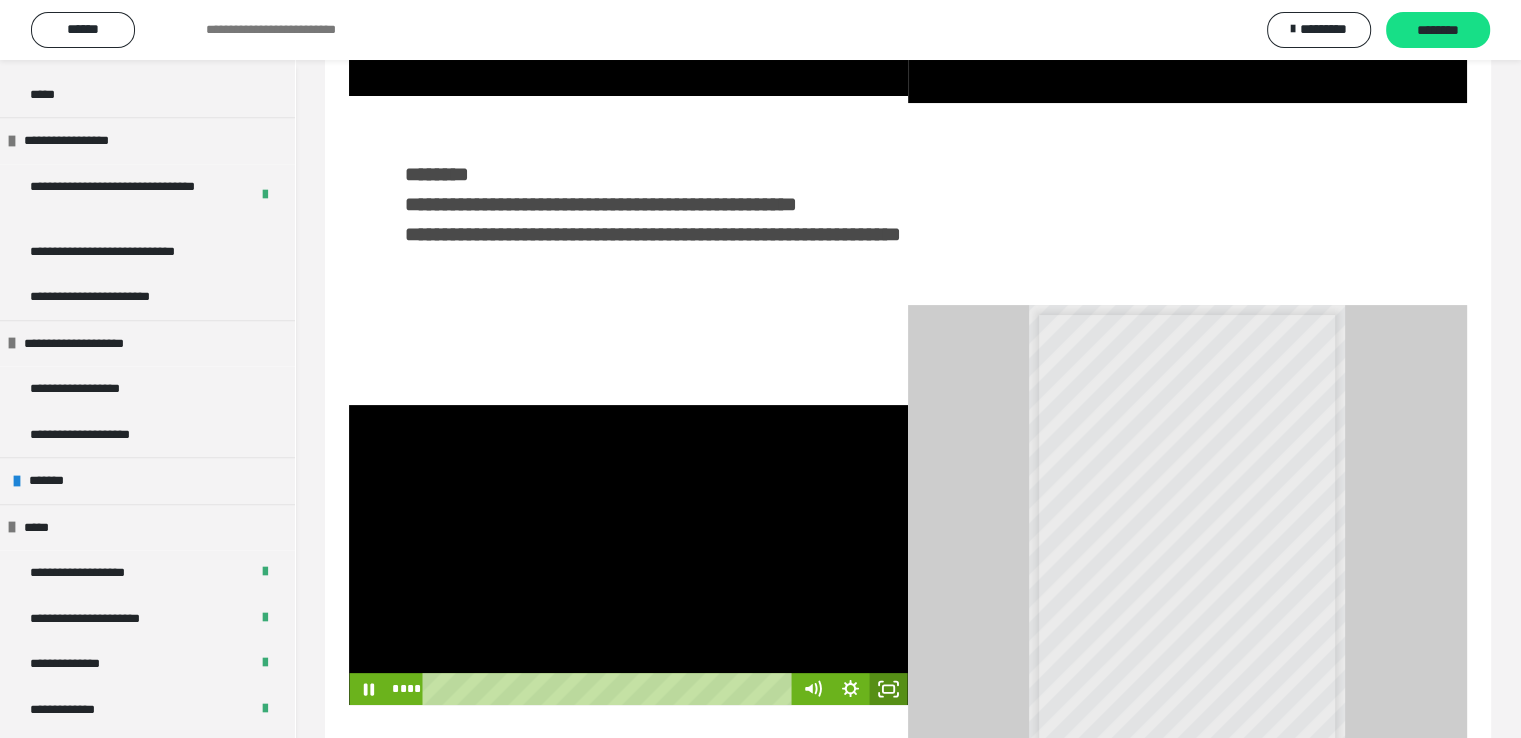 click 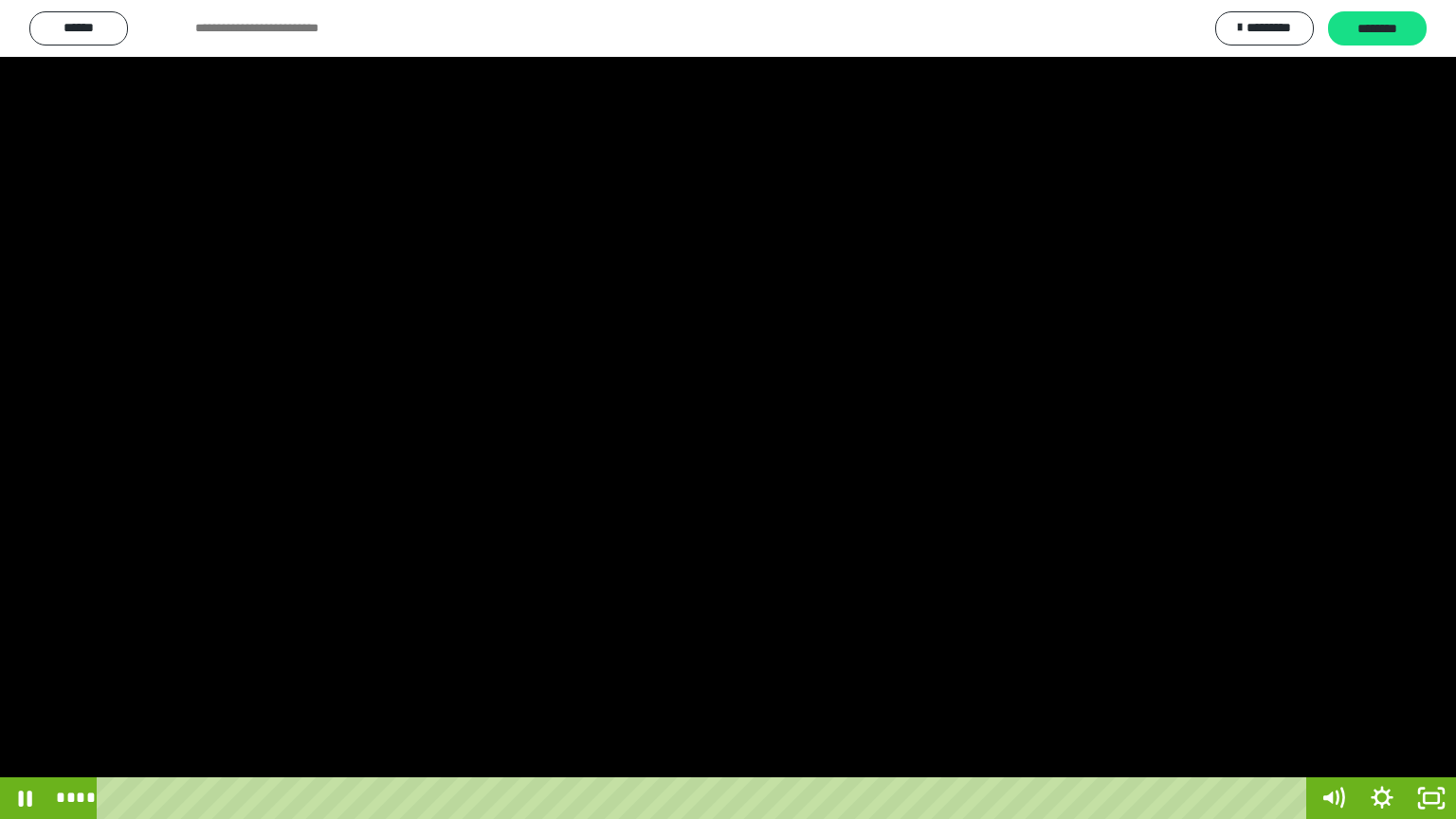 click at bounding box center [728, 410] 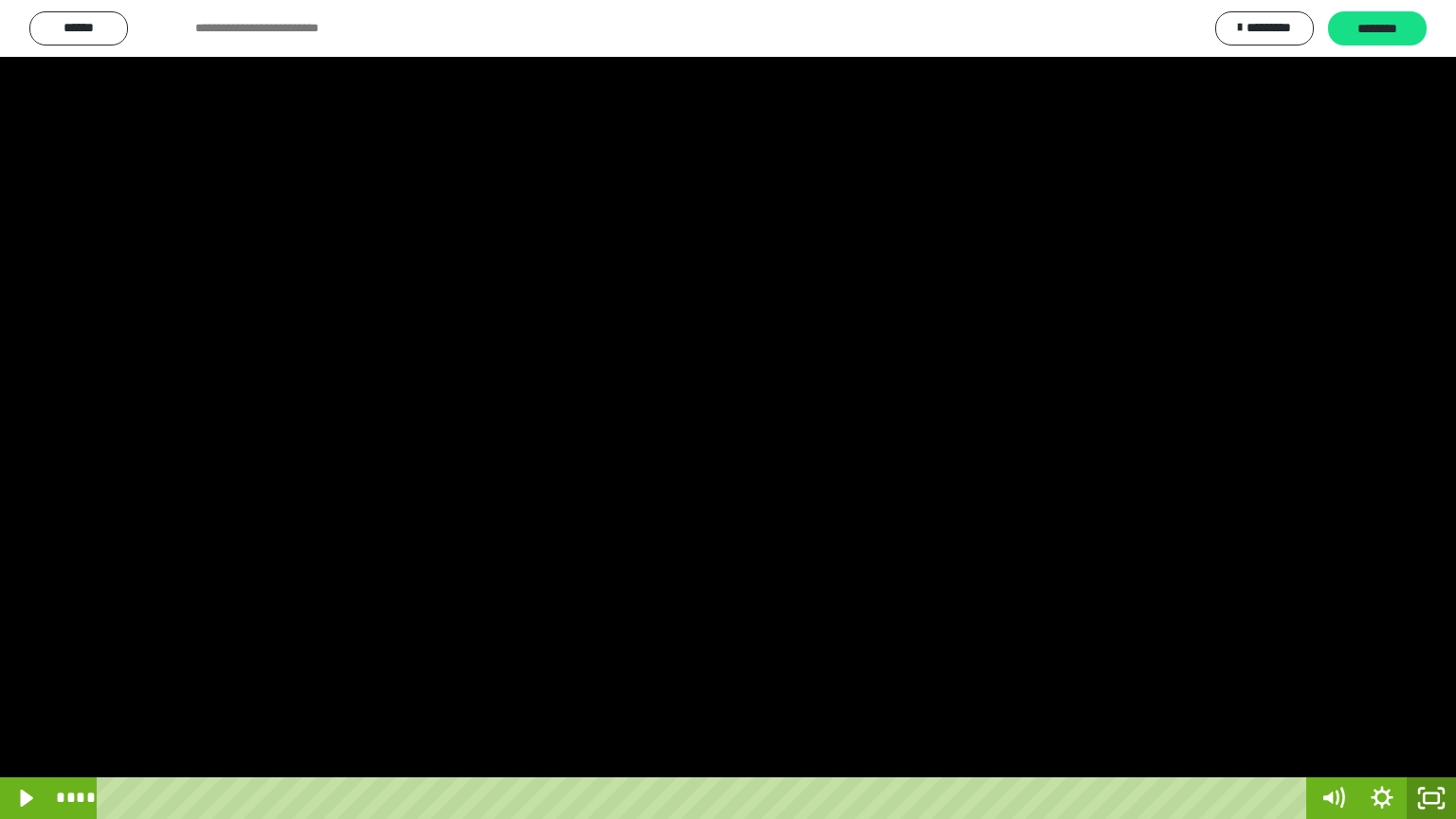 click 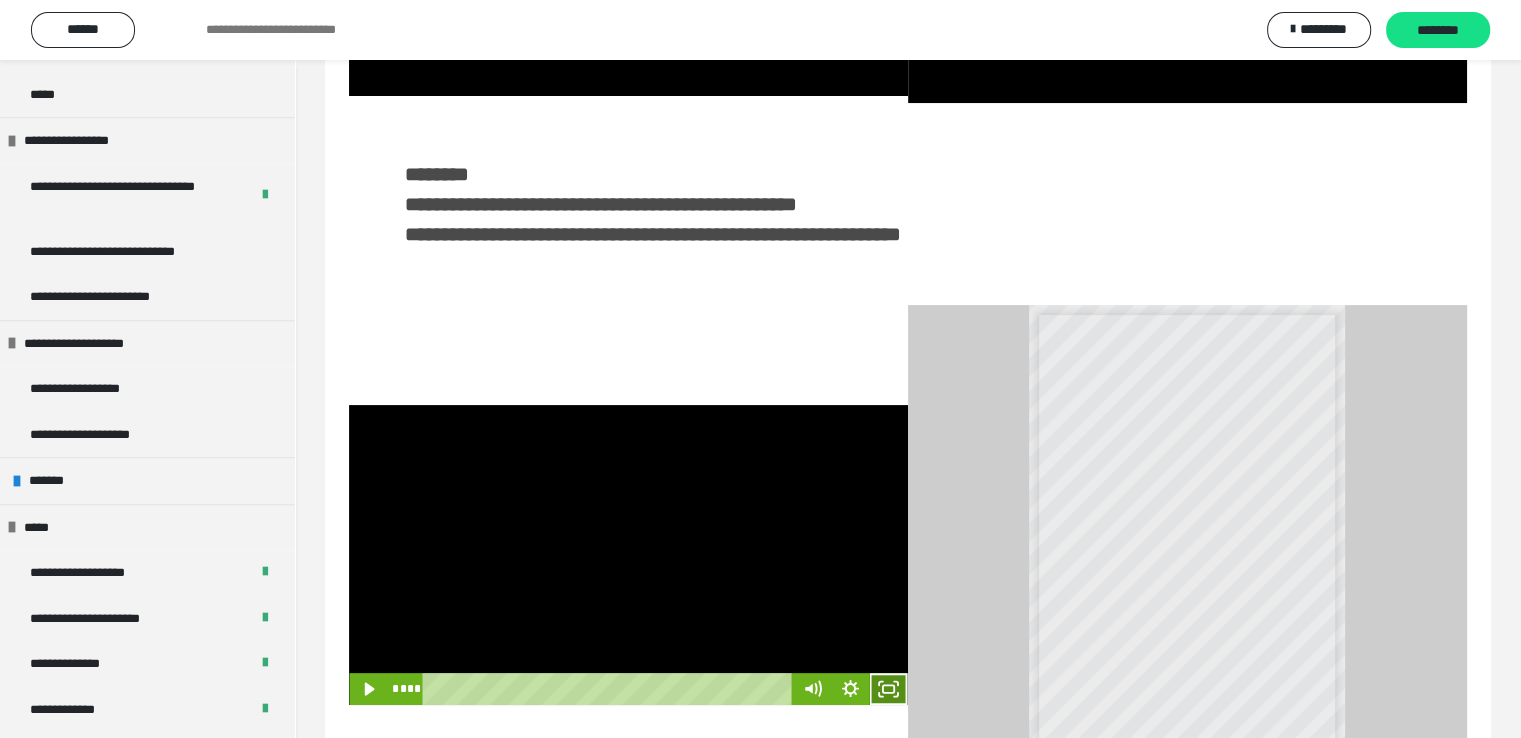 click 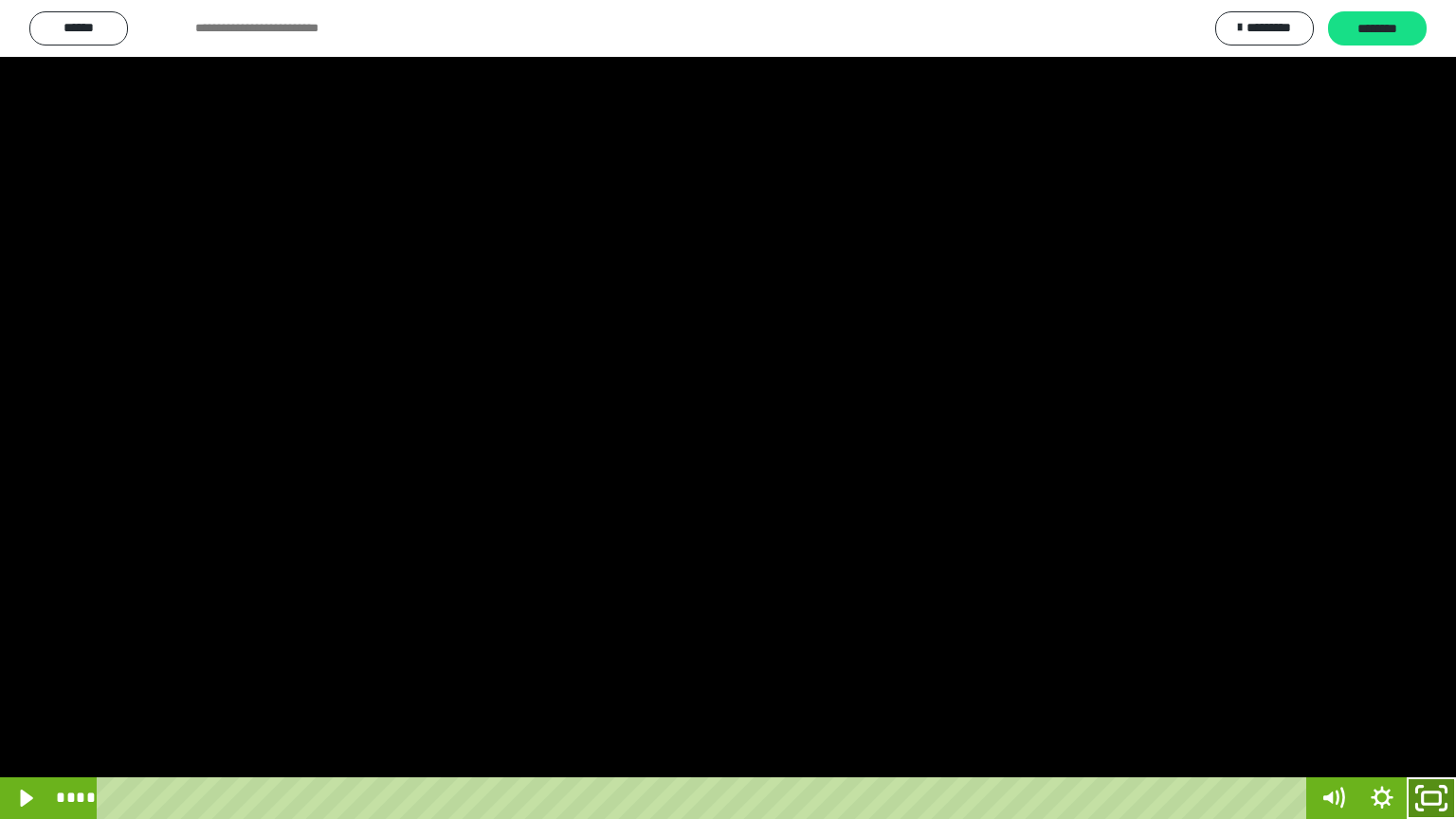 click 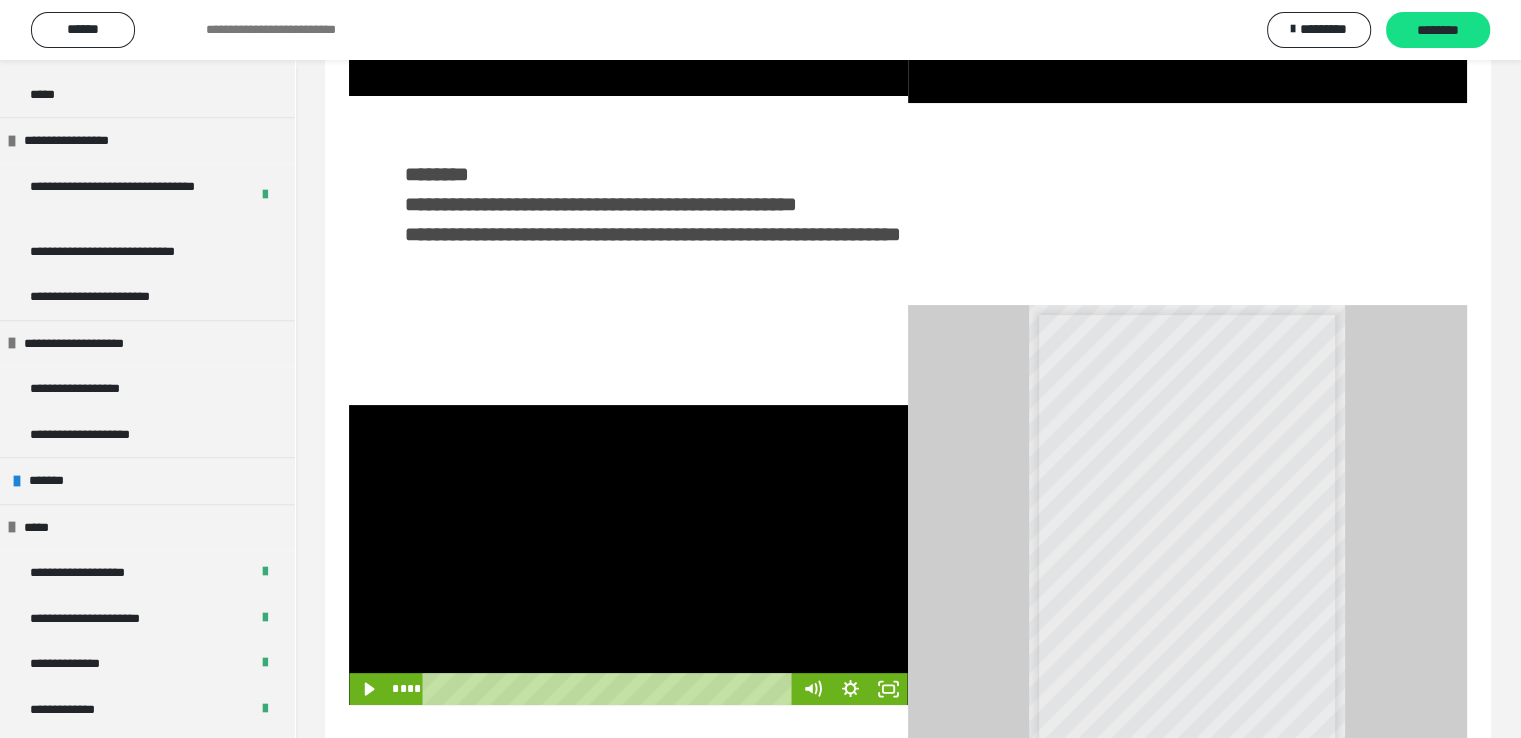click at bounding box center (628, 555) 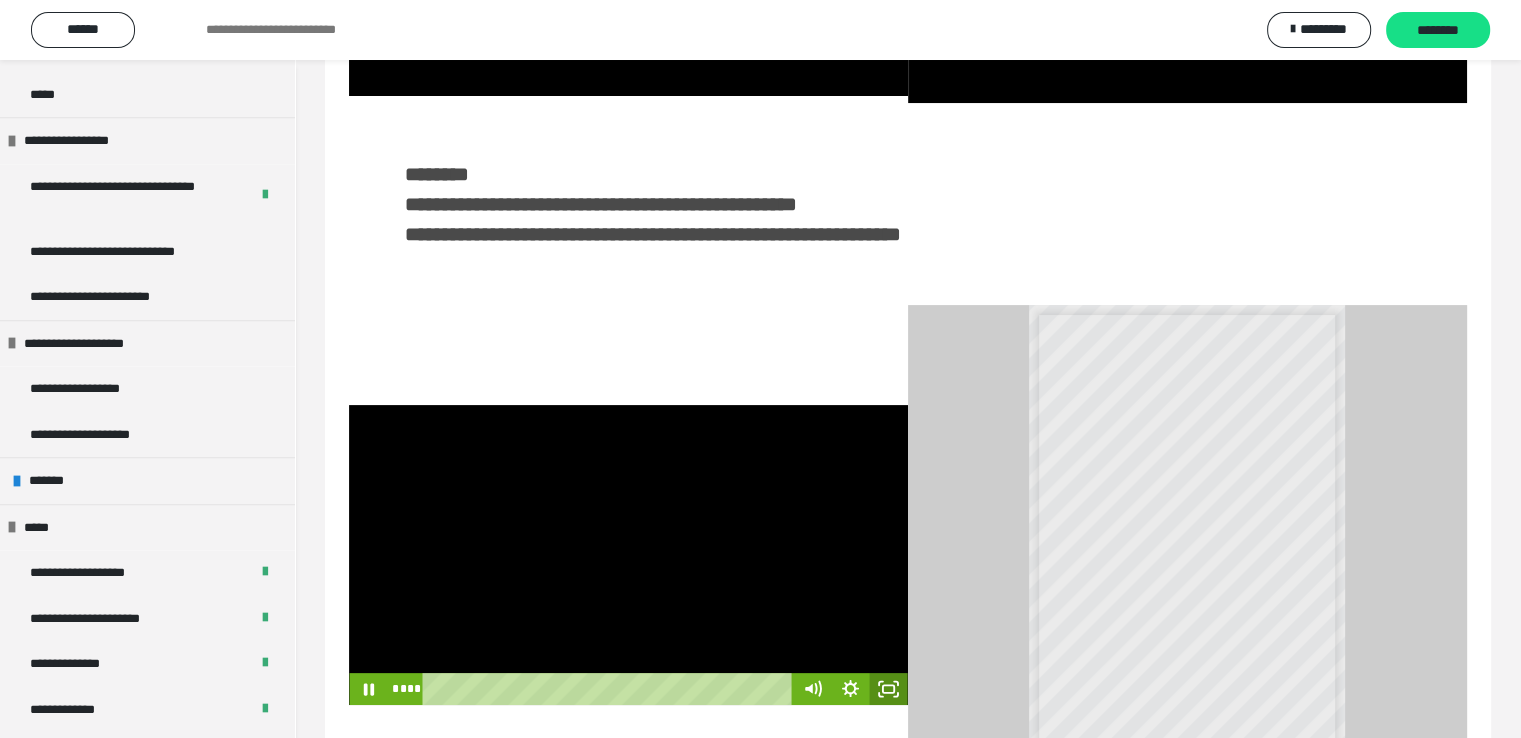 click 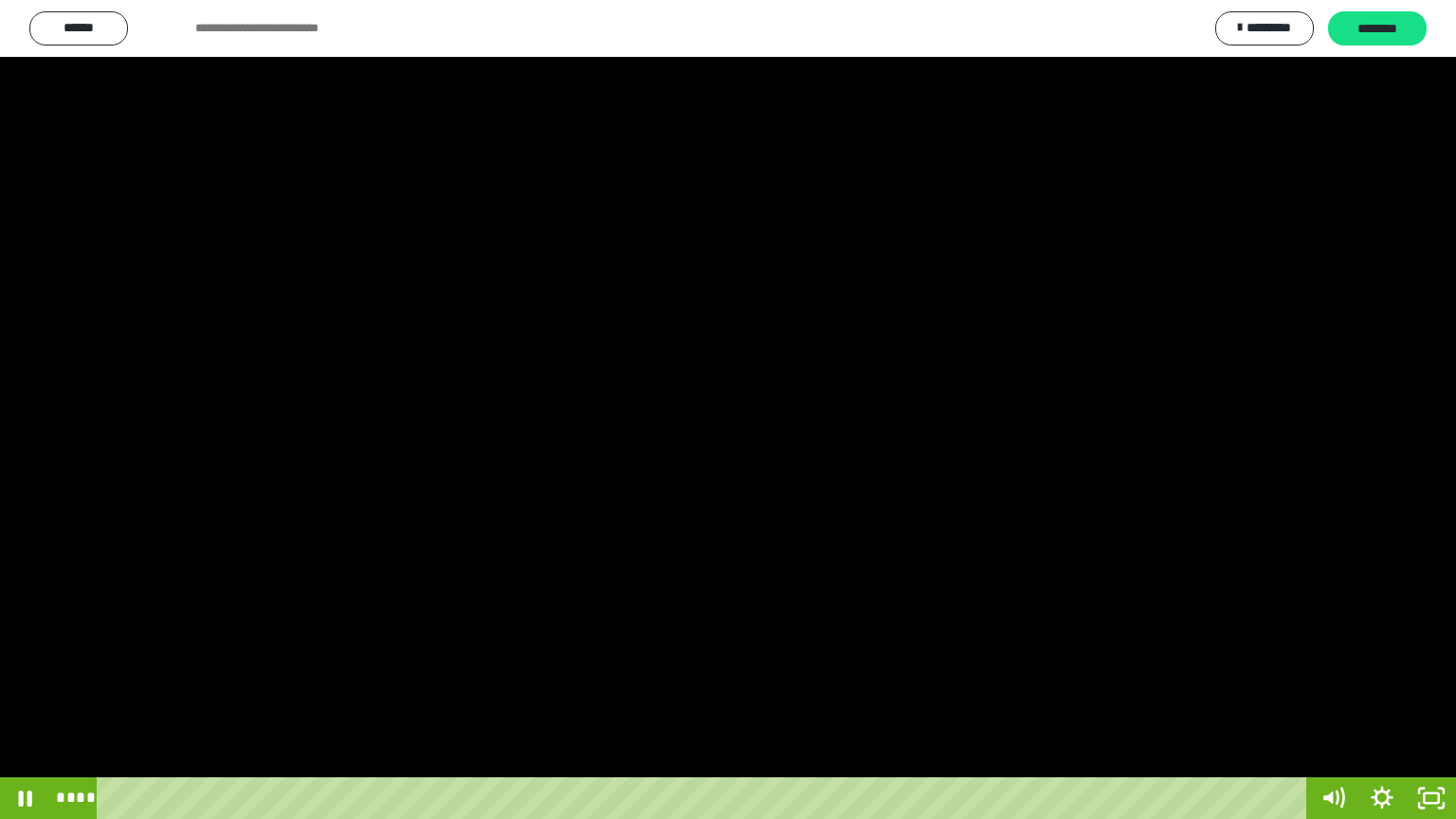 click at bounding box center (728, 410) 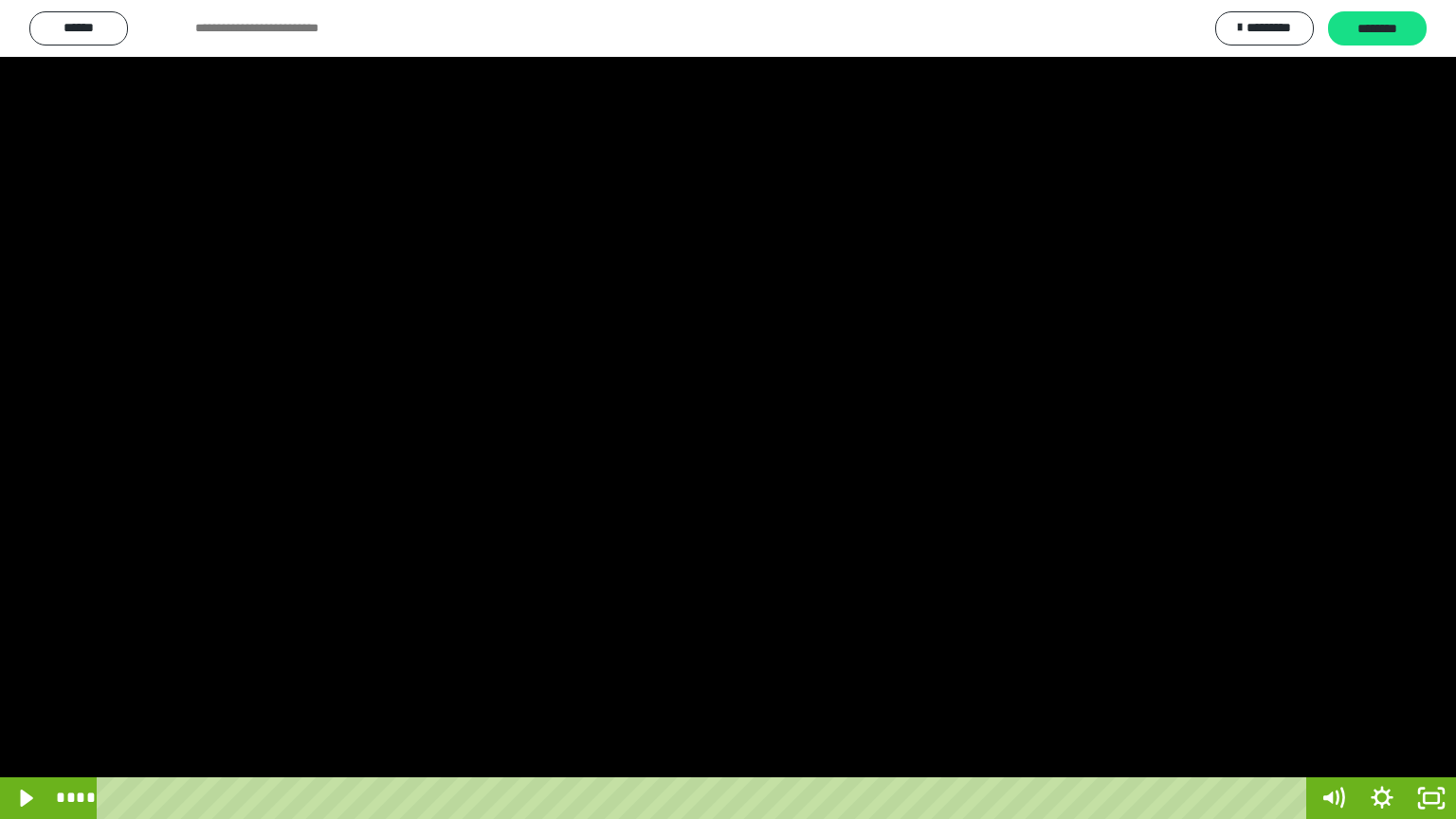 click at bounding box center [728, 410] 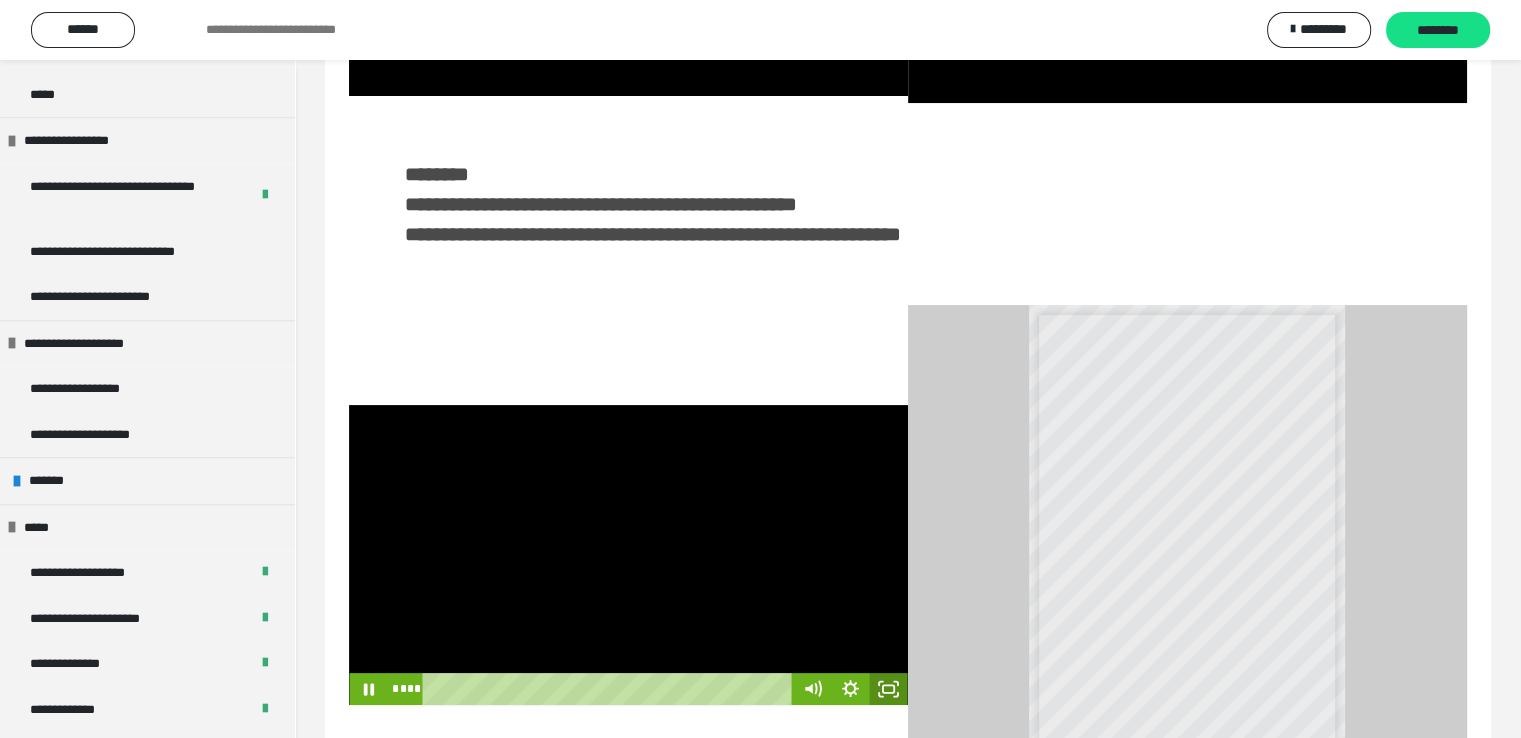 click 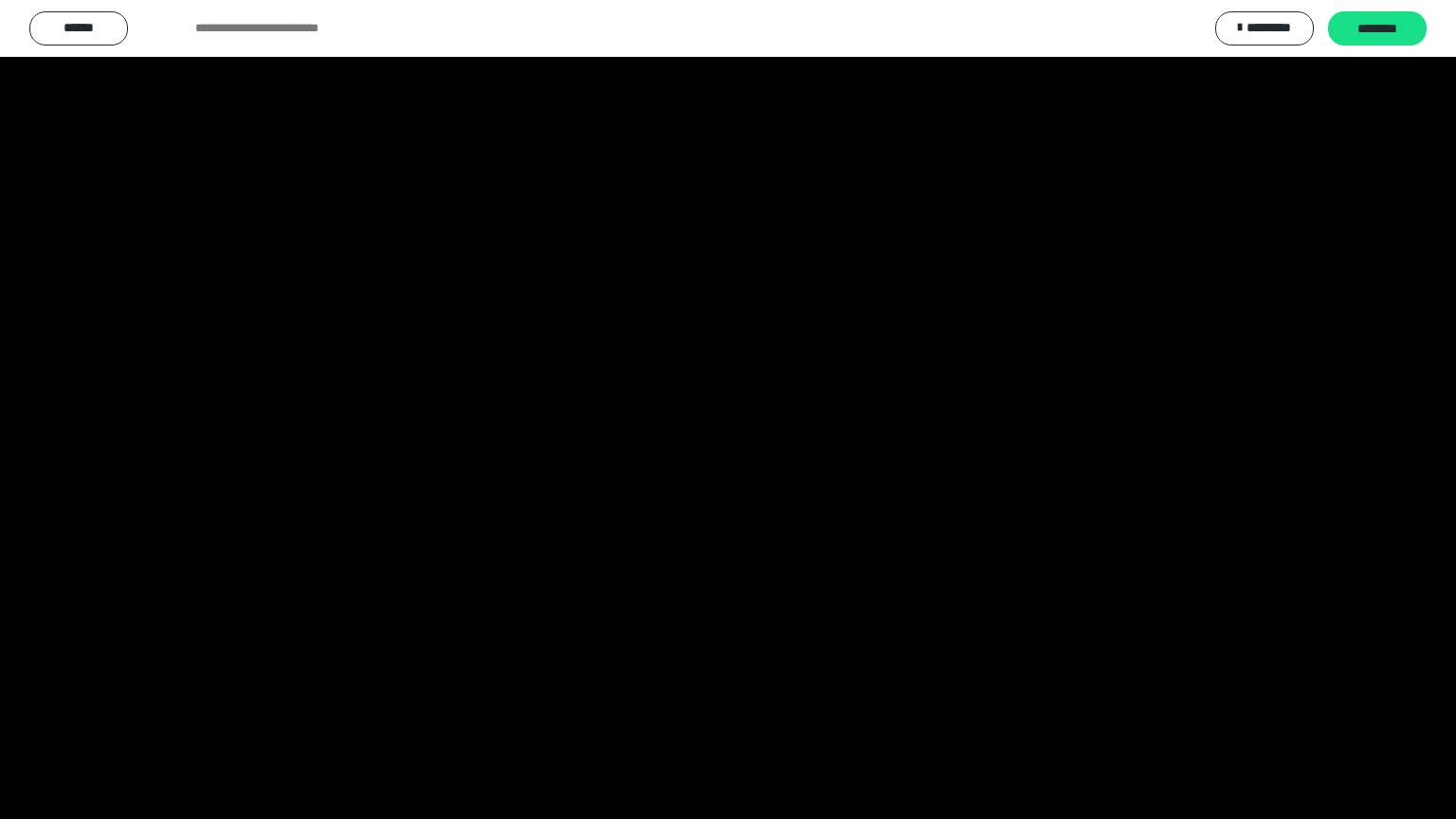 click at bounding box center (728, 410) 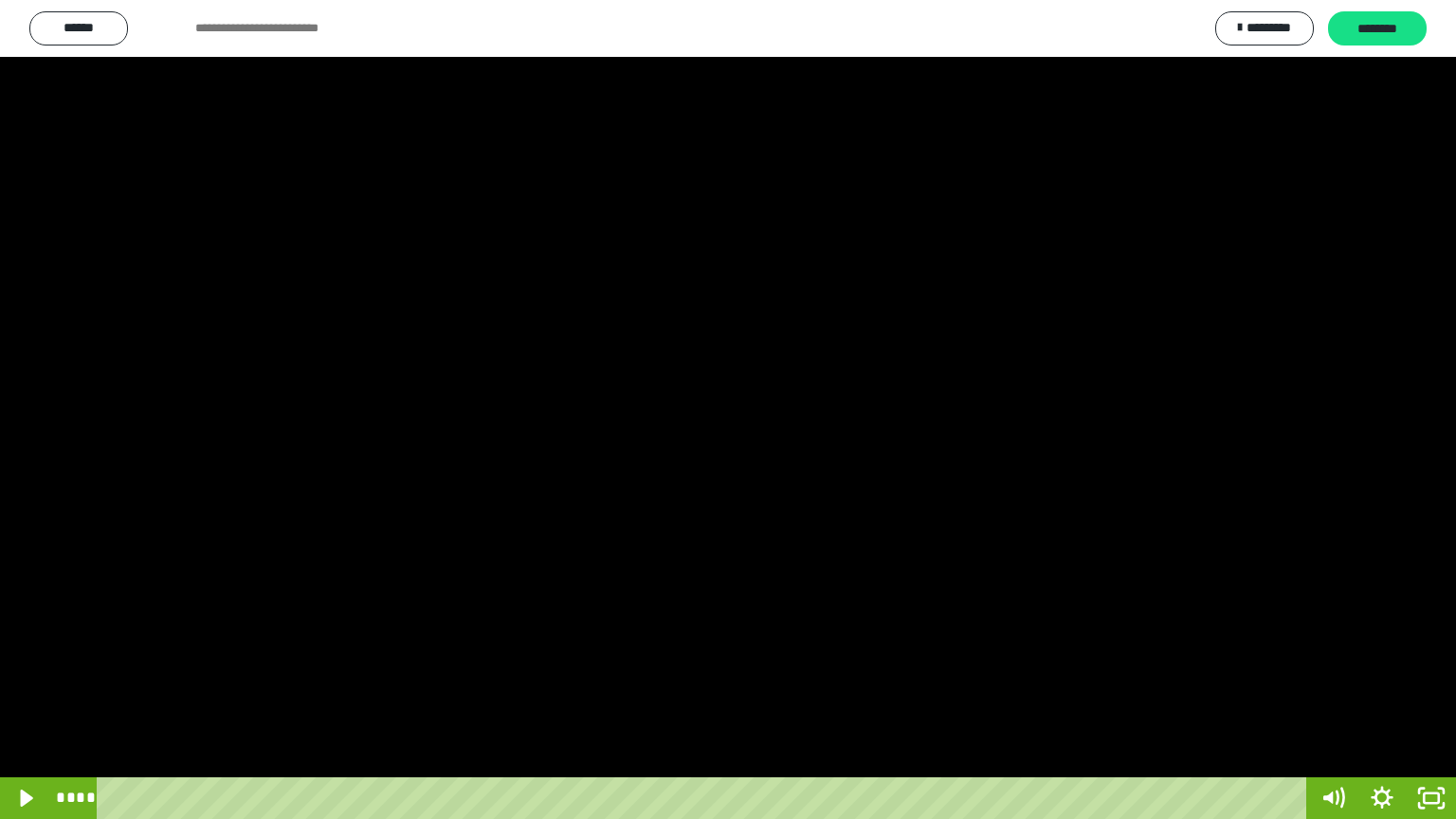 click at bounding box center (728, 410) 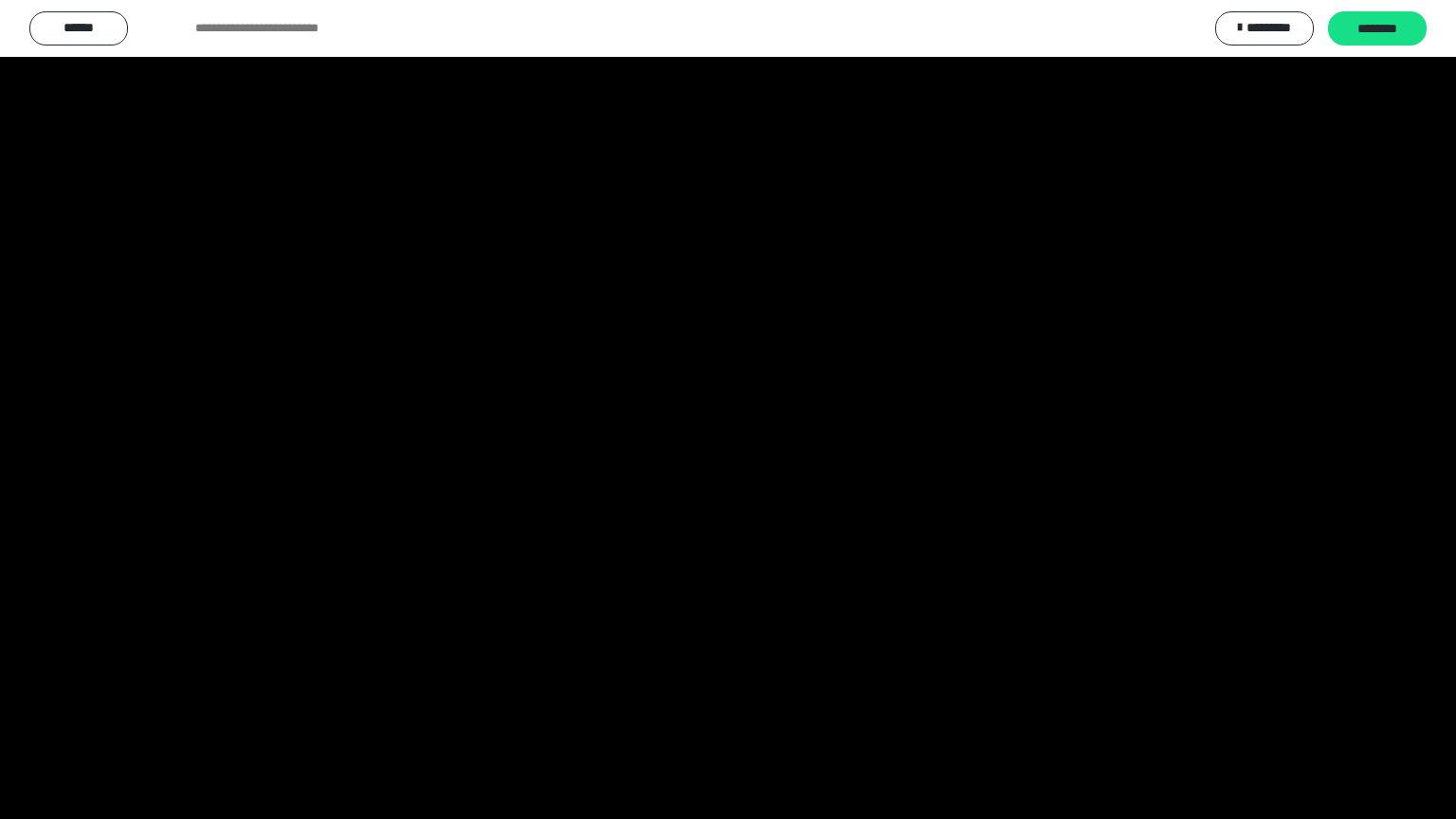 click at bounding box center [728, 410] 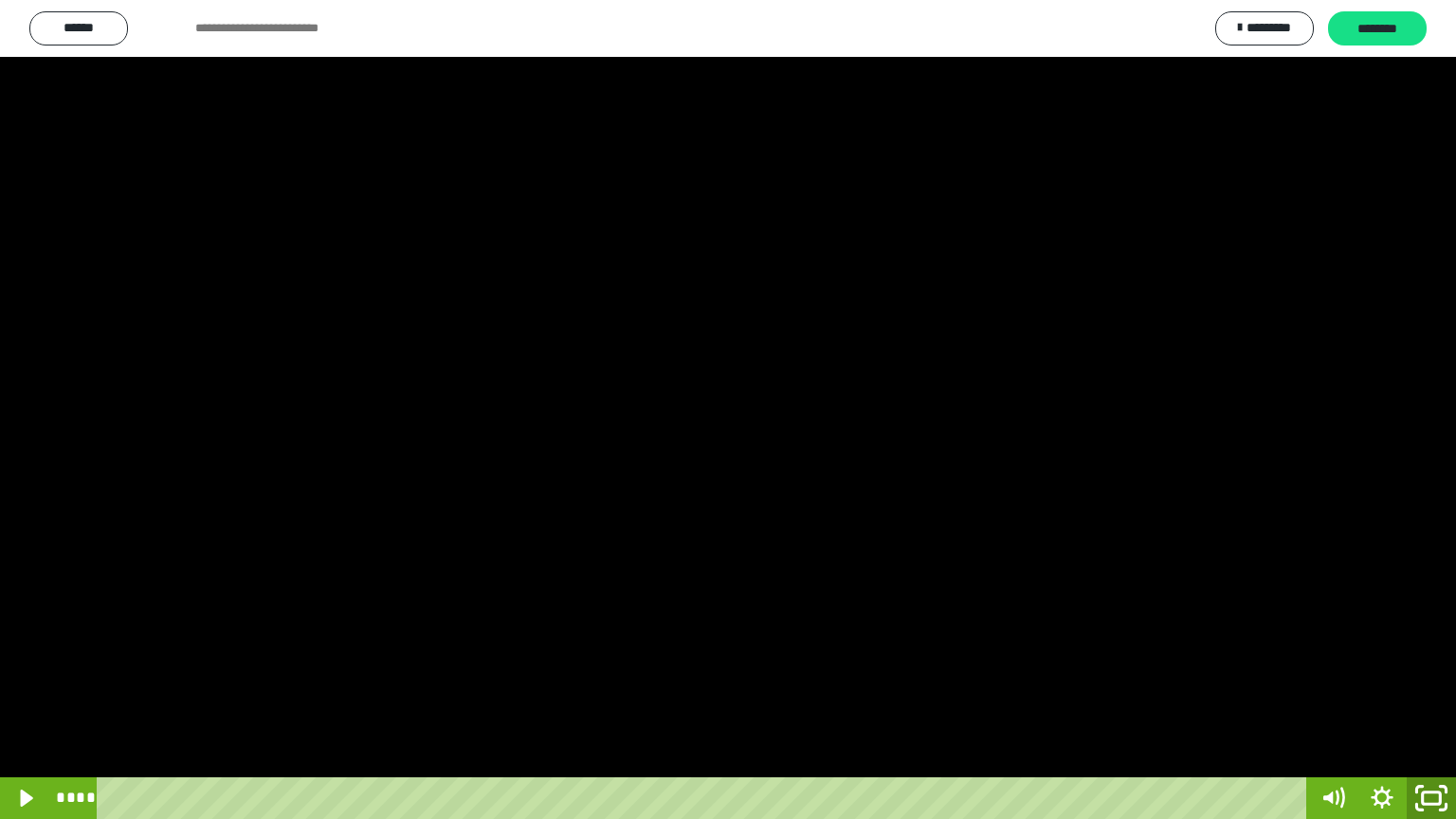 click 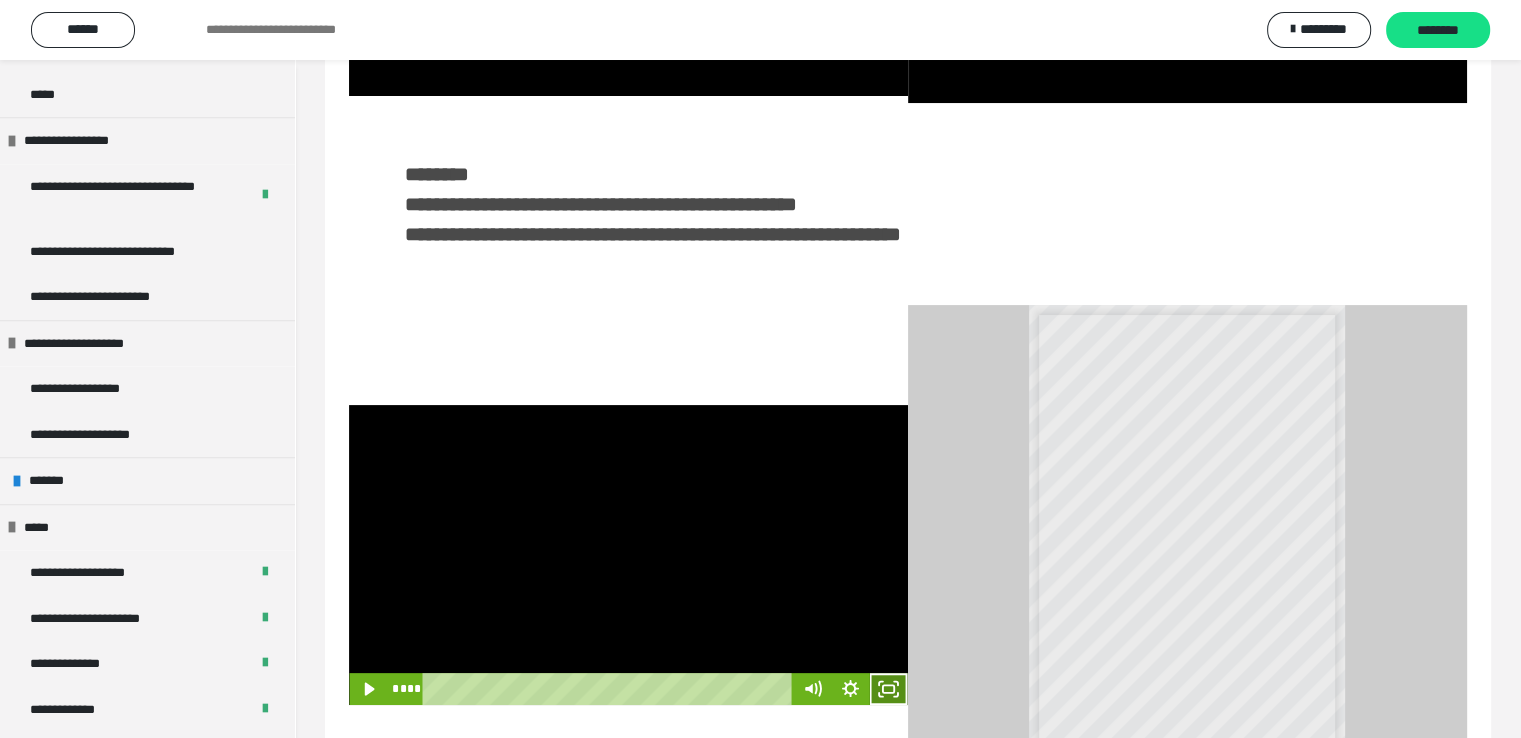 click 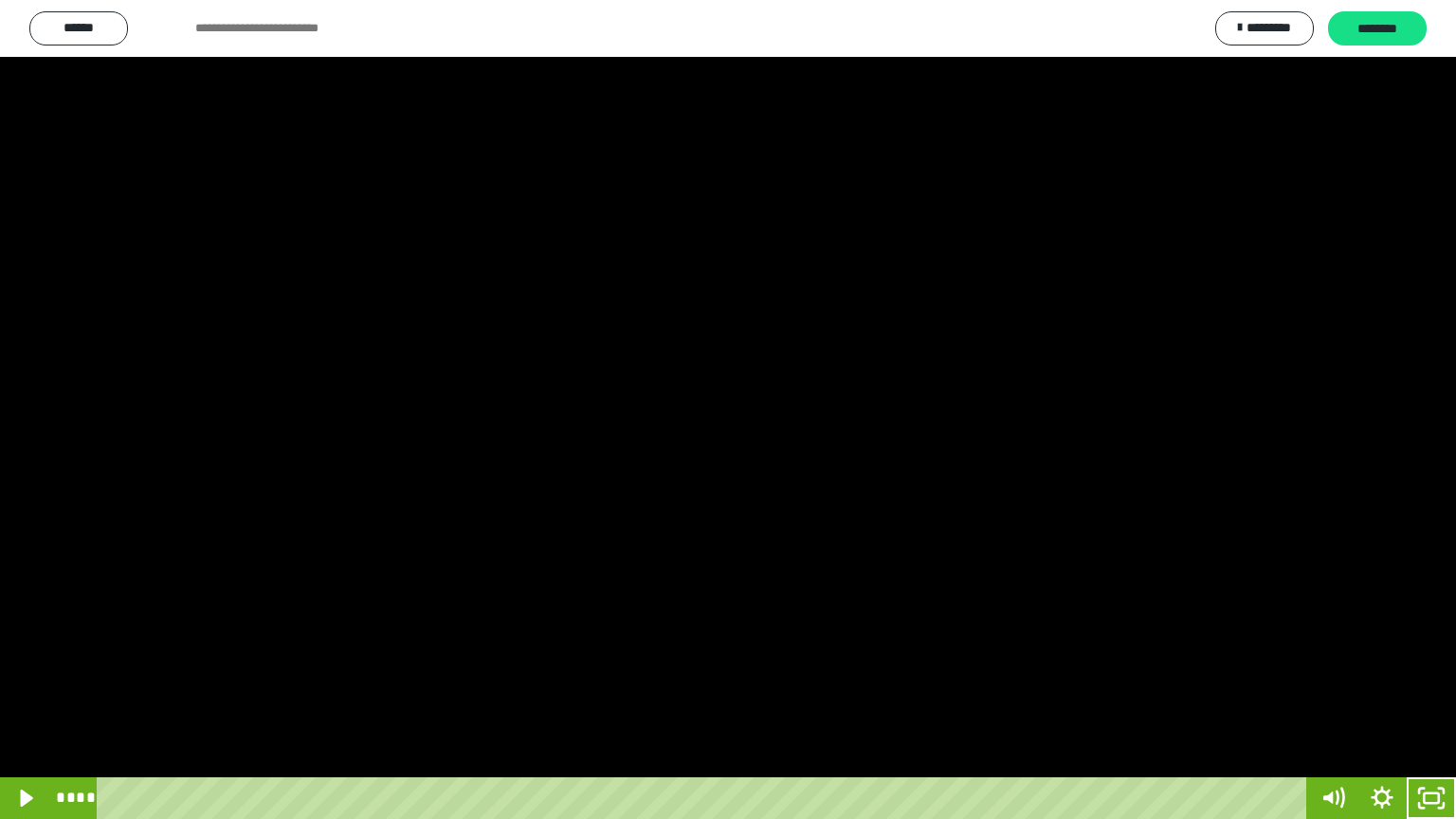 click at bounding box center (728, 410) 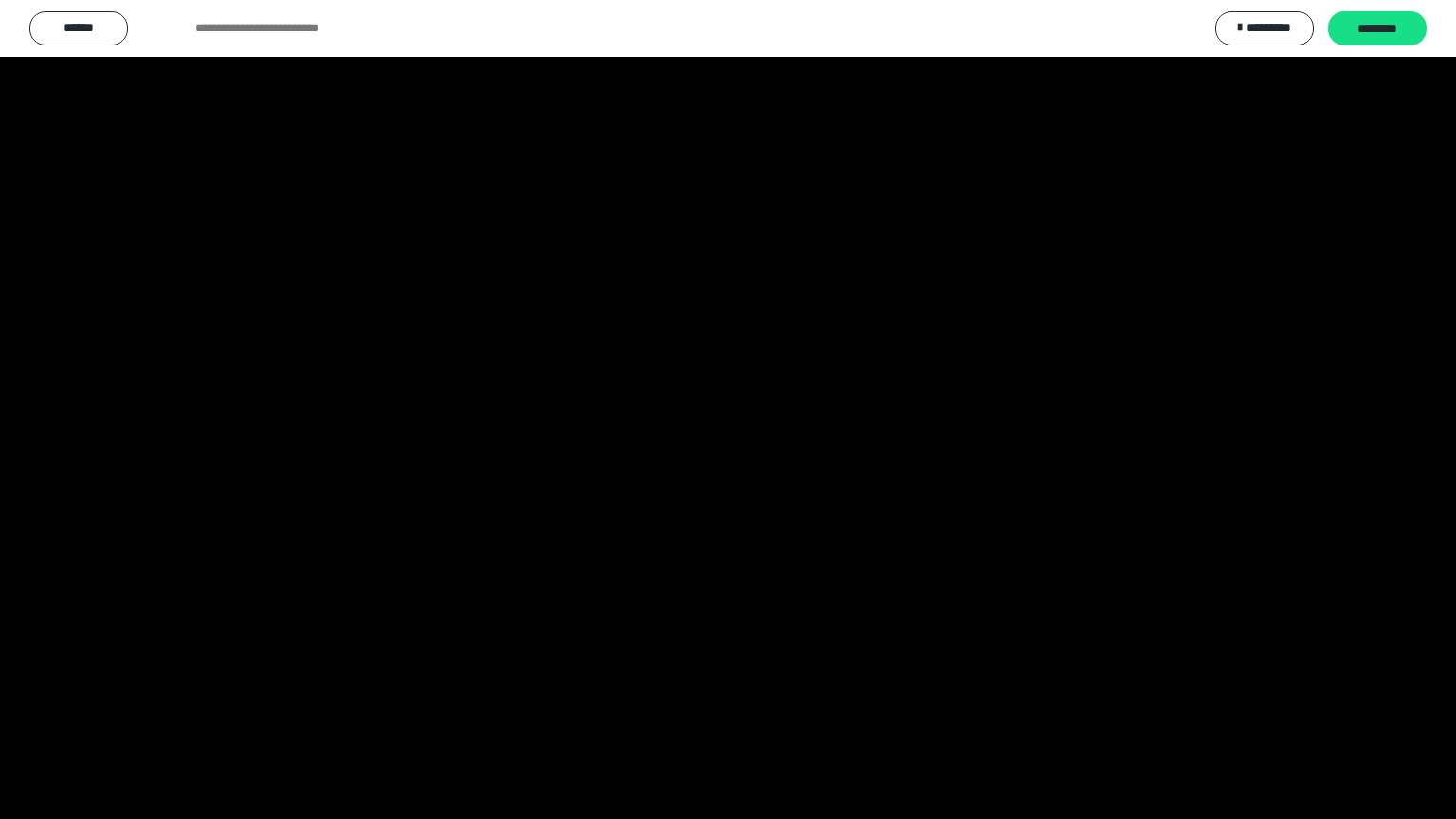 click at bounding box center (728, 410) 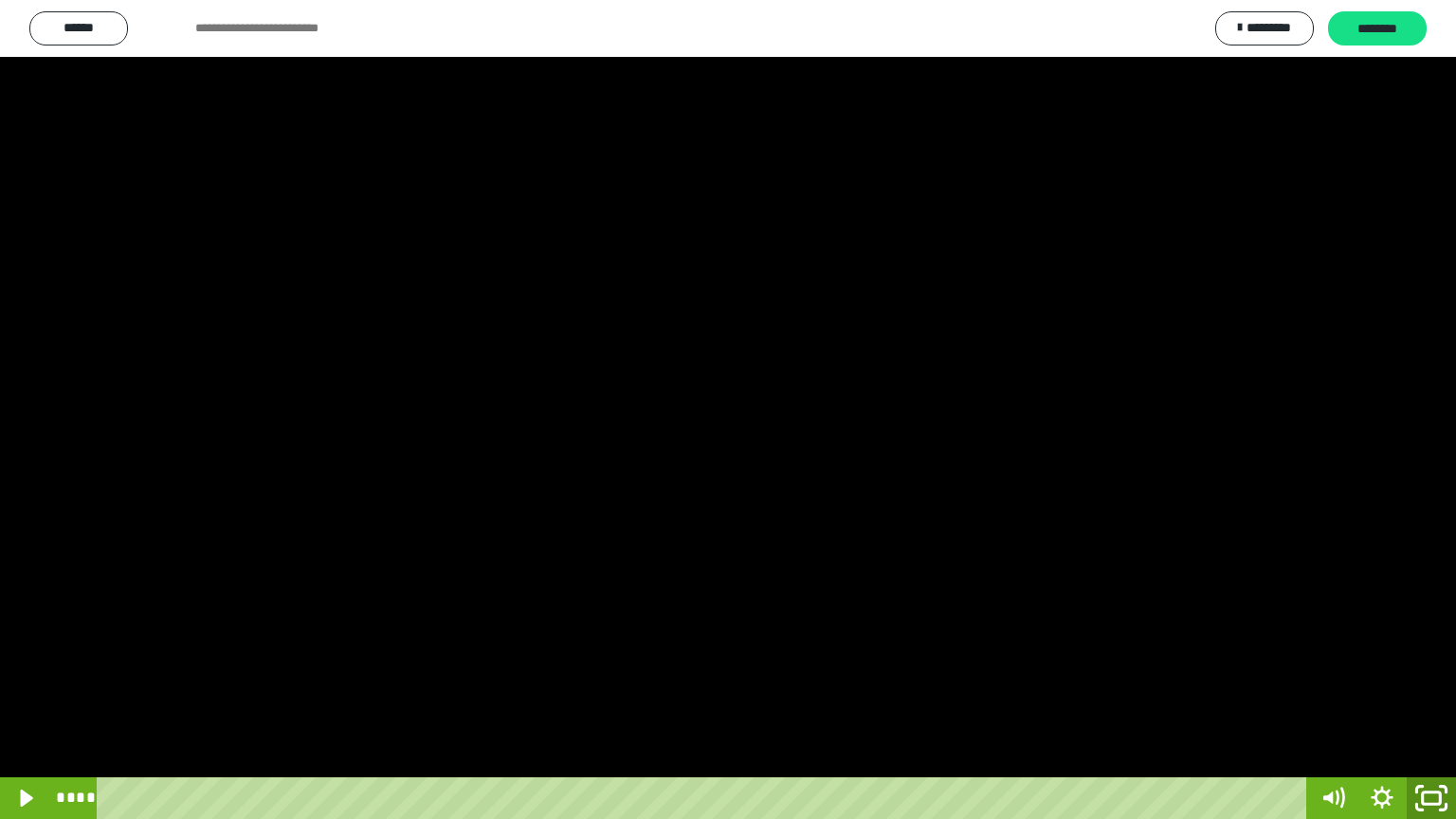 click 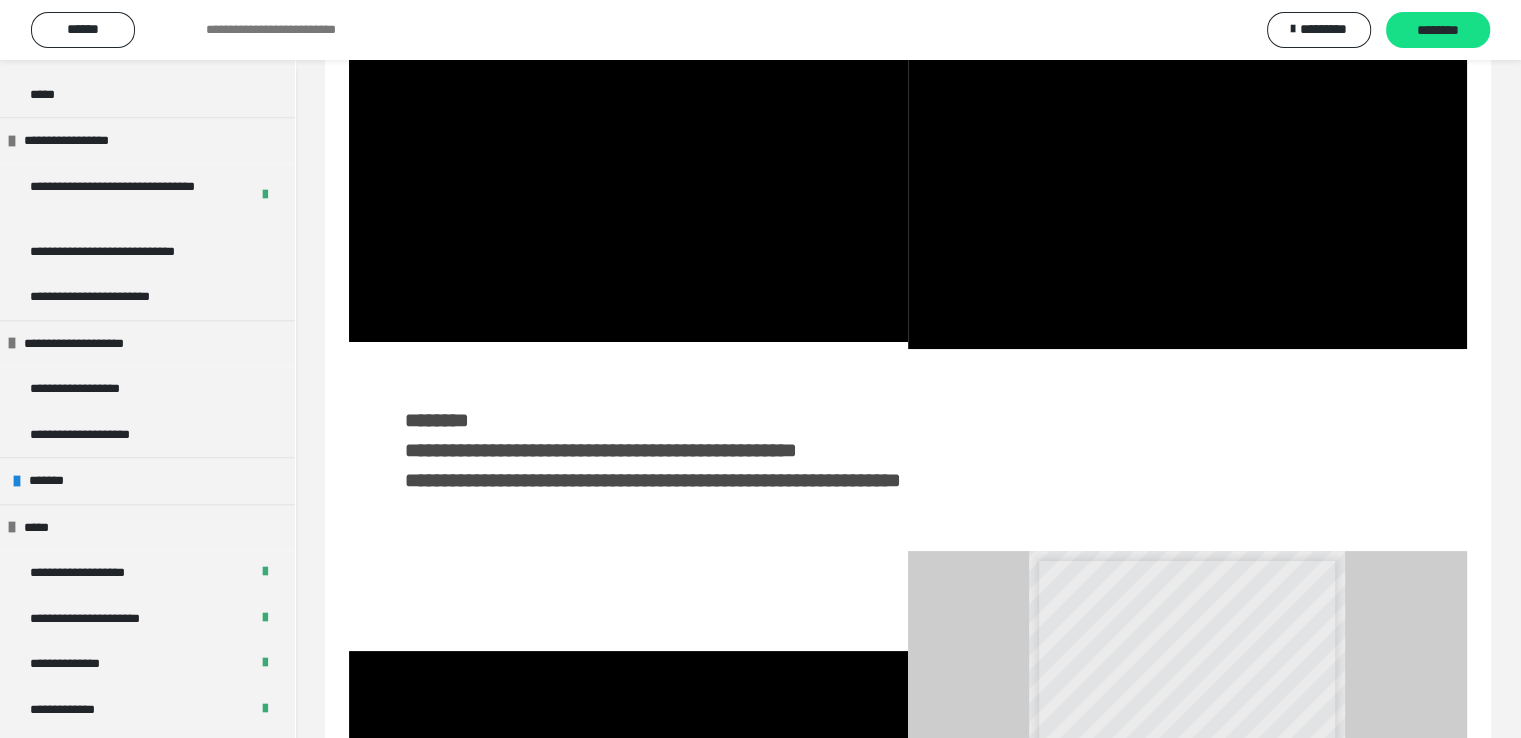 scroll, scrollTop: 92, scrollLeft: 0, axis: vertical 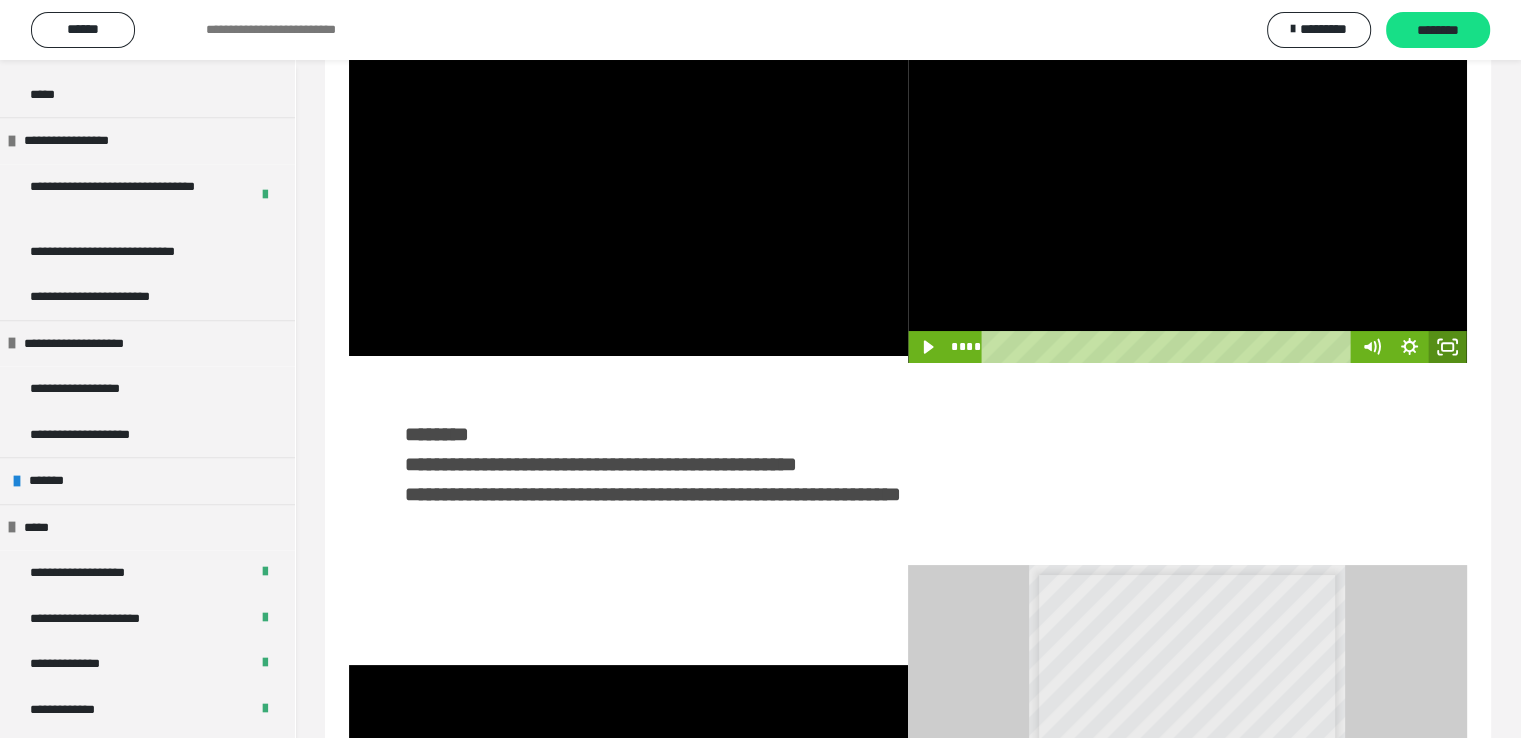 click 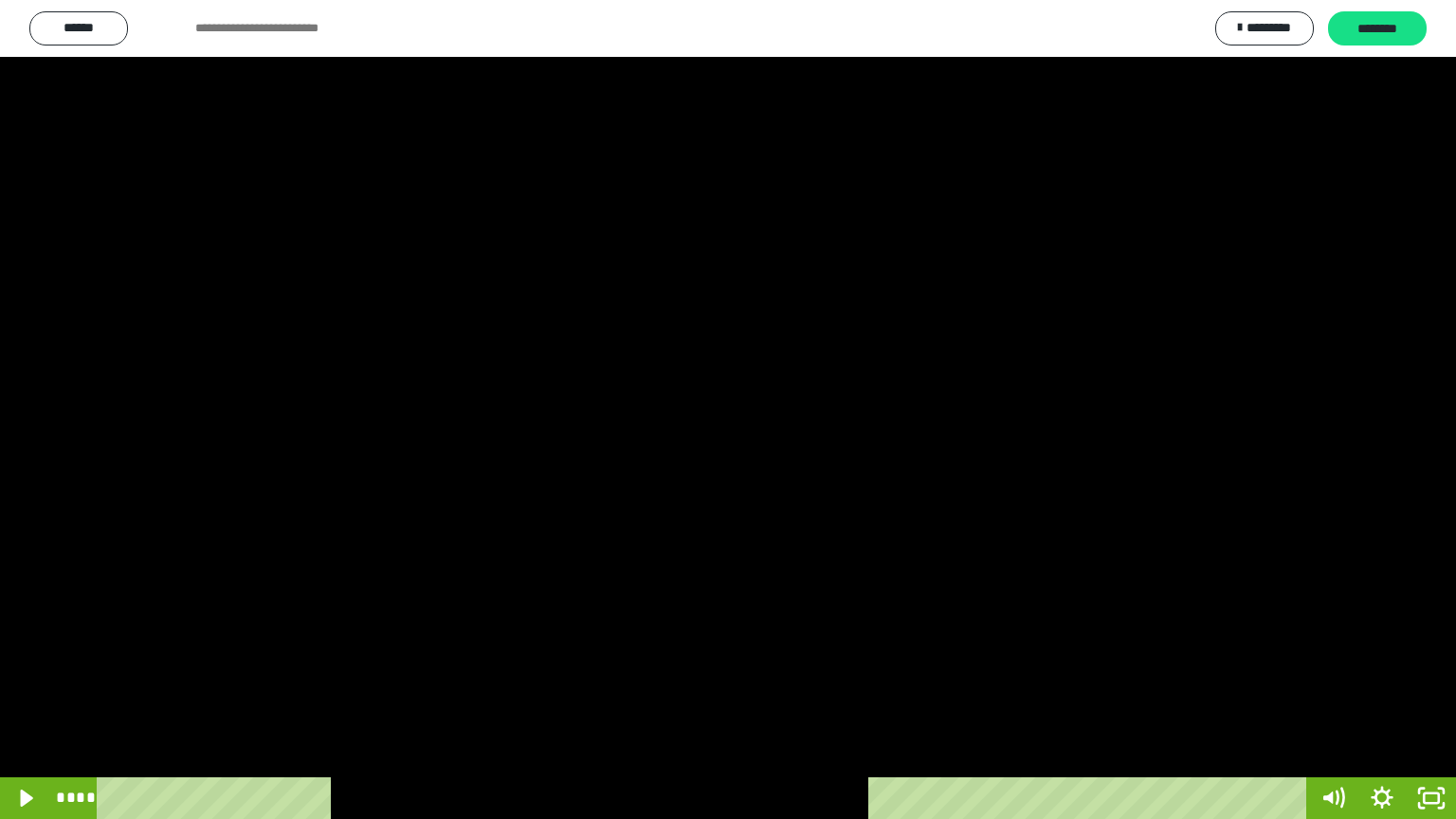click at bounding box center (728, 410) 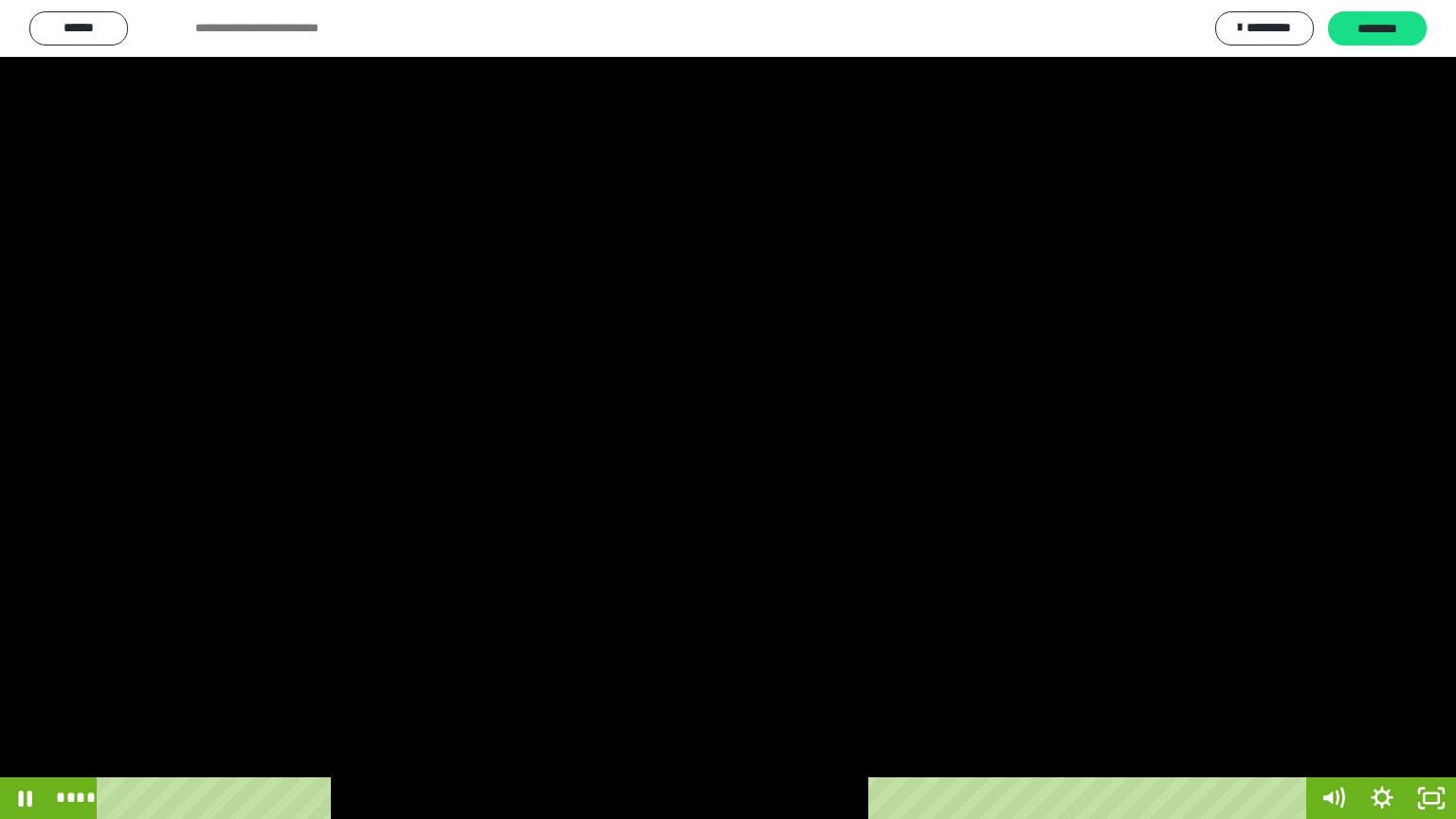 click at bounding box center [728, 410] 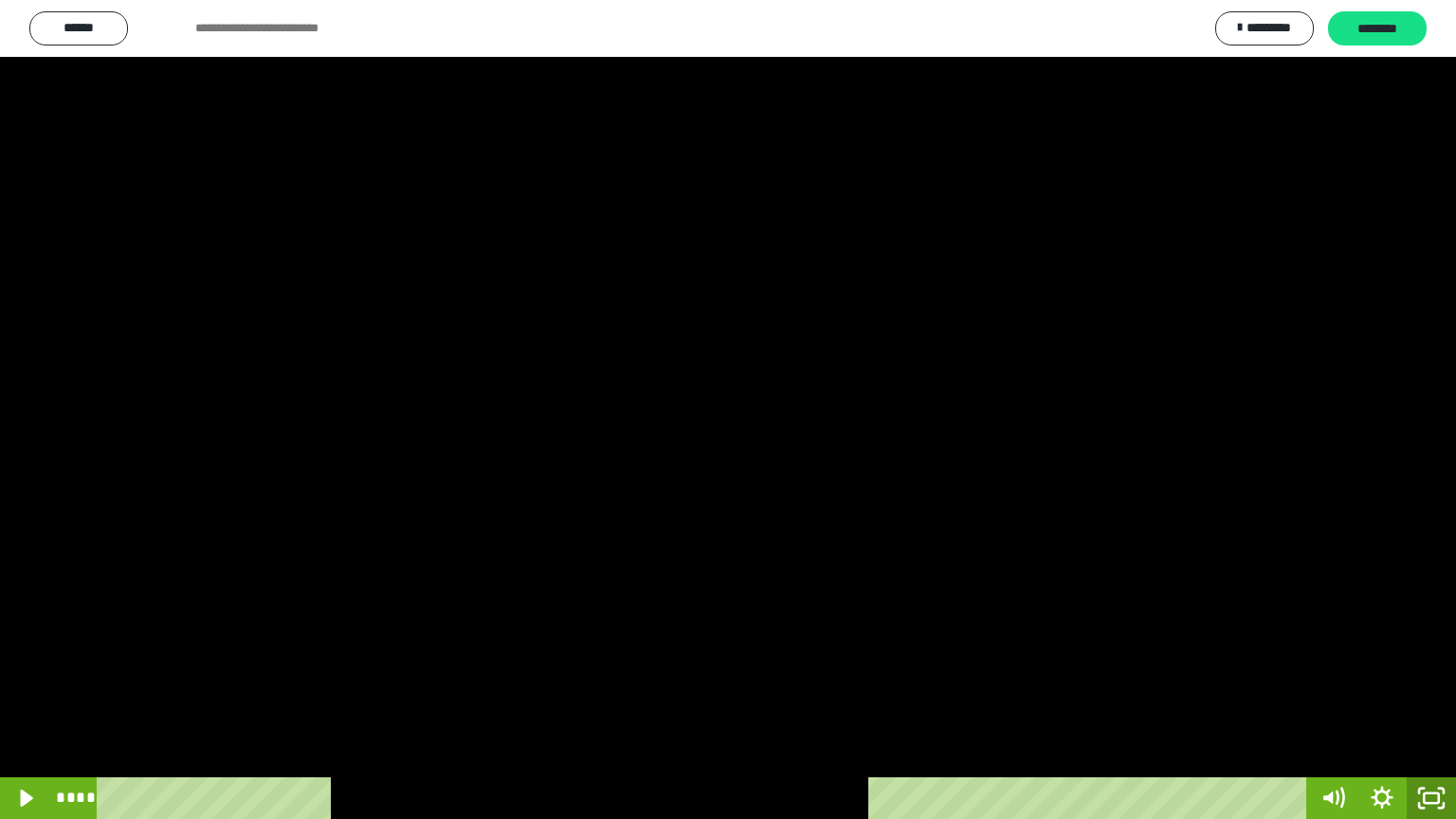 click 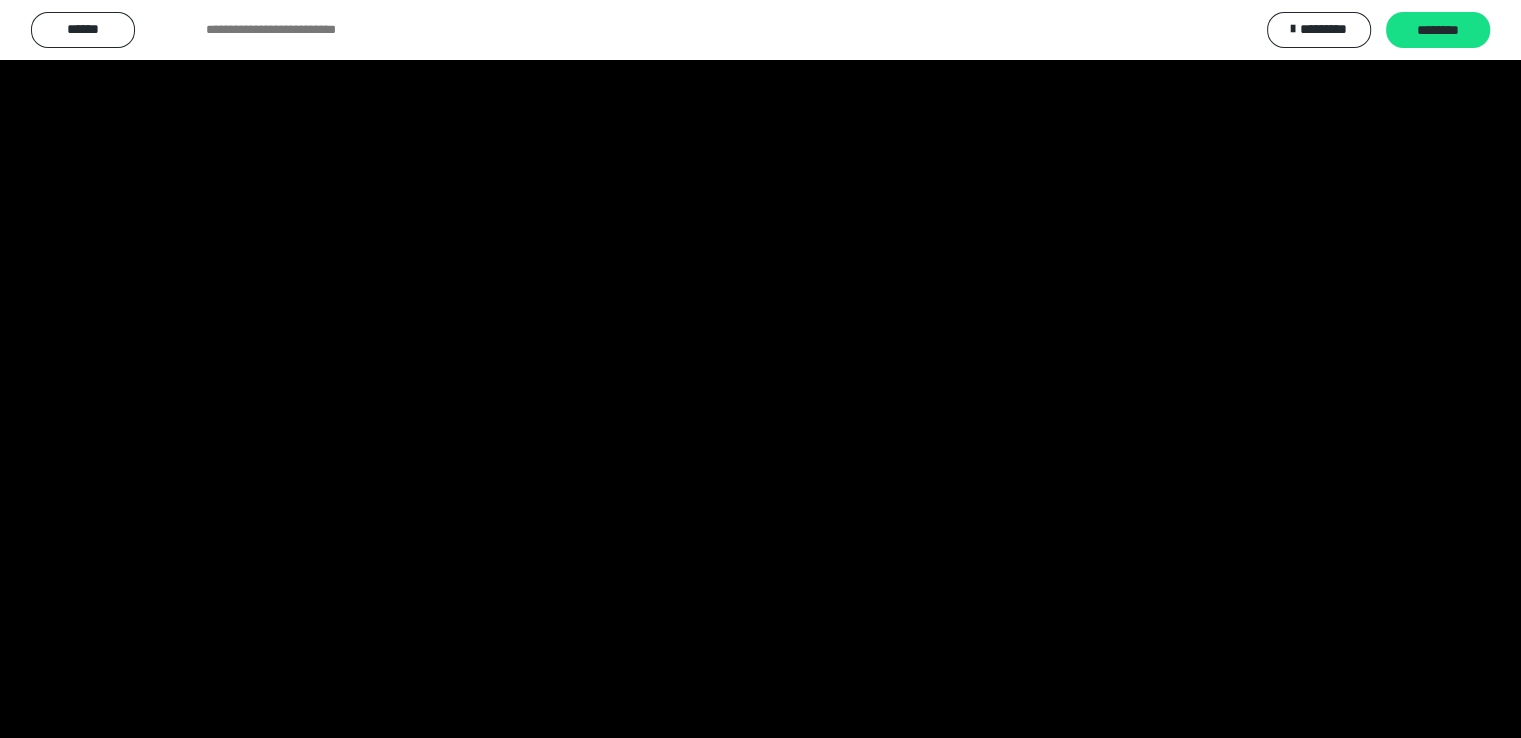scroll, scrollTop: 26, scrollLeft: 0, axis: vertical 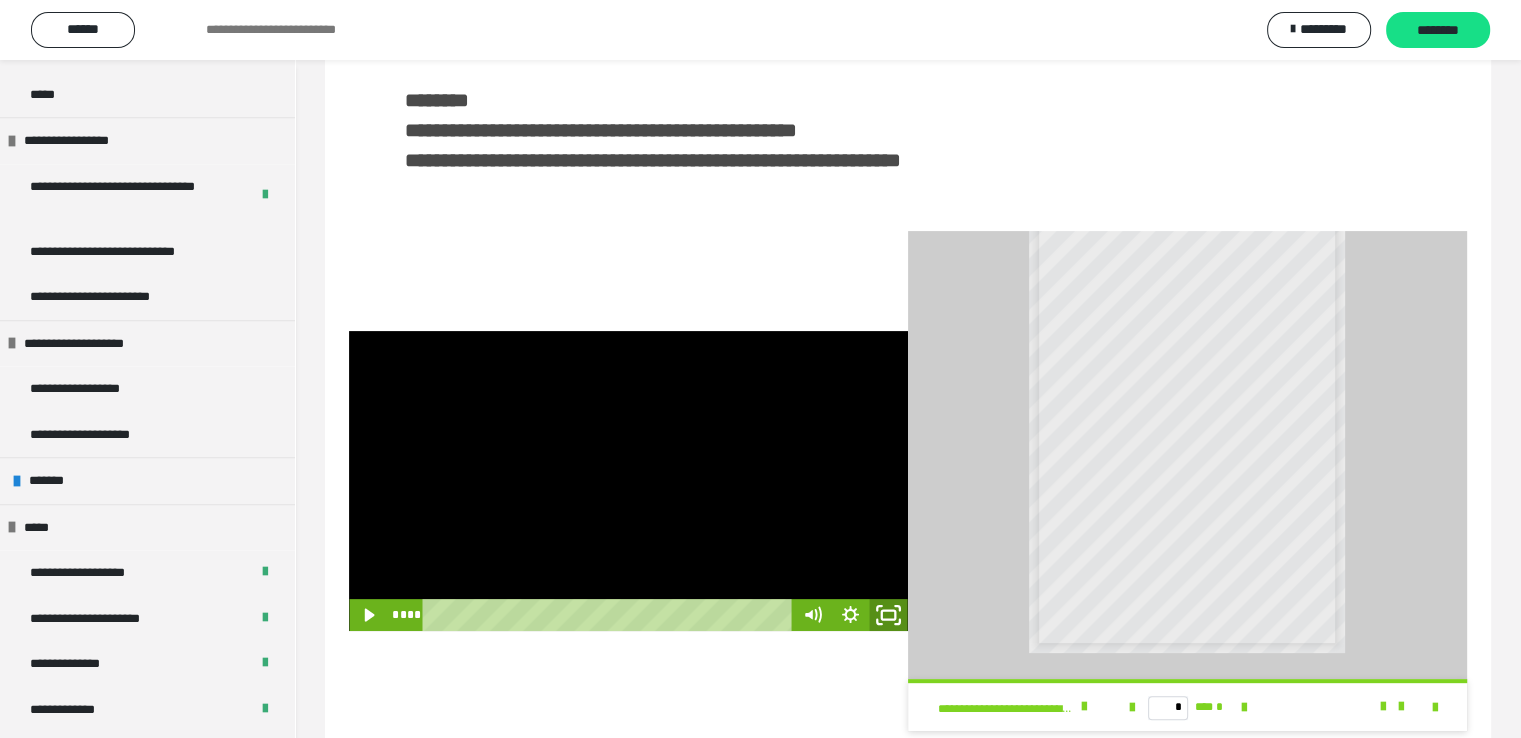 click 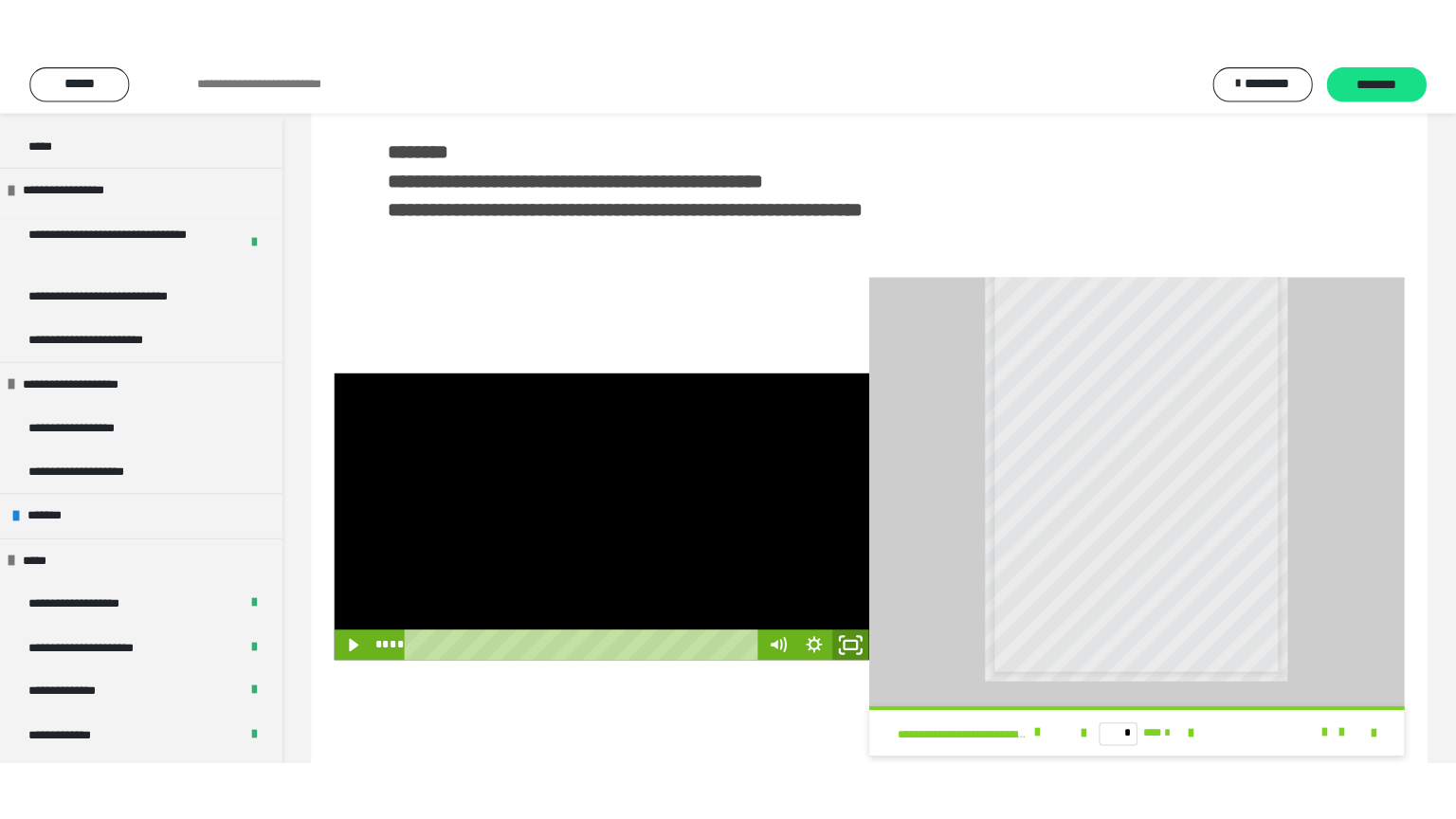 scroll, scrollTop: 334, scrollLeft: 0, axis: vertical 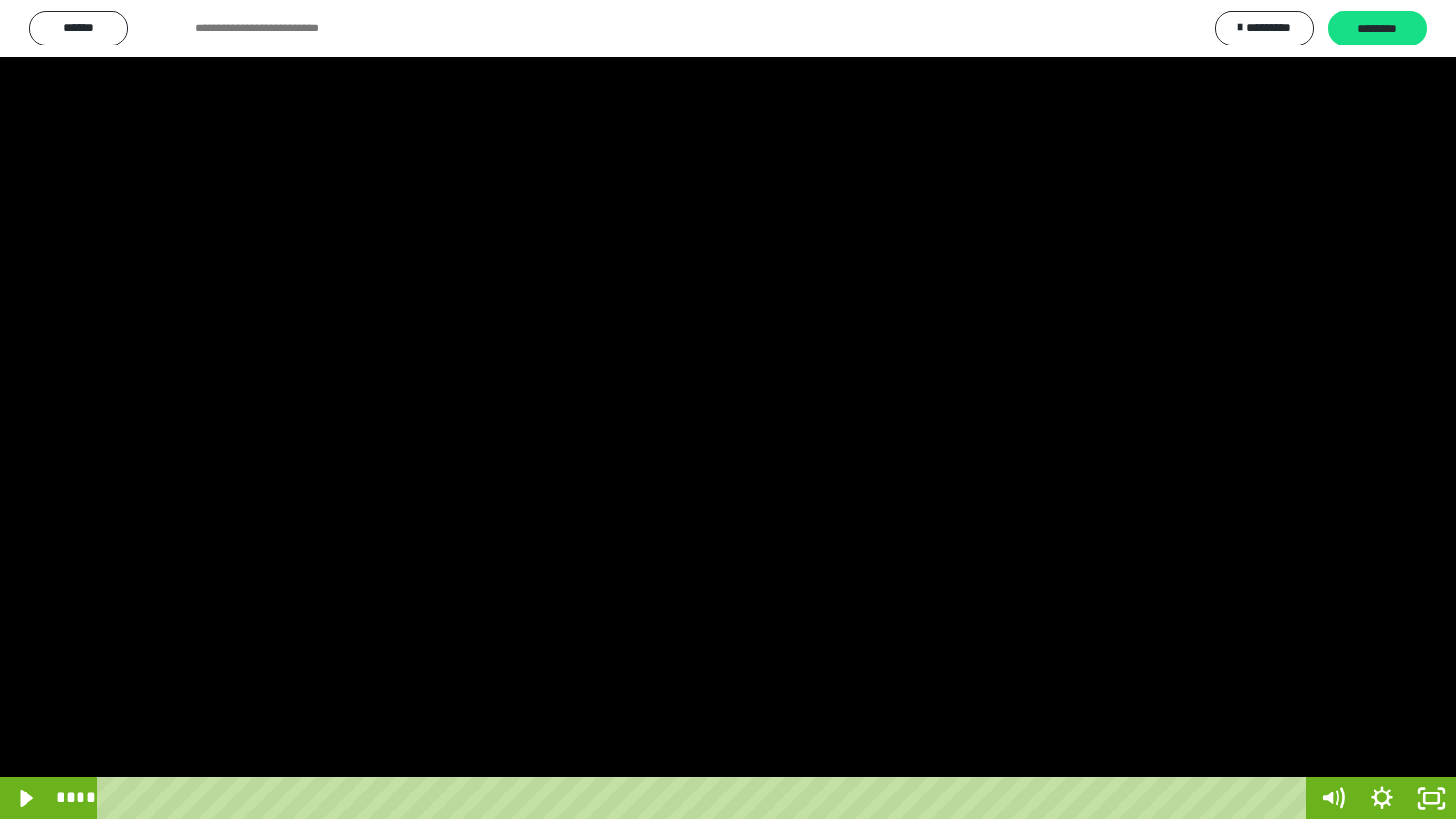 click at bounding box center (728, 410) 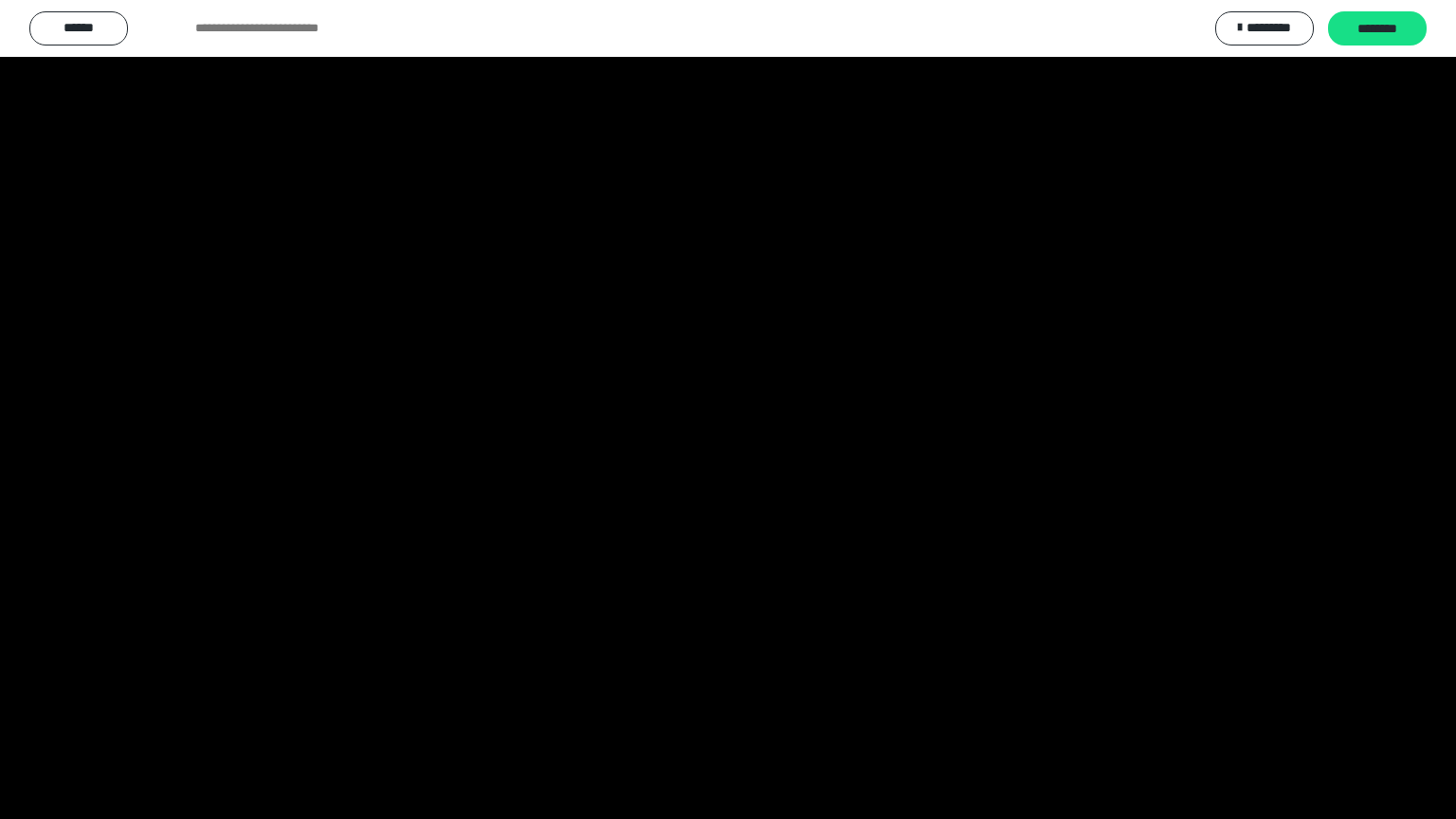 click at bounding box center [728, 410] 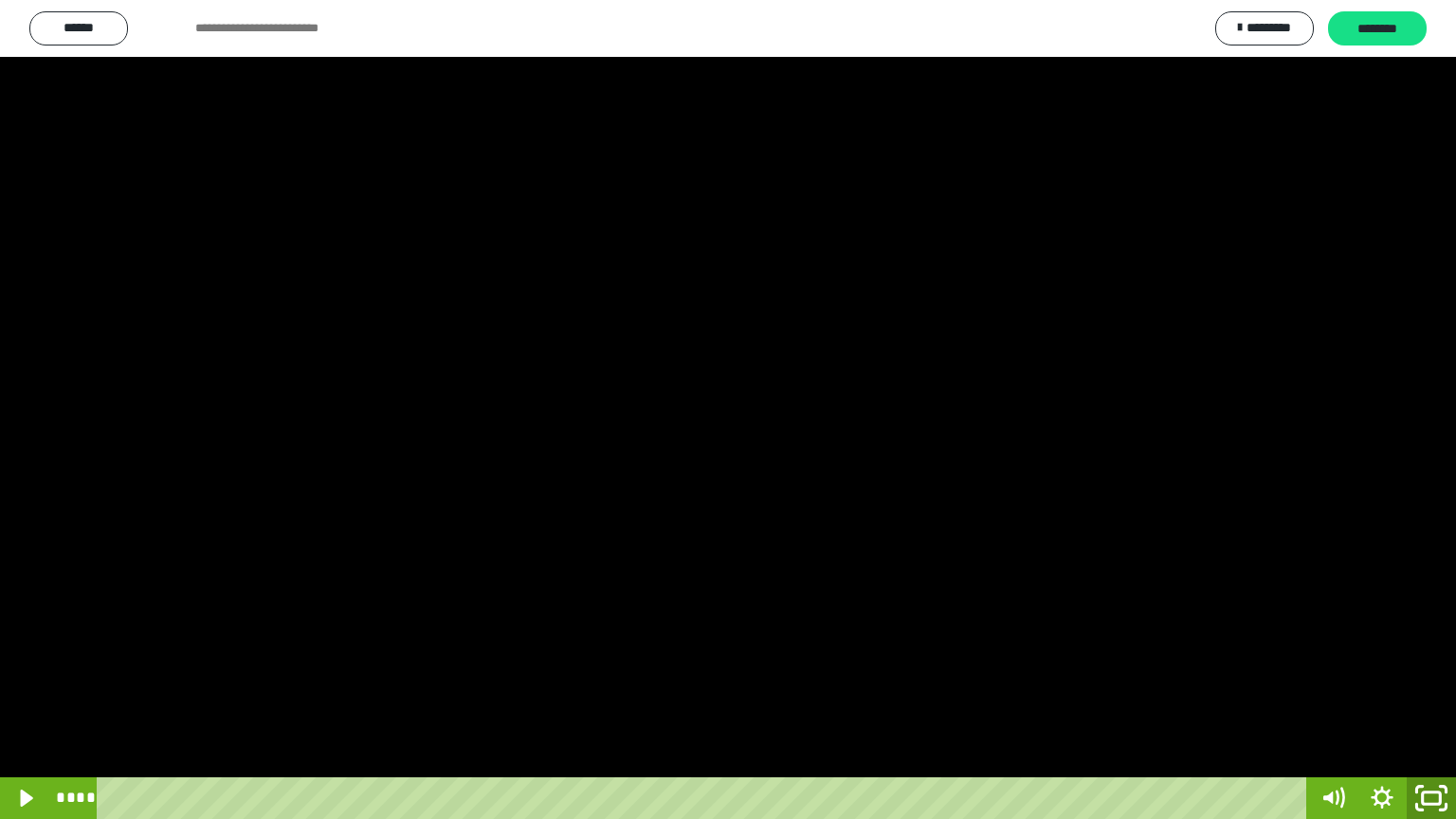 click 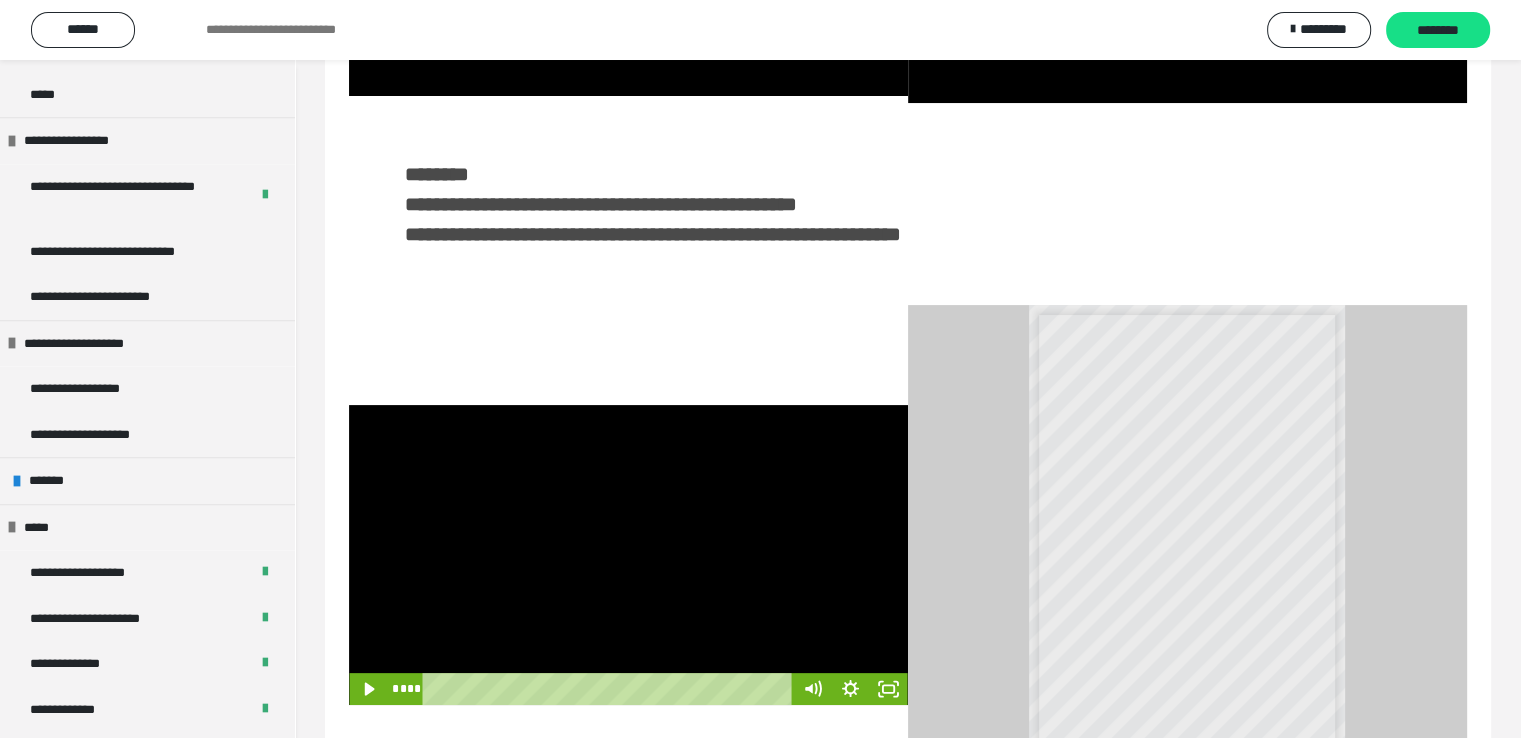 click at bounding box center [628, 555] 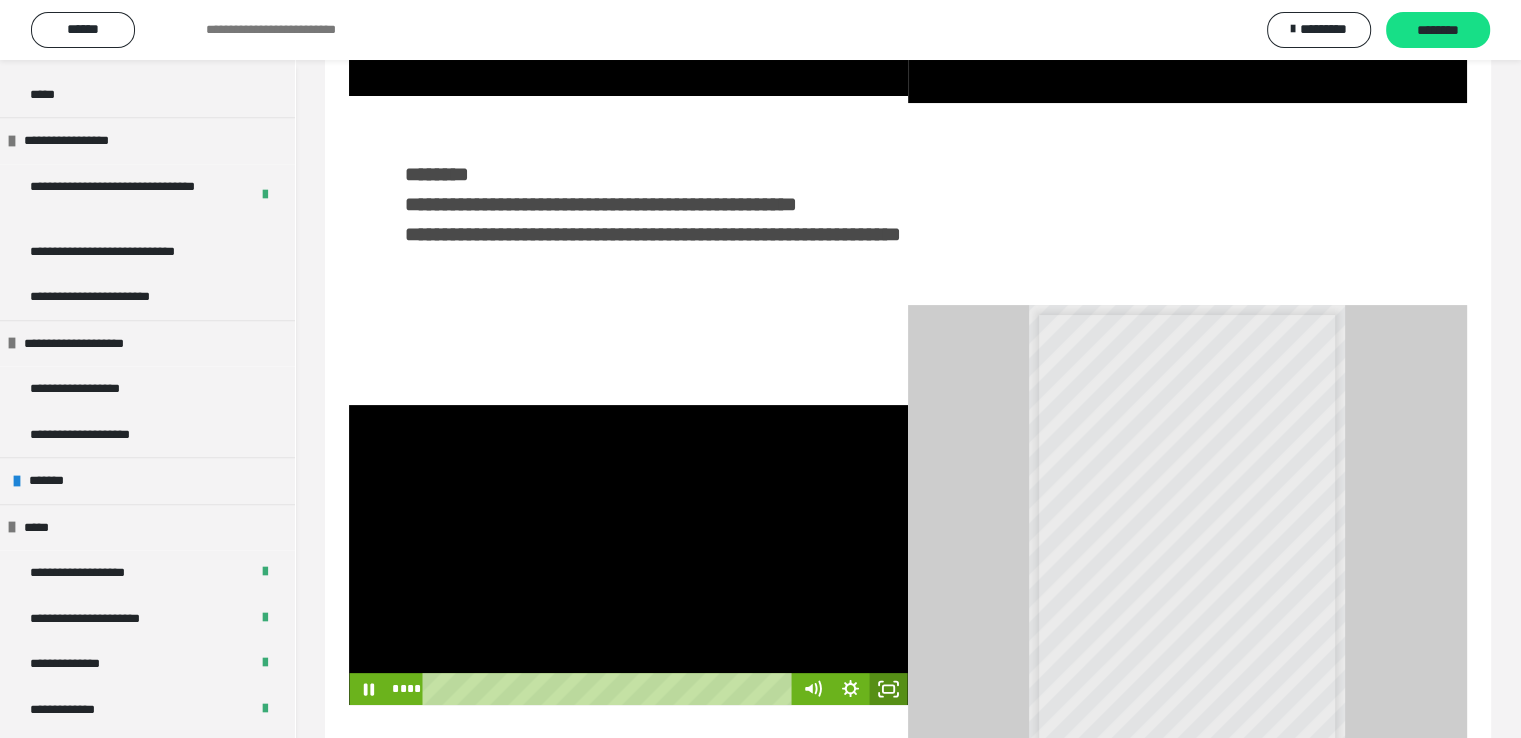 click 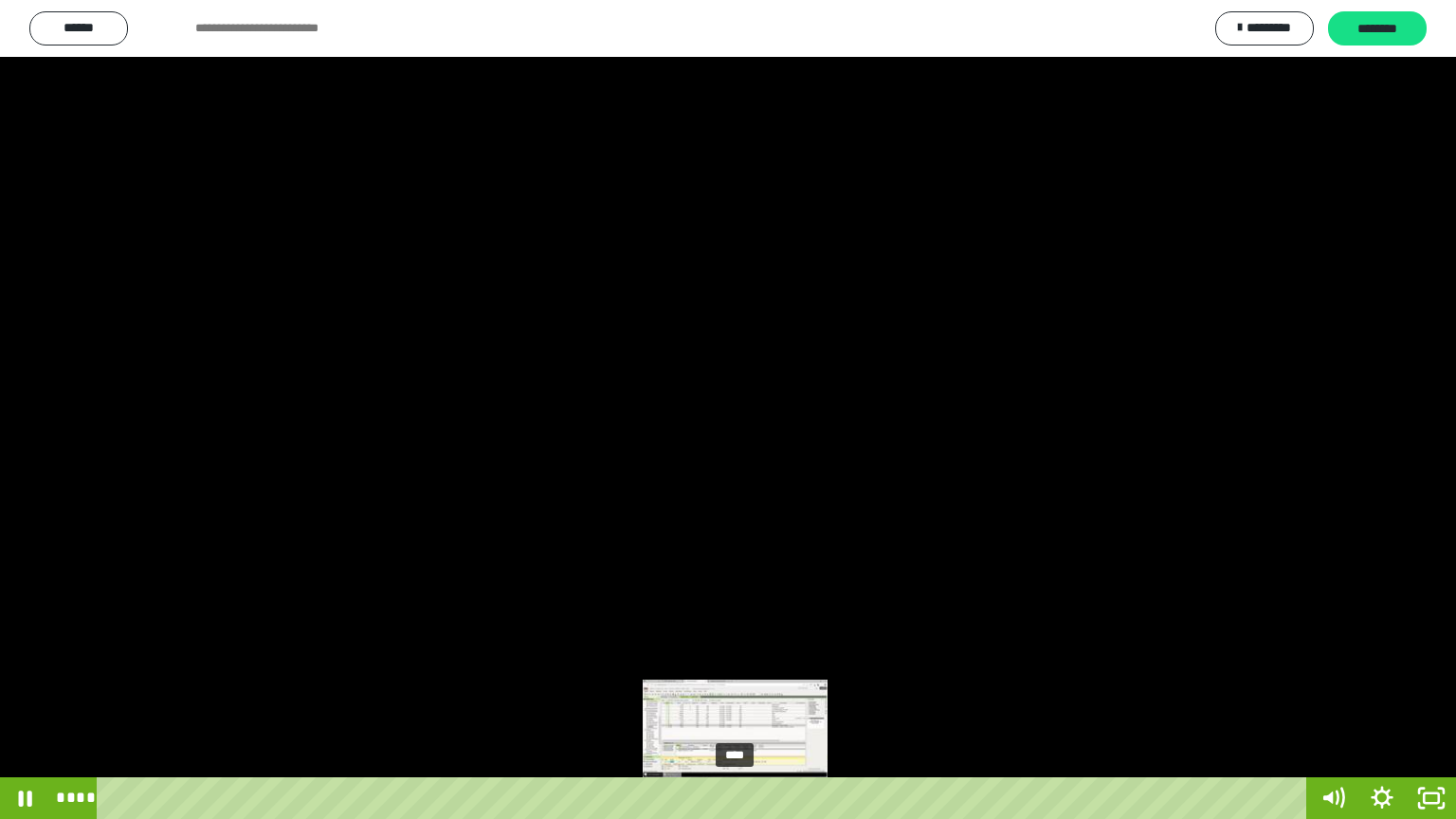 click on "****" at bounding box center [705, 798] 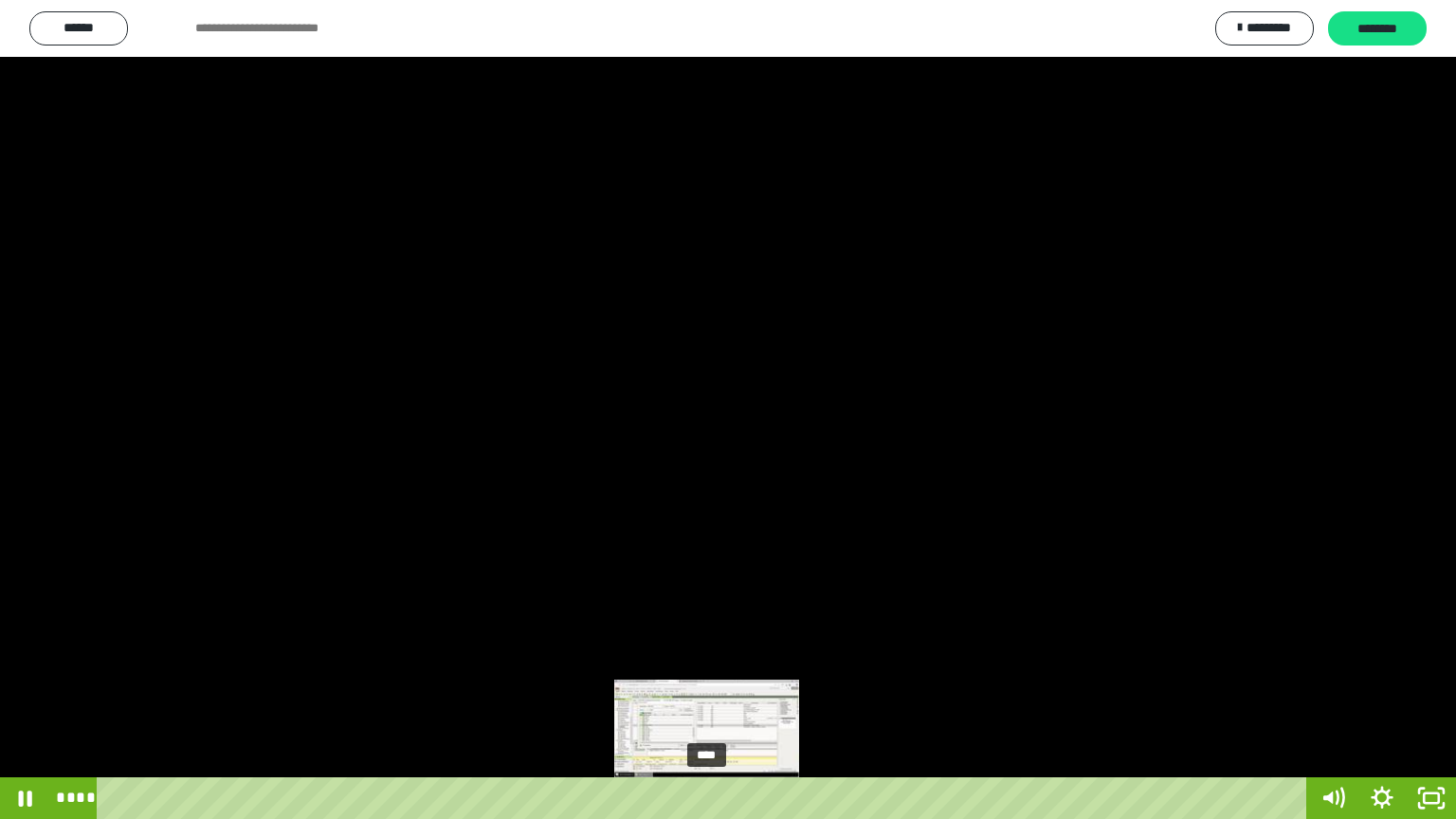 click on "****" at bounding box center [705, 798] 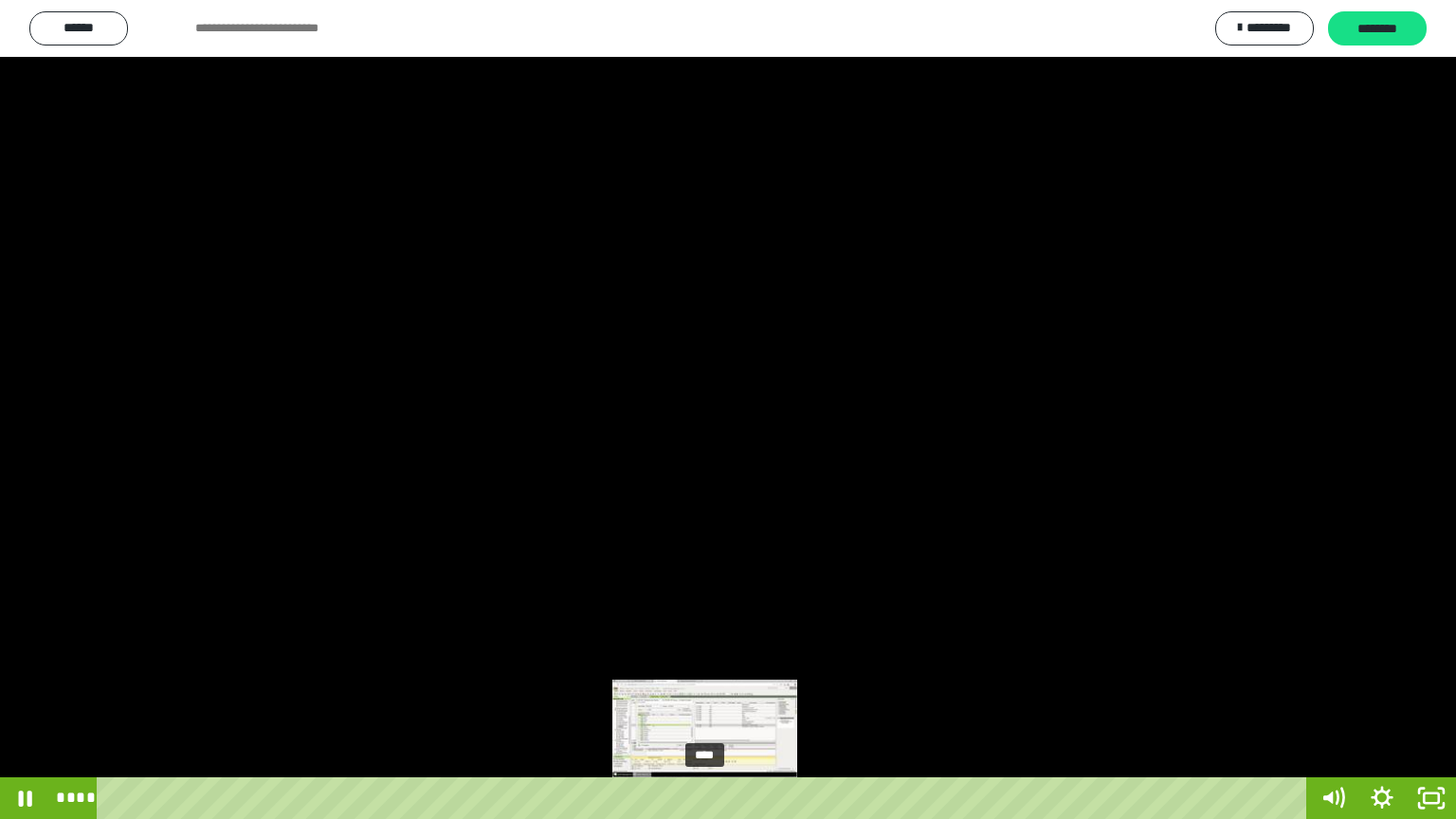 click on "****" at bounding box center (705, 798) 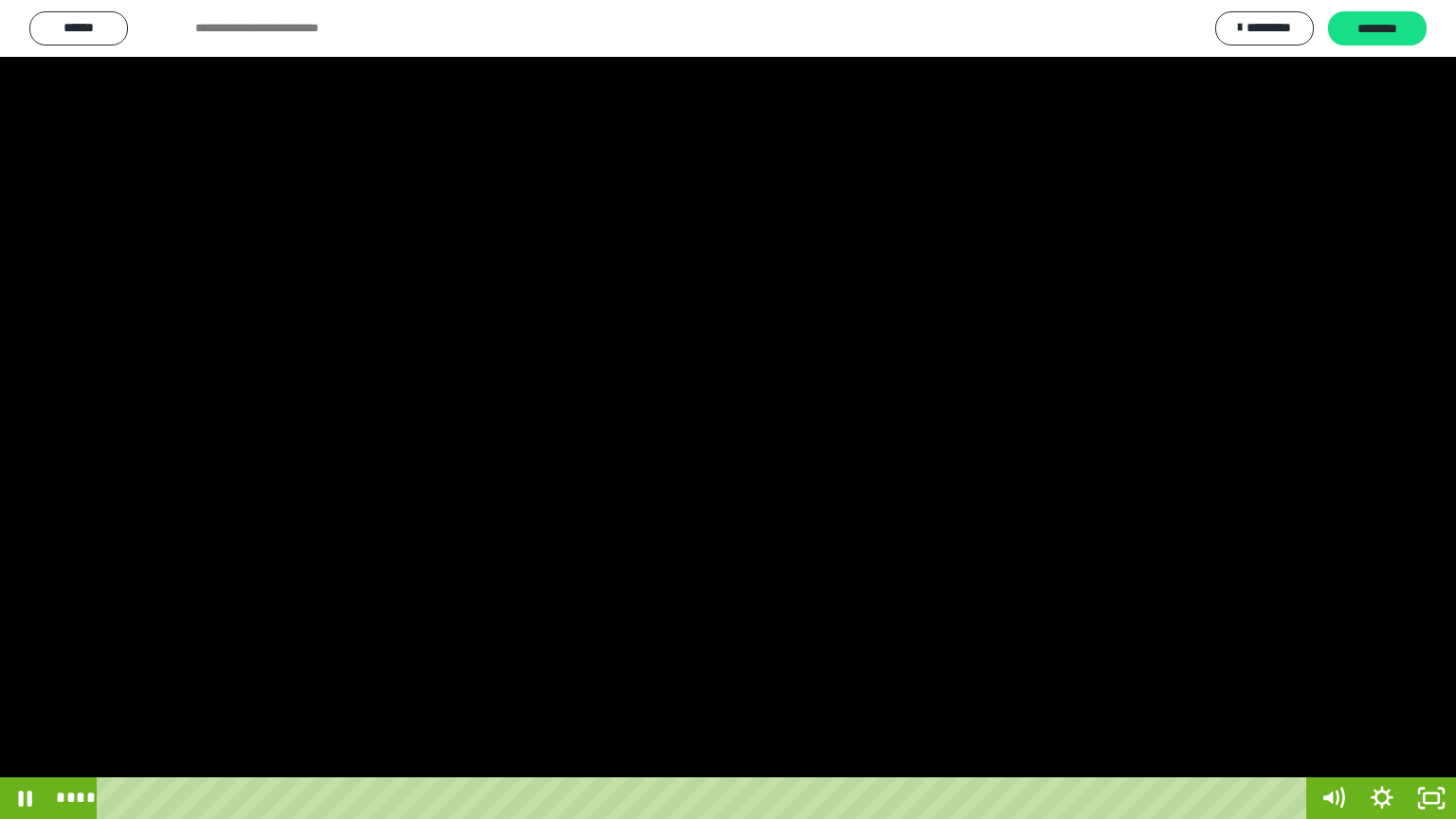 click at bounding box center (728, 410) 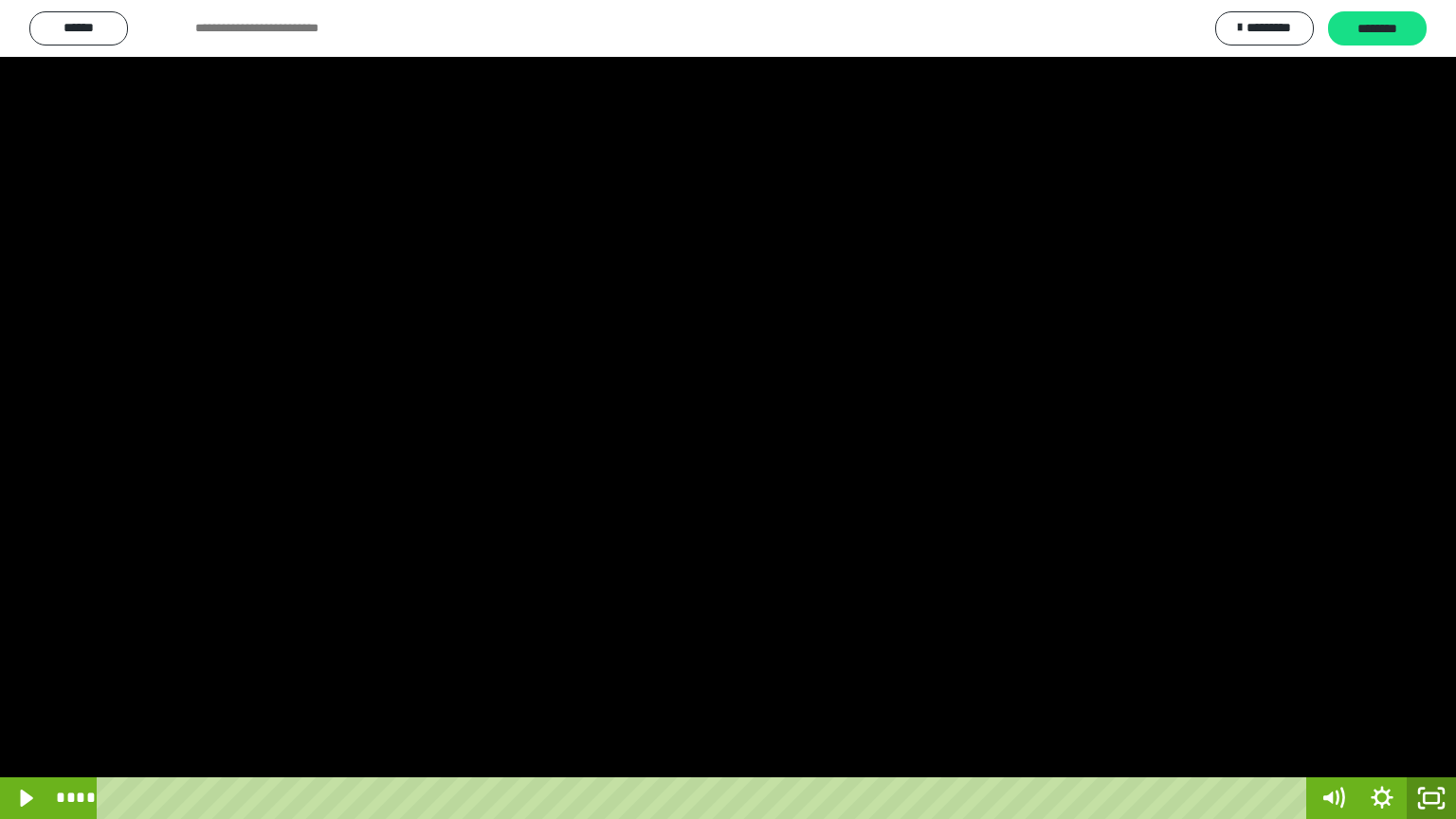 click 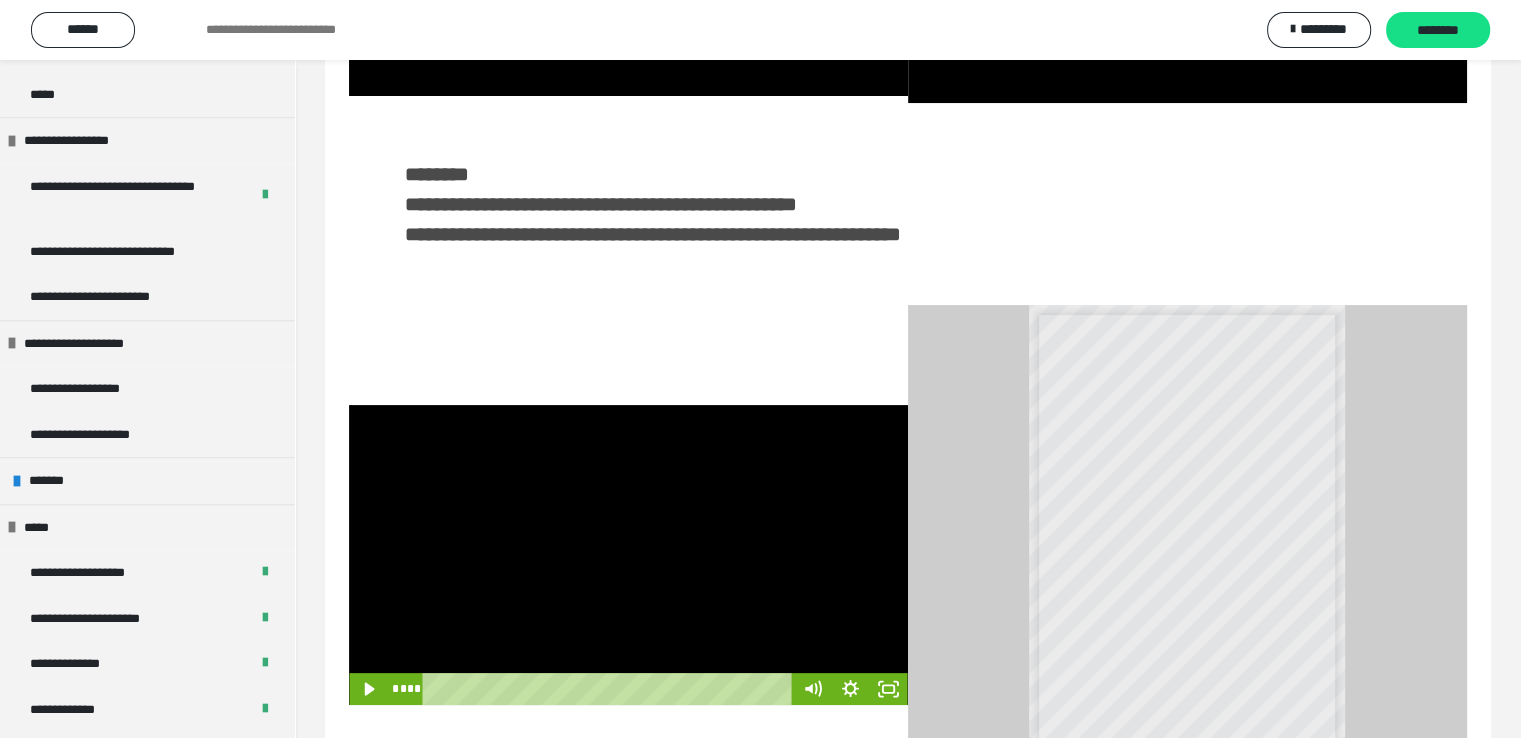 click at bounding box center (628, 555) 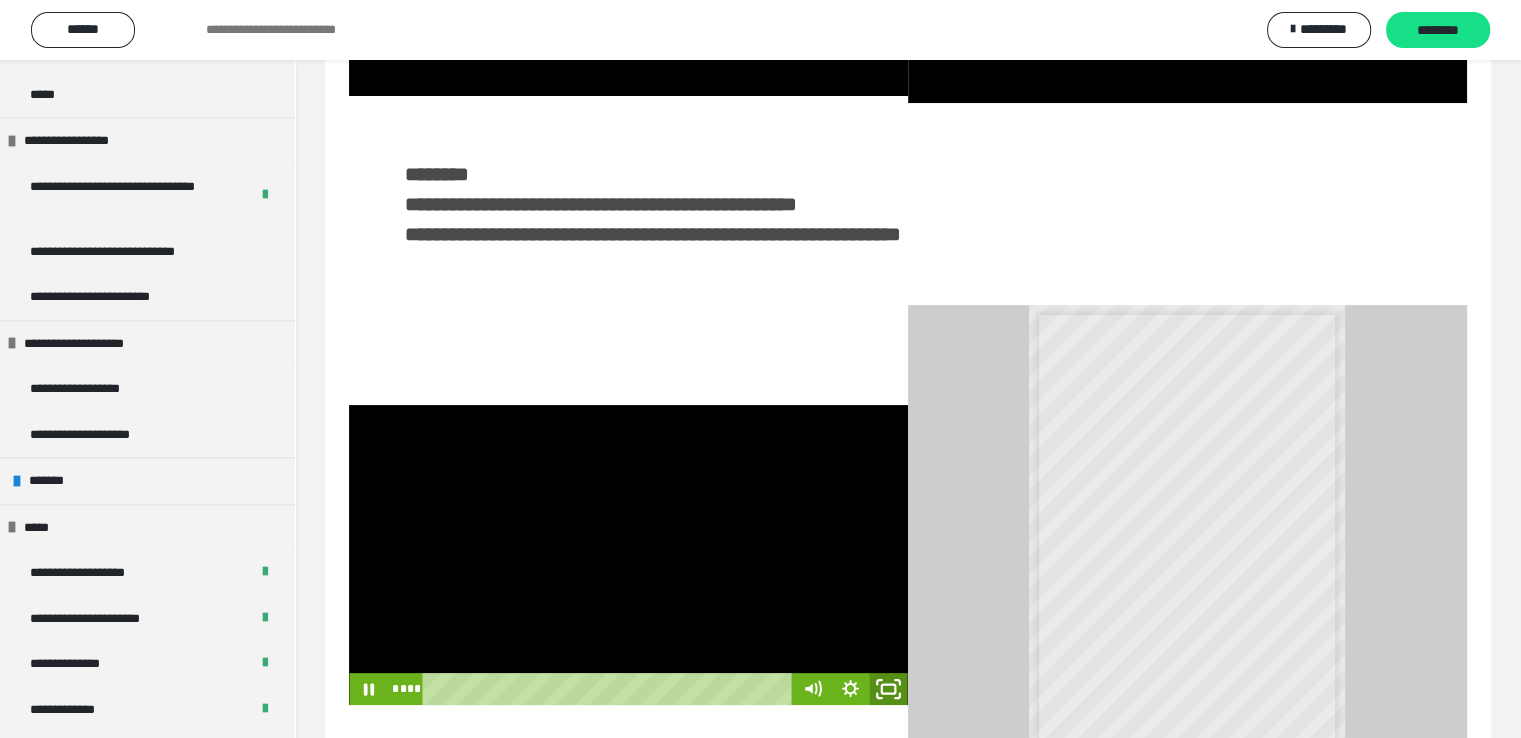 click 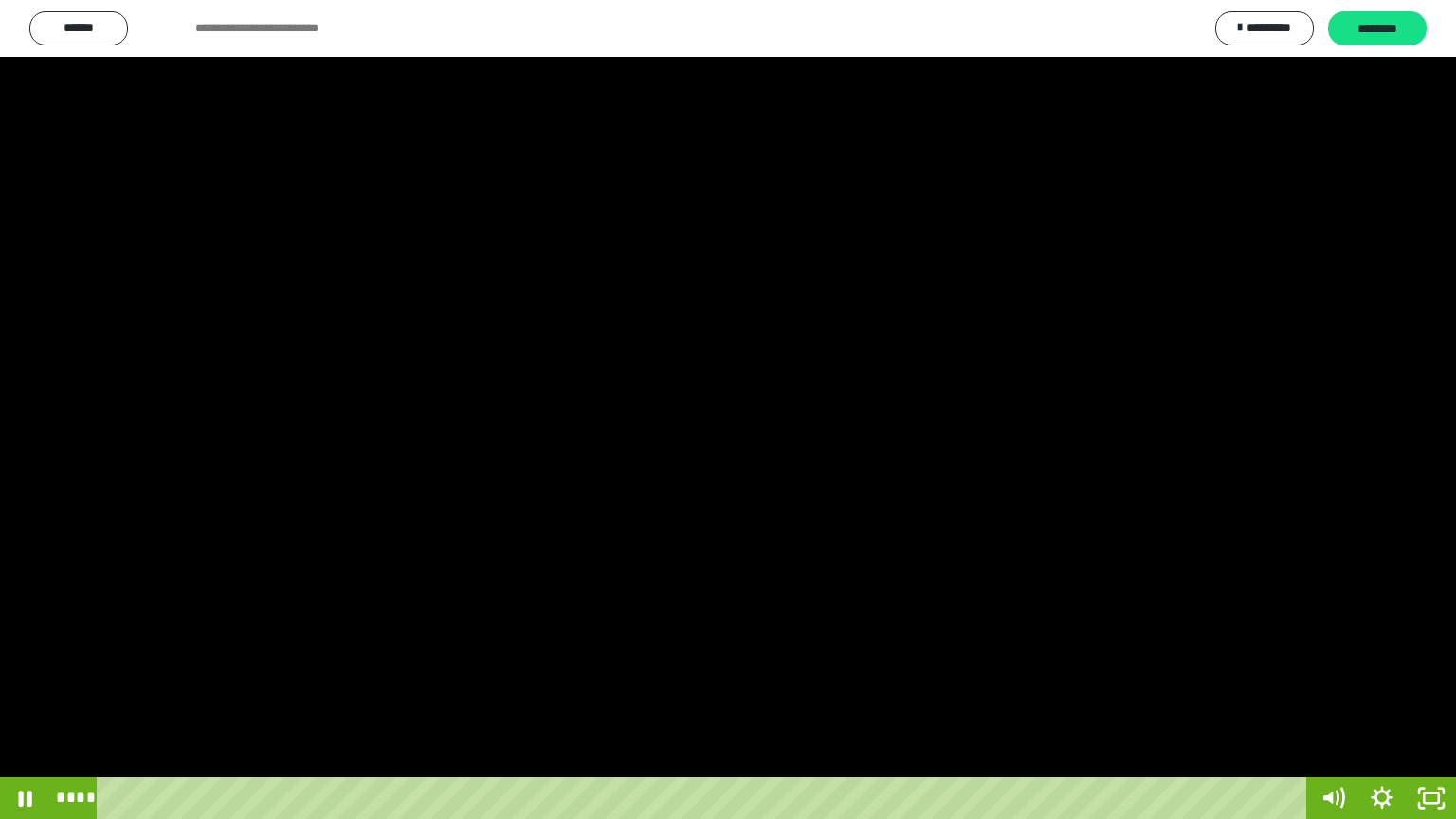 click at bounding box center (728, 410) 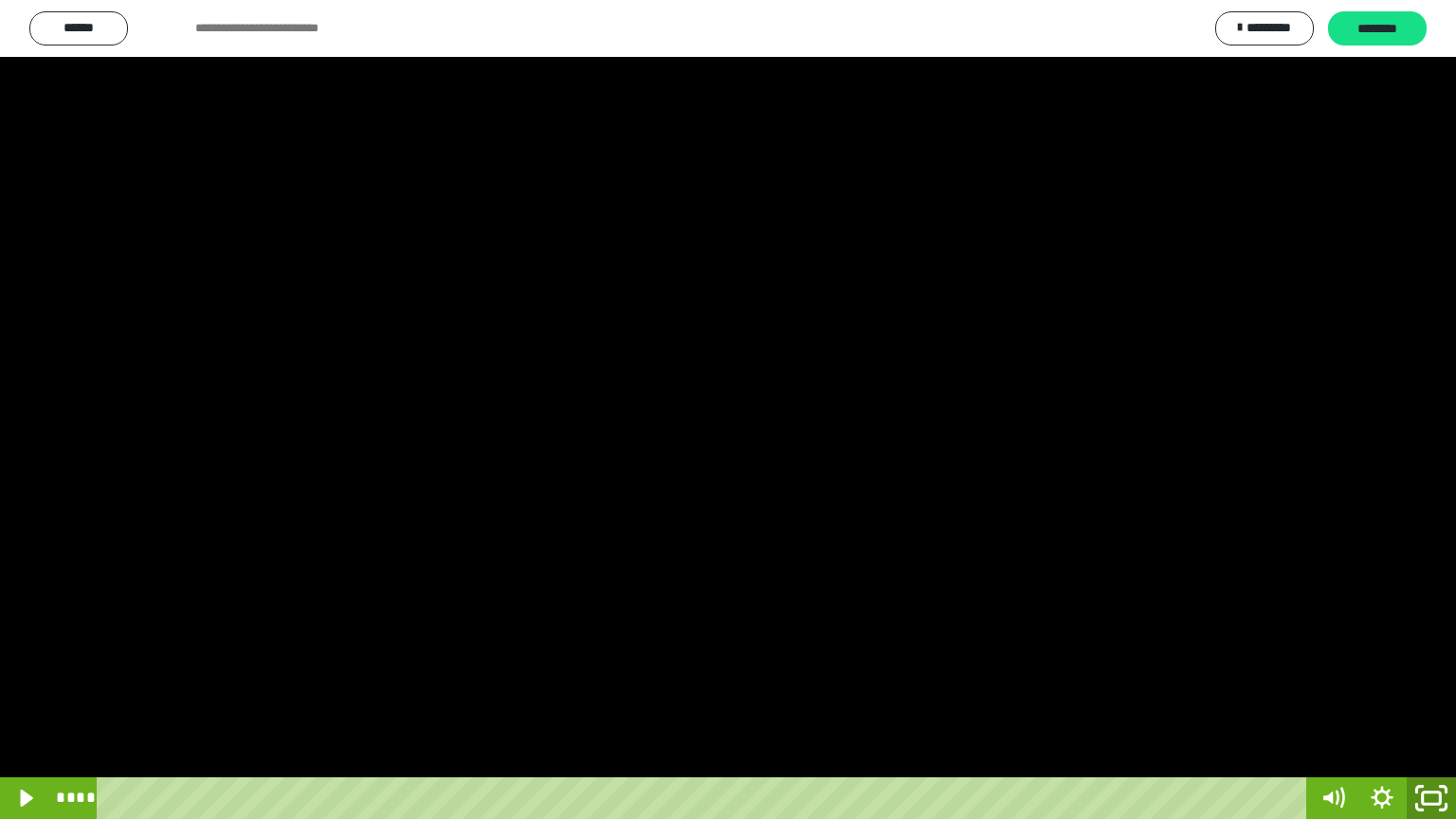 click 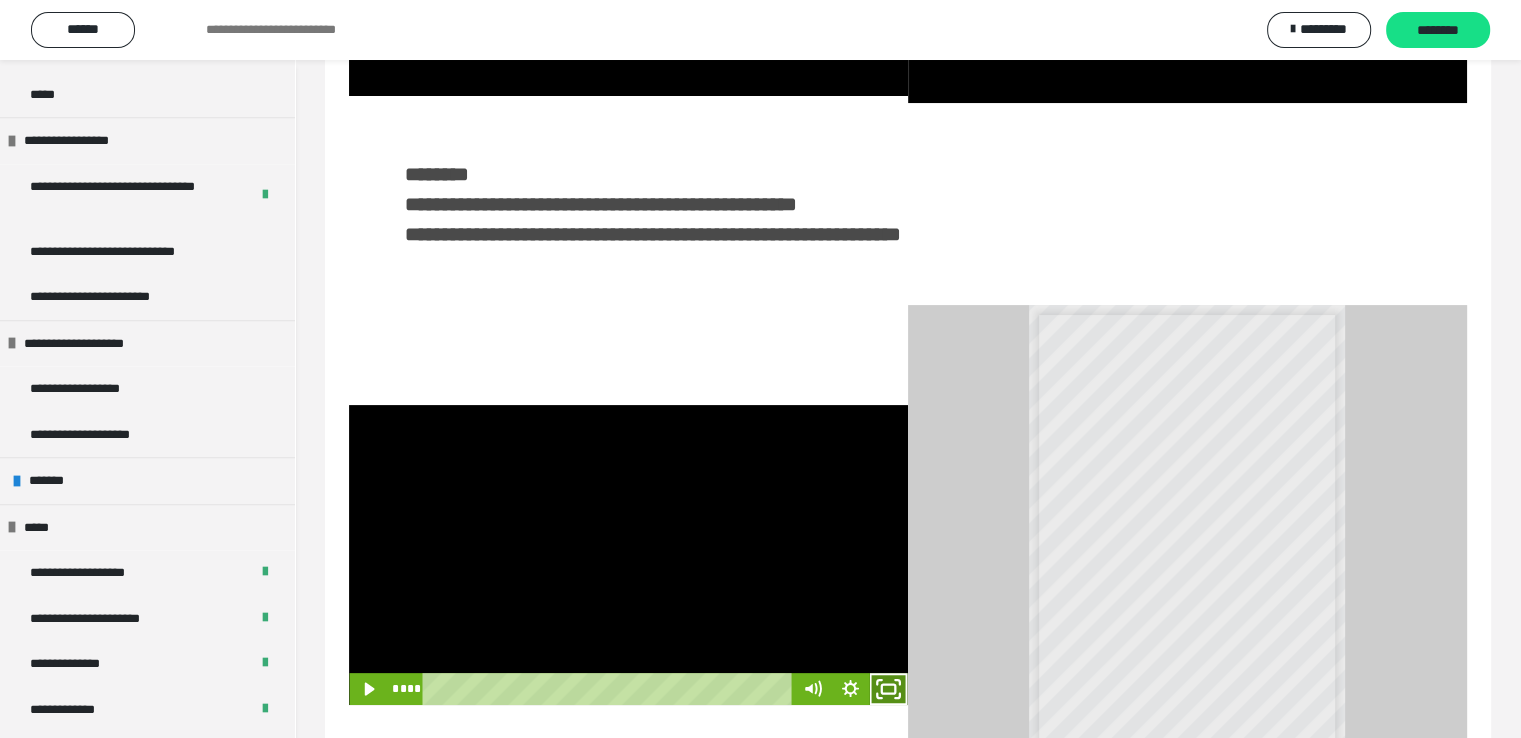 click 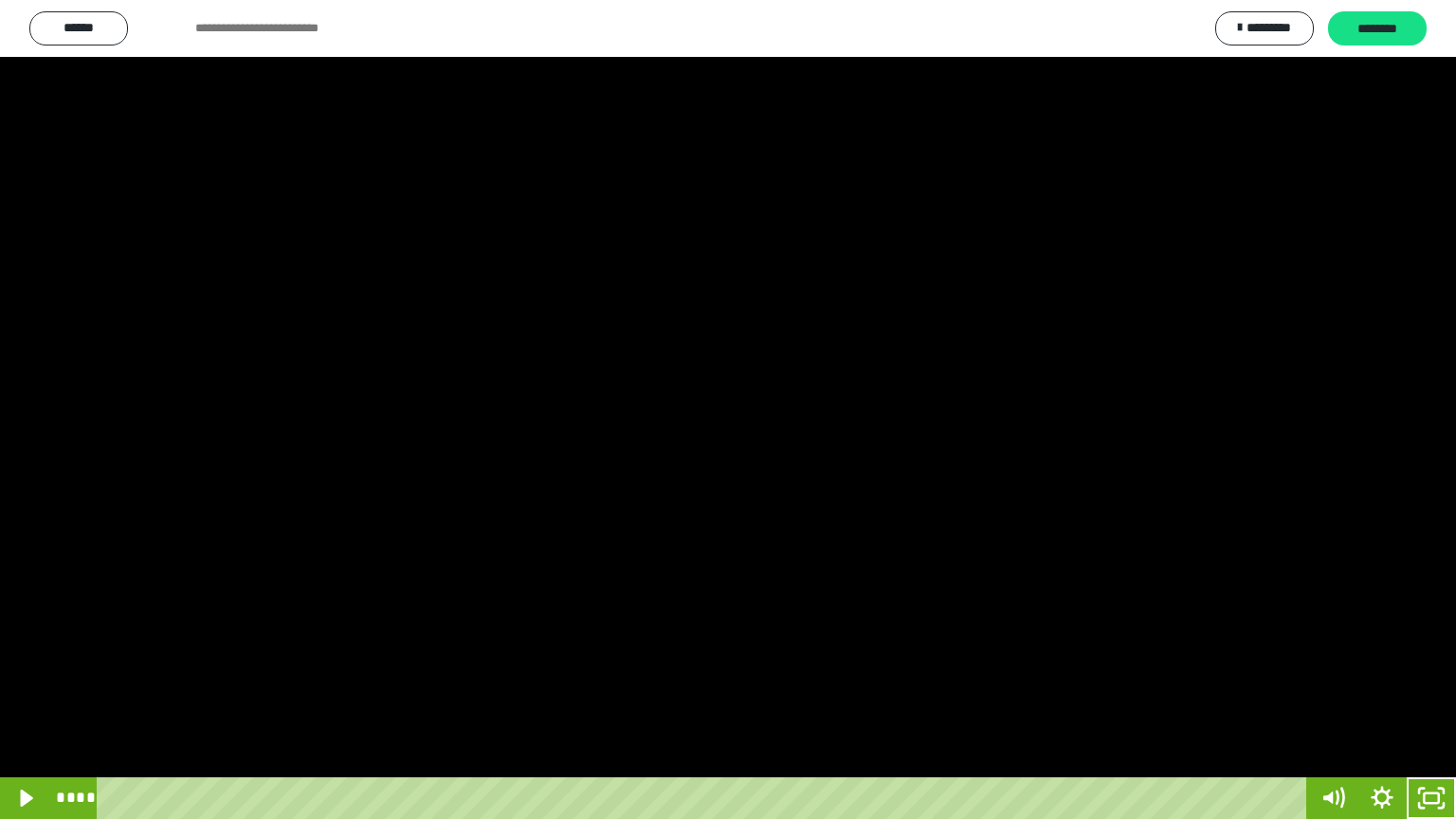click at bounding box center (728, 410) 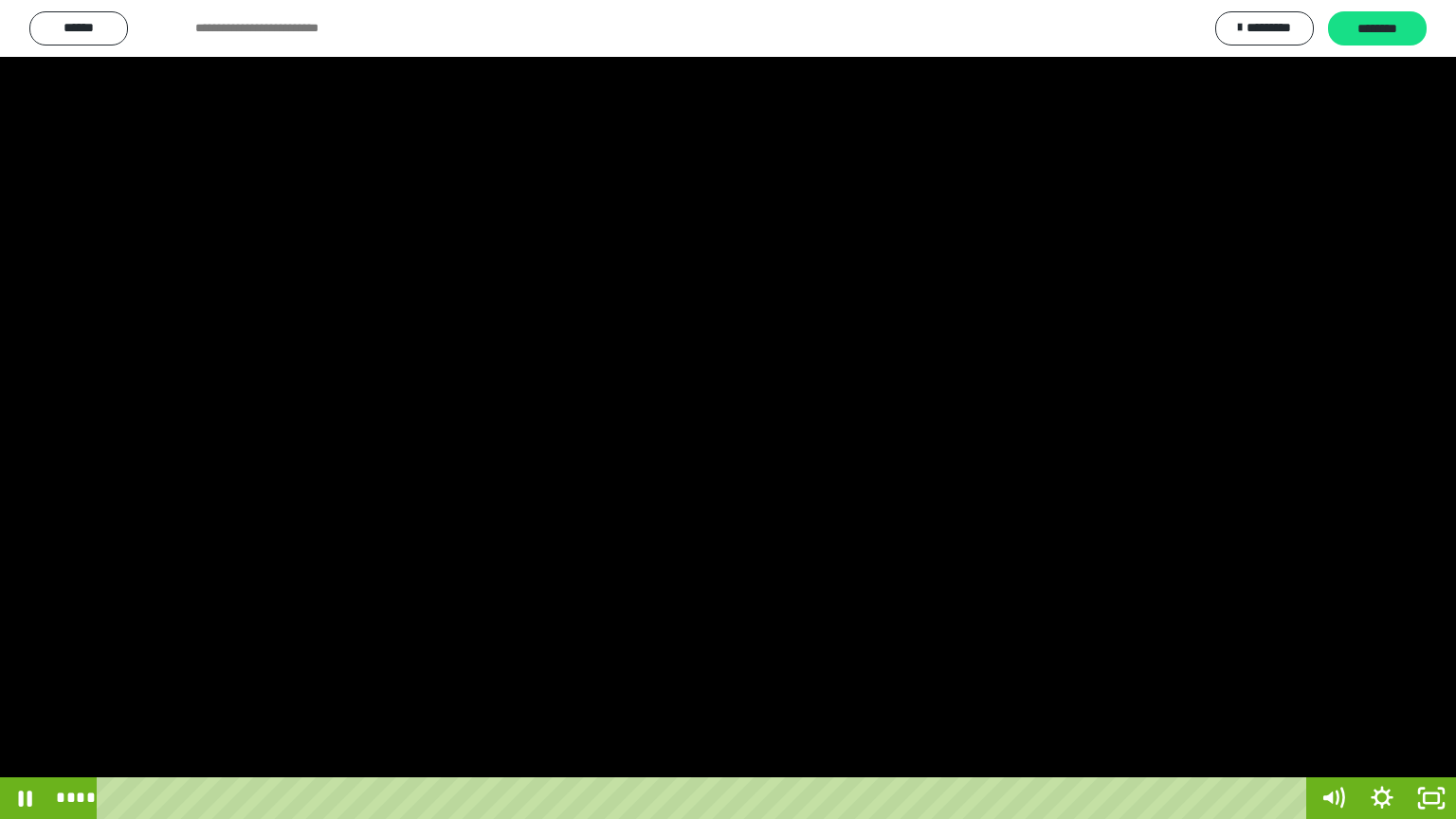 click at bounding box center (728, 410) 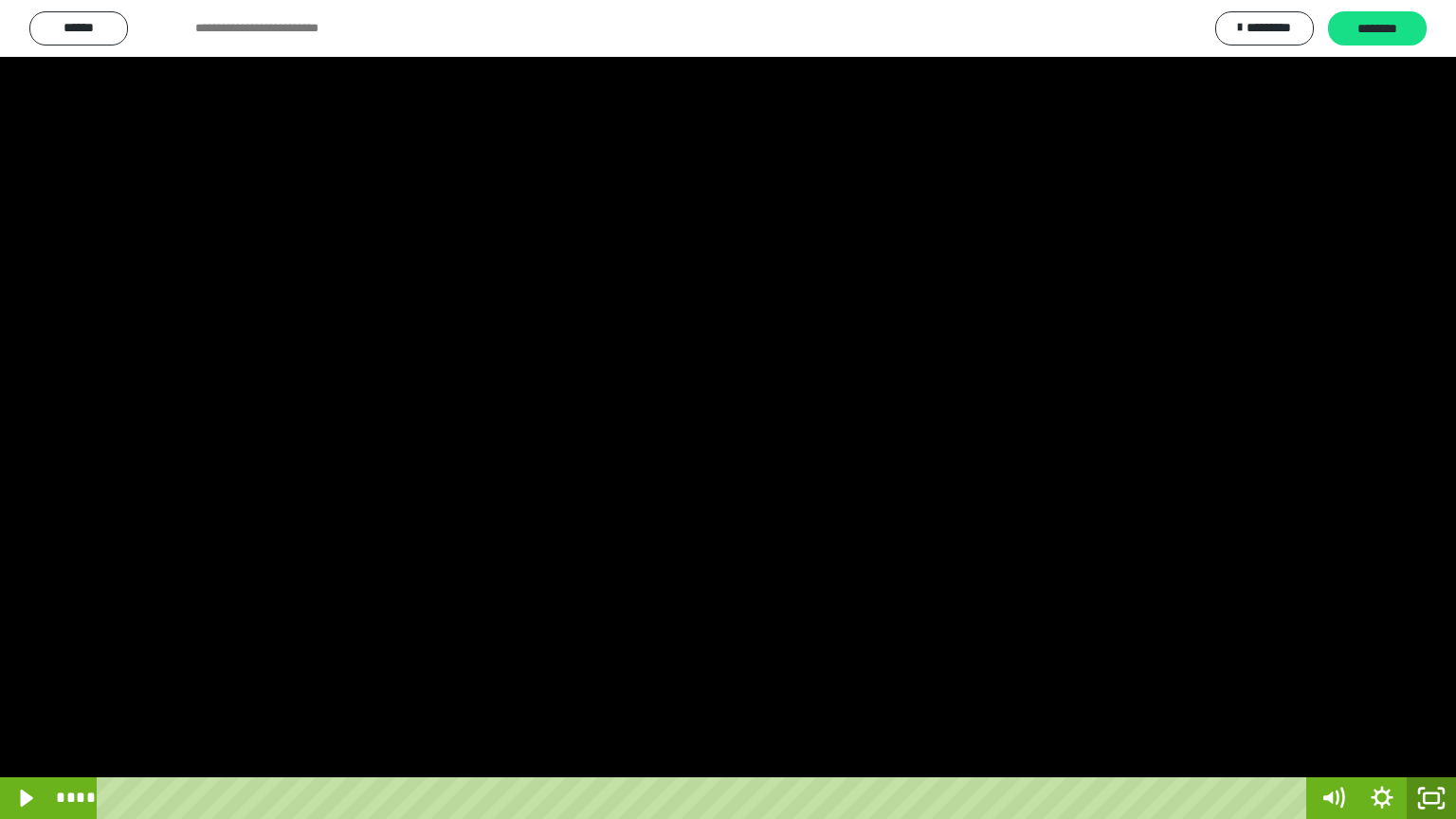 click 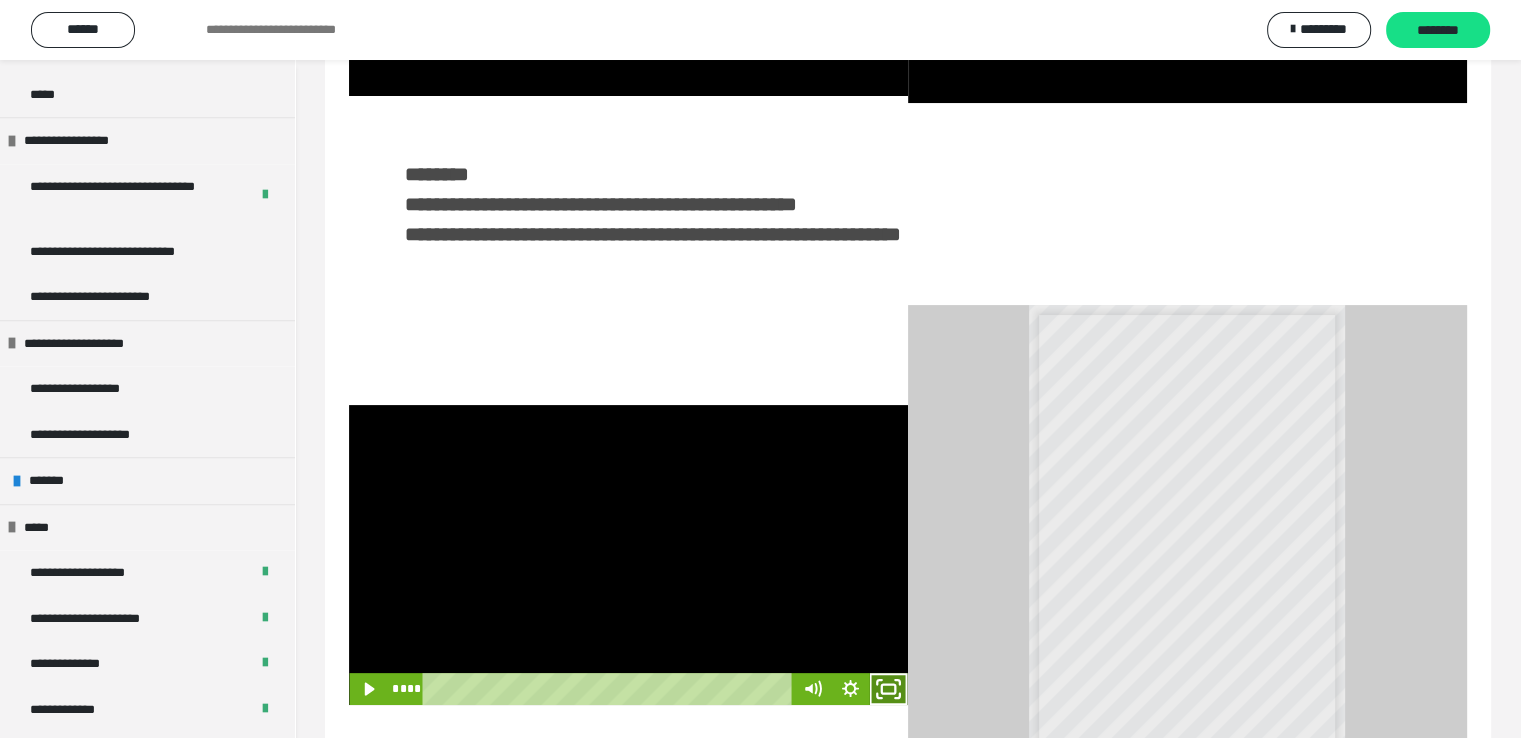click 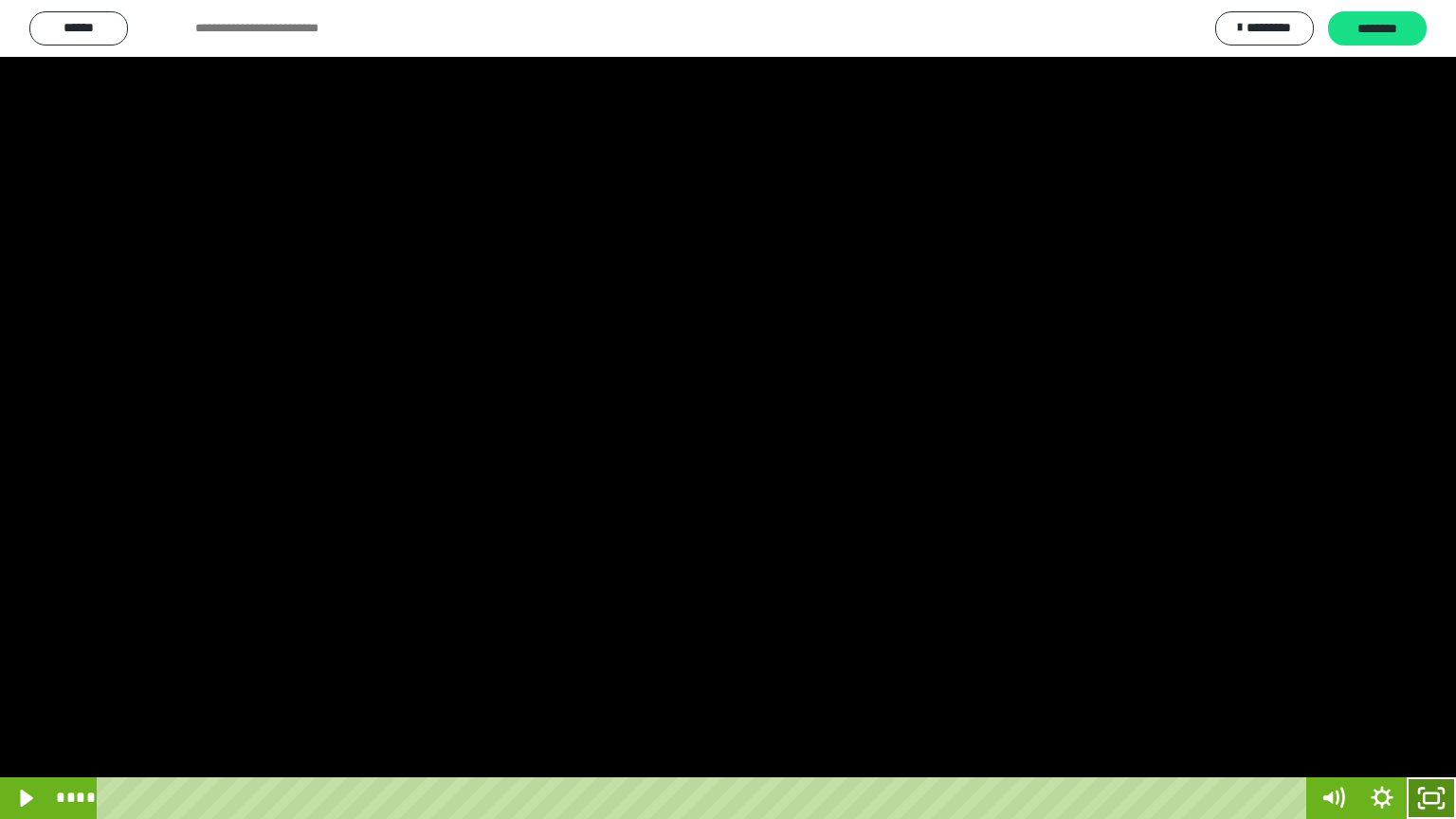 click 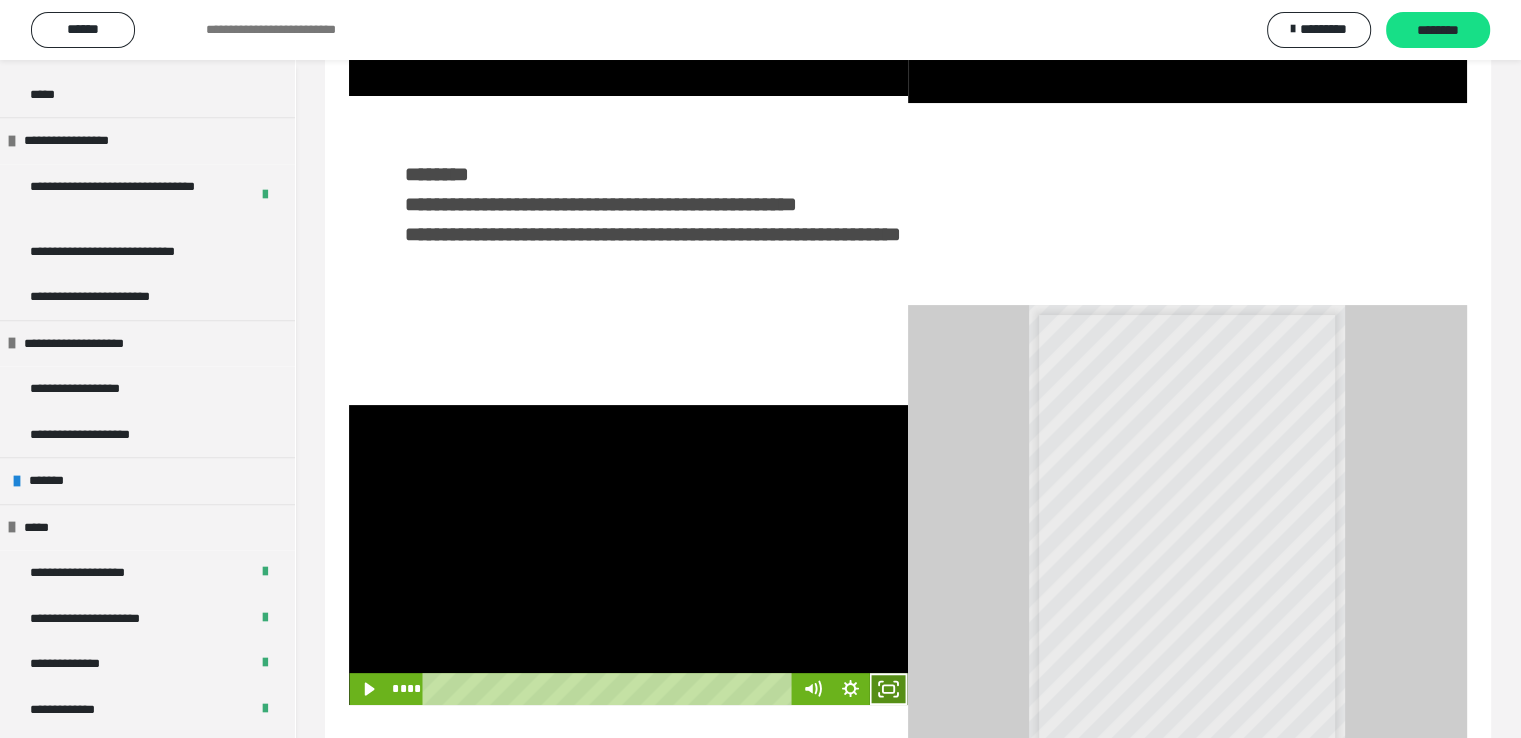click 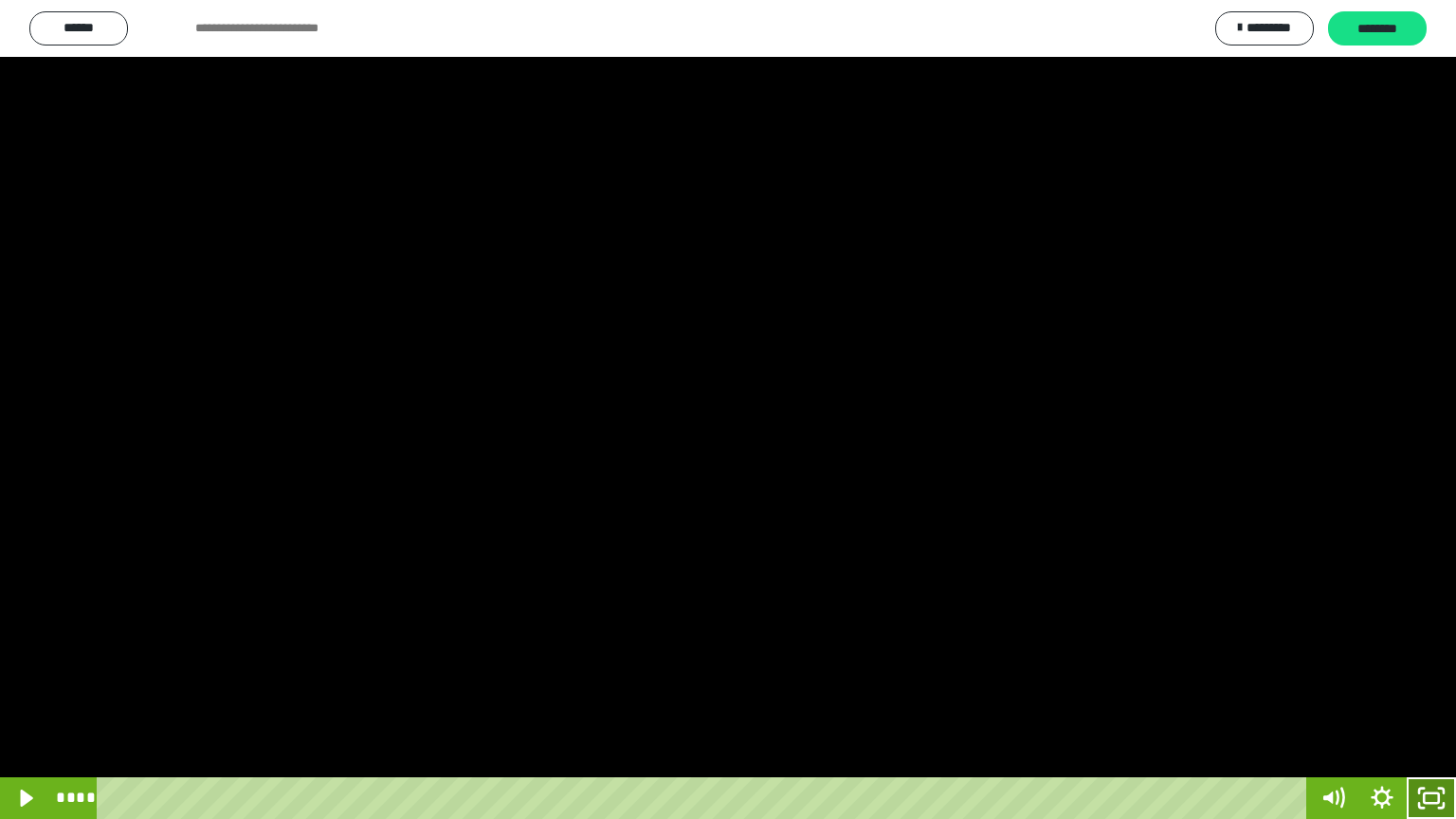 click 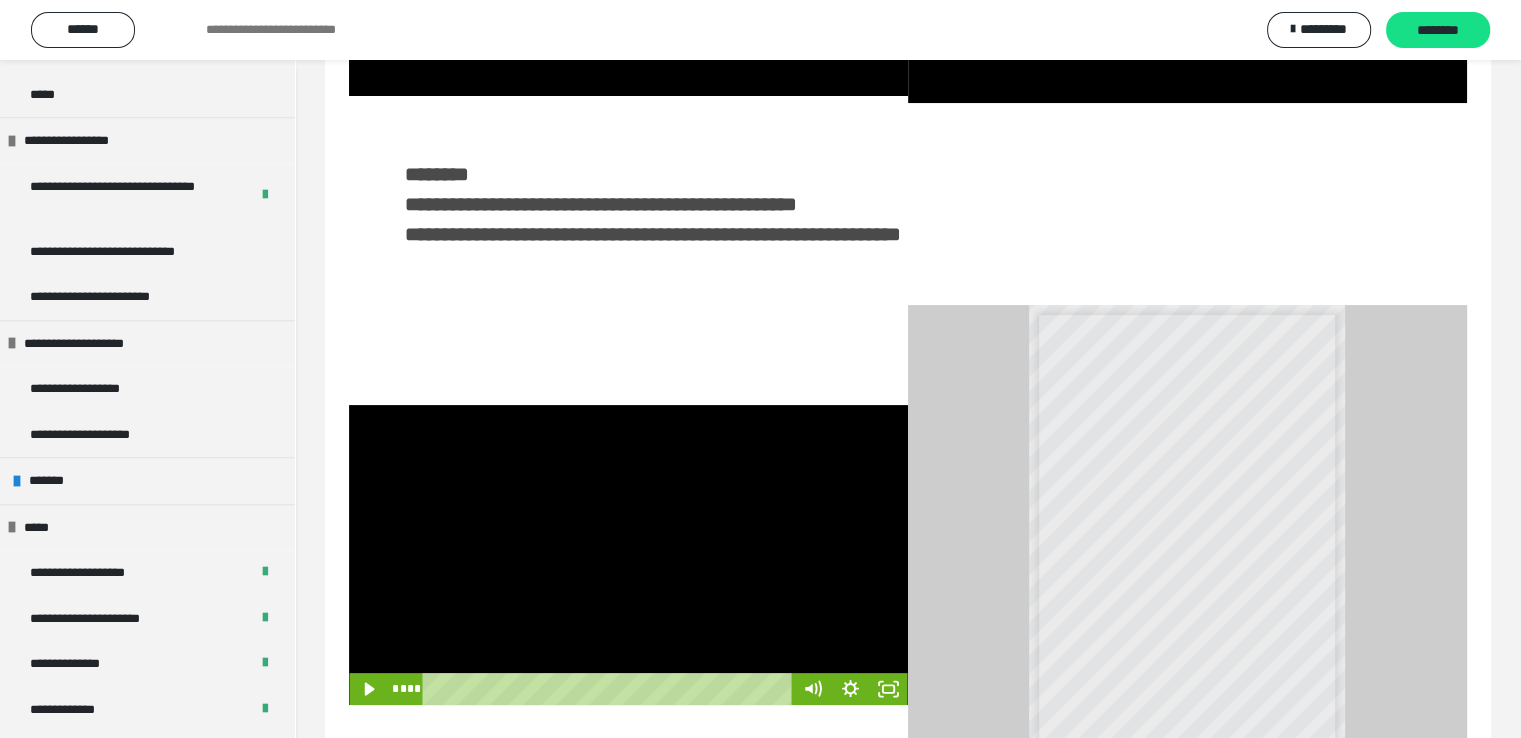 click at bounding box center (628, 555) 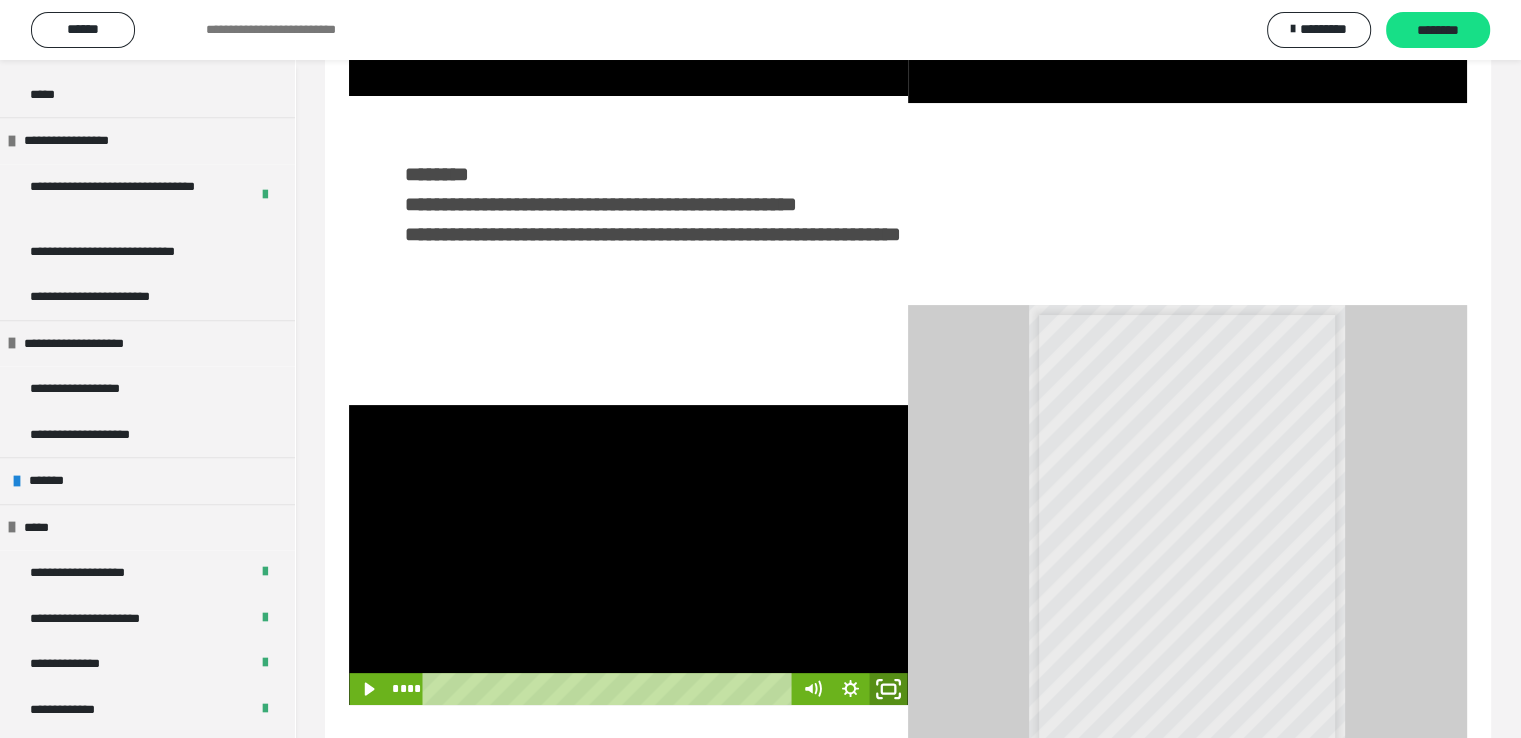click 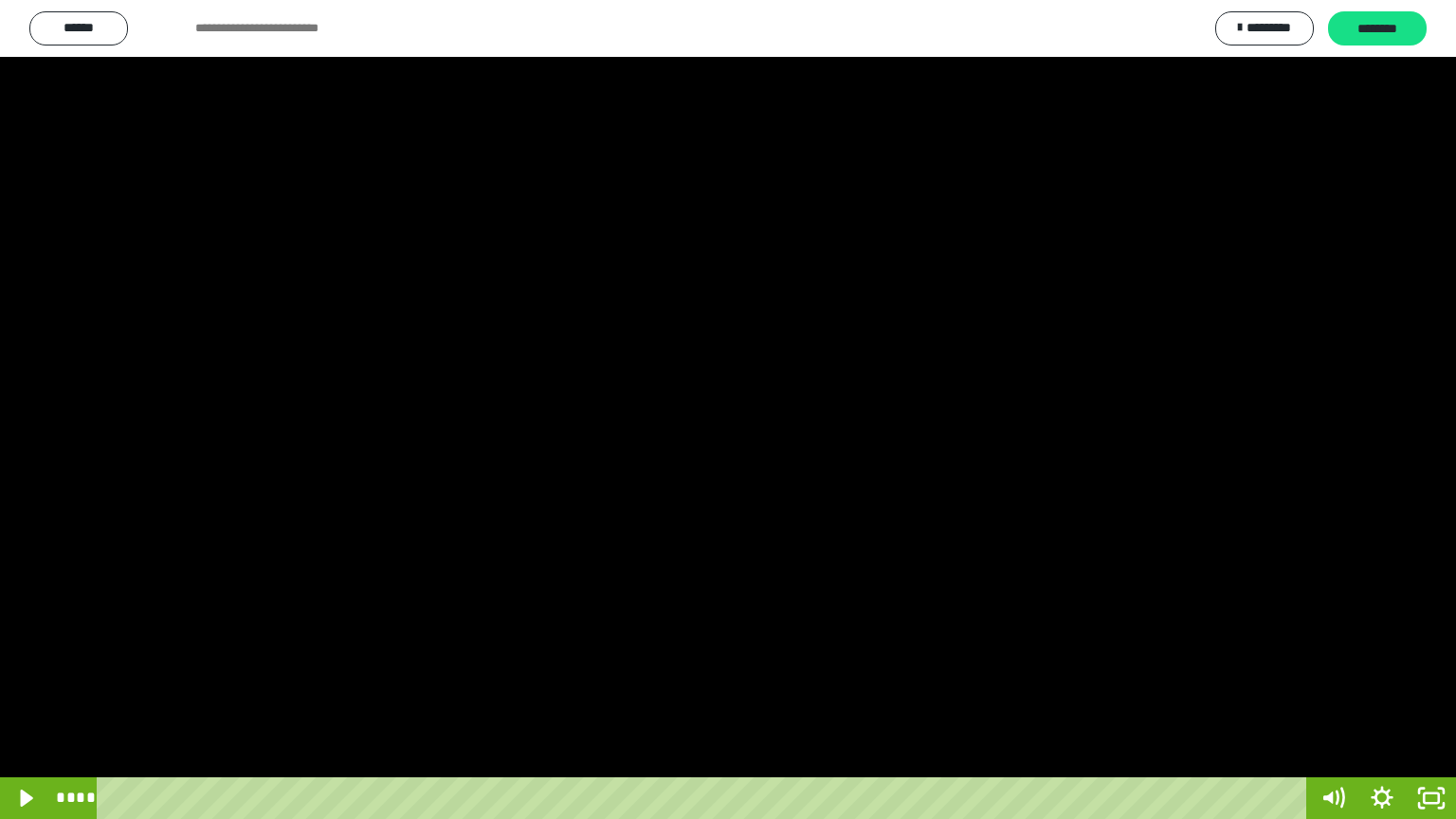 click at bounding box center [728, 410] 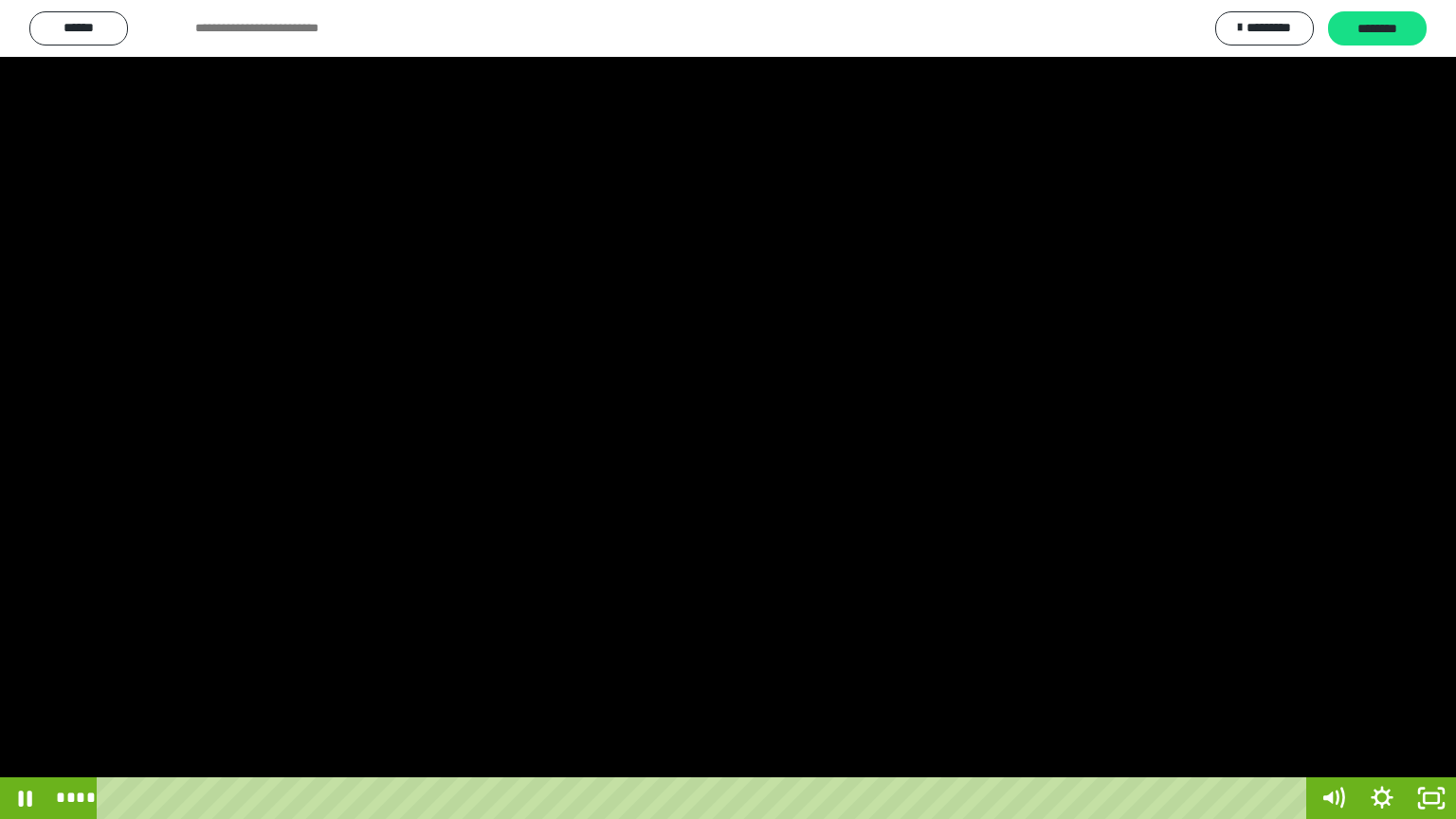 click at bounding box center (728, 410) 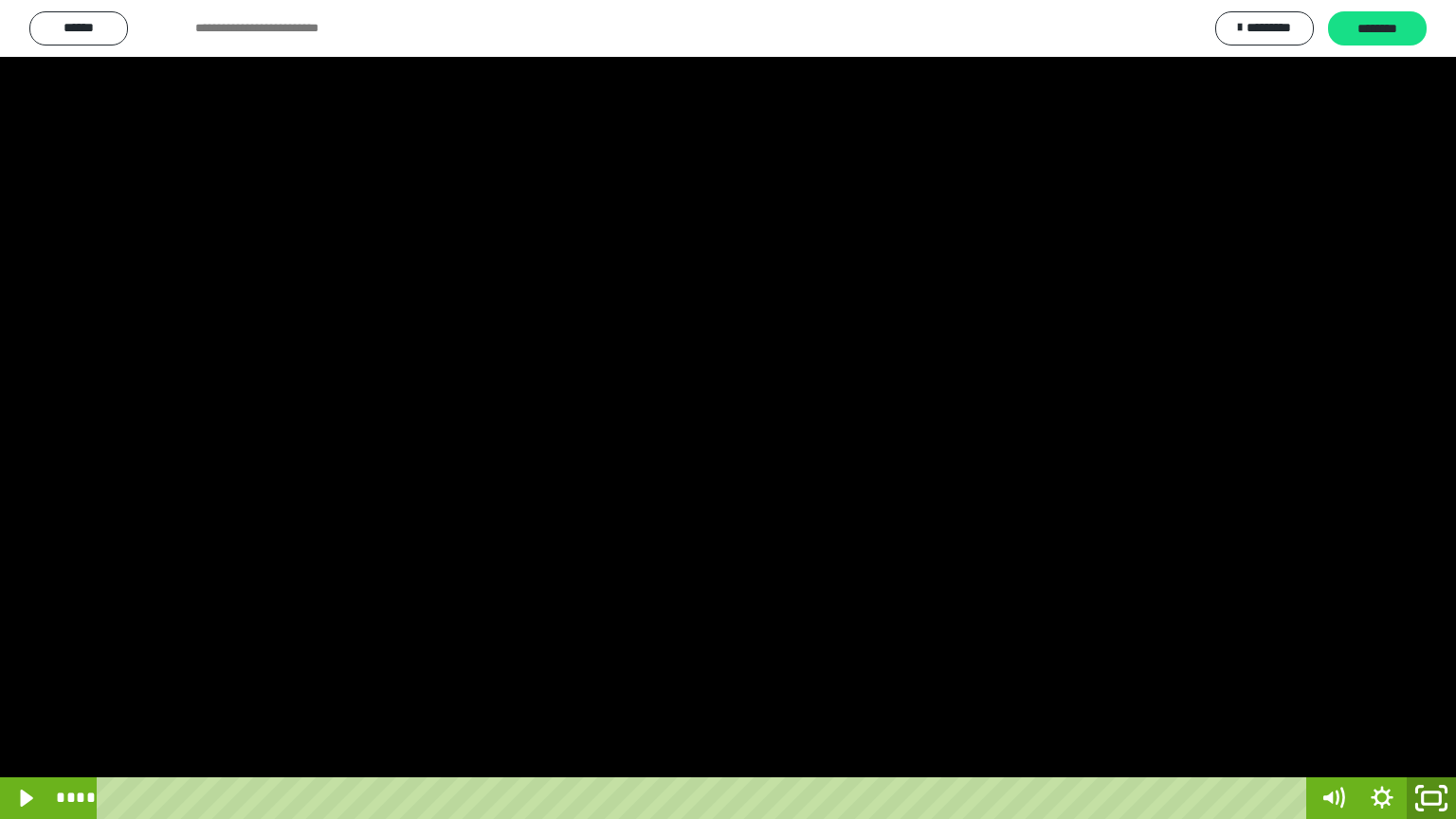 click 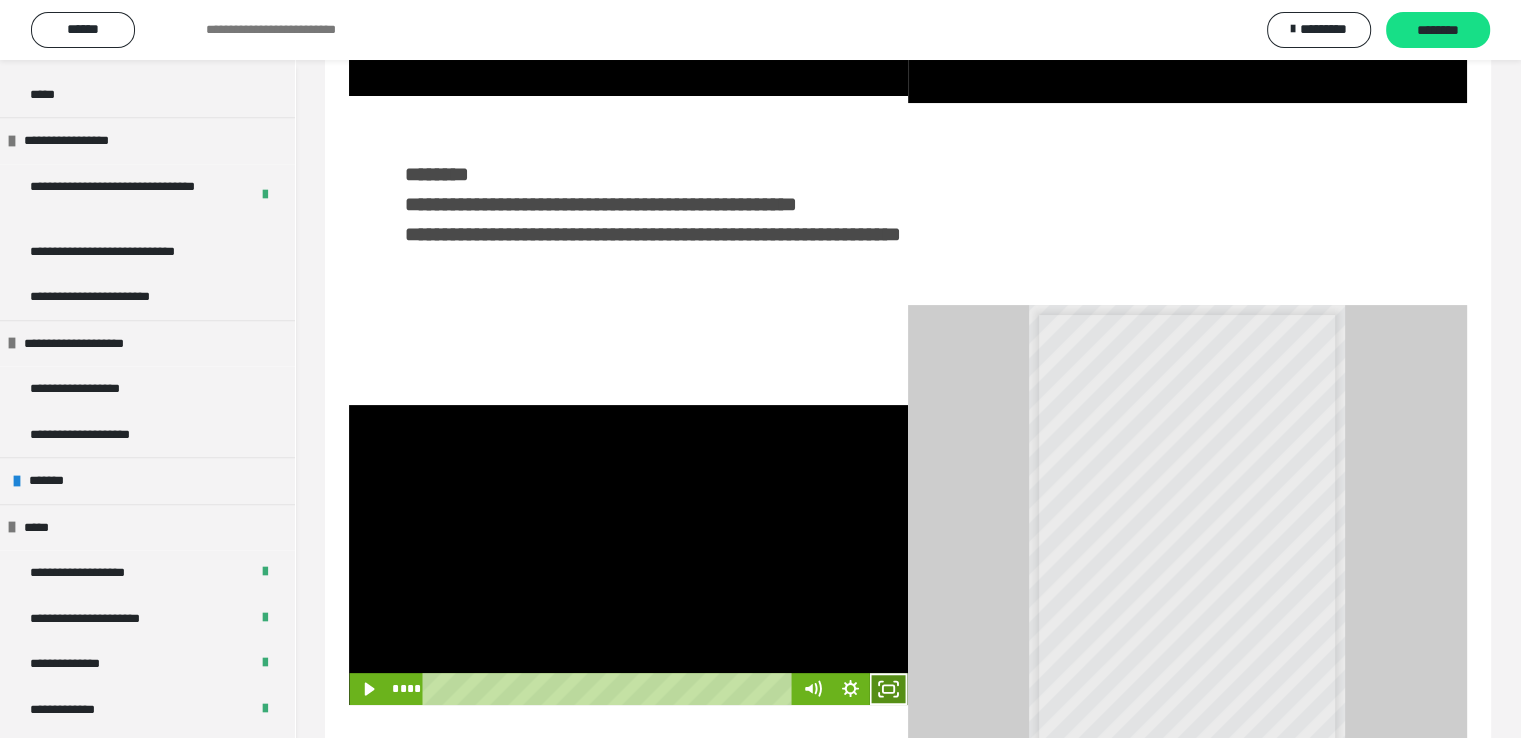 click 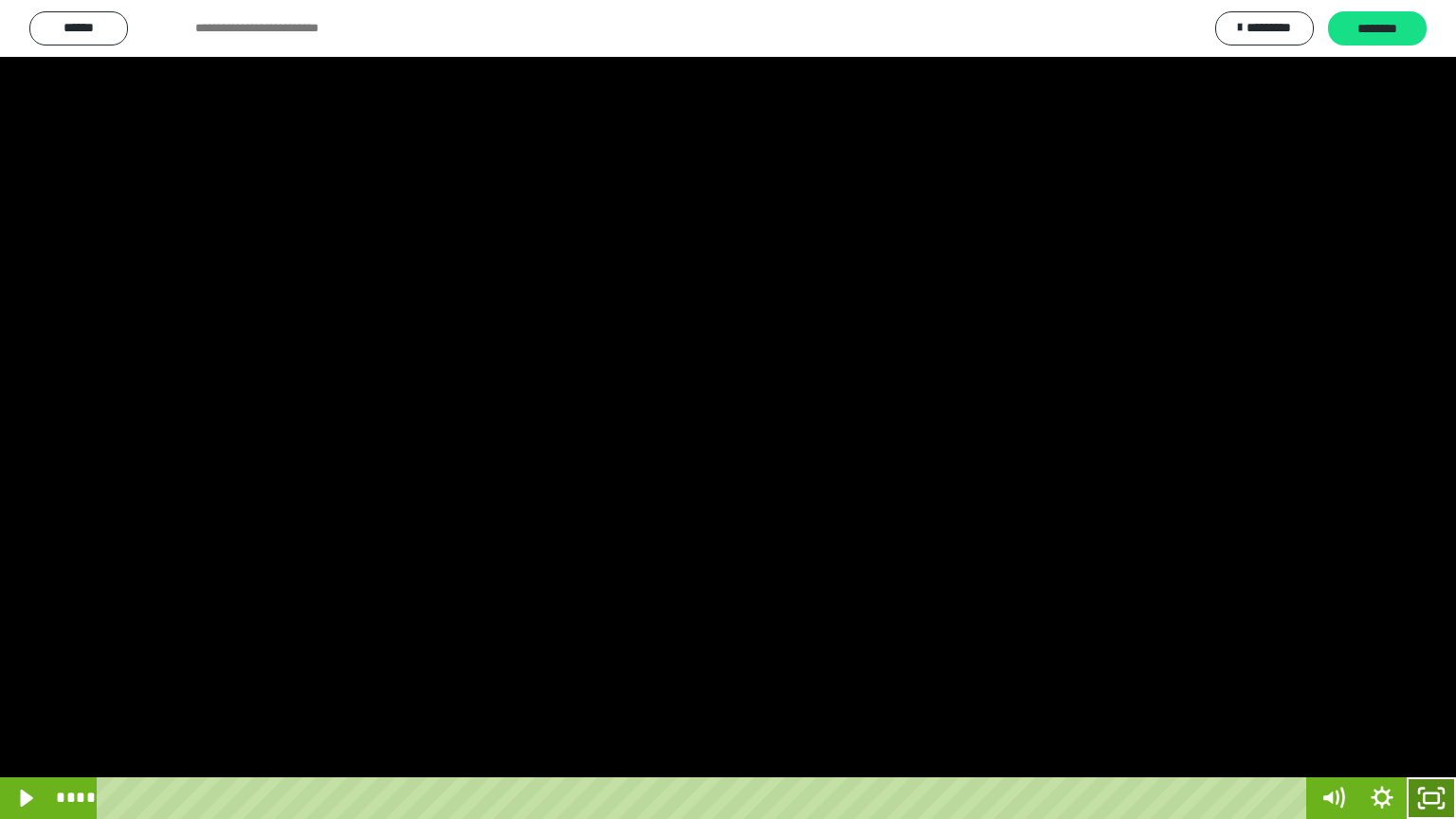 click 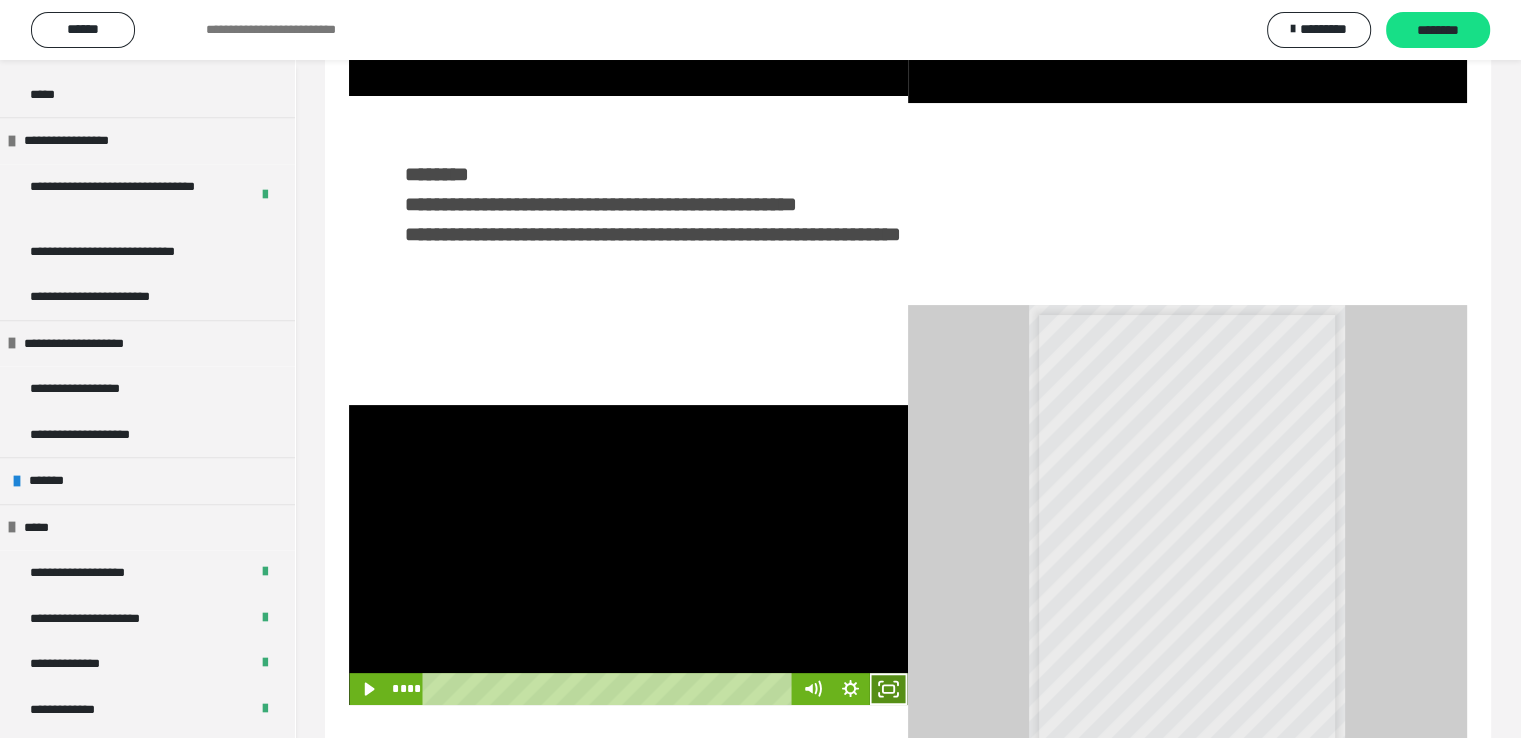 click 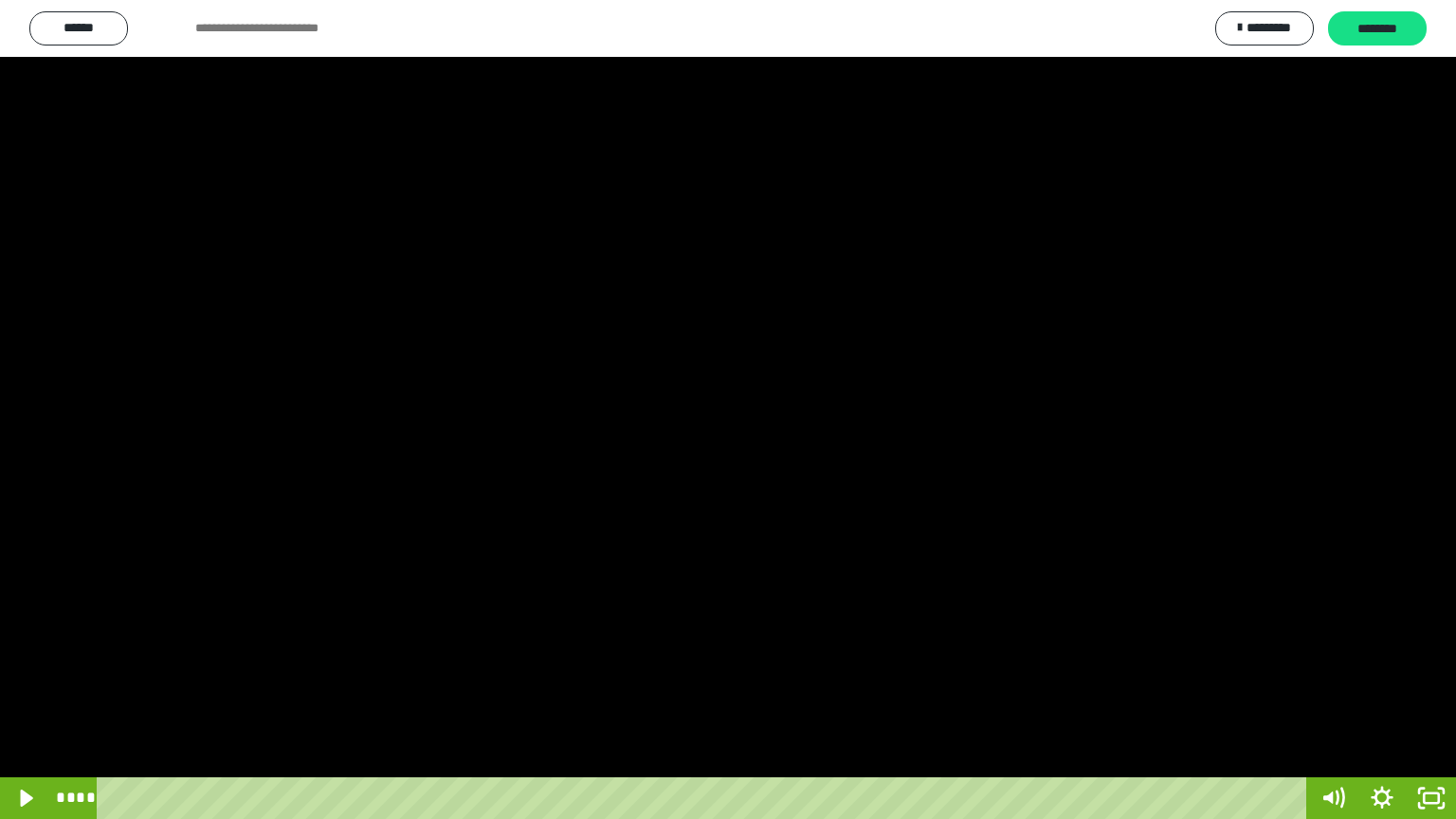 click at bounding box center (728, 410) 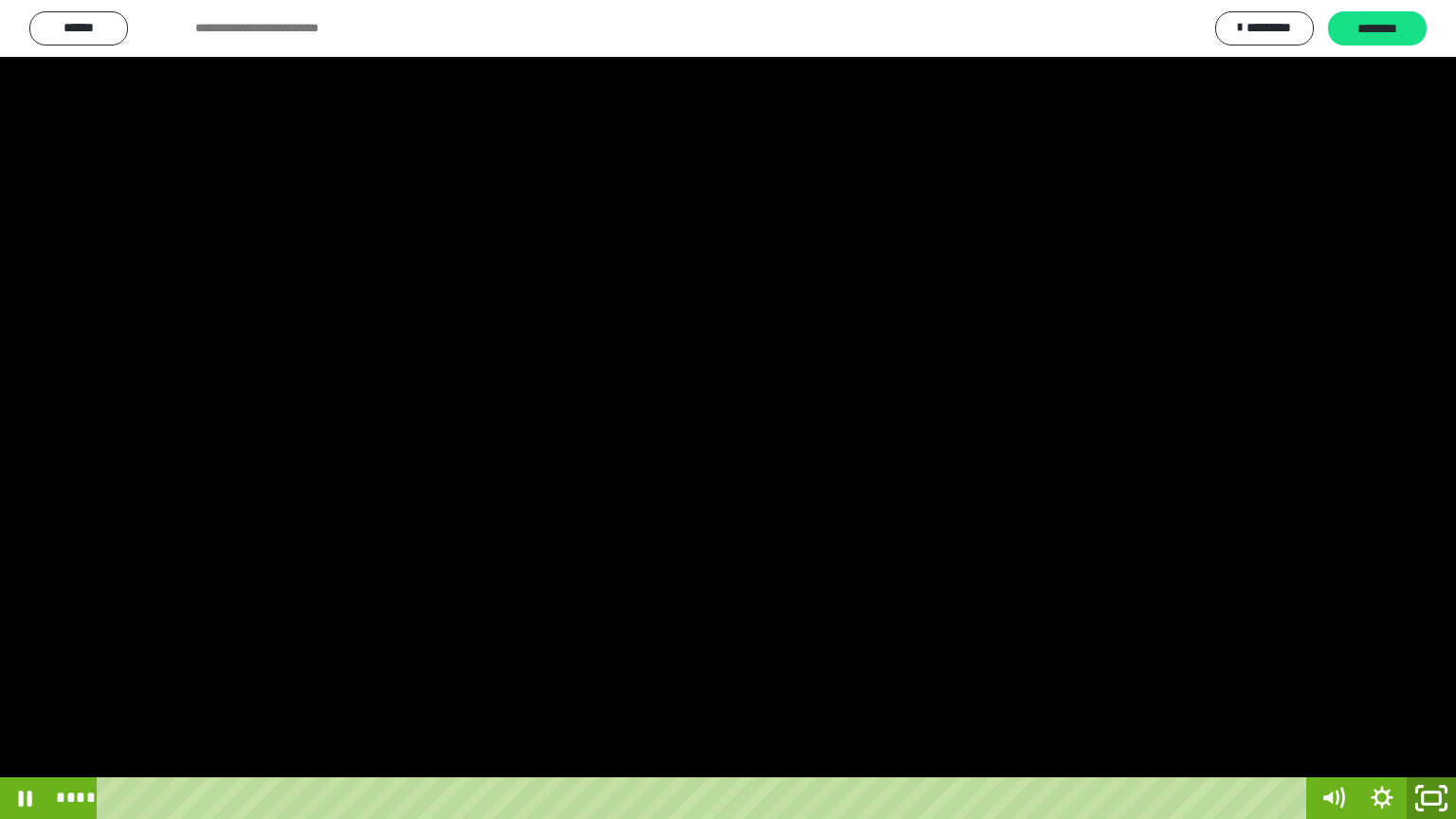 click 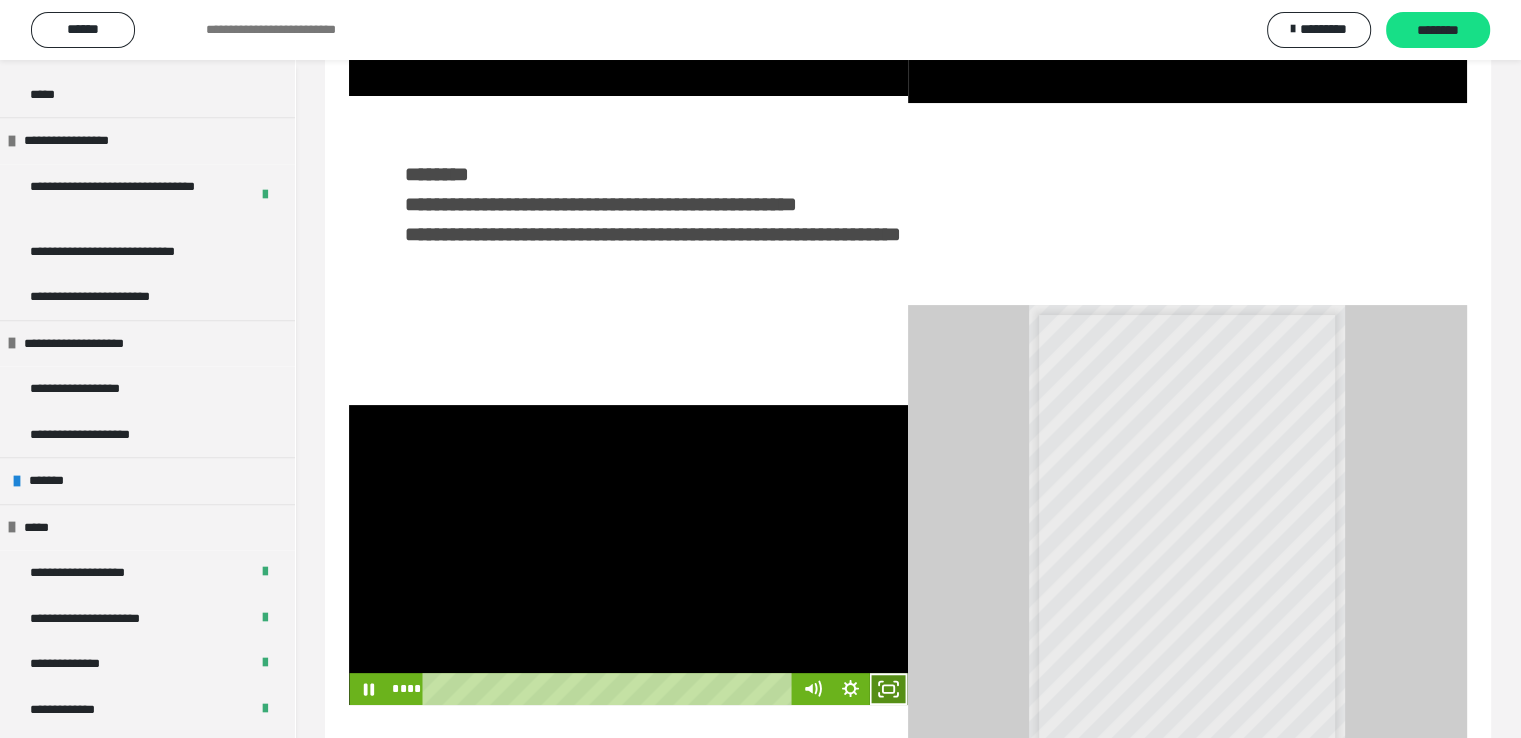 click 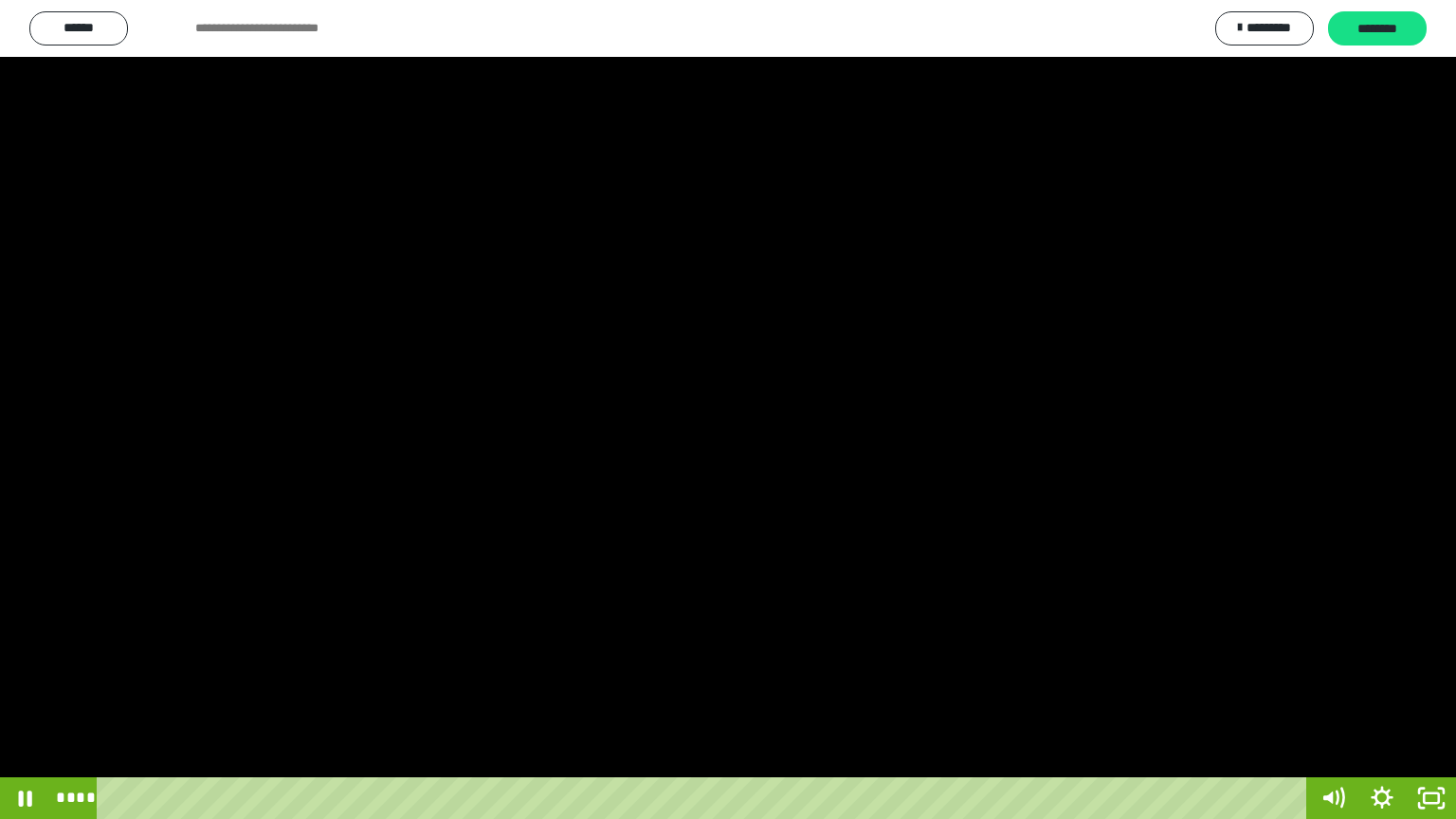 click at bounding box center [728, 410] 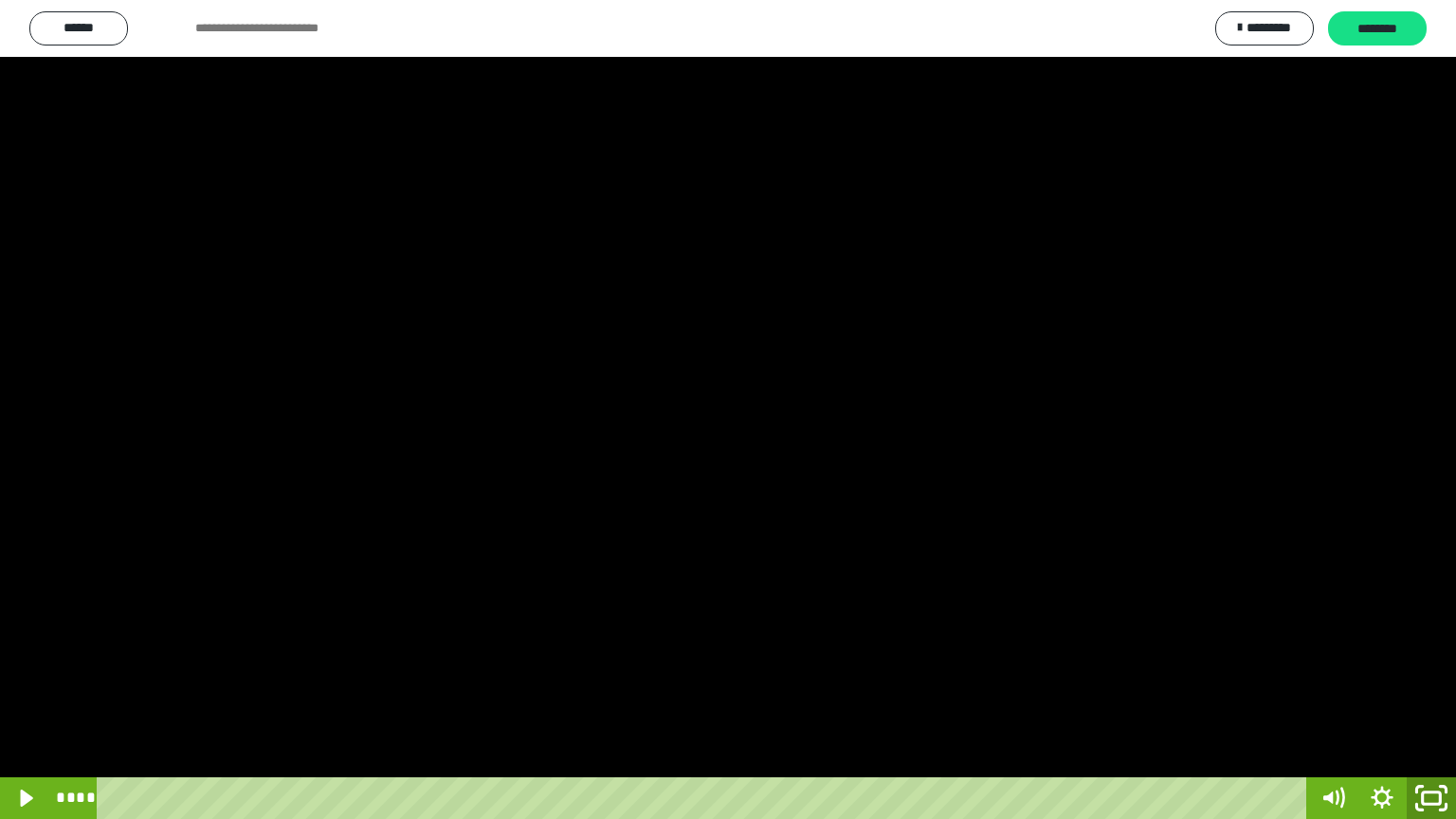 click 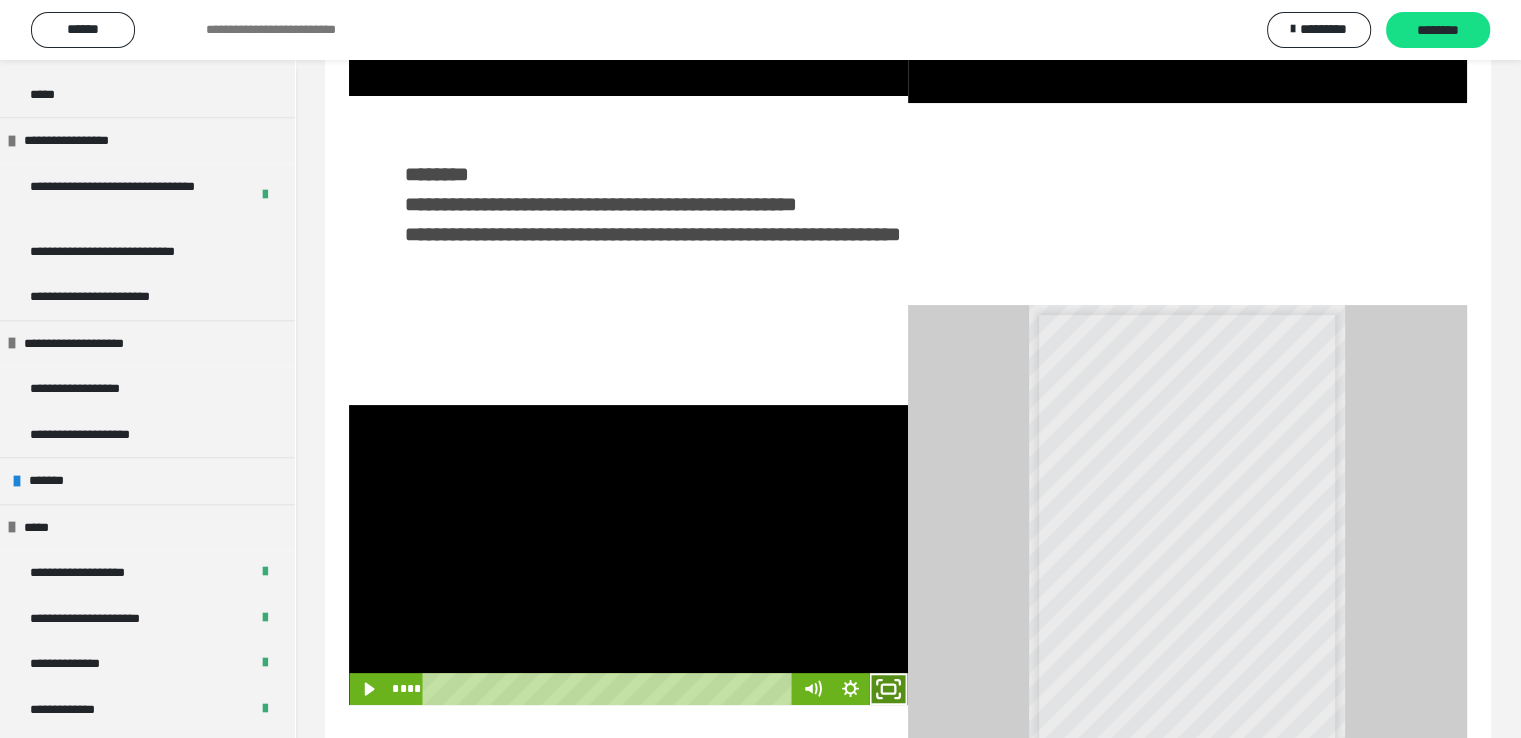 click 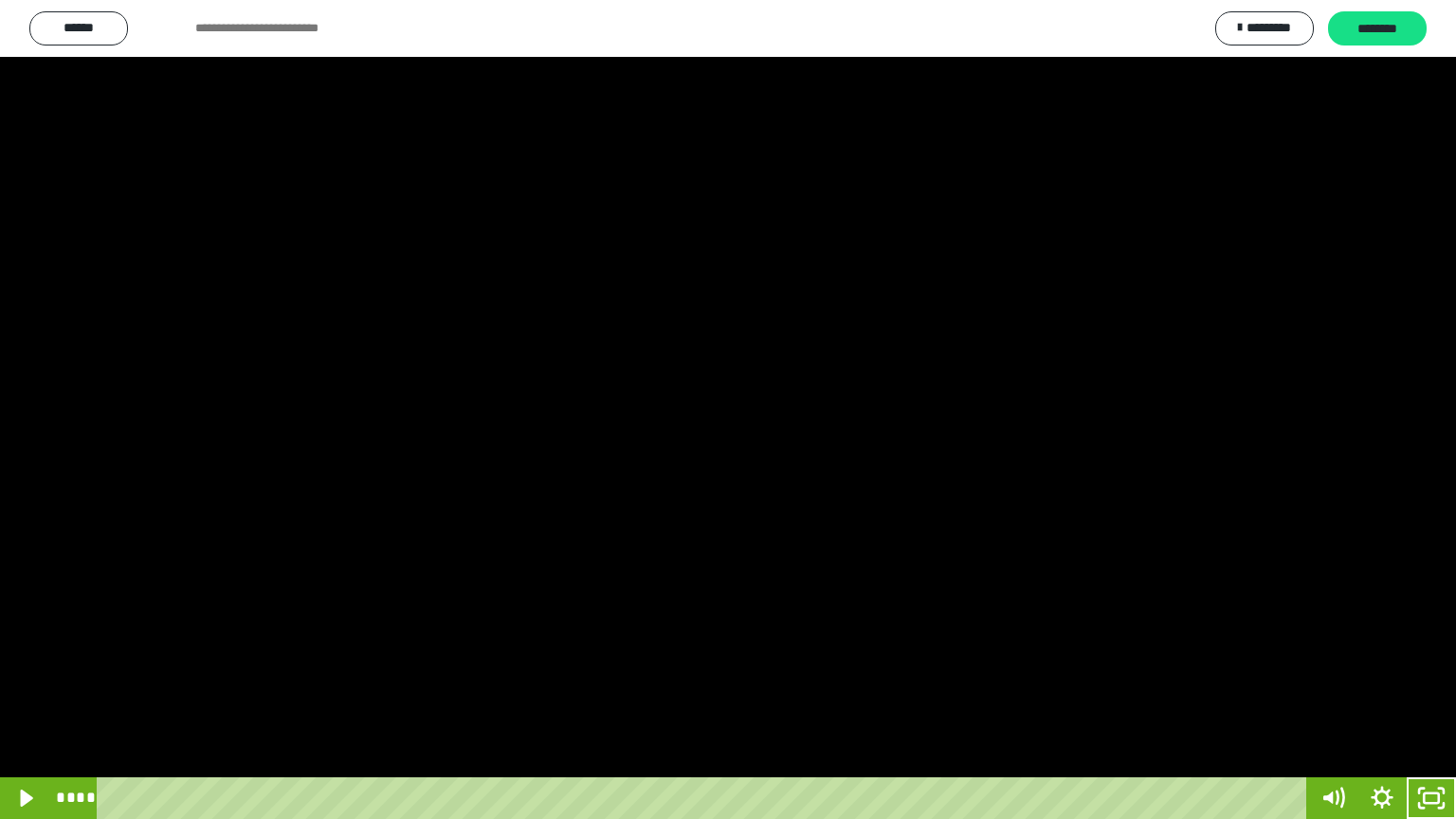 click at bounding box center [728, 410] 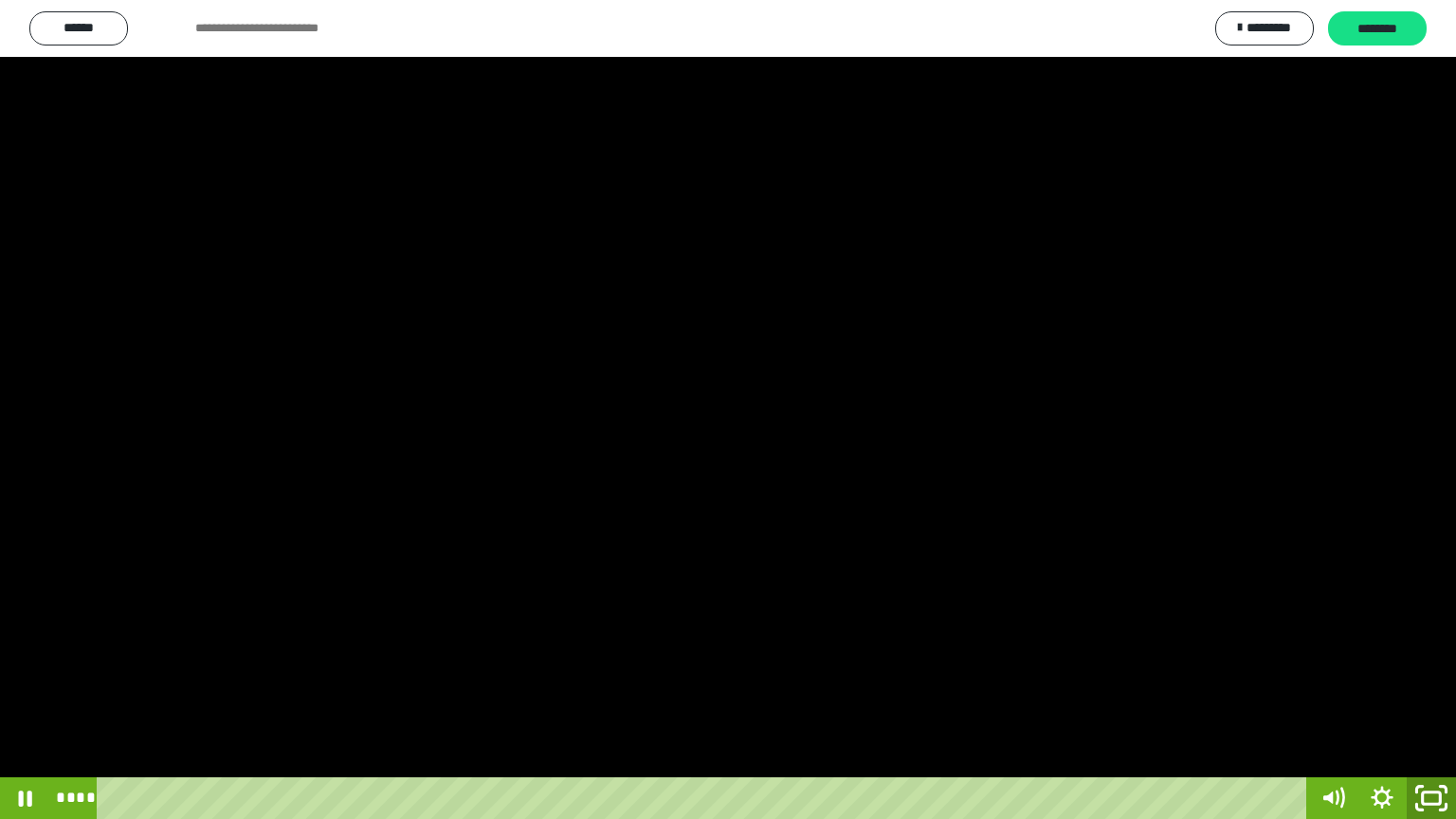 click 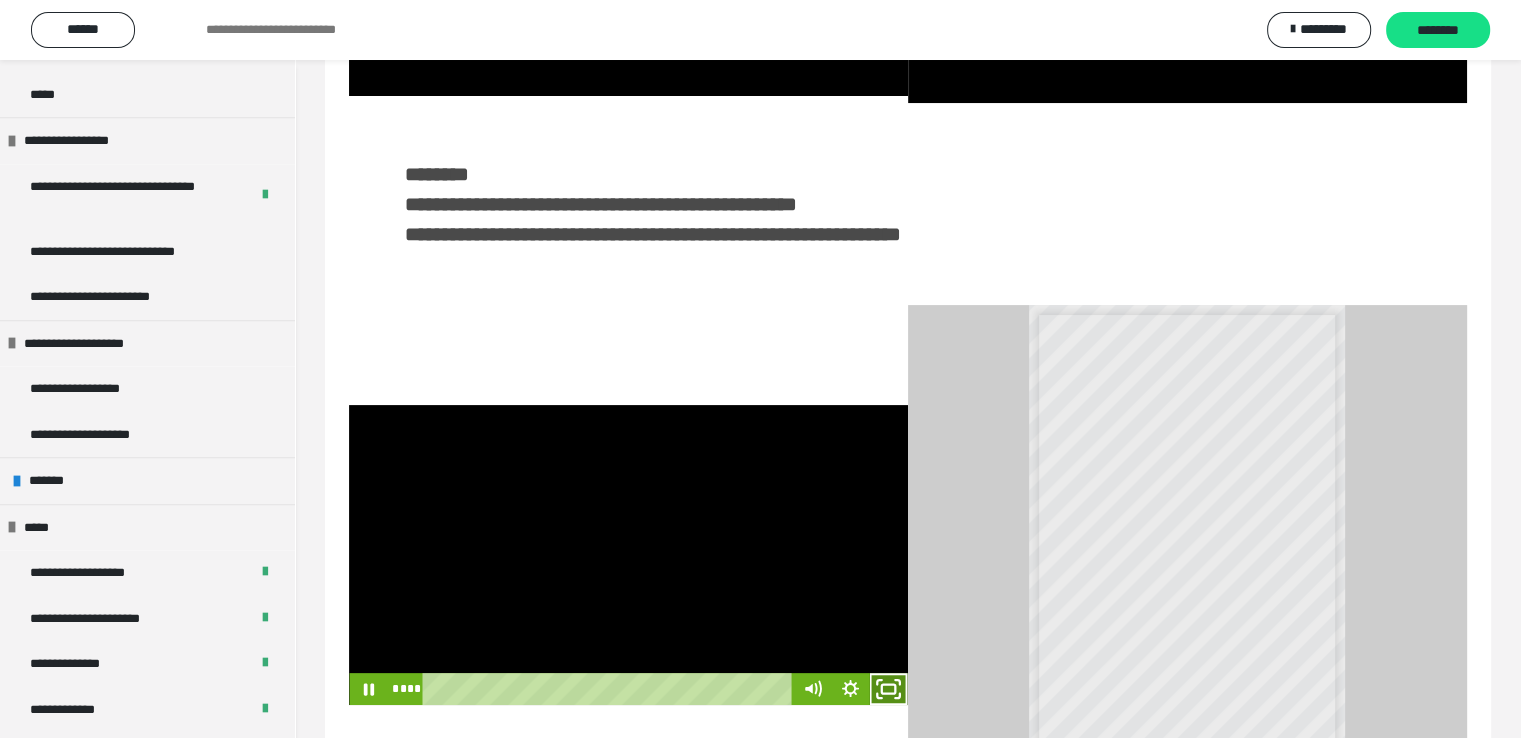 click 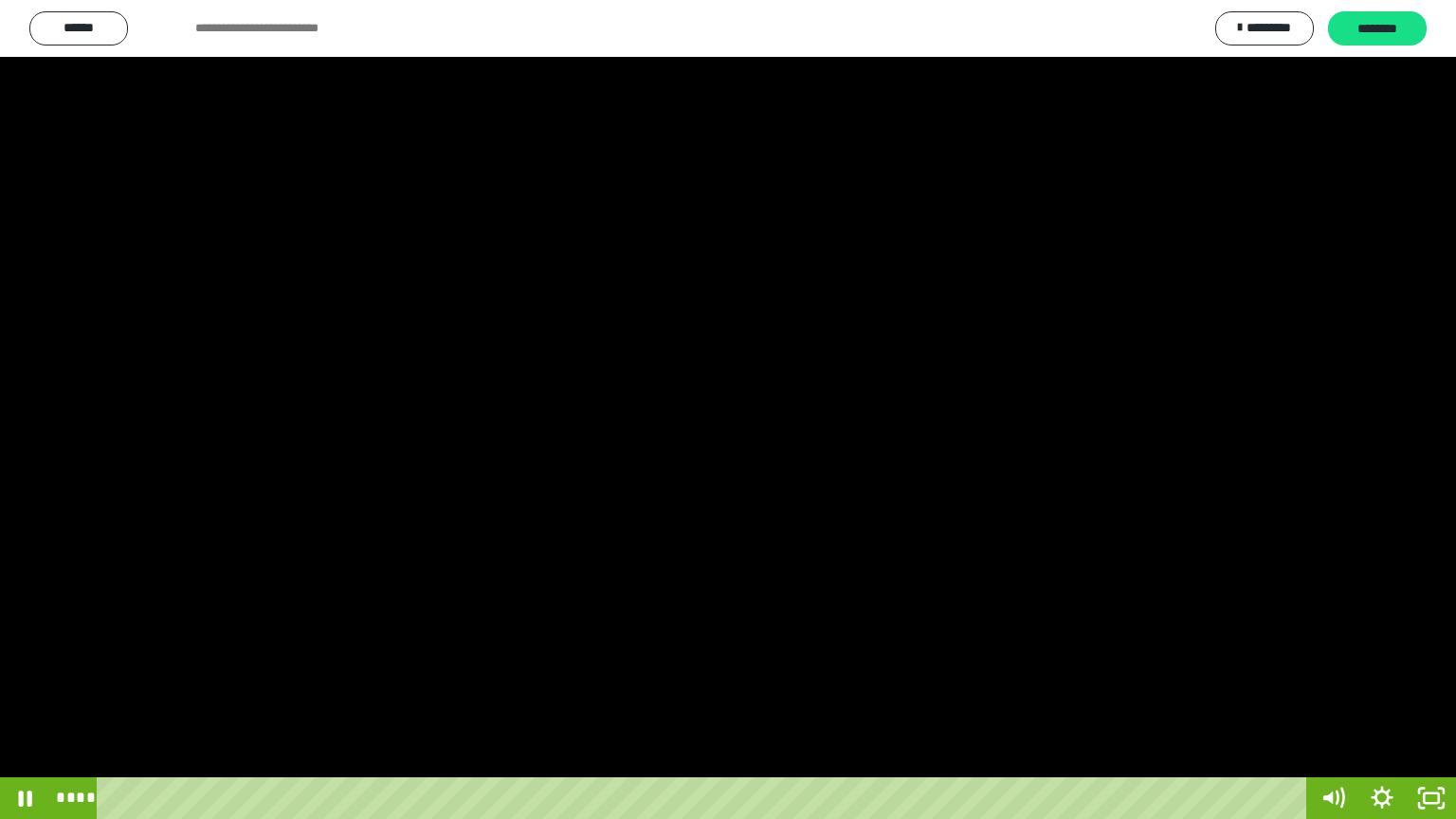 click at bounding box center (728, 410) 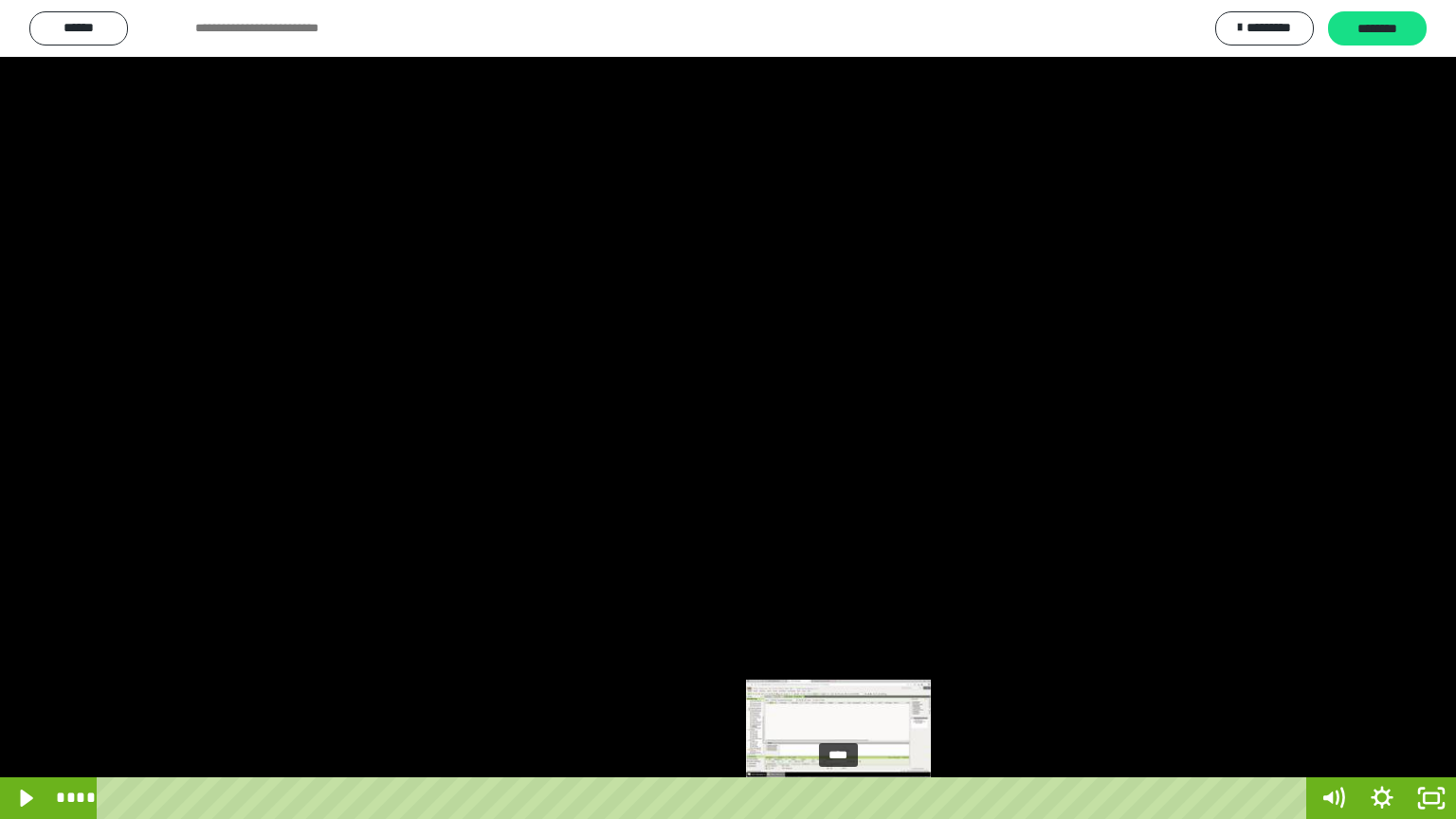 click on "****" at bounding box center [705, 798] 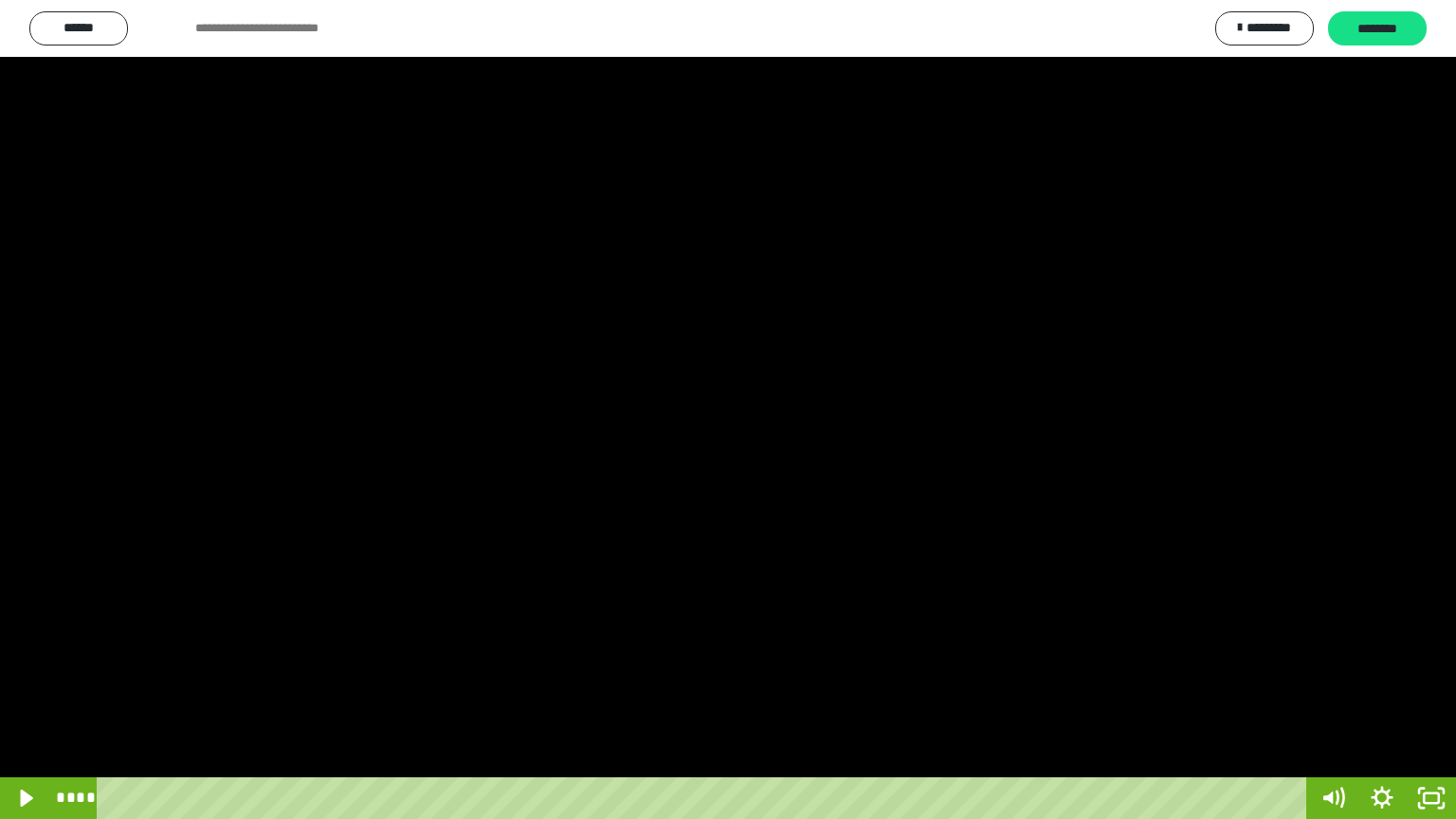 click at bounding box center (728, 410) 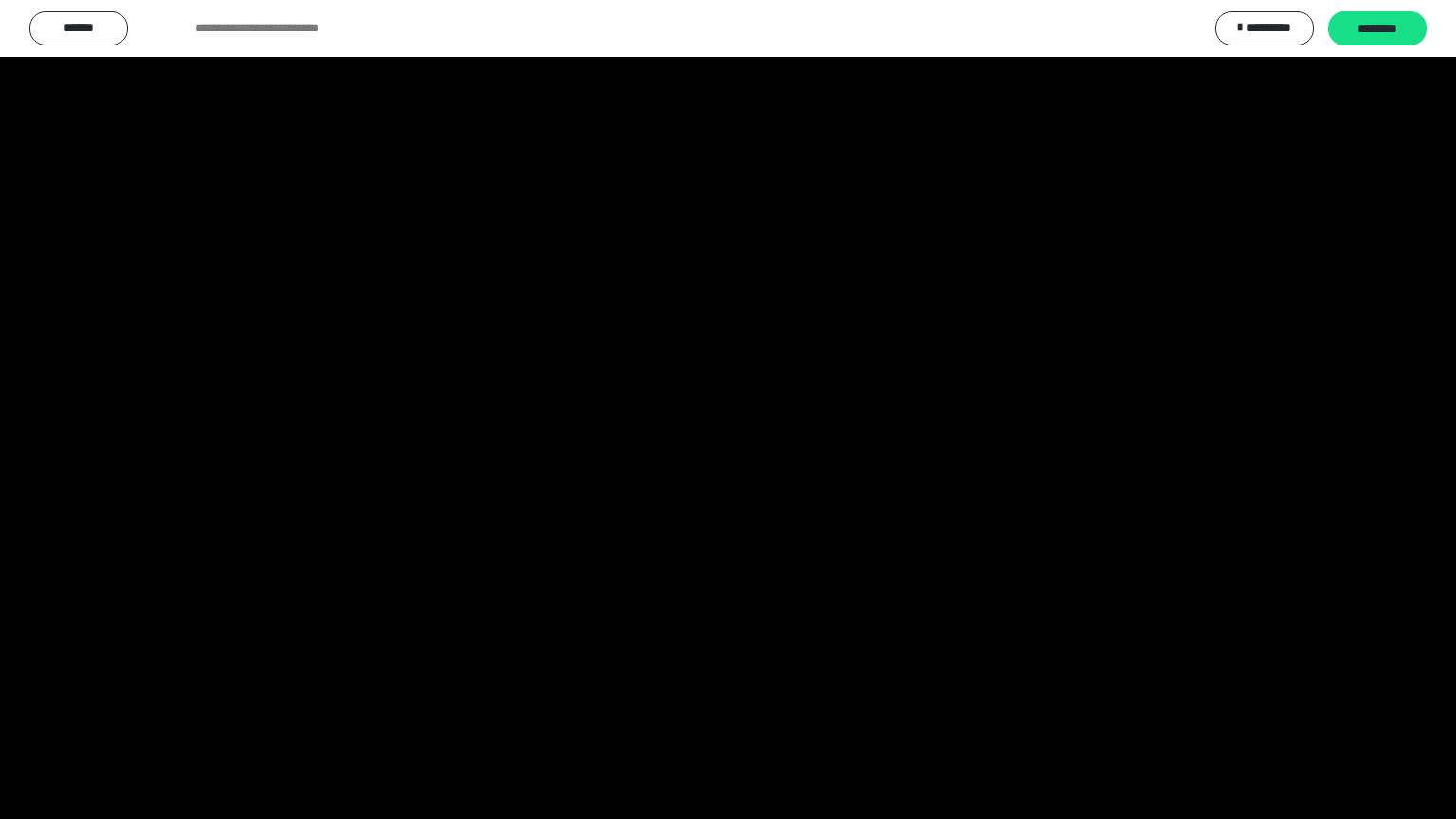 click at bounding box center (728, 410) 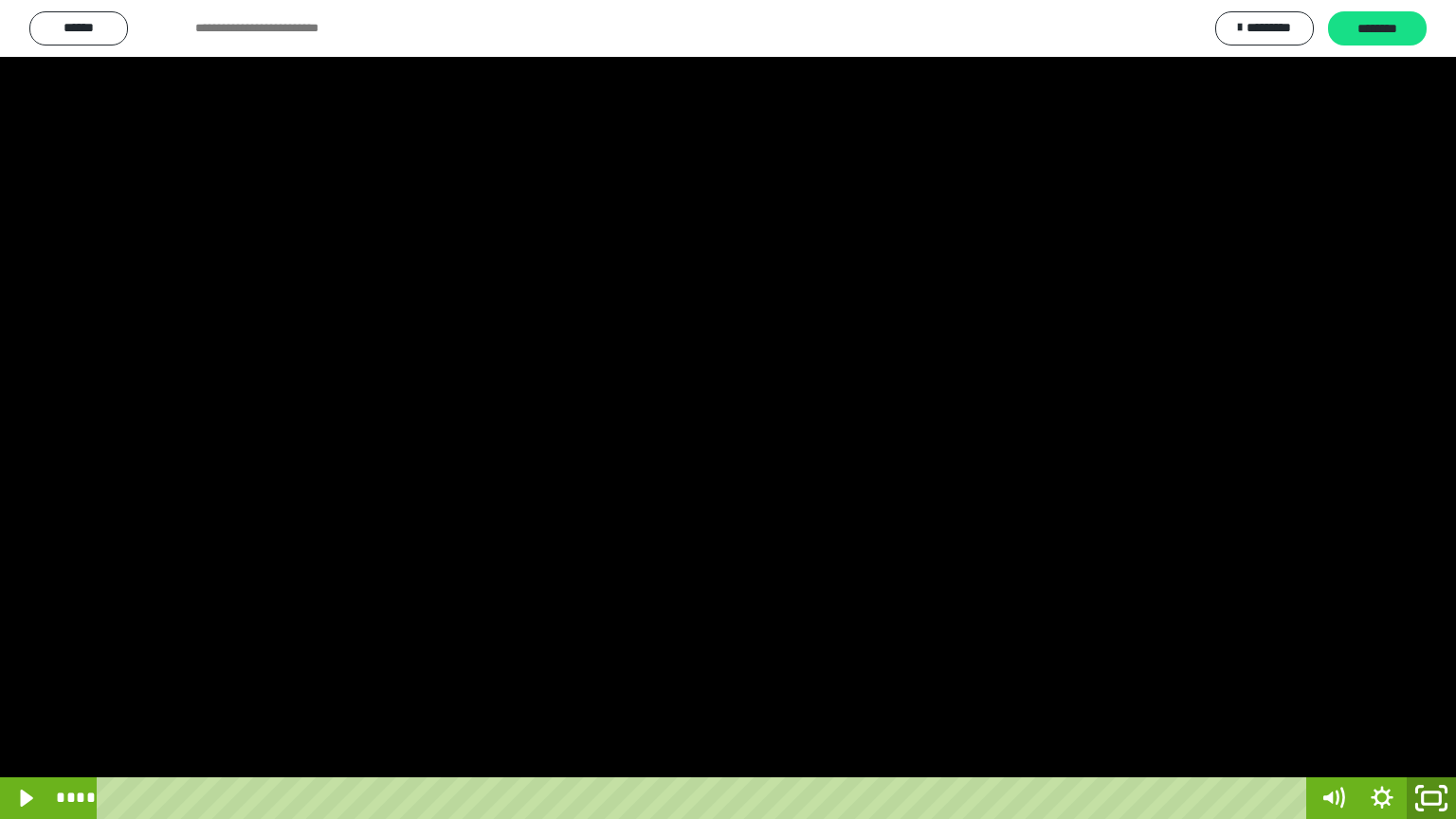 click 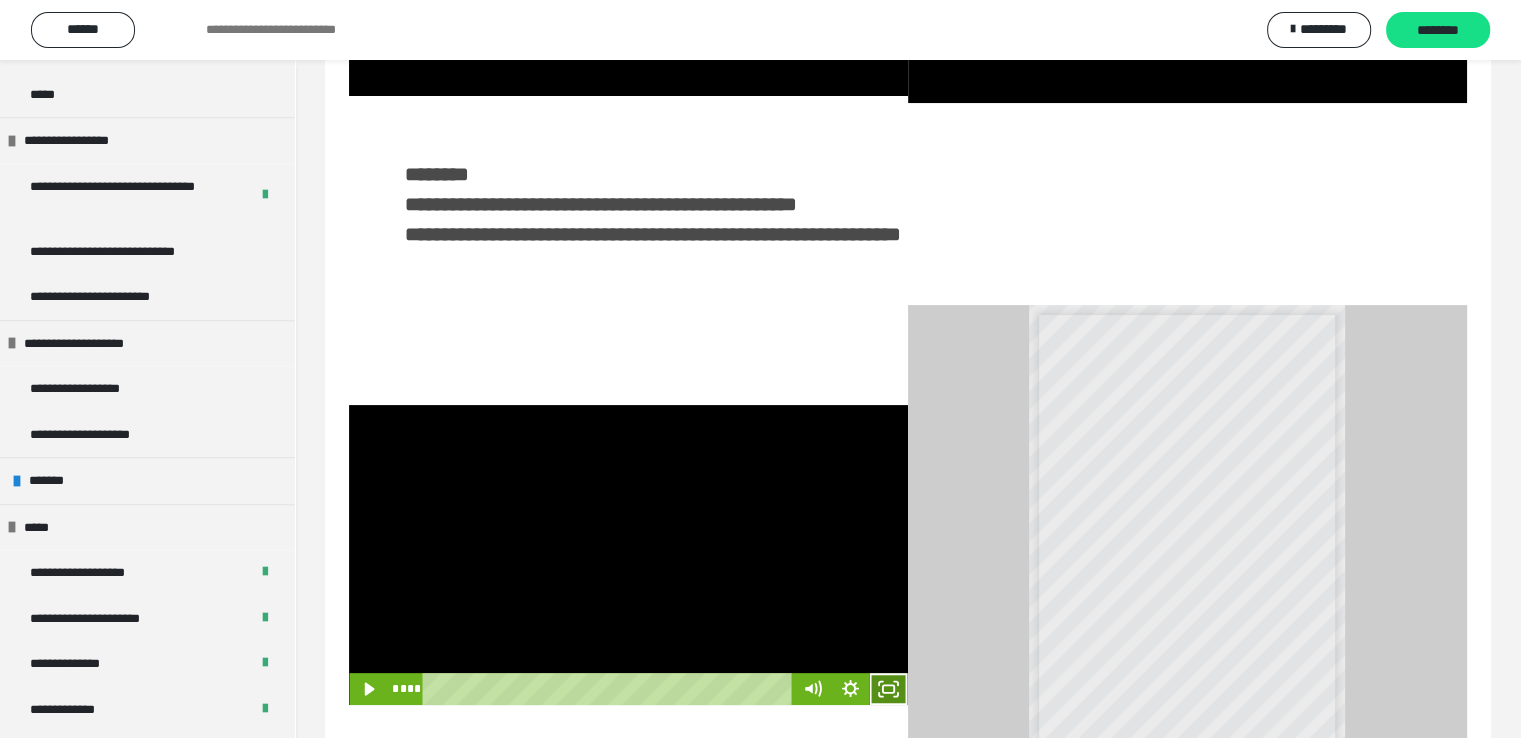 click 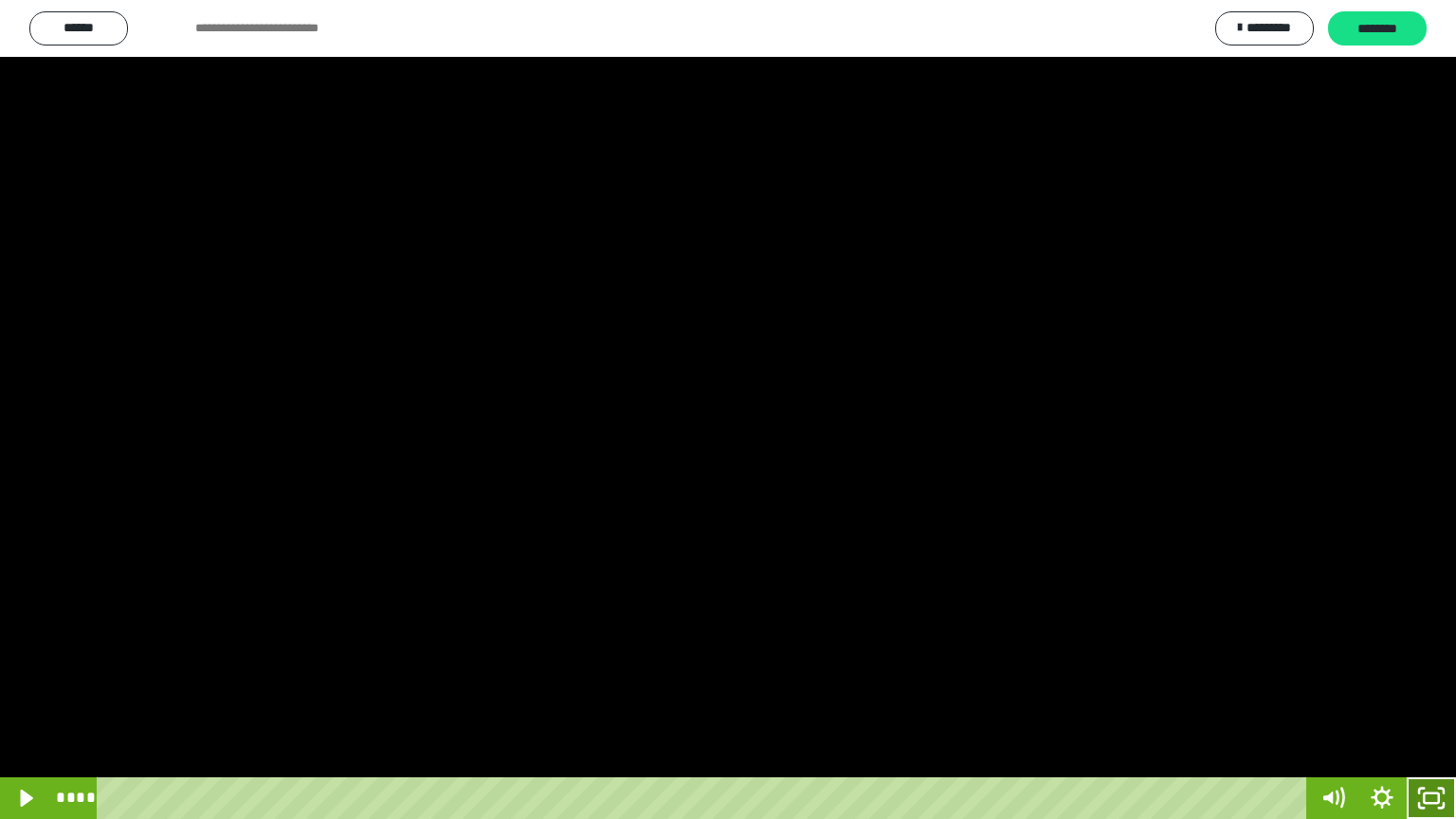 click 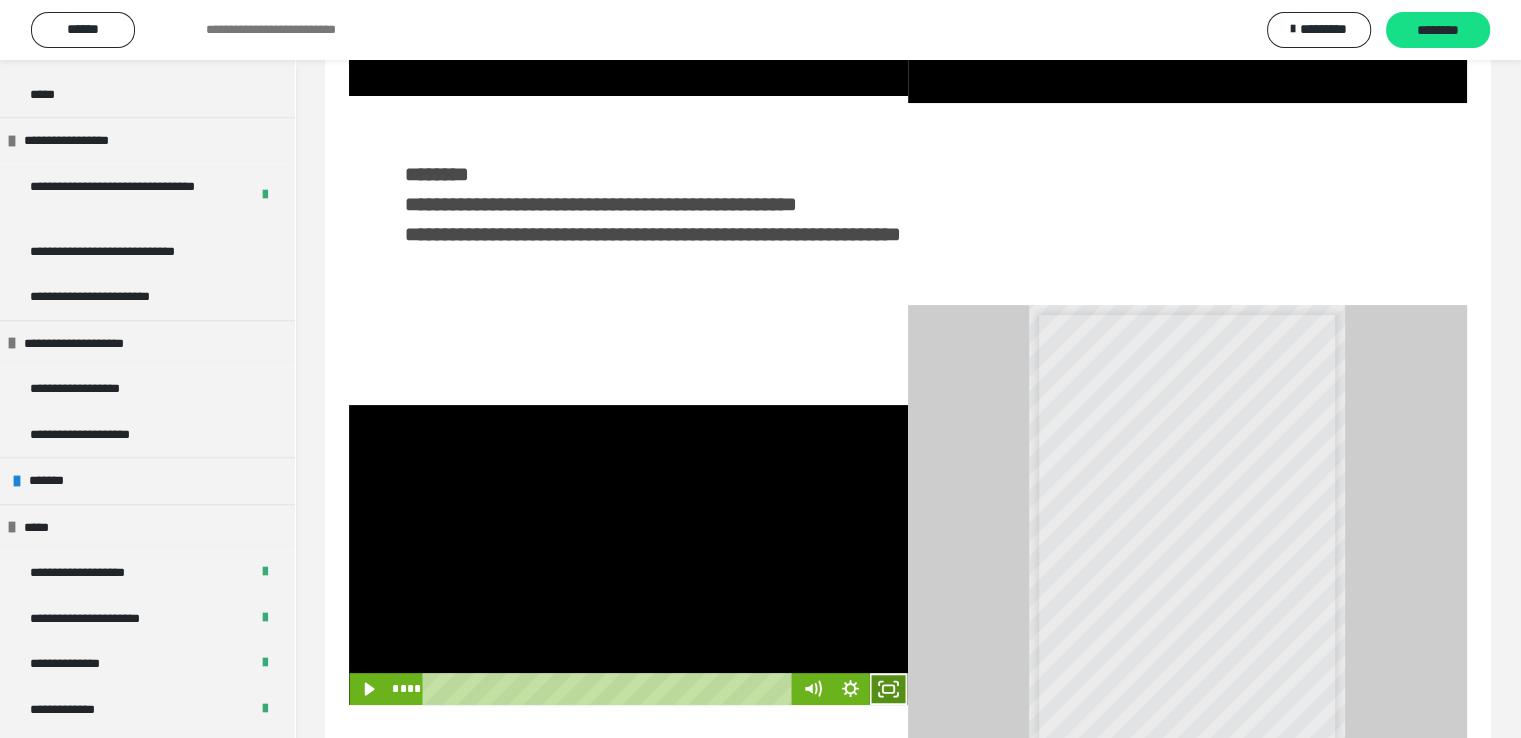 click 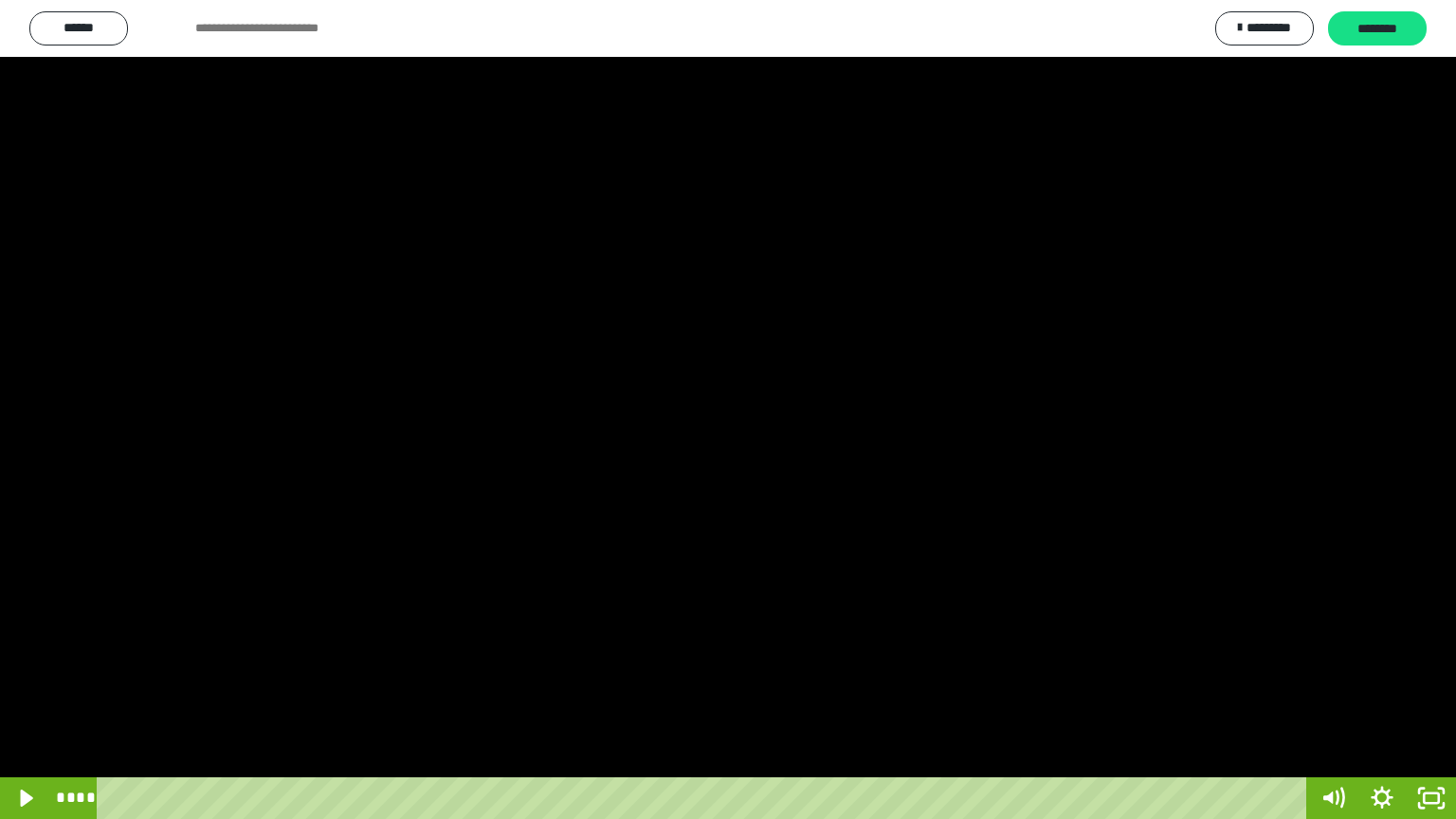 click at bounding box center [728, 410] 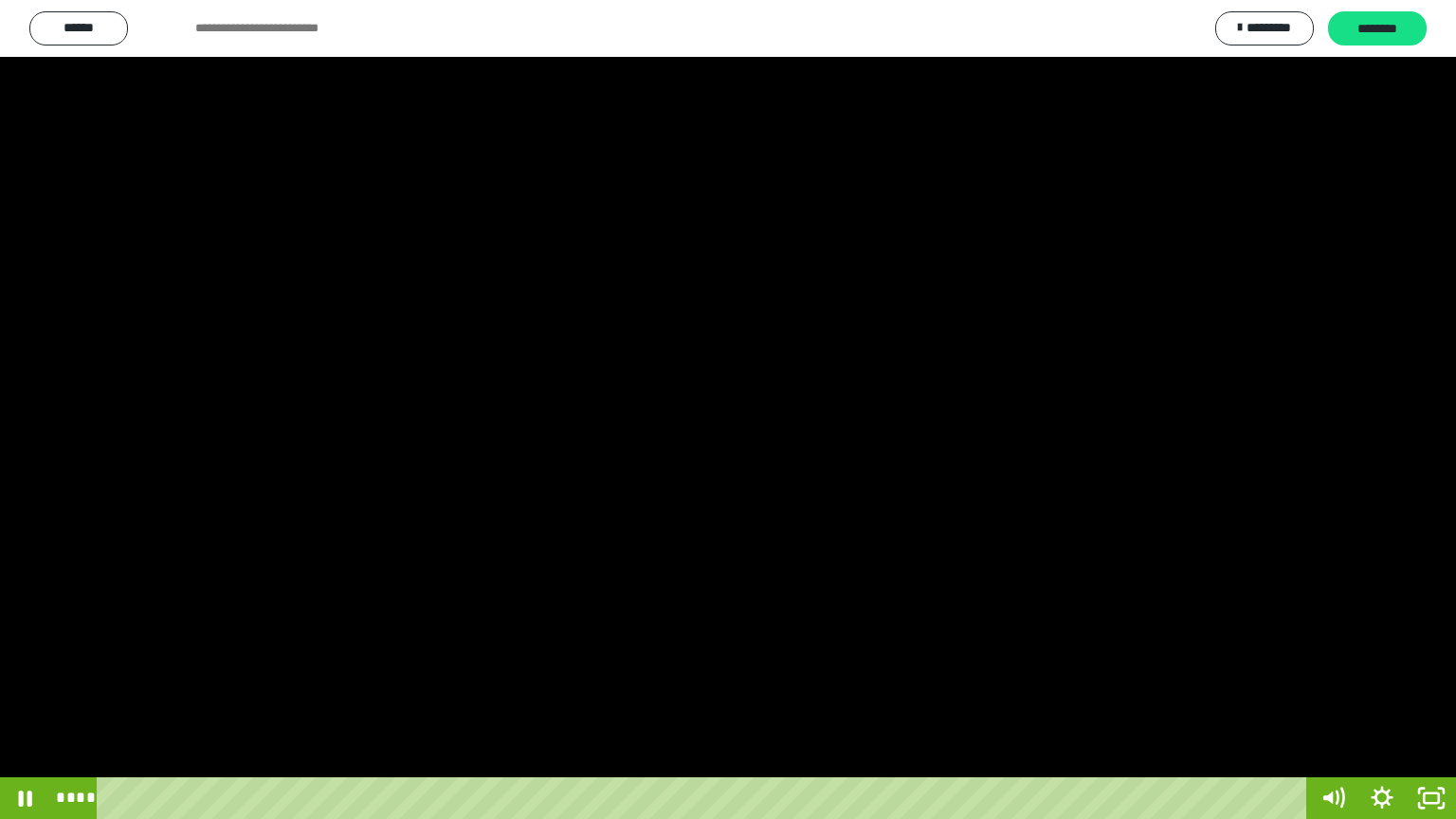 click at bounding box center (728, 410) 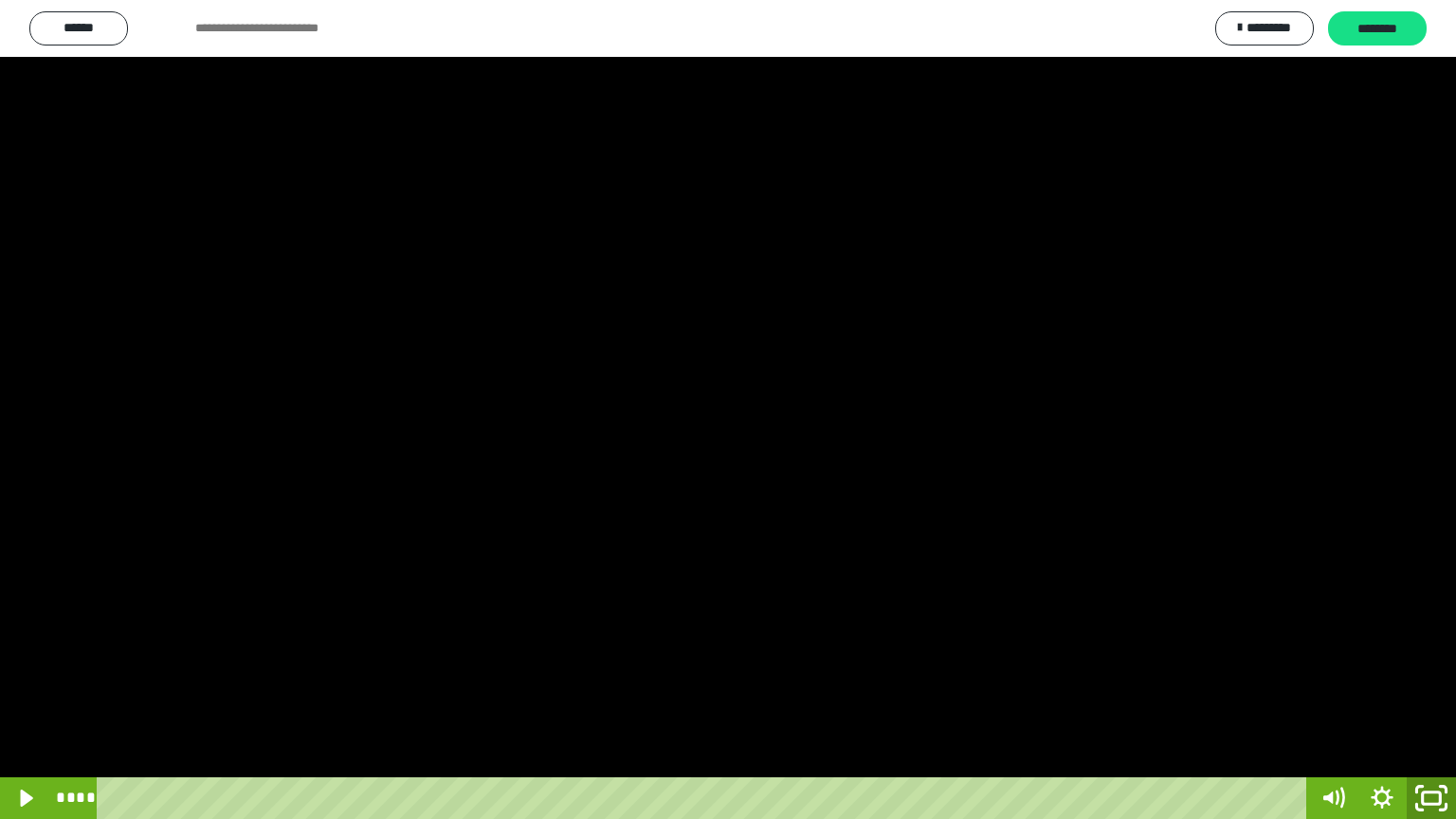click 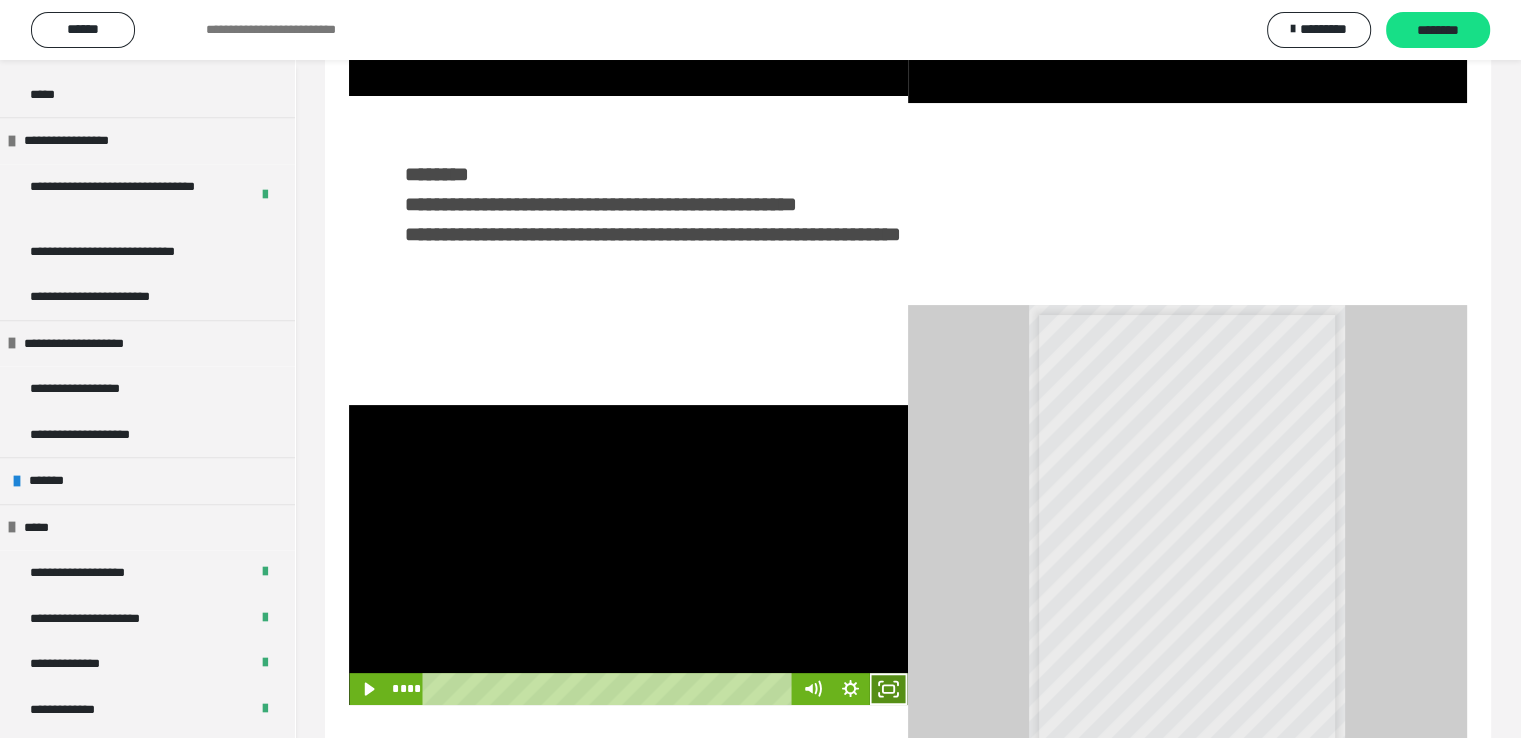 click 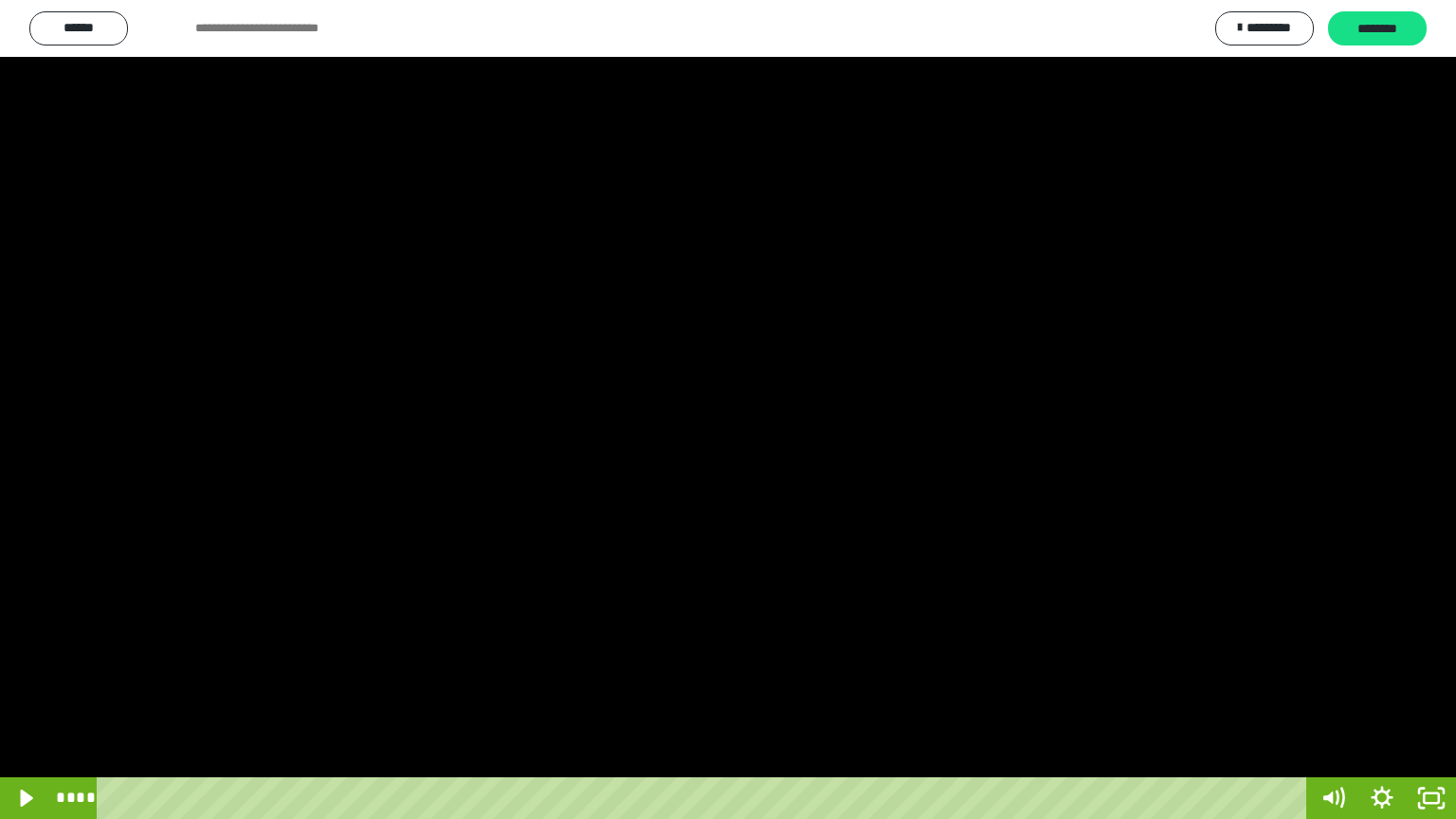 click at bounding box center (728, 410) 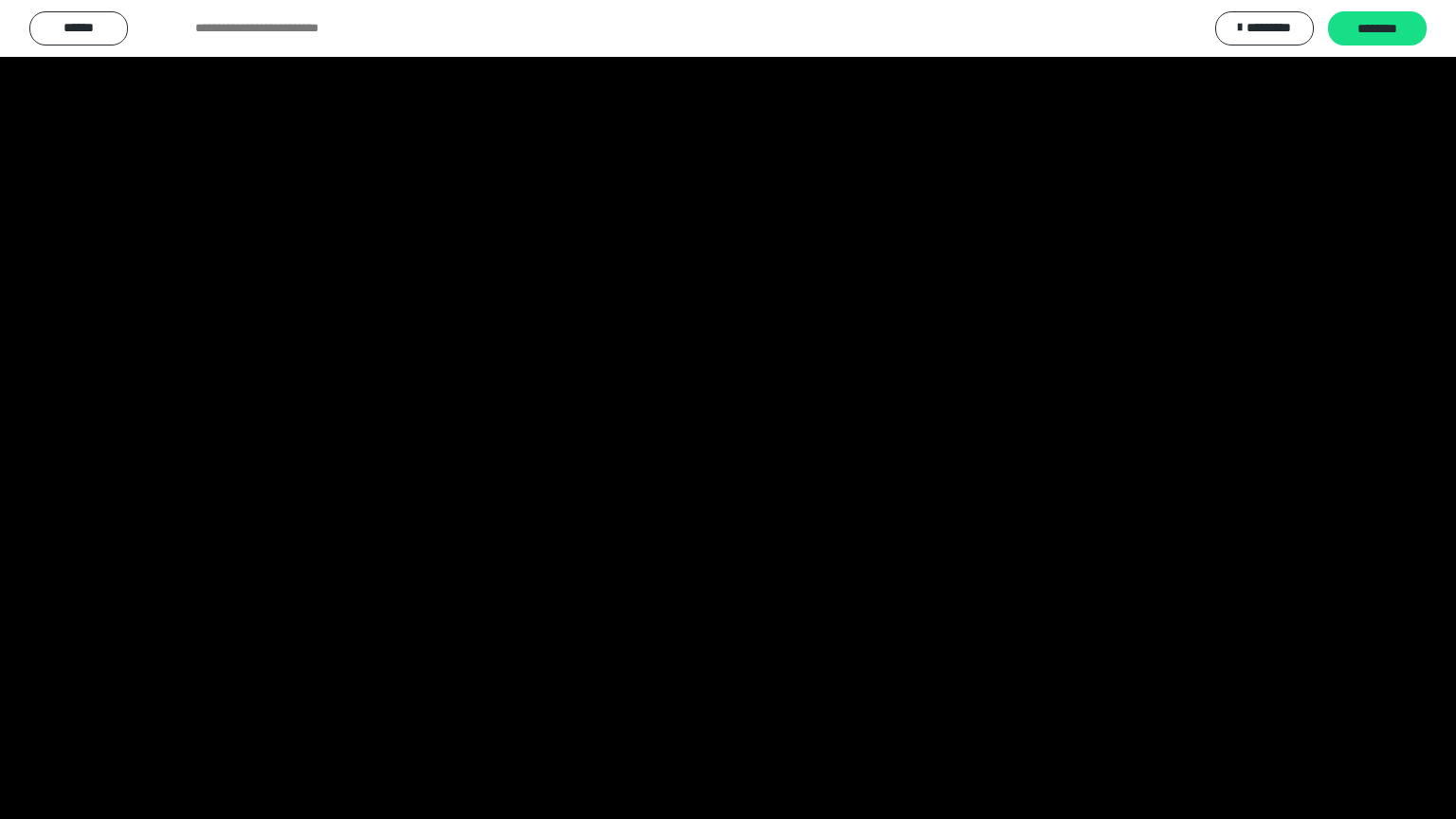 click at bounding box center (728, 410) 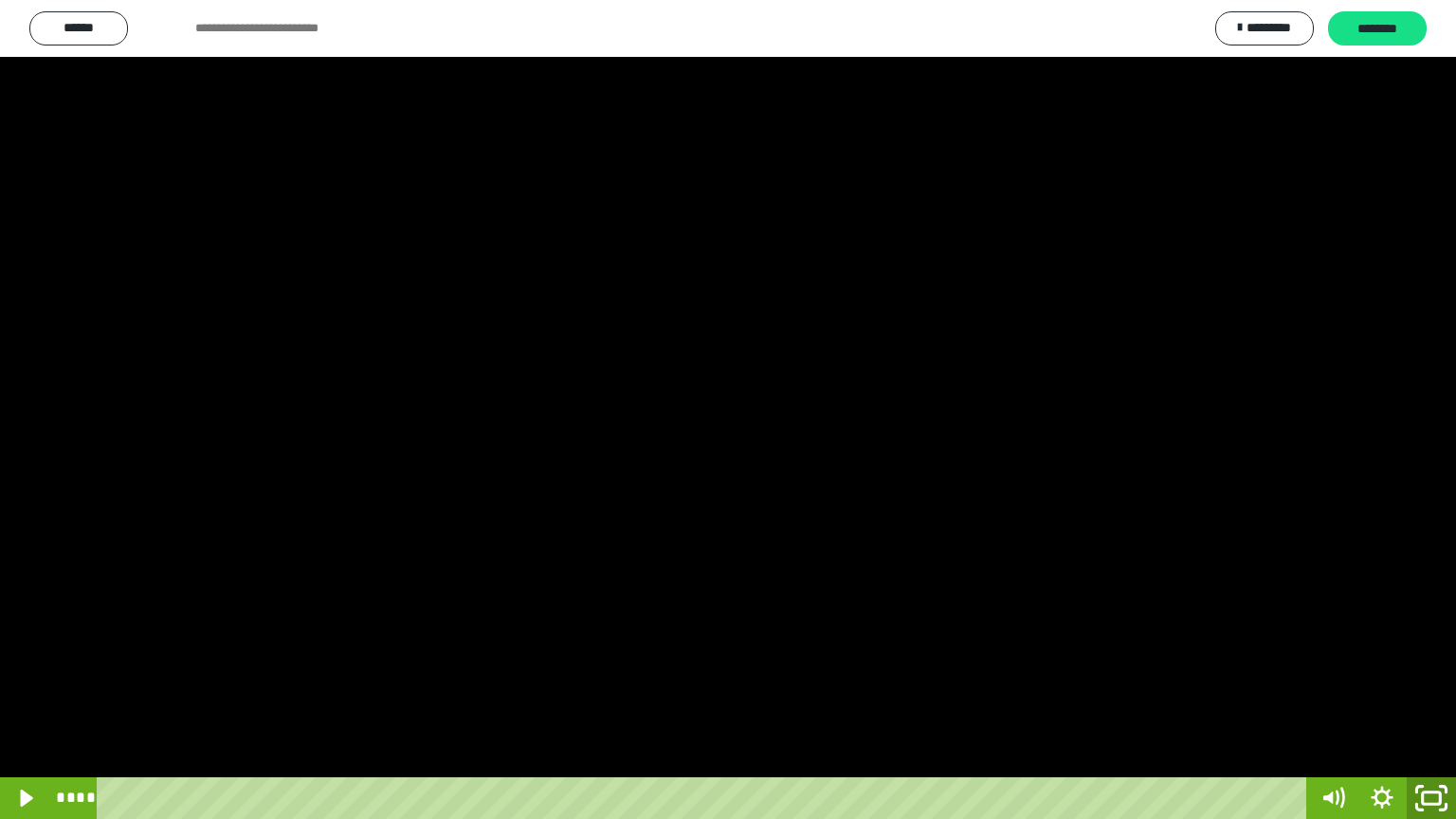 click 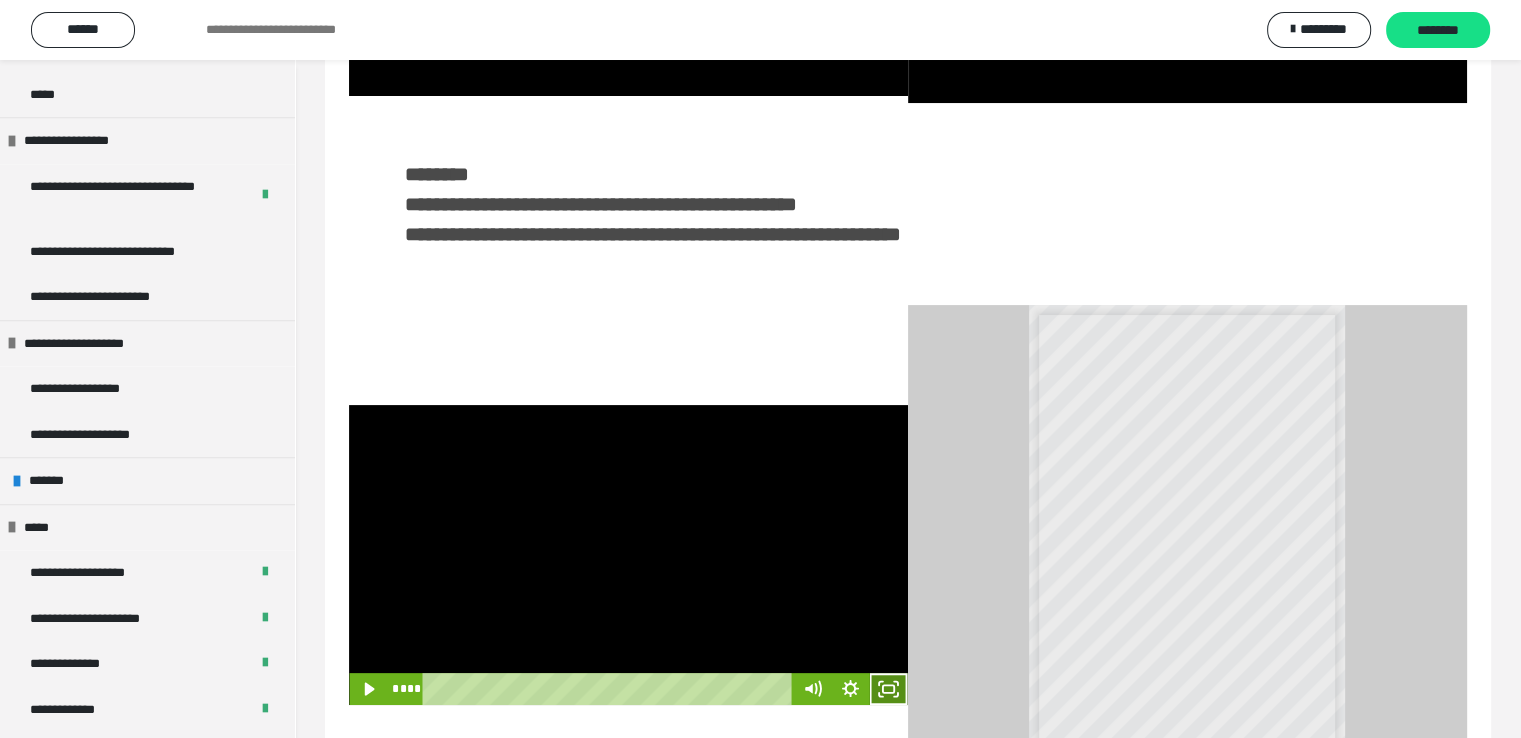 click 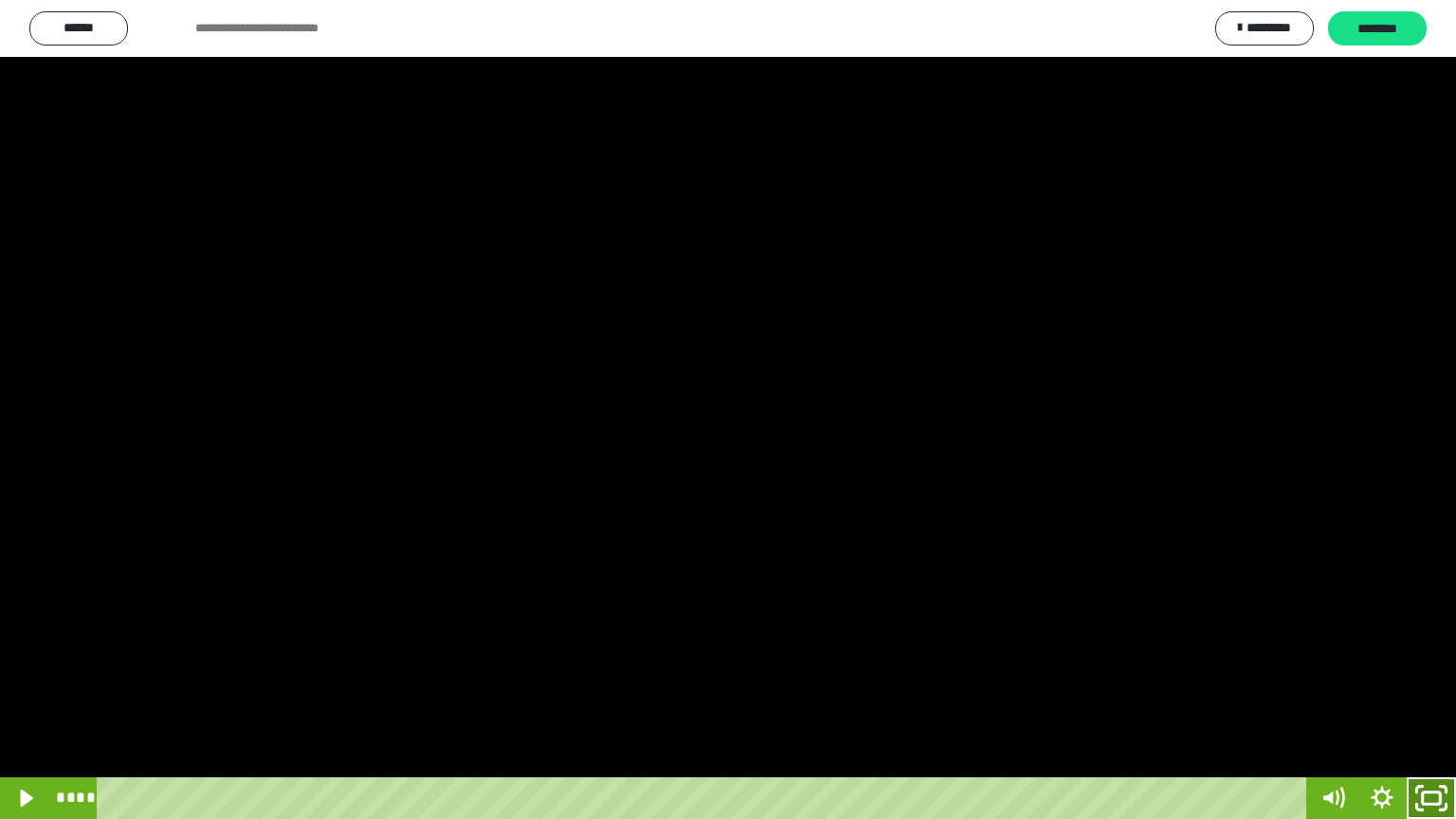 click 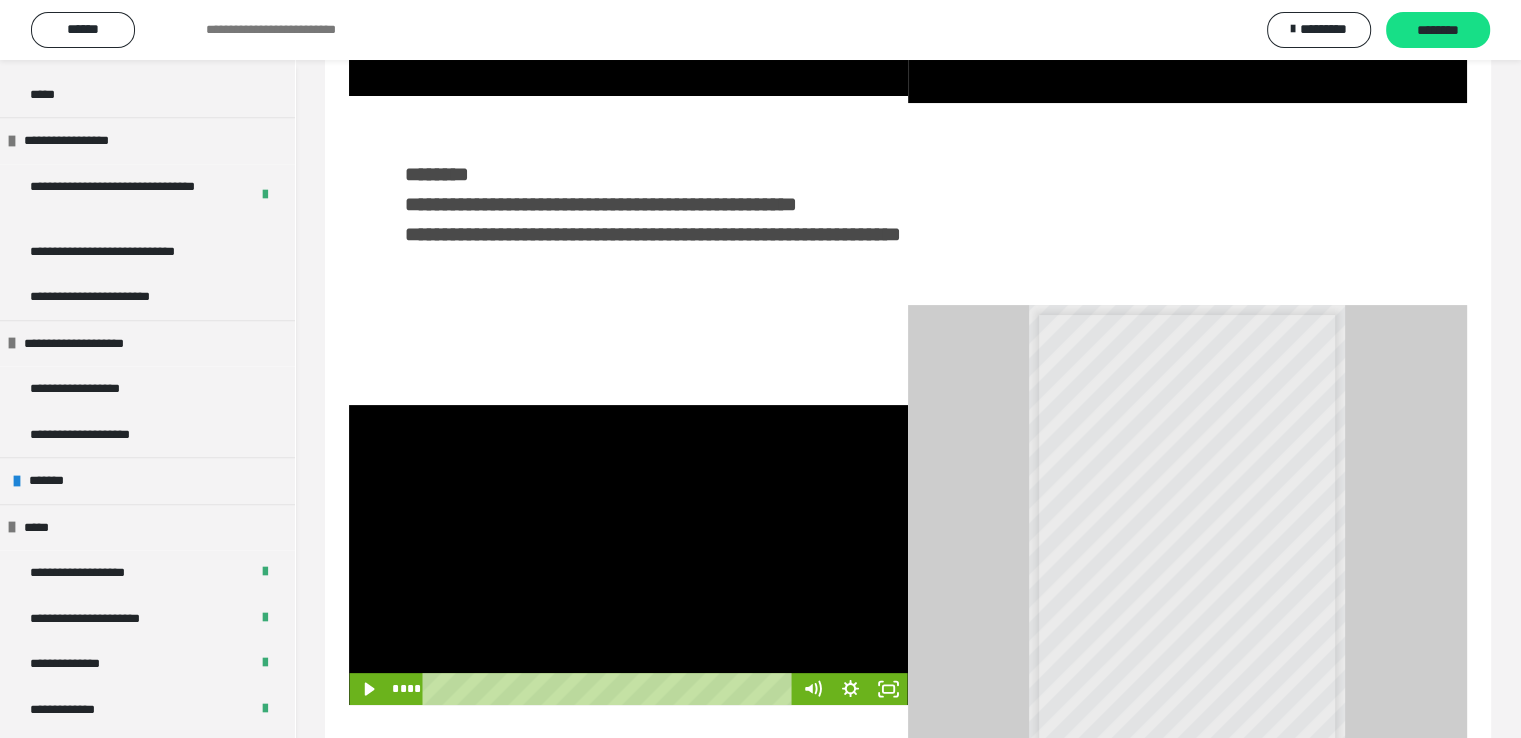 click at bounding box center [628, 555] 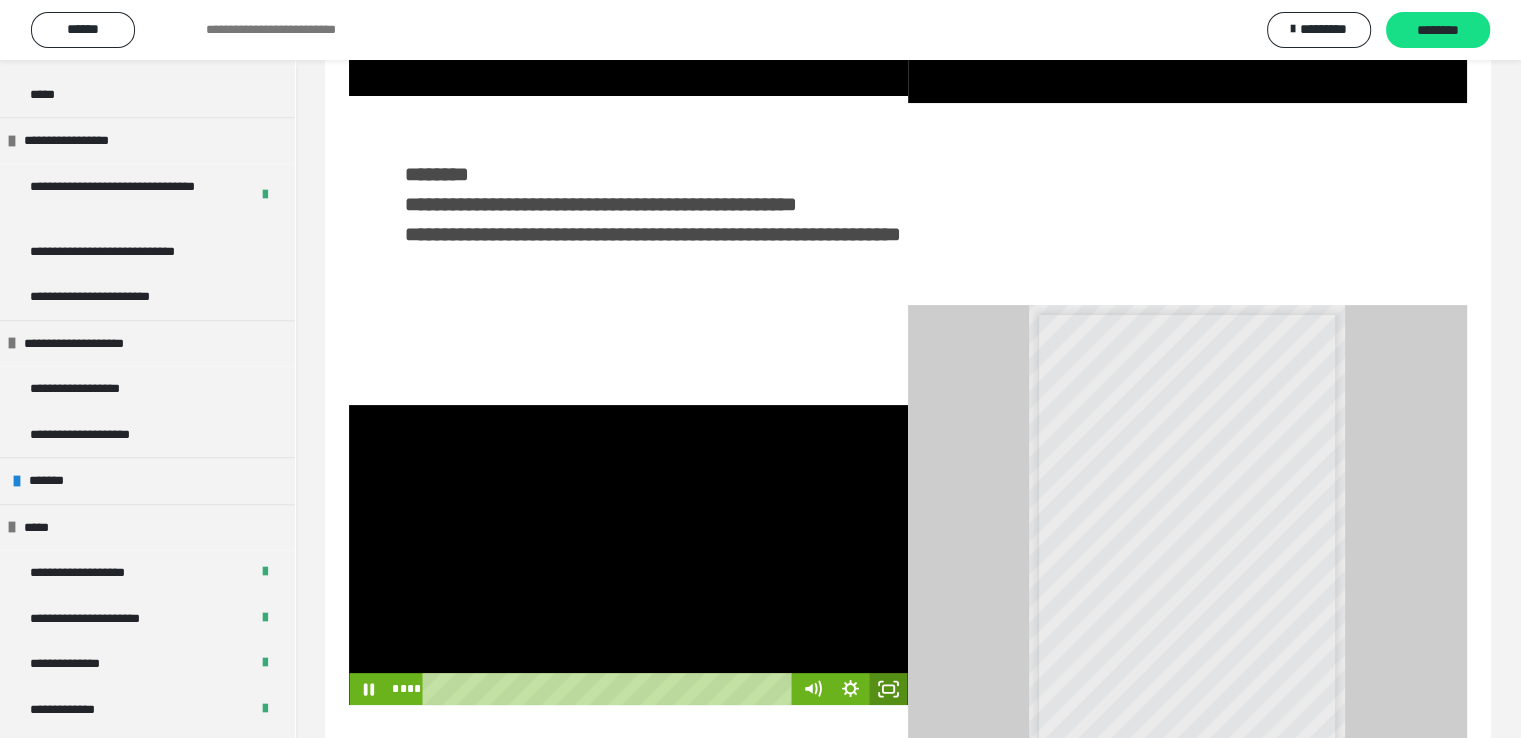 click 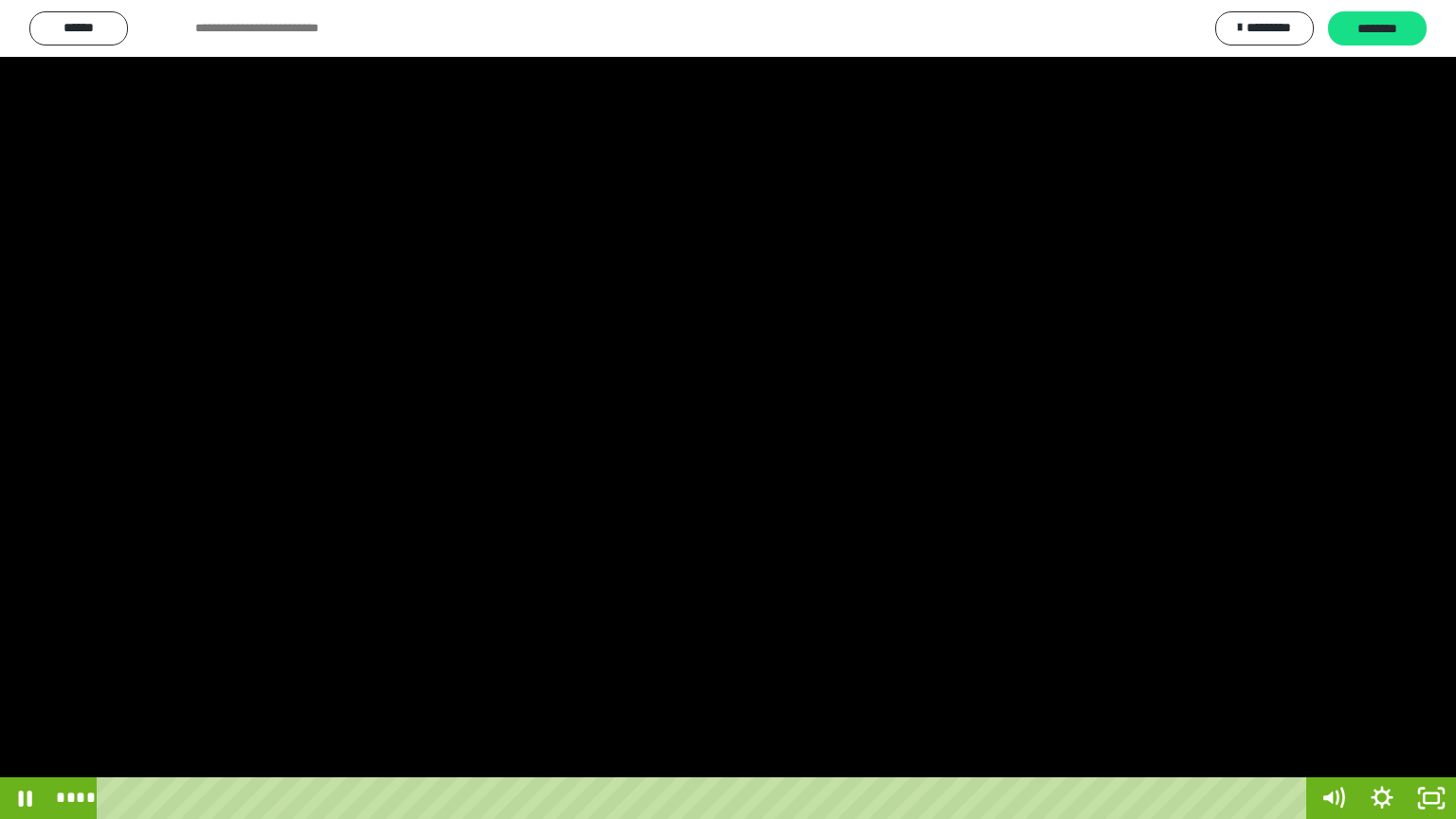 click at bounding box center (728, 410) 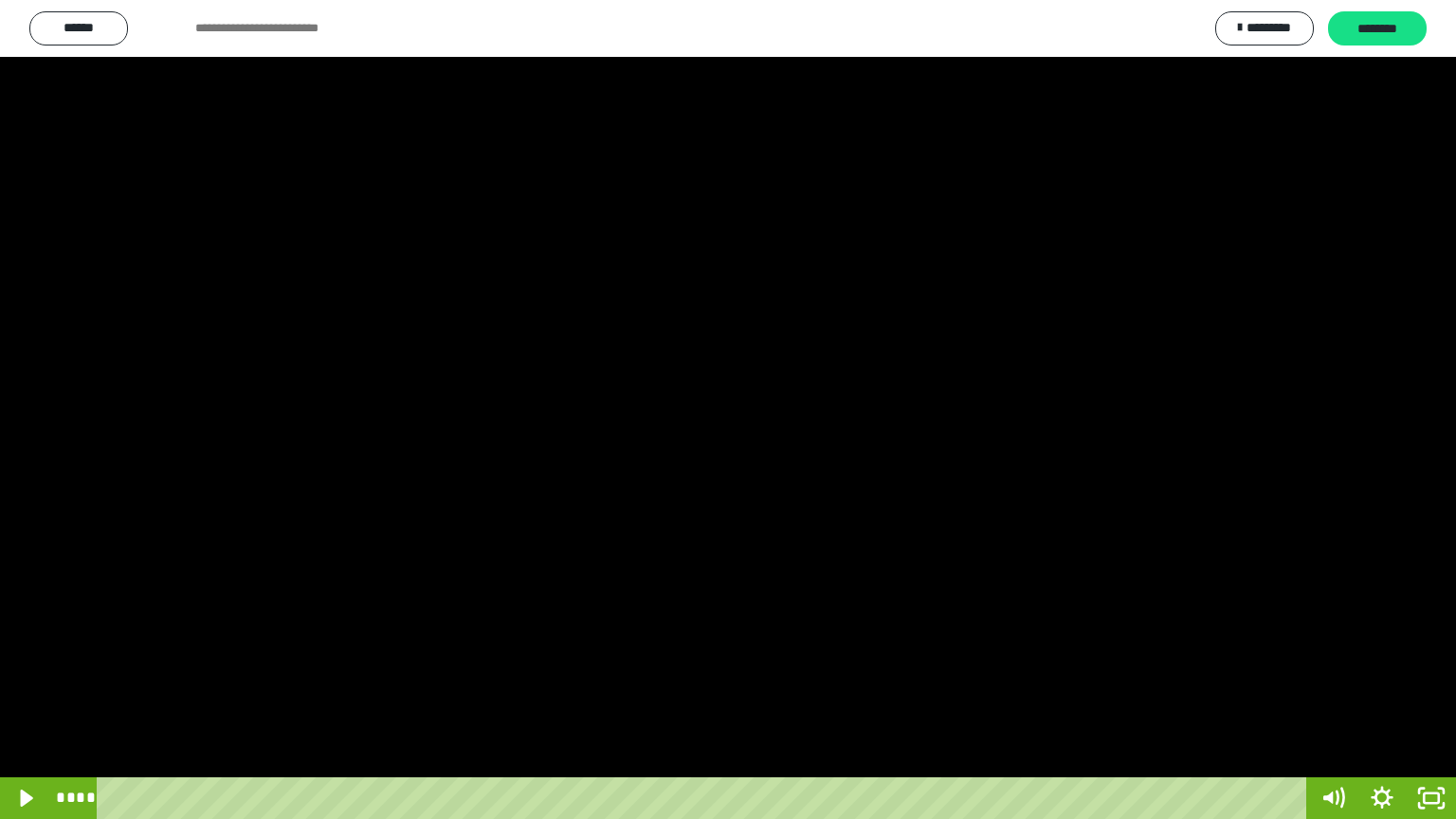 drag, startPoint x: 1073, startPoint y: 601, endPoint x: 1267, endPoint y: 742, distance: 239.827 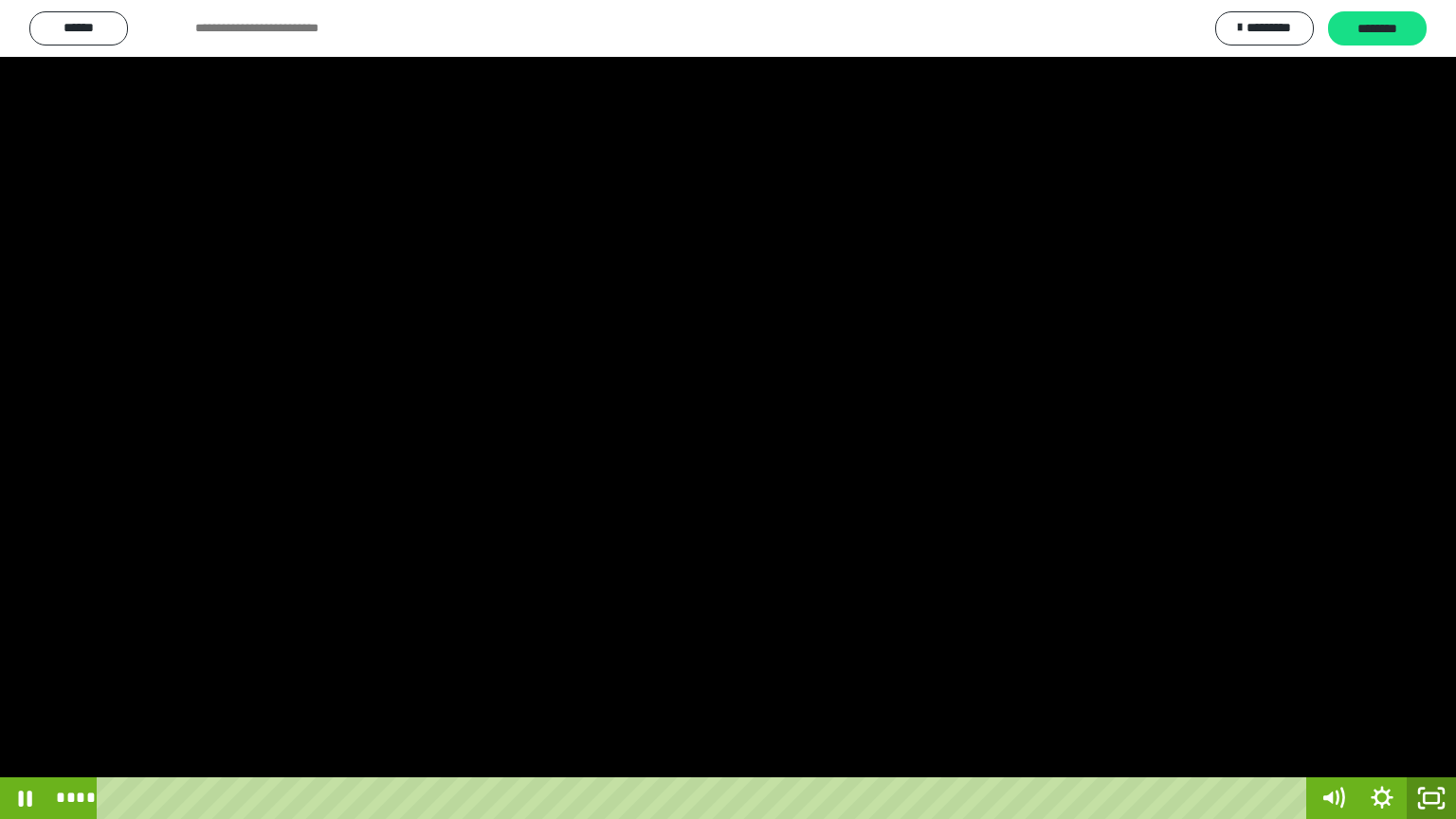 click 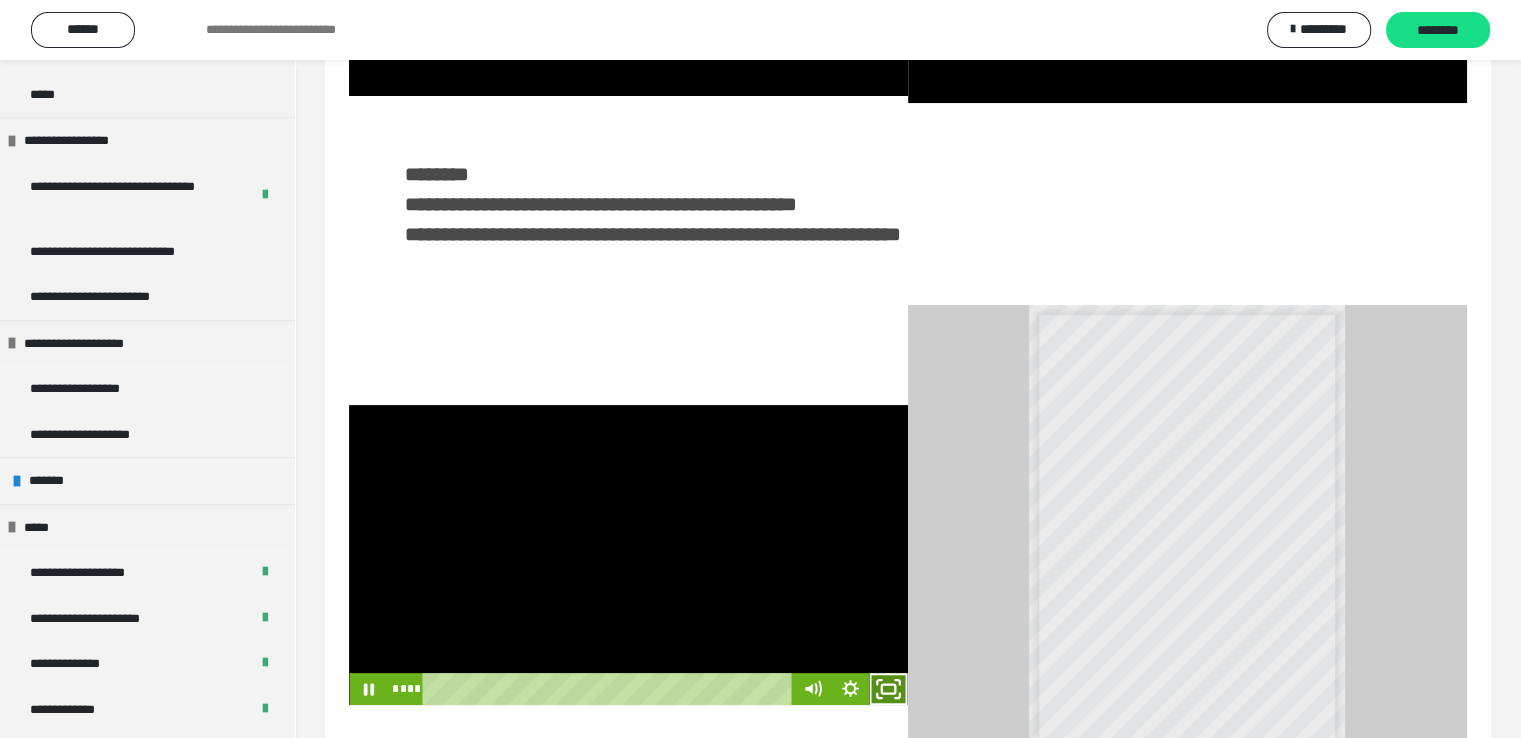 click 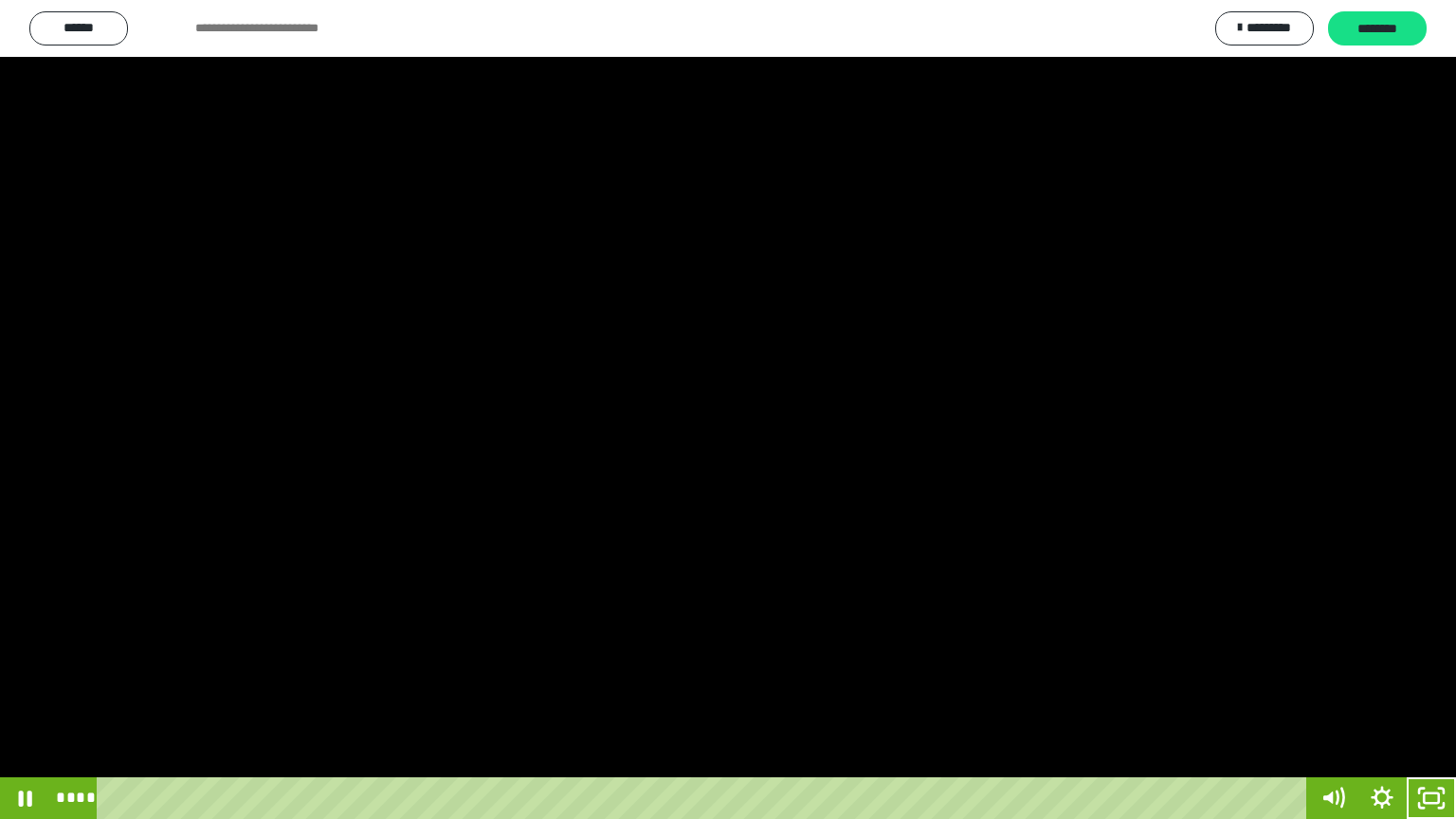 click at bounding box center (728, 410) 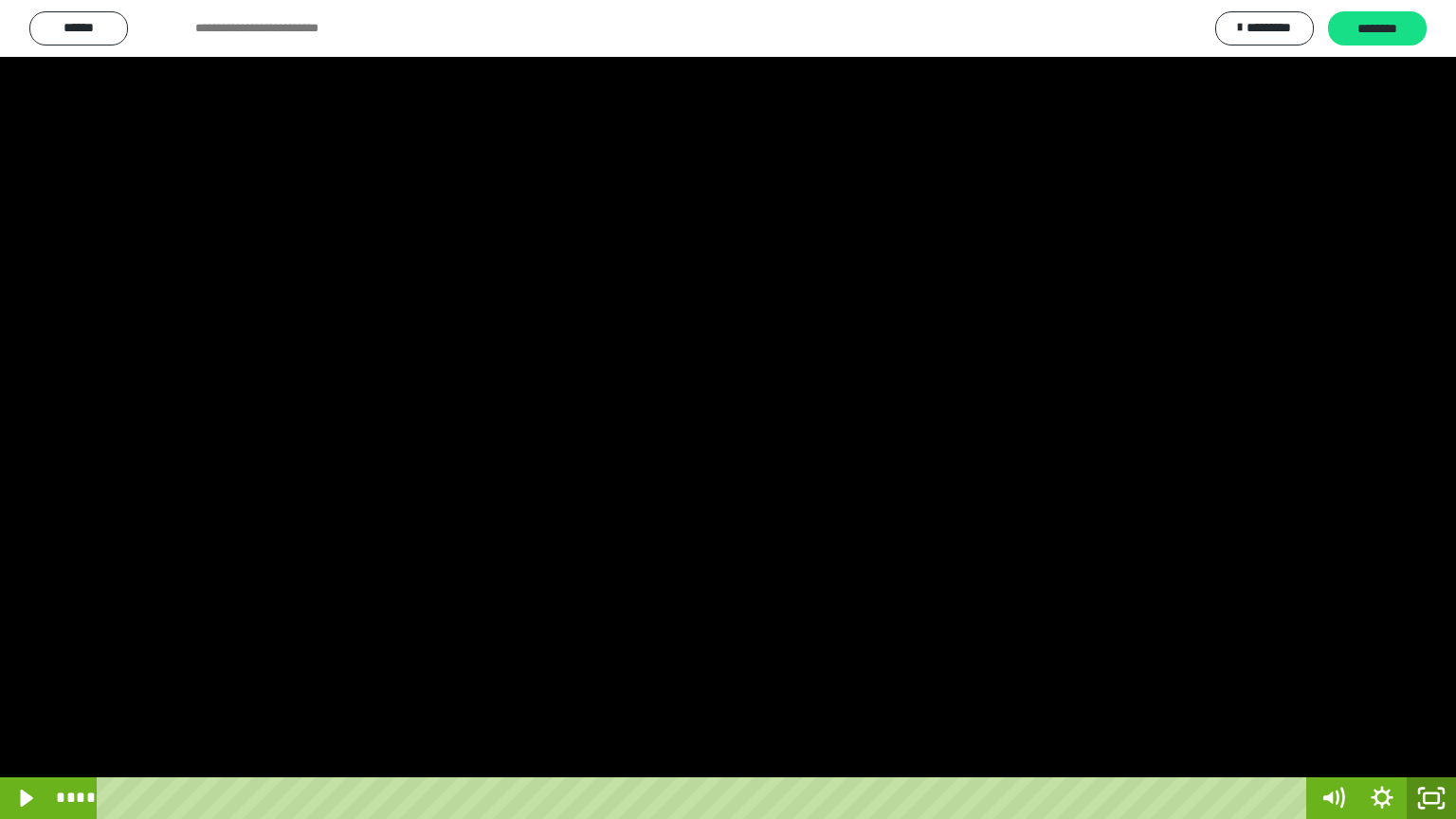 click 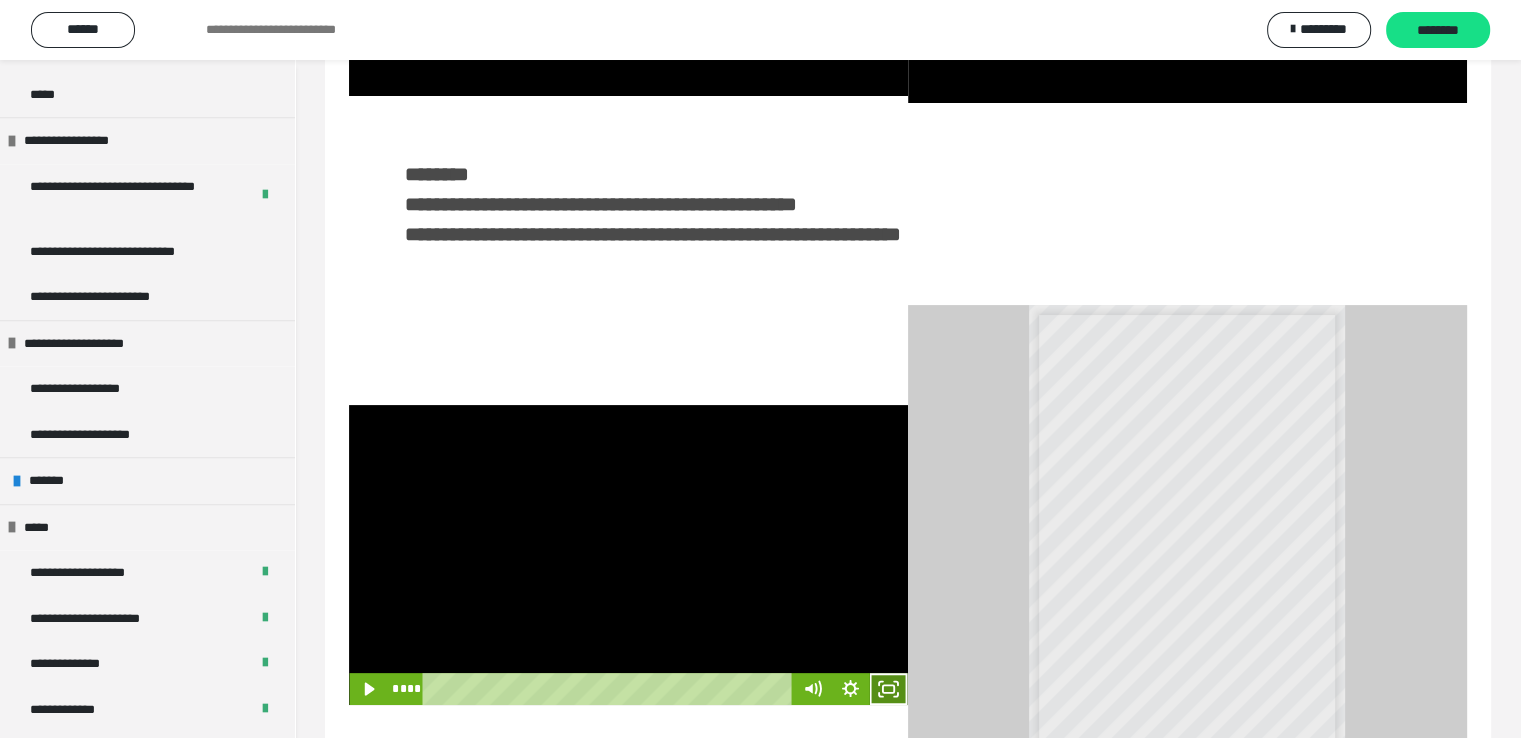 click 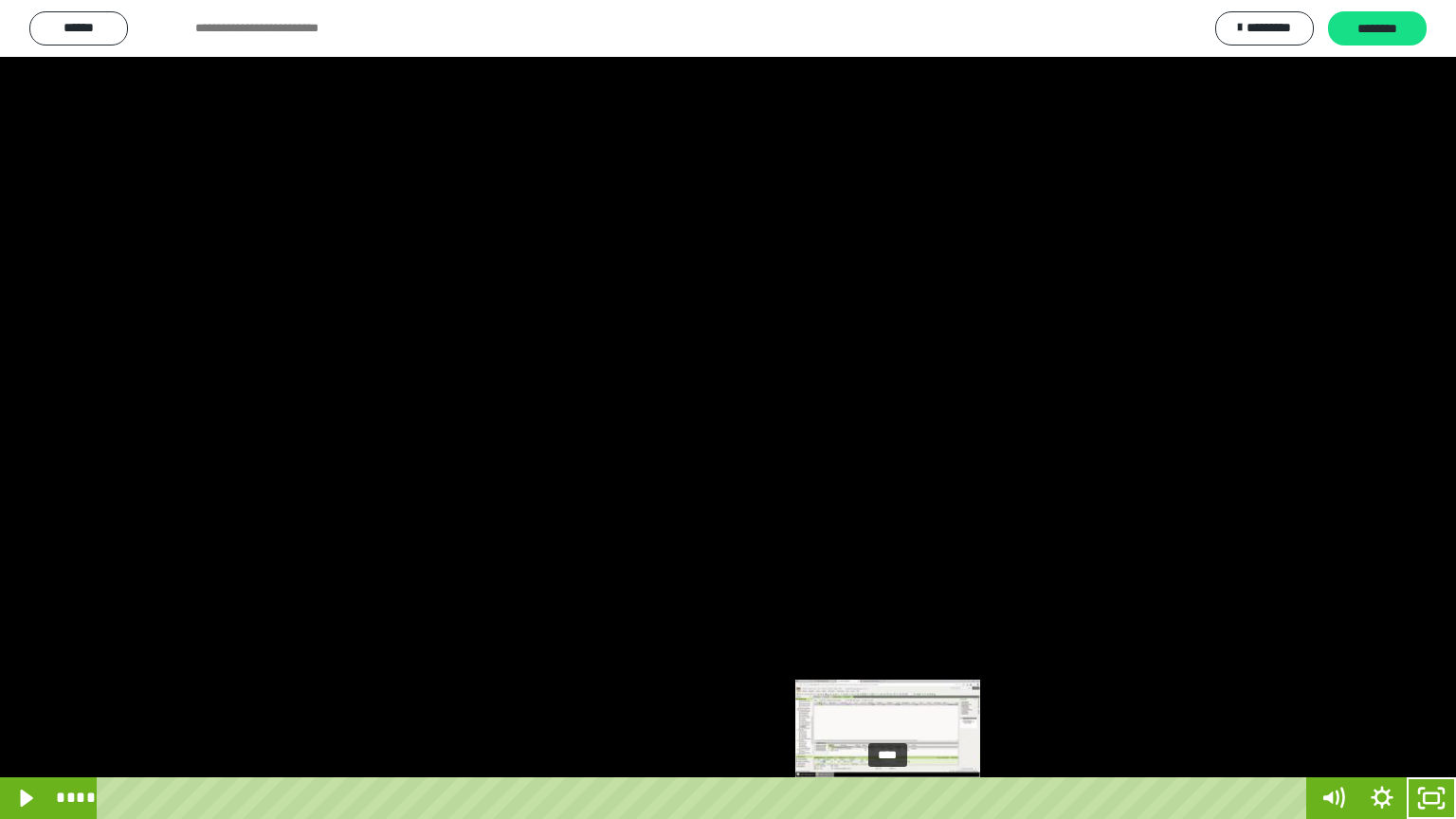 click on "****" at bounding box center [705, 798] 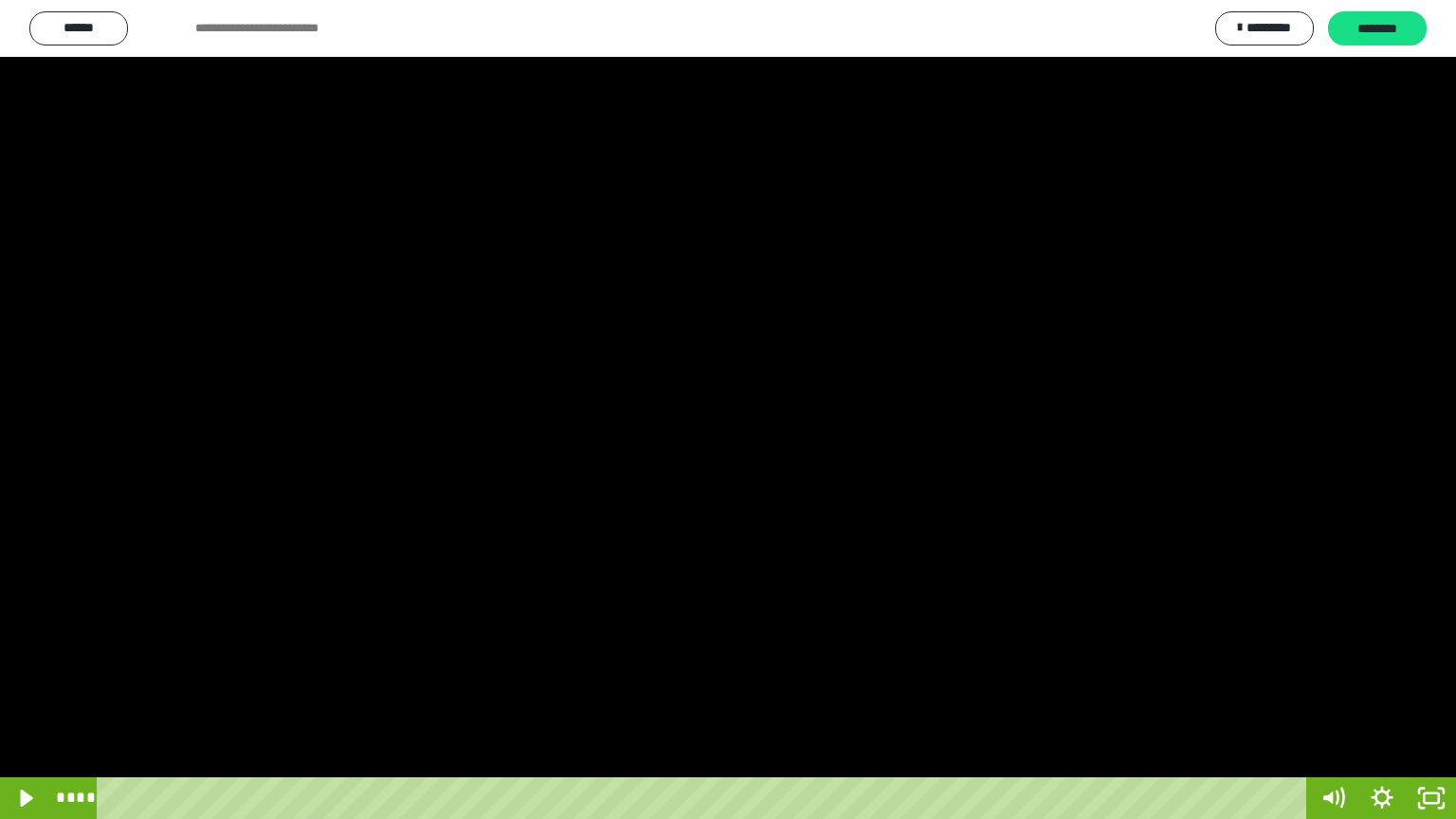 click at bounding box center [728, 410] 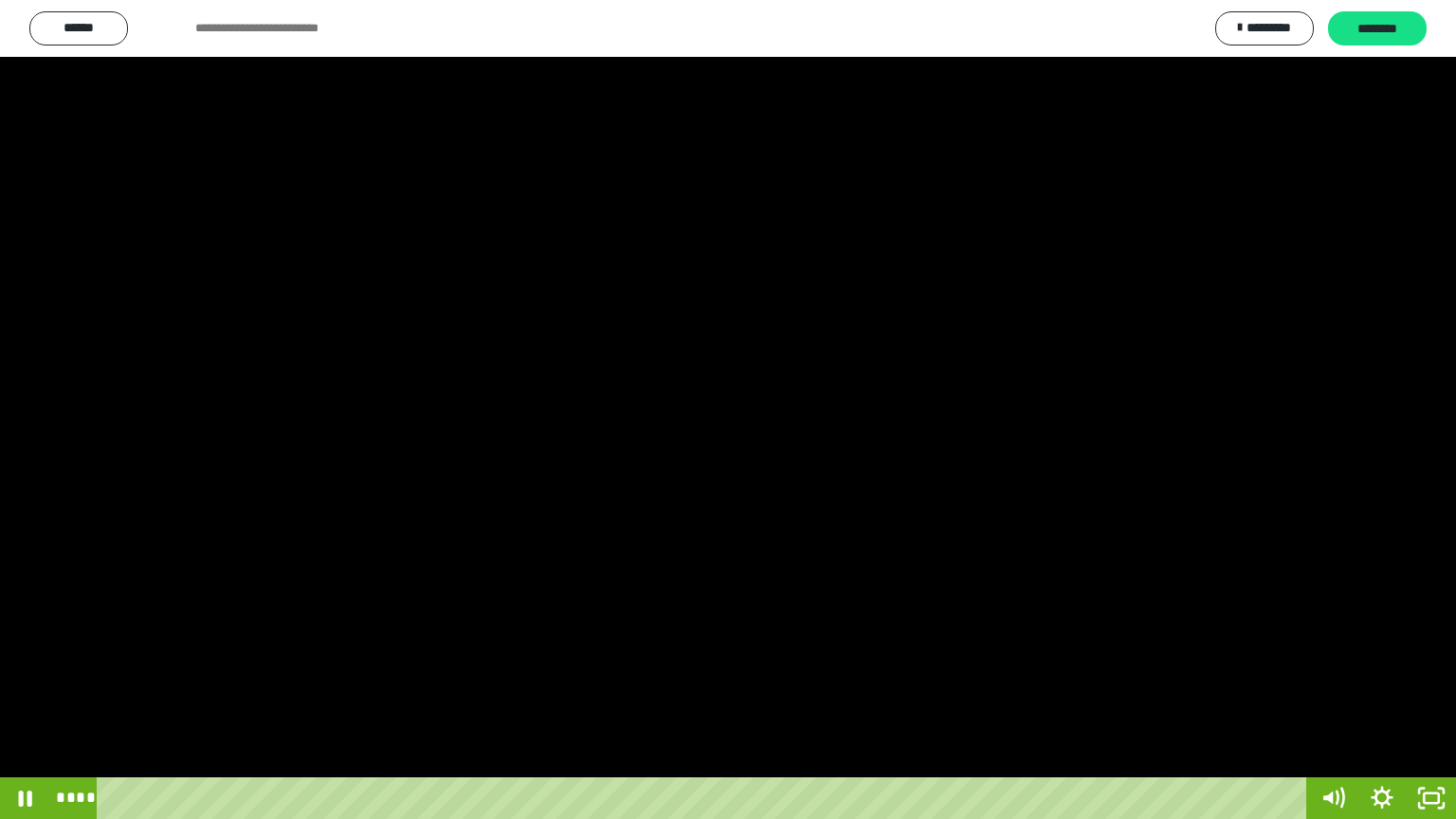 click at bounding box center (728, 410) 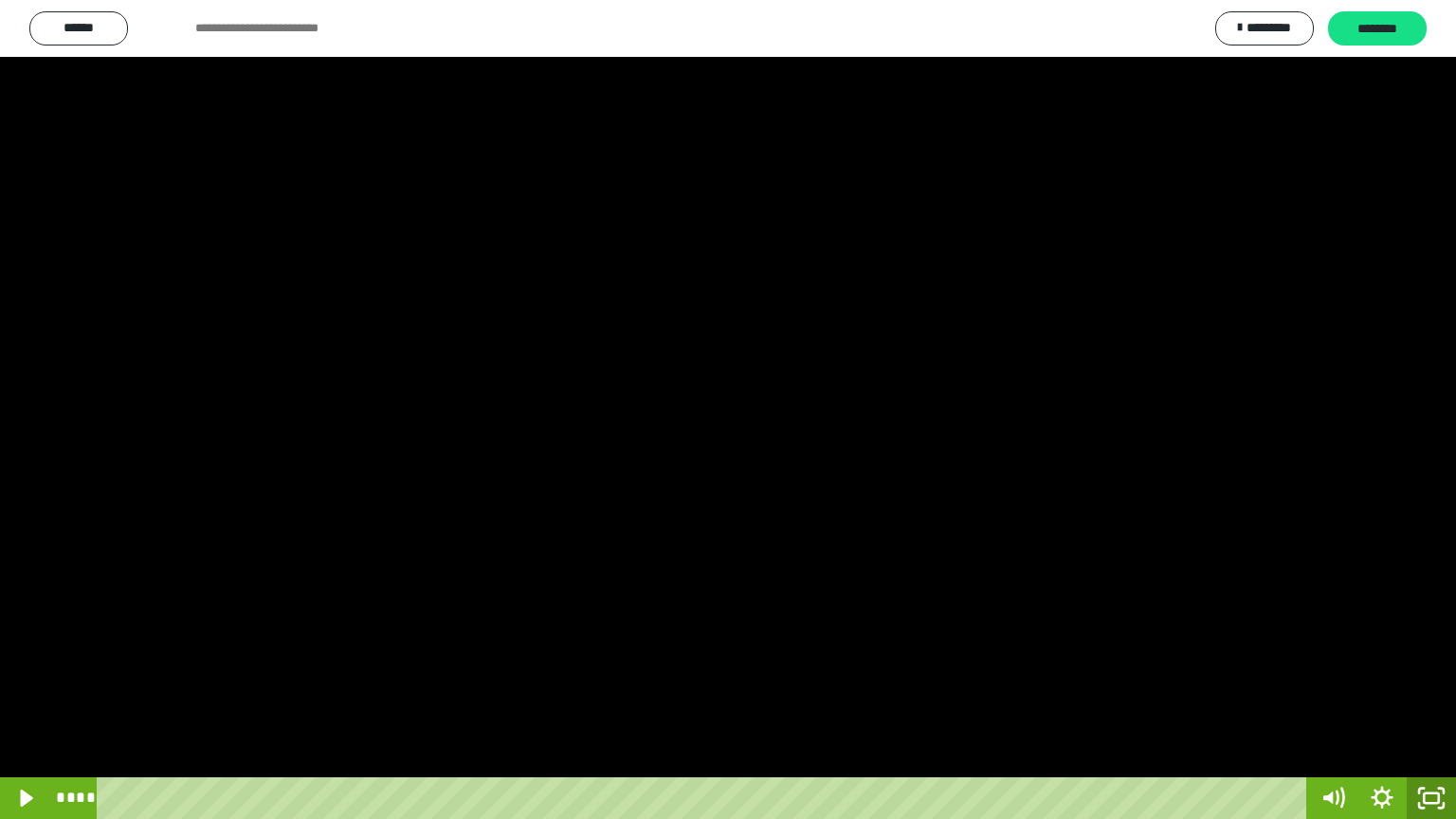 click 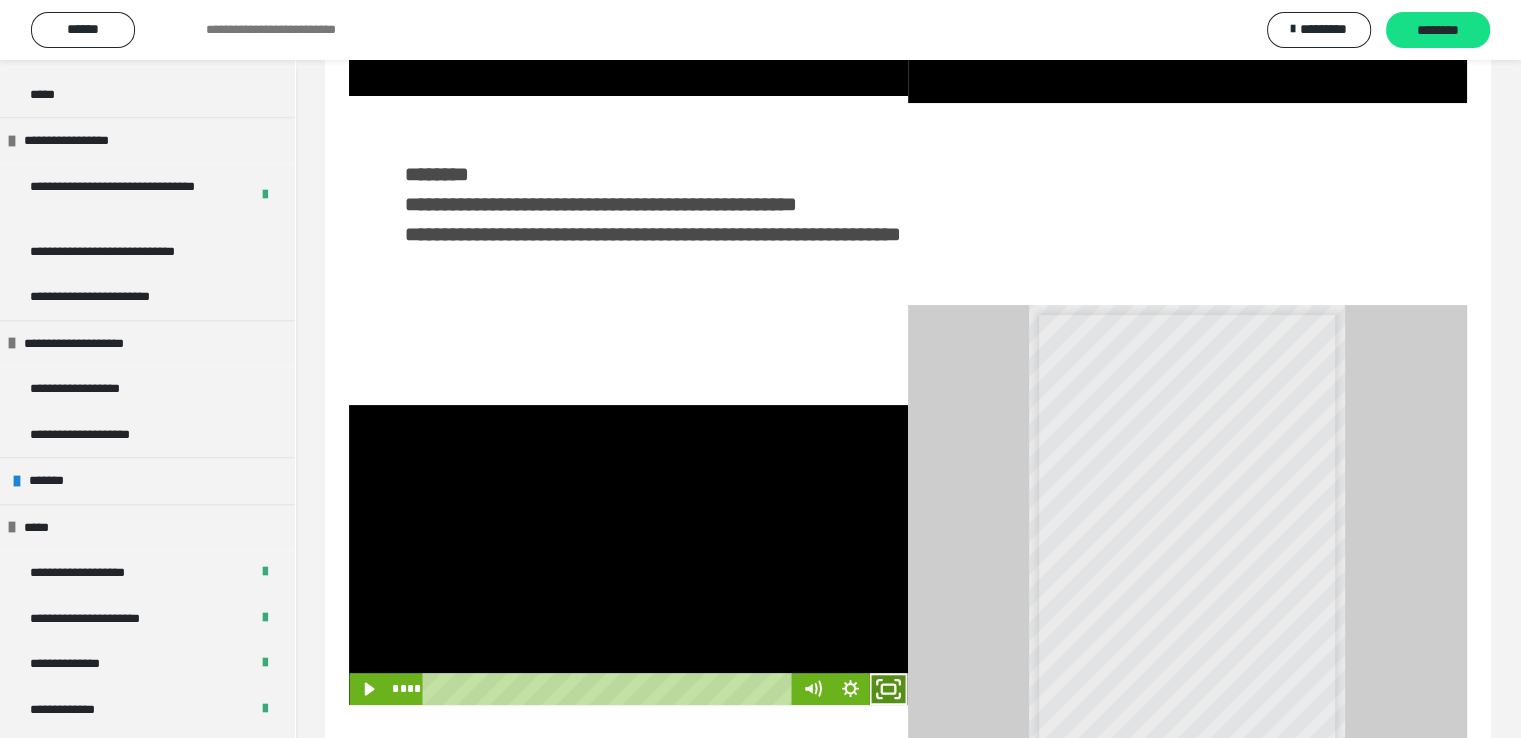 click 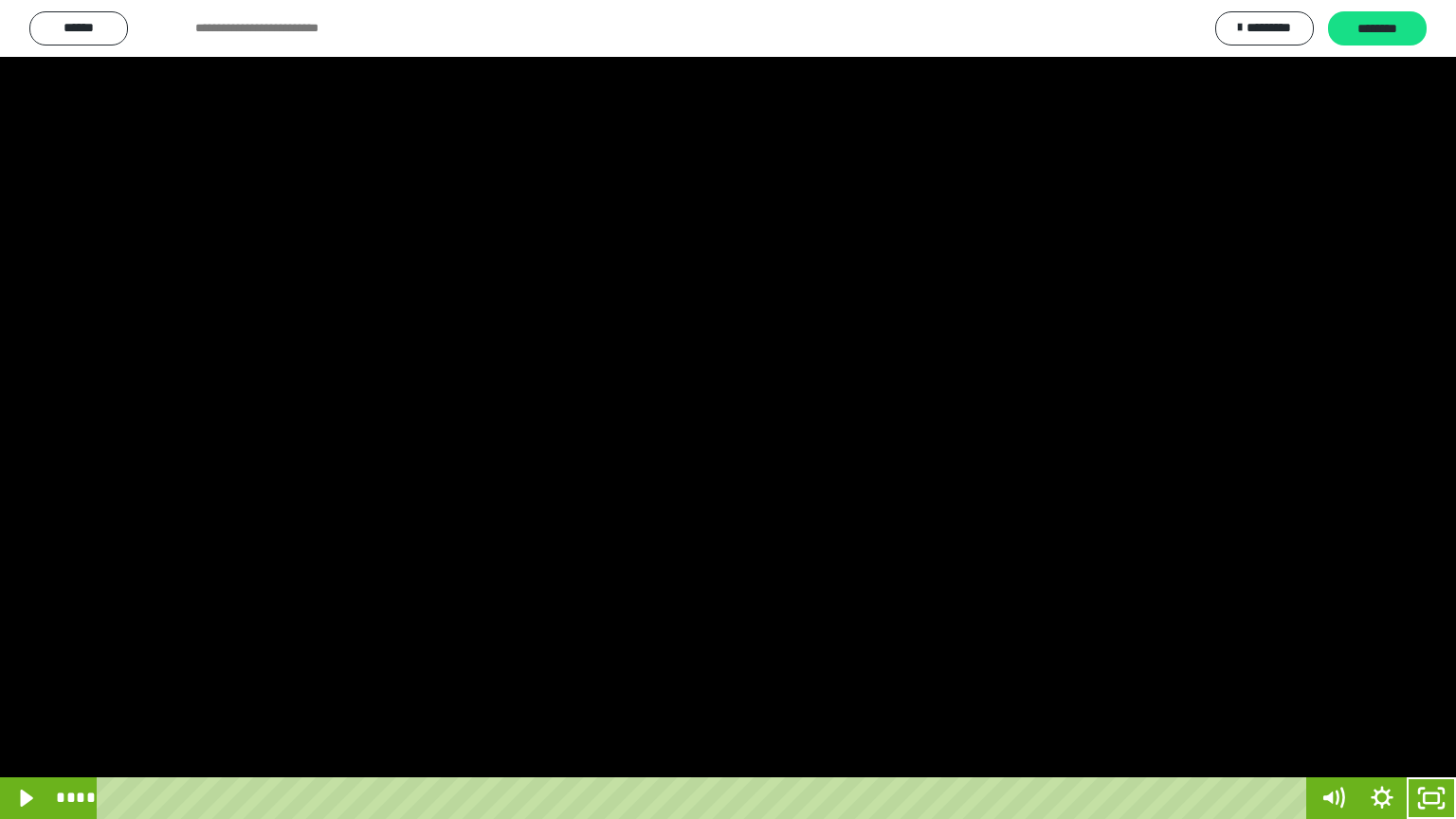 click at bounding box center [728, 410] 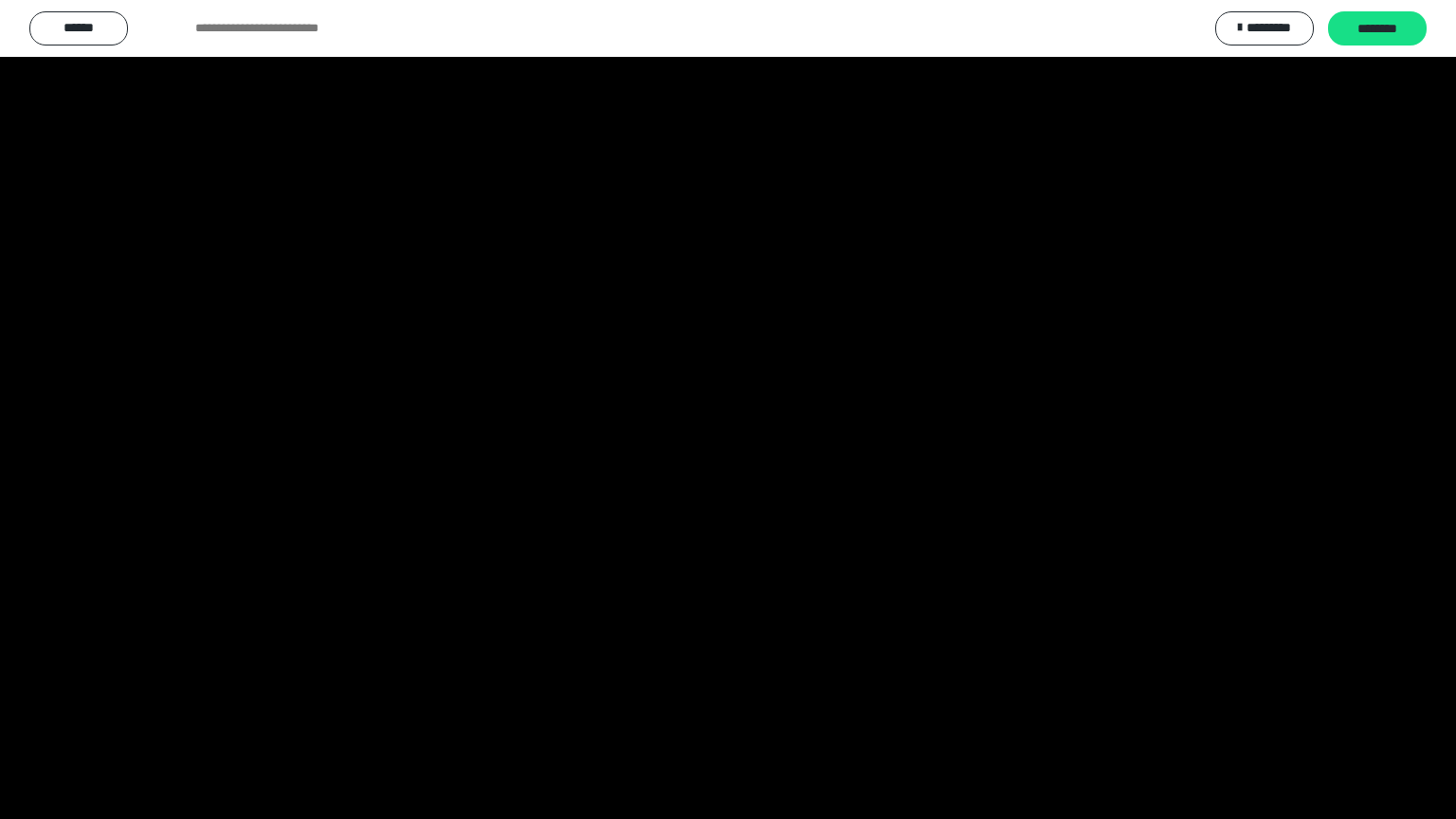 click at bounding box center [728, 410] 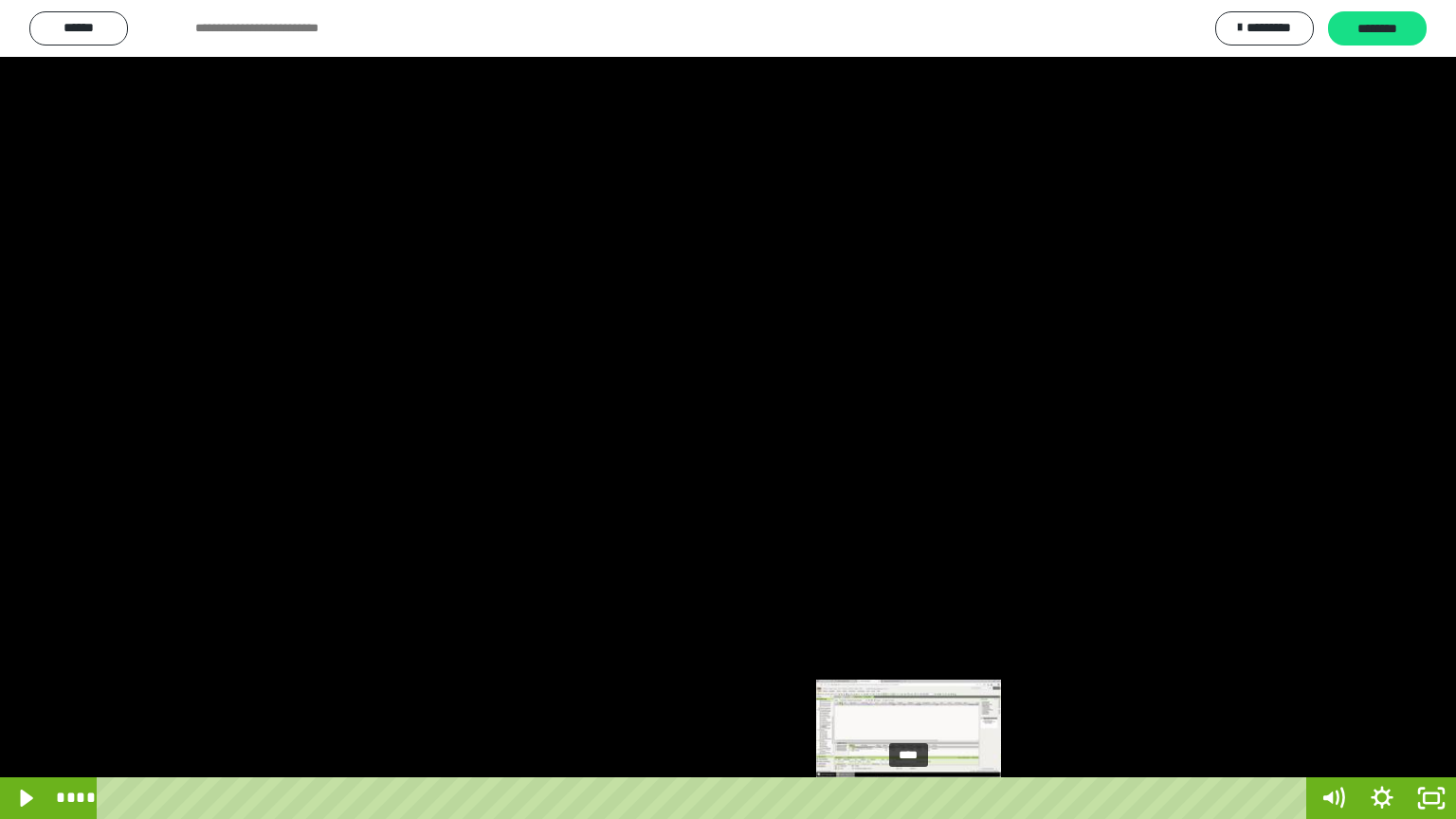 click on "****" at bounding box center (705, 798) 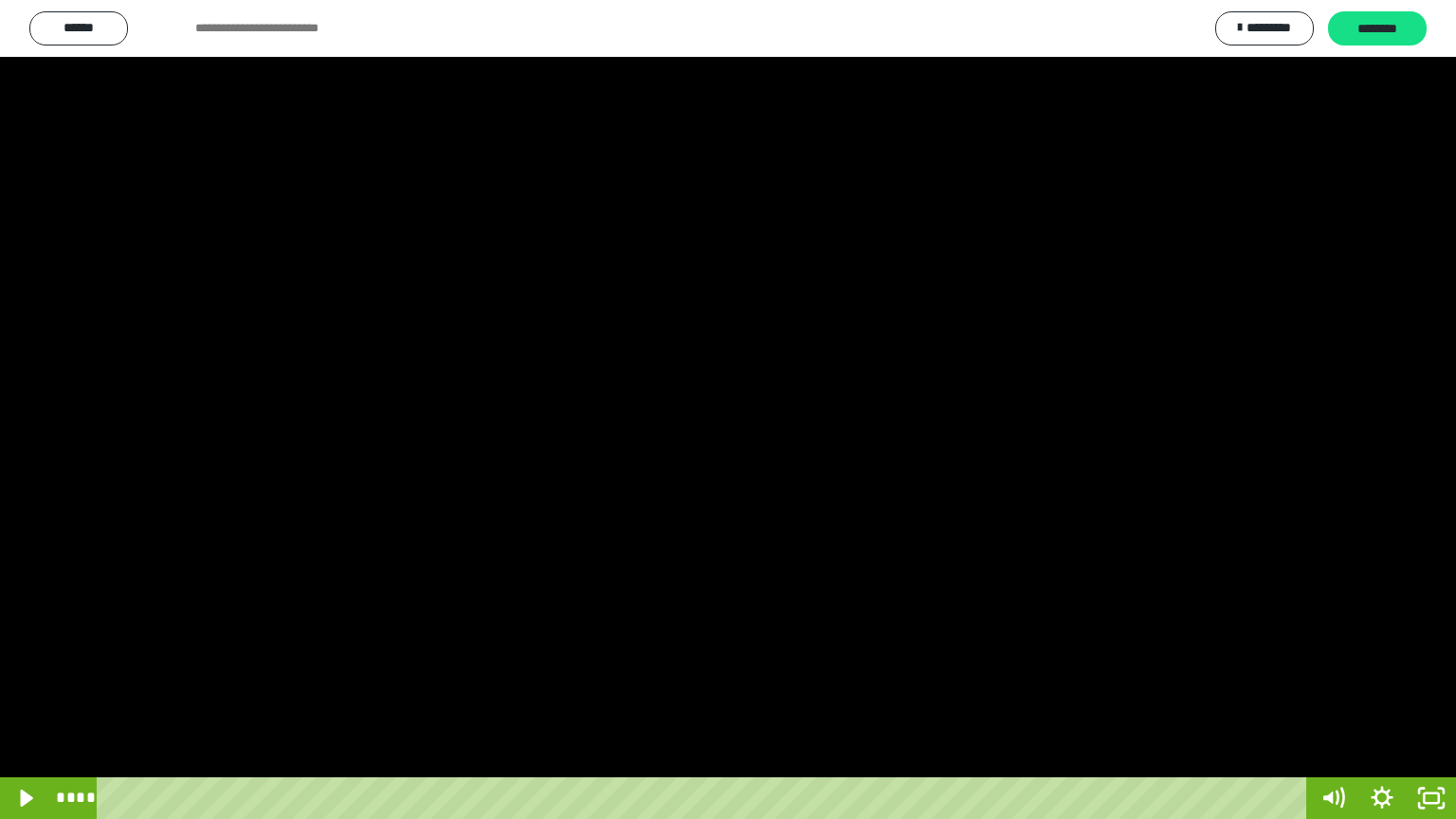 click at bounding box center [728, 410] 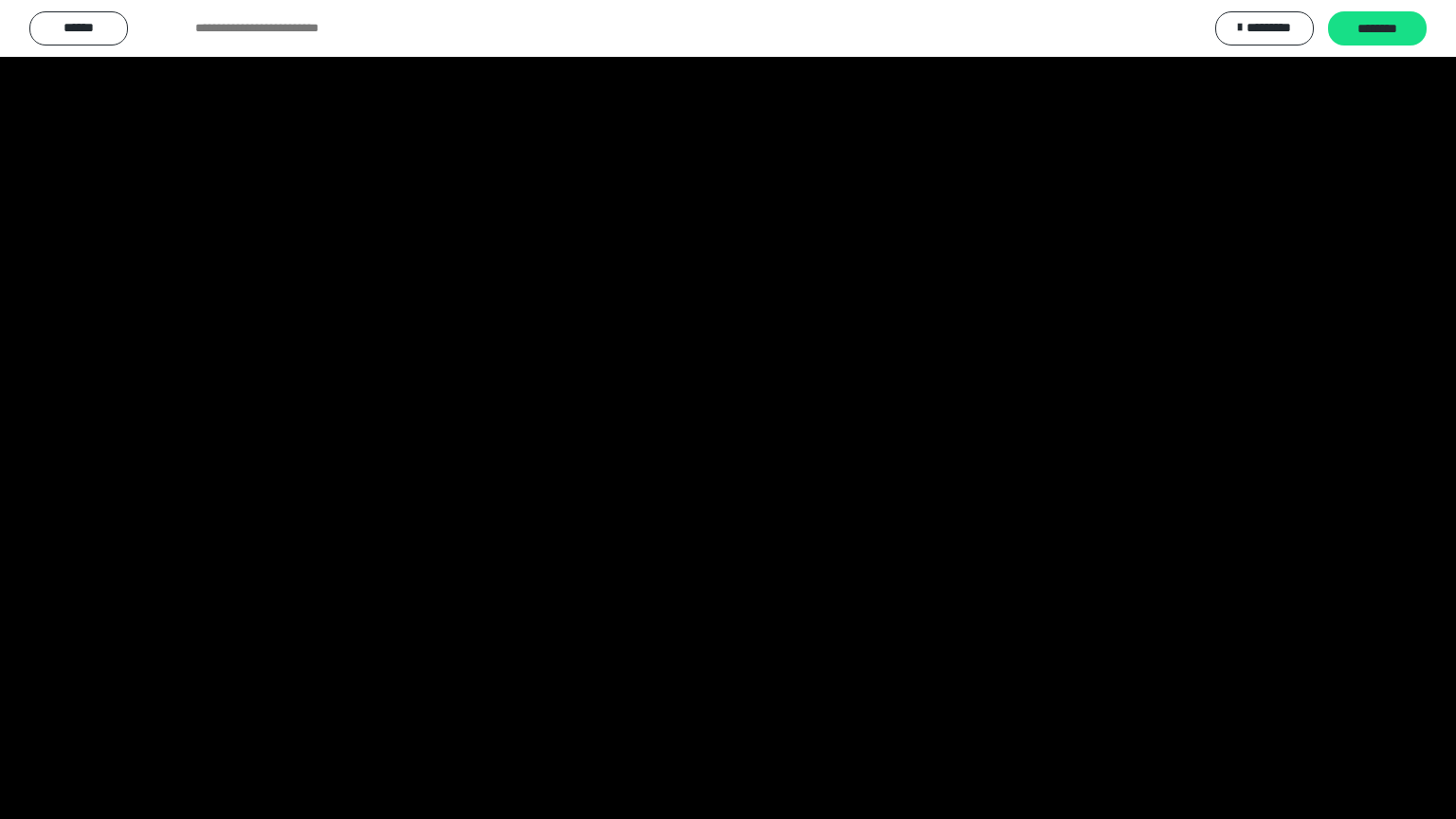 click at bounding box center (728, 410) 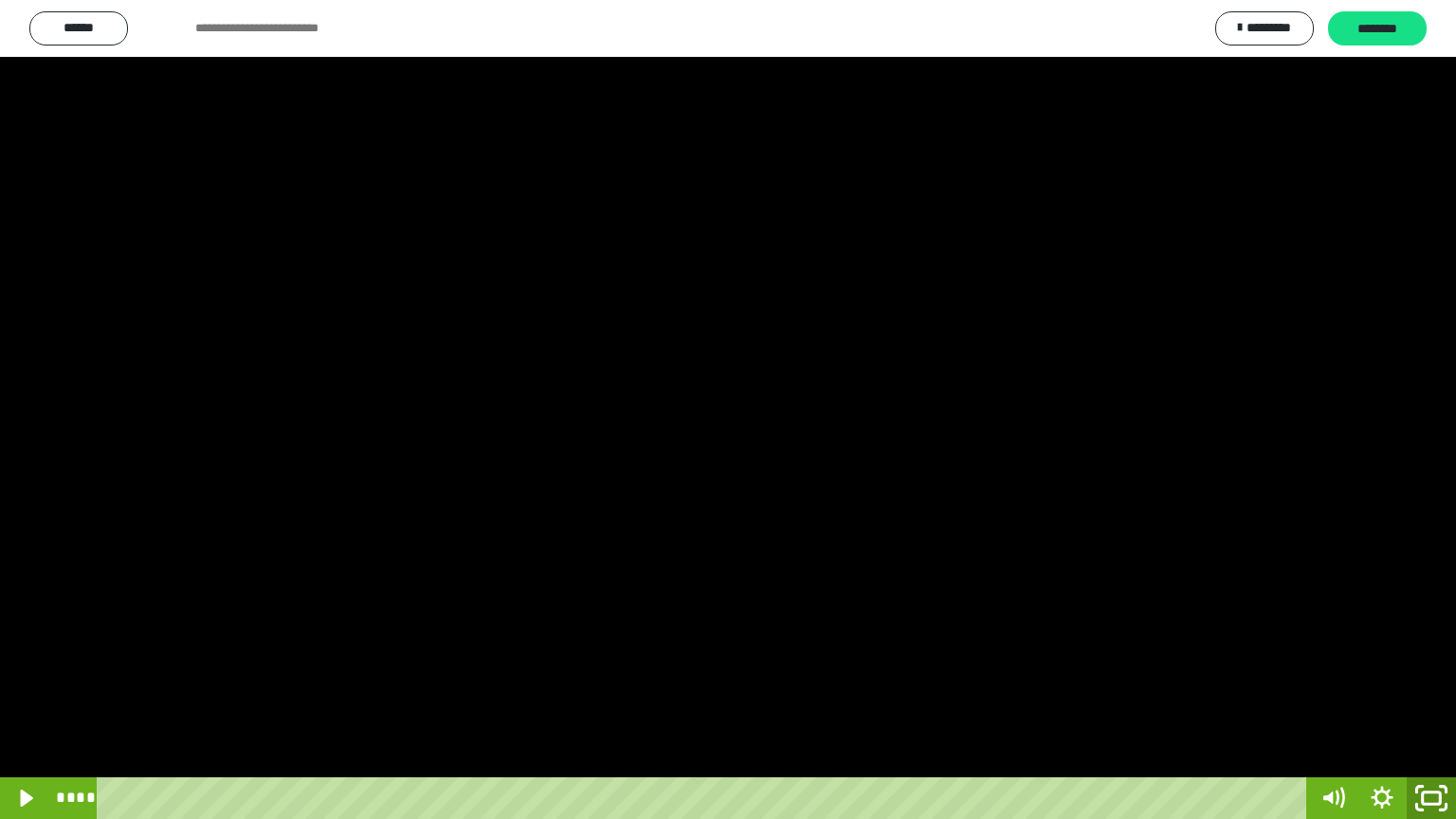 click 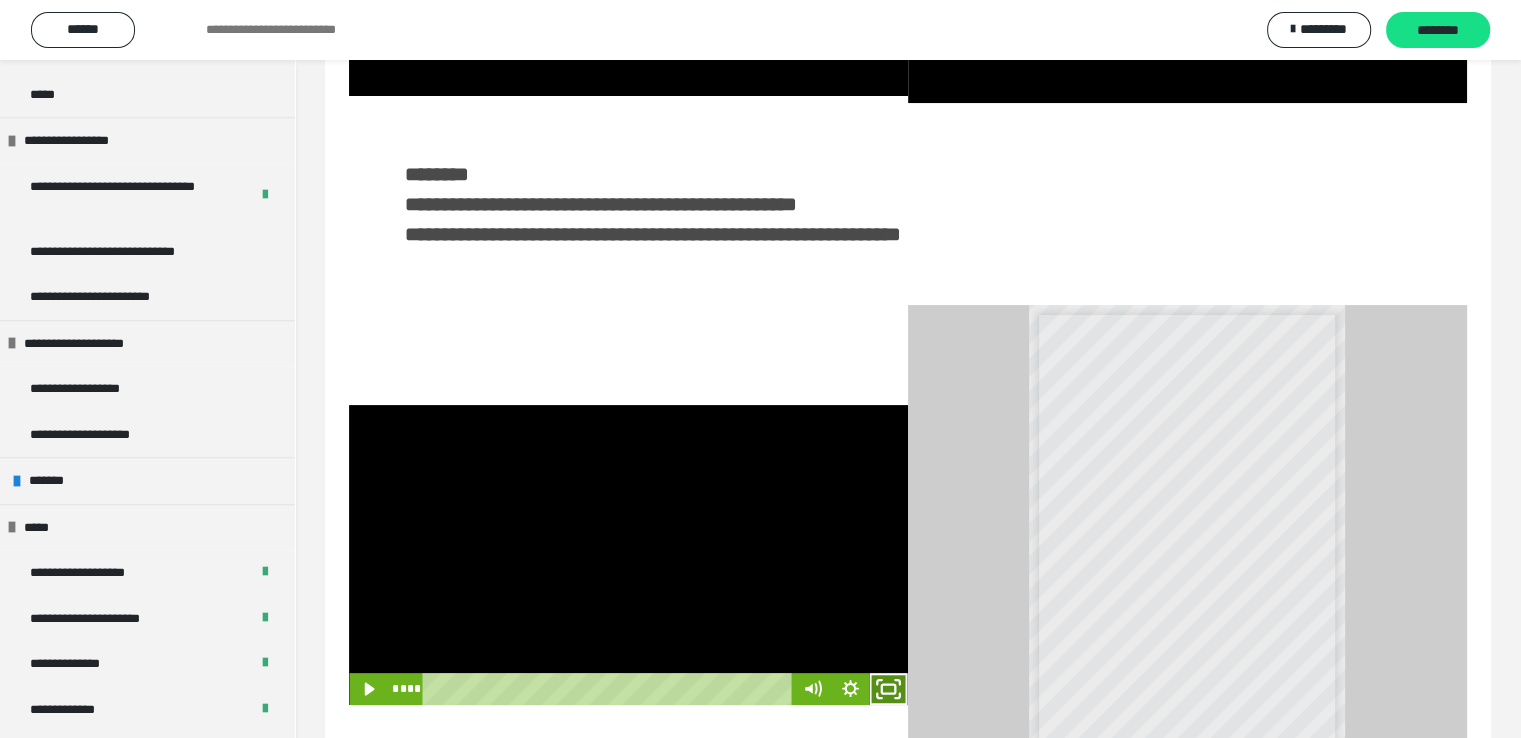 click 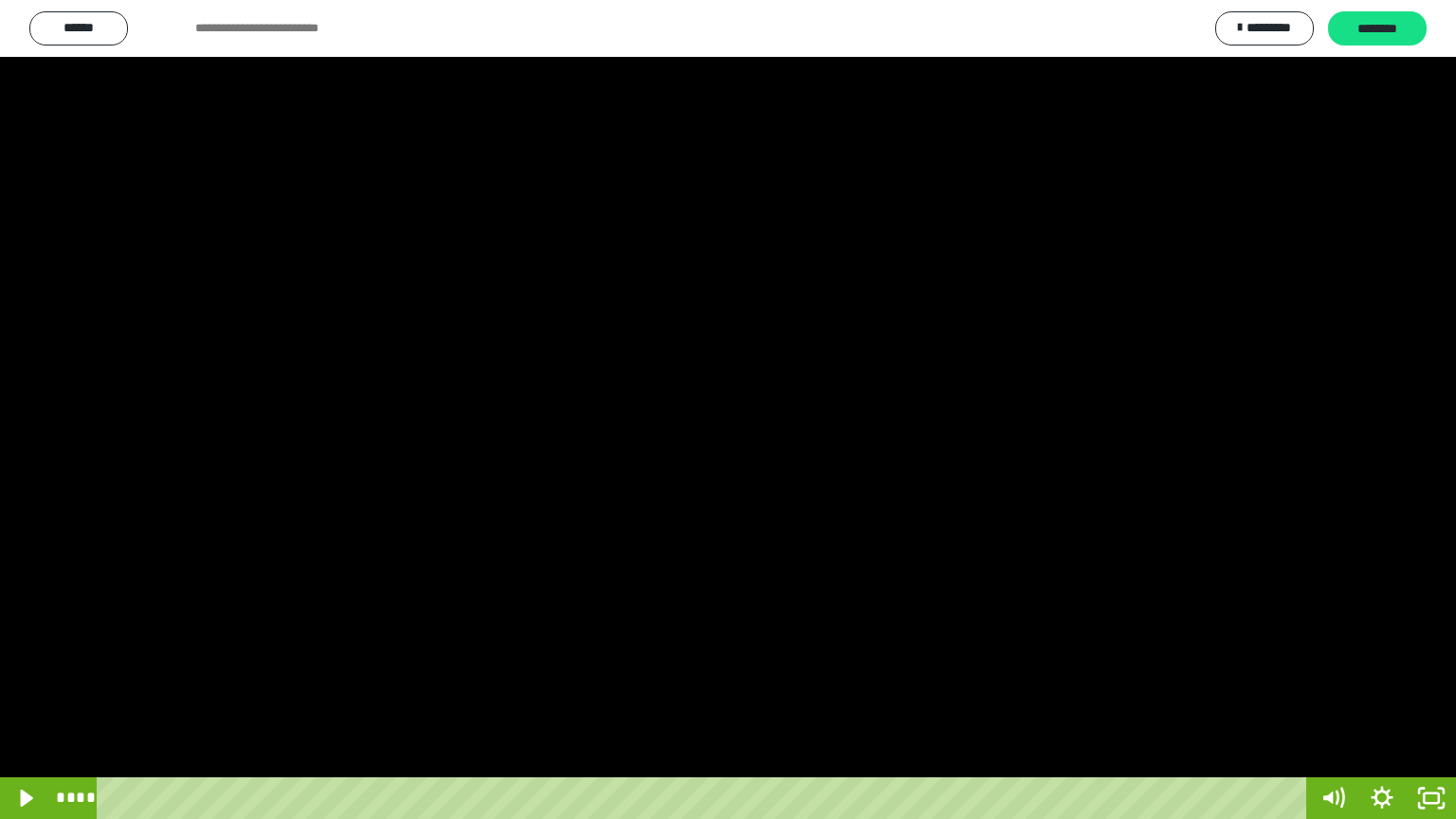 click at bounding box center (728, 410) 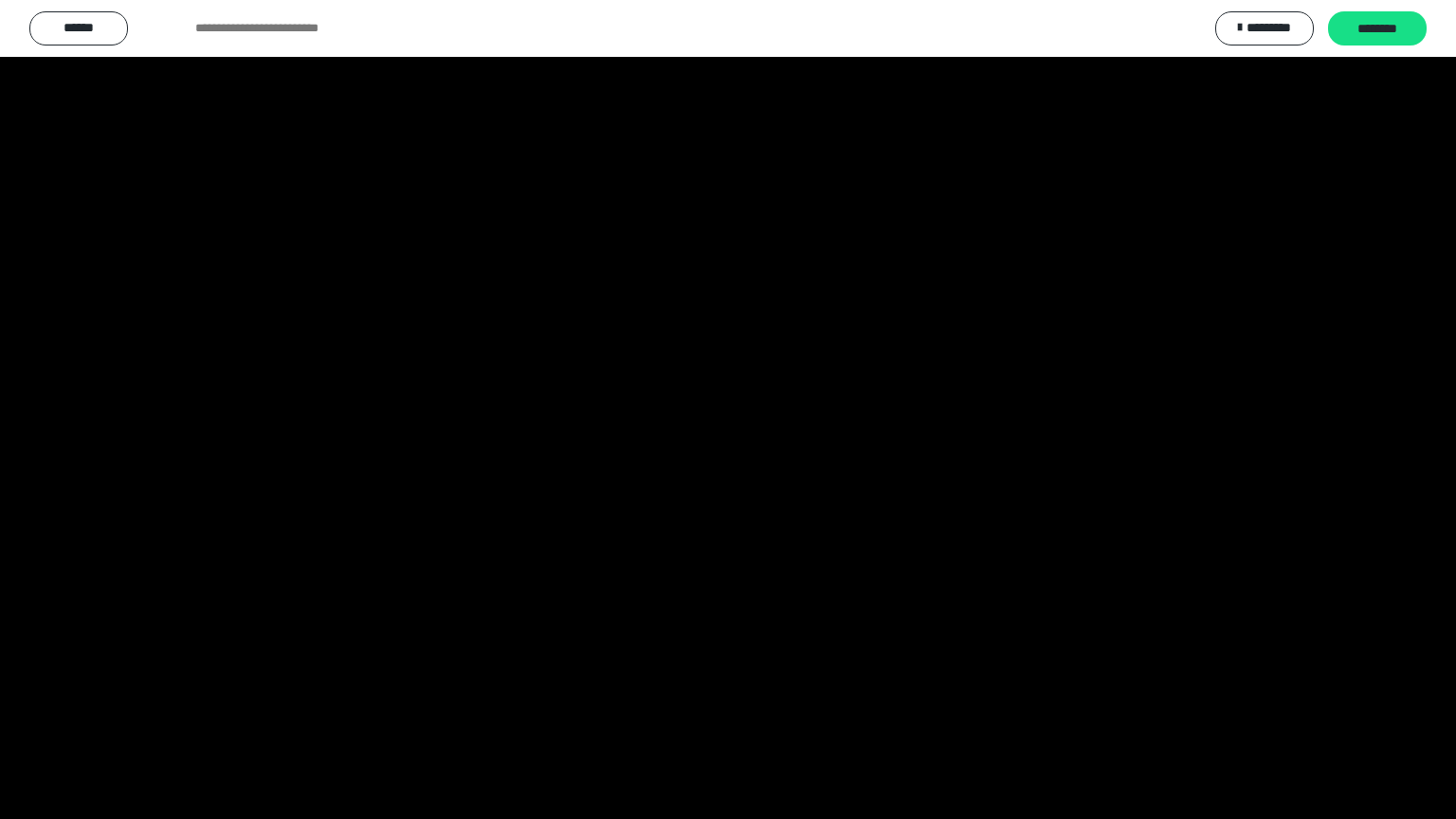 click at bounding box center (728, 410) 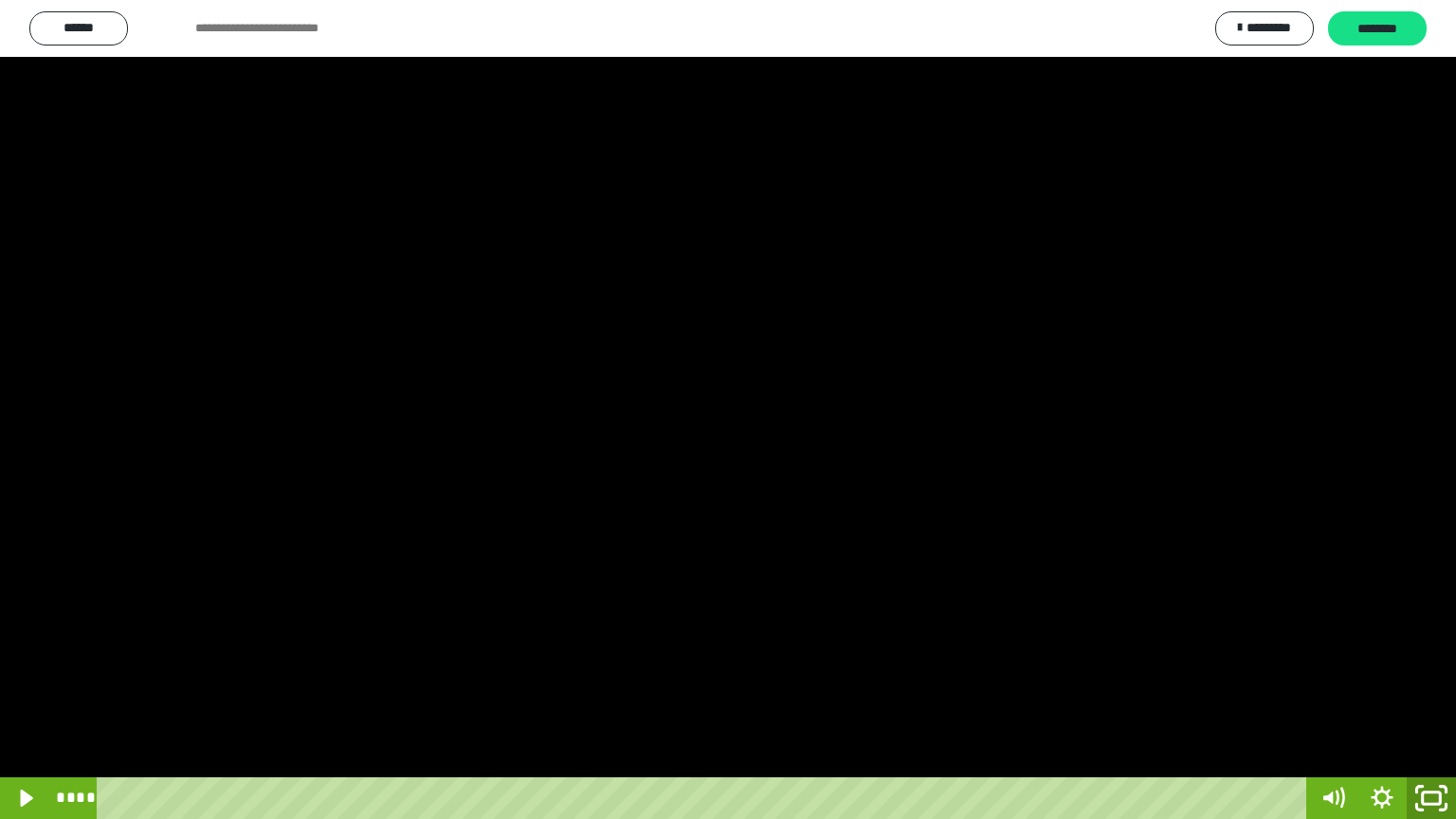 click 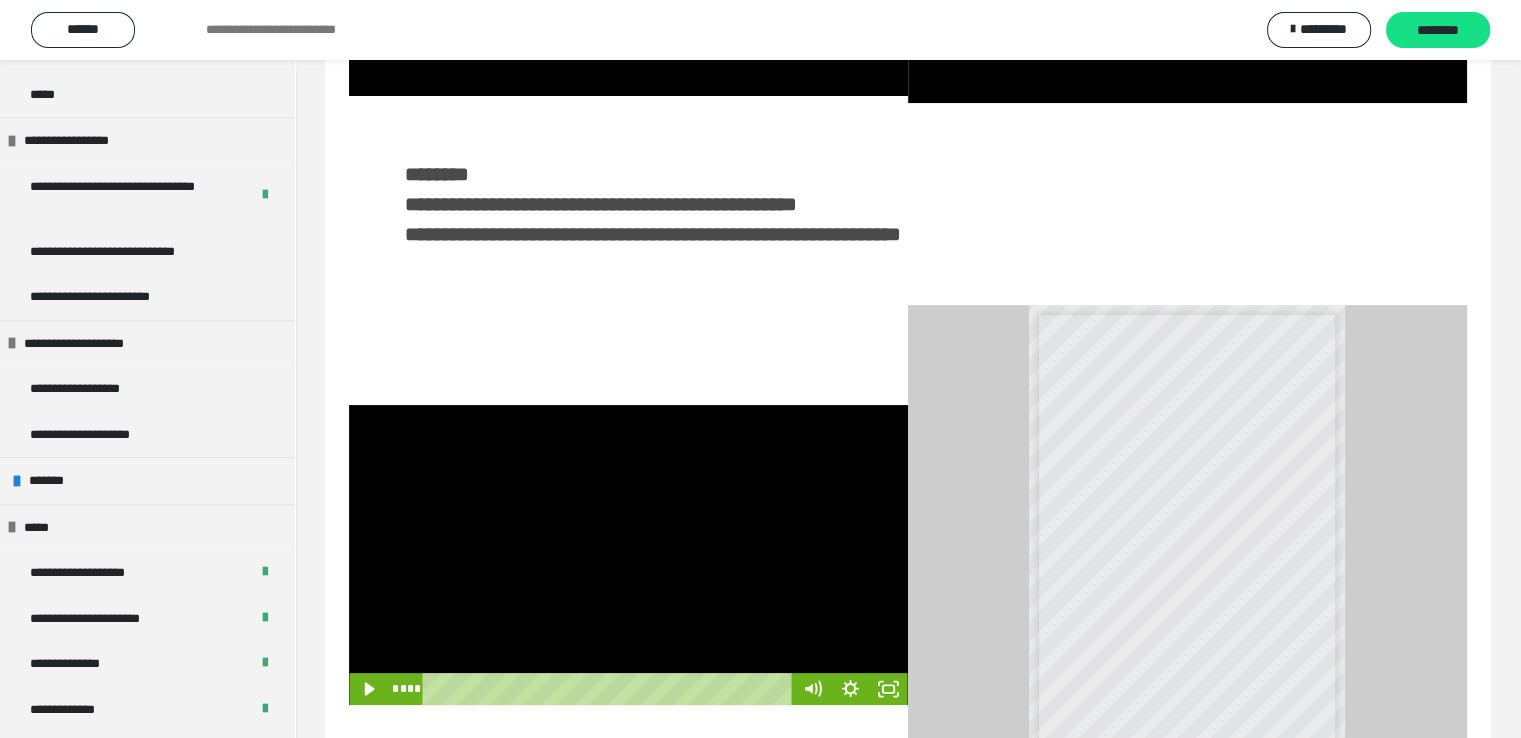 click at bounding box center (628, 555) 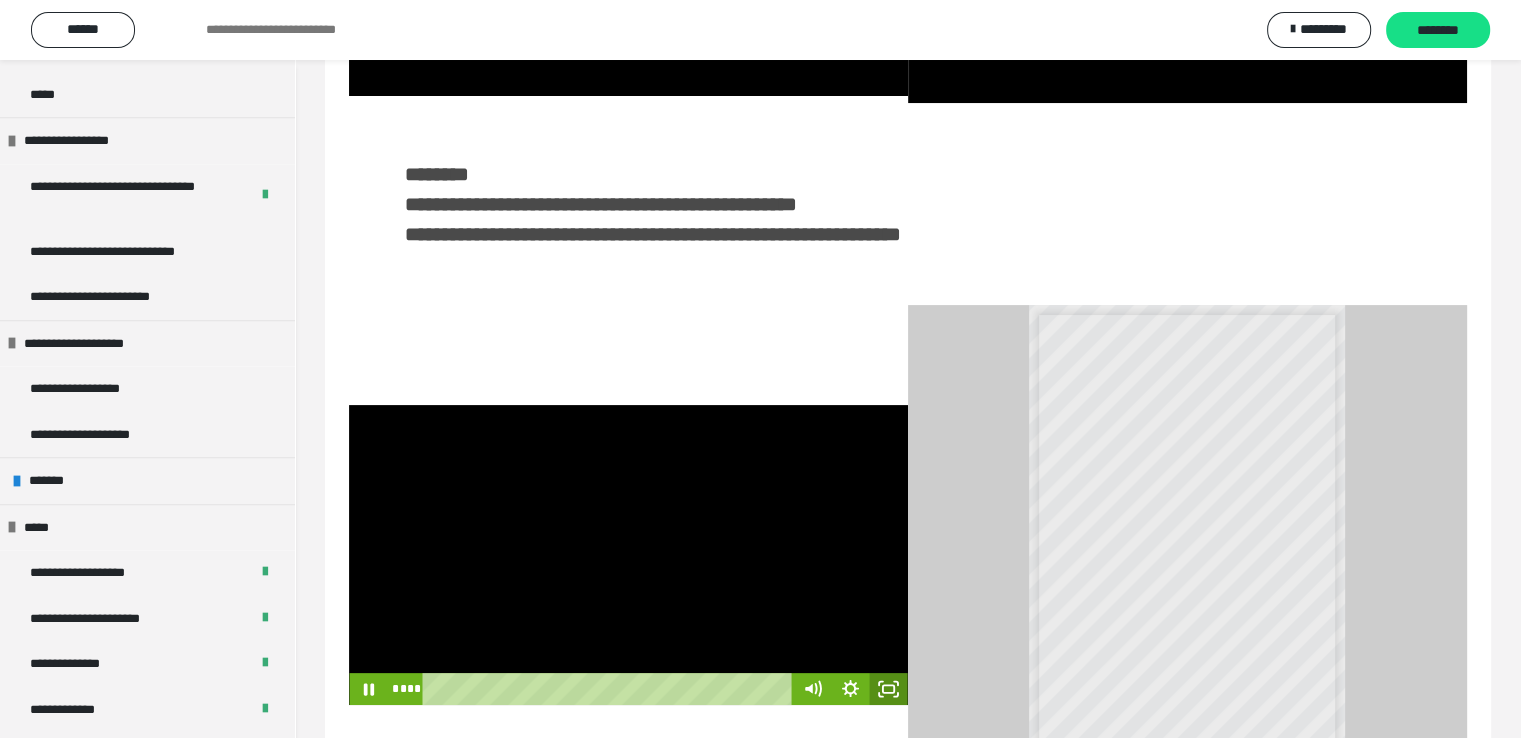 click 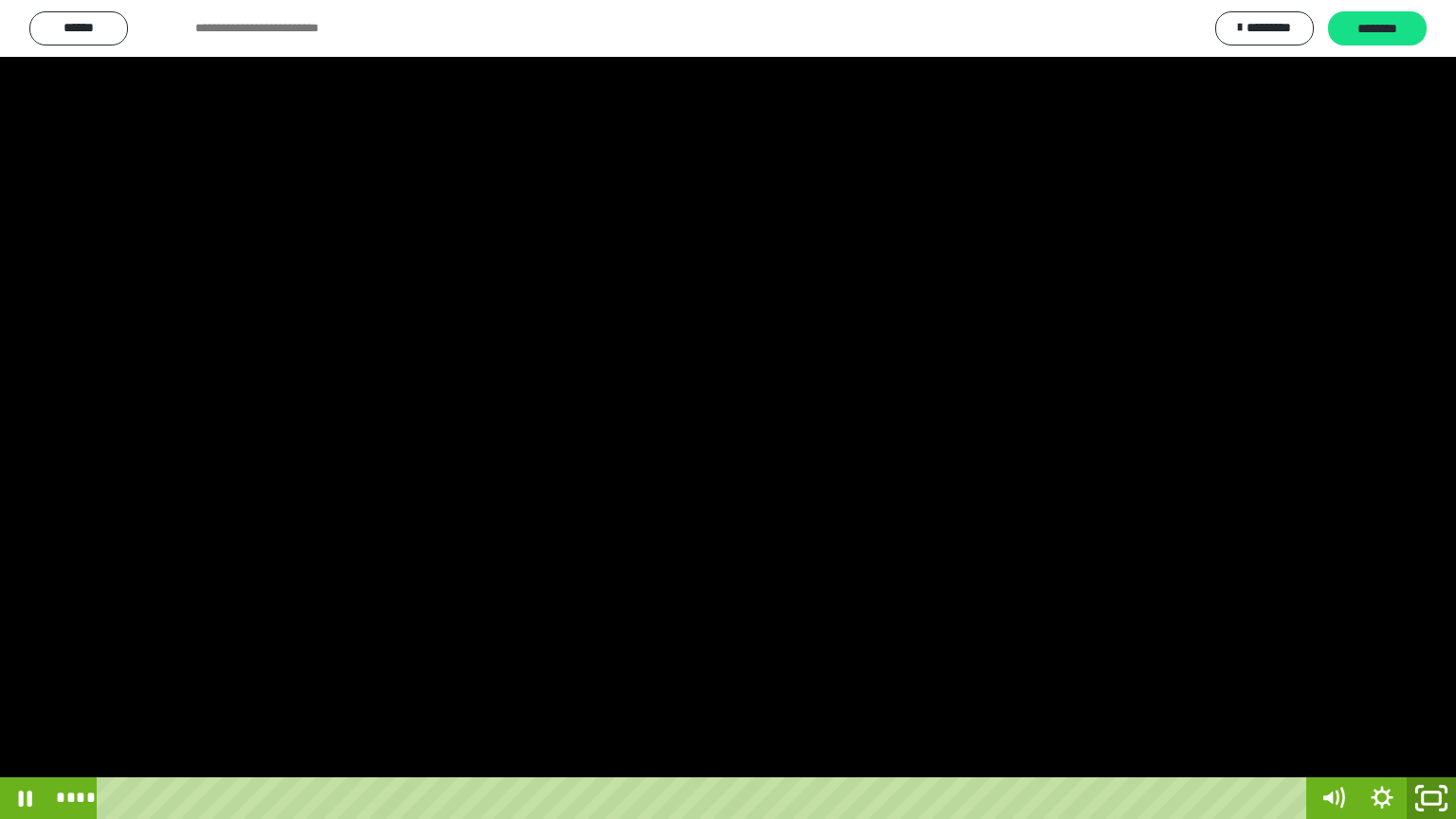 click 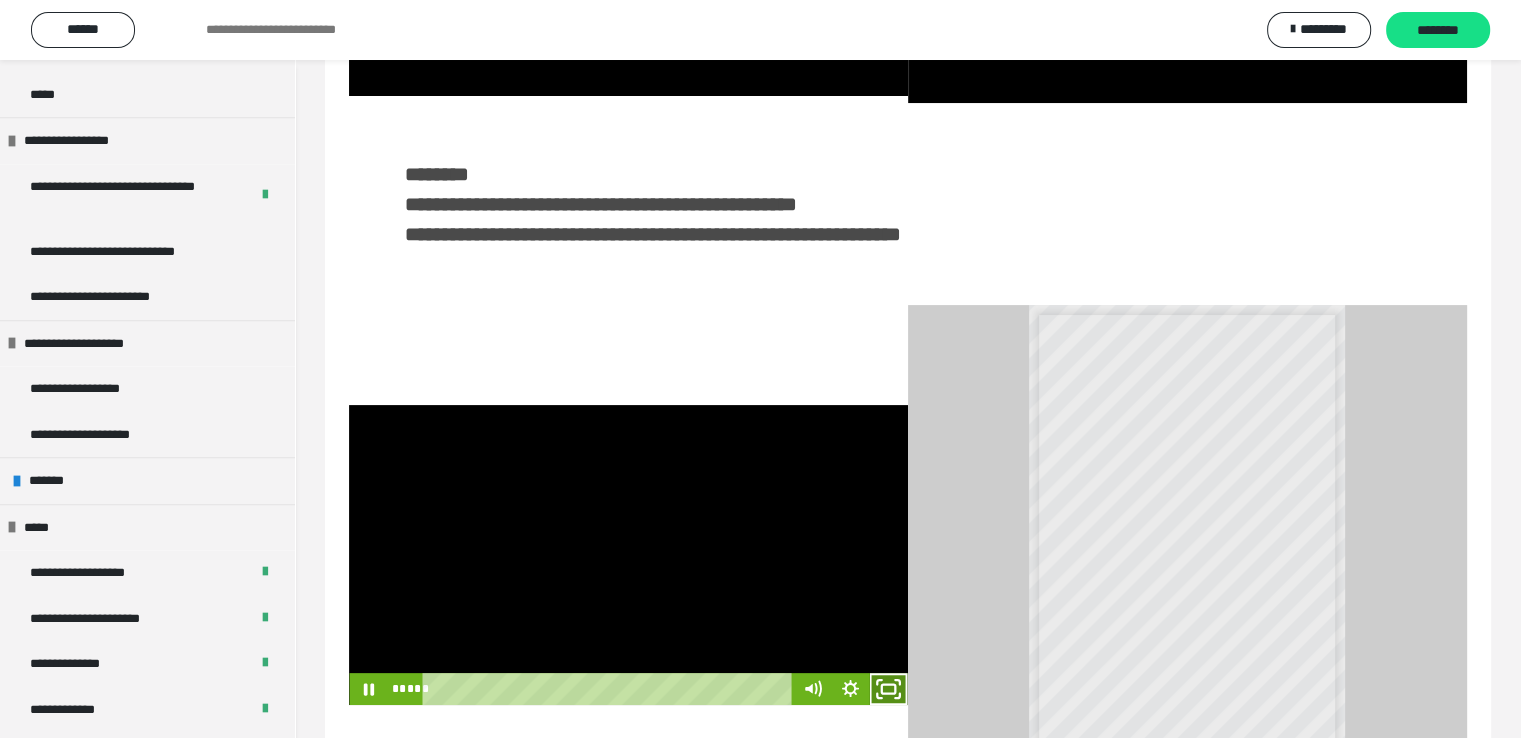 click 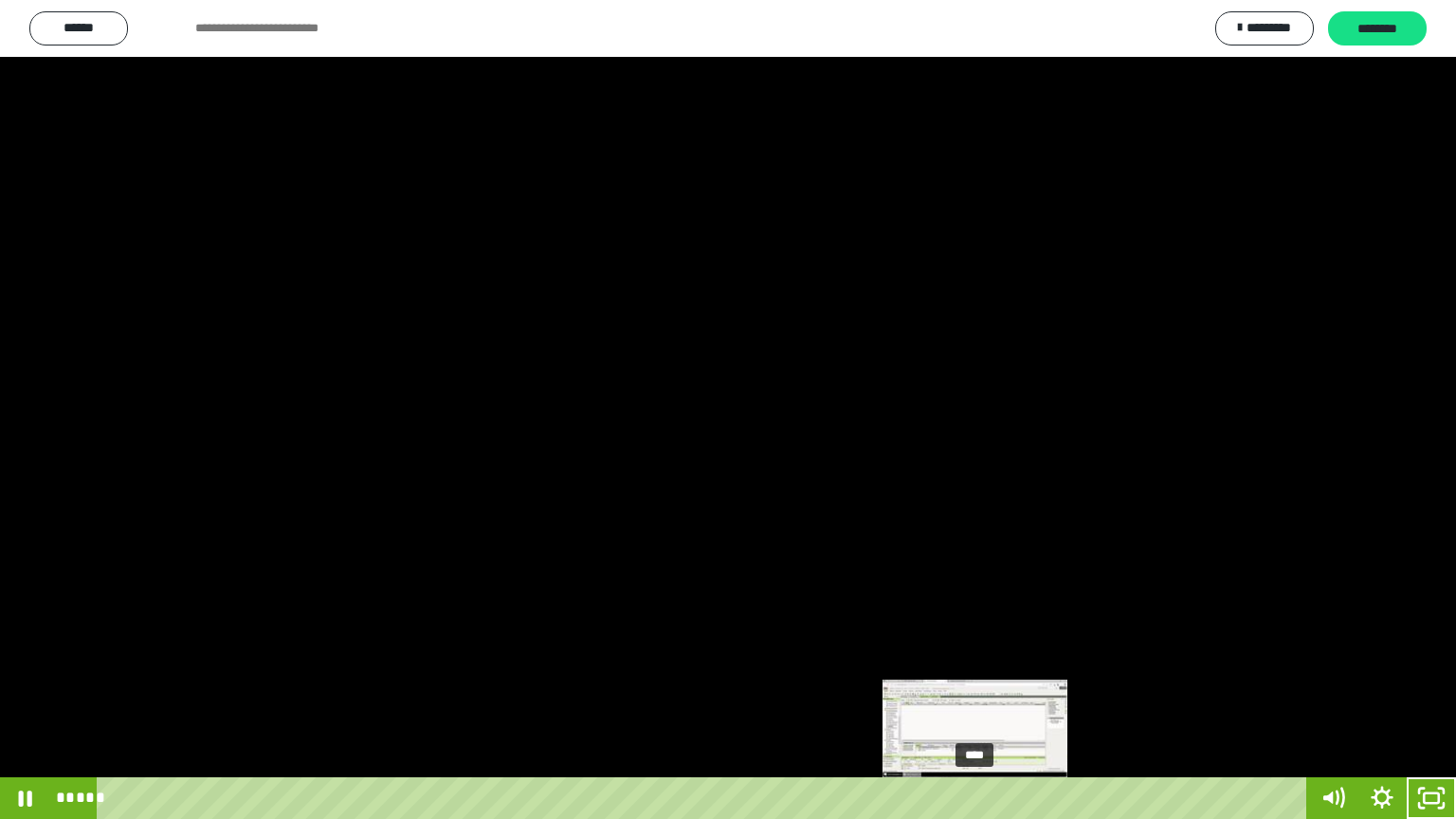 click on "****" at bounding box center [705, 798] 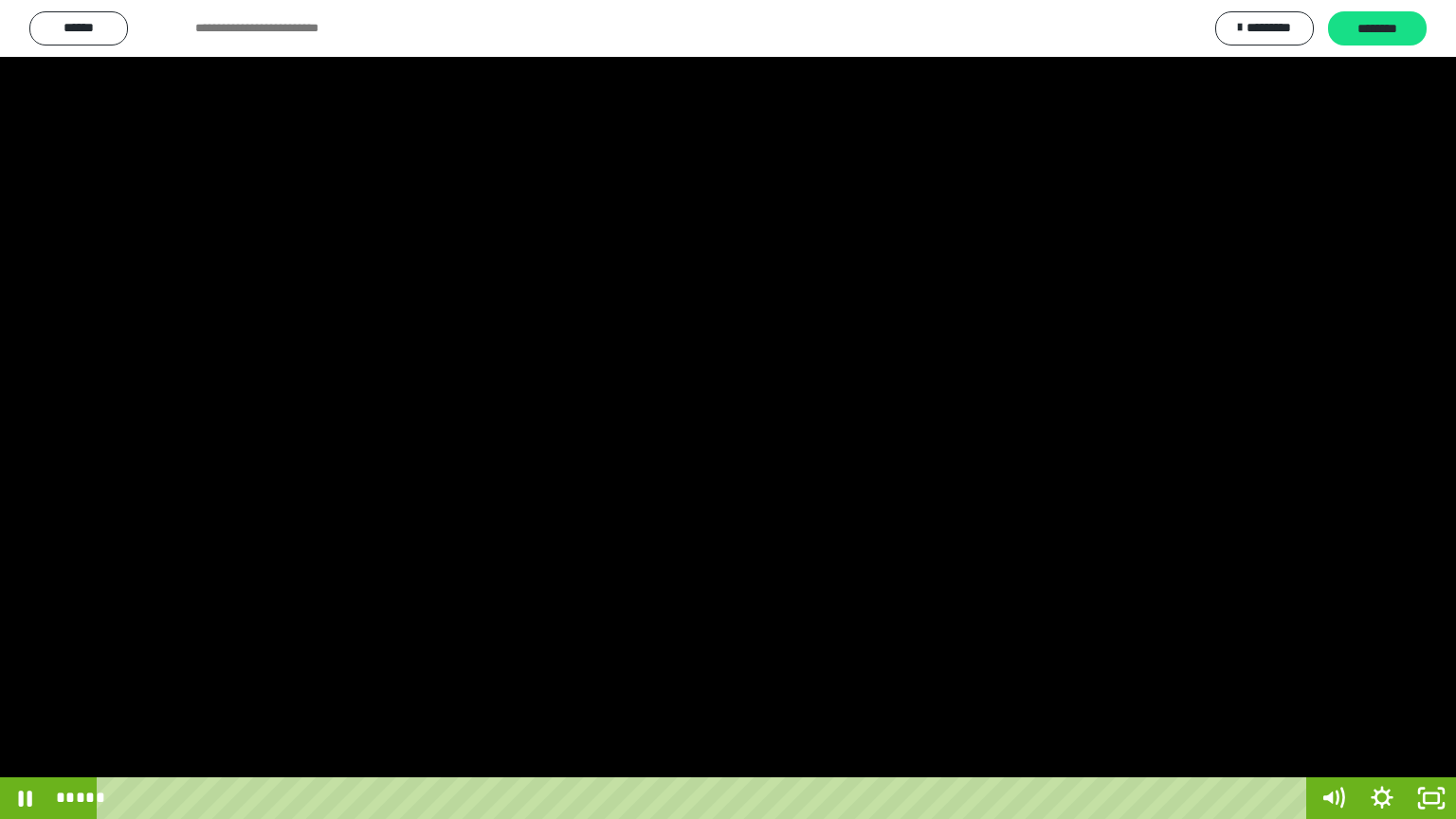 click at bounding box center [728, 410] 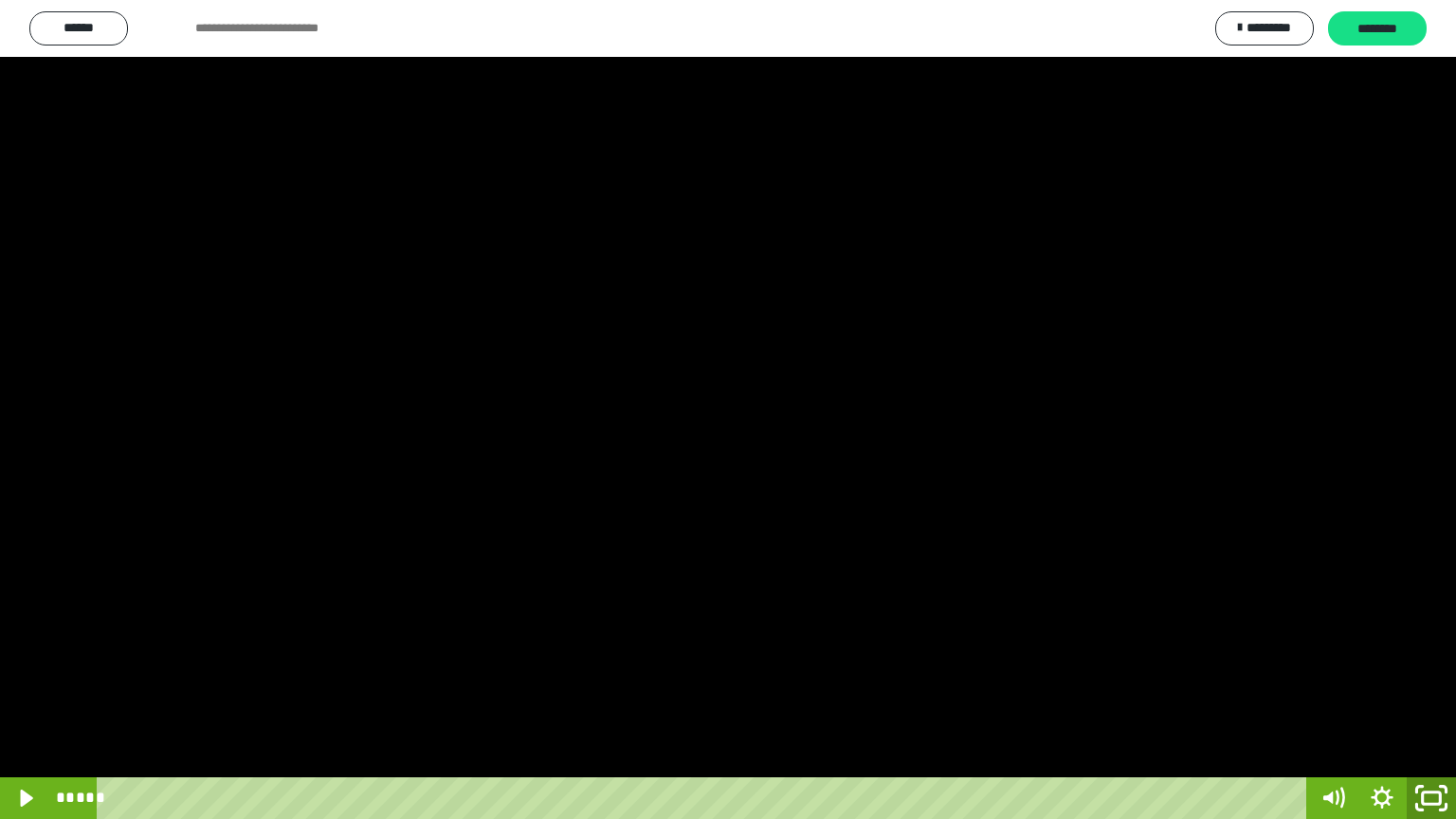 click 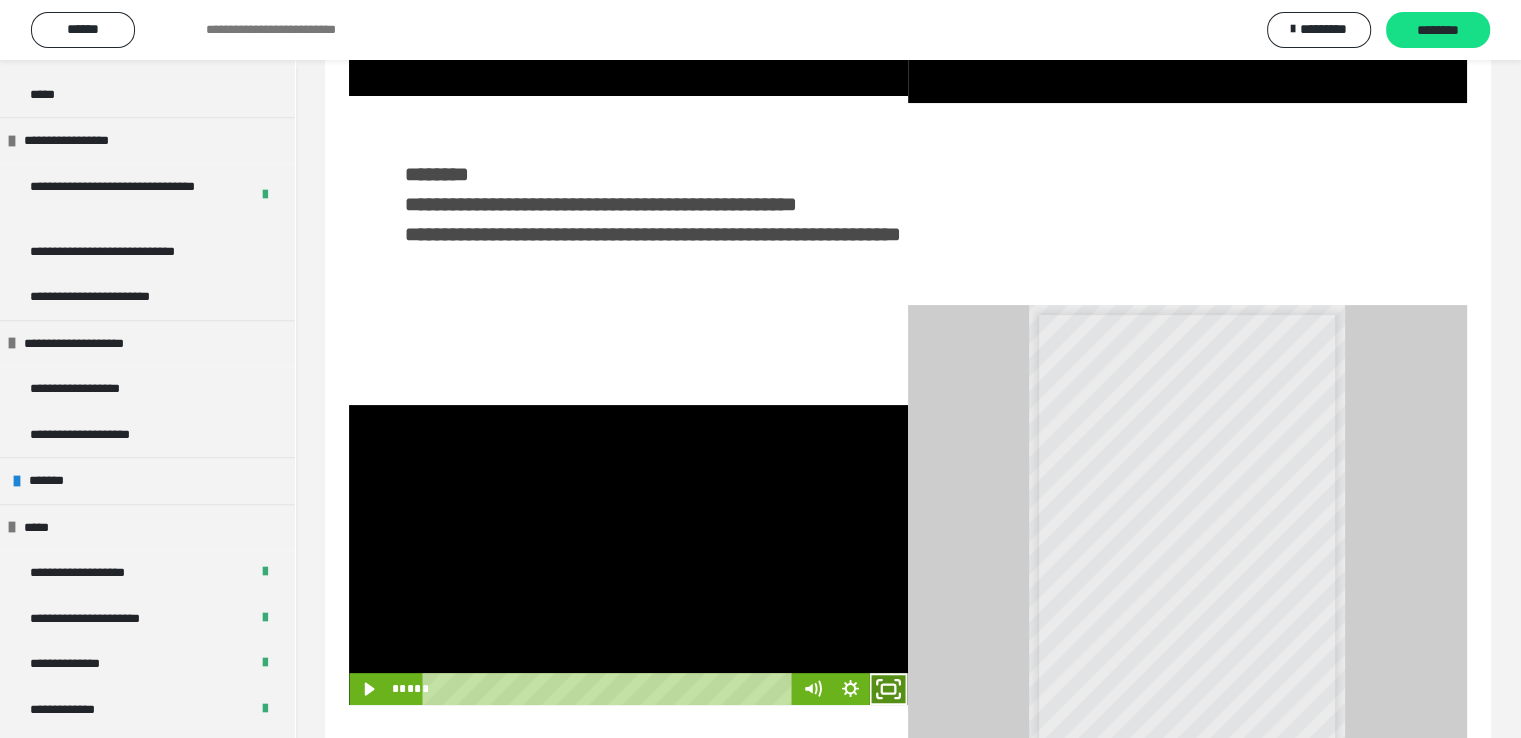 click 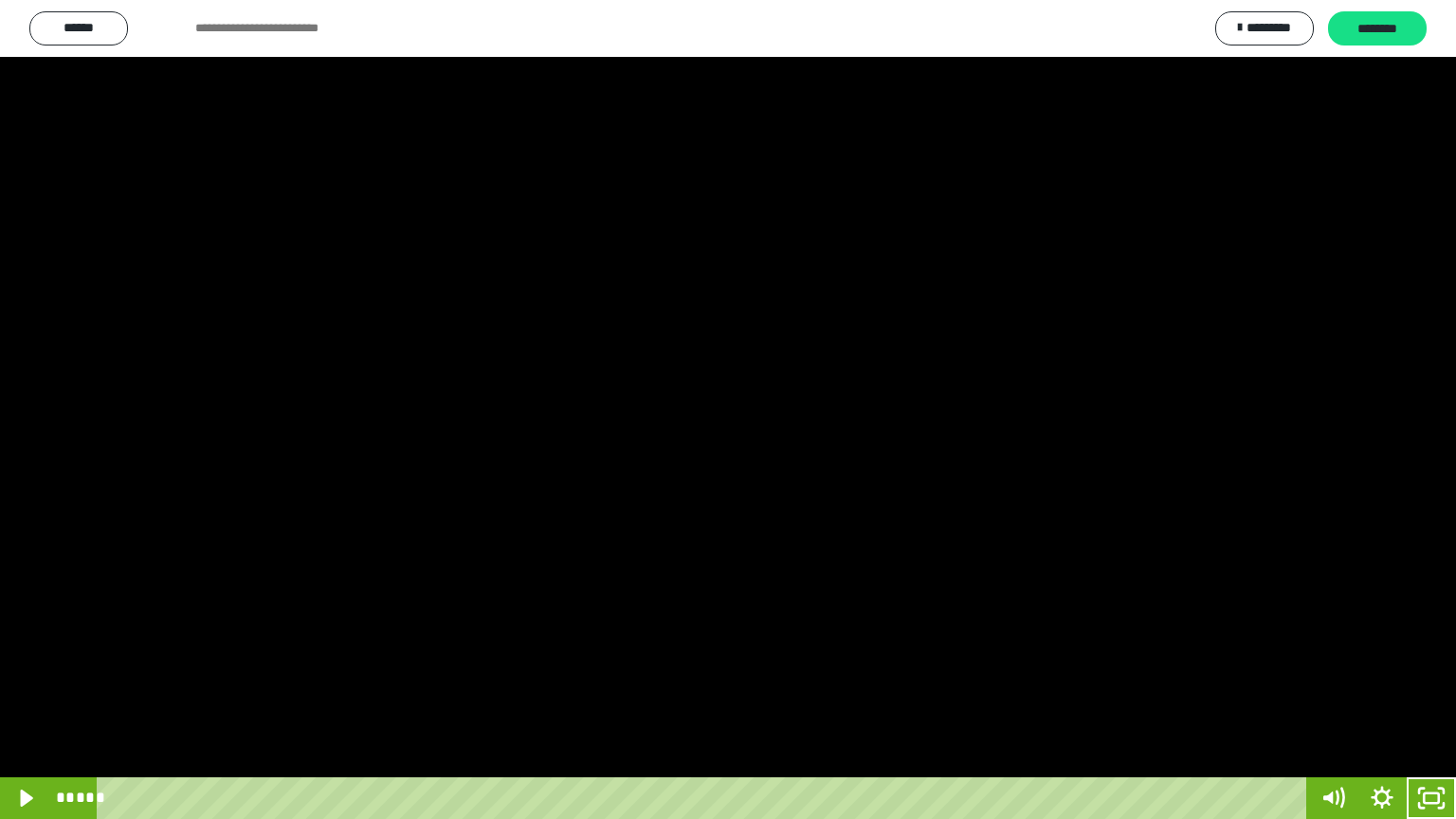 click at bounding box center (728, 410) 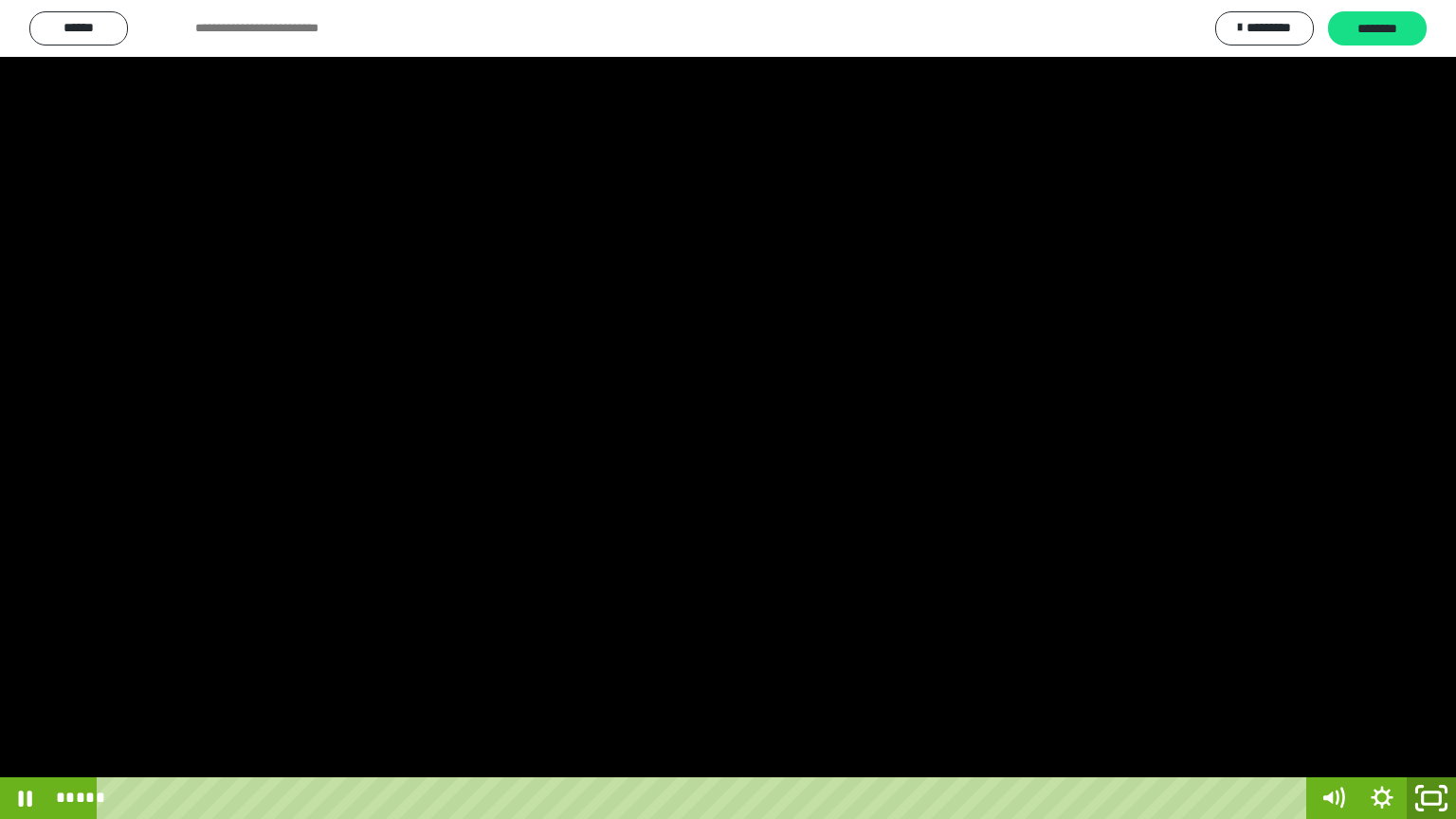 click 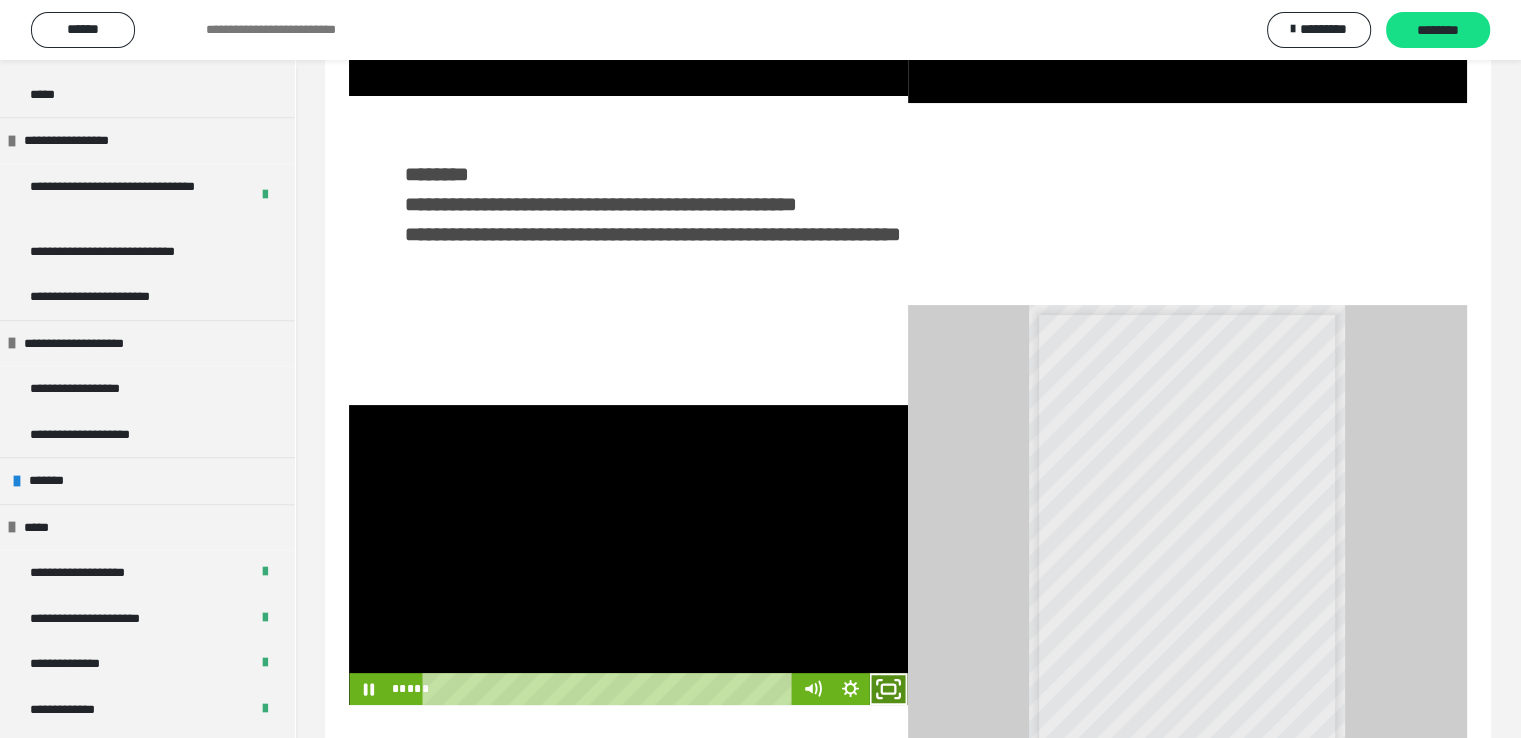 click 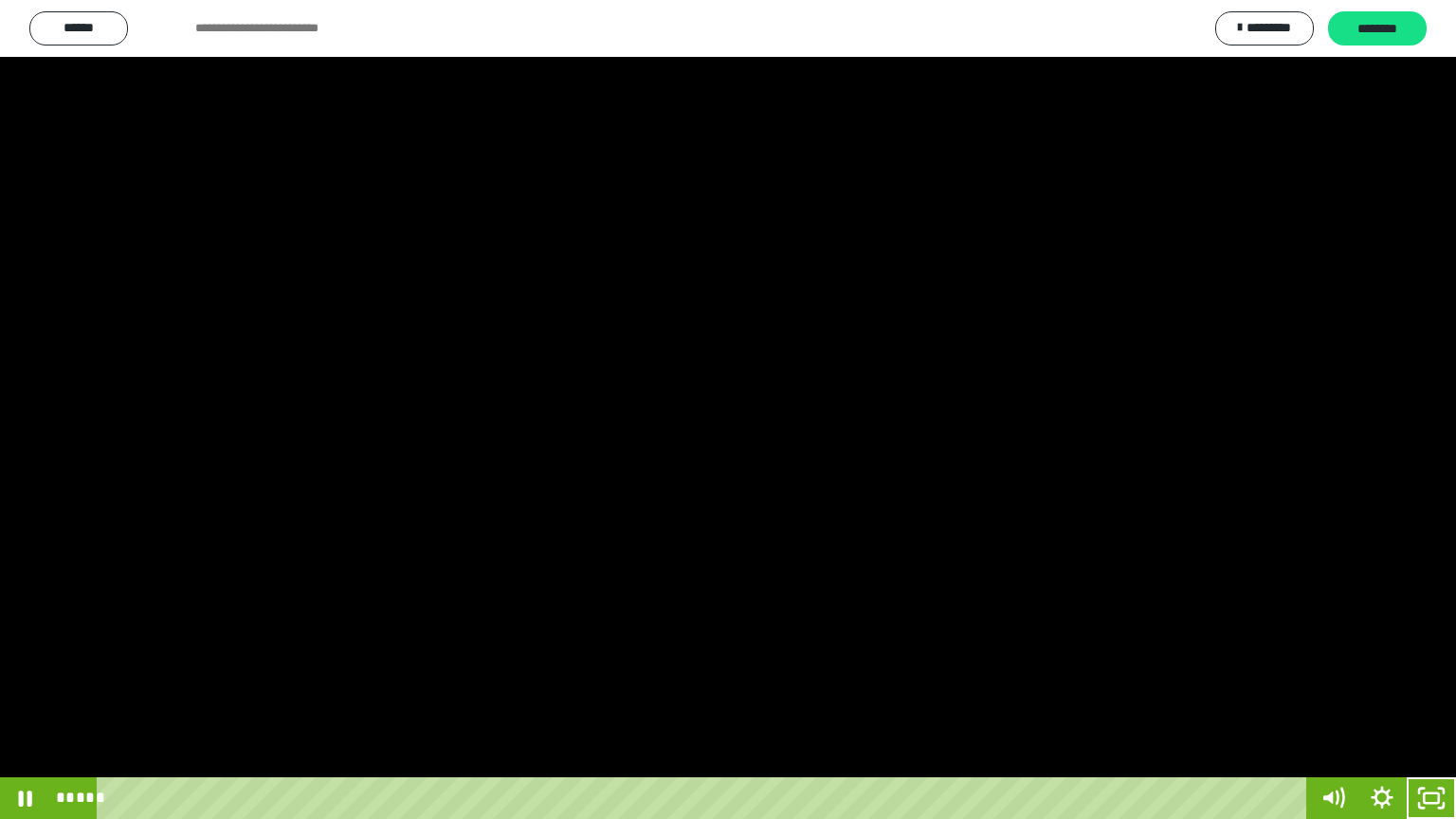 click at bounding box center (728, 410) 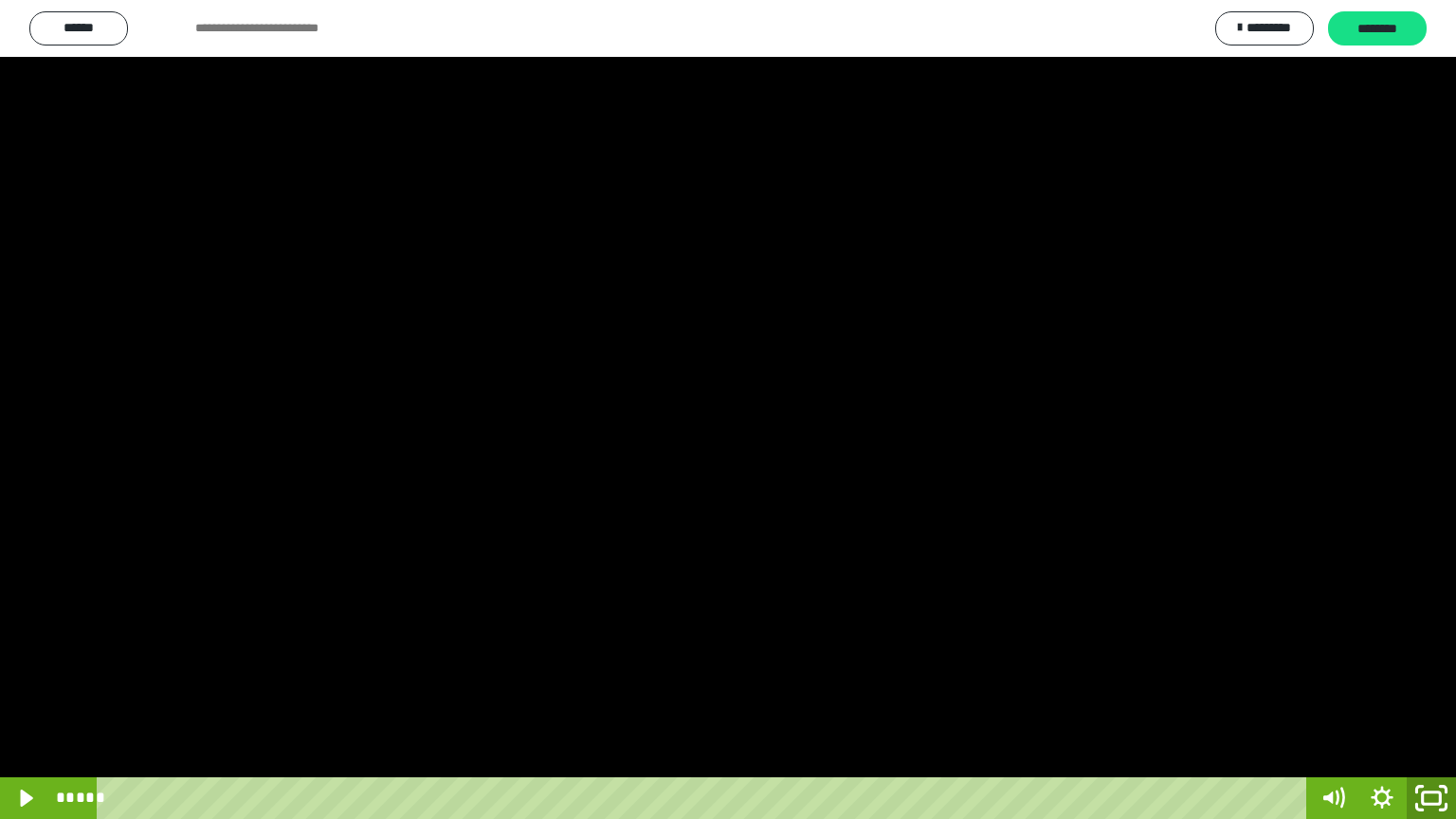 click 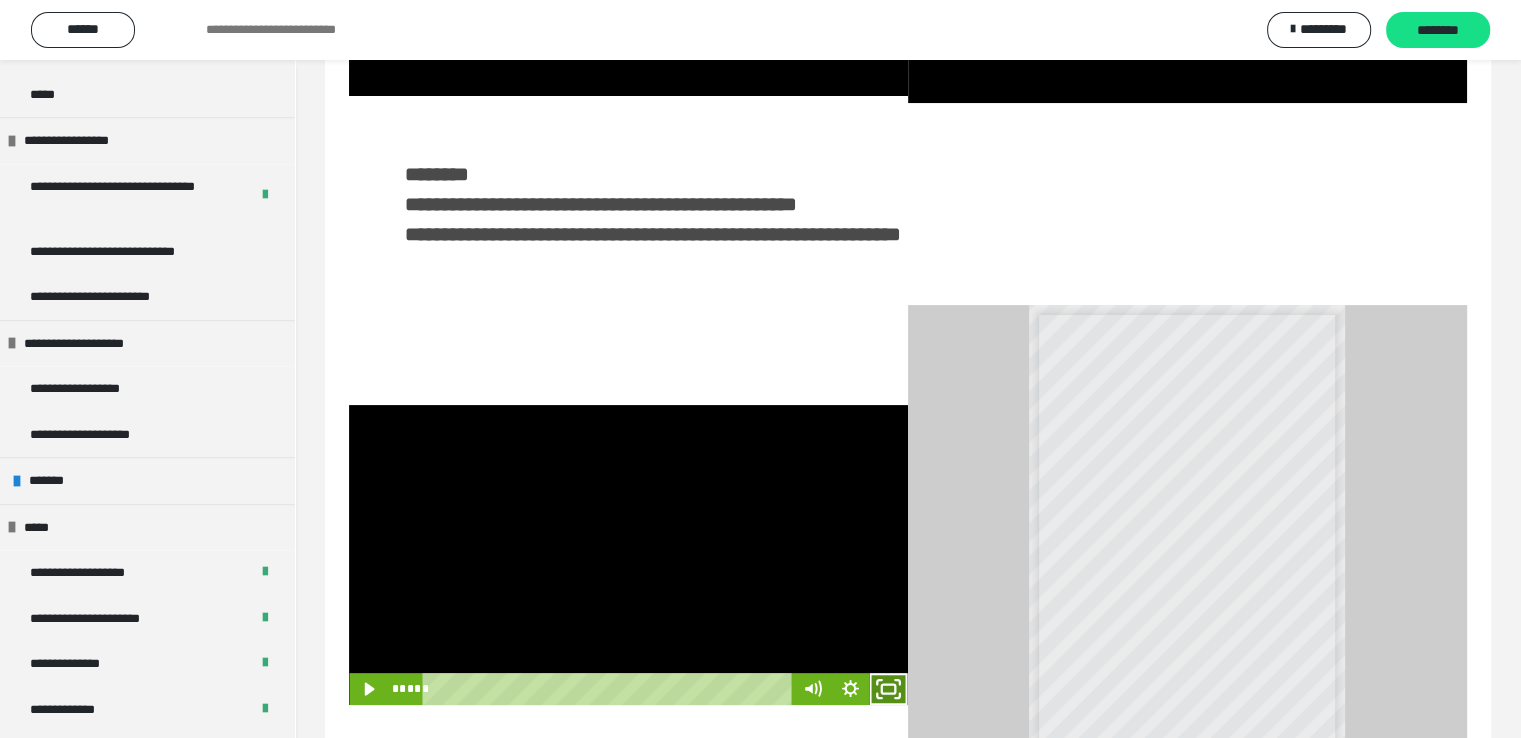 click 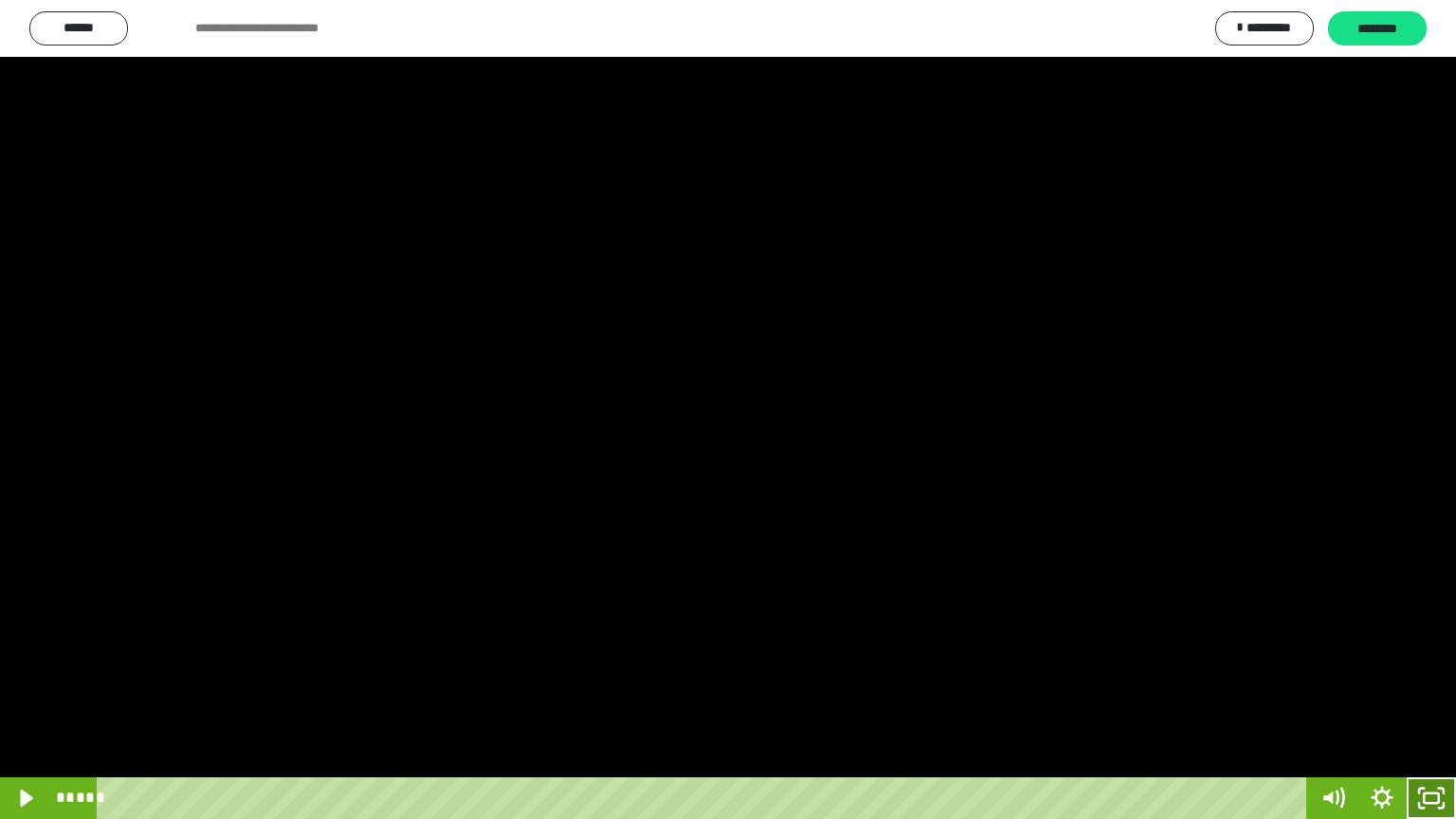 click 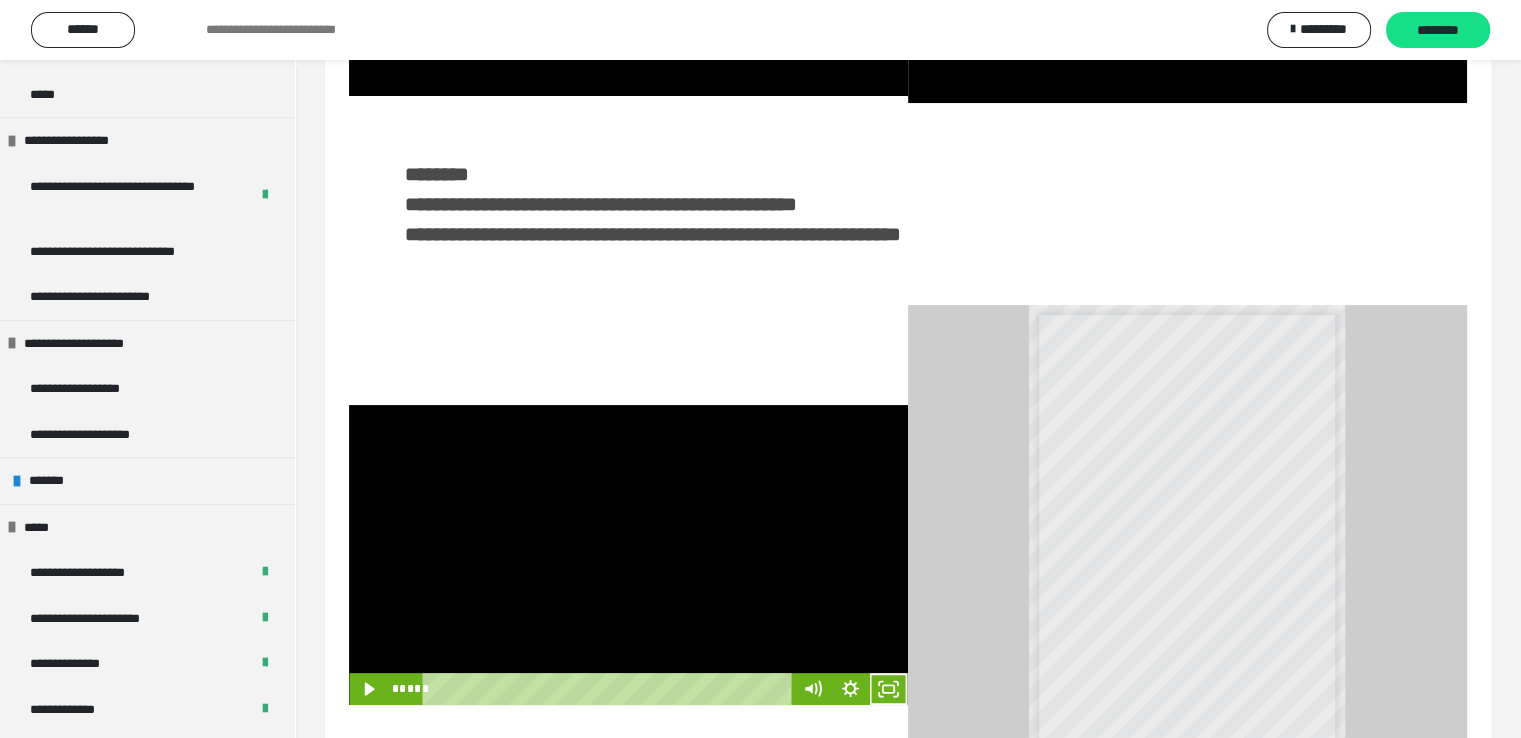 click at bounding box center (628, 555) 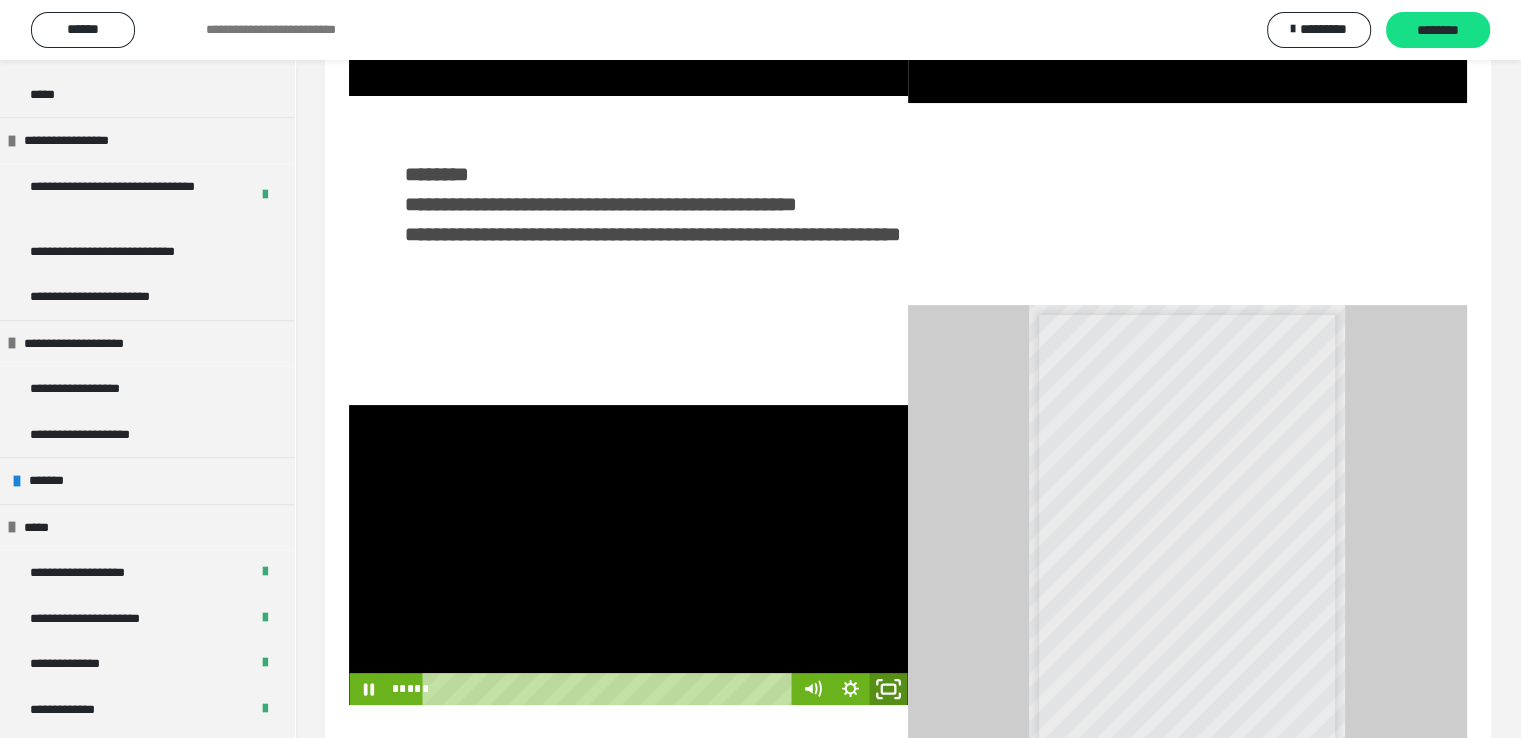 click 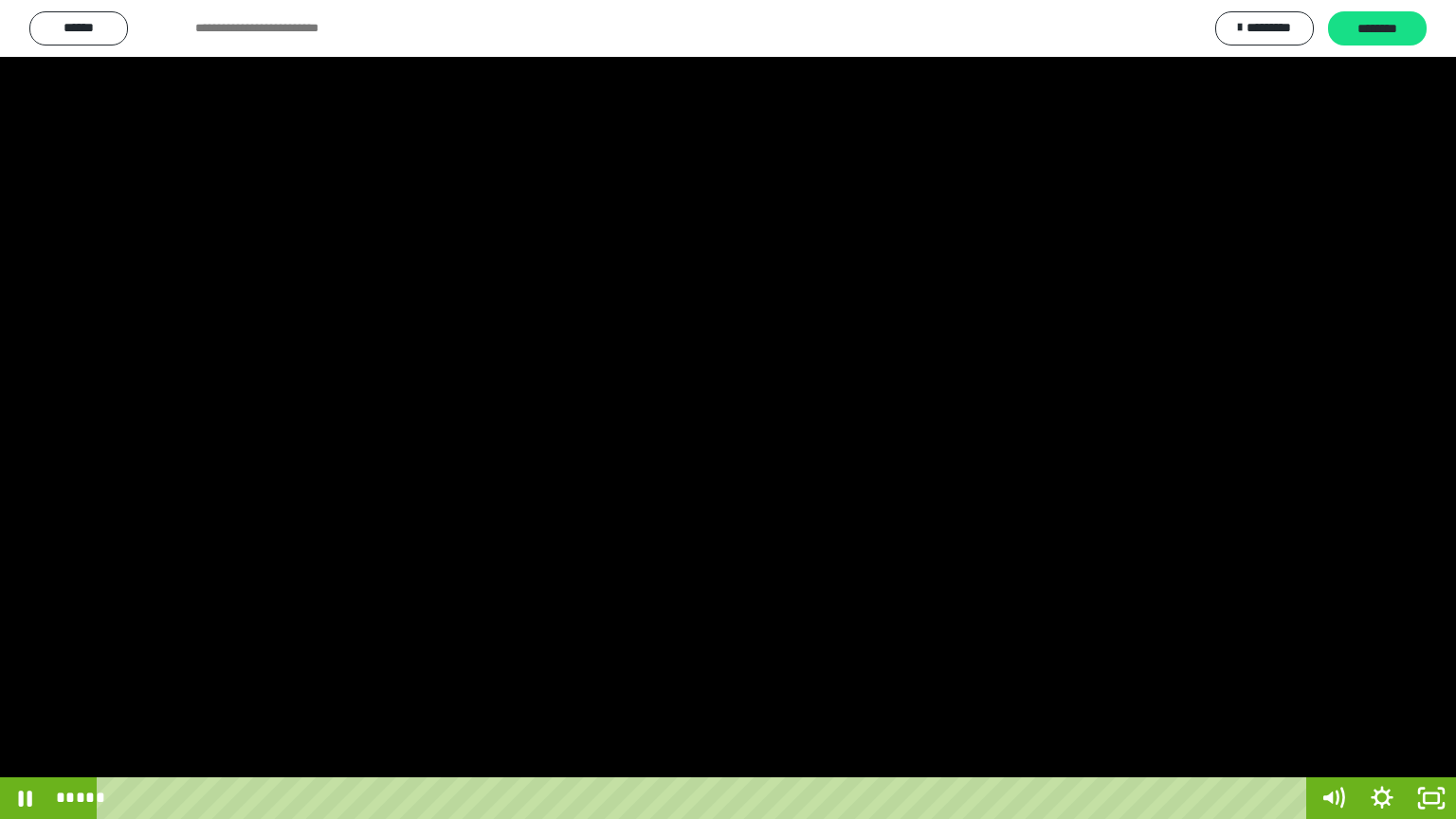 click at bounding box center (728, 410) 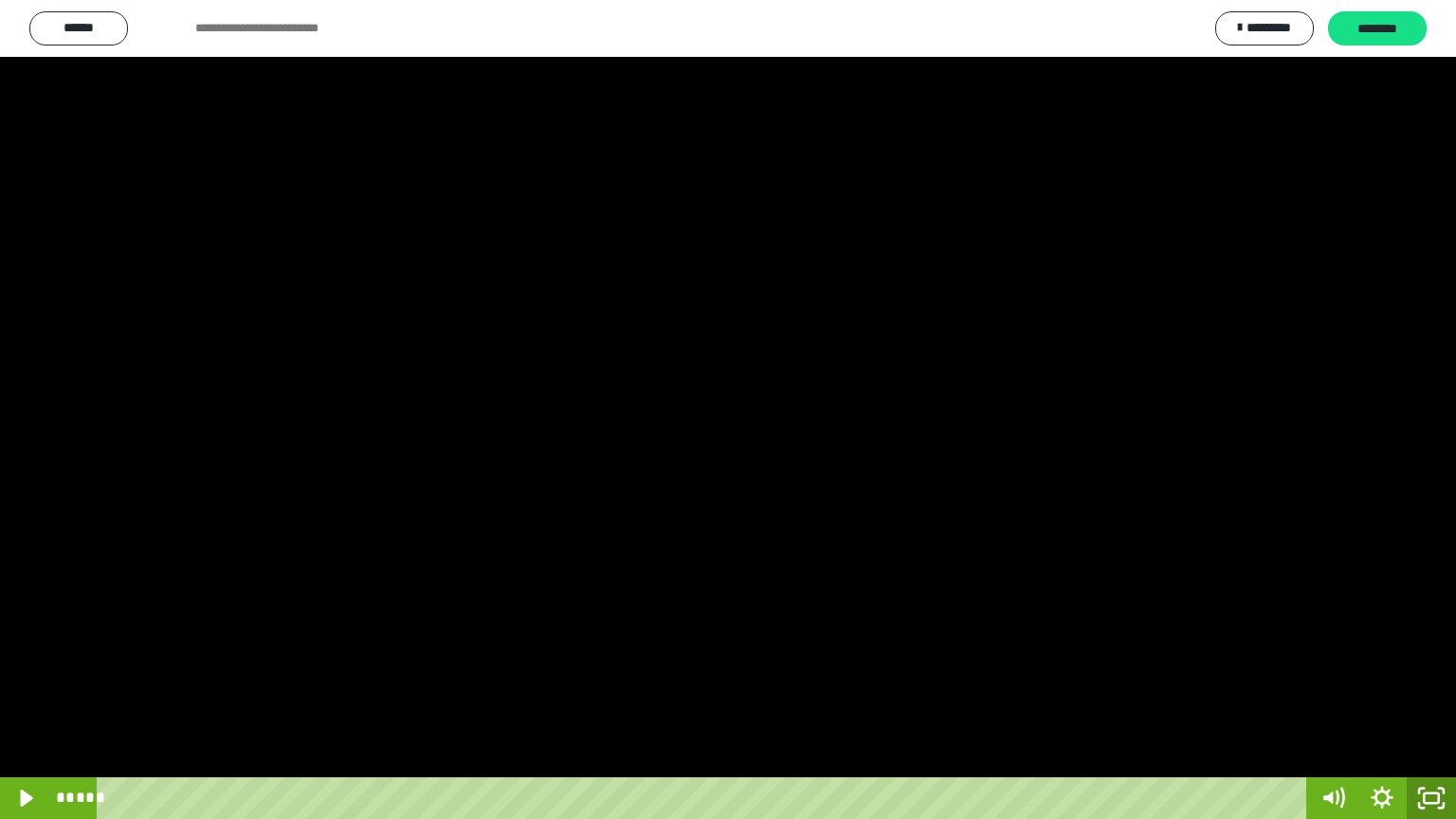 click 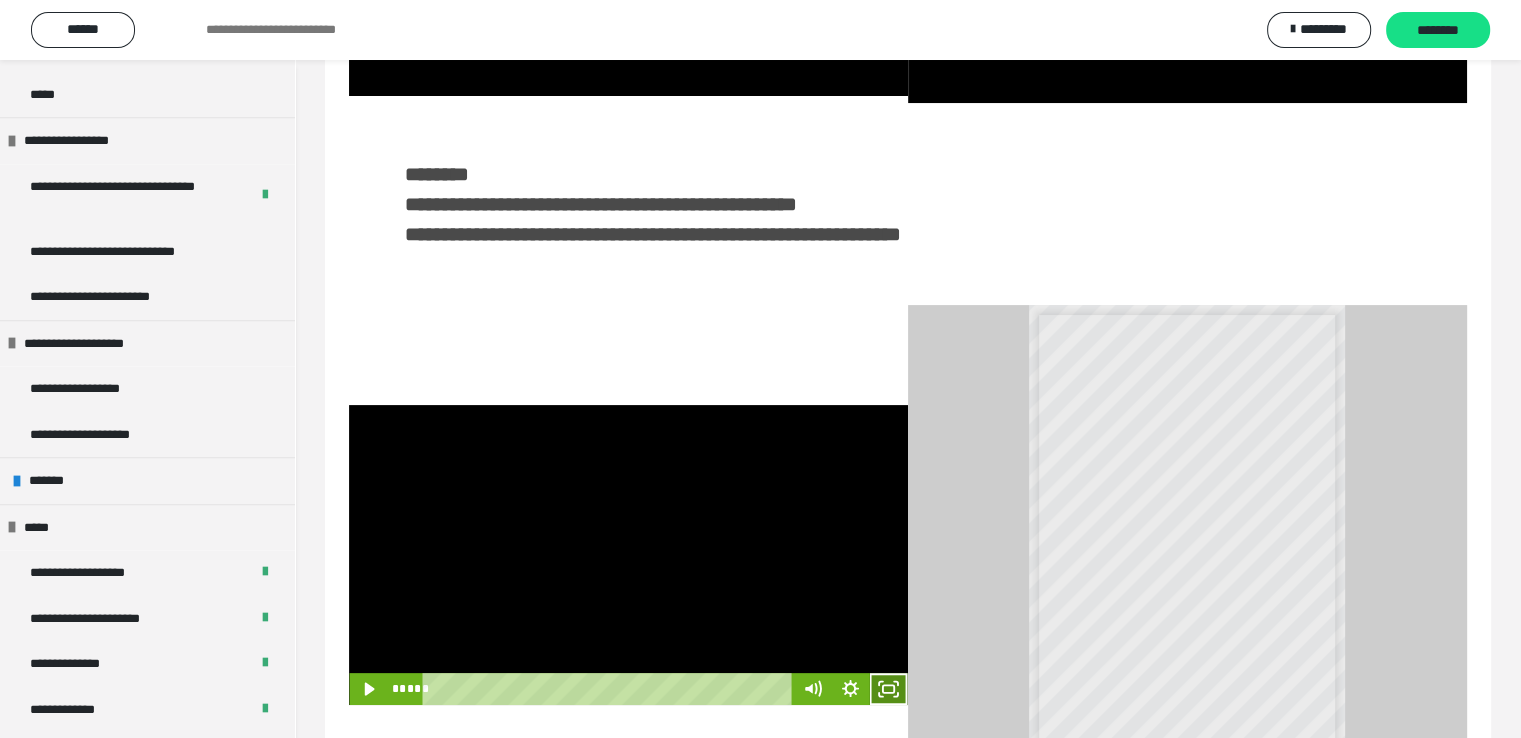 click 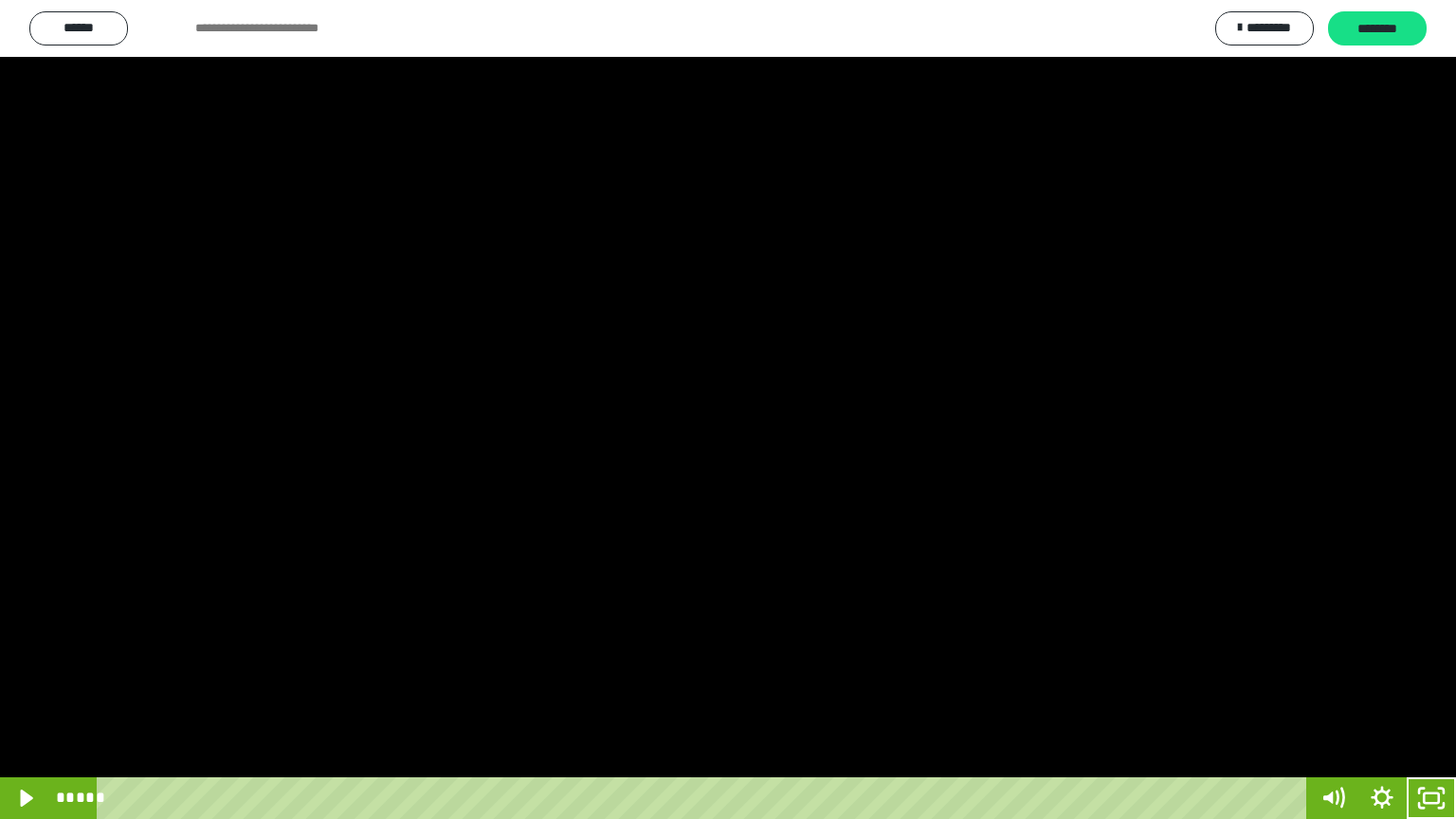 click at bounding box center (728, 410) 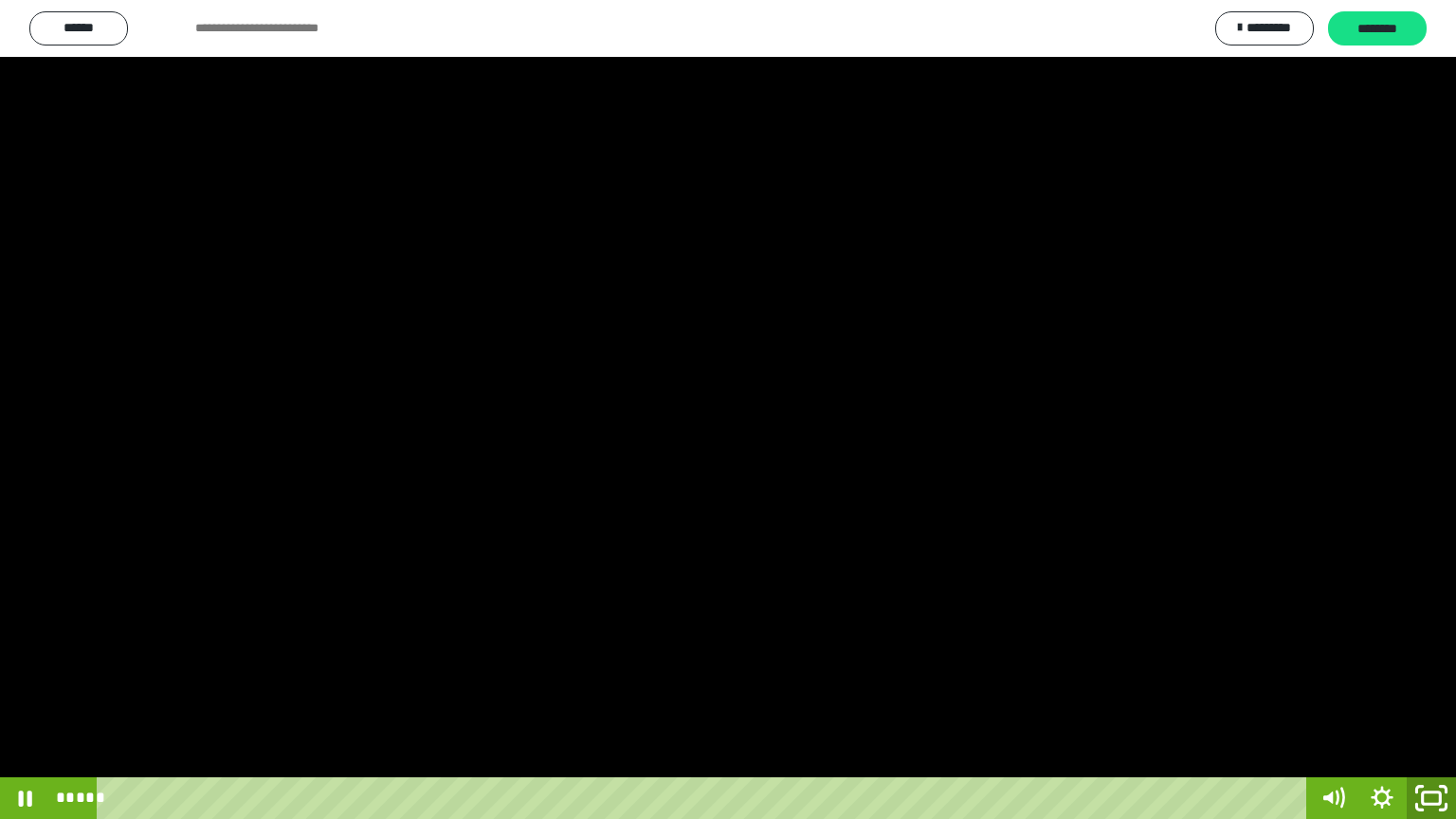 click 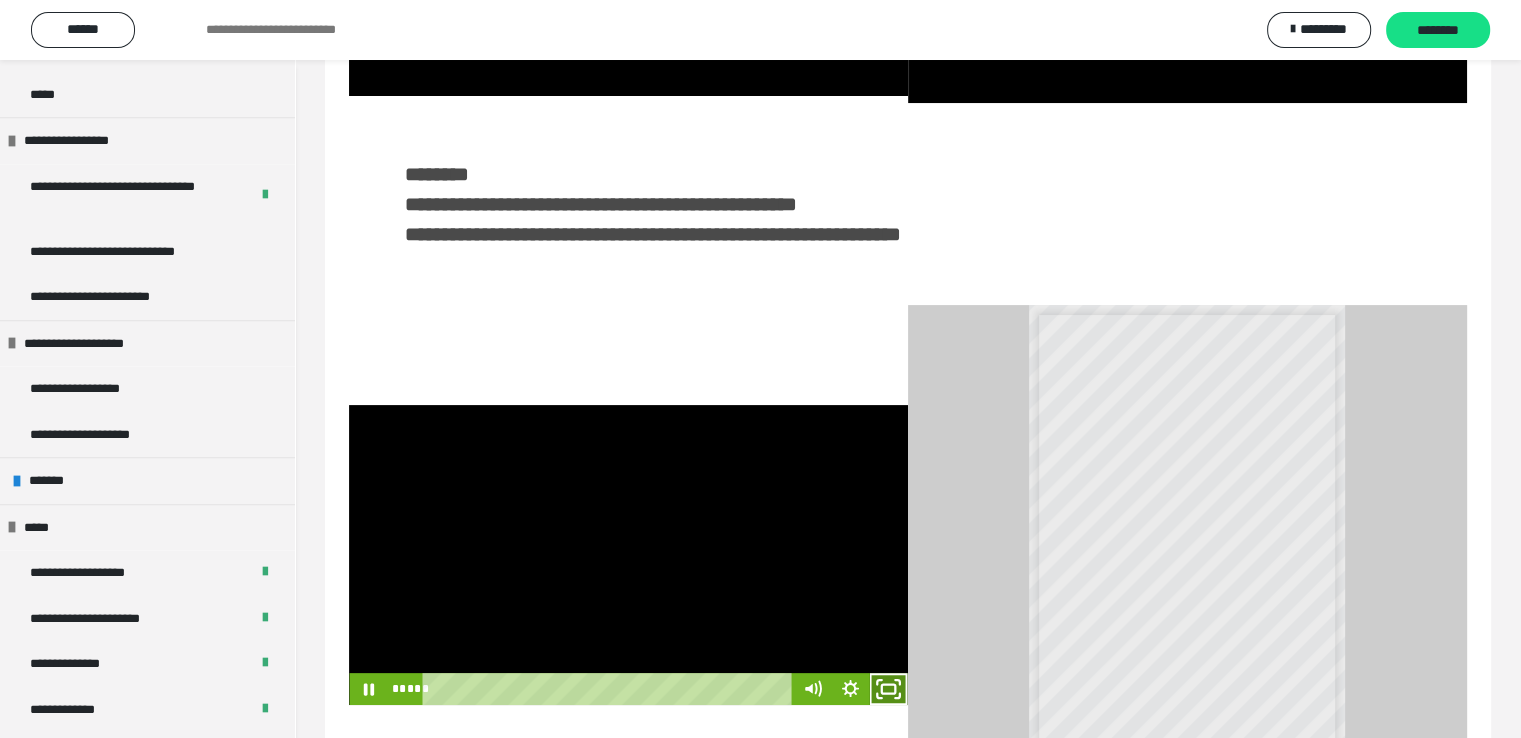 click 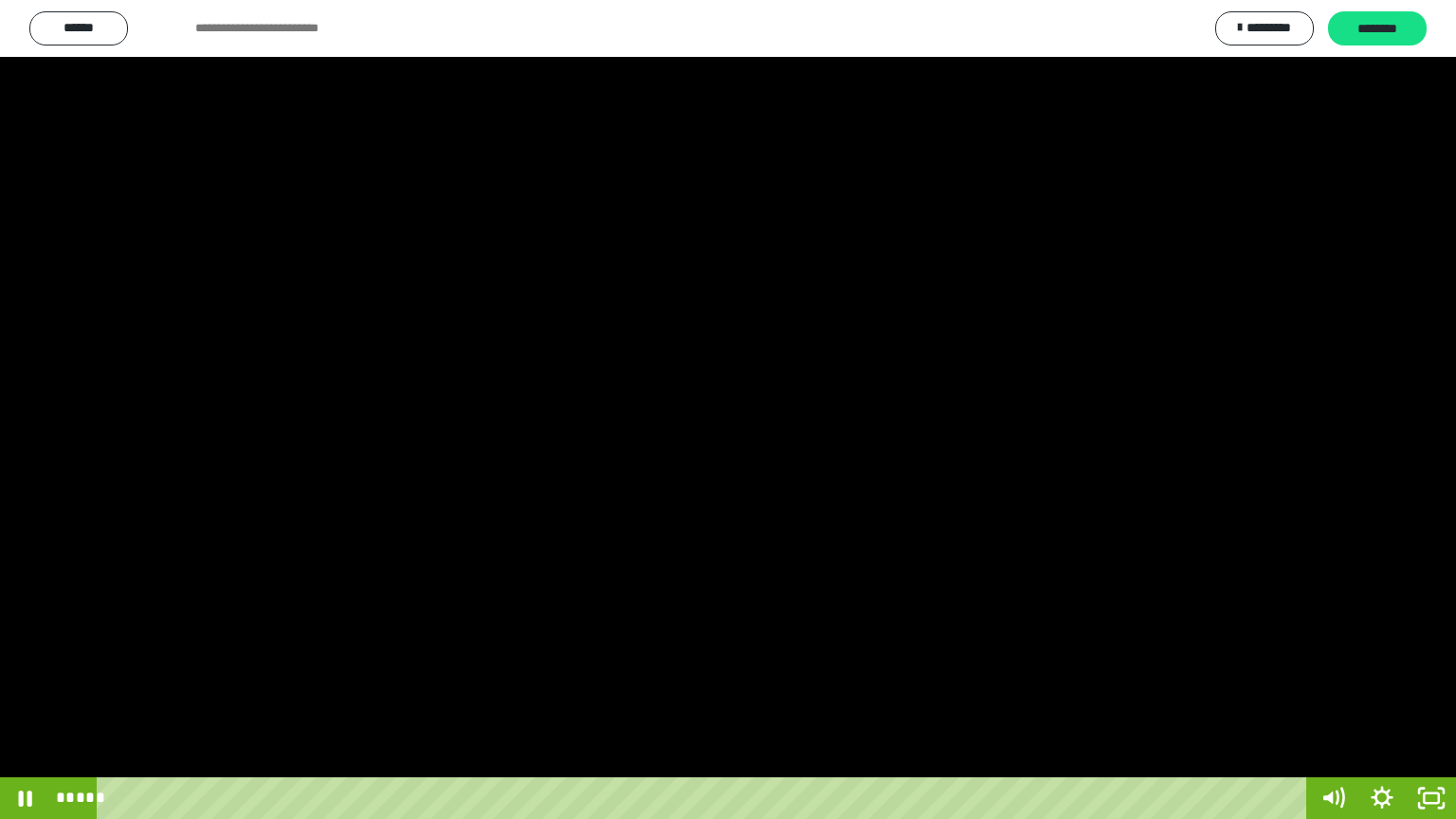click at bounding box center [728, 410] 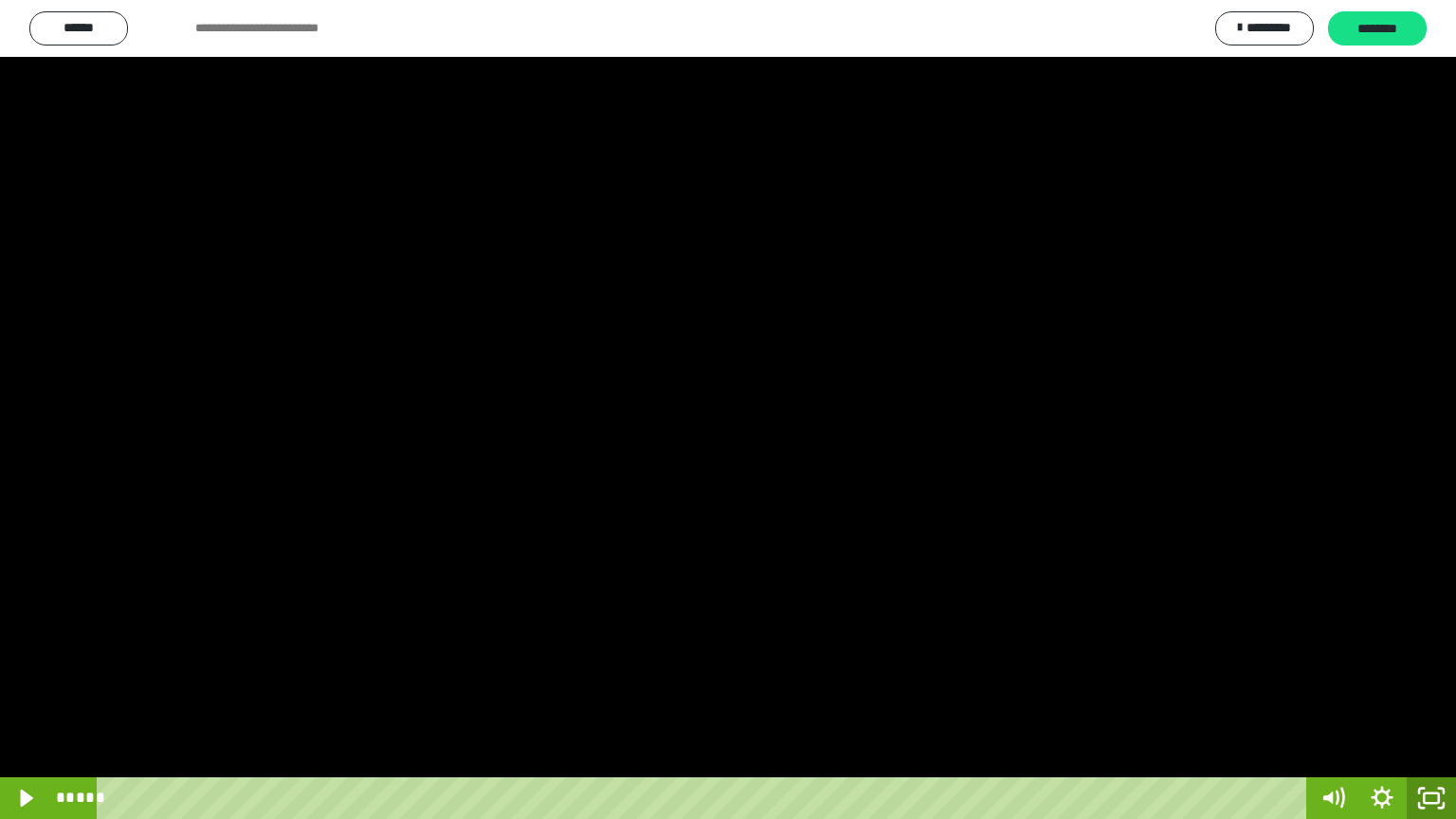 click 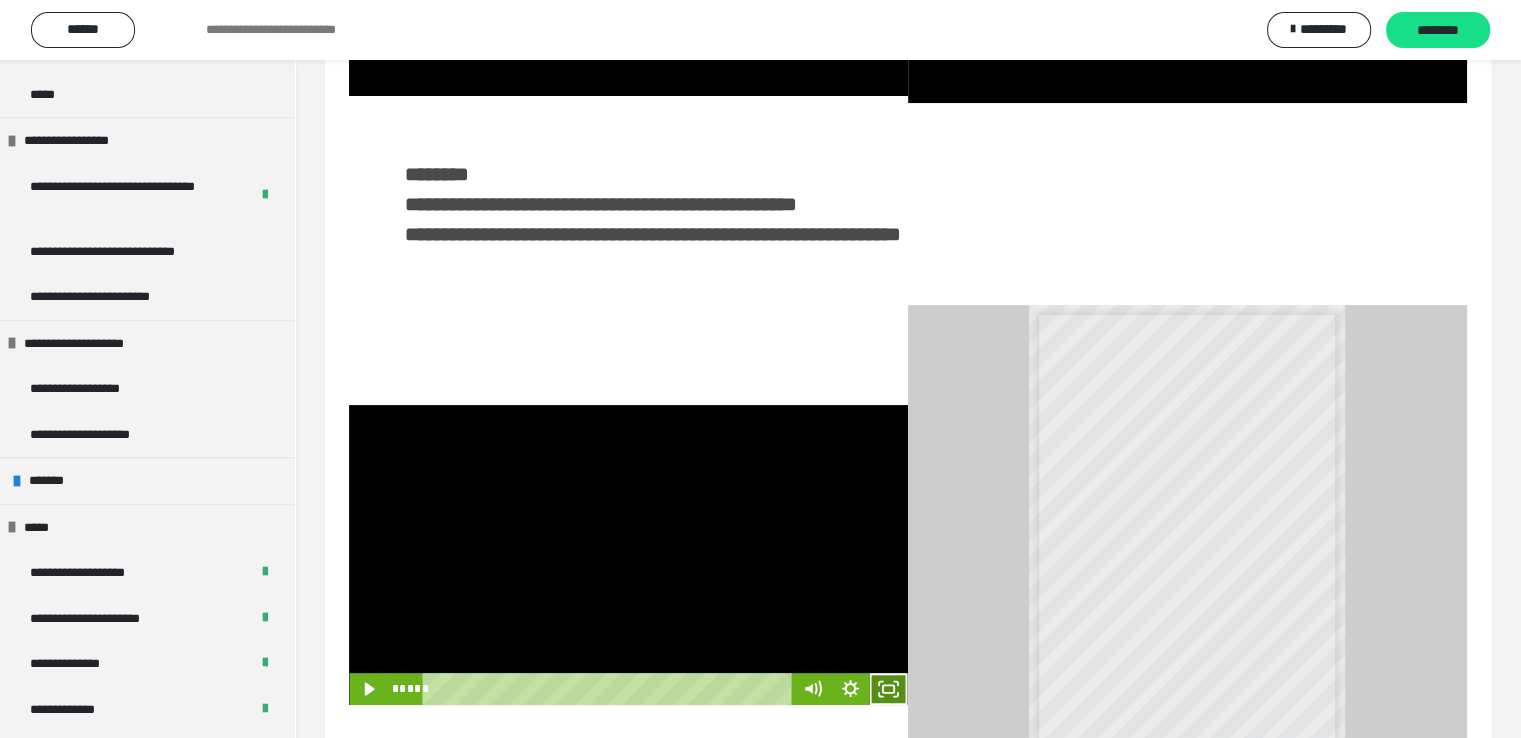 click 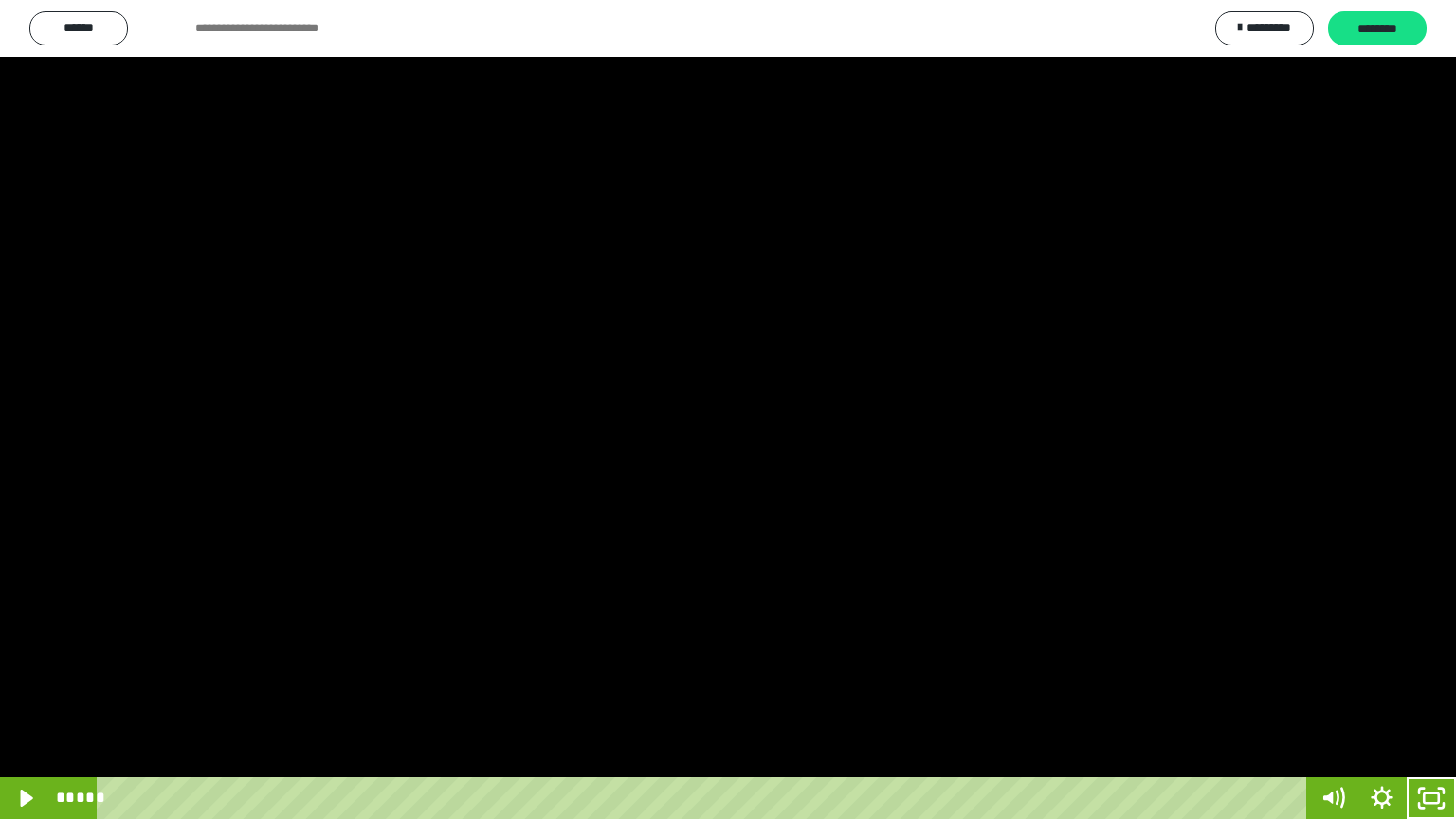 click at bounding box center [728, 410] 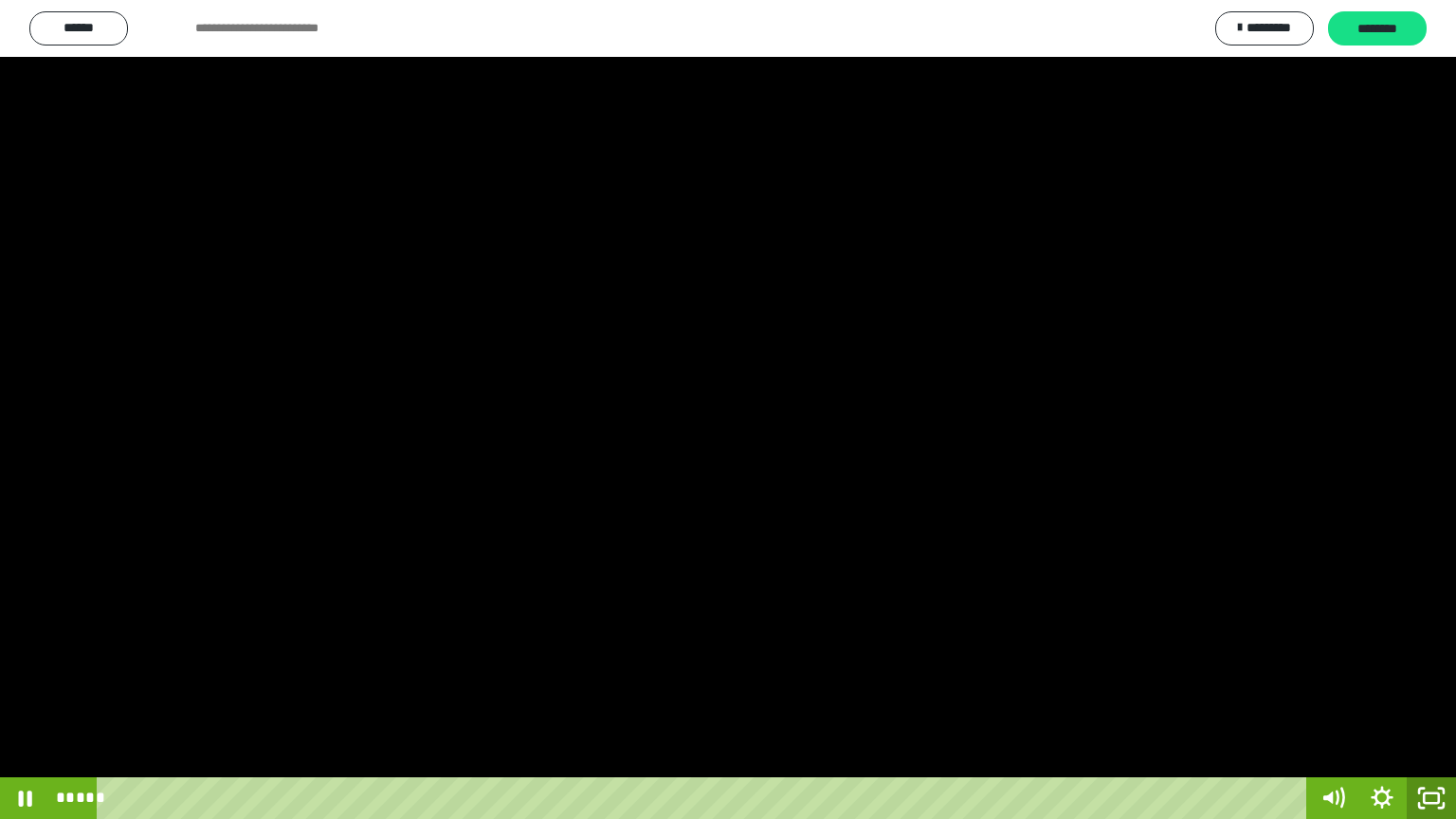 click 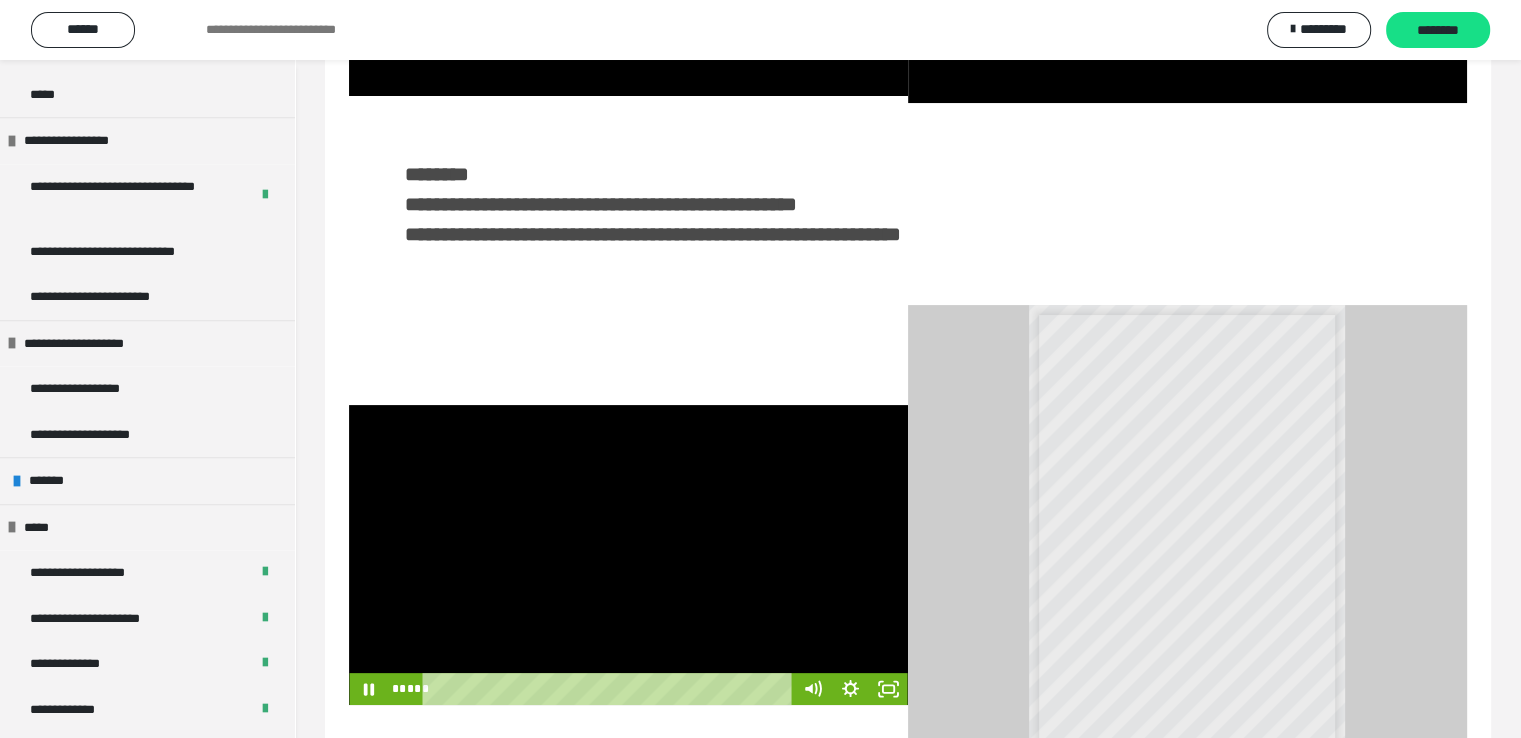 click at bounding box center [628, 555] 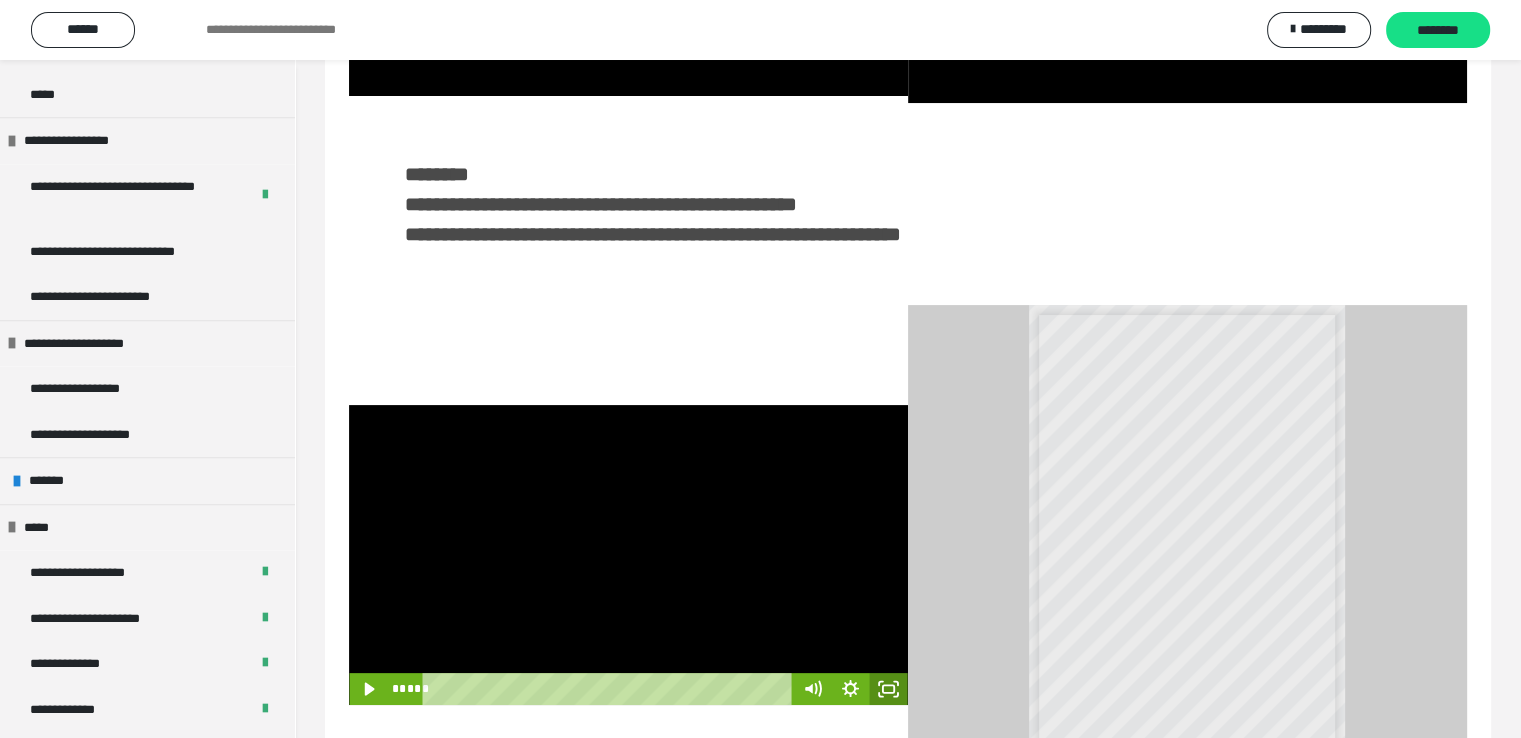 click 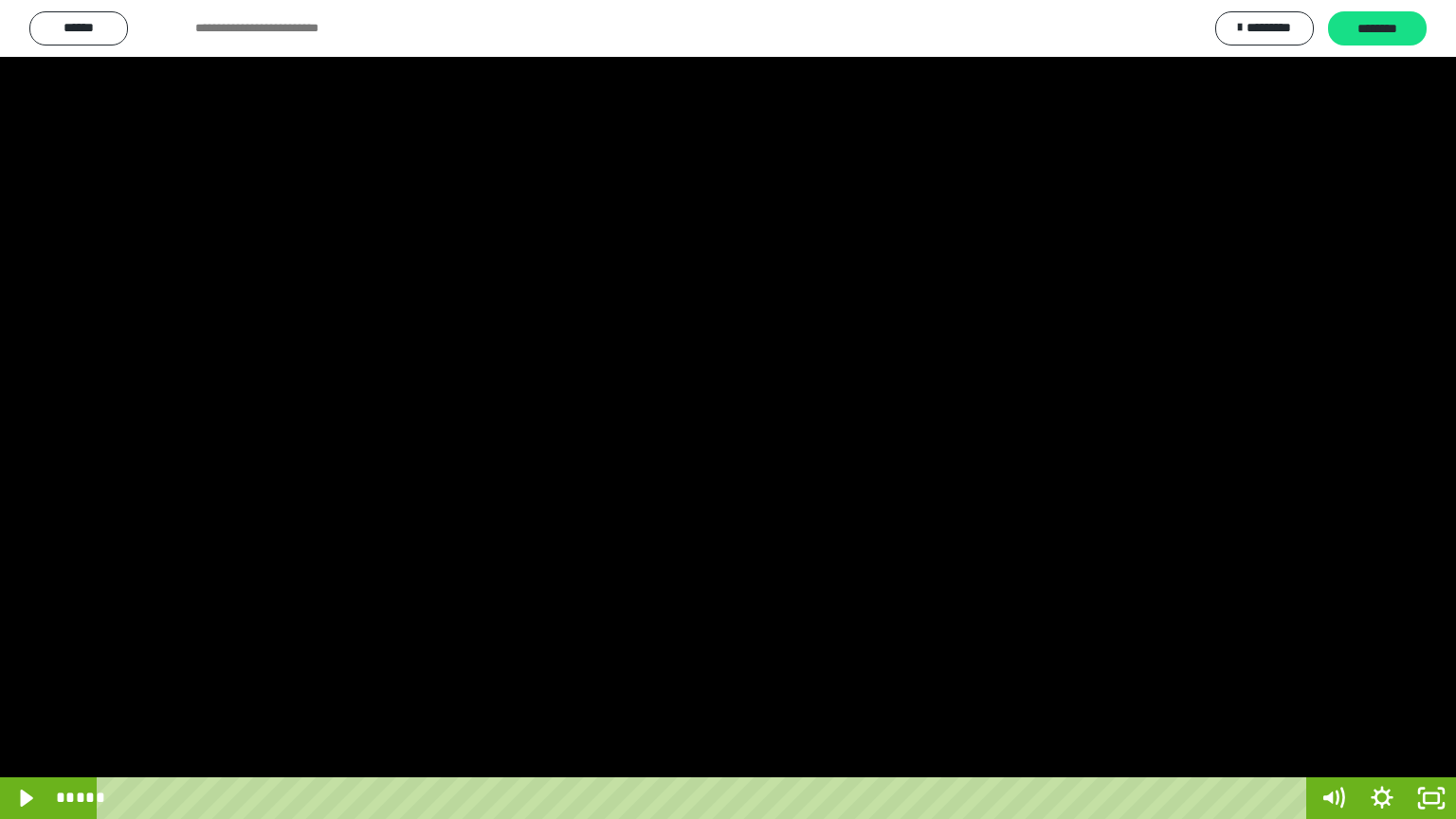 click at bounding box center (728, 410) 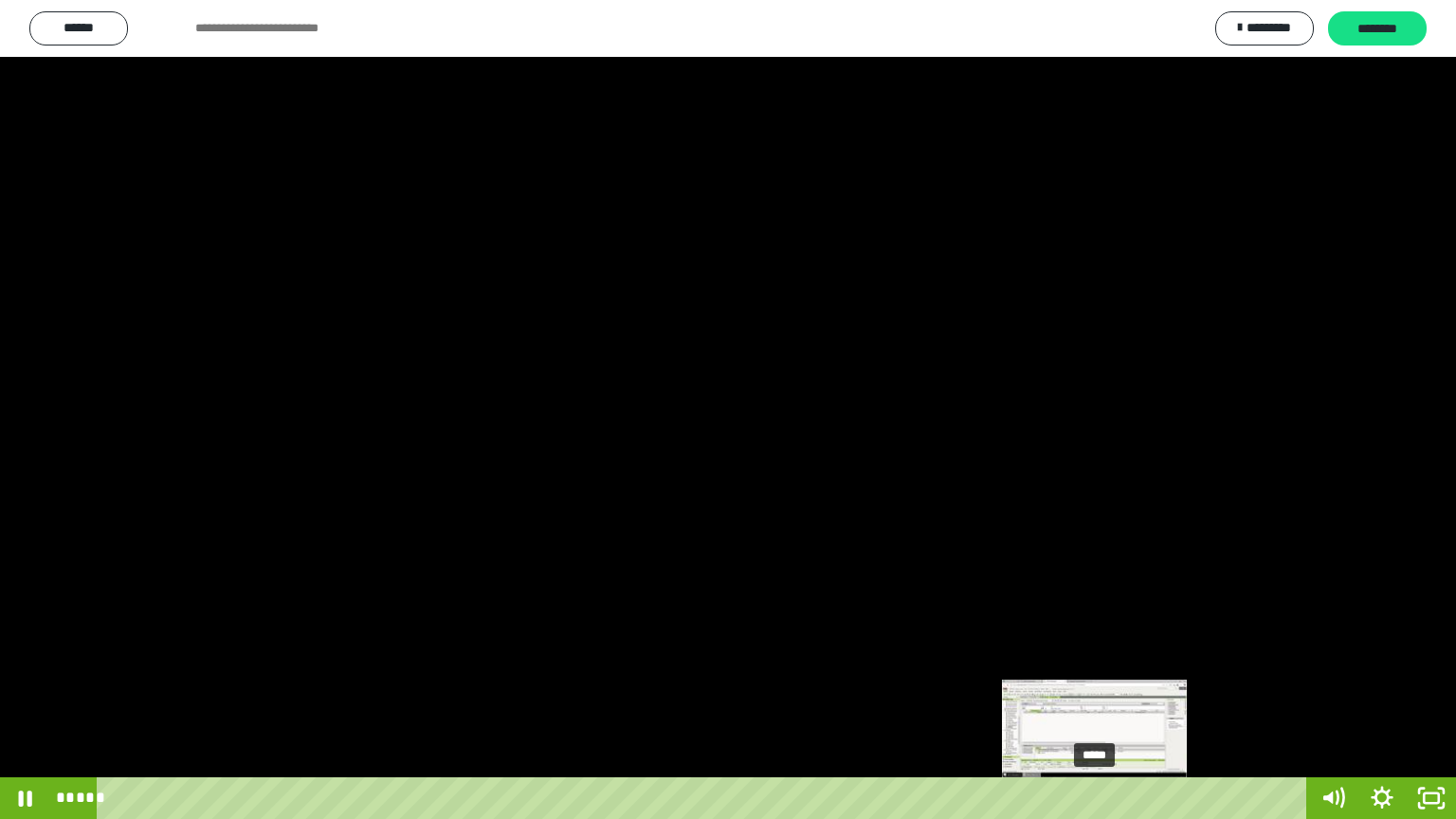 click on "*****" at bounding box center (705, 798) 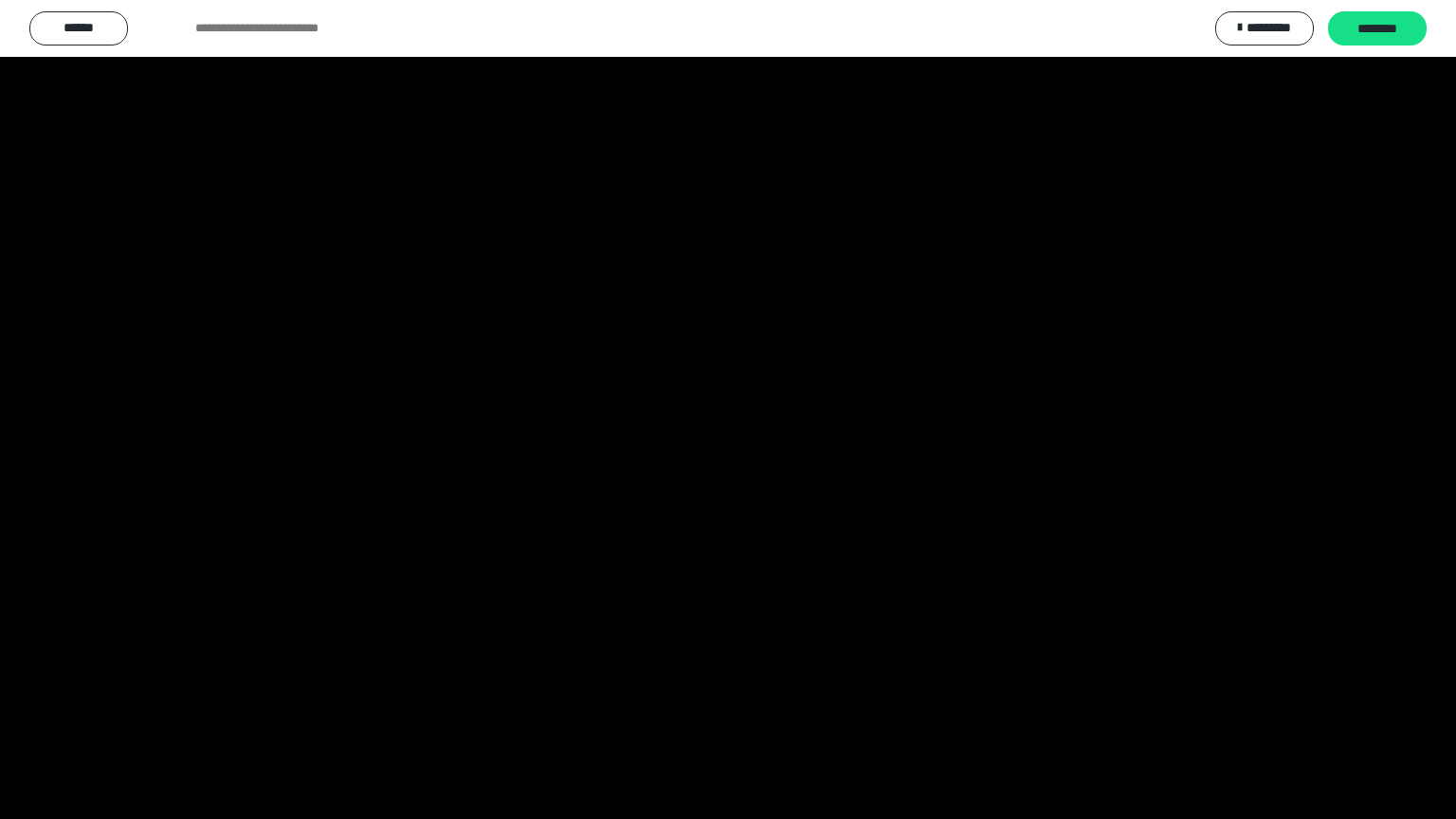 click at bounding box center [728, 410] 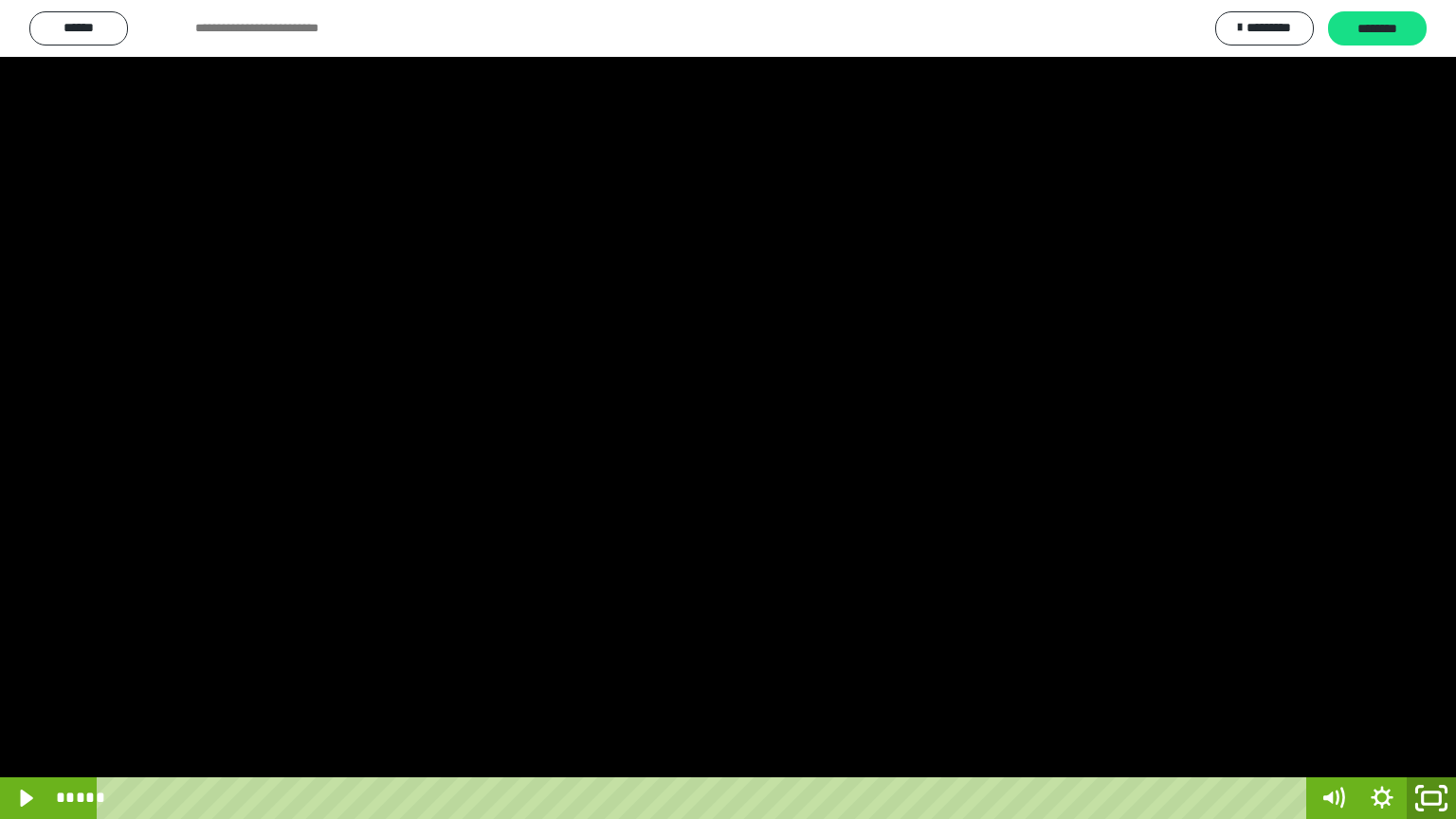 click 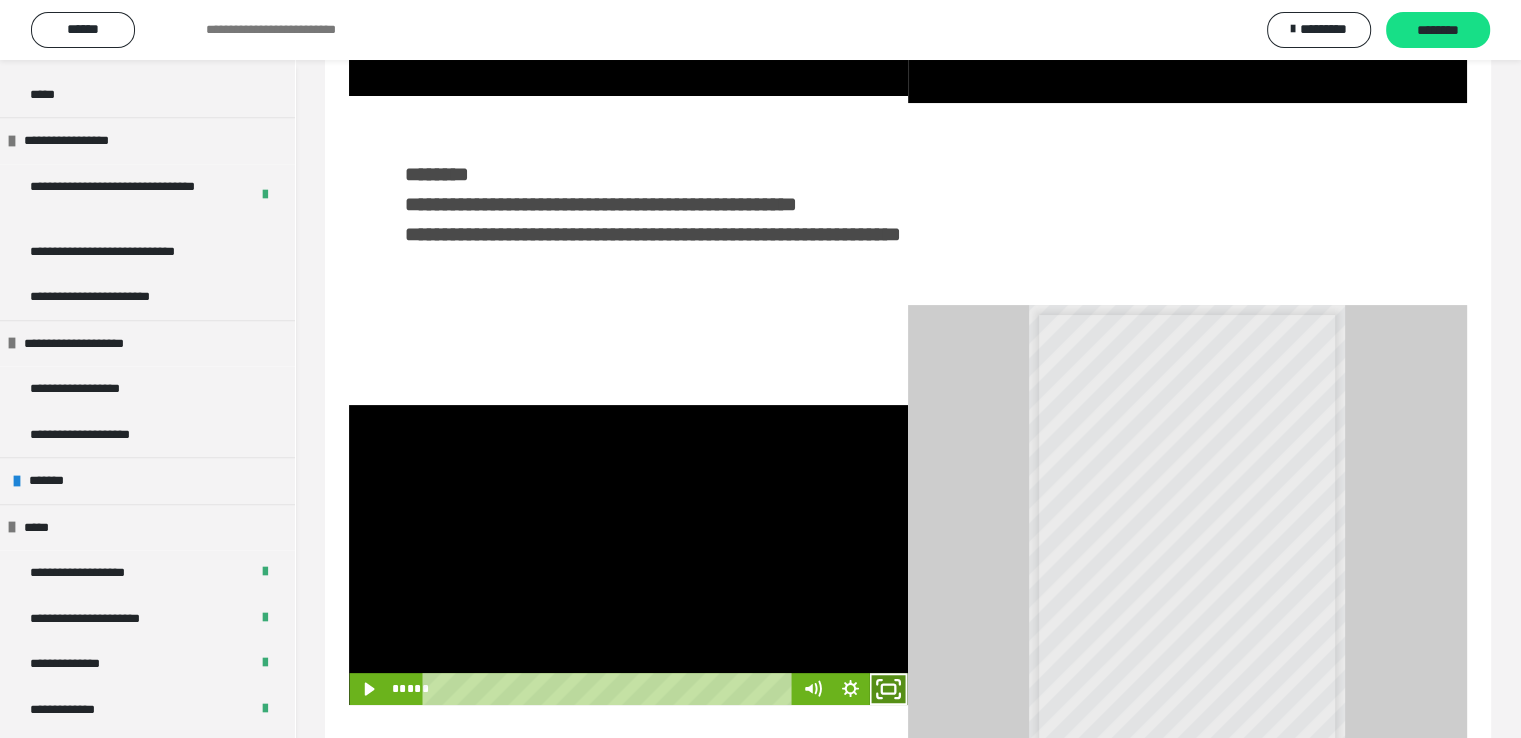 click 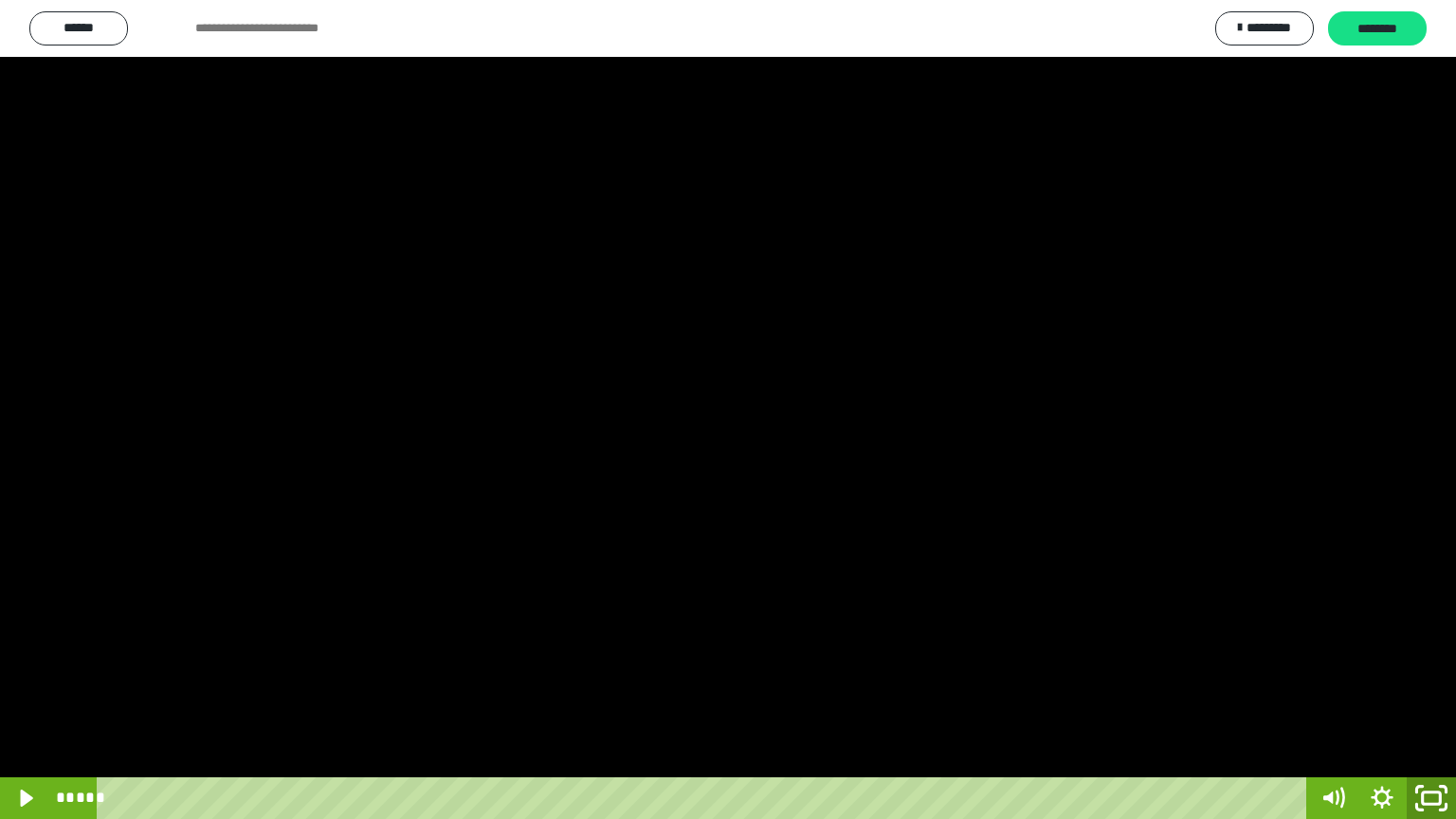 click 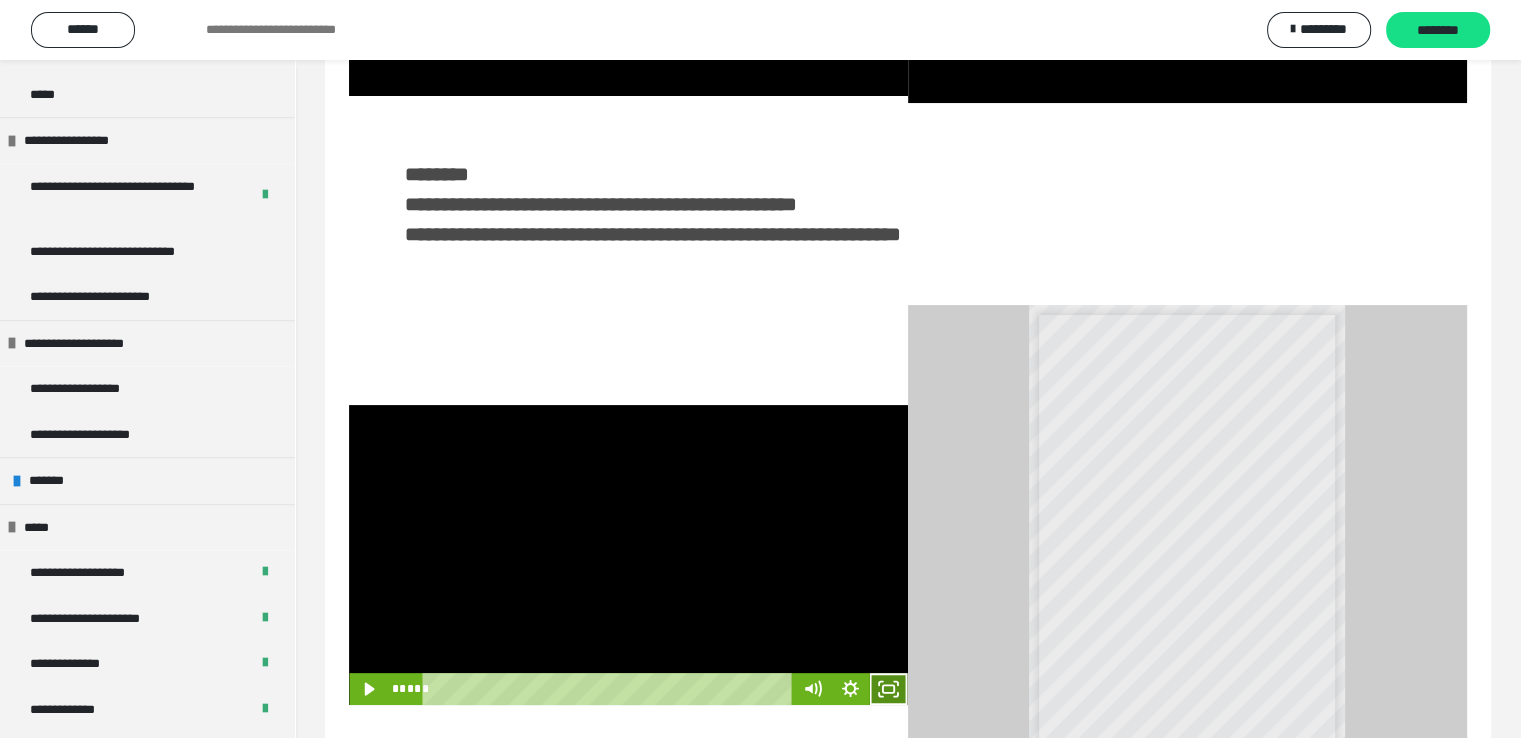 click 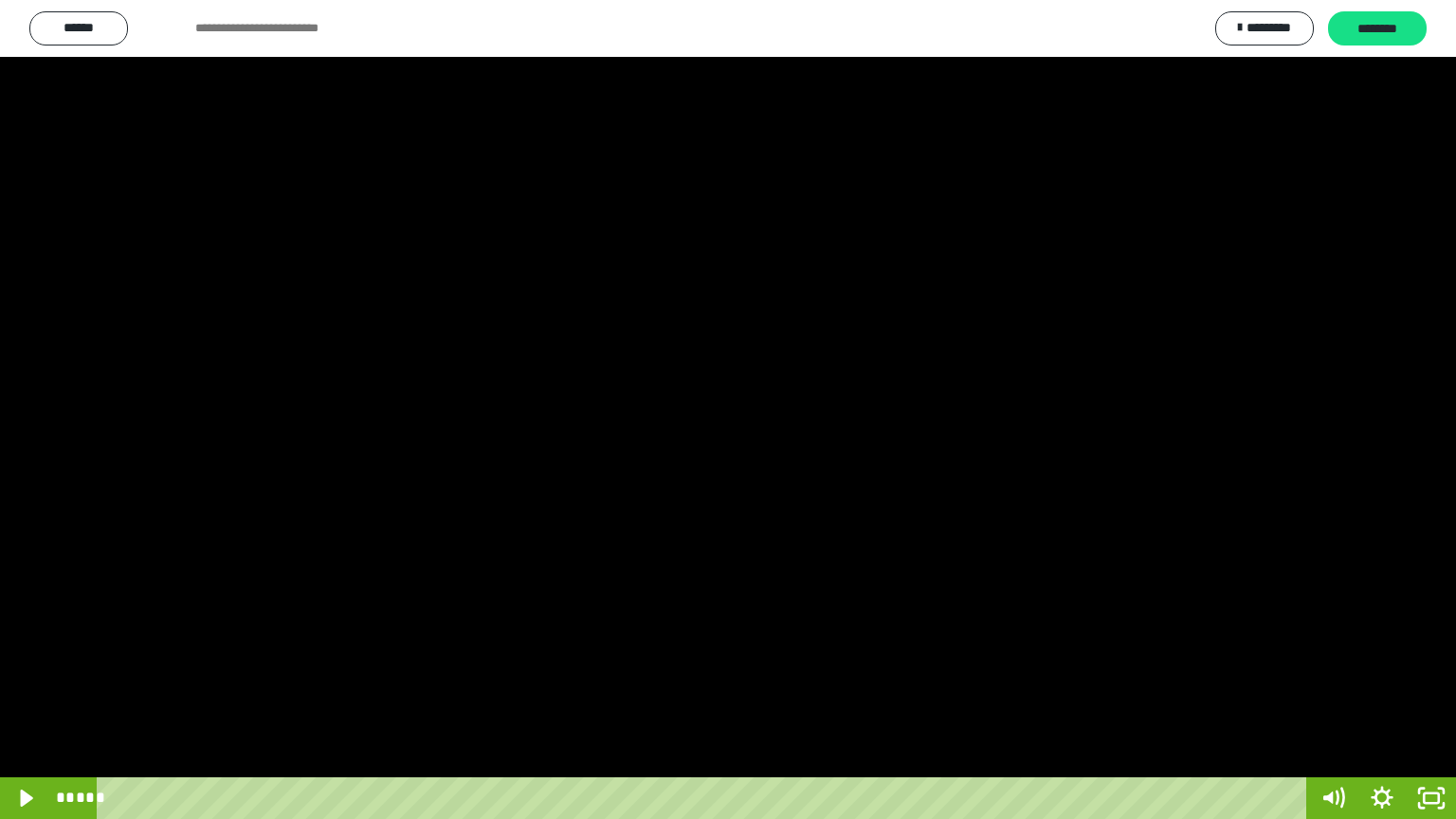 click at bounding box center (728, 410) 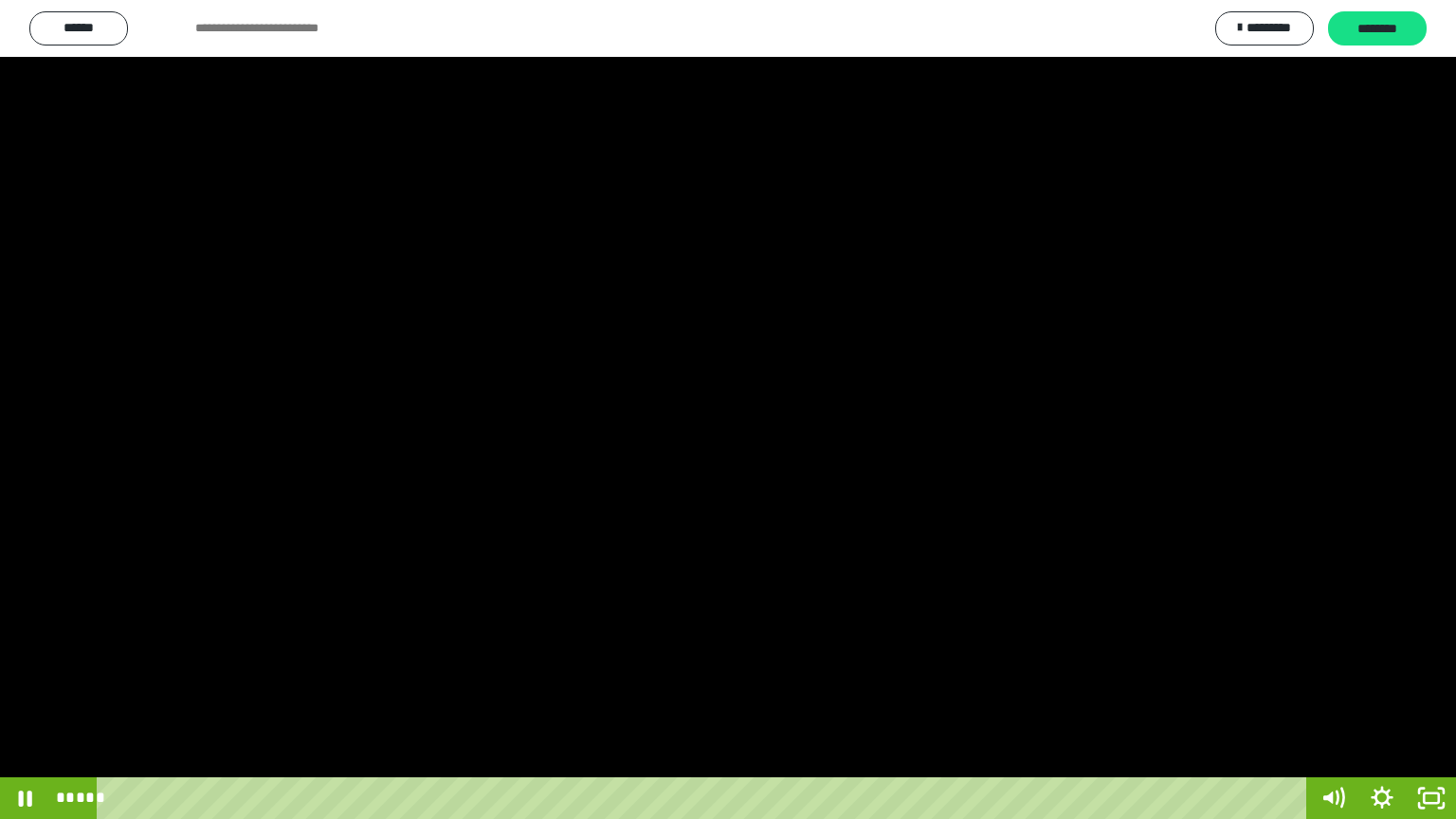 click at bounding box center [728, 410] 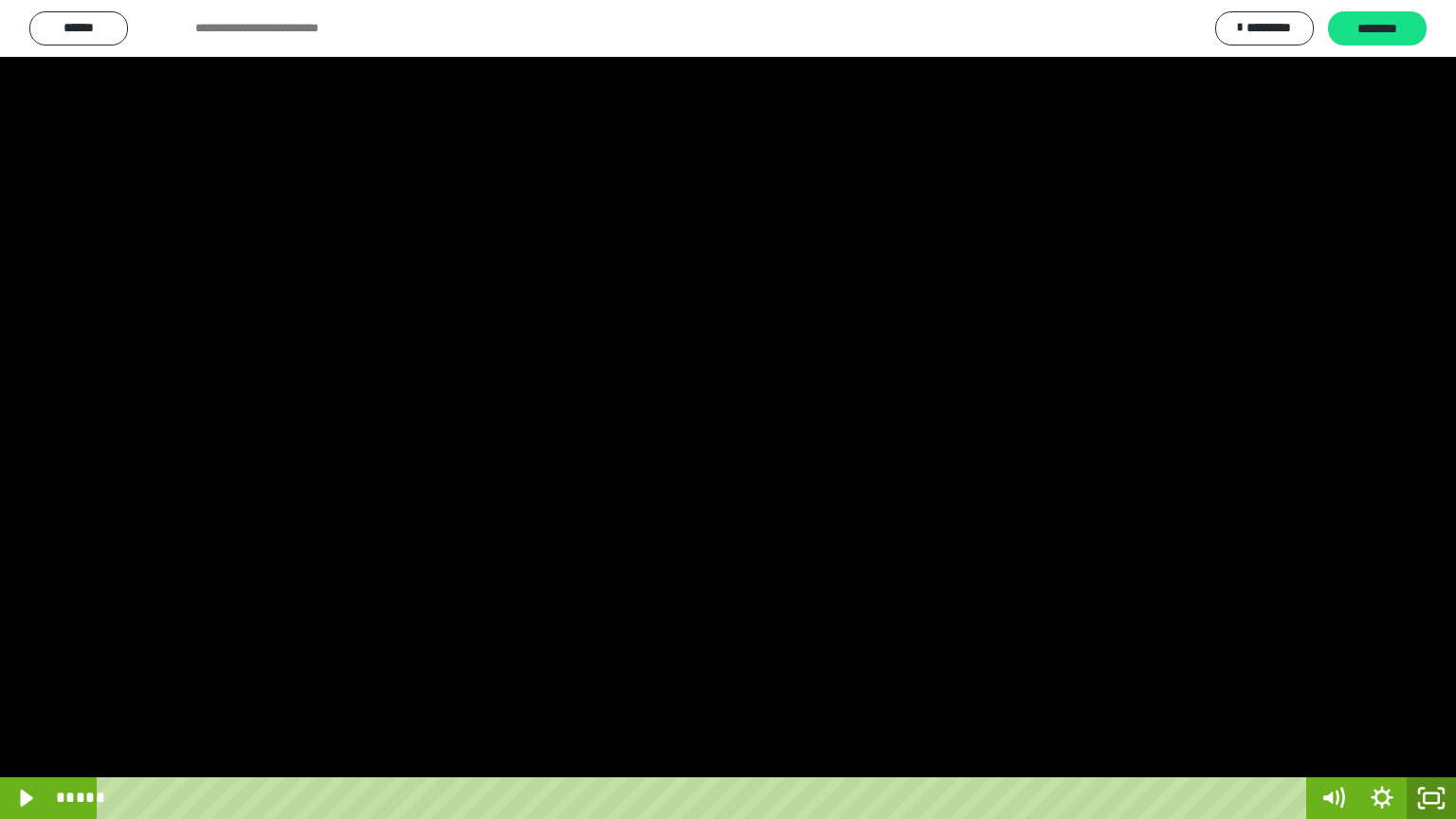 click 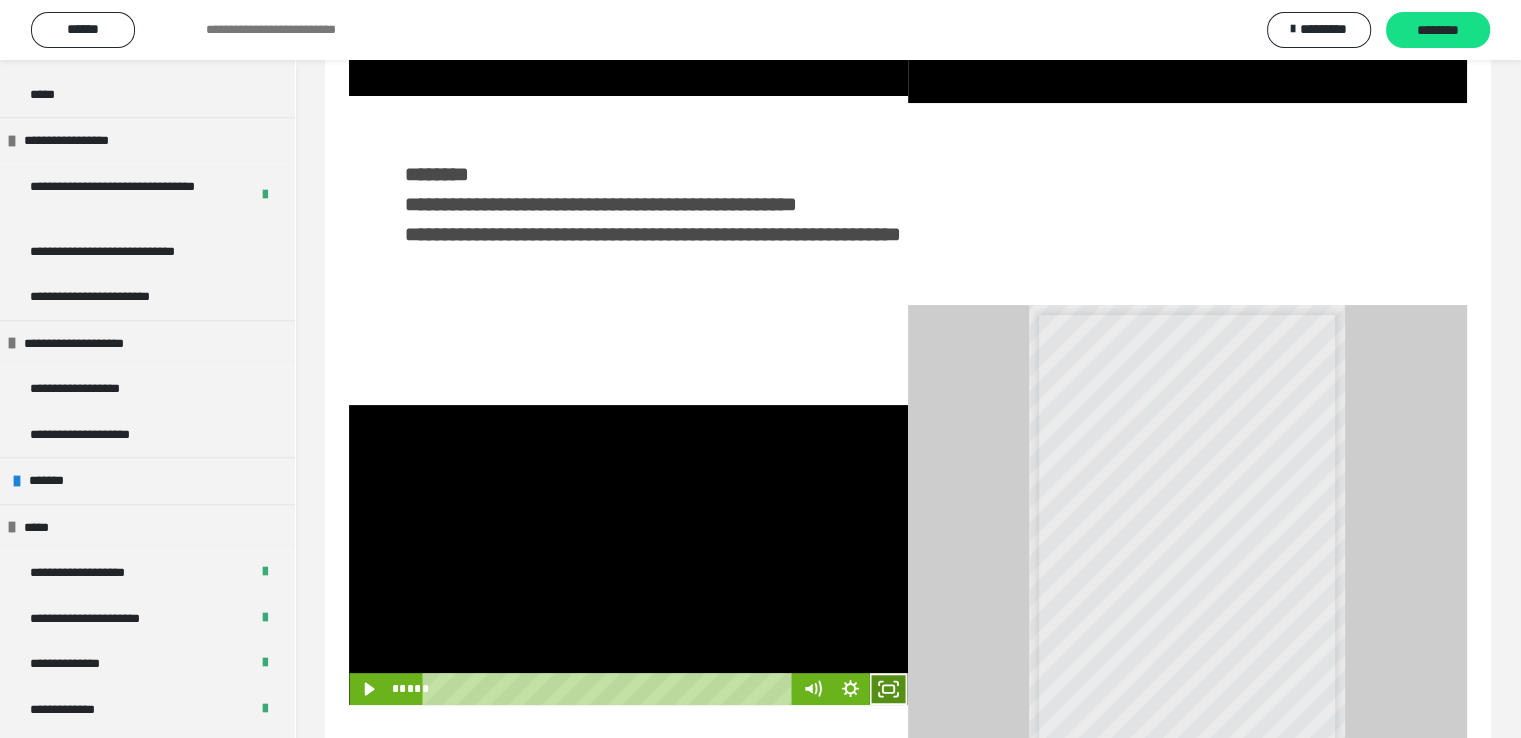 click 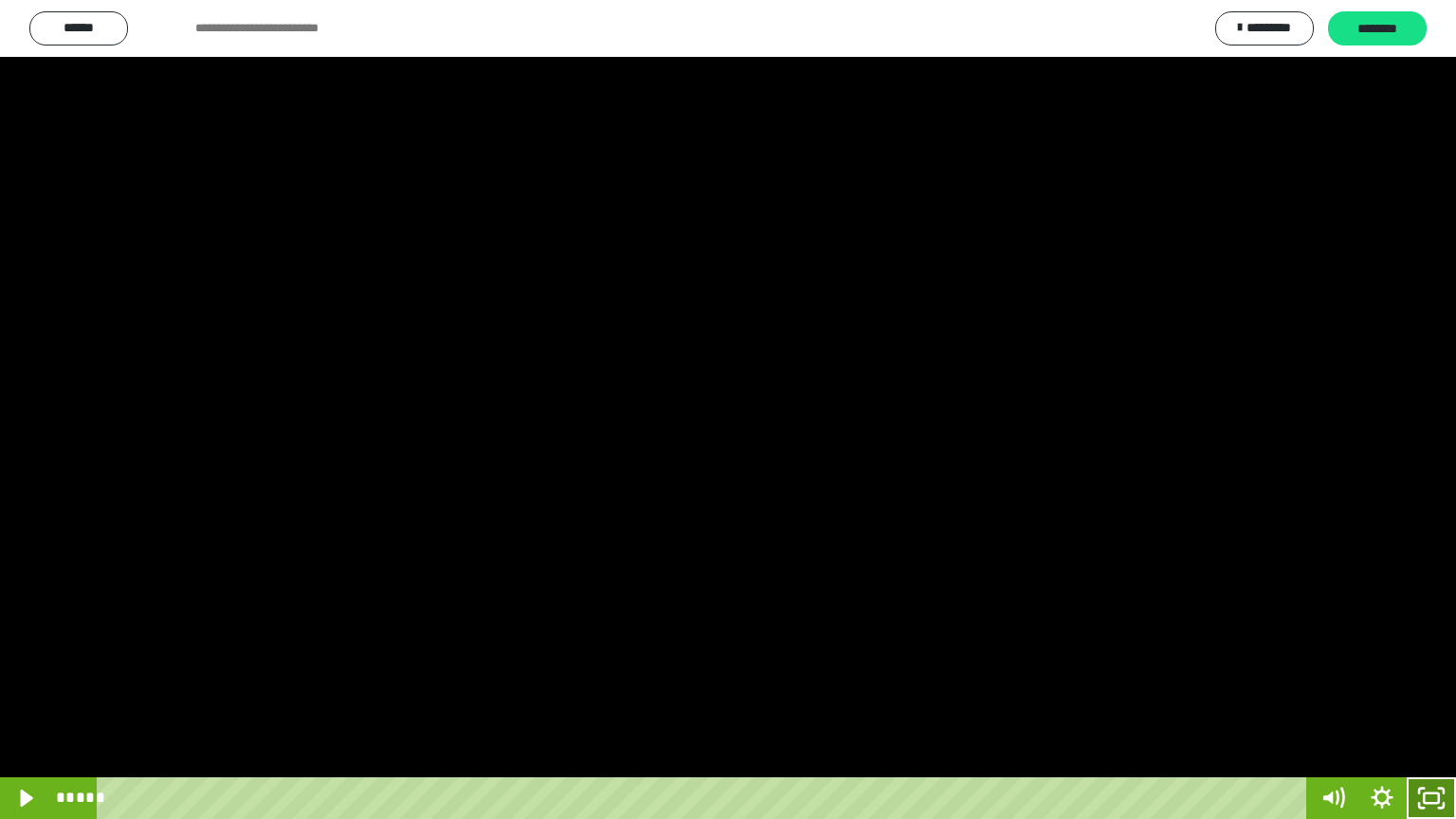 click 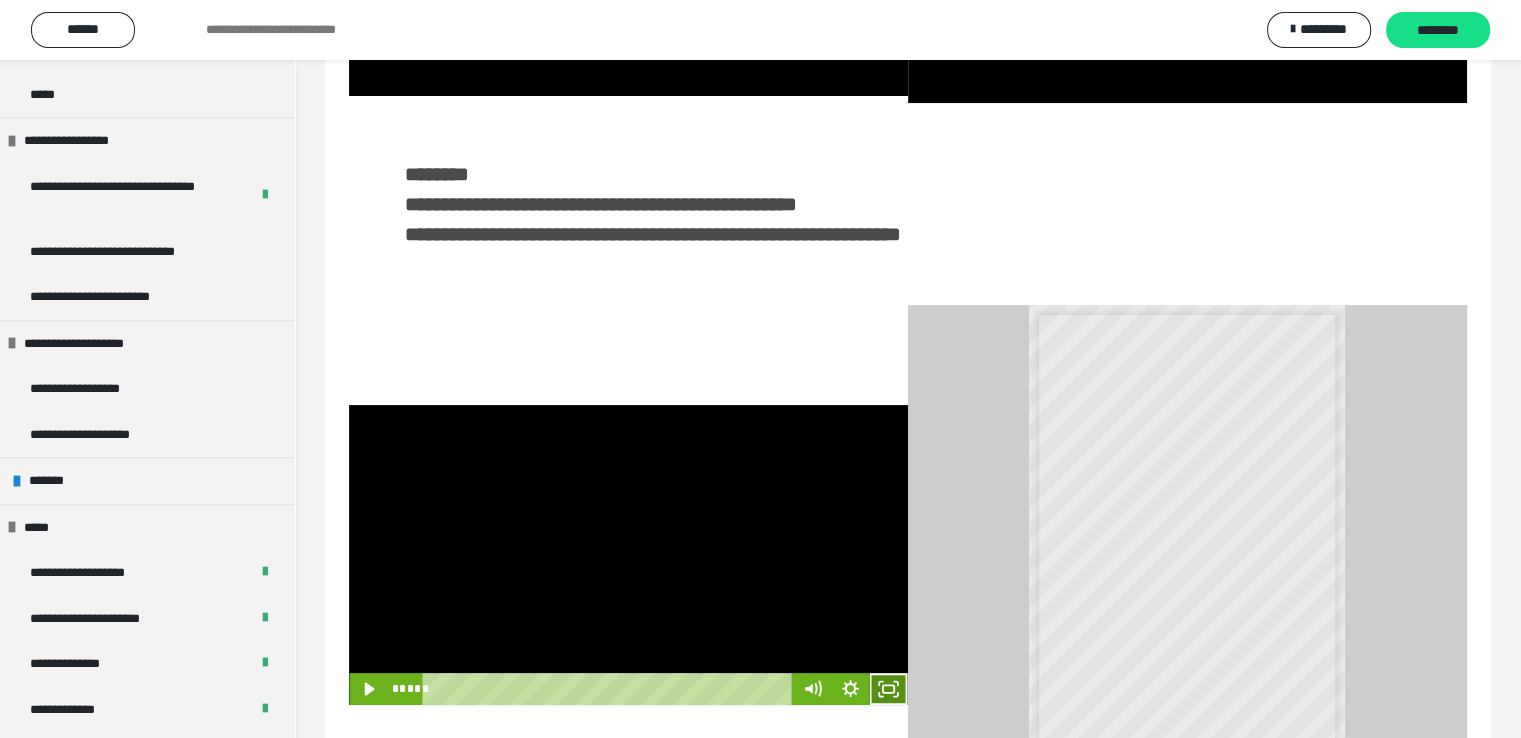 click 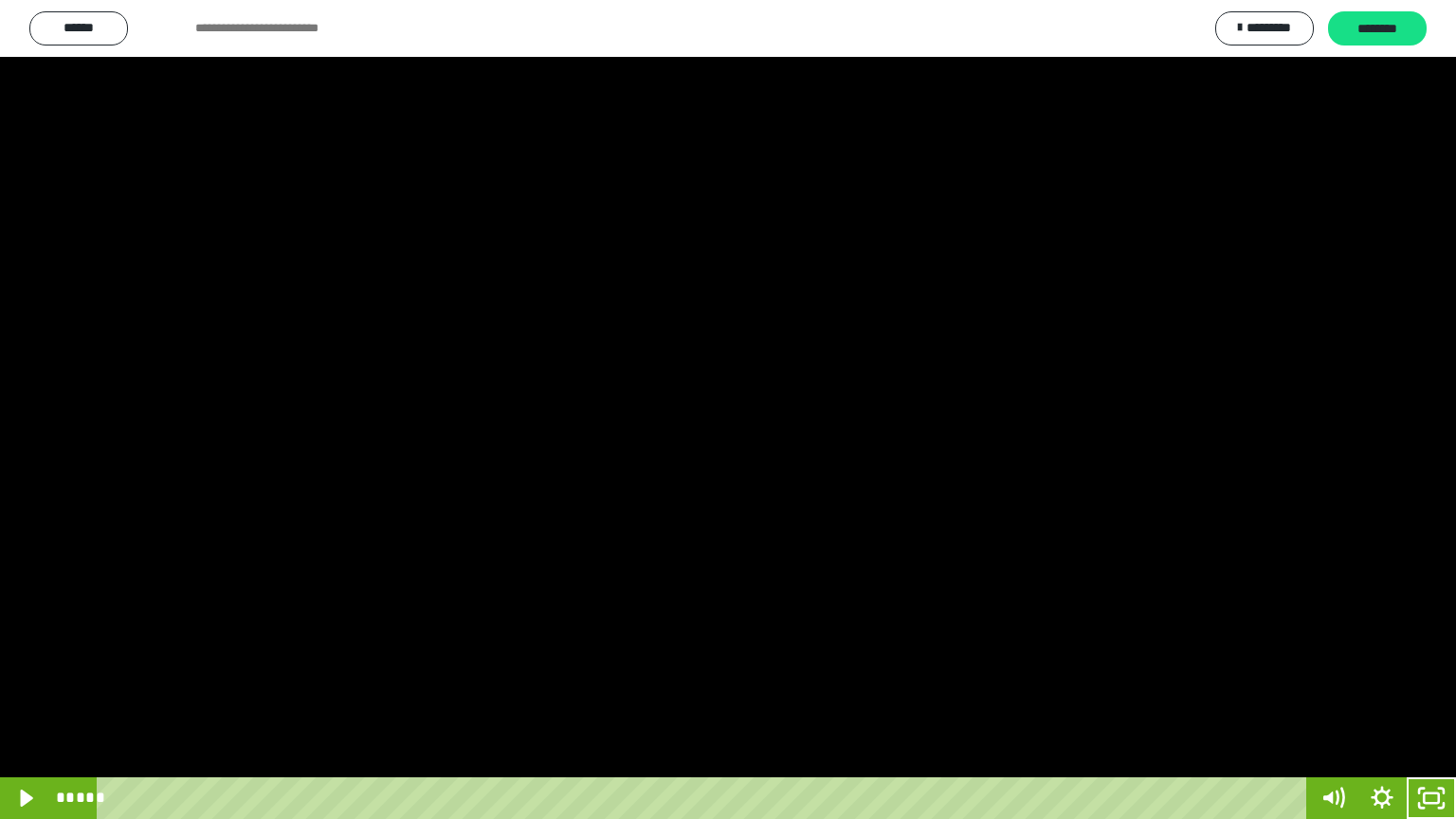 click at bounding box center (728, 410) 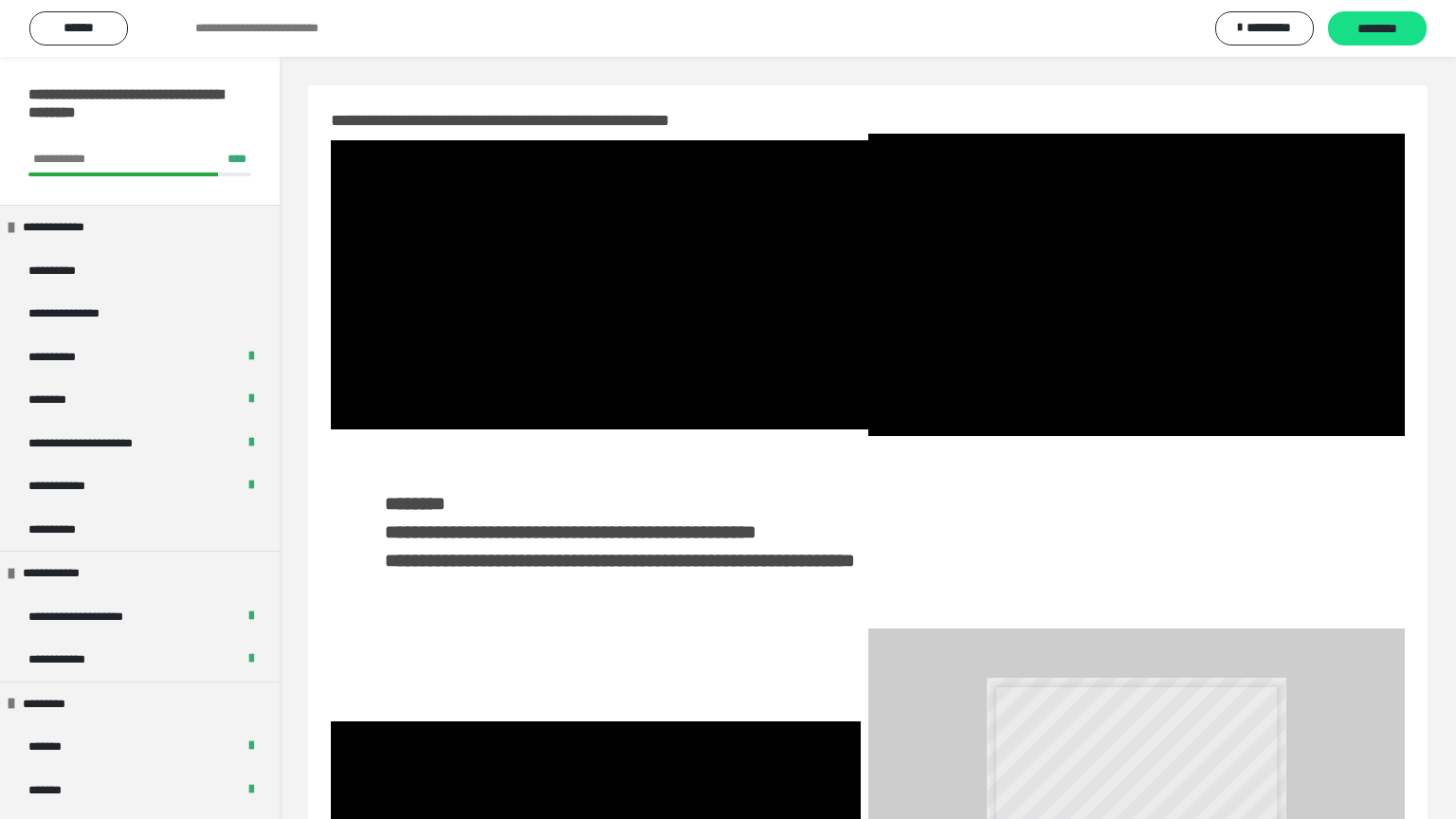scroll, scrollTop: 334, scrollLeft: 0, axis: vertical 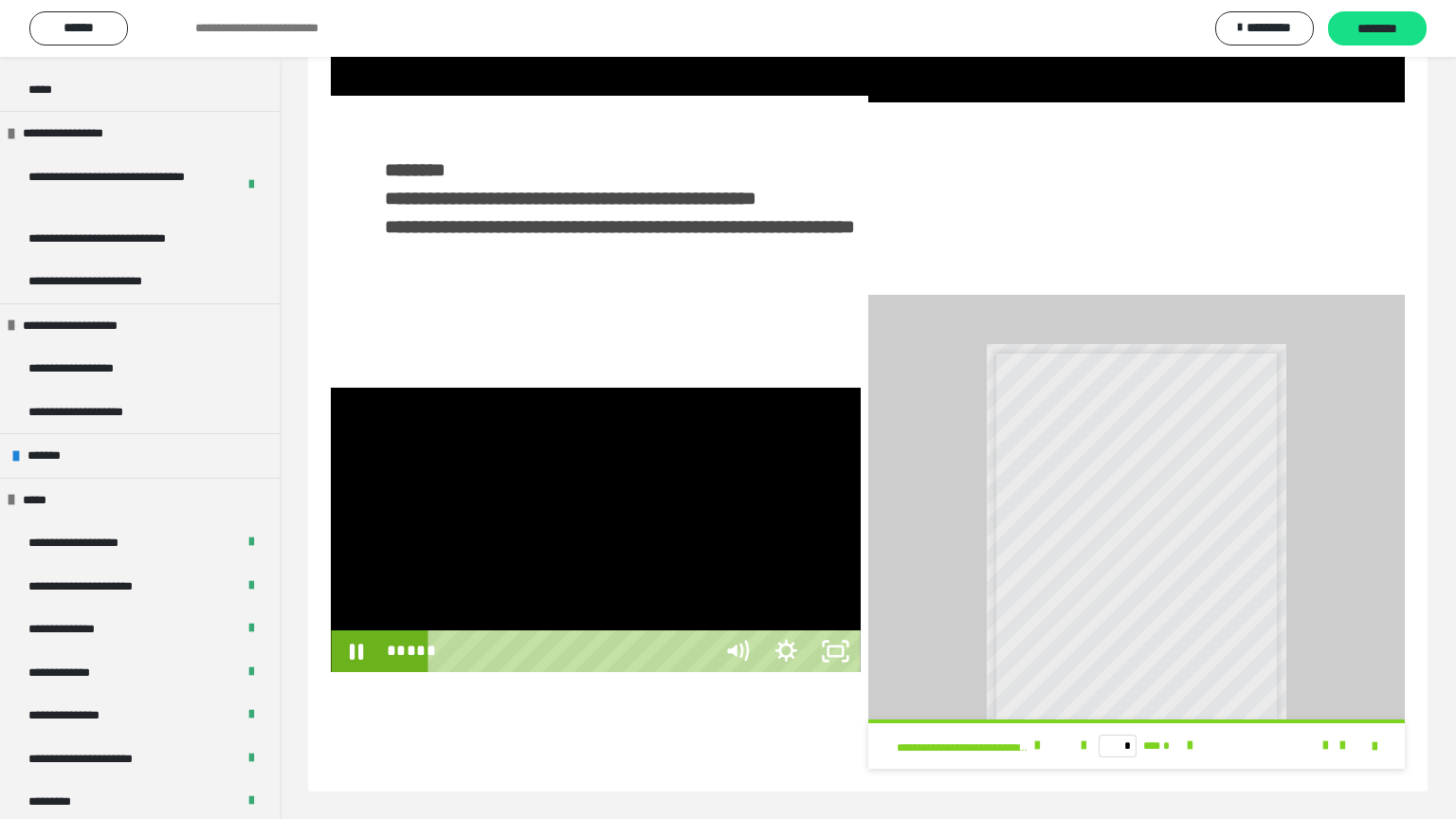 click at bounding box center (595, 530) 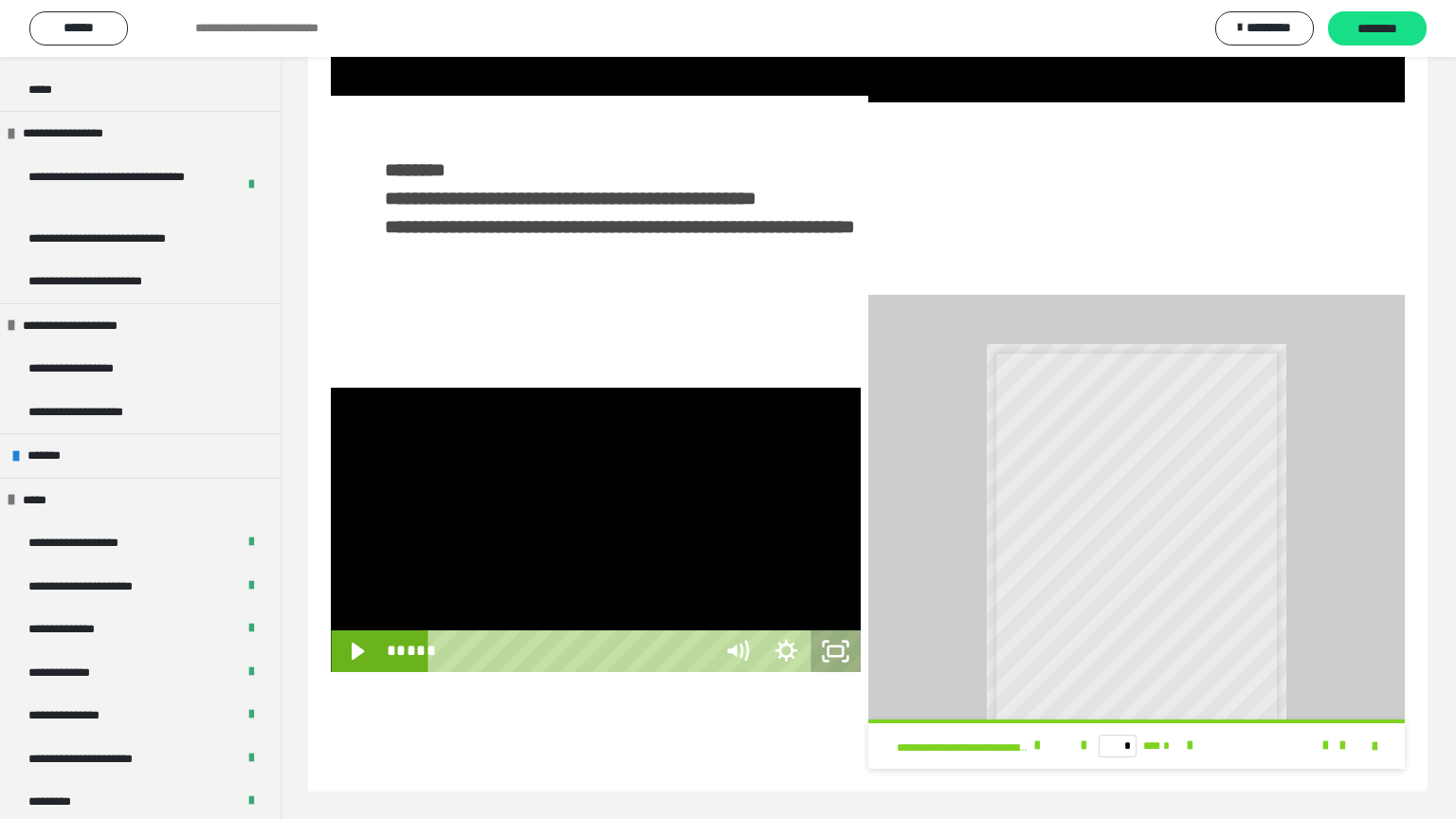 click 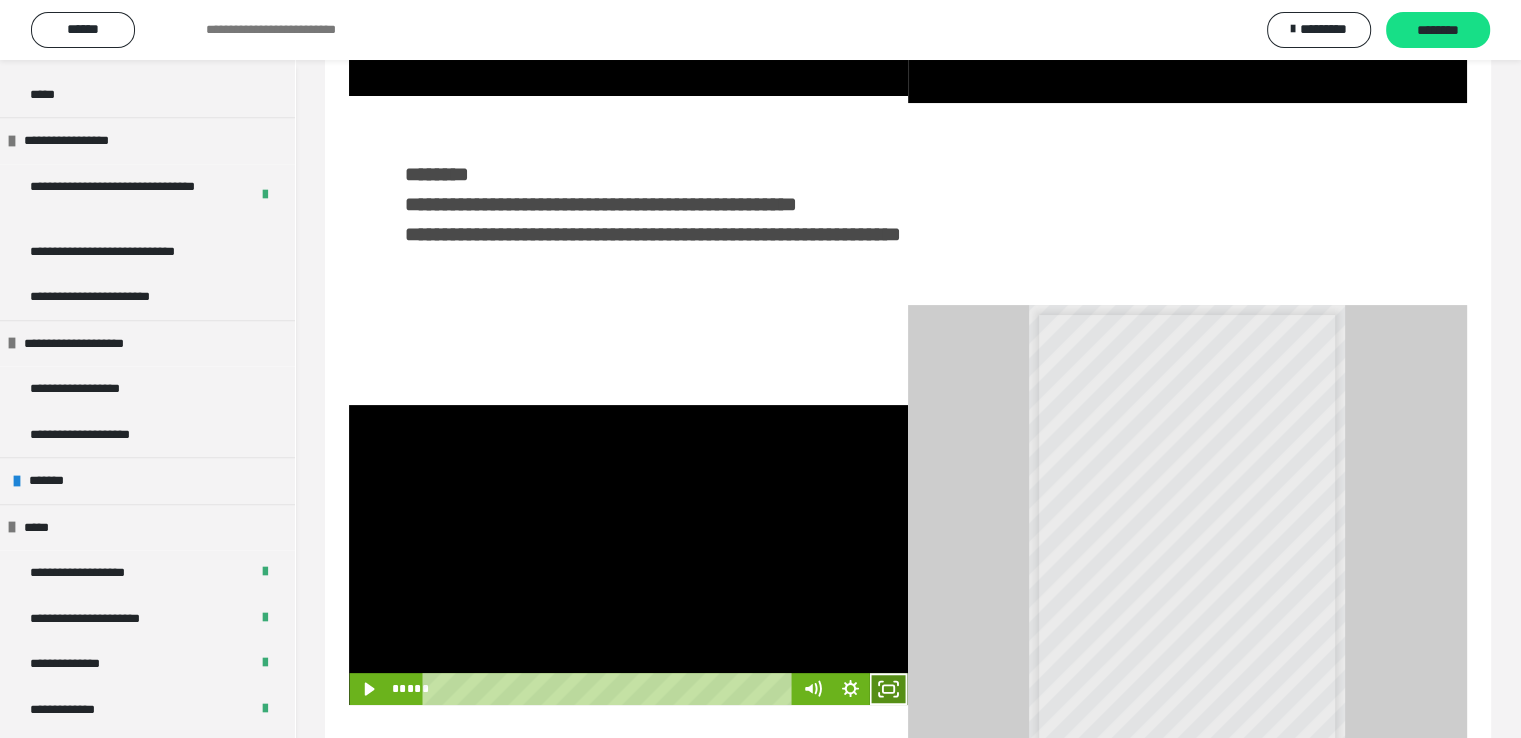 click 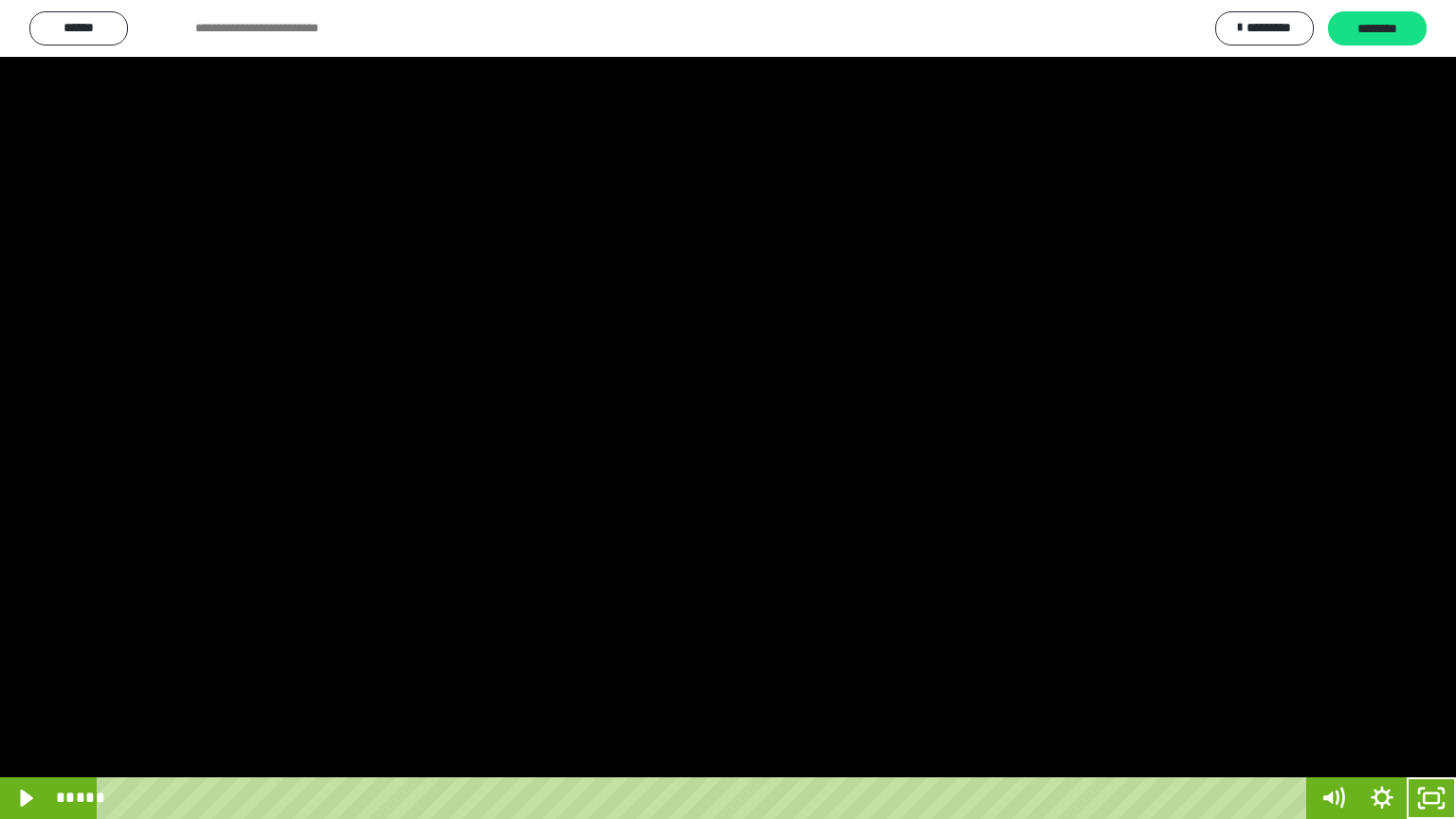 click at bounding box center (728, 410) 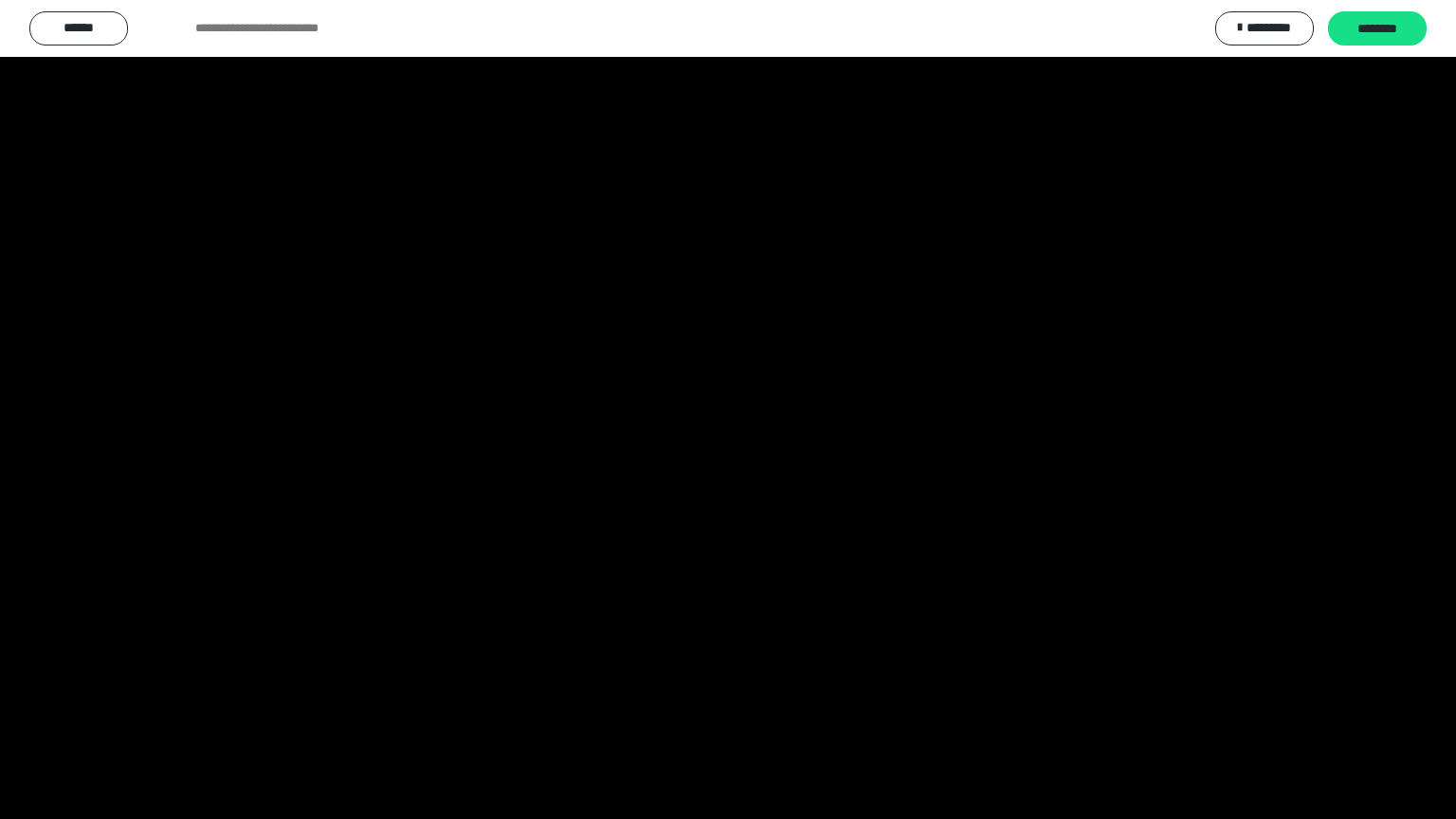 click at bounding box center [728, 410] 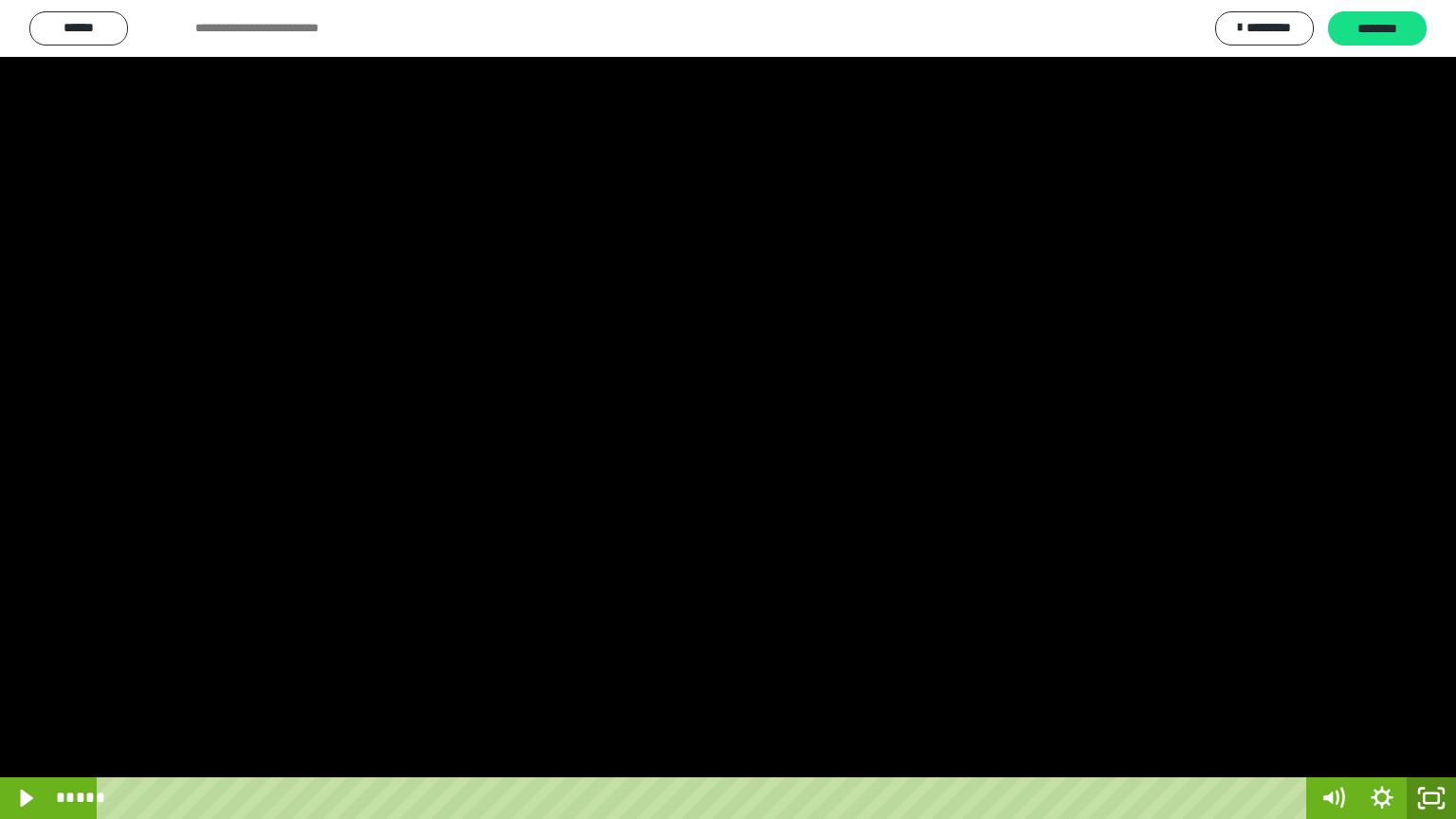 click 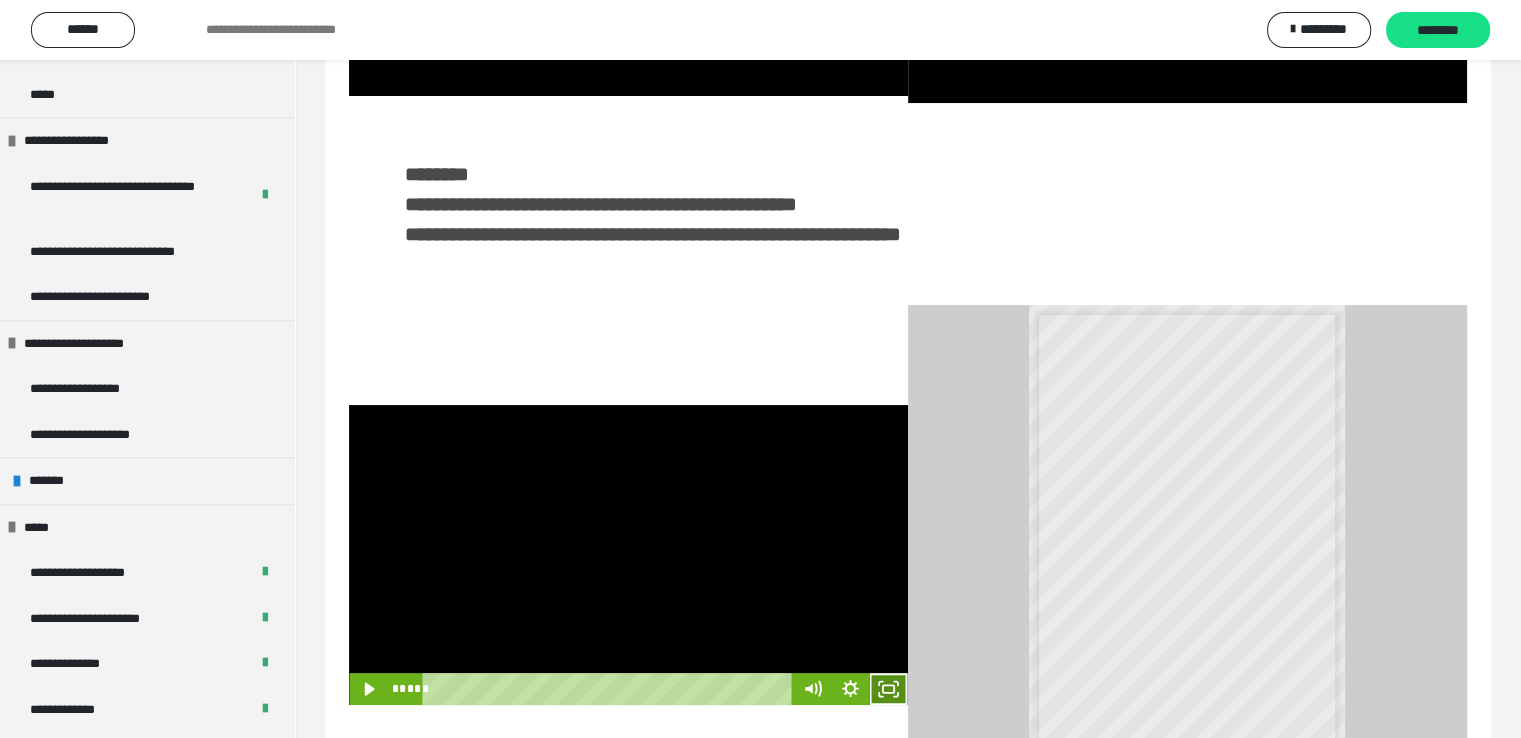 click 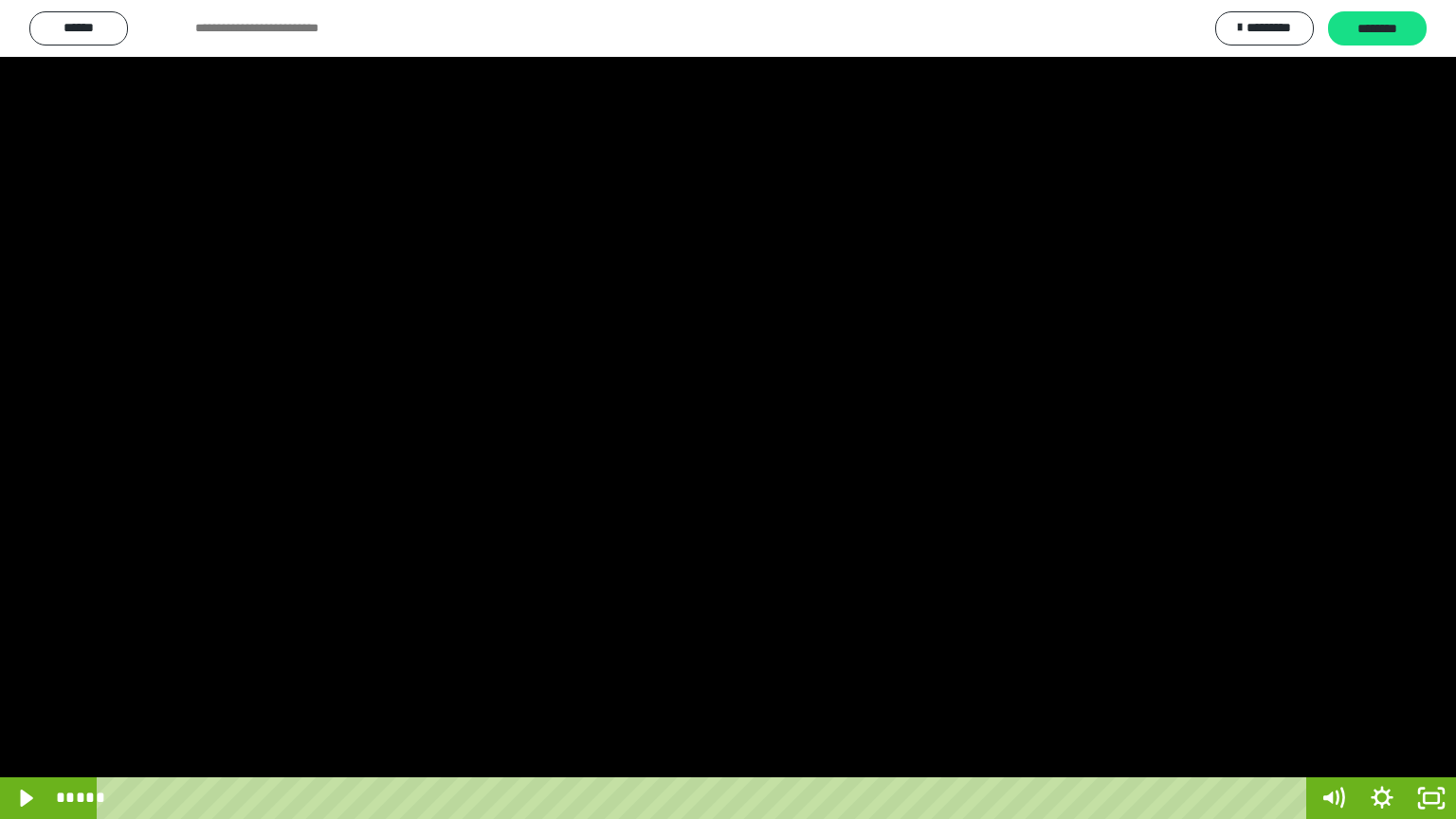 click at bounding box center [728, 410] 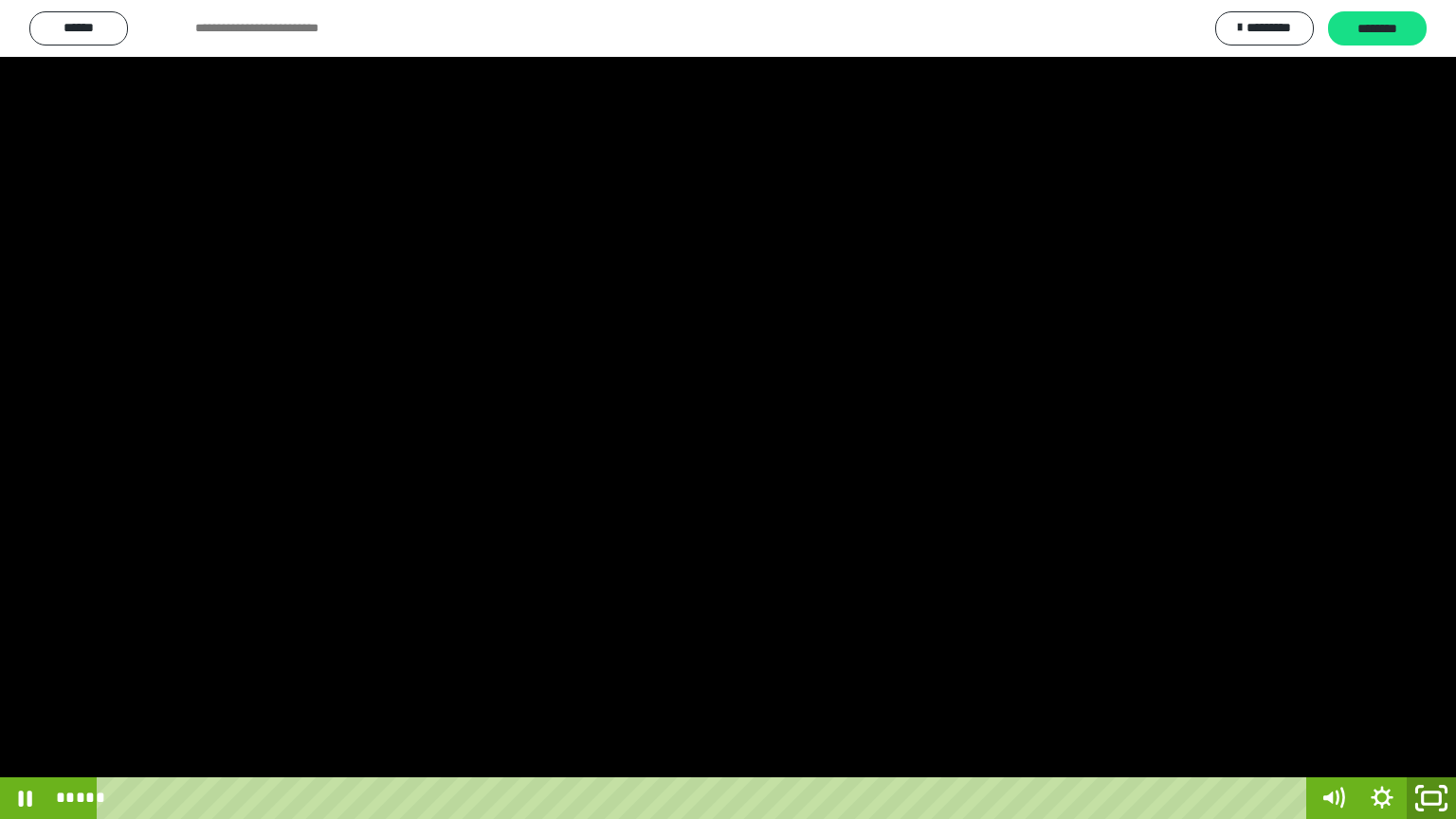 click 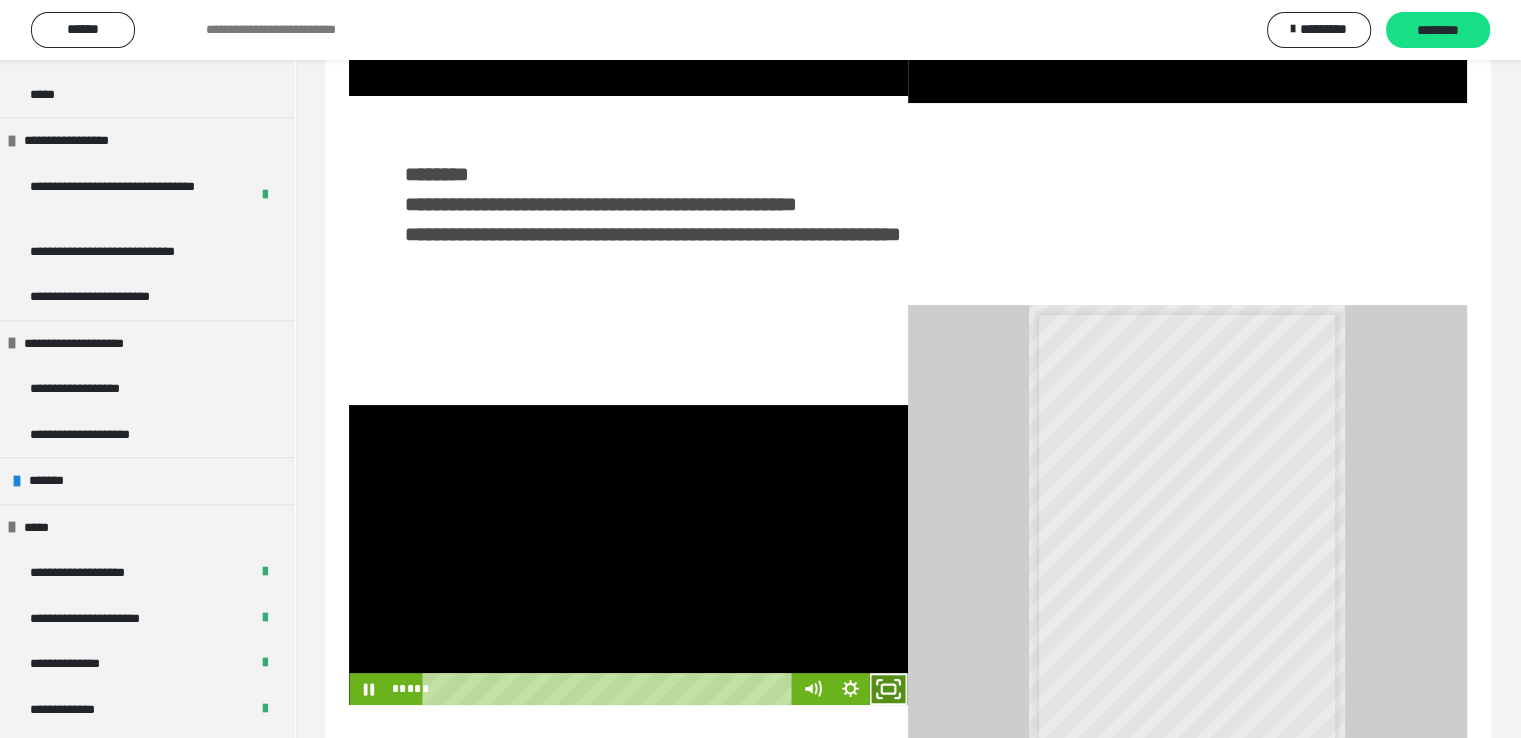 click 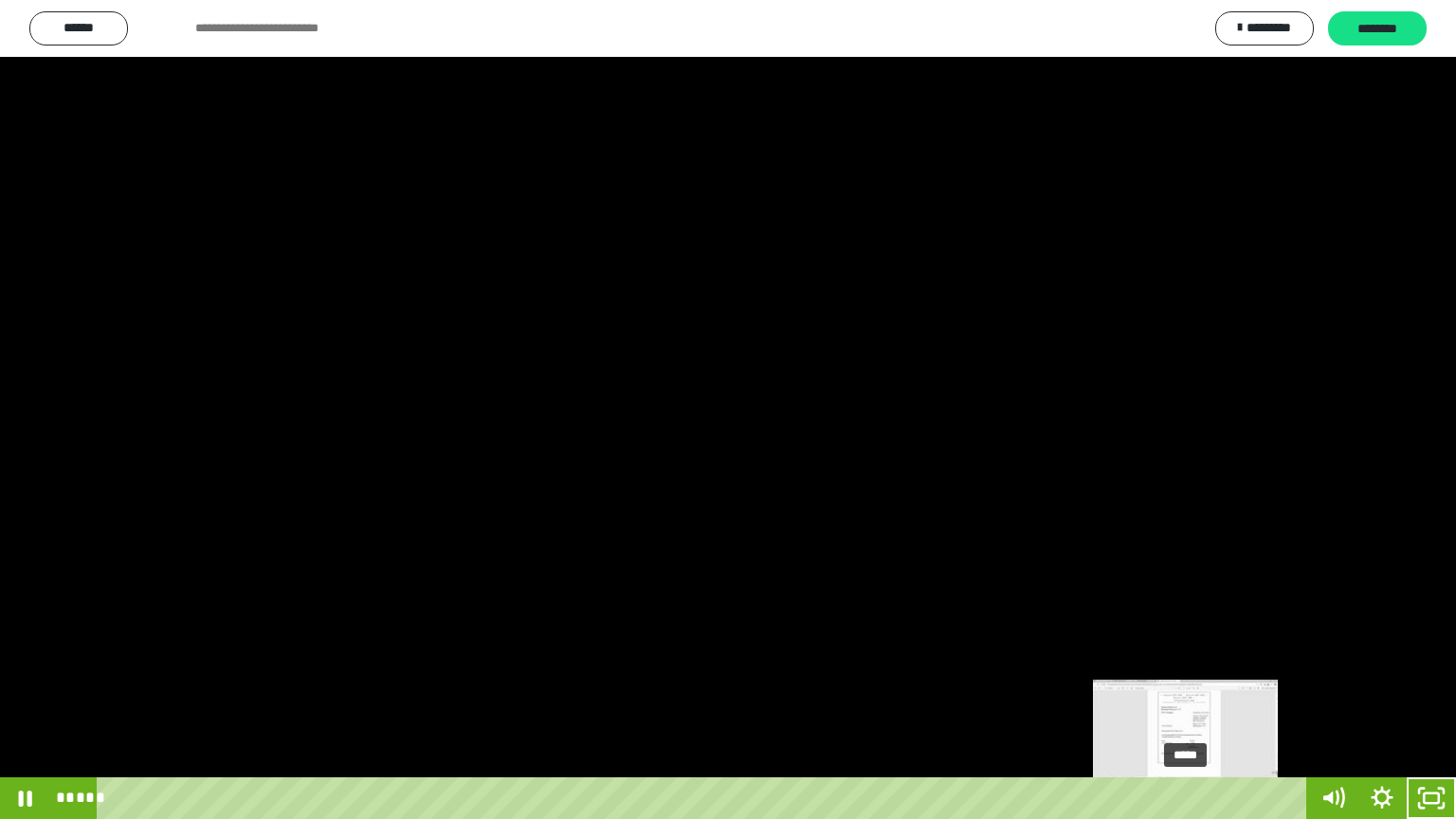click on "*****" at bounding box center [705, 798] 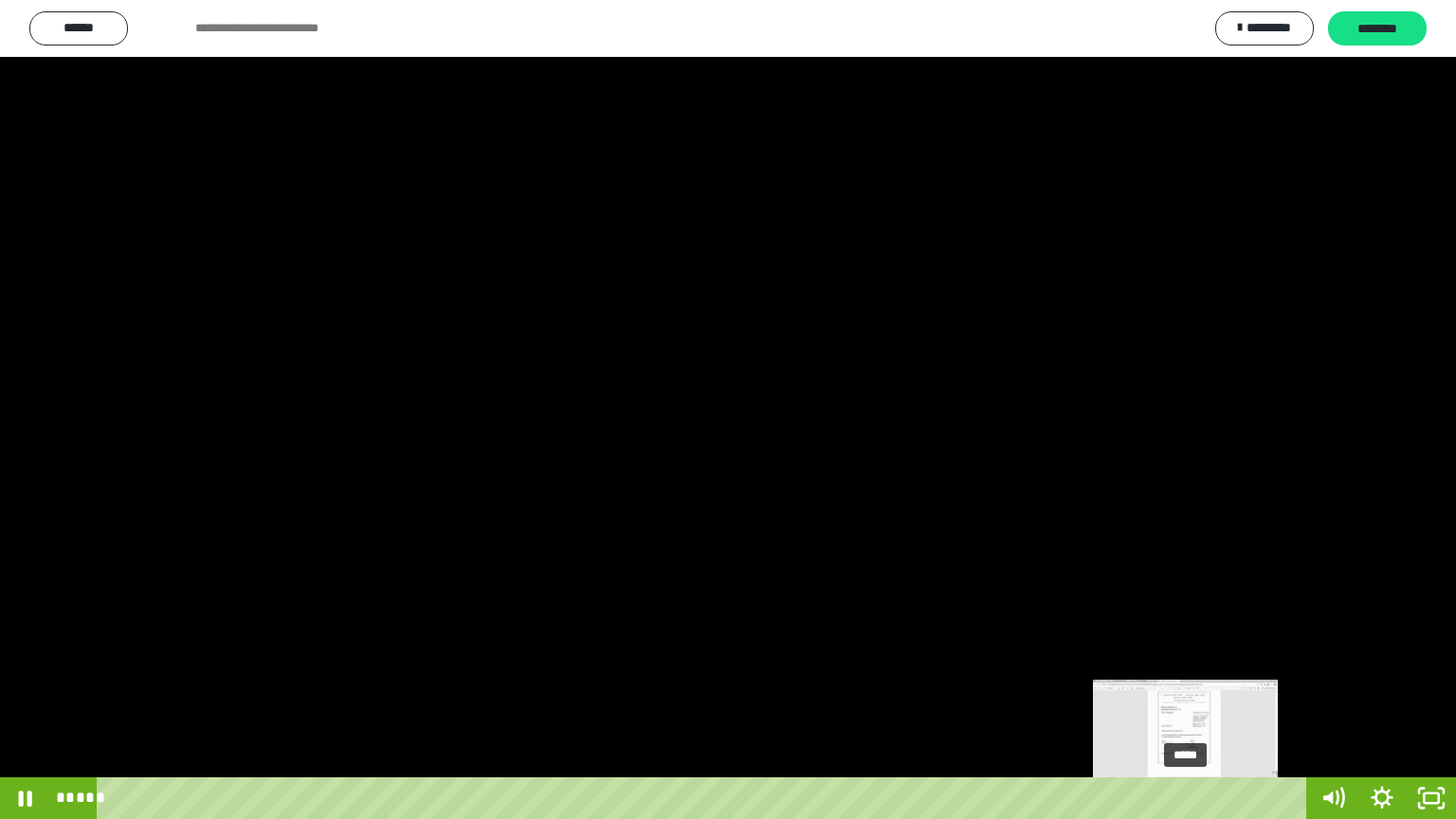 click at bounding box center [1189, 798] 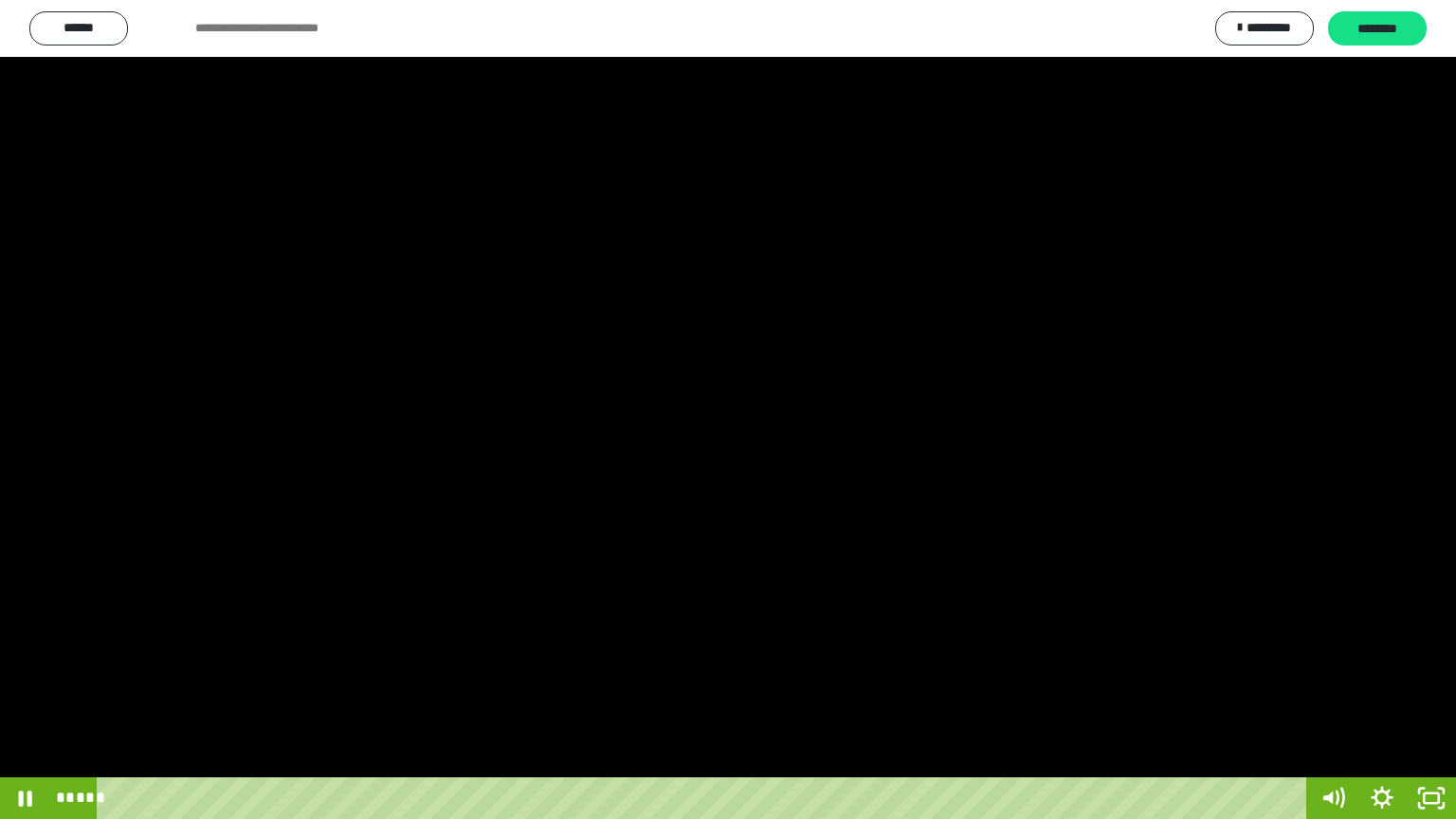 click at bounding box center [728, 410] 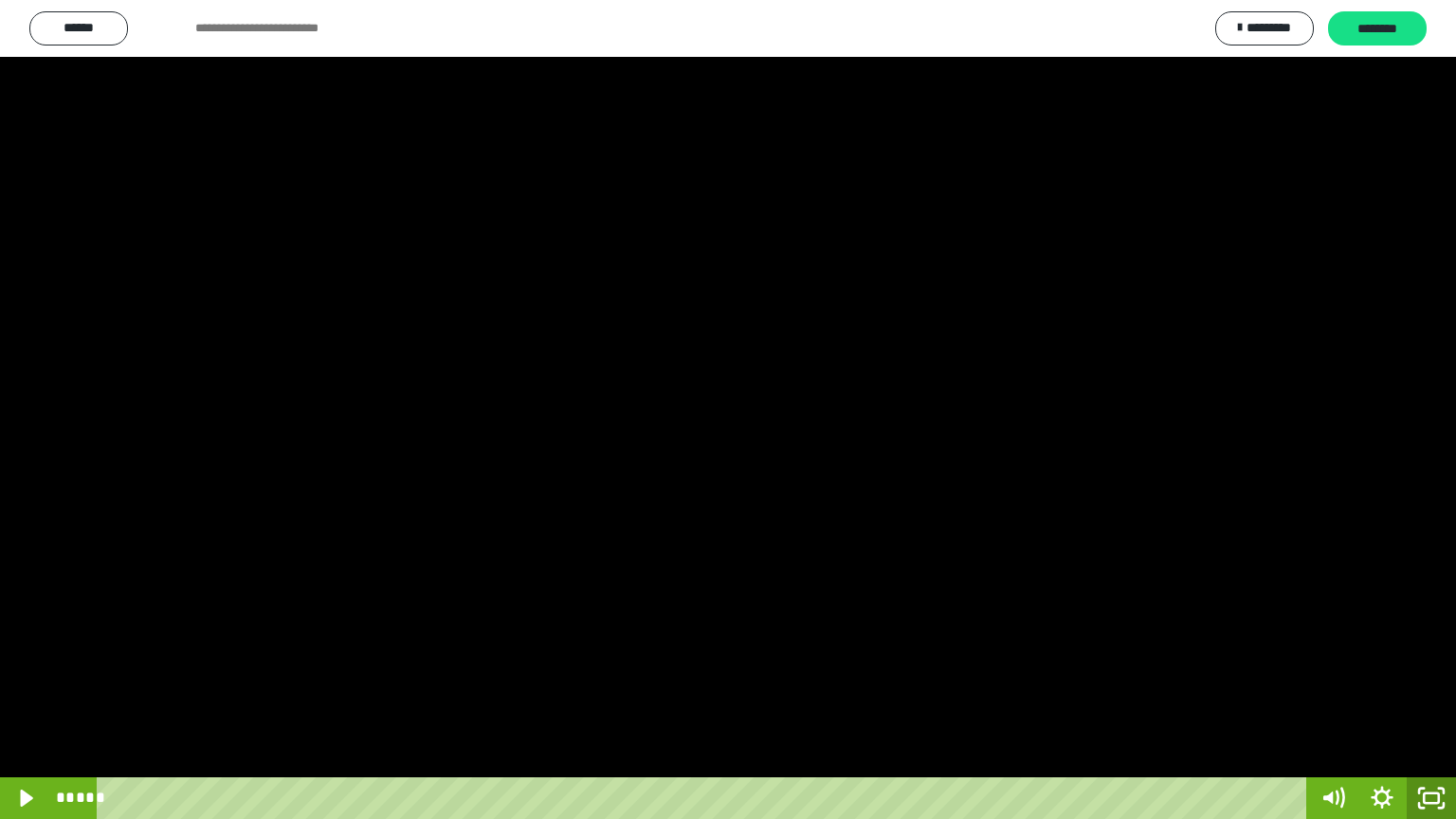 click 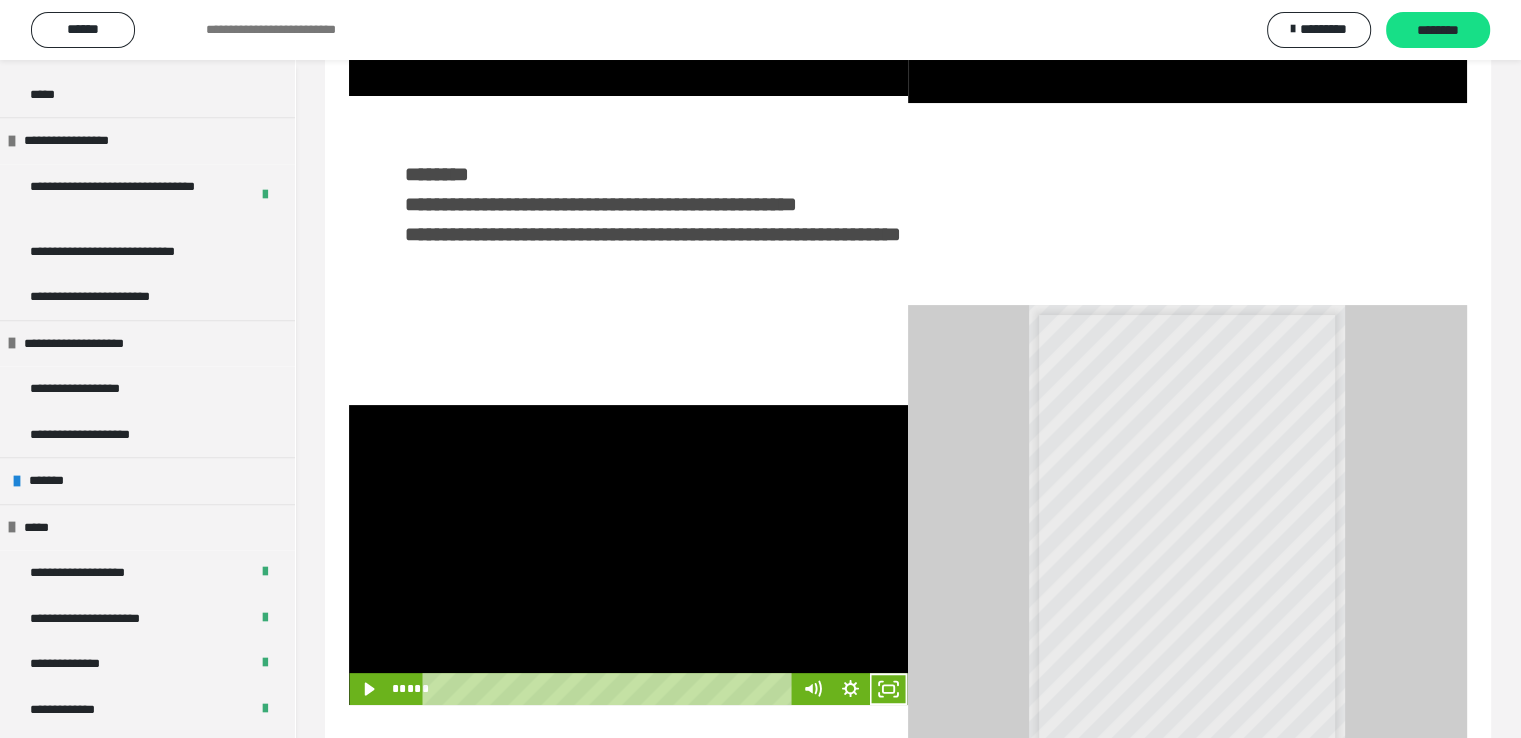 click 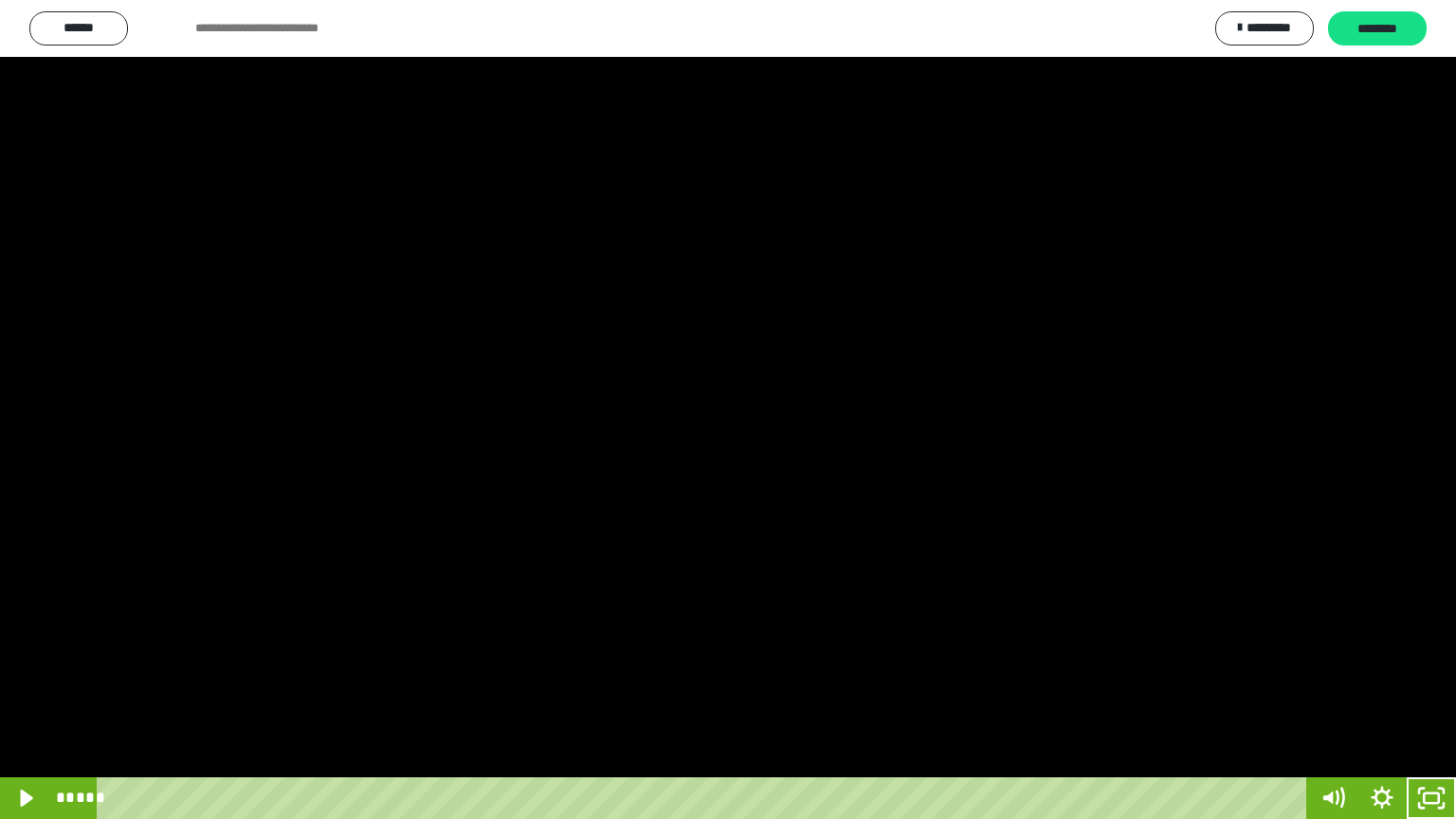 click at bounding box center [728, 410] 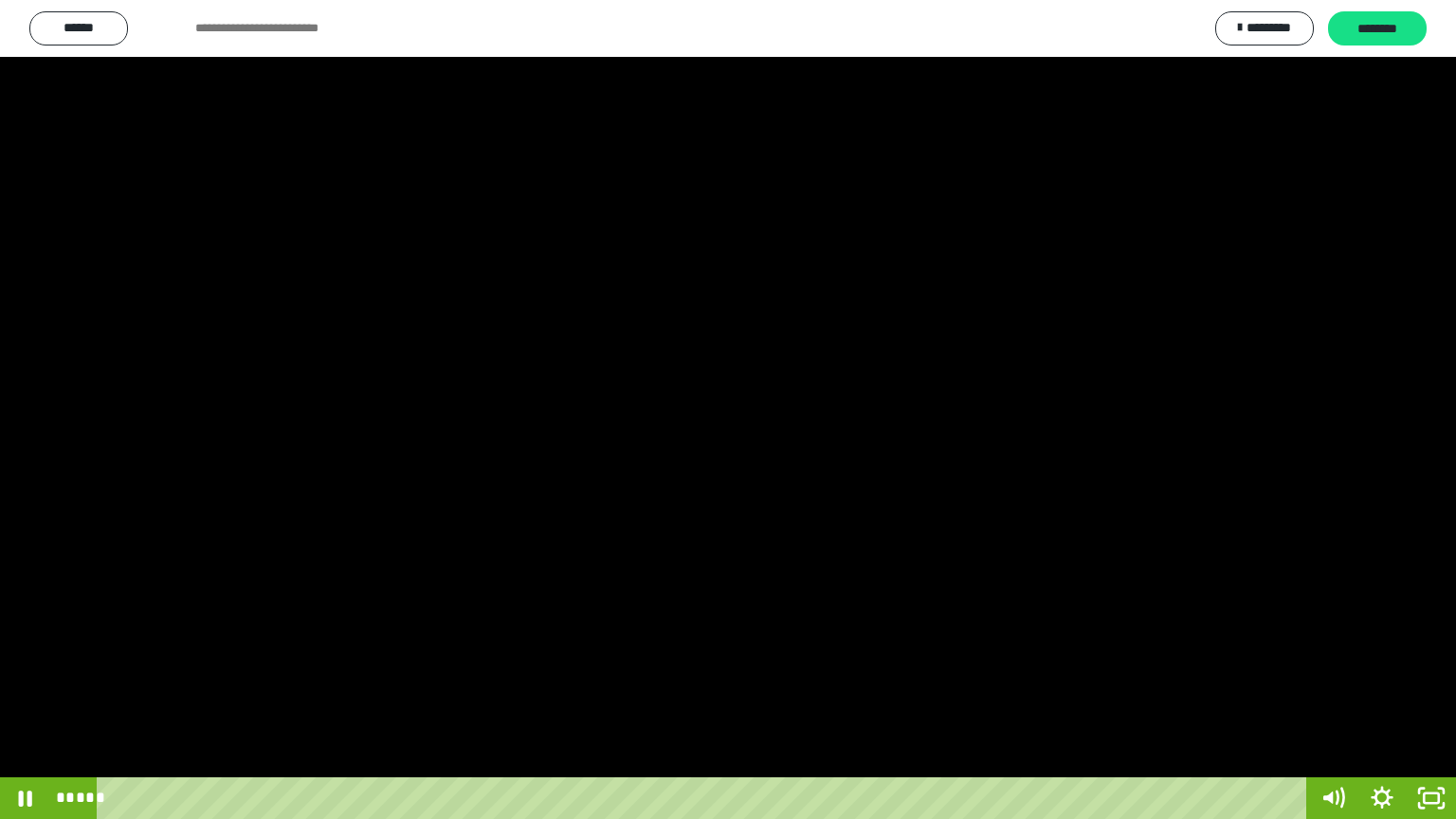 click at bounding box center [728, 410] 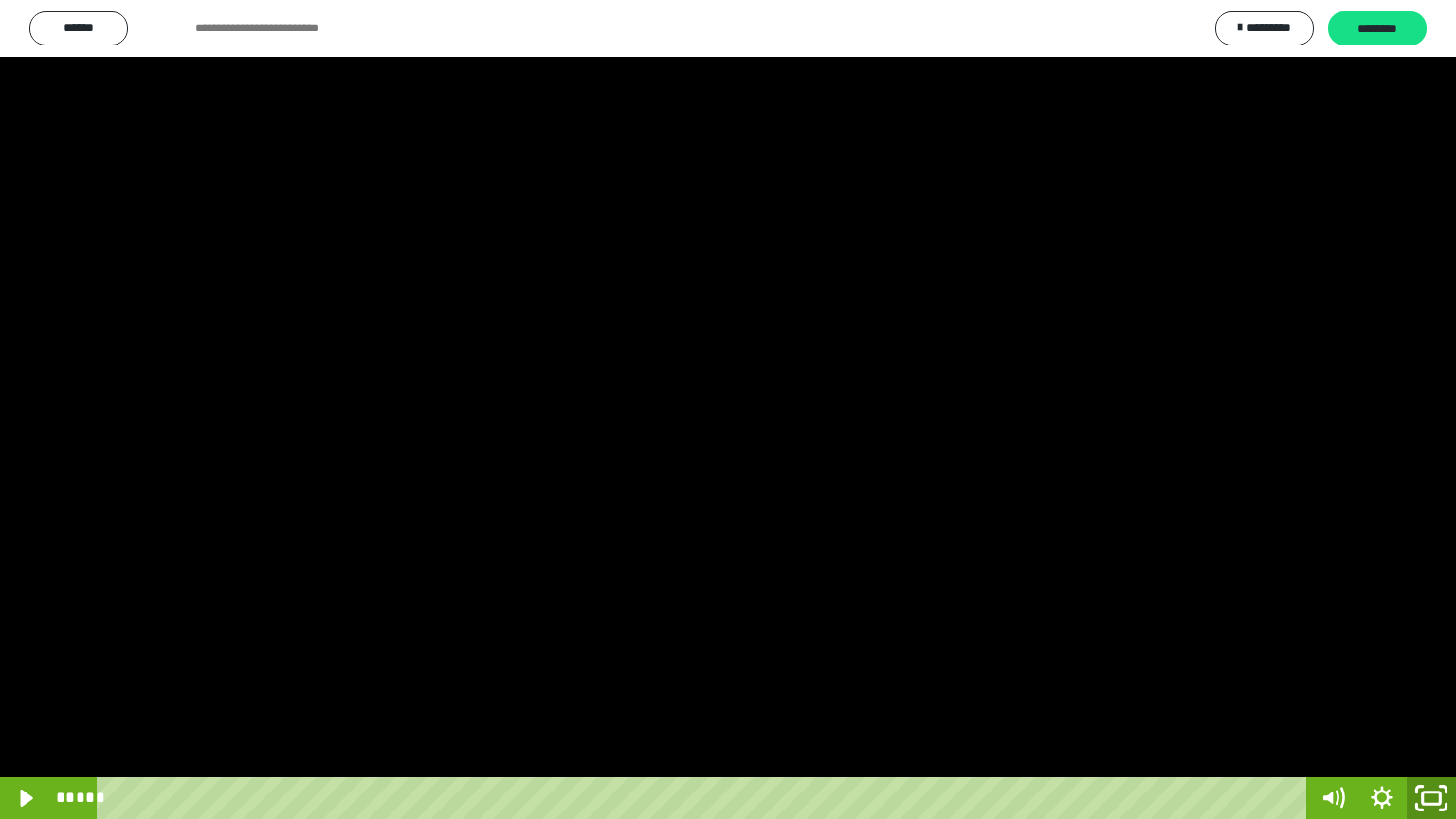 click 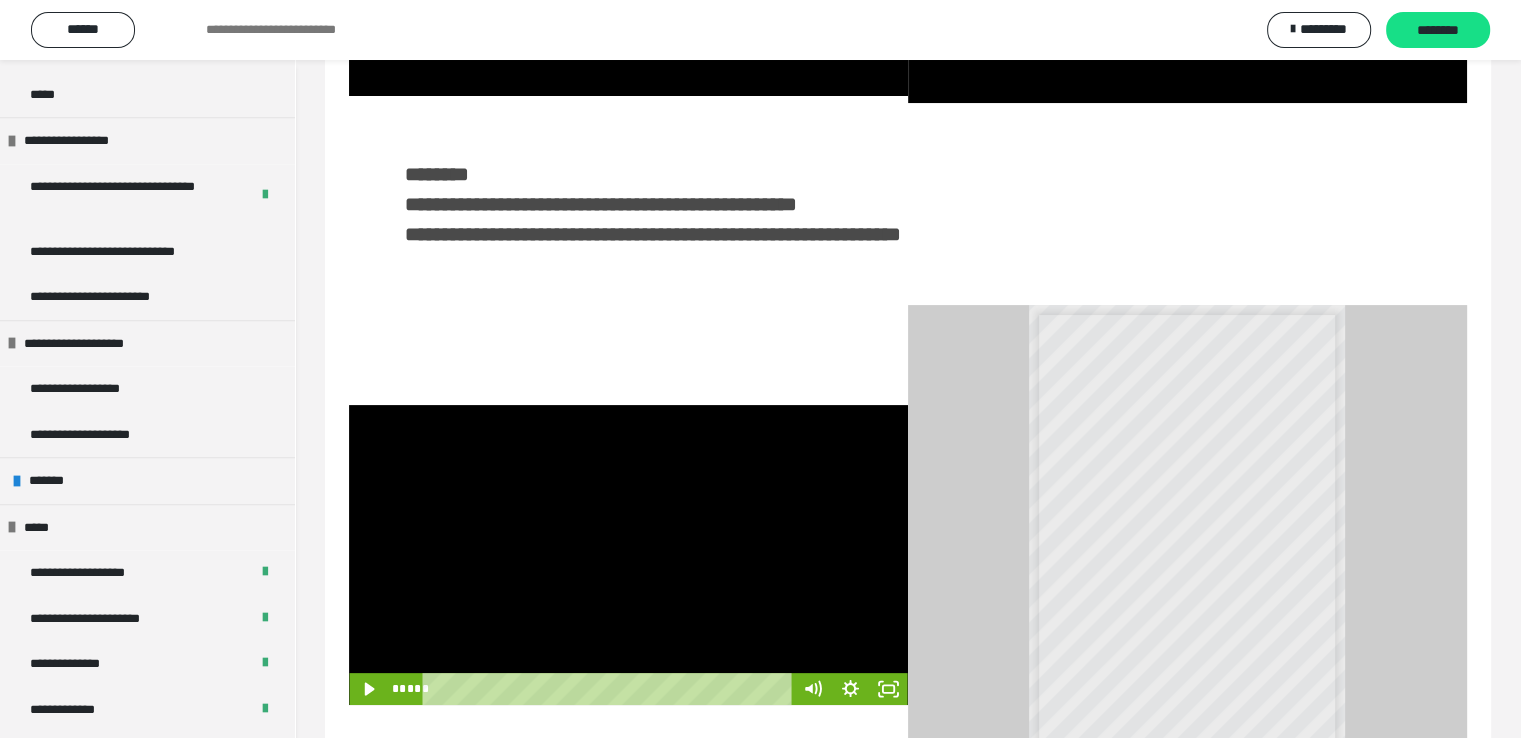 click at bounding box center (628, 555) 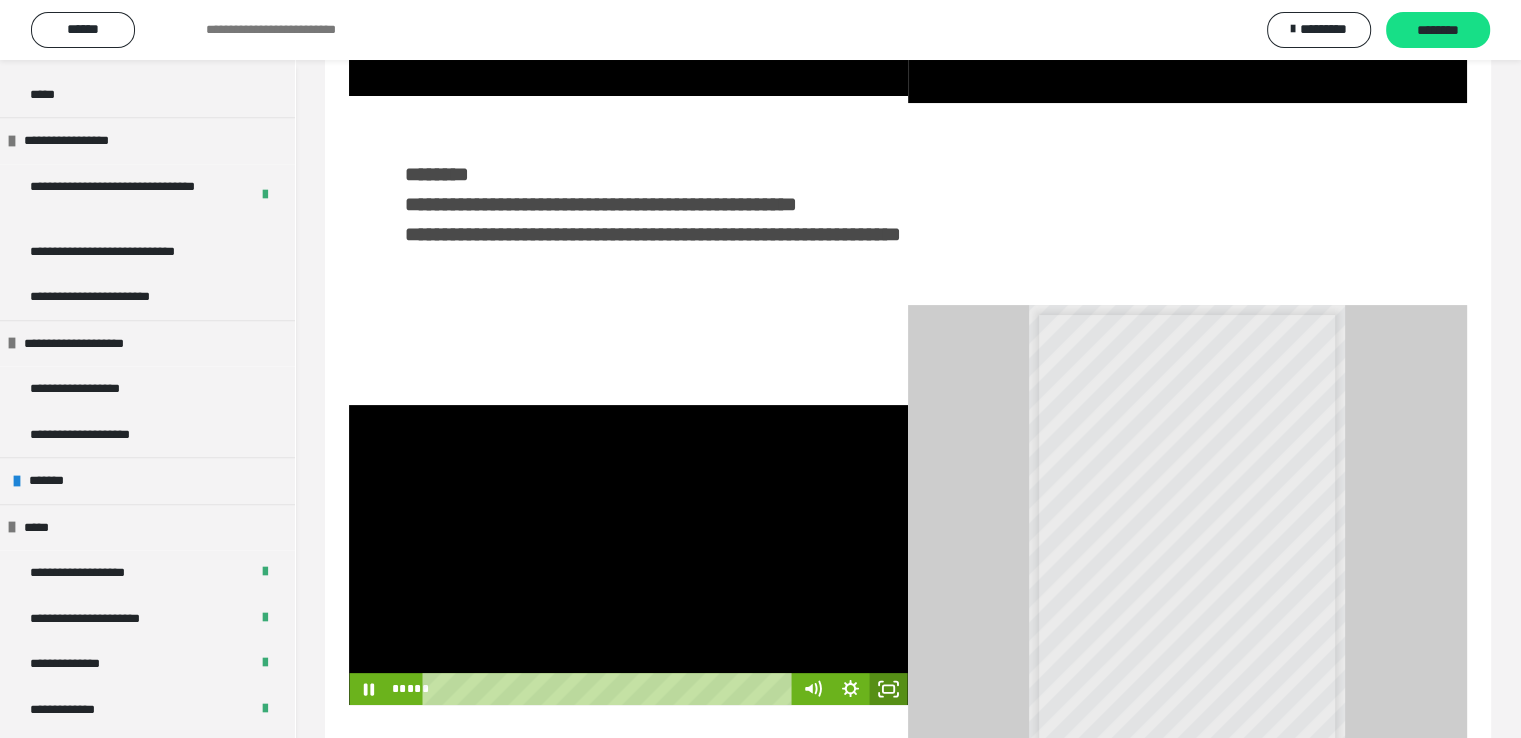 click 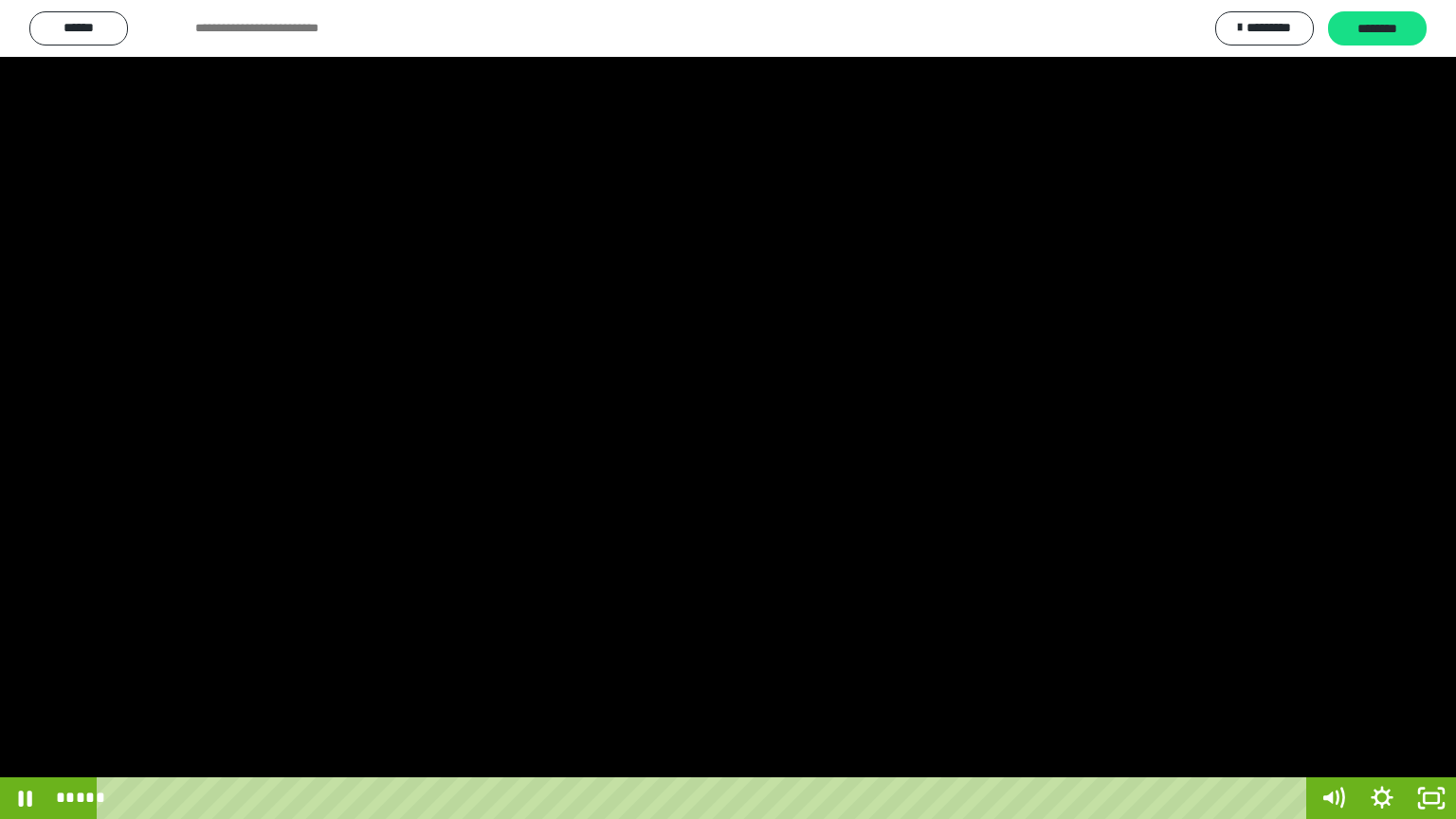 click at bounding box center [728, 410] 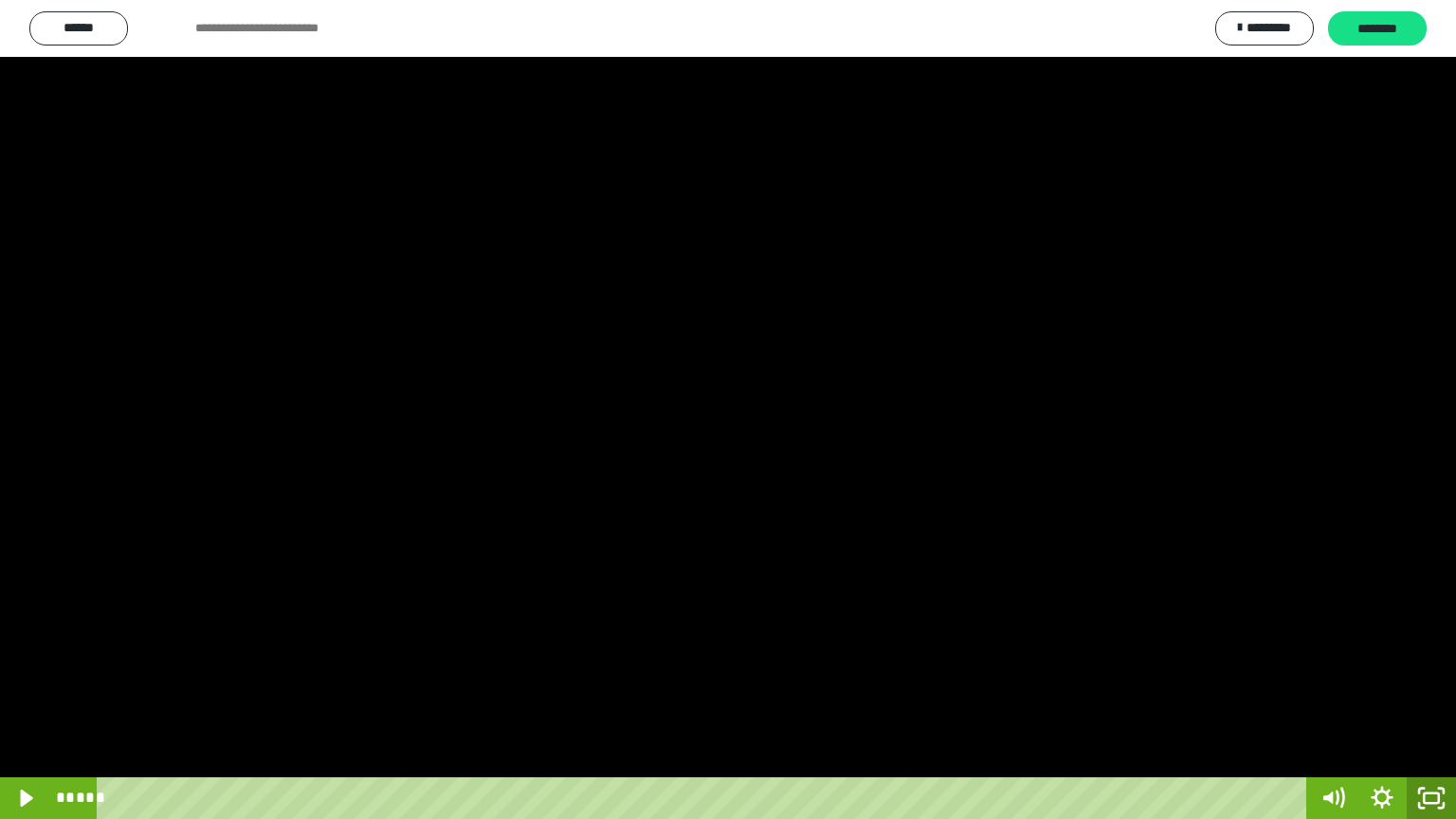 click 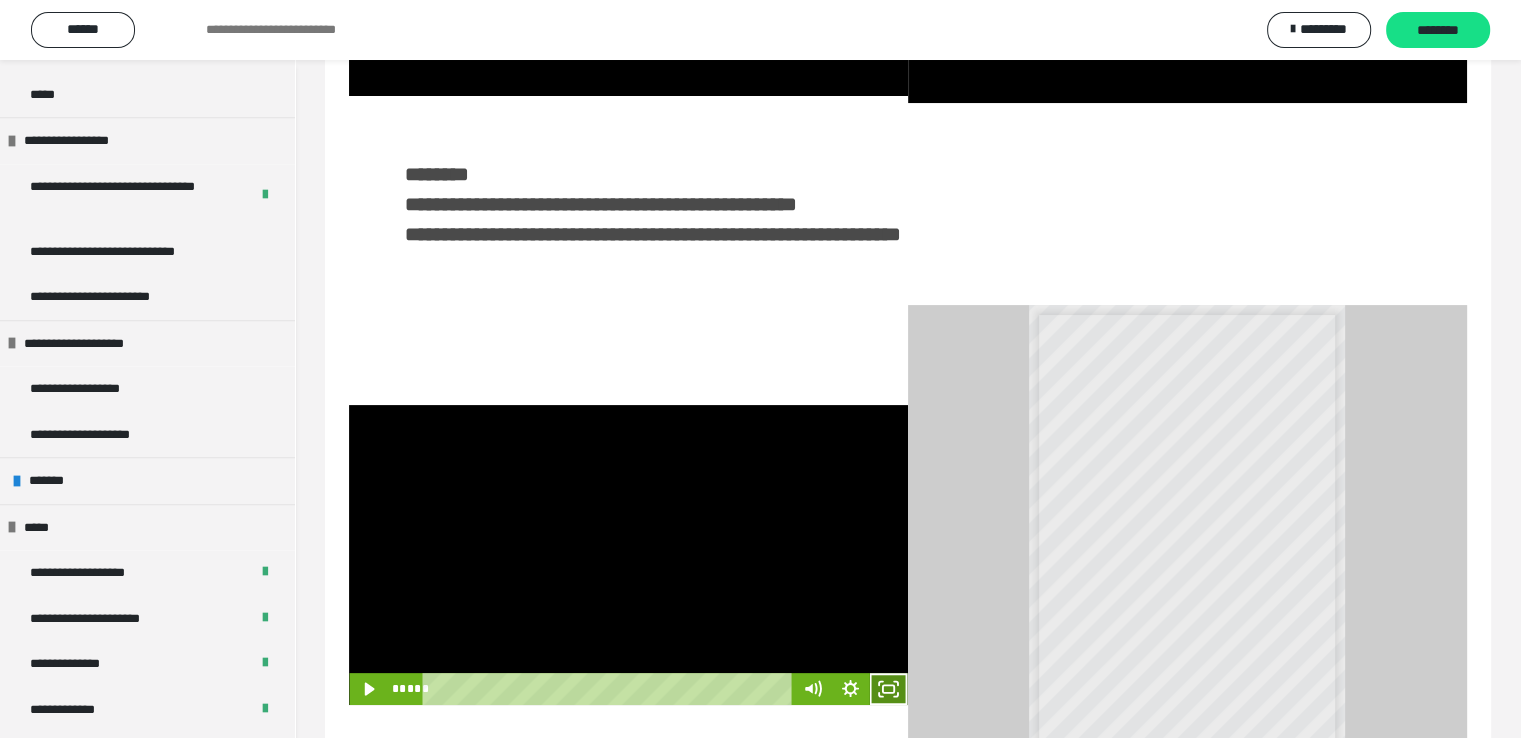 click 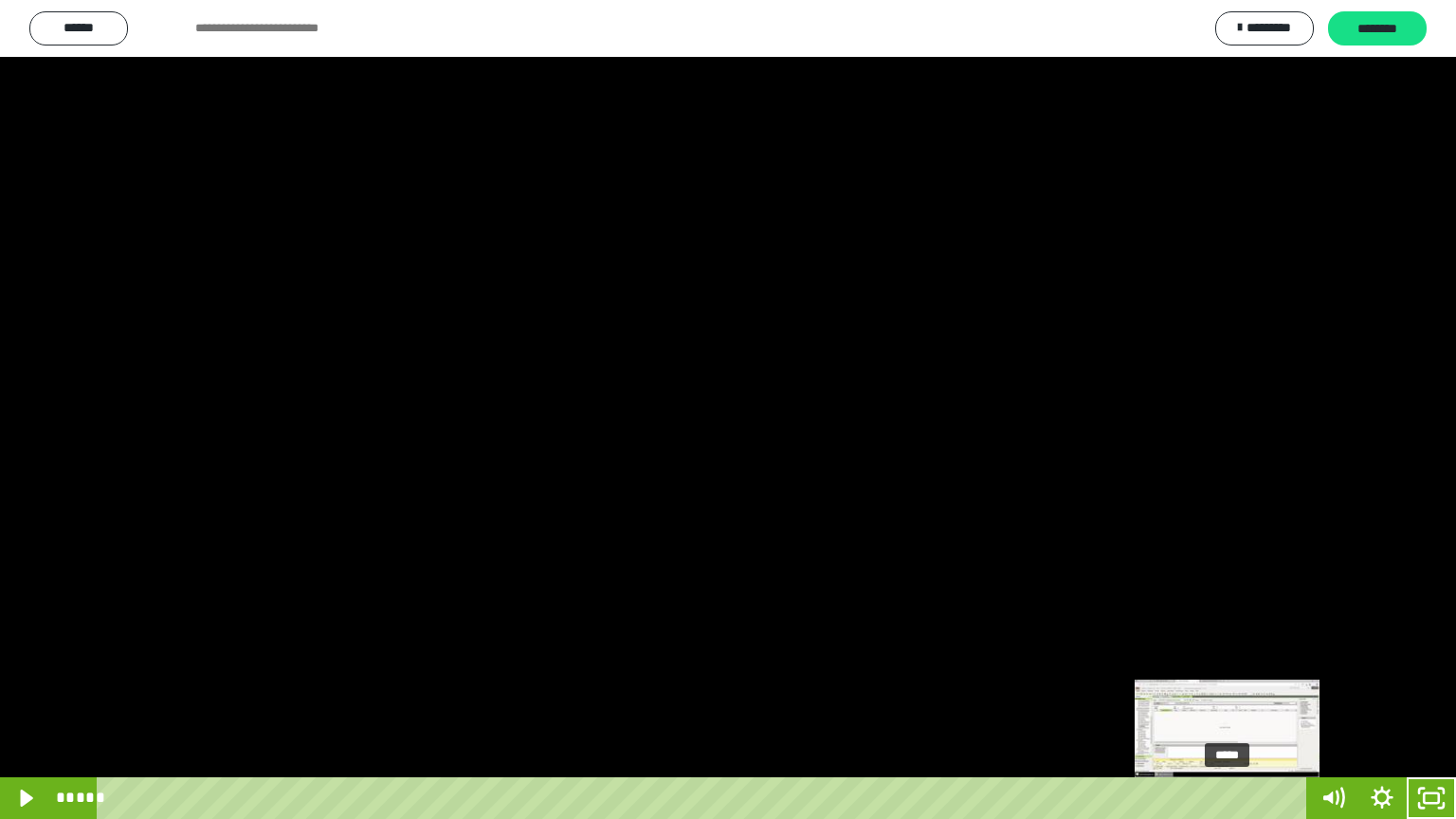 click on "*****" at bounding box center (705, 798) 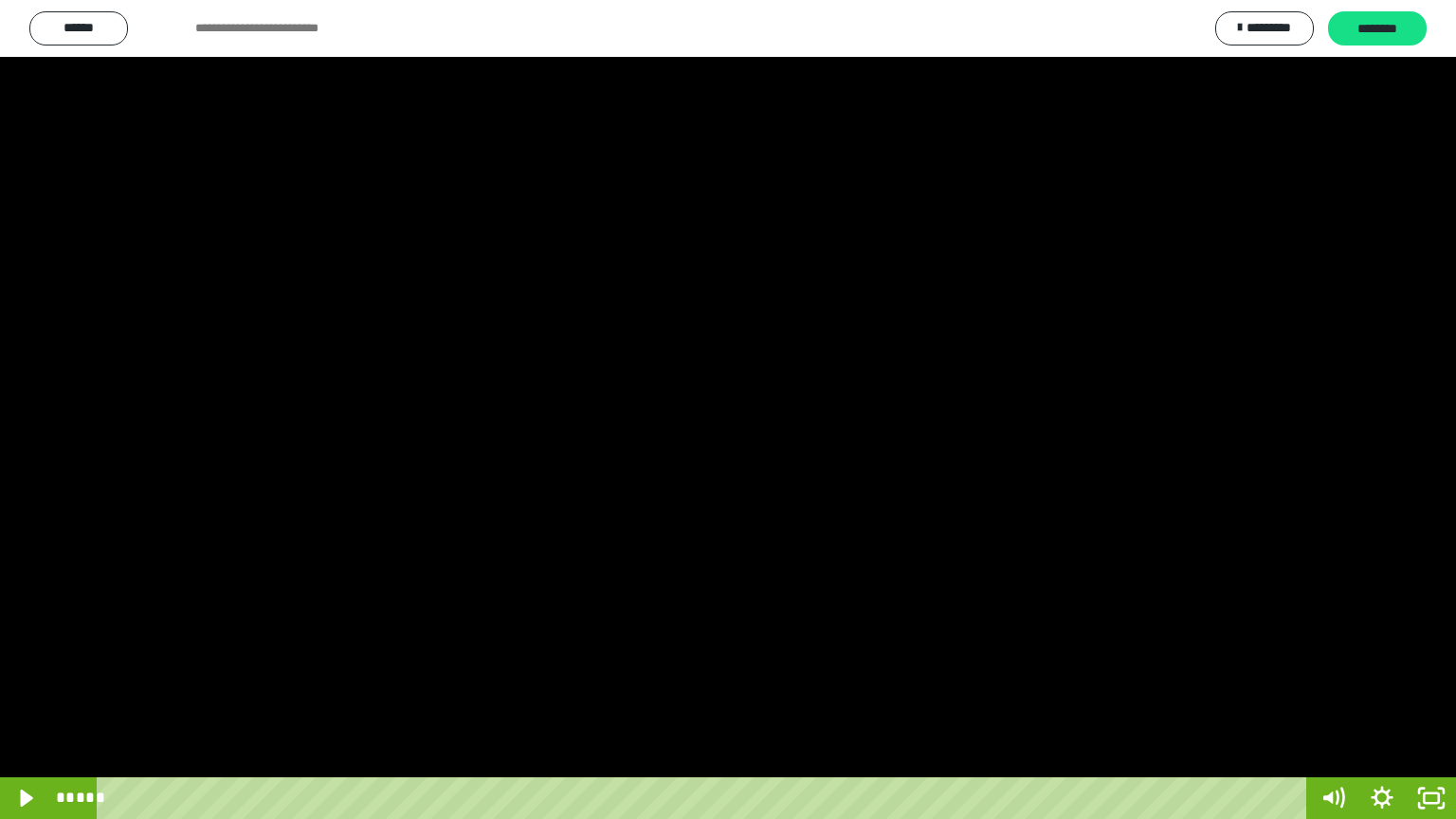 click at bounding box center (728, 410) 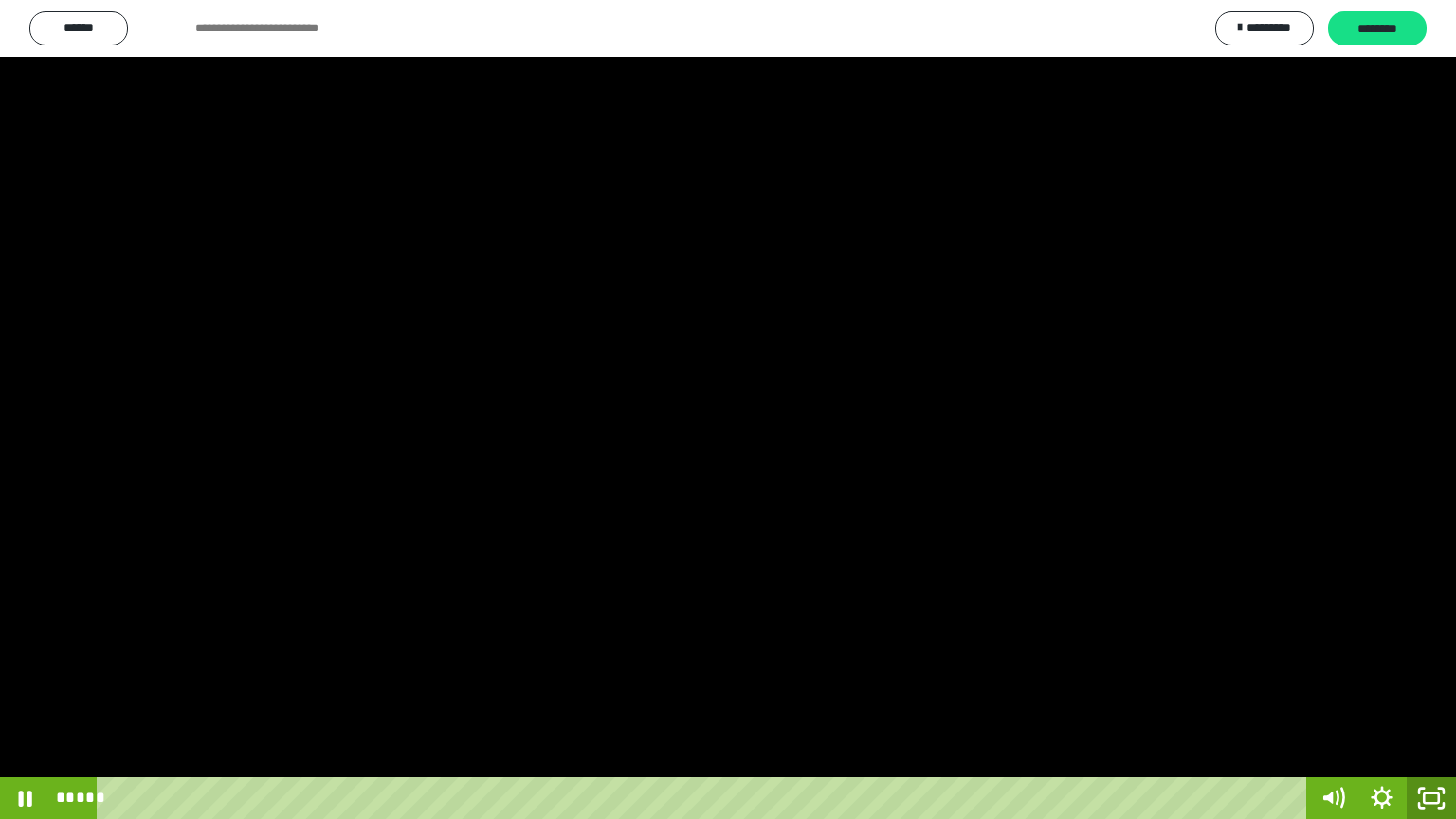click 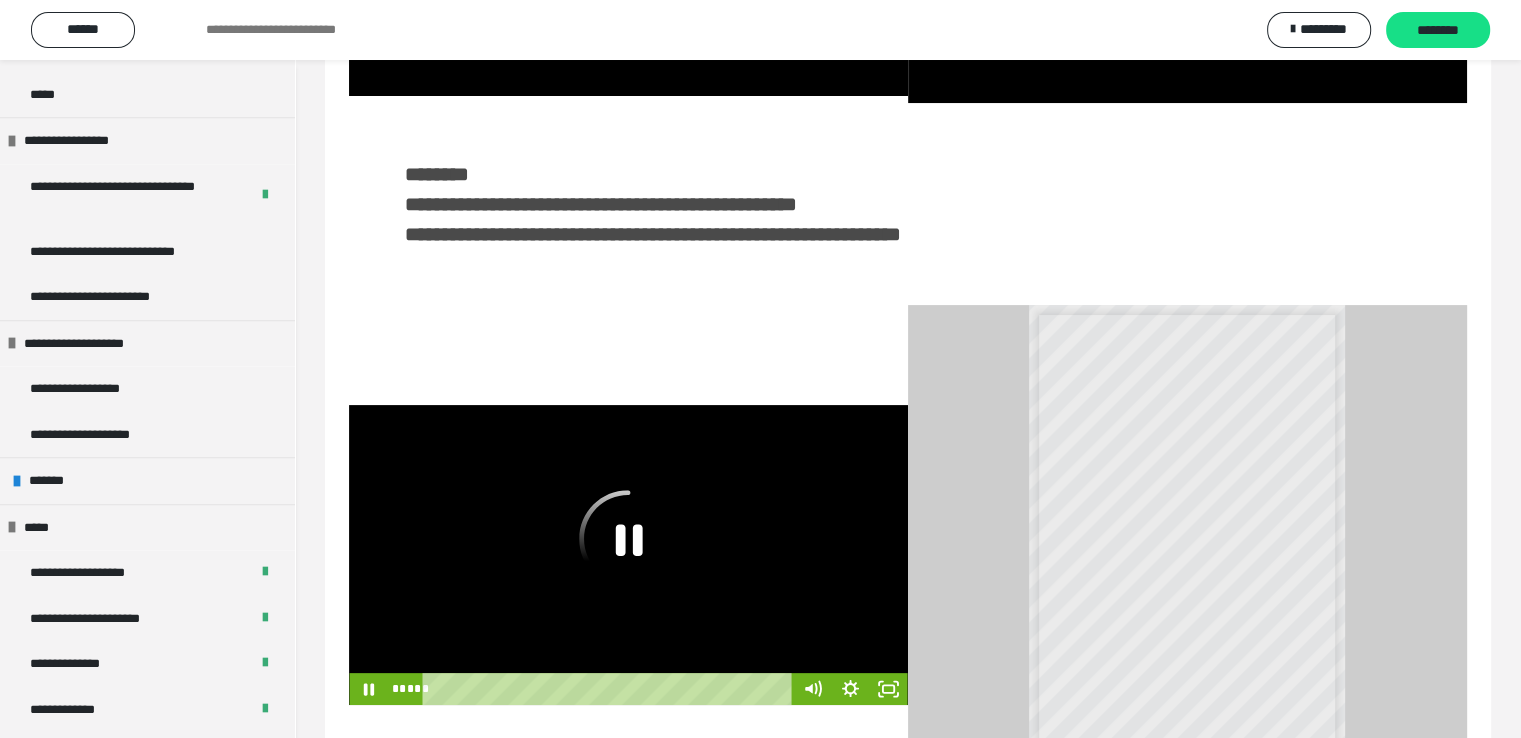 click 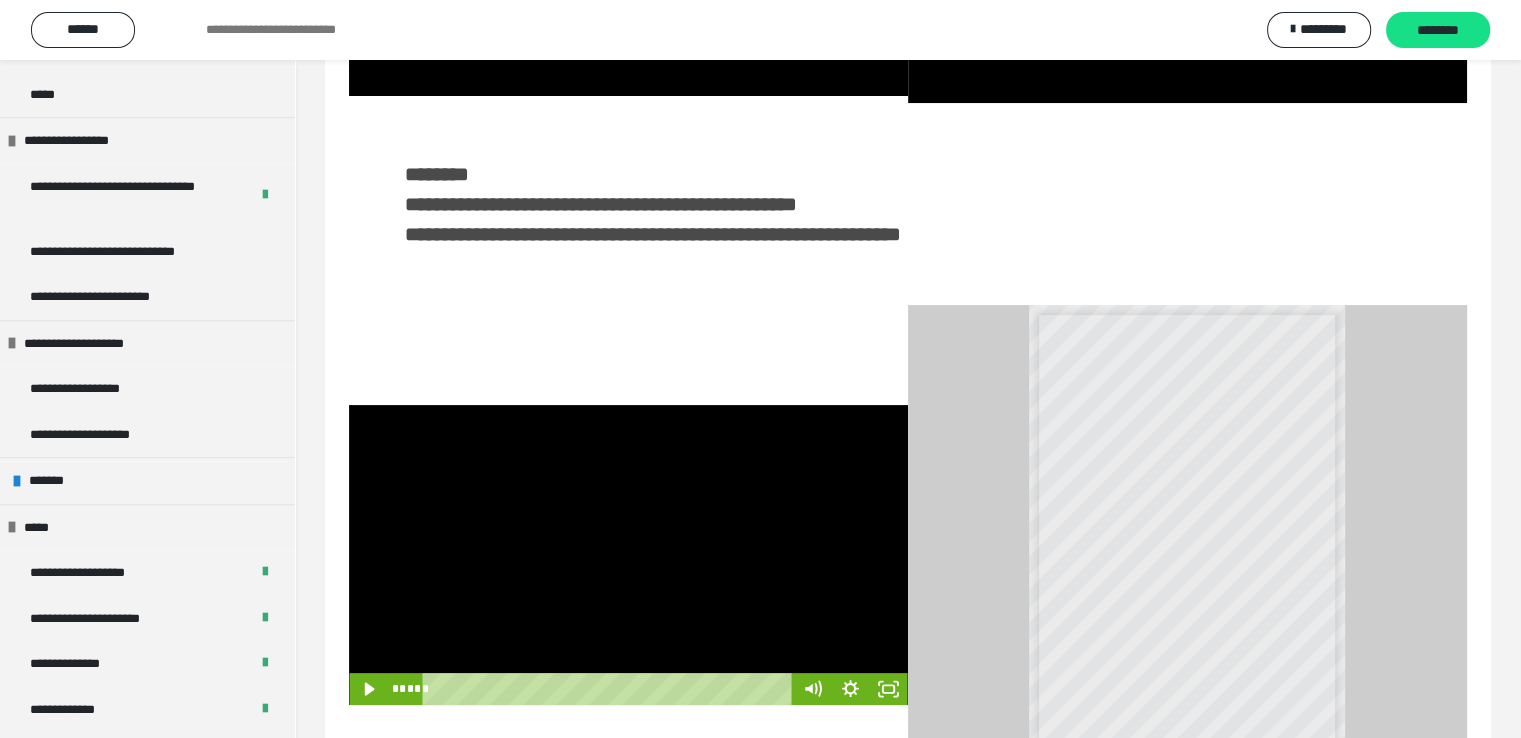 click at bounding box center (628, 555) 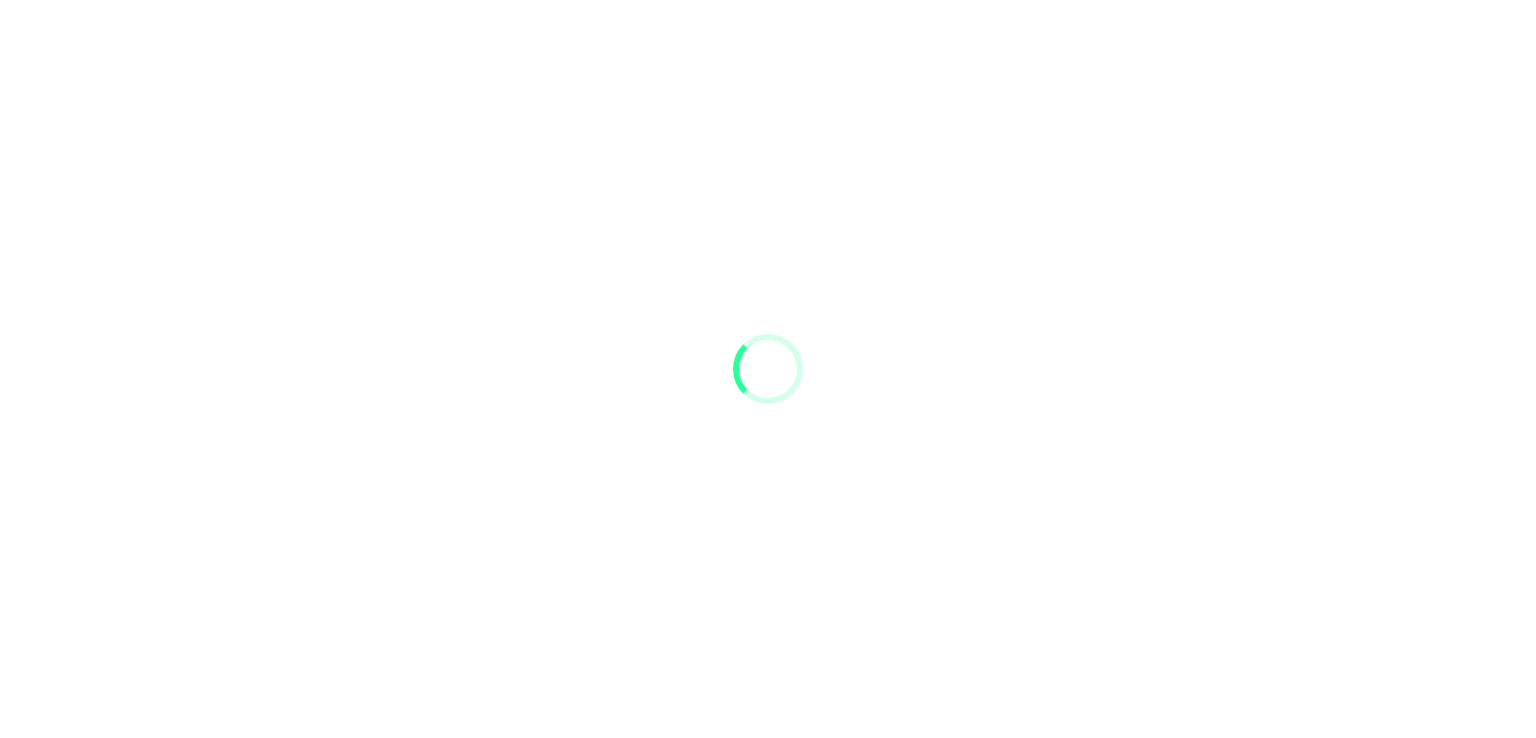 scroll, scrollTop: 0, scrollLeft: 0, axis: both 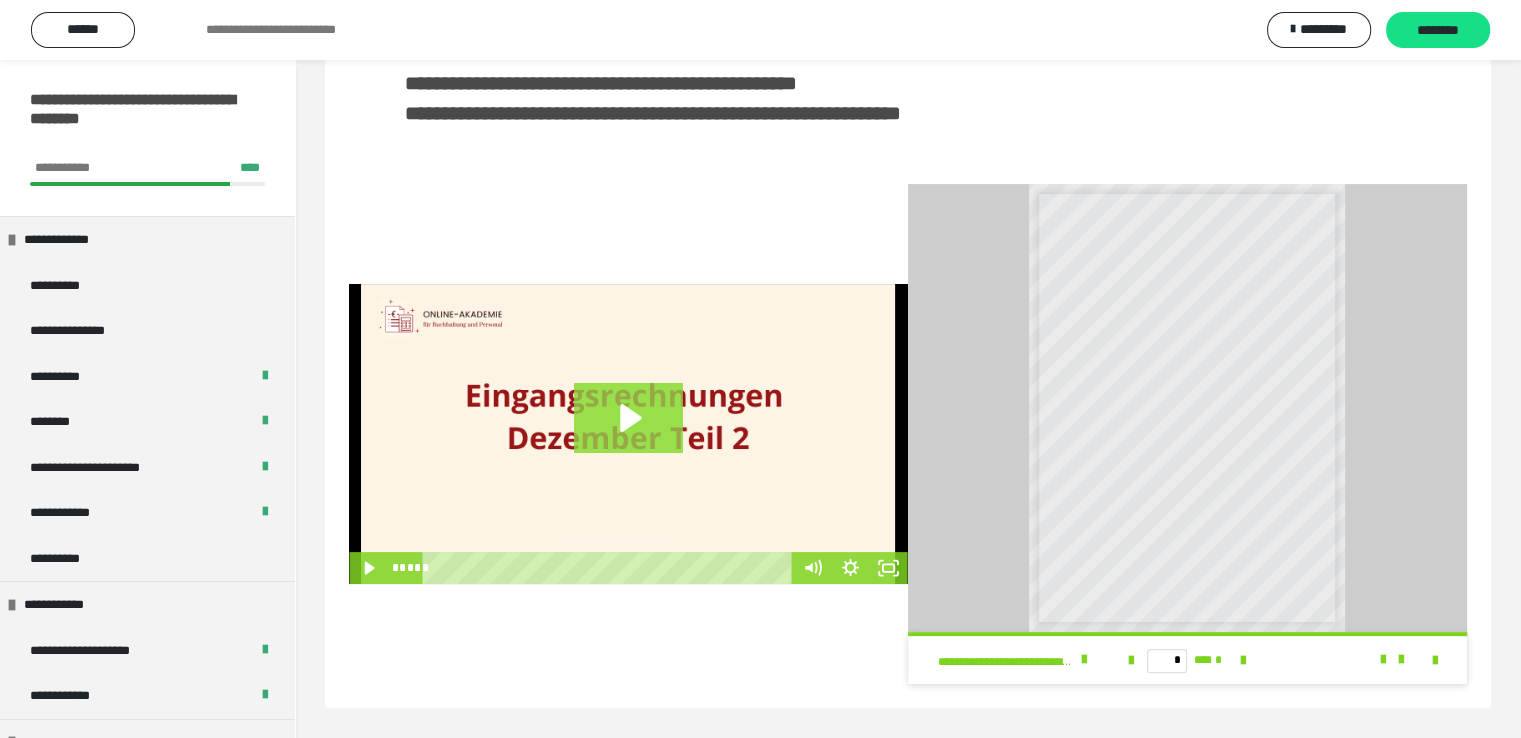 click 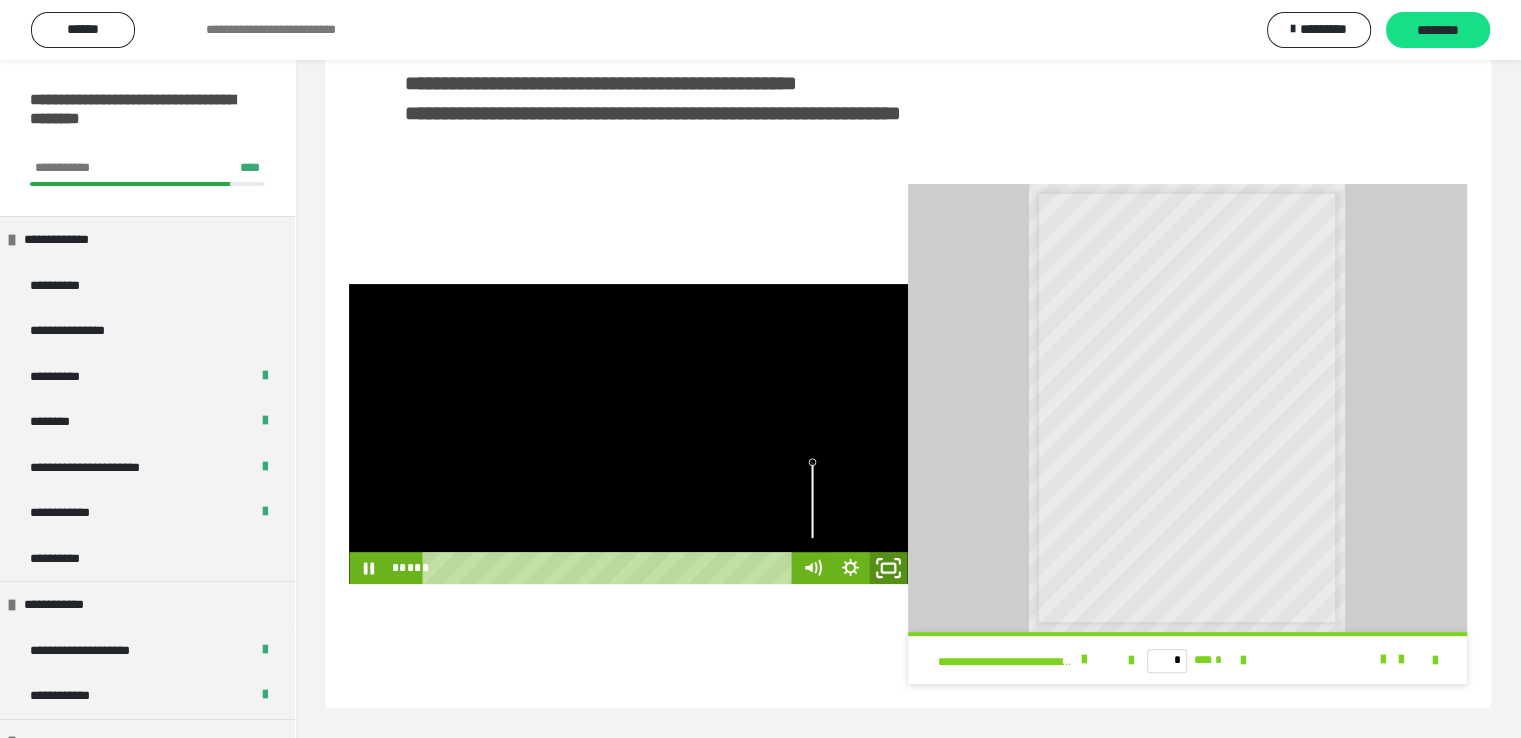 click 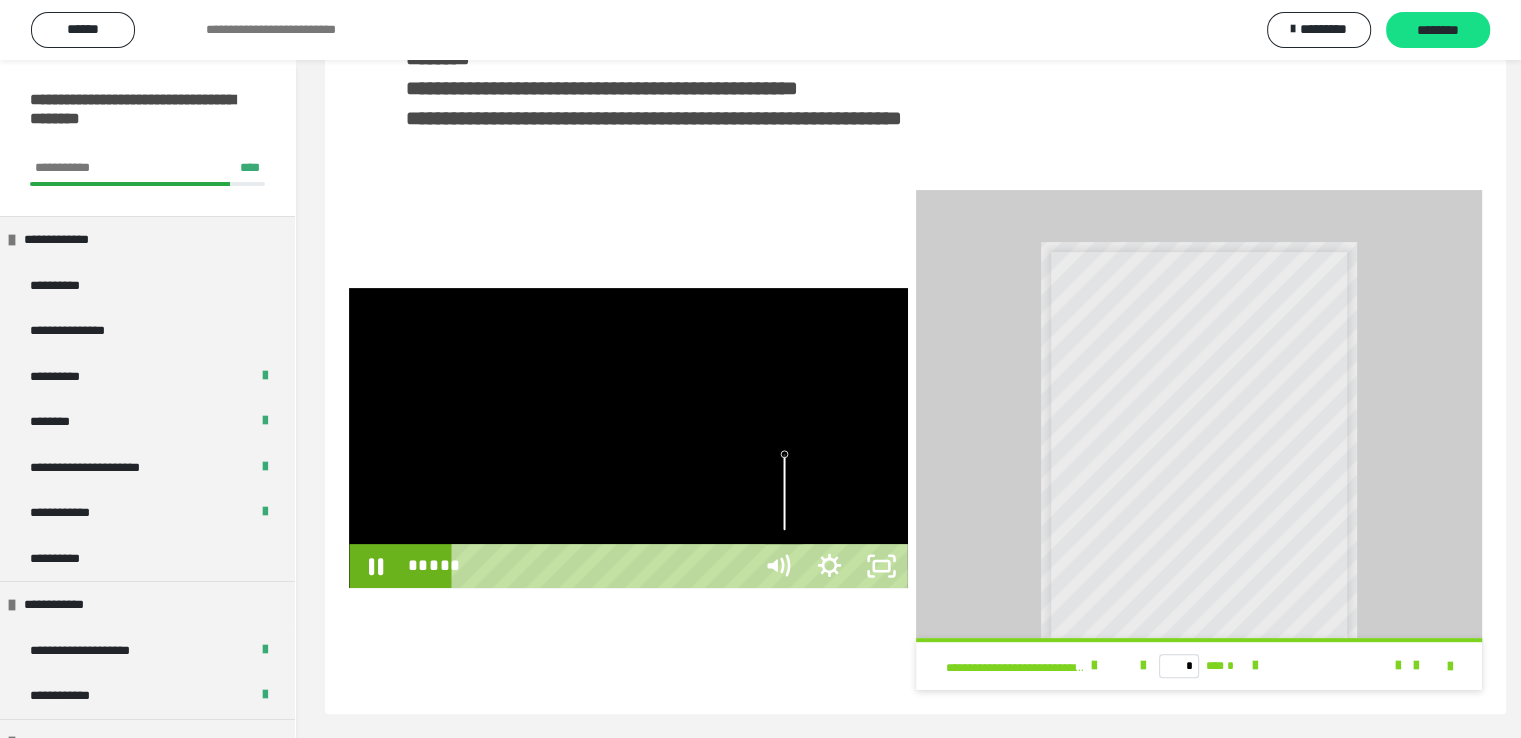 scroll, scrollTop: 352, scrollLeft: 0, axis: vertical 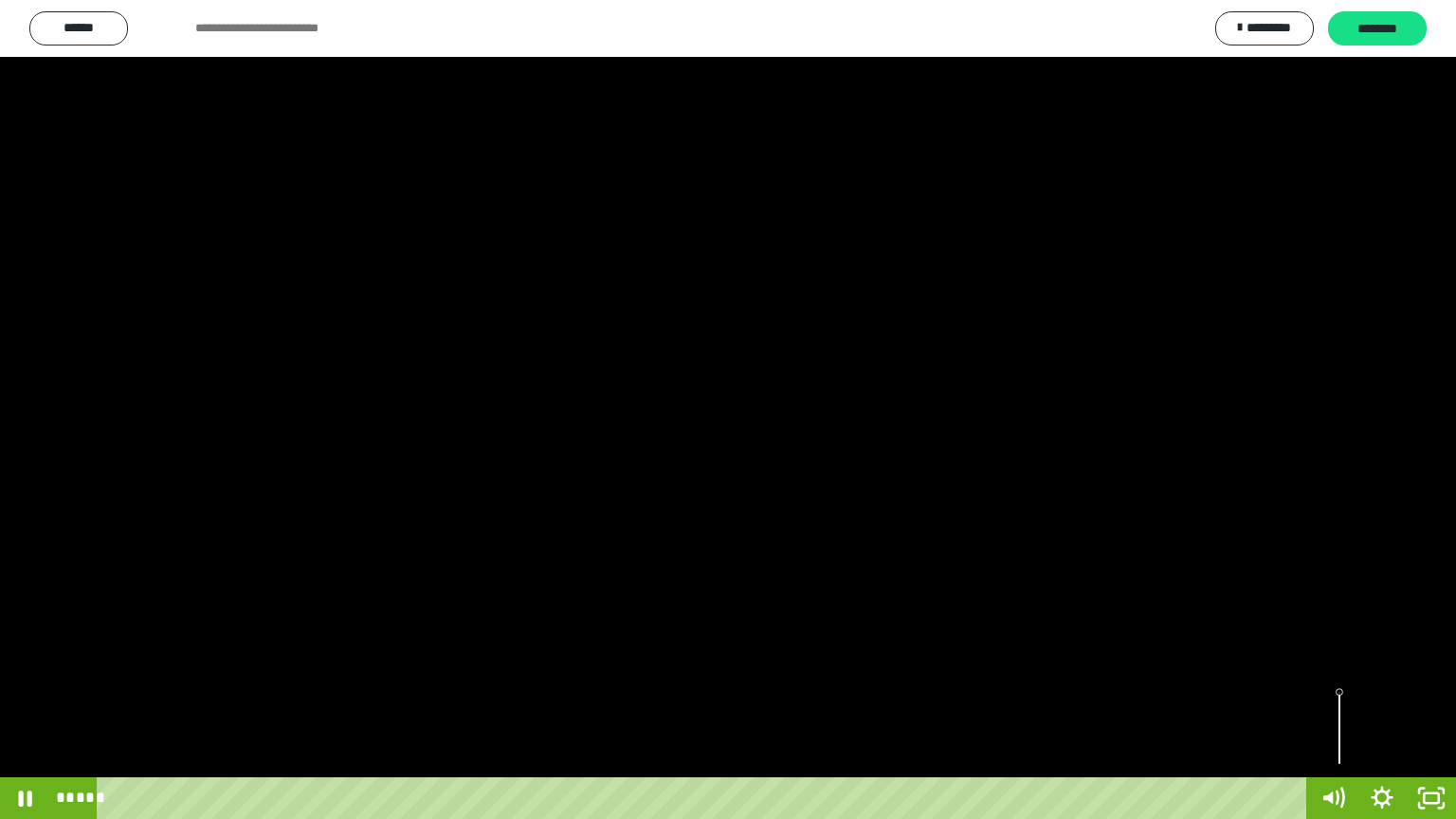 click at bounding box center (728, 410) 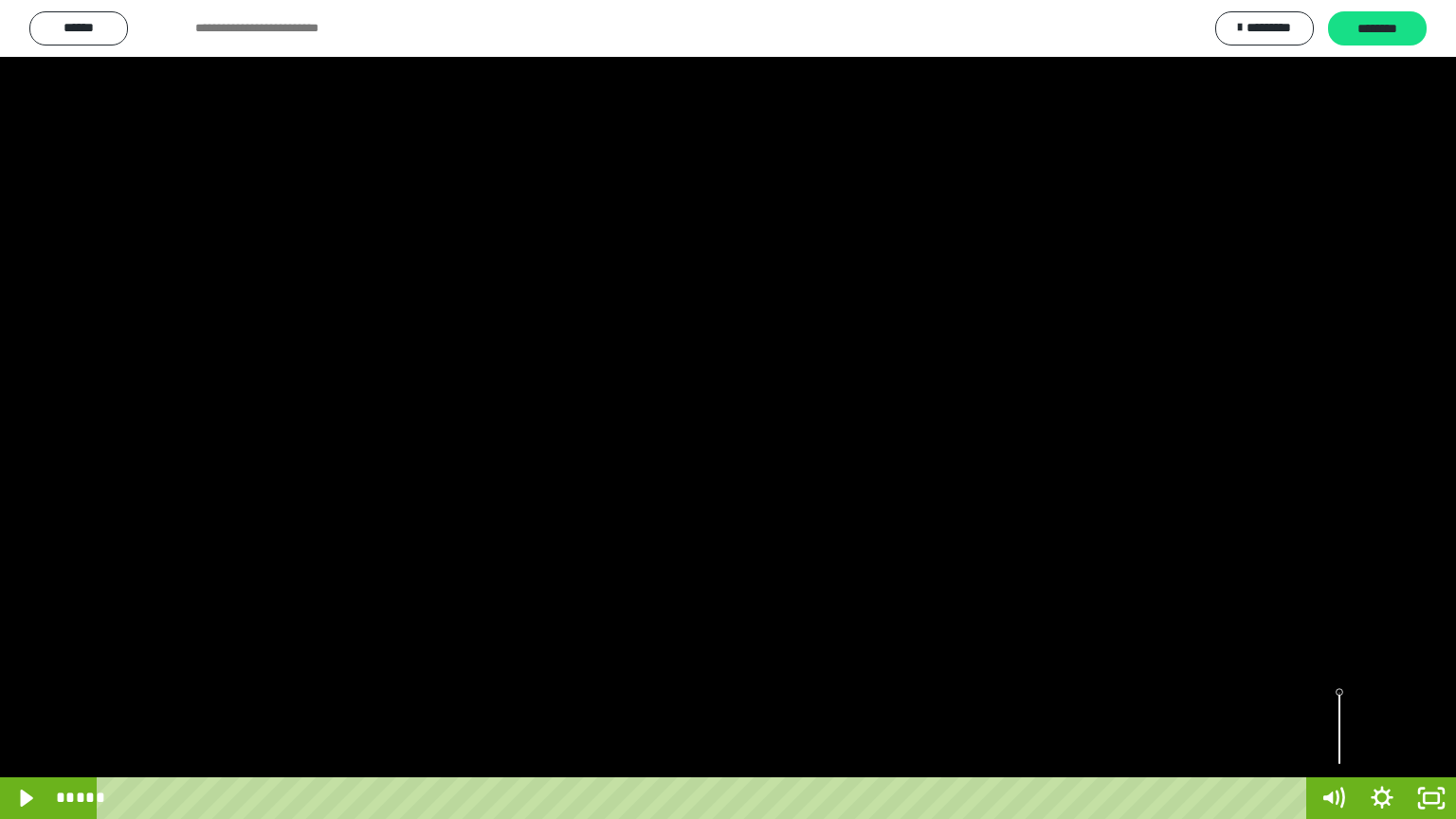 click at bounding box center (728, 410) 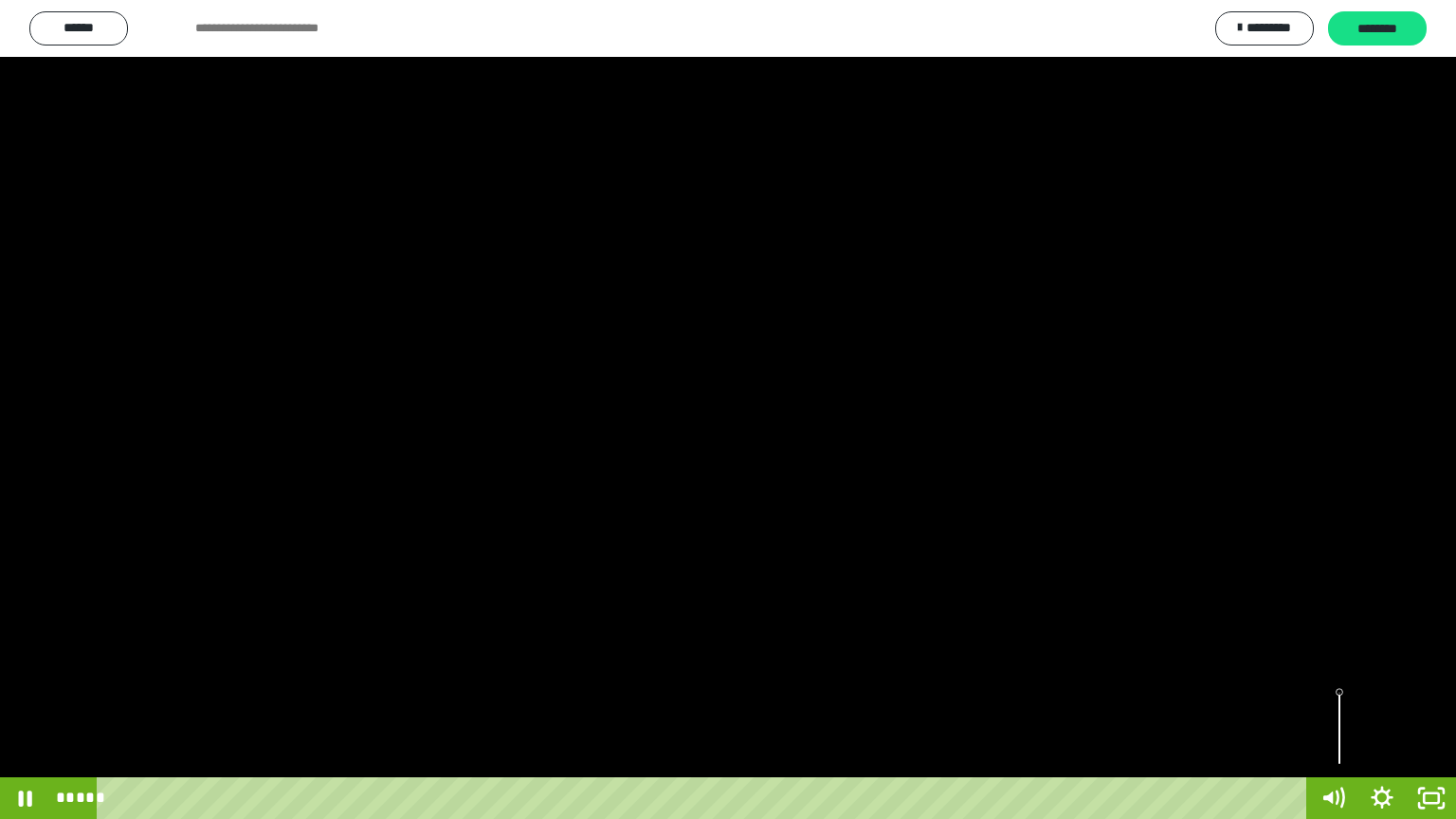 click at bounding box center [728, 410] 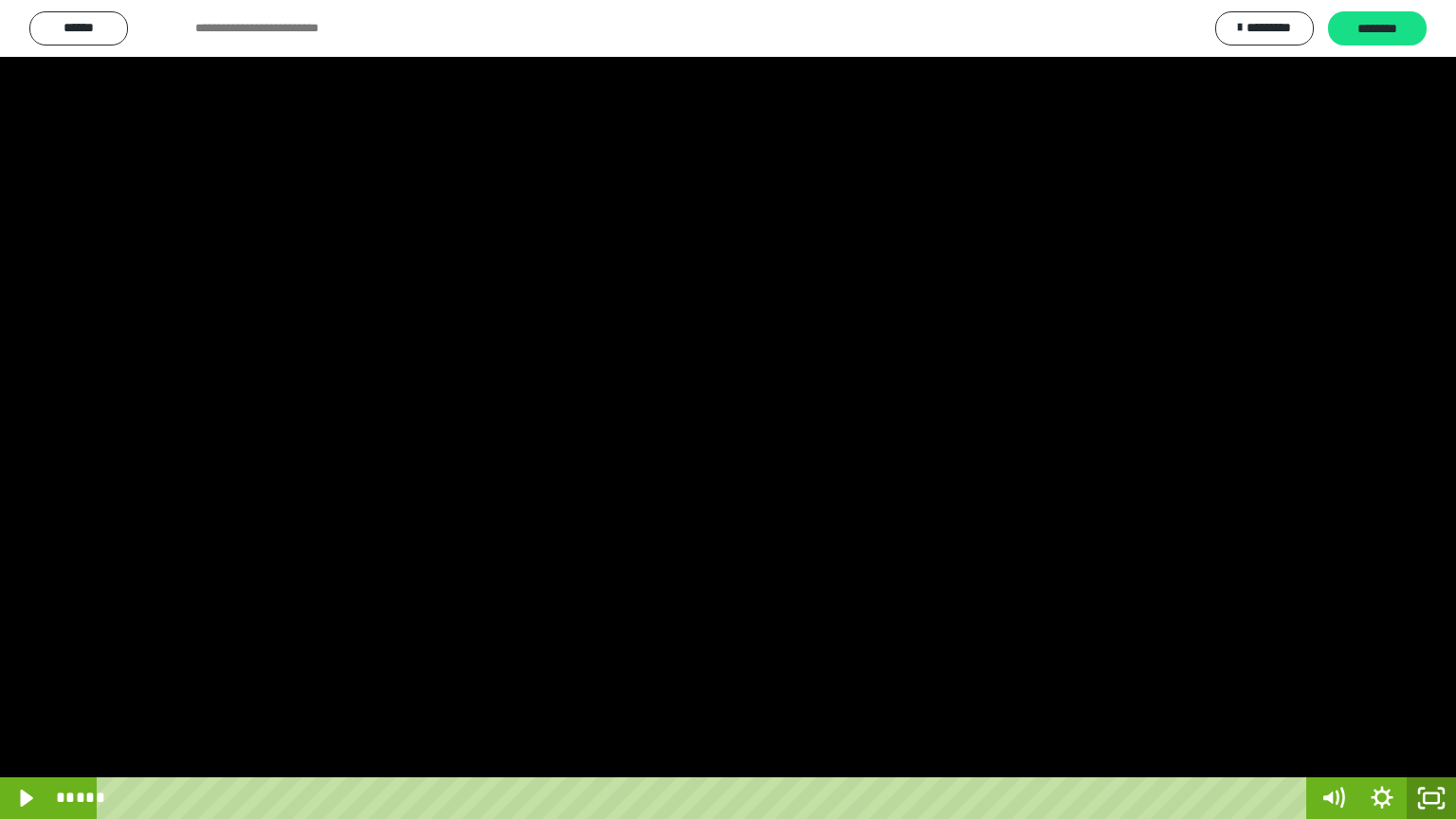 click 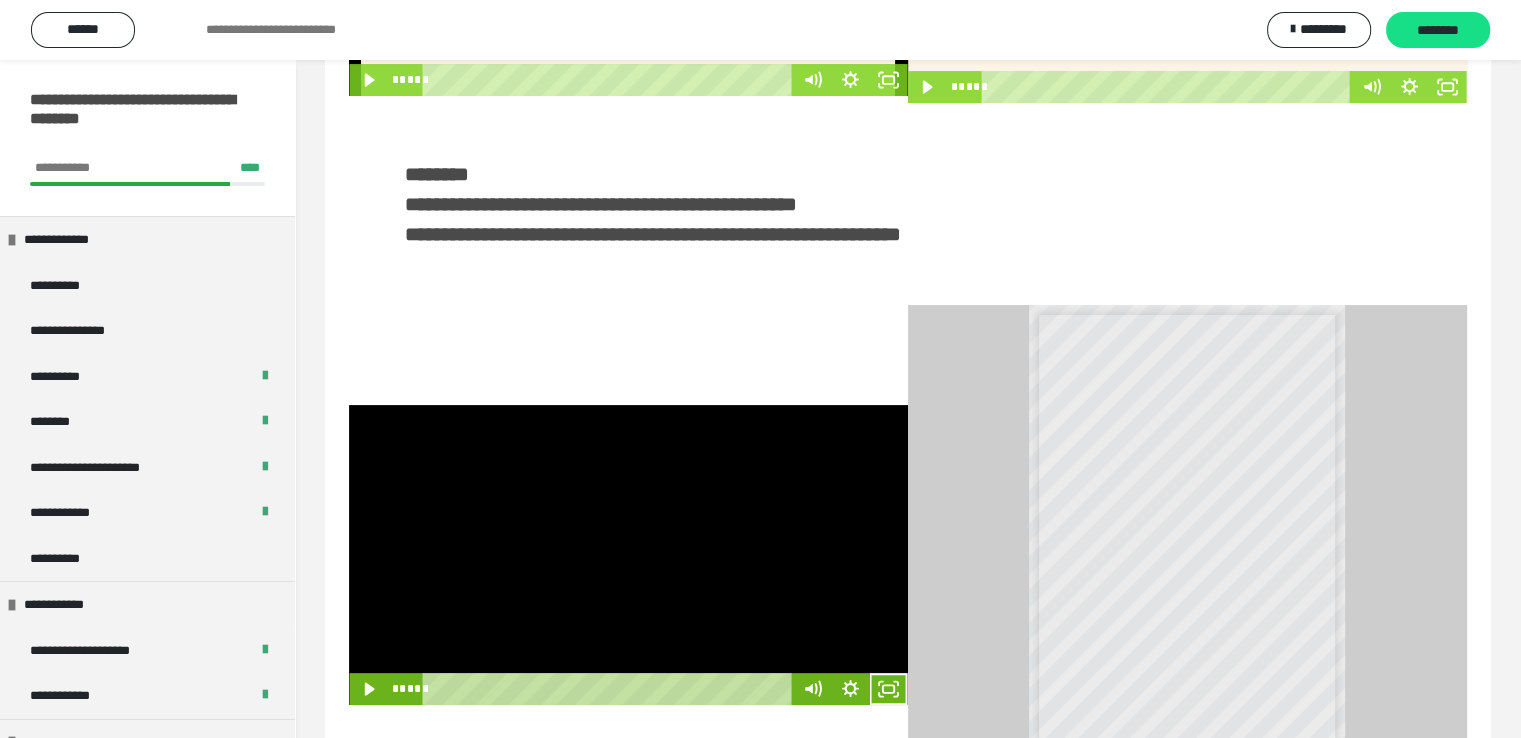 click at bounding box center (628, 555) 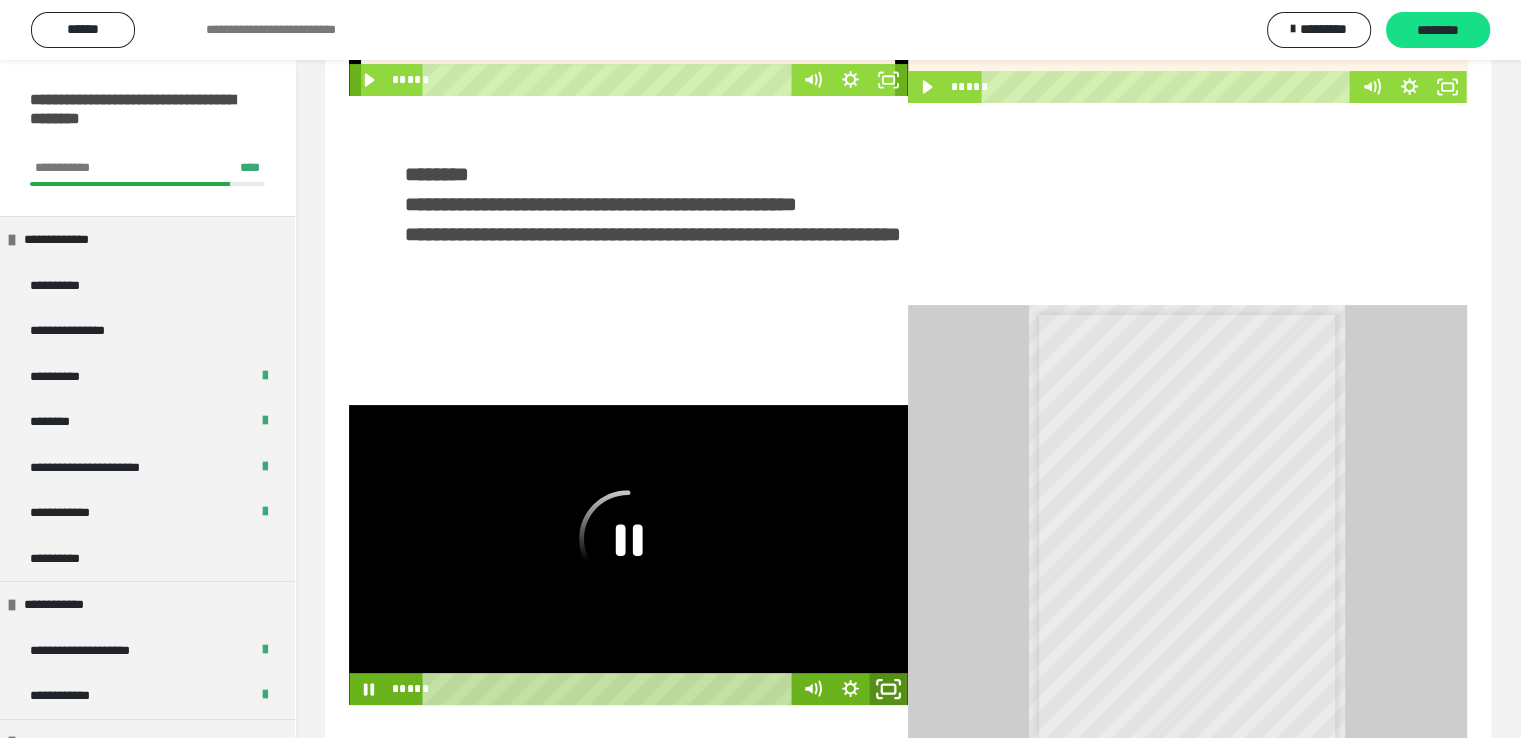 click 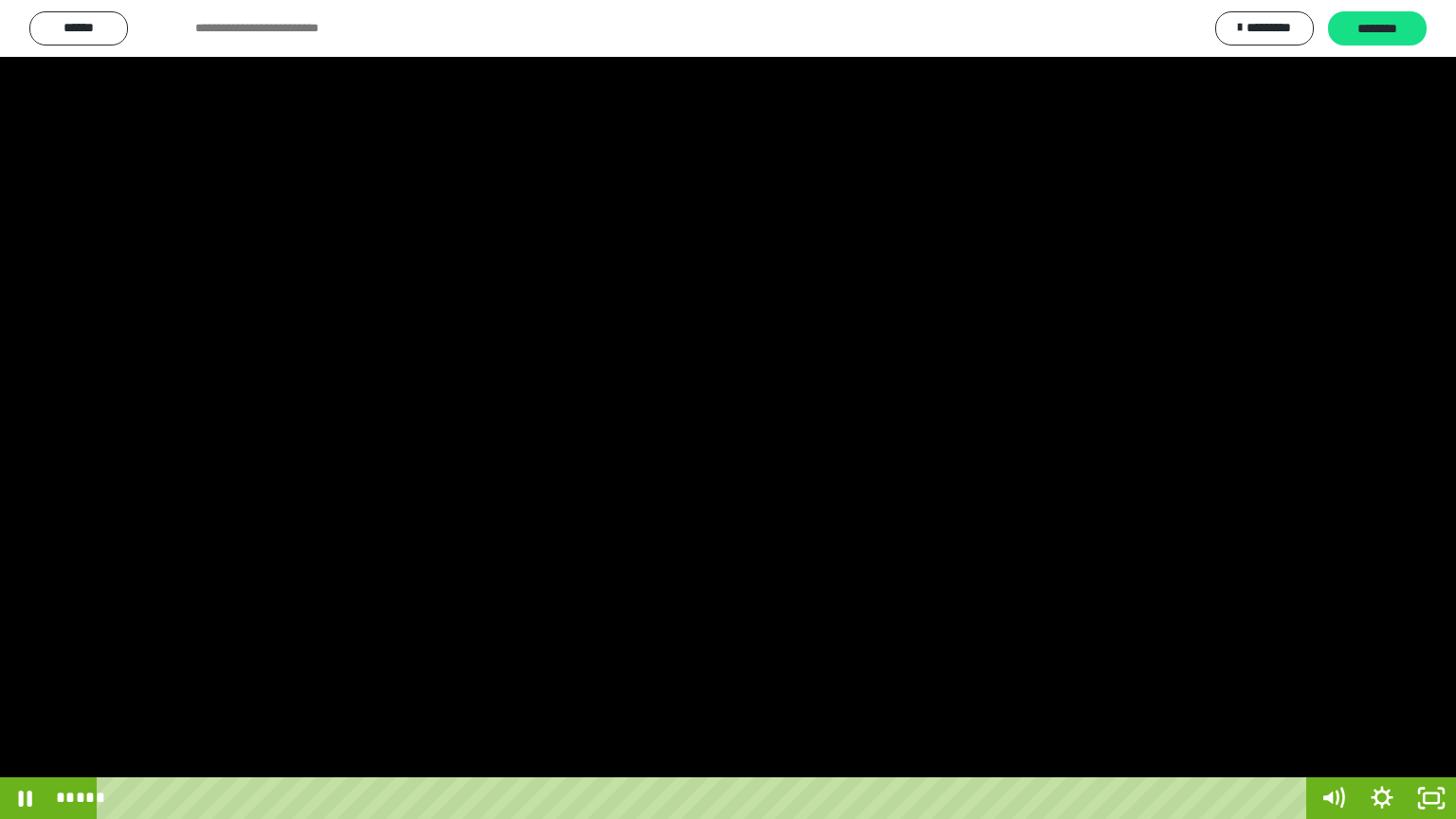 click at bounding box center (728, 410) 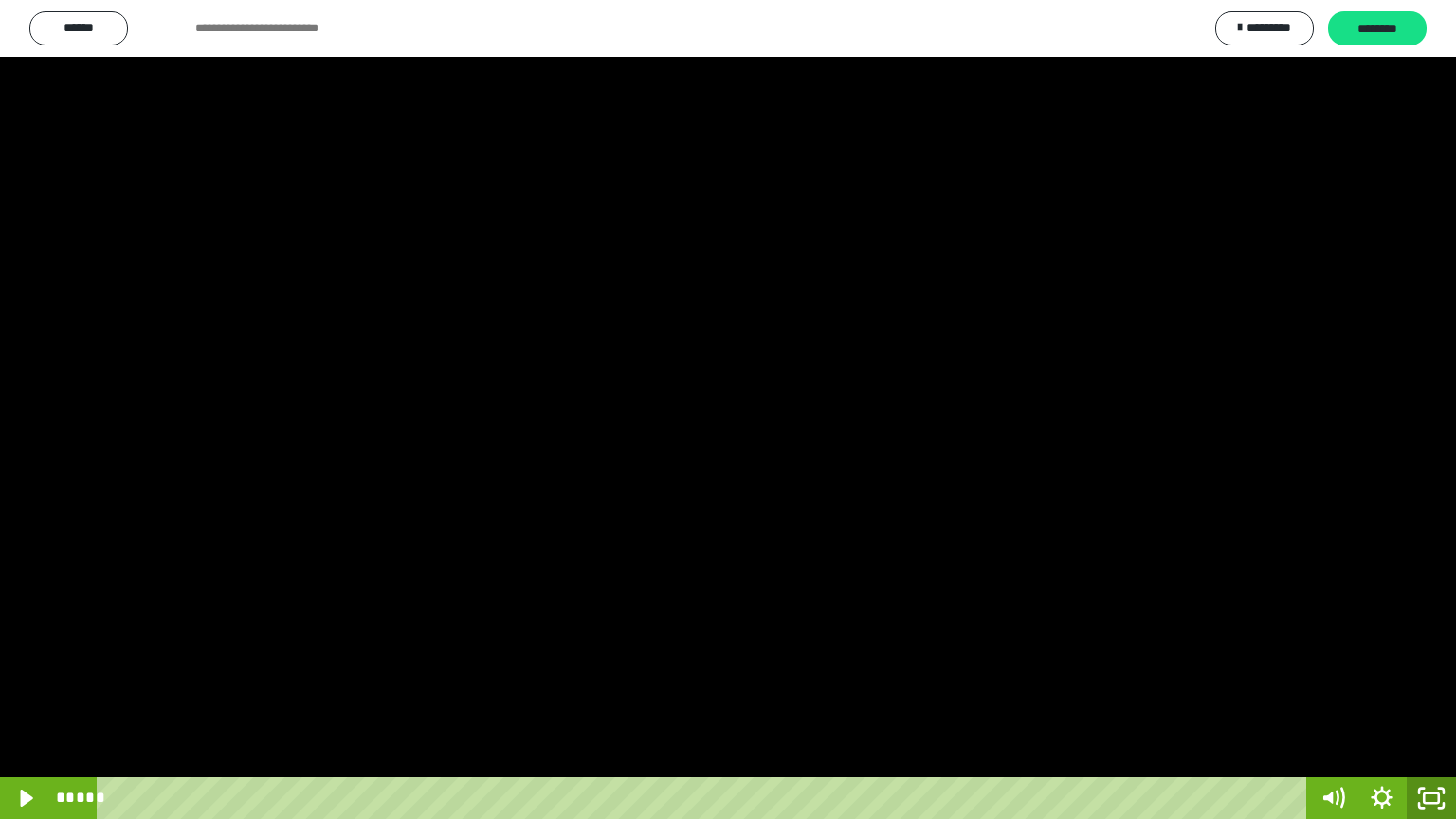 click 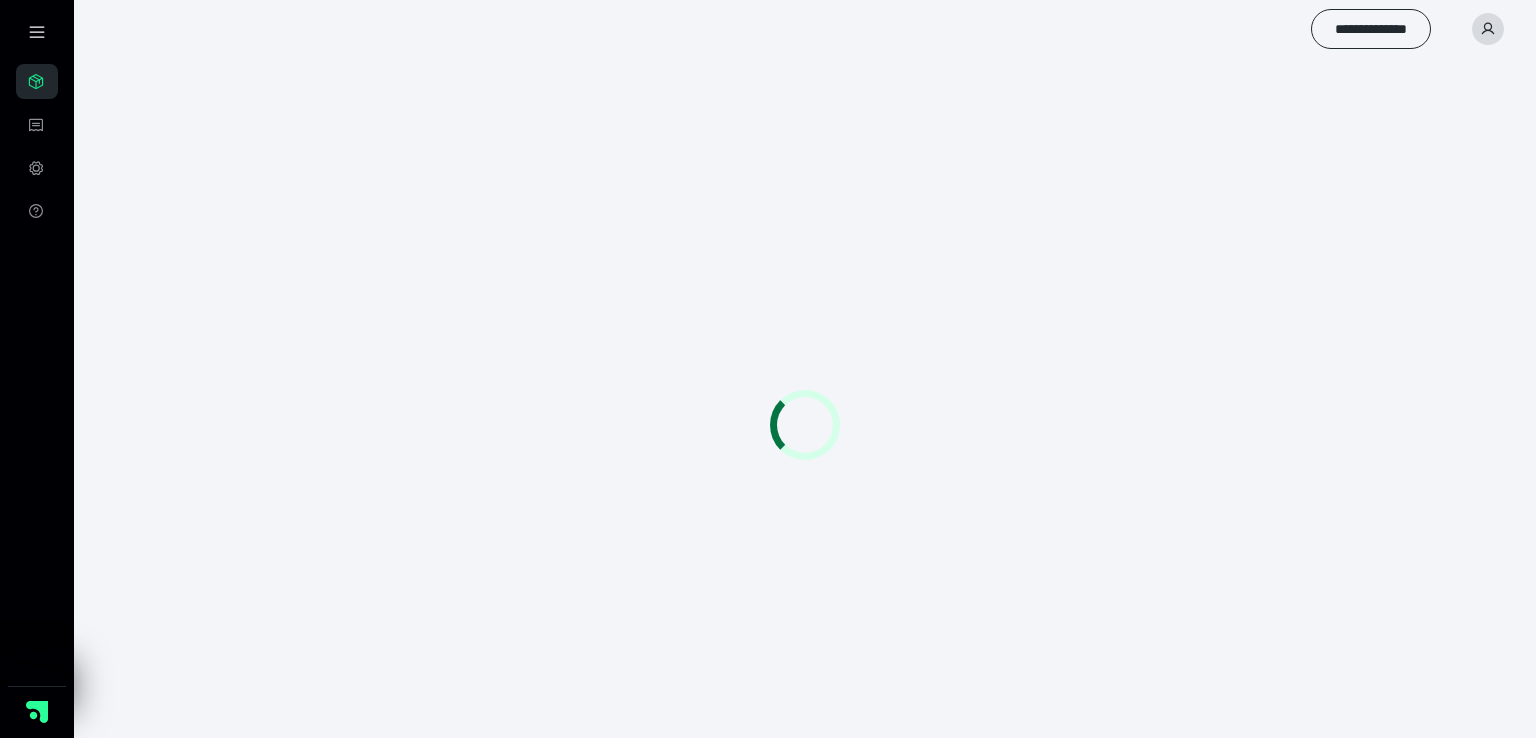scroll, scrollTop: 0, scrollLeft: 0, axis: both 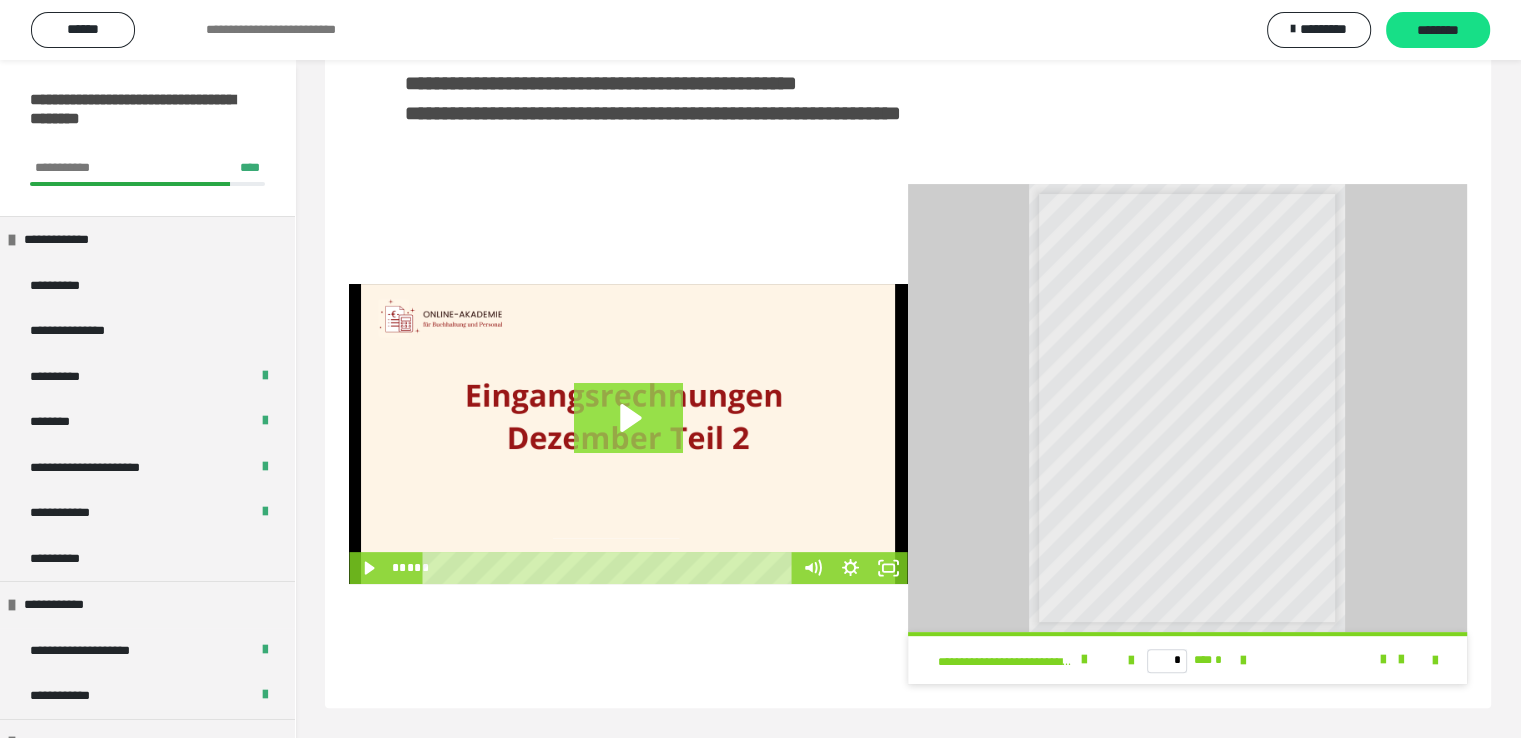 click 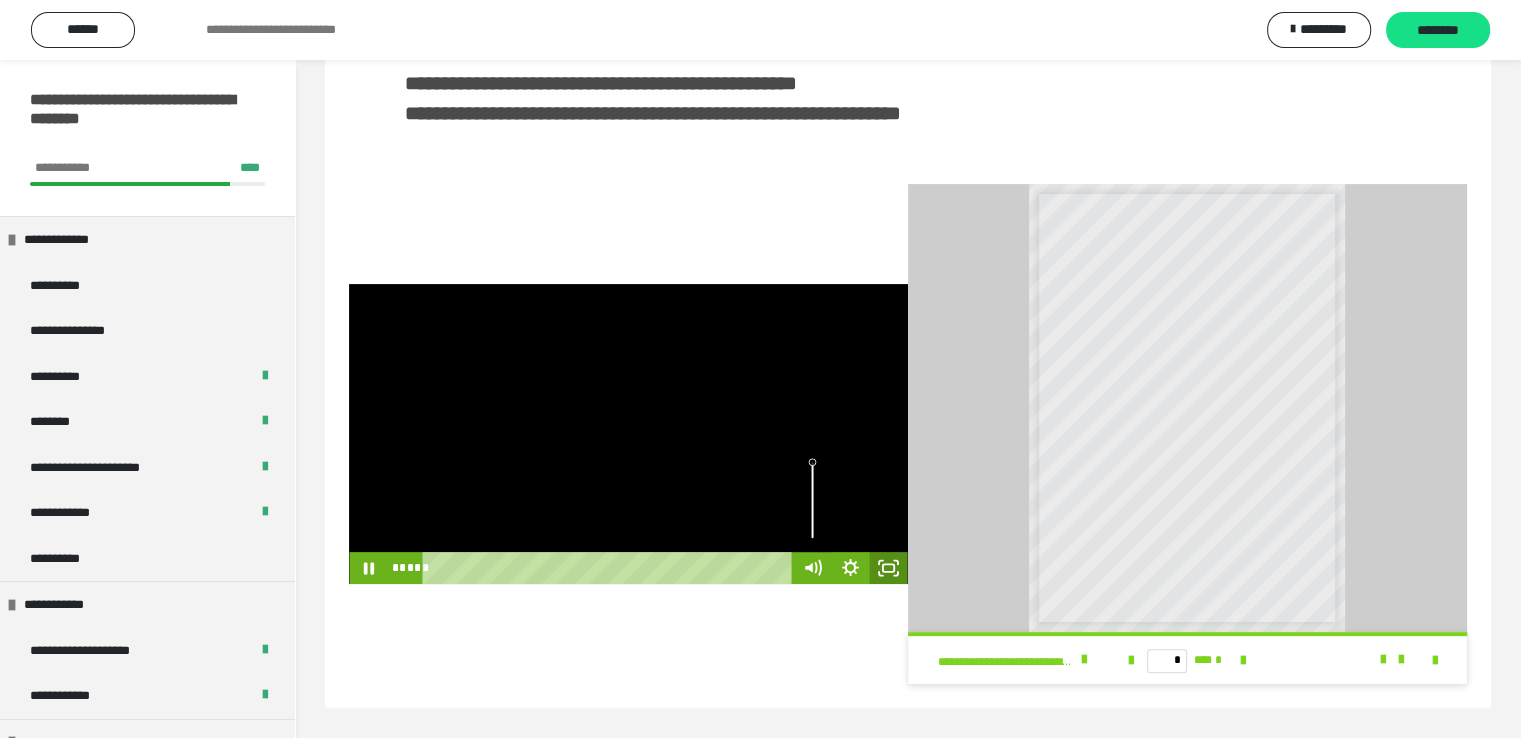 click 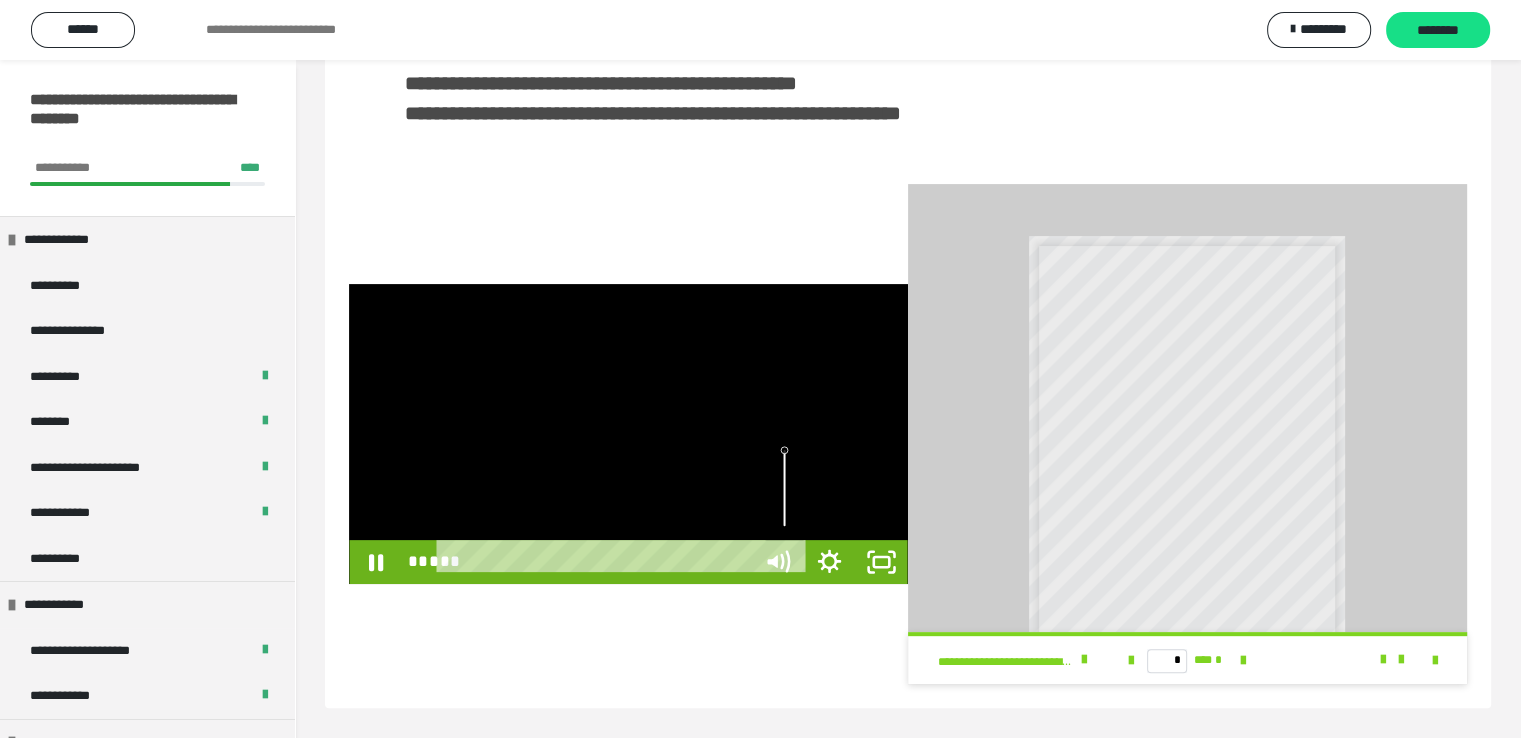 scroll, scrollTop: 352, scrollLeft: 0, axis: vertical 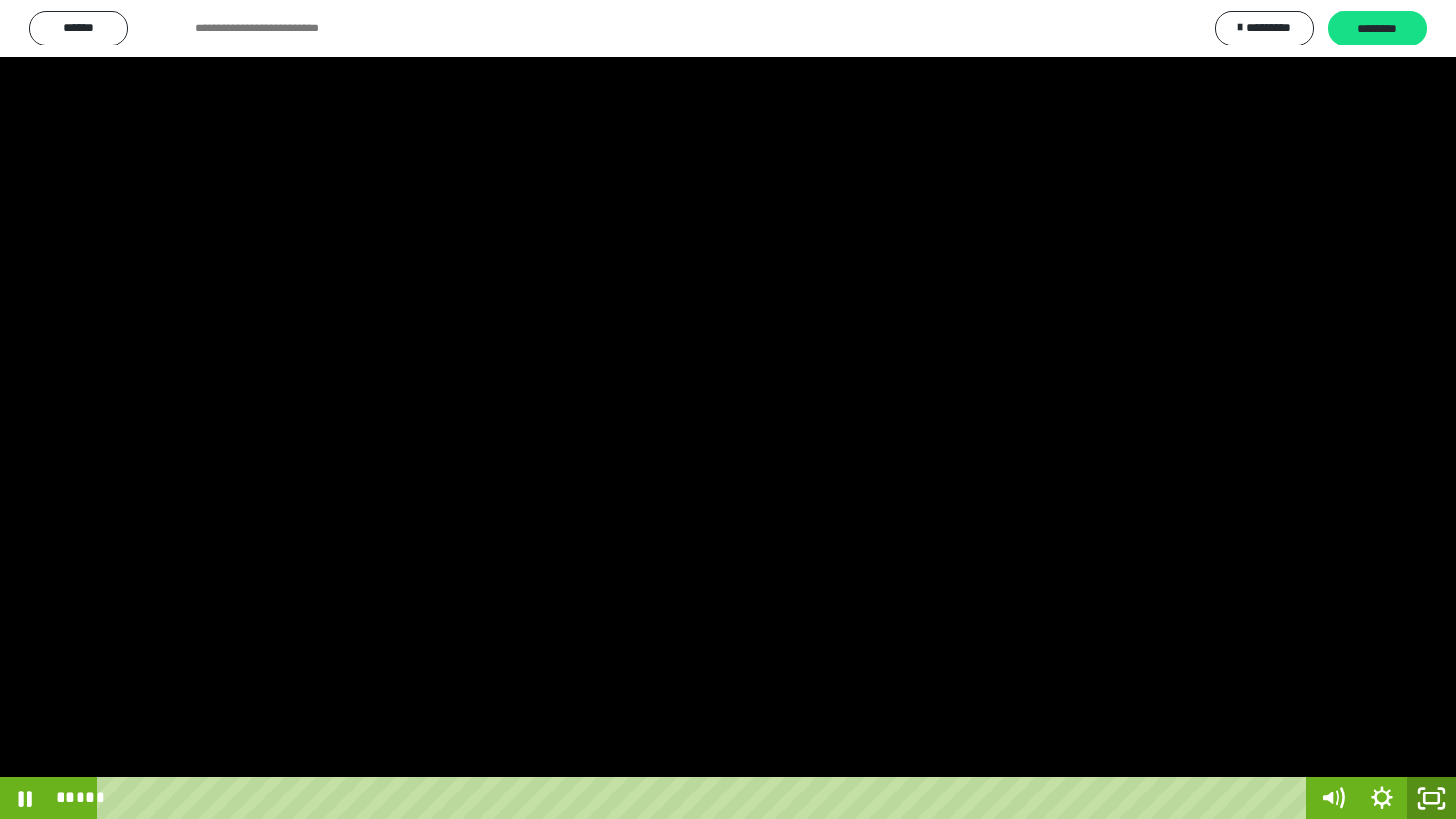 click 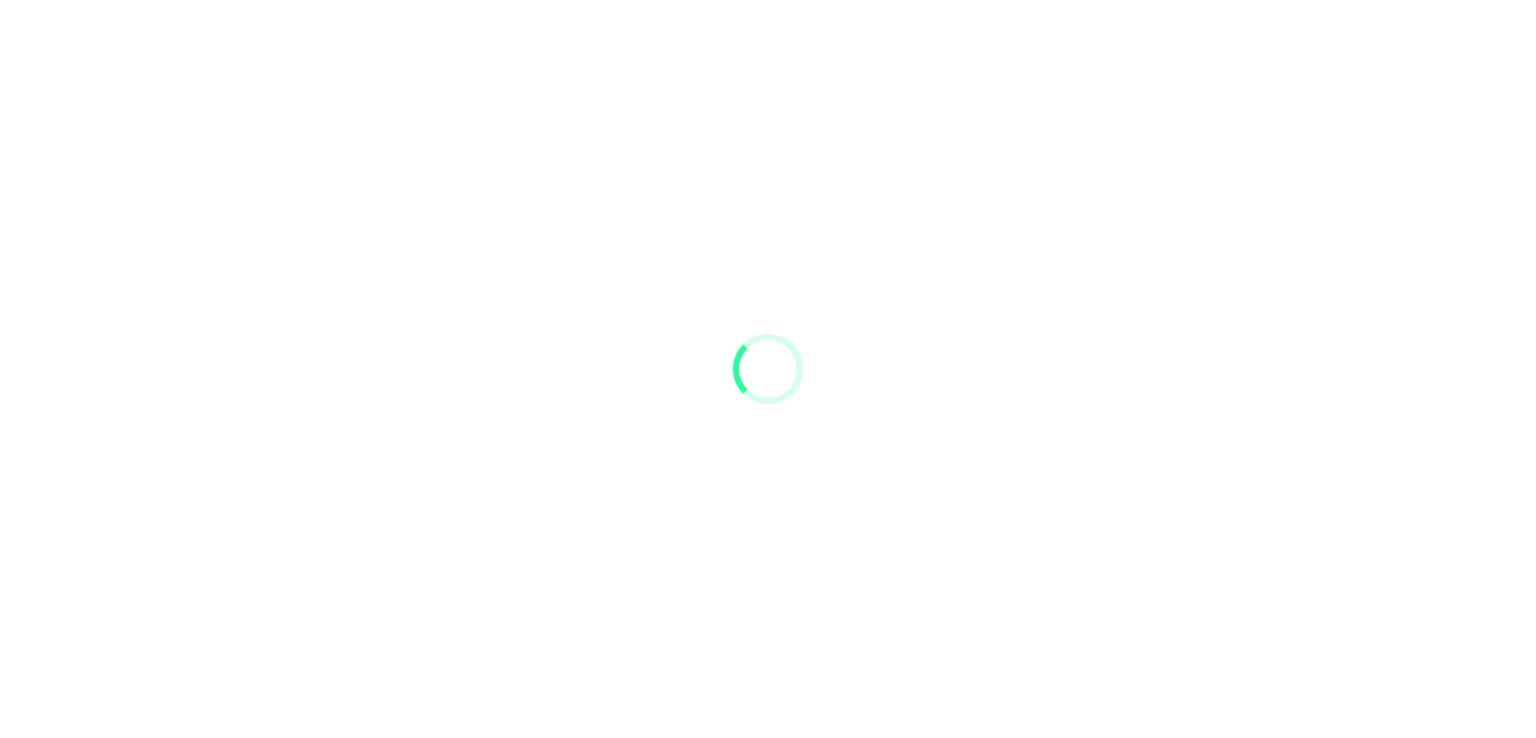 scroll, scrollTop: 0, scrollLeft: 0, axis: both 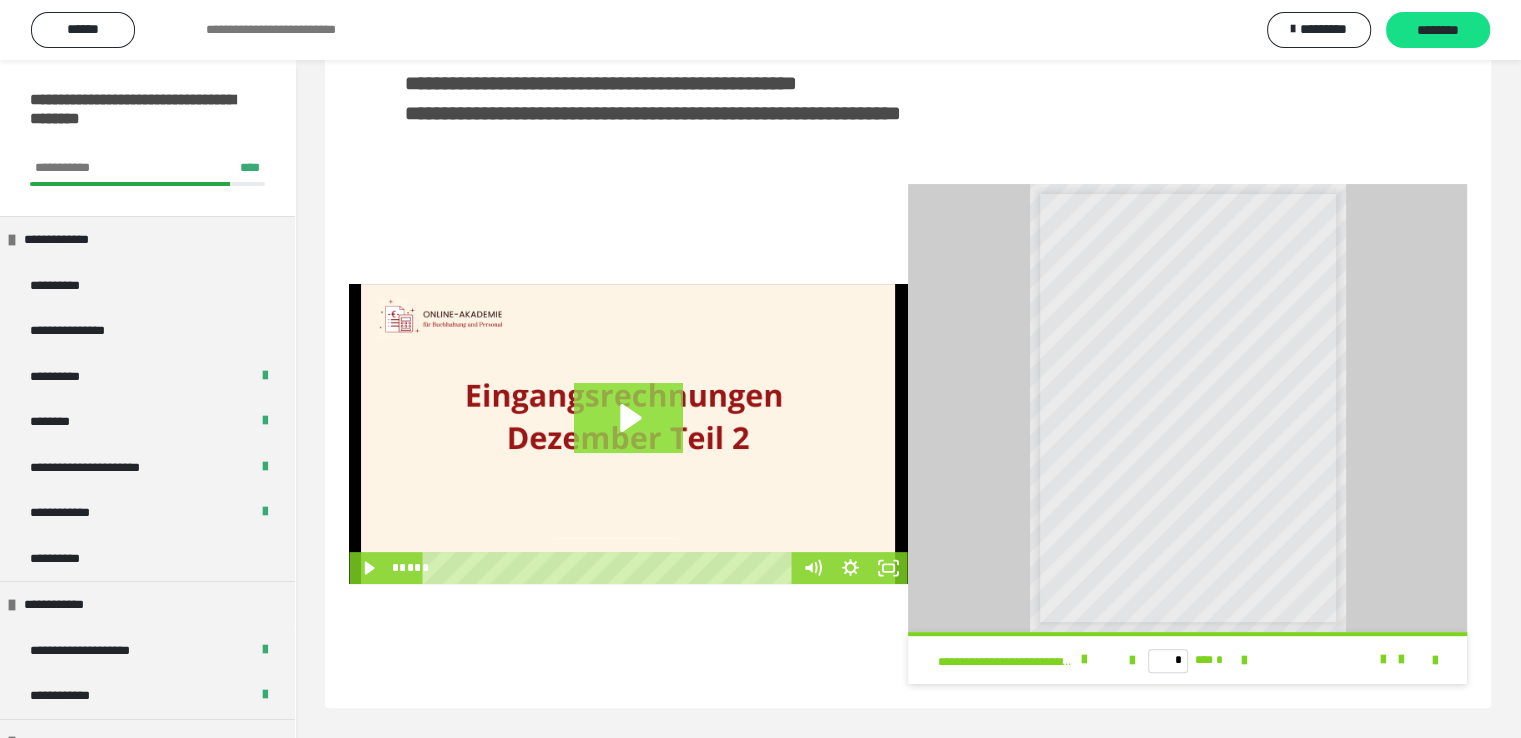 click 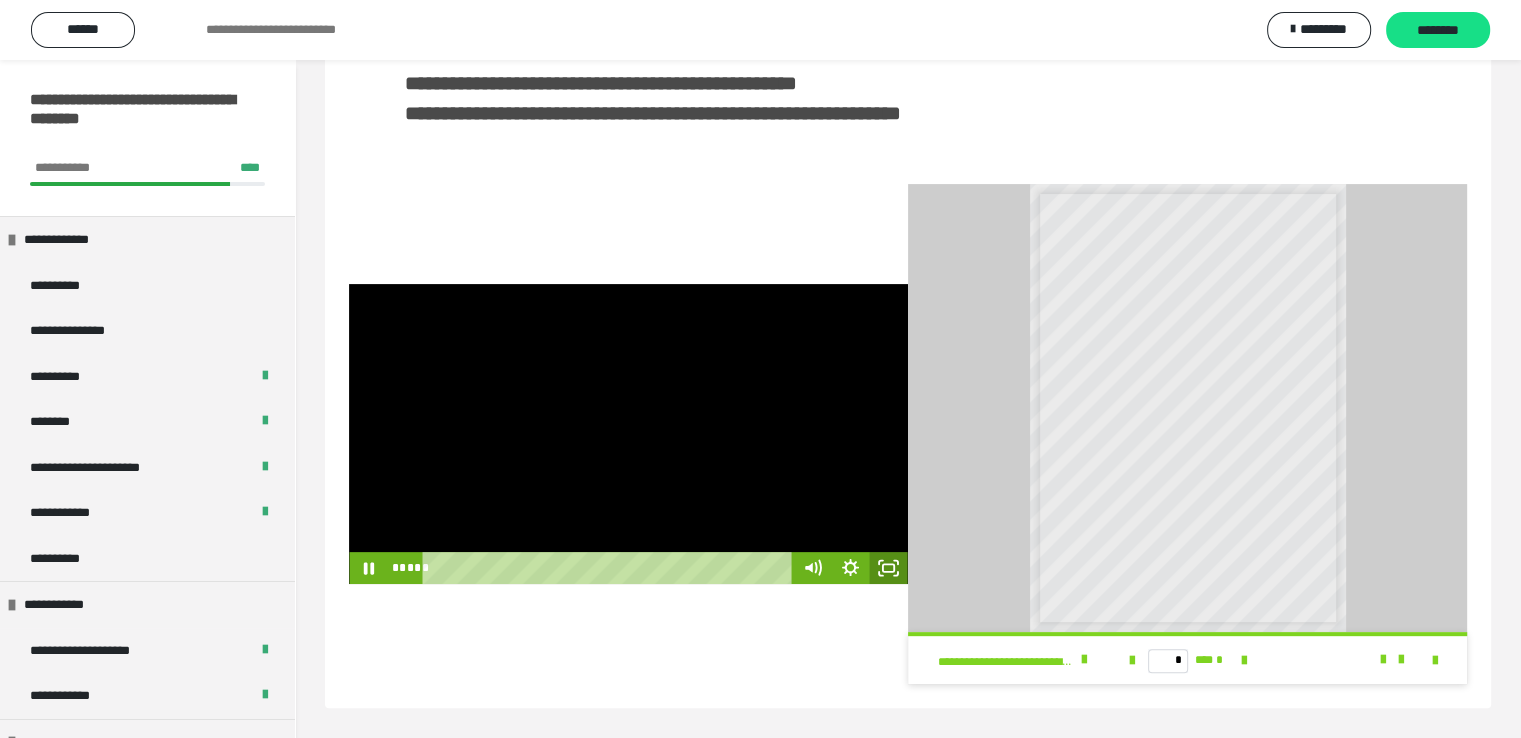 click 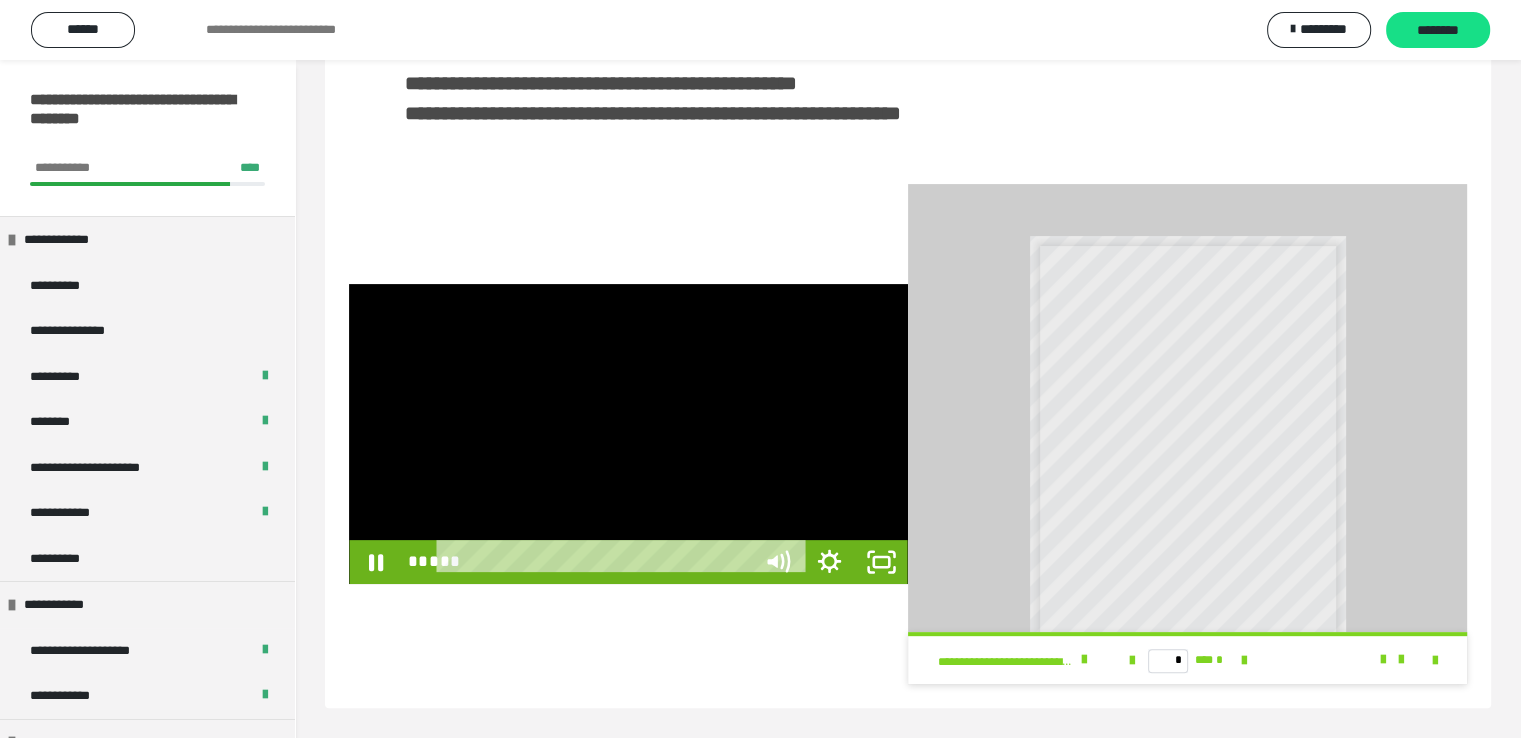 scroll, scrollTop: 352, scrollLeft: 0, axis: vertical 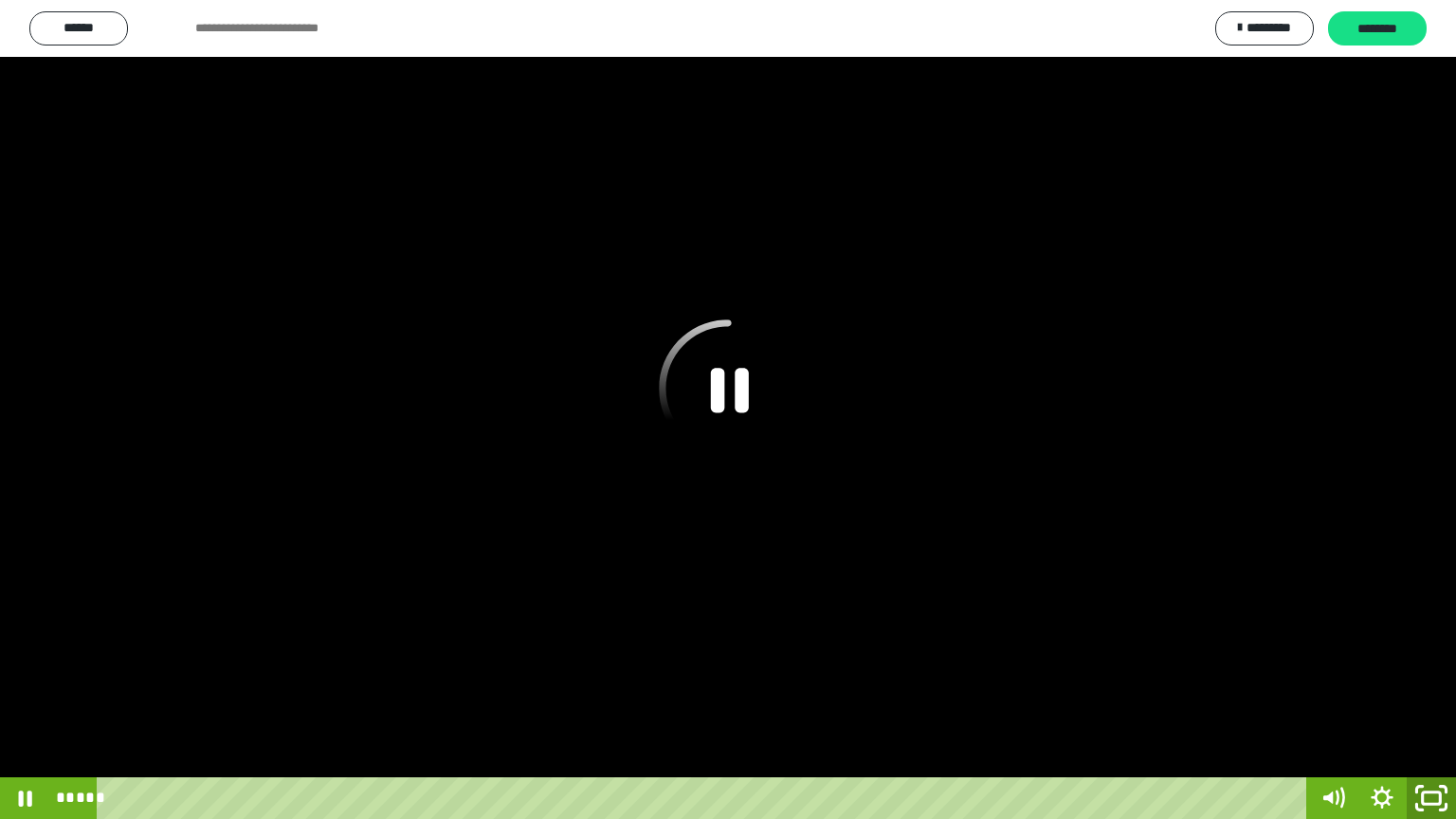 click 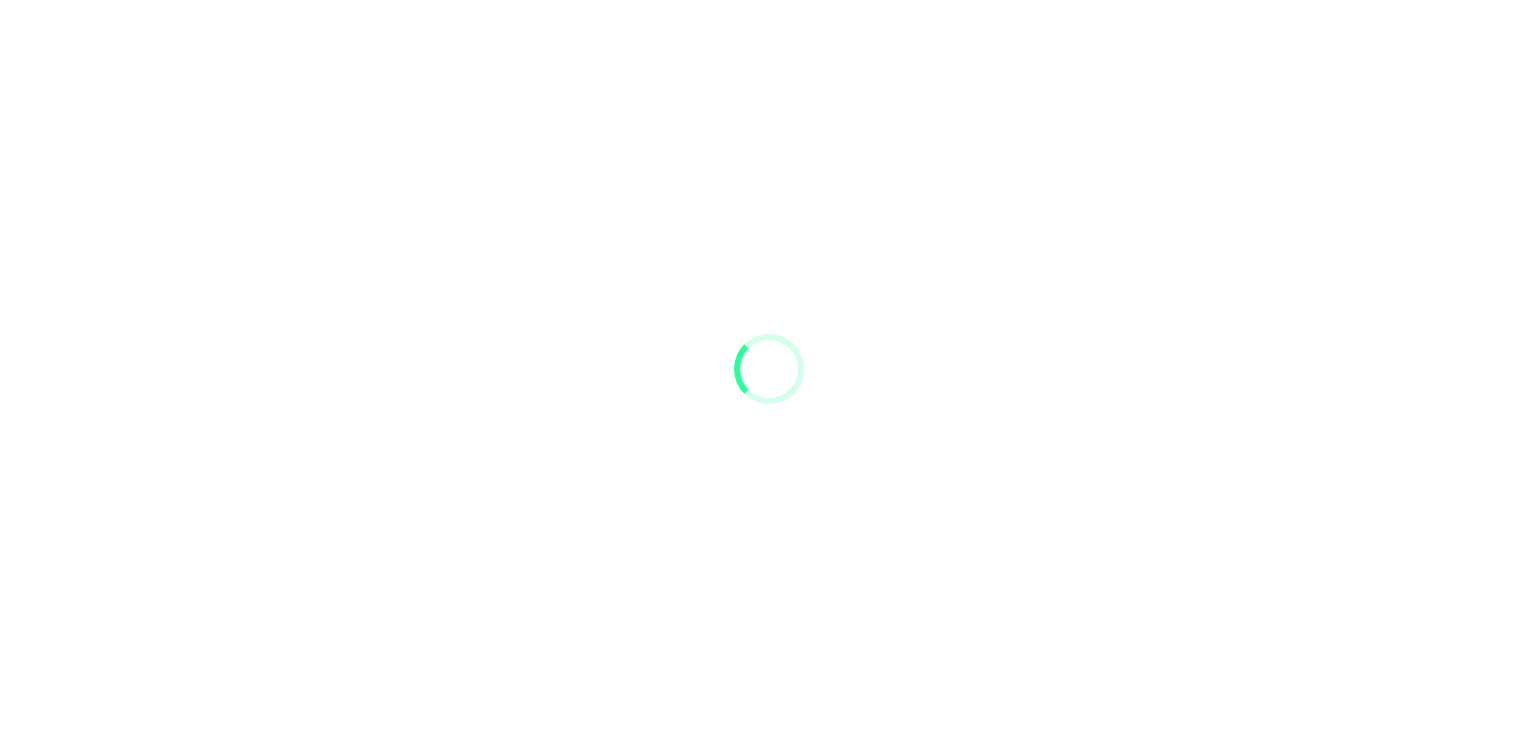 scroll, scrollTop: 0, scrollLeft: 0, axis: both 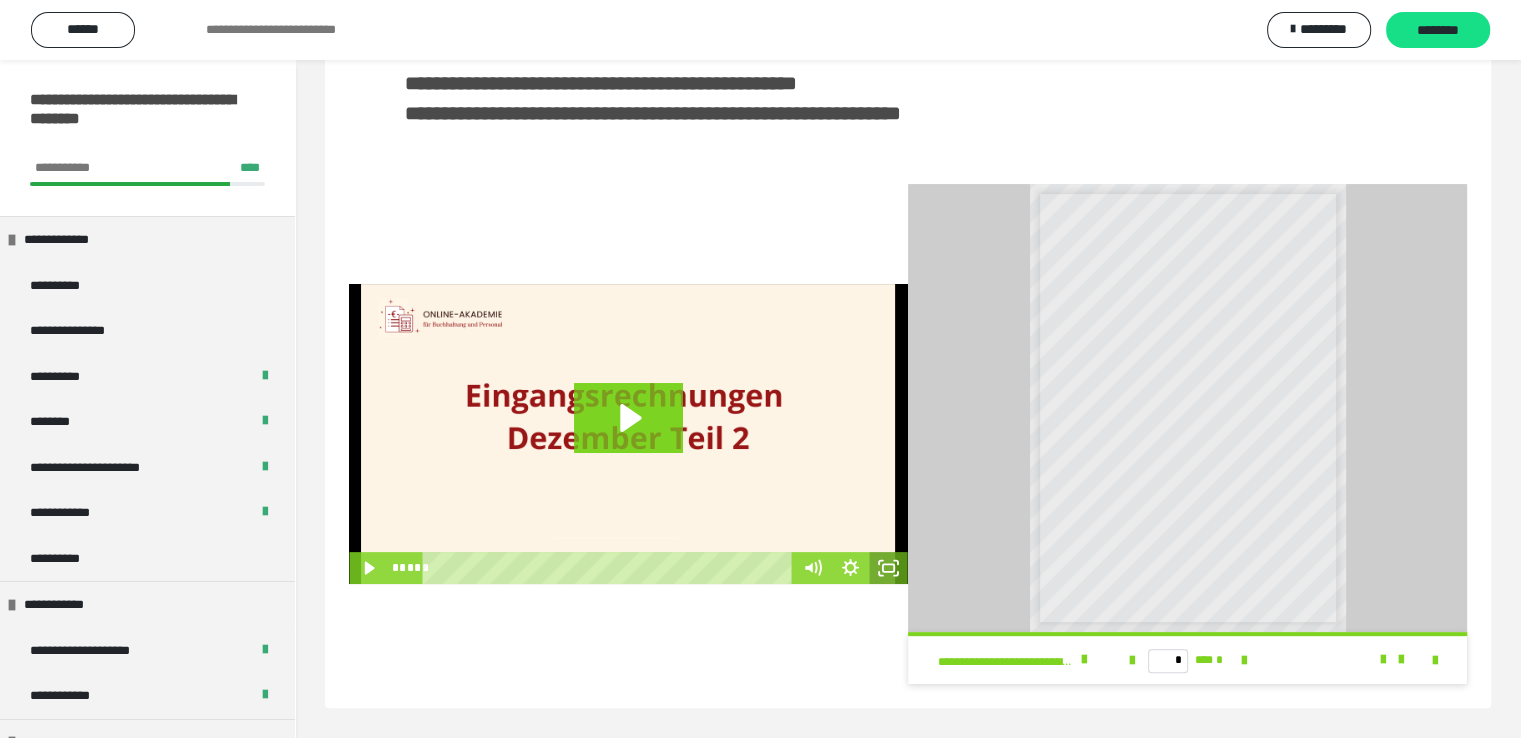 click 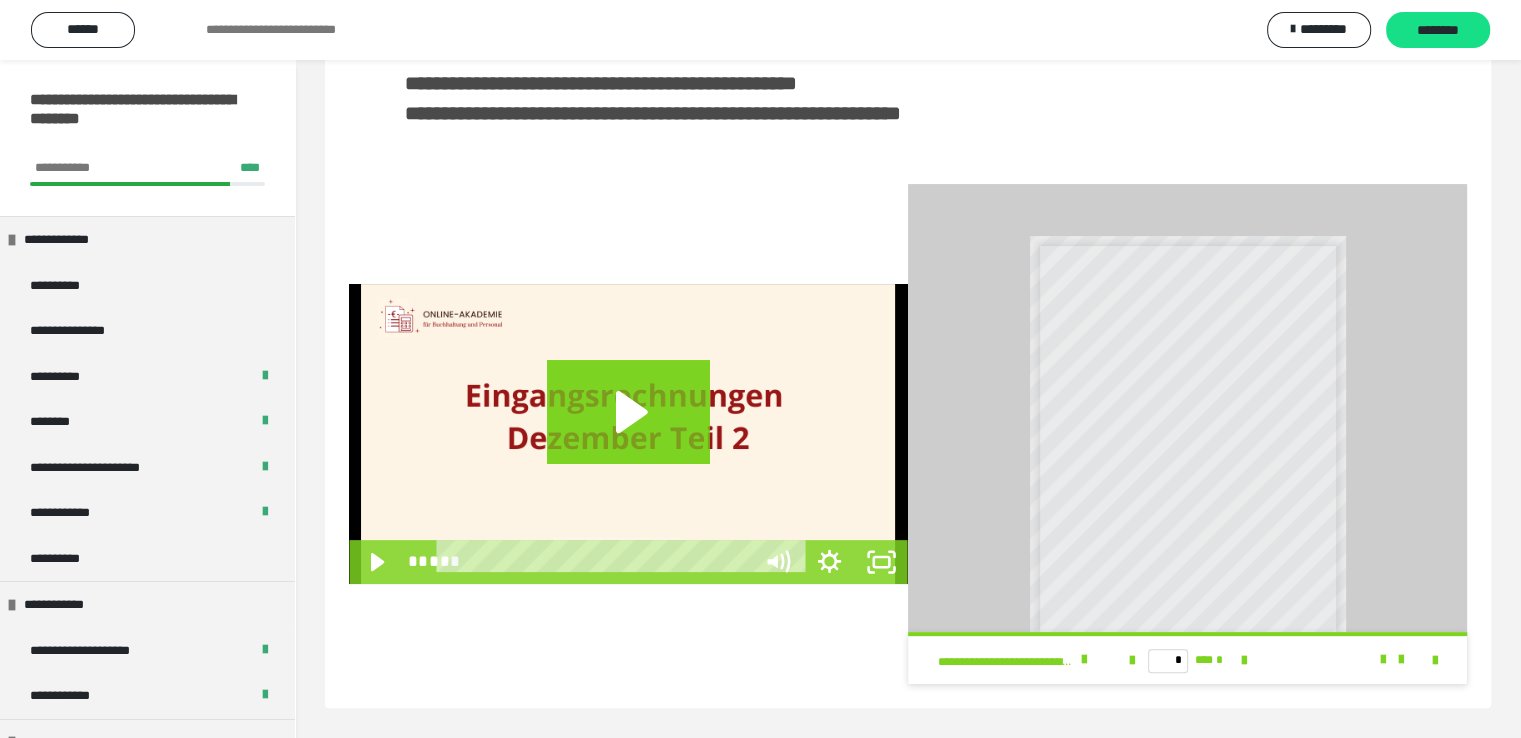 scroll, scrollTop: 352, scrollLeft: 0, axis: vertical 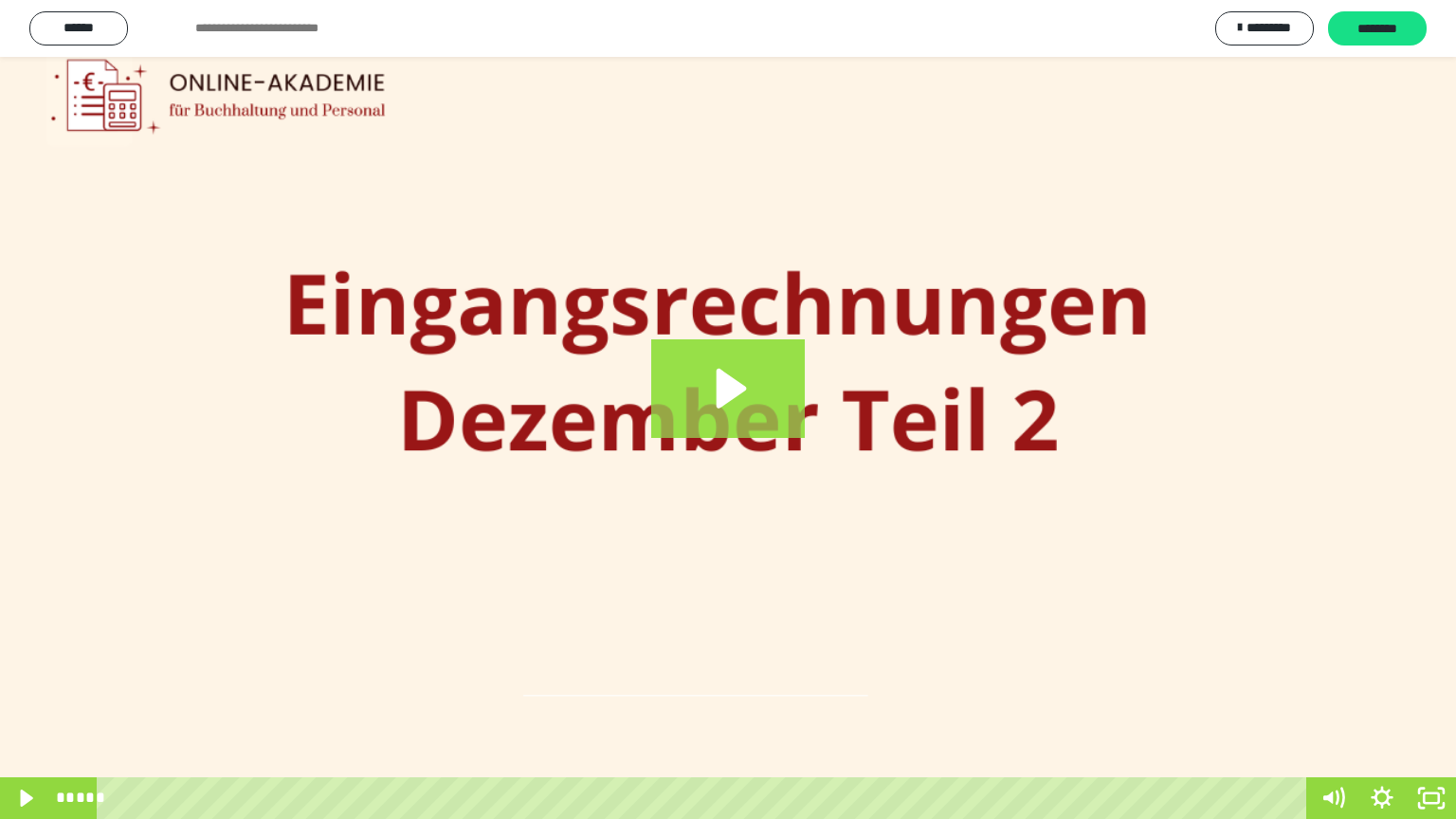 click 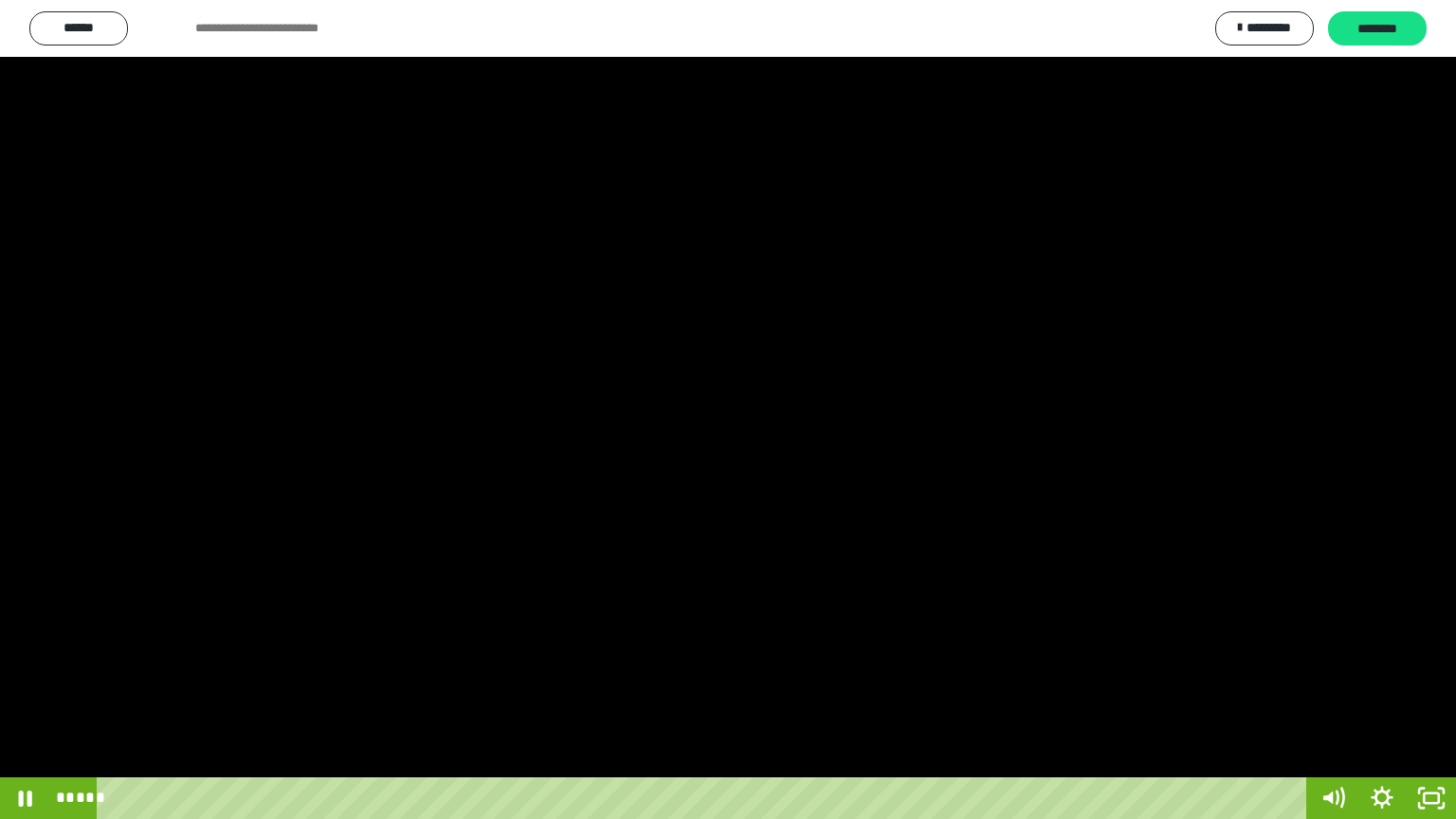 click at bounding box center [728, 410] 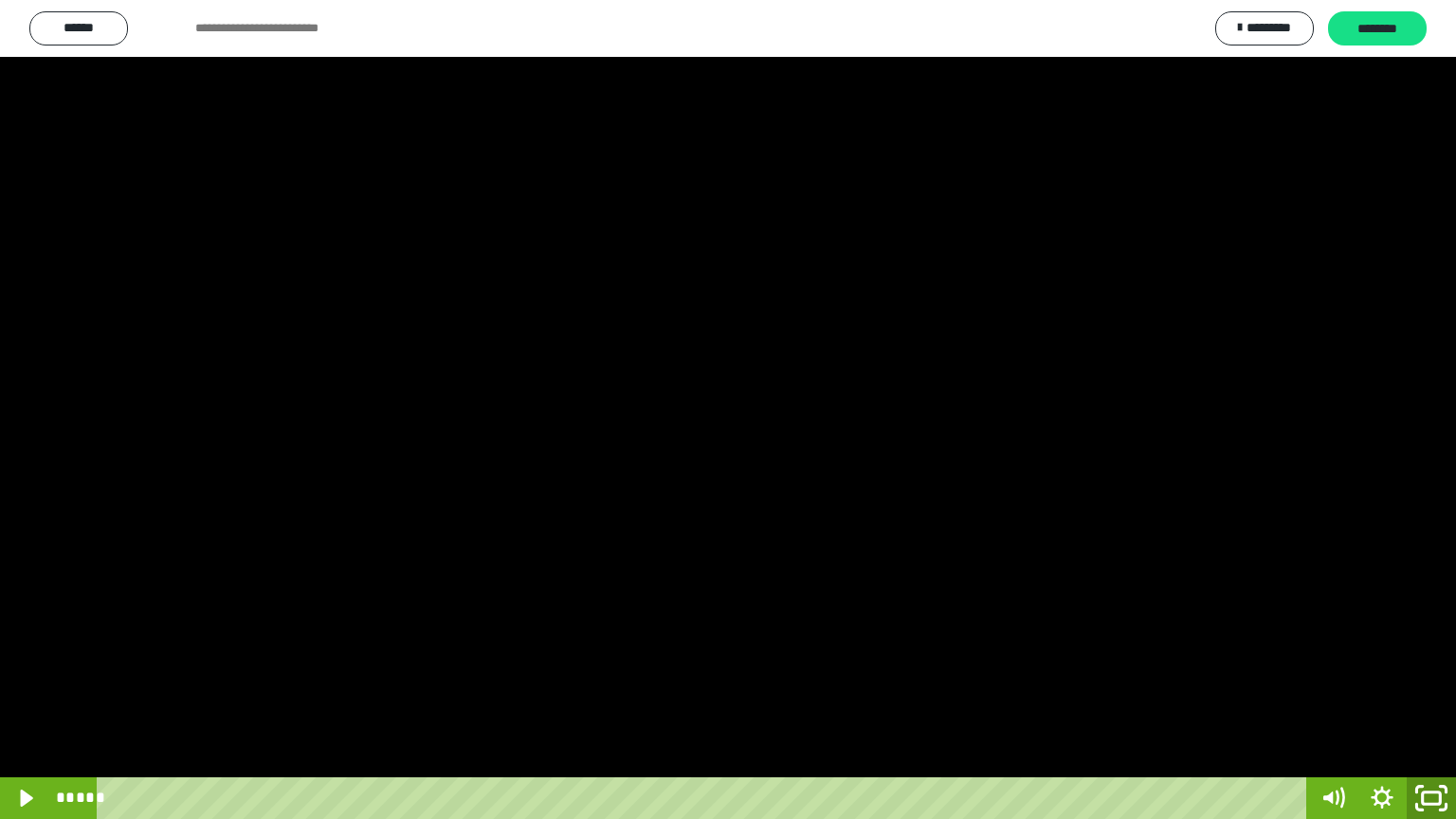 click 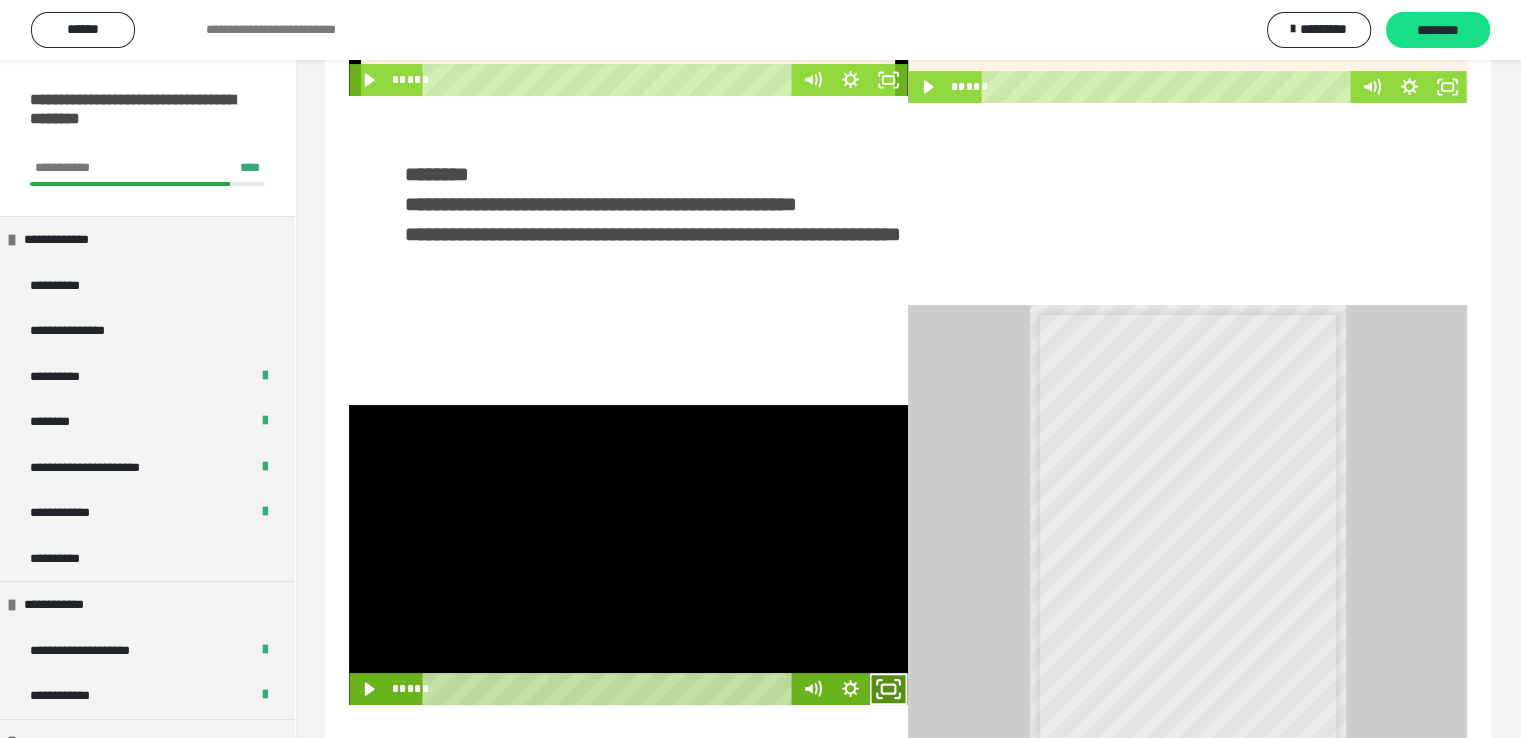 click 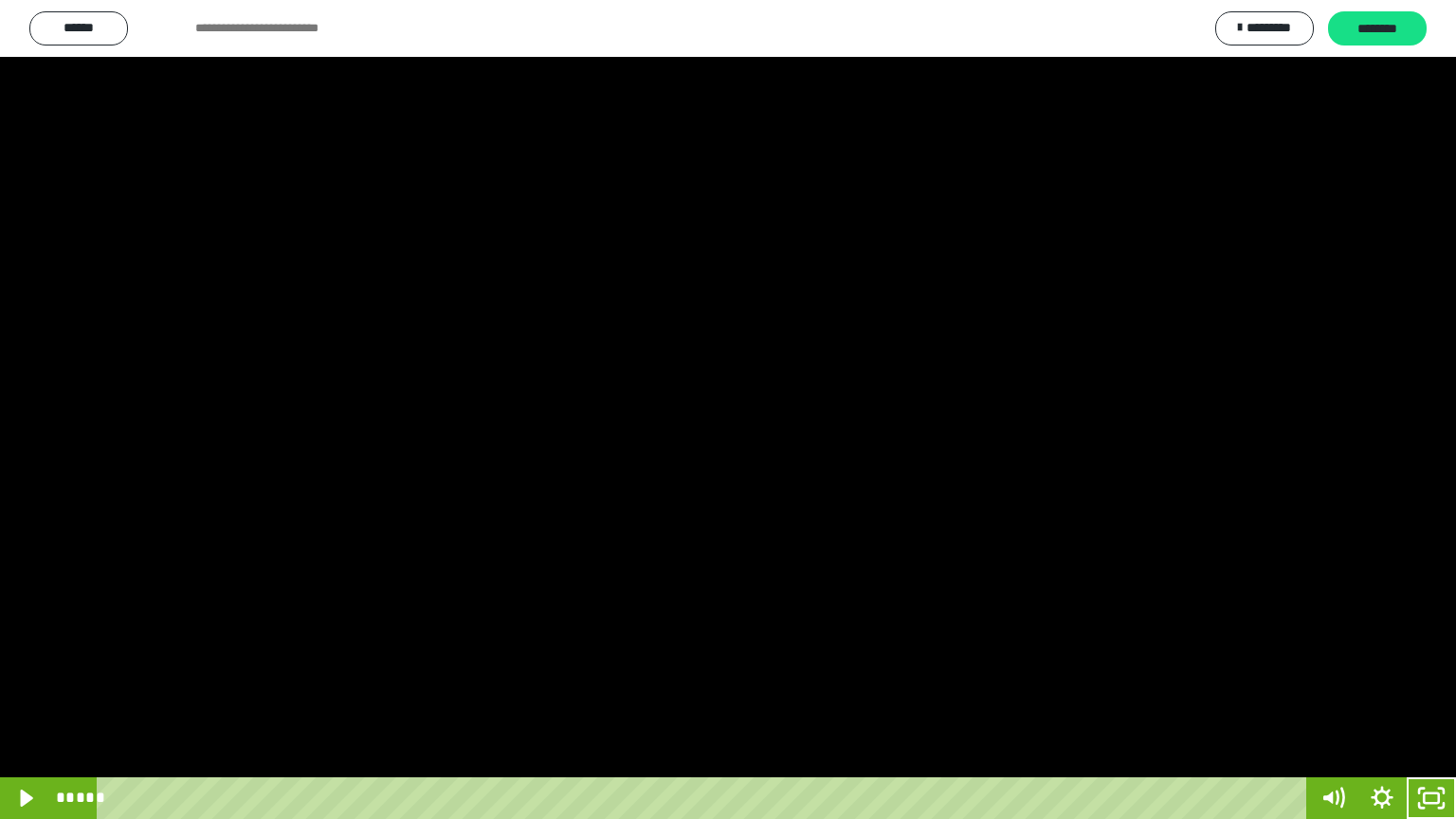 click at bounding box center [728, 410] 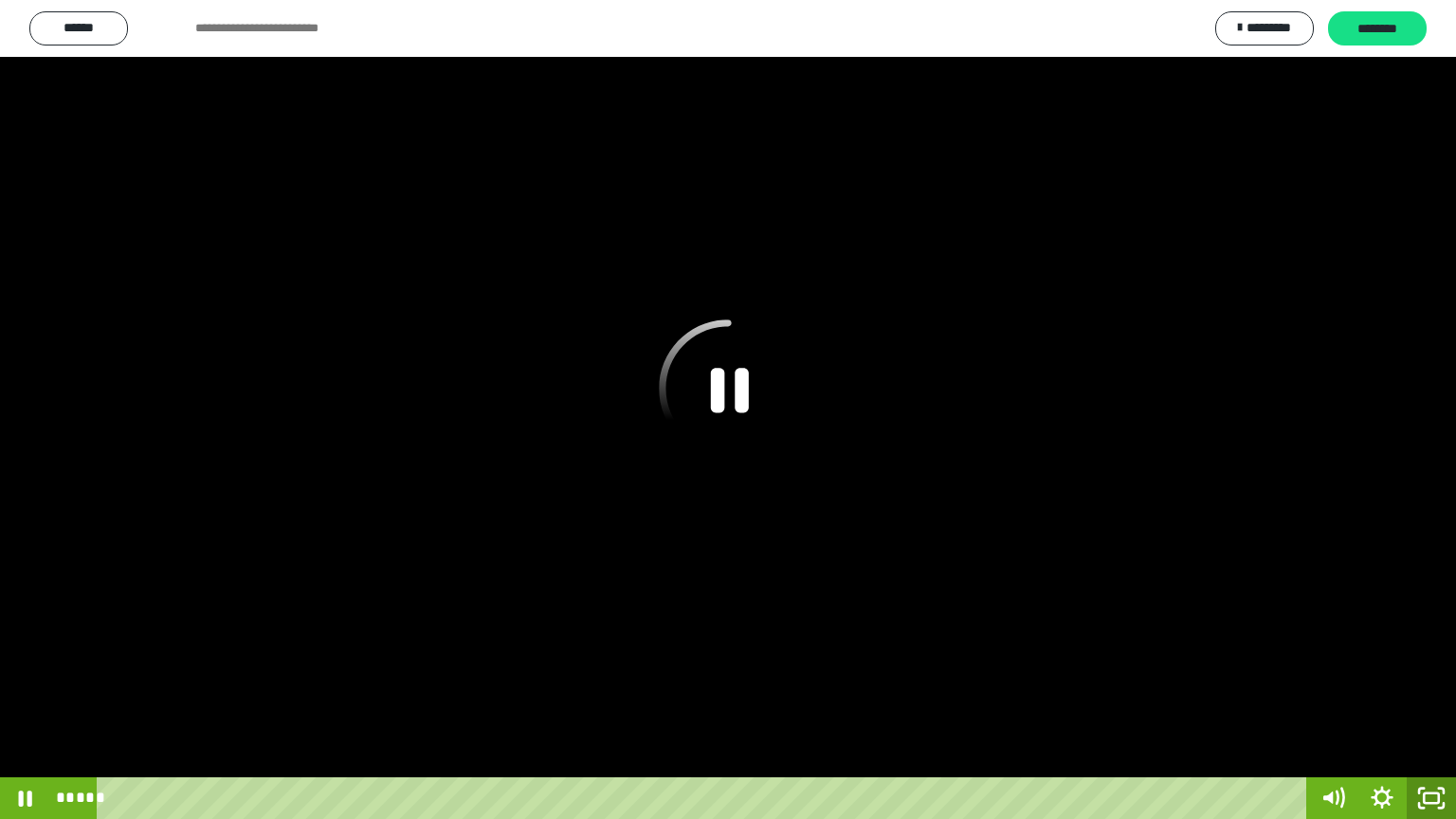 click 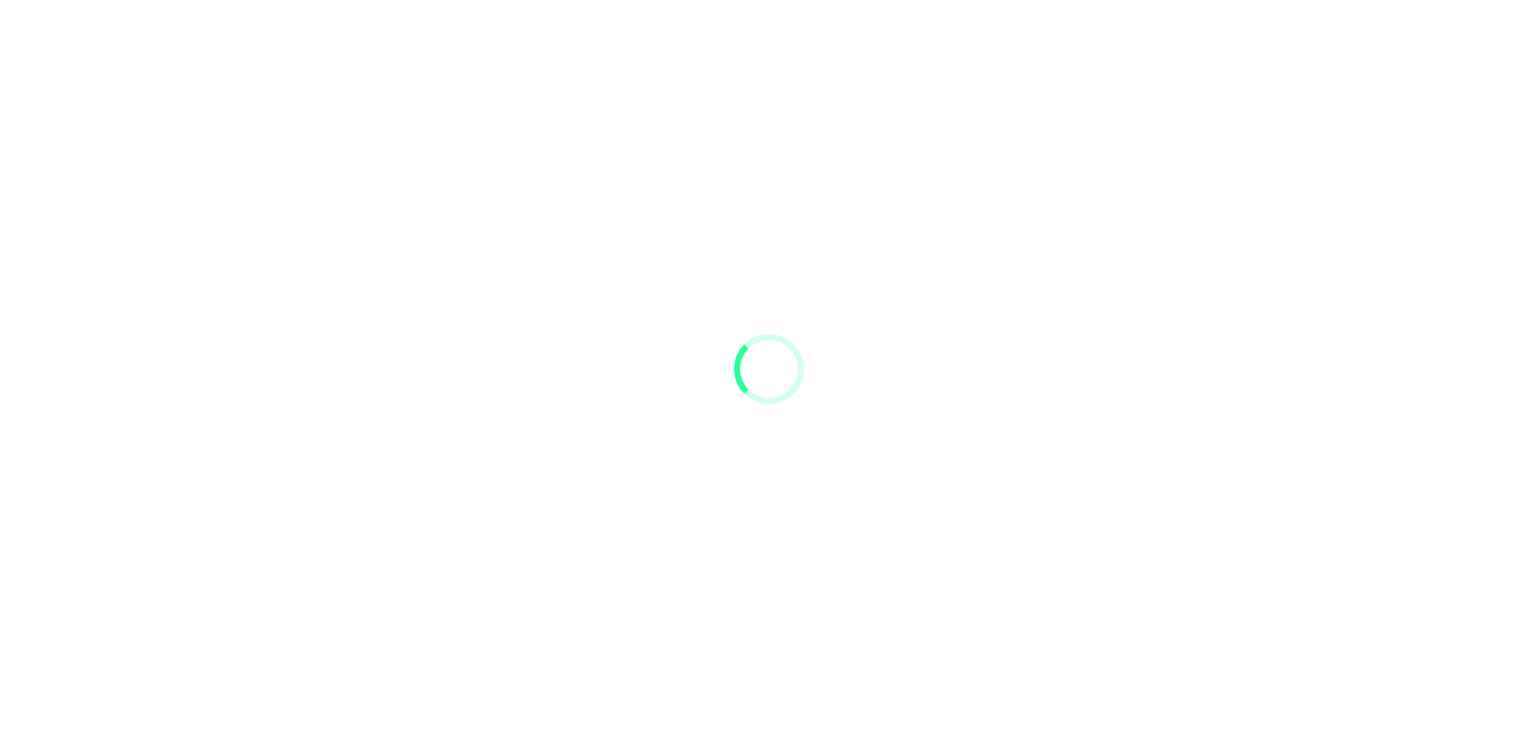 scroll, scrollTop: 0, scrollLeft: 0, axis: both 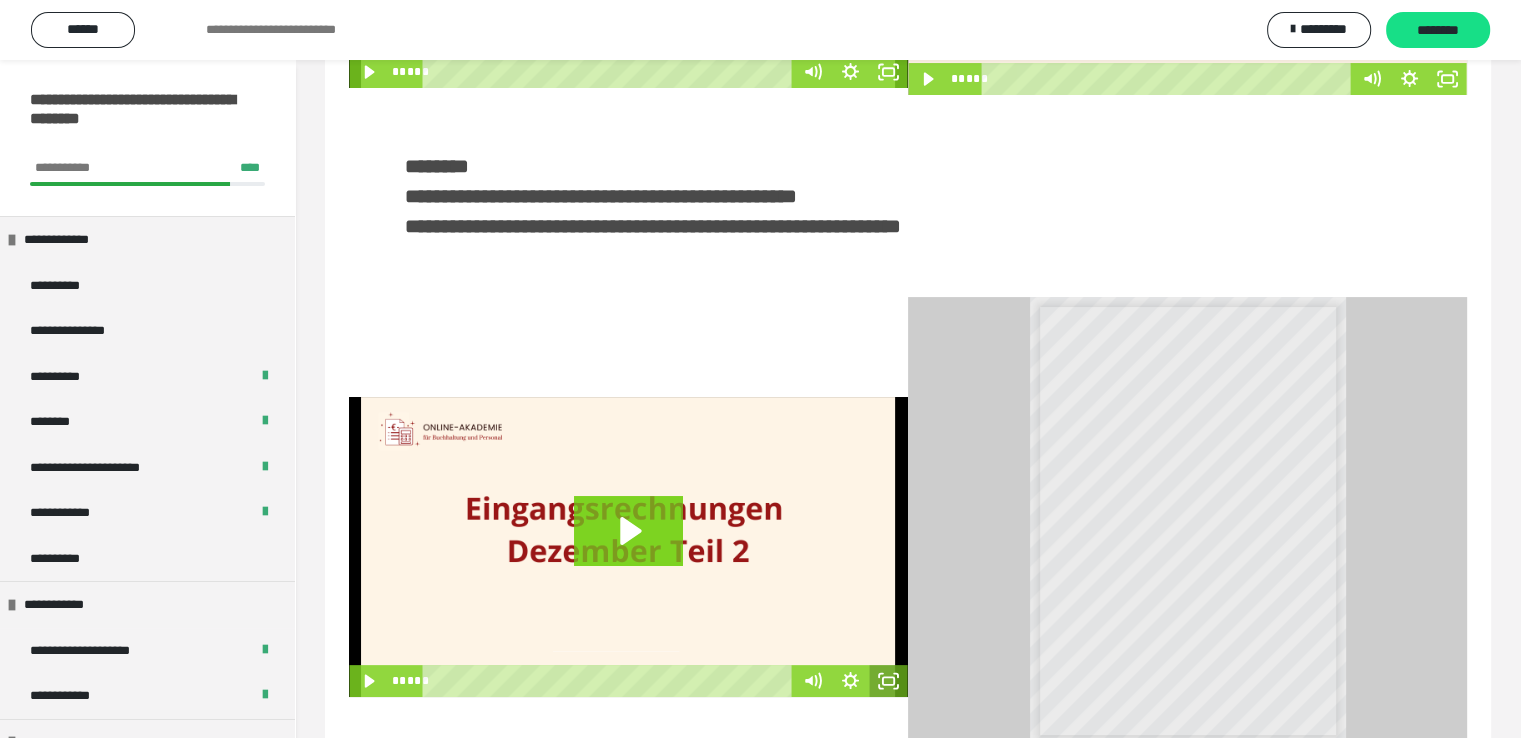 click 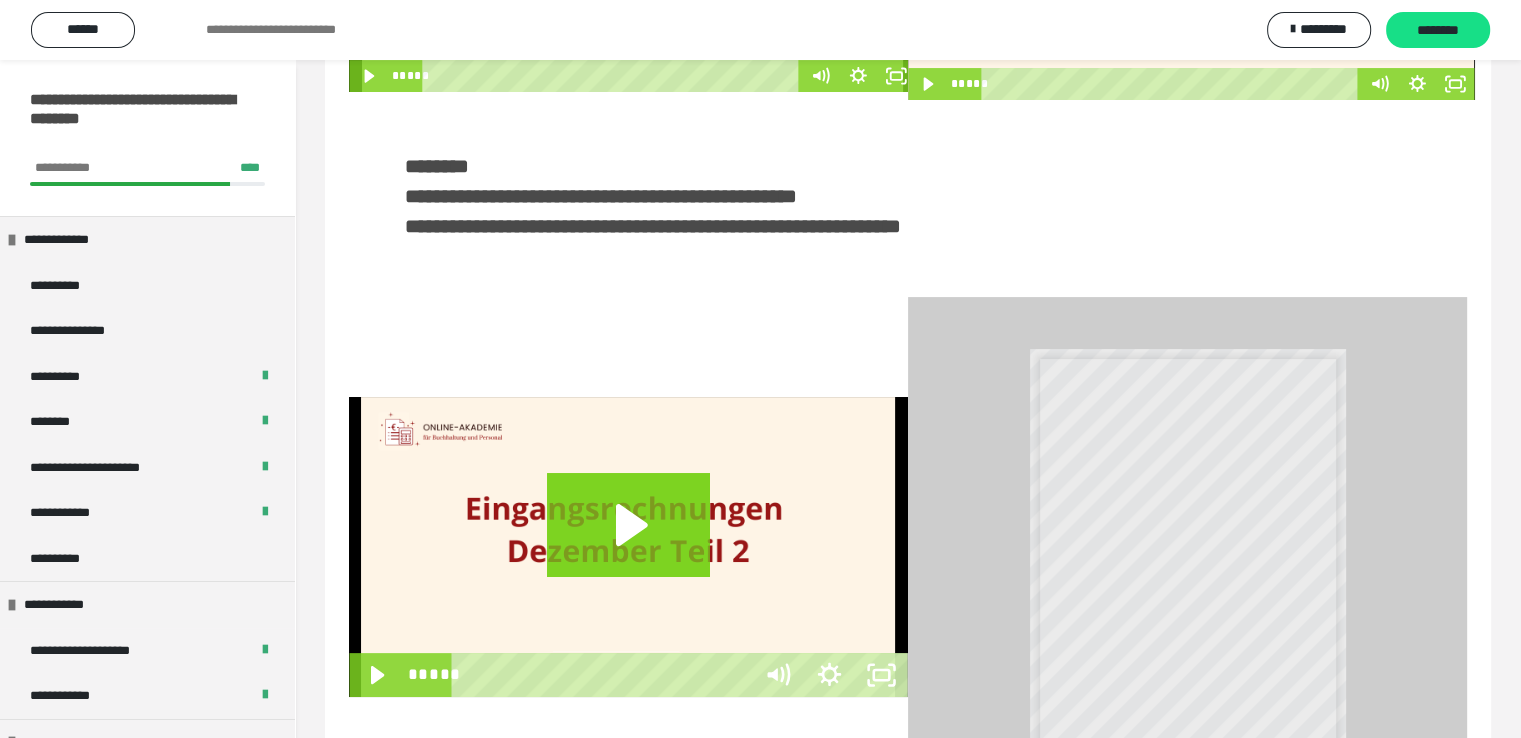 scroll, scrollTop: 352, scrollLeft: 0, axis: vertical 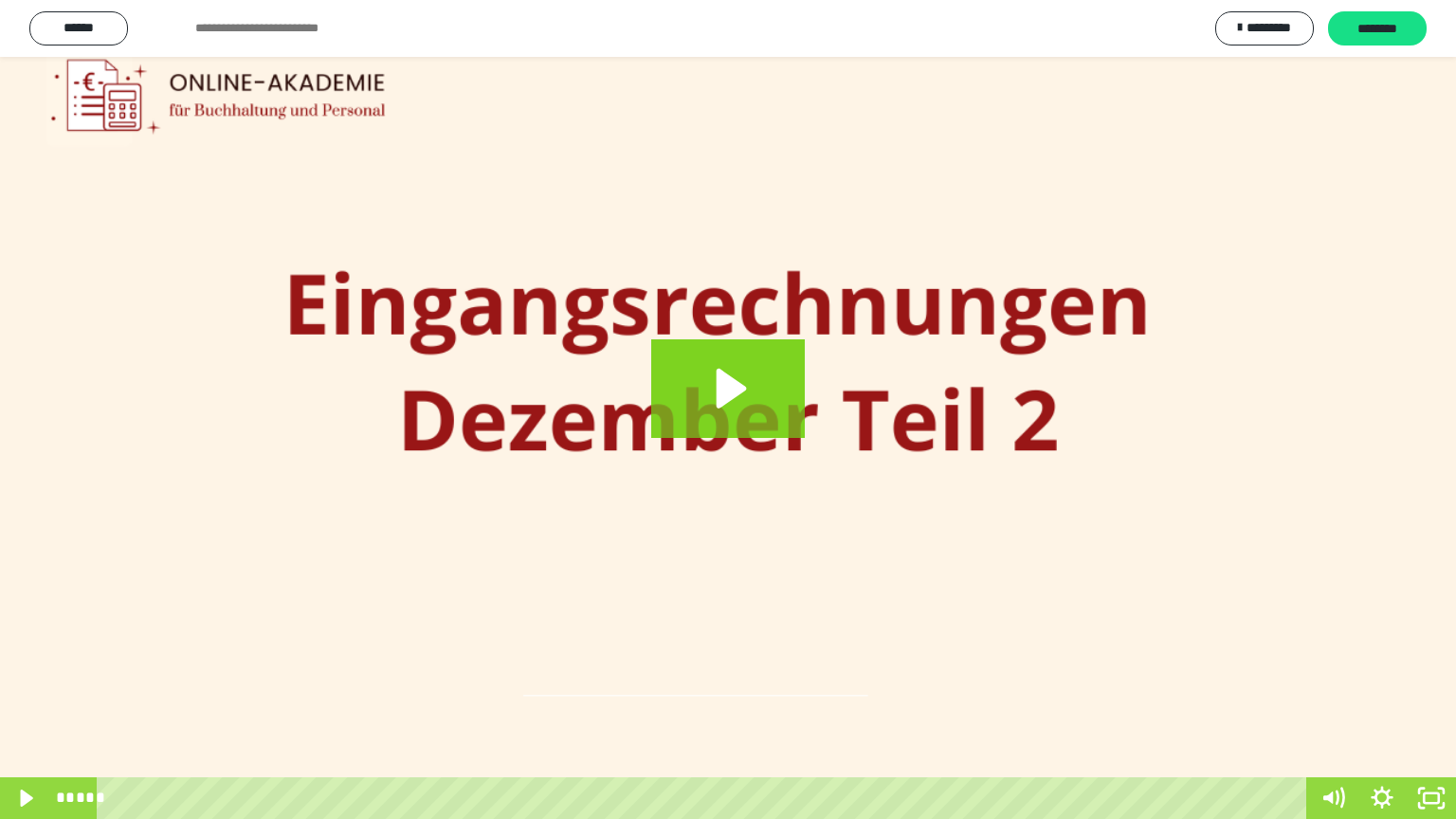 click at bounding box center [728, 410] 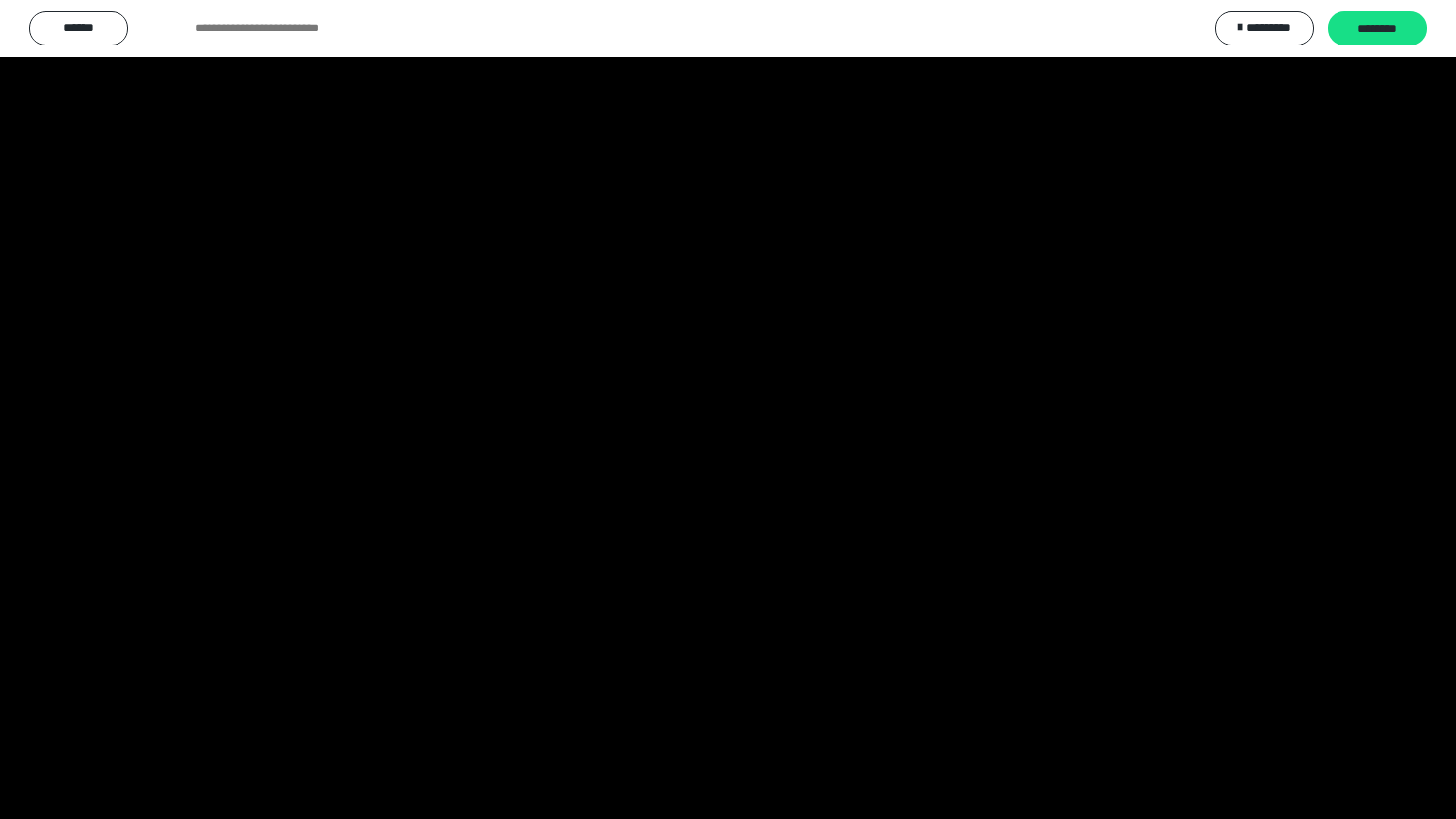 click at bounding box center [728, 410] 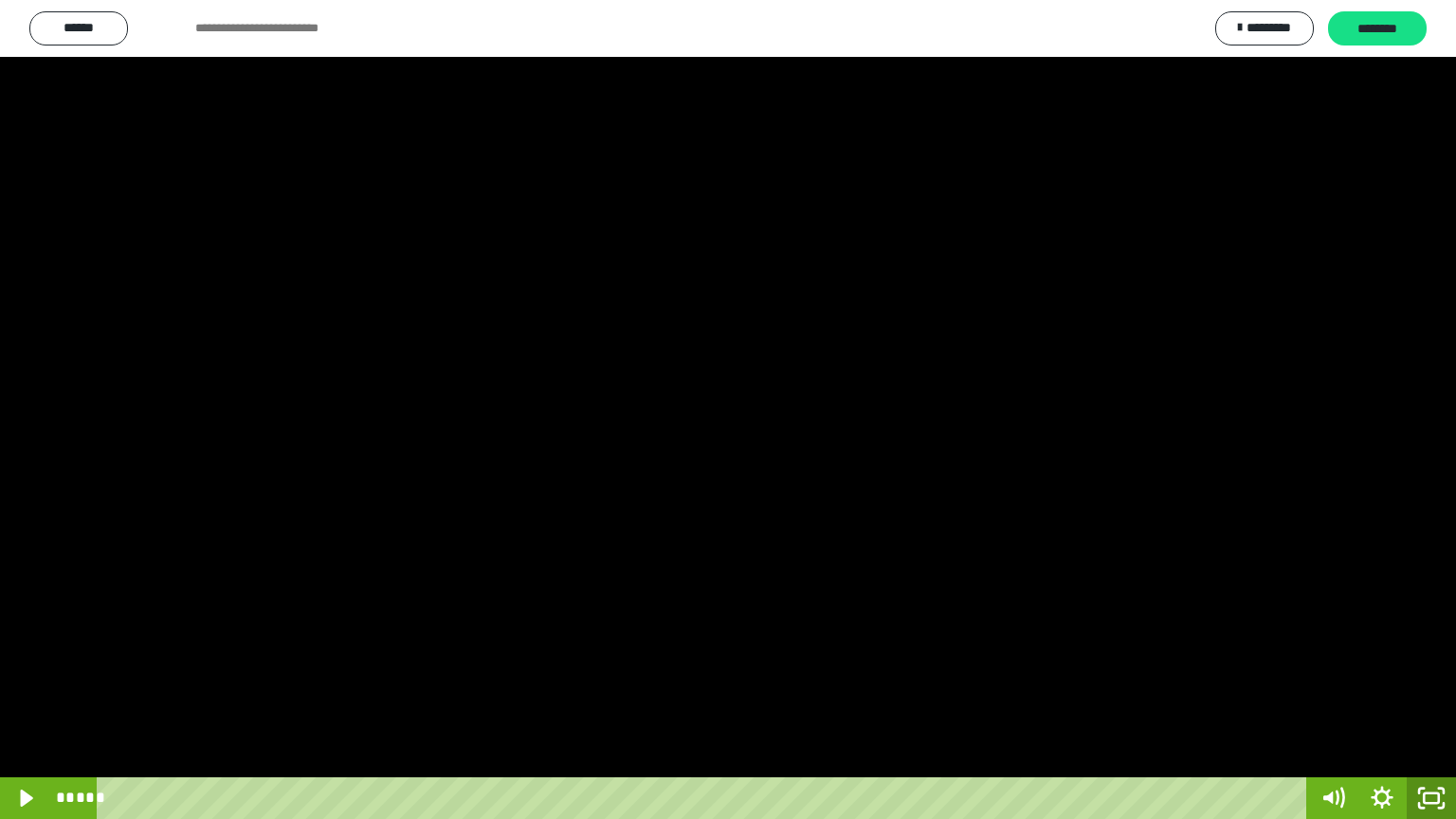 click 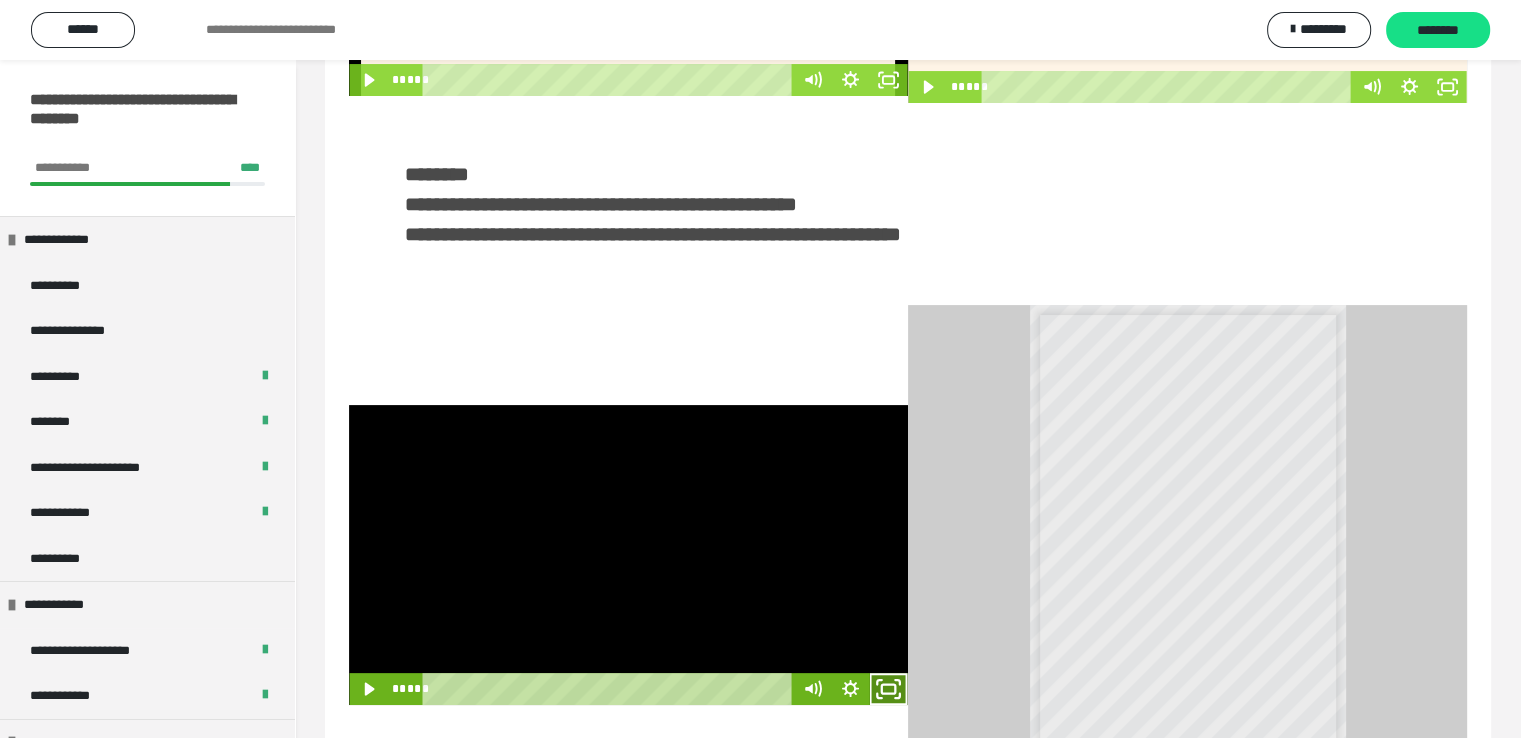 click 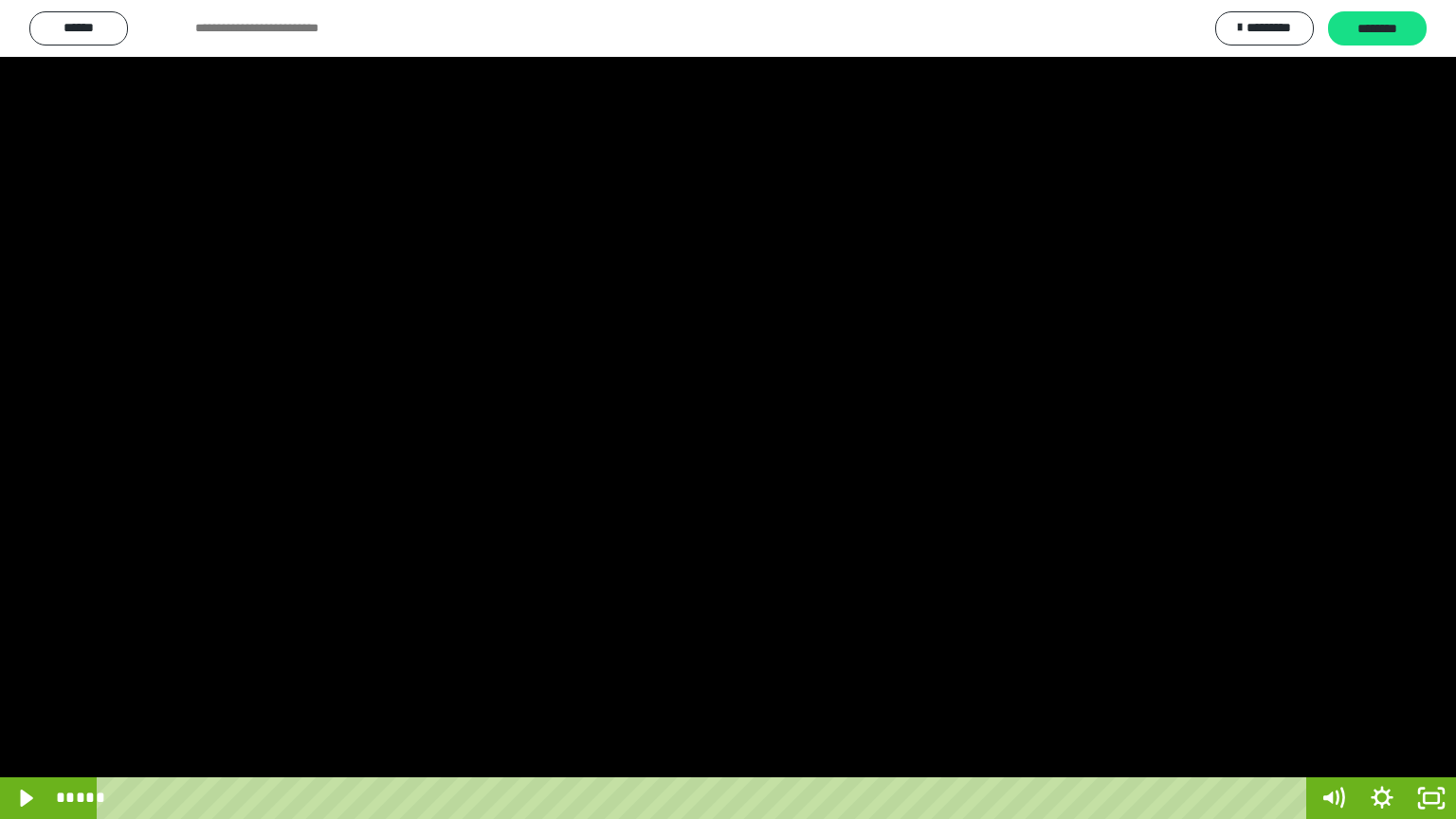 click at bounding box center (728, 410) 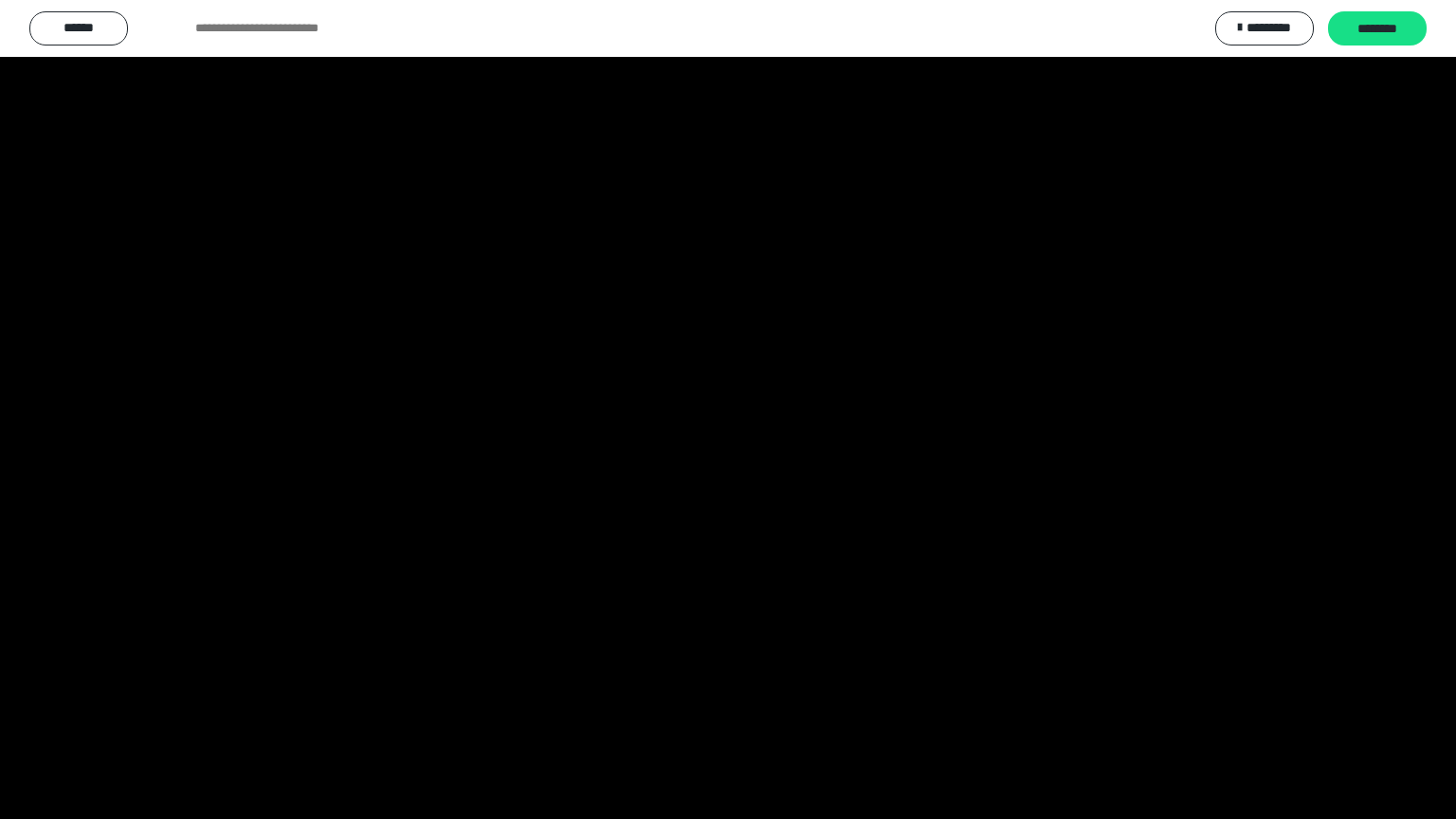 click at bounding box center [728, 410] 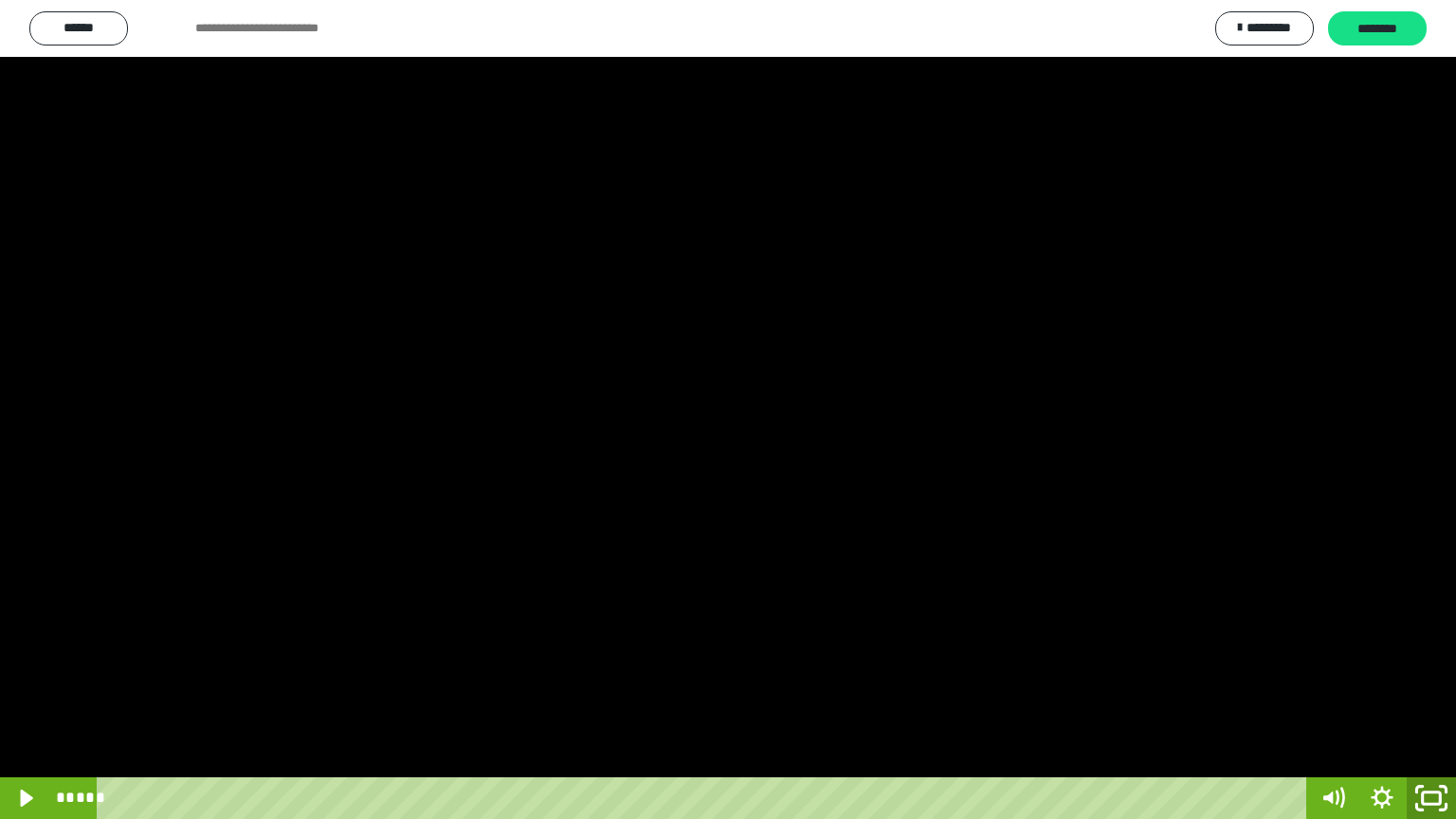 click 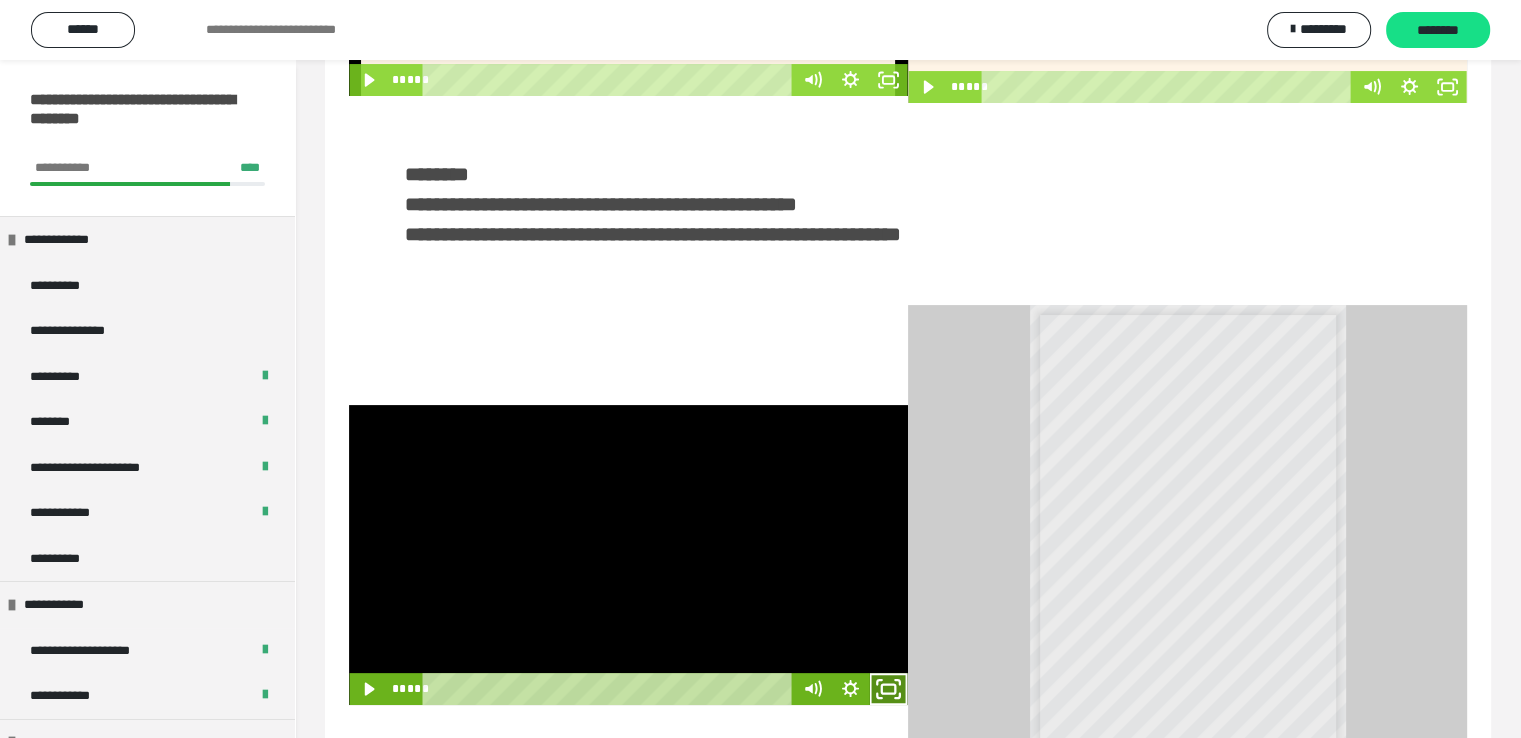 click 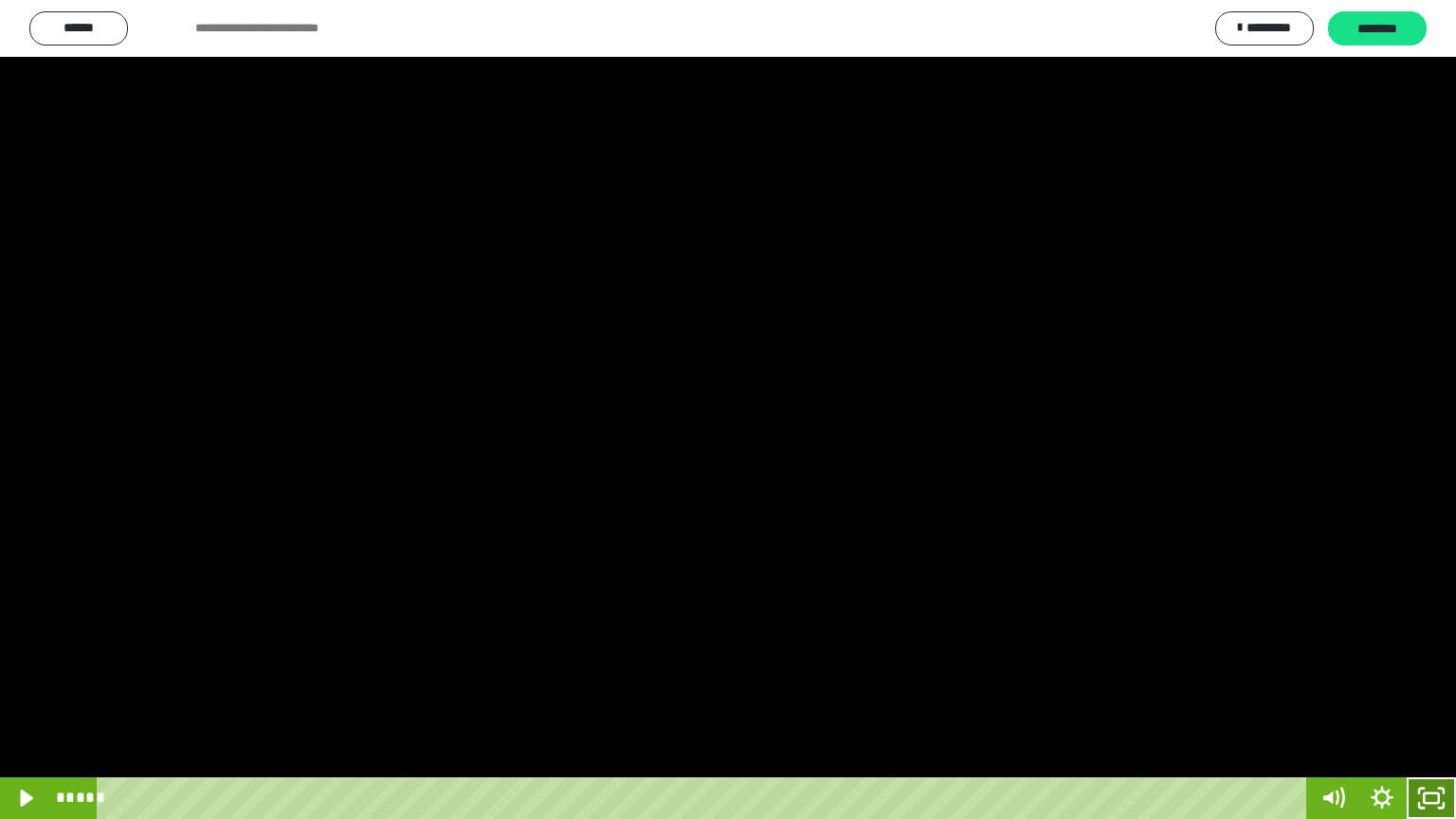 click 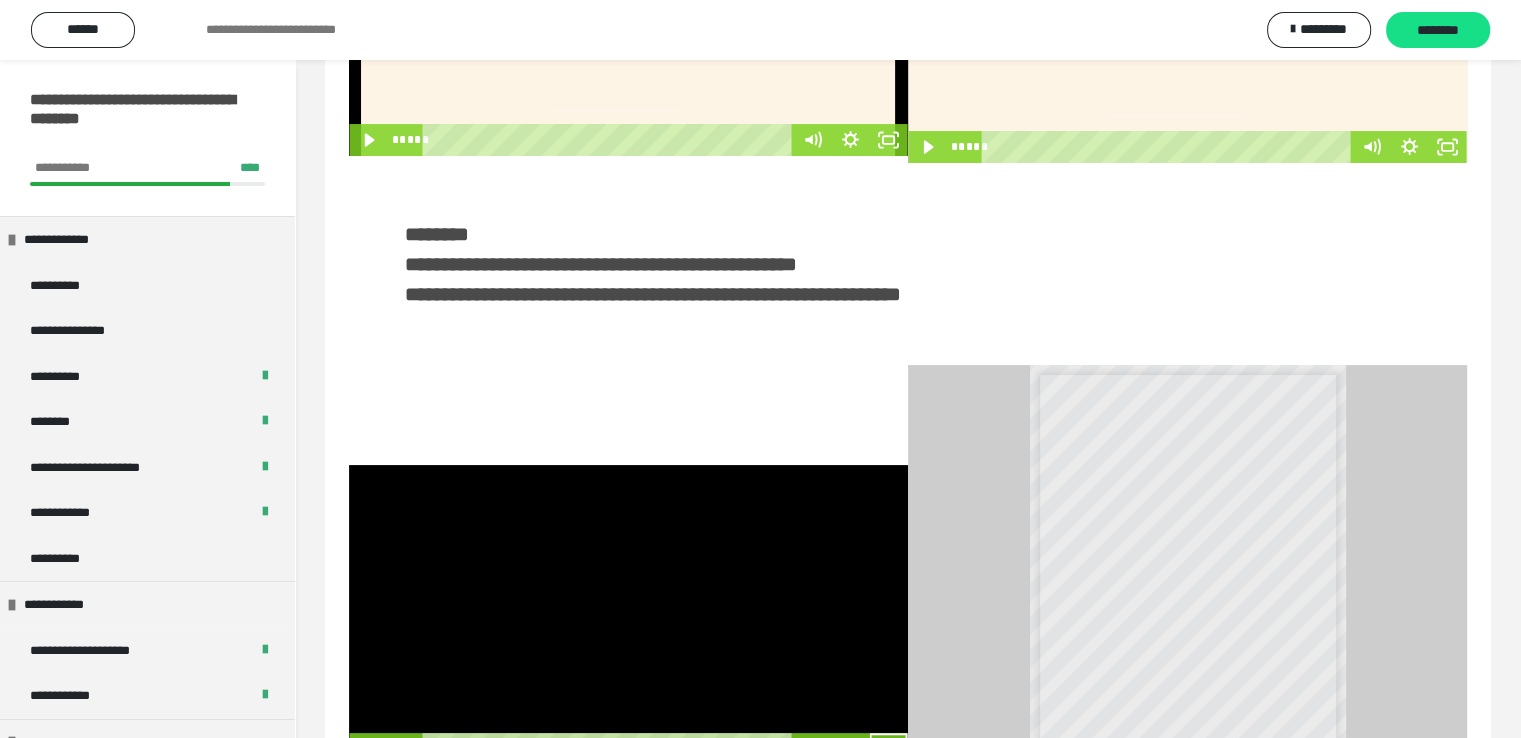 scroll, scrollTop: 293, scrollLeft: 0, axis: vertical 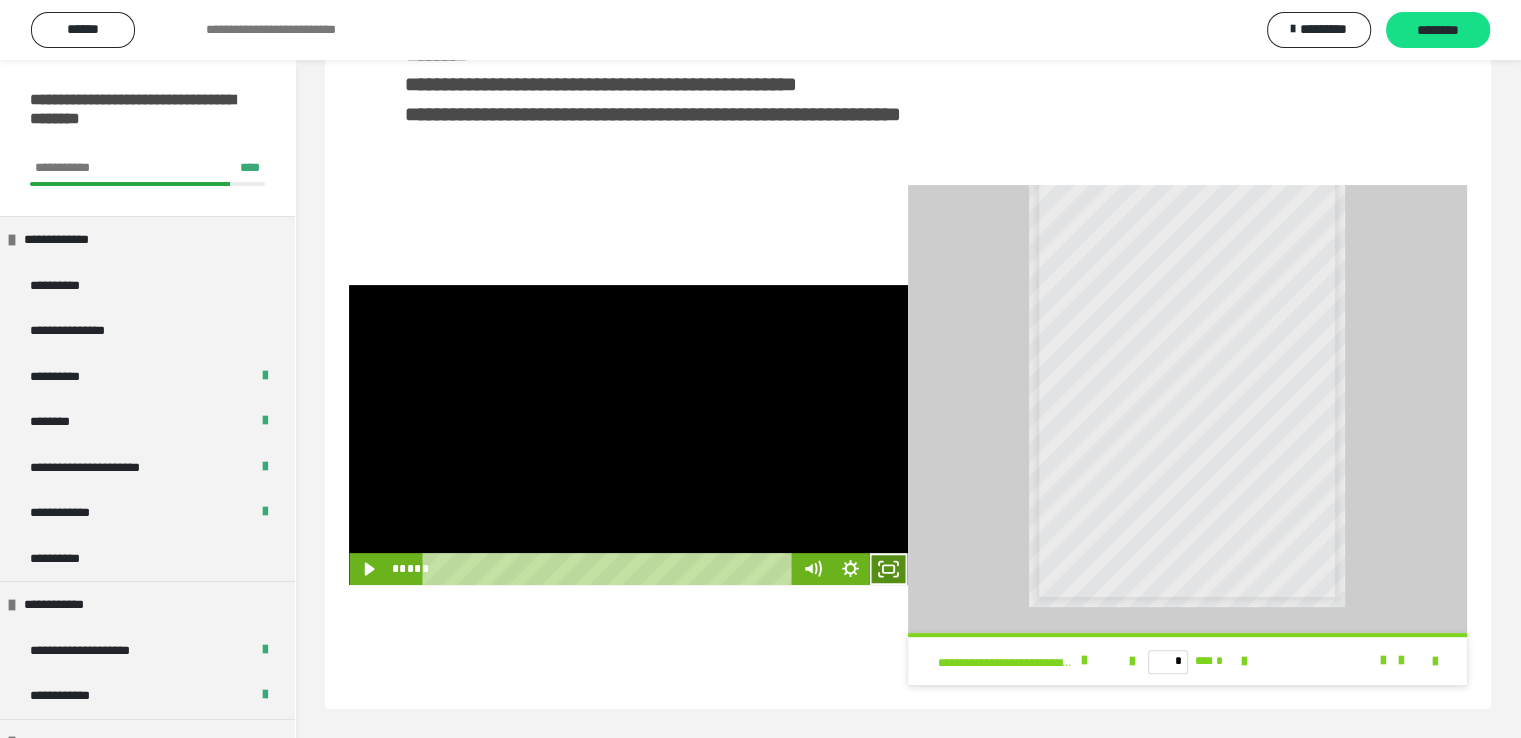 click 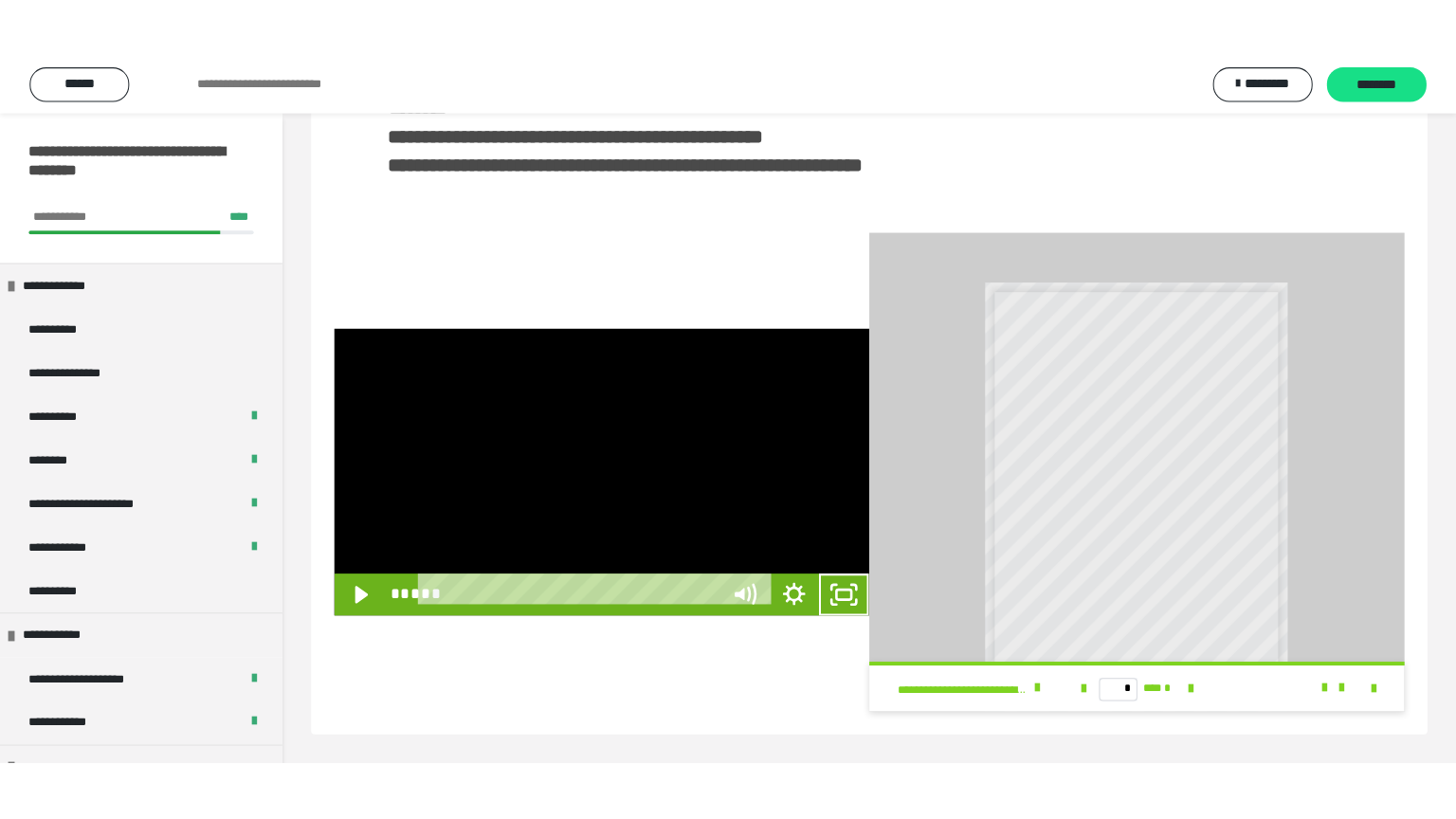 scroll, scrollTop: 334, scrollLeft: 0, axis: vertical 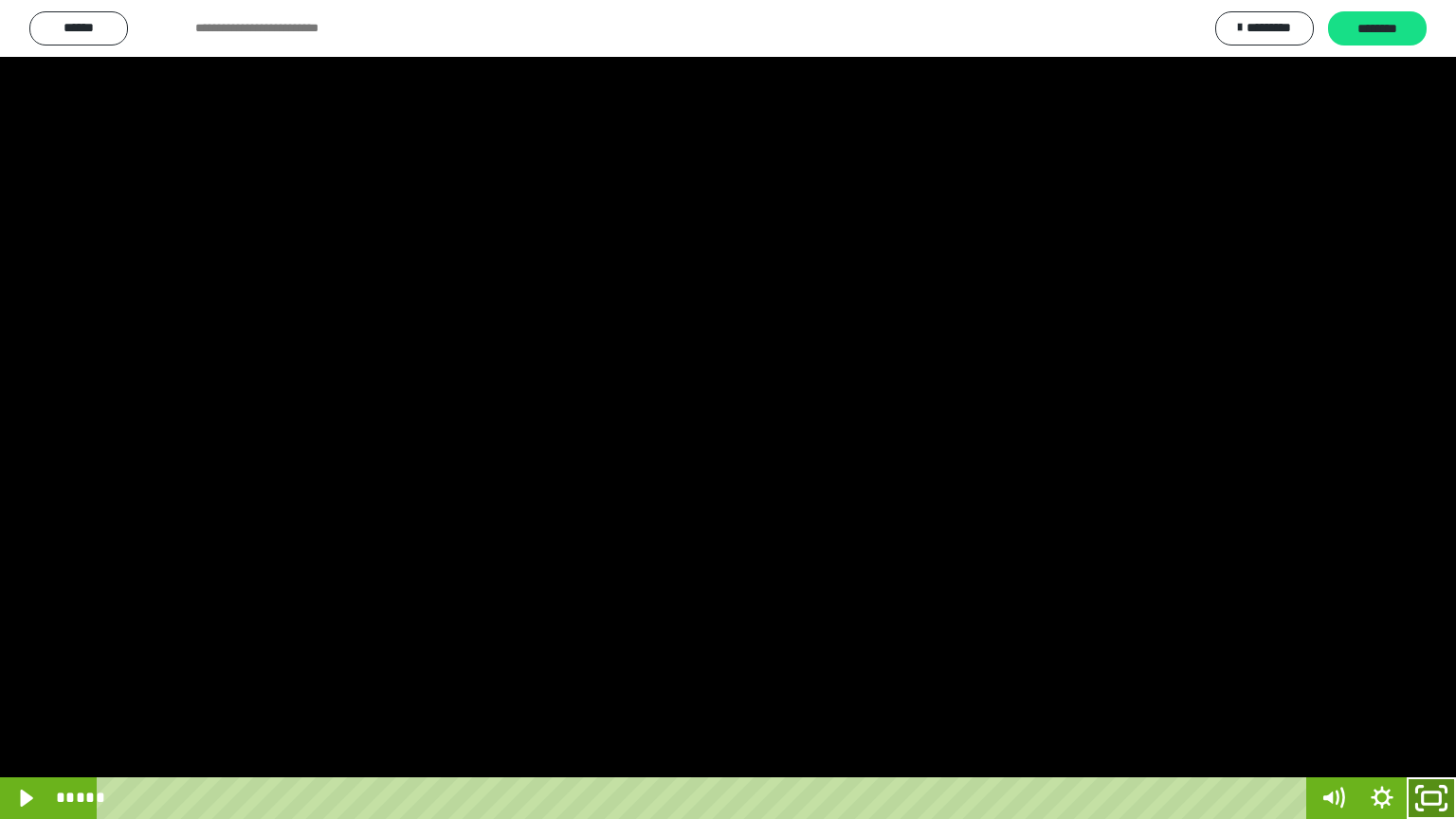 click 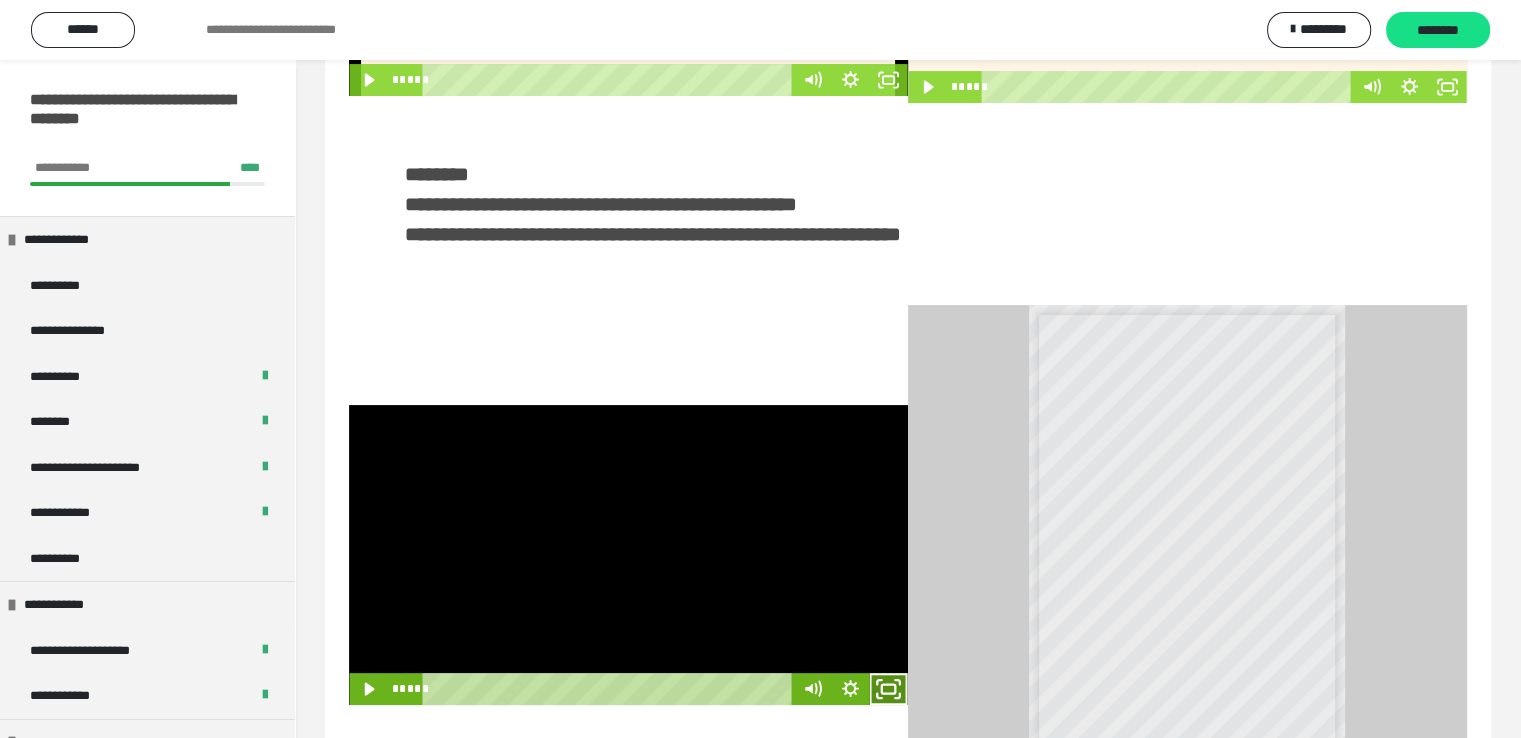 click 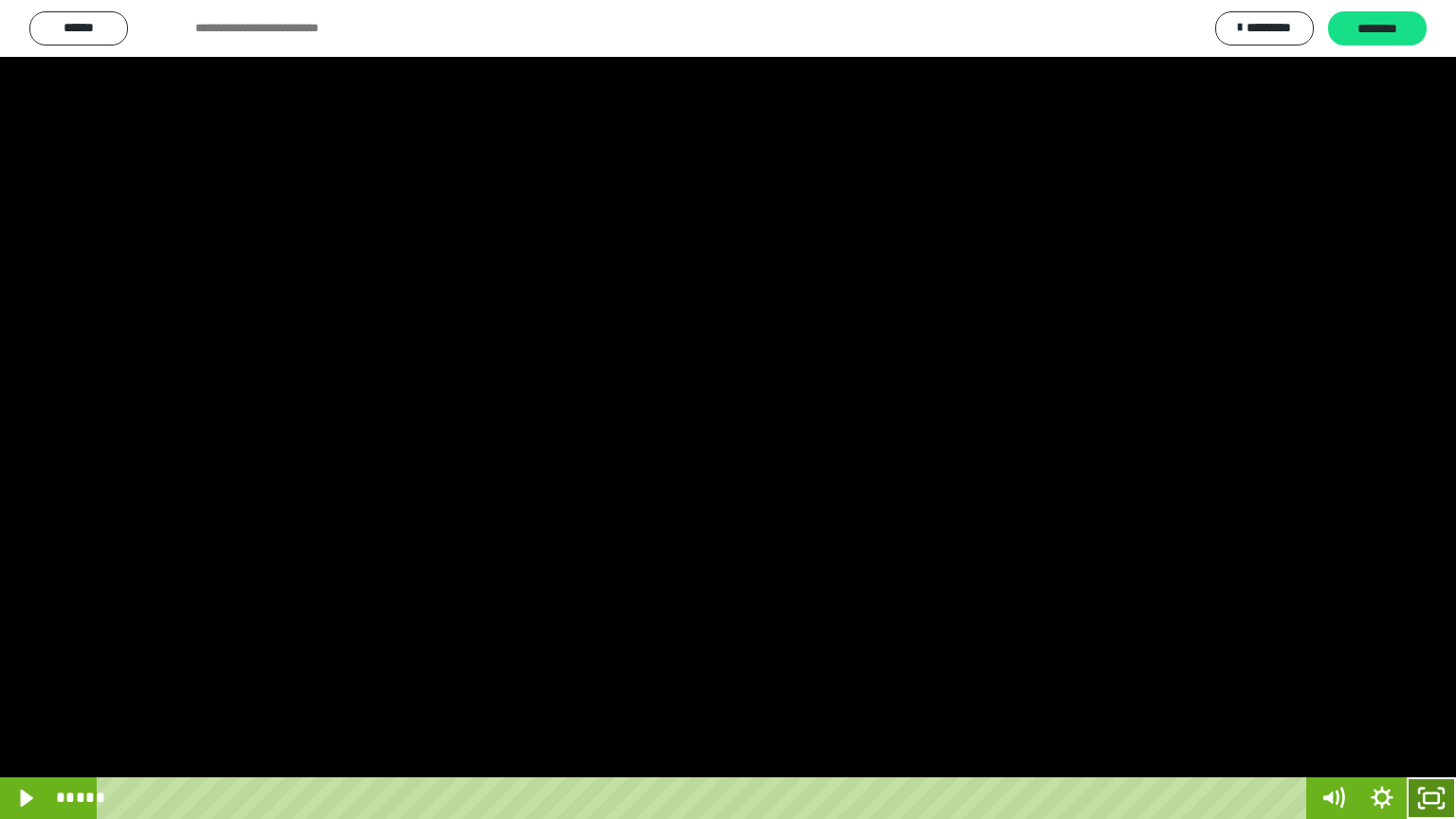 click 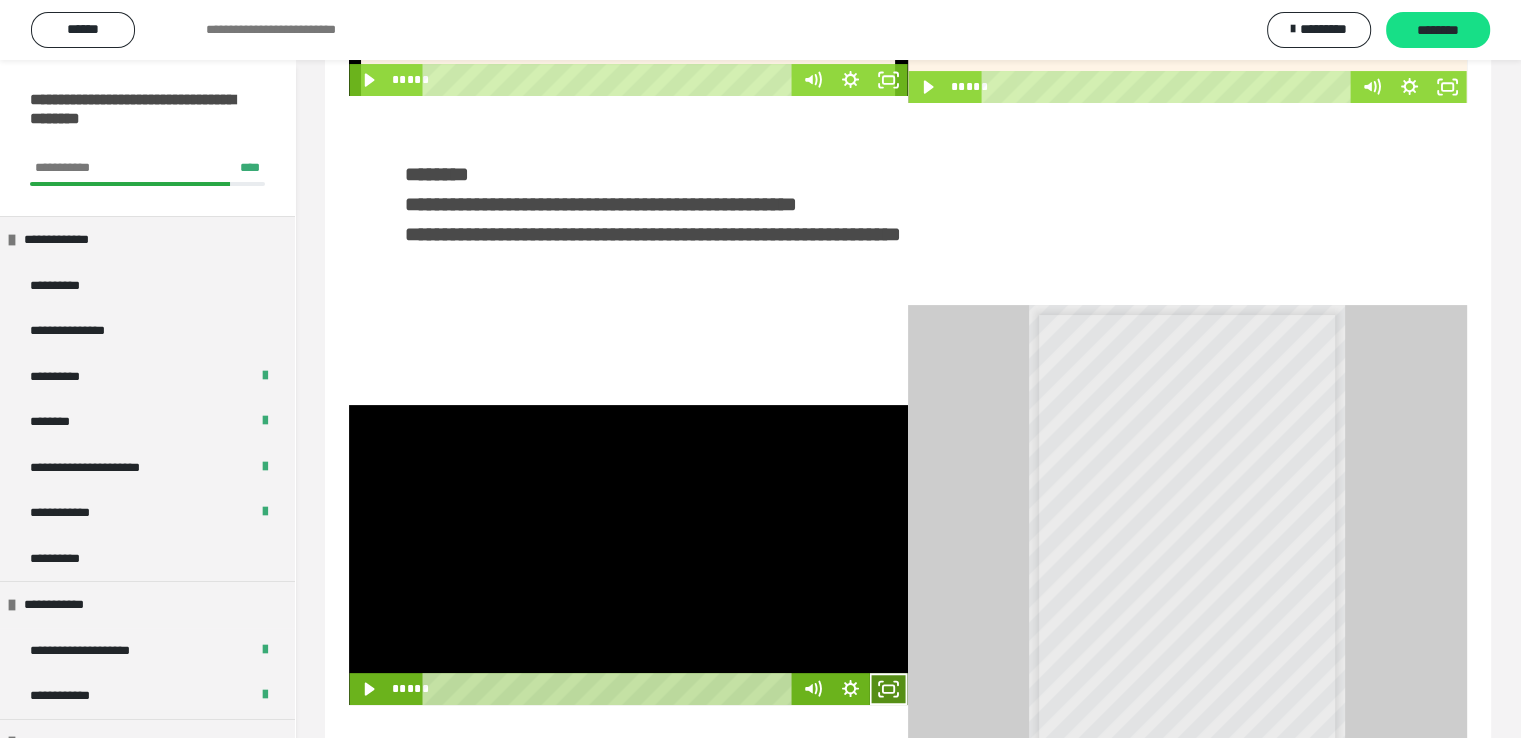 click 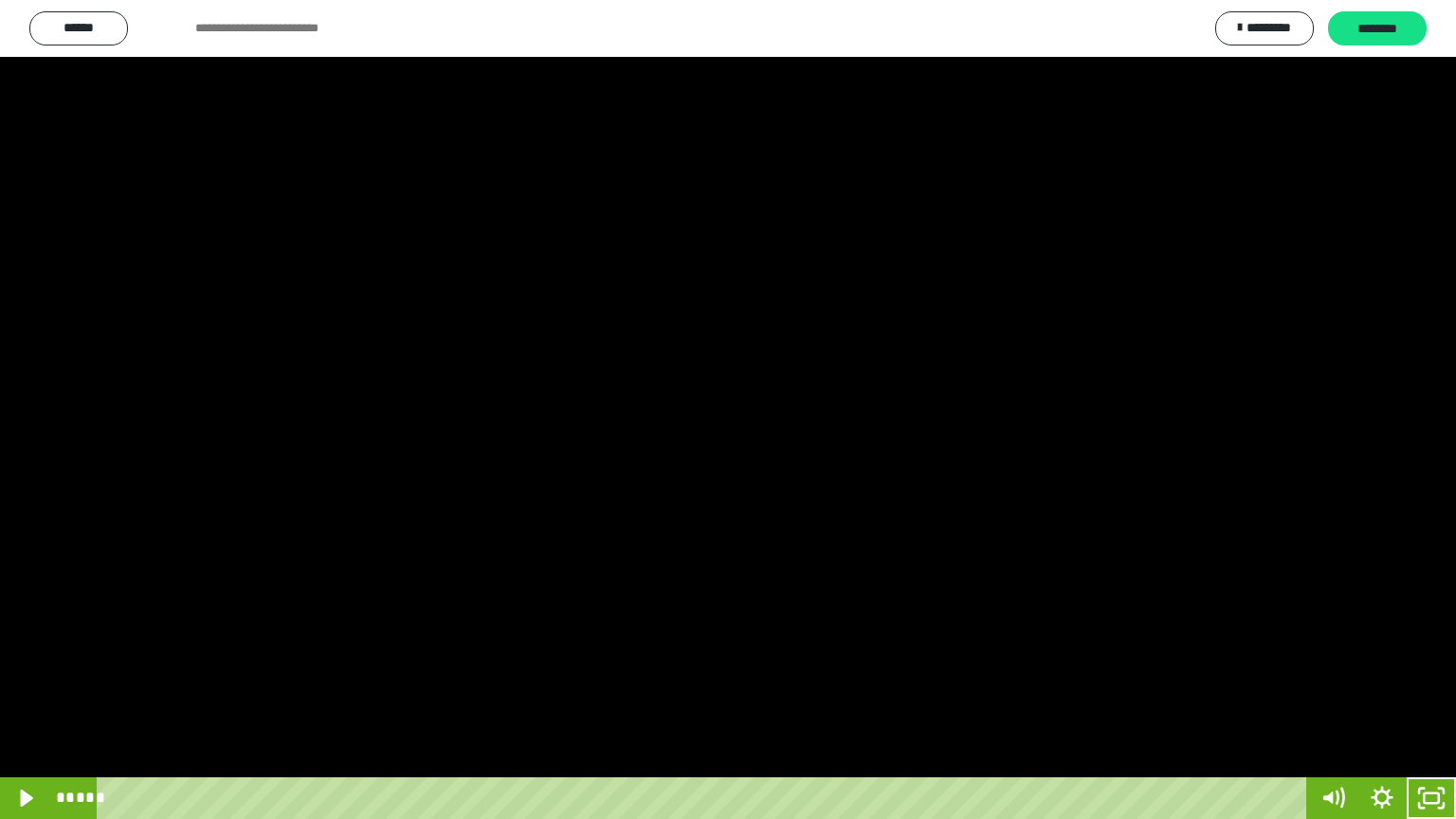 click at bounding box center [728, 410] 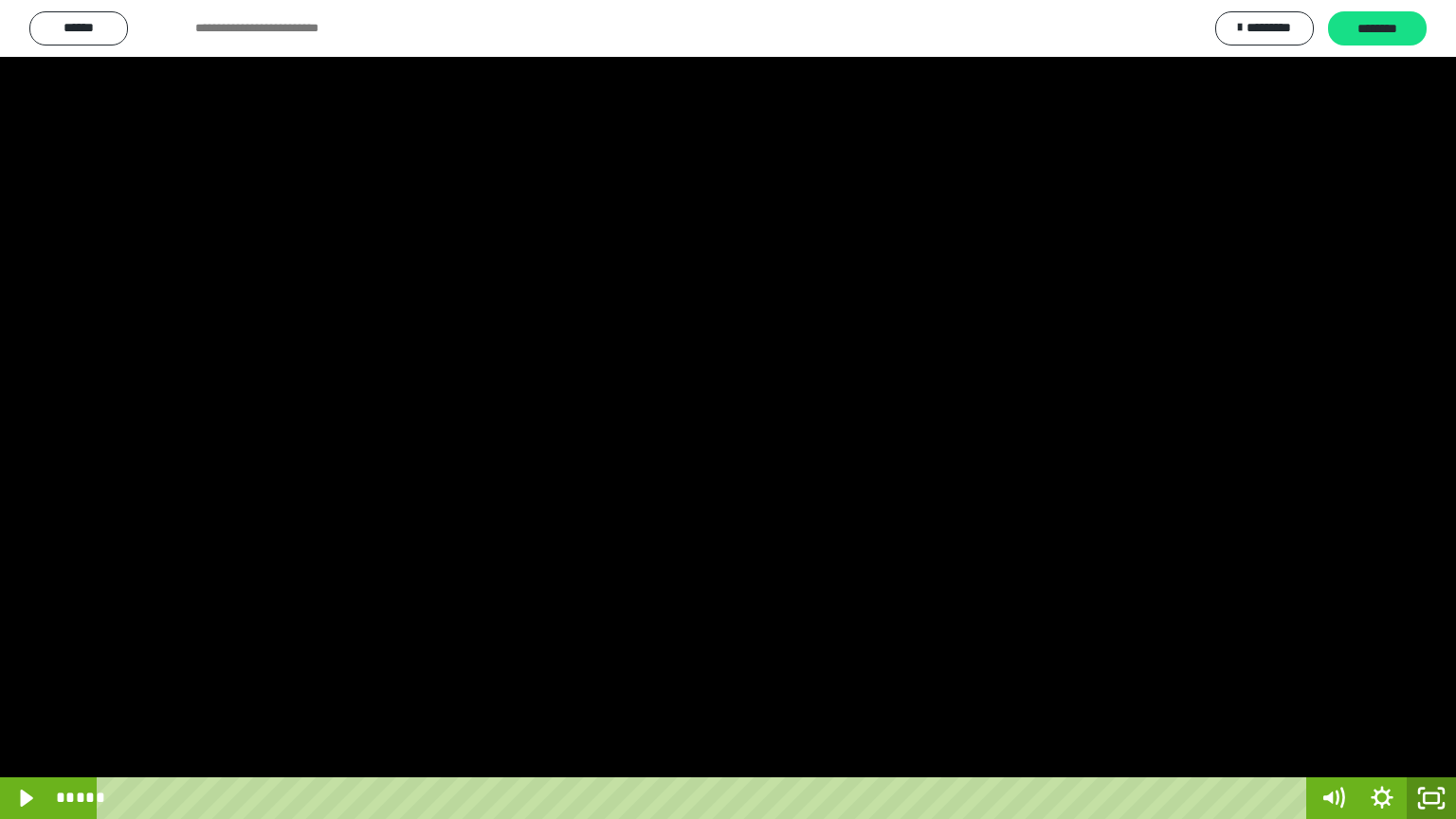 click 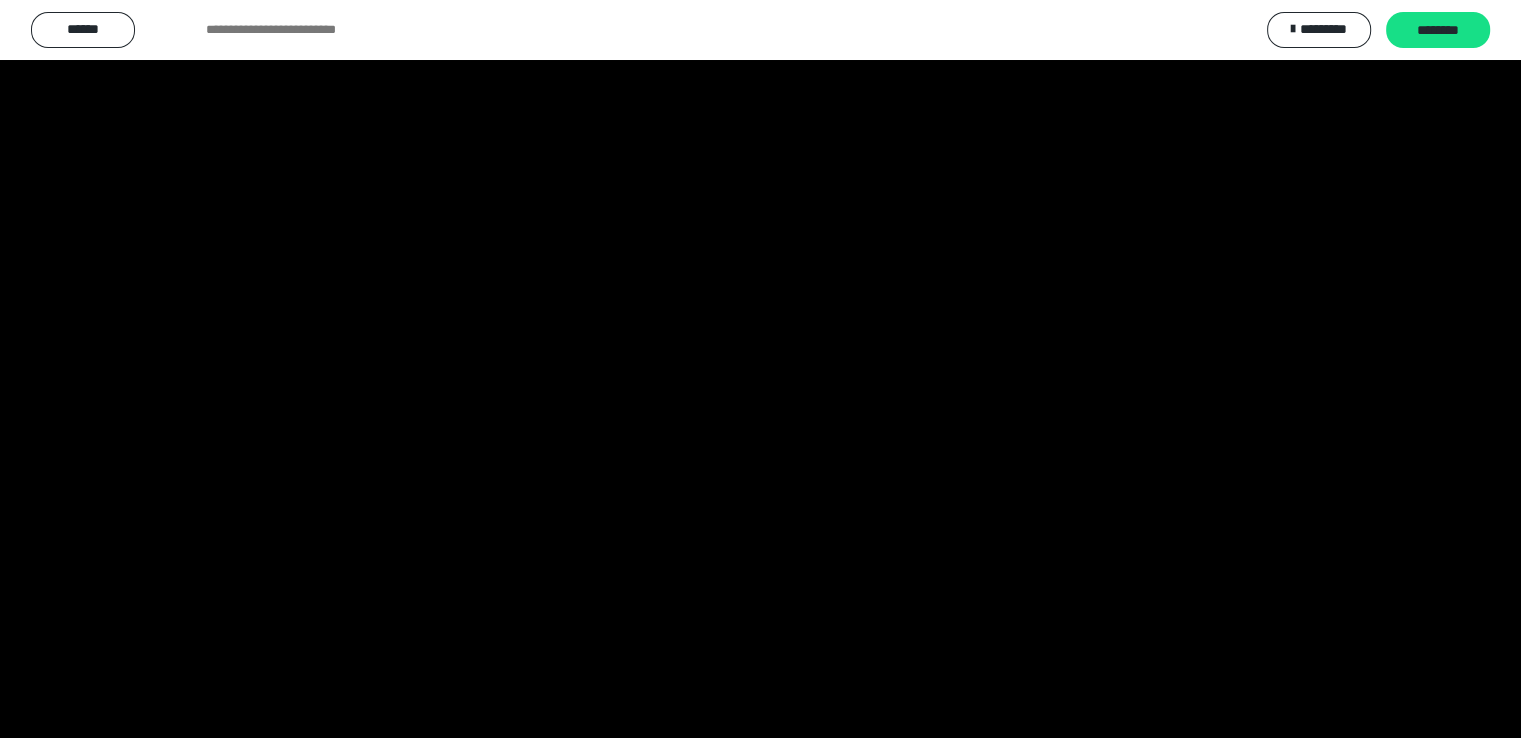 scroll, scrollTop: 26, scrollLeft: 0, axis: vertical 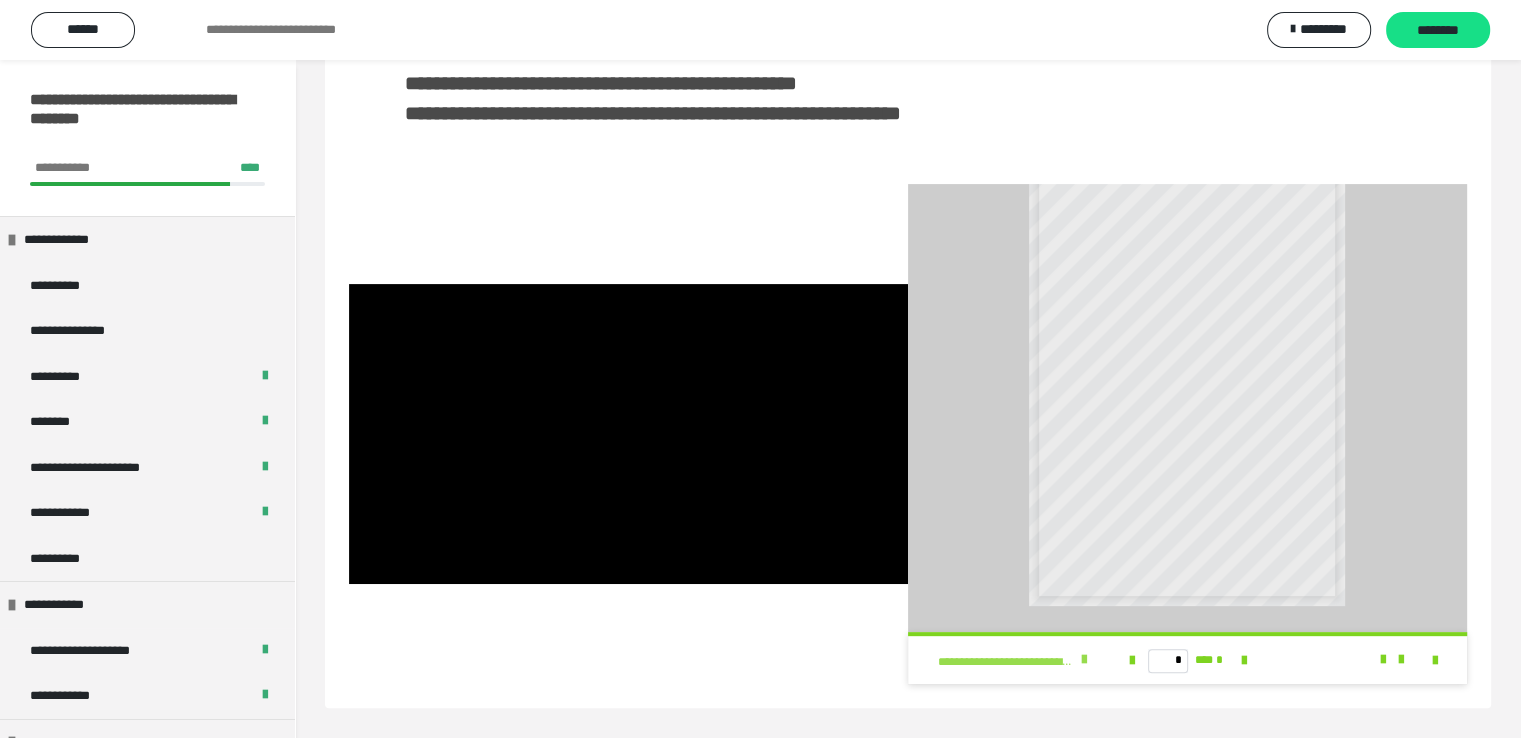 click at bounding box center [1084, 660] 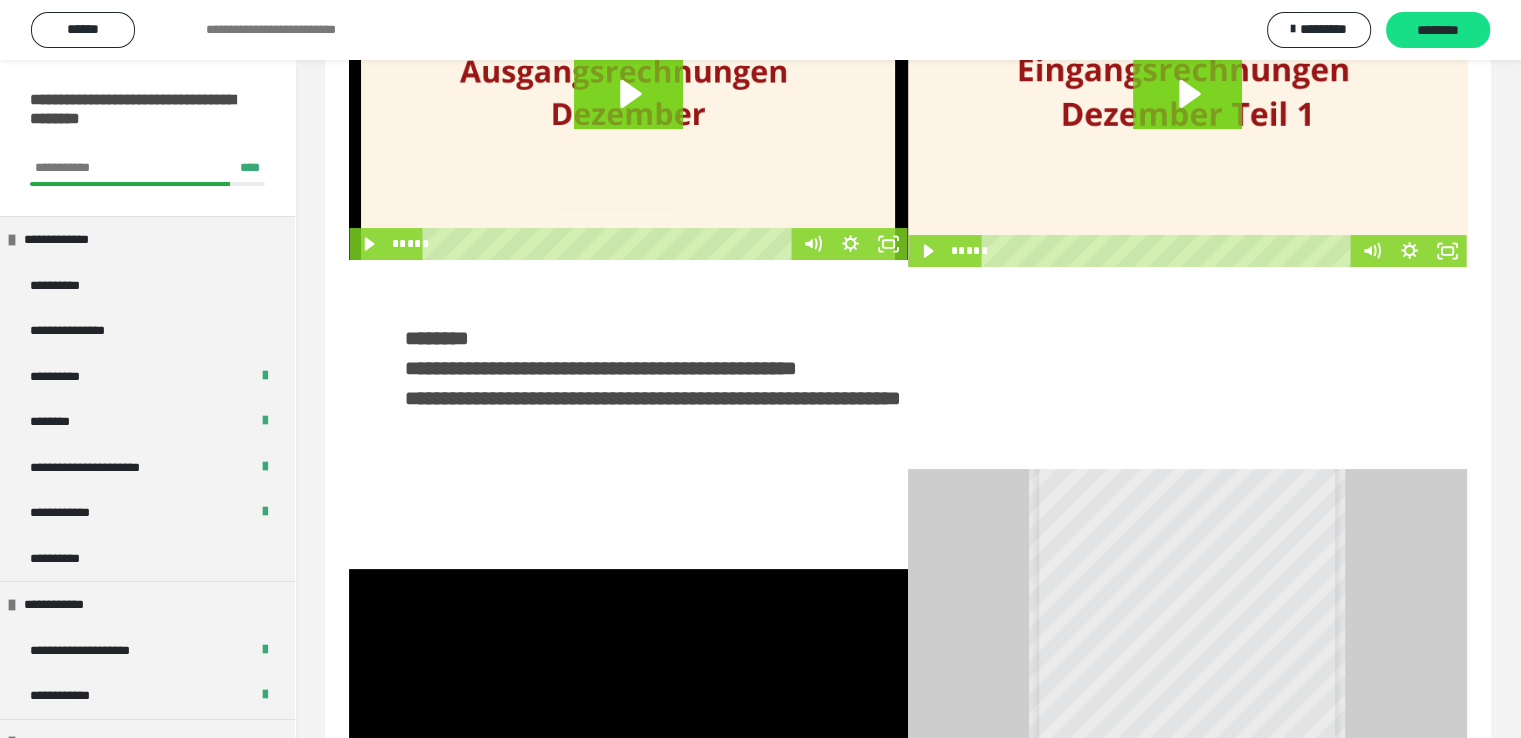 scroll, scrollTop: 0, scrollLeft: 0, axis: both 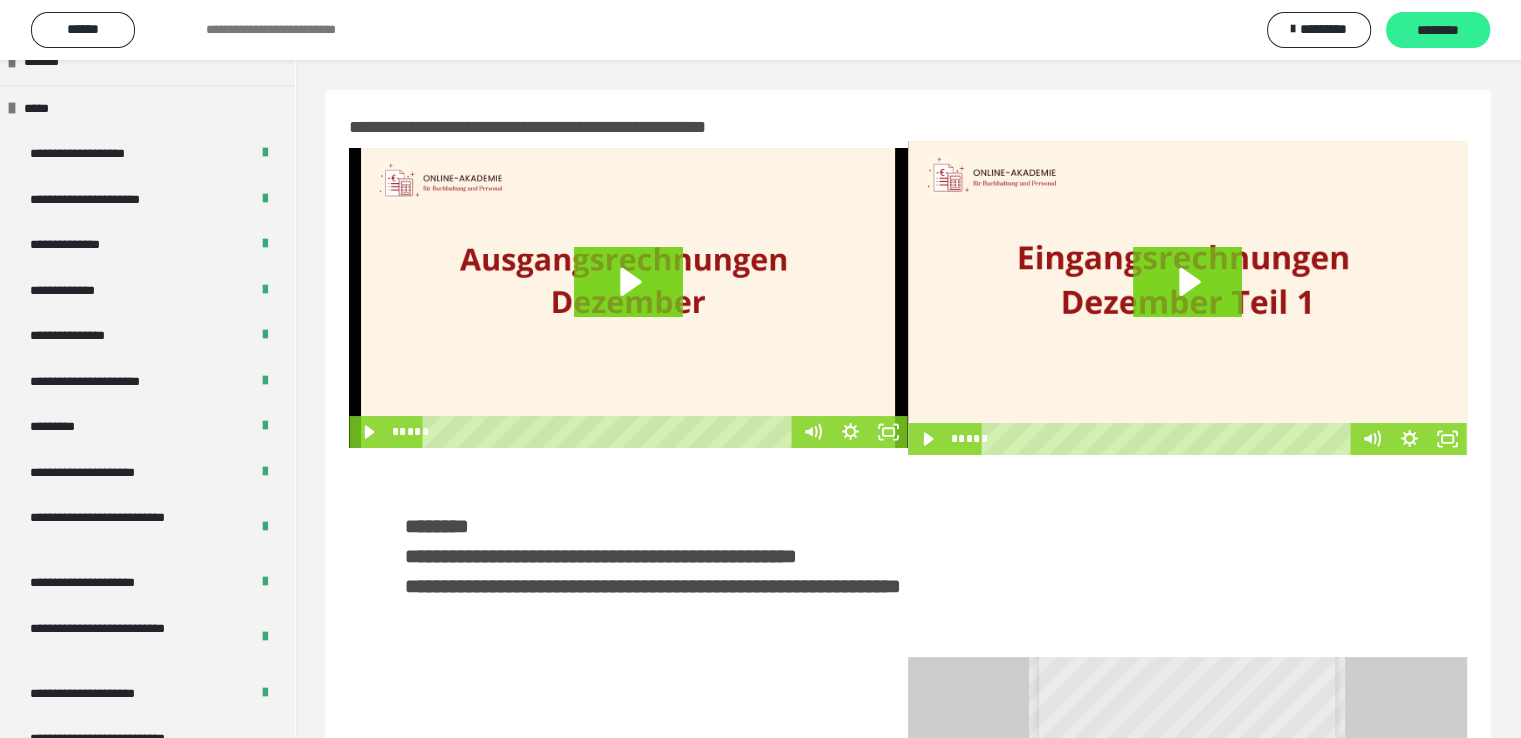 click on "********" at bounding box center [1438, 31] 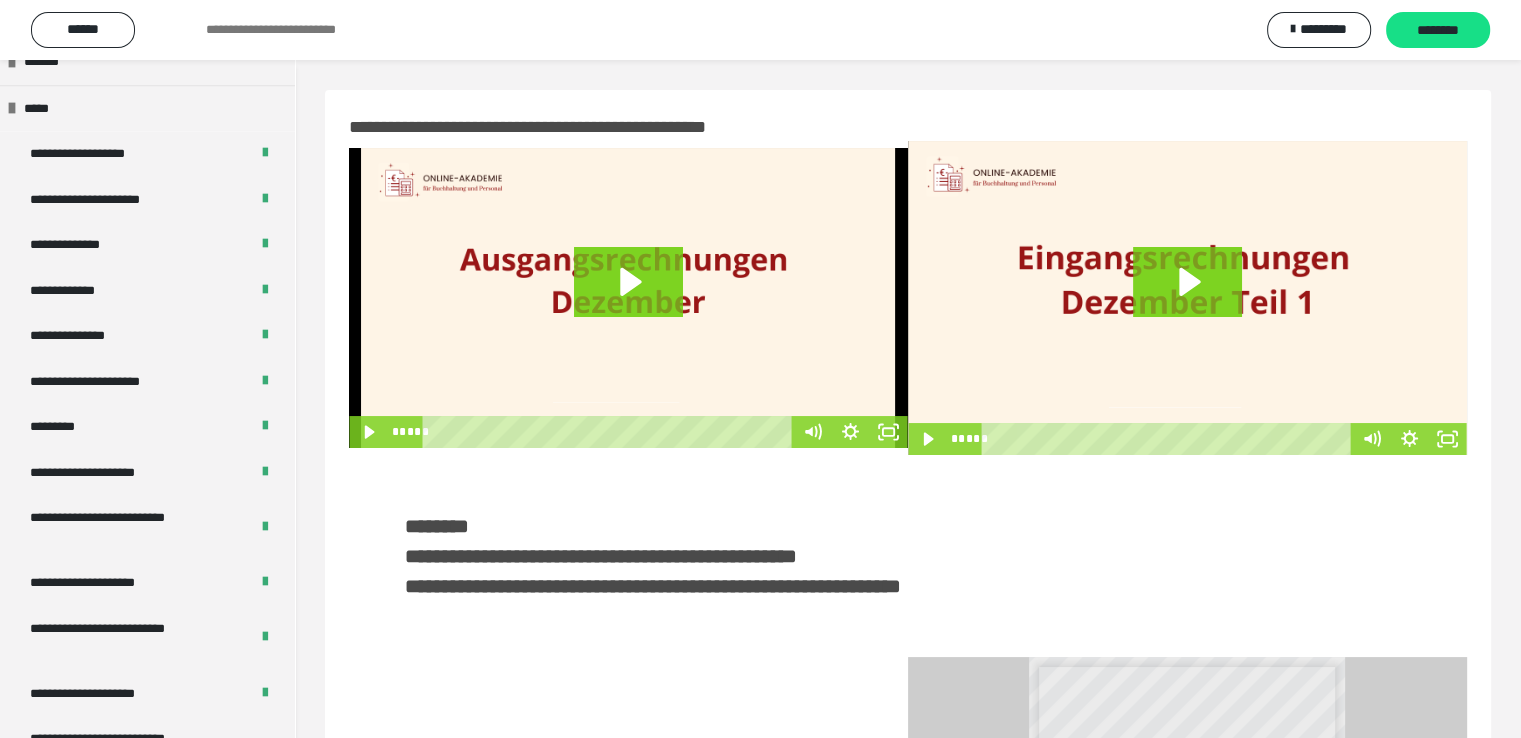 scroll, scrollTop: 0, scrollLeft: 0, axis: both 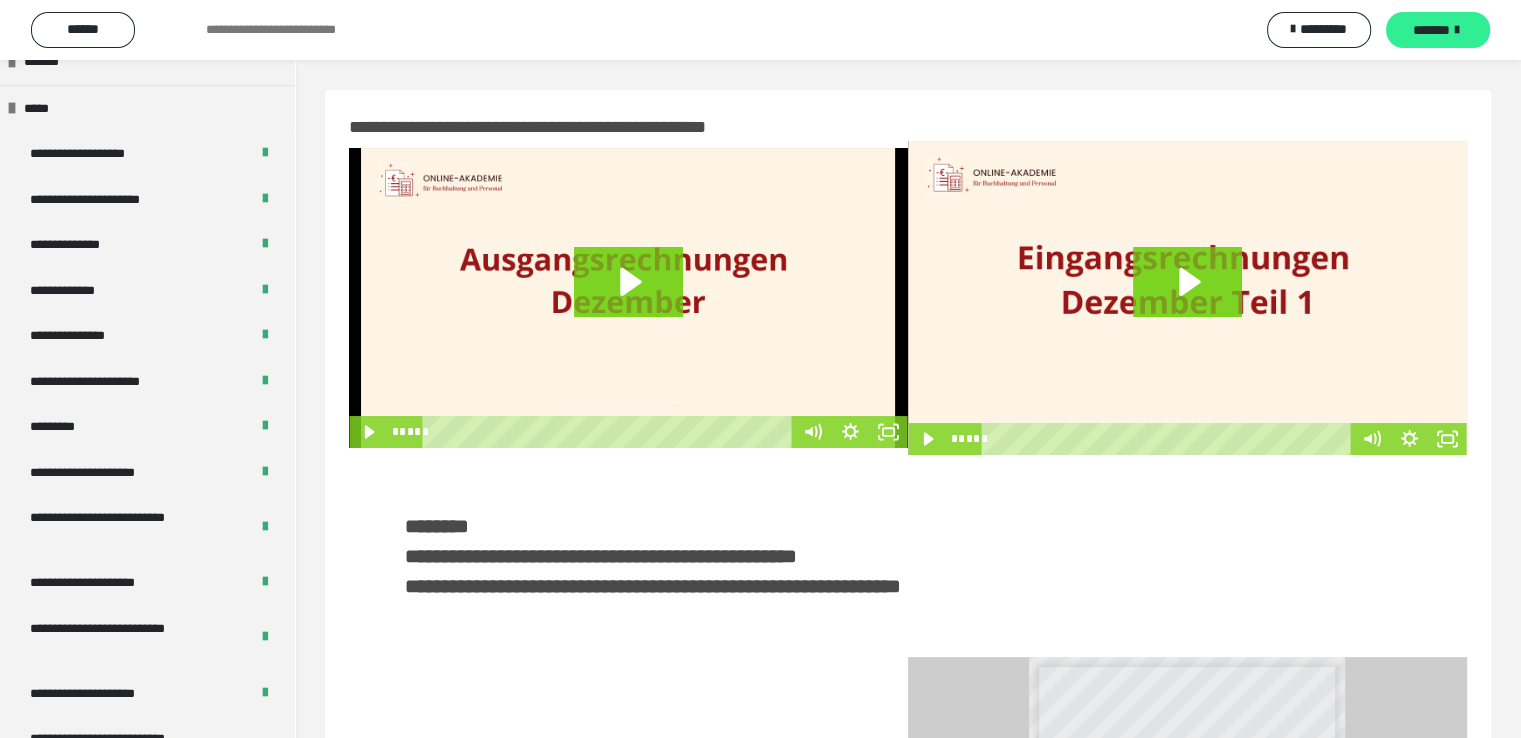 click on "*******" at bounding box center [1431, 30] 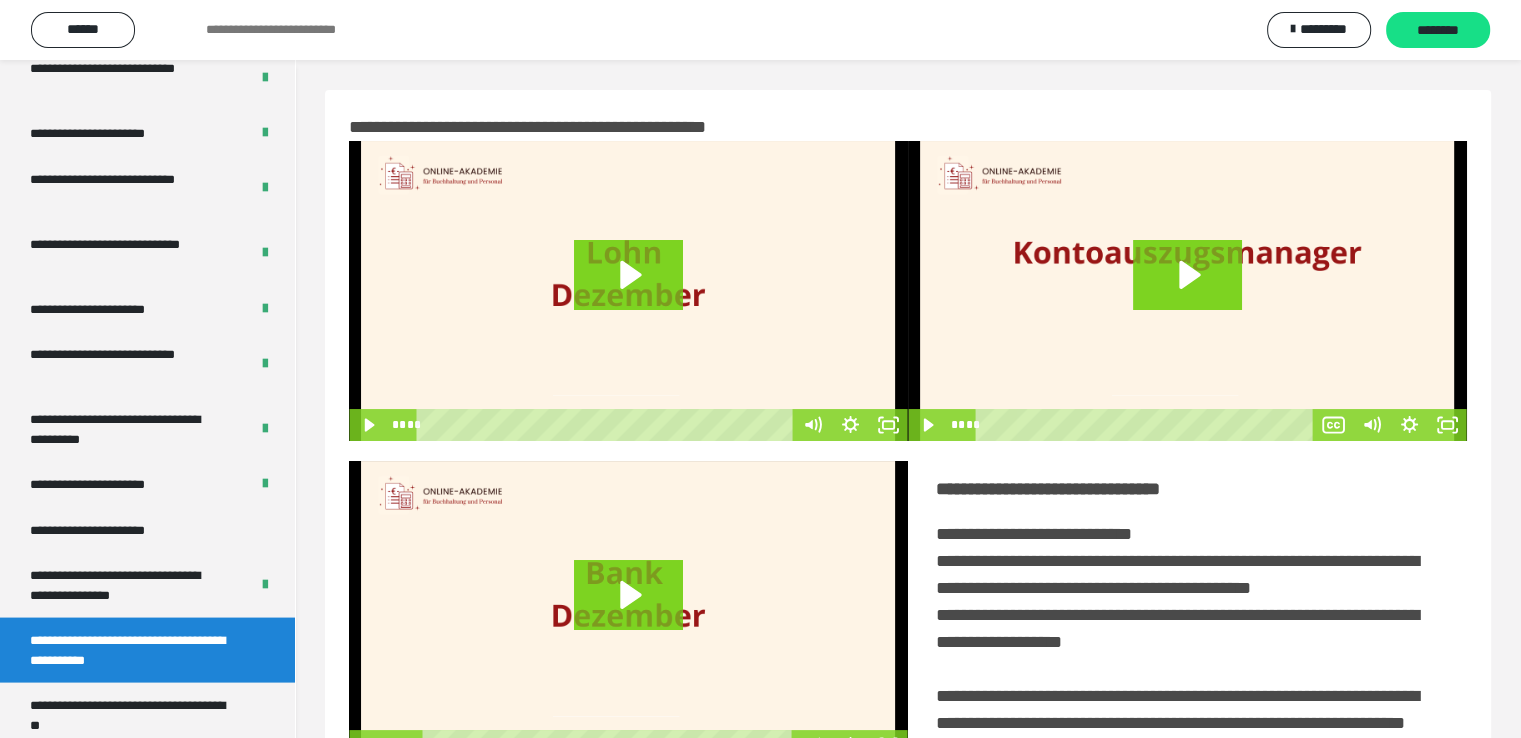 scroll, scrollTop: 3949, scrollLeft: 0, axis: vertical 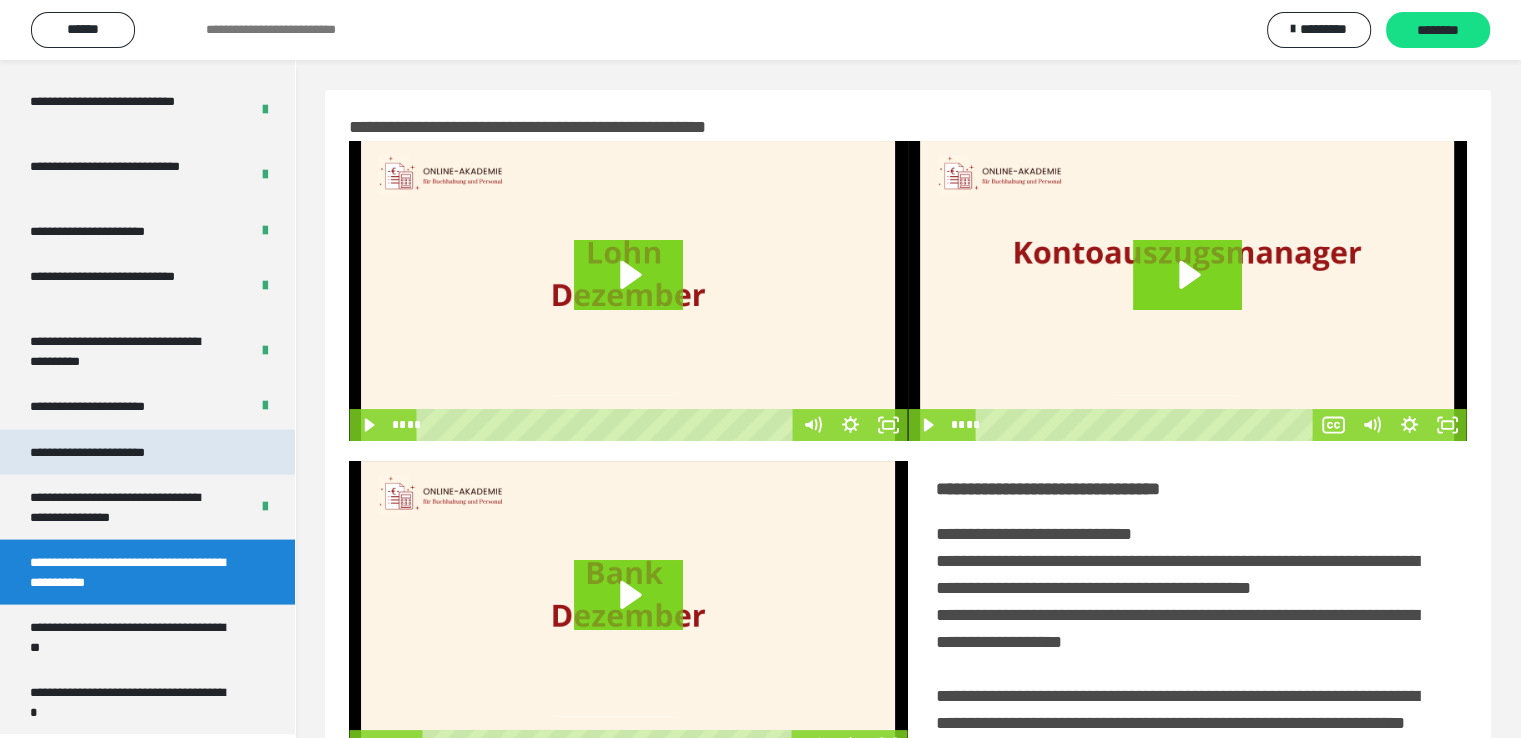 click on "**********" at bounding box center [111, 453] 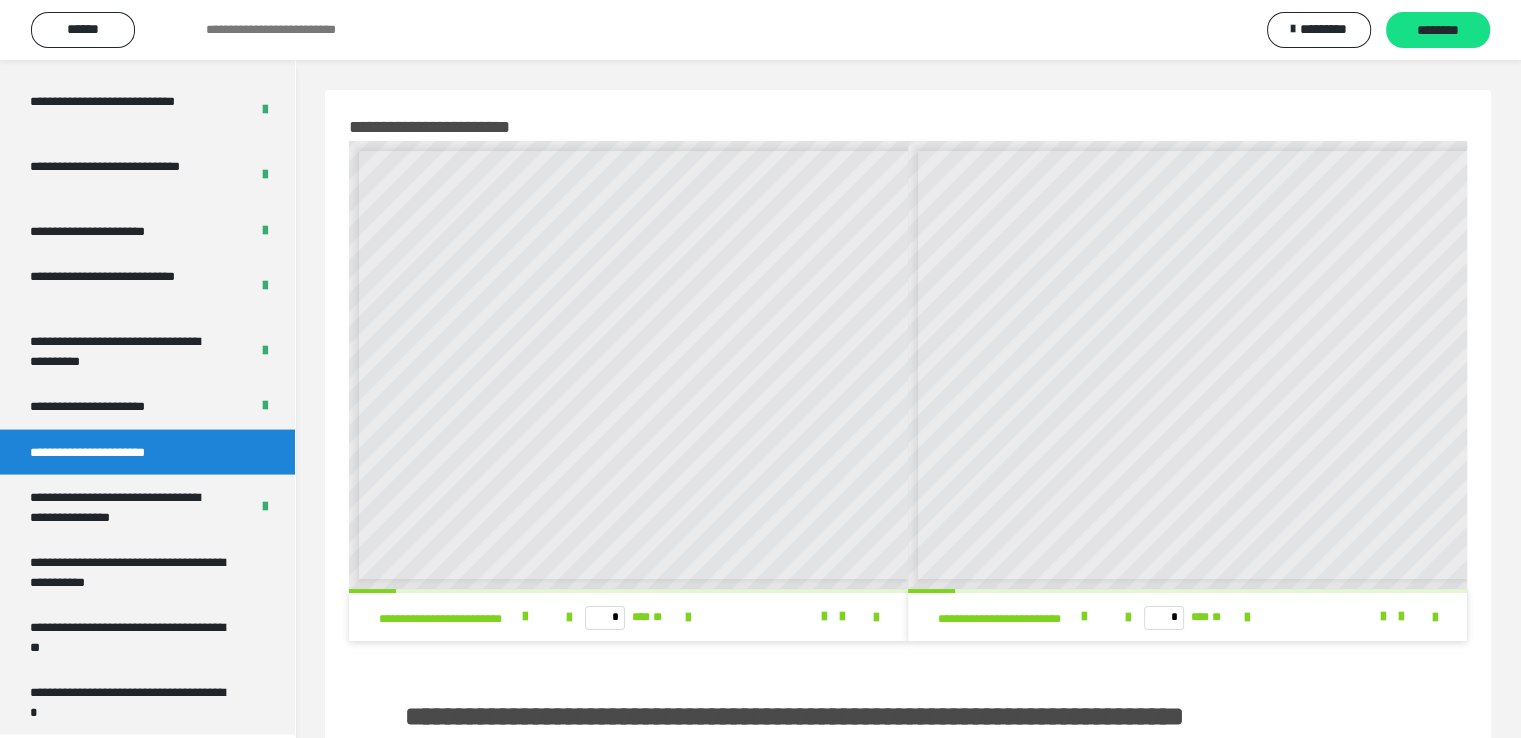 scroll, scrollTop: 8, scrollLeft: 0, axis: vertical 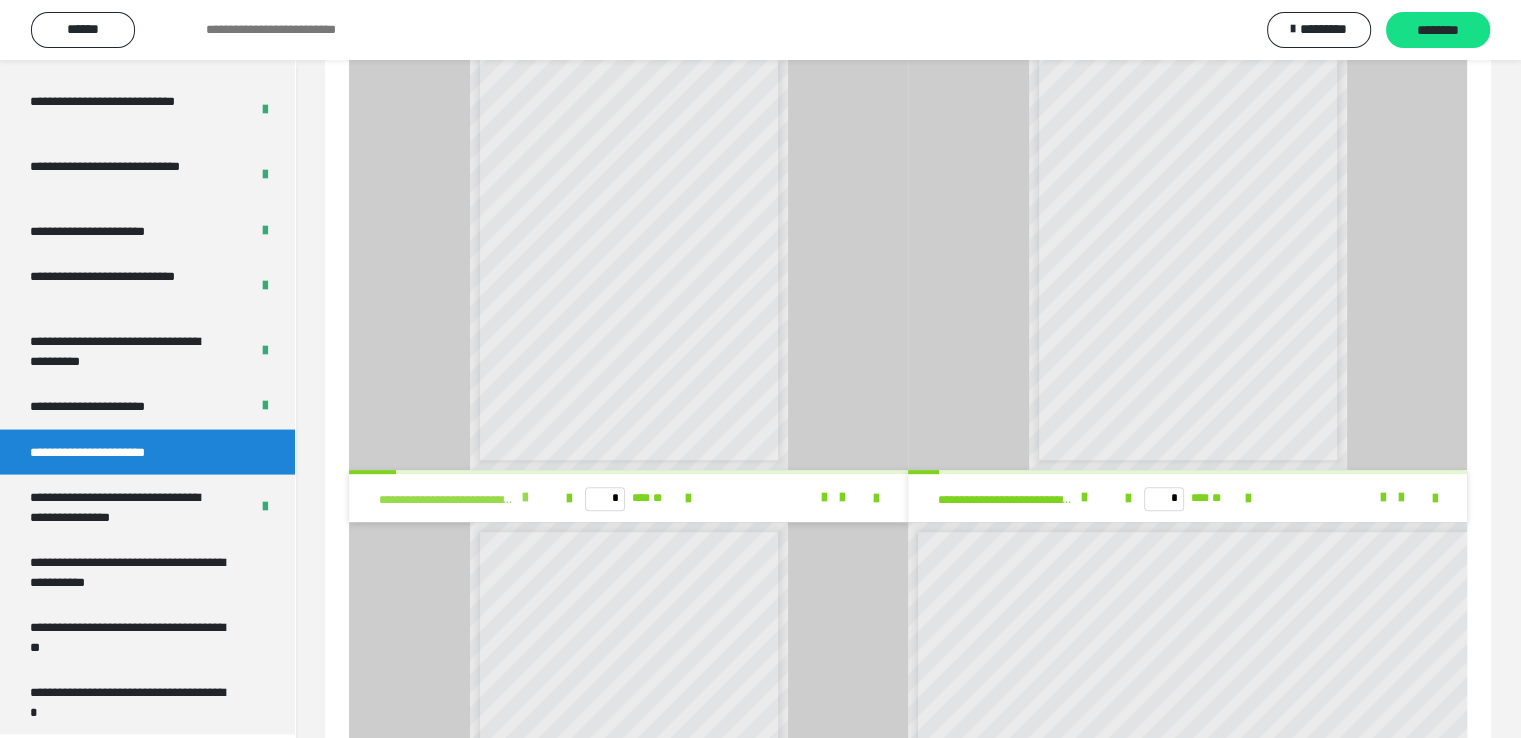 click at bounding box center [525, 498] 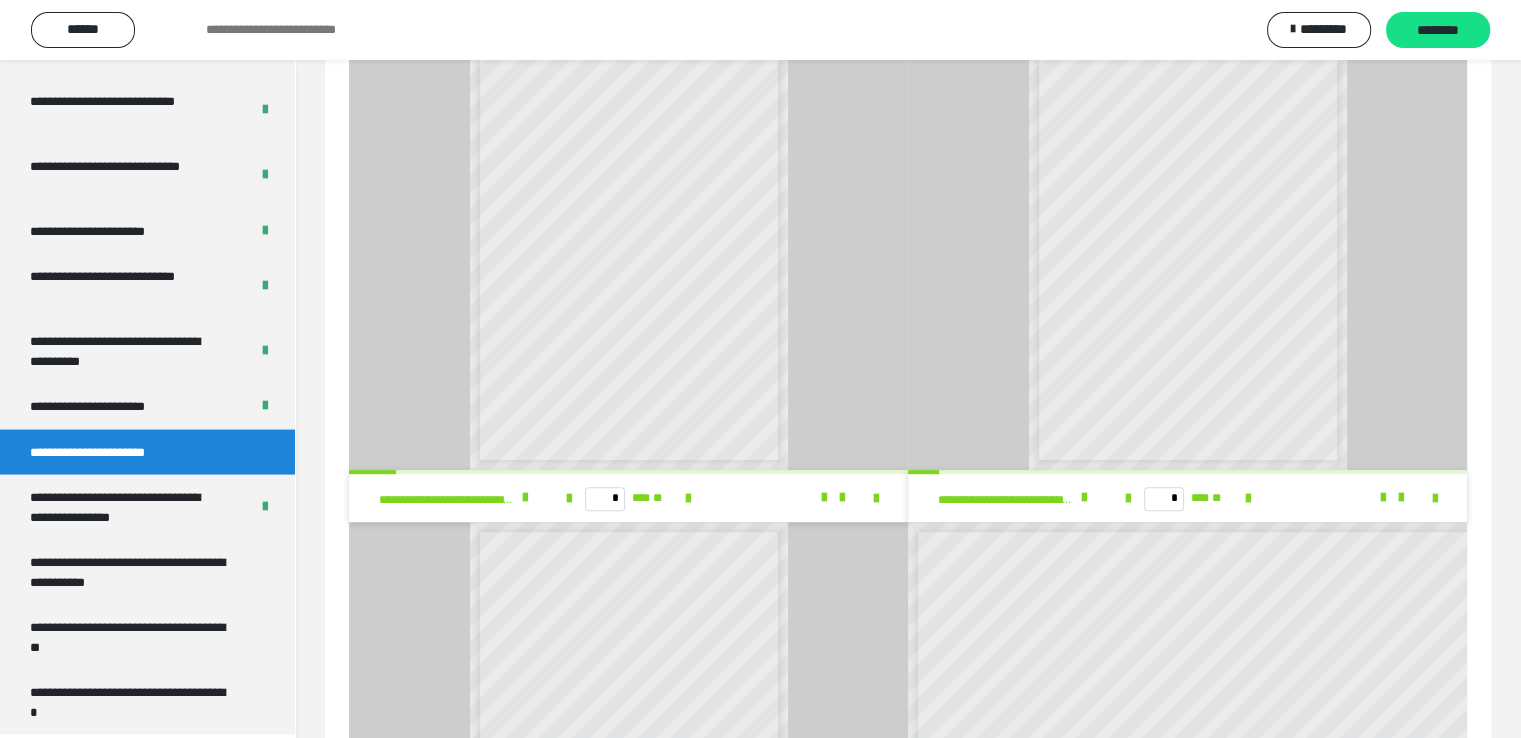 scroll, scrollTop: 8, scrollLeft: 0, axis: vertical 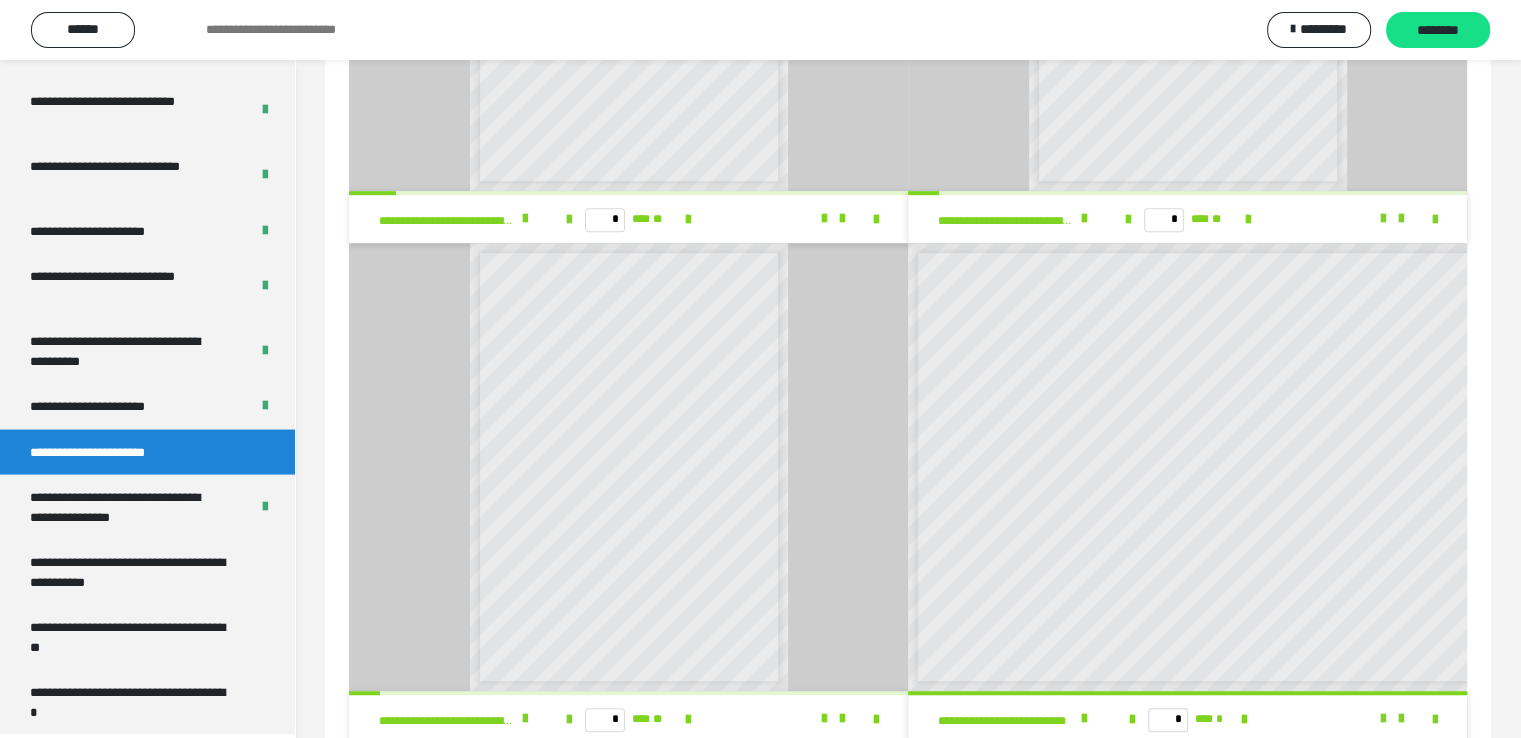 click at bounding box center (1074, 417) 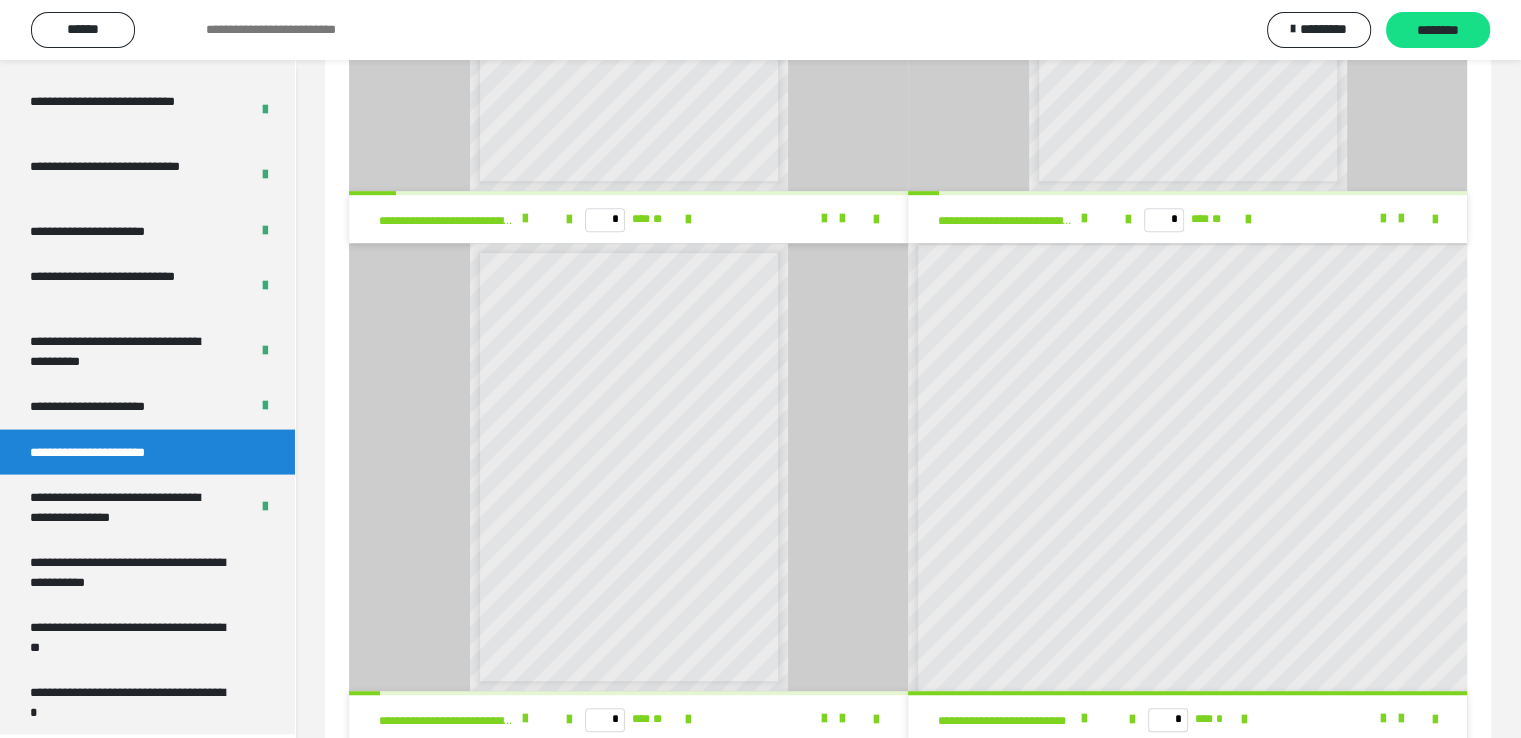 click on "********" at bounding box center [1118, 411] 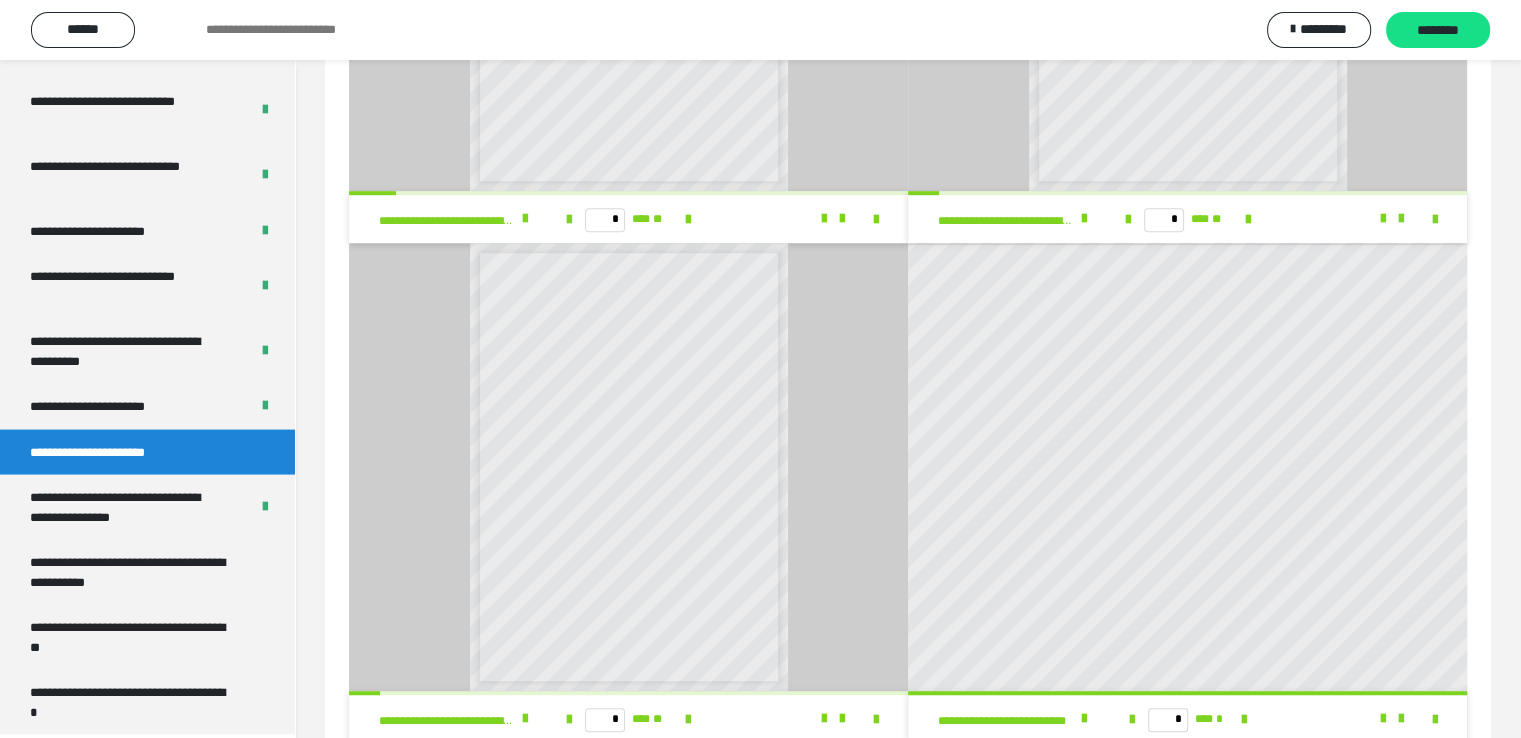 scroll, scrollTop: 0, scrollLeft: 36, axis: horizontal 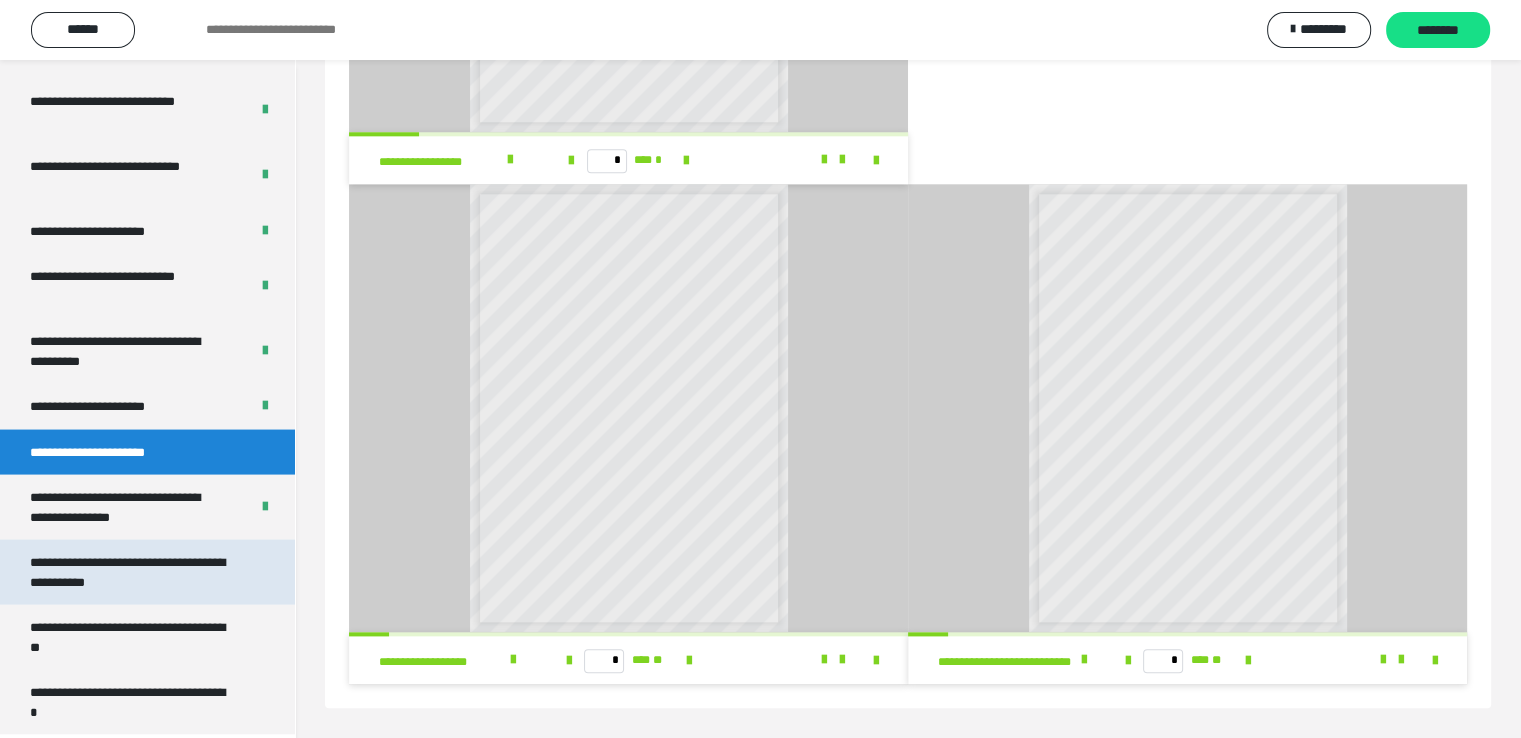 click on "**********" at bounding box center [132, 572] 